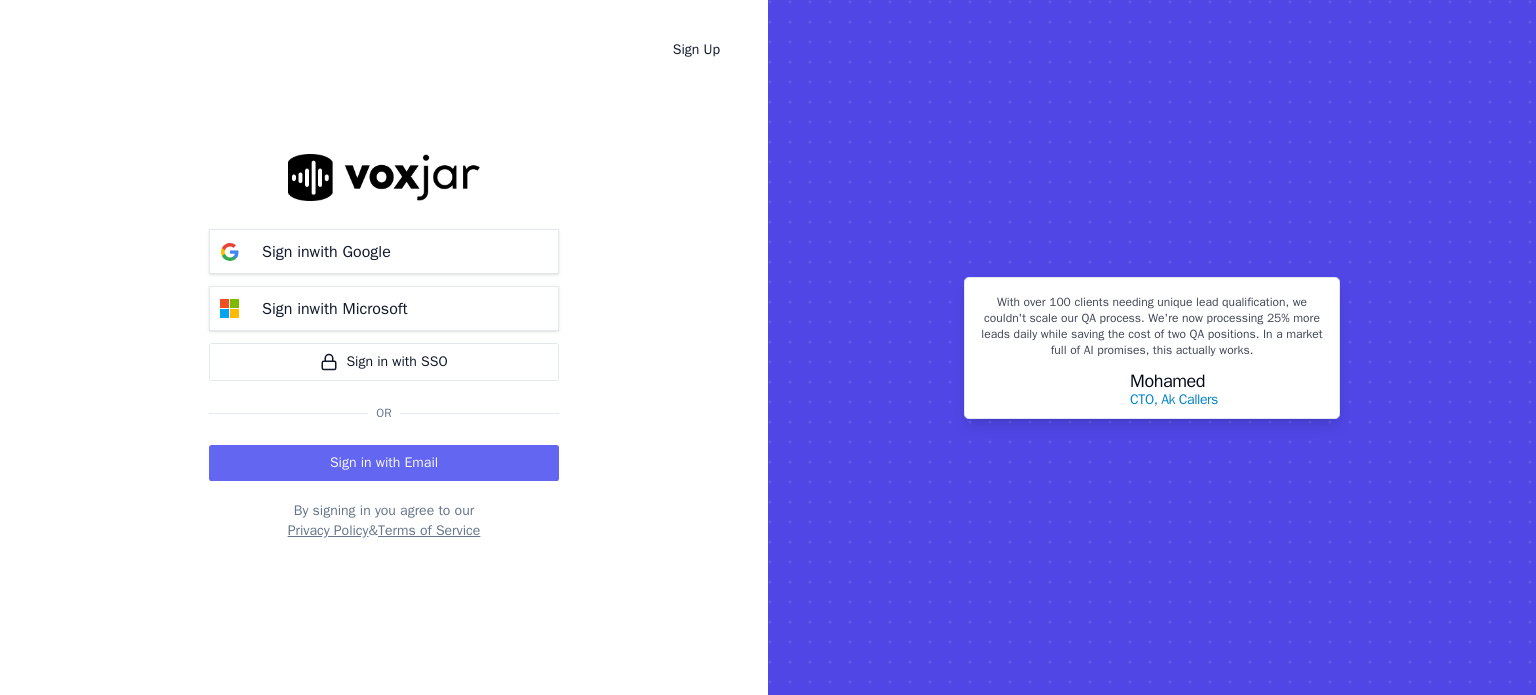 scroll, scrollTop: 0, scrollLeft: 0, axis: both 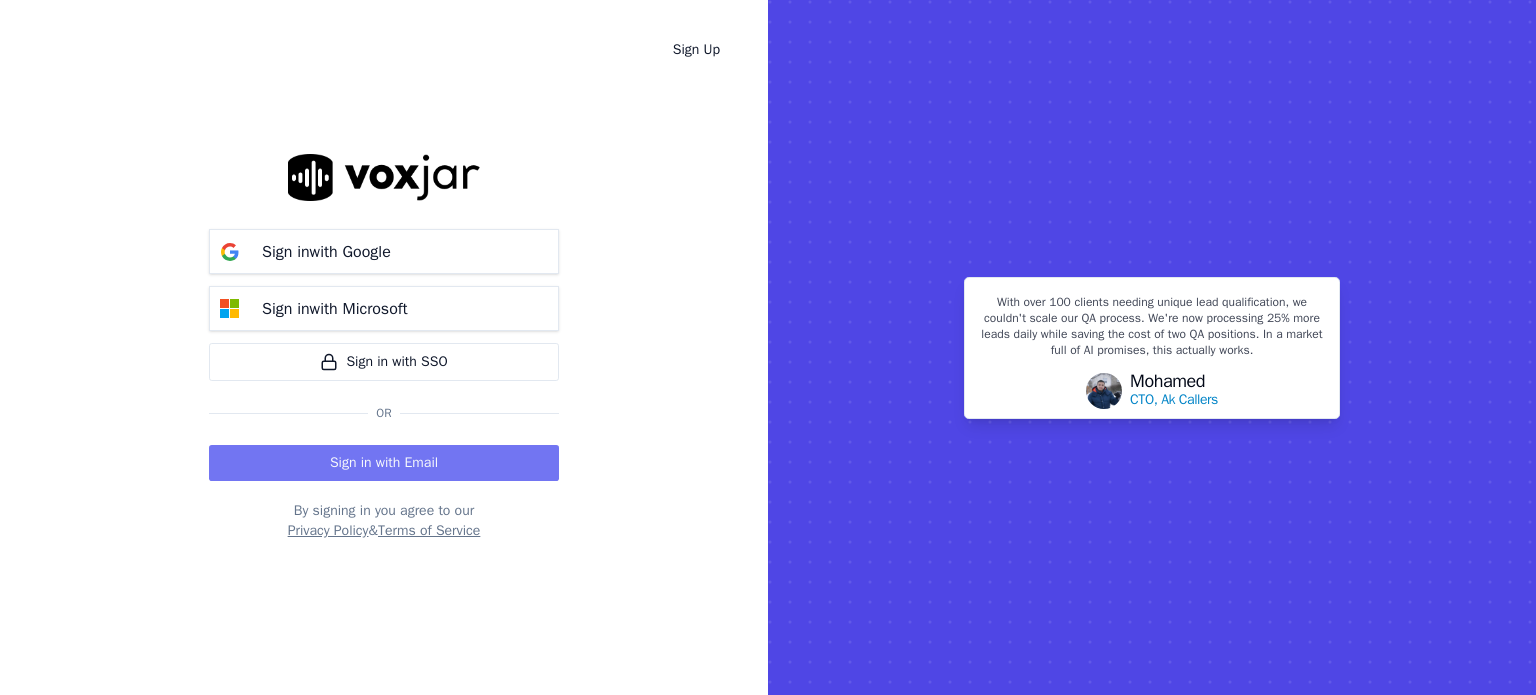 click on "Sign in with Email" at bounding box center [384, 463] 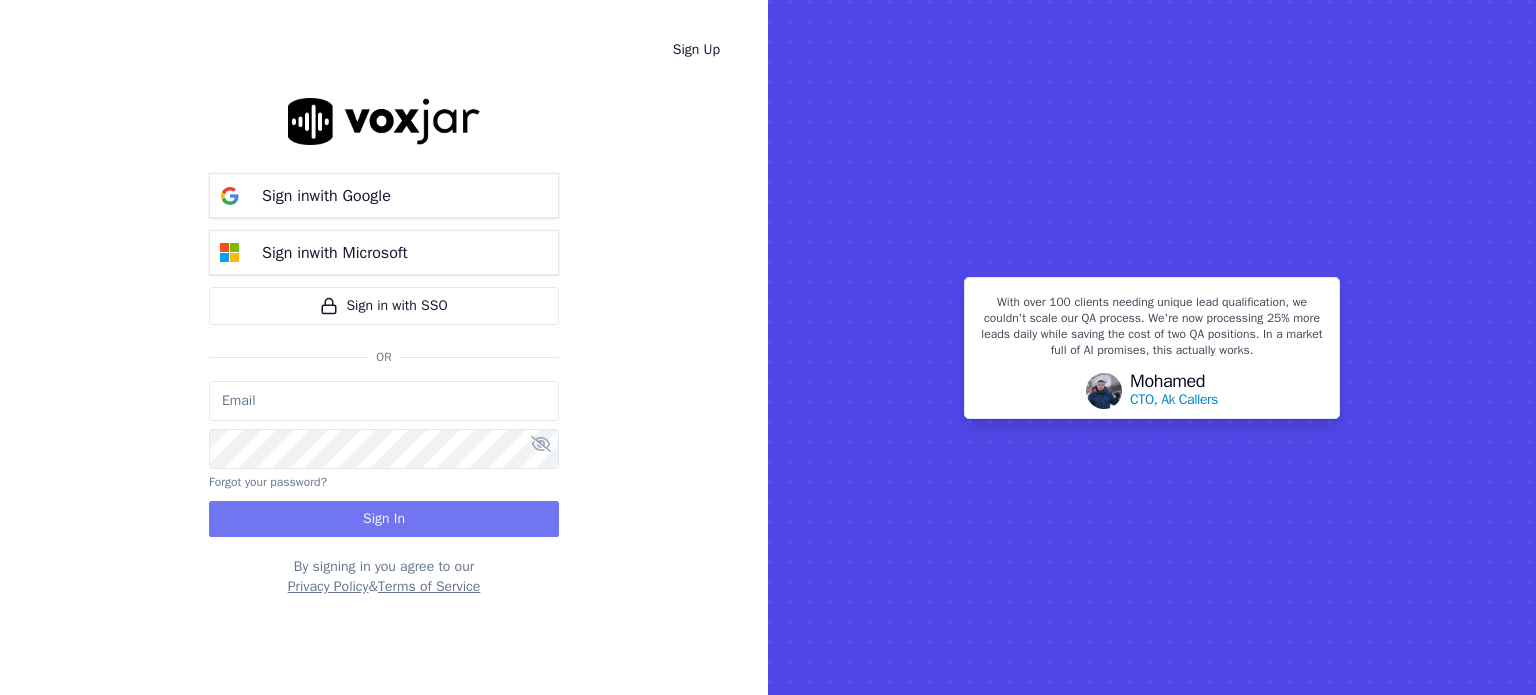 type on "fisqa@newwavepower.net" 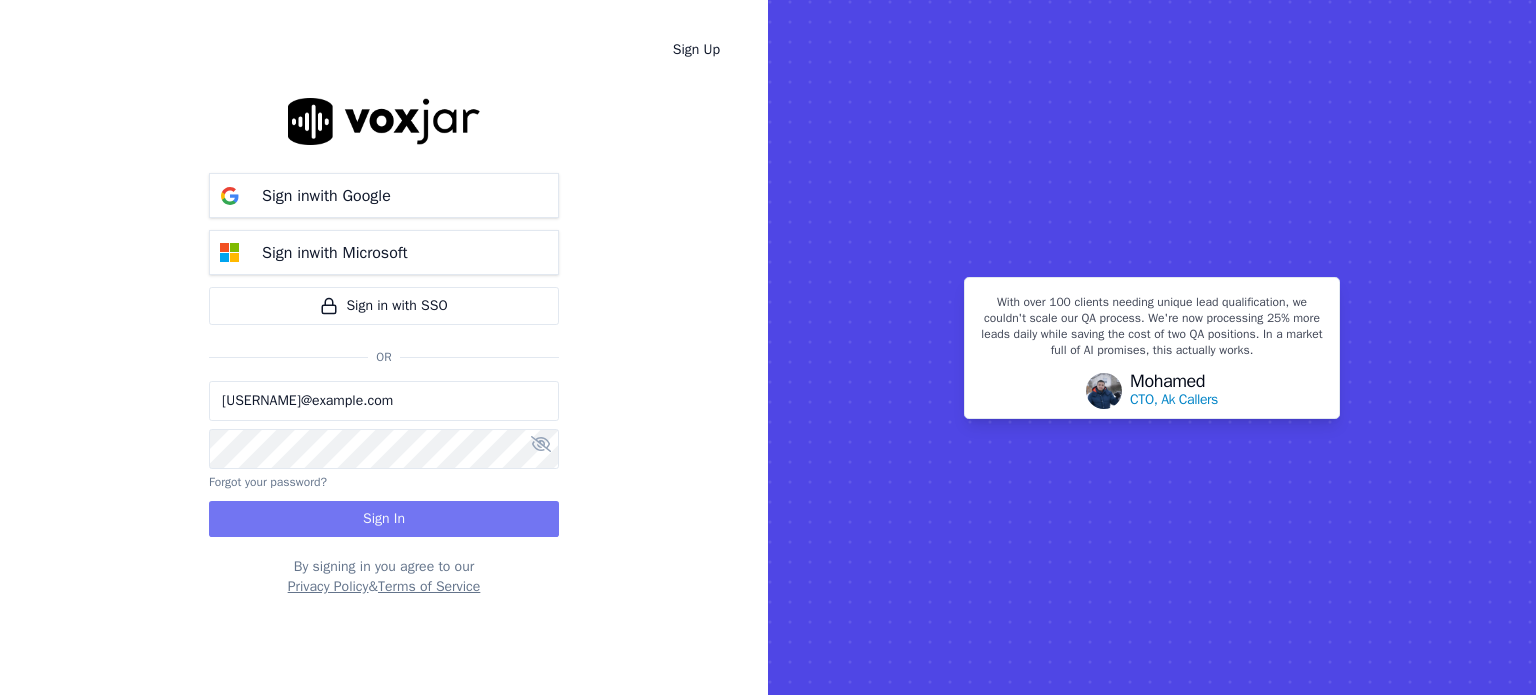 click on "Sign In" at bounding box center (384, 519) 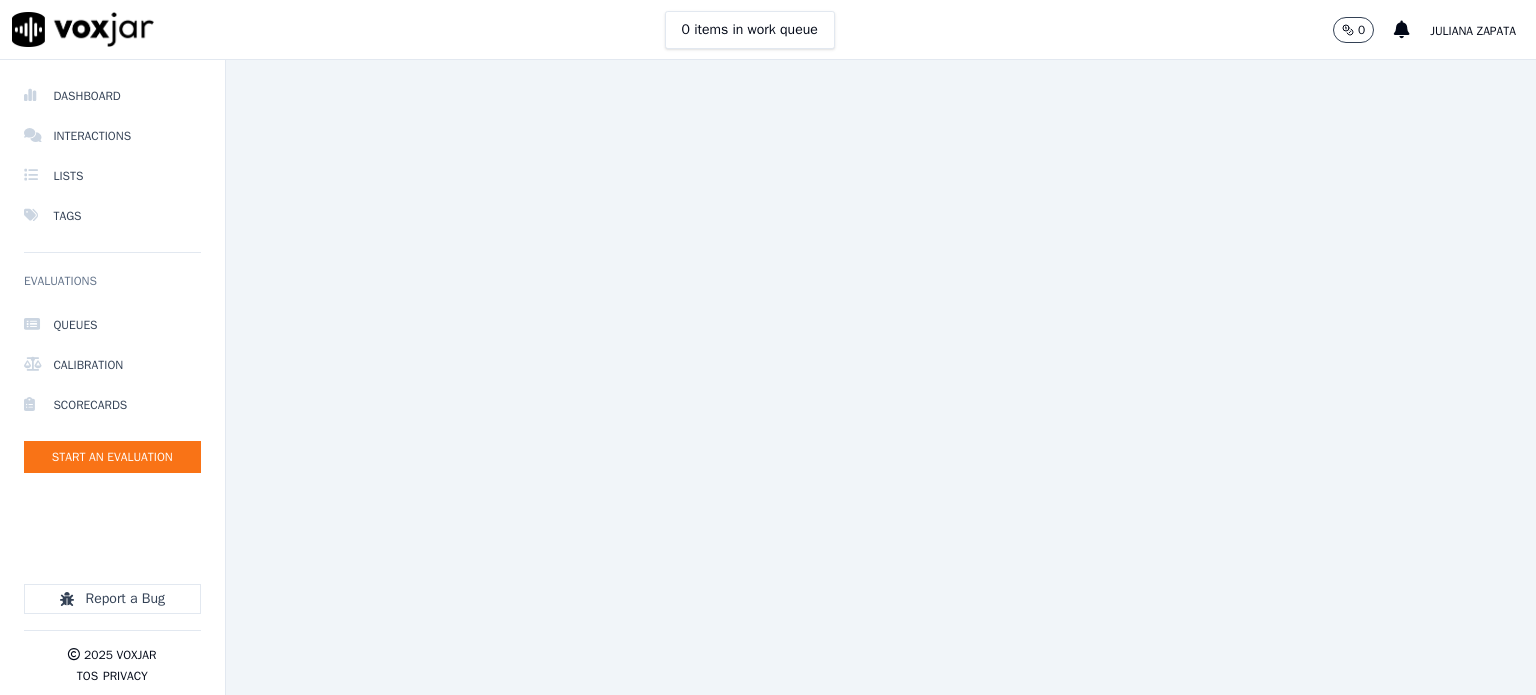 scroll, scrollTop: 0, scrollLeft: 0, axis: both 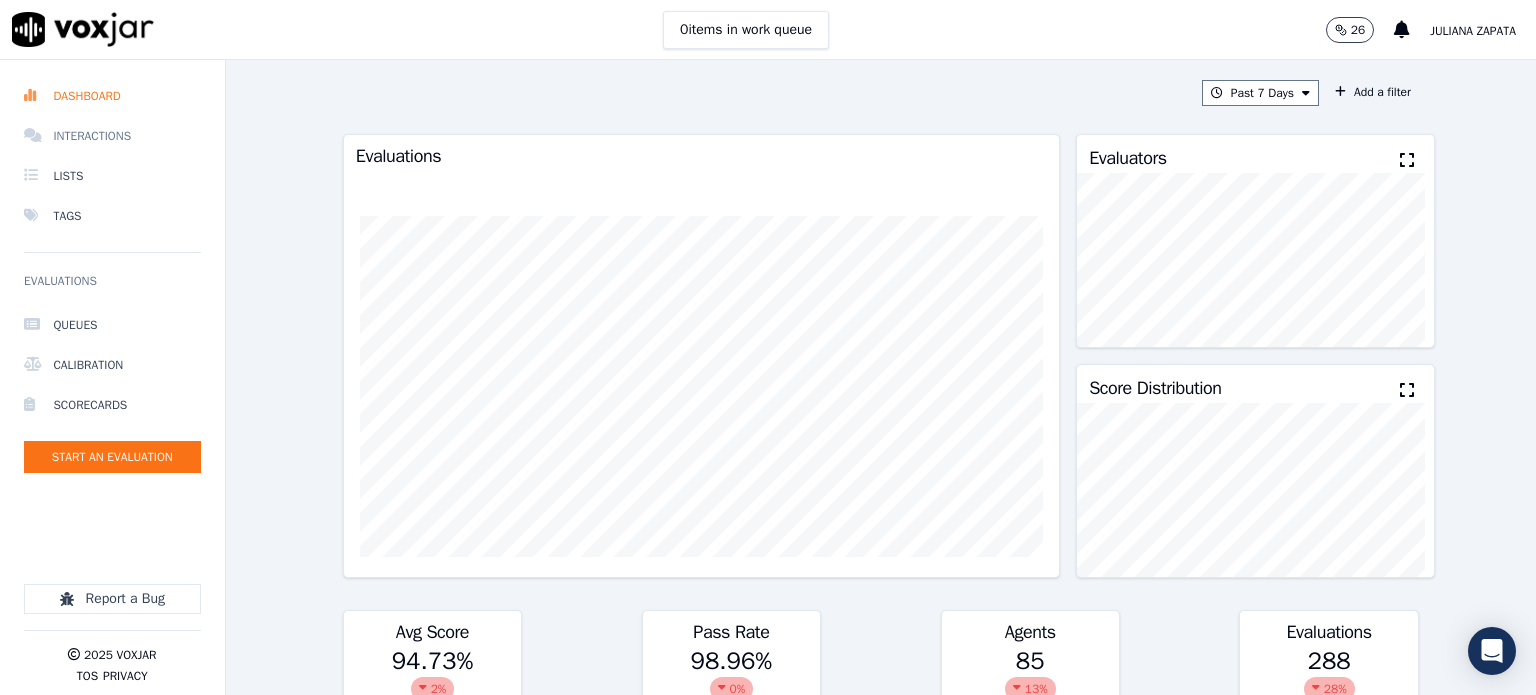 click on "Interactions" at bounding box center (112, 136) 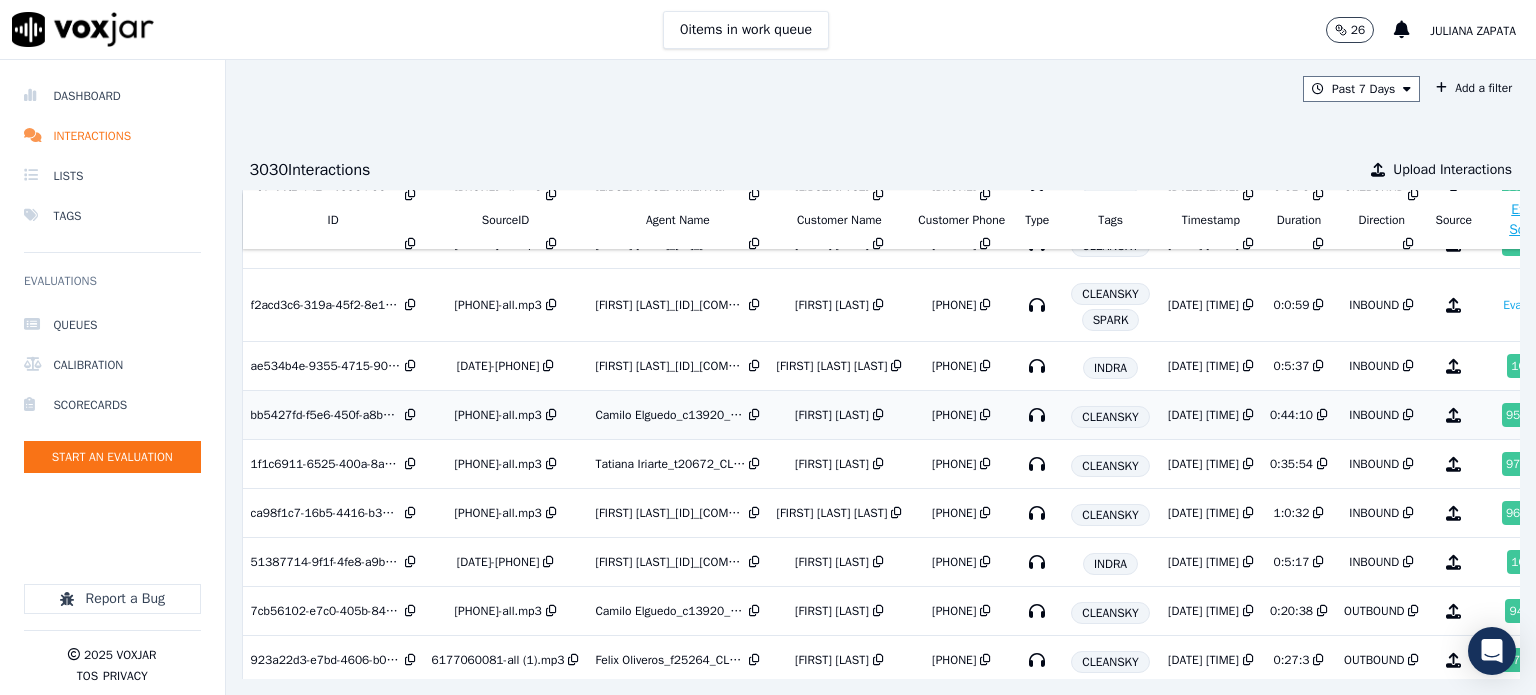 scroll, scrollTop: 400, scrollLeft: 0, axis: vertical 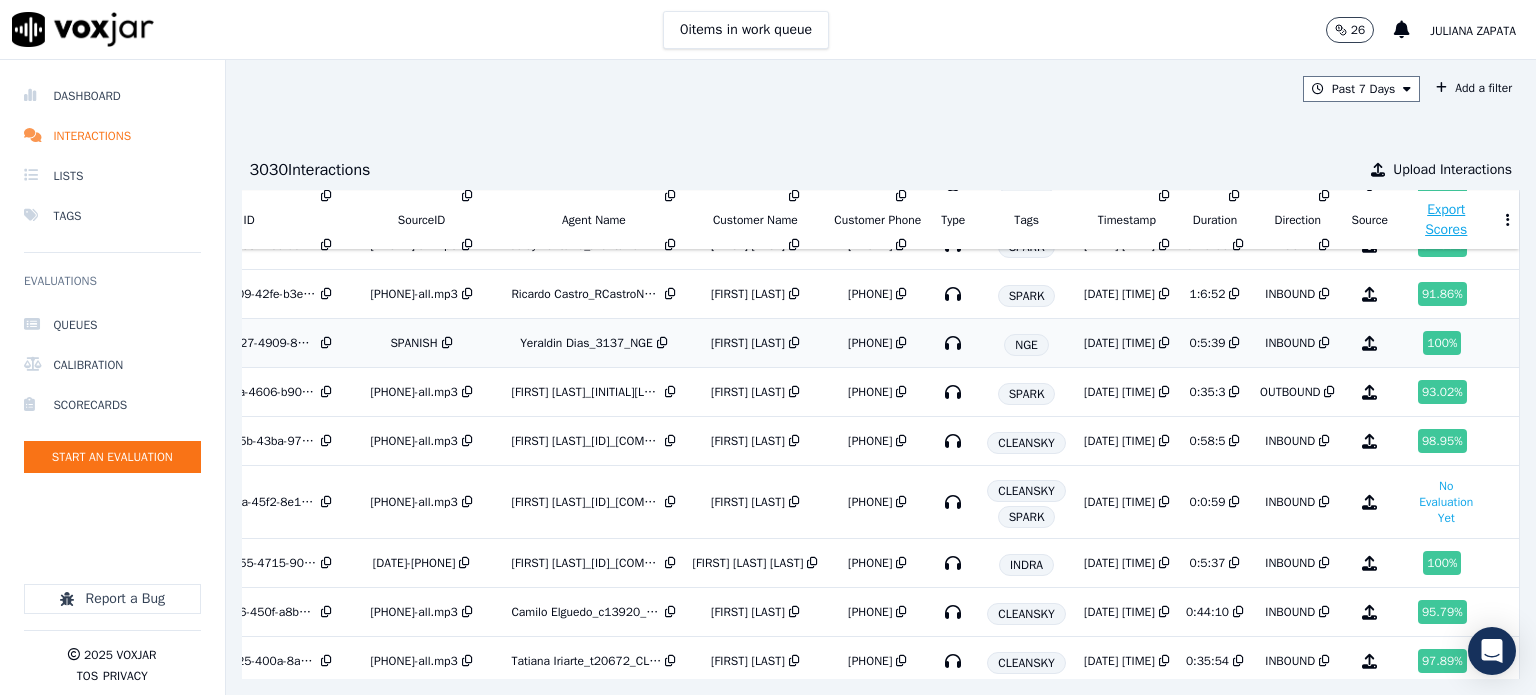 click at bounding box center [901, 343] 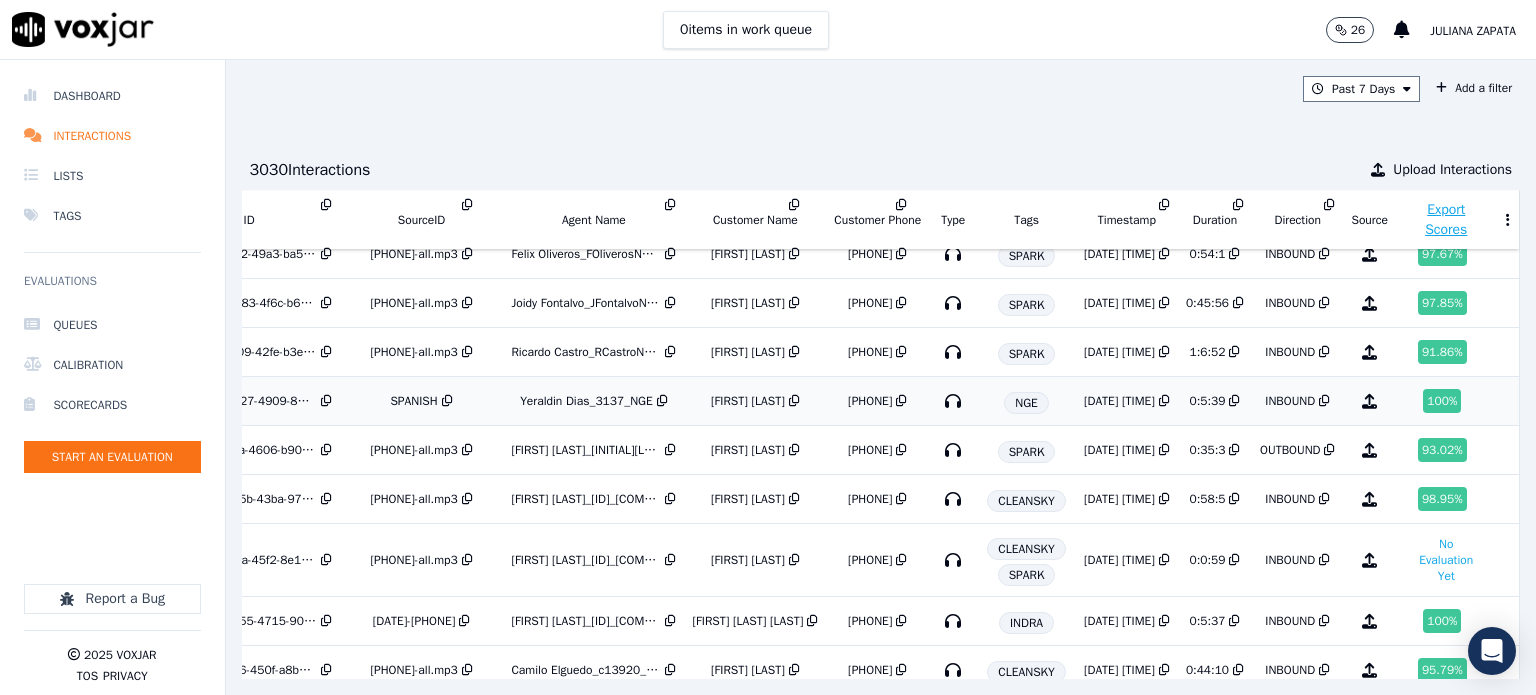 scroll, scrollTop: 200, scrollLeft: 181, axis: both 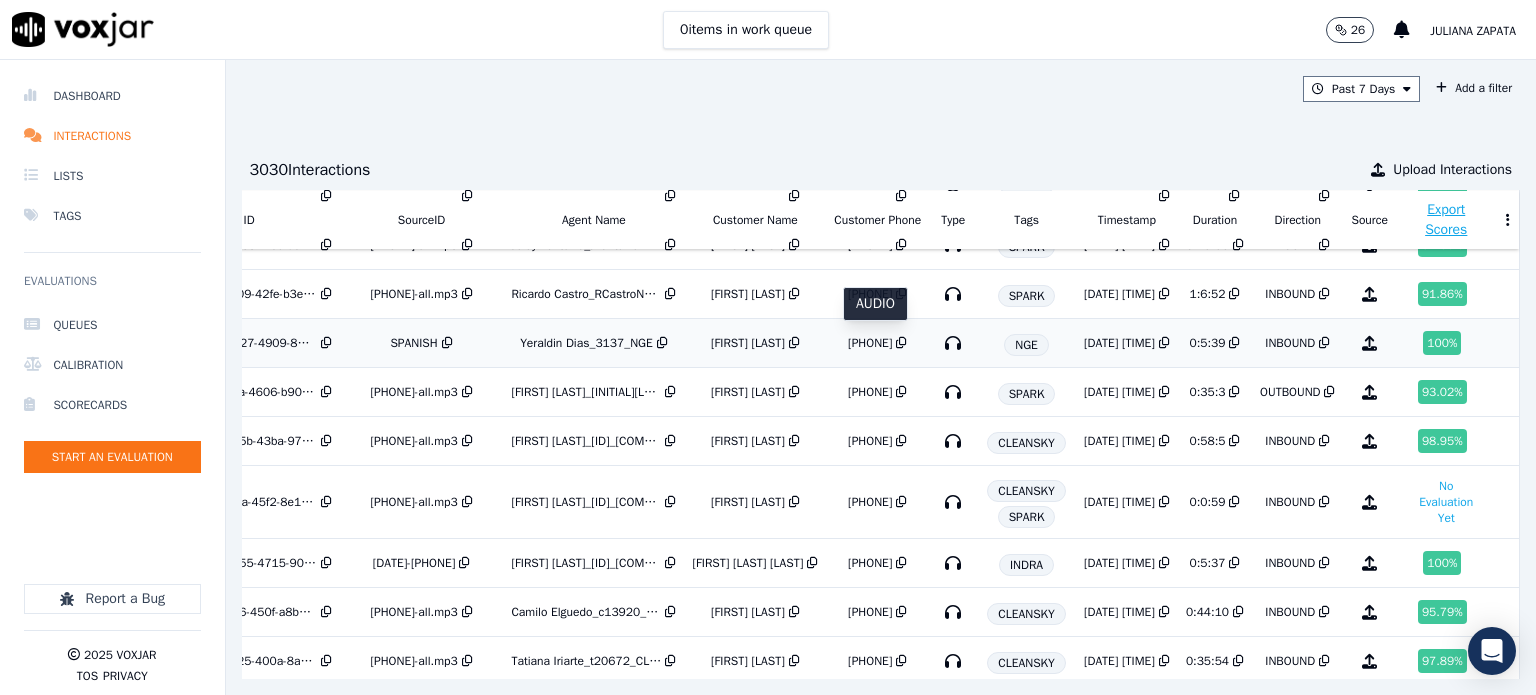 click at bounding box center [953, 343] 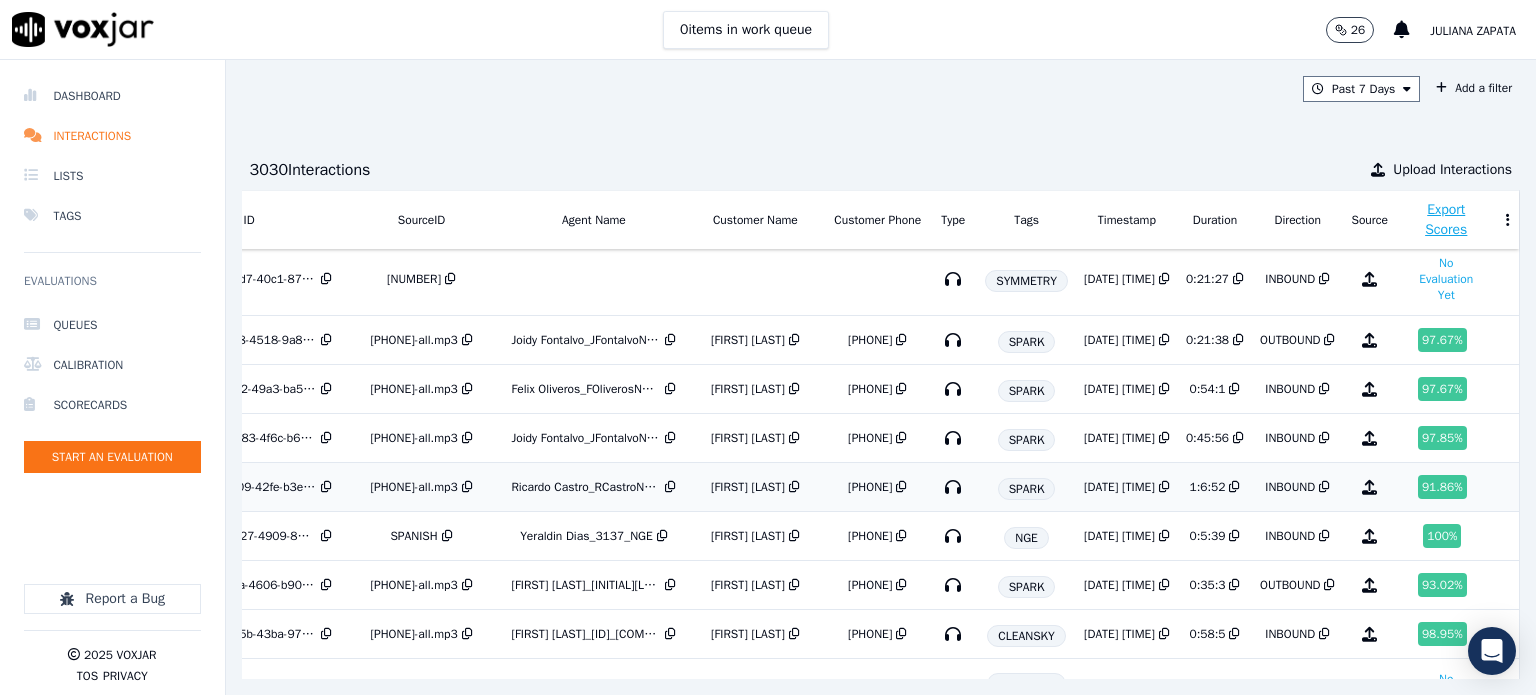 scroll, scrollTop: 0, scrollLeft: 181, axis: horizontal 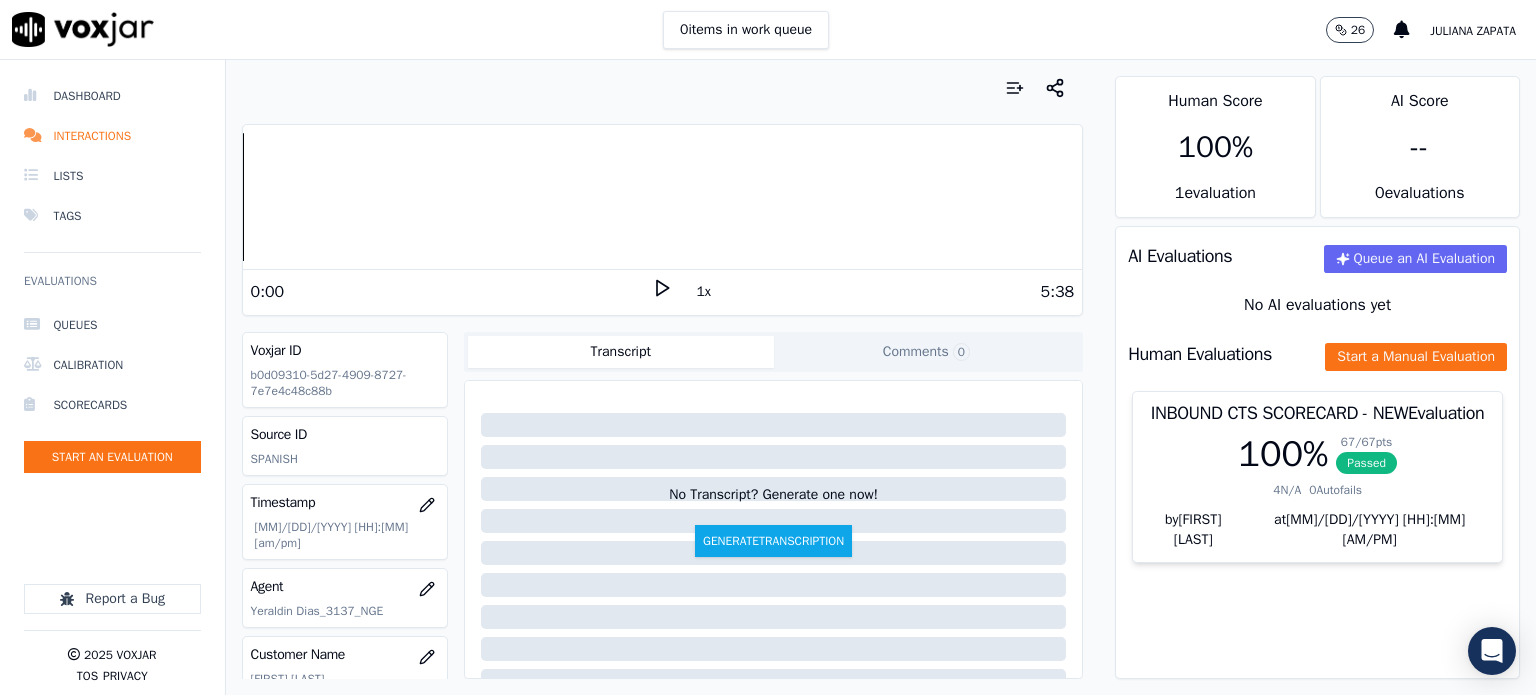 click 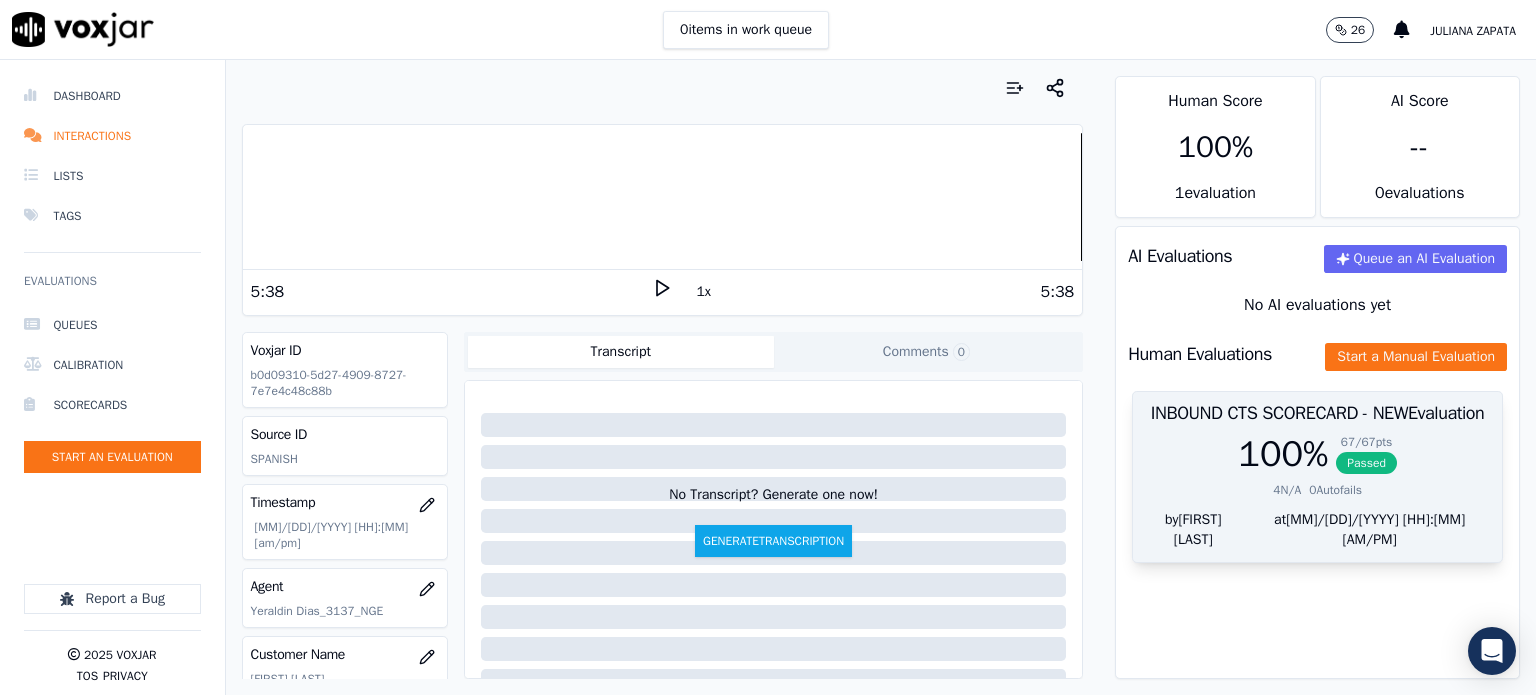 click on "Passed" at bounding box center [1366, 463] 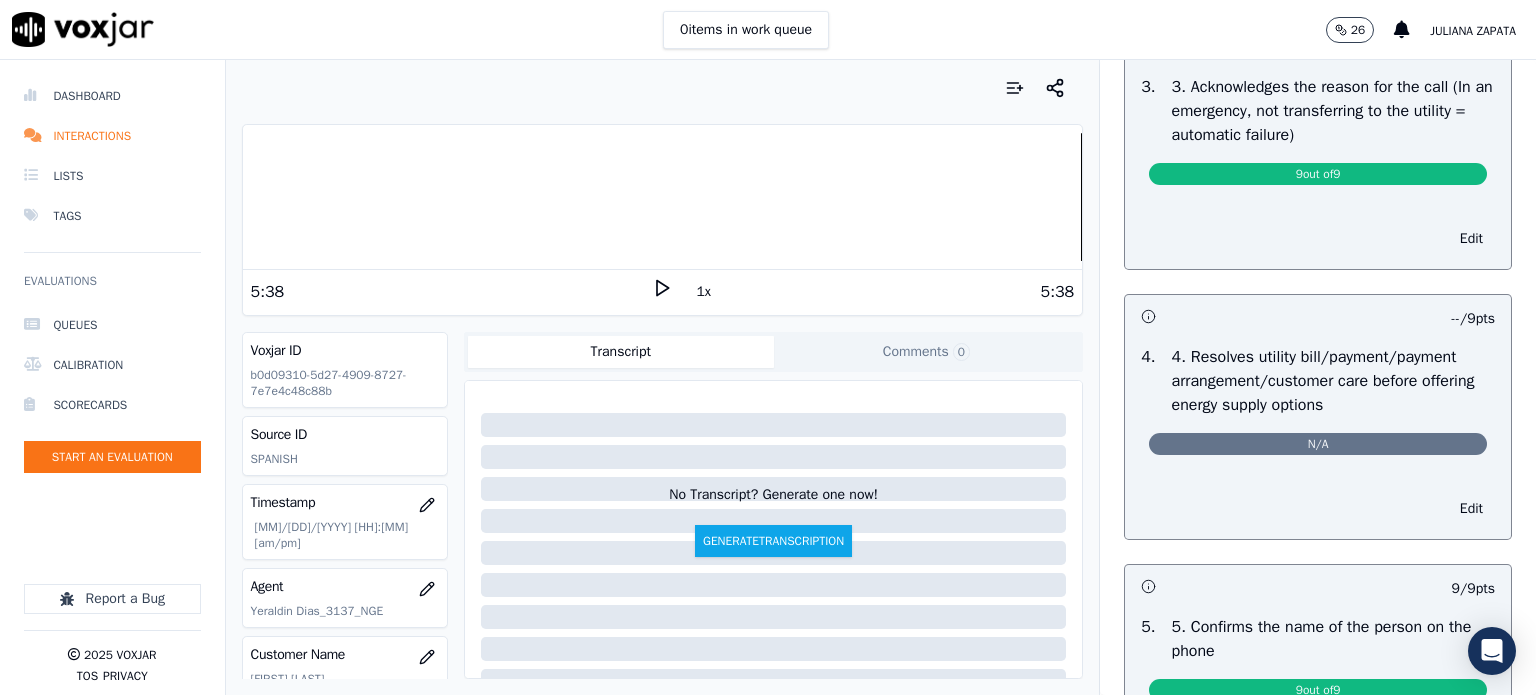 scroll, scrollTop: 800, scrollLeft: 0, axis: vertical 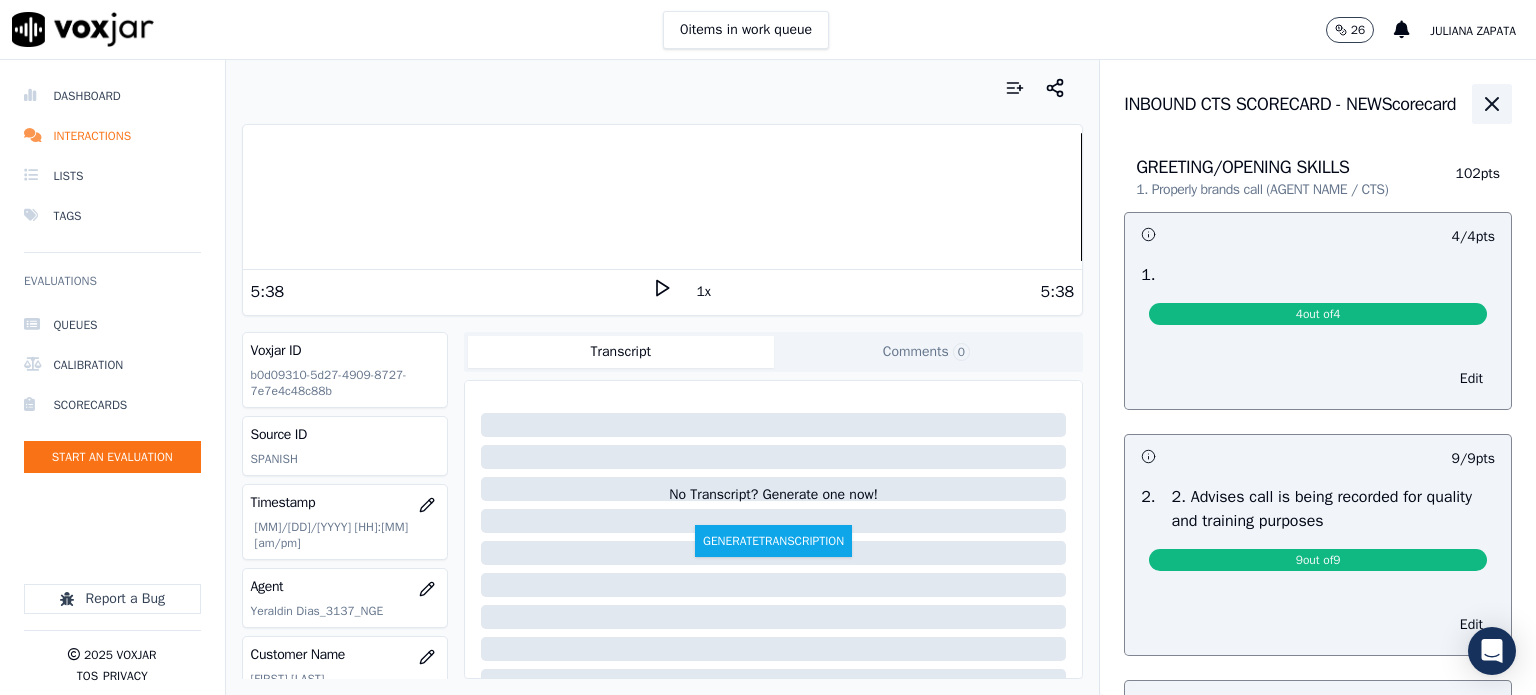drag, startPoint x: 1451, startPoint y: 101, endPoint x: 1437, endPoint y: 112, distance: 17.804493 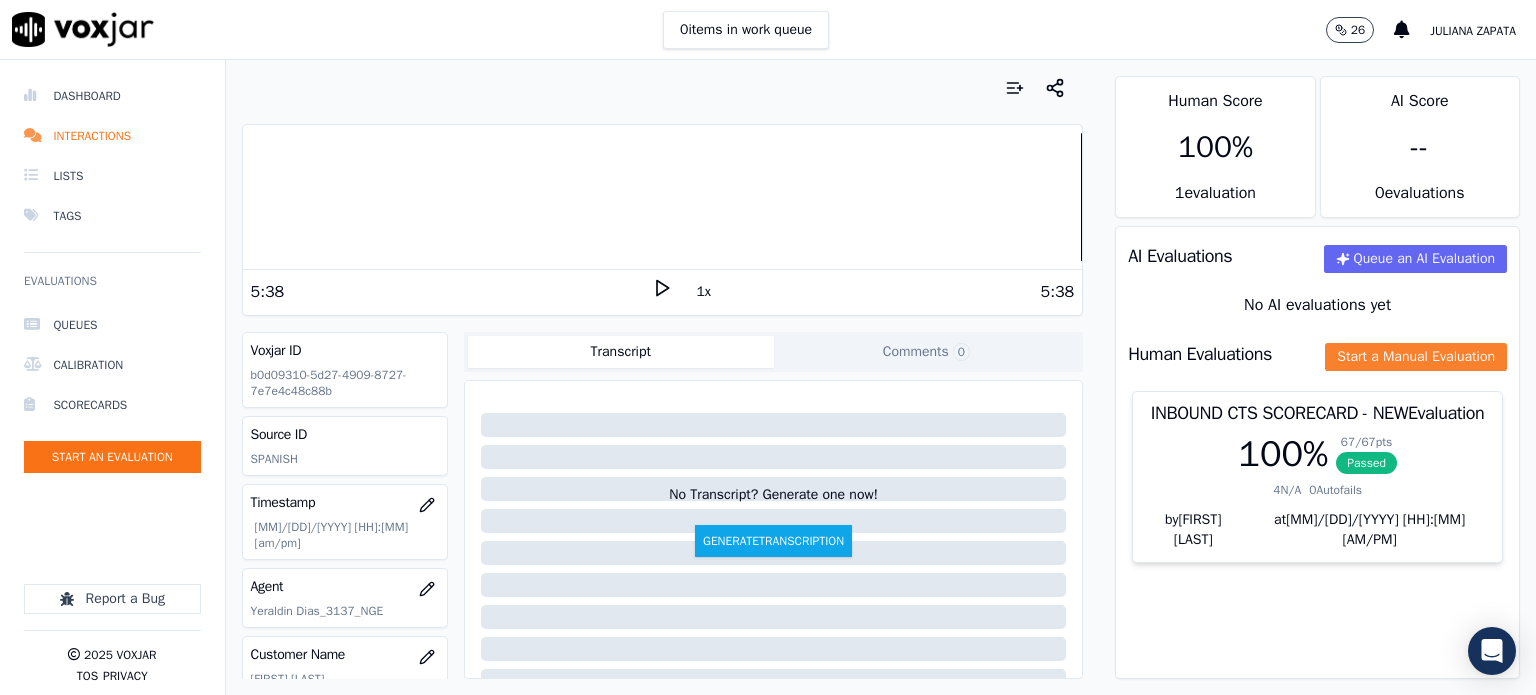 click on "Start a Manual Evaluation" 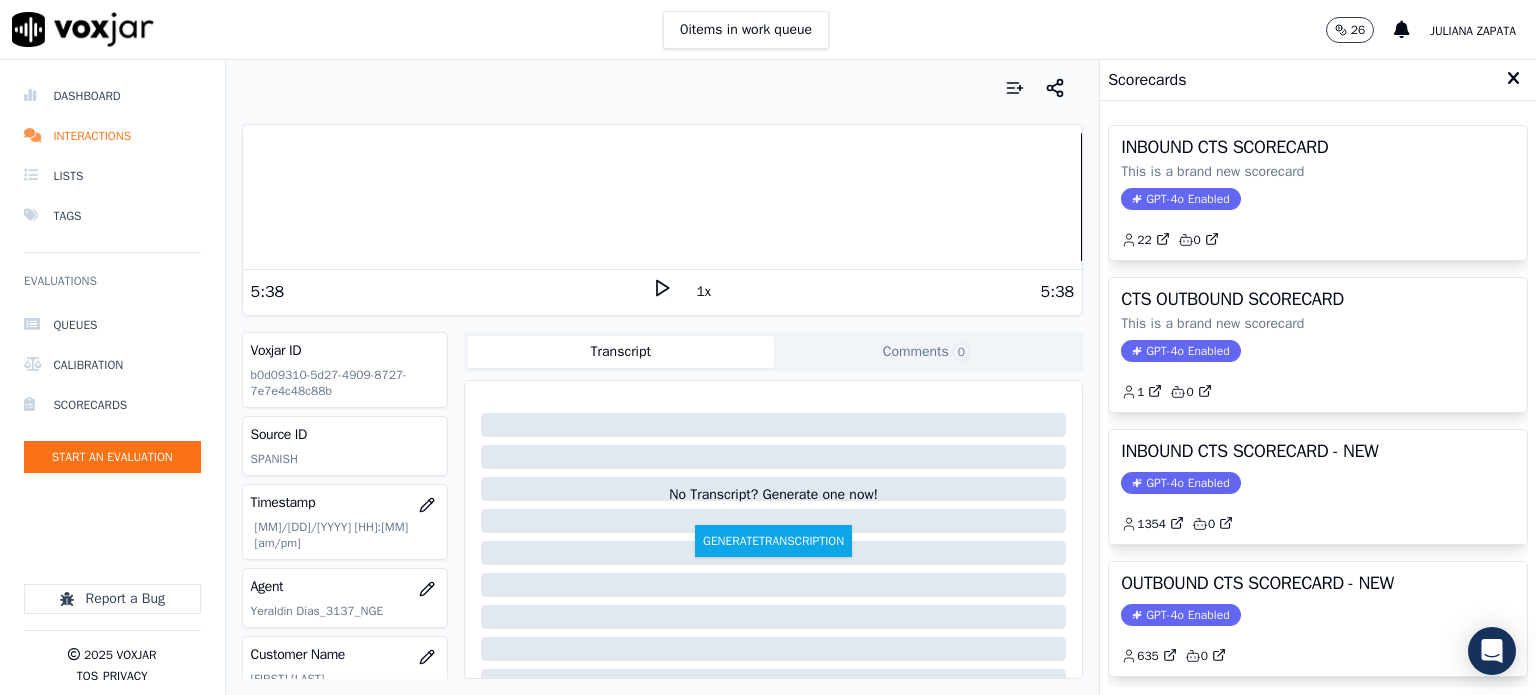 click on "GPT-4o Enabled" at bounding box center (1180, 199) 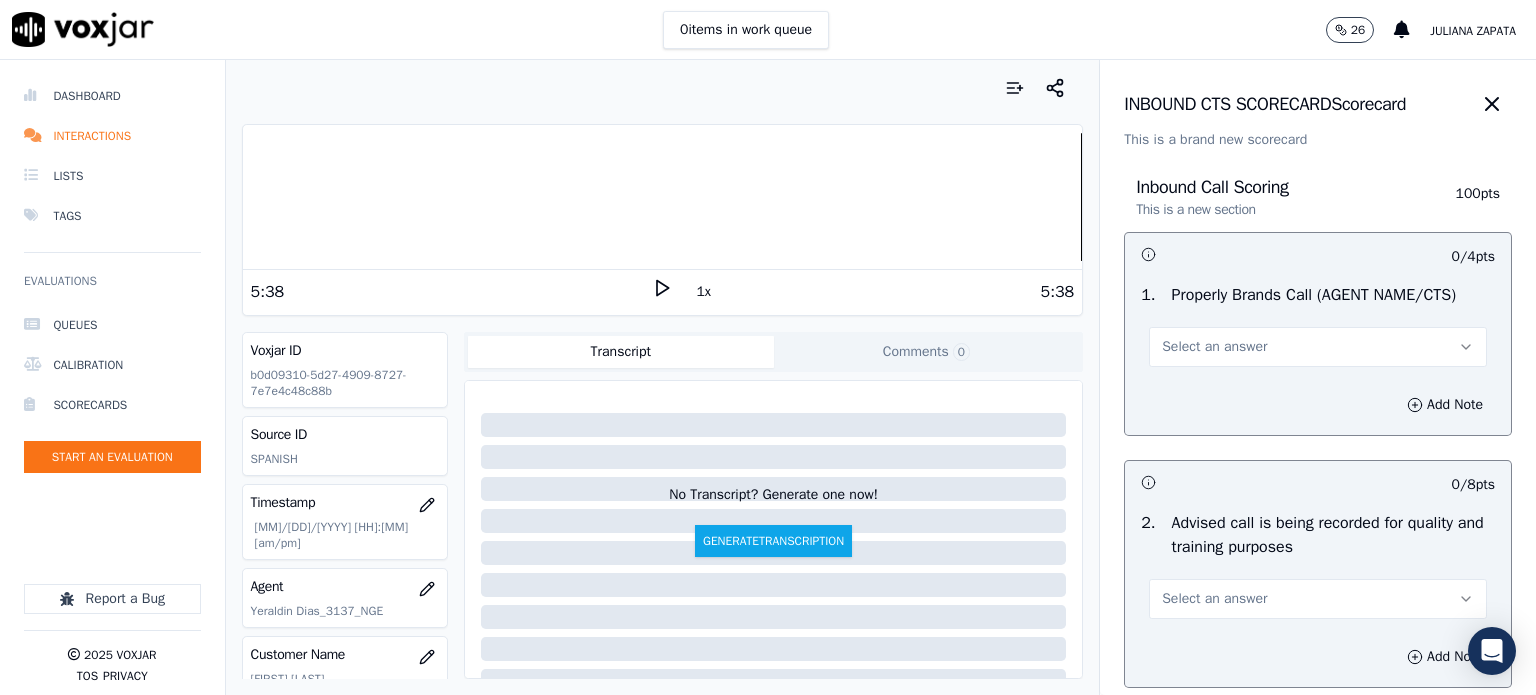 click on "Select an answer" at bounding box center [1214, 347] 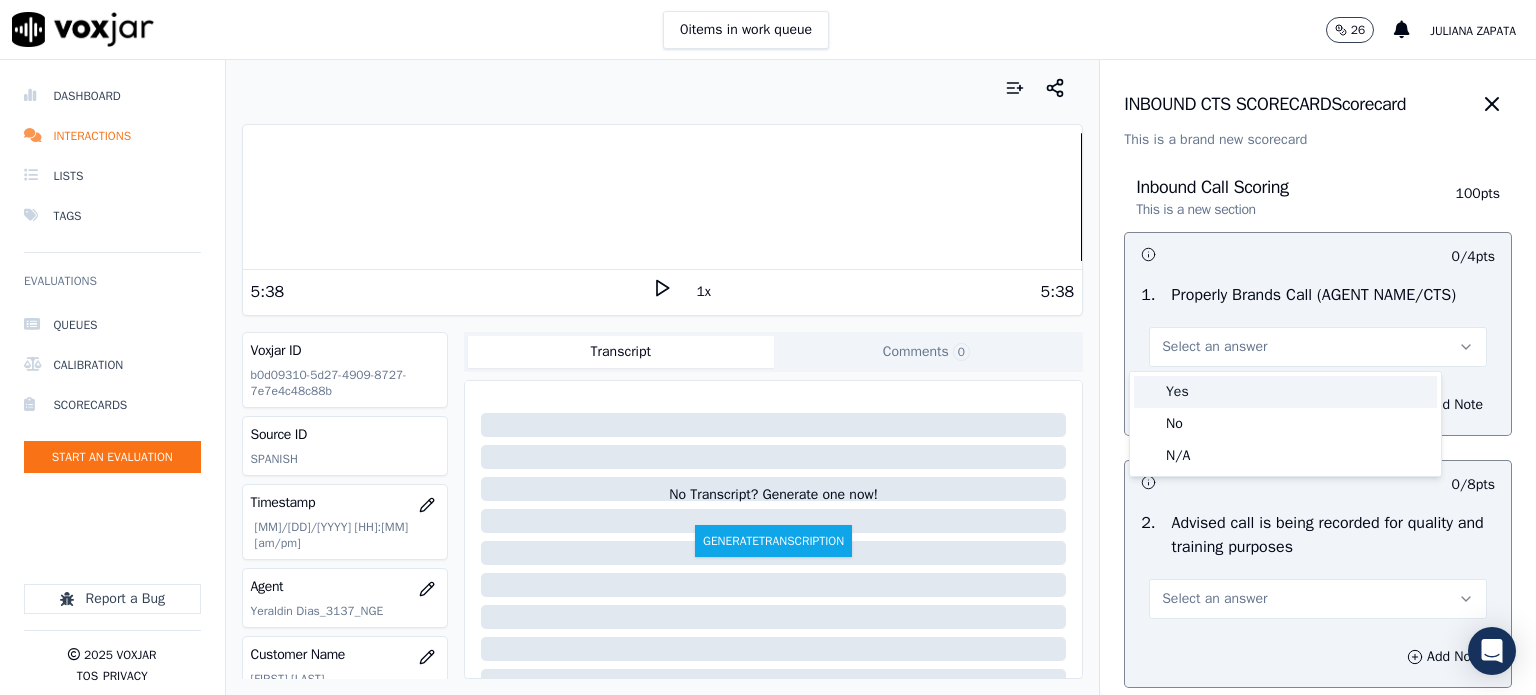 click on "Yes" at bounding box center [1285, 392] 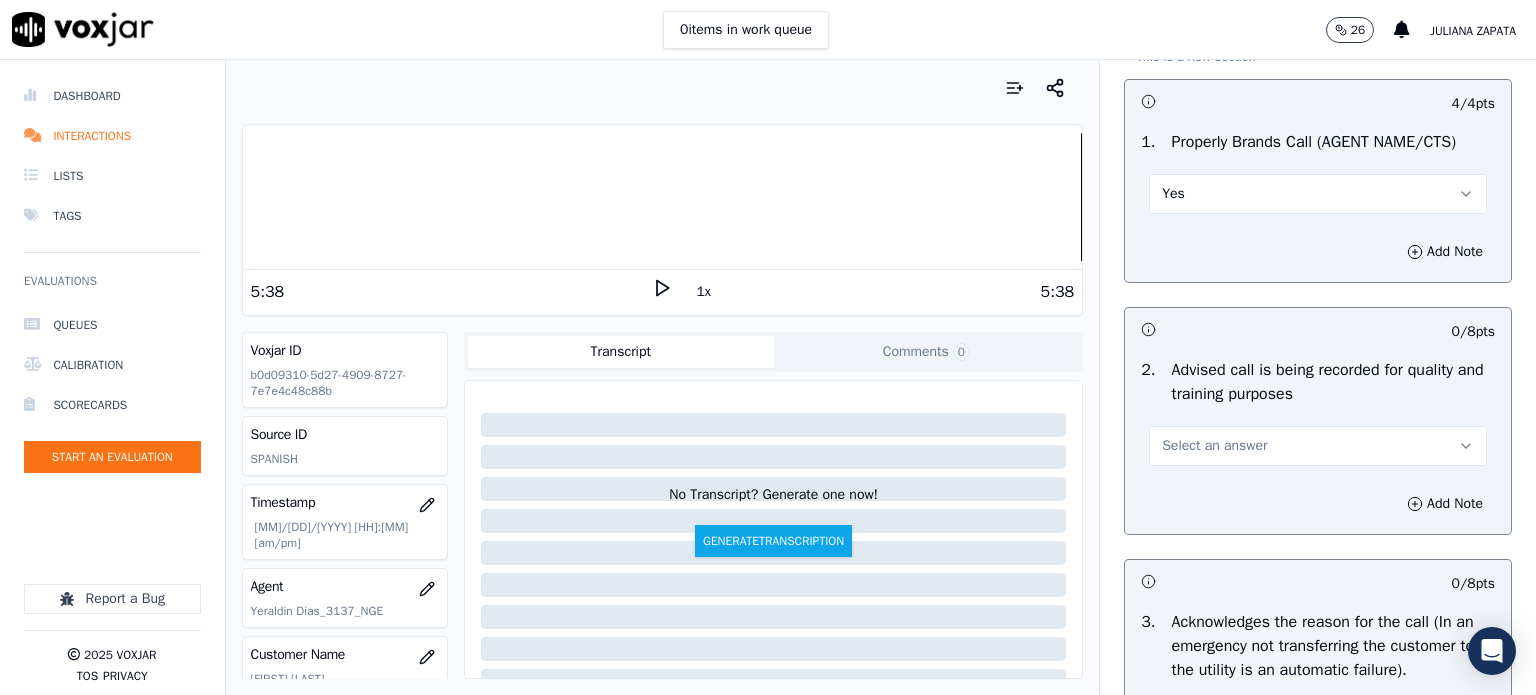 scroll, scrollTop: 200, scrollLeft: 0, axis: vertical 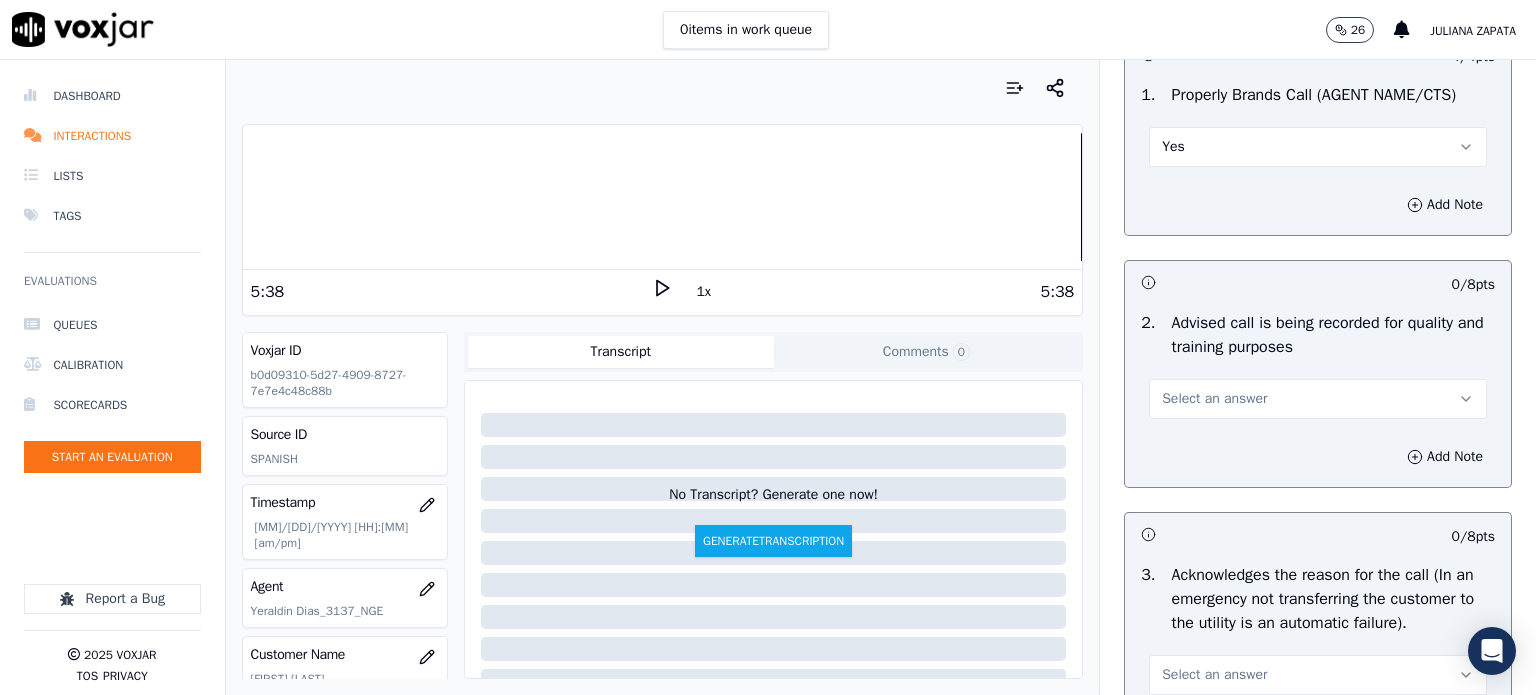 click on "Select an answer" at bounding box center [1214, 399] 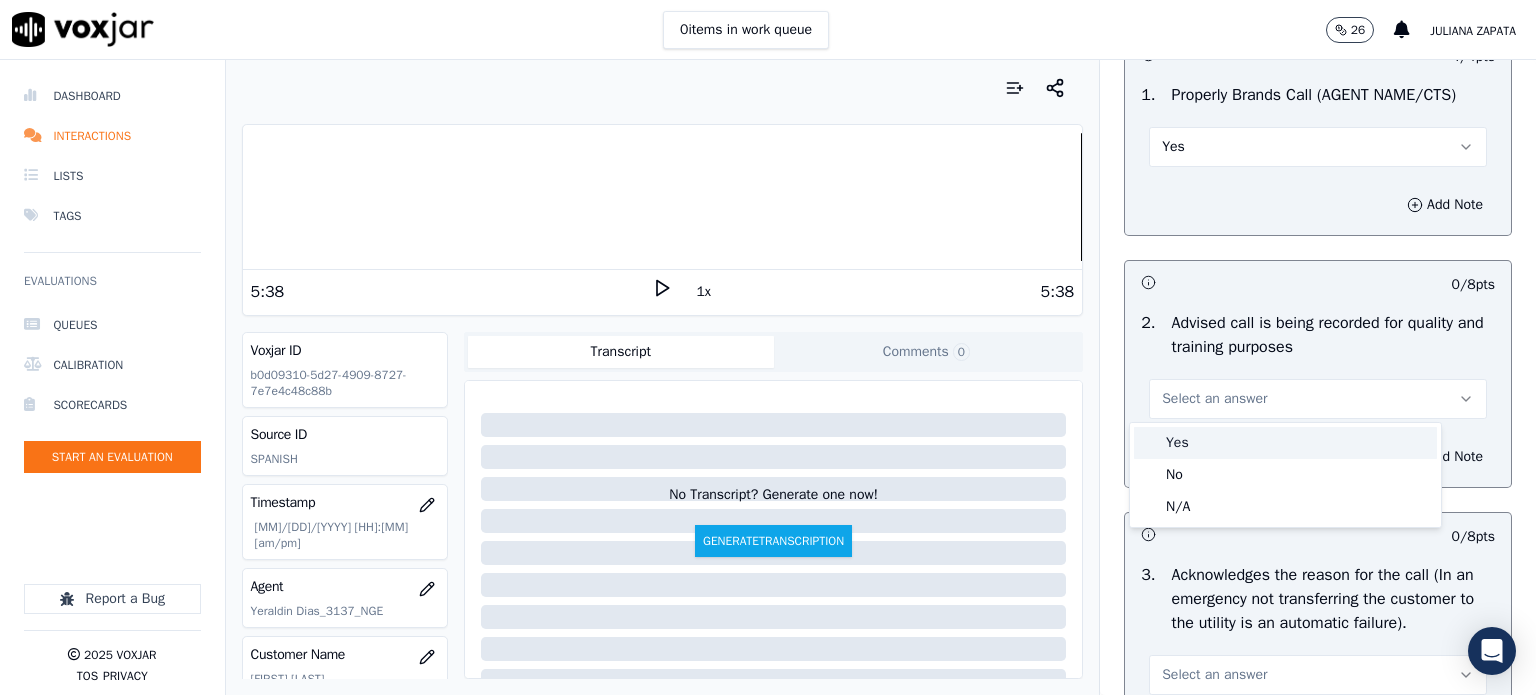 click on "Yes" at bounding box center [1285, 443] 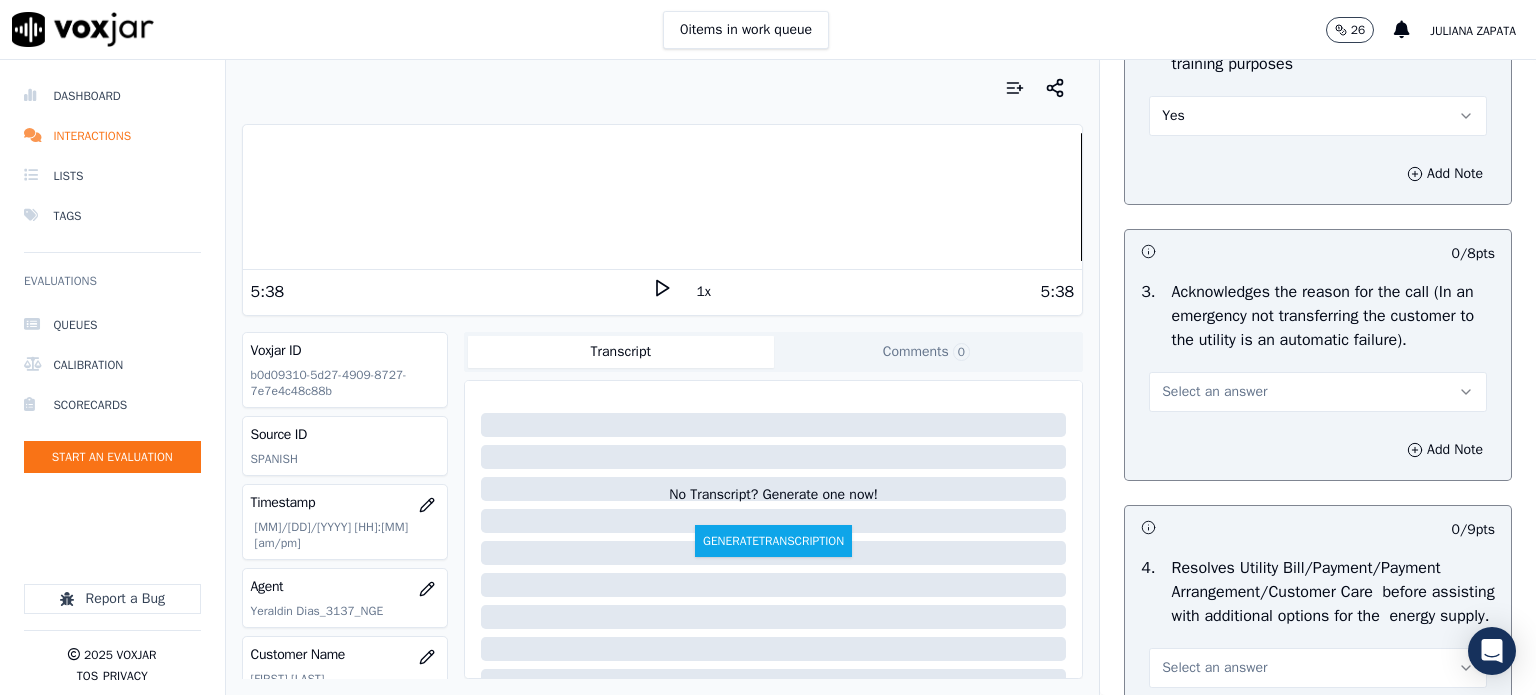 scroll, scrollTop: 500, scrollLeft: 0, axis: vertical 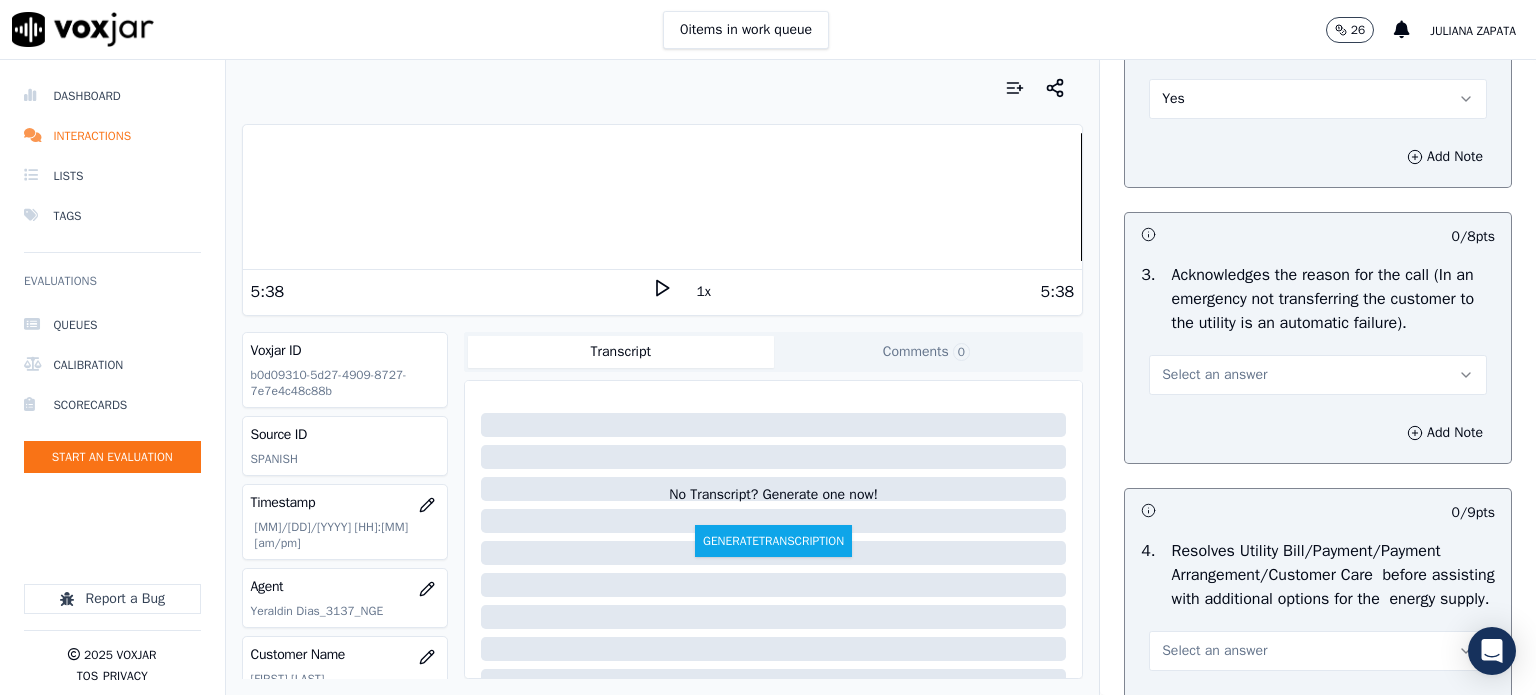 click on "Select an answer" at bounding box center [1214, 375] 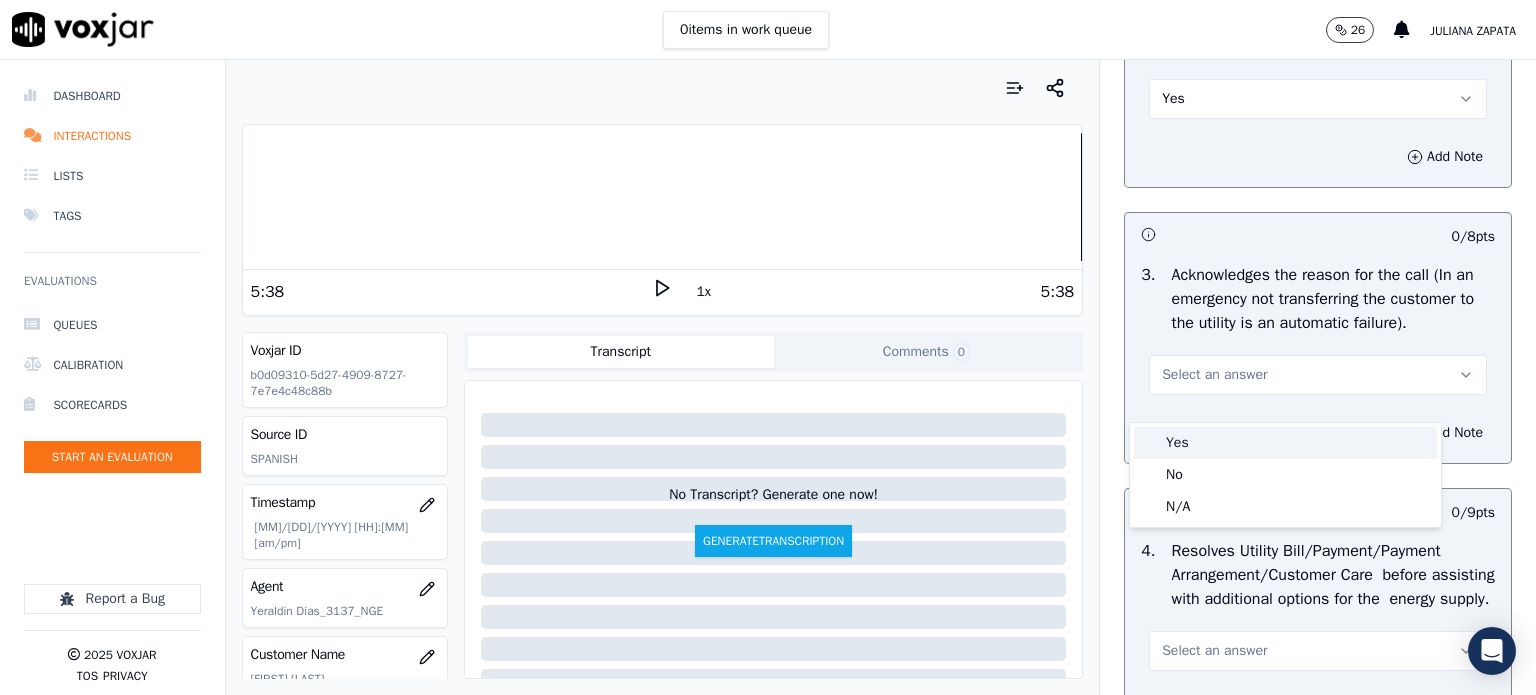click on "Yes" at bounding box center (1285, 443) 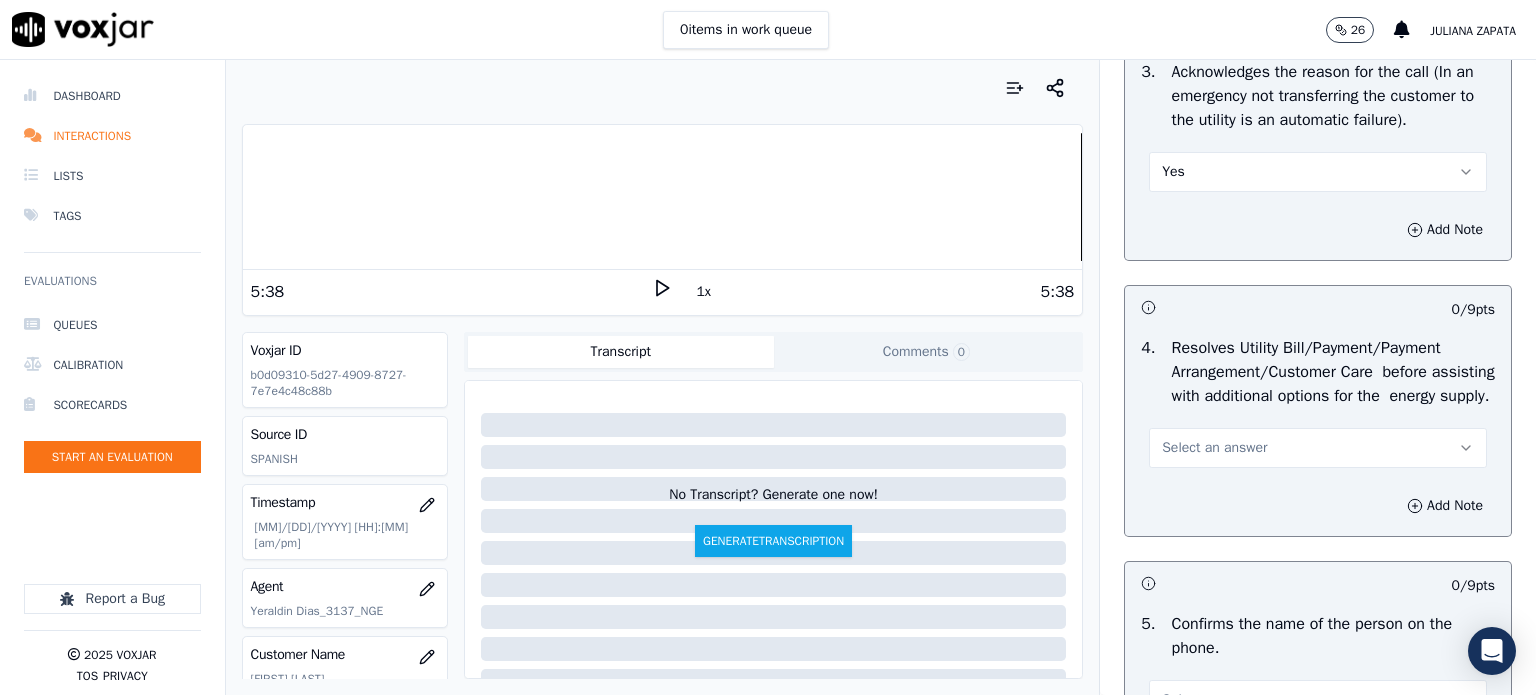 scroll, scrollTop: 800, scrollLeft: 0, axis: vertical 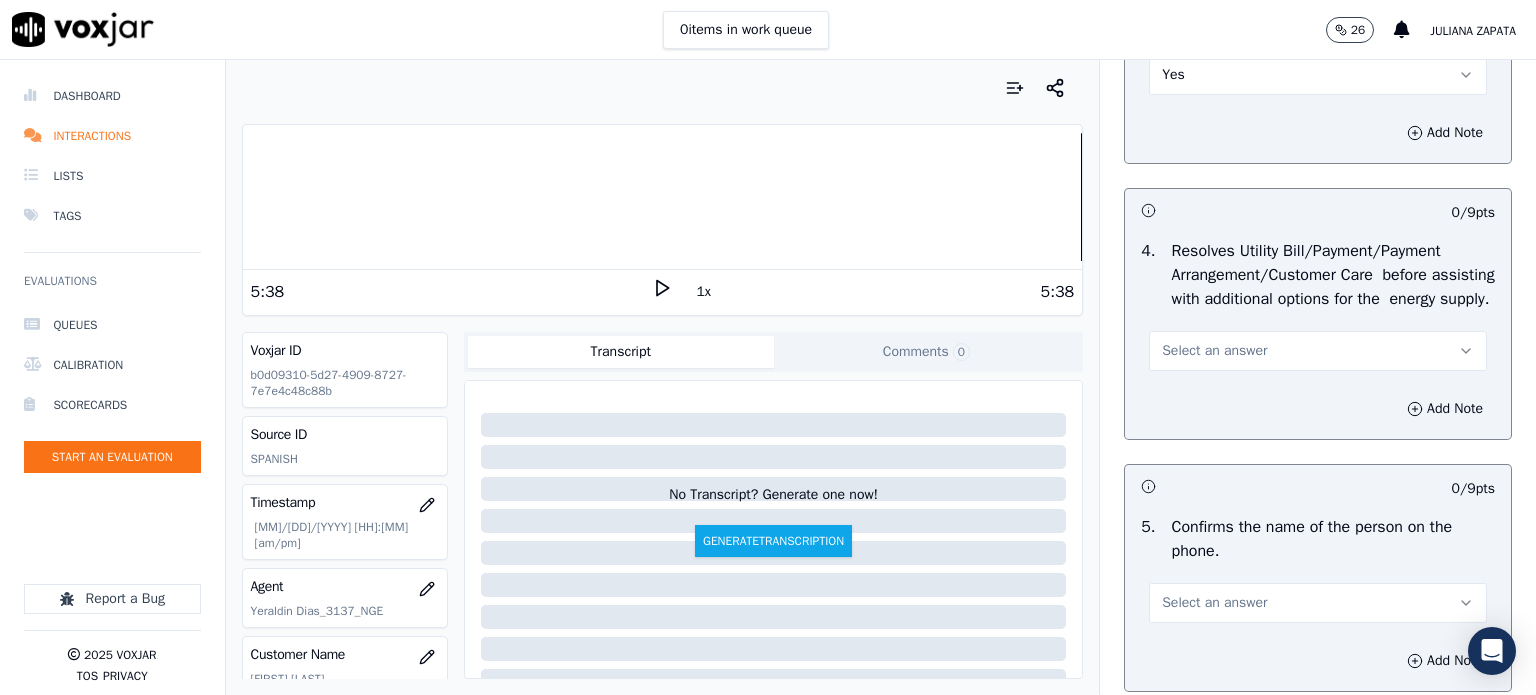 click on "Select an answer" at bounding box center [1214, 351] 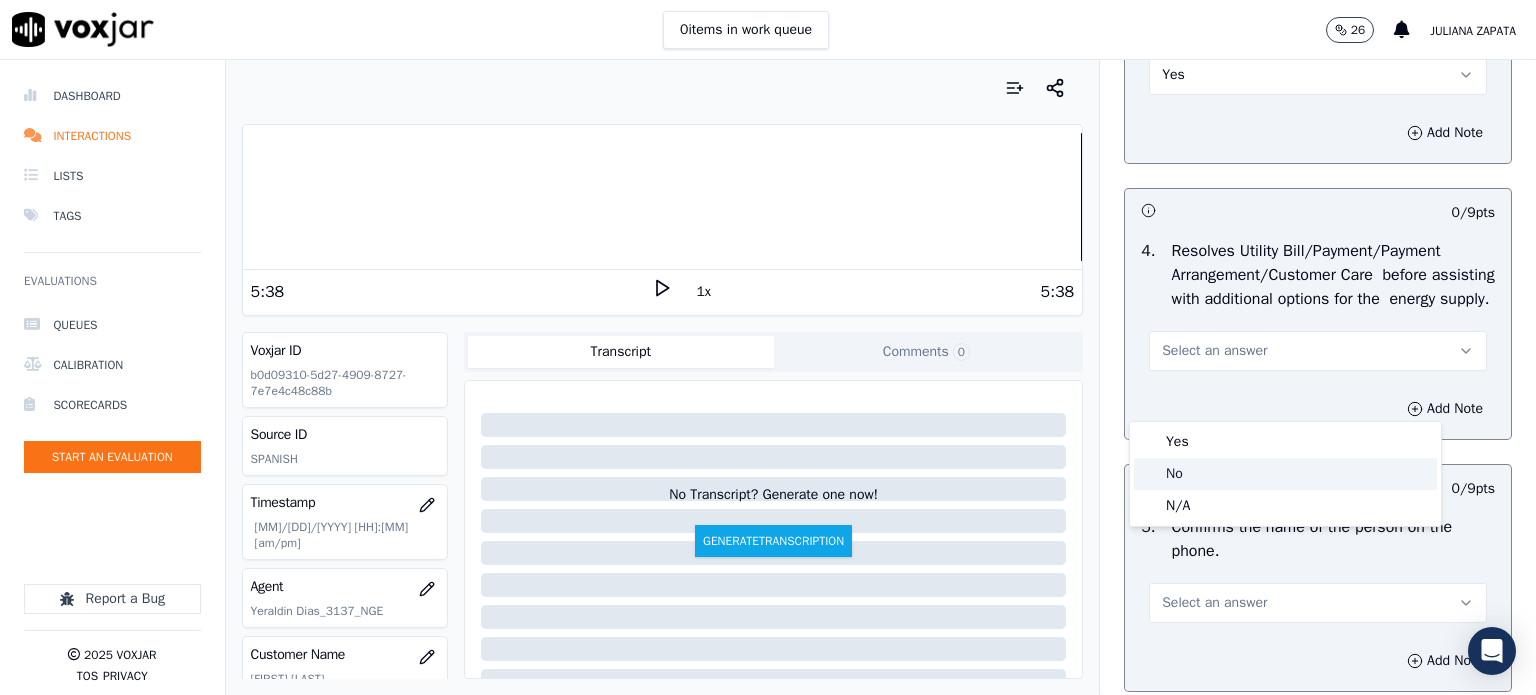click on "No" 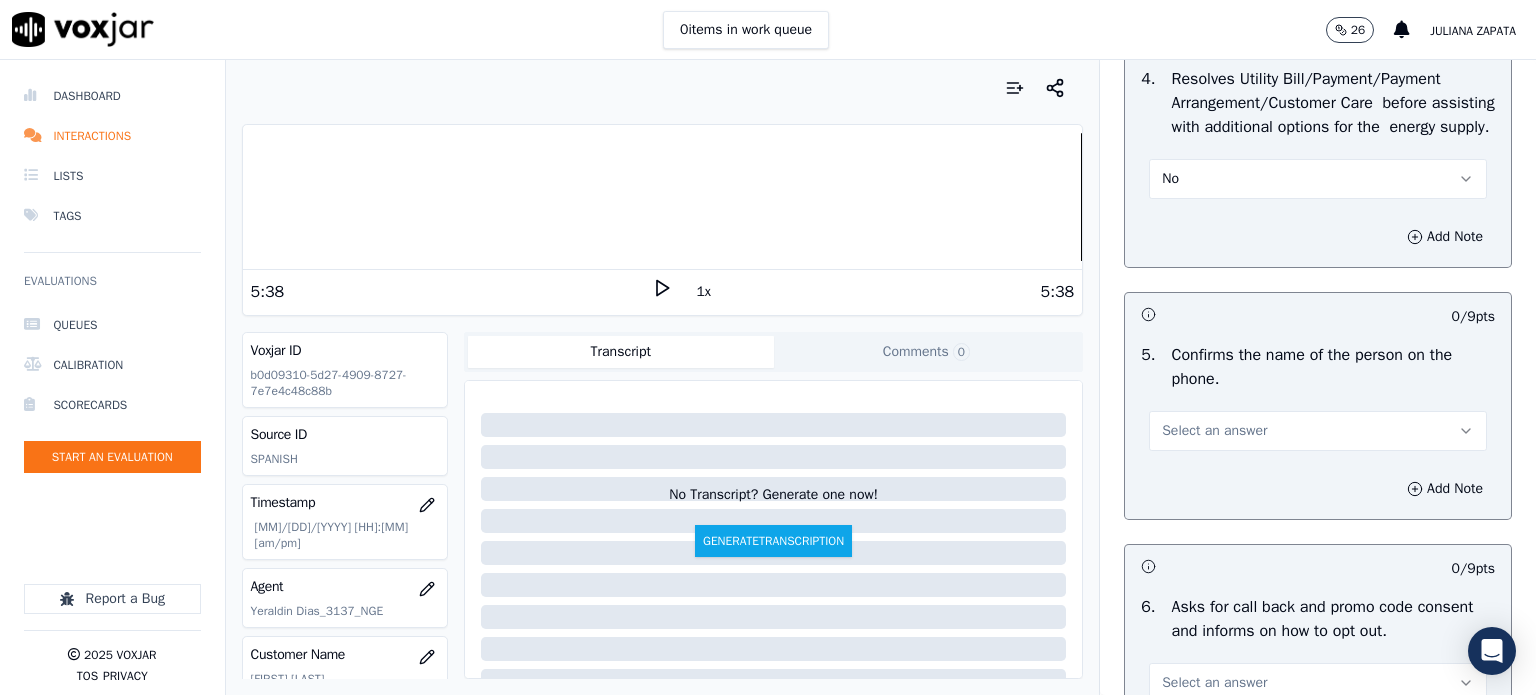 scroll, scrollTop: 1100, scrollLeft: 0, axis: vertical 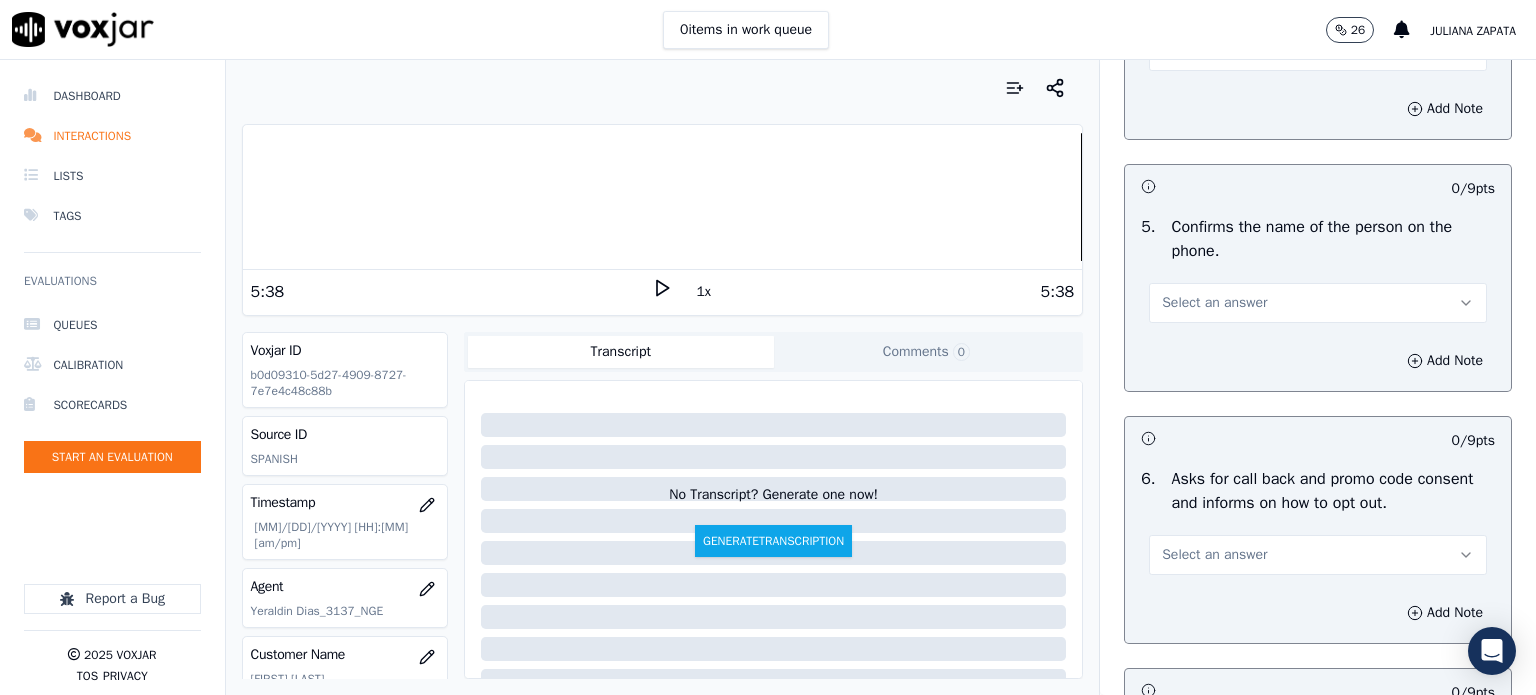 click on "Select an answer" at bounding box center (1214, 303) 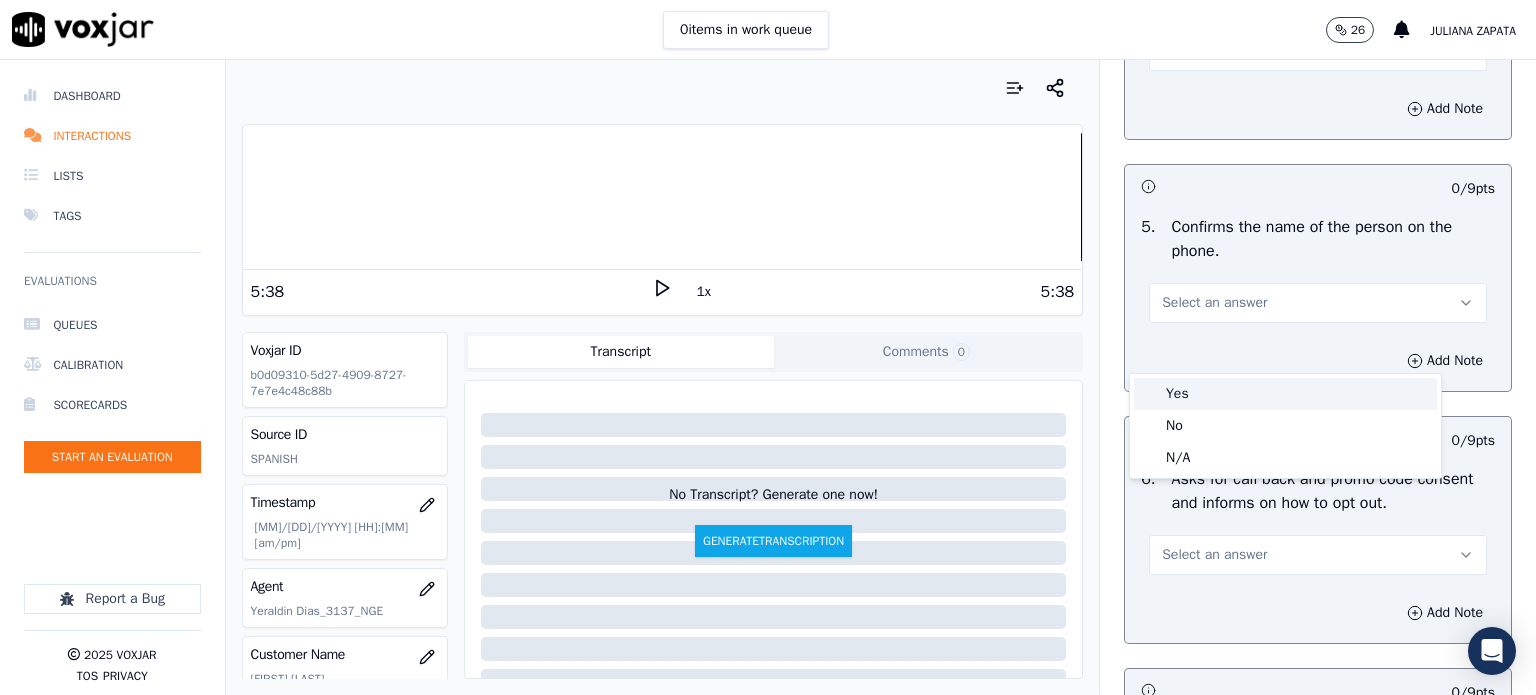 click on "Yes" at bounding box center [1285, 394] 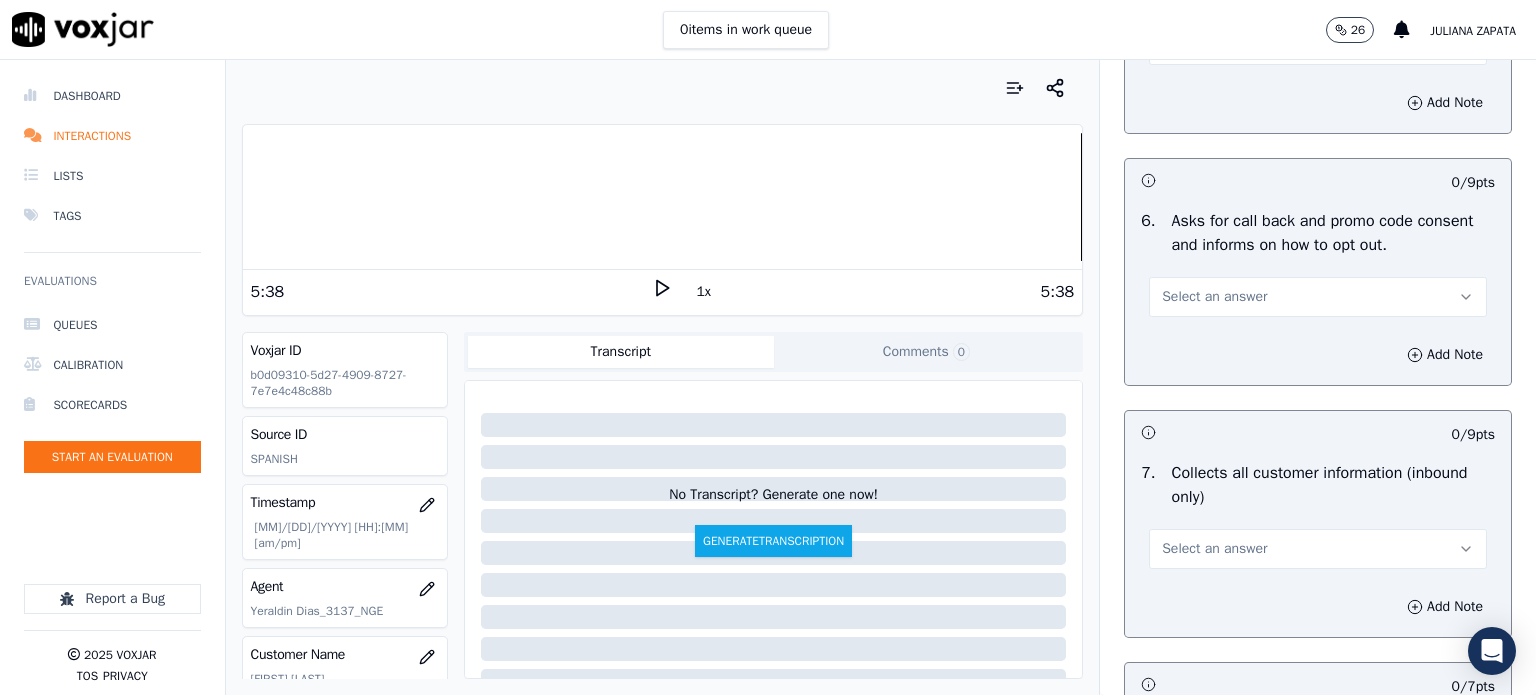 scroll, scrollTop: 1400, scrollLeft: 0, axis: vertical 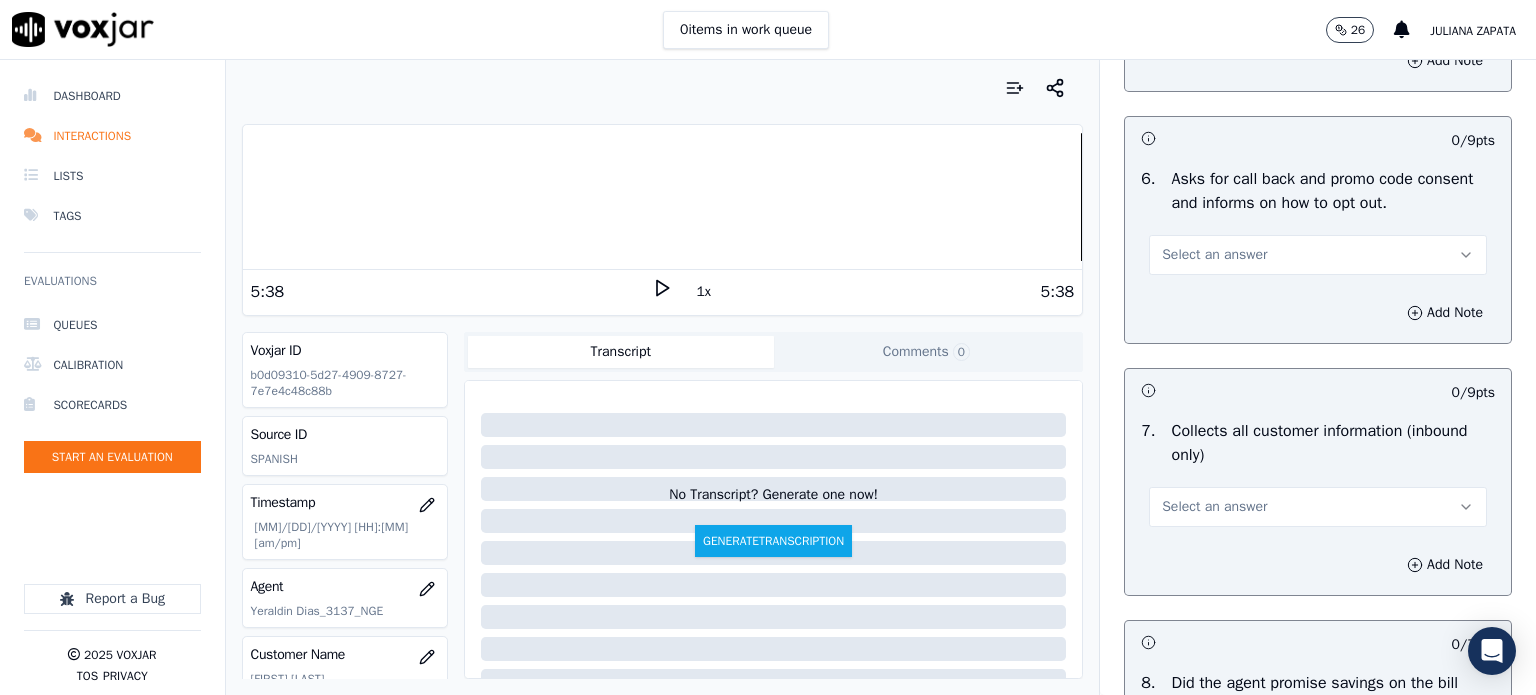 click on "Select an answer" at bounding box center [1318, 255] 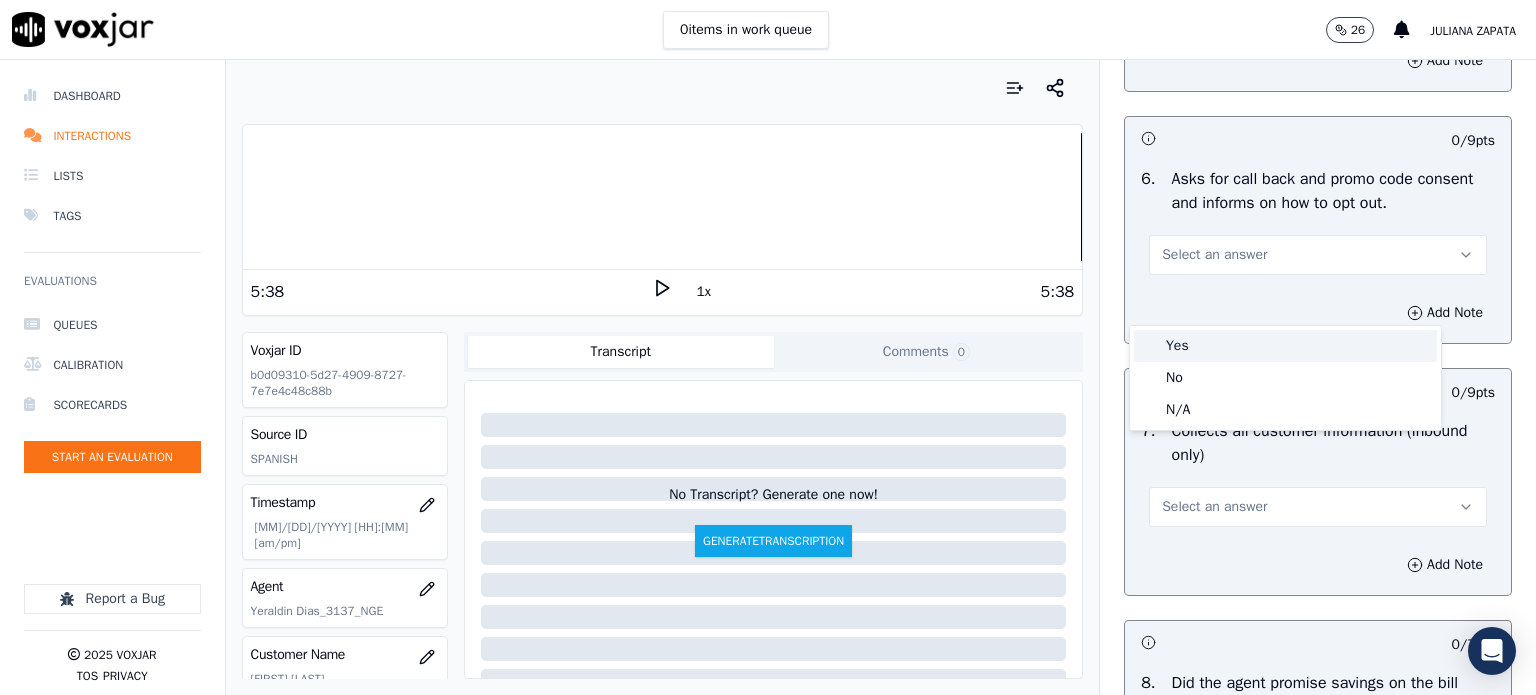 click on "Yes" at bounding box center [1285, 346] 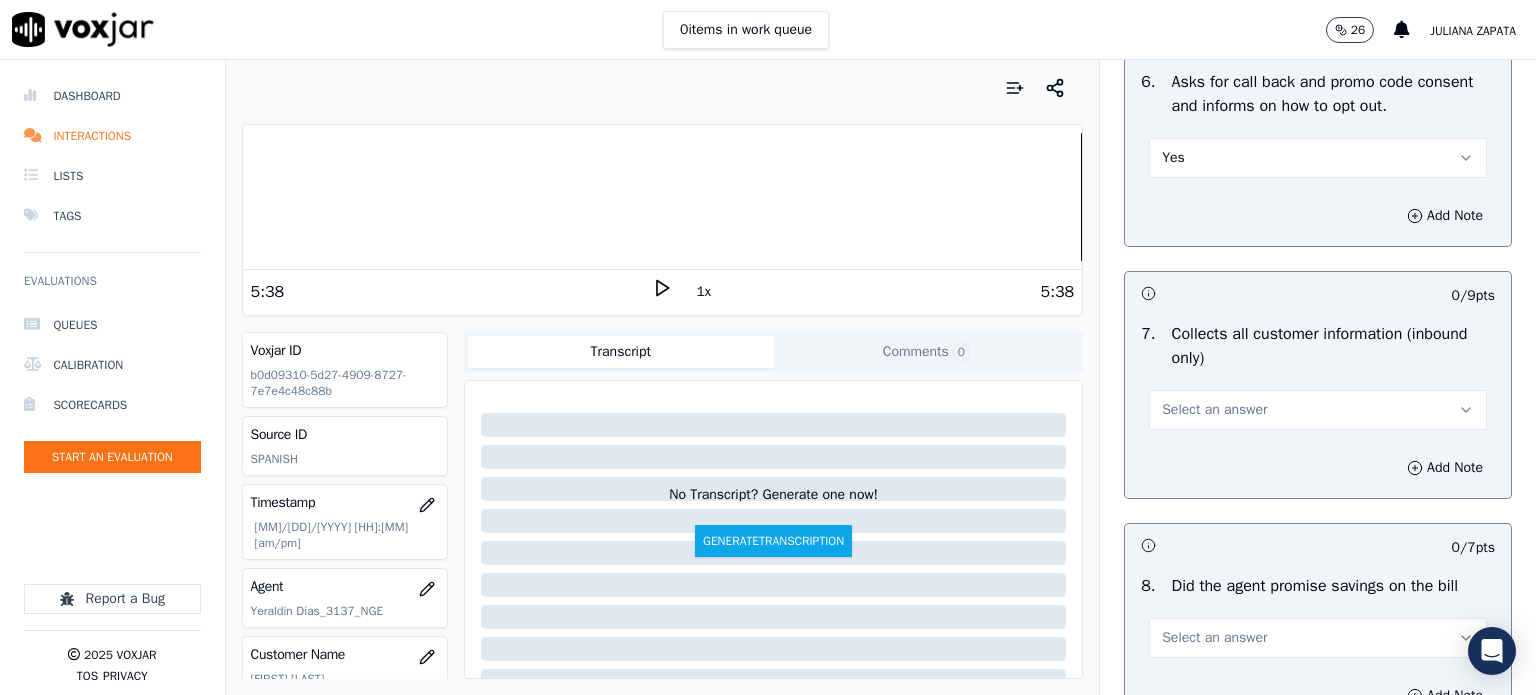 scroll, scrollTop: 1500, scrollLeft: 0, axis: vertical 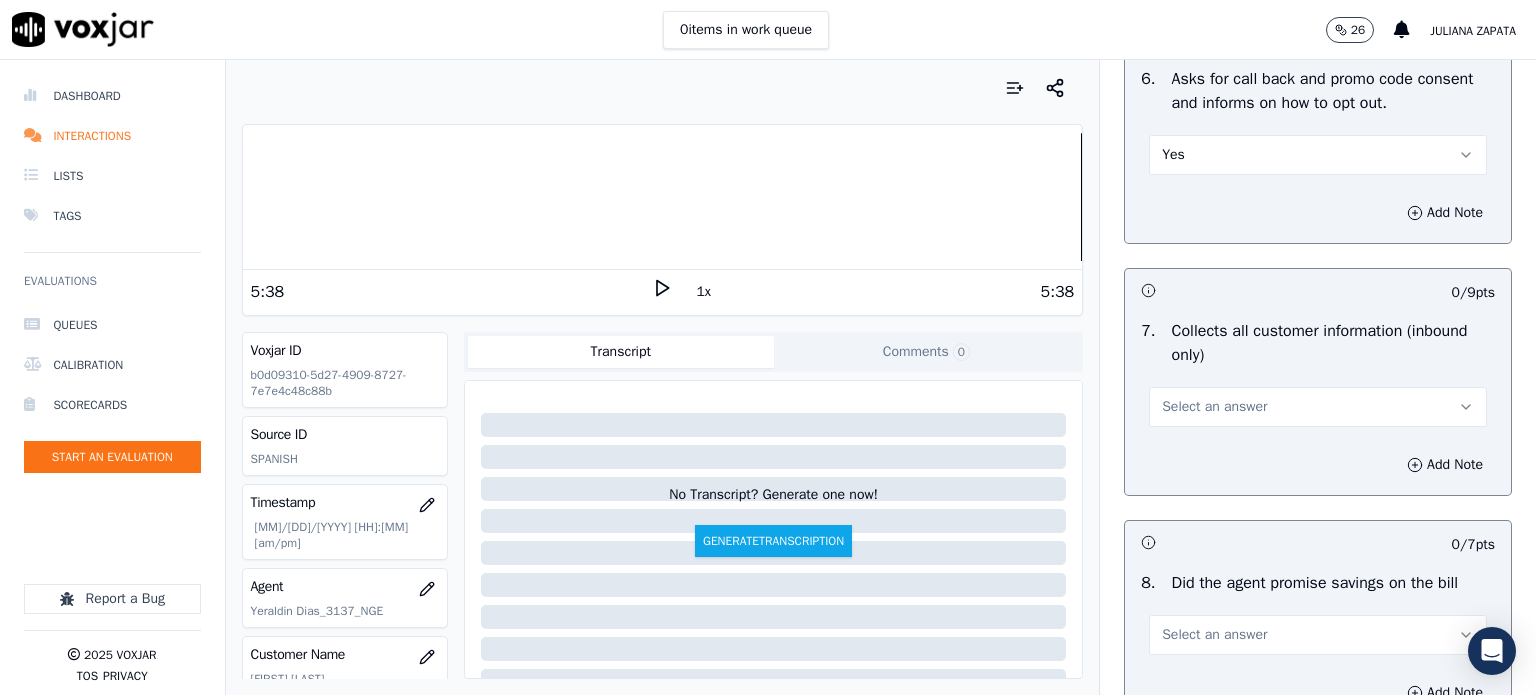 click on "Select an answer" at bounding box center (1214, 407) 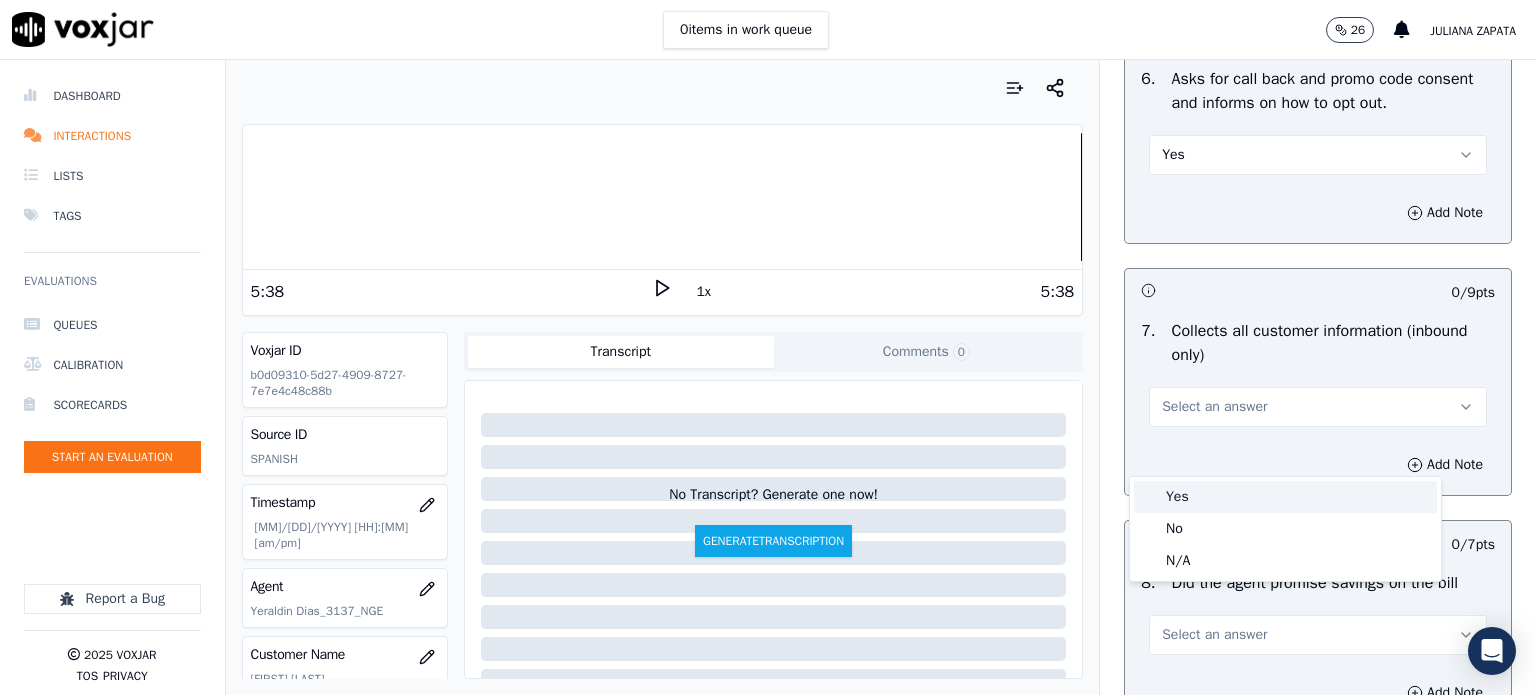 click on "Yes" at bounding box center [1285, 497] 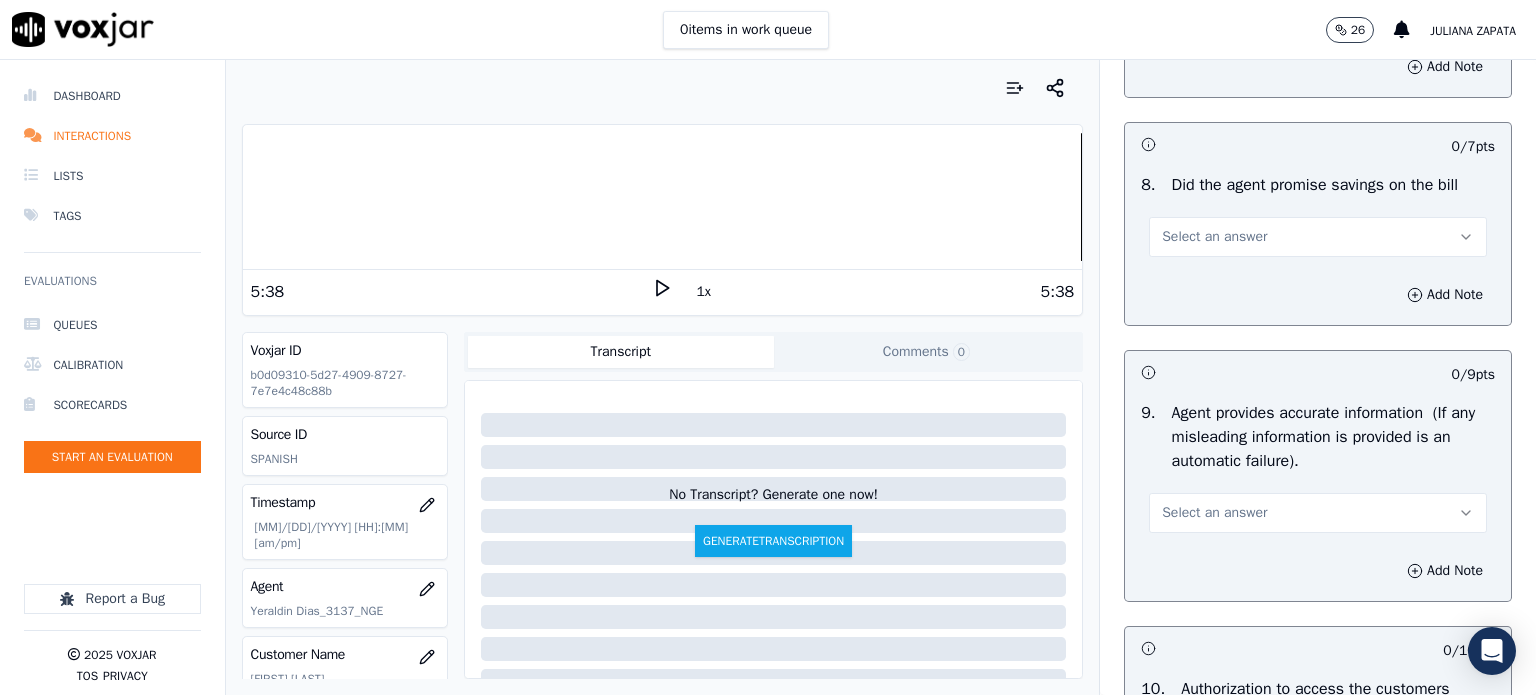 scroll, scrollTop: 1900, scrollLeft: 0, axis: vertical 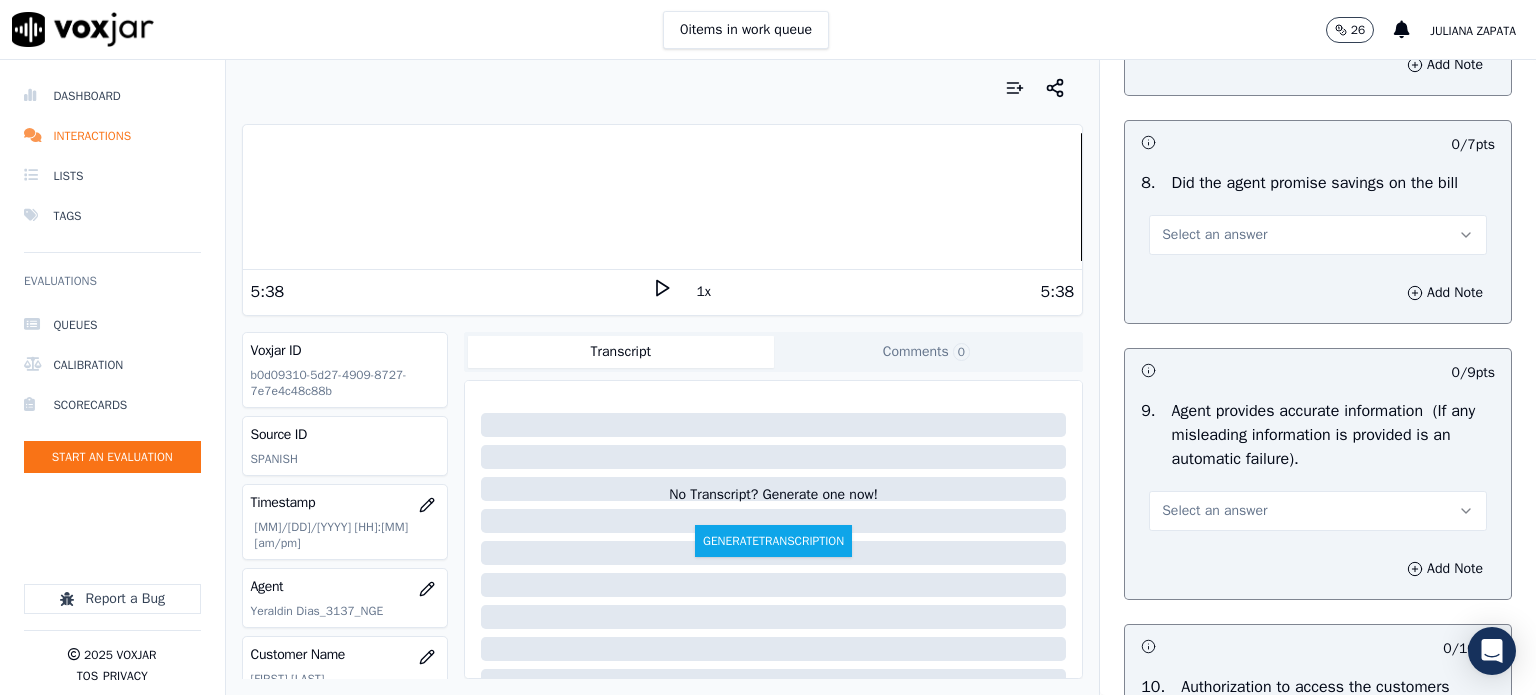 click on "Select an answer" at bounding box center (1214, 235) 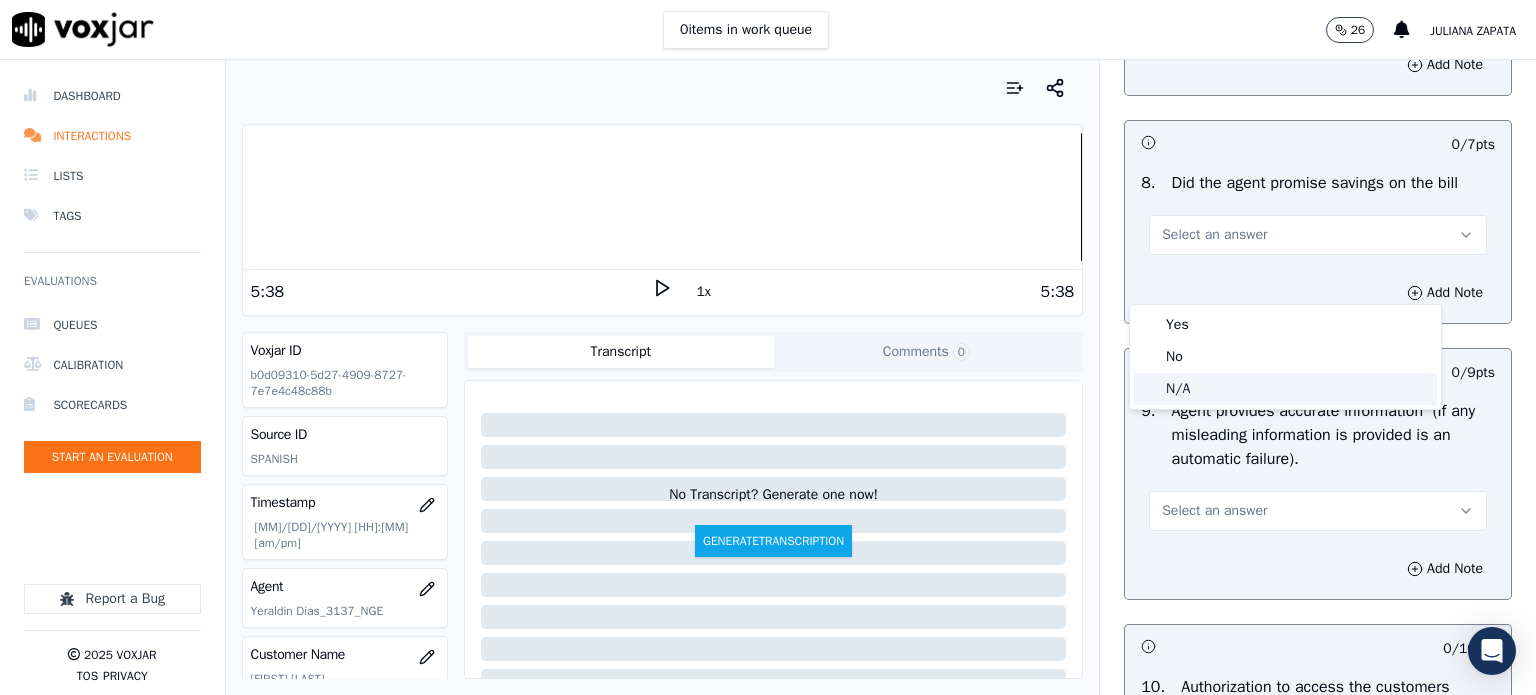 click on "N/A" 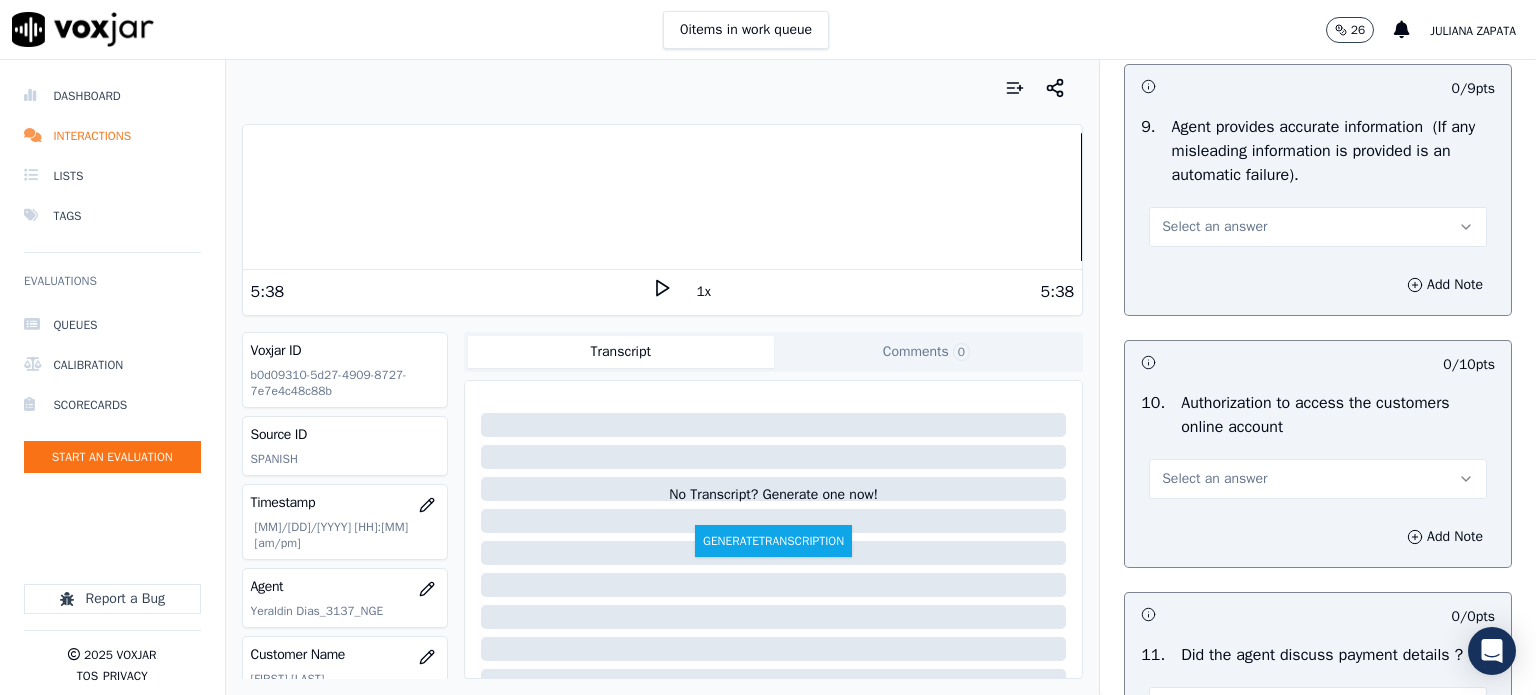 scroll, scrollTop: 2200, scrollLeft: 0, axis: vertical 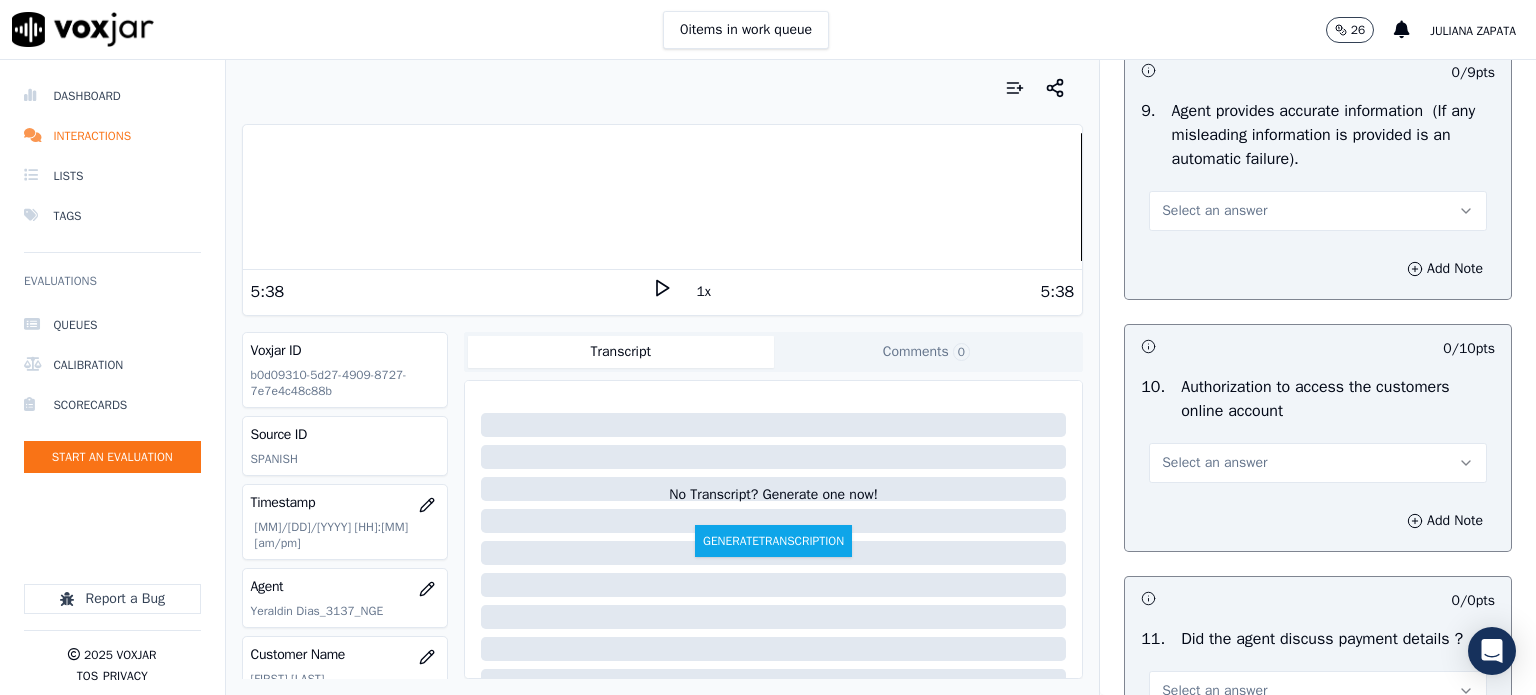 click on "Select an answer" at bounding box center (1214, 211) 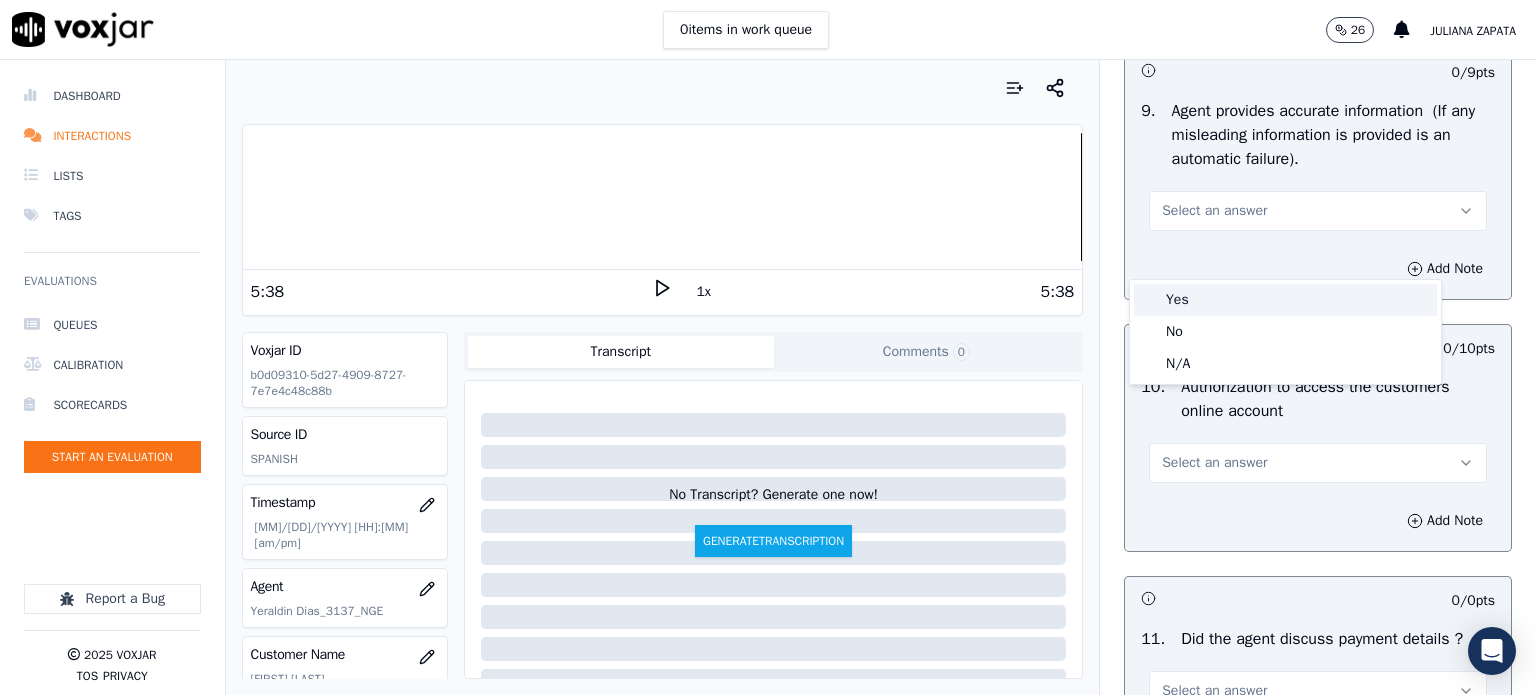 click on "Yes" at bounding box center (1285, 300) 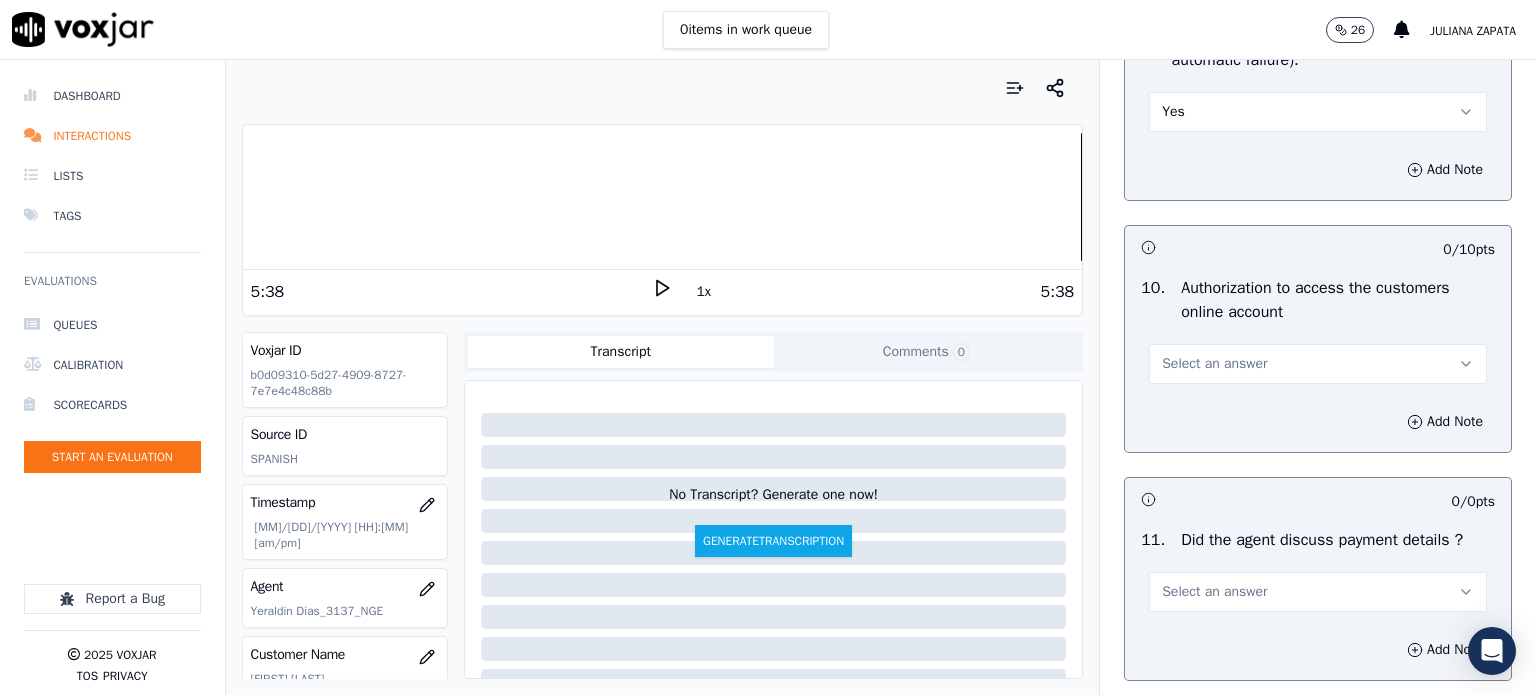 scroll, scrollTop: 2300, scrollLeft: 0, axis: vertical 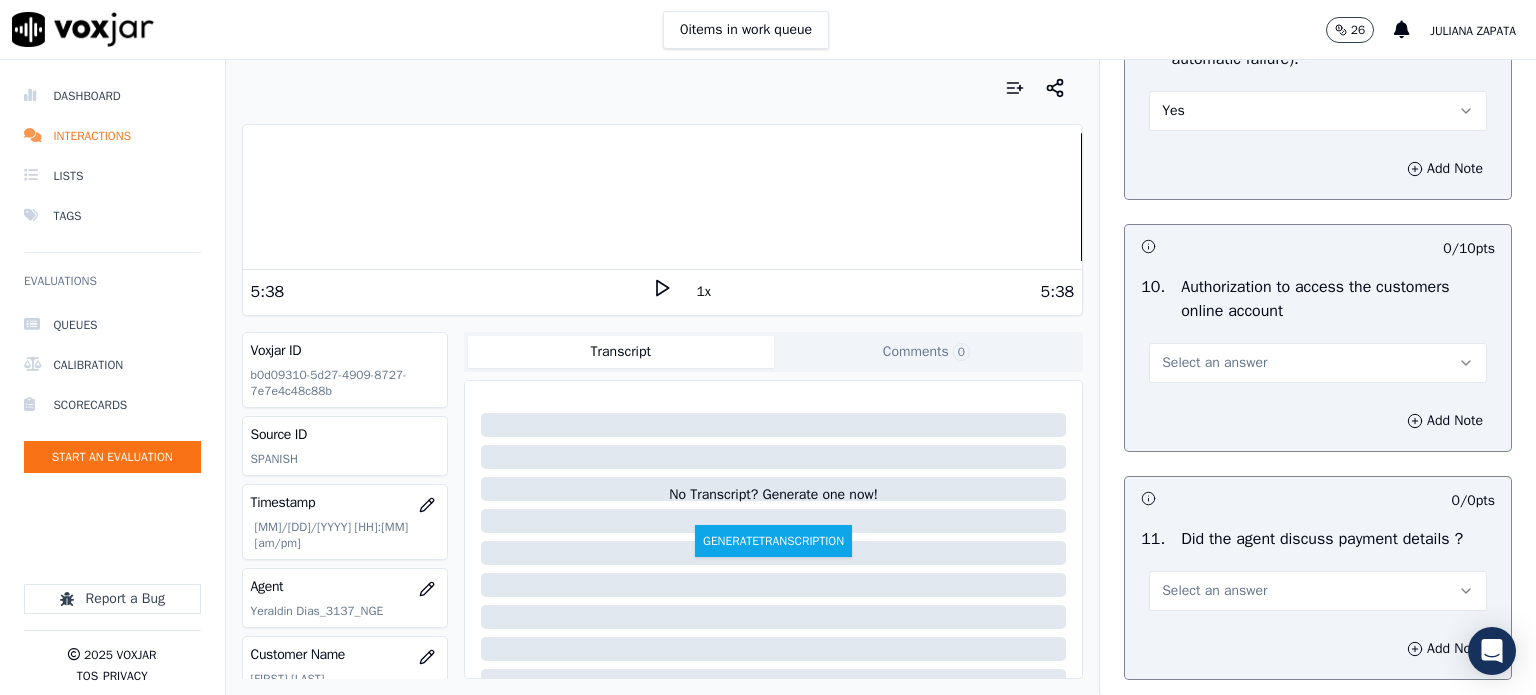 click on "Select an answer" at bounding box center [1214, 363] 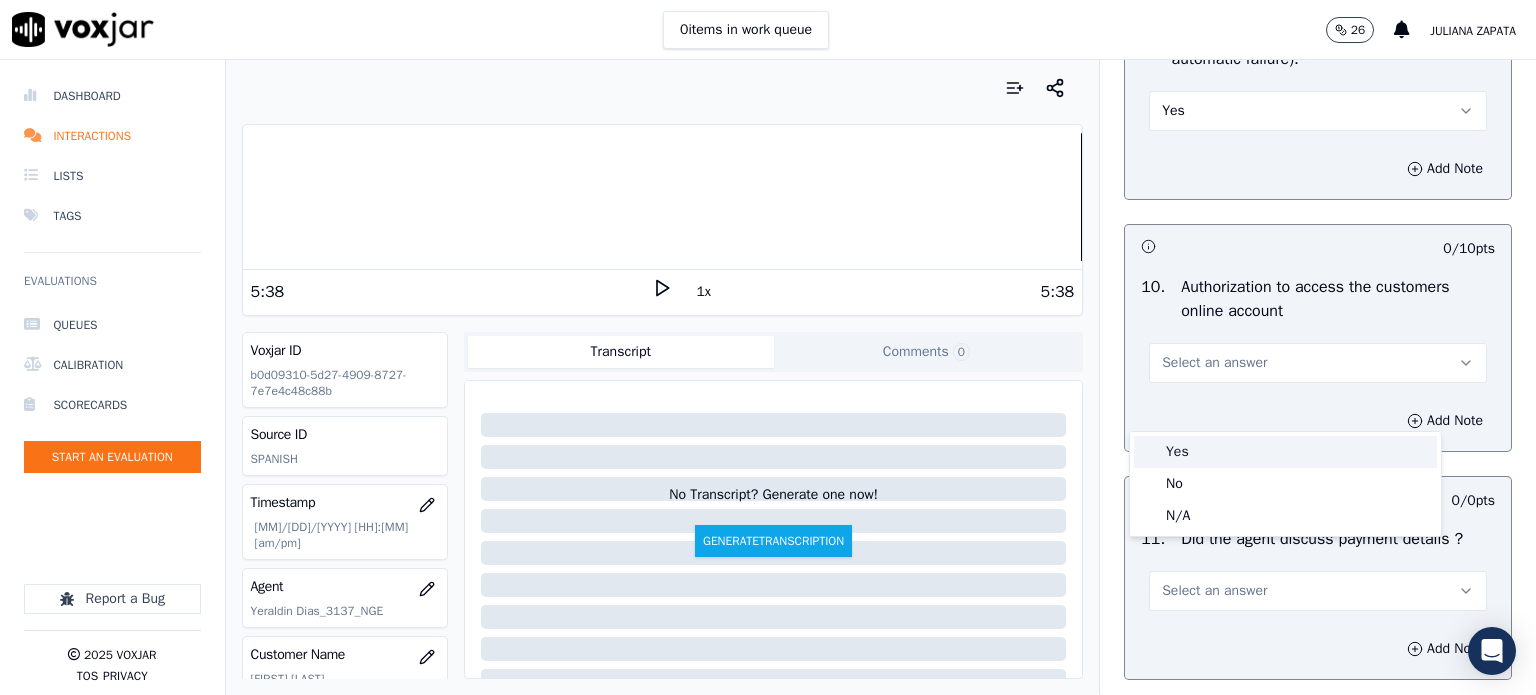 click on "Yes" at bounding box center [1285, 452] 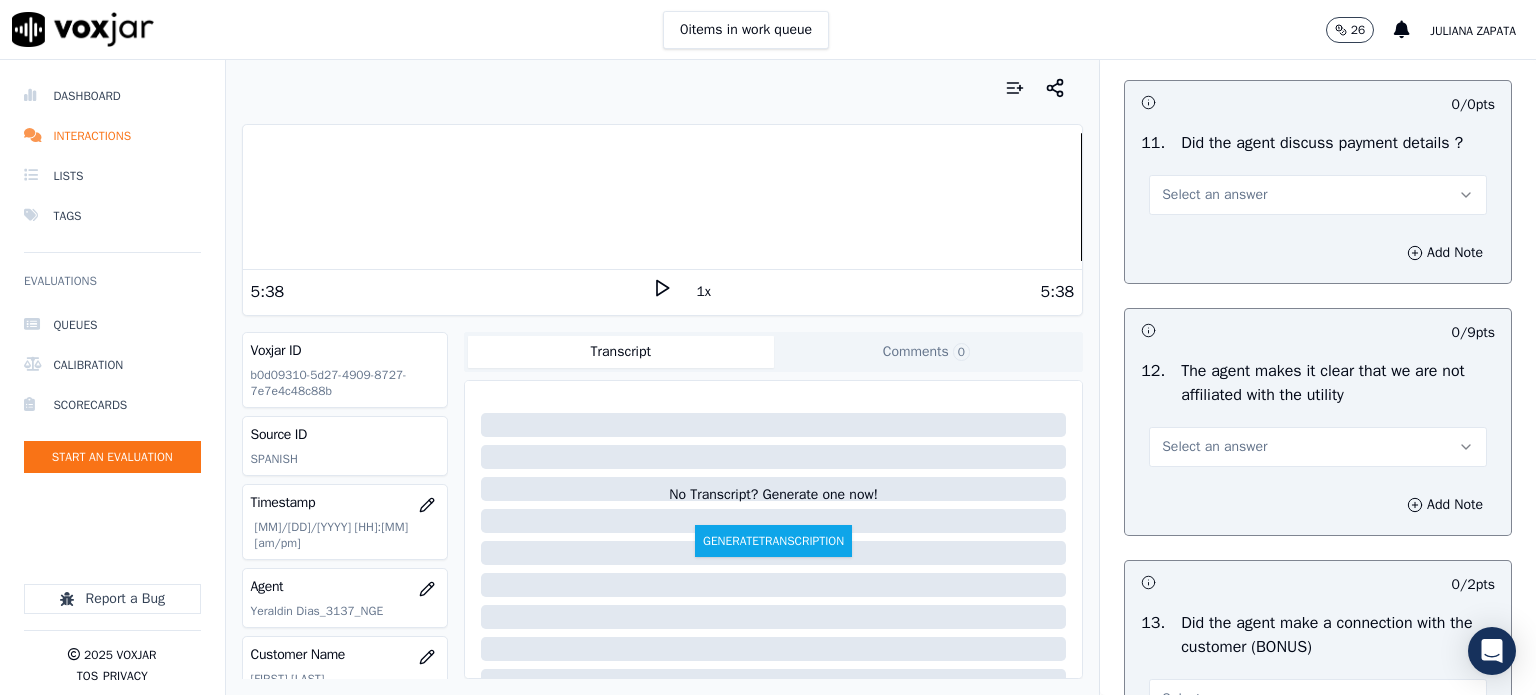 scroll, scrollTop: 2700, scrollLeft: 0, axis: vertical 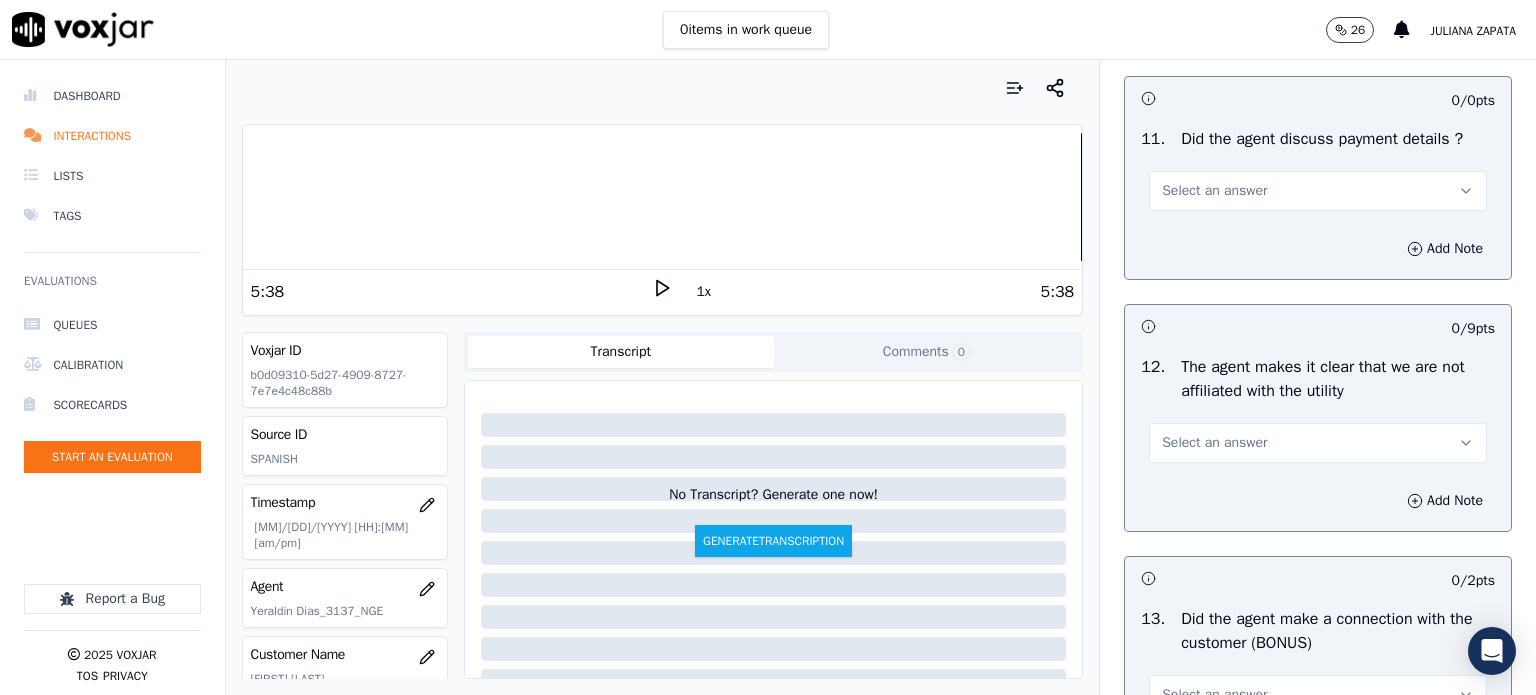 click on "Select an answer" at bounding box center (1214, 191) 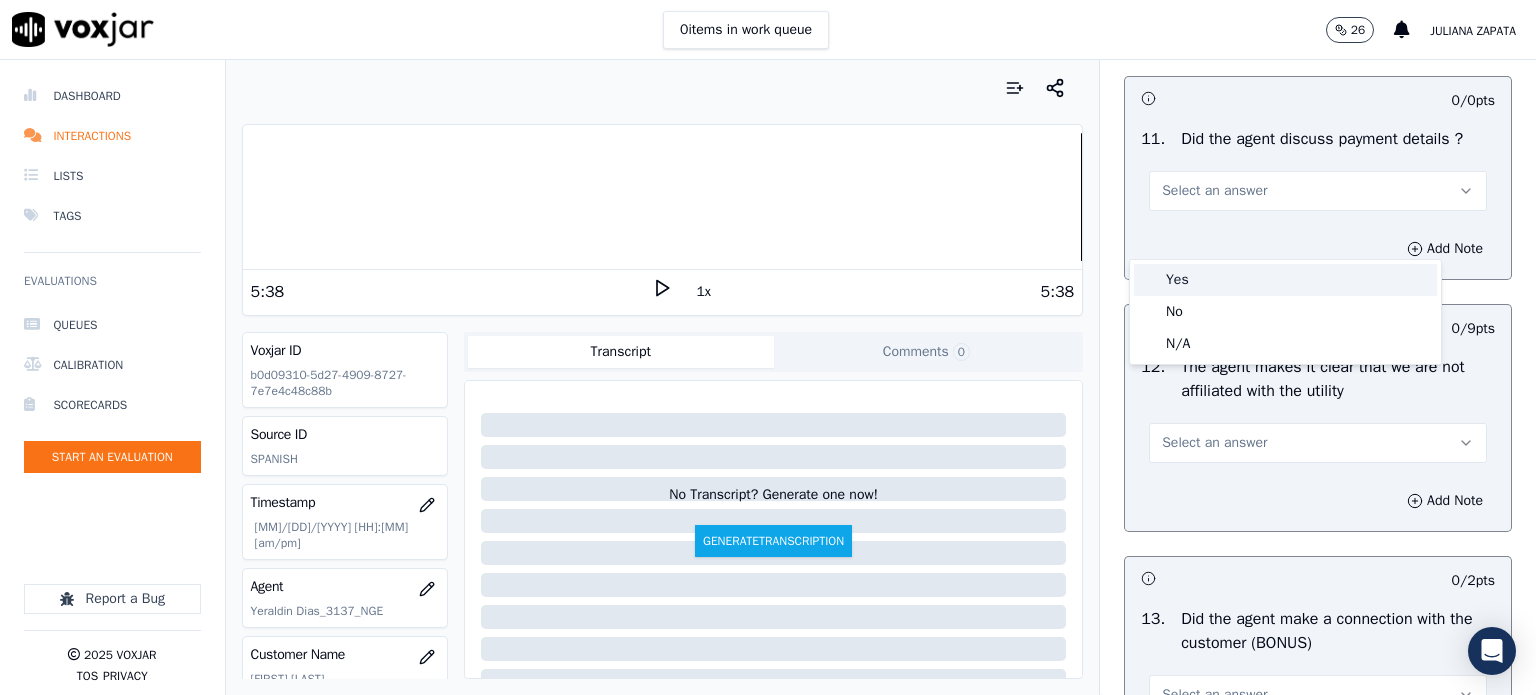 drag, startPoint x: 1186, startPoint y: 281, endPoint x: 1139, endPoint y: 313, distance: 56.859474 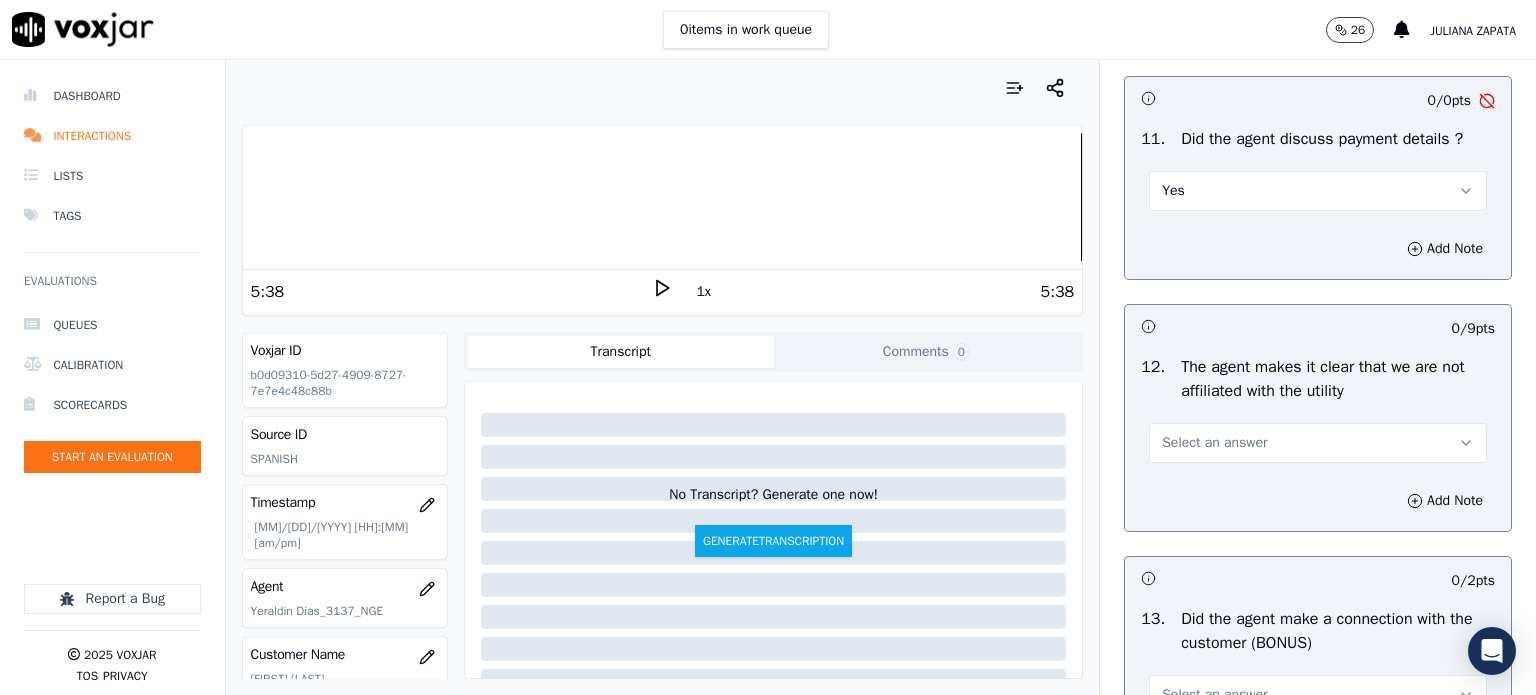 click on "Select an answer" at bounding box center [1214, 443] 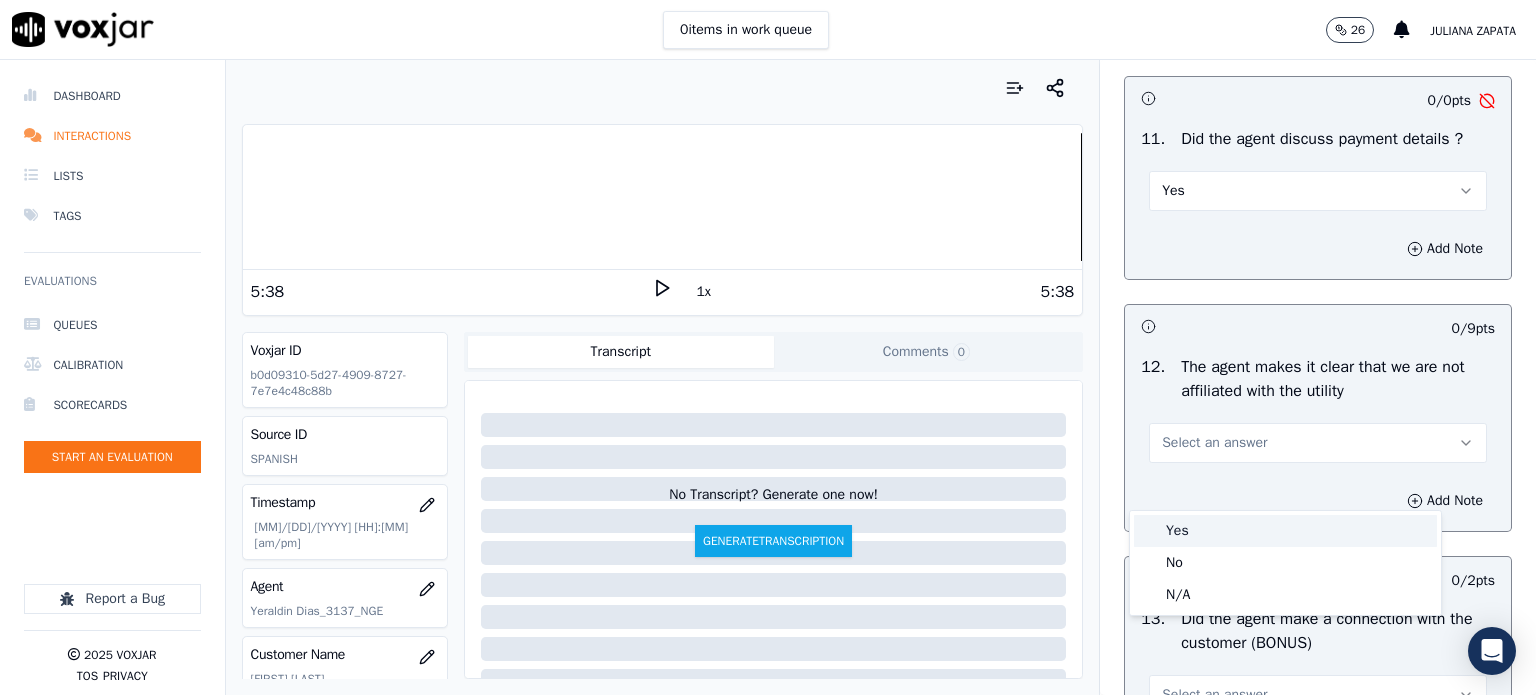 click on "Yes" at bounding box center (1285, 531) 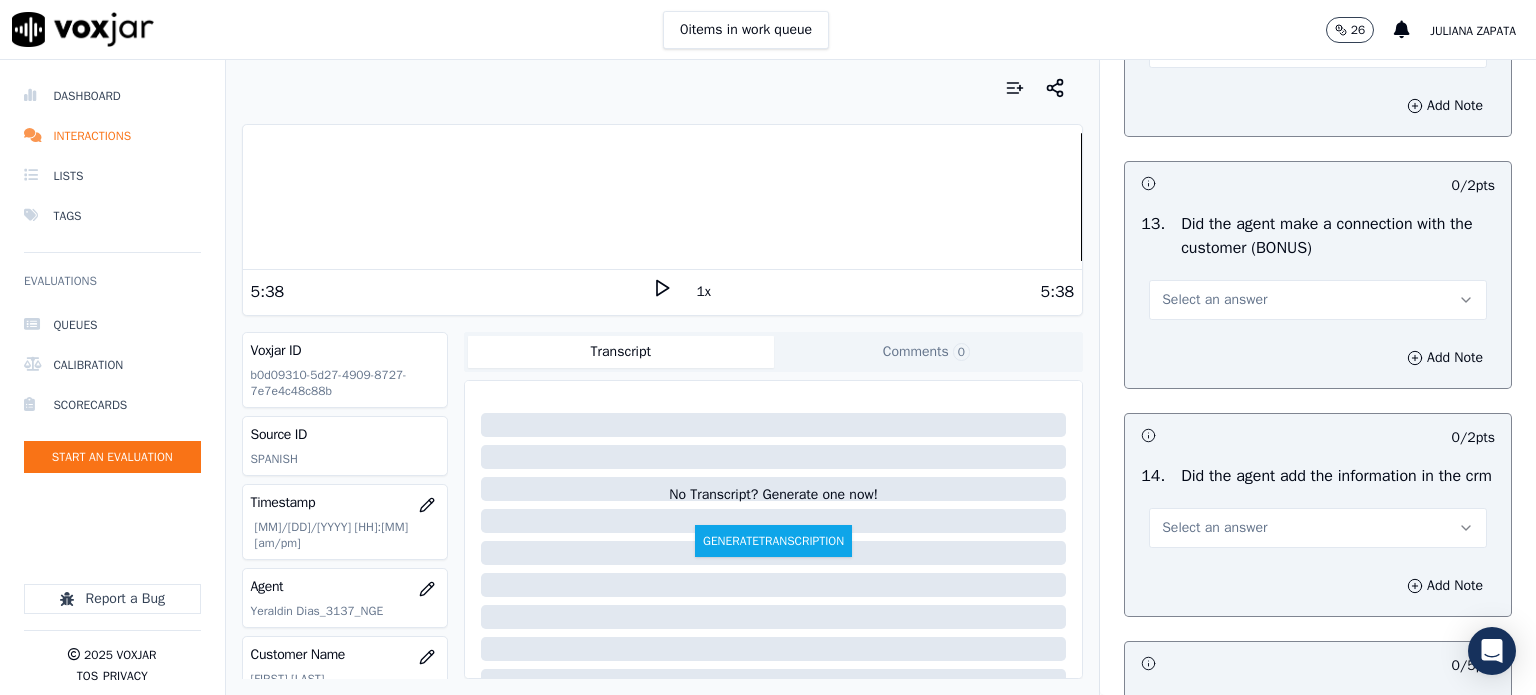 scroll, scrollTop: 3100, scrollLeft: 0, axis: vertical 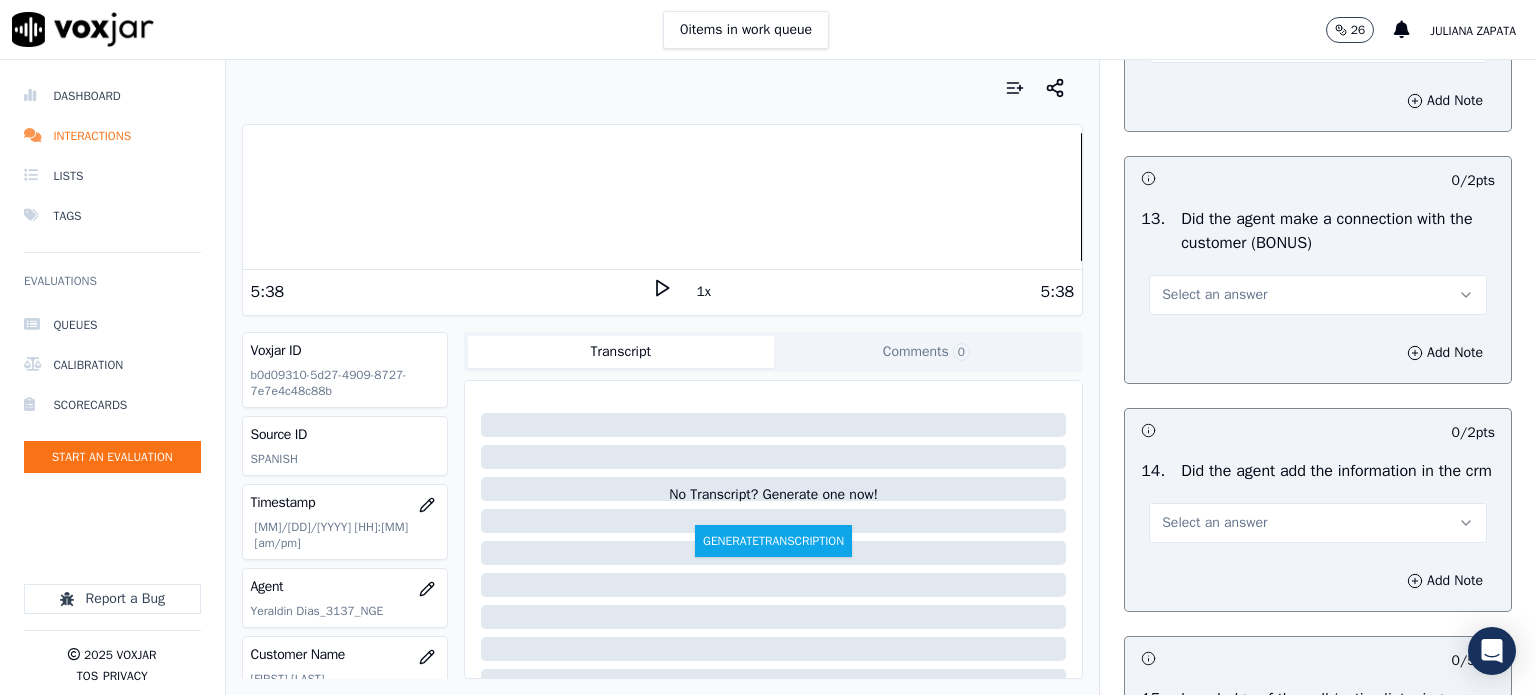 click on "Select an answer" at bounding box center (1214, 295) 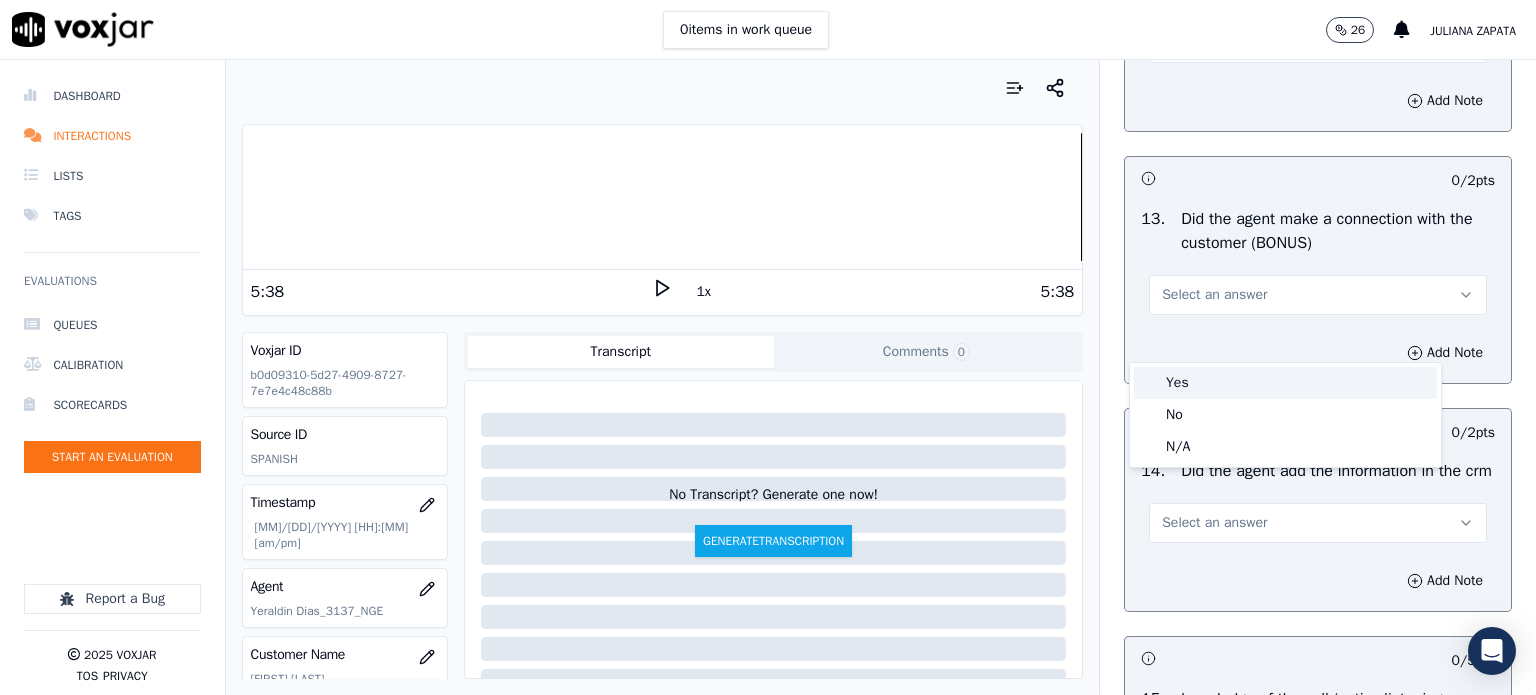 click on "Yes" at bounding box center [1285, 383] 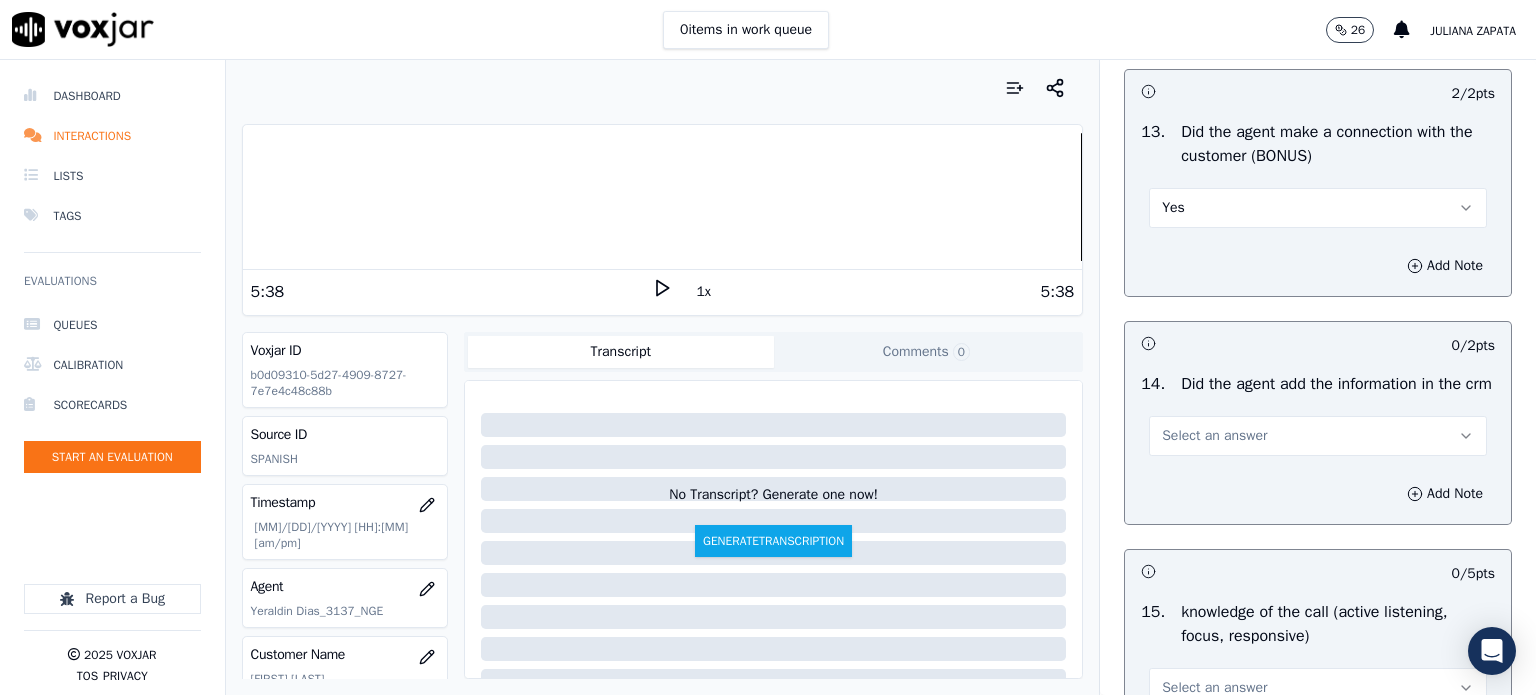 scroll, scrollTop: 3500, scrollLeft: 0, axis: vertical 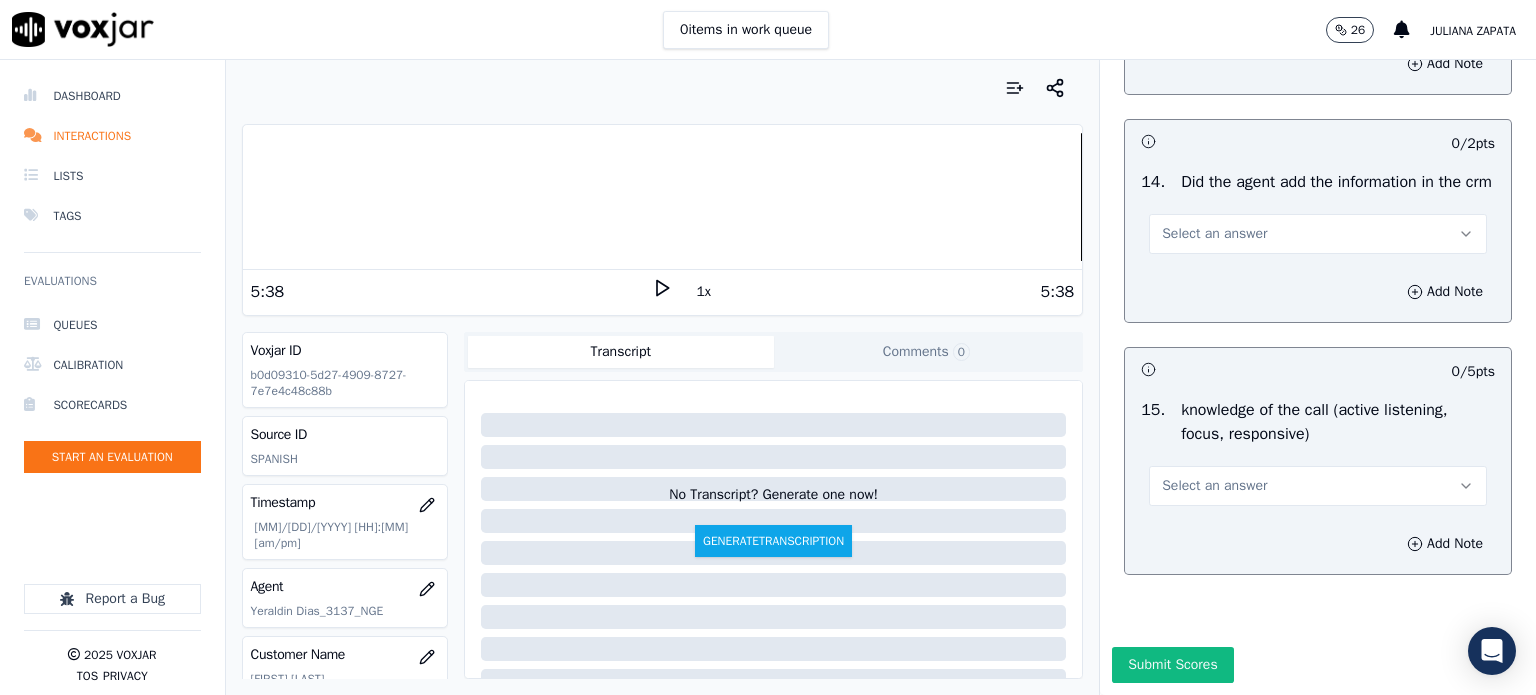 click on "Select an answer" at bounding box center (1214, 234) 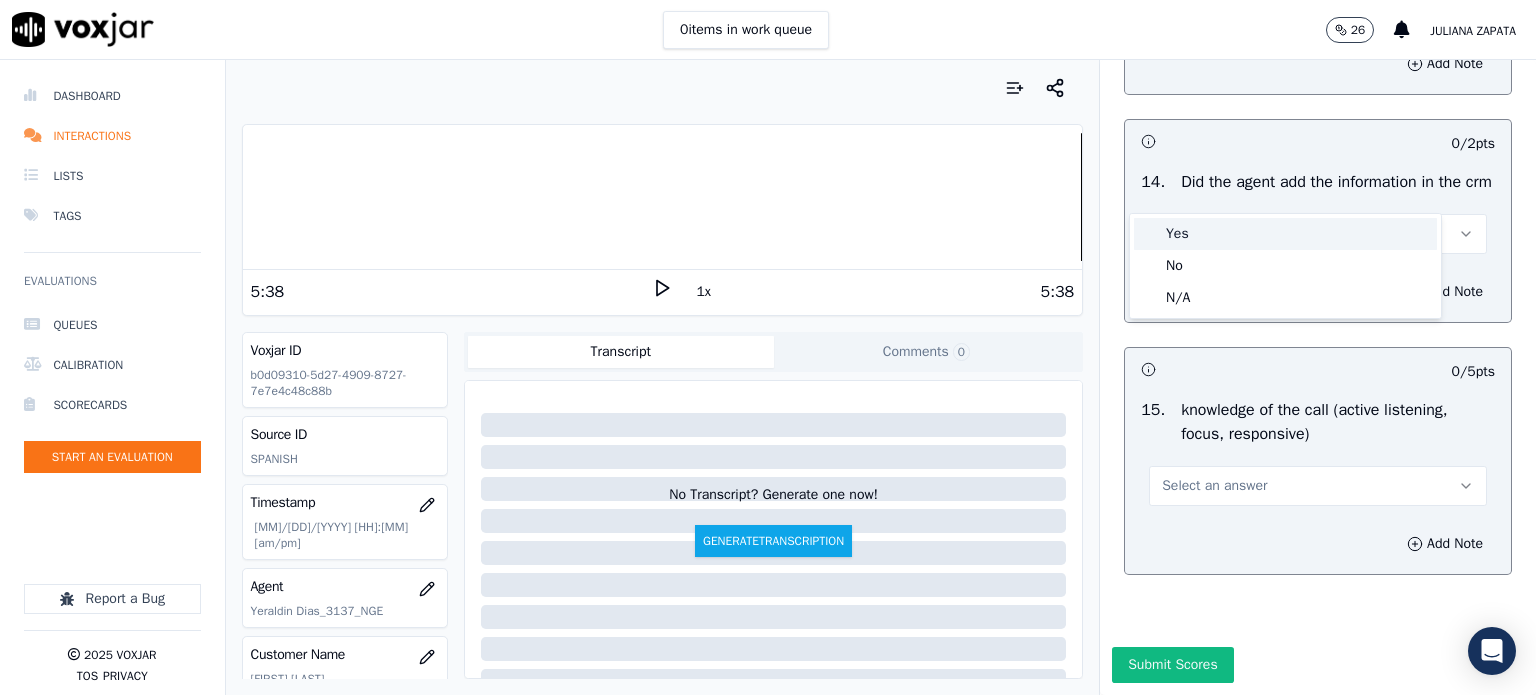 click on "Yes" at bounding box center (1285, 234) 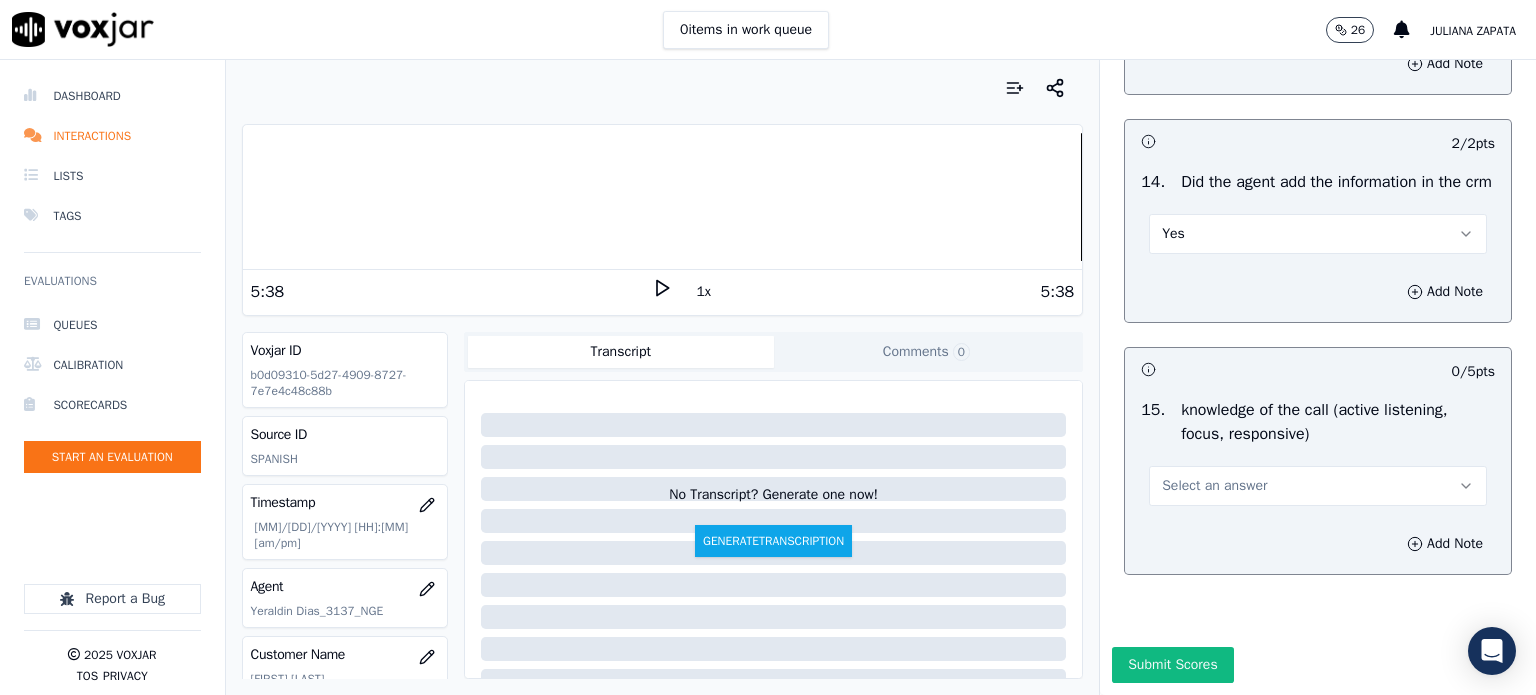 click on "Select an answer" at bounding box center [1318, 486] 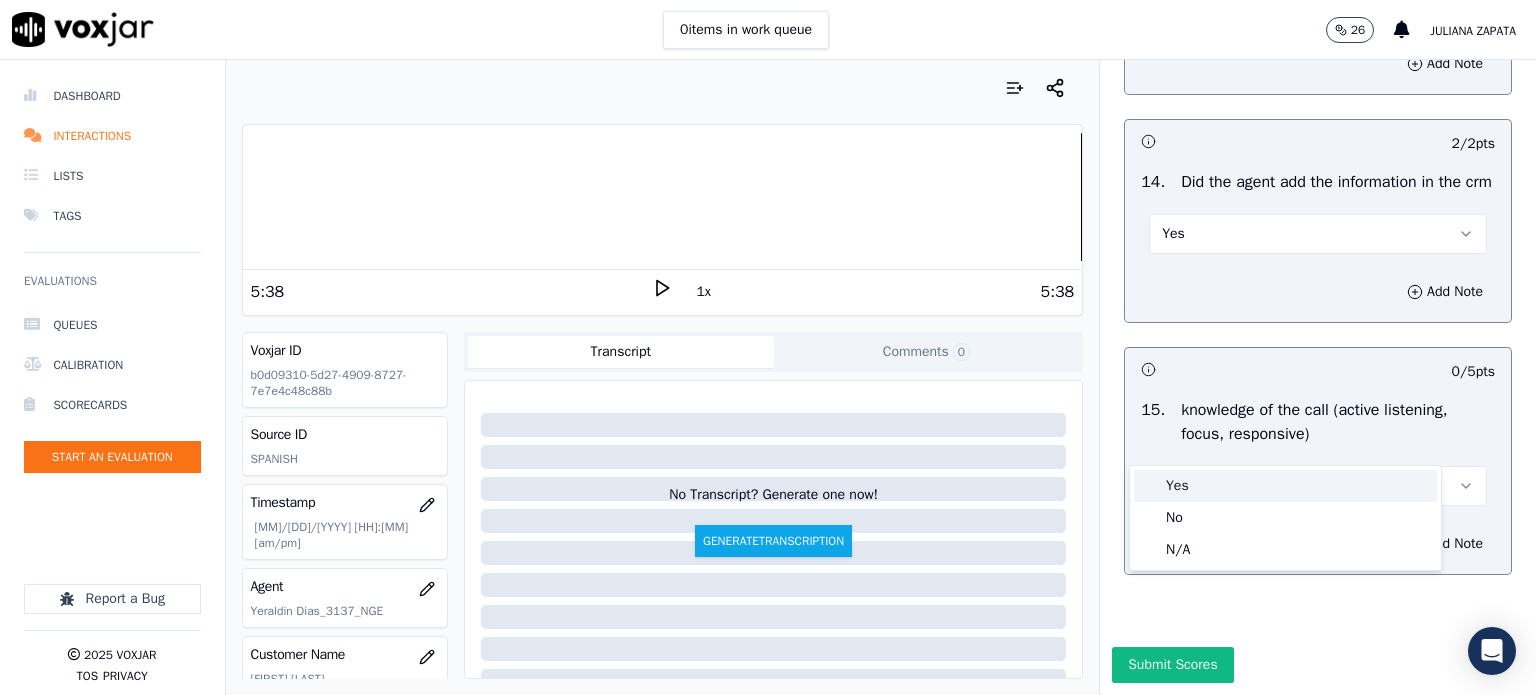 click on "Yes" at bounding box center [1285, 486] 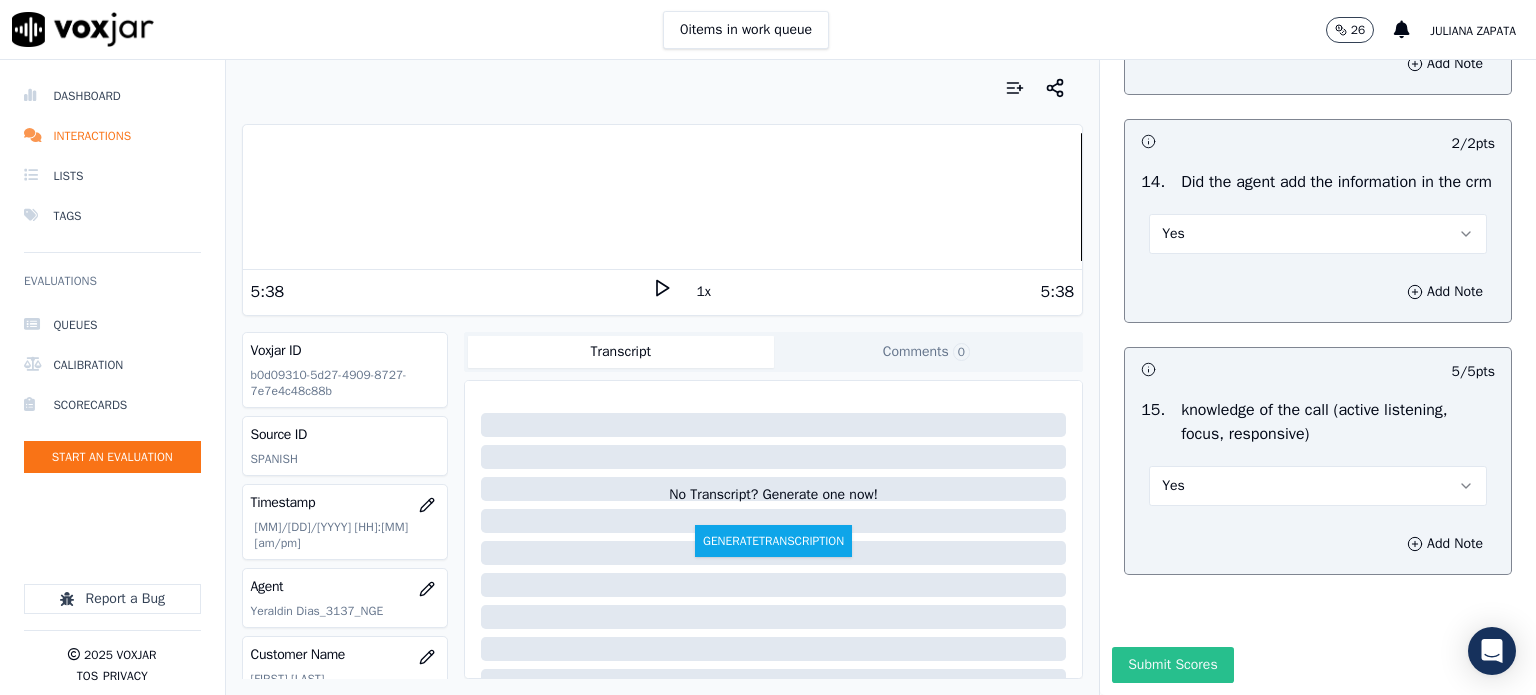 click on "Submit Scores" at bounding box center [1172, 665] 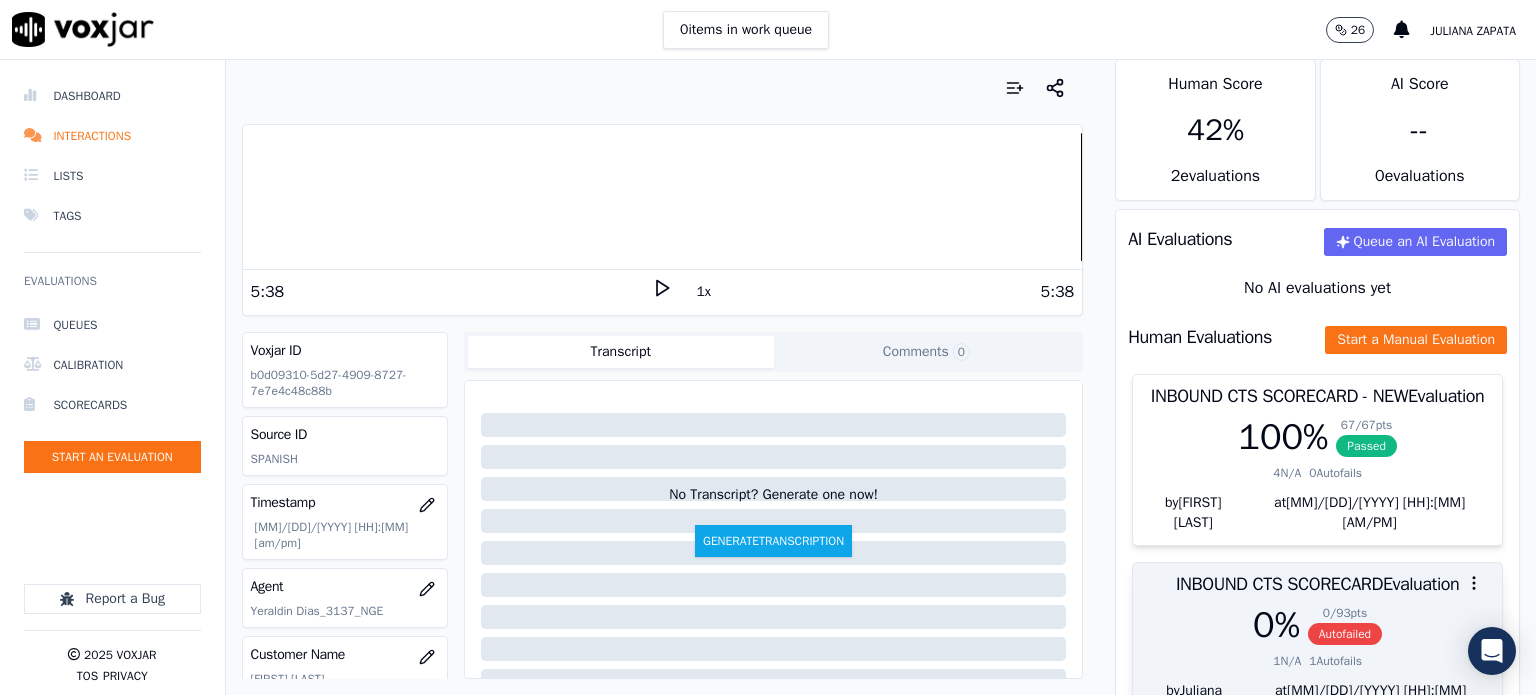 scroll, scrollTop: 0, scrollLeft: 0, axis: both 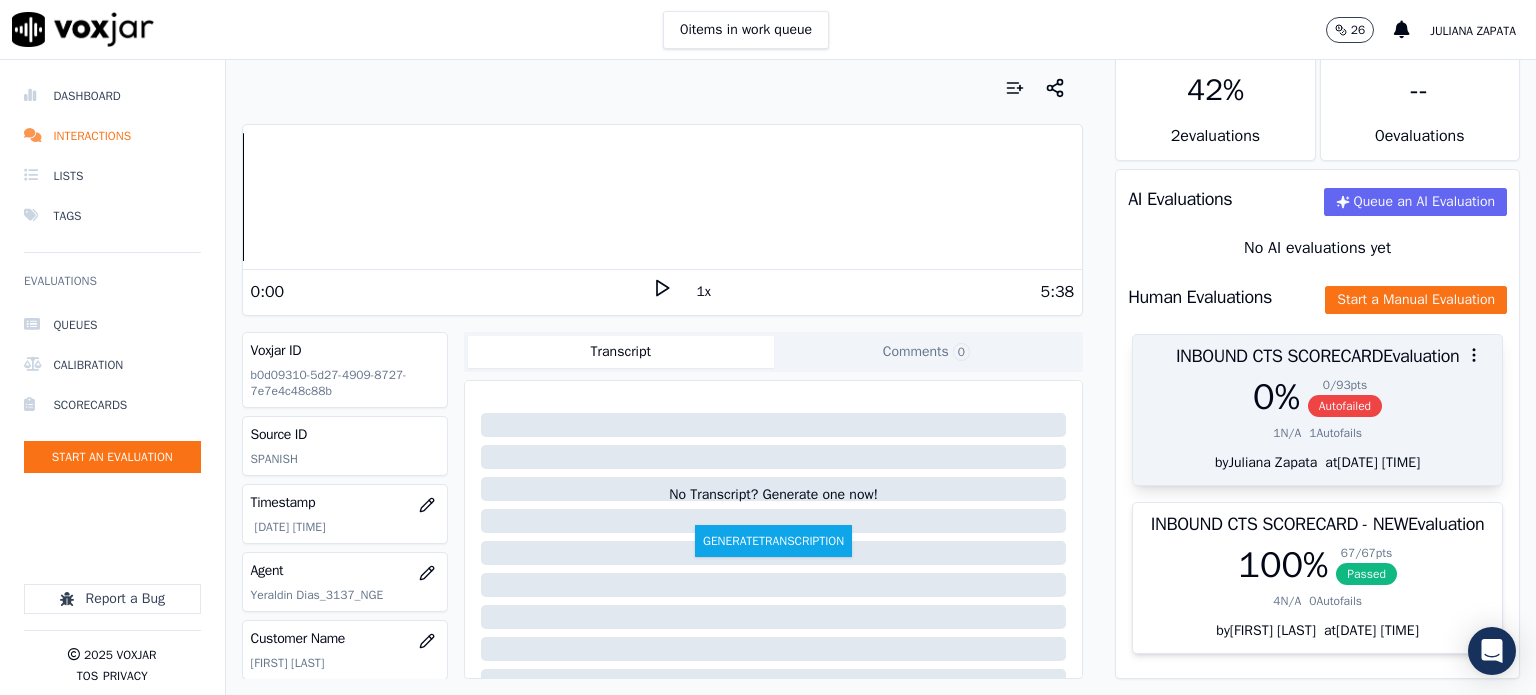 click on "Autofailed" at bounding box center [1345, 406] 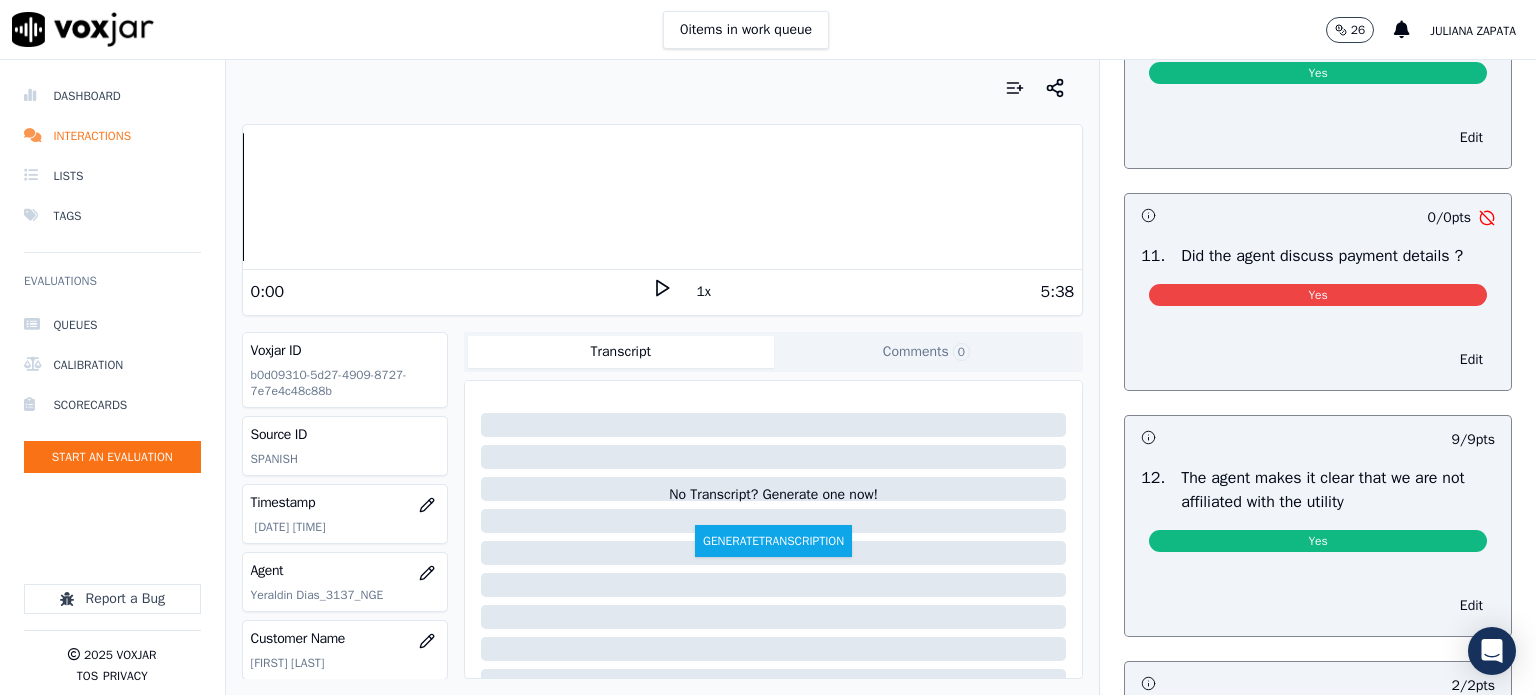 scroll, scrollTop: 2600, scrollLeft: 0, axis: vertical 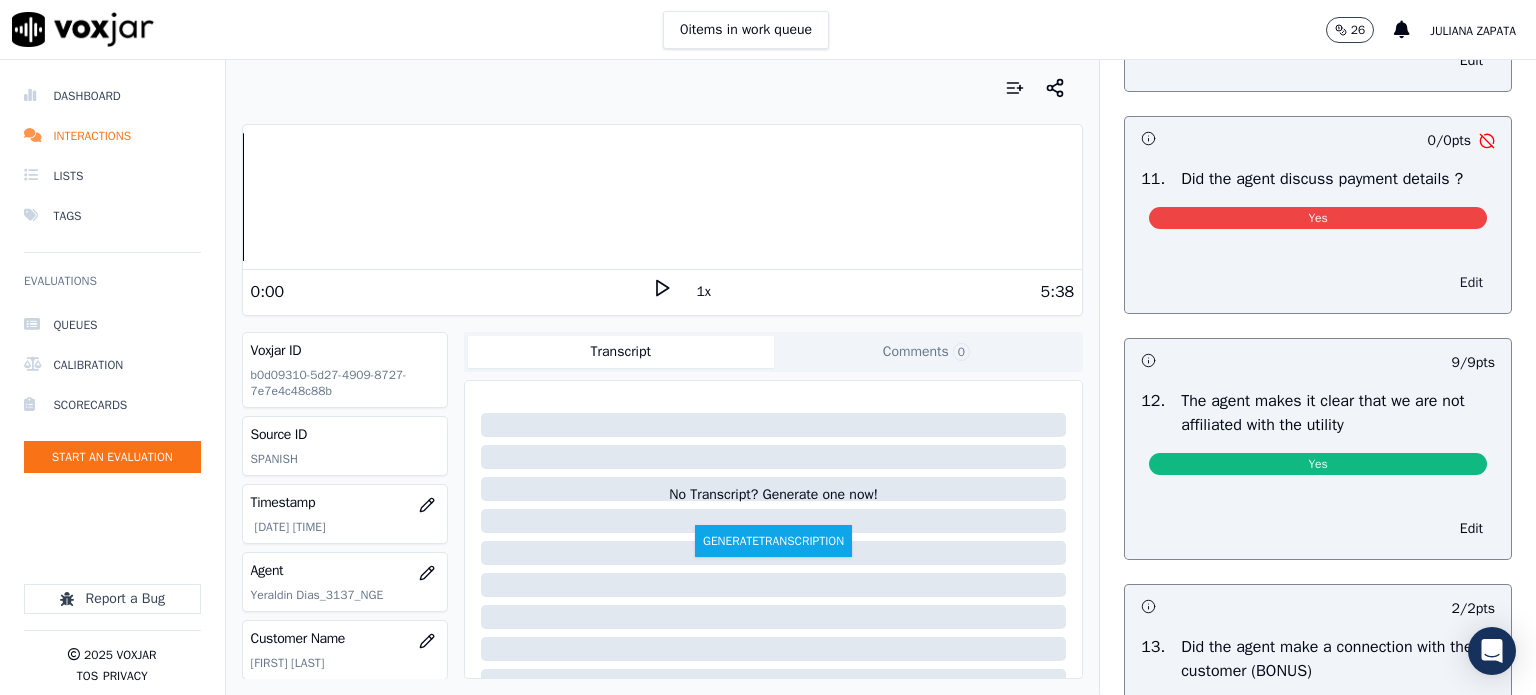 click on "Edit" at bounding box center (1471, 283) 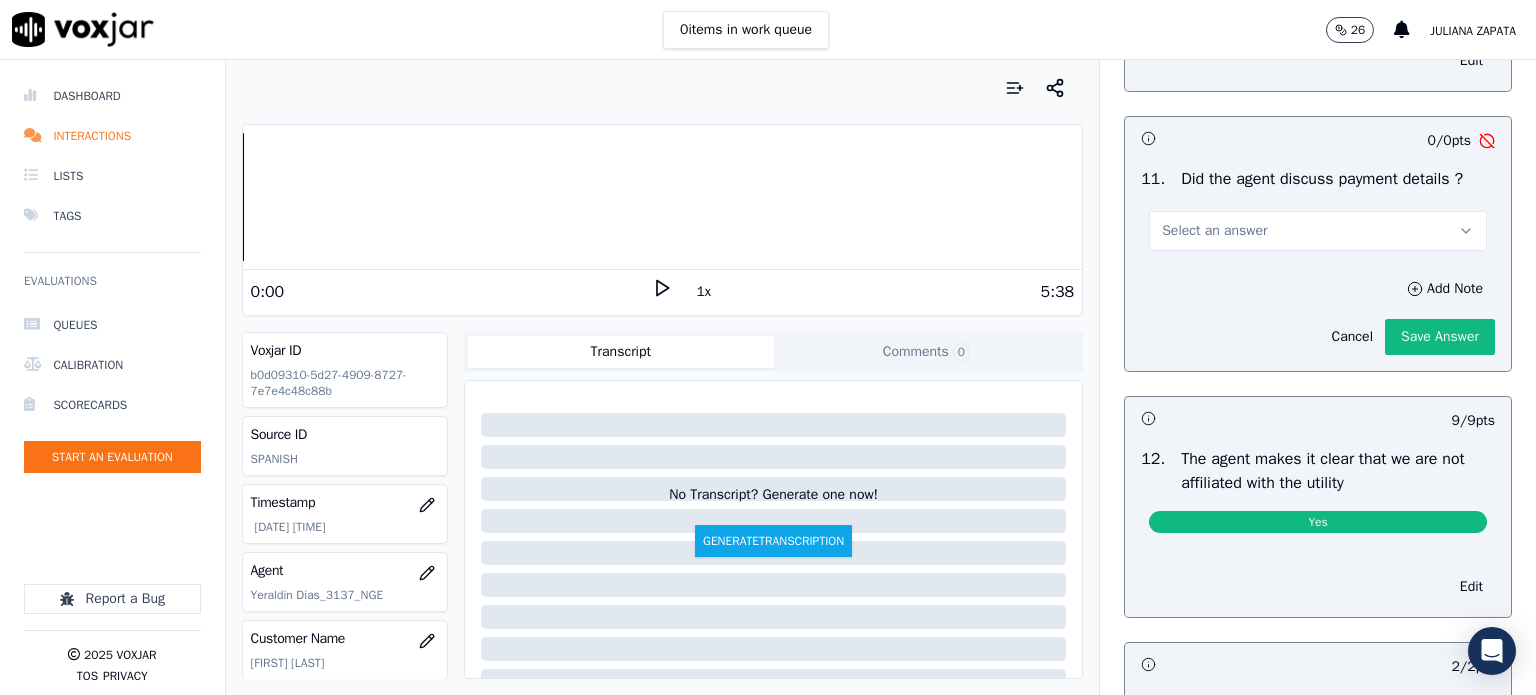 click 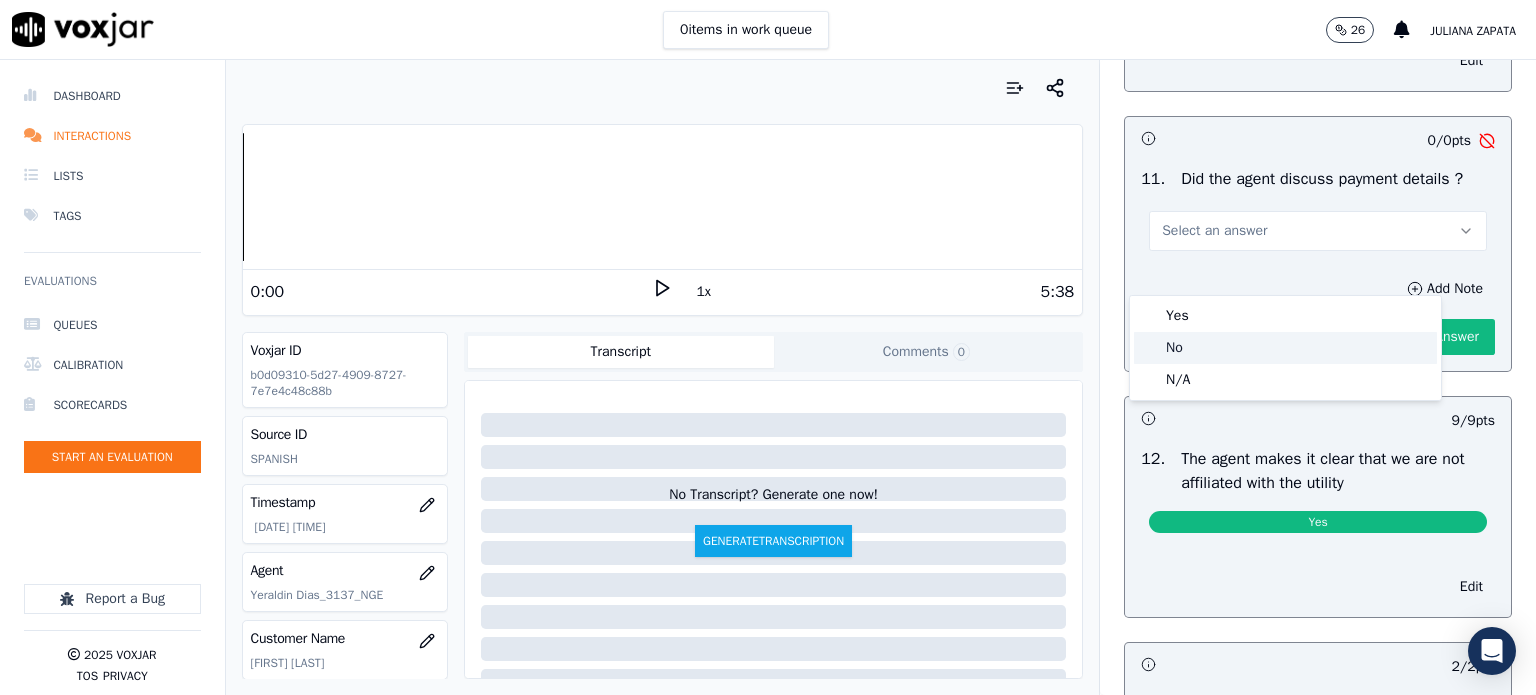 click on "No" 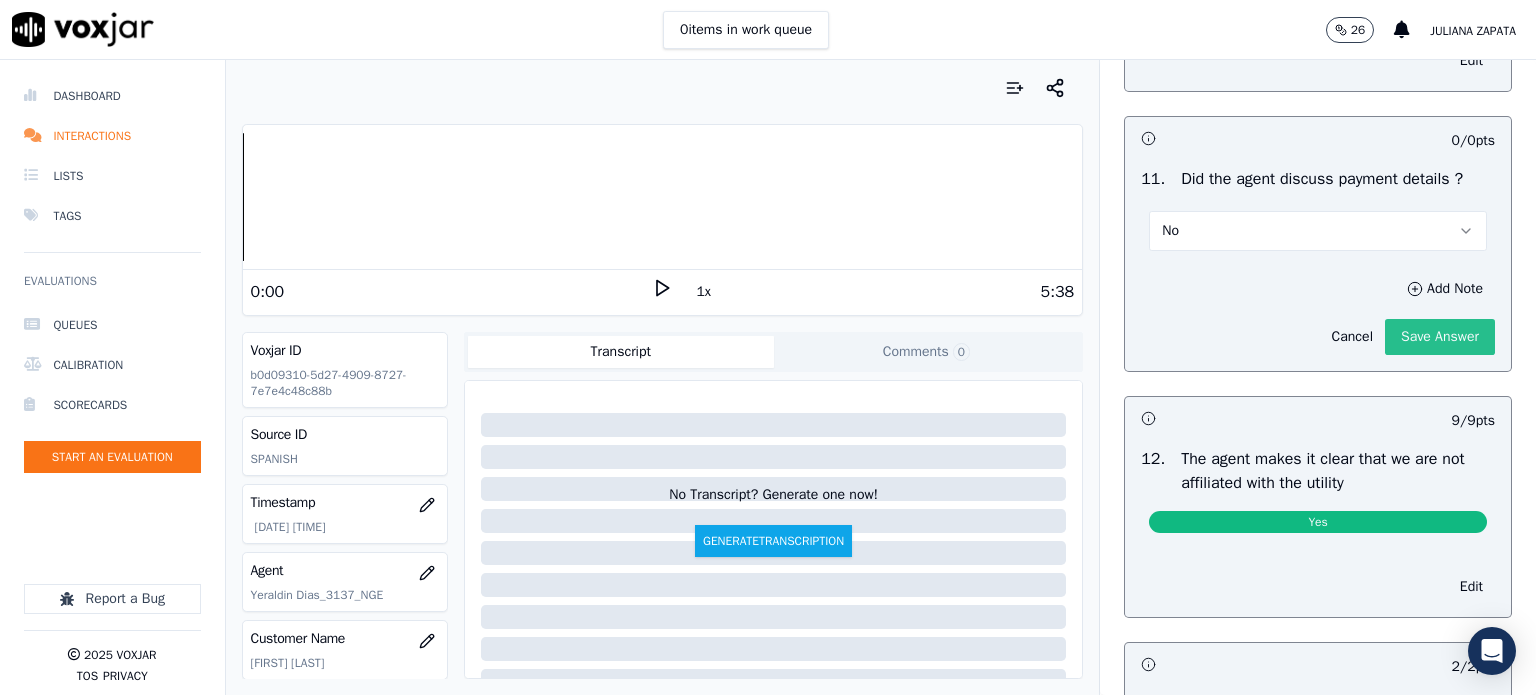 click on "Save Answer" 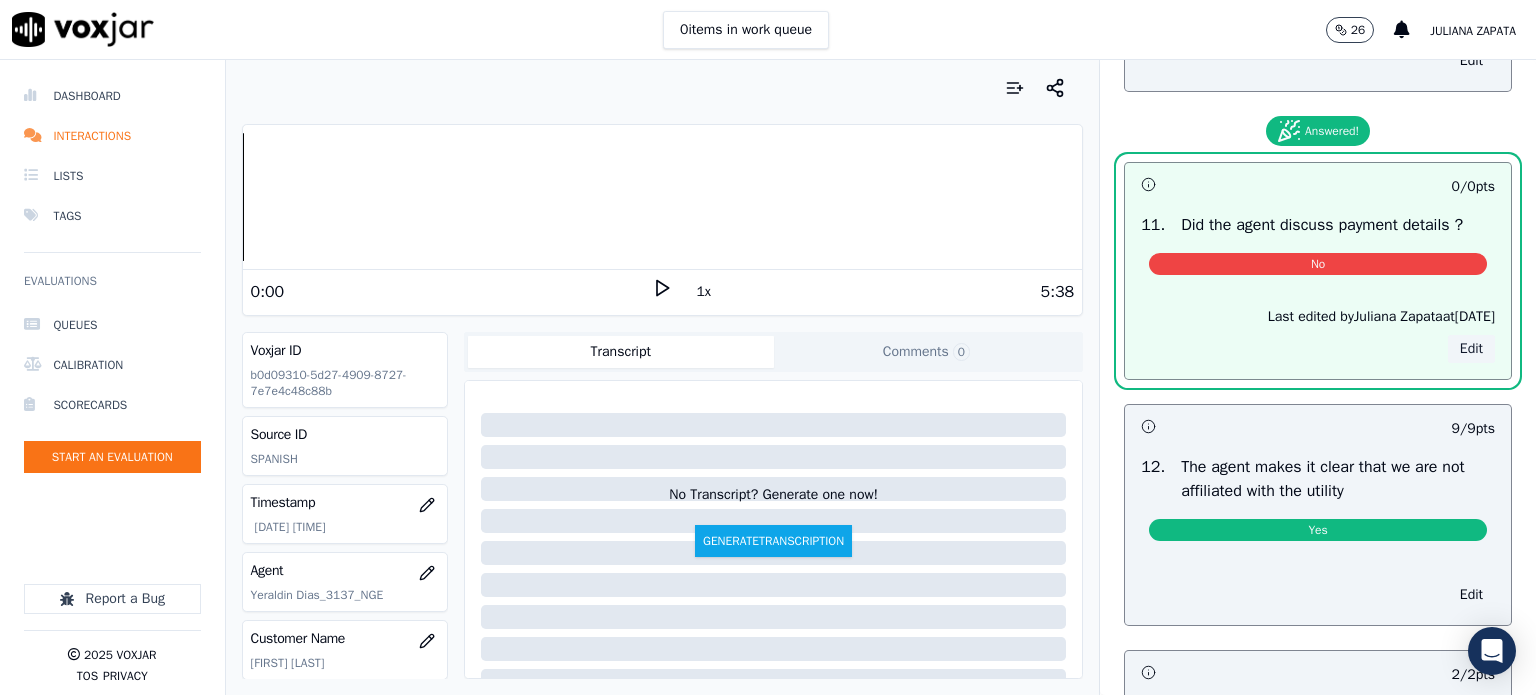 click on "Edit" at bounding box center (1471, 349) 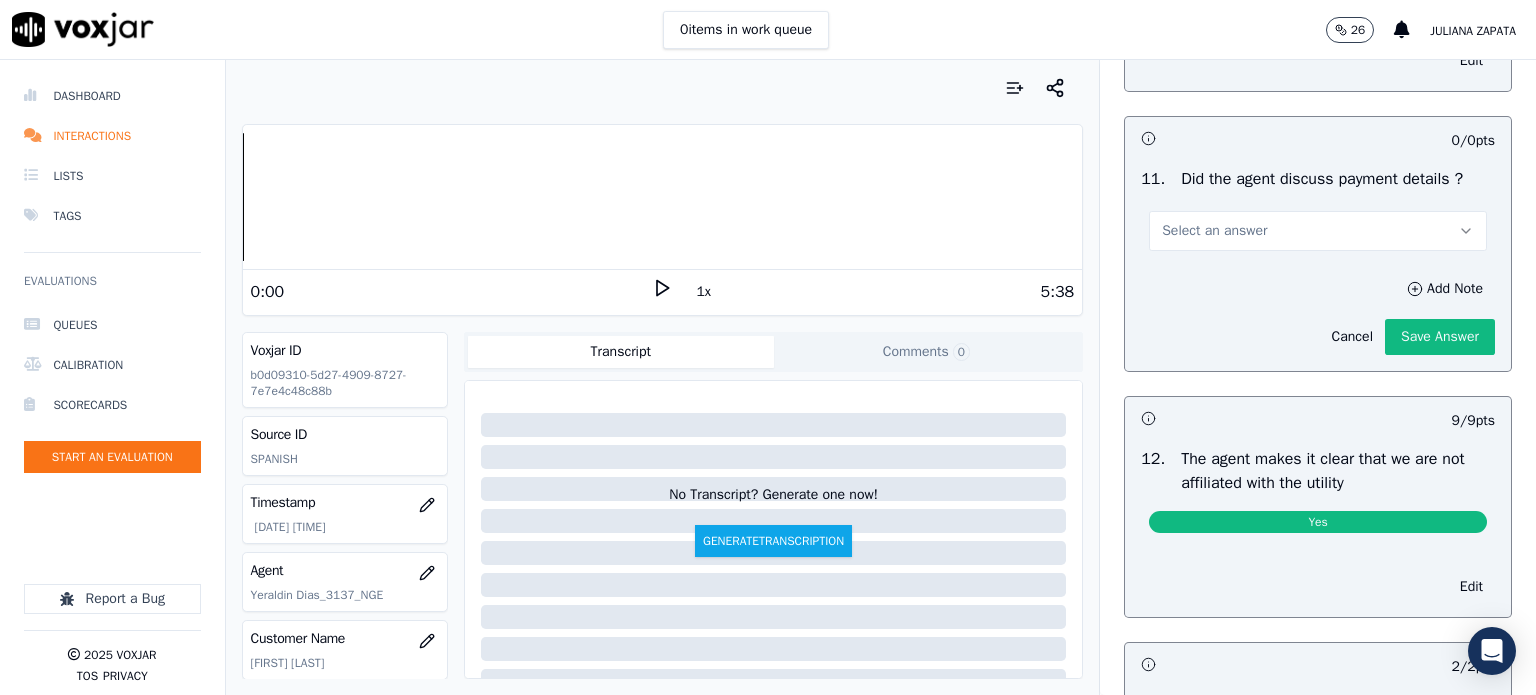 click on "Add Note" at bounding box center (1445, 289) 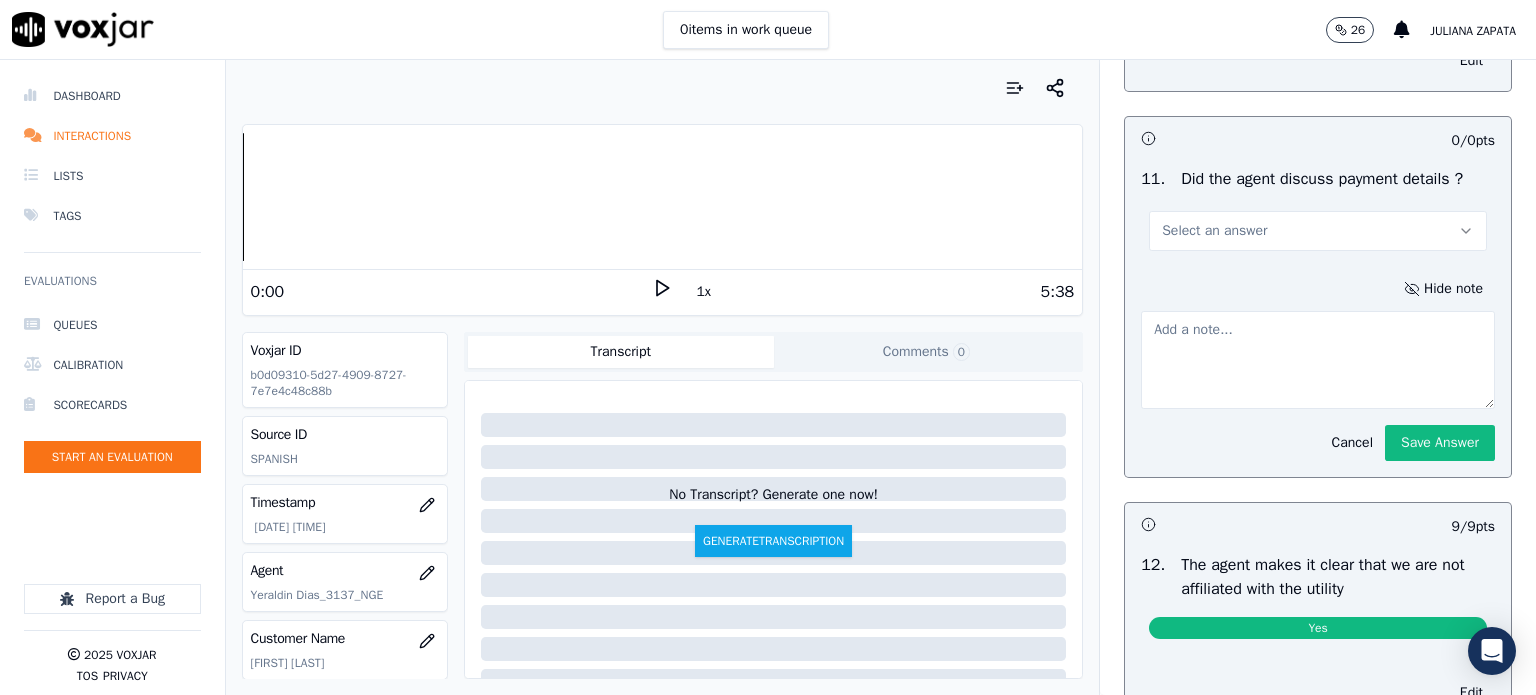 click on "Select an answer" at bounding box center (1318, 231) 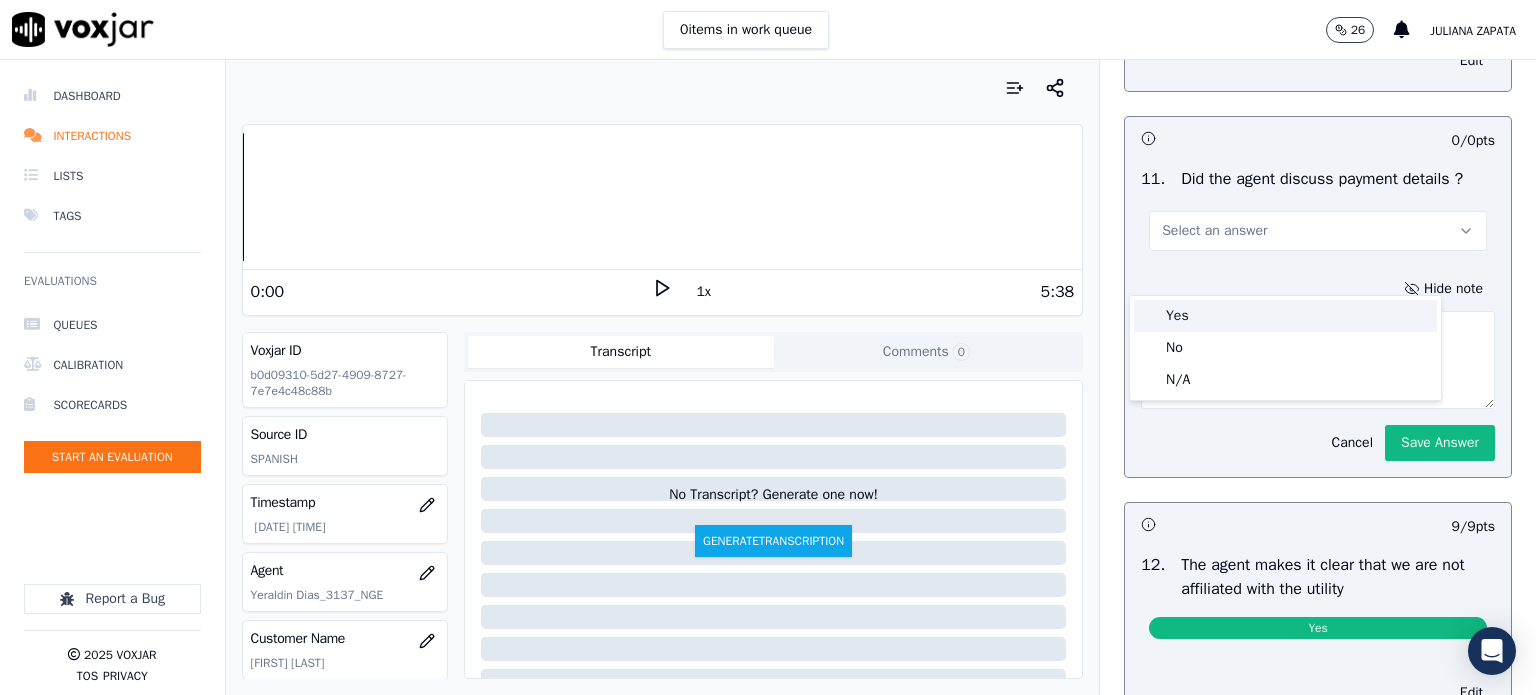 click on "Yes" at bounding box center [1285, 316] 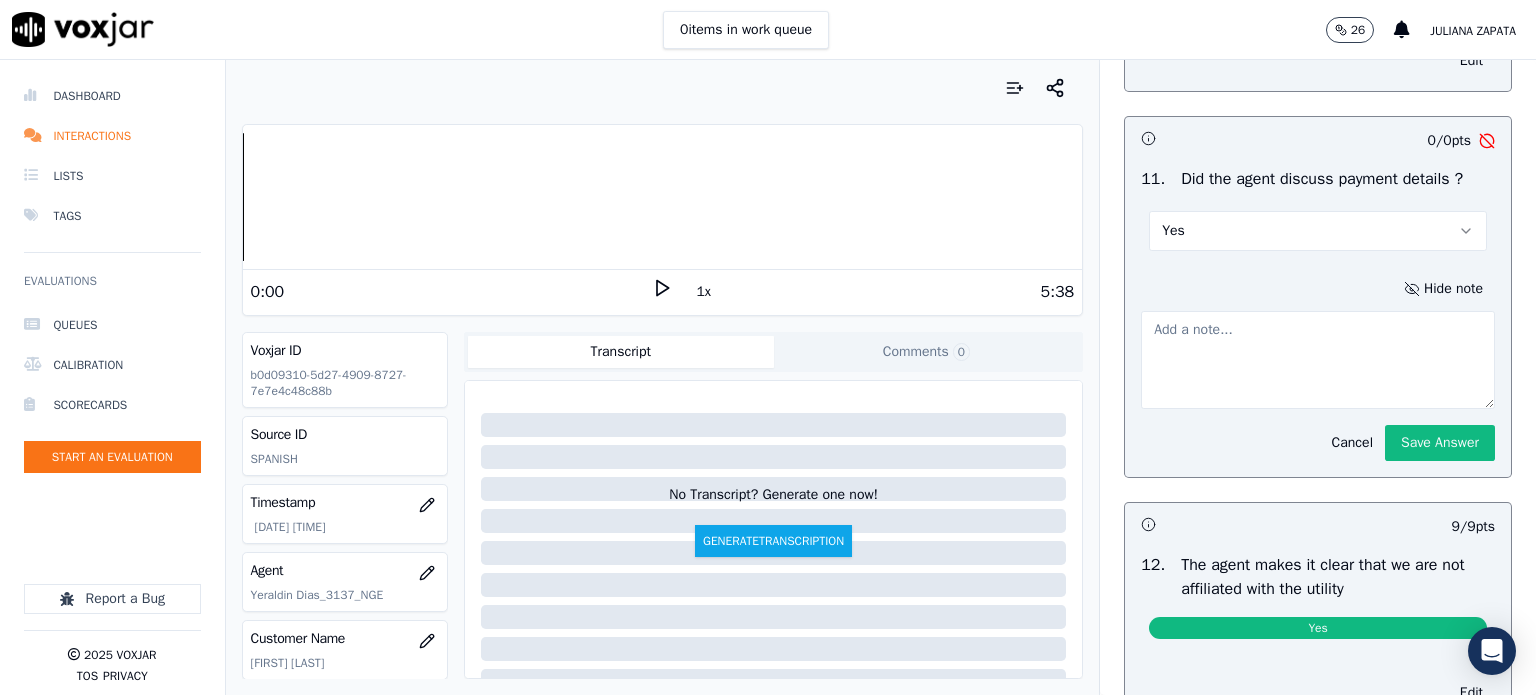 click on "Yes" at bounding box center [1173, 231] 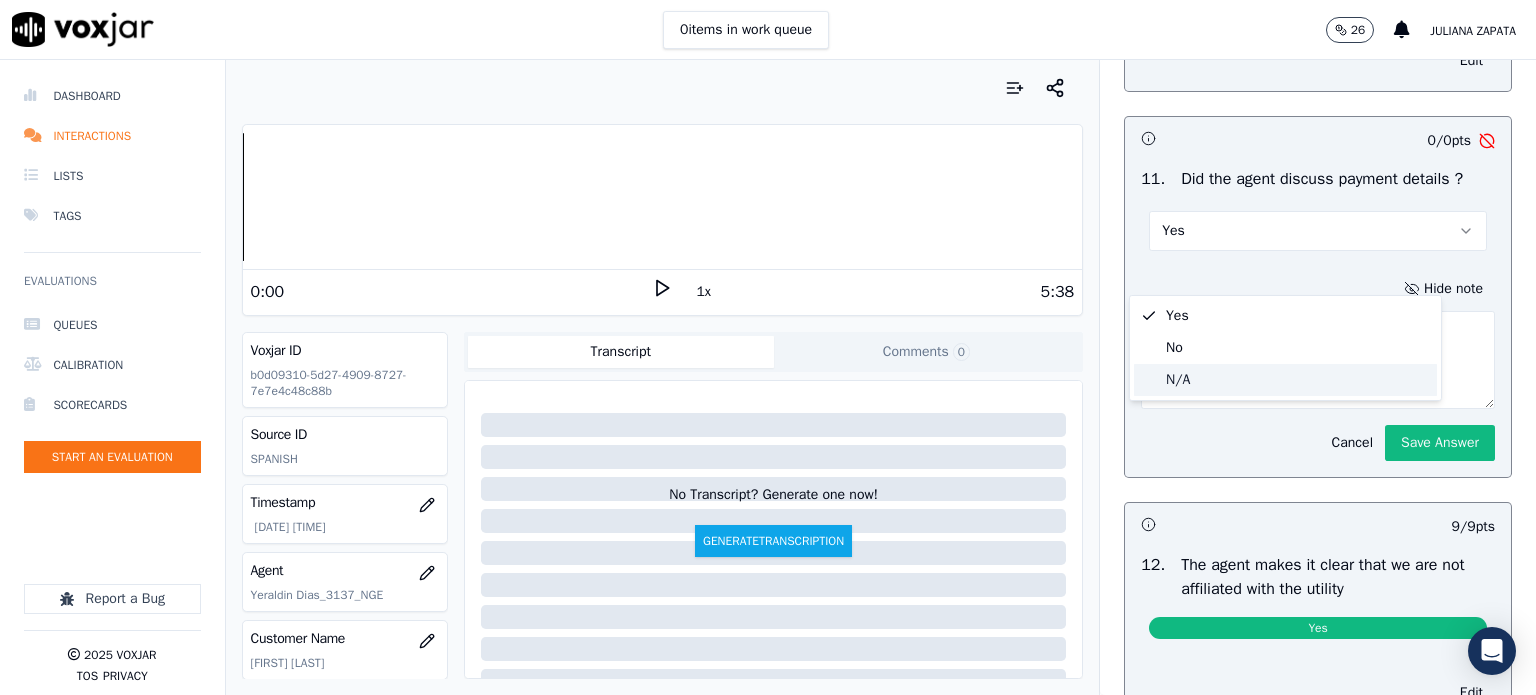 click on "N/A" 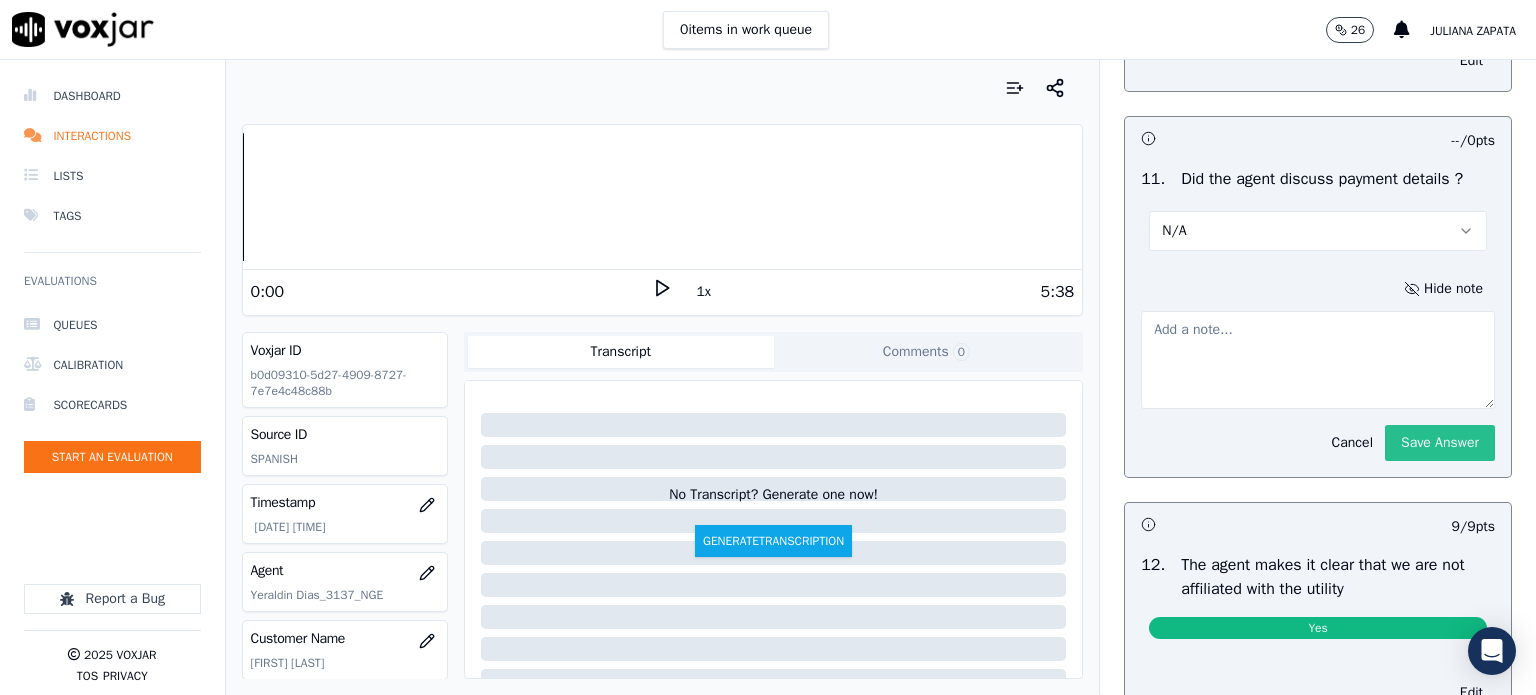click on "Save Answer" 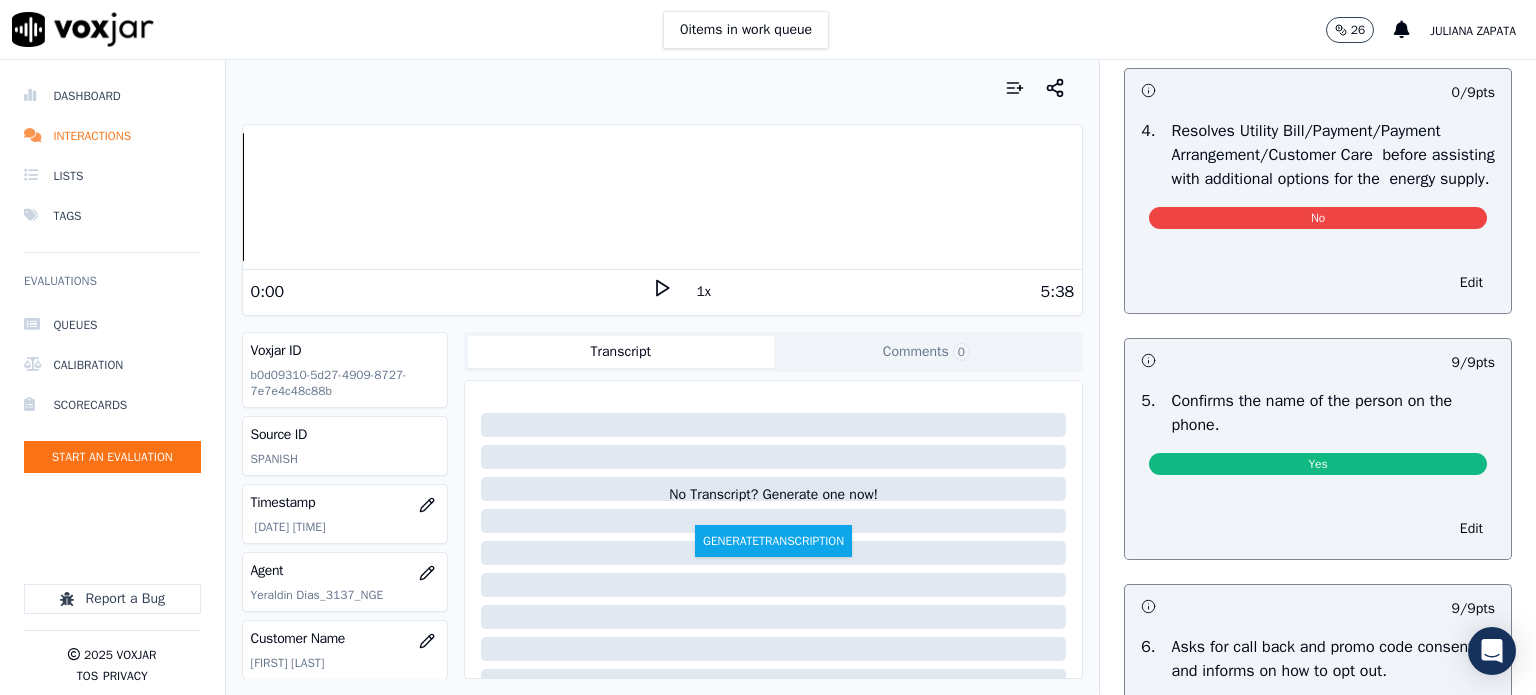 scroll, scrollTop: 900, scrollLeft: 0, axis: vertical 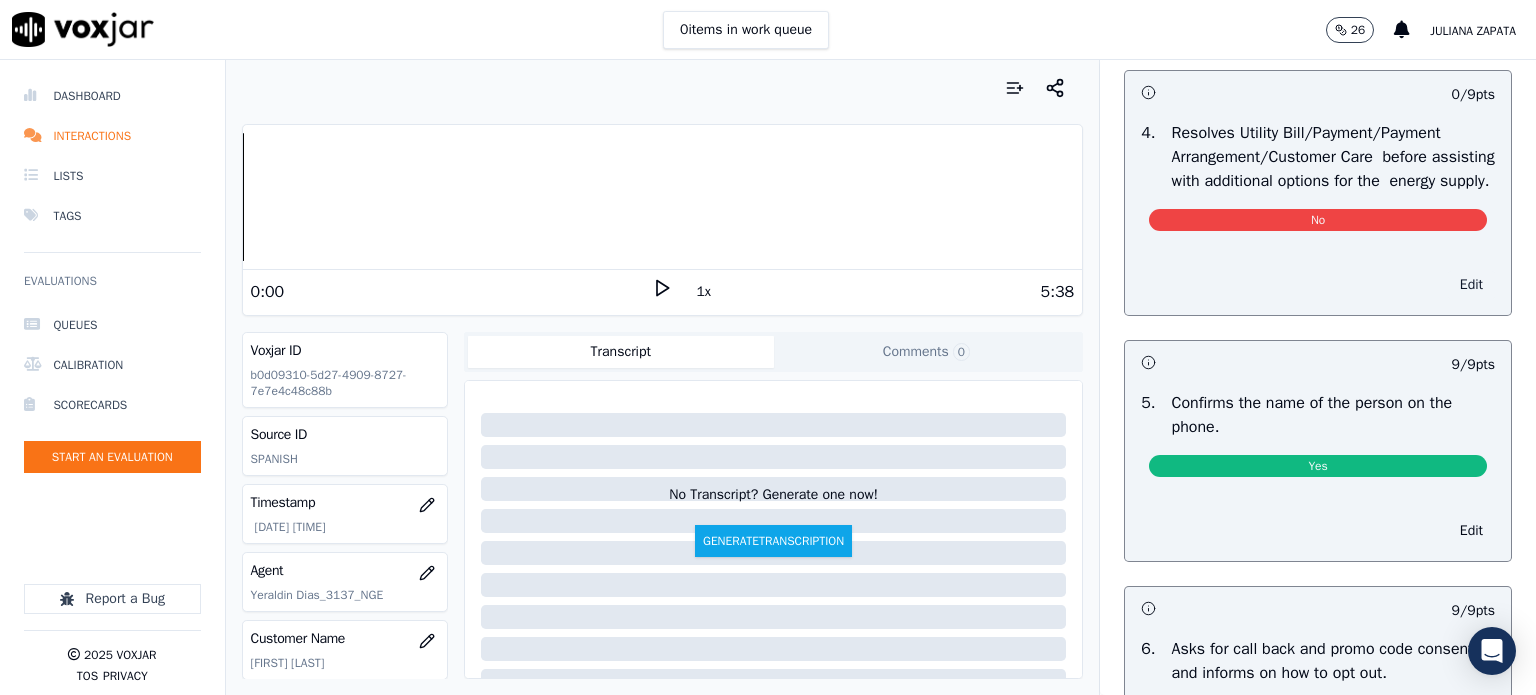 click on "Edit" at bounding box center (1471, 285) 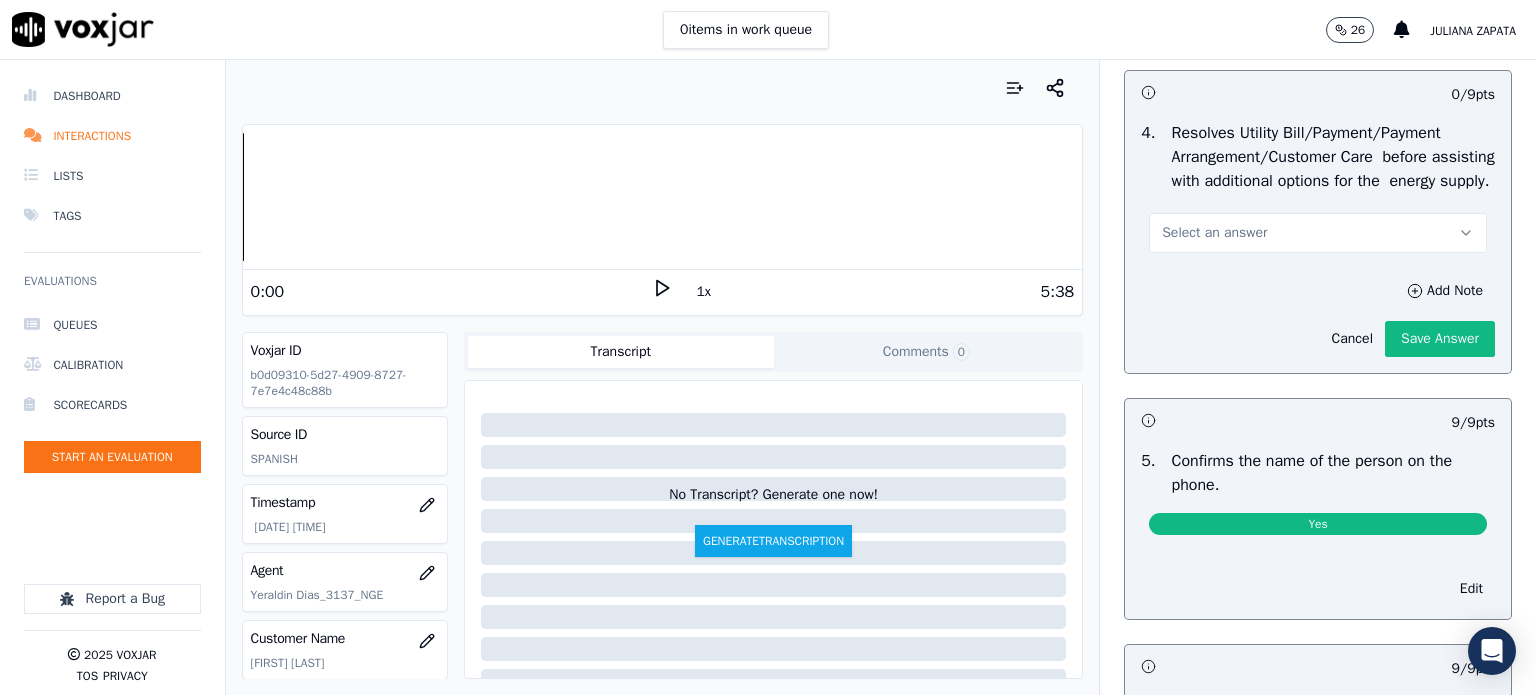 click on "Select an answer" at bounding box center [1318, 233] 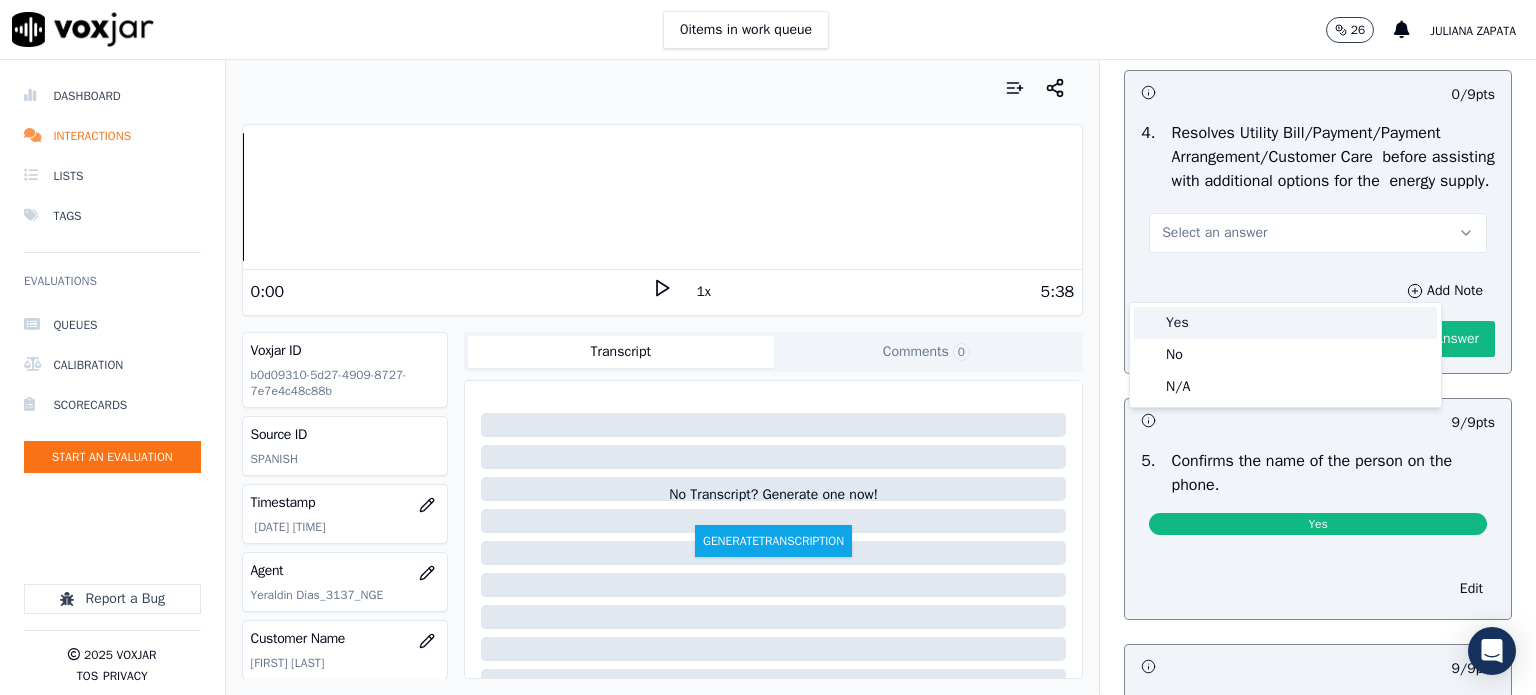 click on "Yes" at bounding box center [1285, 323] 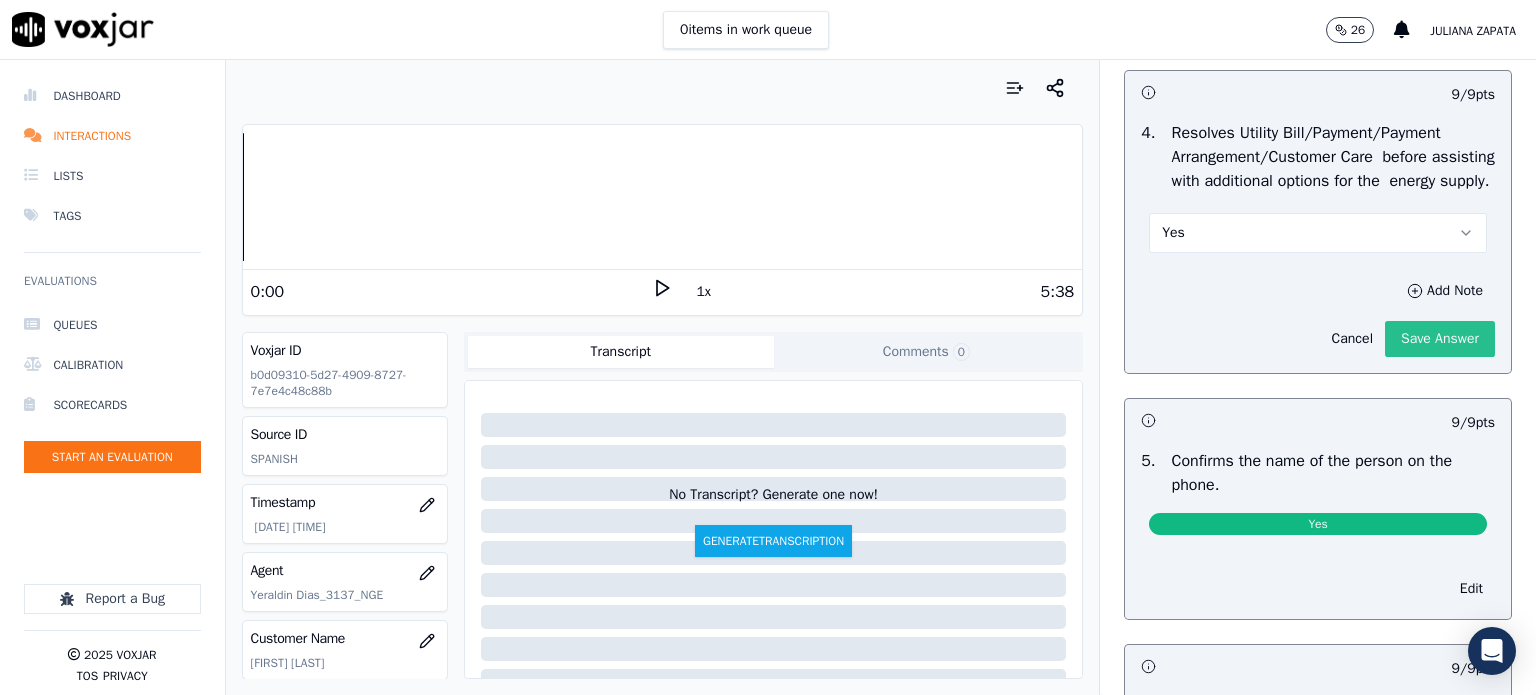 click on "Save Answer" 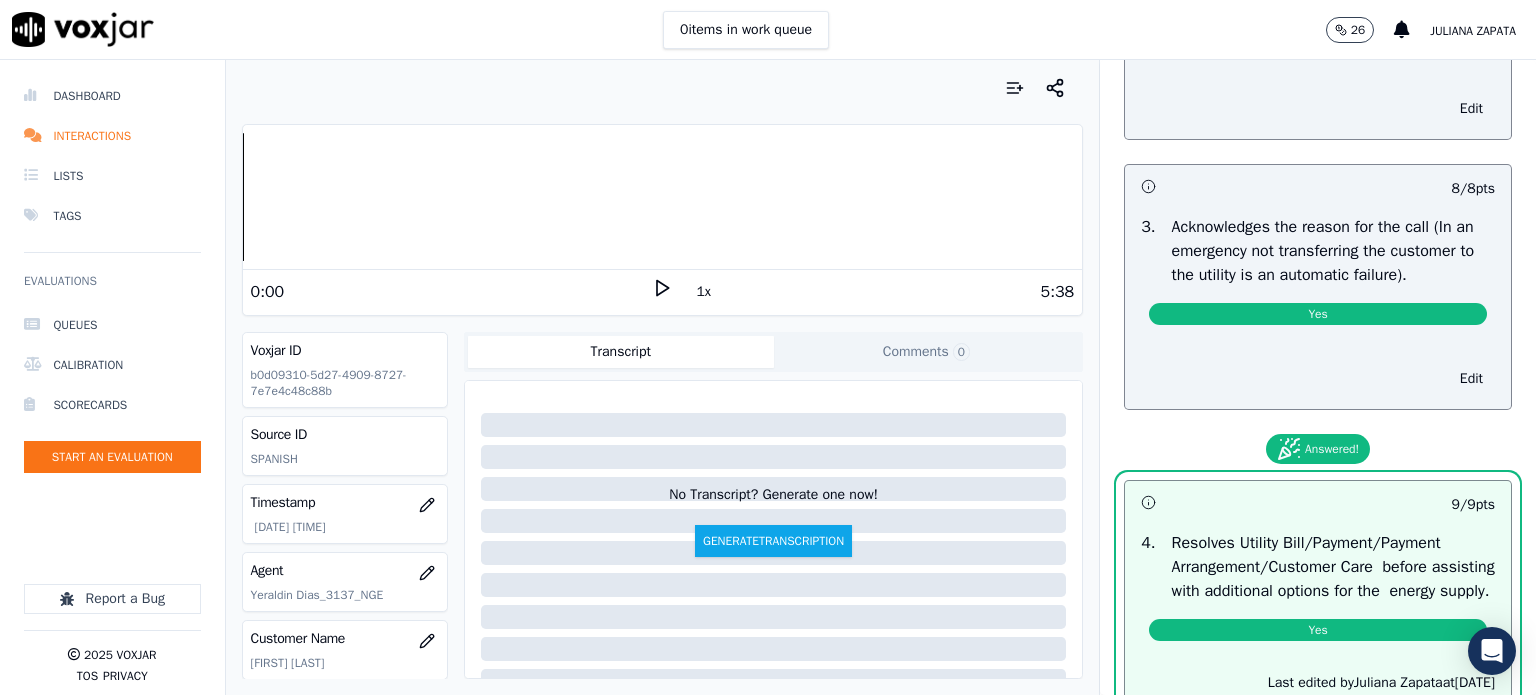scroll, scrollTop: 0, scrollLeft: 0, axis: both 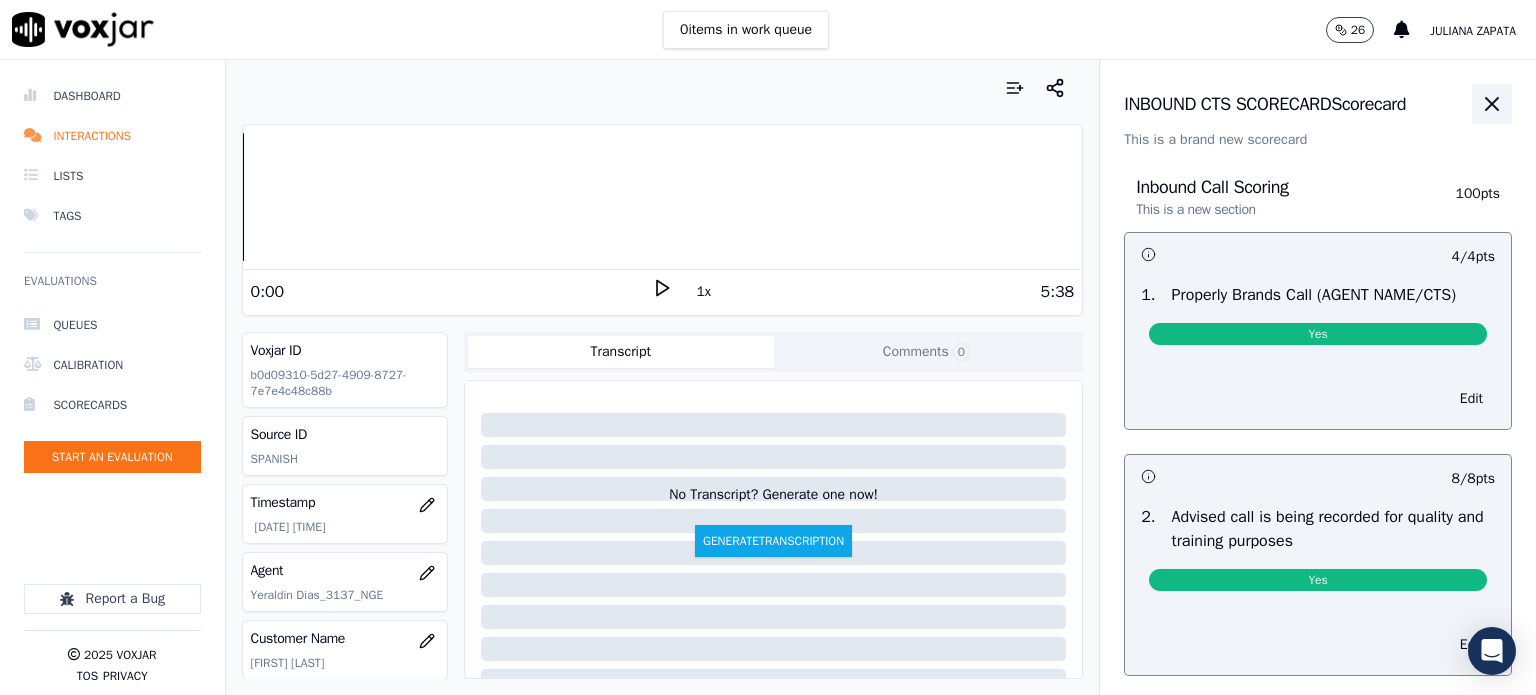click 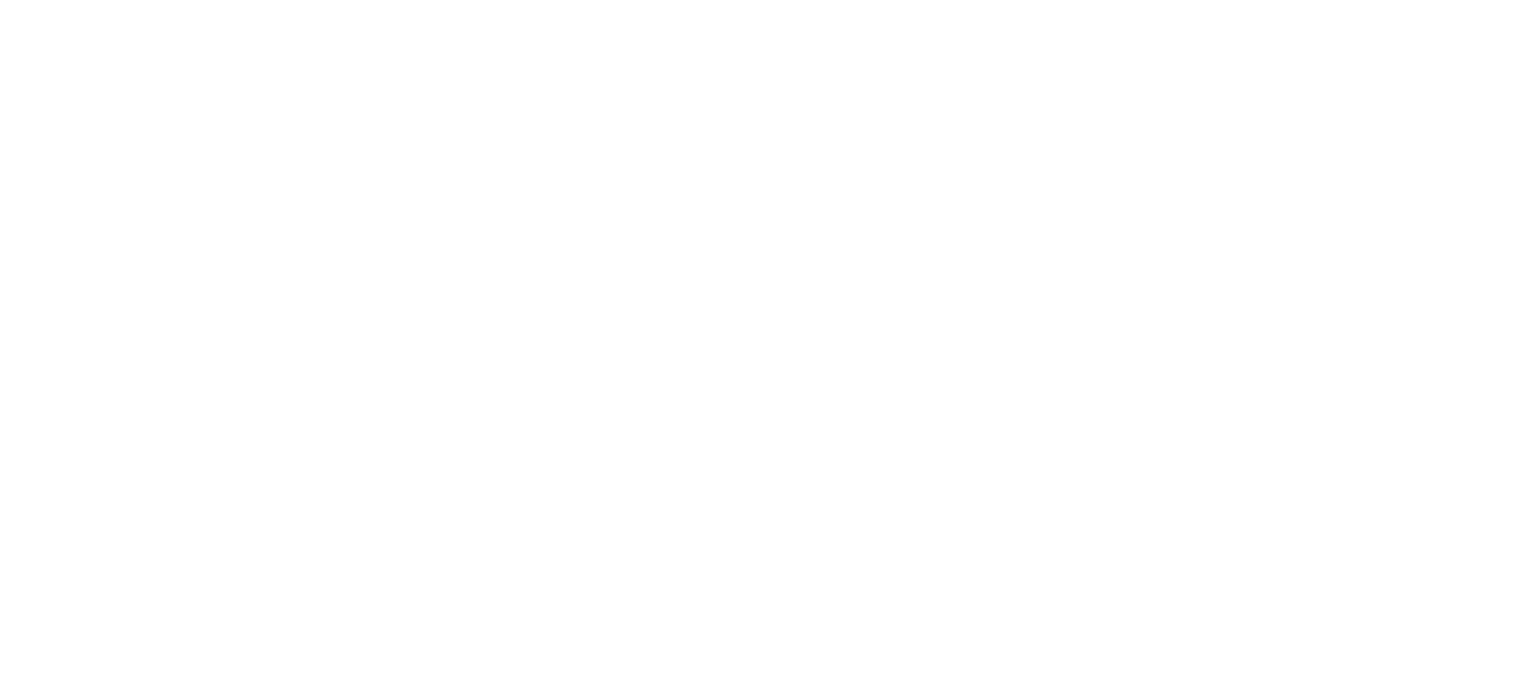 scroll, scrollTop: 0, scrollLeft: 0, axis: both 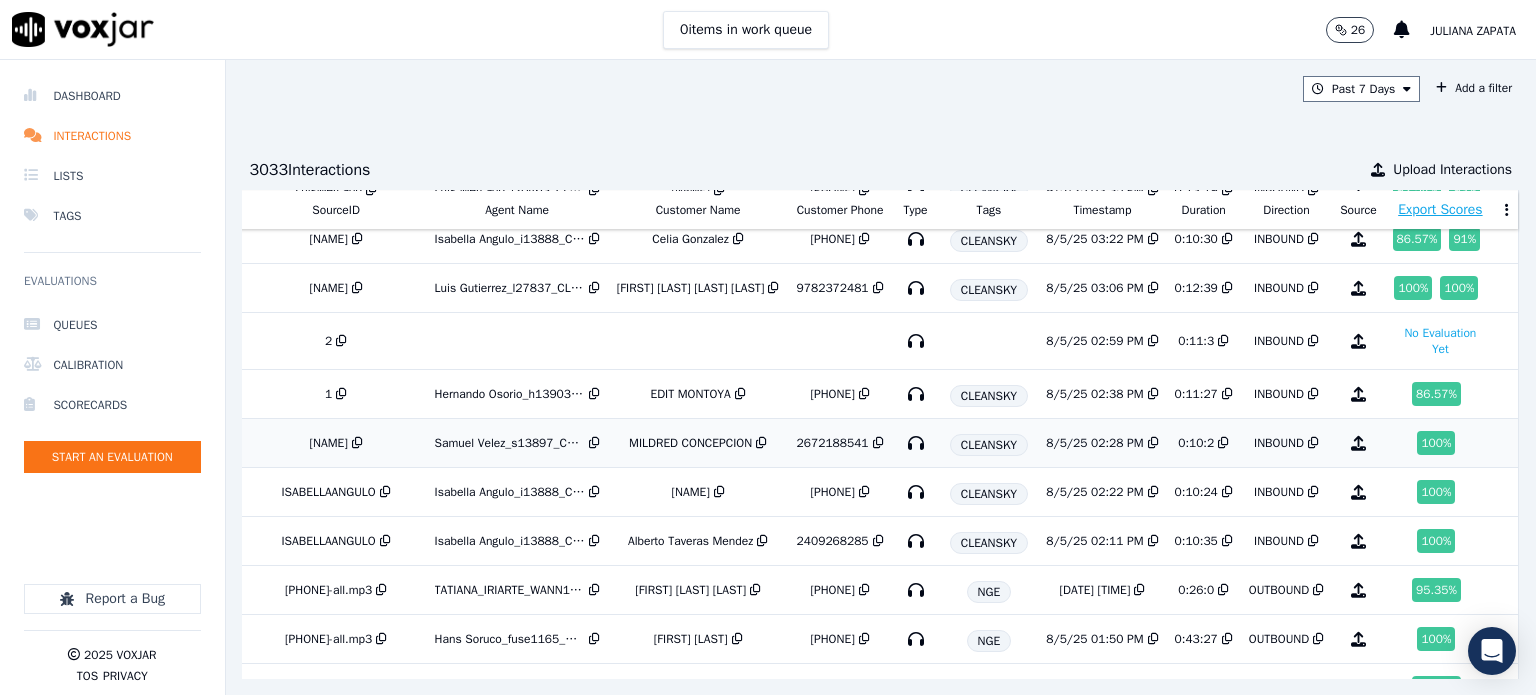 click at bounding box center (916, 443) 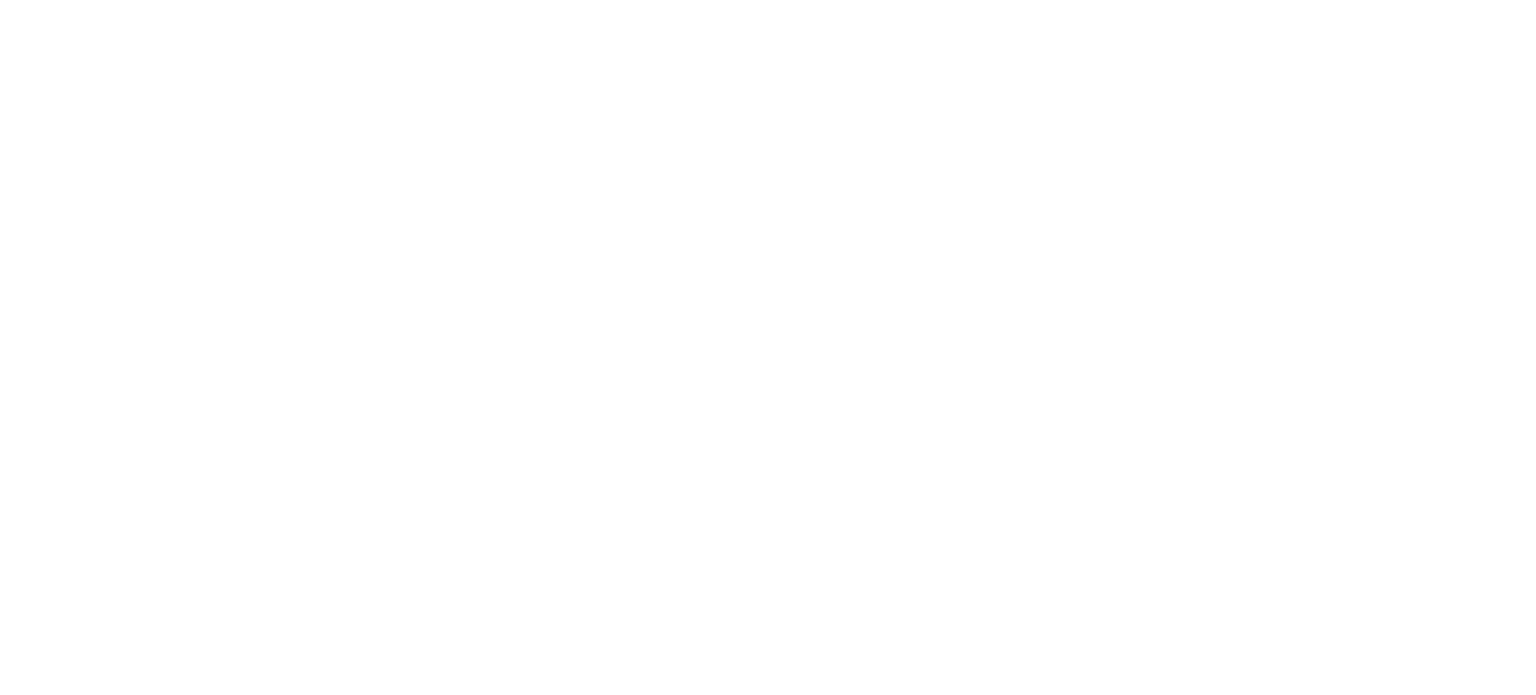 scroll, scrollTop: 0, scrollLeft: 0, axis: both 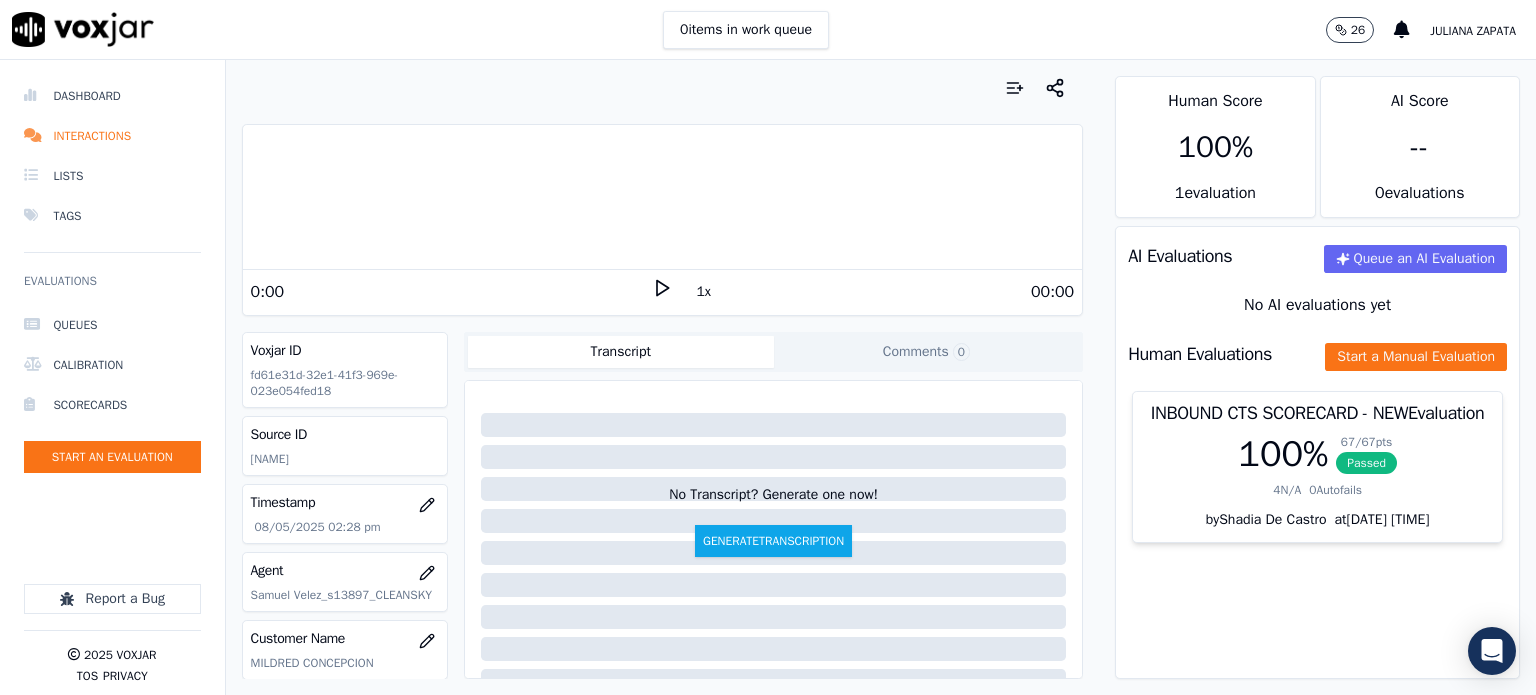 click 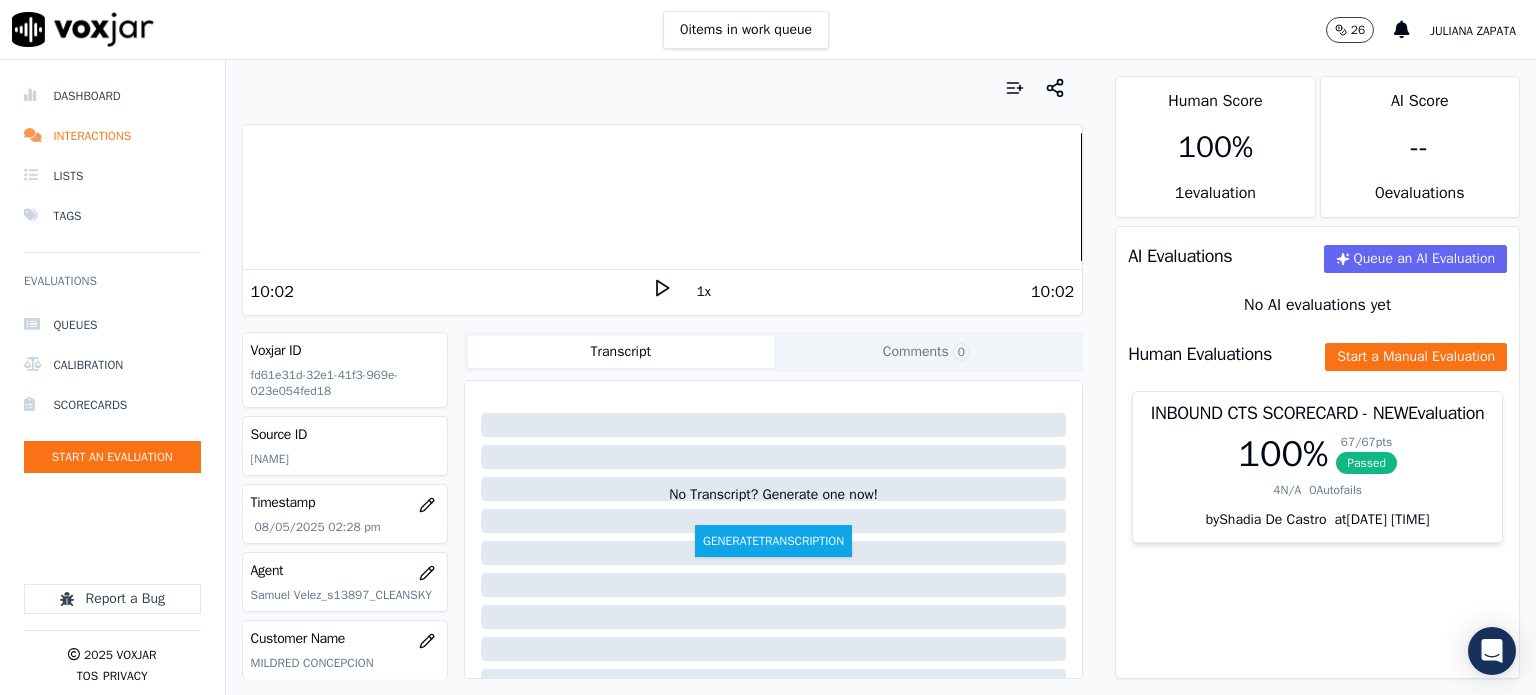 click at bounding box center (663, 197) 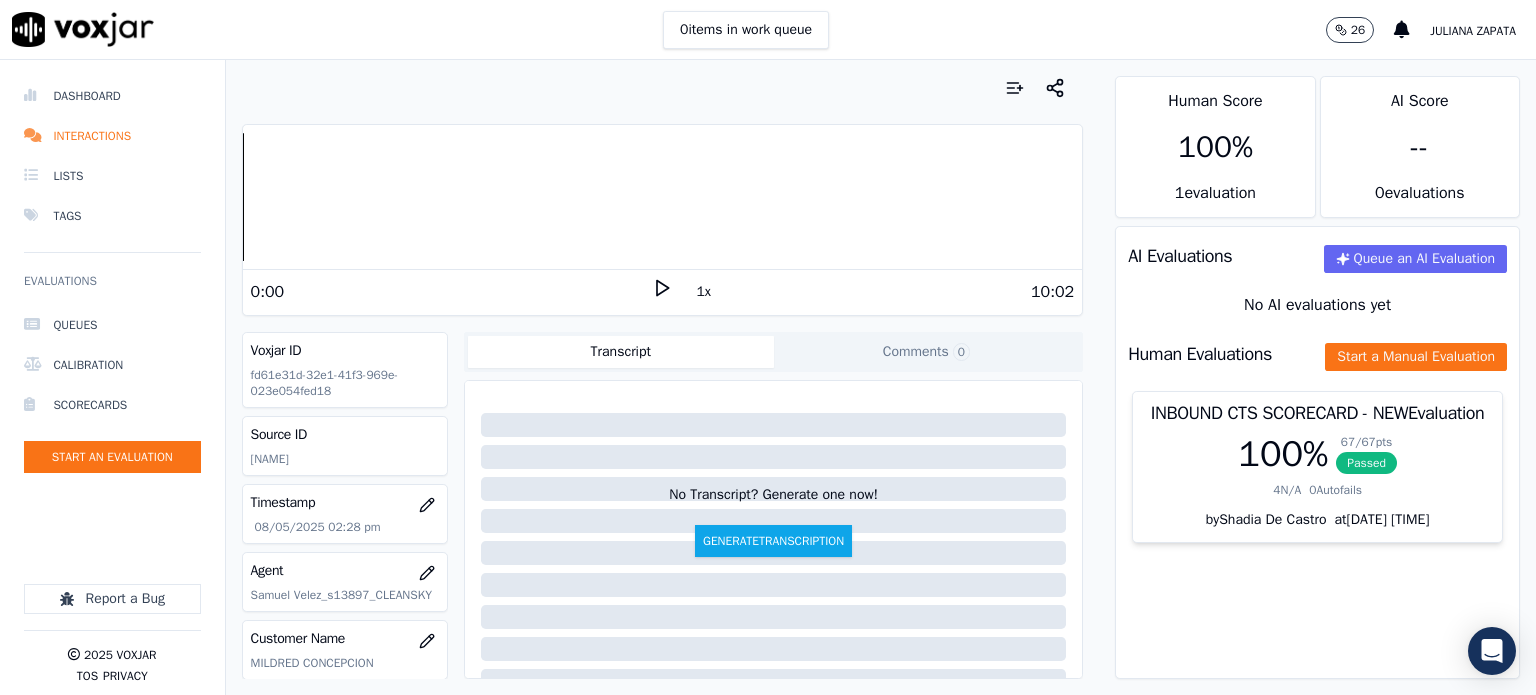 click 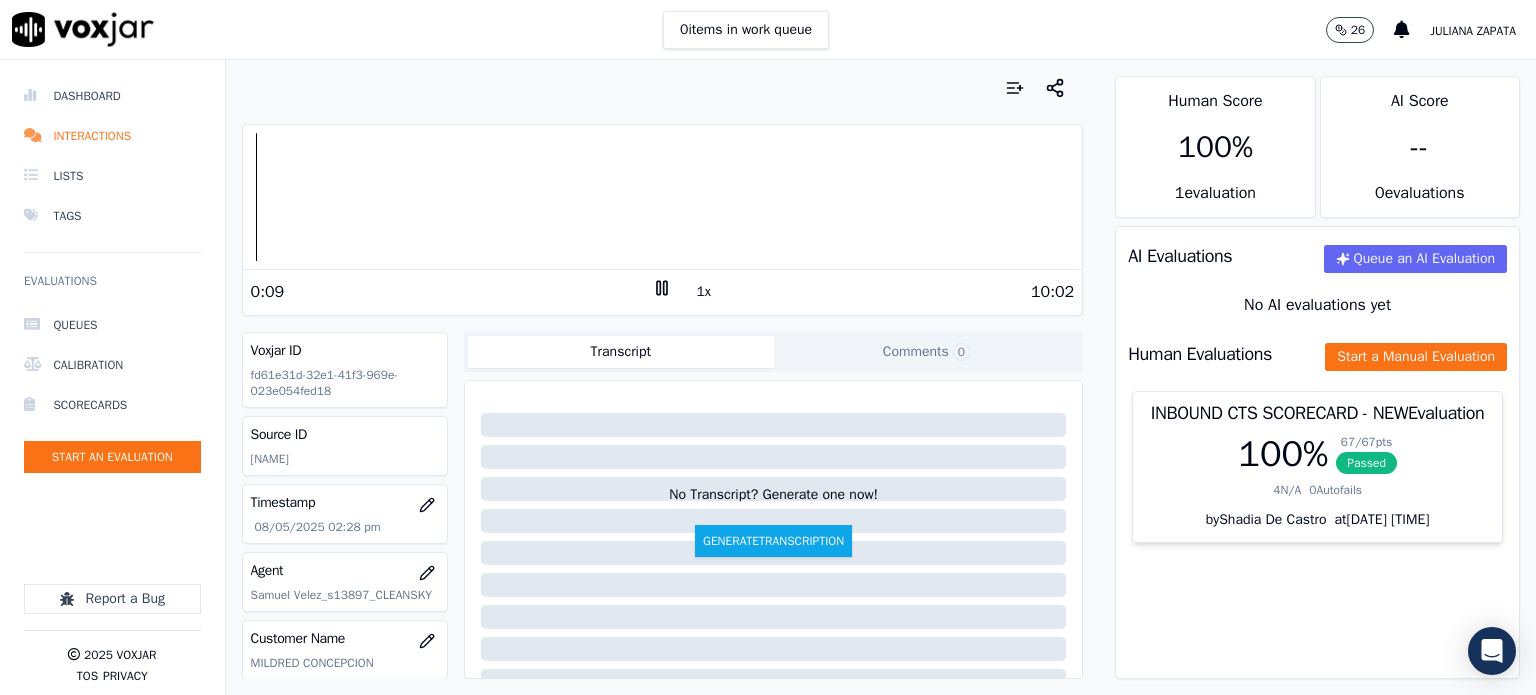 click 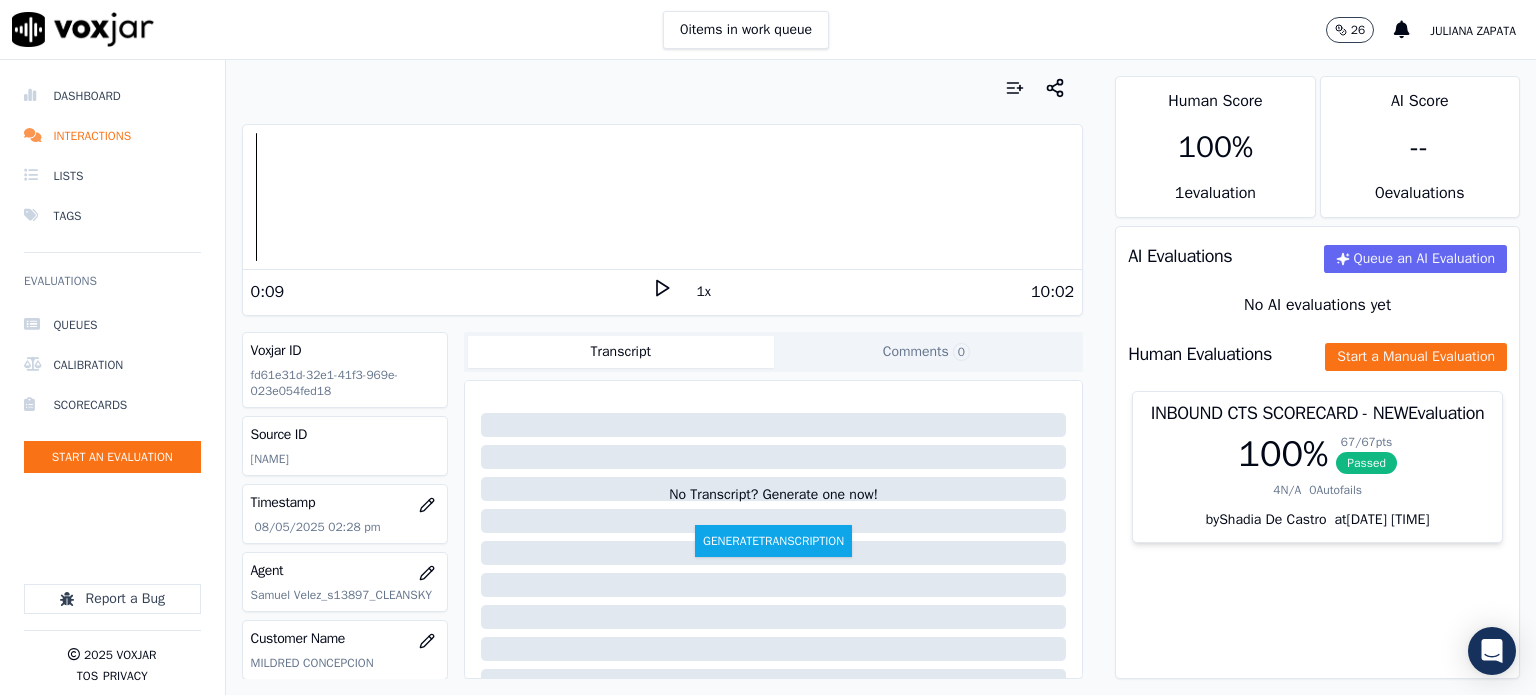 click 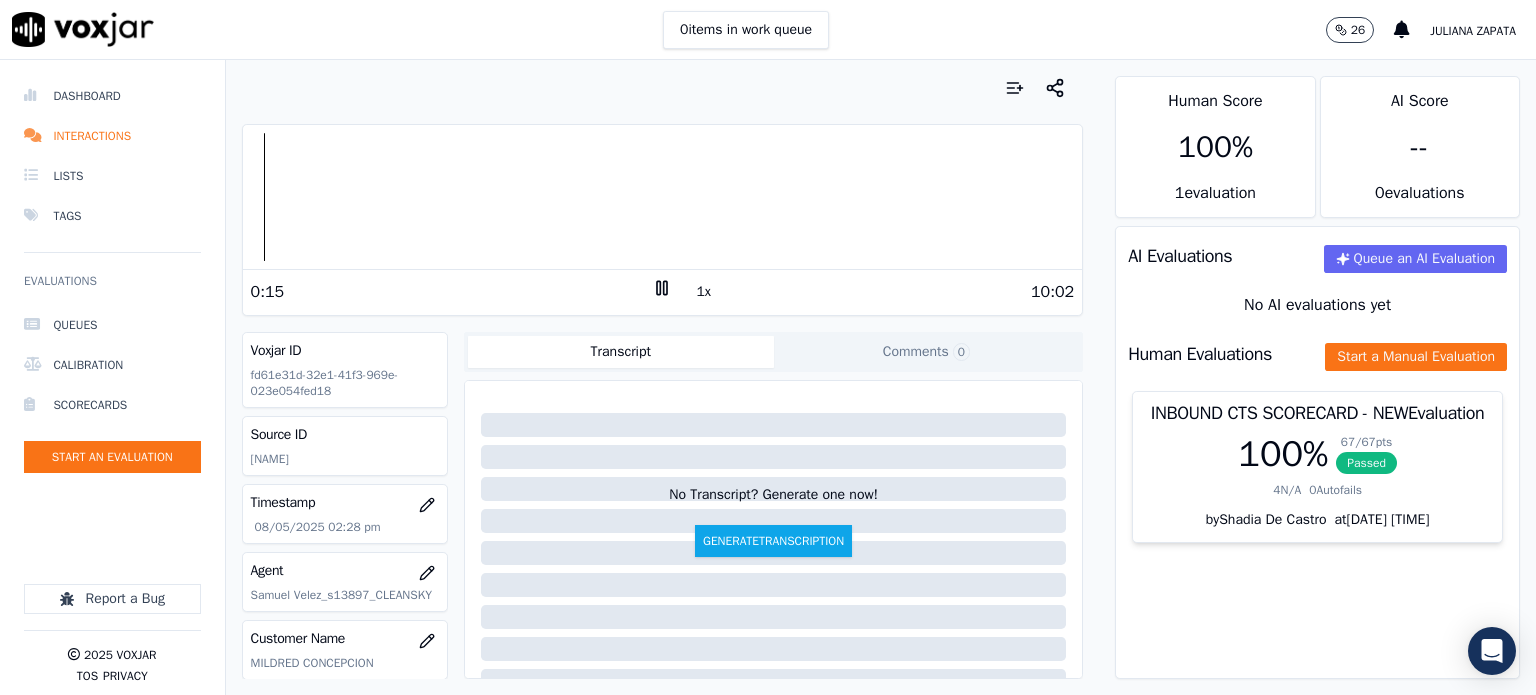 click 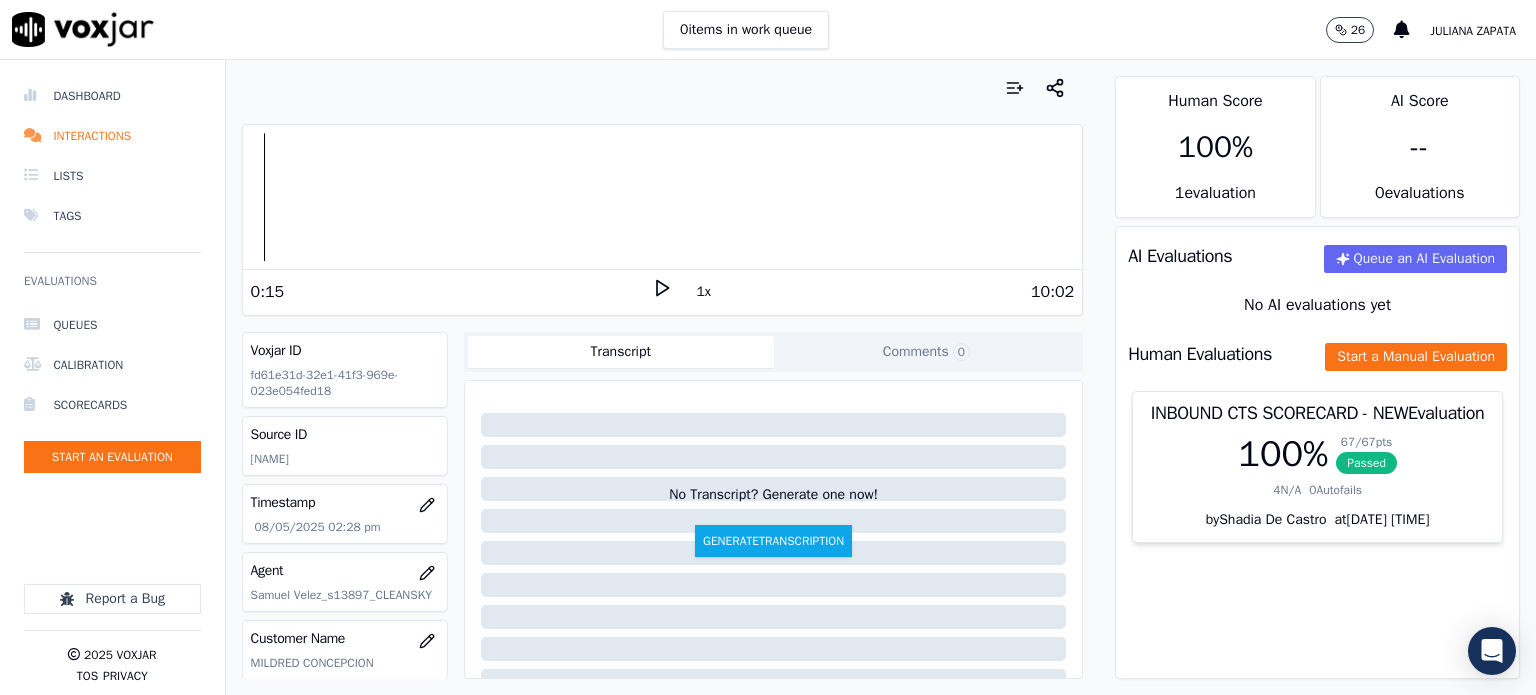 click 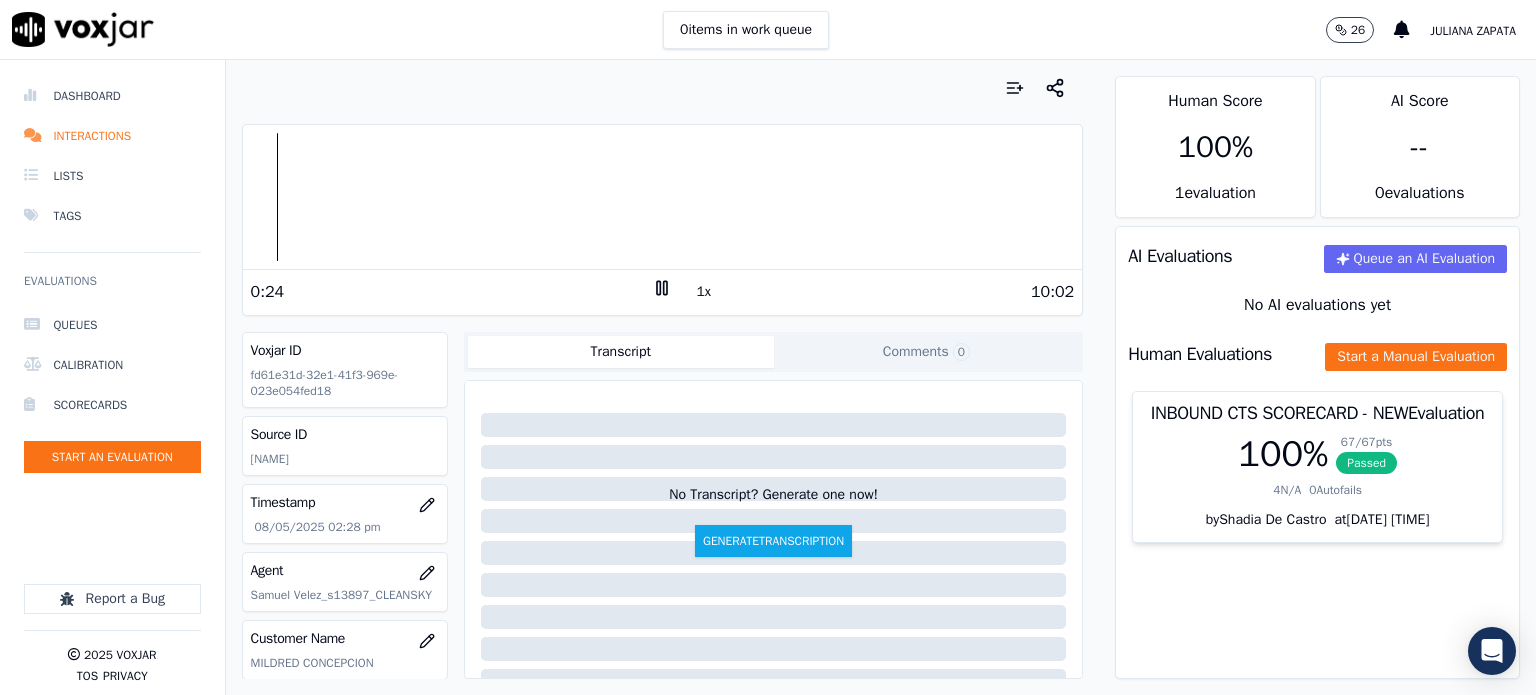 click at bounding box center (663, 197) 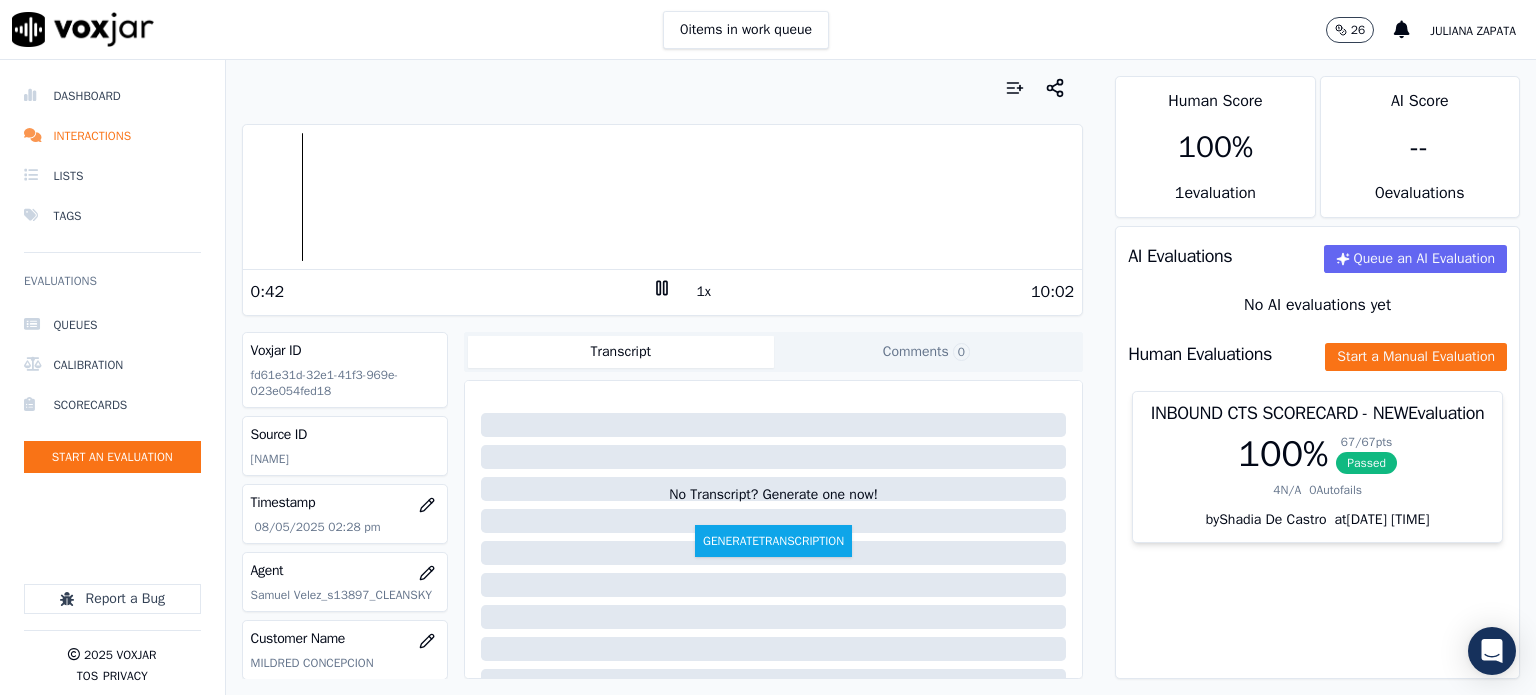 click 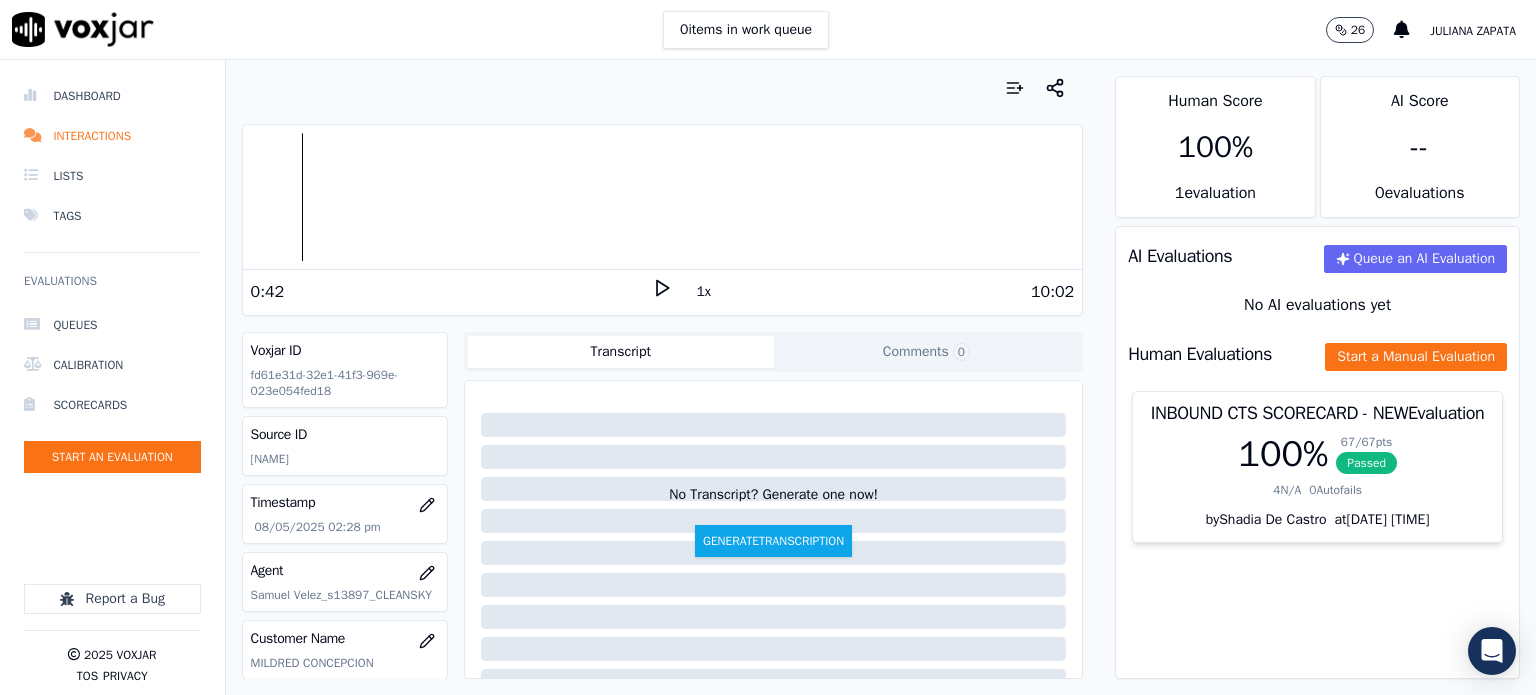 click 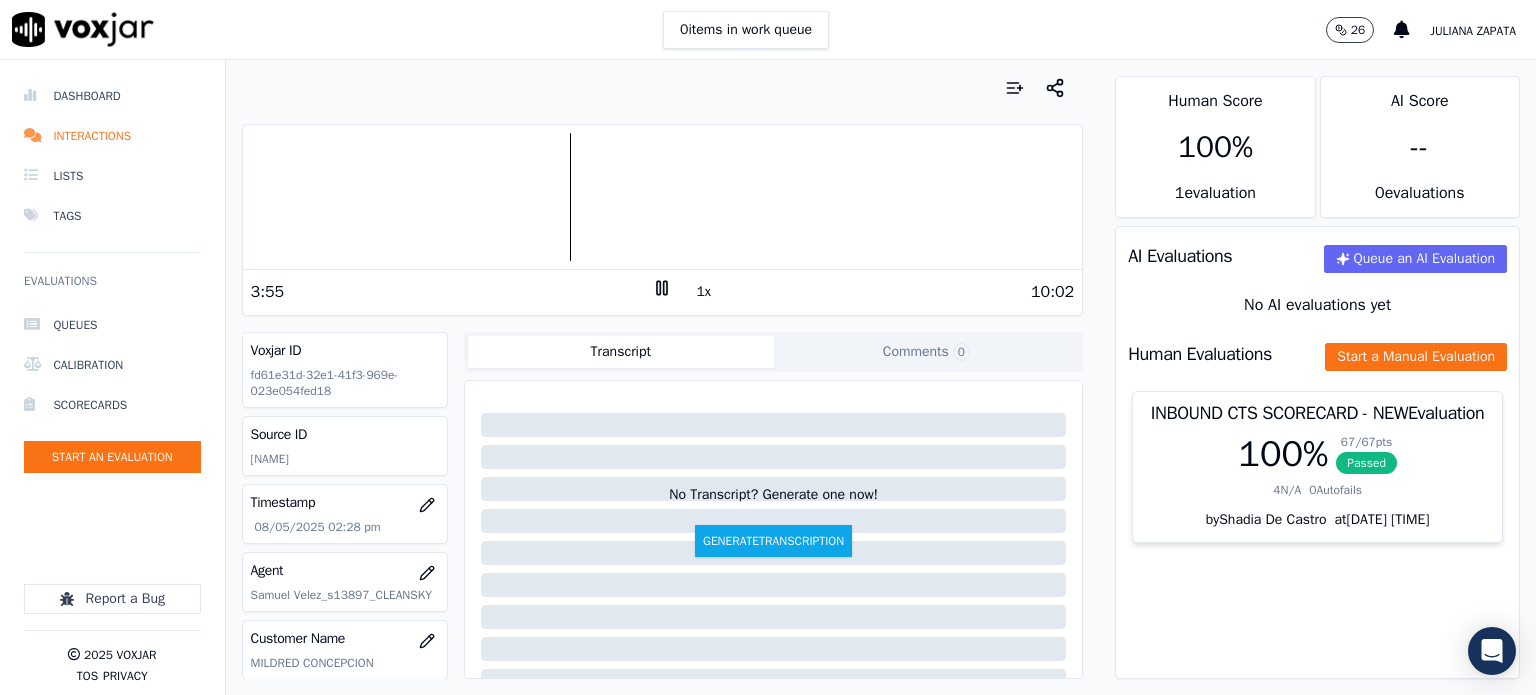 click at bounding box center (663, 197) 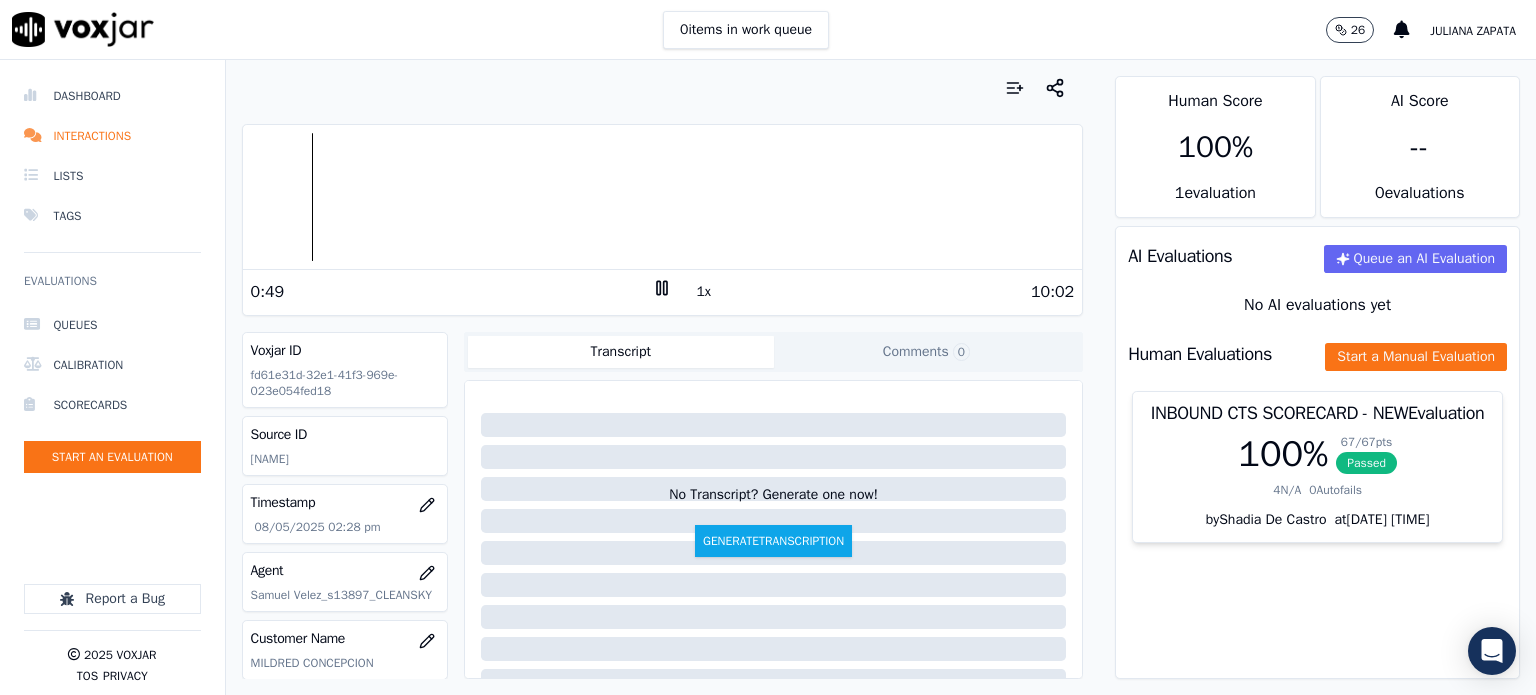 click at bounding box center (663, 197) 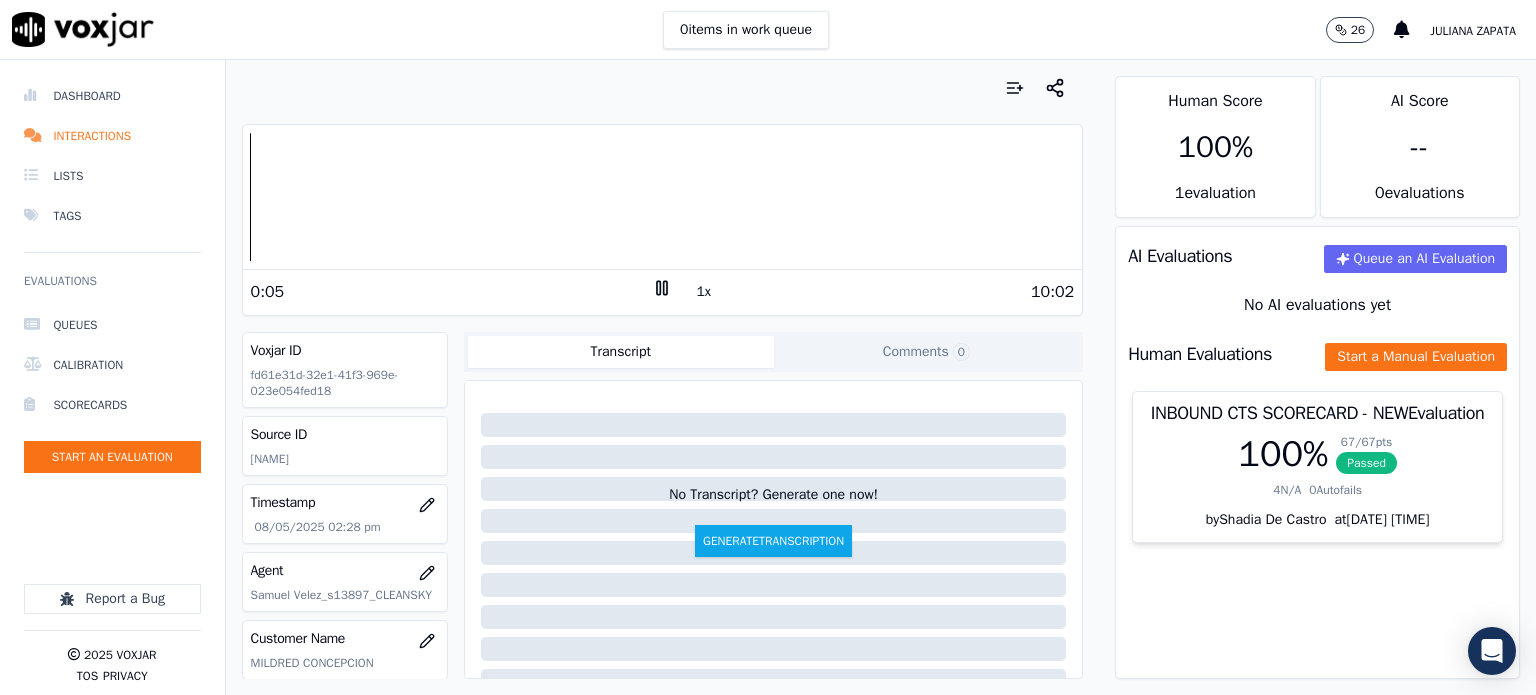 click 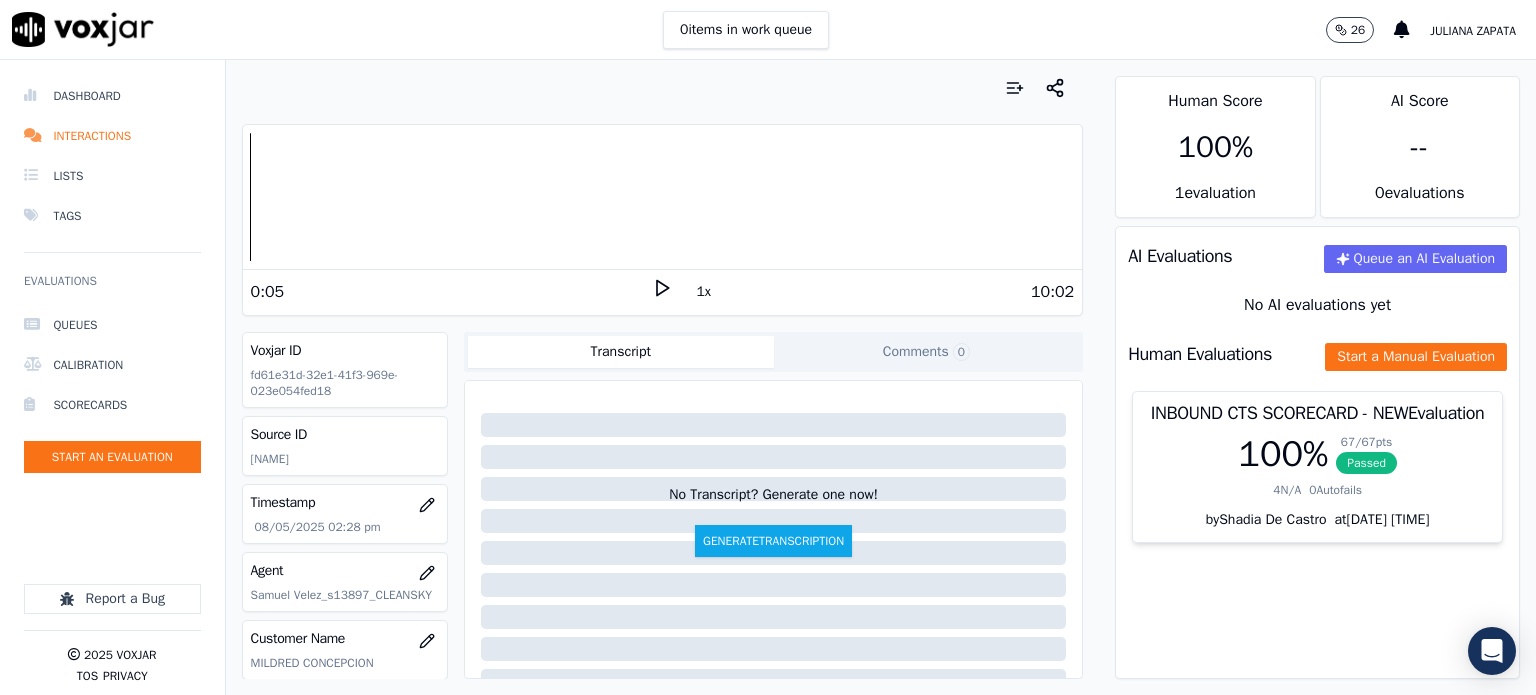 click 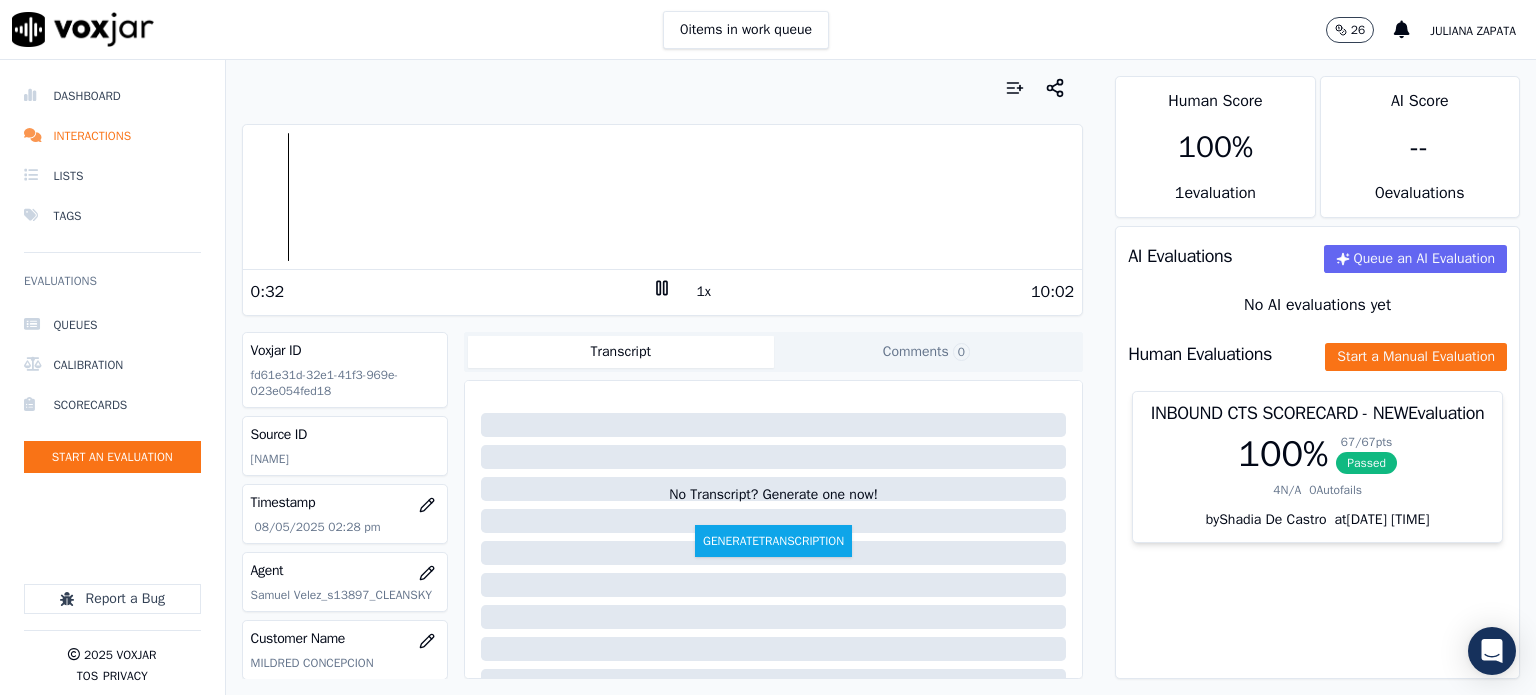 click 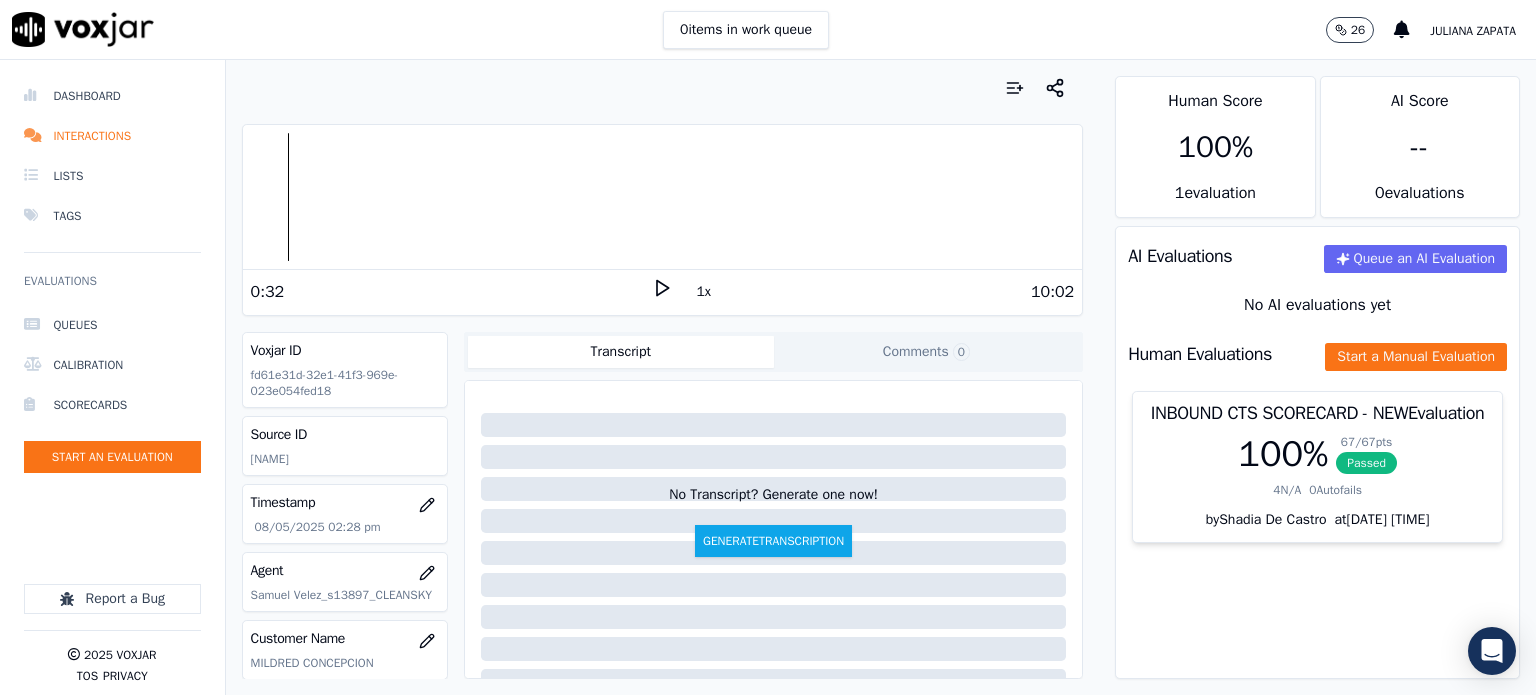 click 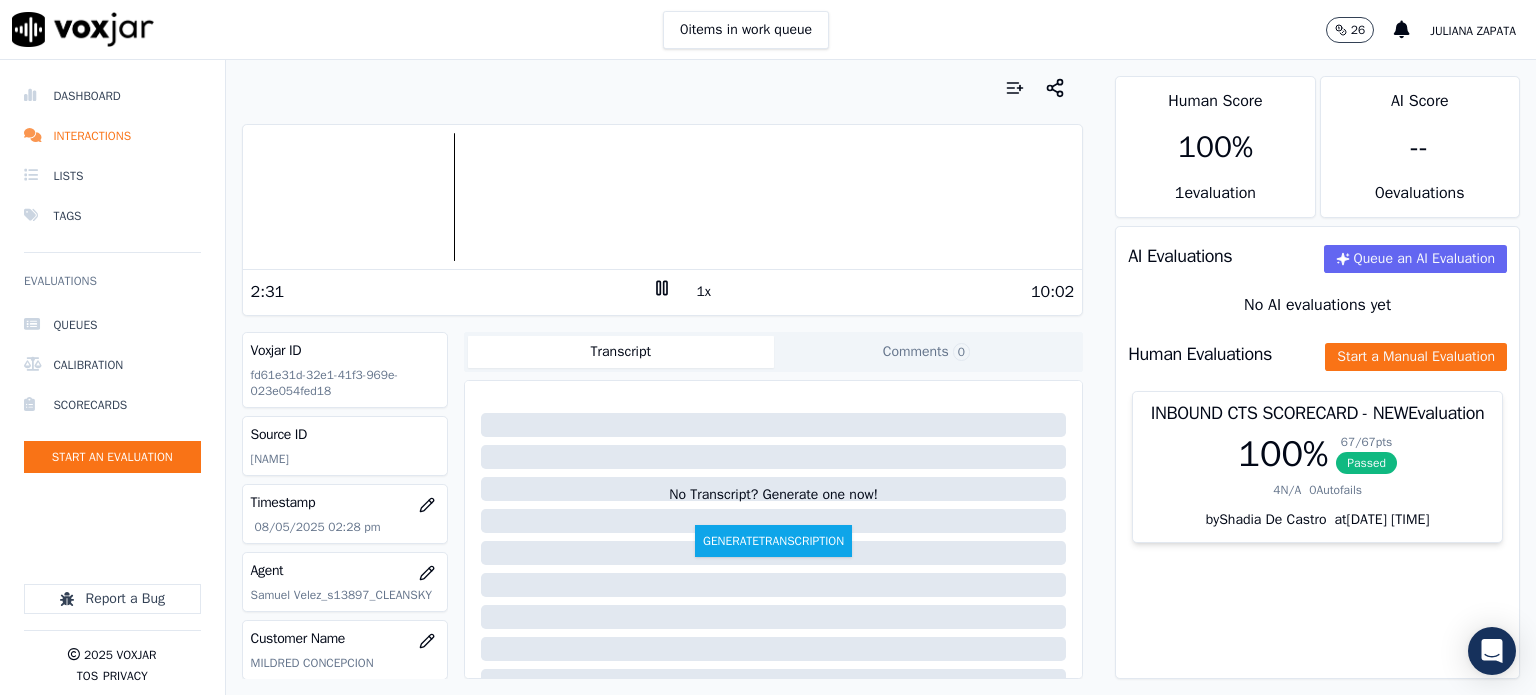 click 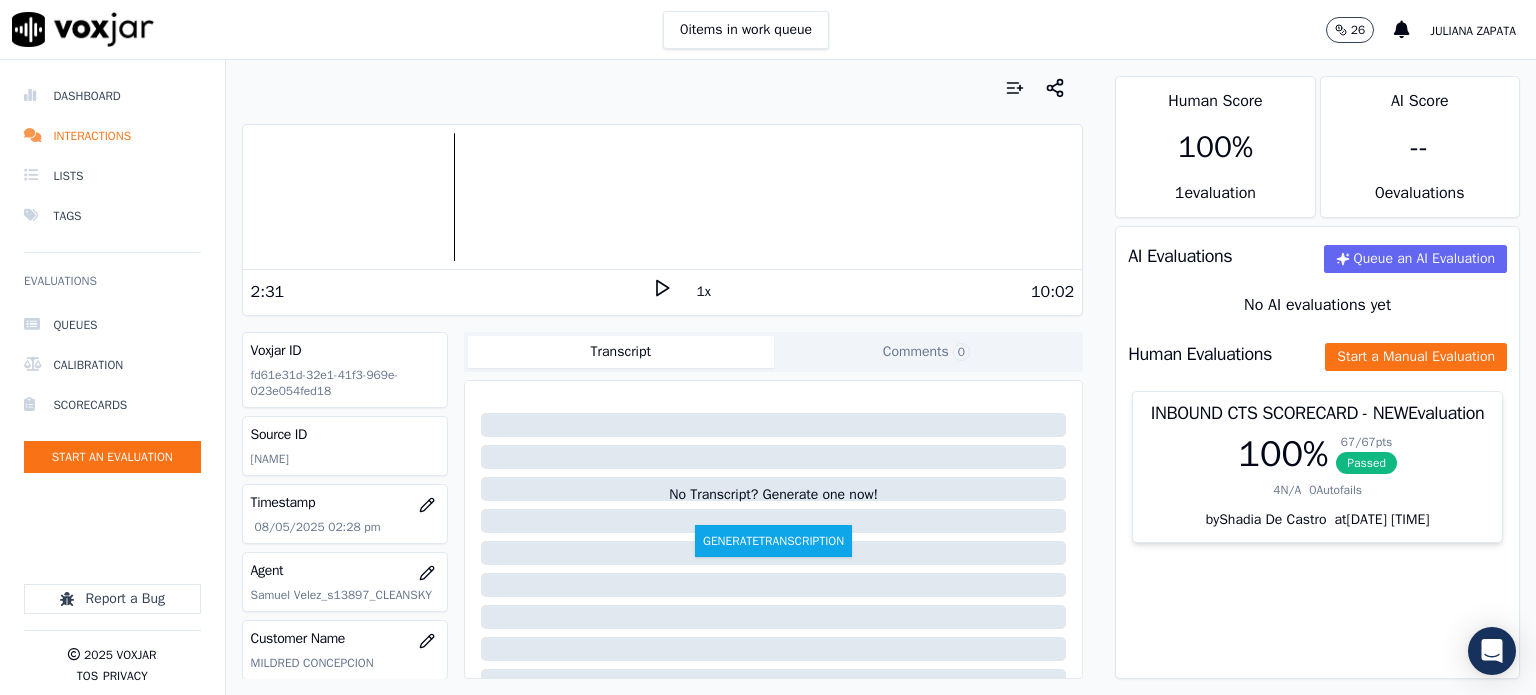 click 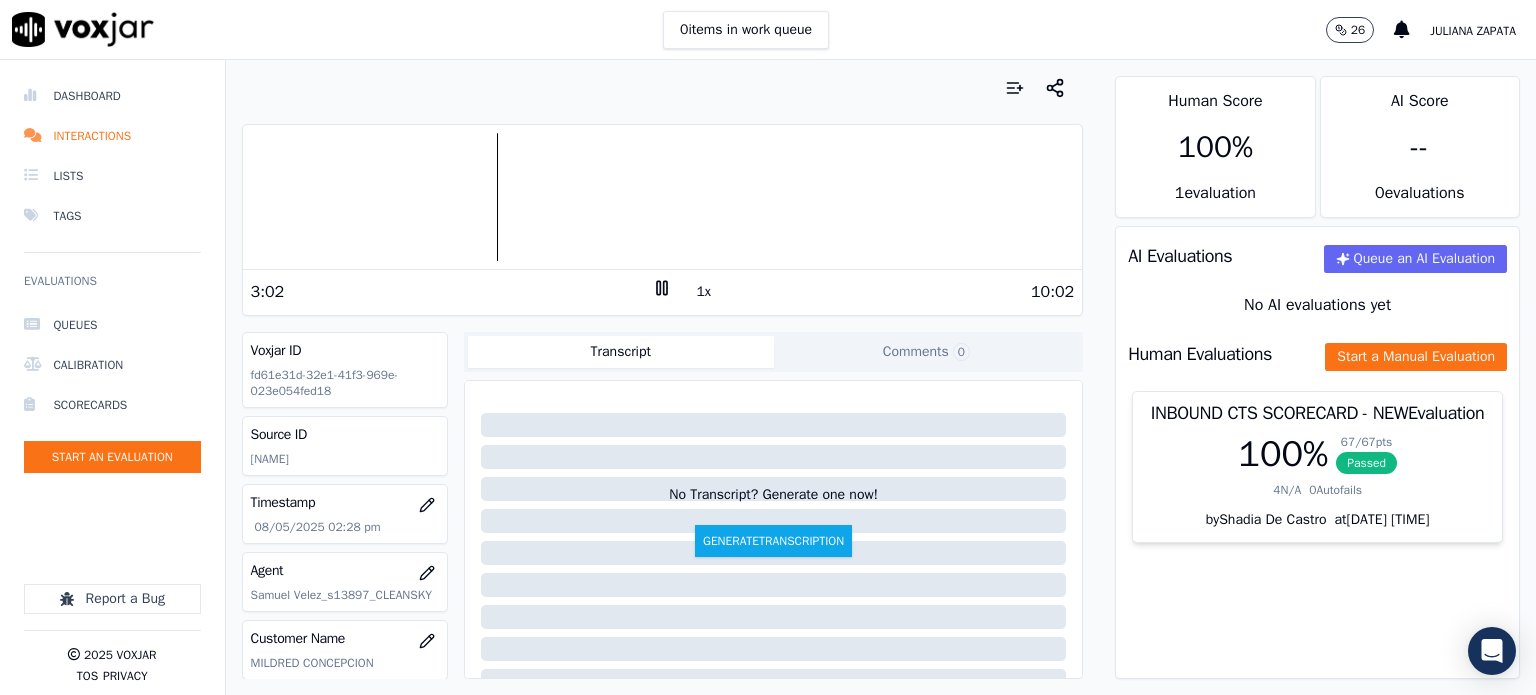 click at bounding box center (663, 197) 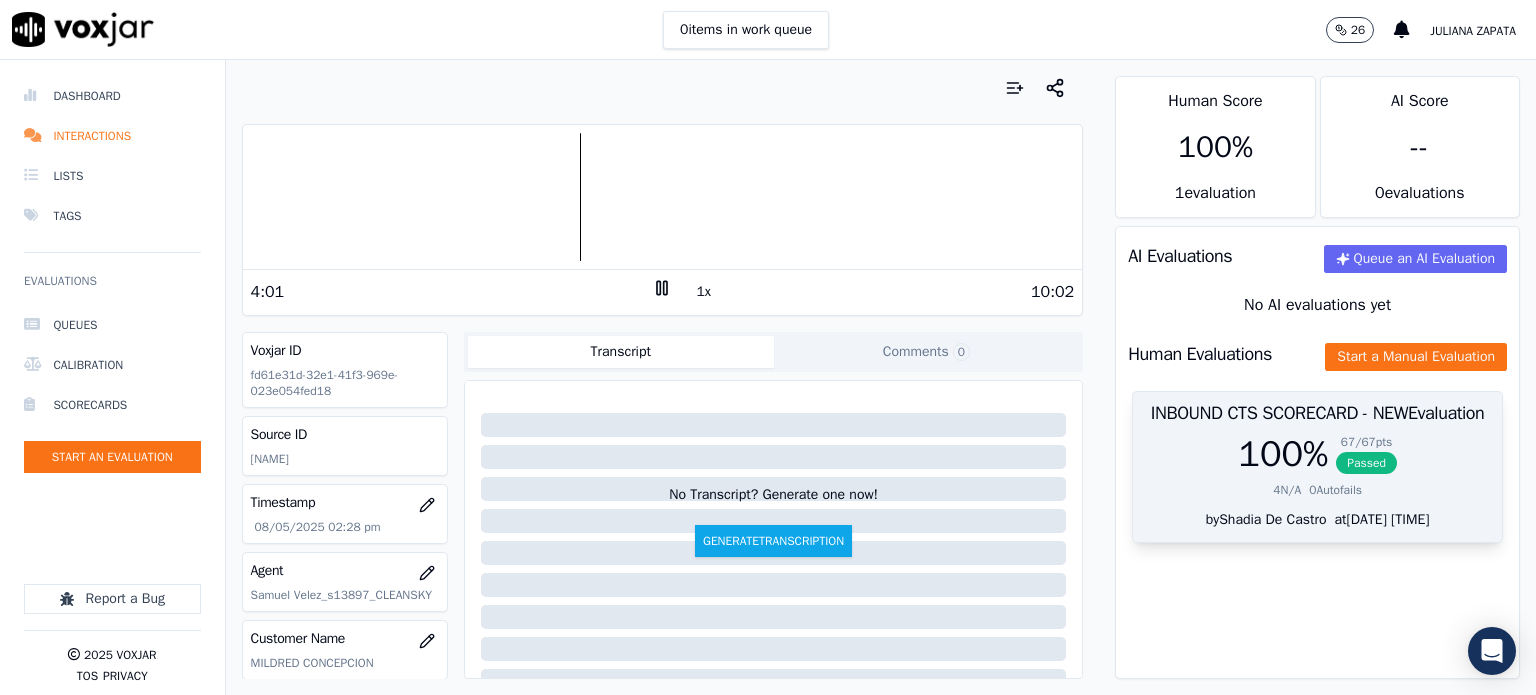 click on "Passed" at bounding box center [1366, 463] 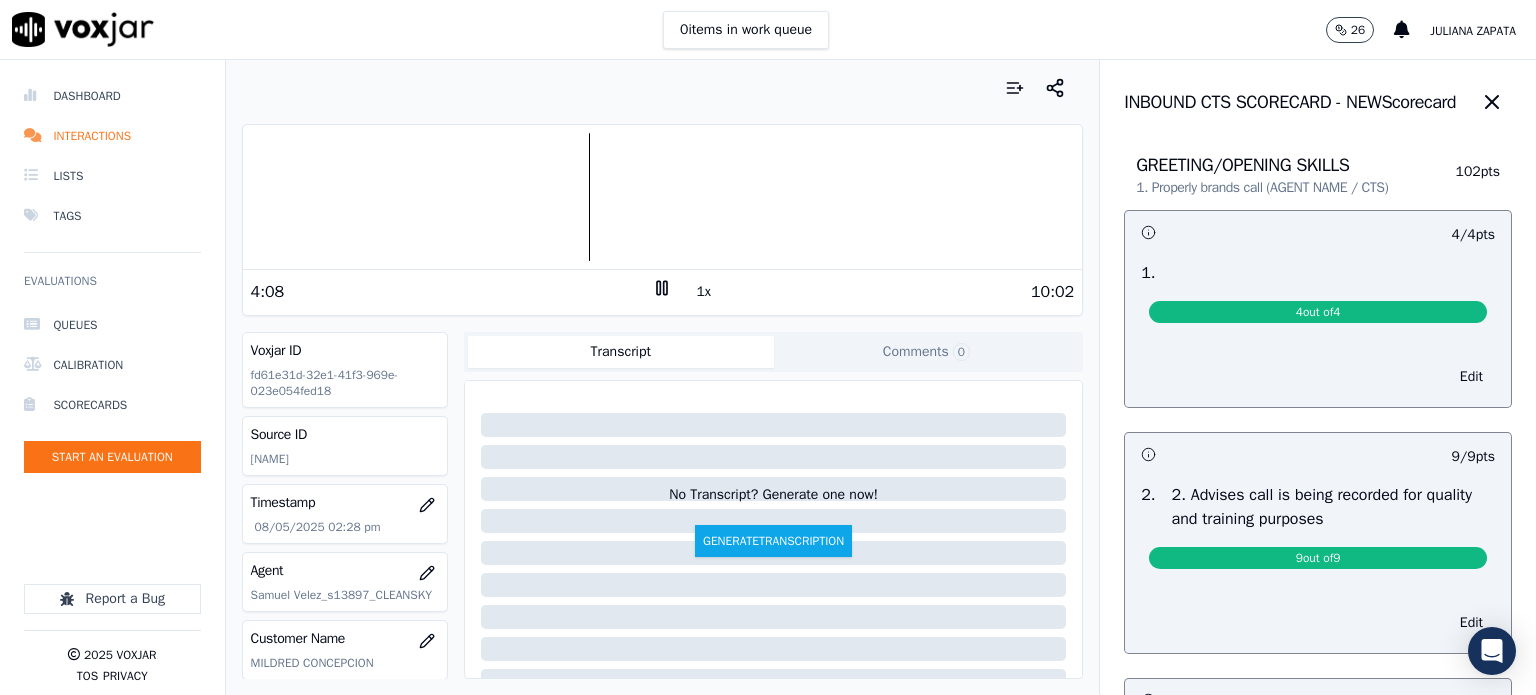 scroll, scrollTop: 0, scrollLeft: 0, axis: both 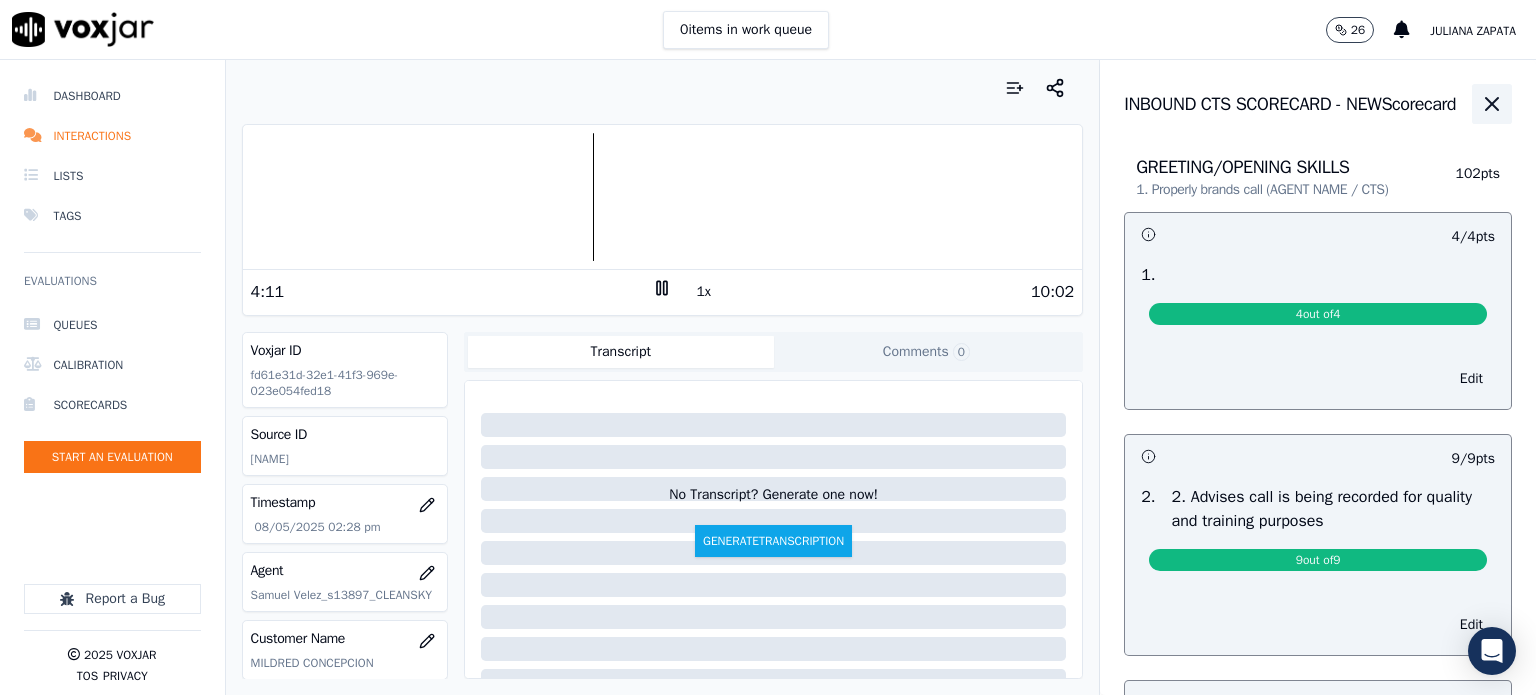 click 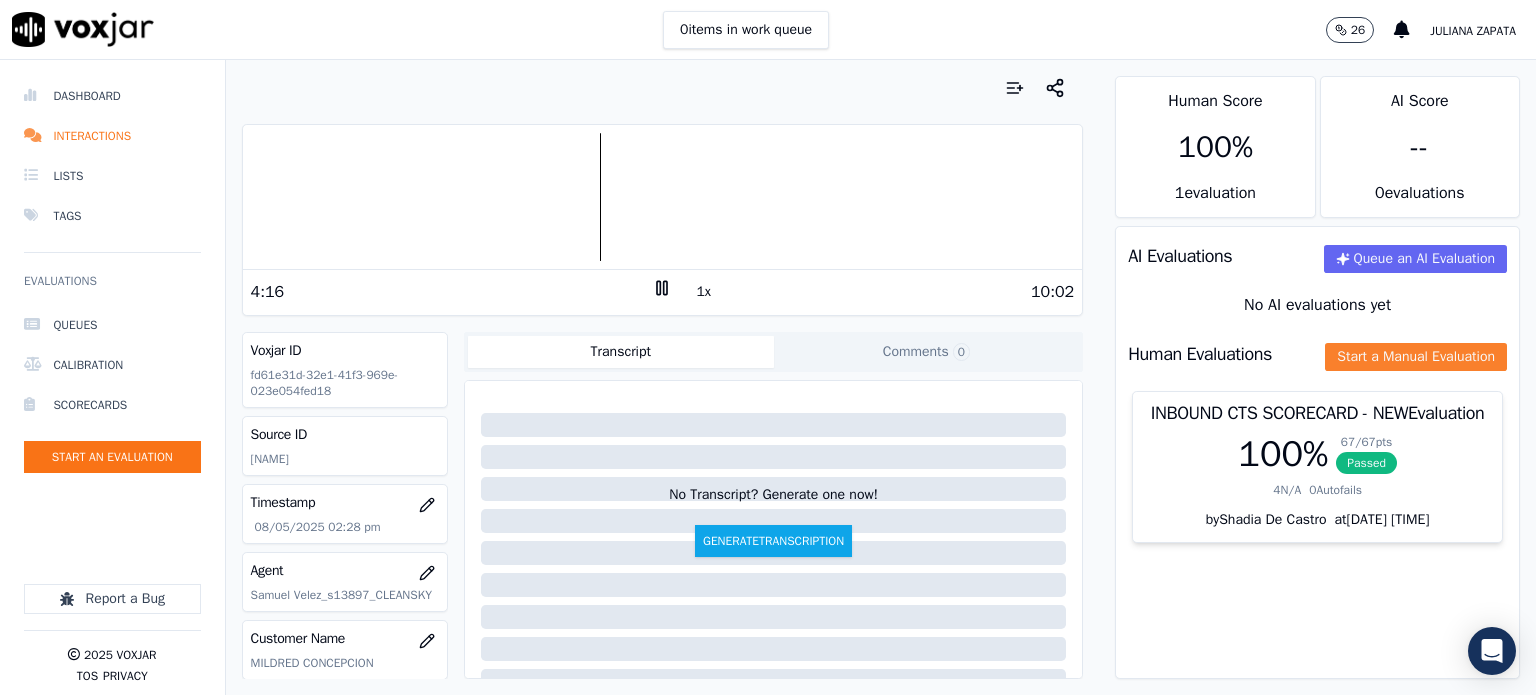click on "Start a Manual Evaluation" 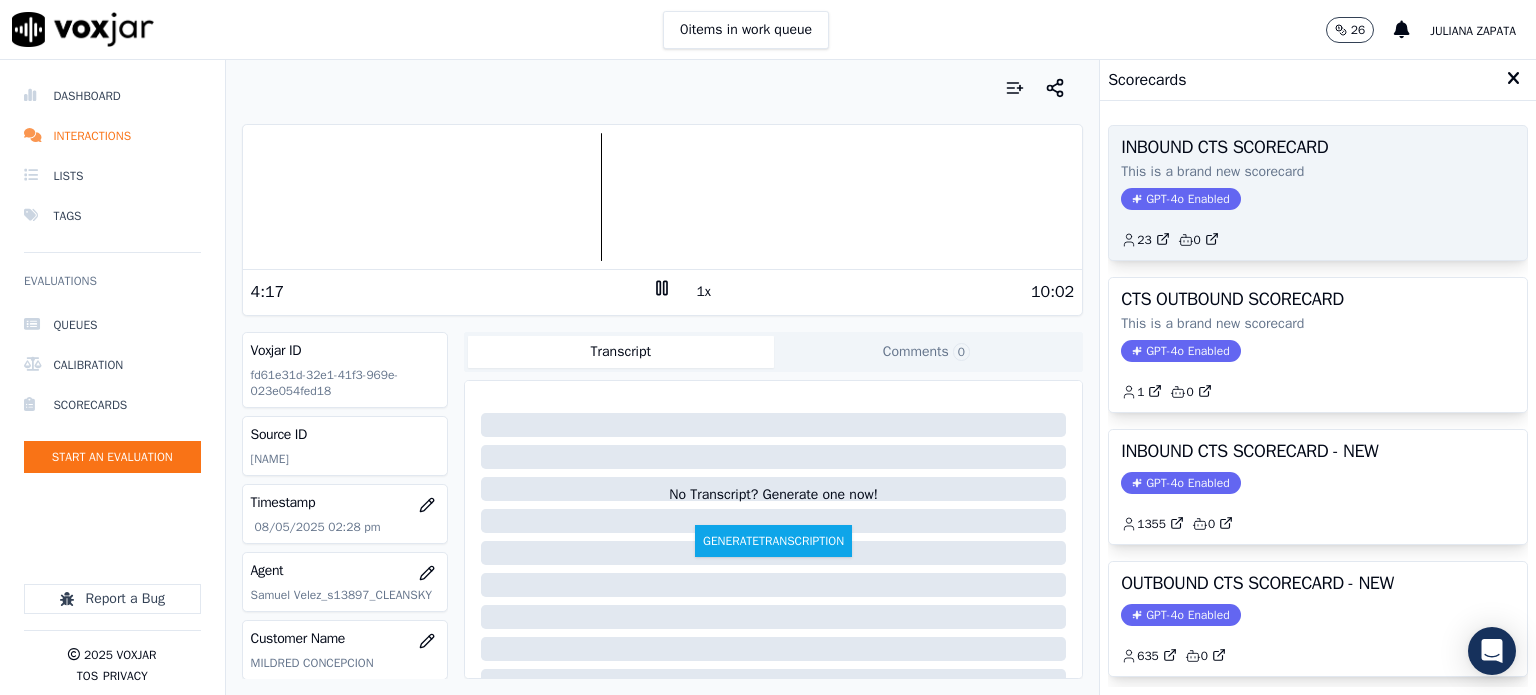 click on "GPT-4o Enabled" at bounding box center (1180, 199) 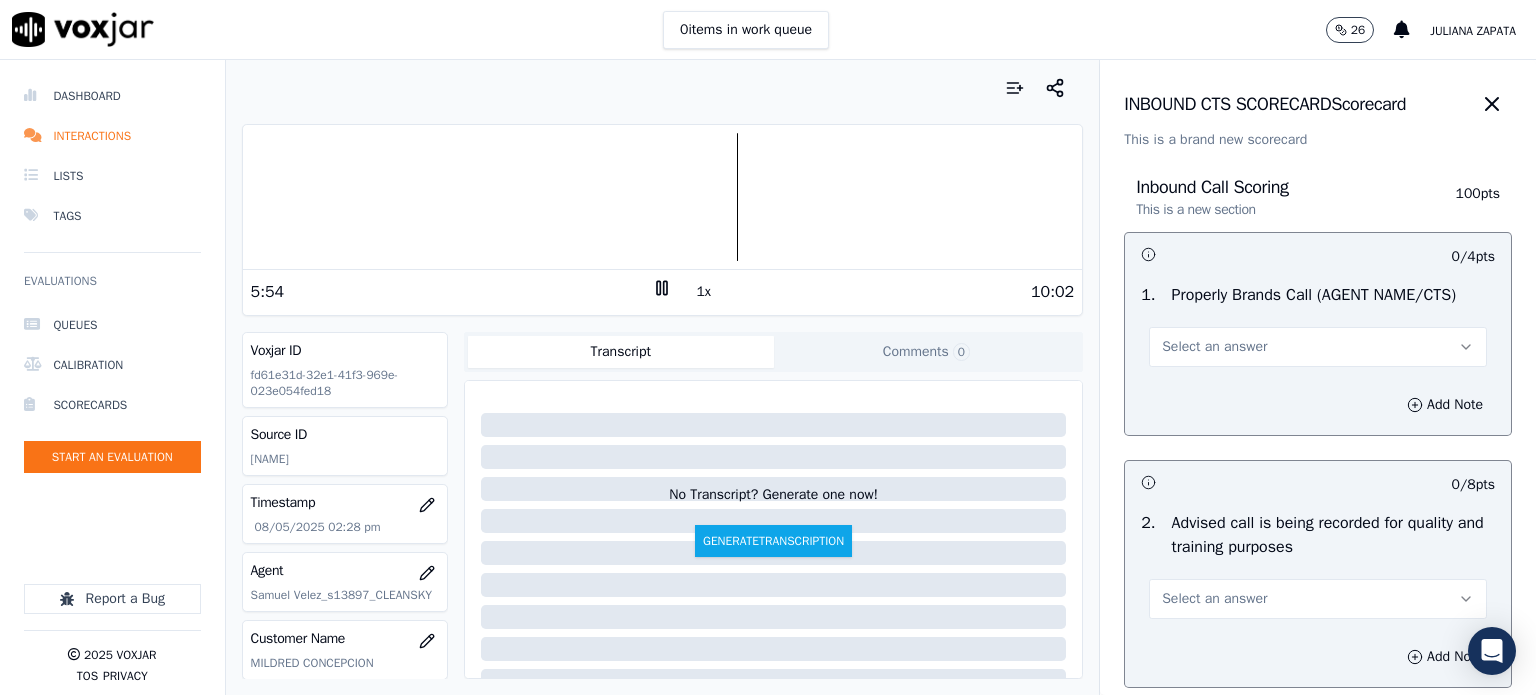 click 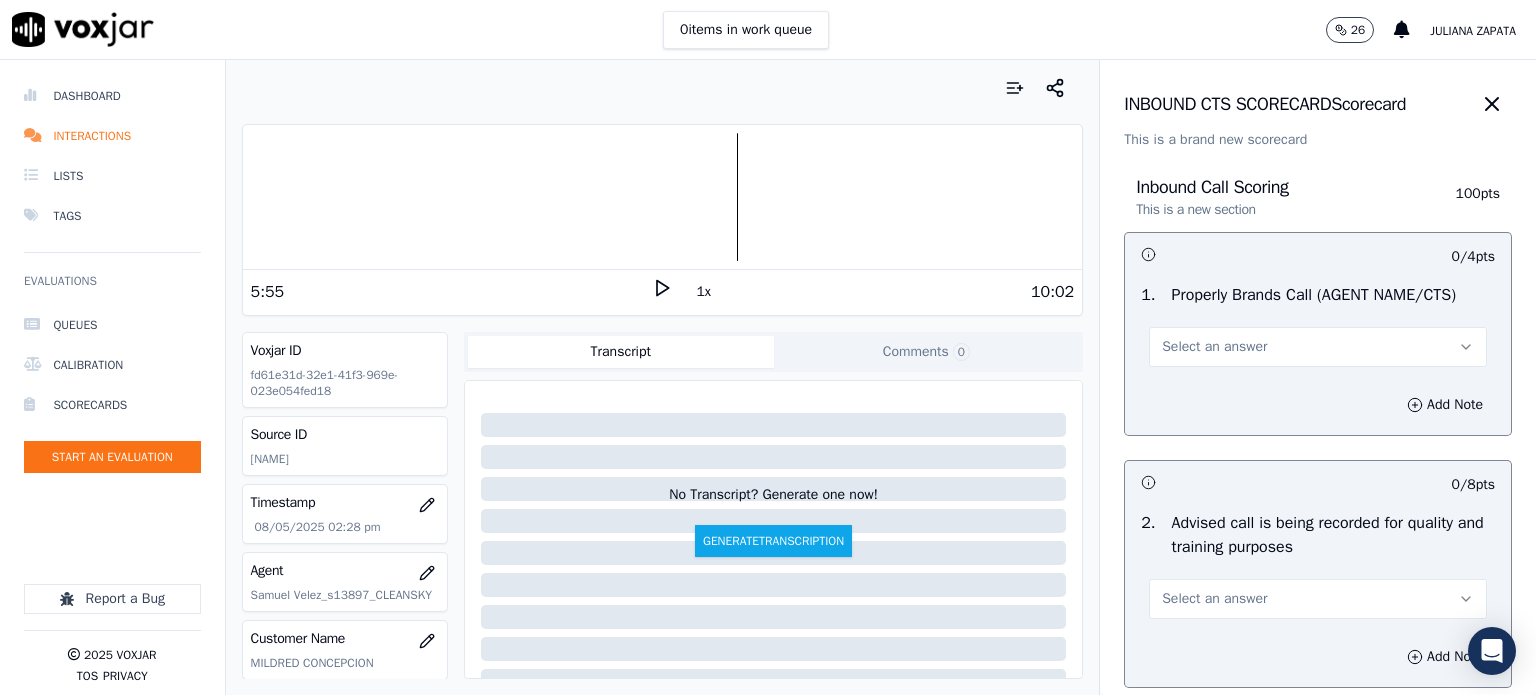 click 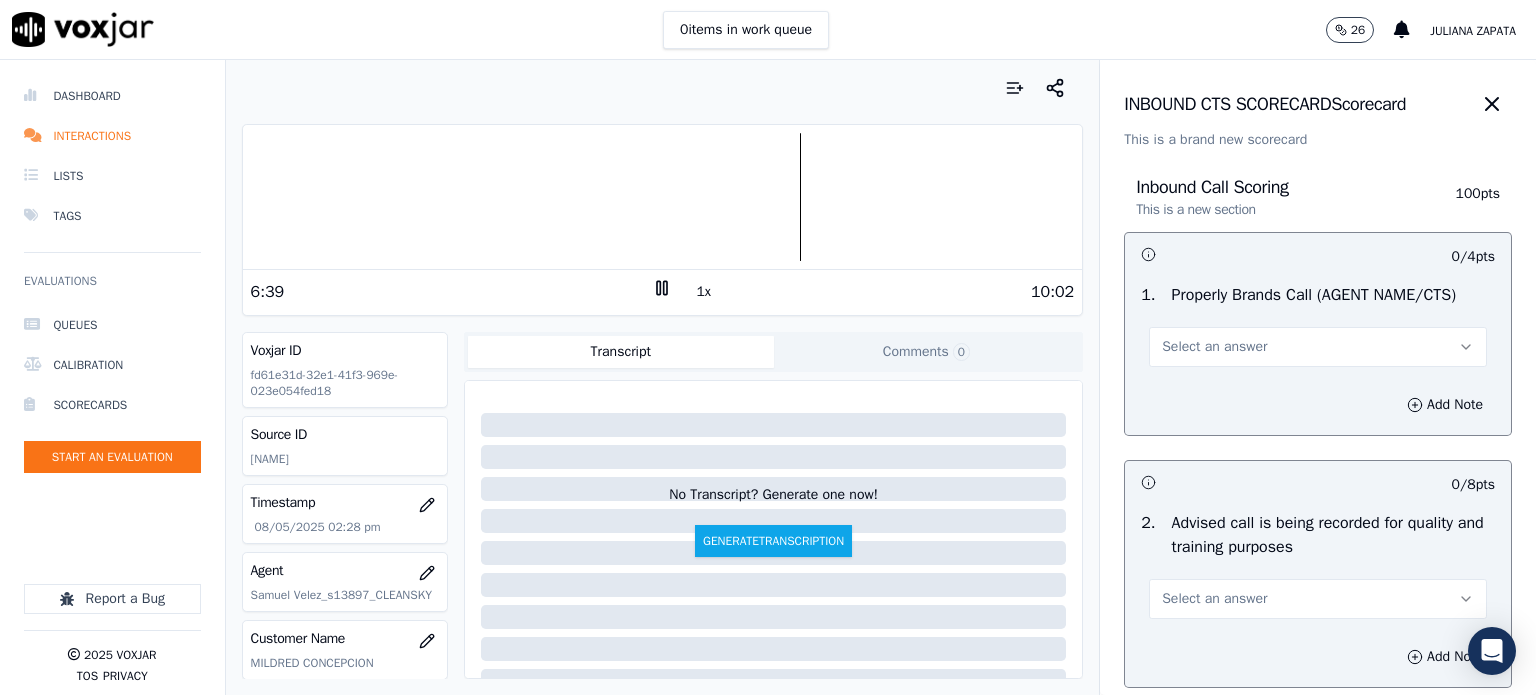 click 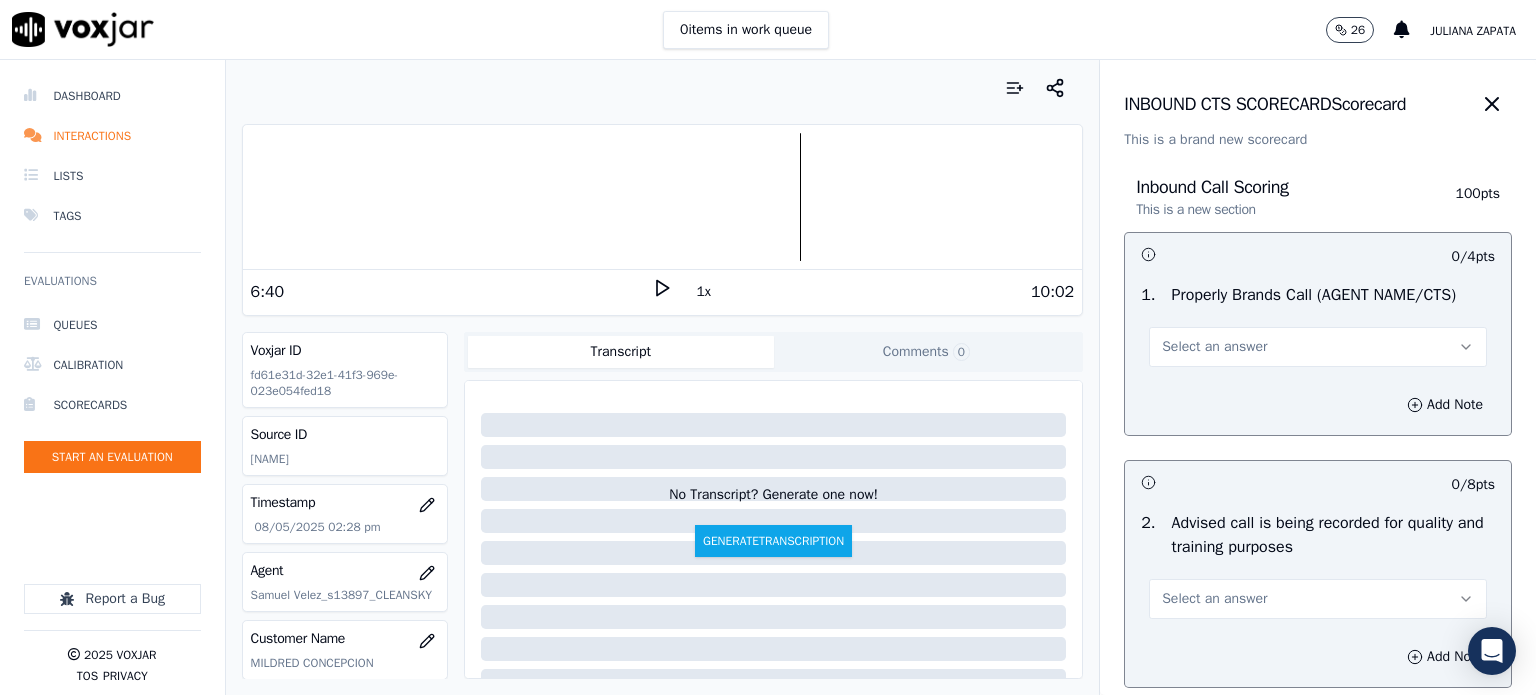 click 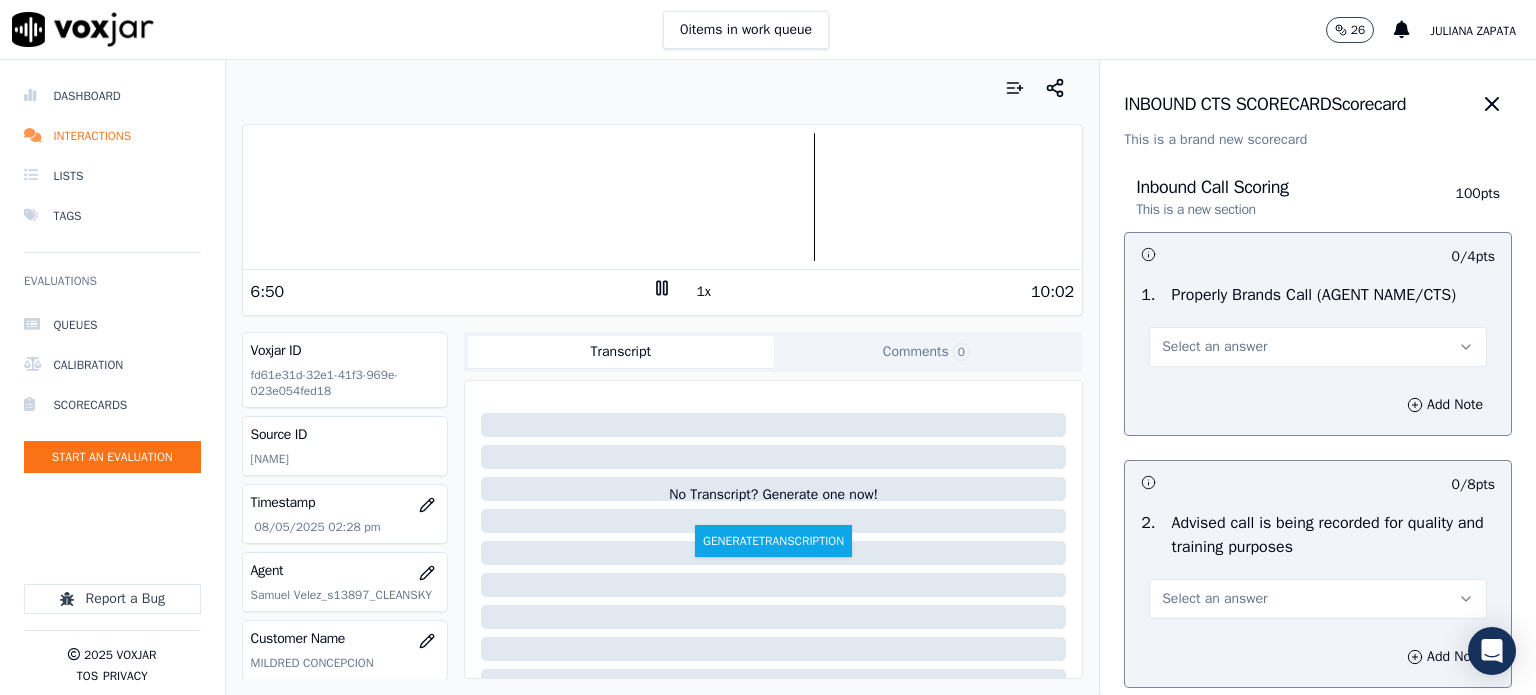 click 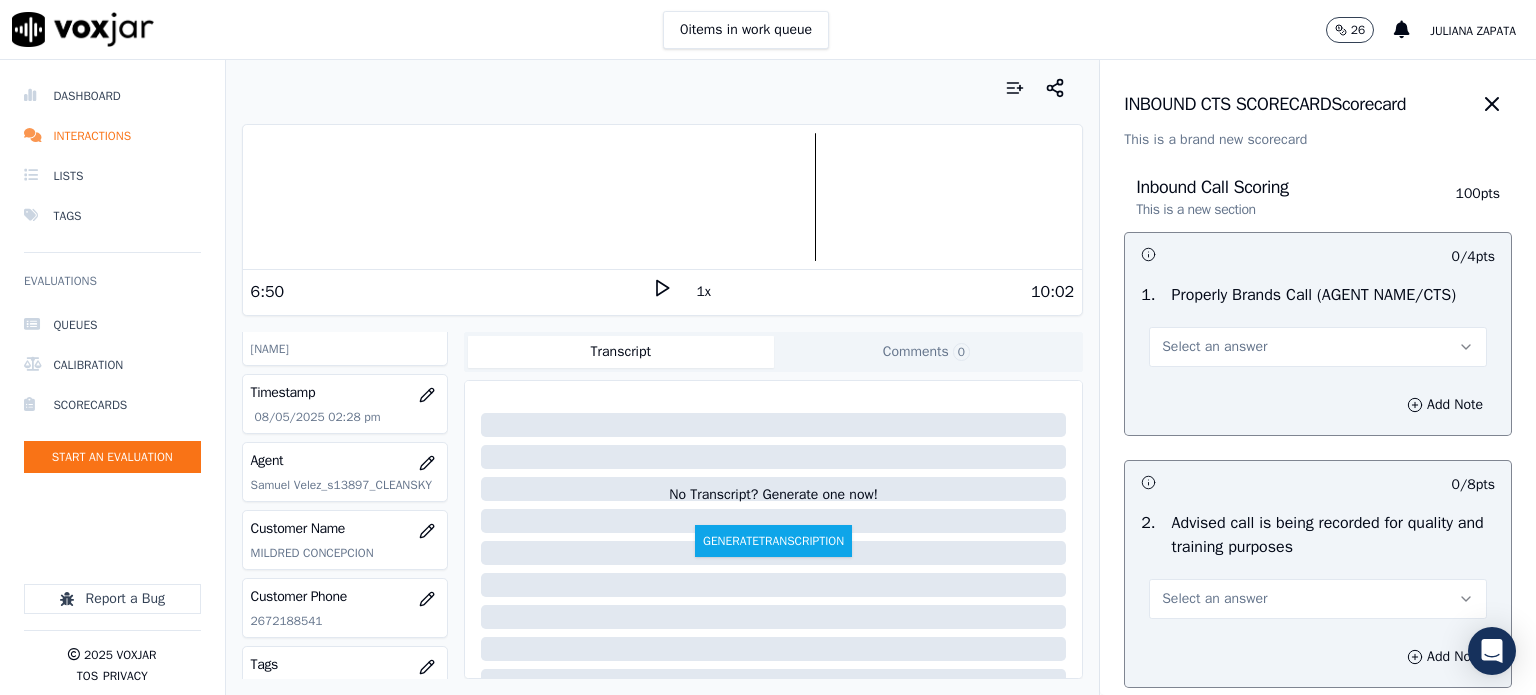 scroll, scrollTop: 200, scrollLeft: 0, axis: vertical 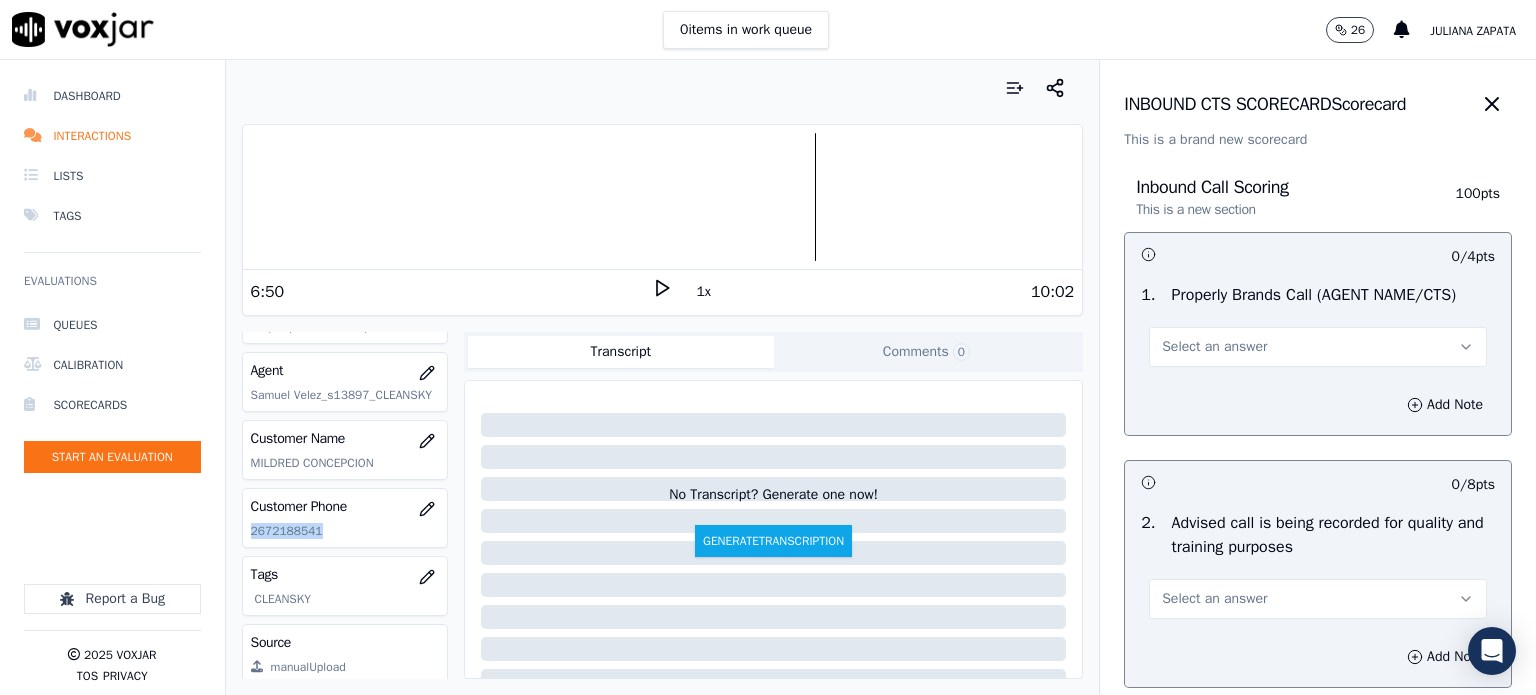 drag, startPoint x: 312, startPoint y: 545, endPoint x: 249, endPoint y: 545, distance: 63 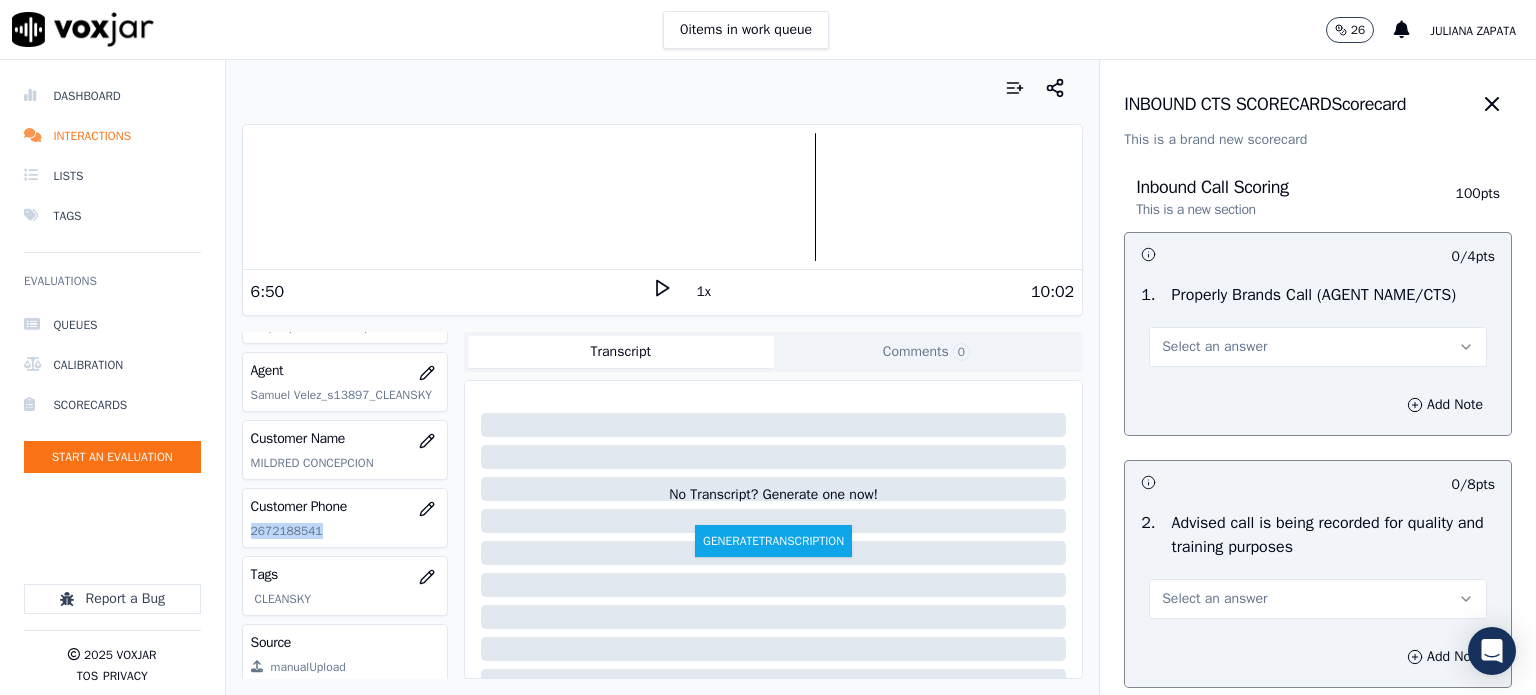 drag, startPoint x: 1455, startPoint y: 100, endPoint x: 1340, endPoint y: 193, distance: 147.89862 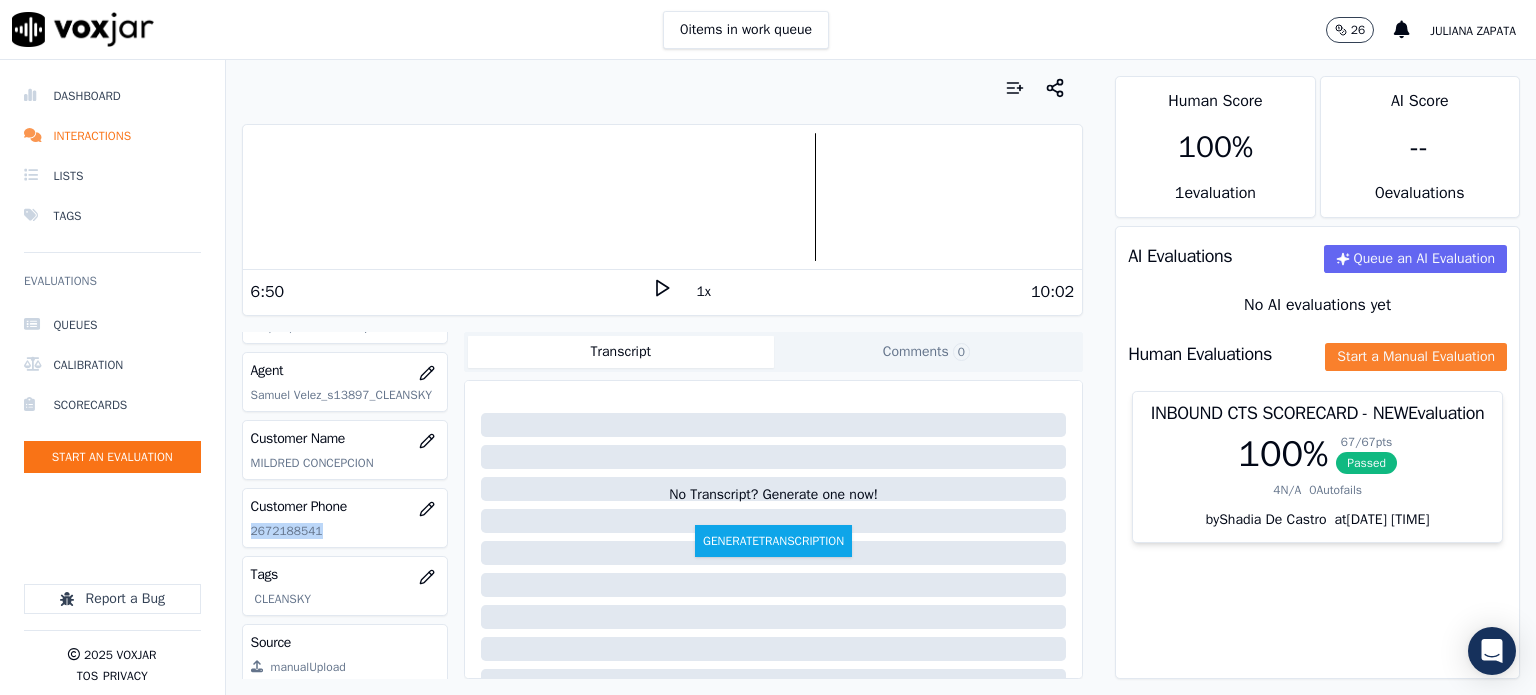 click on "Start a Manual Evaluation" 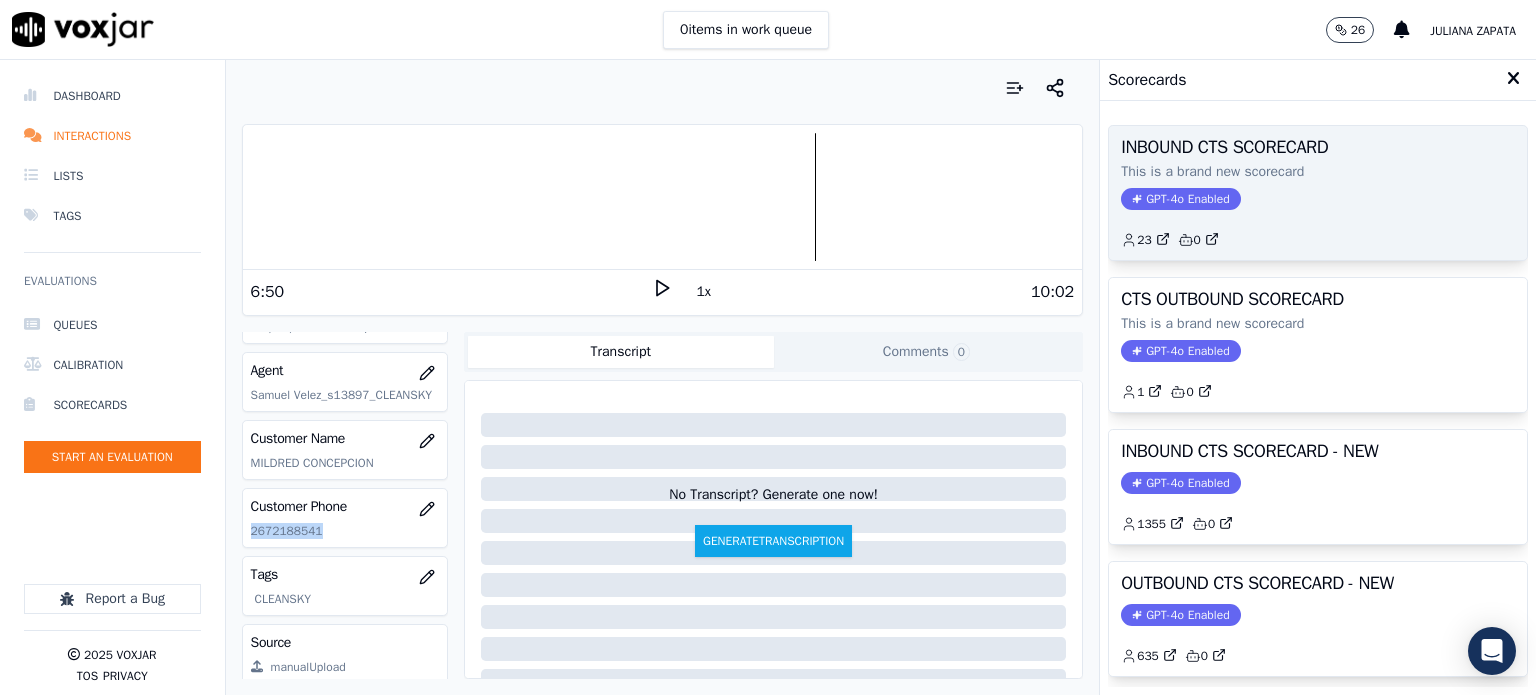 click on "GPT-4o Enabled" at bounding box center (1180, 199) 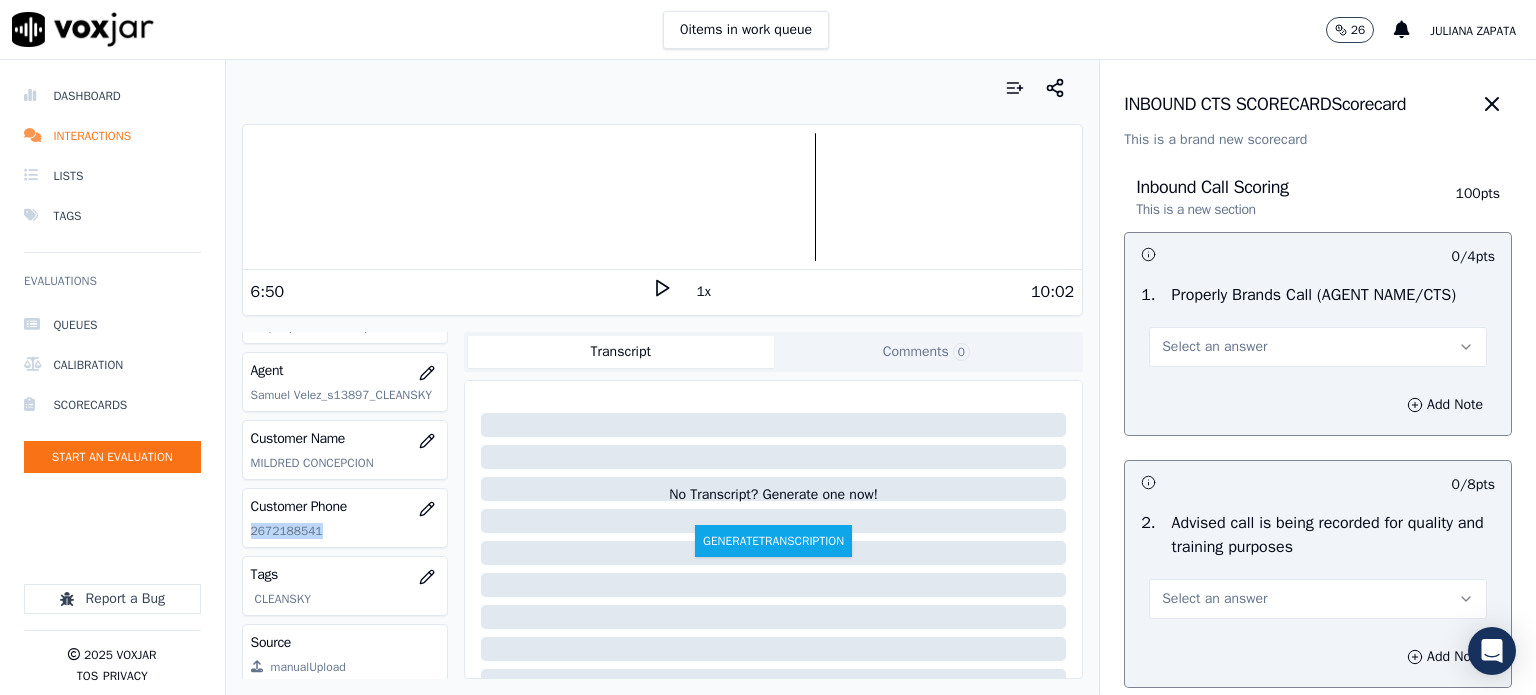 click on "Select an answer" at bounding box center [1214, 347] 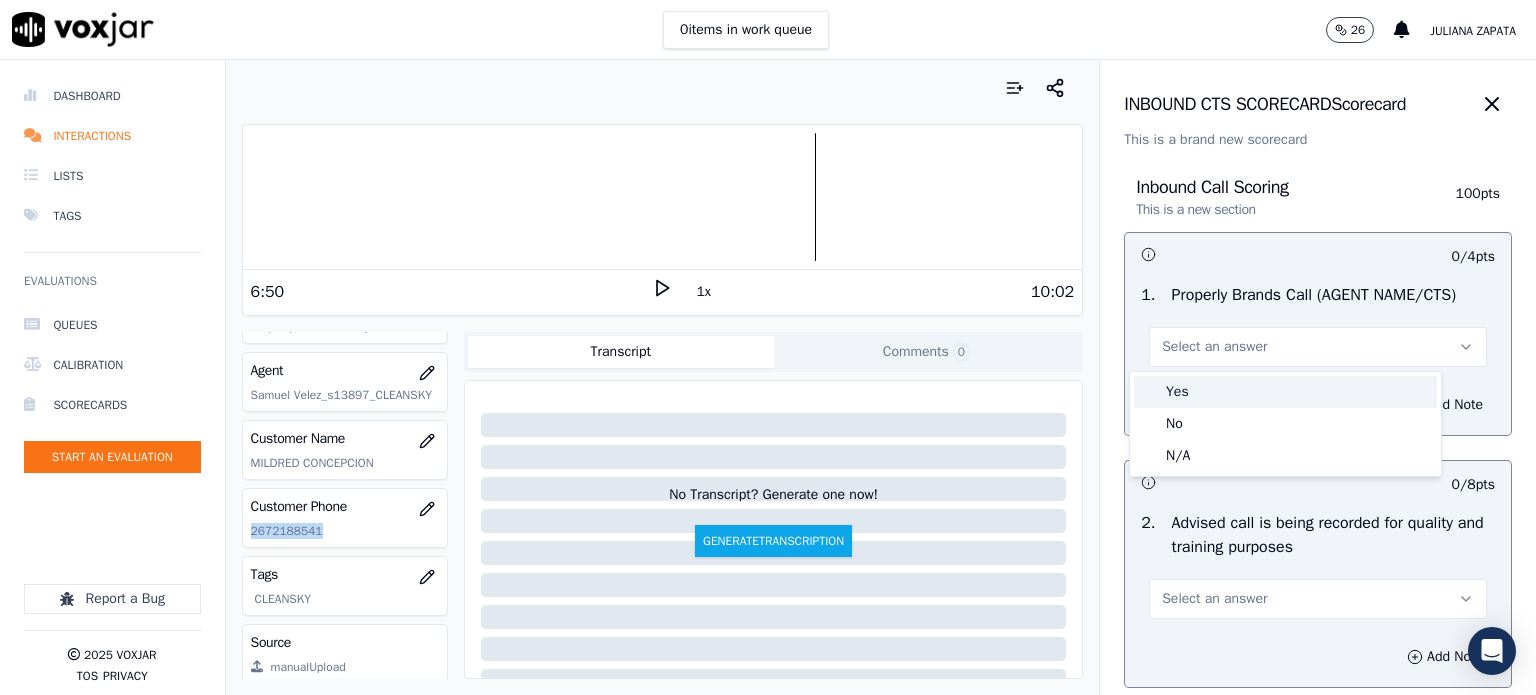 click on "Yes" at bounding box center [1285, 392] 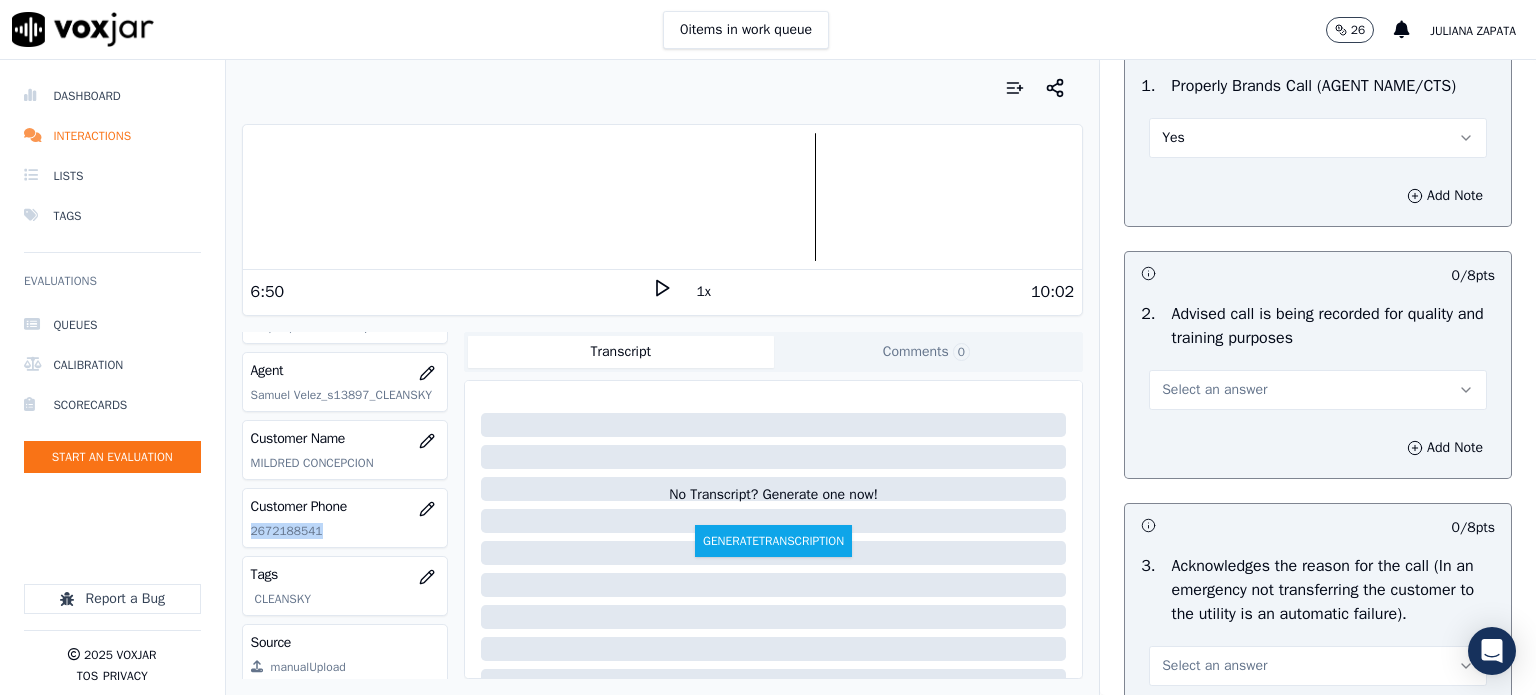 scroll, scrollTop: 300, scrollLeft: 0, axis: vertical 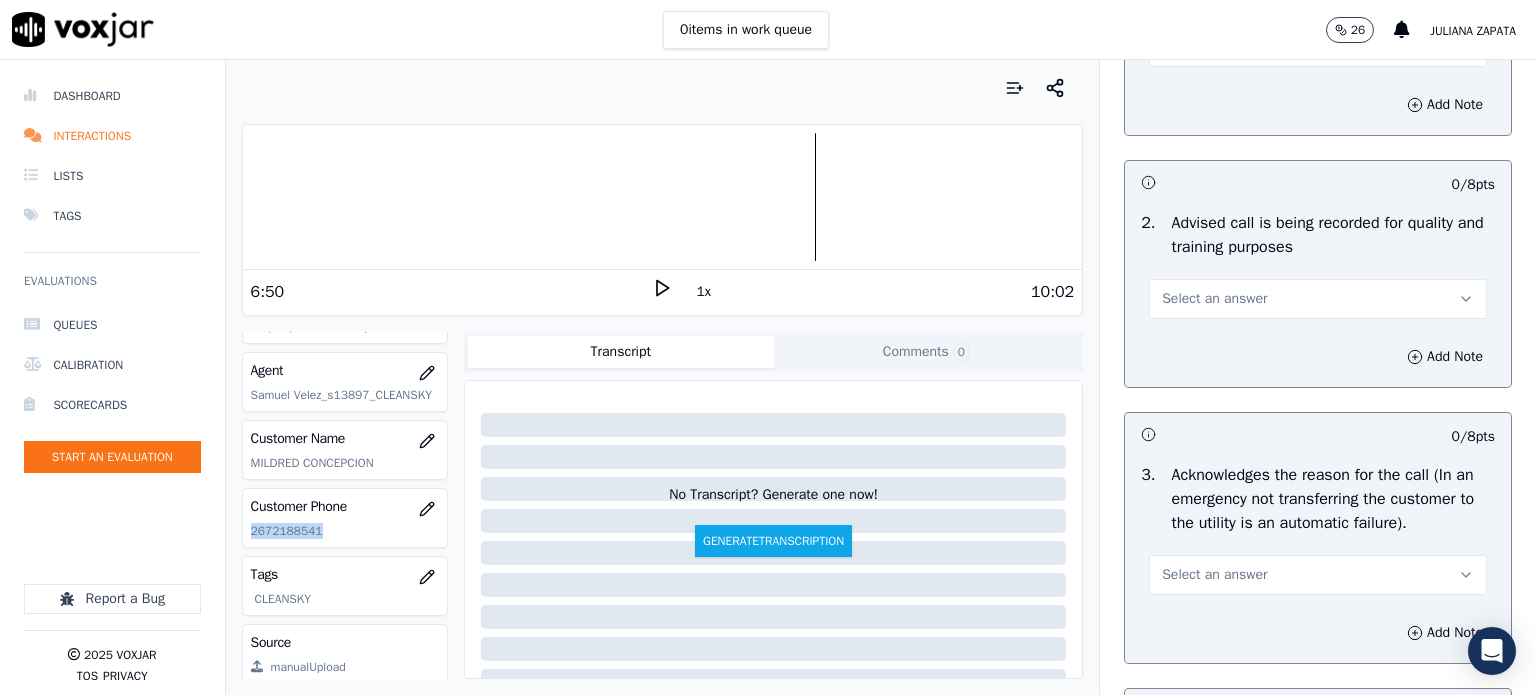click on "Select an answer" at bounding box center [1214, 299] 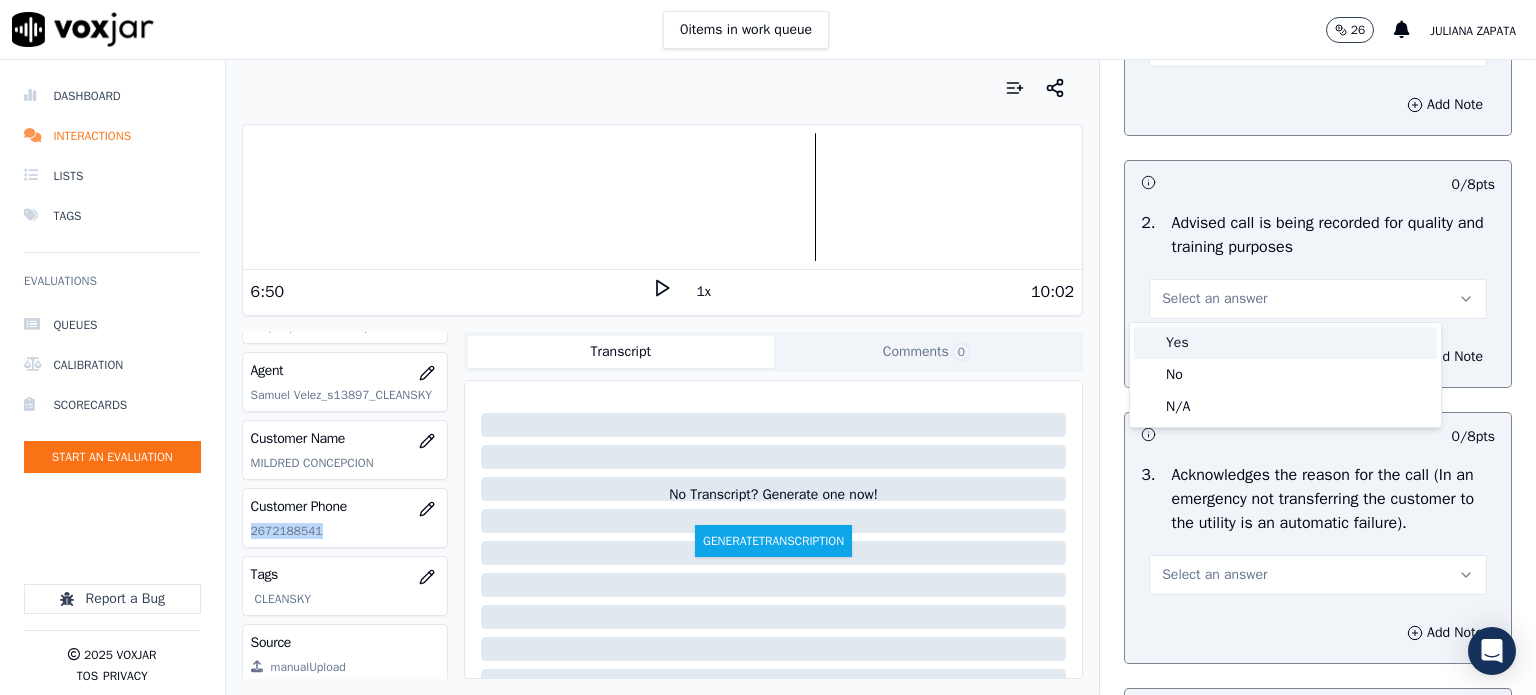 click on "Yes" at bounding box center (1285, 343) 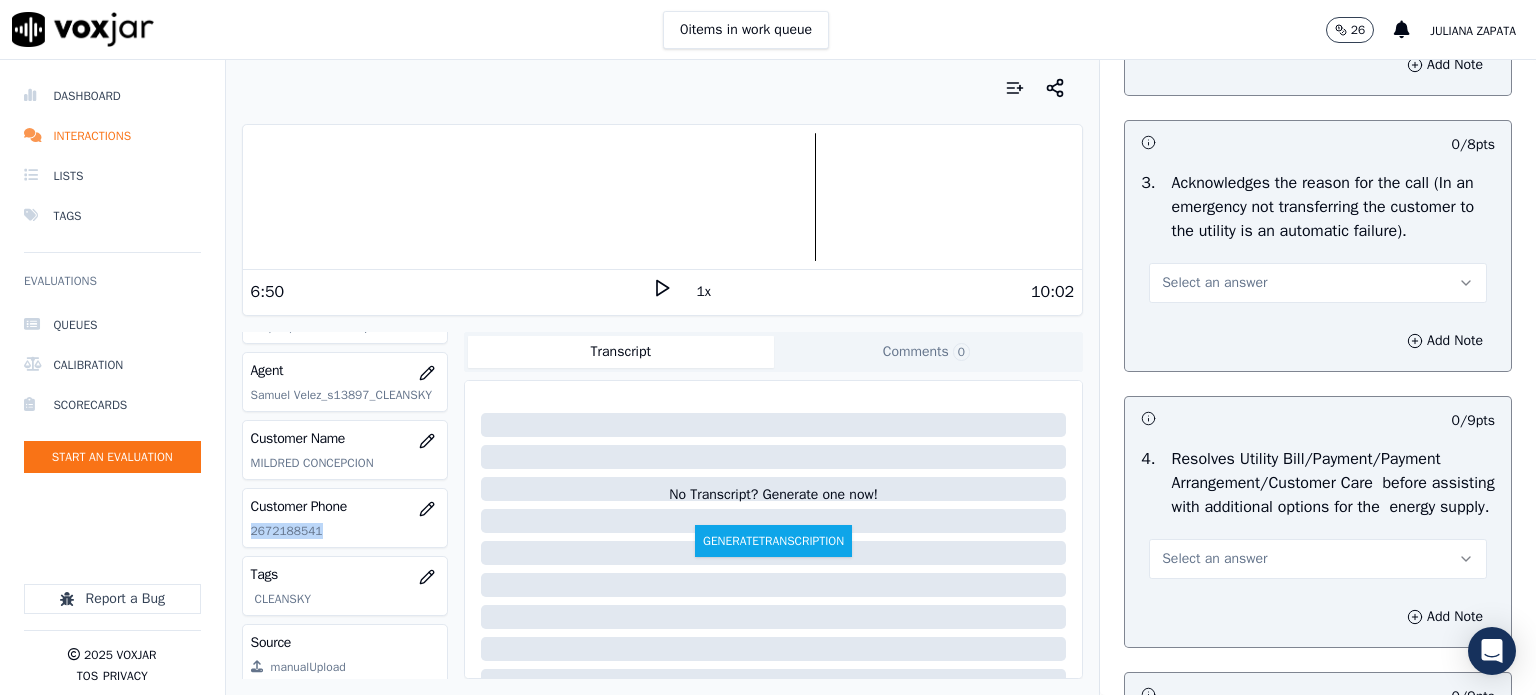 scroll, scrollTop: 600, scrollLeft: 0, axis: vertical 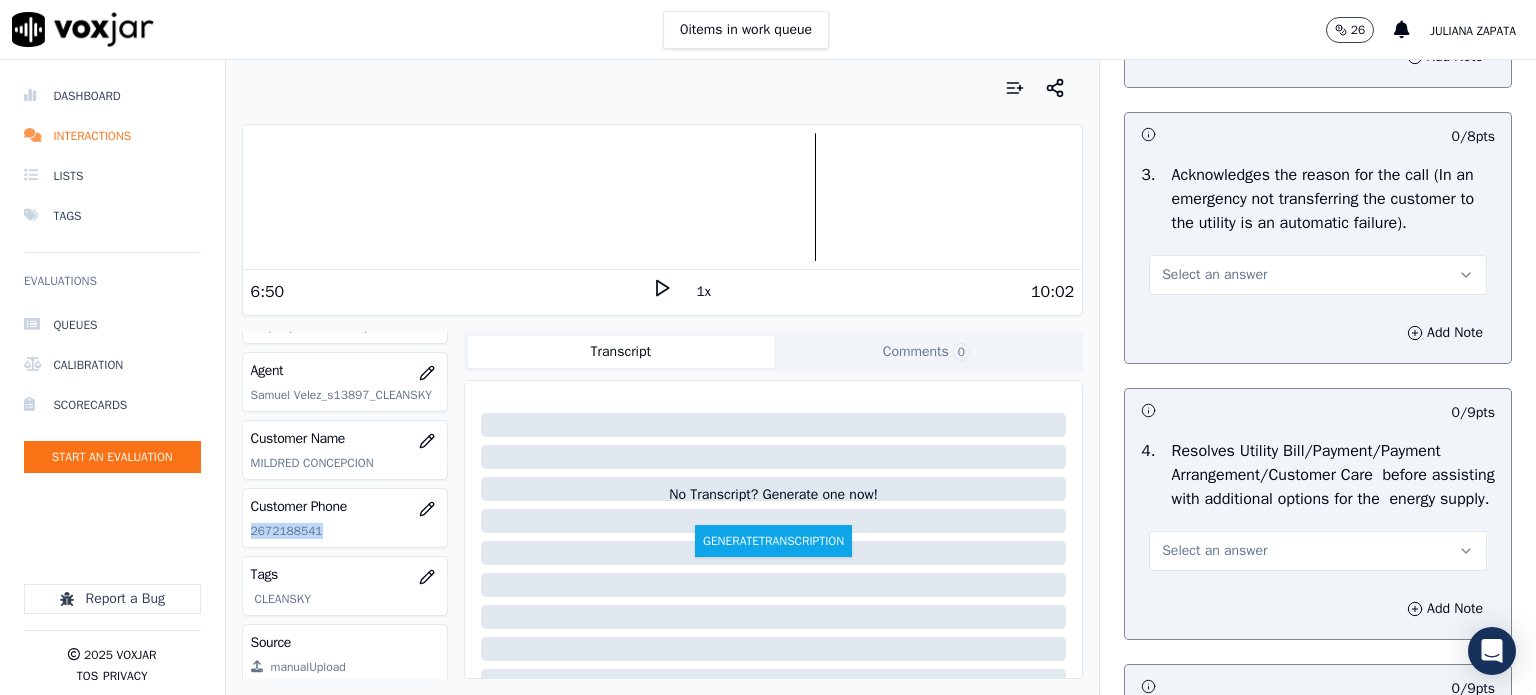 click on "Select an answer" at bounding box center (1214, 275) 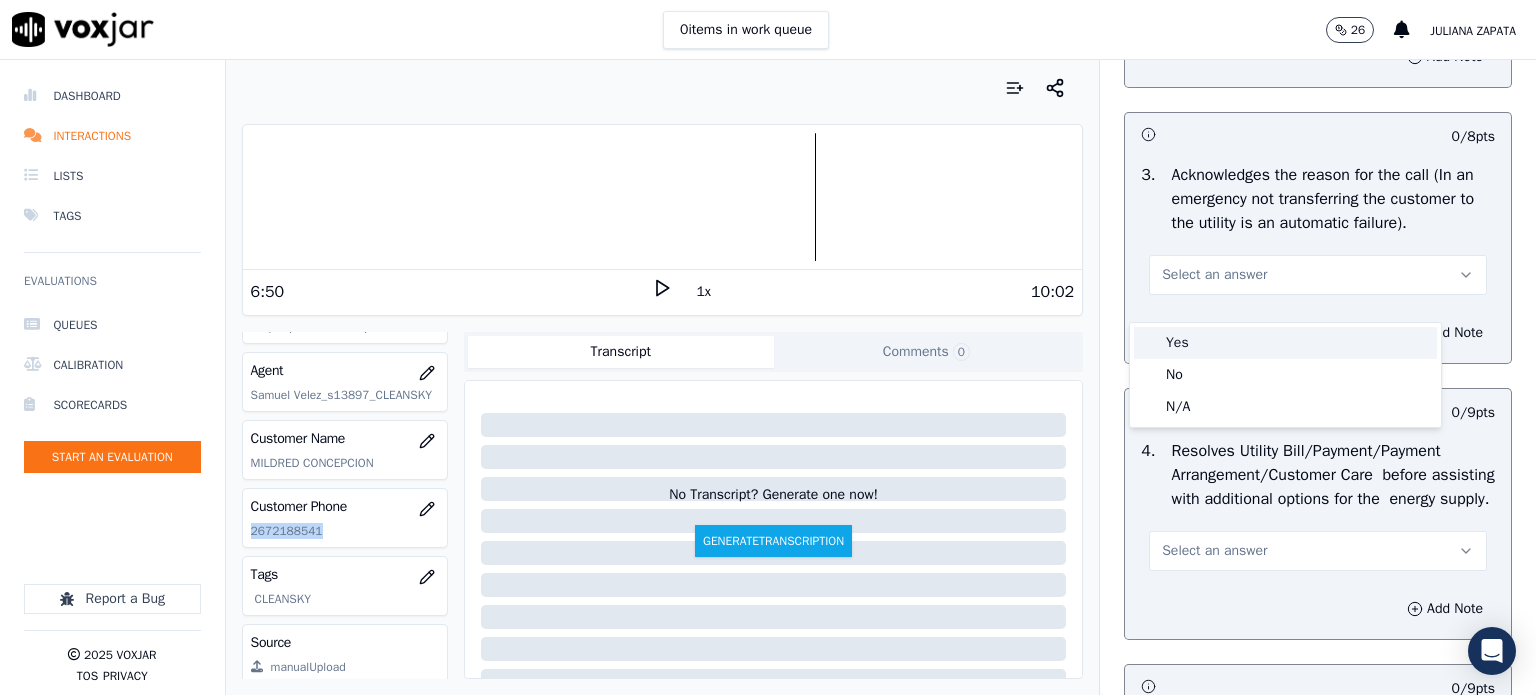 click on "Yes" at bounding box center (1285, 343) 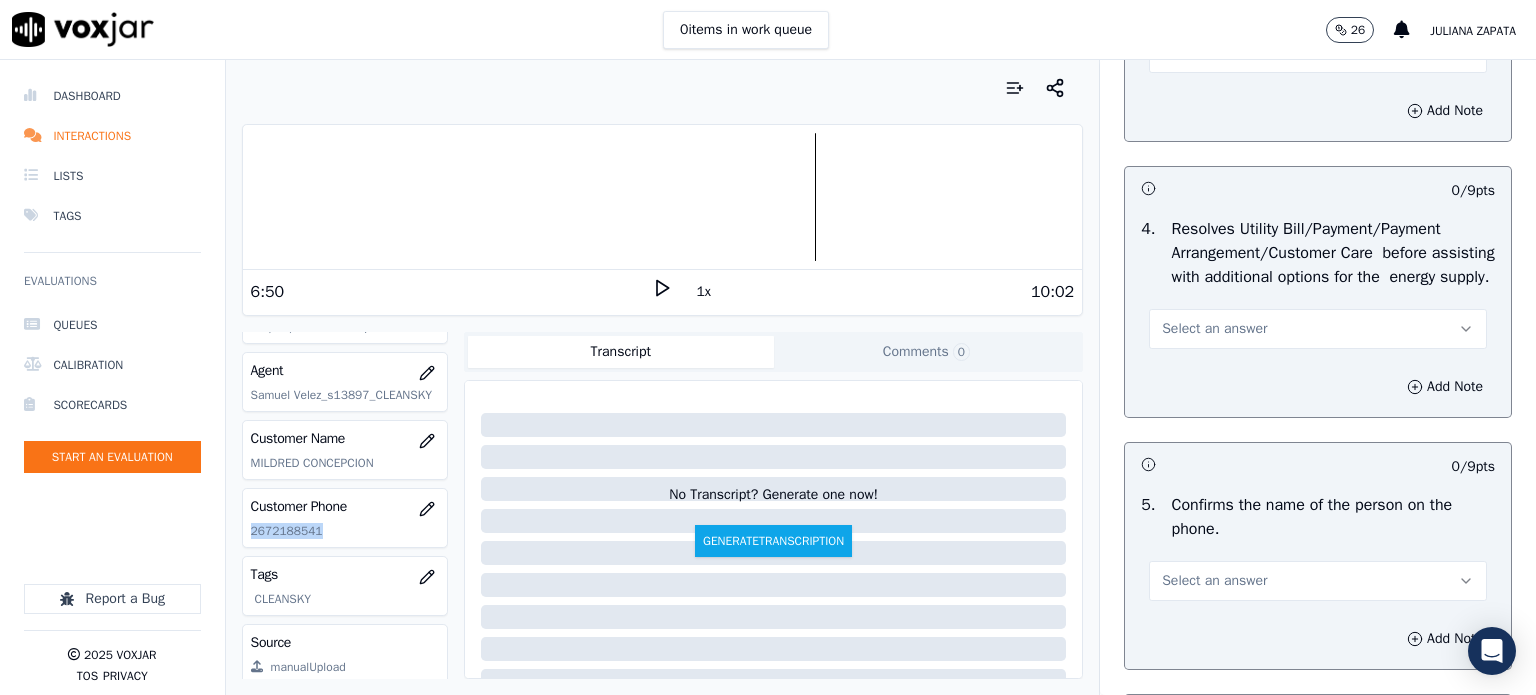 scroll, scrollTop: 900, scrollLeft: 0, axis: vertical 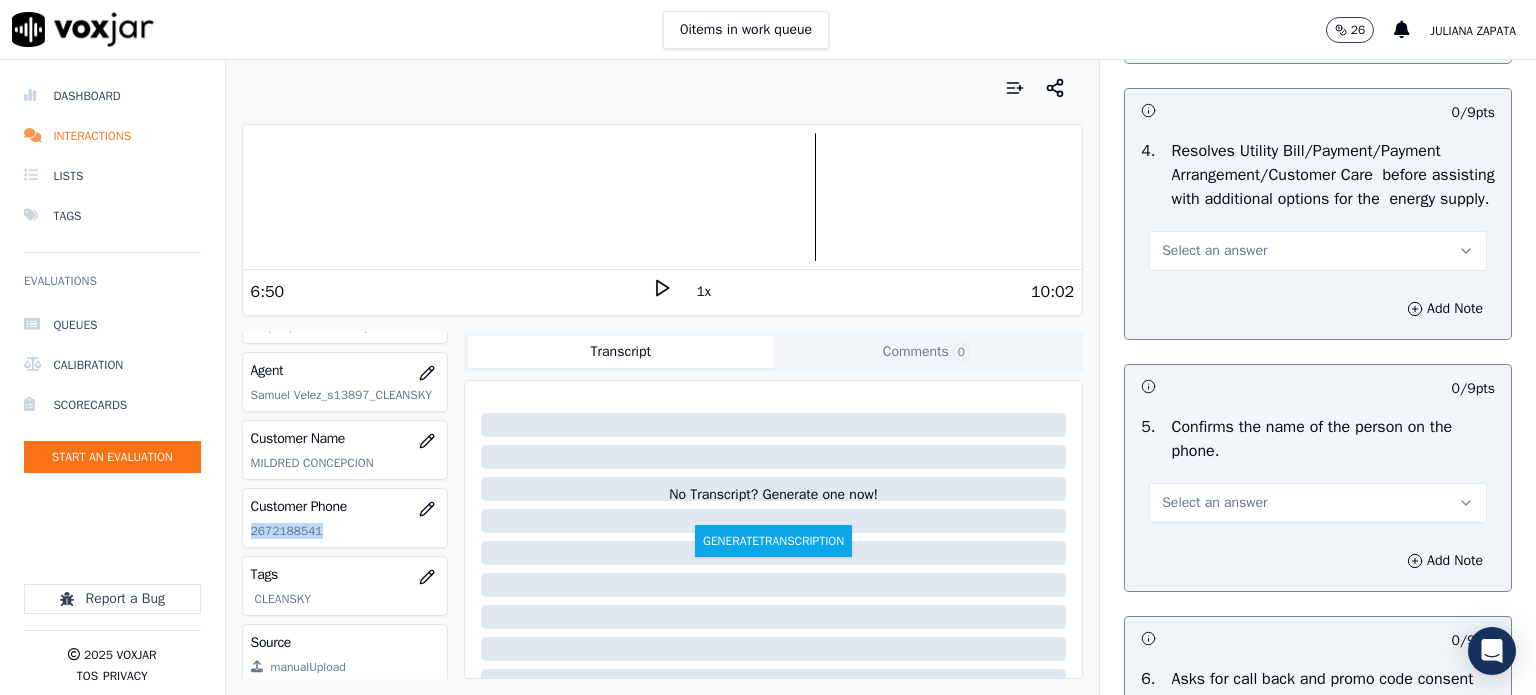 click on "Select an answer" at bounding box center (1214, 251) 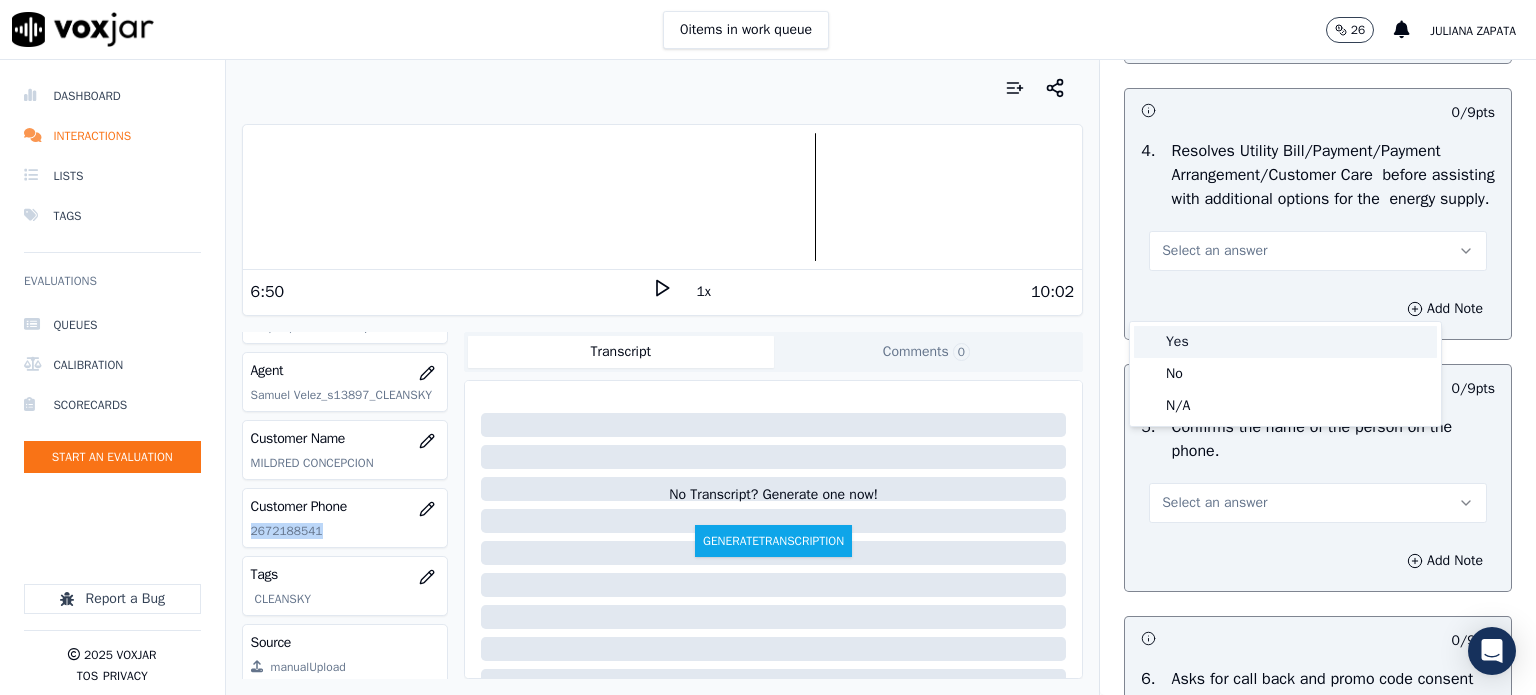 click on "Yes" at bounding box center [1285, 342] 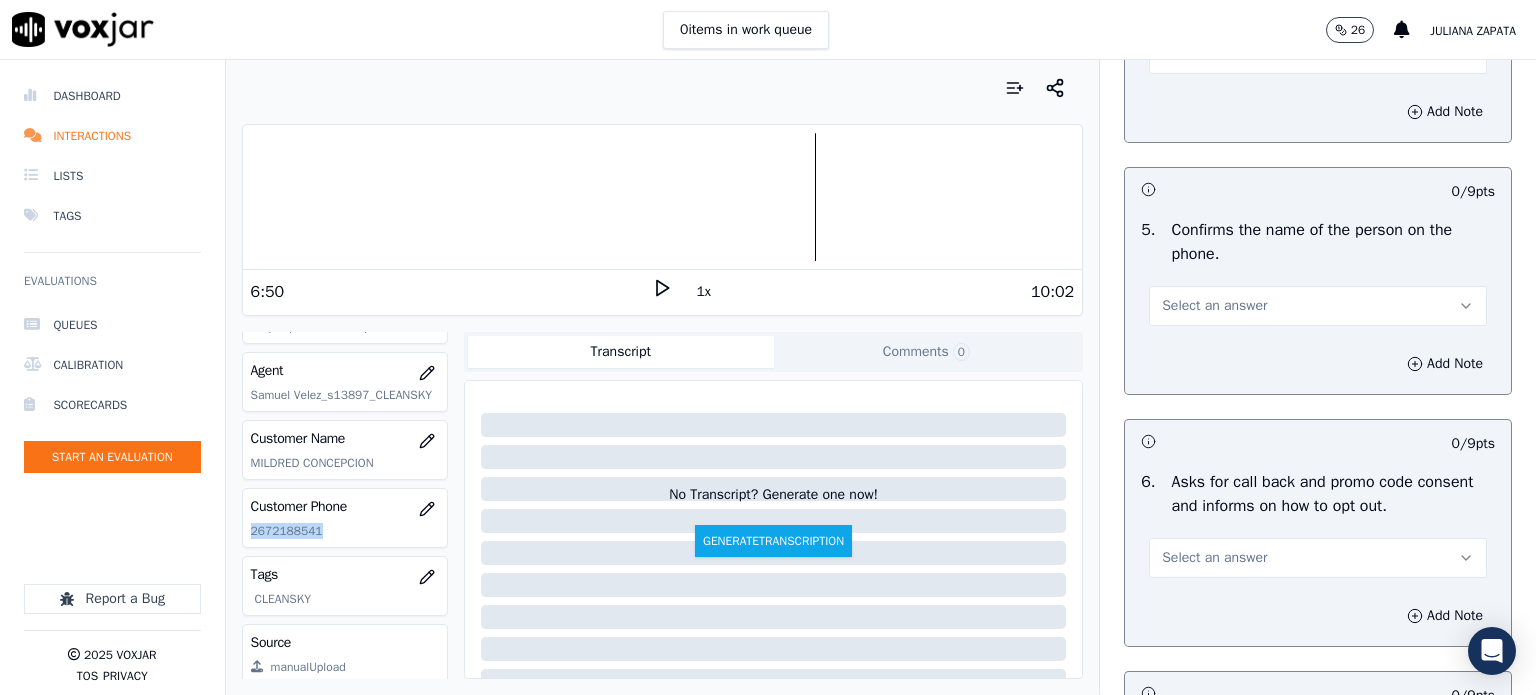 scroll, scrollTop: 1100, scrollLeft: 0, axis: vertical 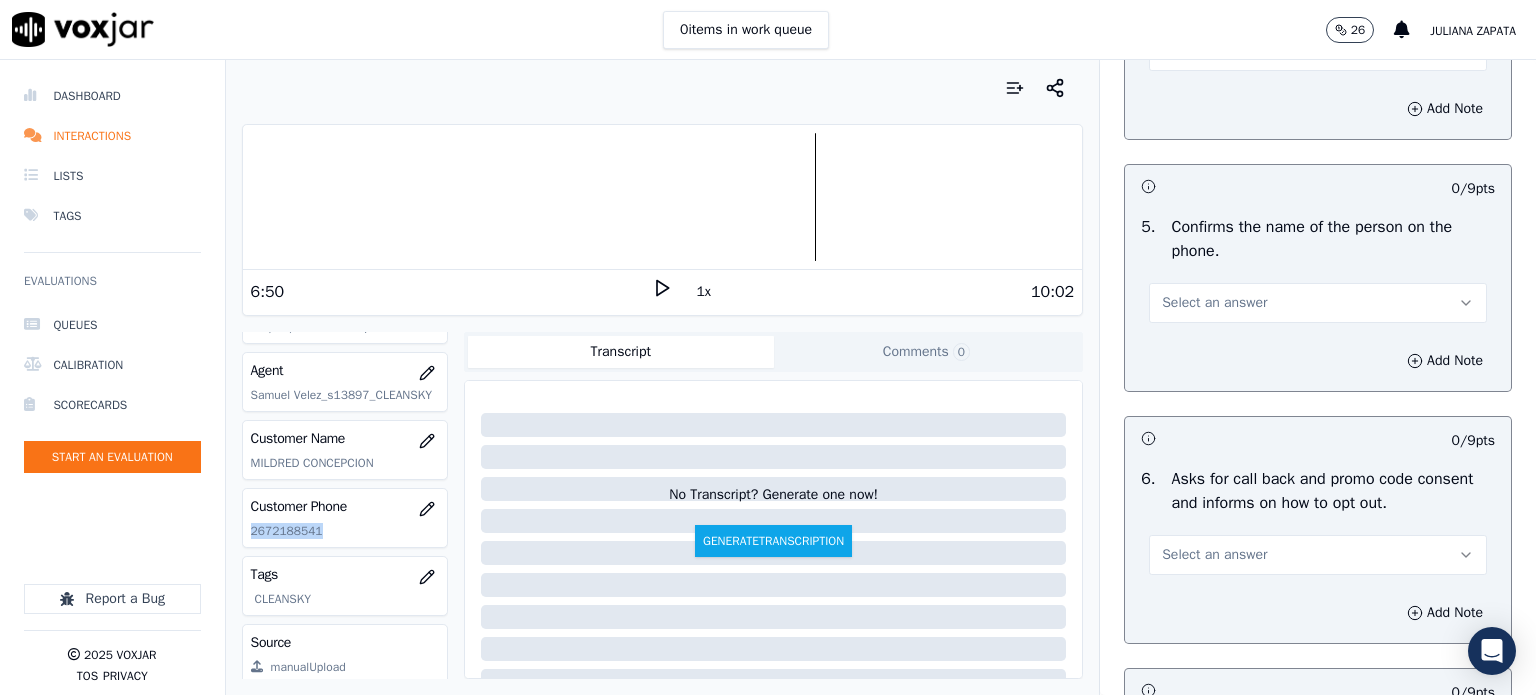 click on "Select an answer" at bounding box center [1214, 303] 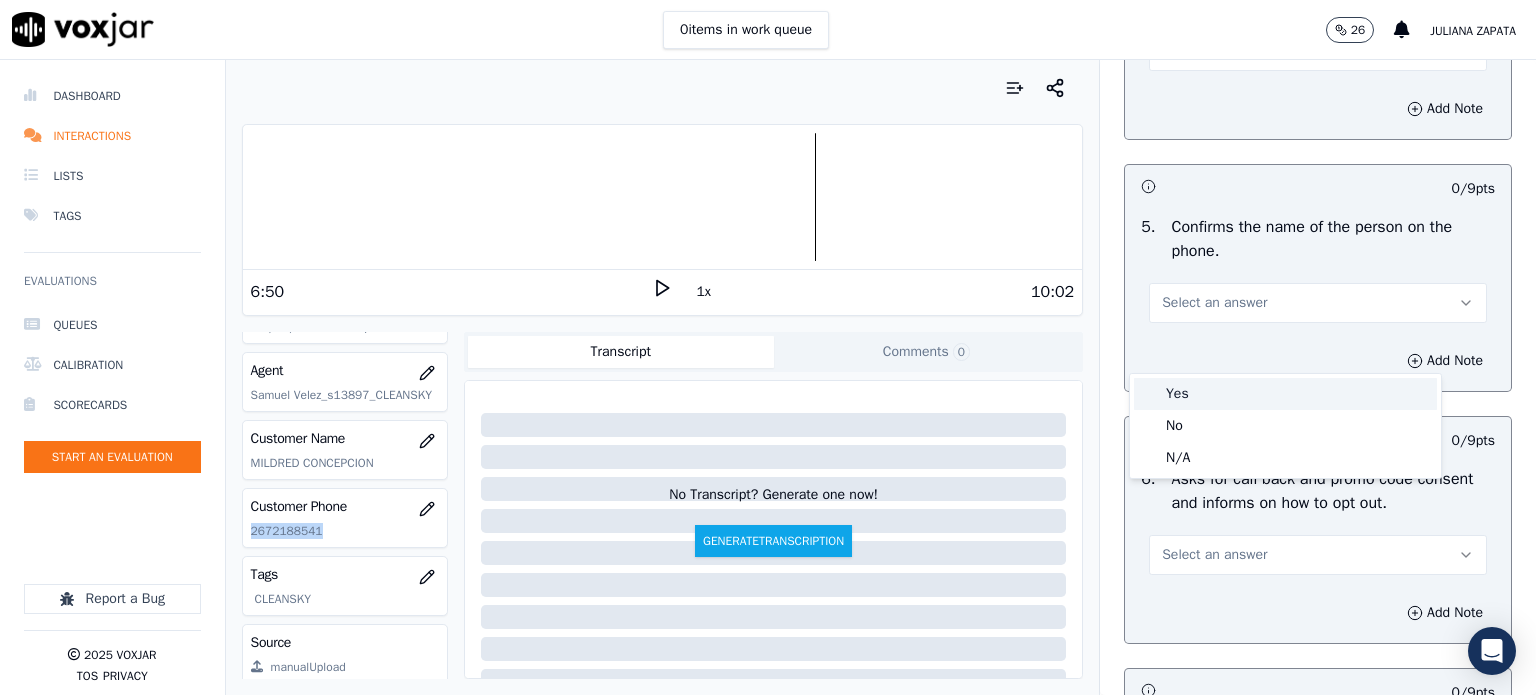 click on "Yes" at bounding box center [1285, 394] 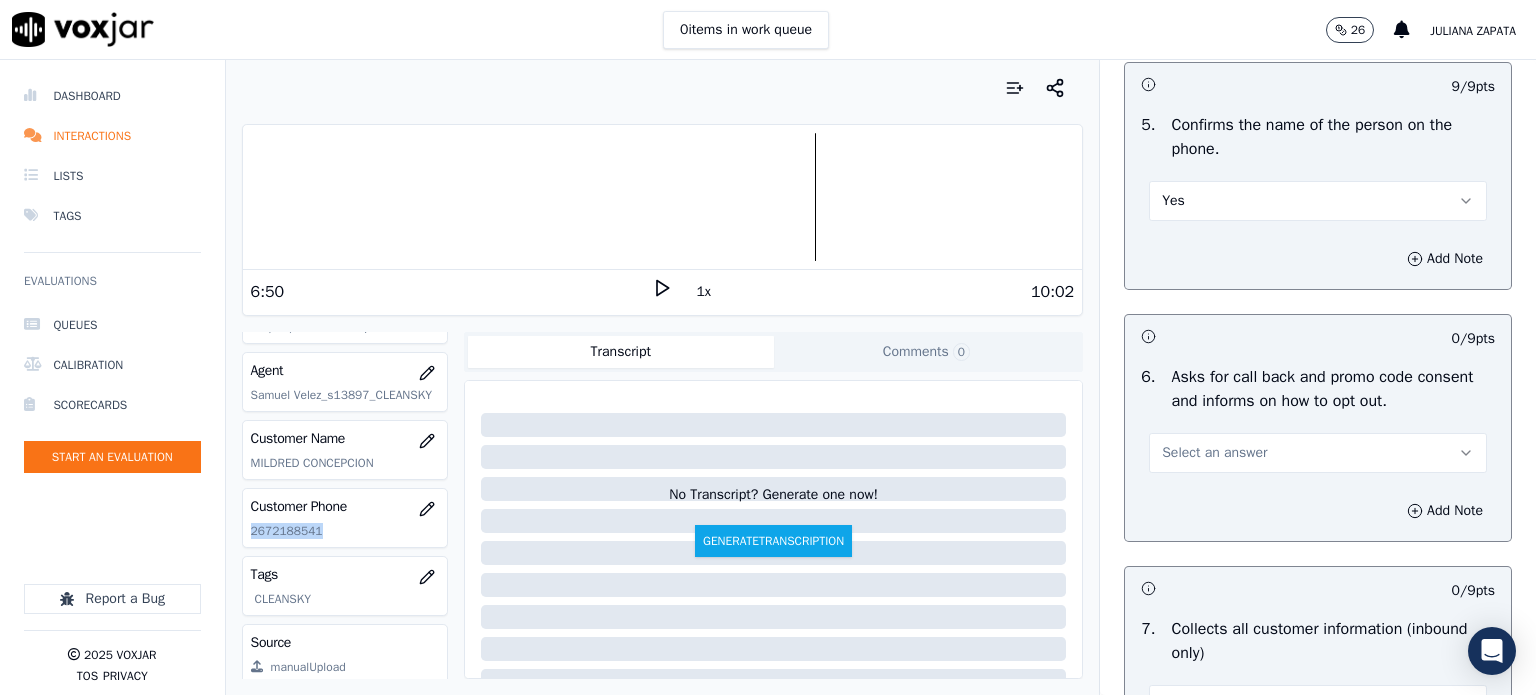 scroll, scrollTop: 1200, scrollLeft: 0, axis: vertical 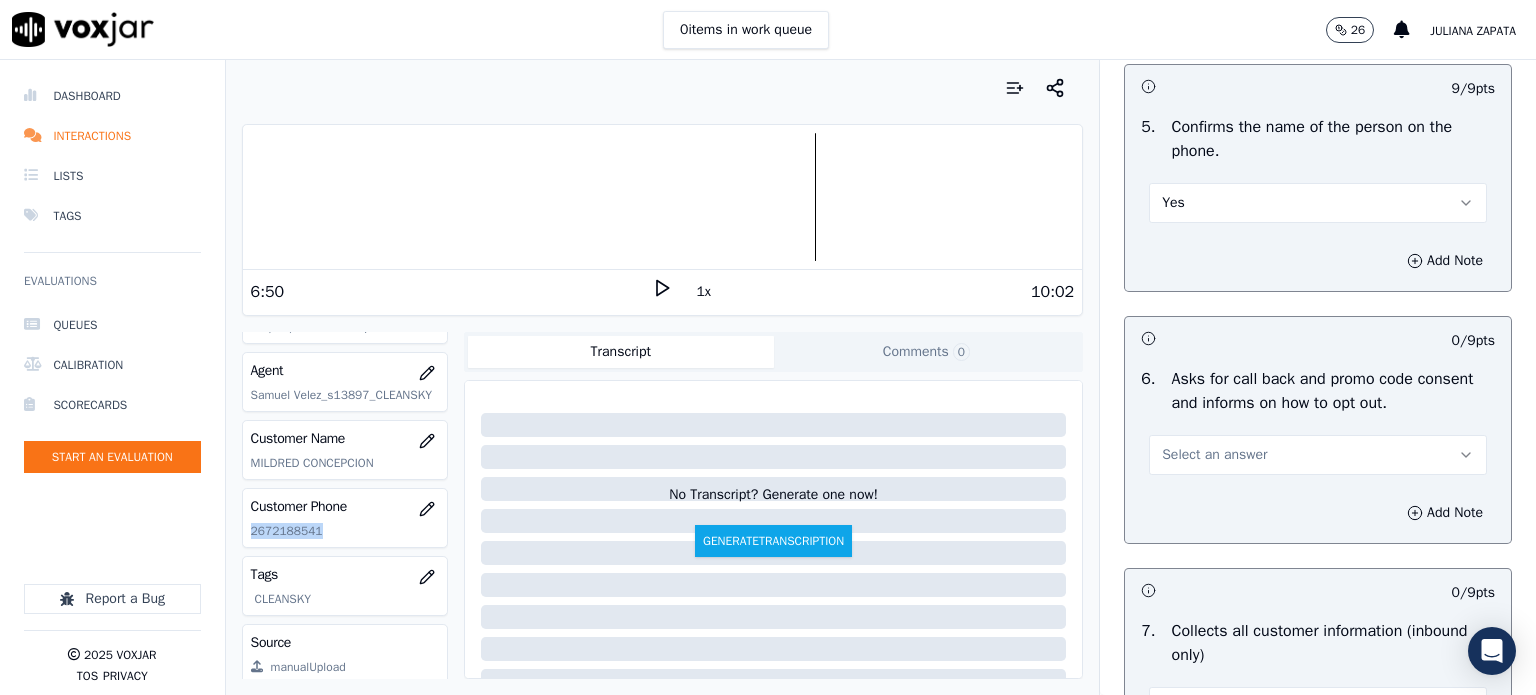 click on "Select an answer" at bounding box center [1214, 455] 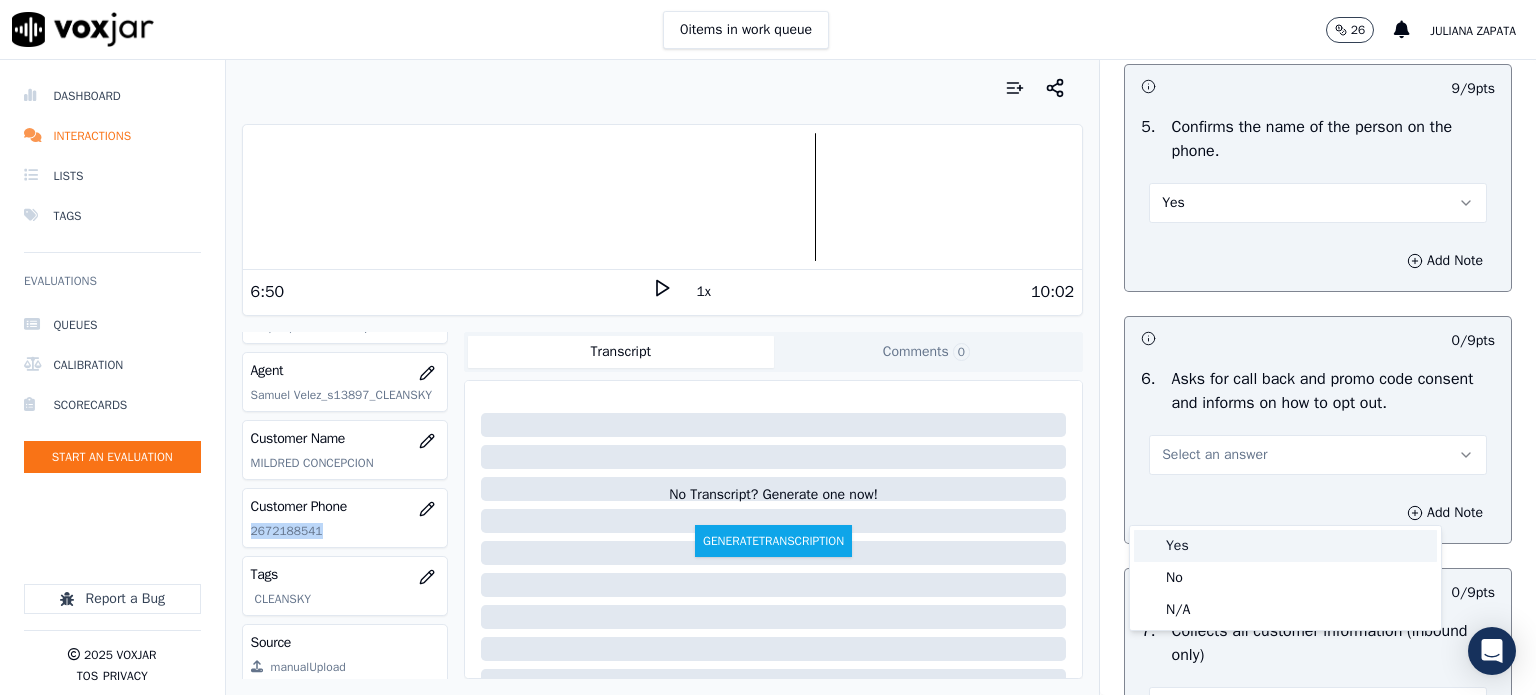 click on "Yes" at bounding box center [1285, 546] 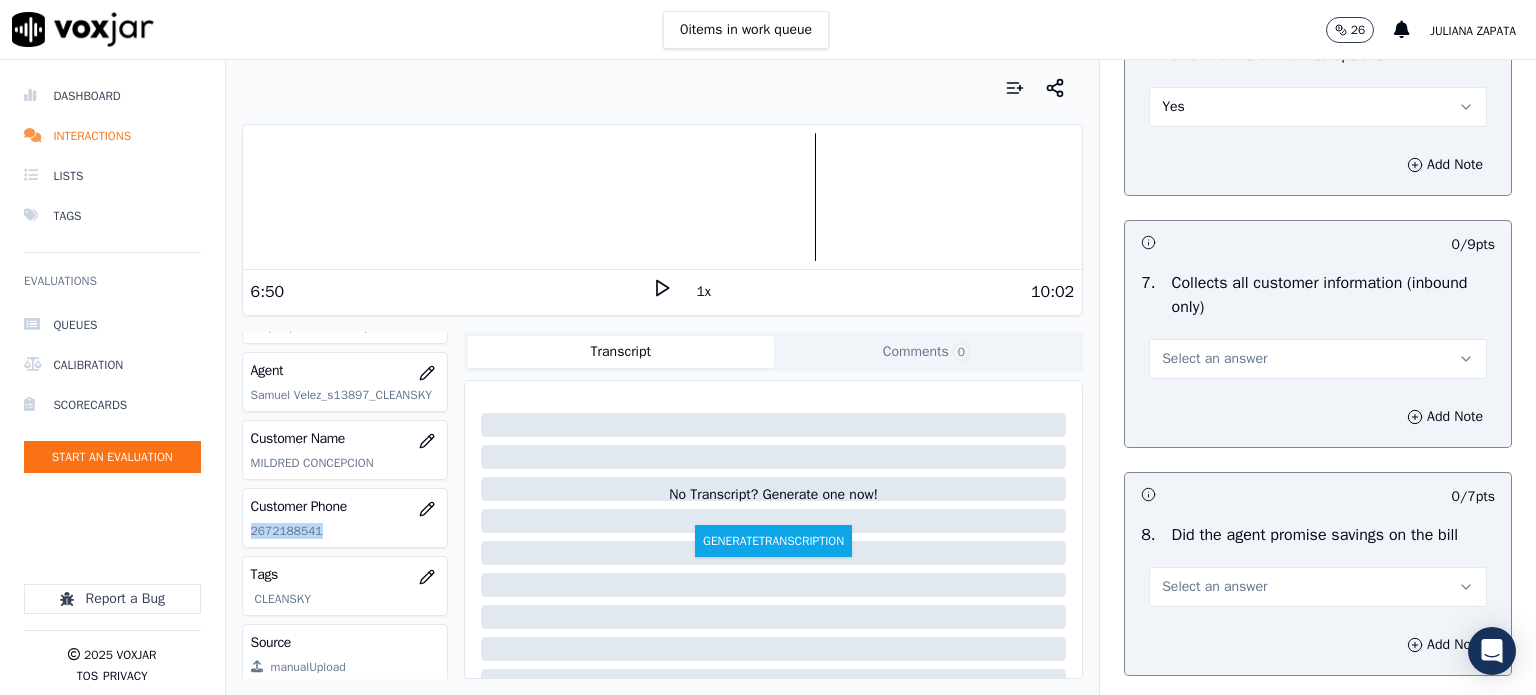 scroll, scrollTop: 1700, scrollLeft: 0, axis: vertical 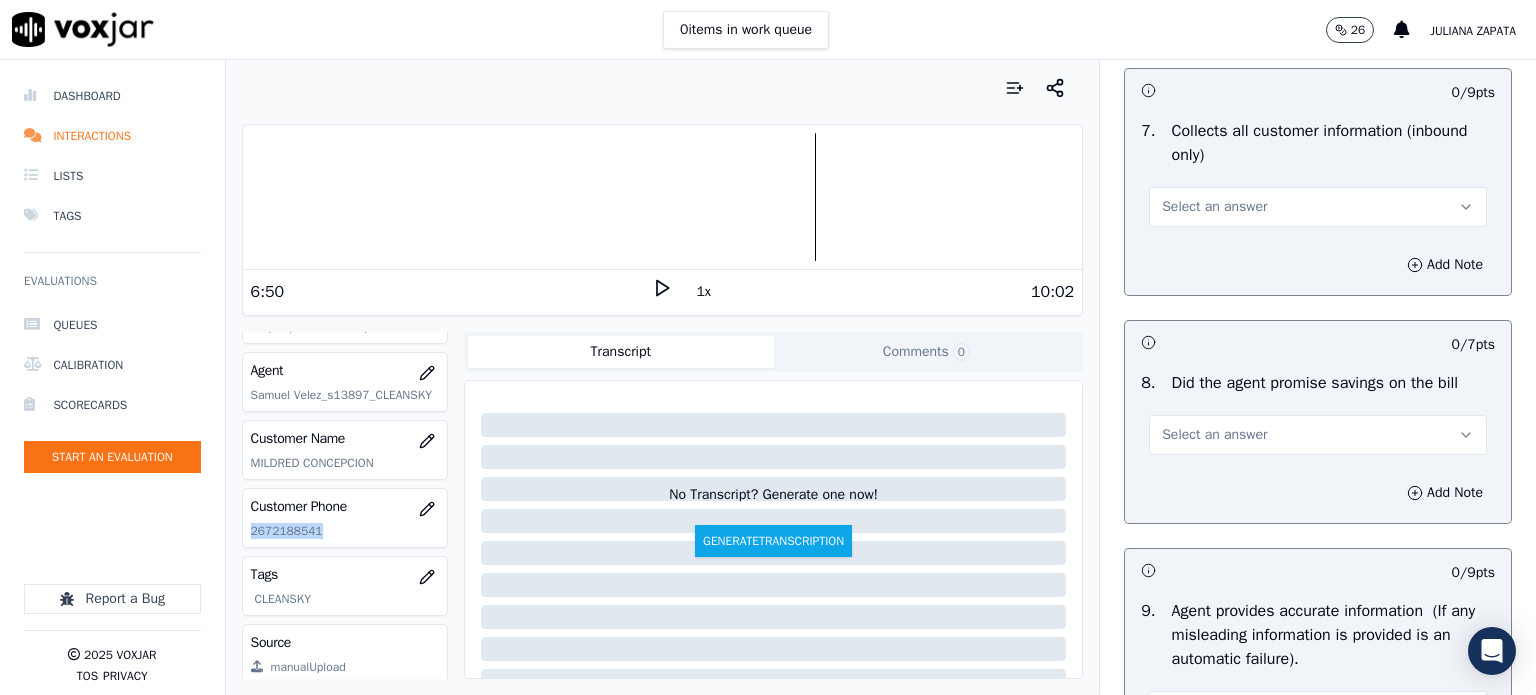 click on "Select an answer" at bounding box center (1214, 207) 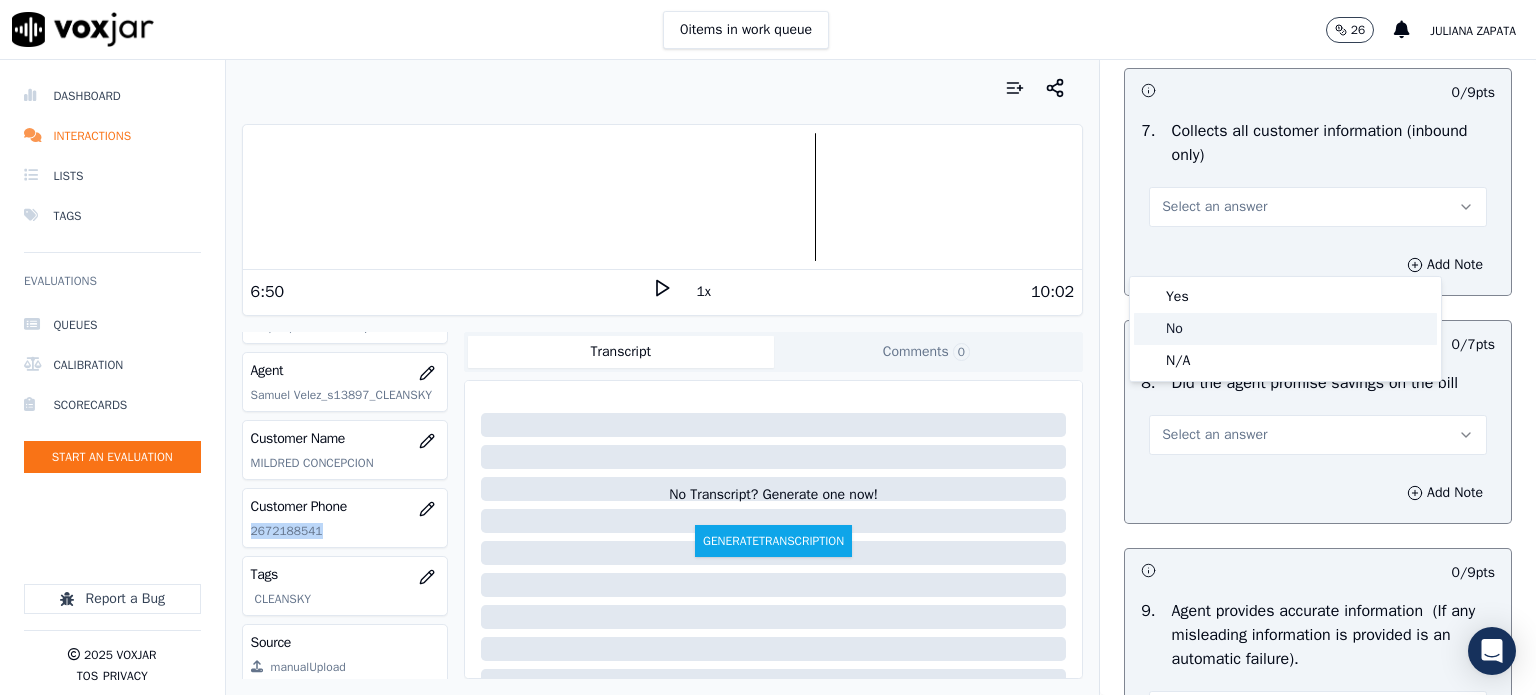 click on "No" 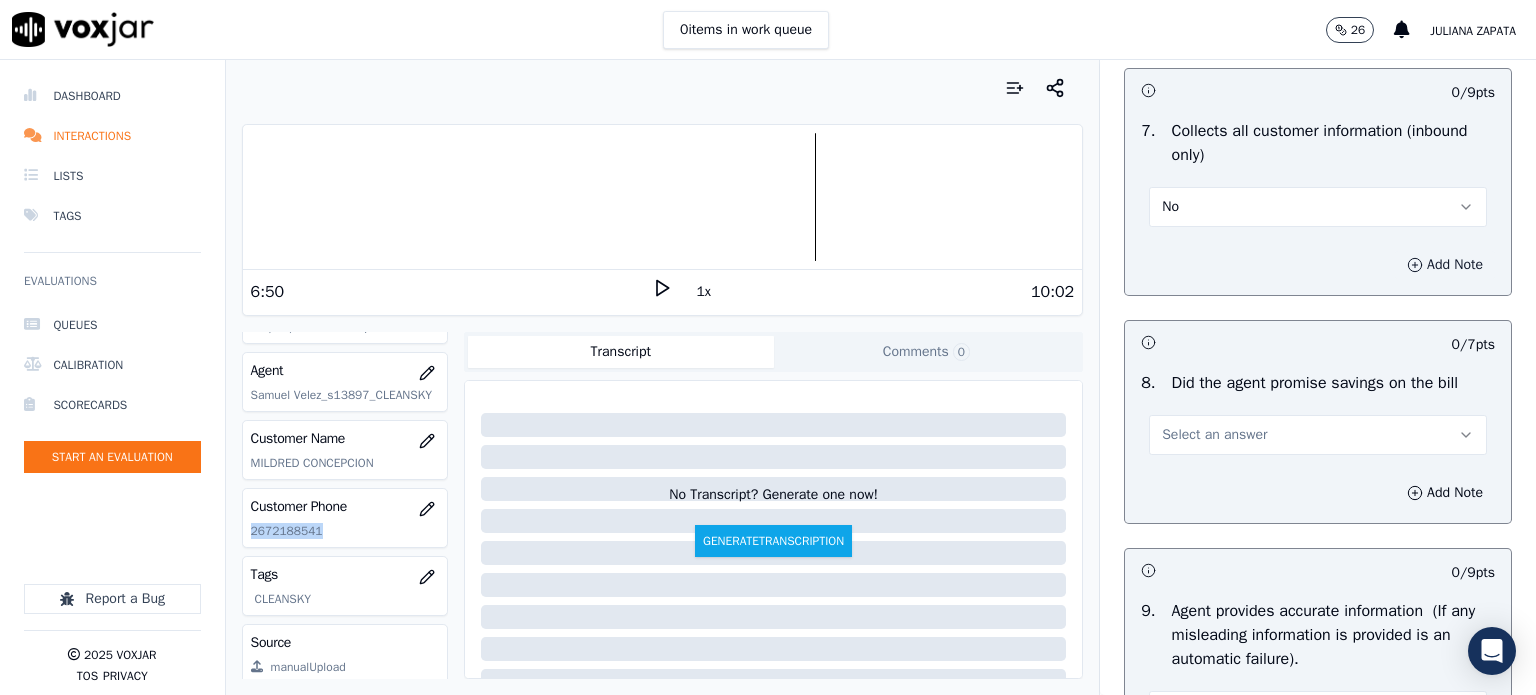 click on "Add Note" at bounding box center (1445, 265) 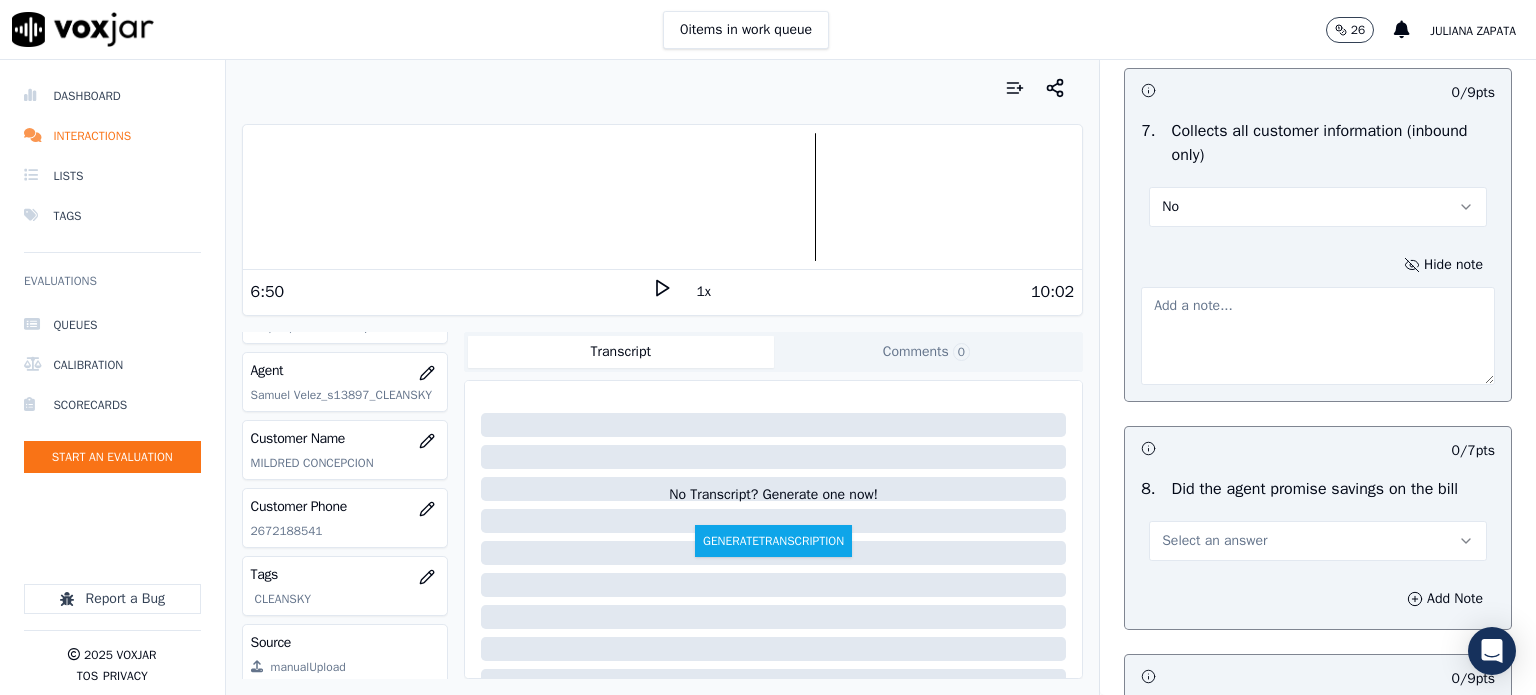 click at bounding box center [1318, 336] 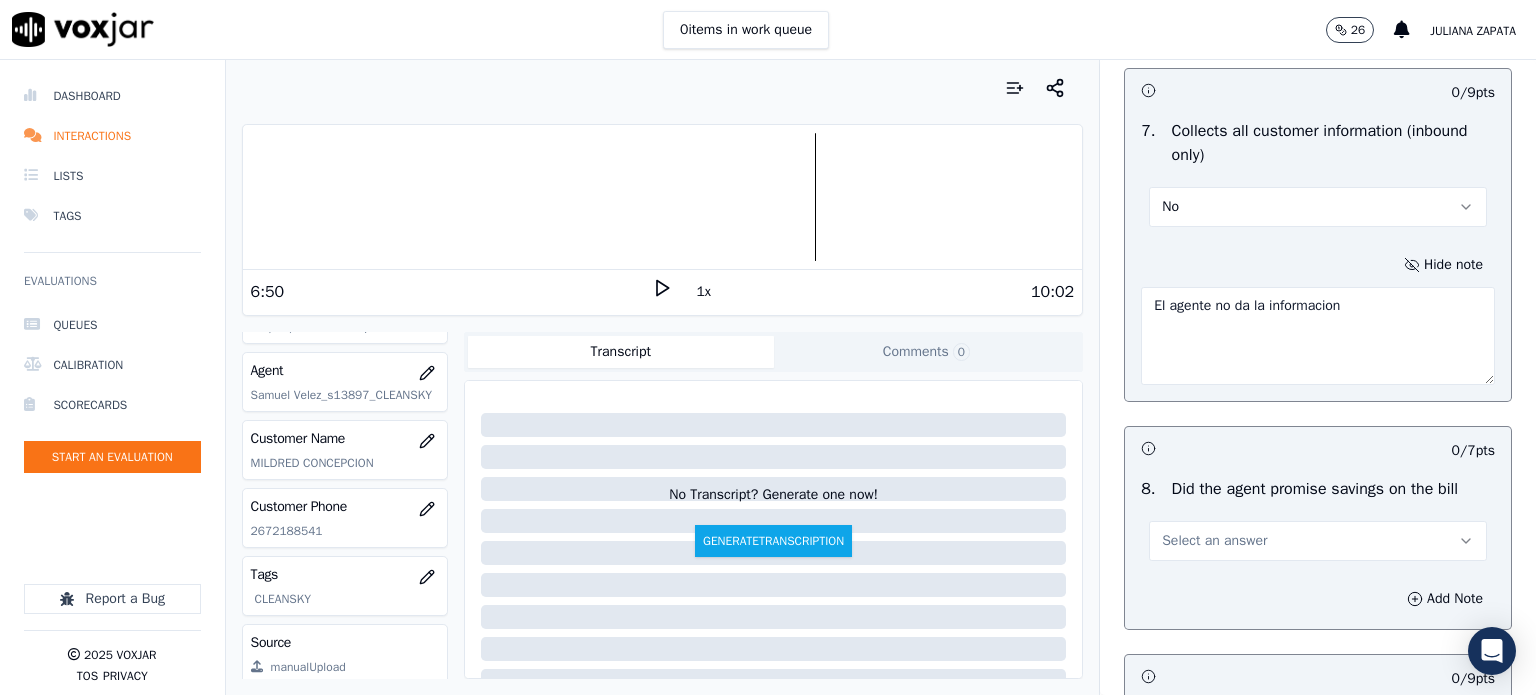 paste on "ECO
REWARDS/GAS GIVE BACK PLANS" 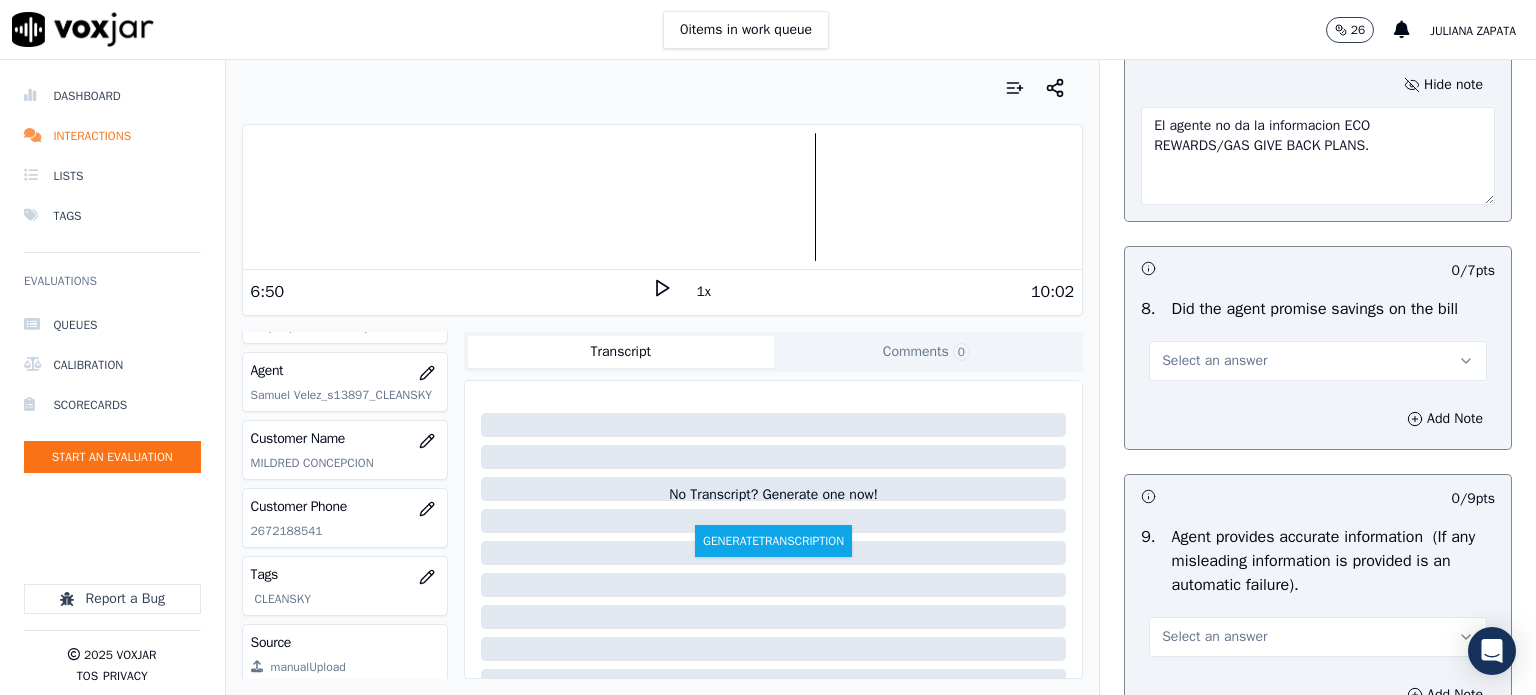 scroll, scrollTop: 1900, scrollLeft: 0, axis: vertical 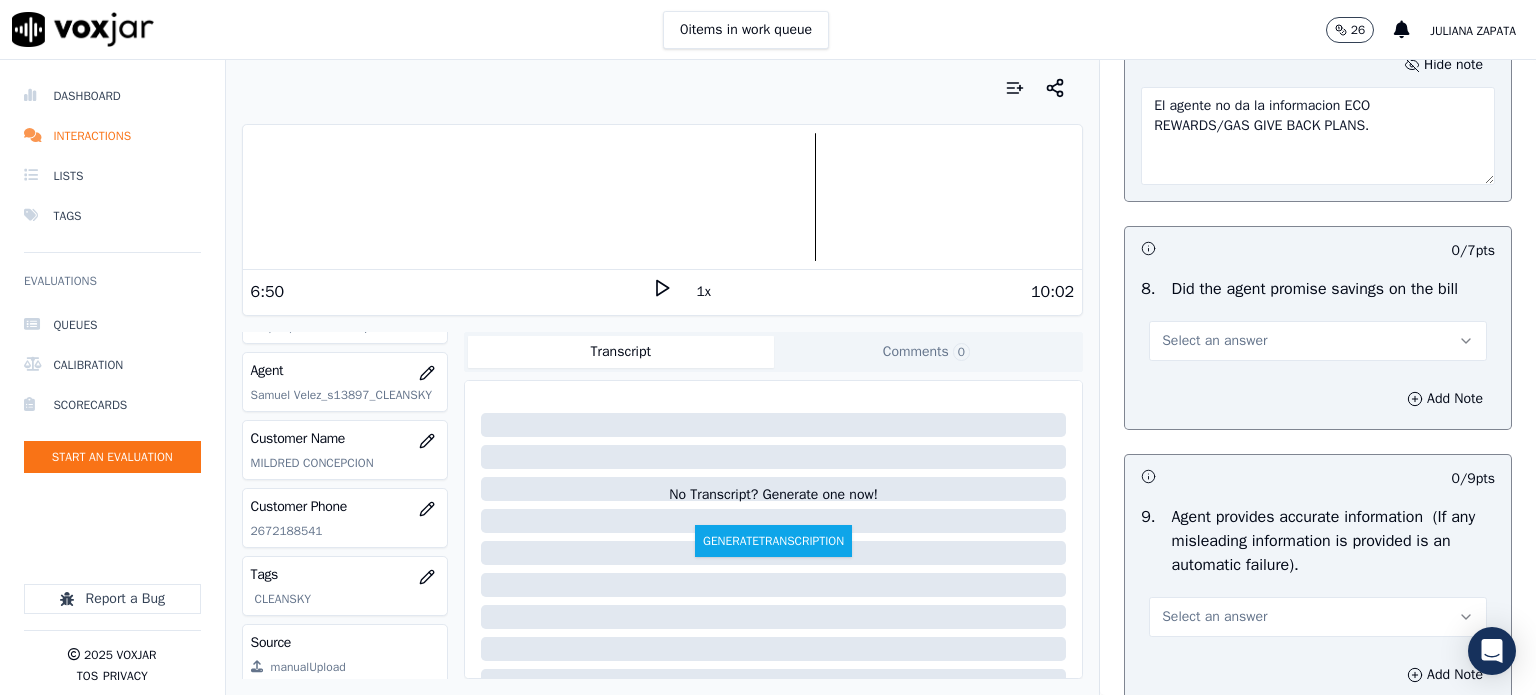 type on "El agente no da la informacion ECO
REWARDS/GAS GIVE BACK PLANS." 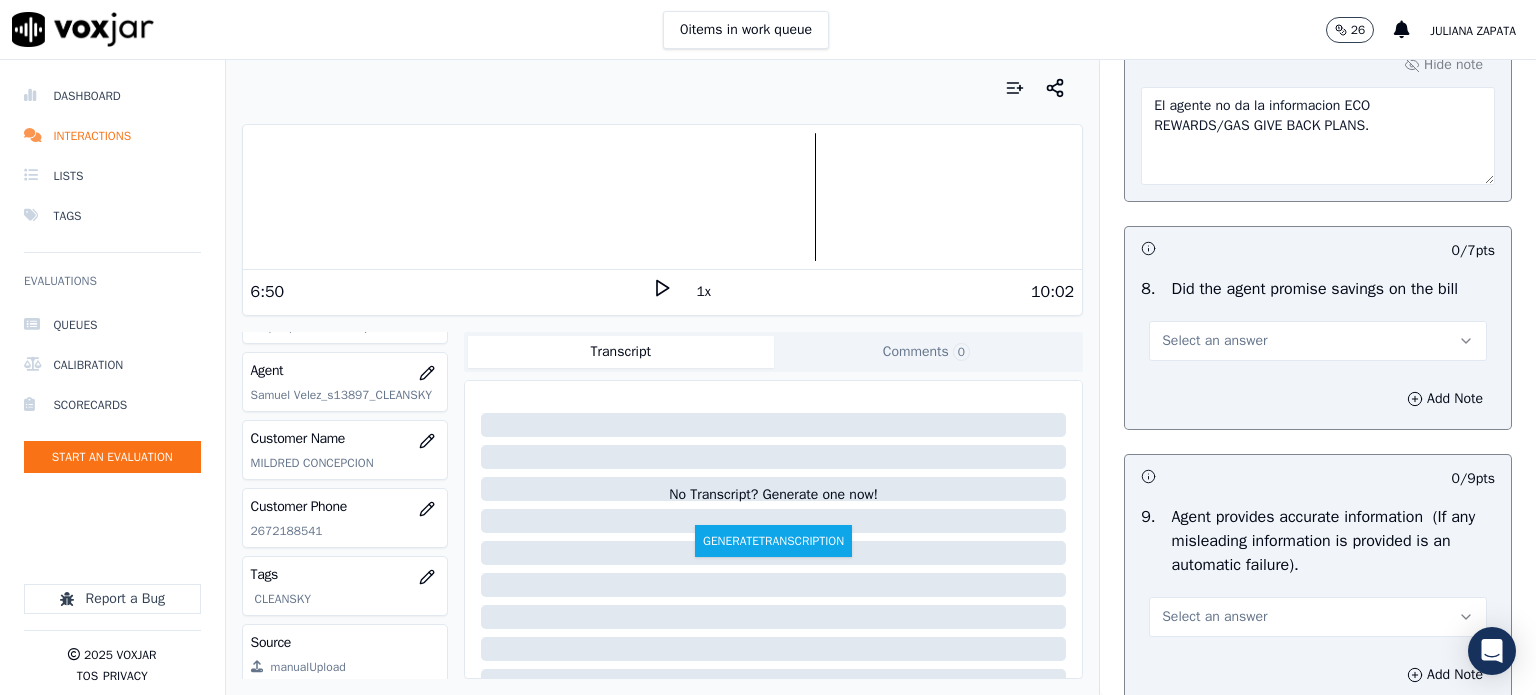 click on "Select an answer" at bounding box center (1318, 341) 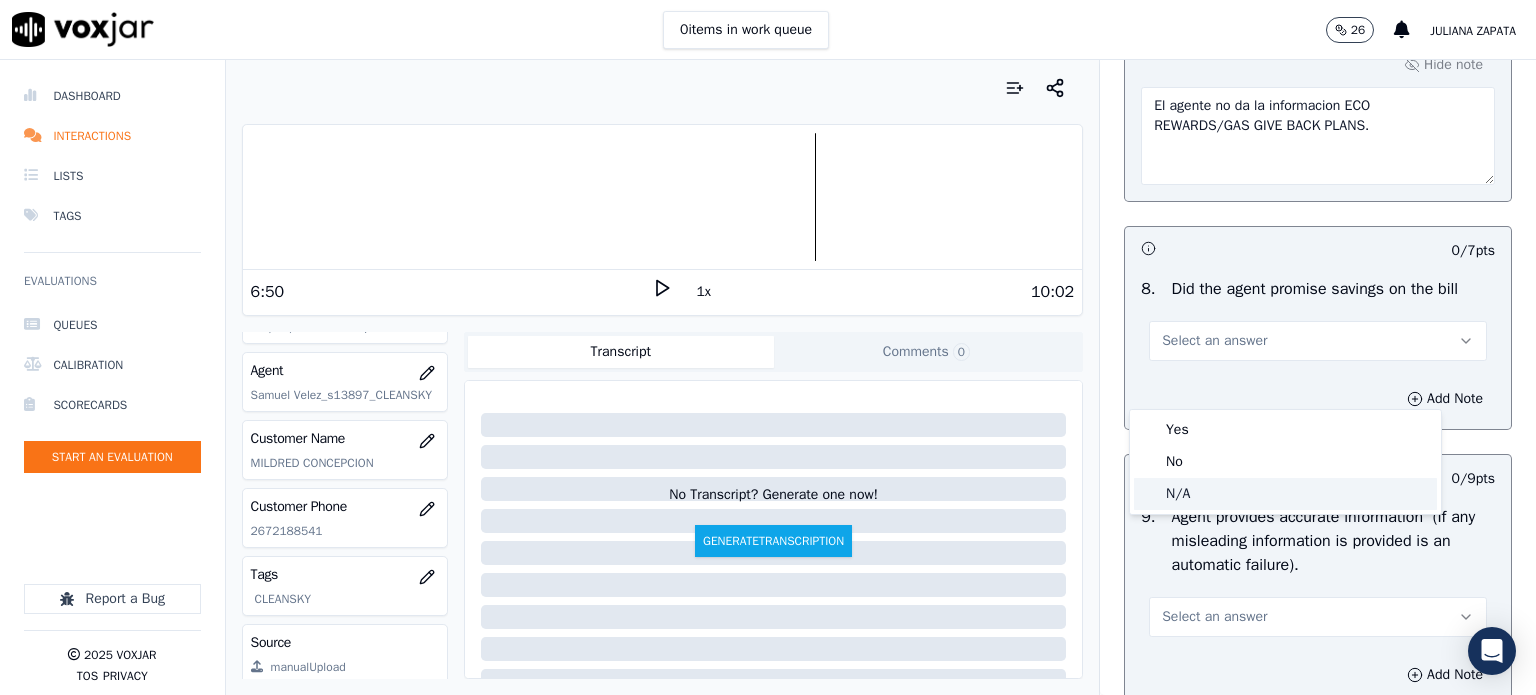 click on "N/A" 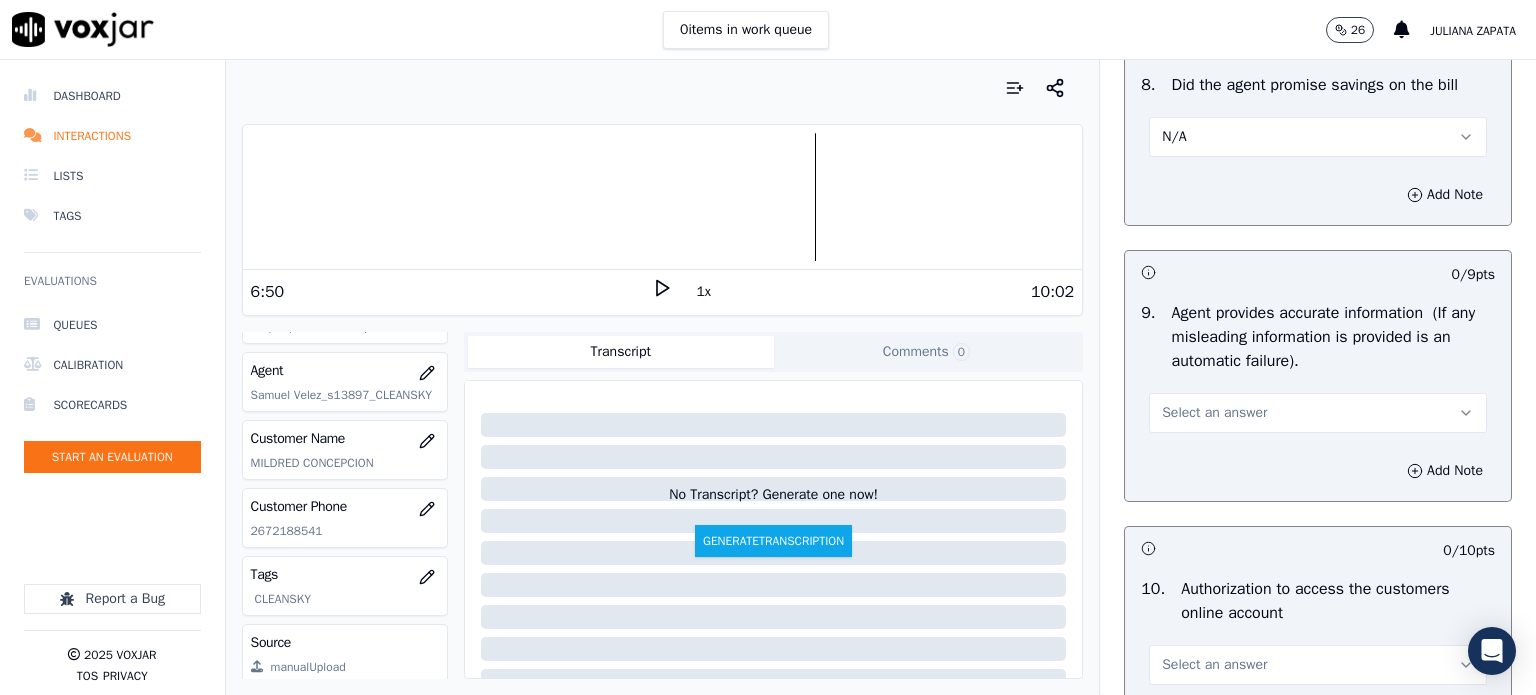 scroll, scrollTop: 2200, scrollLeft: 0, axis: vertical 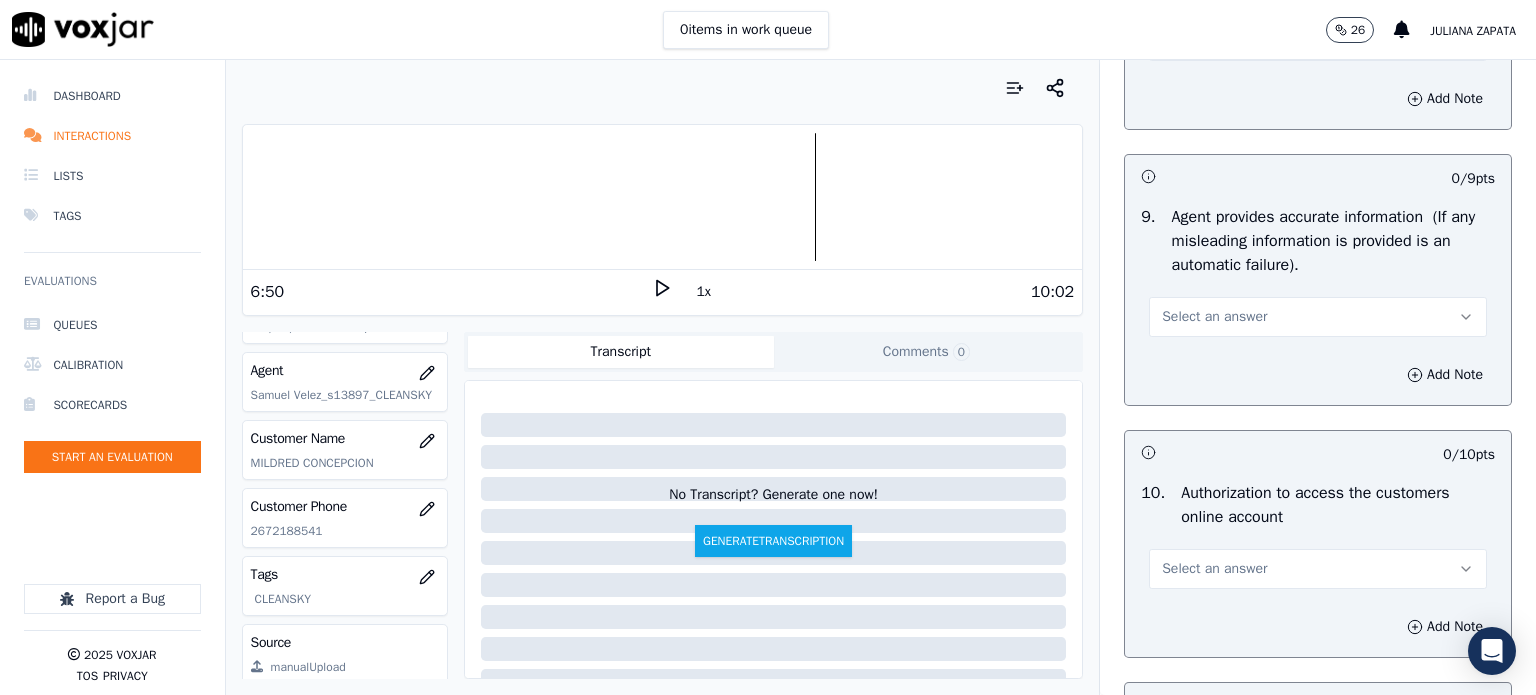 click on "Select an answer" at bounding box center (1318, 317) 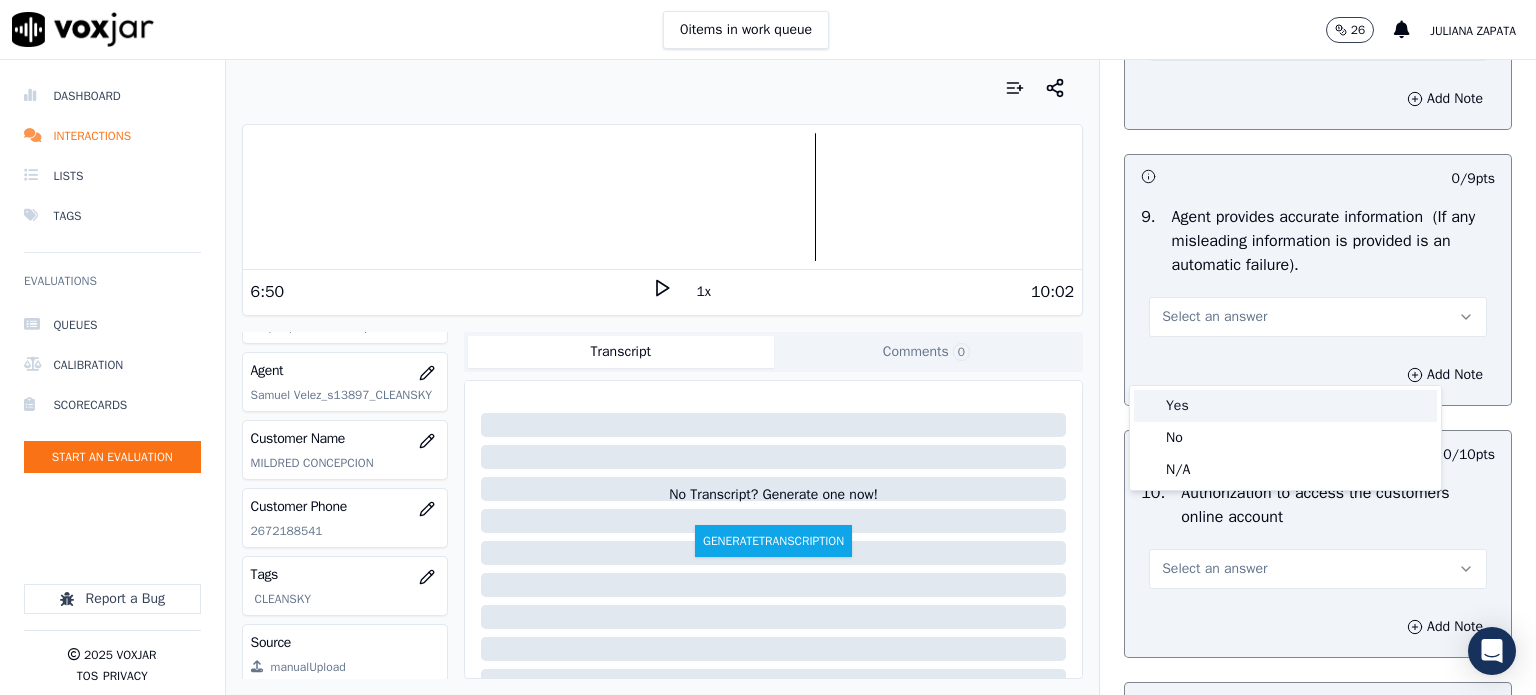 click on "Yes" at bounding box center (1285, 406) 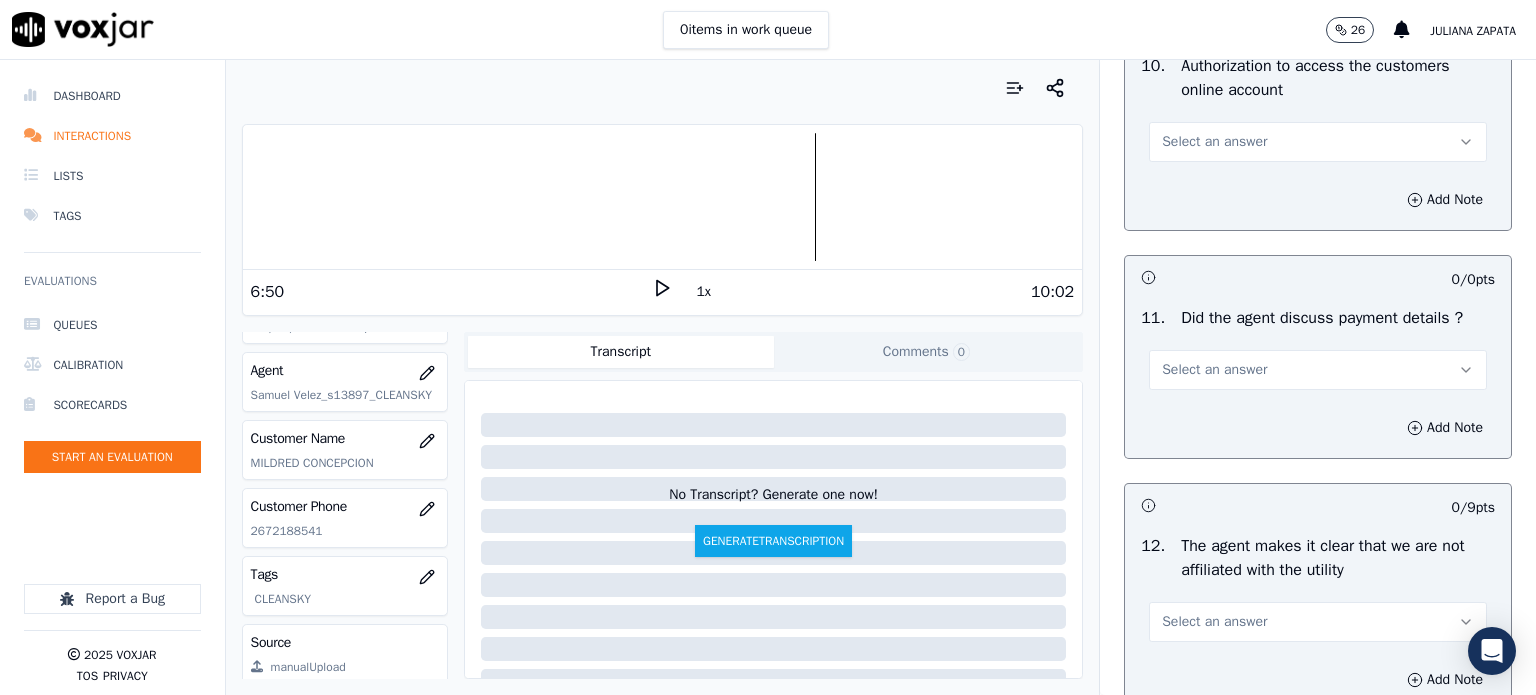scroll, scrollTop: 2400, scrollLeft: 0, axis: vertical 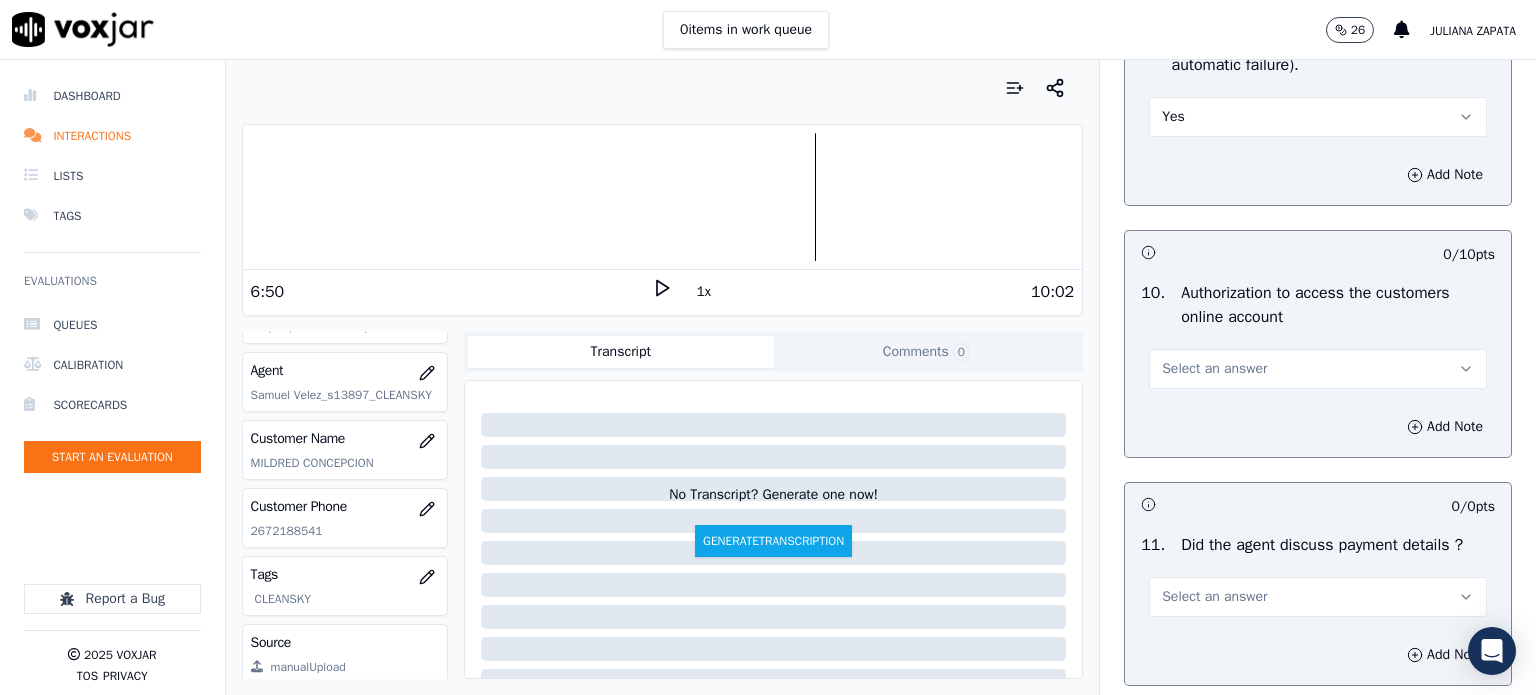 click on "Select an answer" at bounding box center [1214, 369] 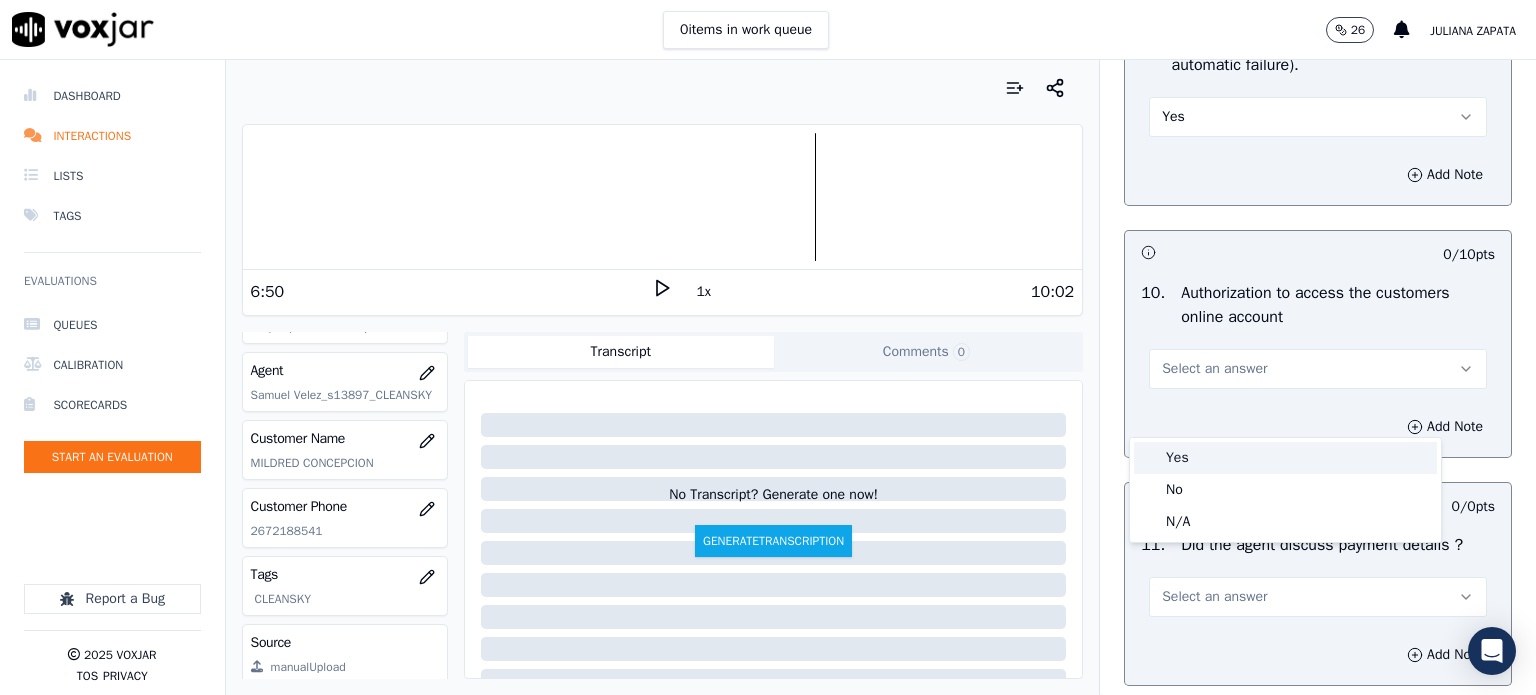 click on "Yes" at bounding box center [1285, 458] 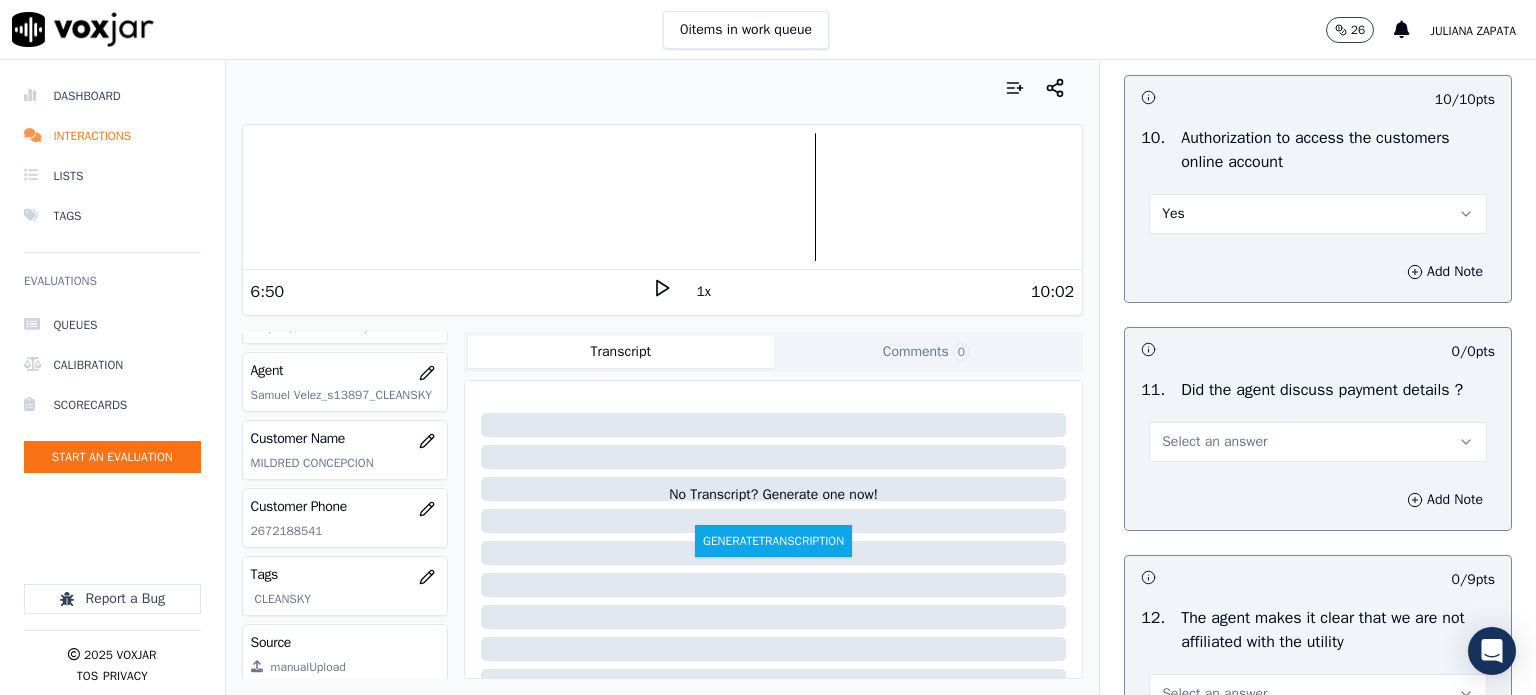 scroll, scrollTop: 2700, scrollLeft: 0, axis: vertical 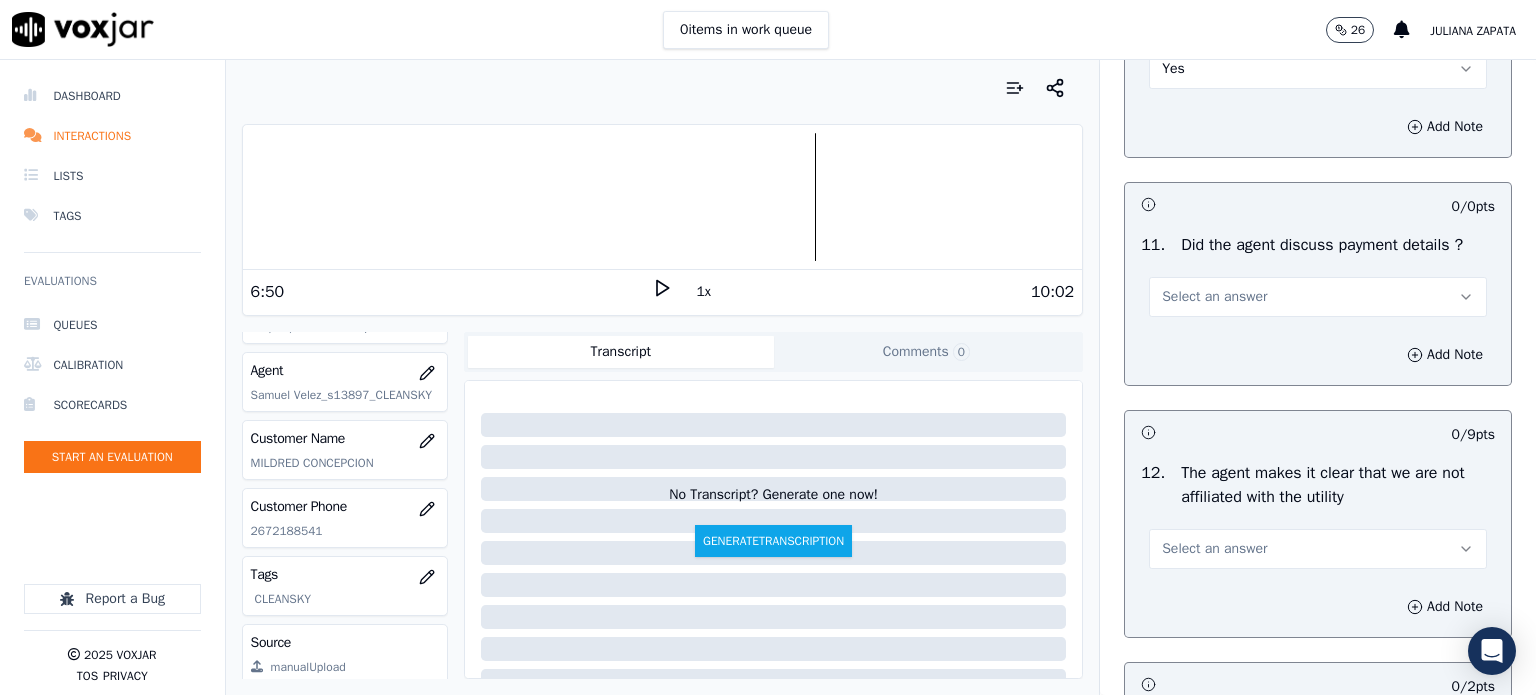click on "Select an answer" at bounding box center (1214, 297) 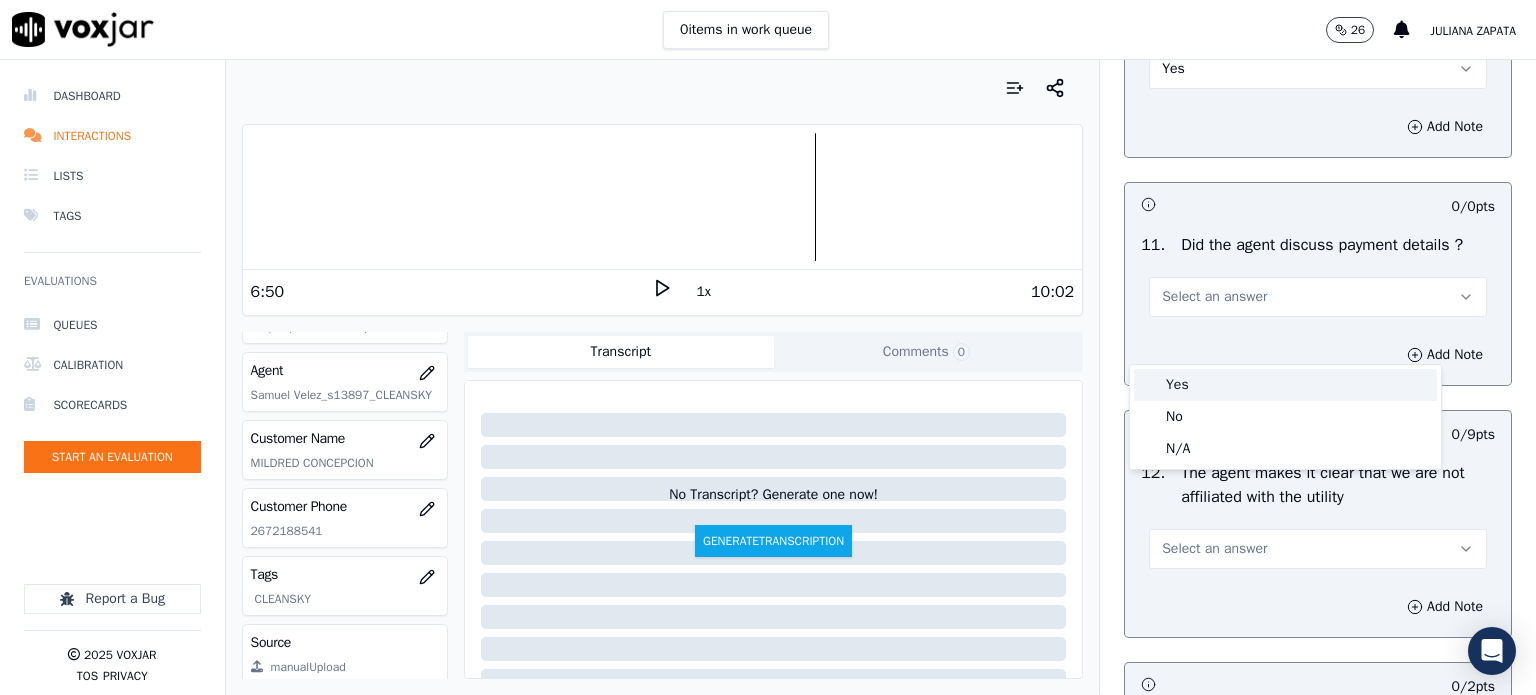 click on "Yes" at bounding box center (1285, 385) 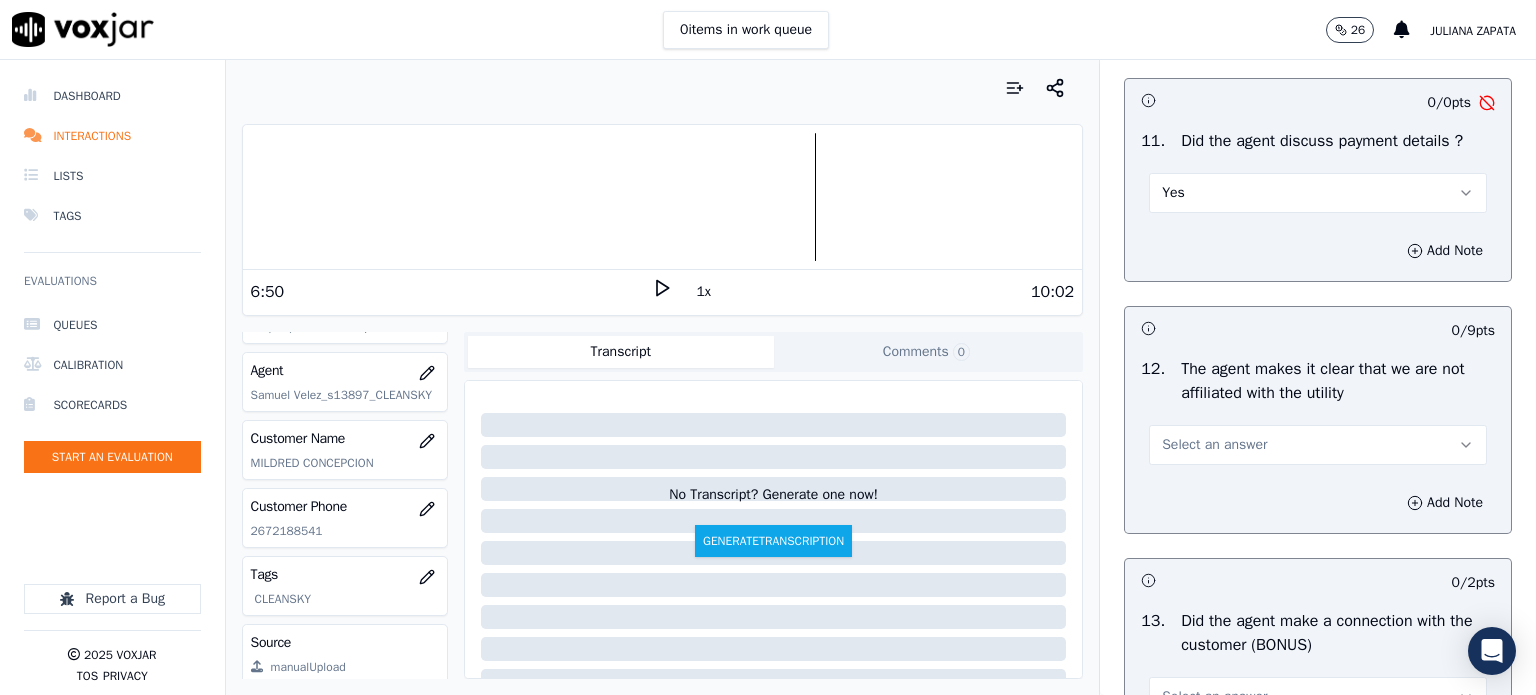 scroll, scrollTop: 2800, scrollLeft: 0, axis: vertical 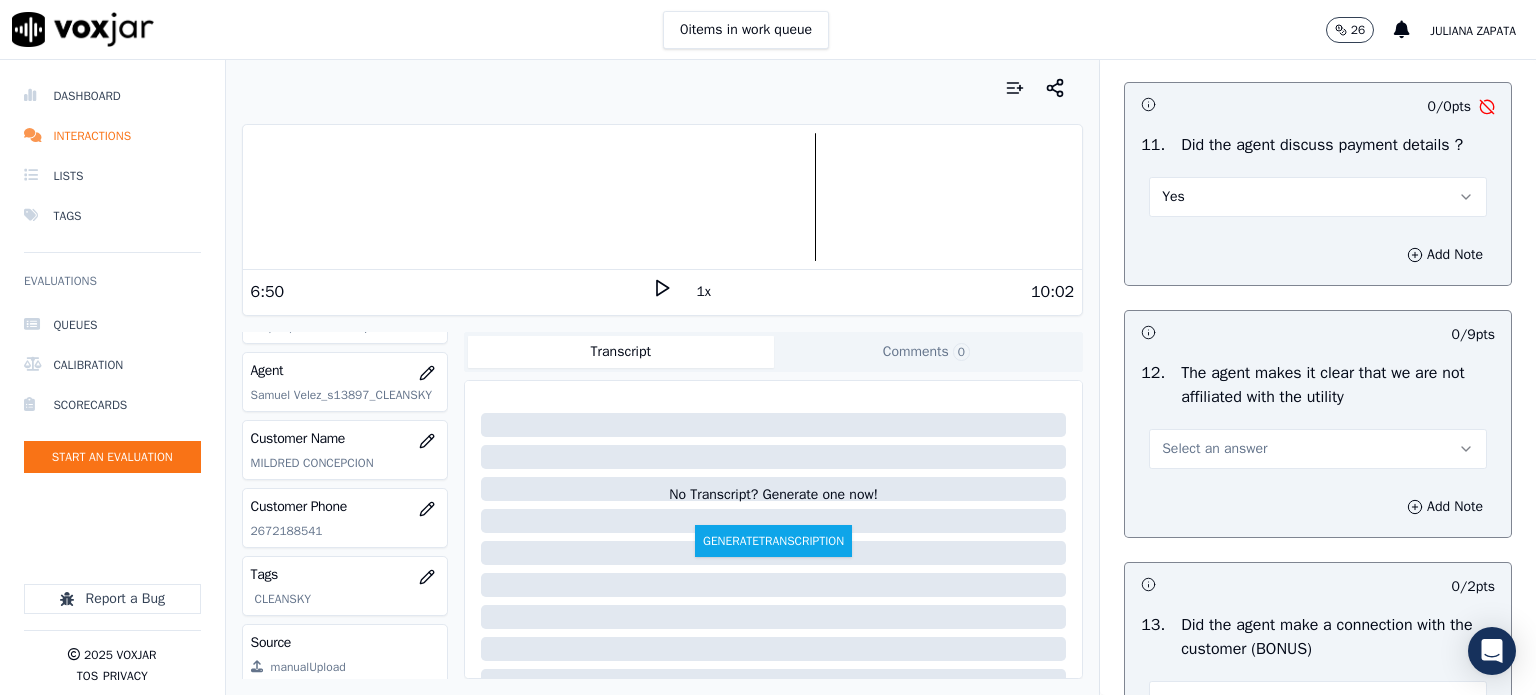 click 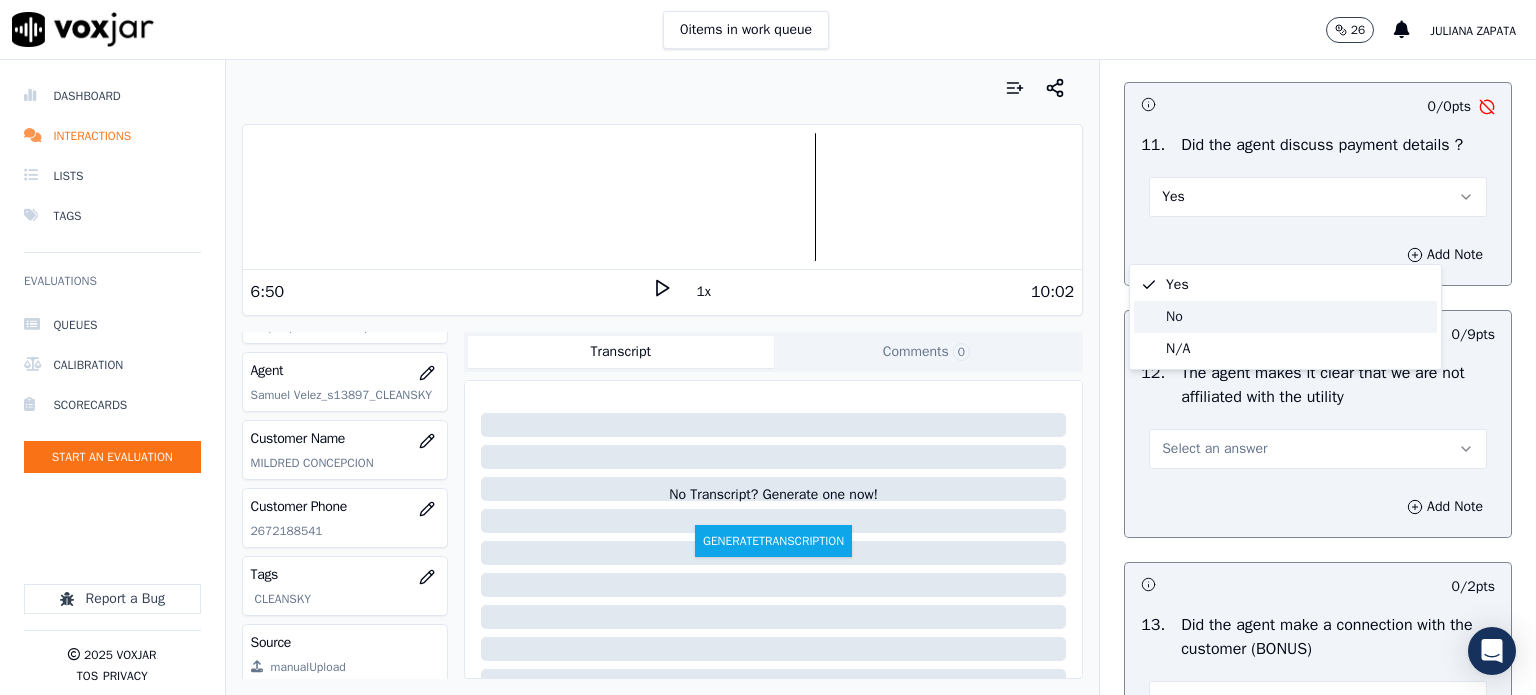 click on "No" 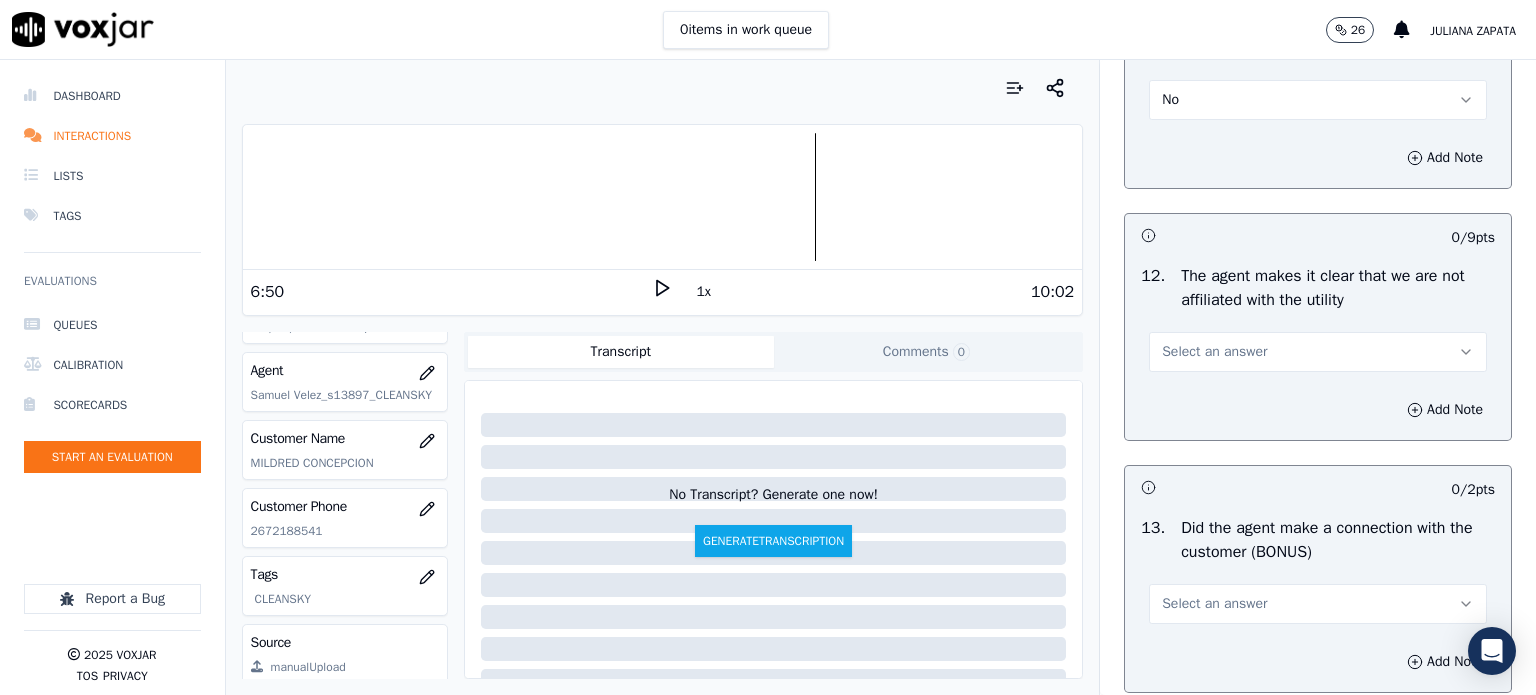 scroll, scrollTop: 2900, scrollLeft: 0, axis: vertical 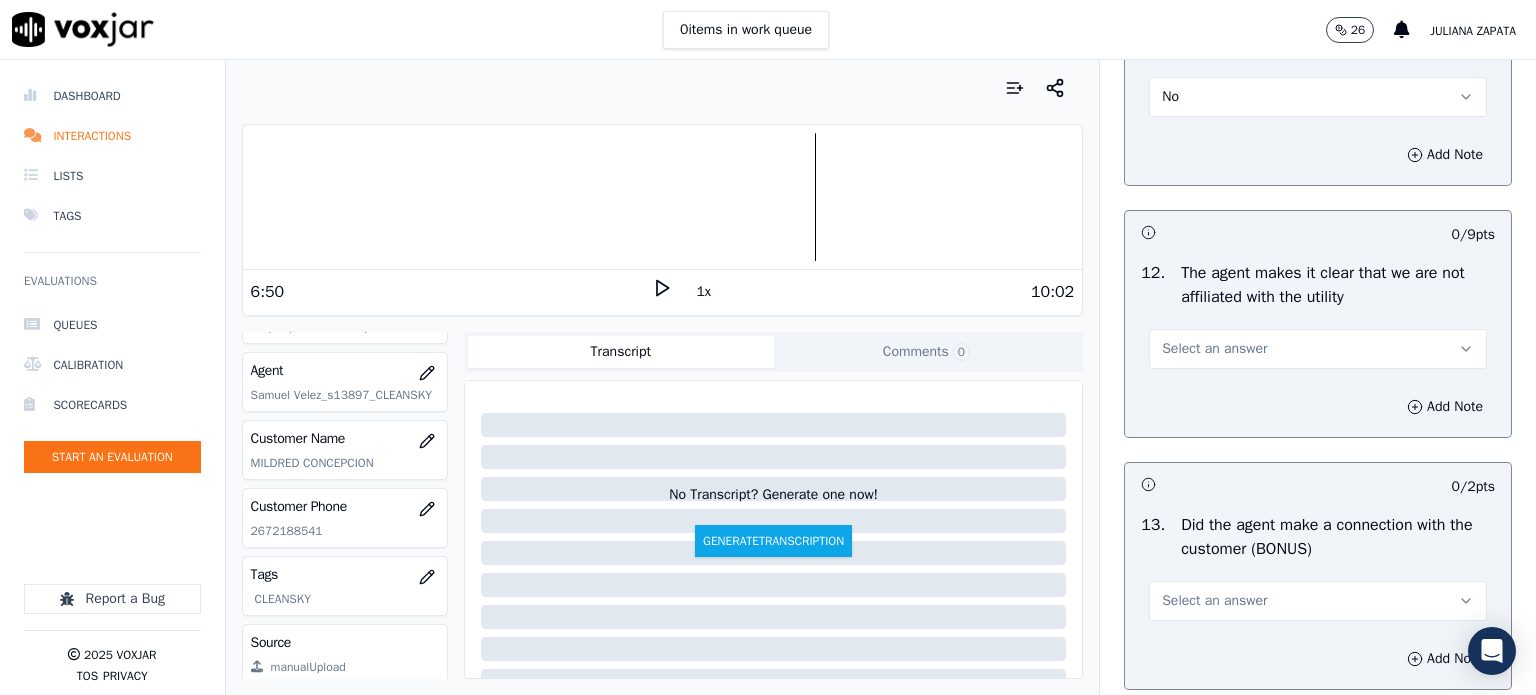 click on "Select an answer" at bounding box center (1214, 349) 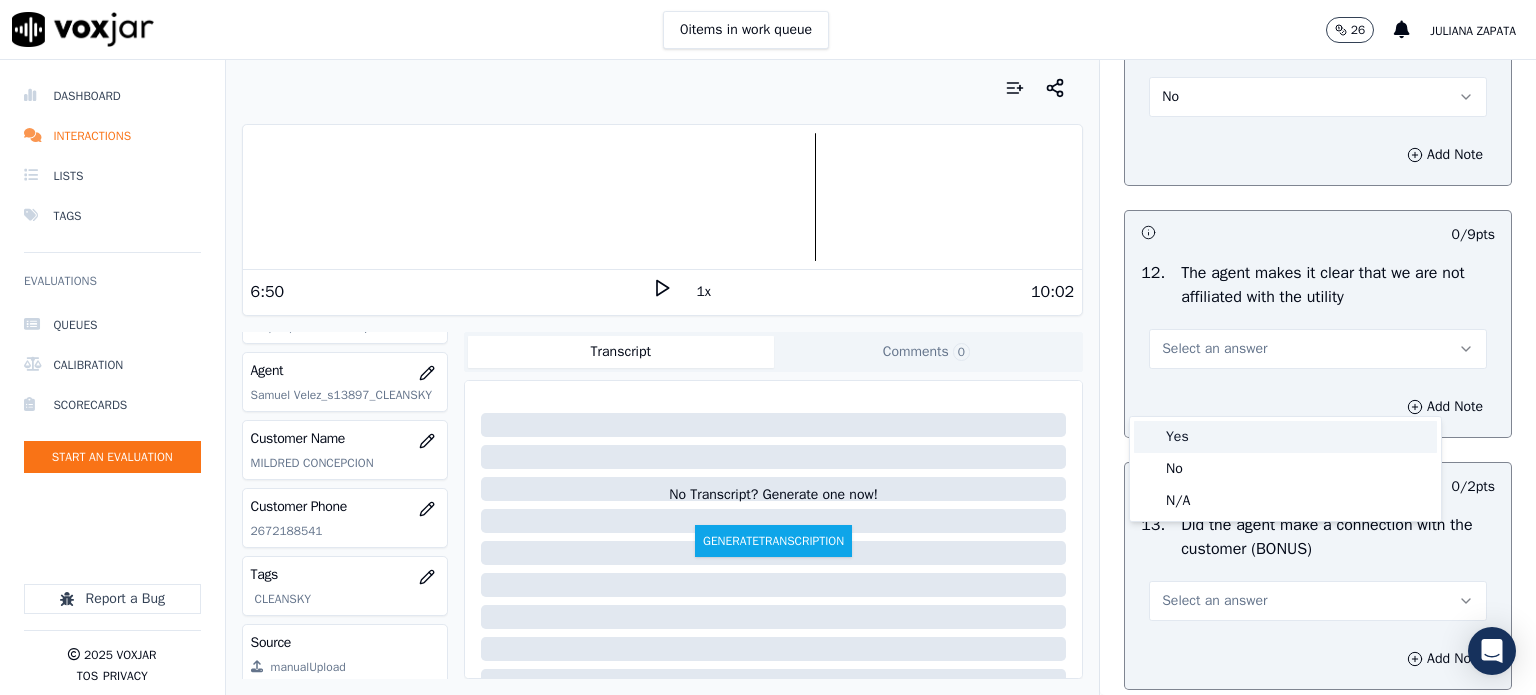 click on "Yes" at bounding box center [1285, 437] 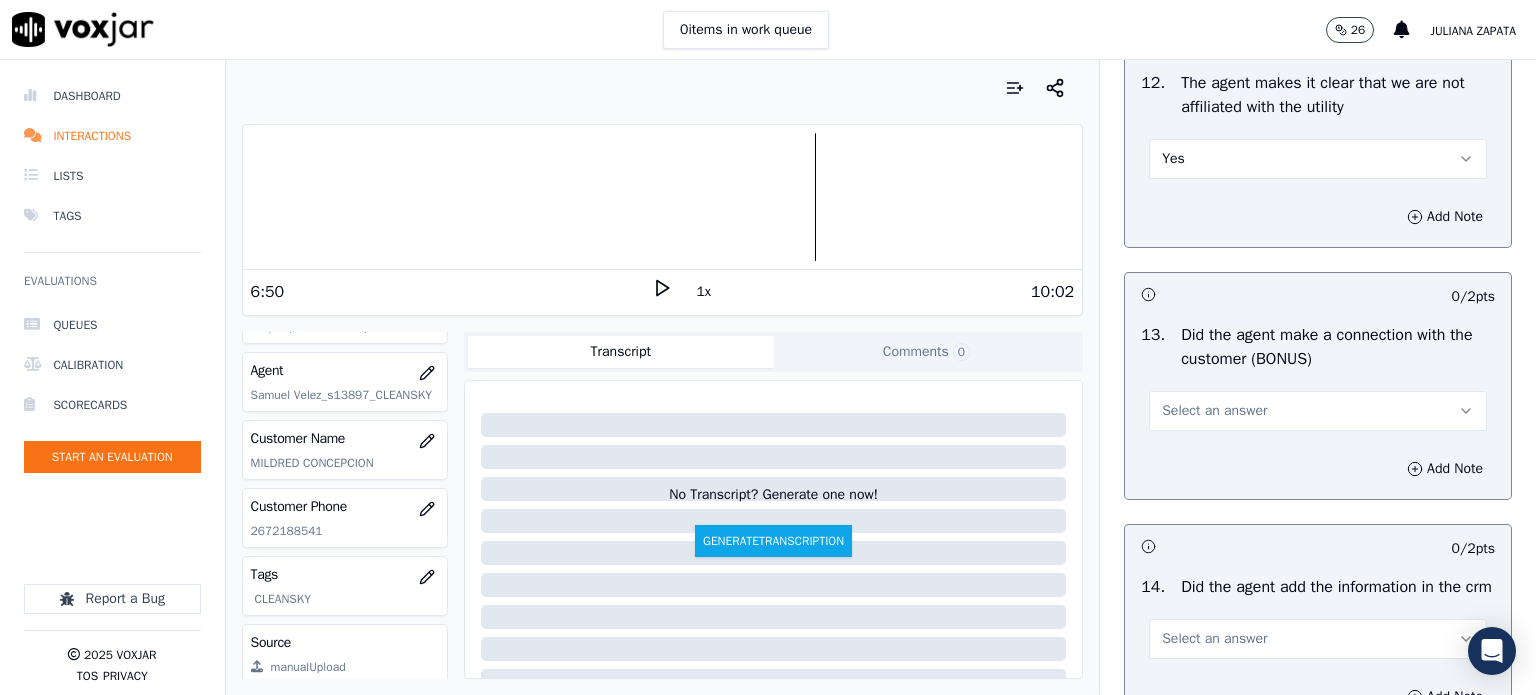 scroll, scrollTop: 3100, scrollLeft: 0, axis: vertical 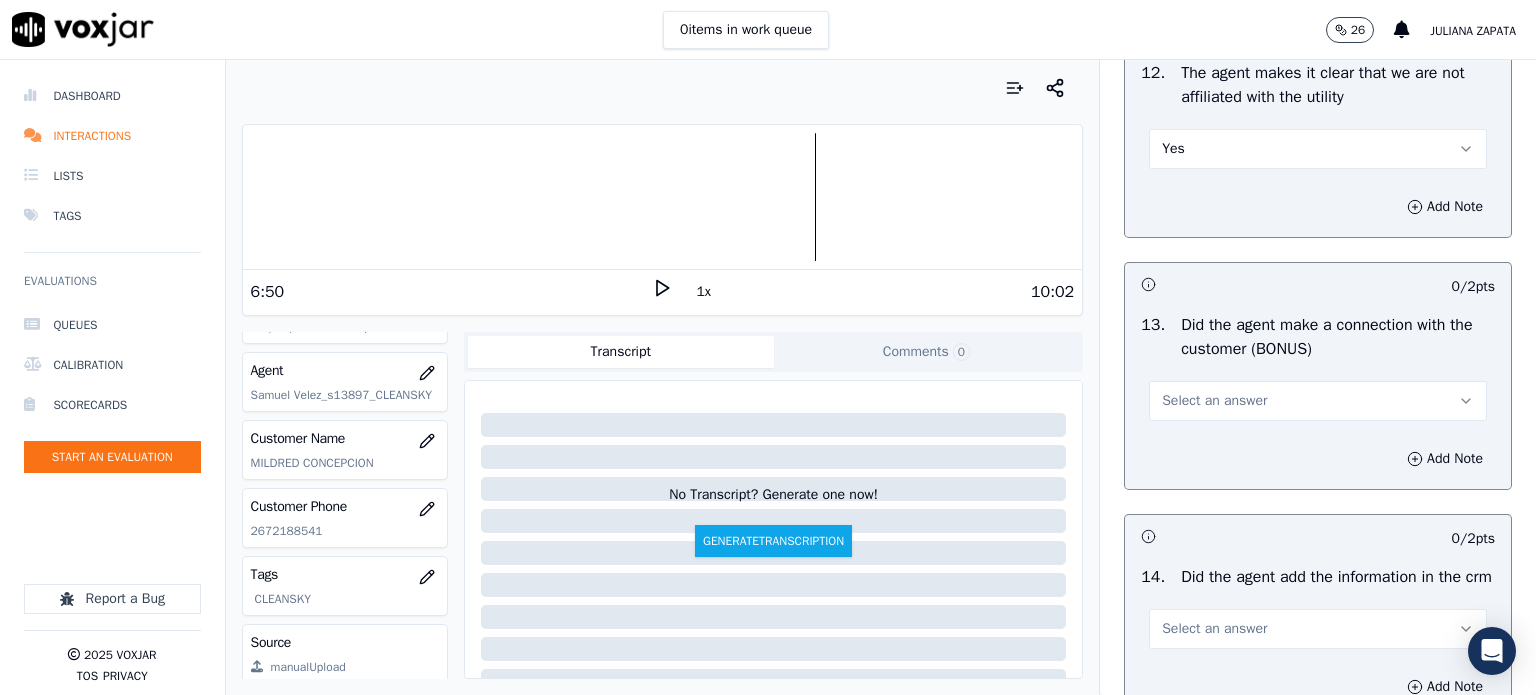 click on "Select an answer" at bounding box center [1214, 401] 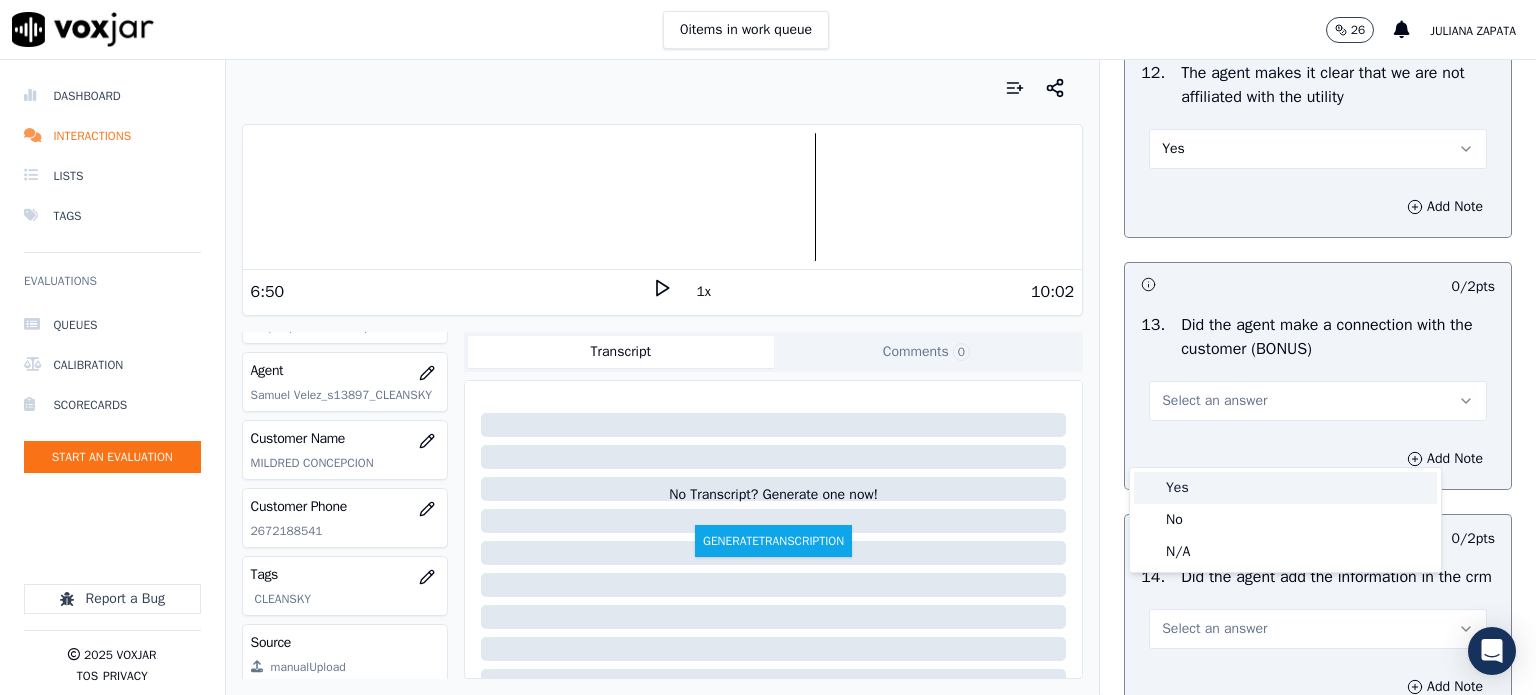 click on "Yes" at bounding box center [1285, 488] 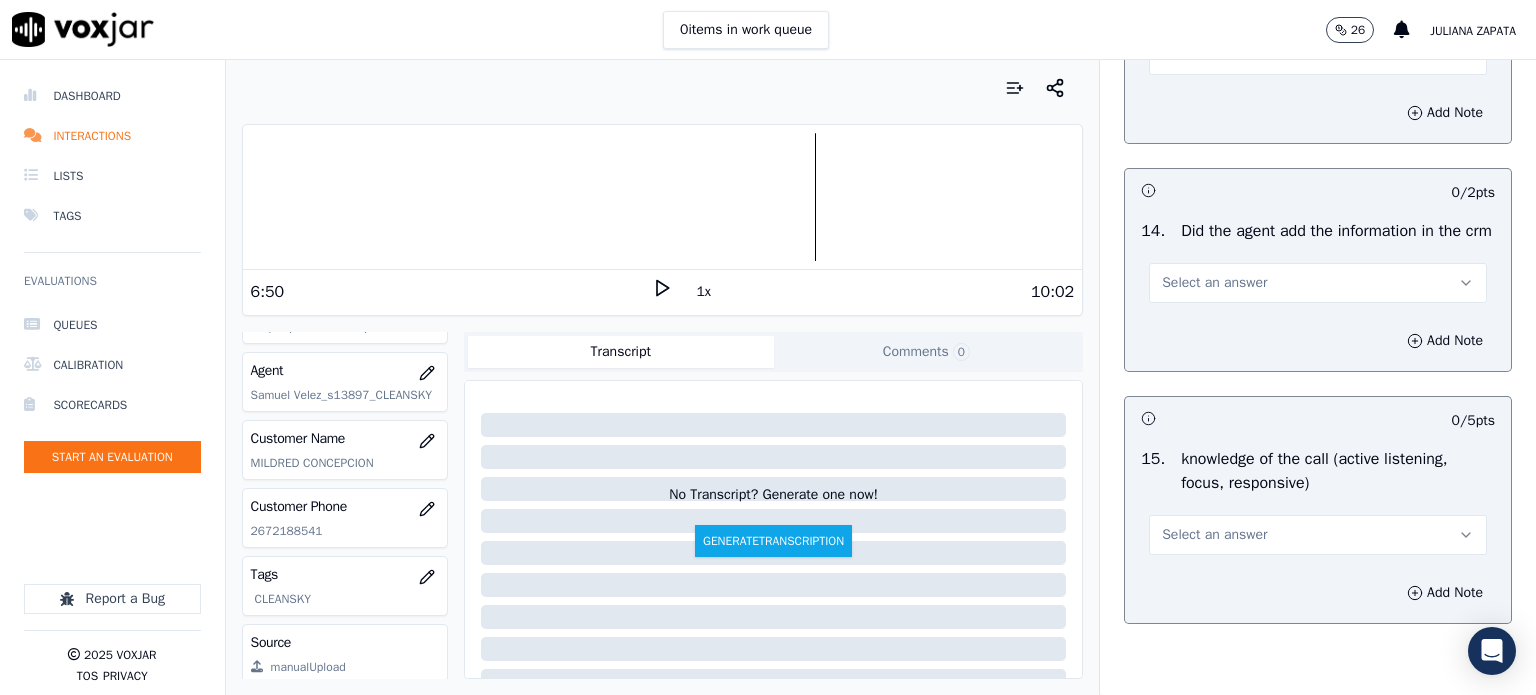 scroll, scrollTop: 3500, scrollLeft: 0, axis: vertical 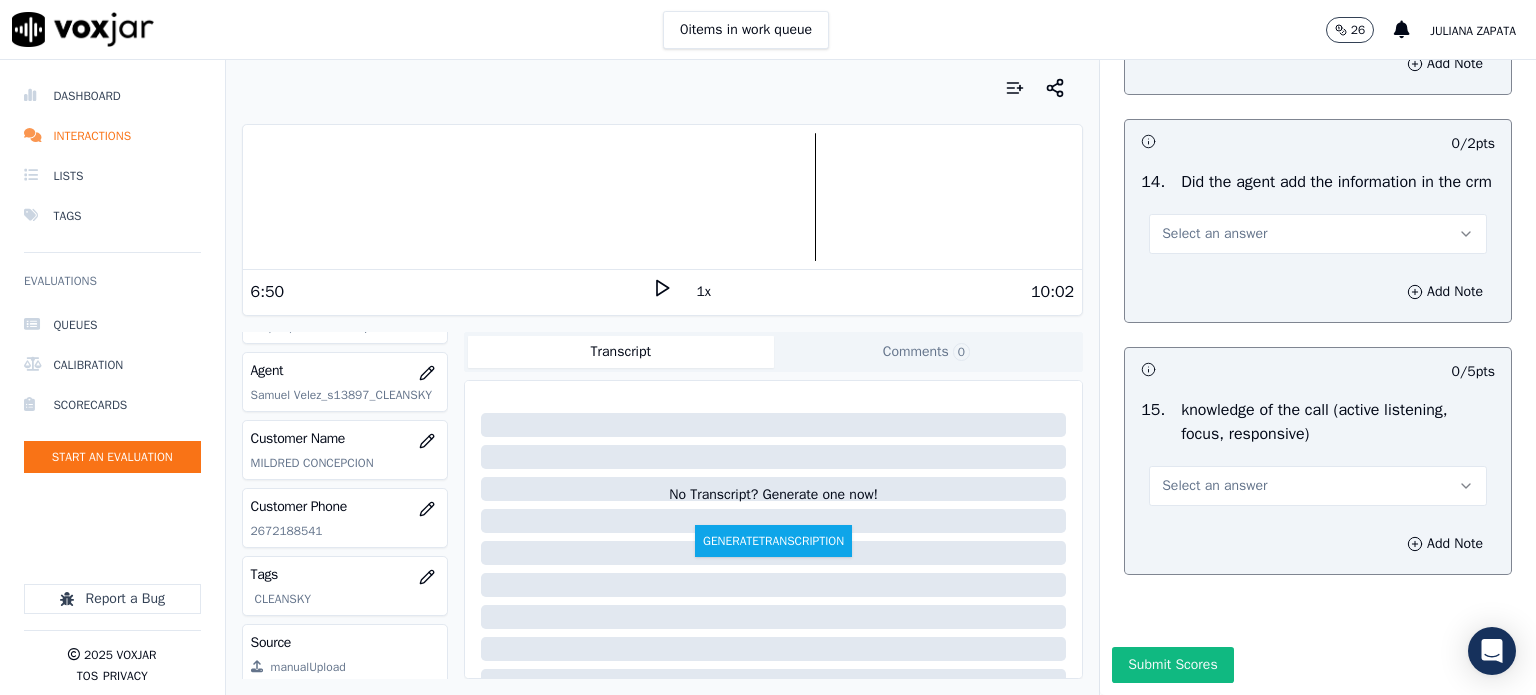 click on "Select an answer" at bounding box center (1214, 234) 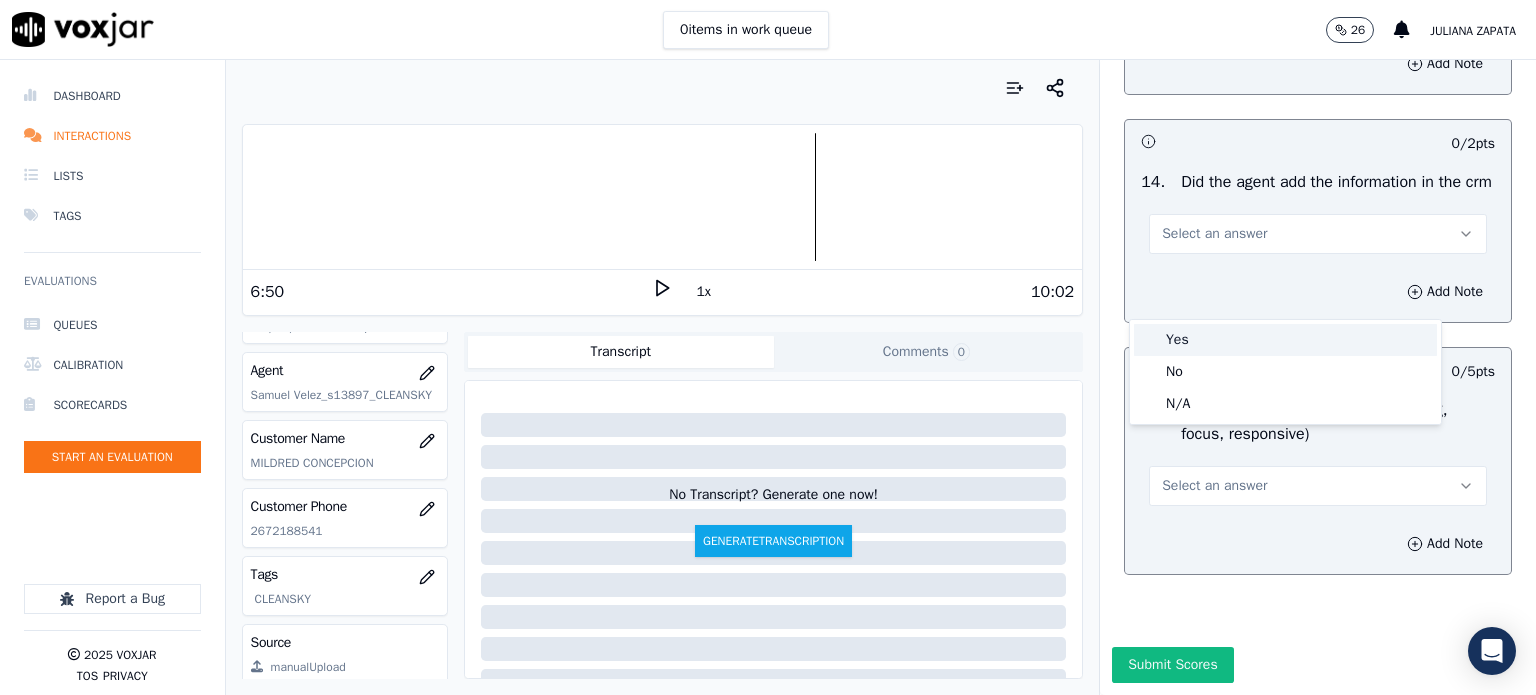 click on "Yes" at bounding box center (1285, 340) 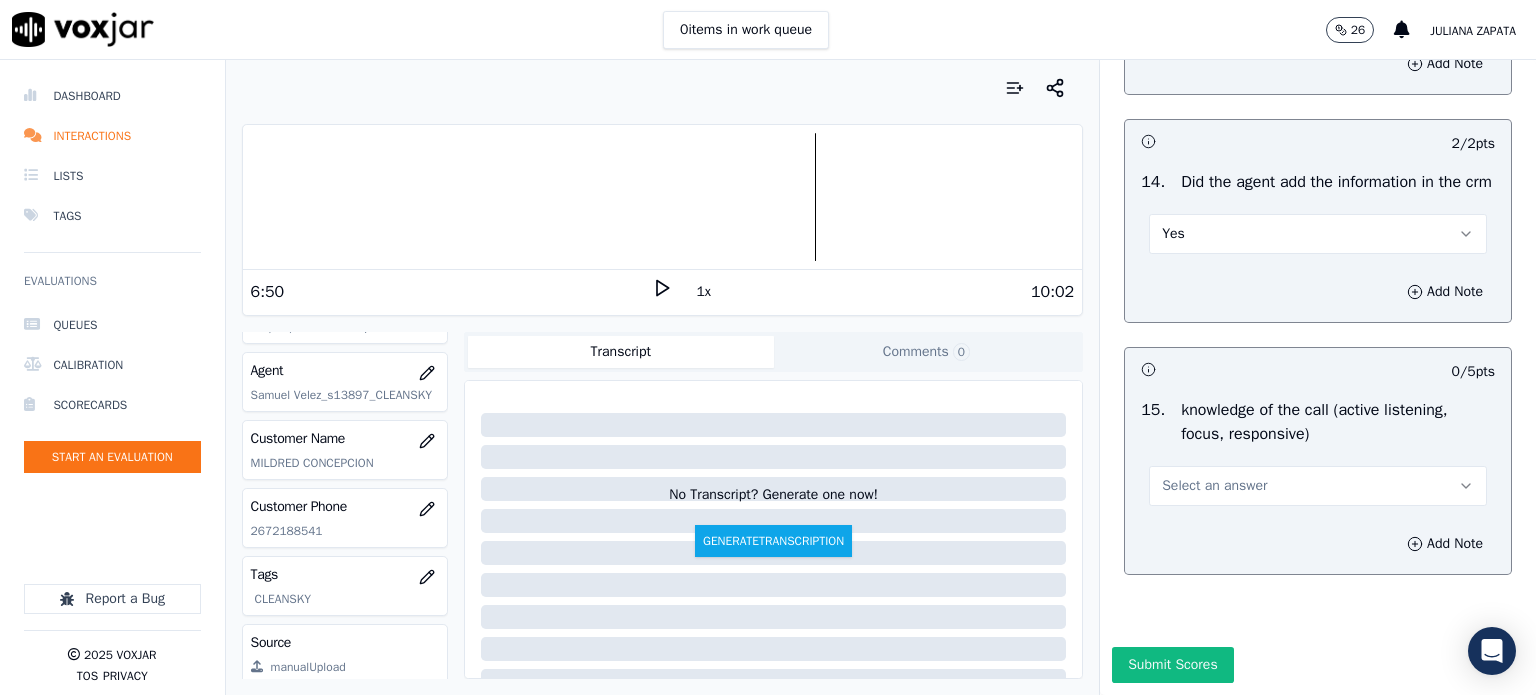 scroll, scrollTop: 3600, scrollLeft: 0, axis: vertical 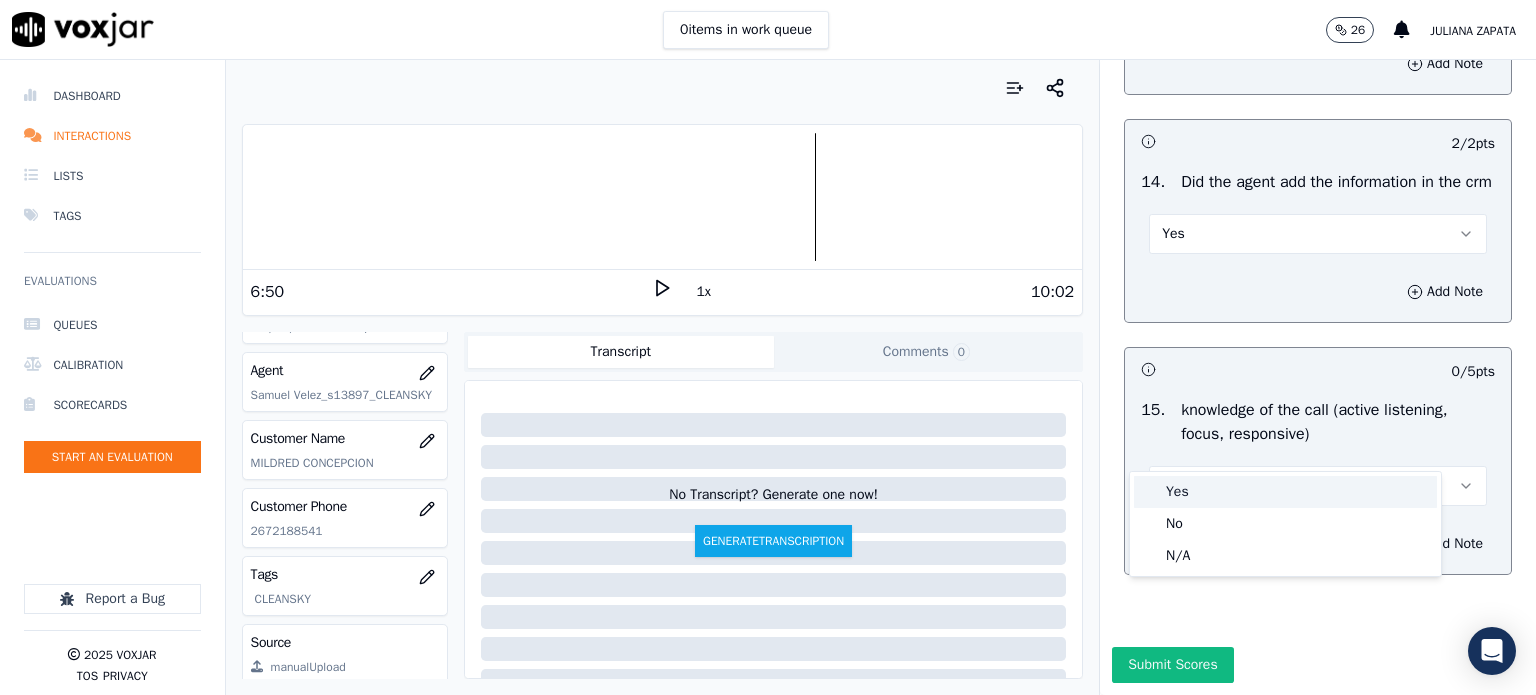 click on "Yes" at bounding box center (1285, 492) 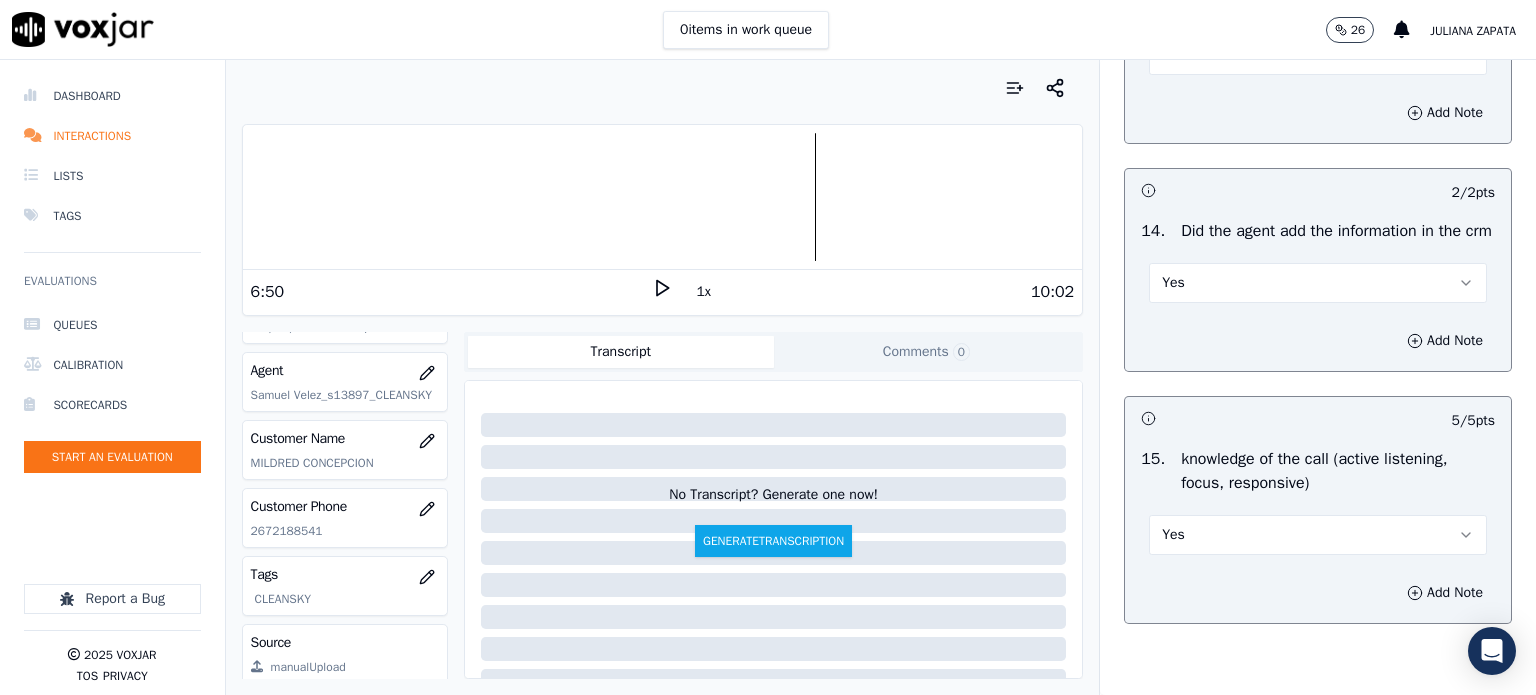 scroll, scrollTop: 3605, scrollLeft: 0, axis: vertical 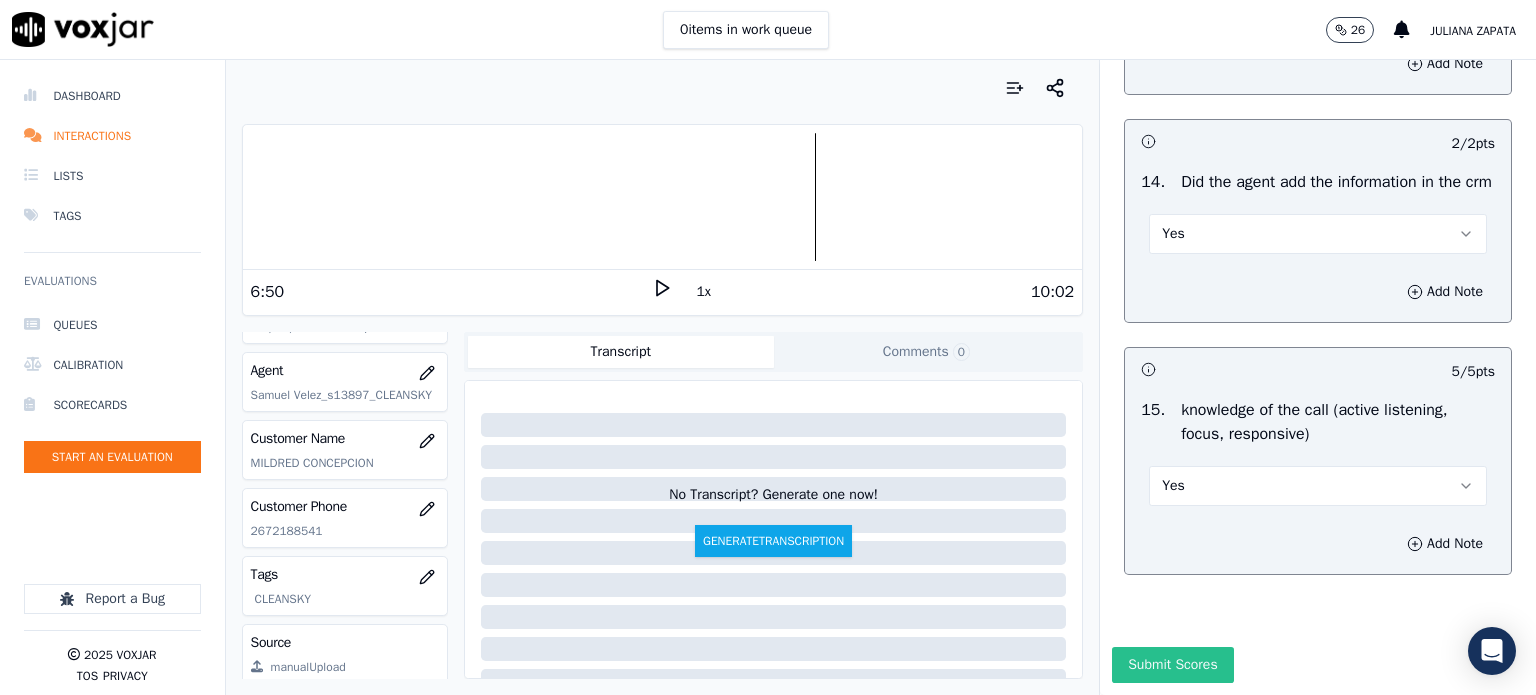 click on "Submit Scores" at bounding box center [1172, 665] 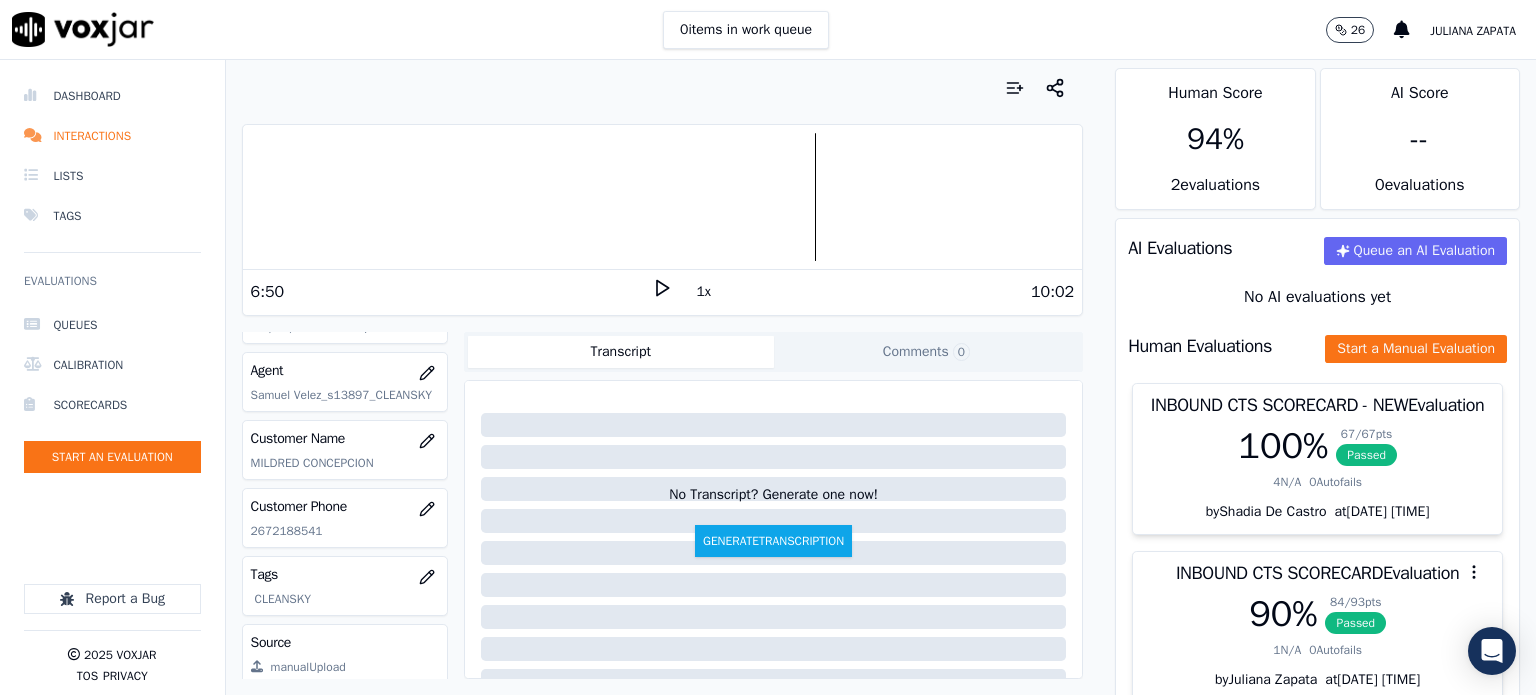 scroll, scrollTop: 0, scrollLeft: 0, axis: both 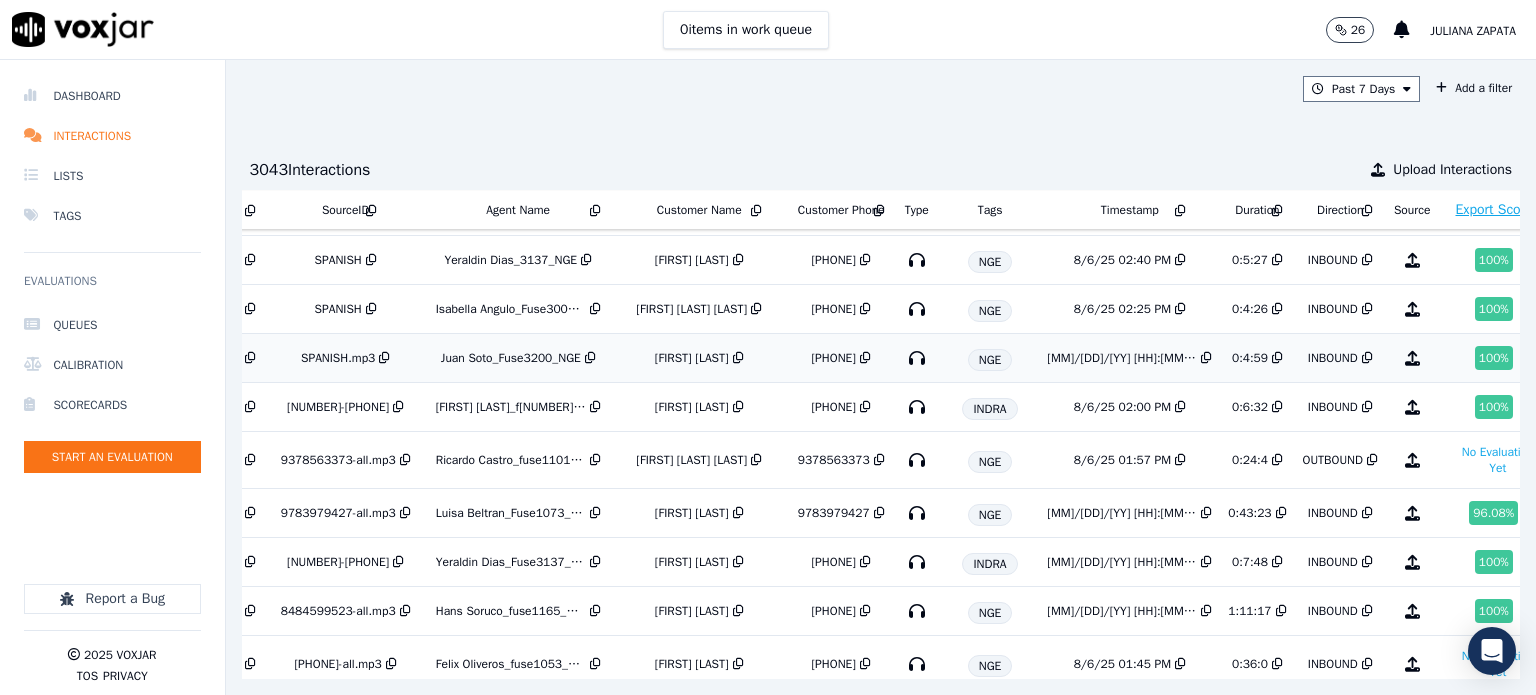 click at bounding box center [917, 358] 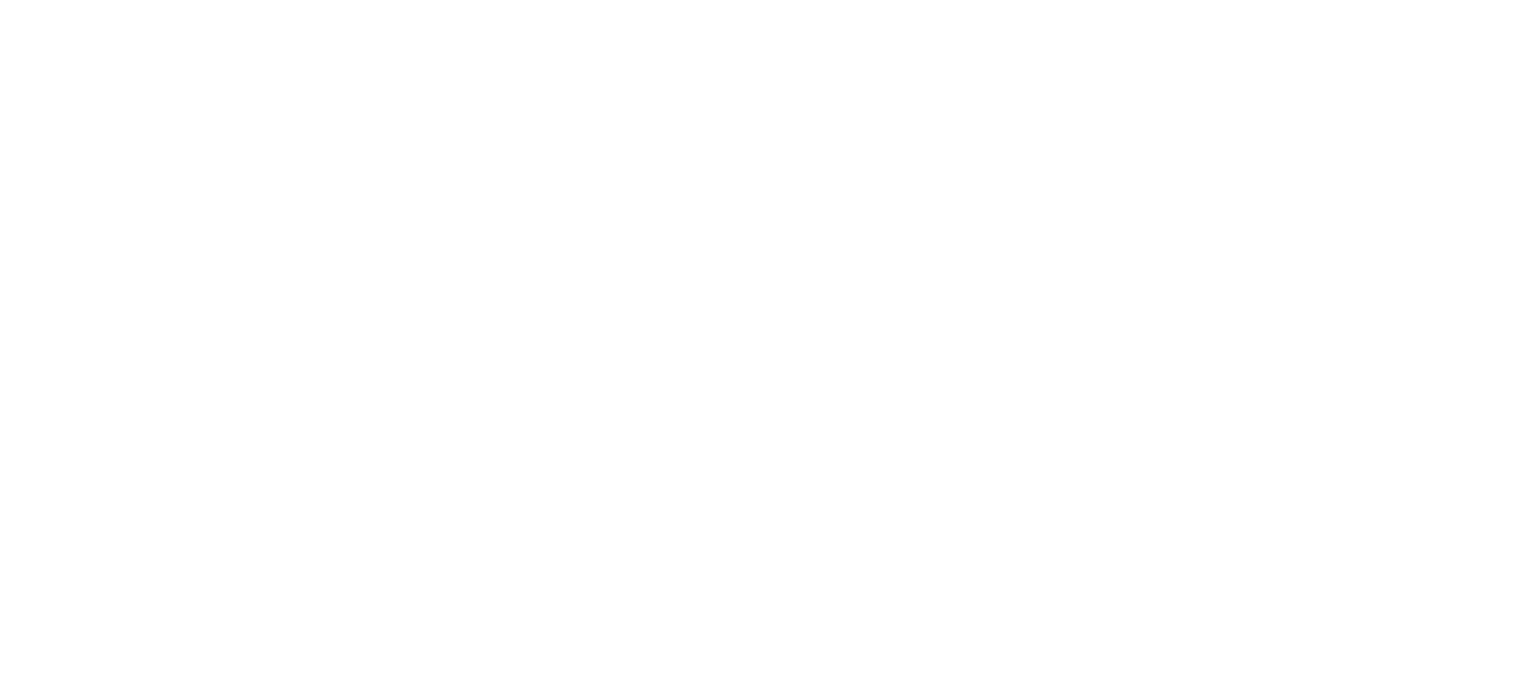 scroll, scrollTop: 0, scrollLeft: 0, axis: both 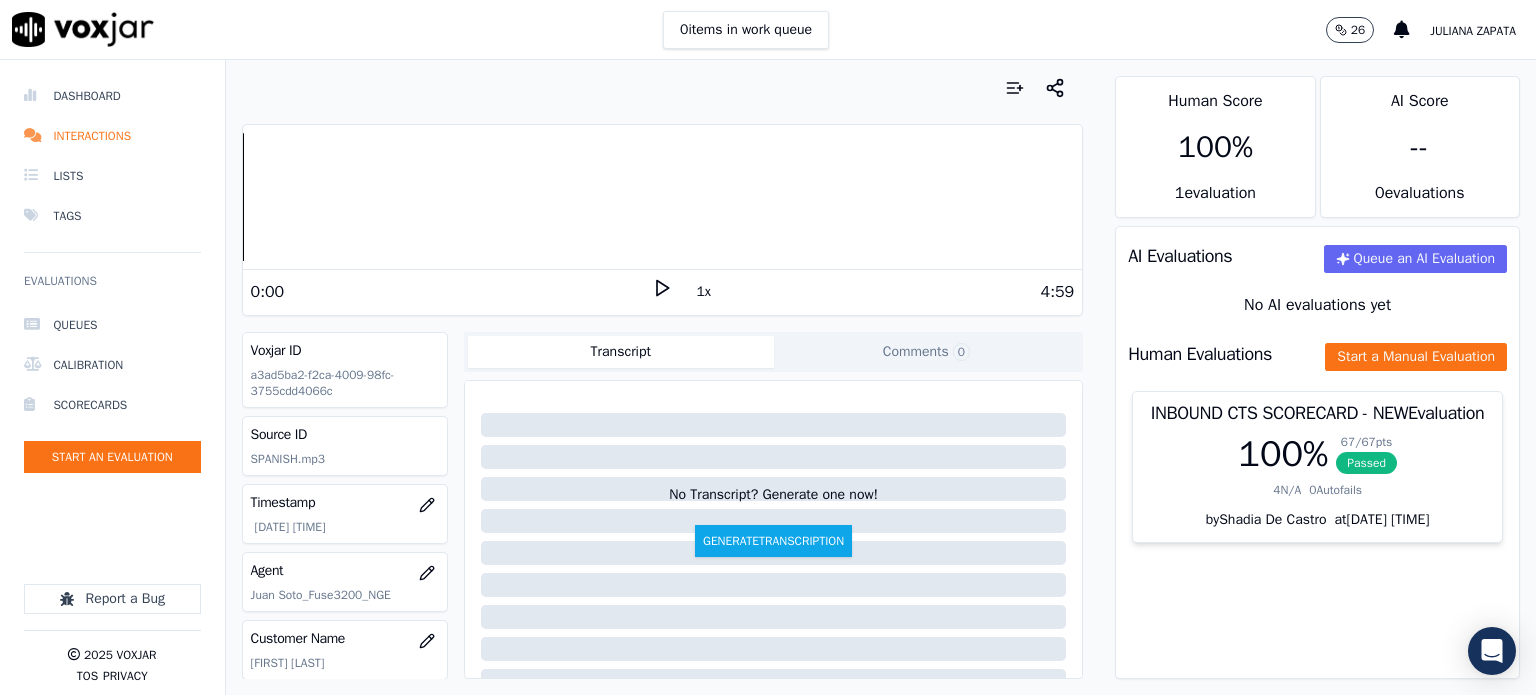 click 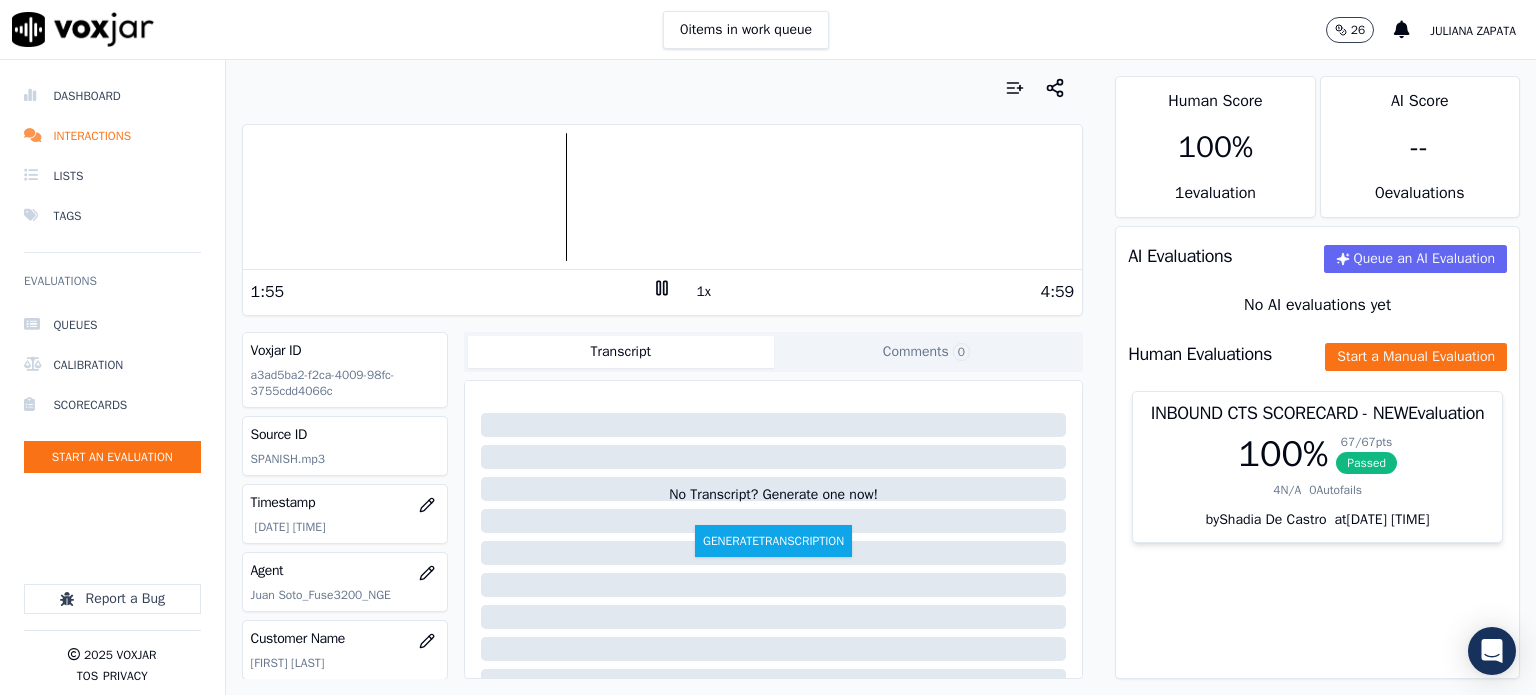 click at bounding box center [663, 197] 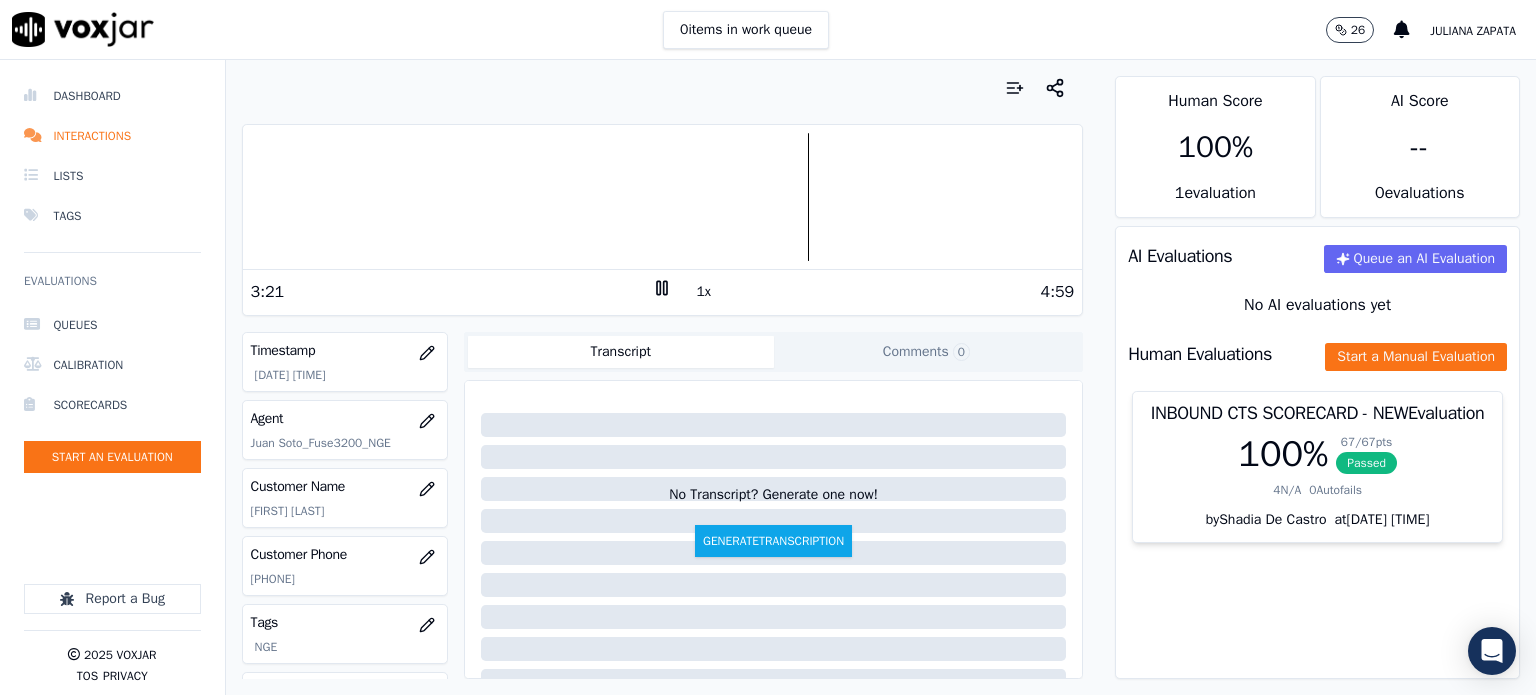 scroll, scrollTop: 200, scrollLeft: 0, axis: vertical 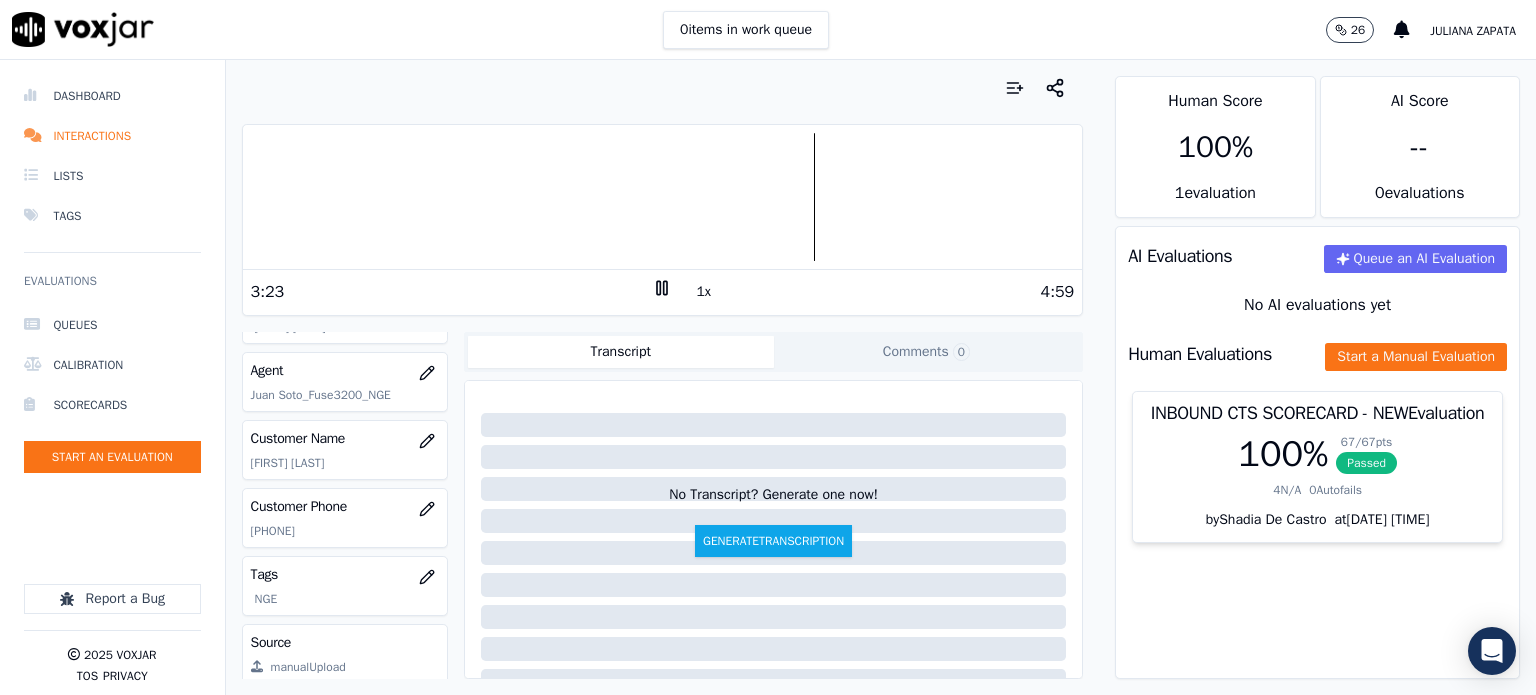 drag, startPoint x: 320, startPoint y: 534, endPoint x: 246, endPoint y: 535, distance: 74.00676 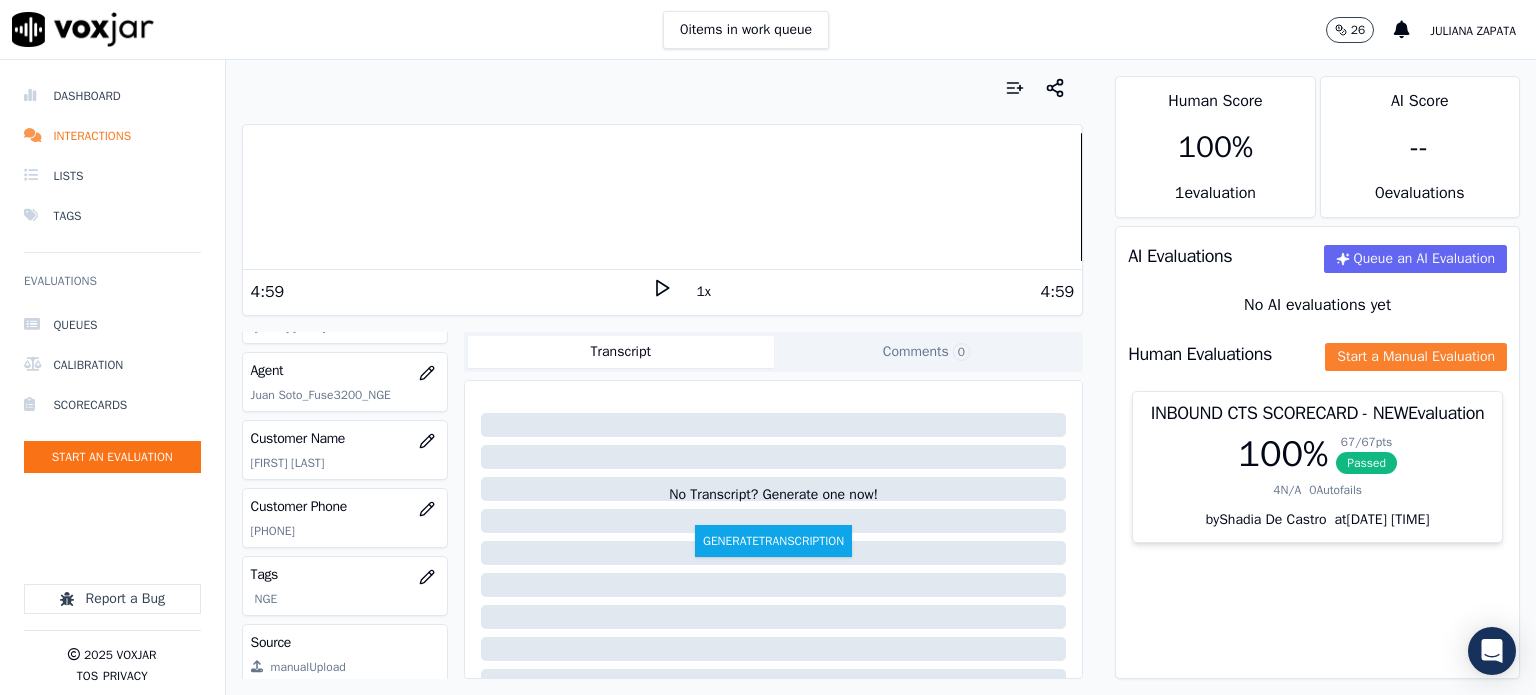 click on "Start a Manual Evaluation" 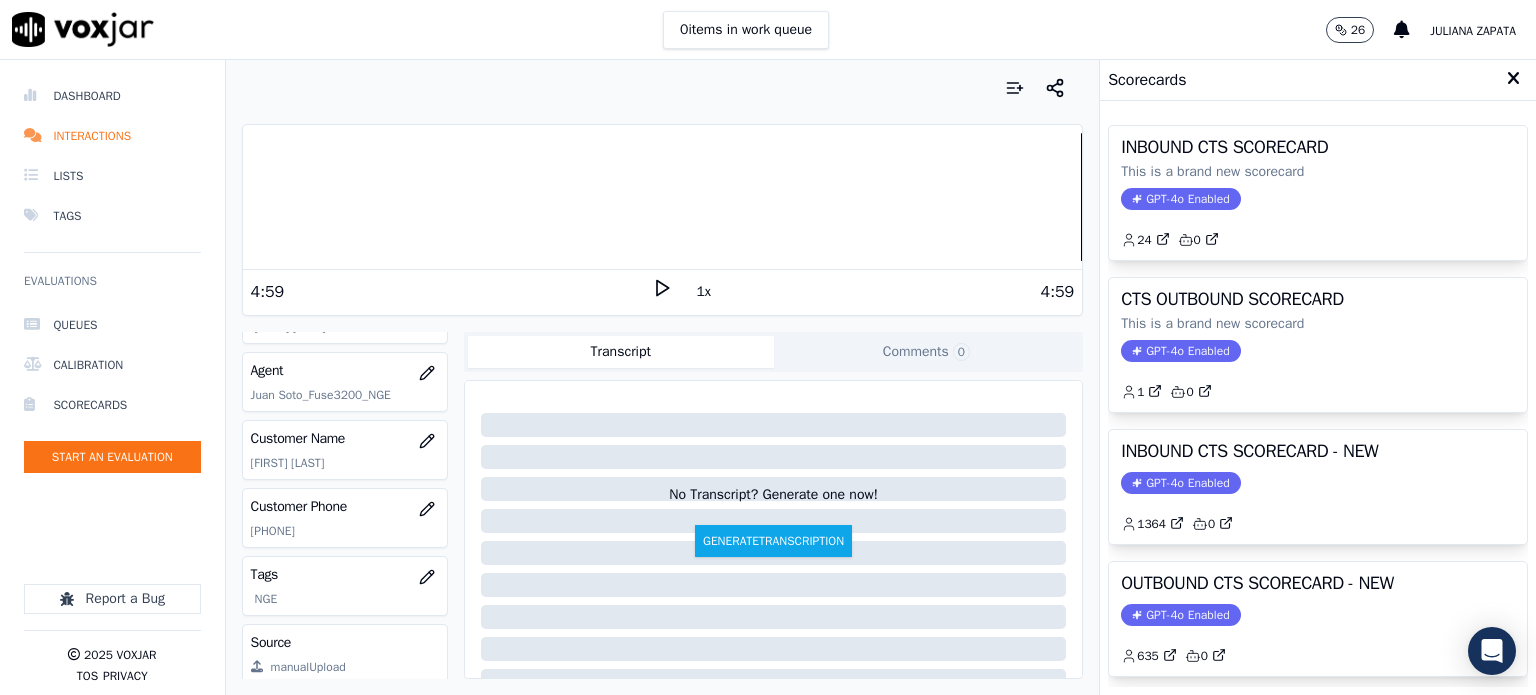 click on "0  items in work queue     26         Juliana Zapata" at bounding box center [768, 30] 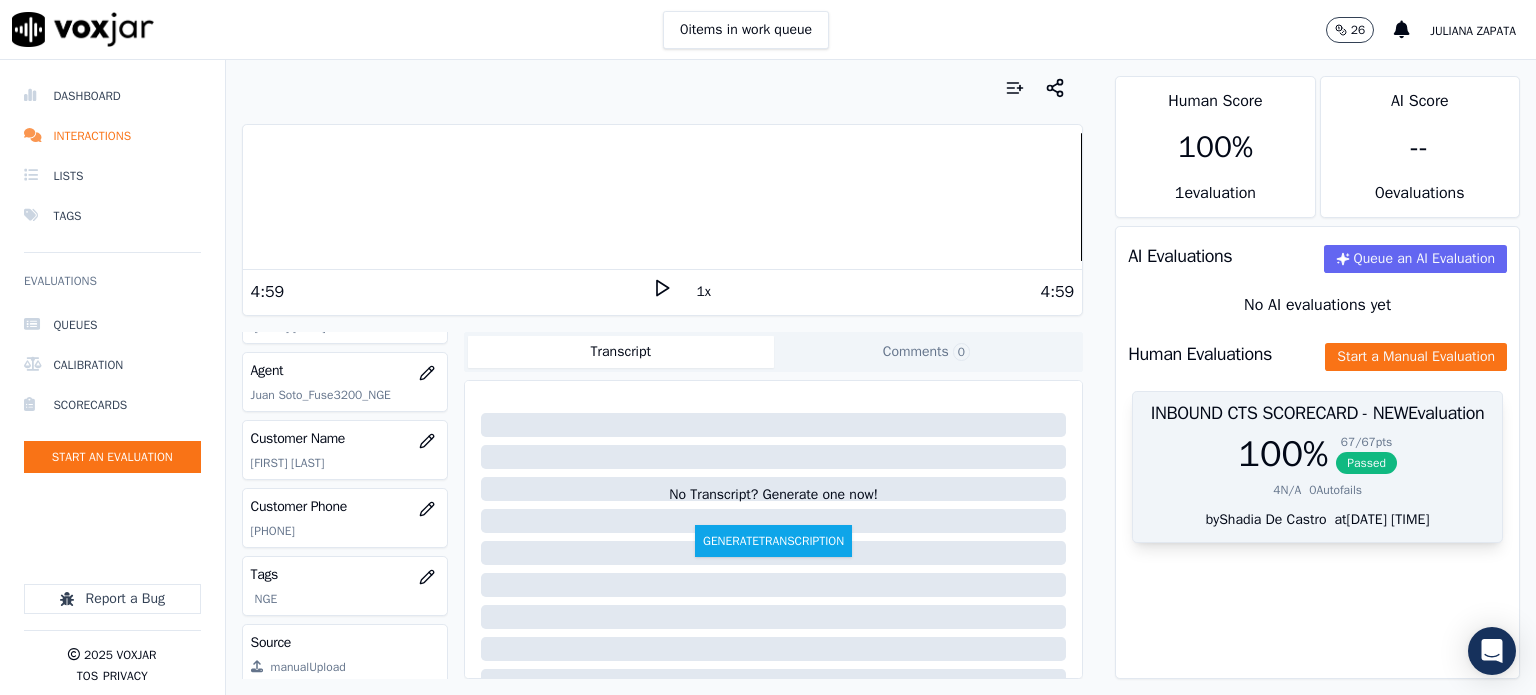 click on "Passed" at bounding box center [1366, 463] 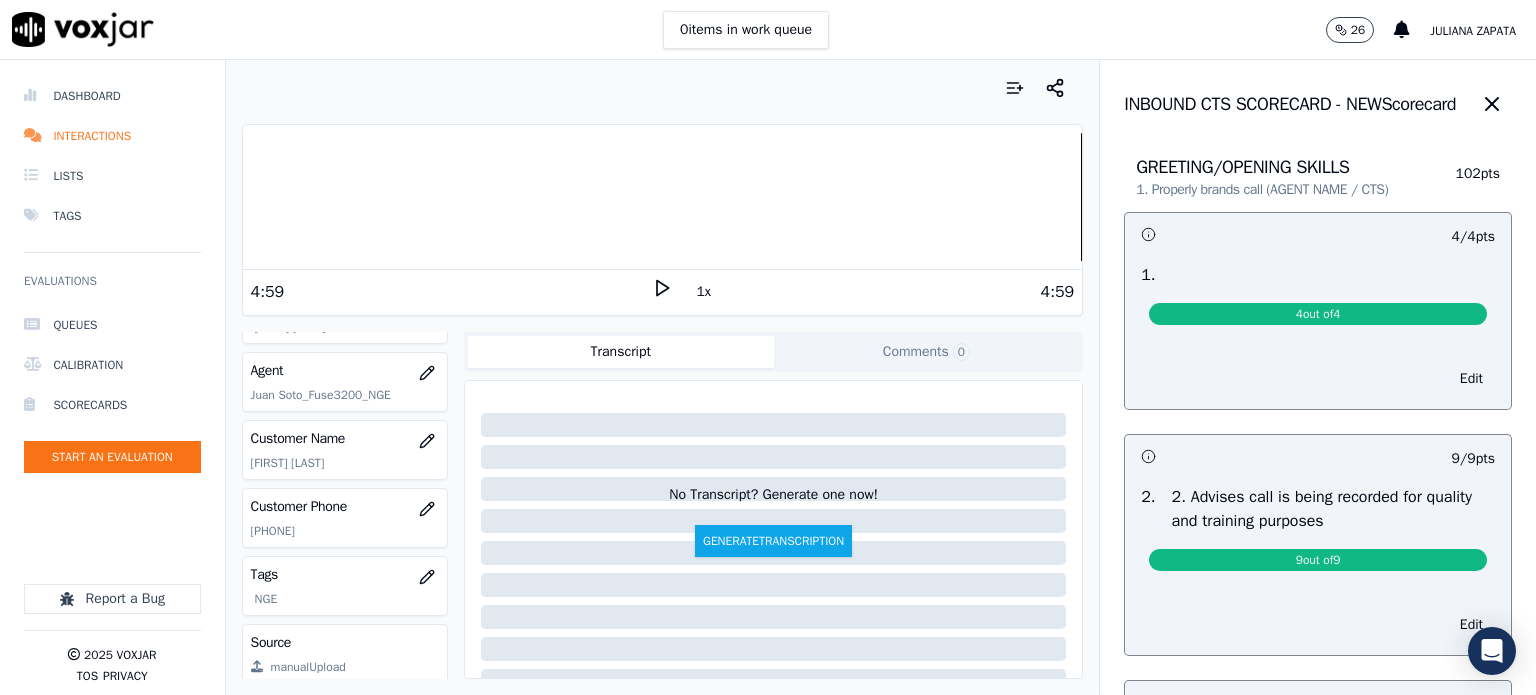 click 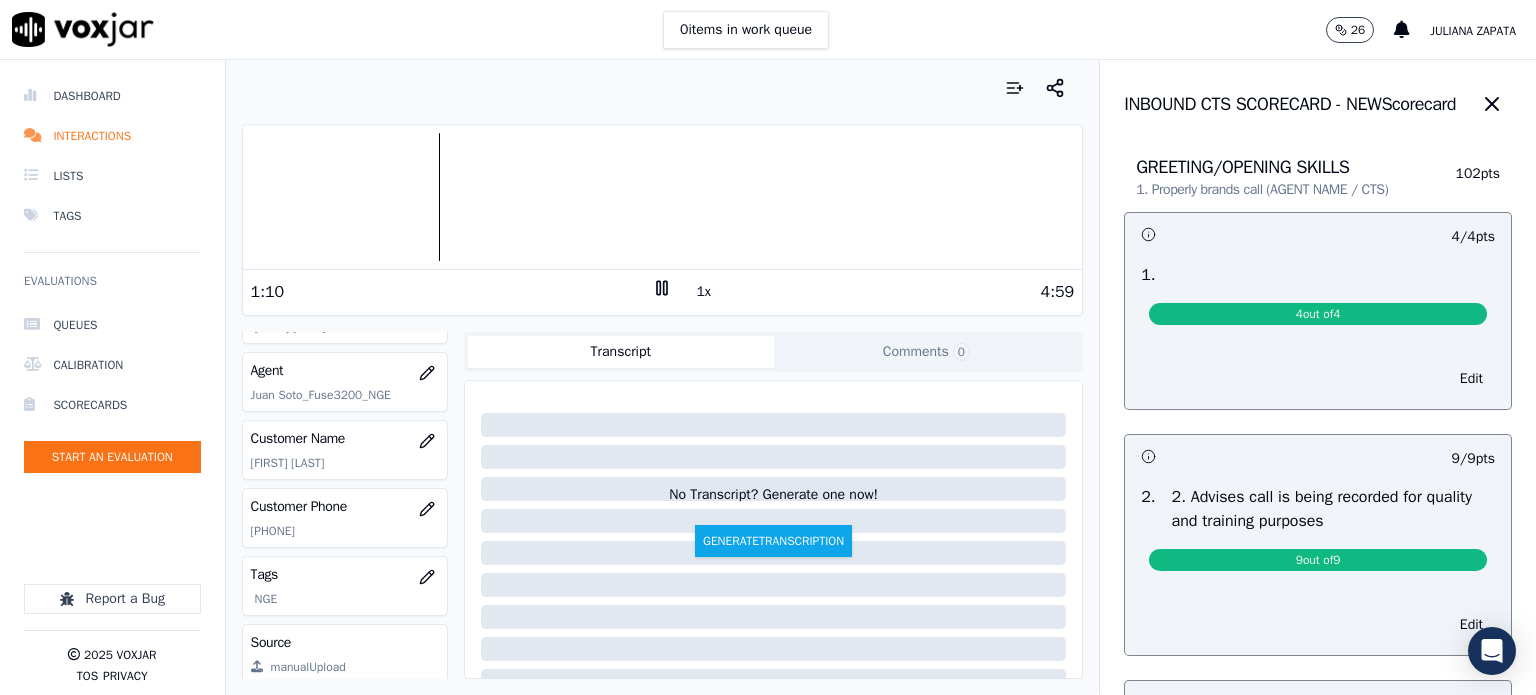 click 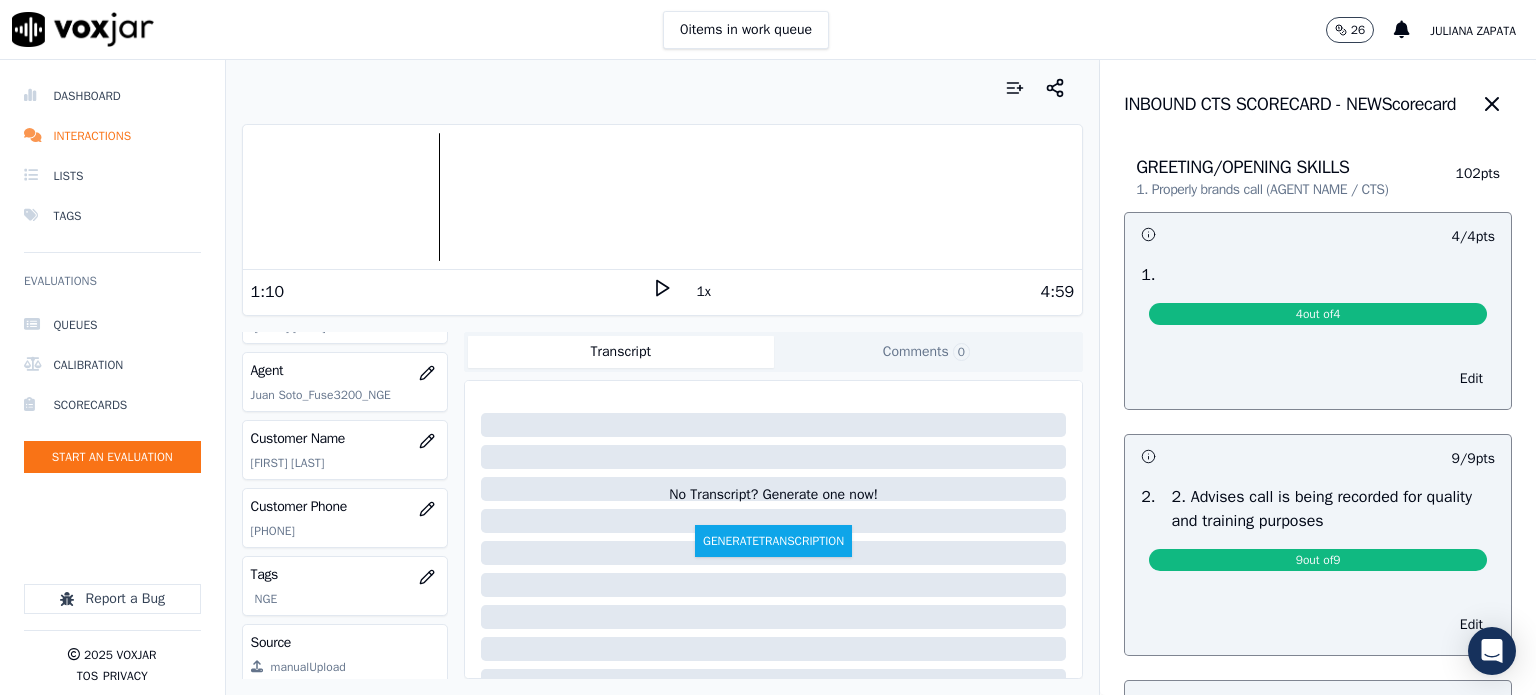click 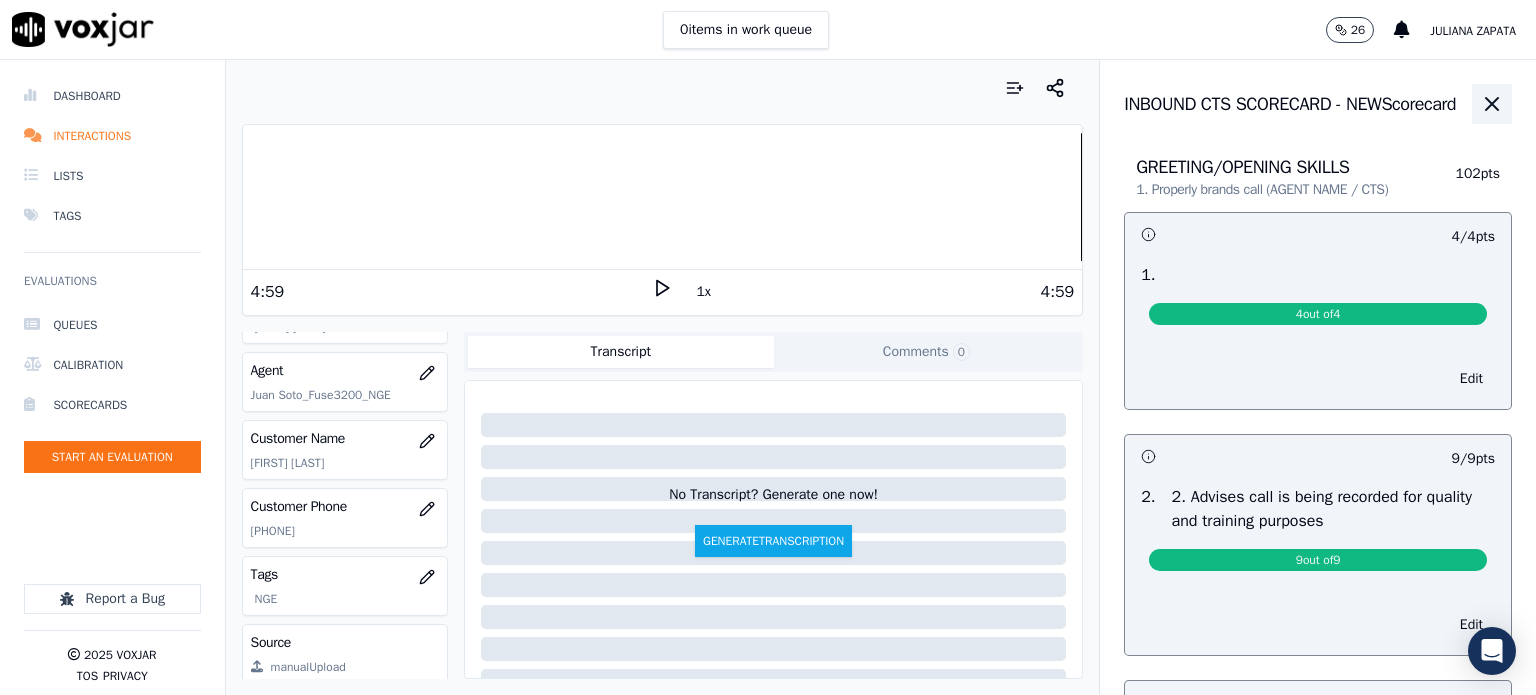 click 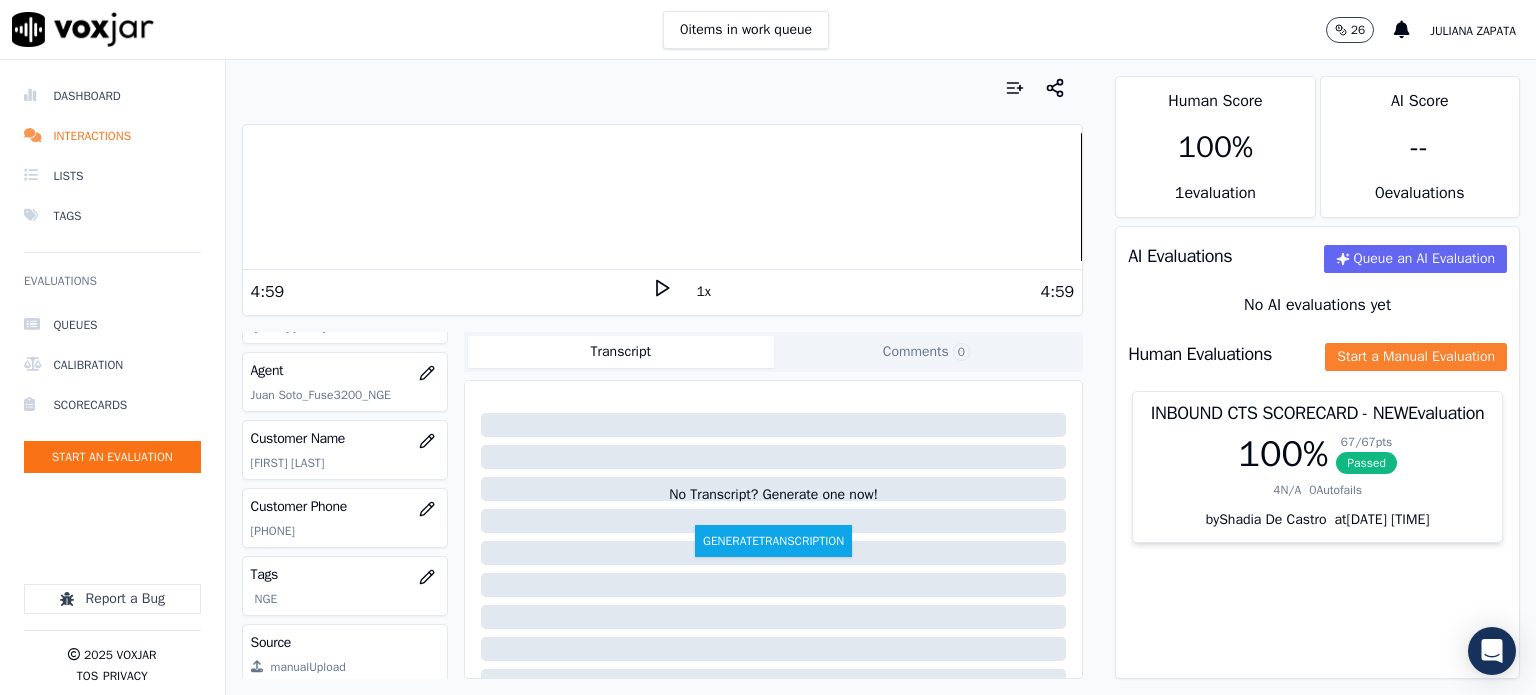 click on "Start a Manual Evaluation" 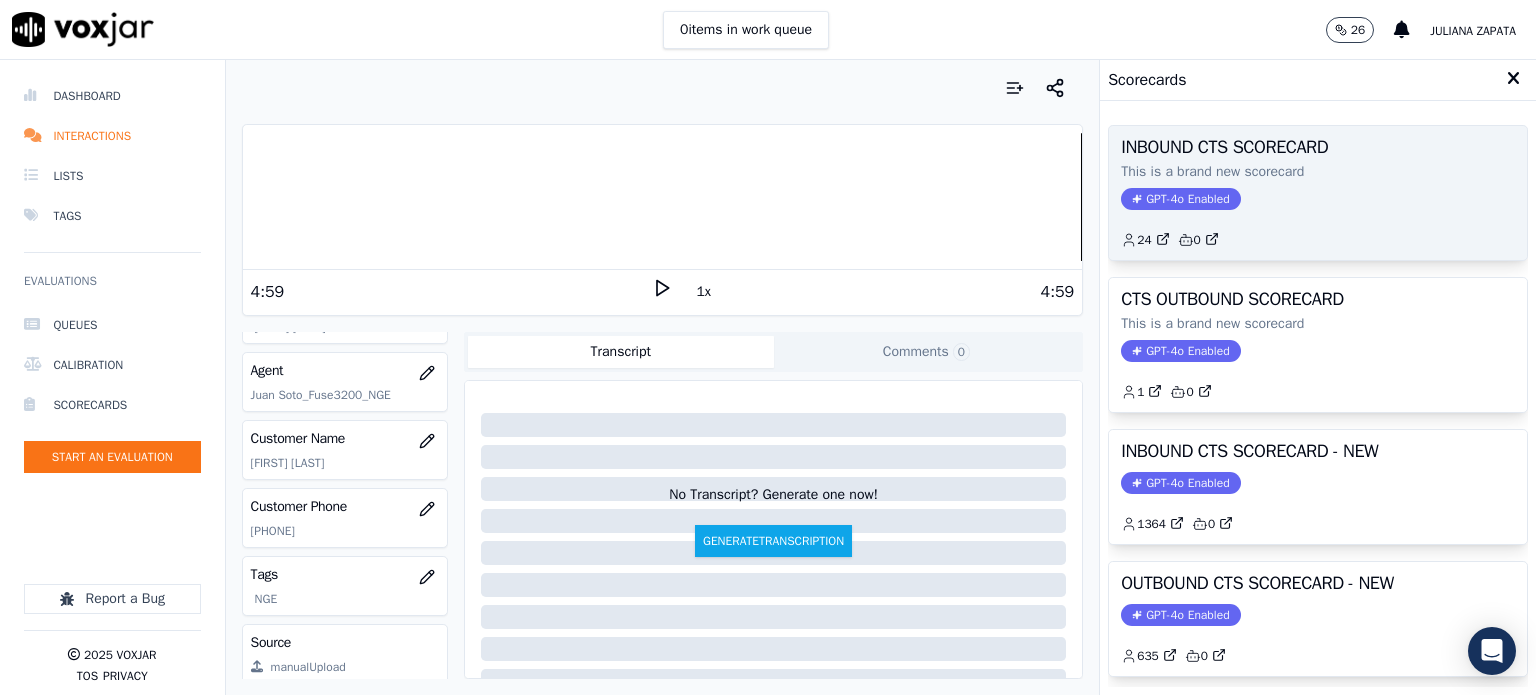 click on "GPT-4o Enabled" at bounding box center (1180, 199) 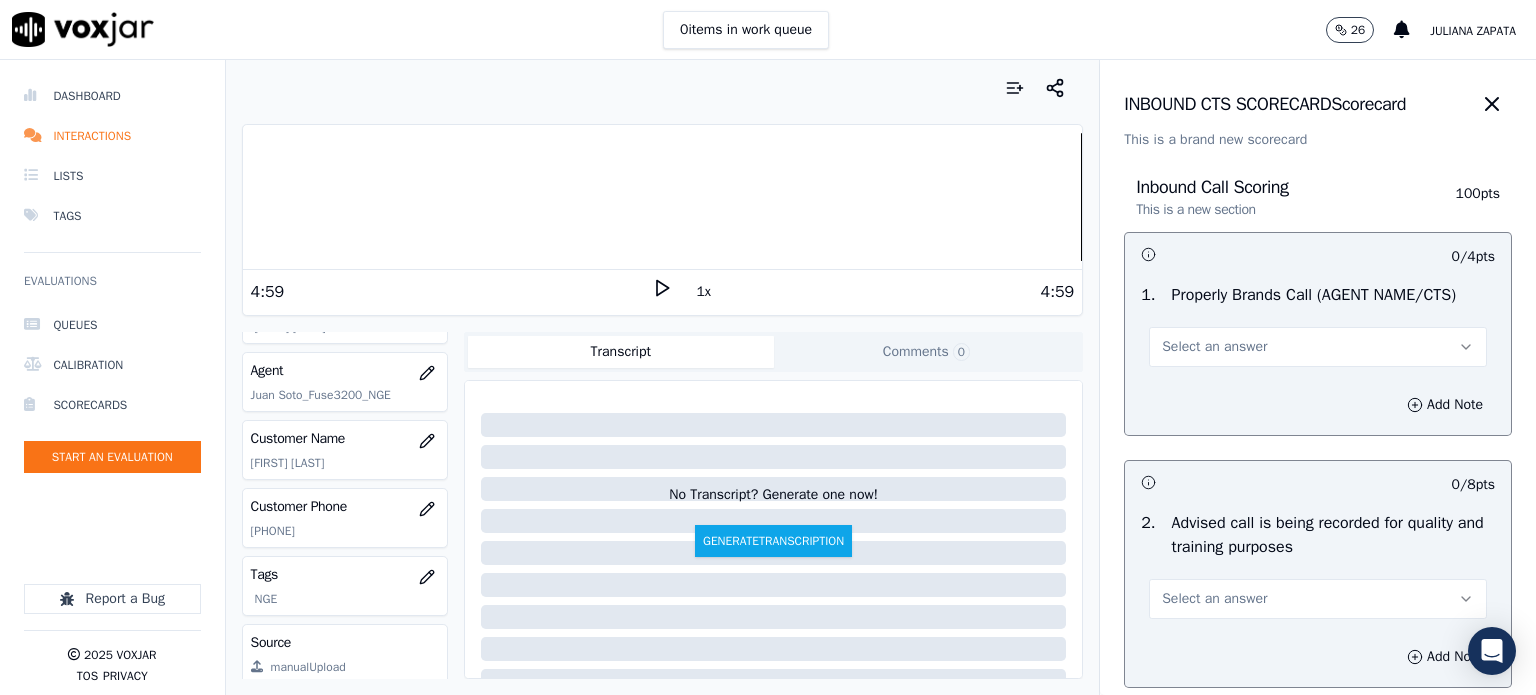 click on "Select an answer" at bounding box center [1214, 347] 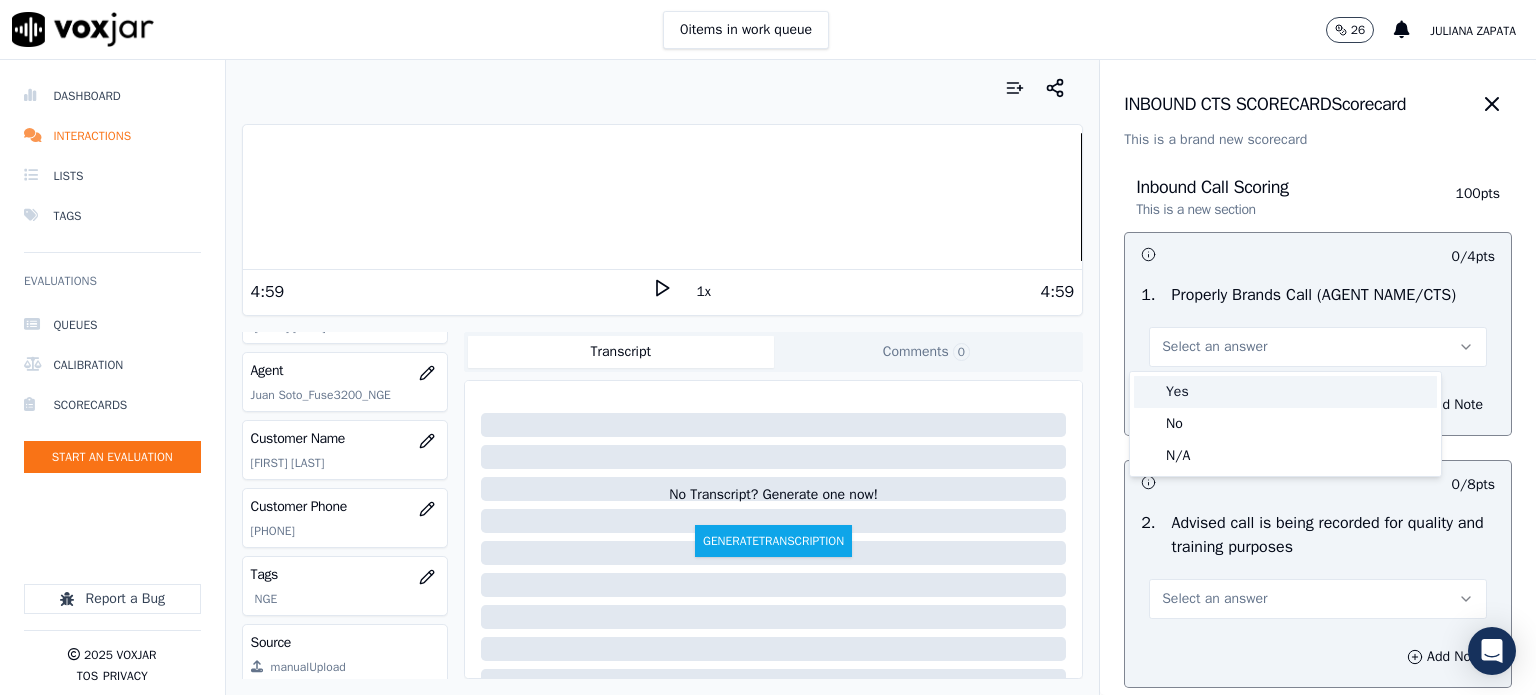 click on "Yes" at bounding box center (1285, 392) 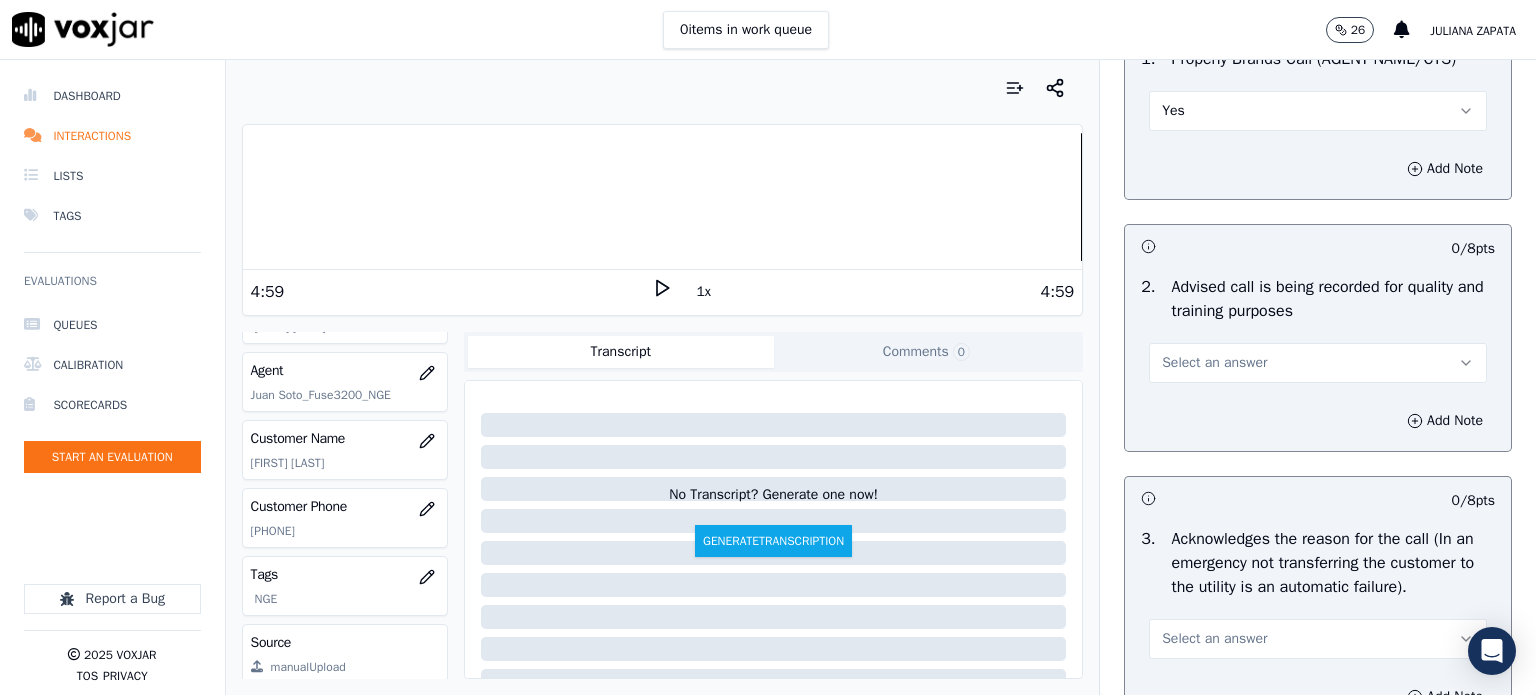 scroll, scrollTop: 300, scrollLeft: 0, axis: vertical 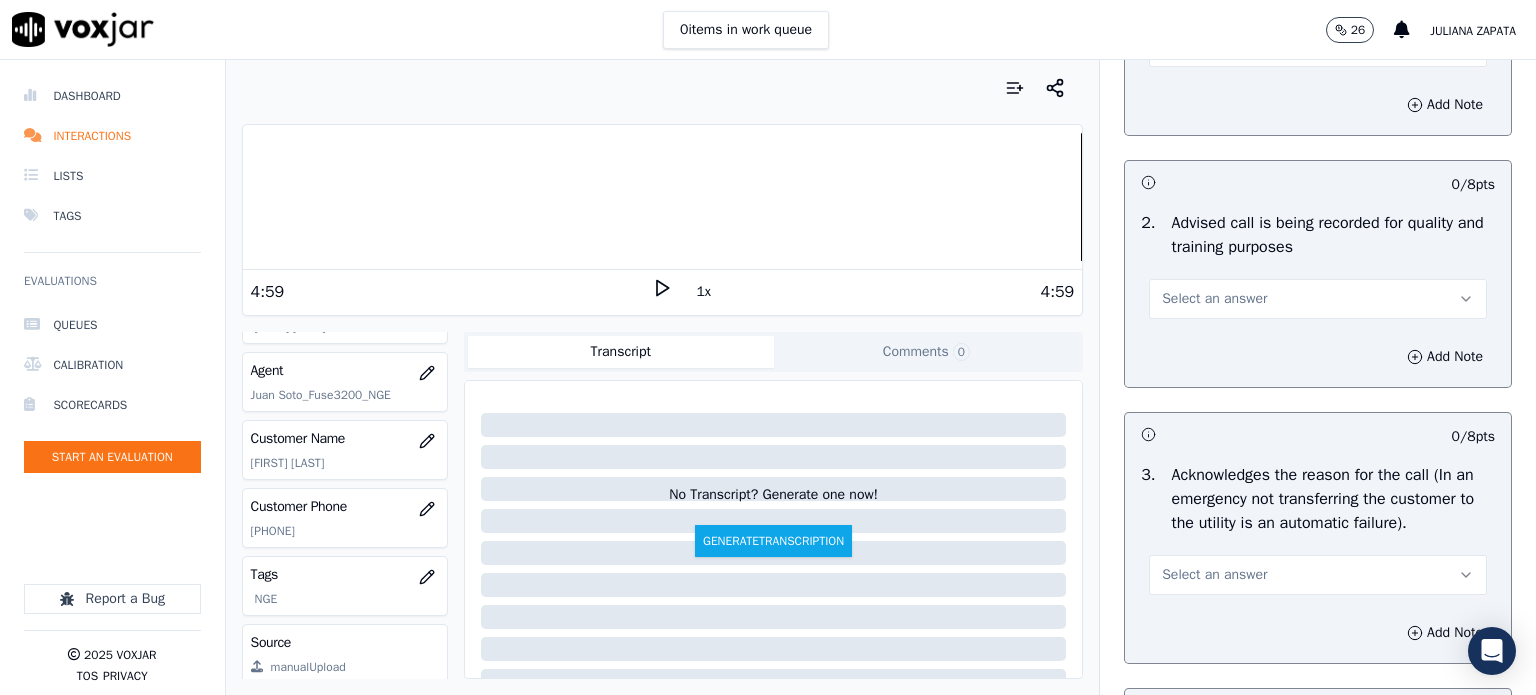 click on "Select an answer" at bounding box center (1214, 299) 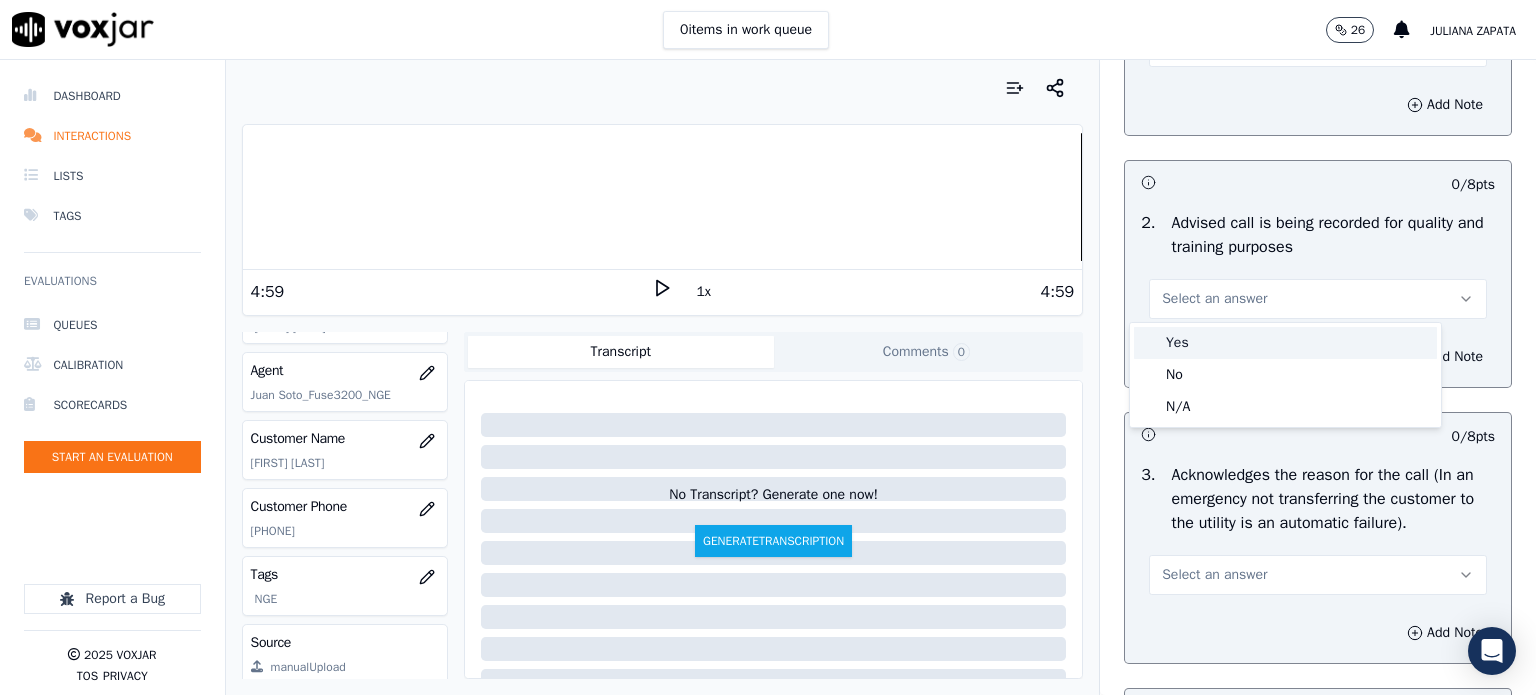 click on "Yes" at bounding box center [1285, 343] 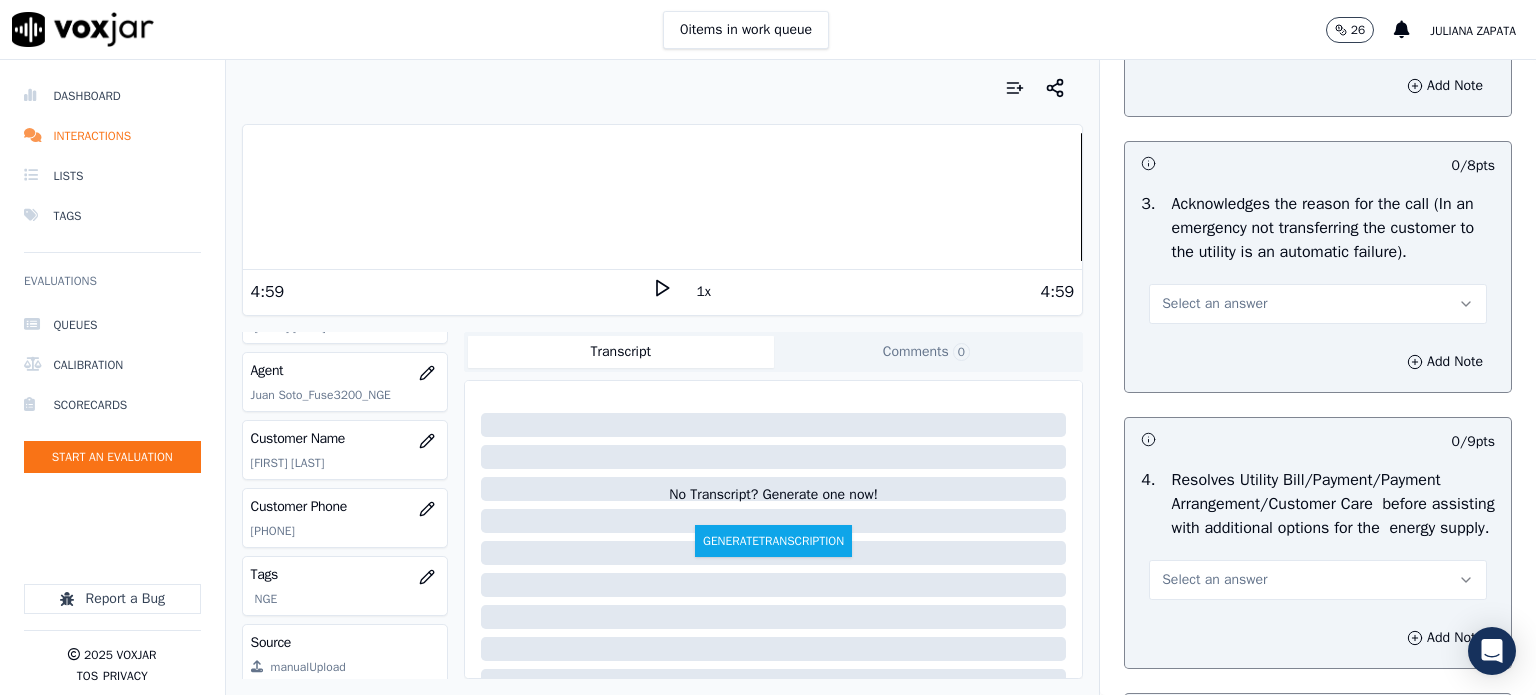 scroll, scrollTop: 600, scrollLeft: 0, axis: vertical 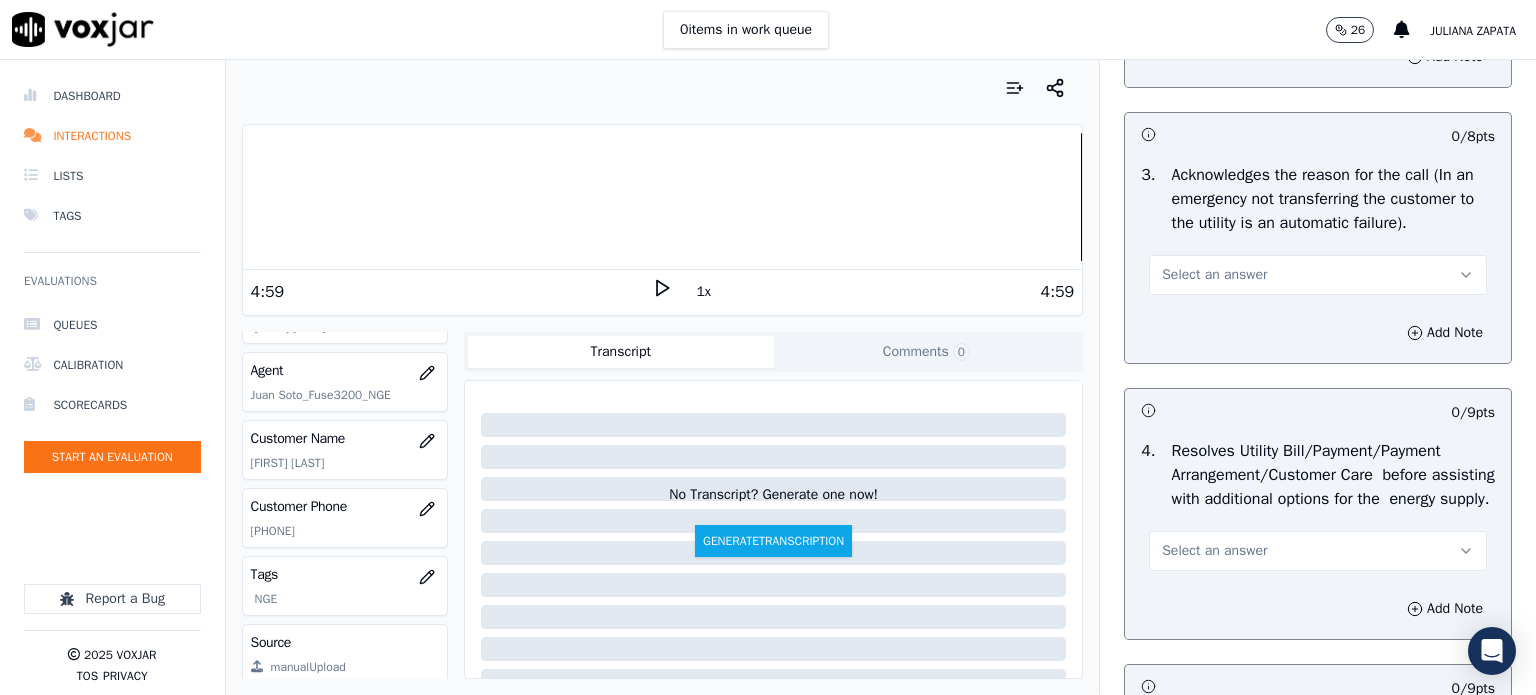 click on "Select an answer" at bounding box center (1214, 275) 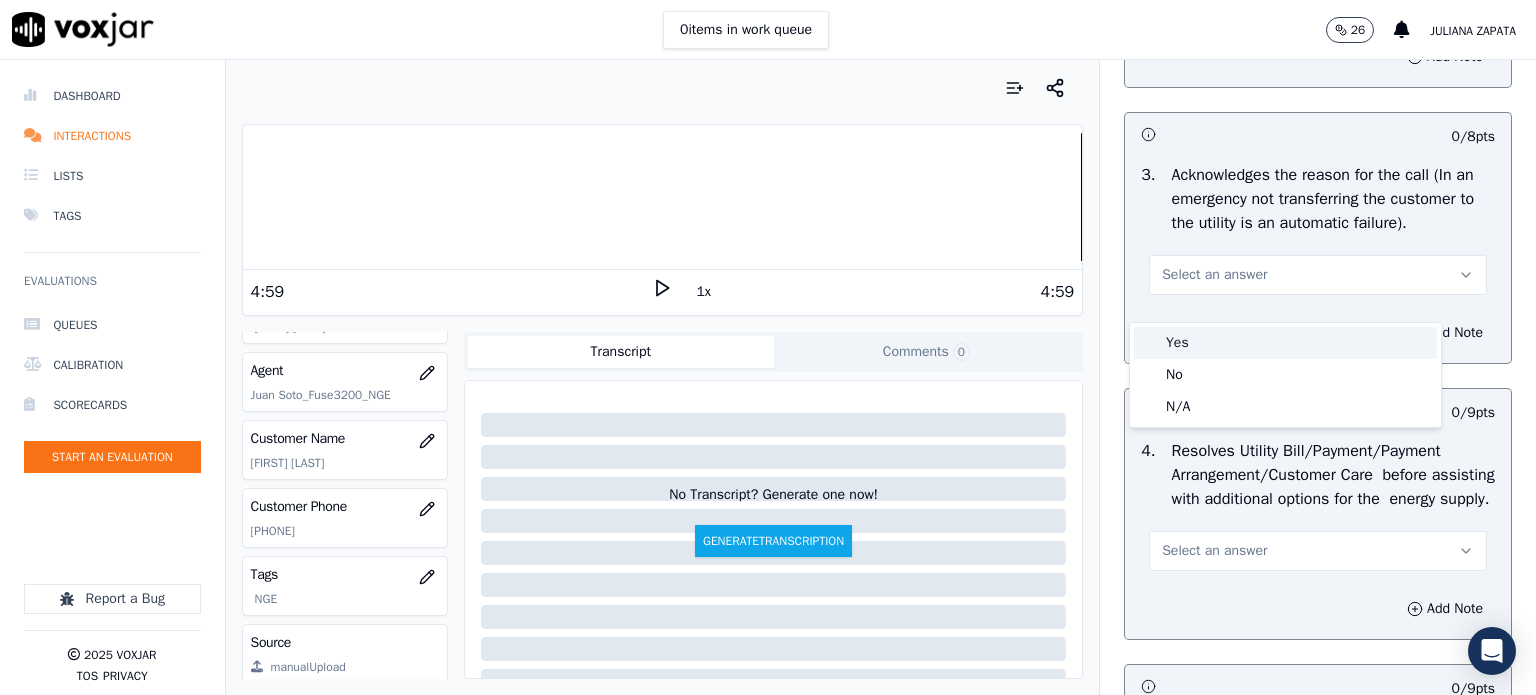 click on "Yes" at bounding box center (1285, 343) 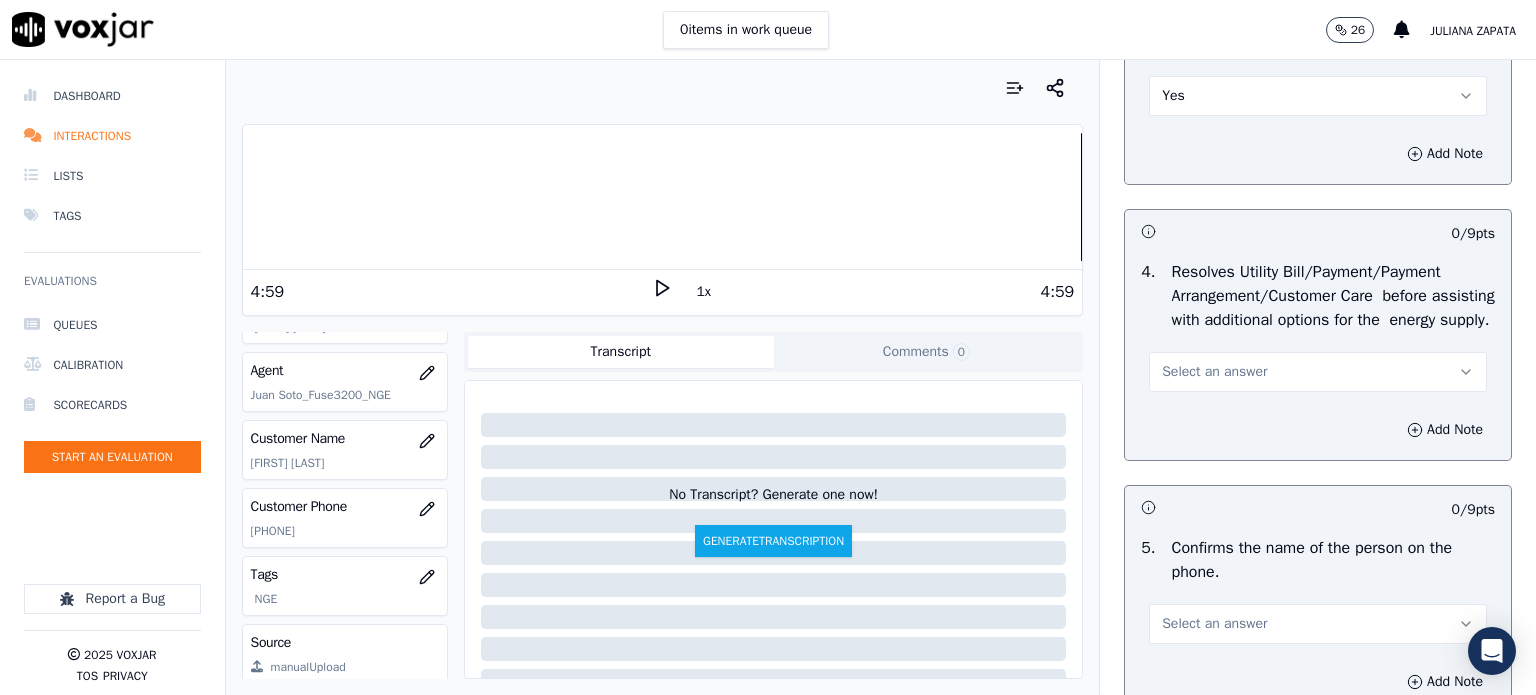 scroll, scrollTop: 800, scrollLeft: 0, axis: vertical 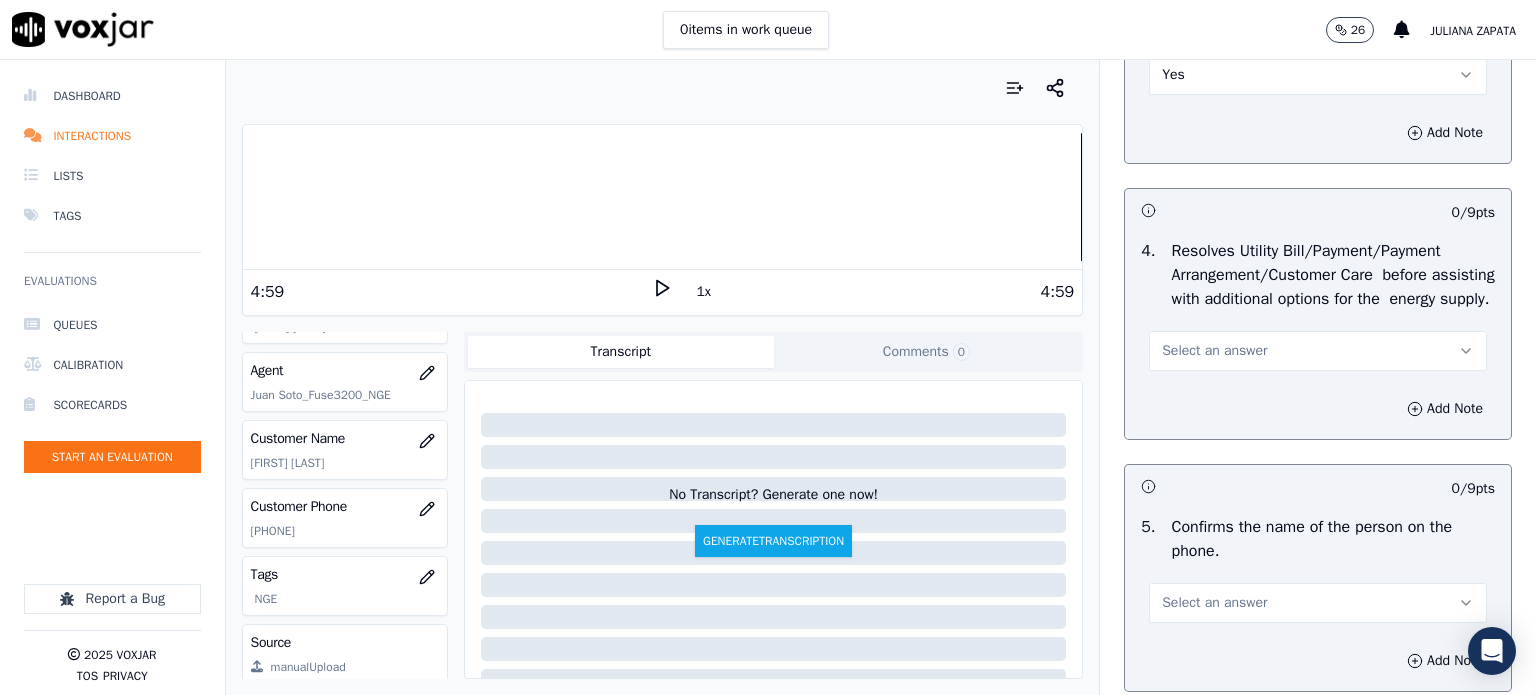 click on "Select an answer" at bounding box center (1318, 351) 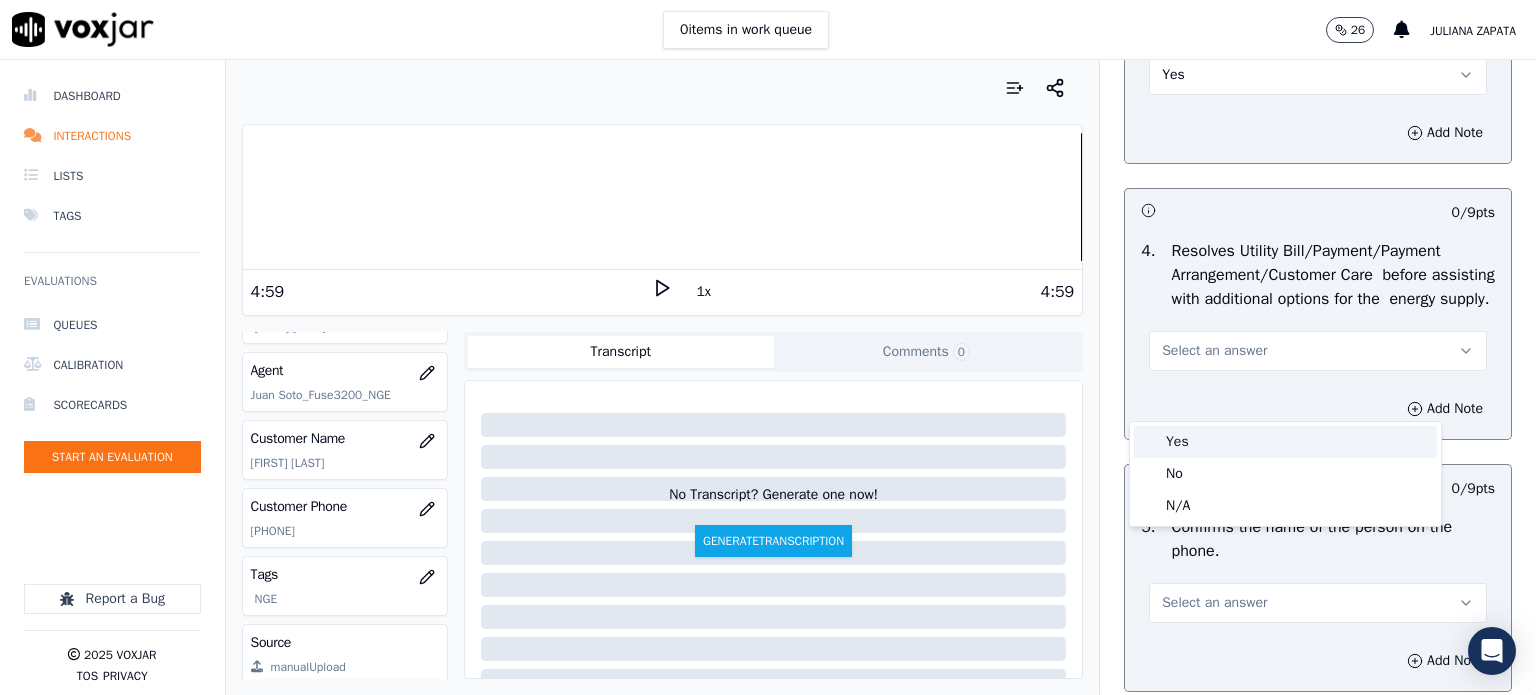 click on "Yes" at bounding box center (1285, 442) 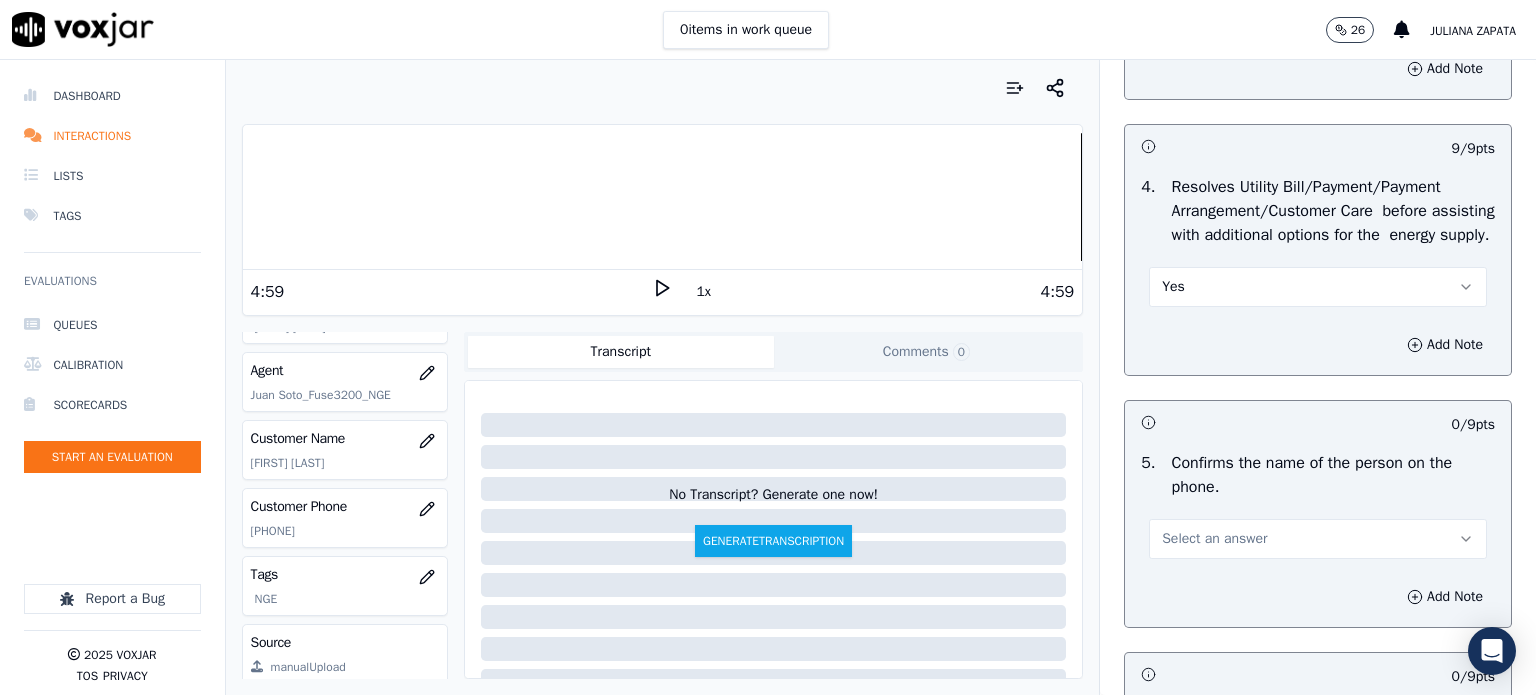 scroll, scrollTop: 1100, scrollLeft: 0, axis: vertical 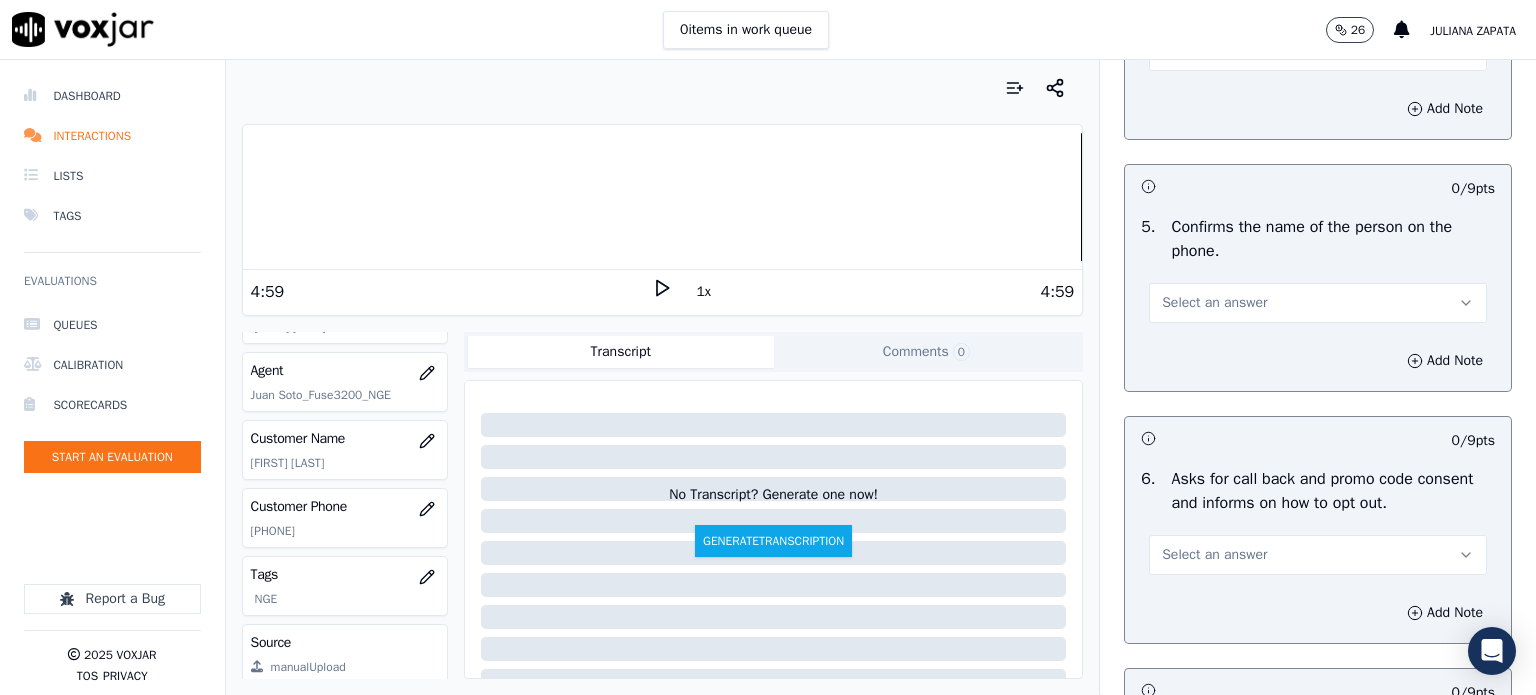 click on "Select an answer" at bounding box center [1214, 303] 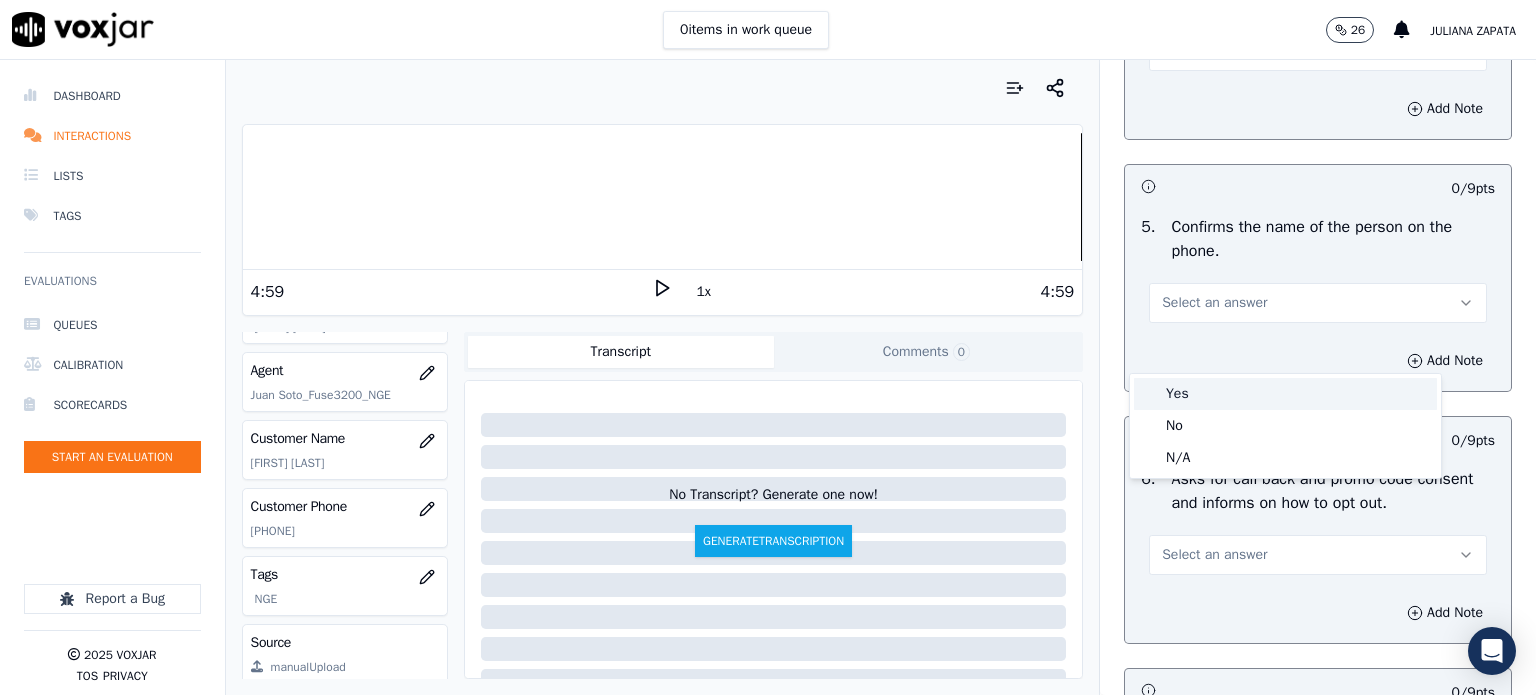 click on "Yes" at bounding box center (1285, 394) 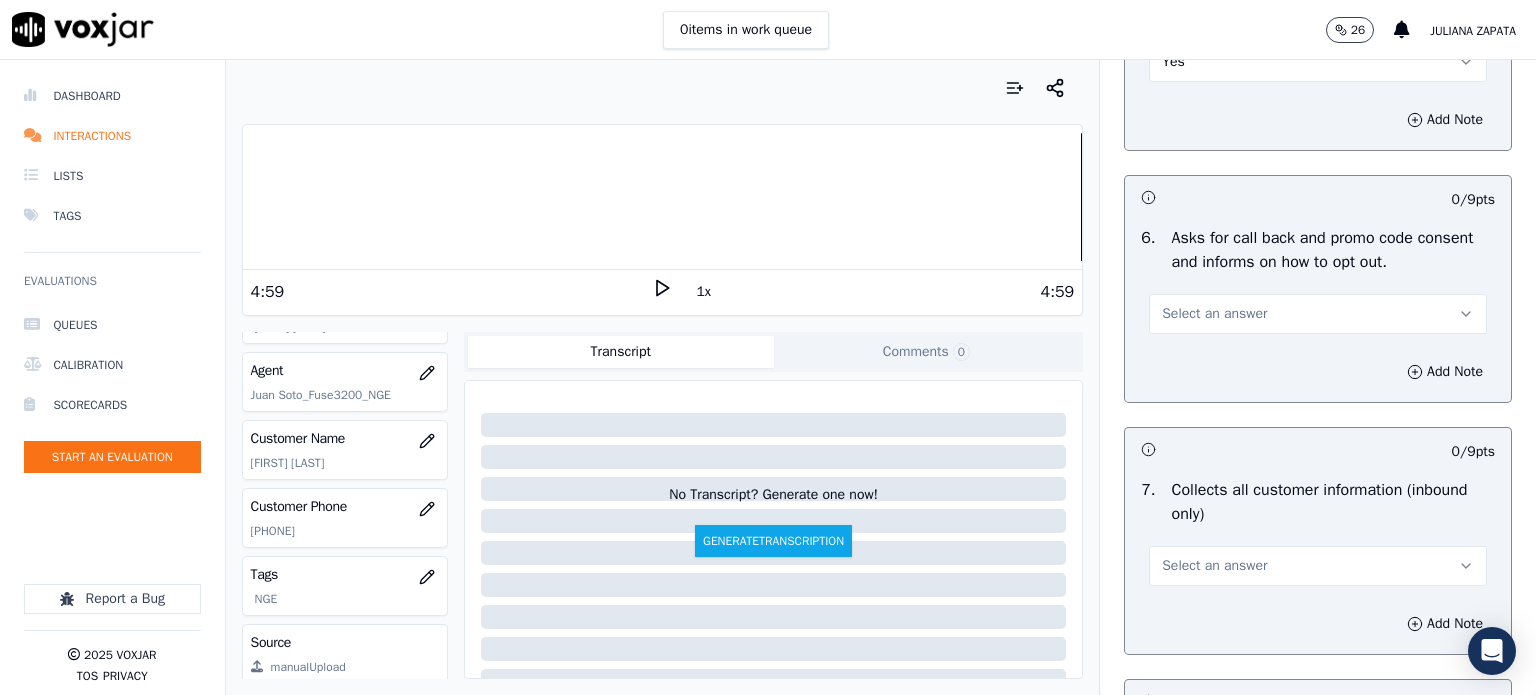 scroll, scrollTop: 1400, scrollLeft: 0, axis: vertical 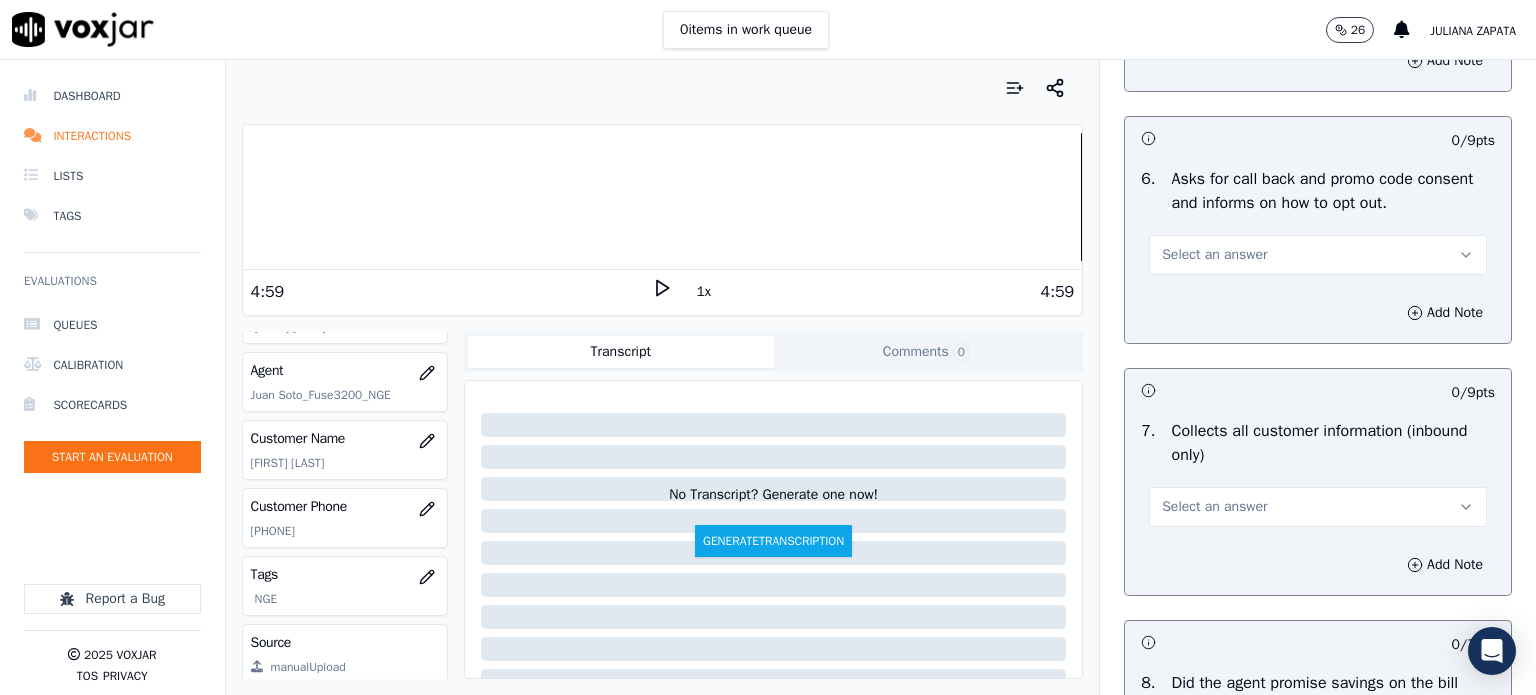click on "Select an answer" at bounding box center [1214, 255] 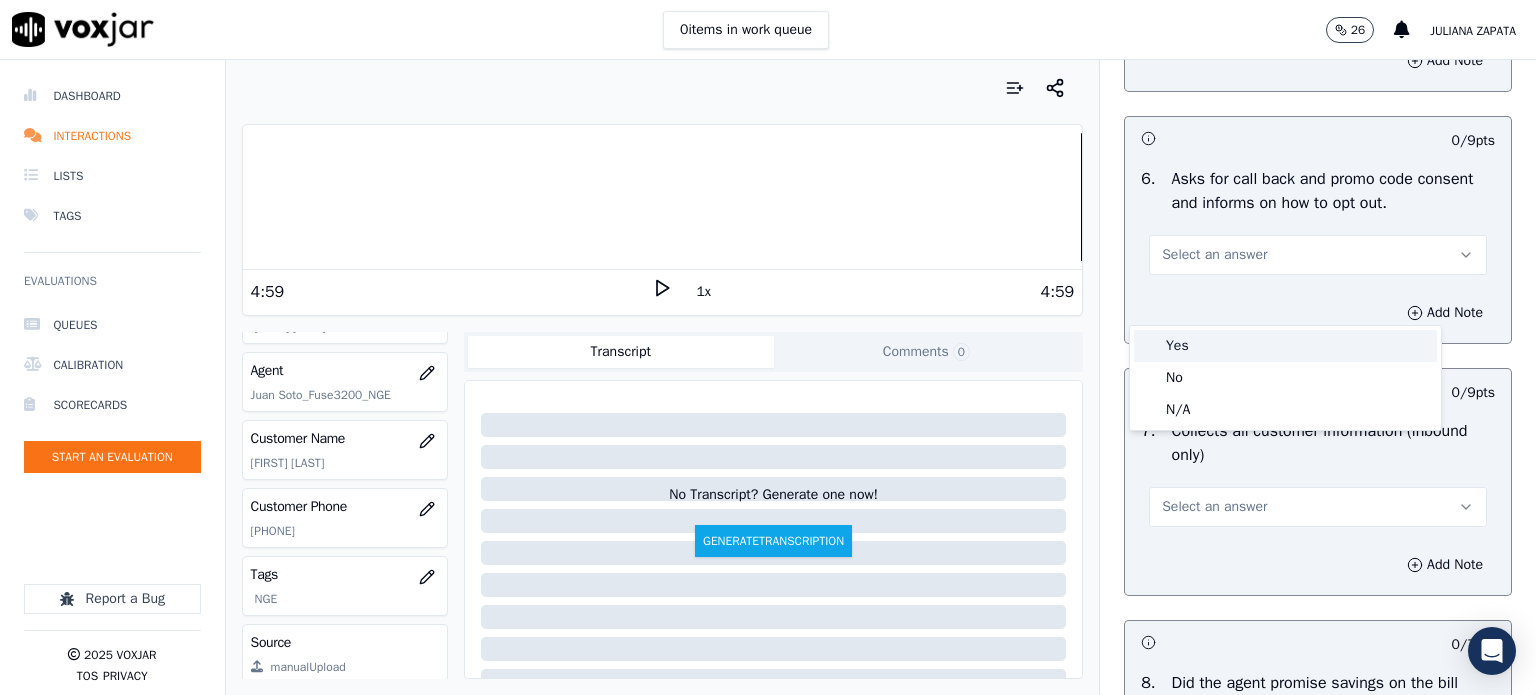 click on "Yes" at bounding box center [1285, 346] 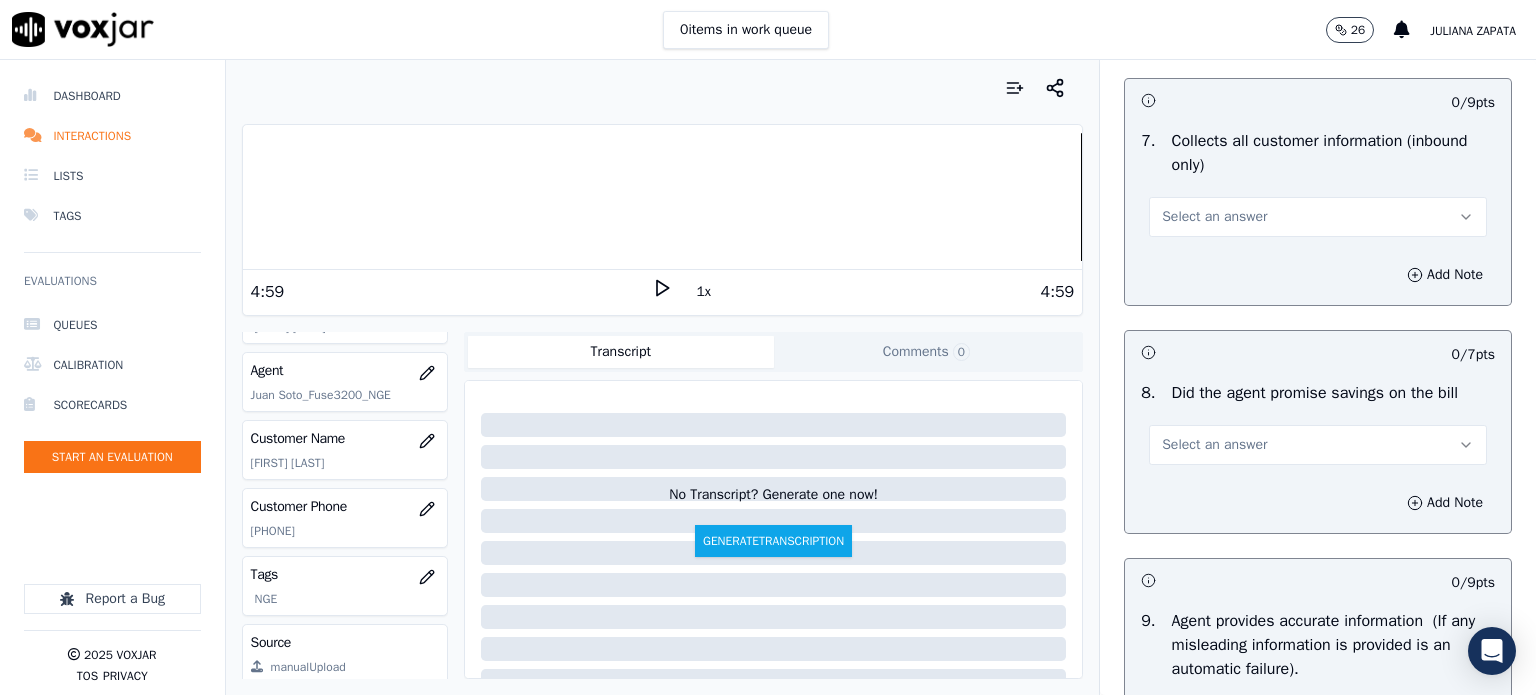 scroll, scrollTop: 1700, scrollLeft: 0, axis: vertical 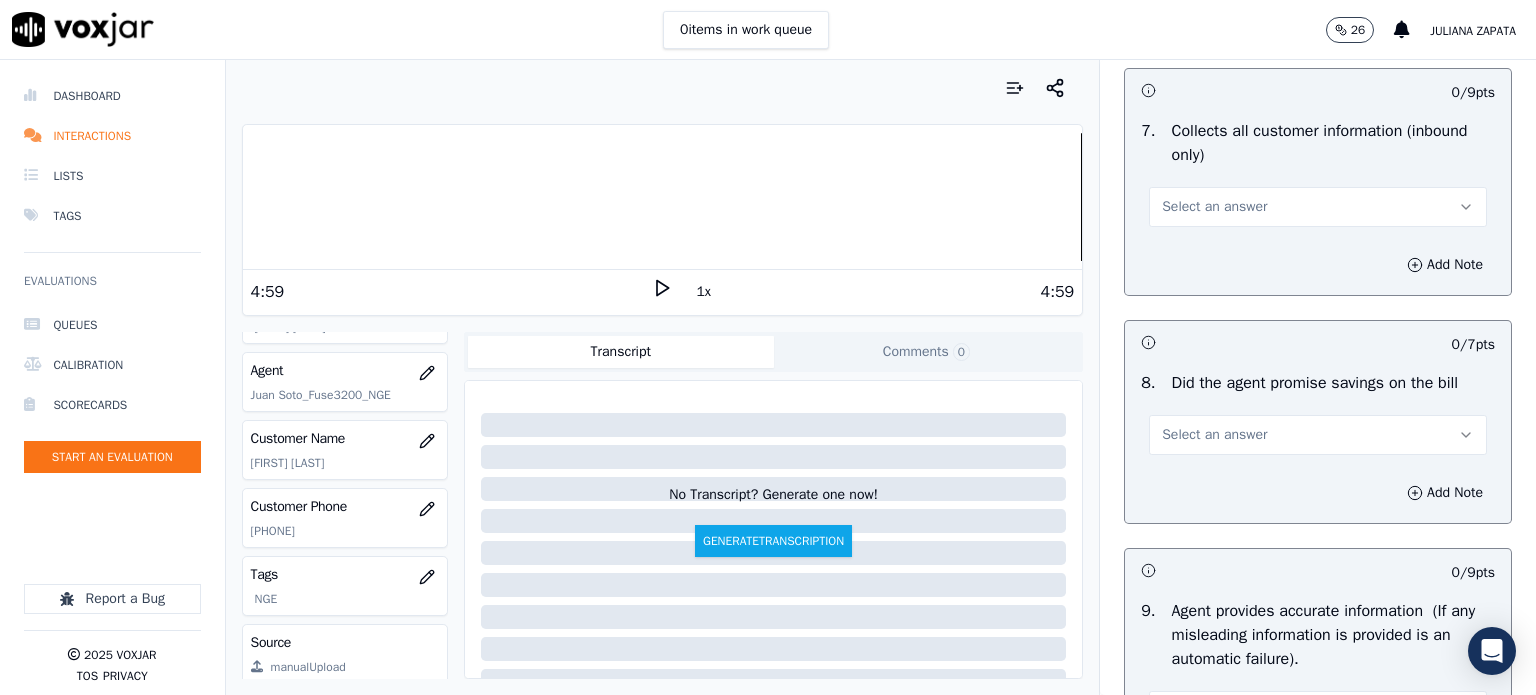 click on "Select an answer" at bounding box center [1214, 207] 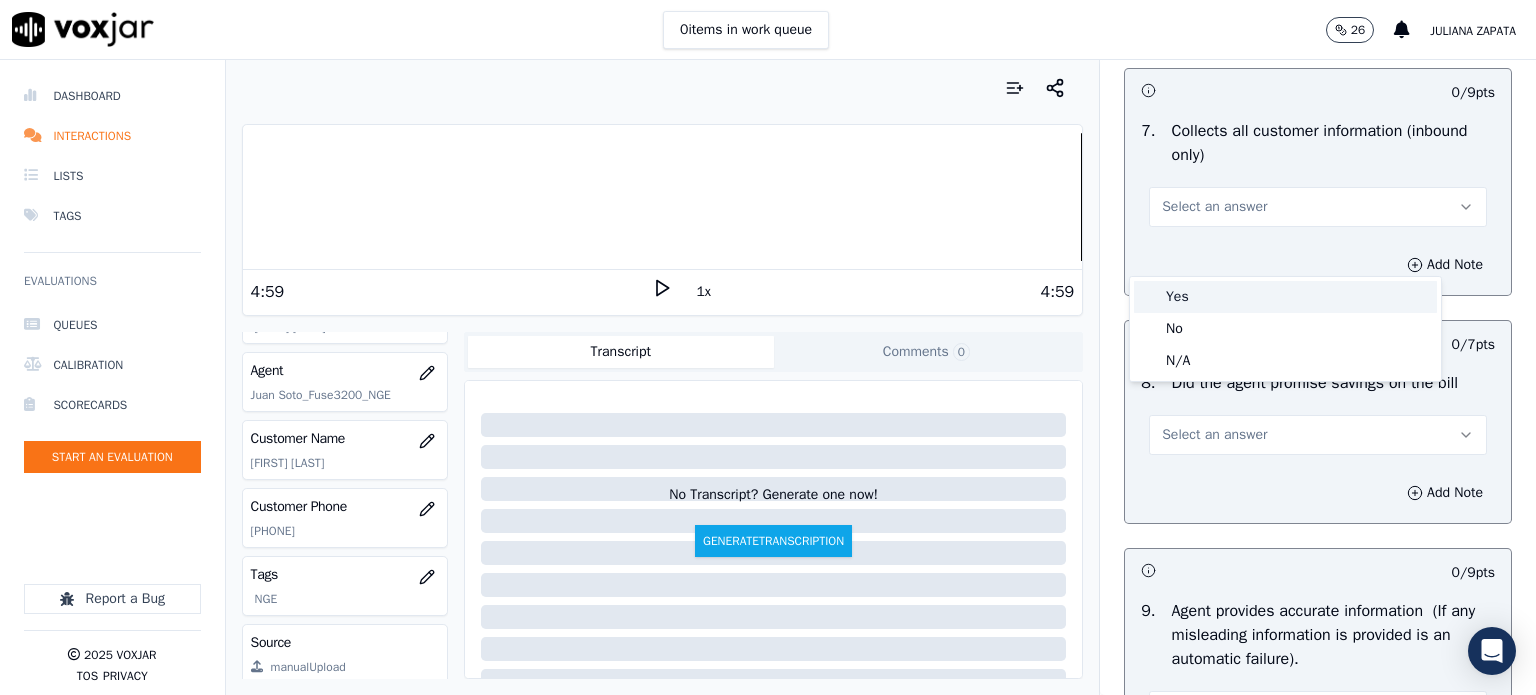 click on "Yes" at bounding box center [1285, 297] 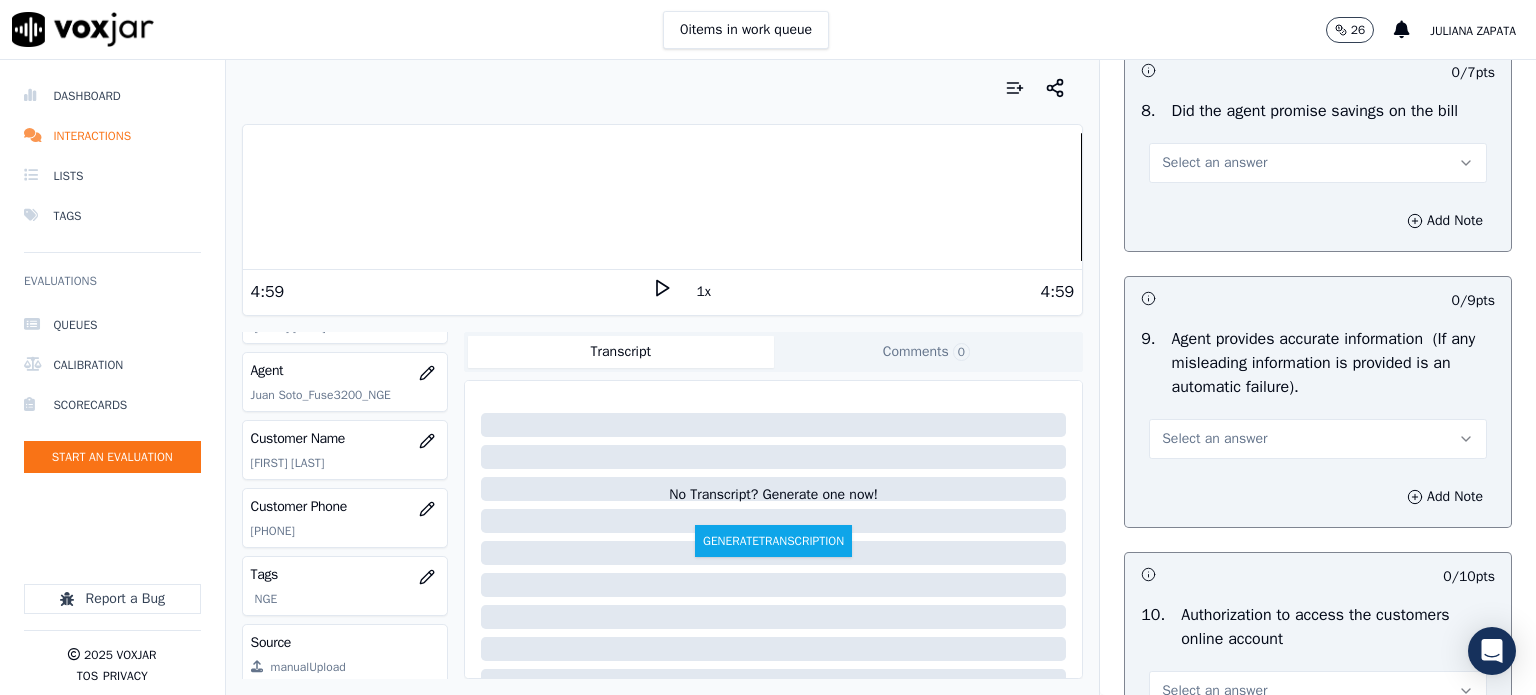scroll, scrollTop: 2000, scrollLeft: 0, axis: vertical 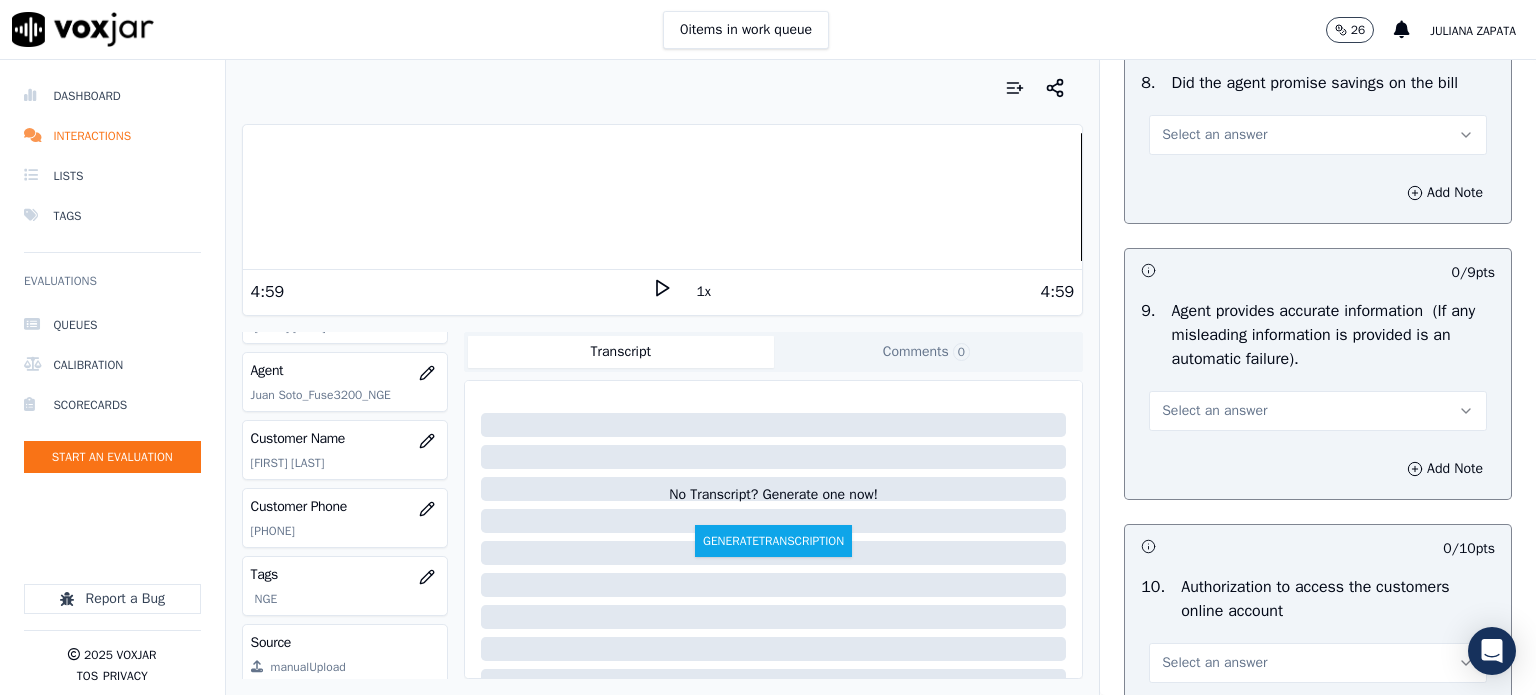 click on "Select an answer" at bounding box center [1214, 135] 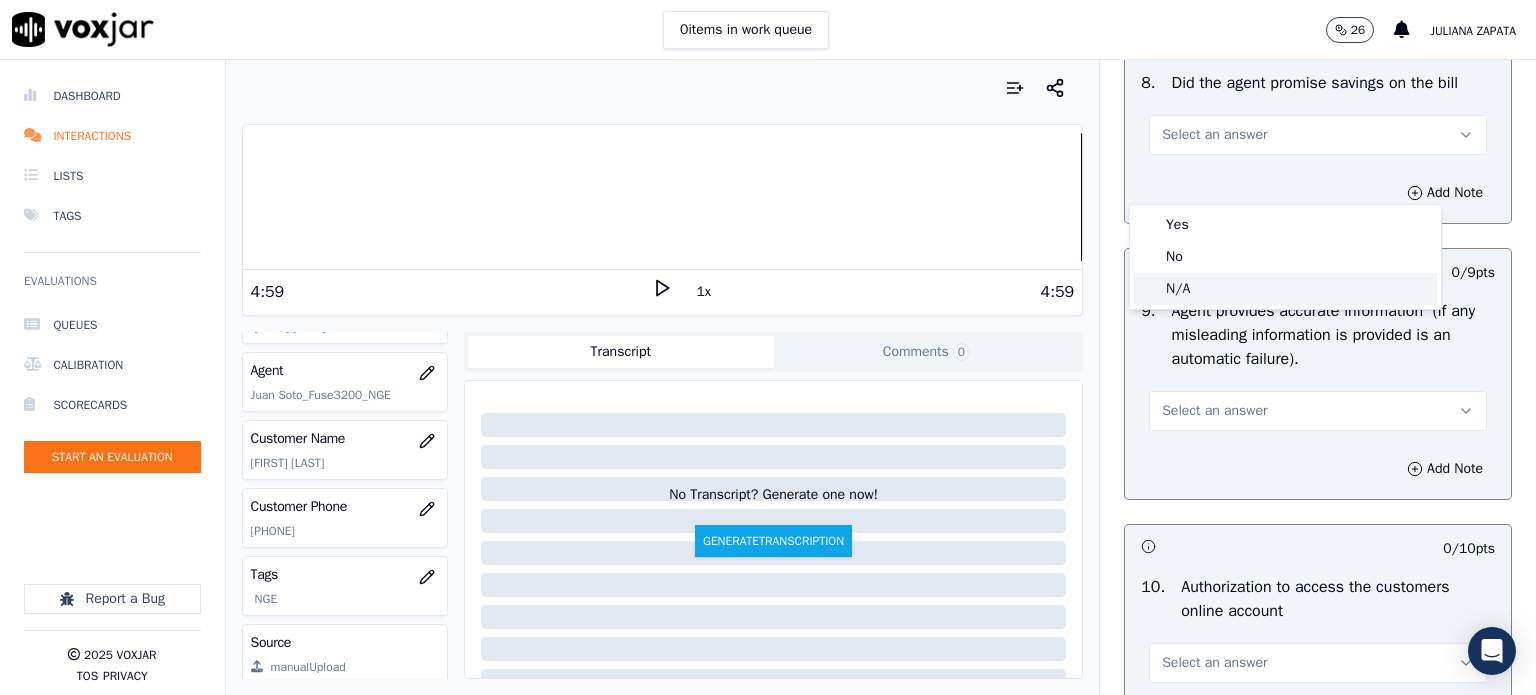click on "N/A" 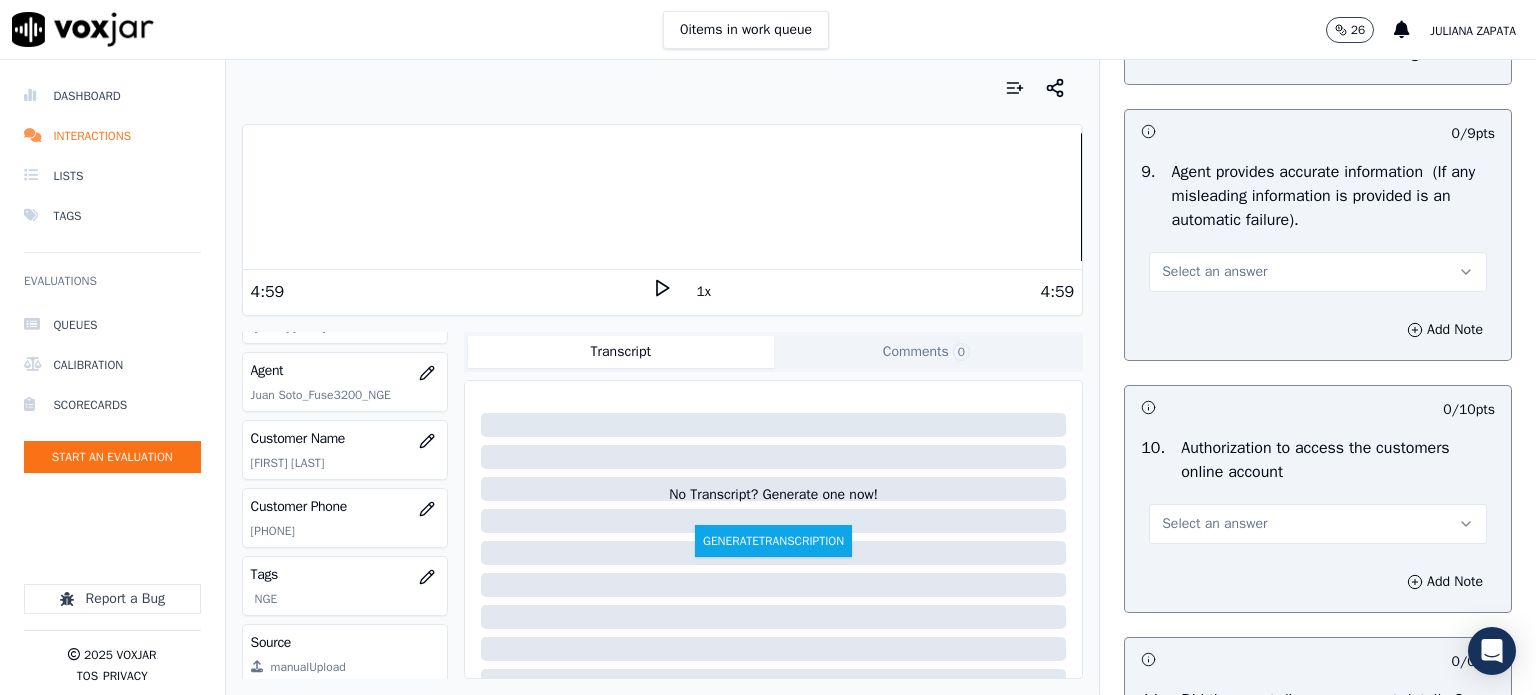 scroll, scrollTop: 2200, scrollLeft: 0, axis: vertical 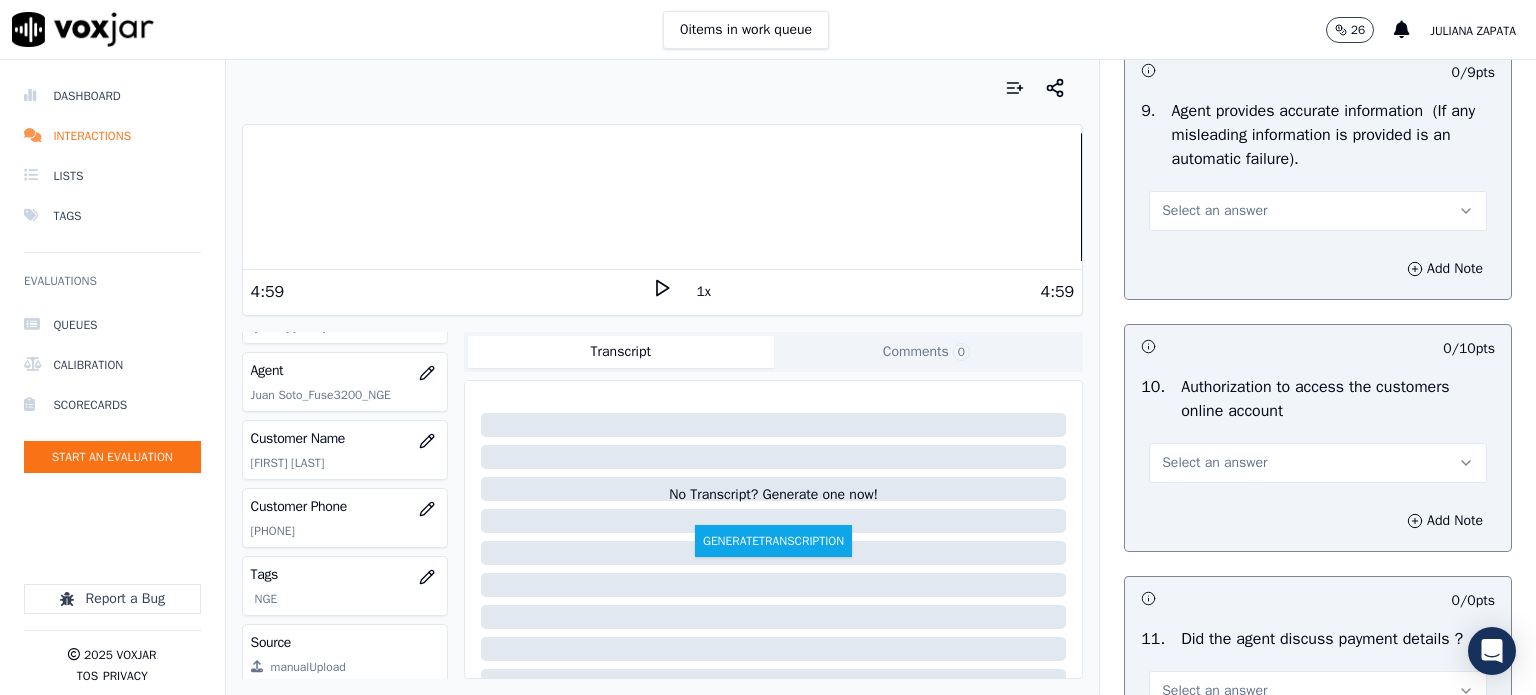 click on "Select an answer" at bounding box center [1214, 211] 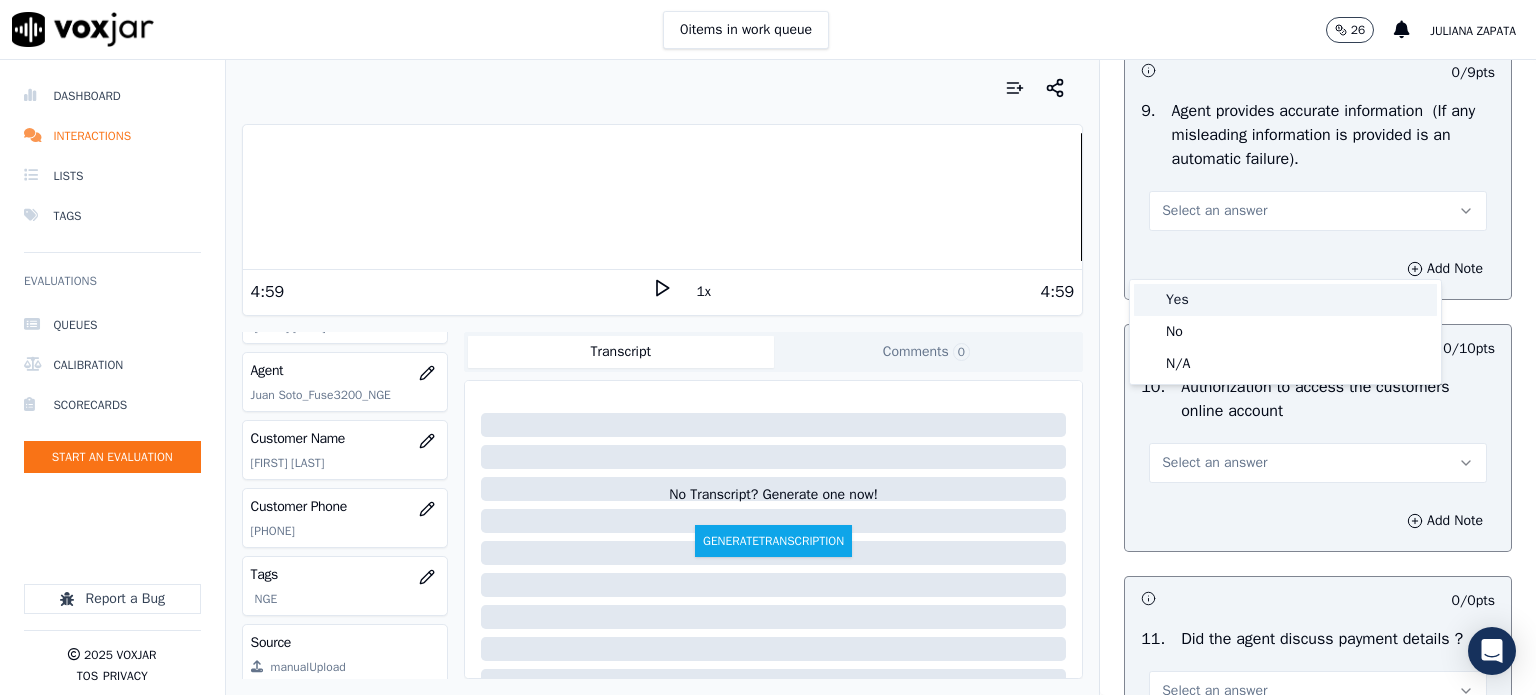 click on "Yes" at bounding box center (1285, 300) 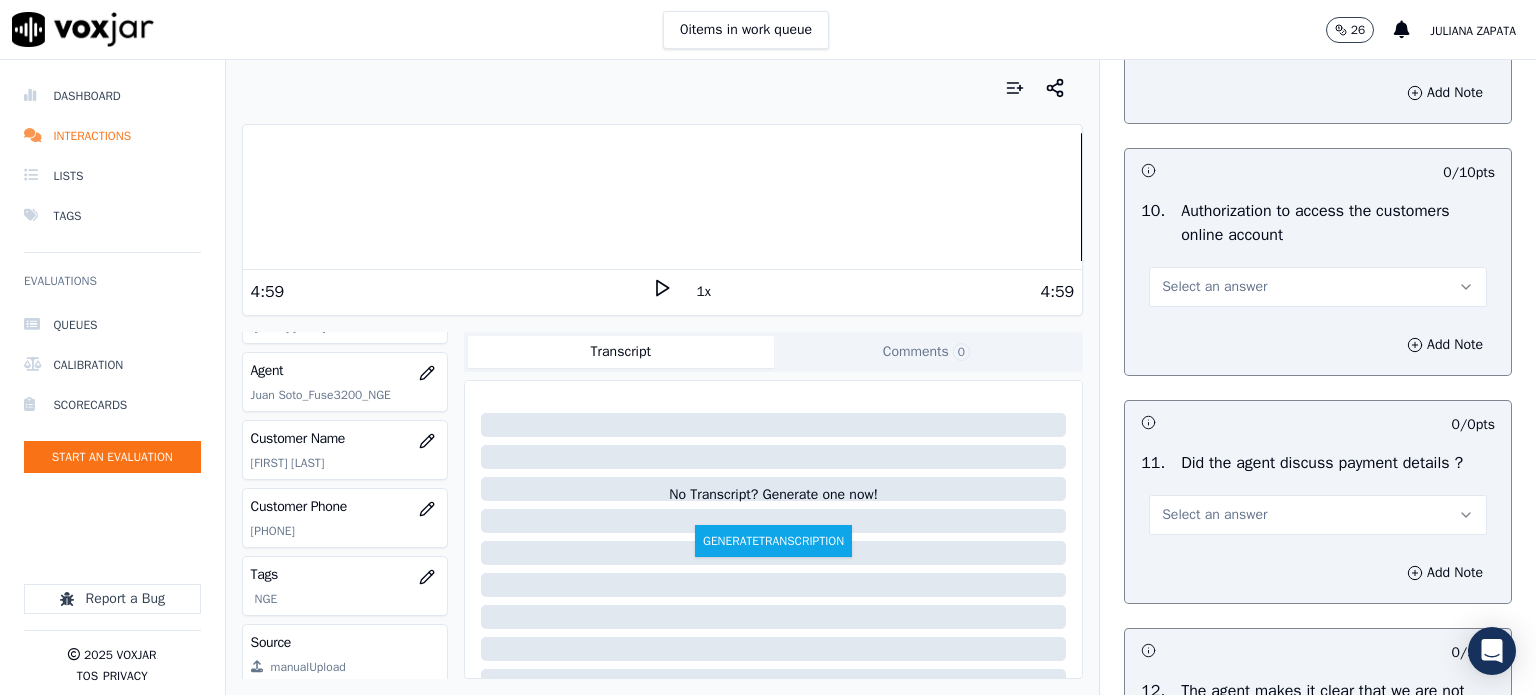 scroll, scrollTop: 2400, scrollLeft: 0, axis: vertical 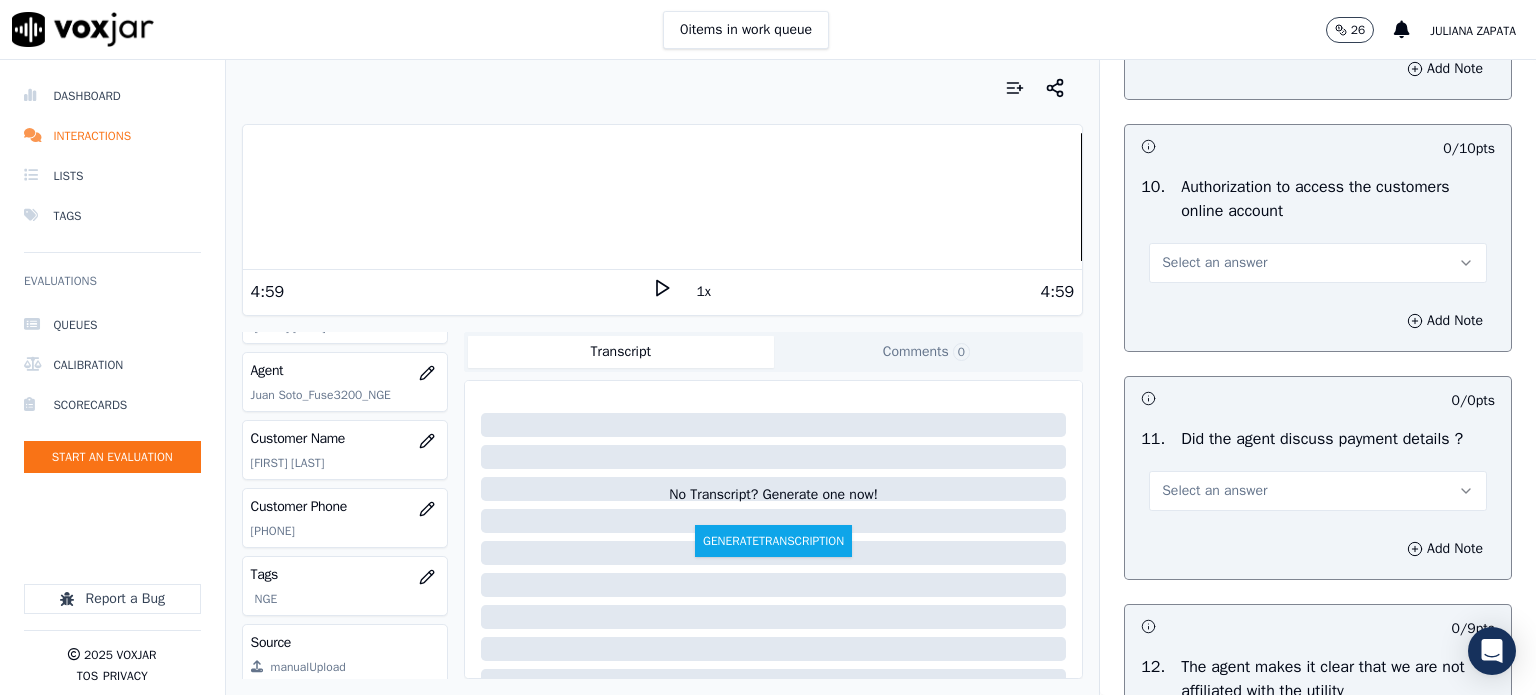 click on "Select an answer" at bounding box center [1214, 263] 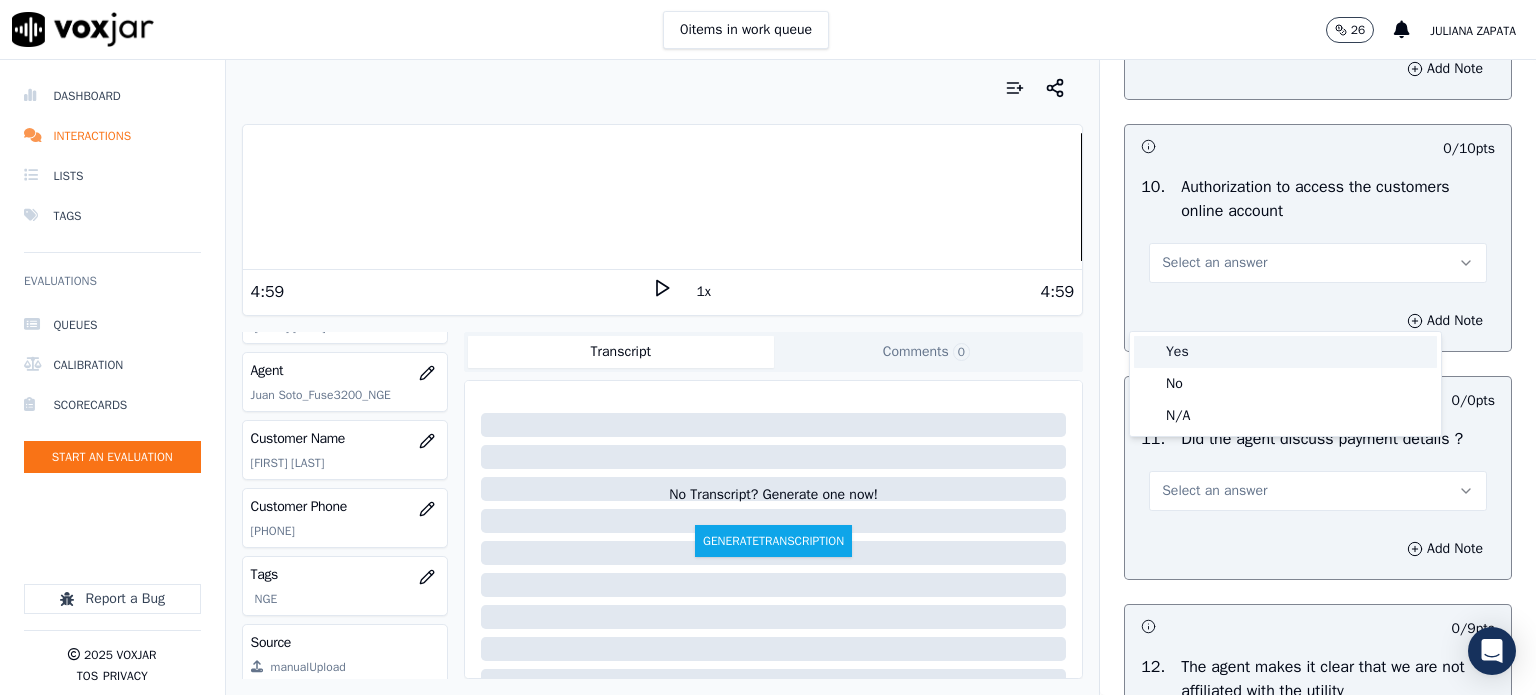 click on "Yes" at bounding box center [1285, 352] 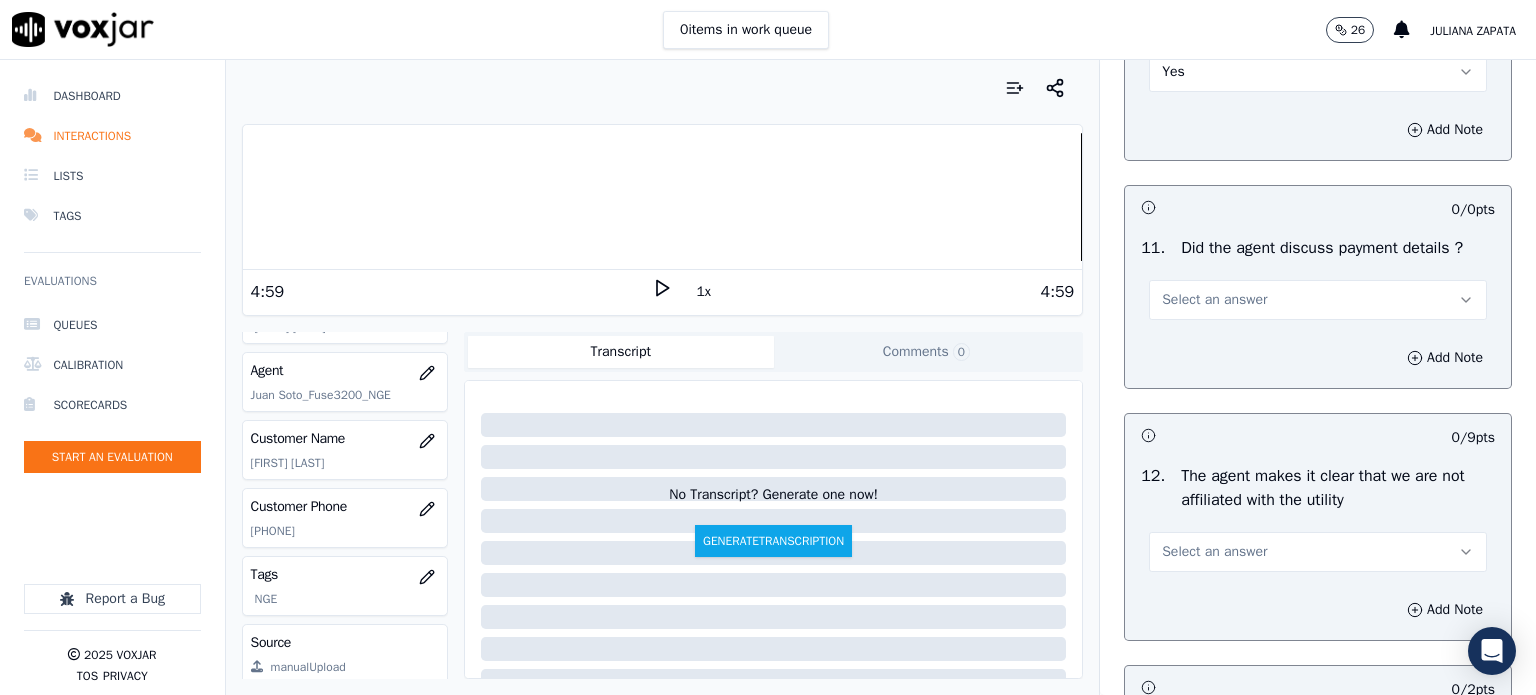 scroll, scrollTop: 2700, scrollLeft: 0, axis: vertical 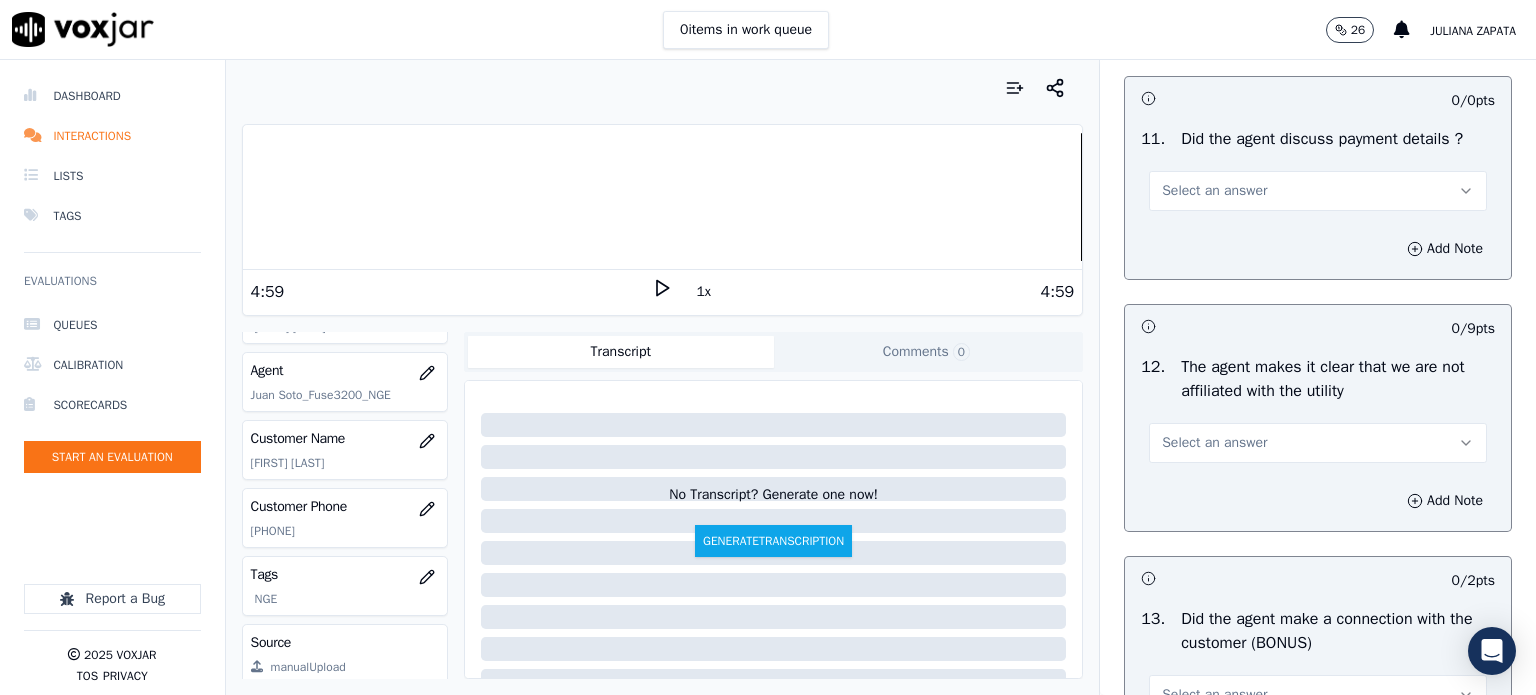click on "Select an answer" at bounding box center [1214, 191] 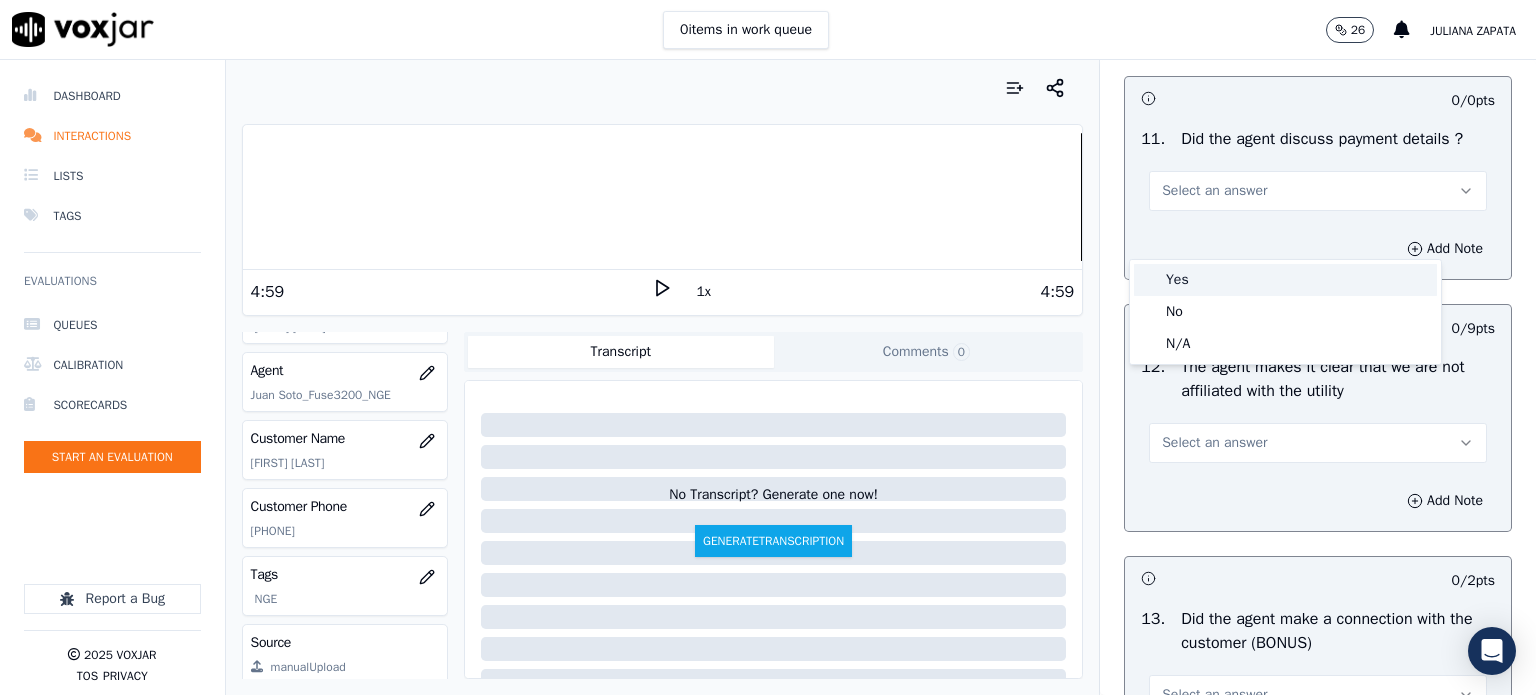 click on "Yes" at bounding box center [1285, 280] 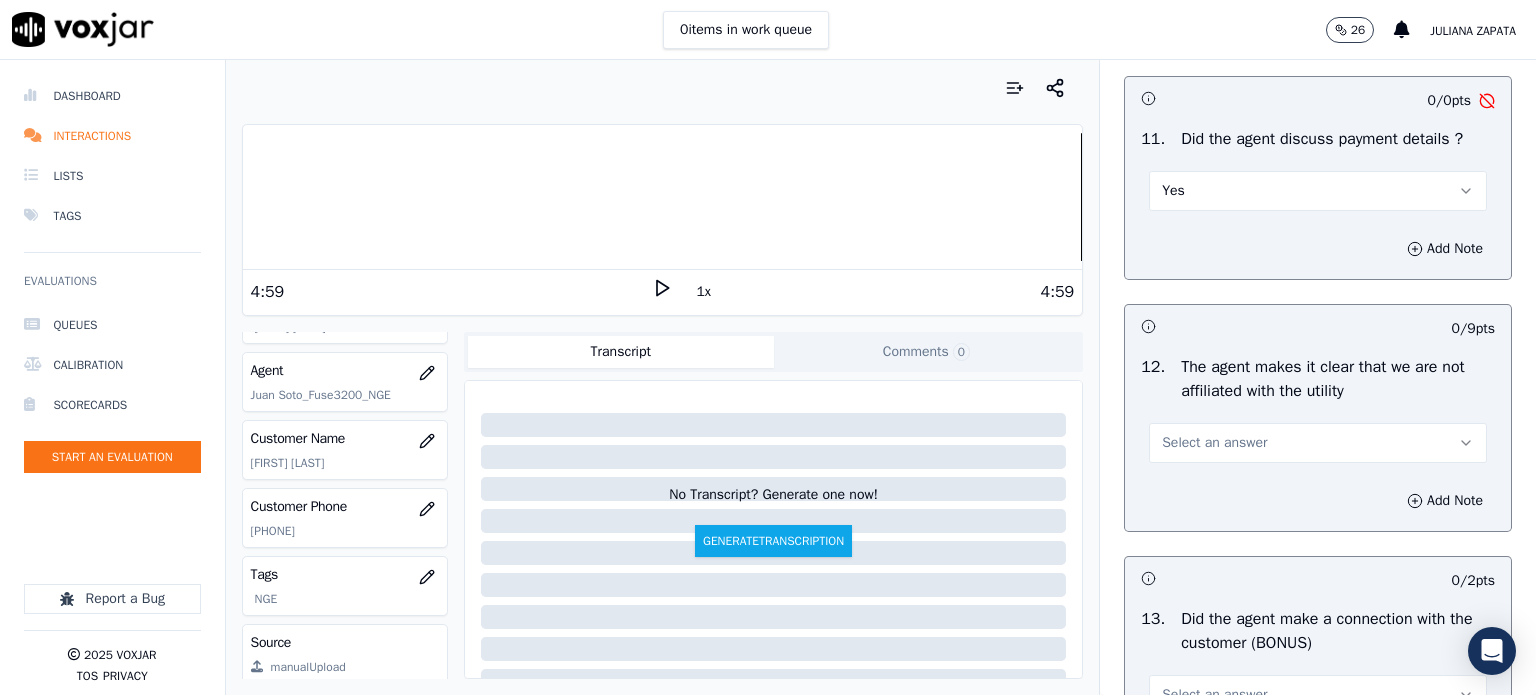 click on "Yes" at bounding box center [1318, 191] 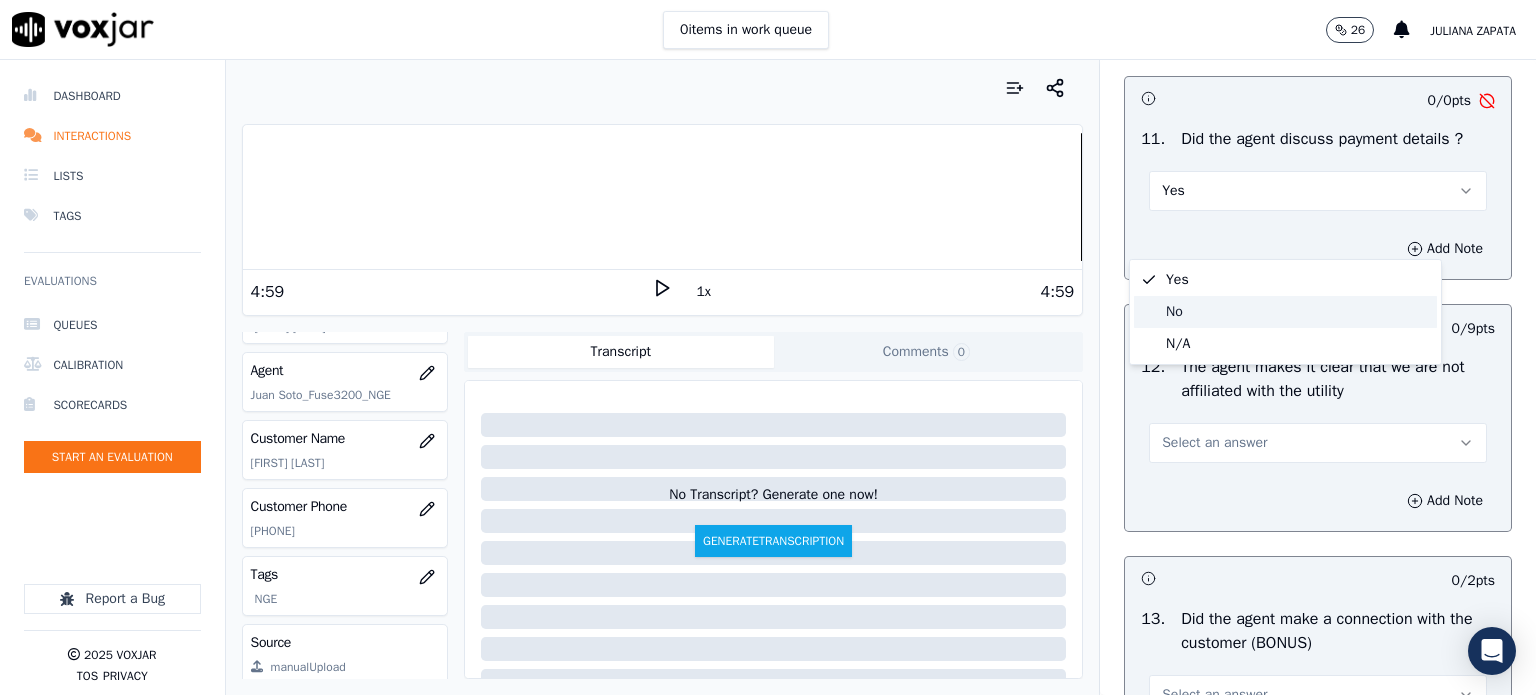 click on "No" 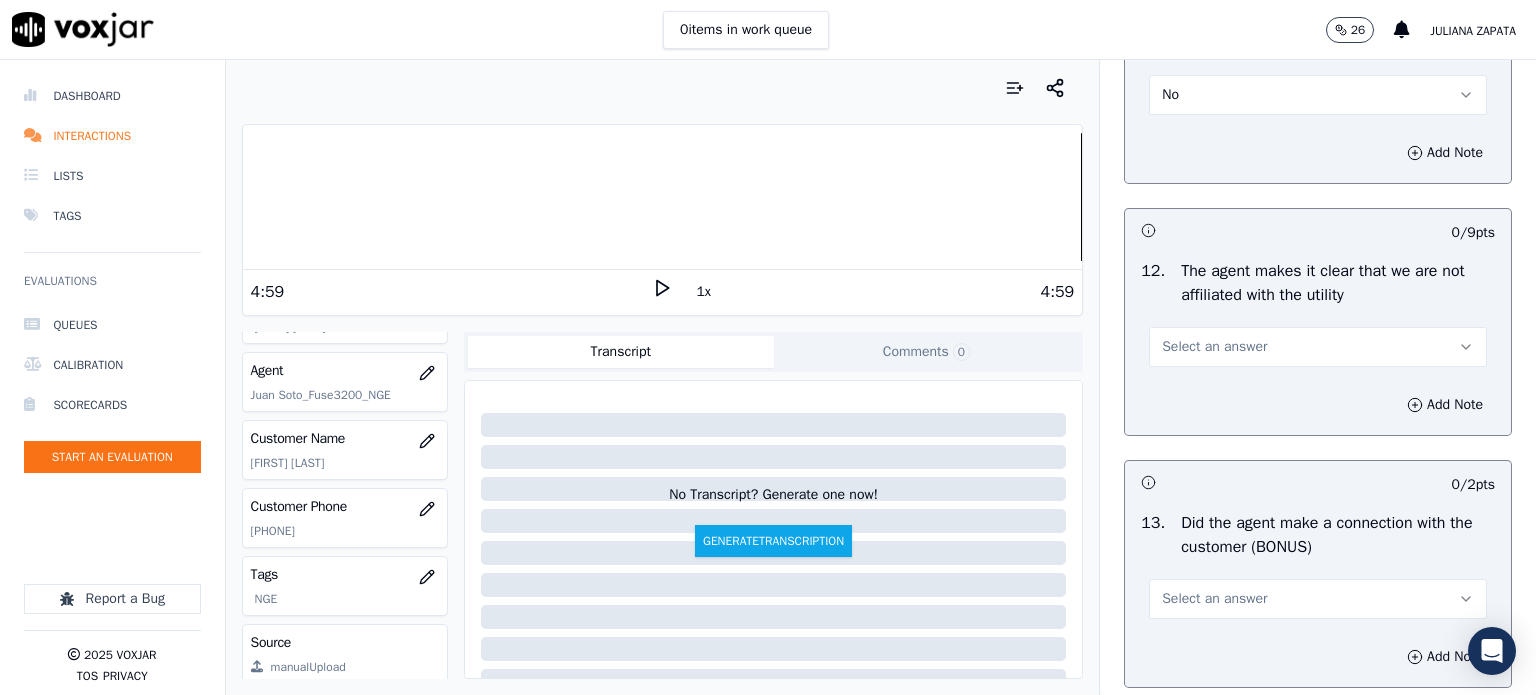 scroll, scrollTop: 2800, scrollLeft: 0, axis: vertical 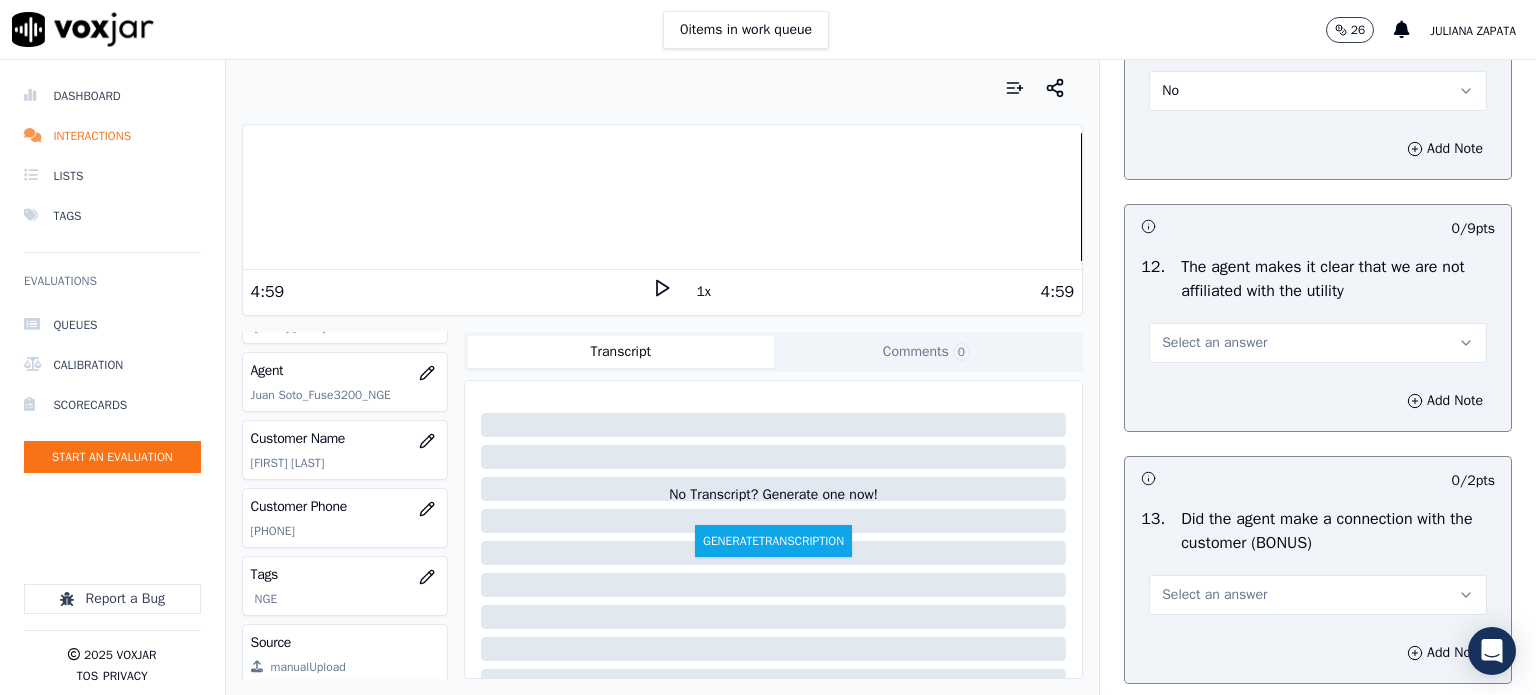 click on "4 / 4  pts     1 .   Properly Brands Call (AGENT NAME/CTS)   Yes          Add Note                           8 / 8  pts     2 .   Advised call is being recorded for quality and training purposes
Yes          Add Note                           8 / 8  pts     3 .   Acknowledges the reason for the call (In an emergency not transferring the customer to the utility is an automatic failure).
Yes          Add Note                           9 / 9  pts     4 .   Resolves Utility Bill/Payment/Payment Arrangement/Customer Care  before assisting with additional options for the  energy supply.
Yes          Add Note                           9 / 9  pts     5 .   Confirms the name of the person on the phone.
Yes          Add Note                           9 / 9  pts     6 .   Asks for call back and promo code consent and informs on how to opt out.
Yes          Add Note                           9 / 9  pts     7 .   Collects all customer information (inbound only)
Yes          Add Note" at bounding box center [1318, -702] 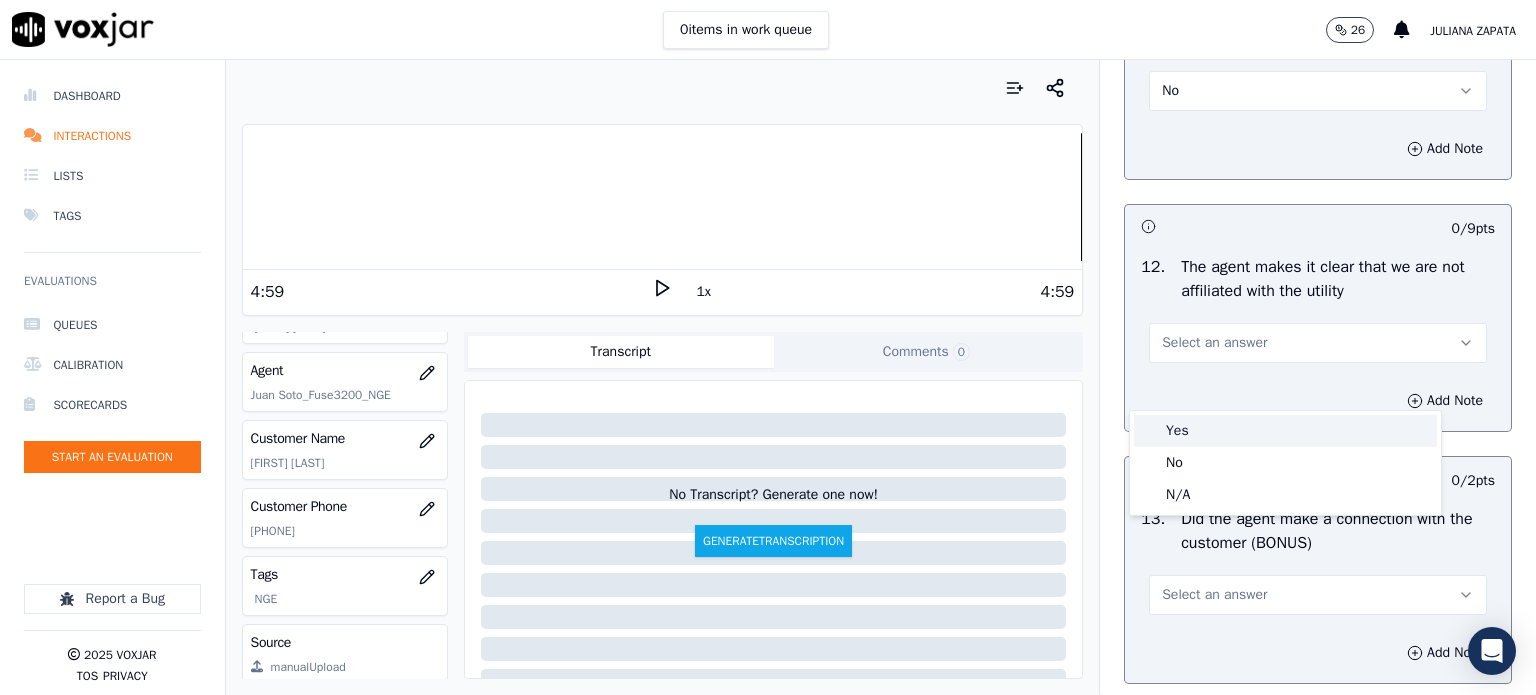 click on "Yes" at bounding box center (1285, 431) 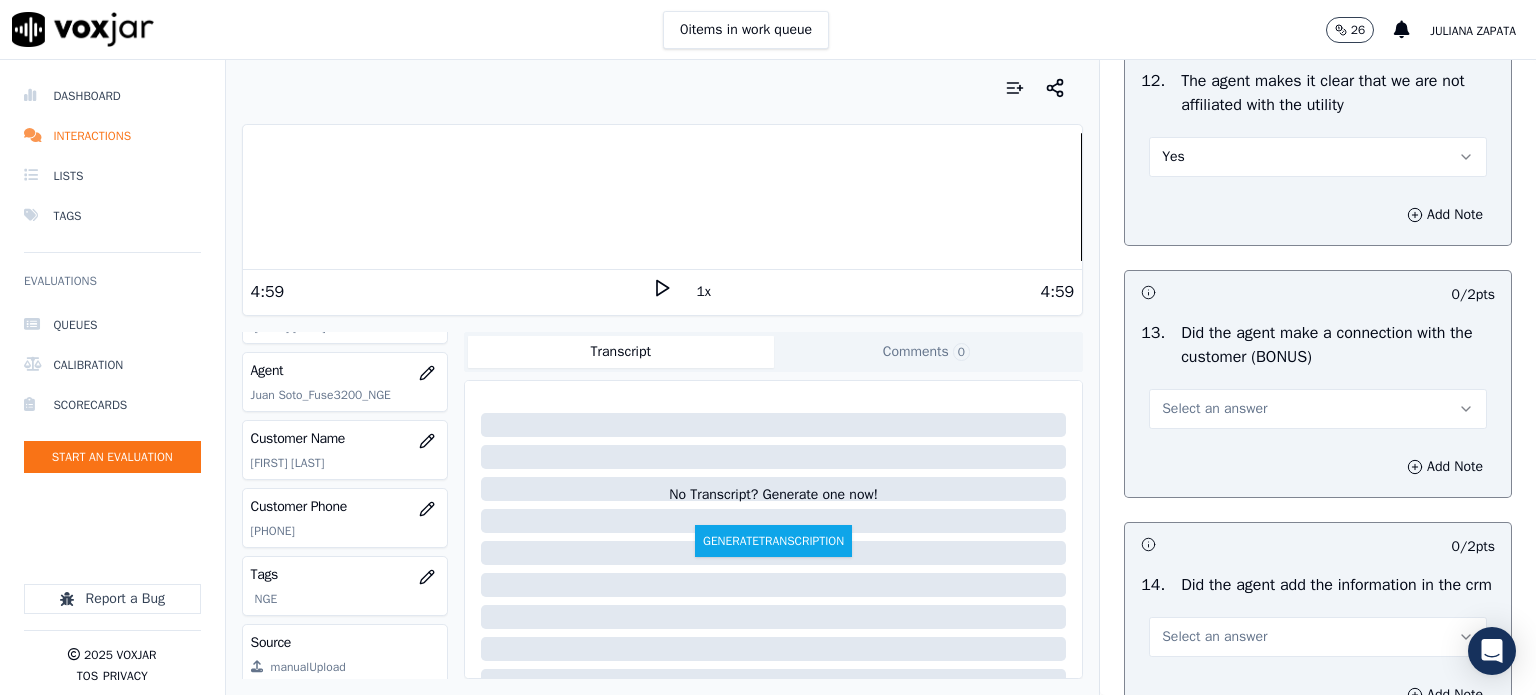 scroll, scrollTop: 3000, scrollLeft: 0, axis: vertical 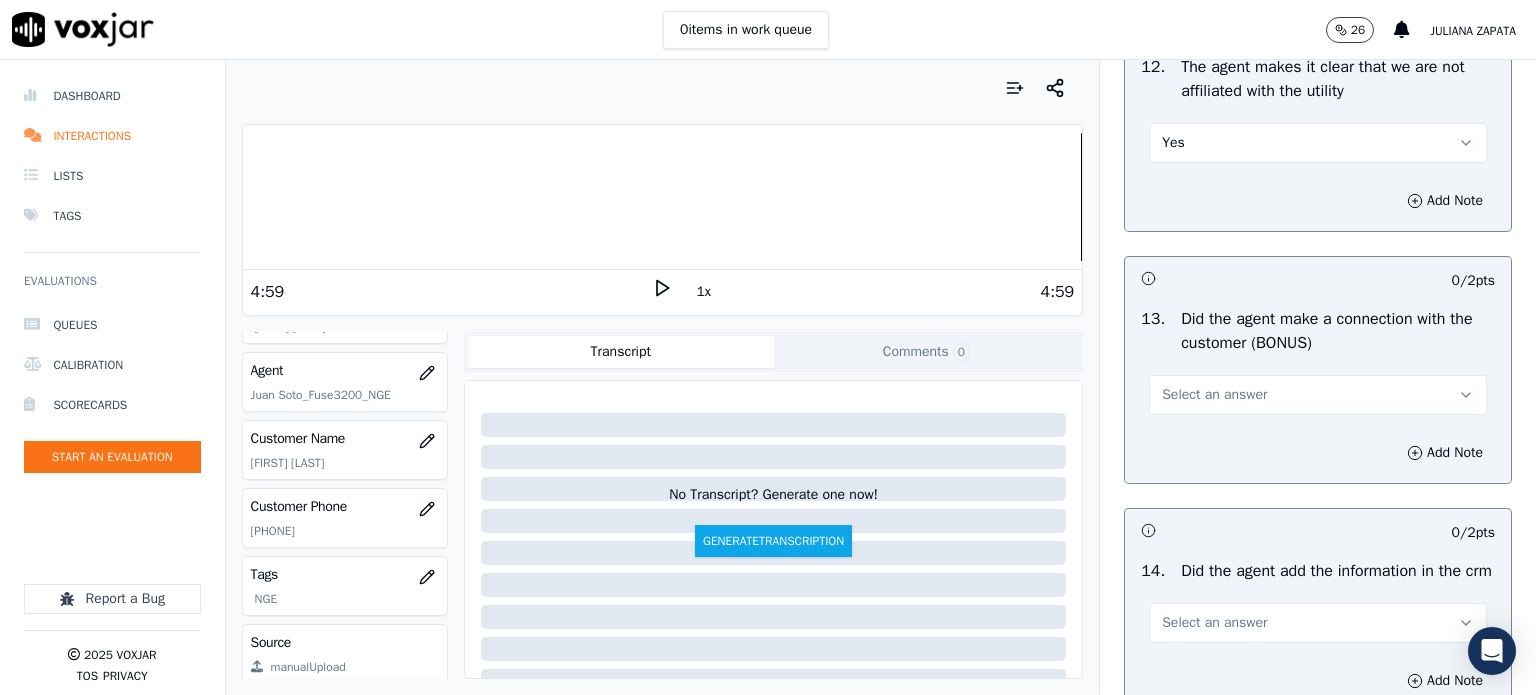 click on "Select an answer" at bounding box center [1214, 395] 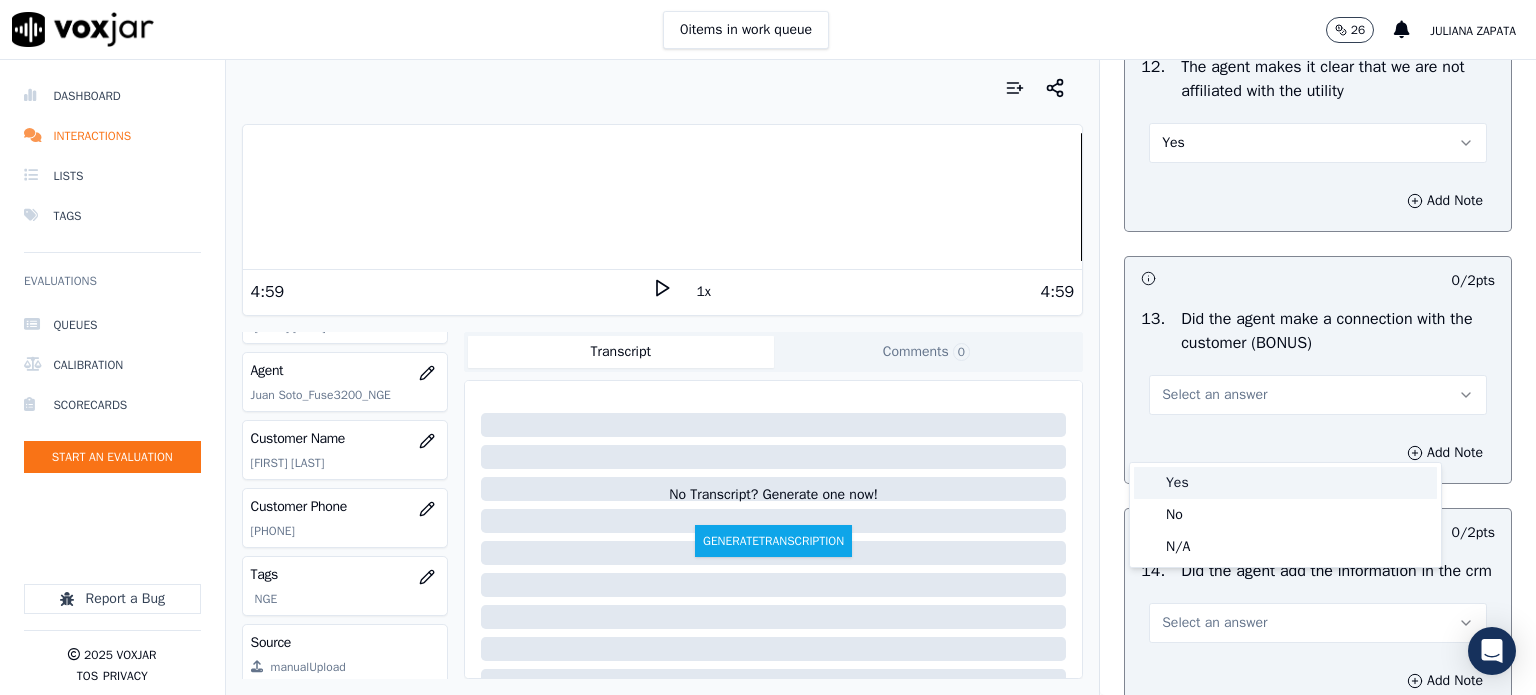 click on "Yes" at bounding box center (1285, 483) 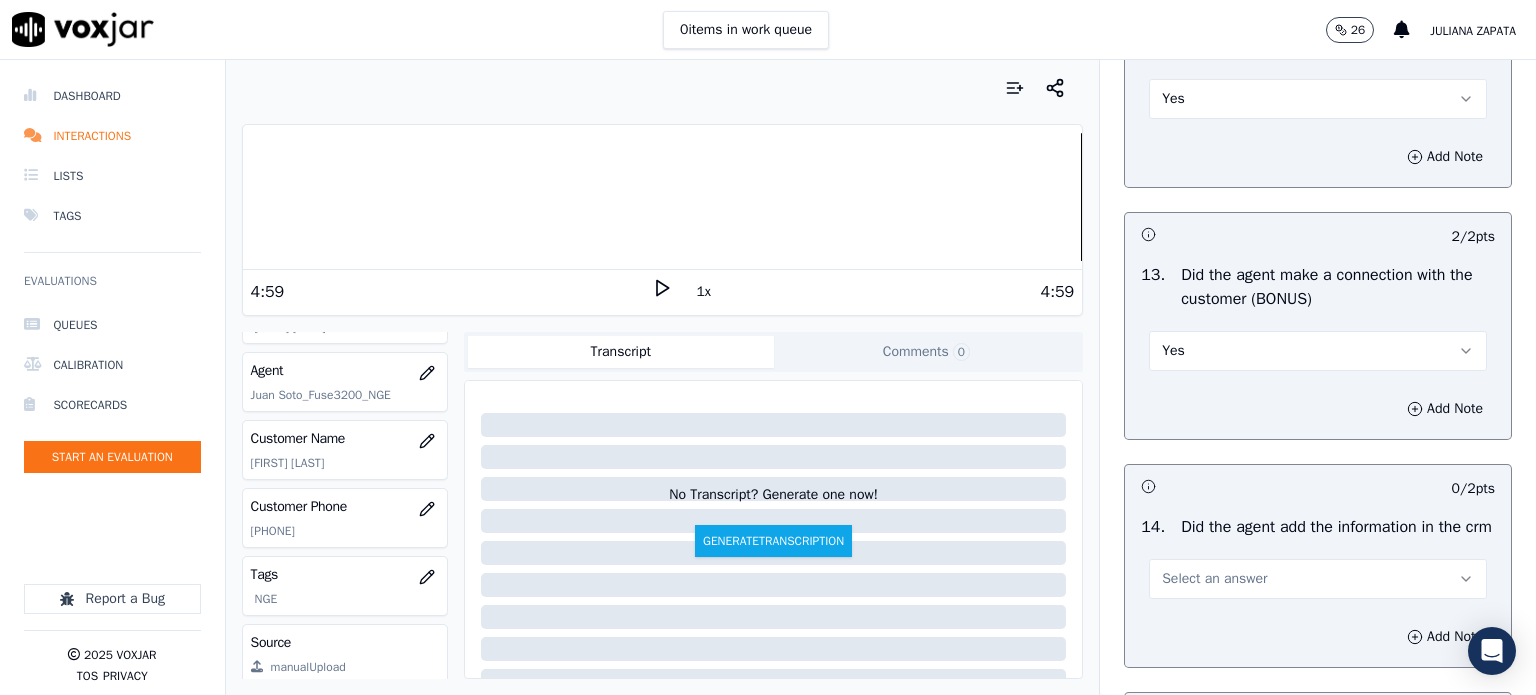scroll, scrollTop: 3400, scrollLeft: 0, axis: vertical 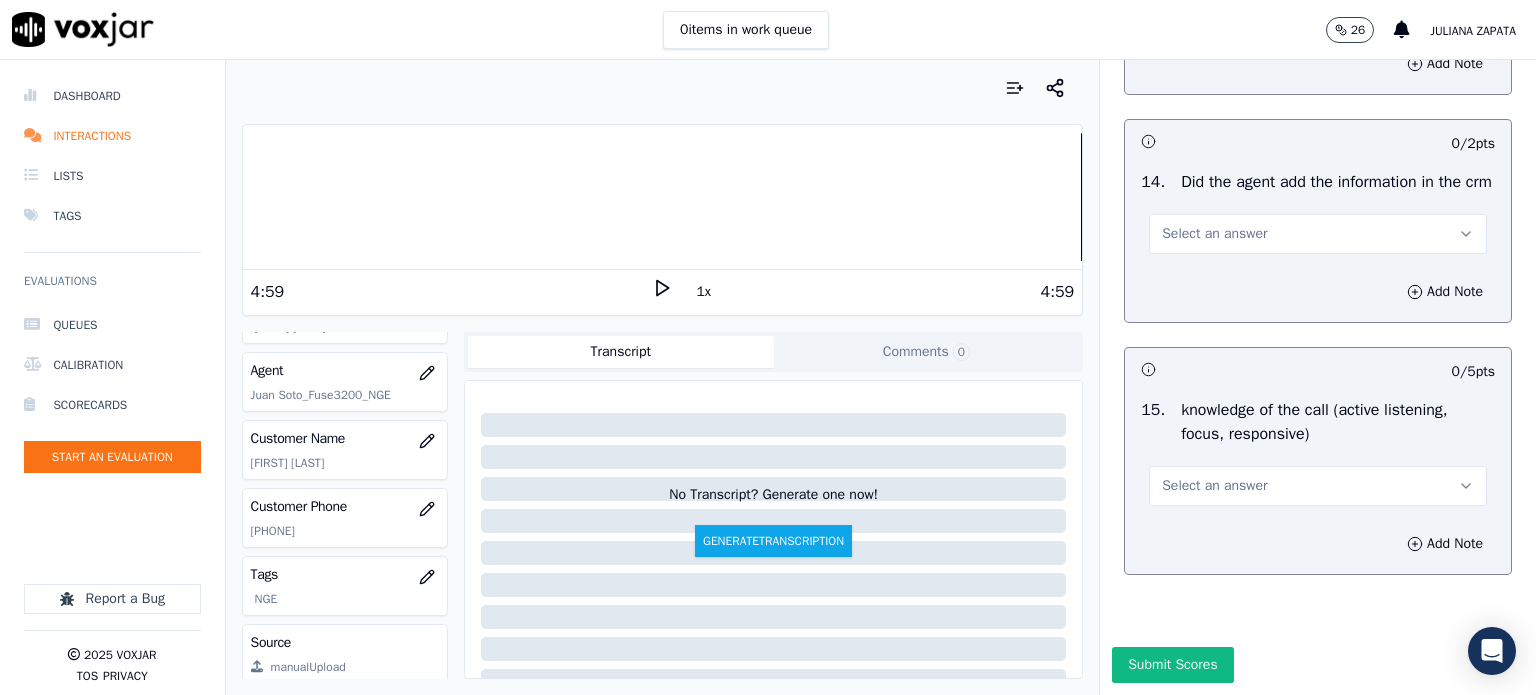 click on "Select an answer" at bounding box center [1214, 234] 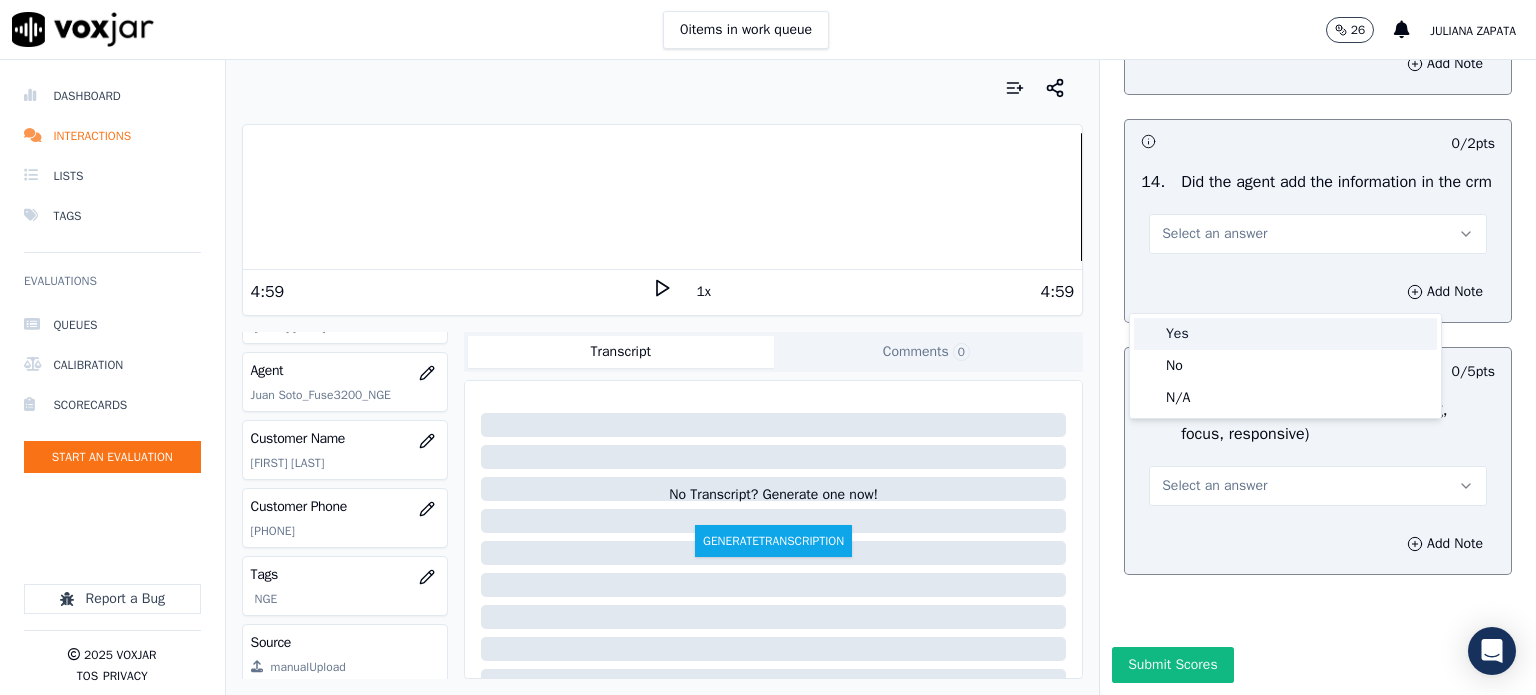 drag, startPoint x: 1180, startPoint y: 335, endPoint x: 1175, endPoint y: 430, distance: 95.131485 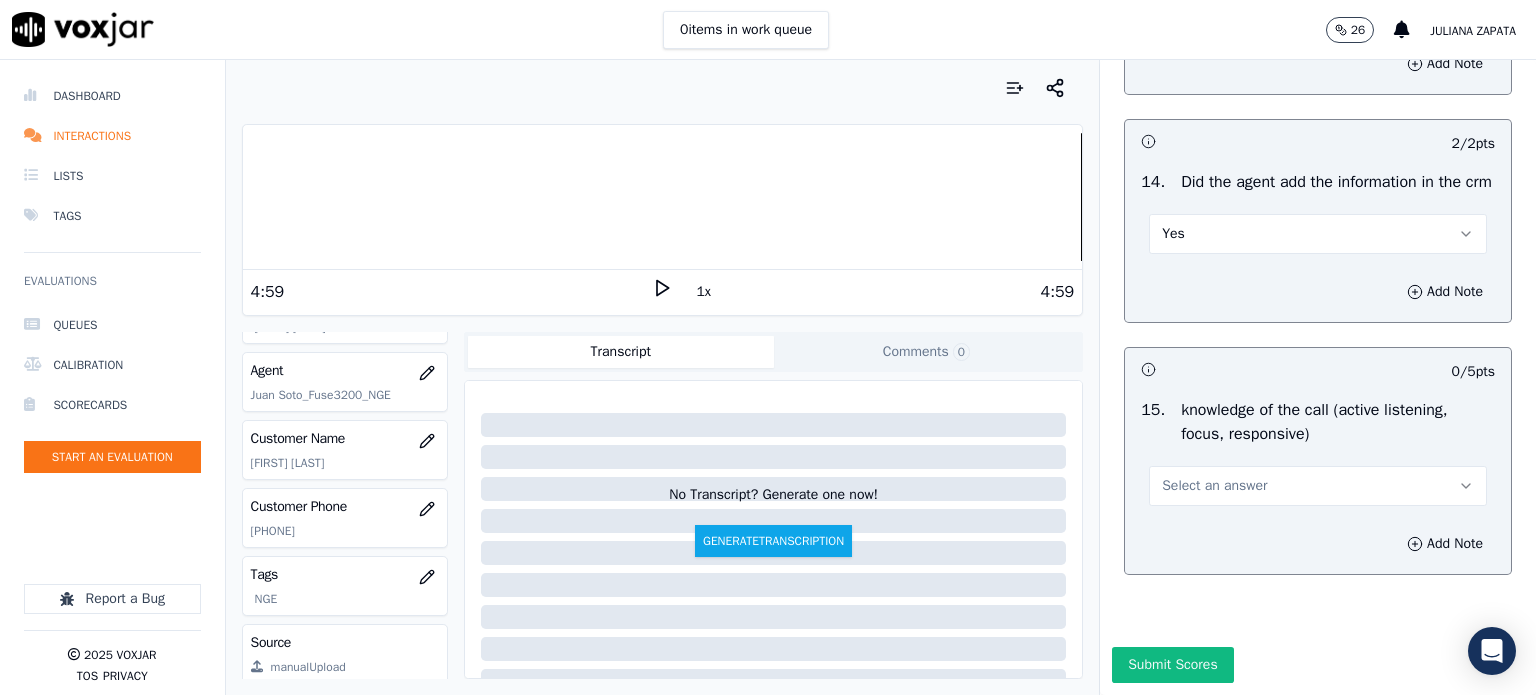 click on "Select an answer" at bounding box center (1214, 486) 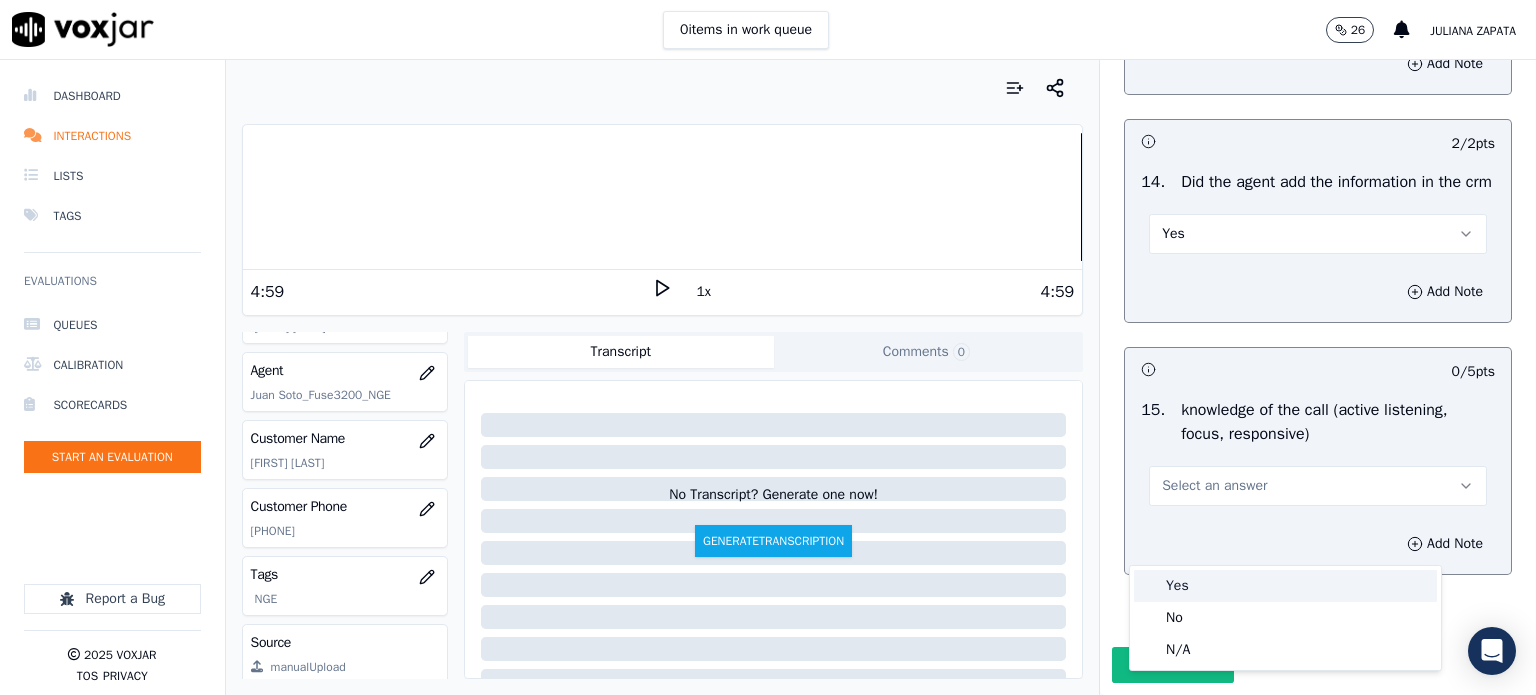 click on "Yes" at bounding box center [1285, 586] 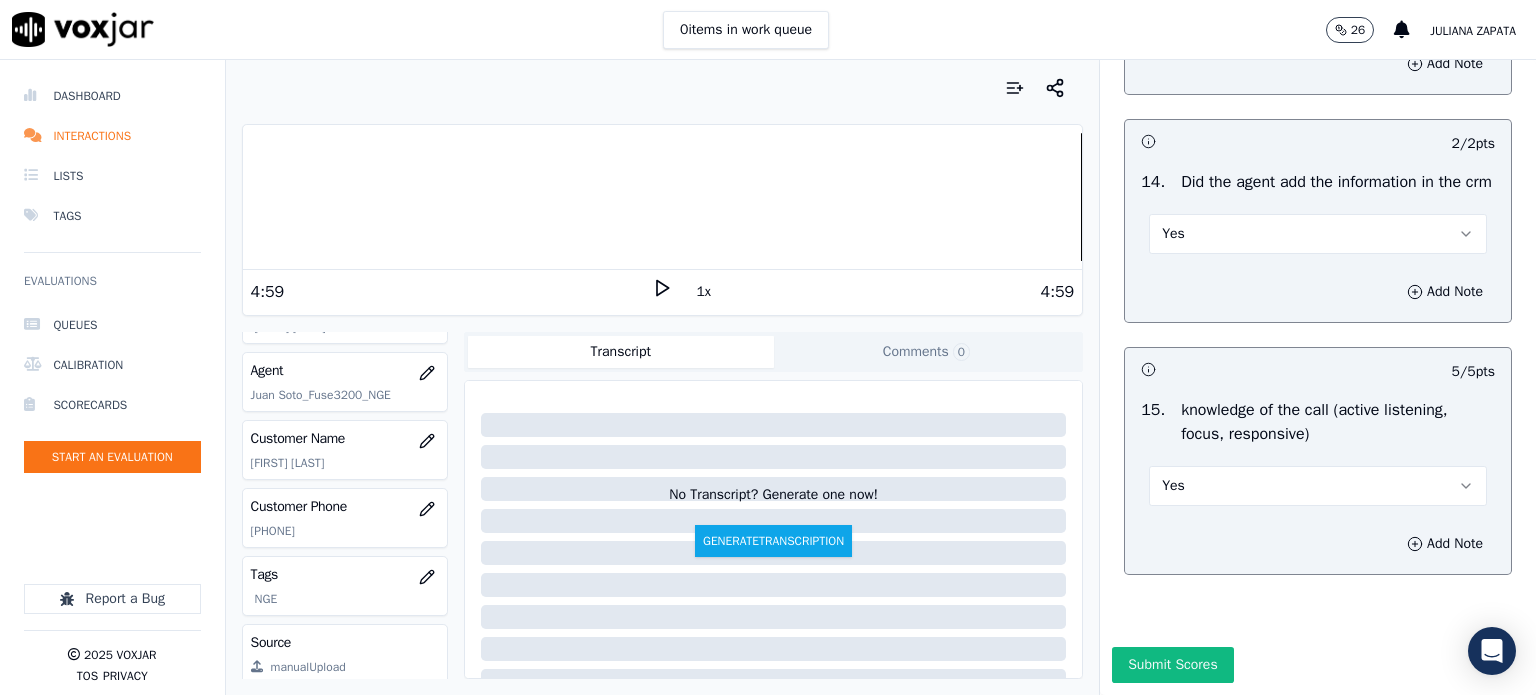scroll, scrollTop: 3500, scrollLeft: 0, axis: vertical 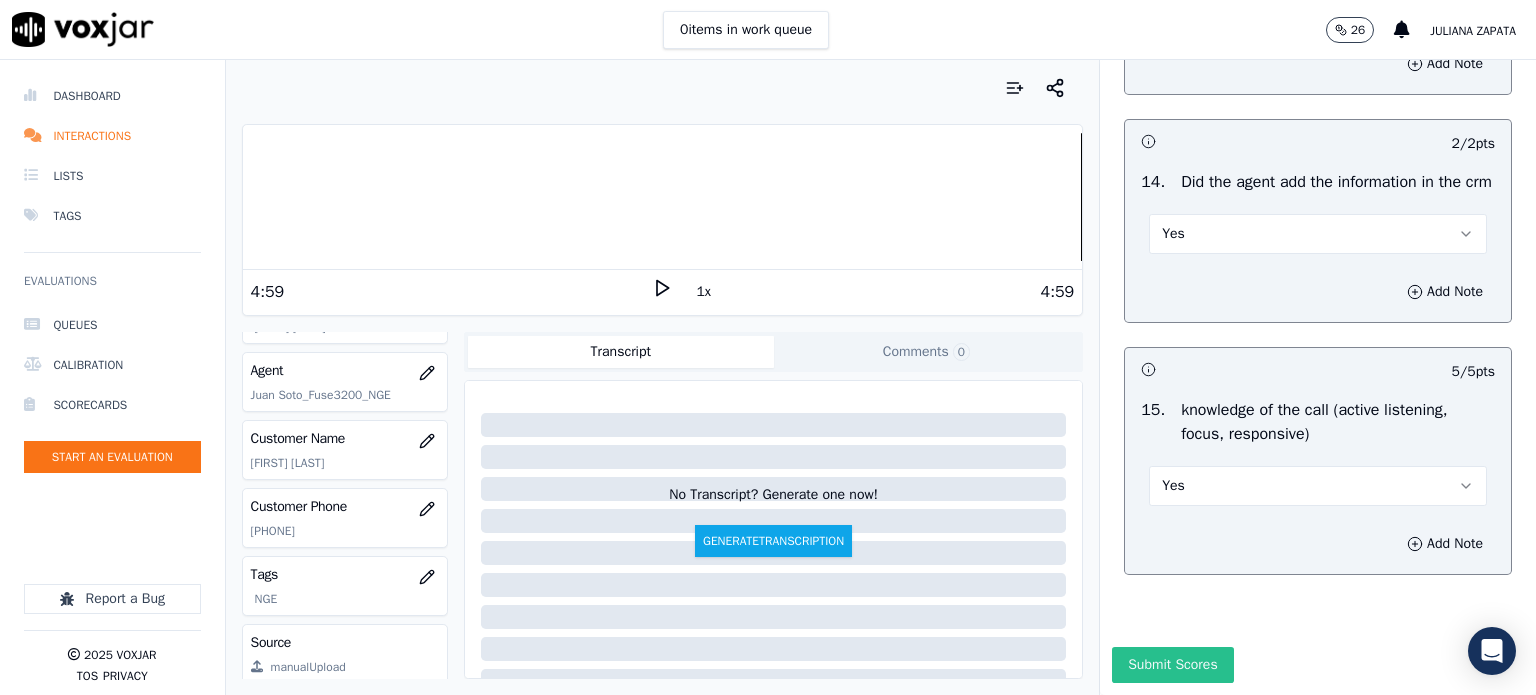 click on "Submit Scores" at bounding box center [1172, 665] 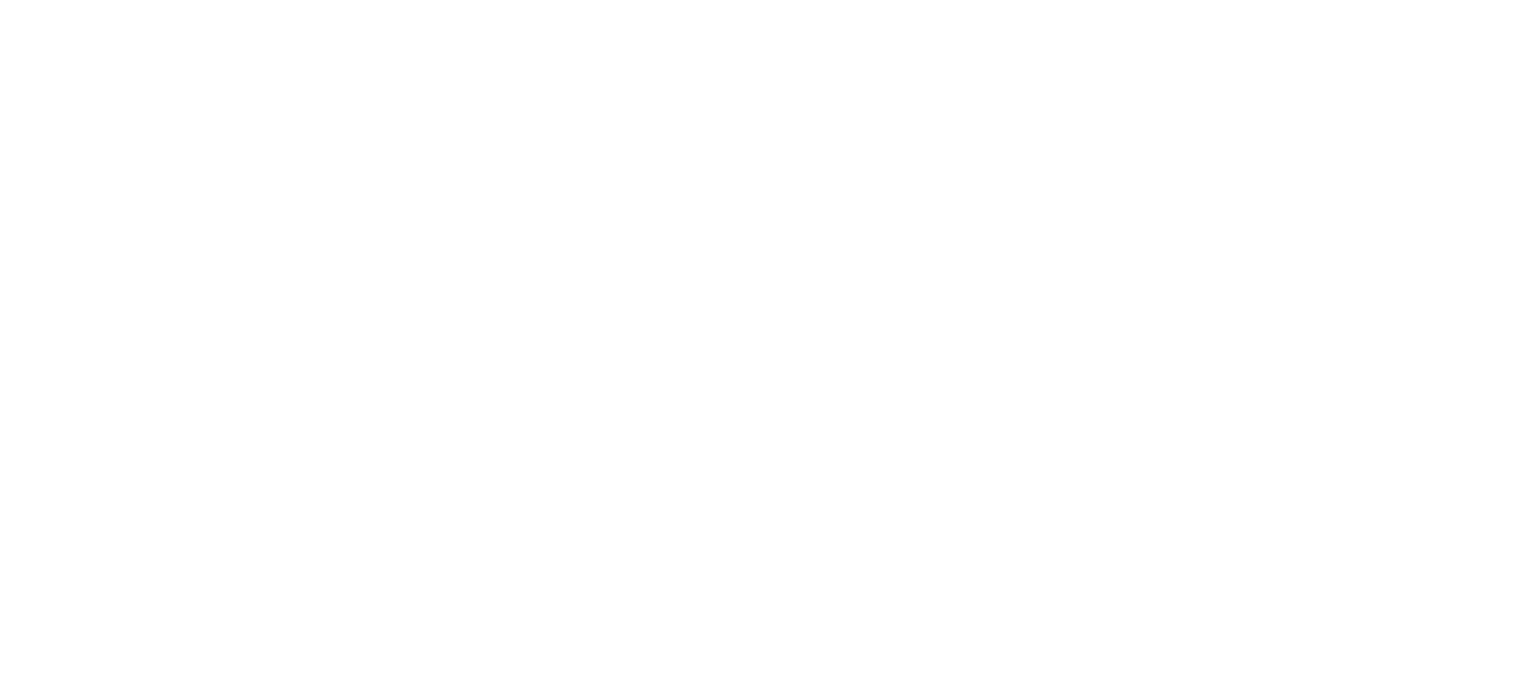 scroll, scrollTop: 0, scrollLeft: 0, axis: both 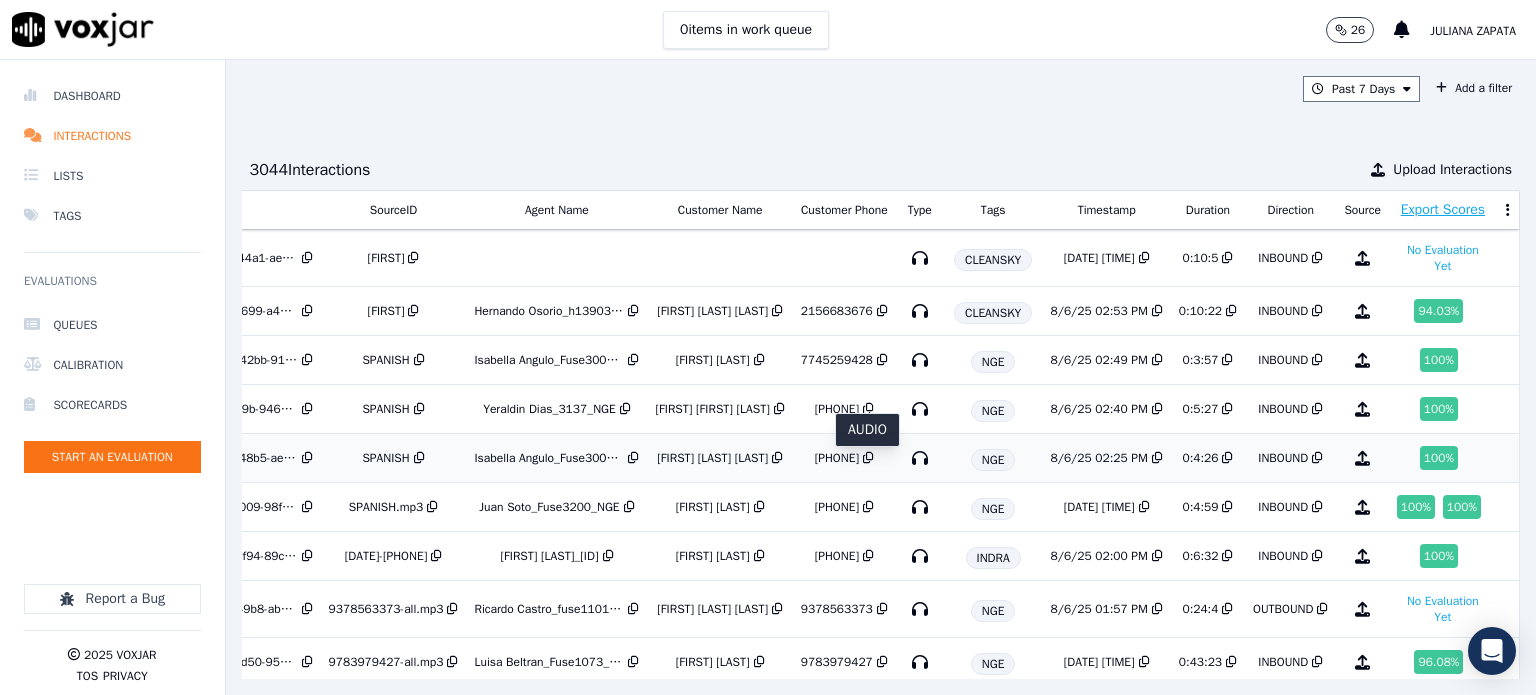 click at bounding box center (920, 458) 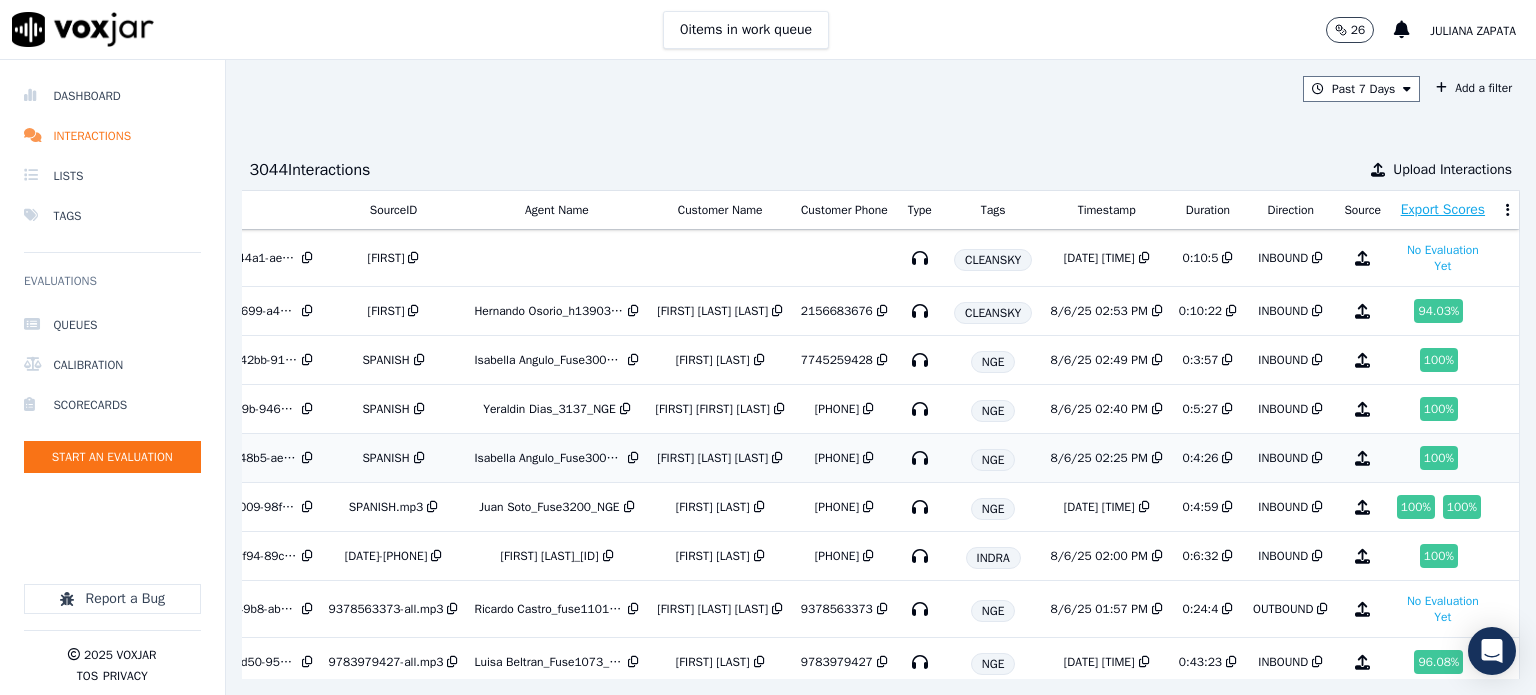 click at bounding box center [868, 458] 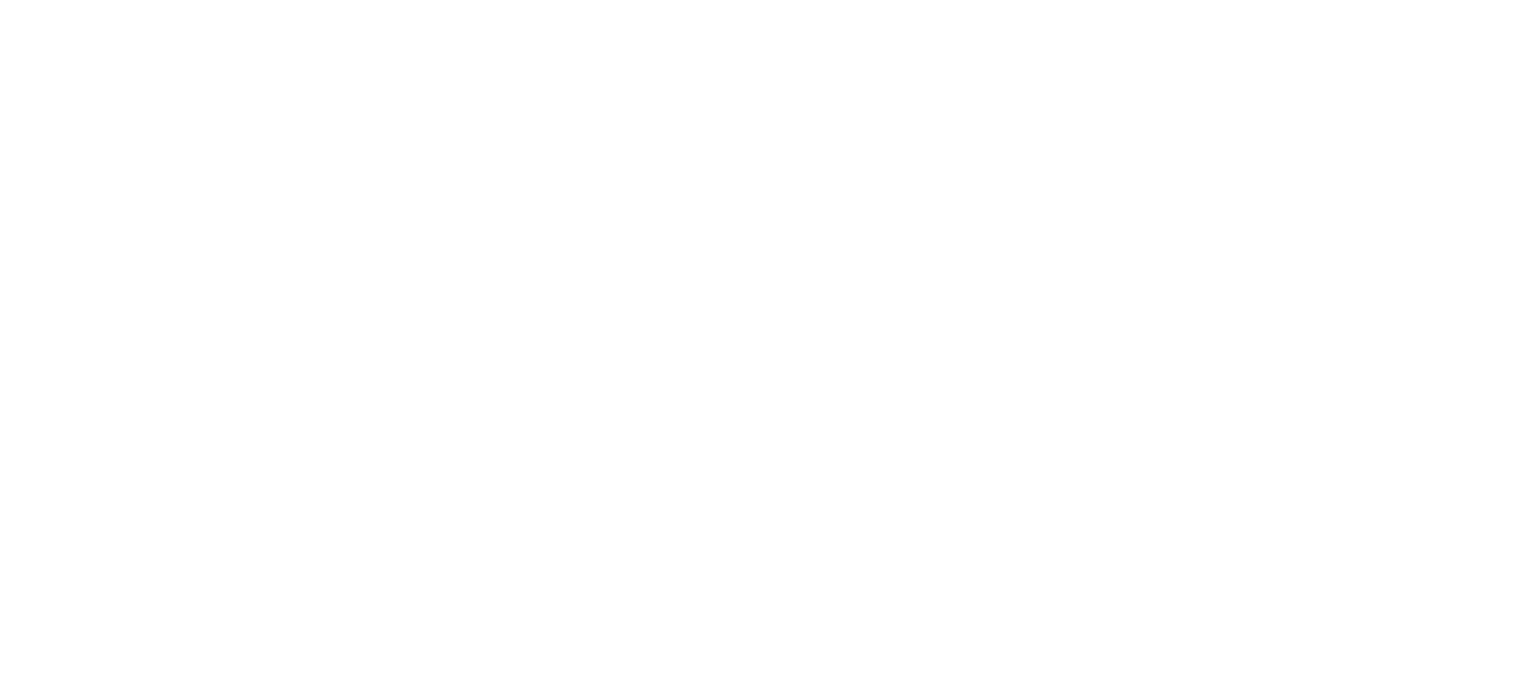 scroll, scrollTop: 0, scrollLeft: 0, axis: both 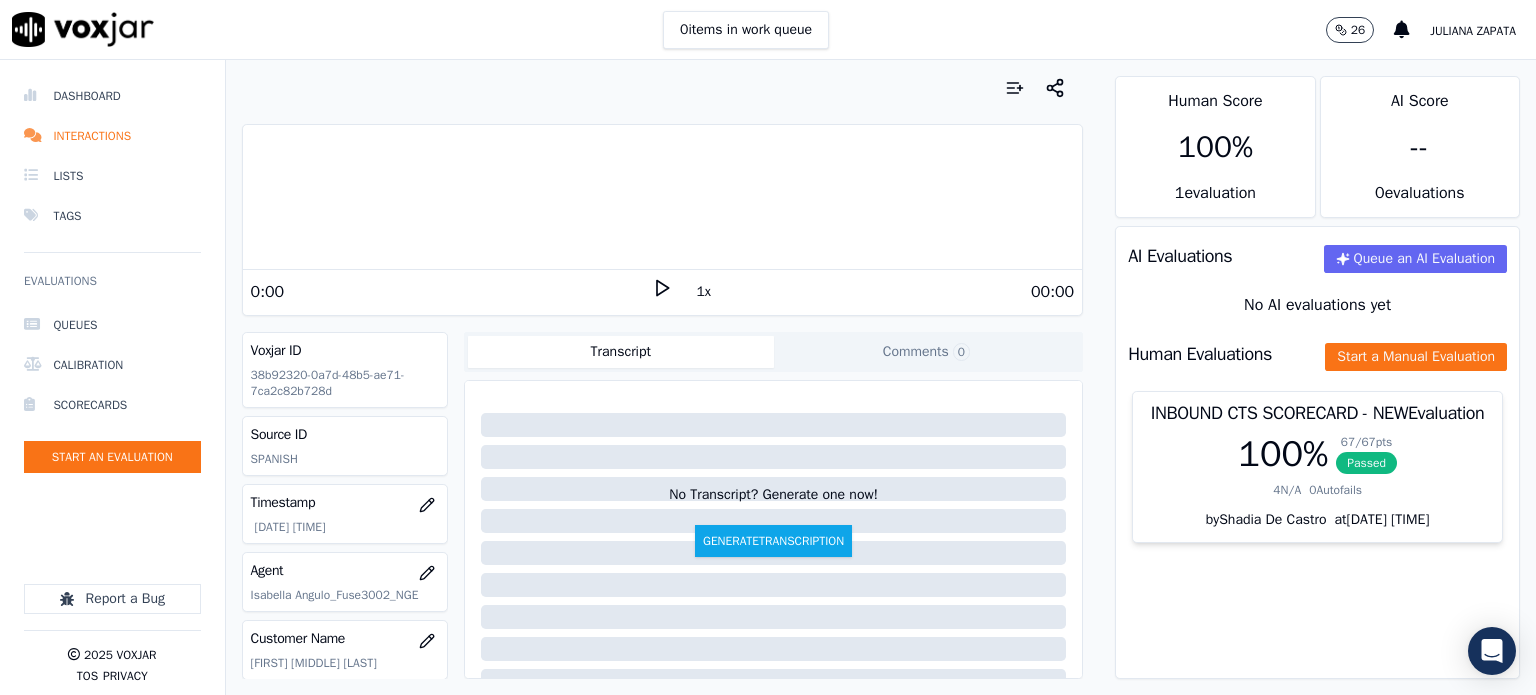 click 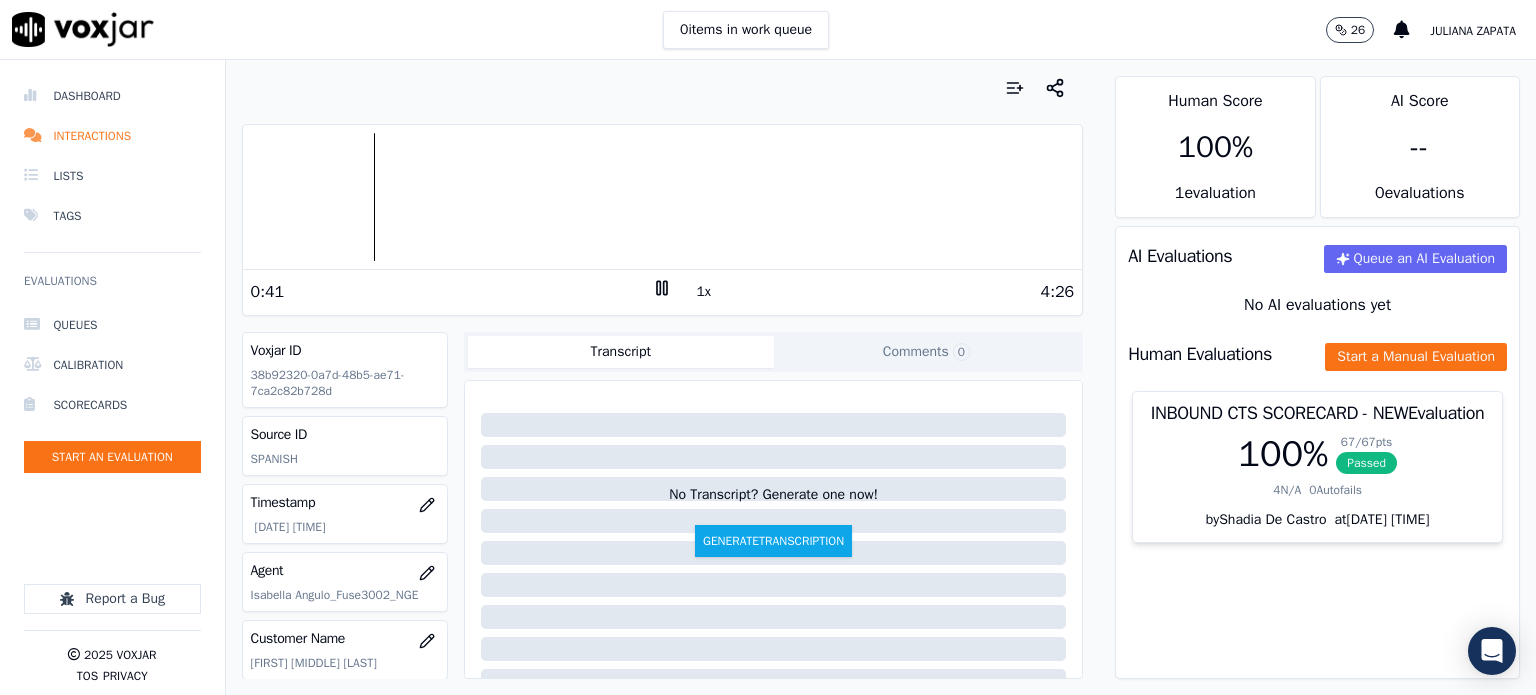 click 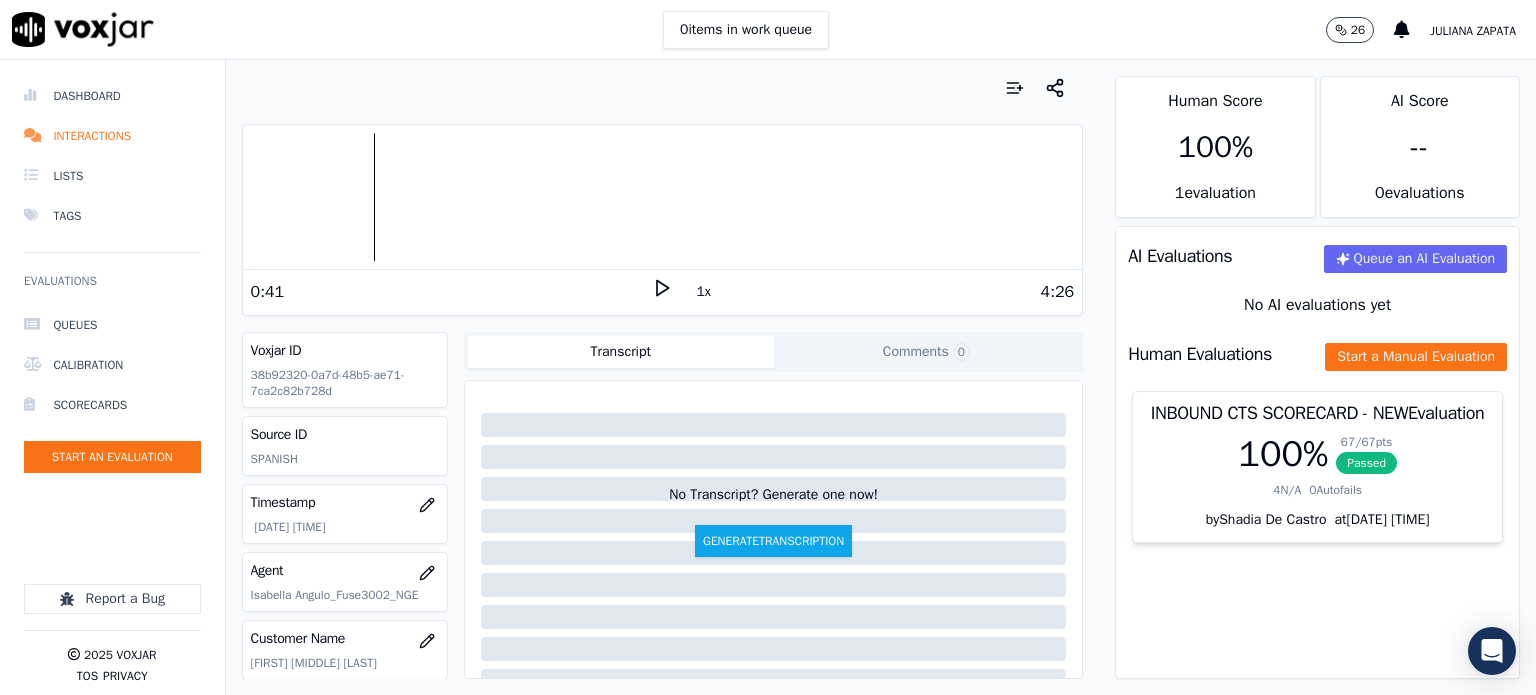 click 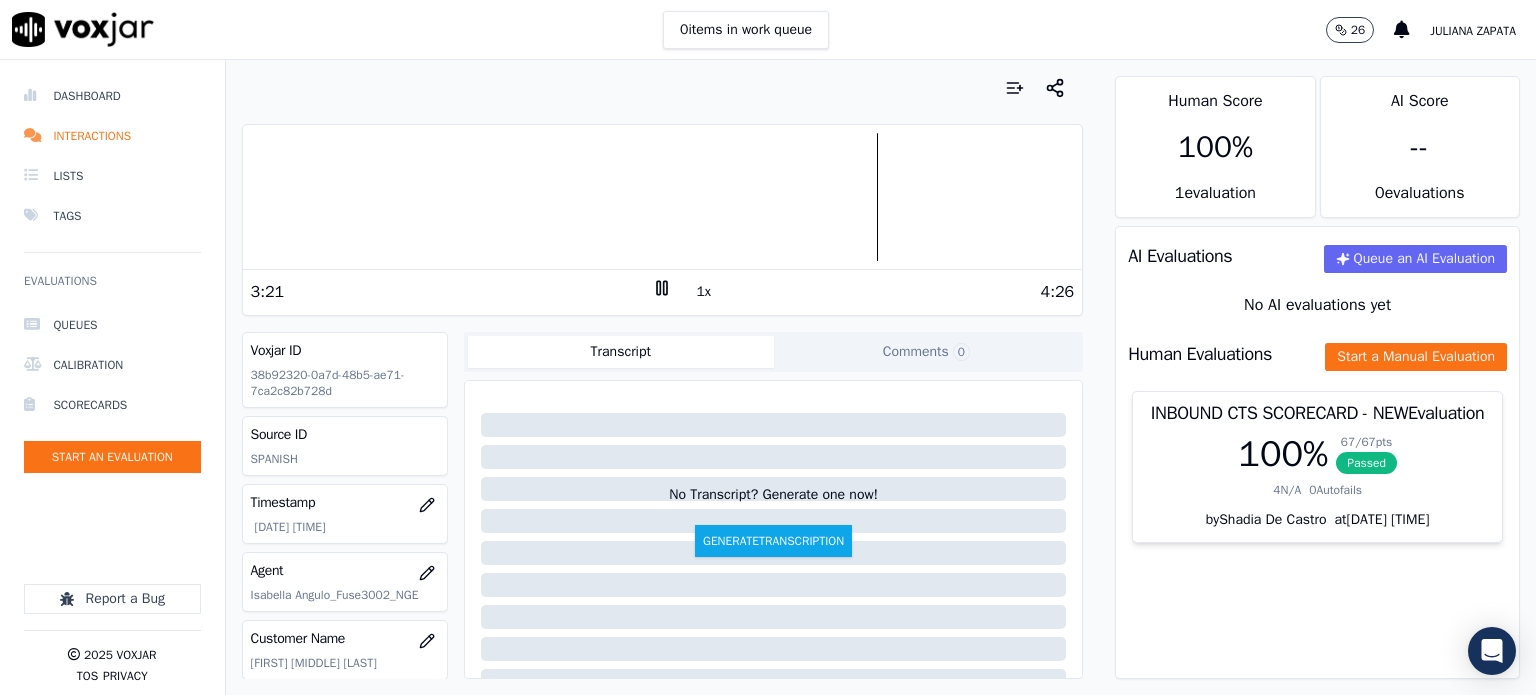 drag, startPoint x: 646, startPoint y: 283, endPoint x: 660, endPoint y: 310, distance: 30.413813 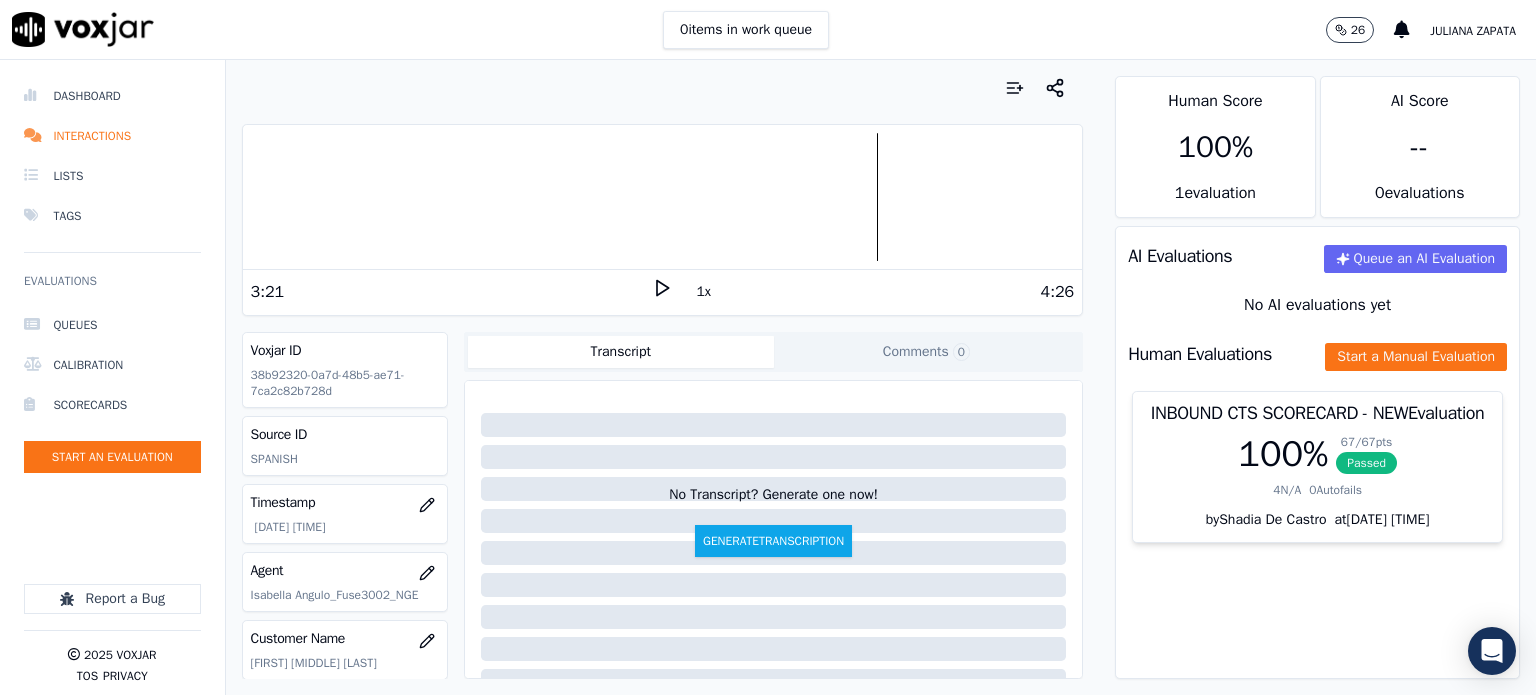 click 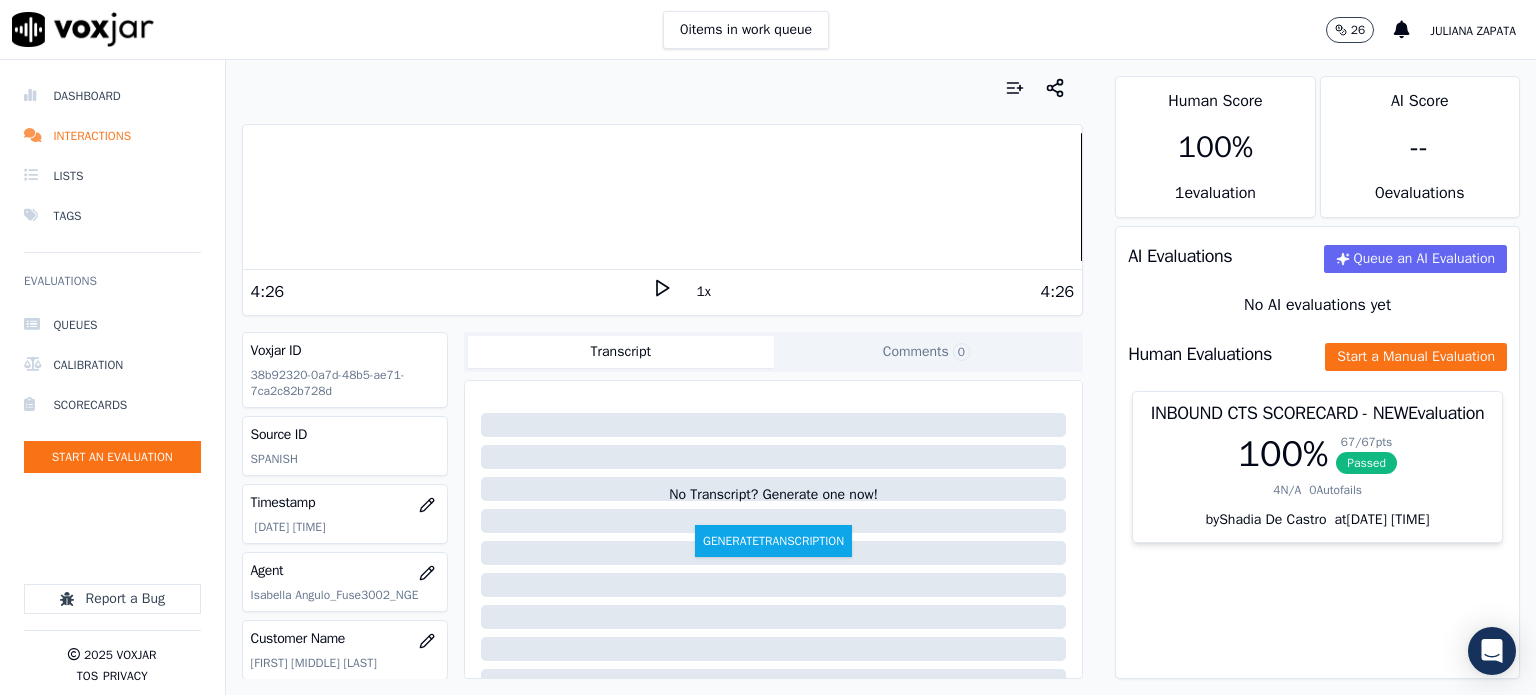 click 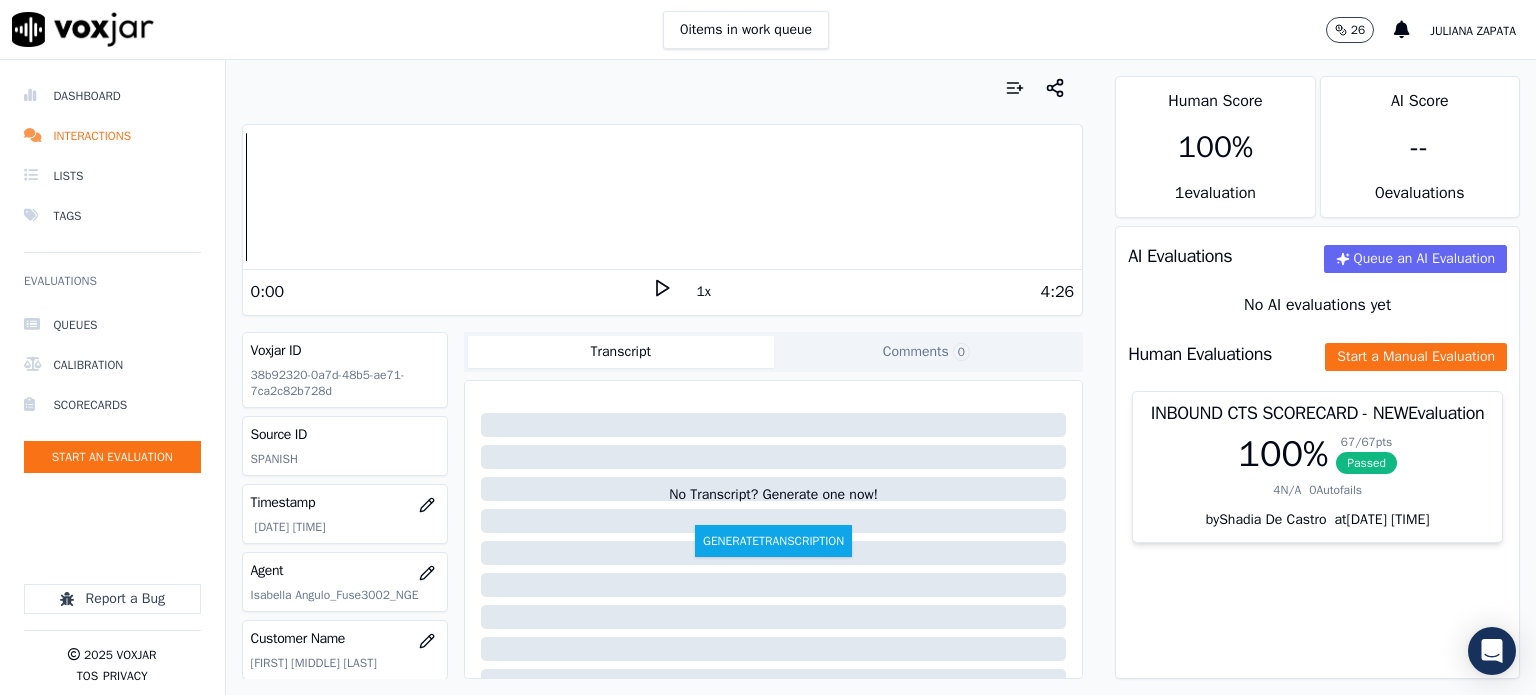 click 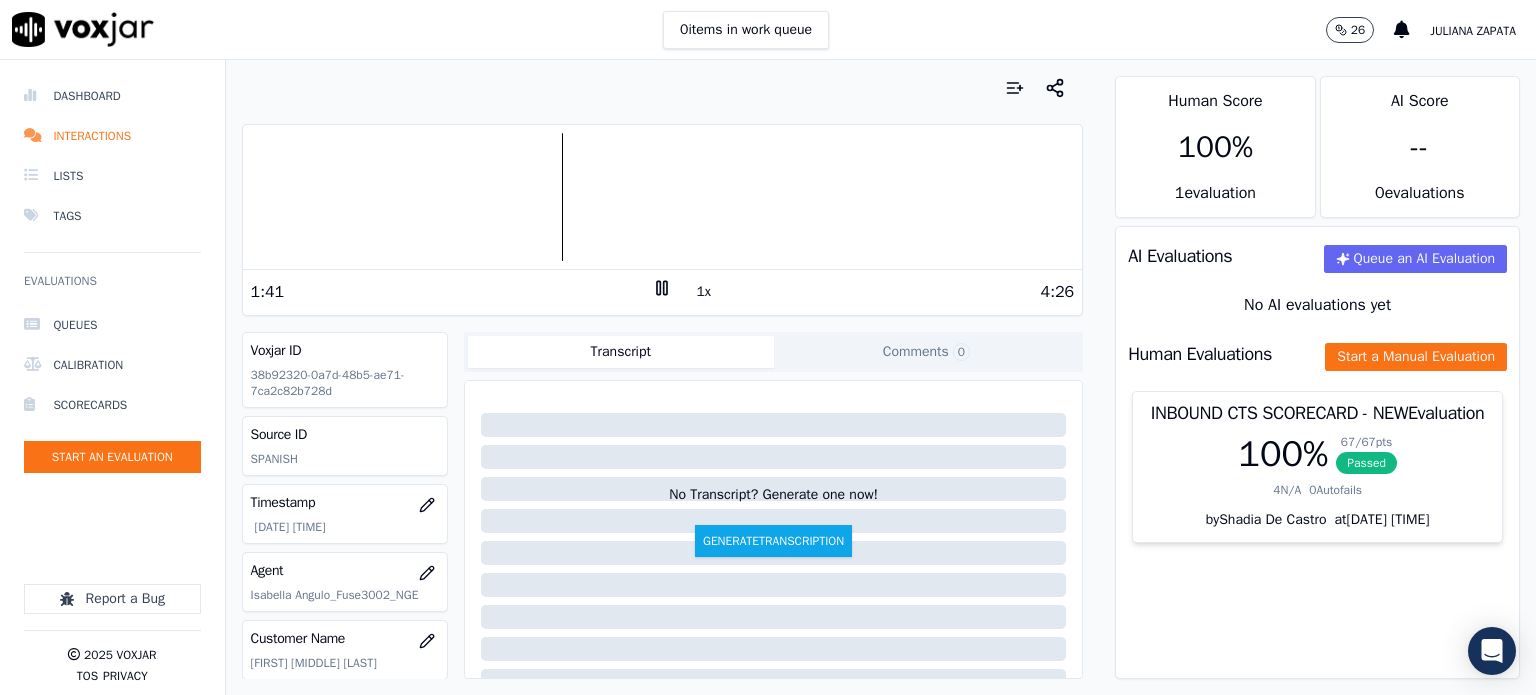 click at bounding box center (663, 197) 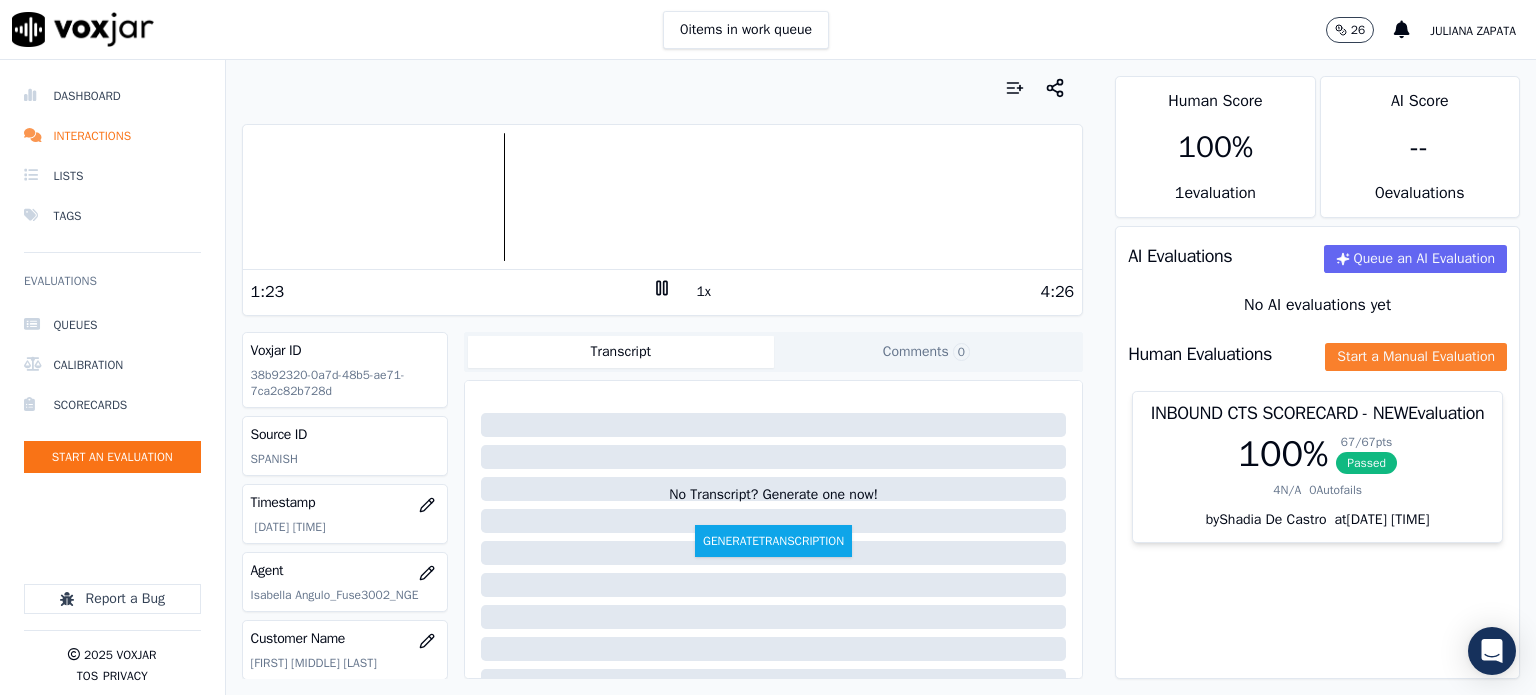 click on "Start a Manual Evaluation" 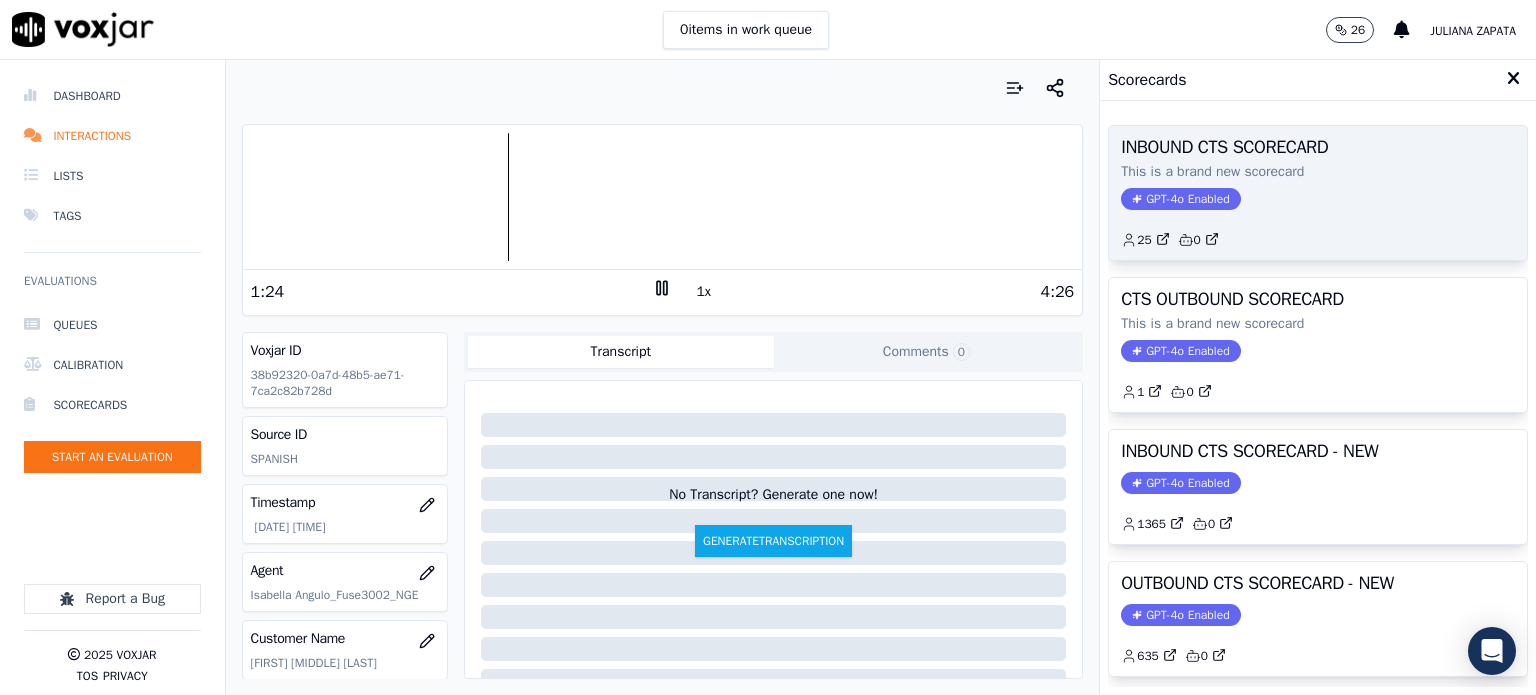 click on "GPT-4o Enabled" at bounding box center [1180, 199] 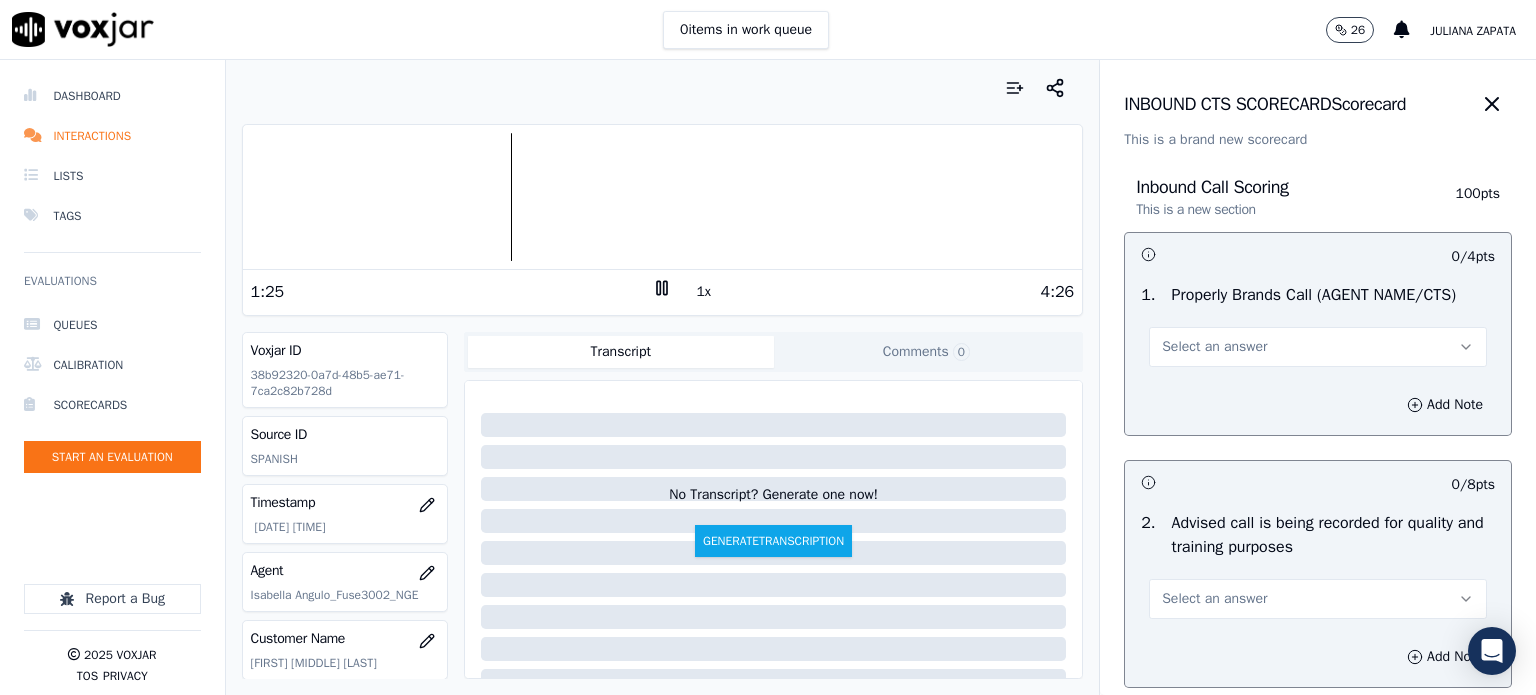 click on "Select an answer" at bounding box center [1214, 347] 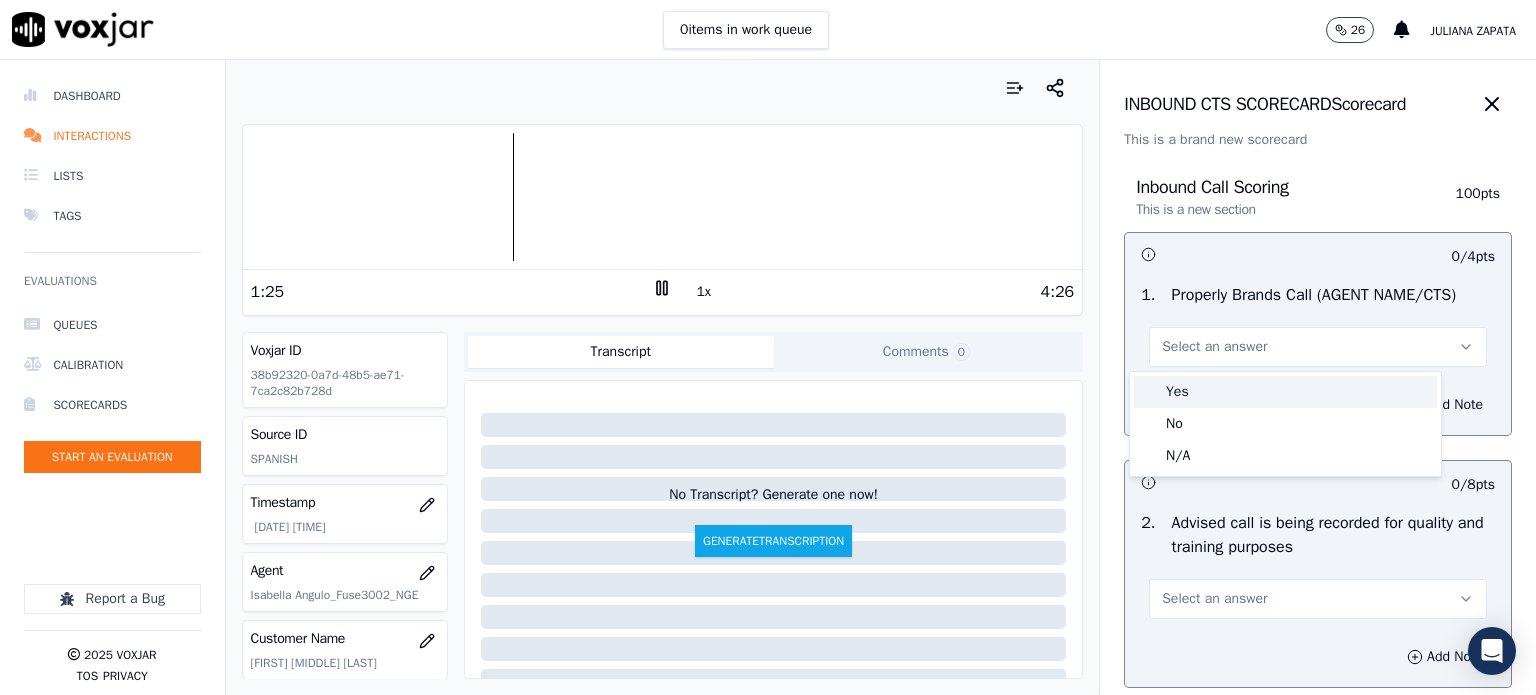 click on "Yes" at bounding box center (1285, 392) 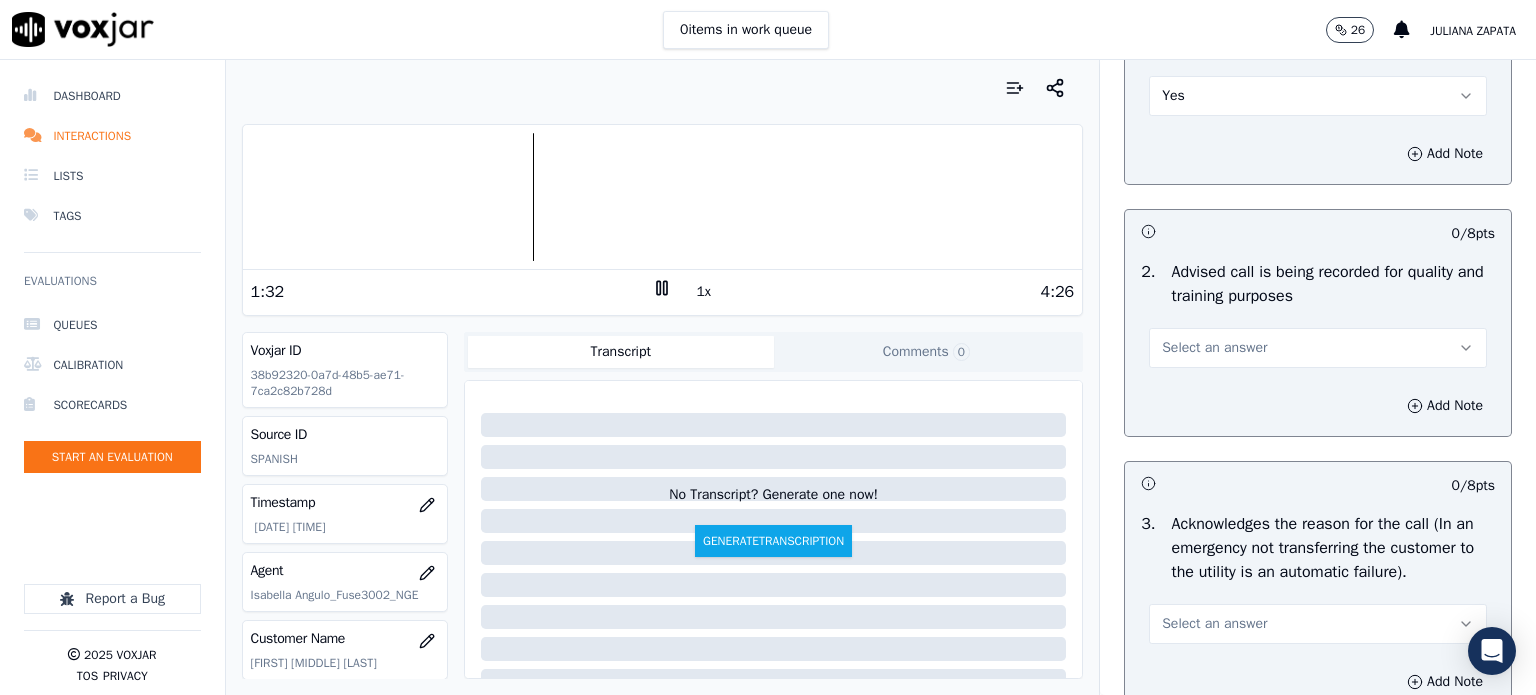 scroll, scrollTop: 300, scrollLeft: 0, axis: vertical 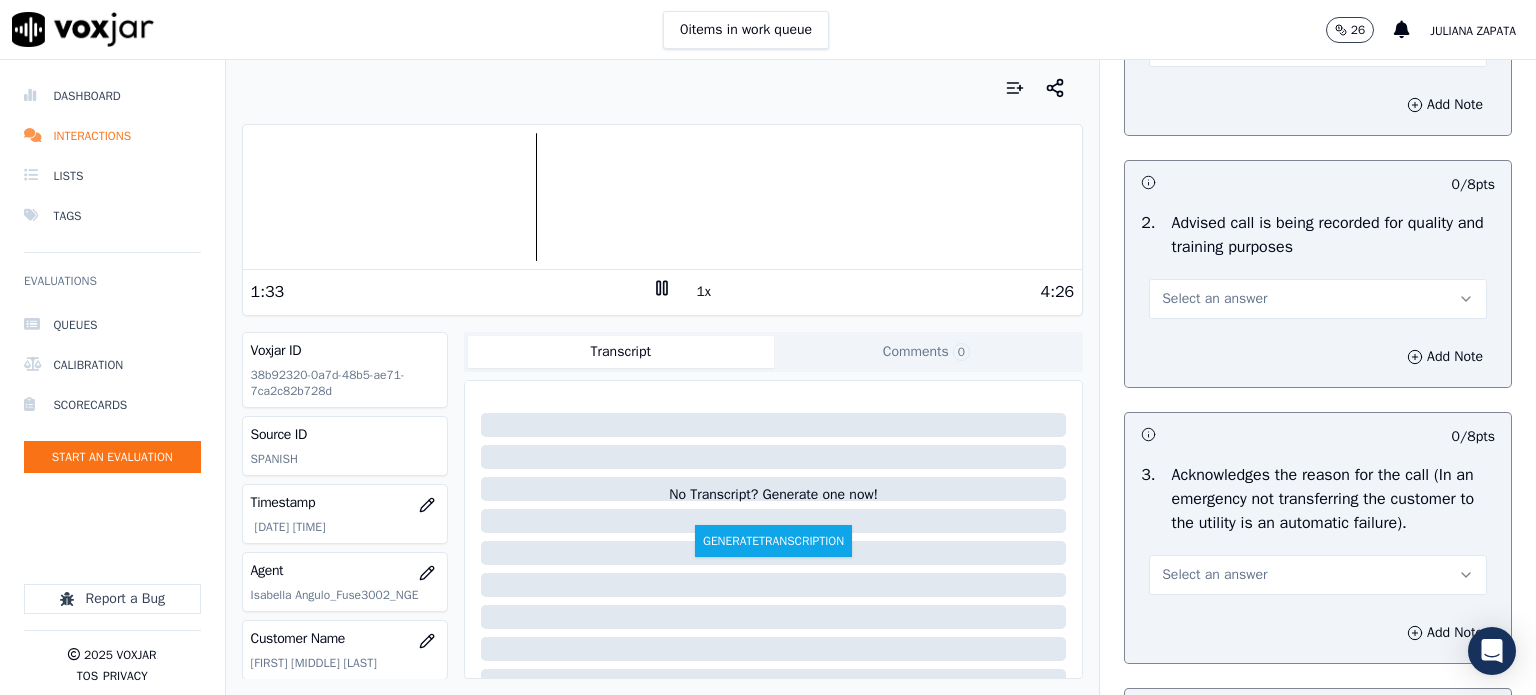 click on "Select an answer" at bounding box center (1214, 299) 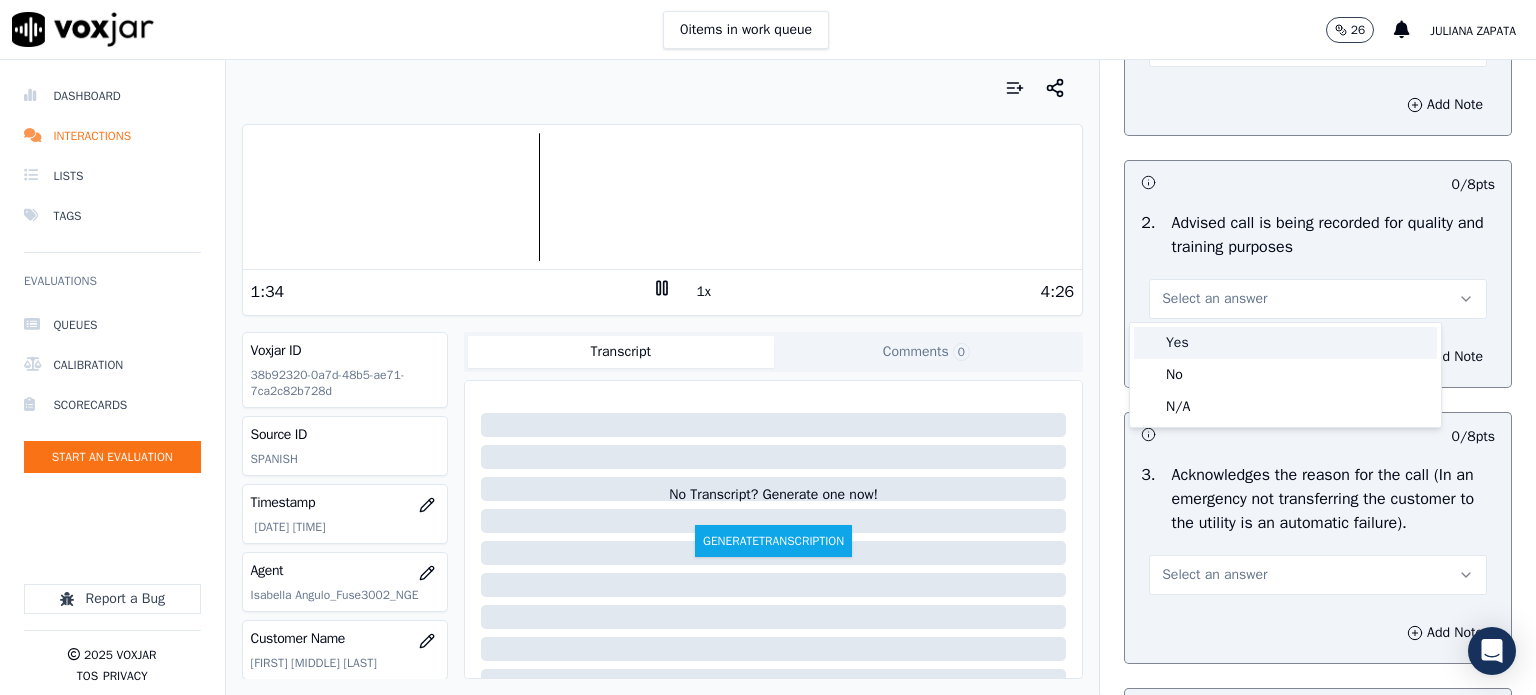 click on "Yes" at bounding box center (1285, 343) 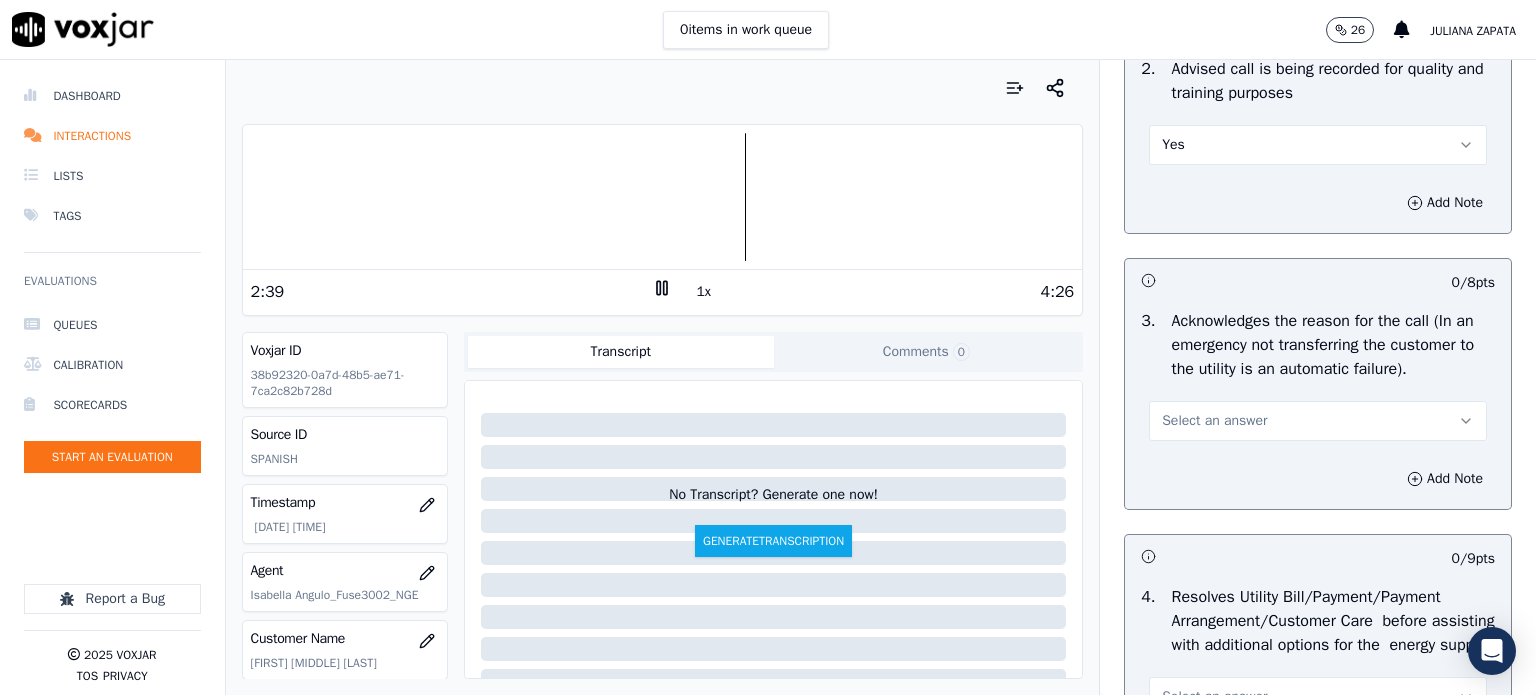 scroll, scrollTop: 500, scrollLeft: 0, axis: vertical 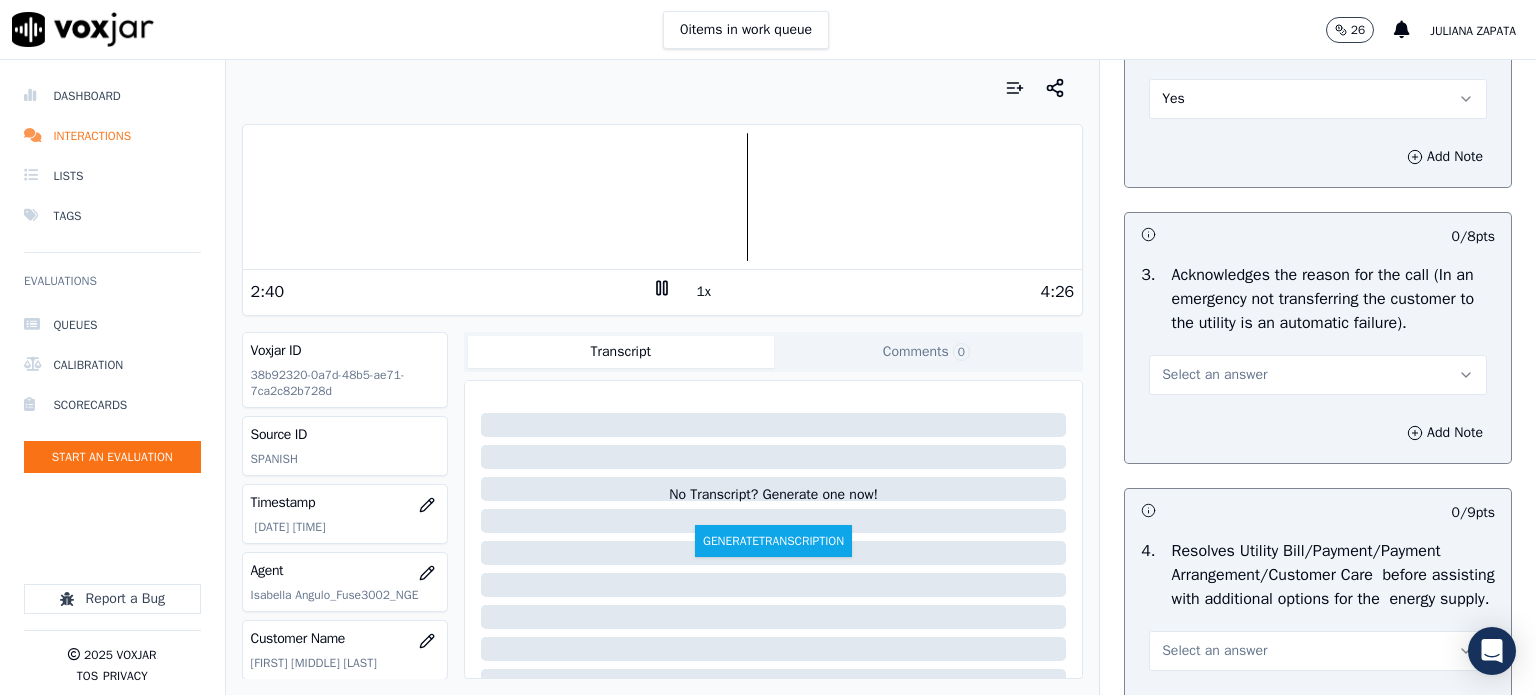 click on "Select an answer" at bounding box center (1214, 375) 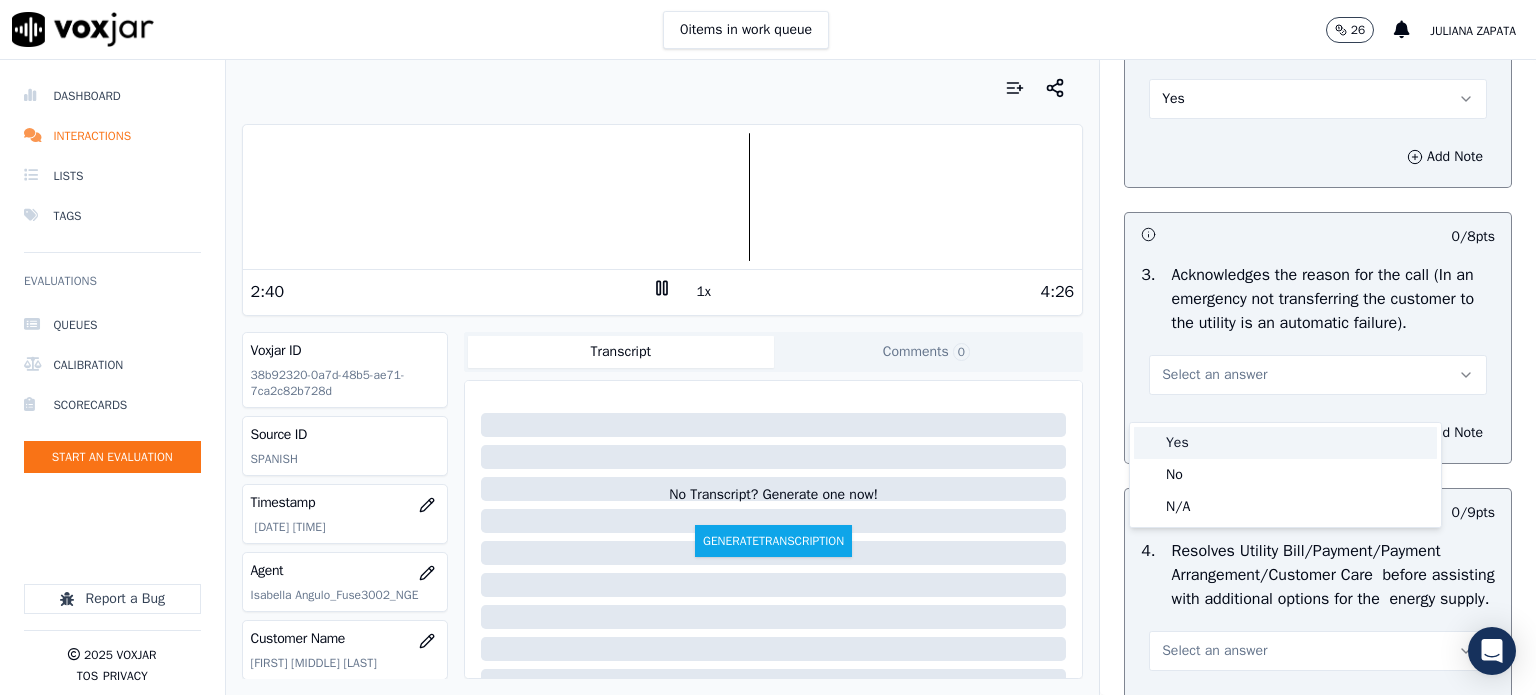 click on "Yes" at bounding box center [1285, 443] 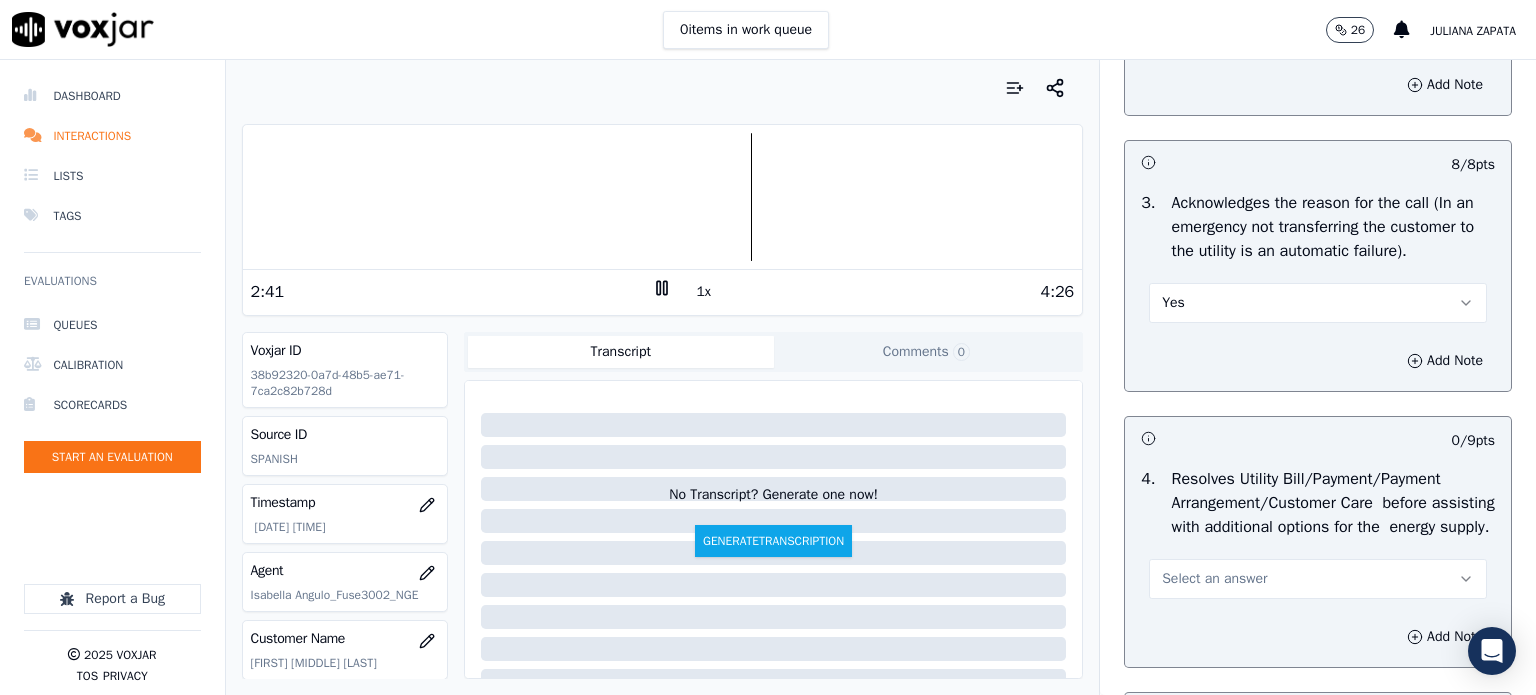 scroll, scrollTop: 800, scrollLeft: 0, axis: vertical 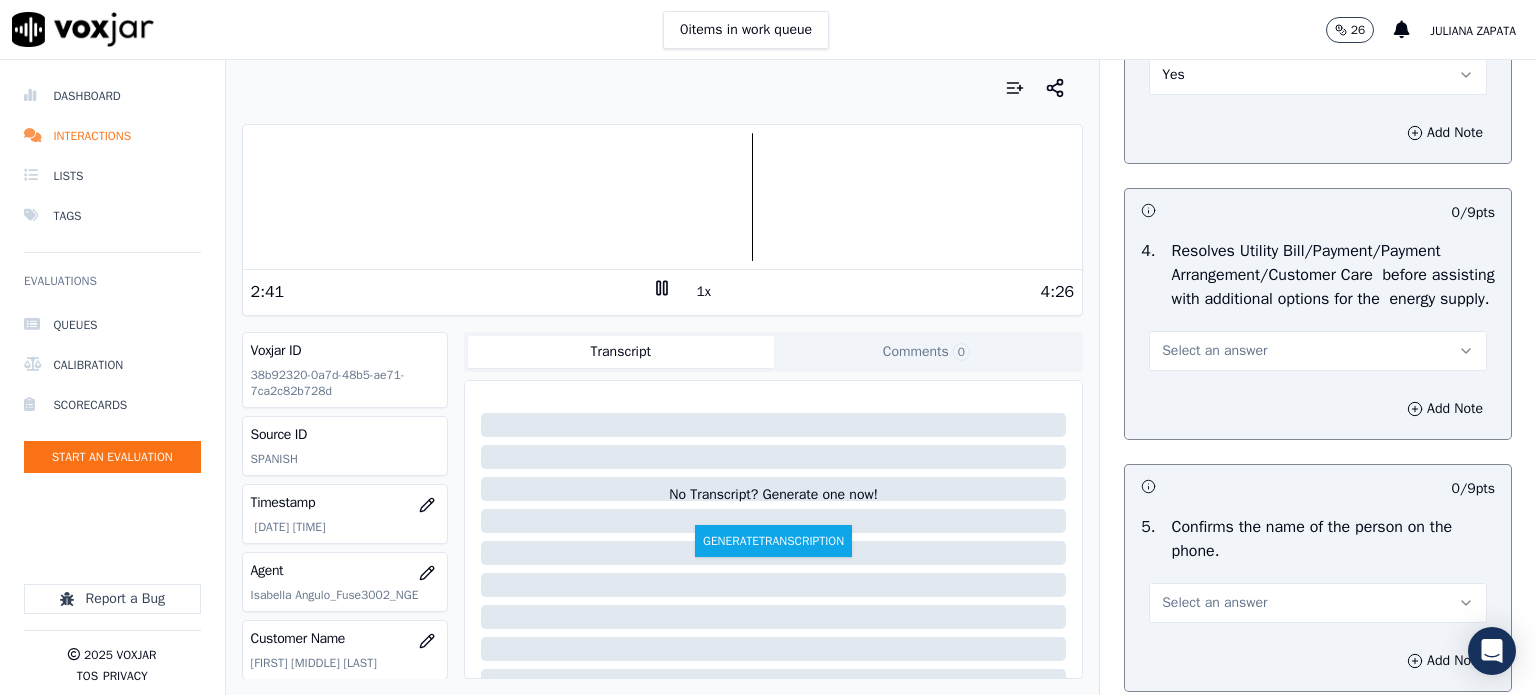 click on "Select an answer" at bounding box center (1214, 351) 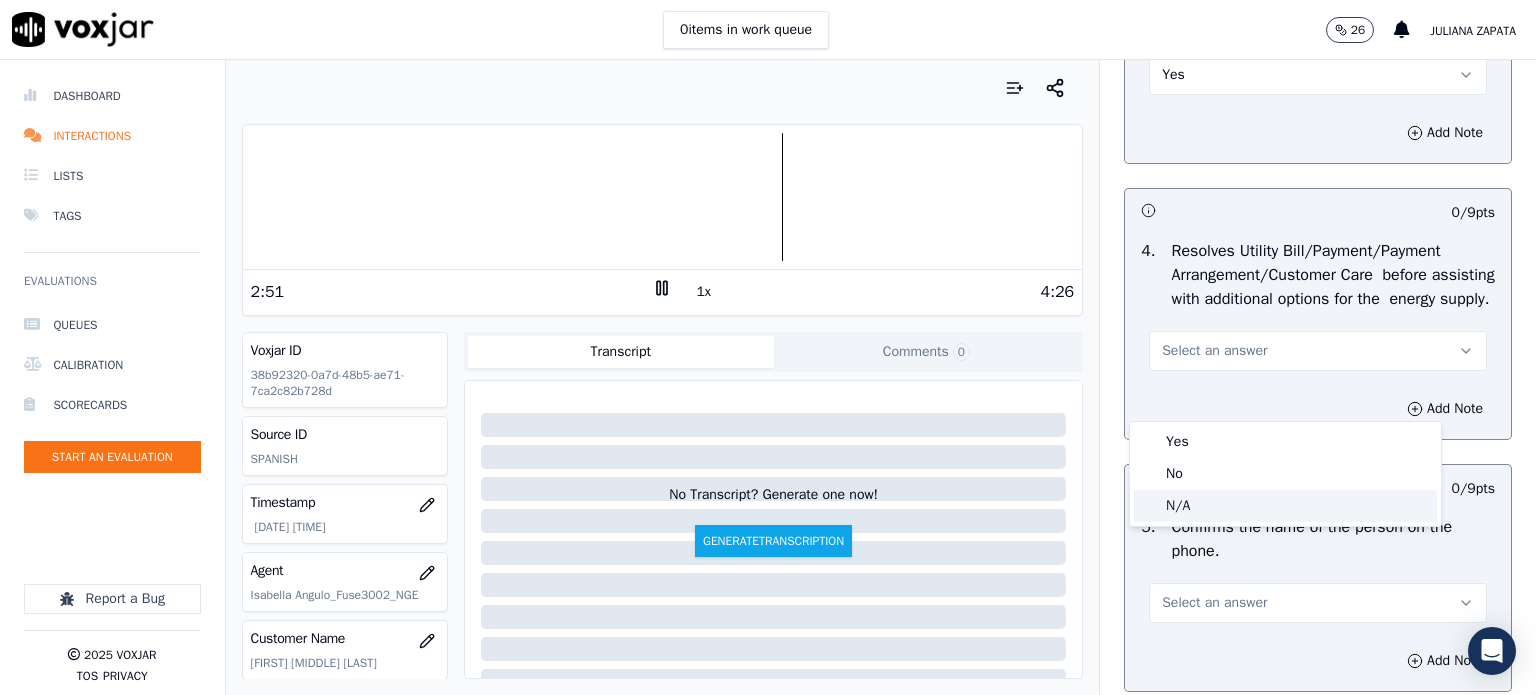 click on "N/A" 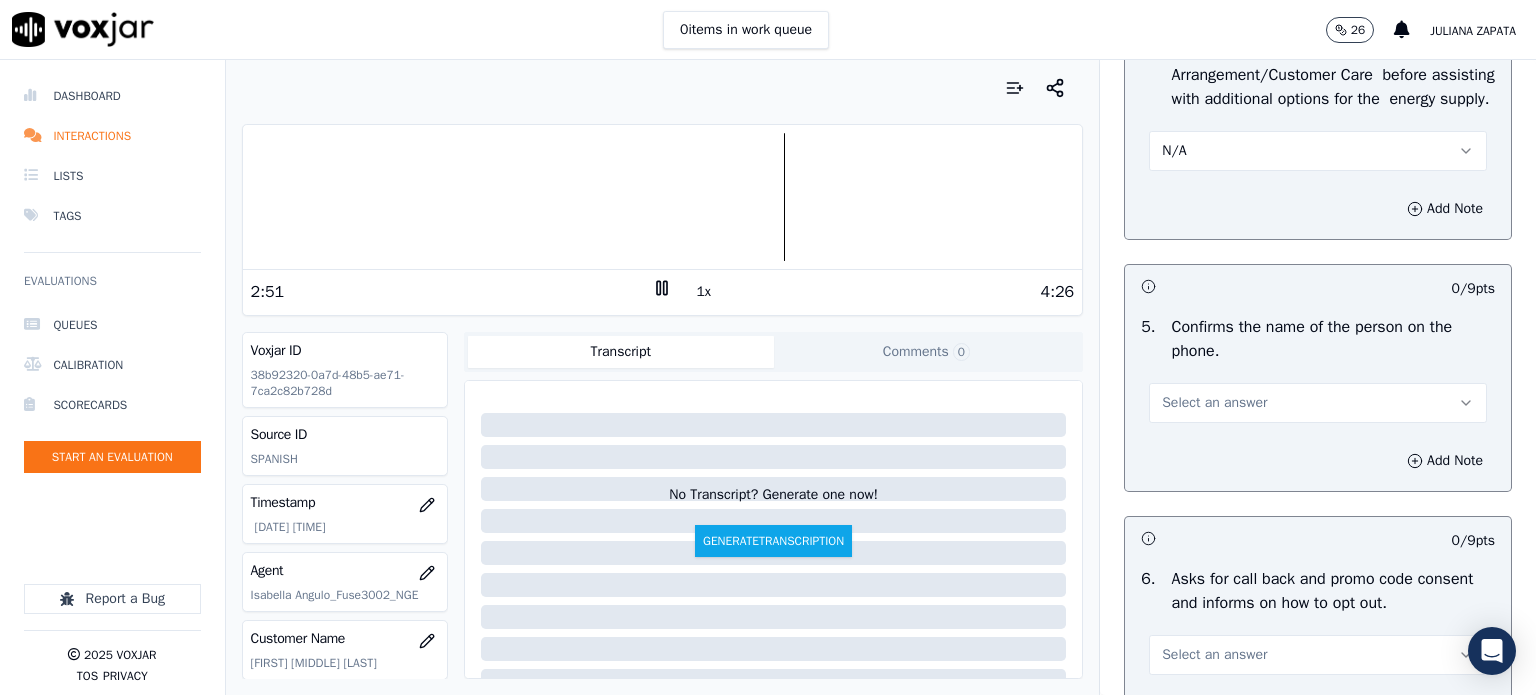 scroll, scrollTop: 1100, scrollLeft: 0, axis: vertical 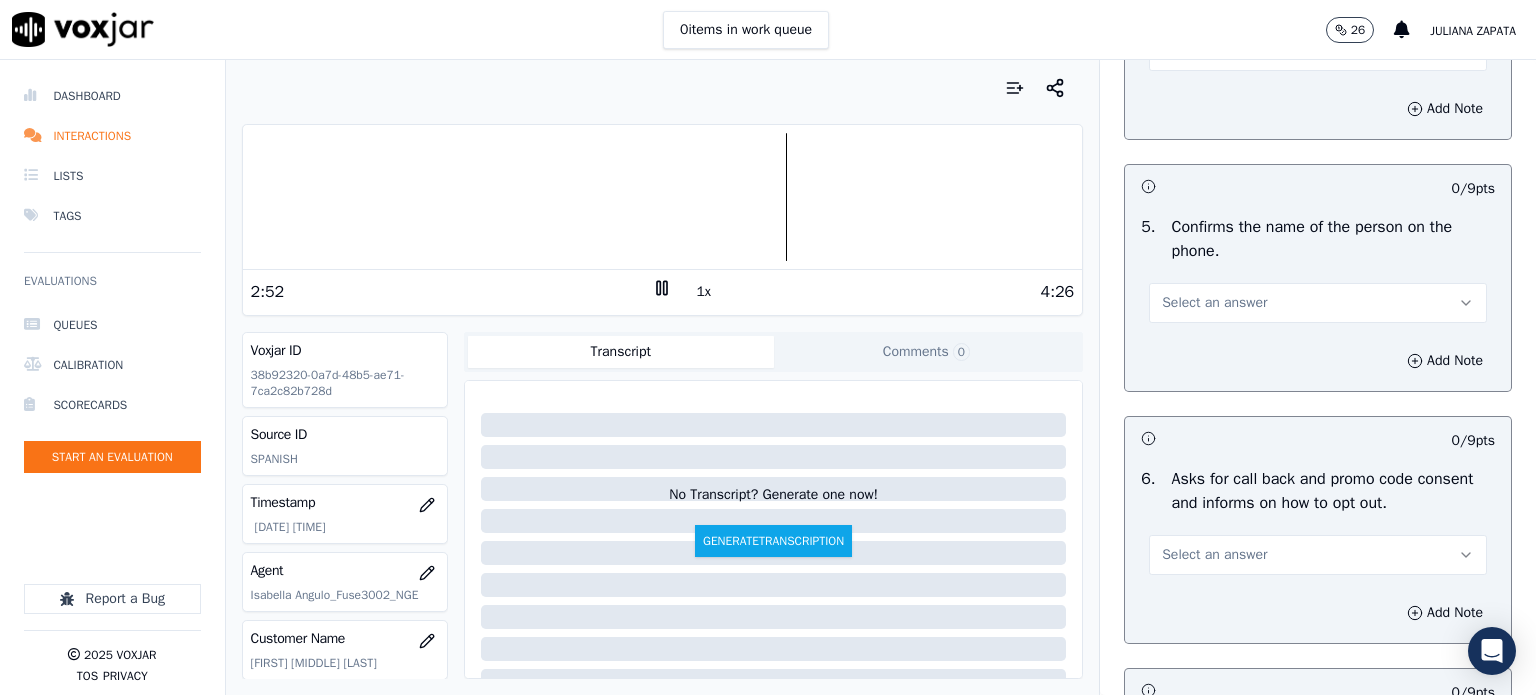 click on "Select an answer" at bounding box center (1214, 303) 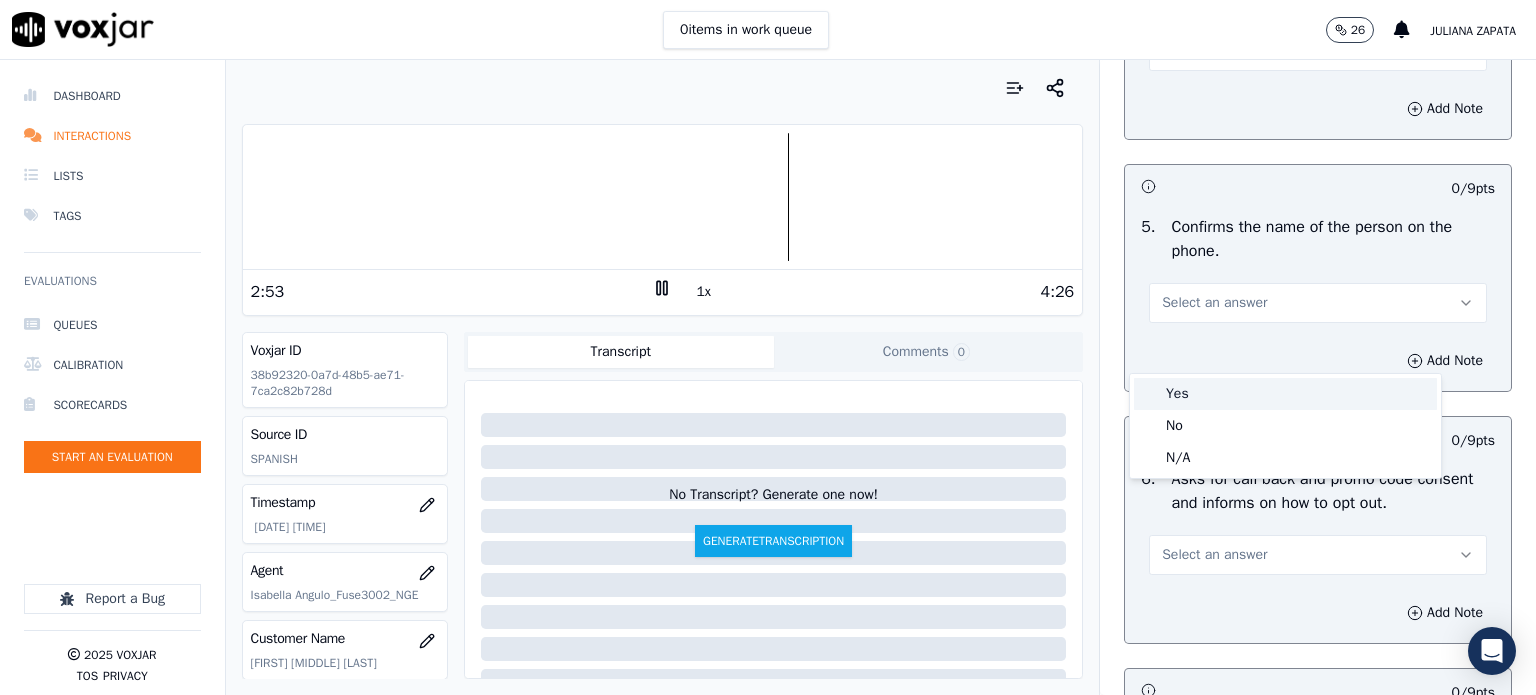 click on "Yes" at bounding box center (1285, 394) 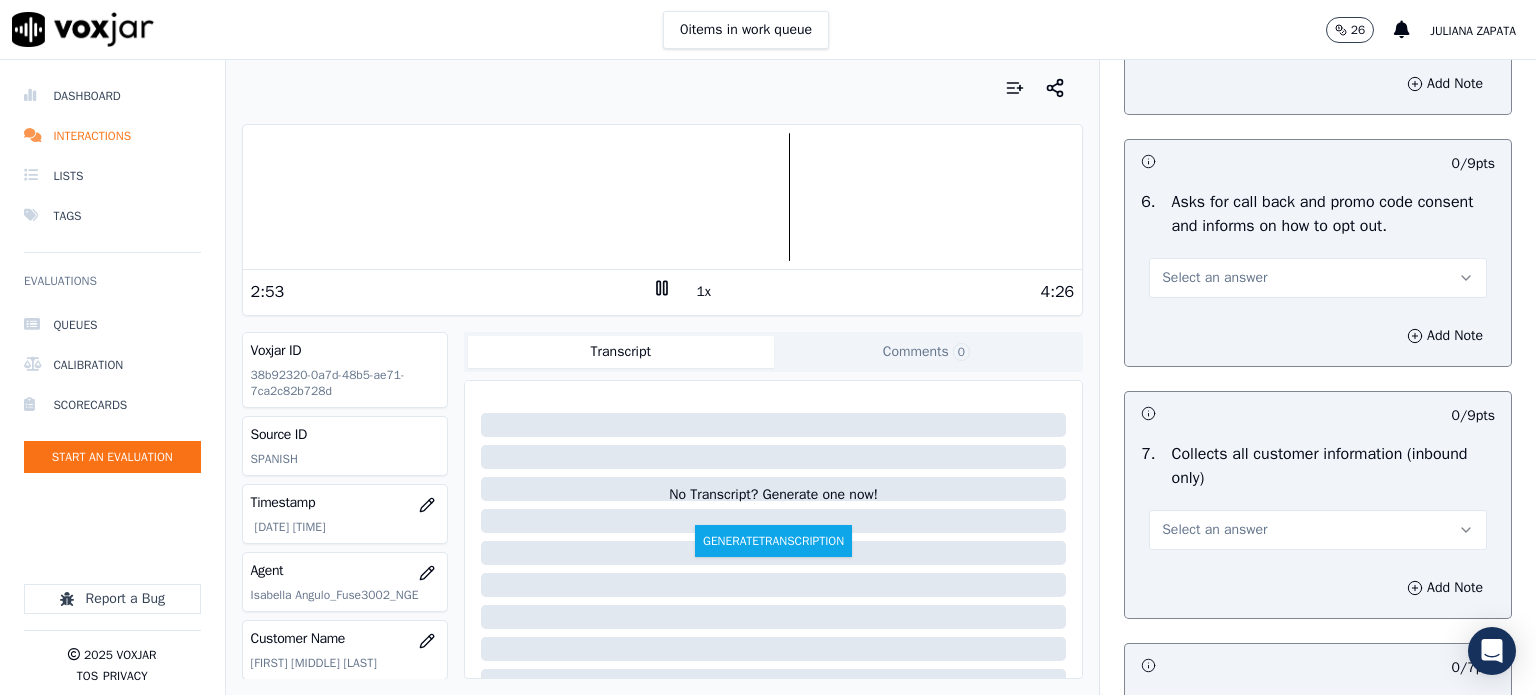 scroll, scrollTop: 1400, scrollLeft: 0, axis: vertical 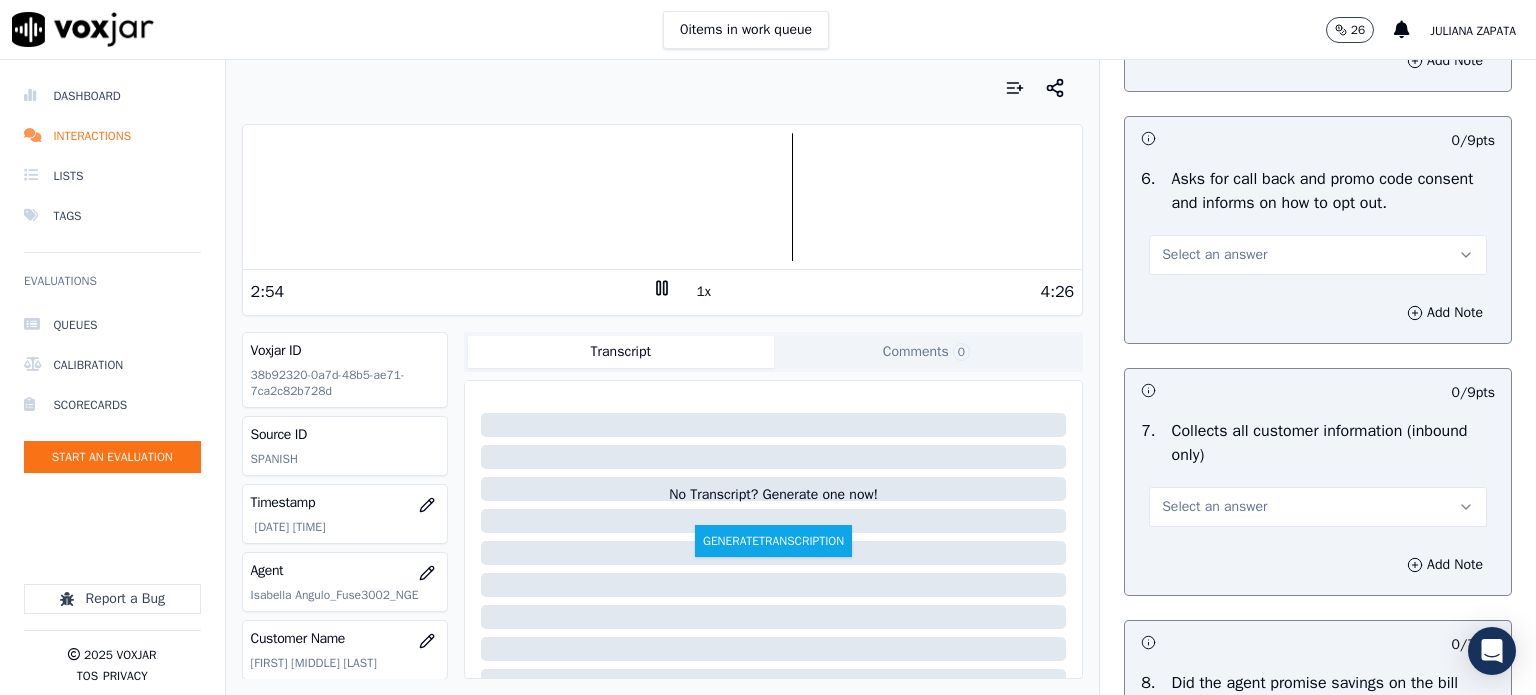 drag, startPoint x: 1178, startPoint y: 295, endPoint x: 1173, endPoint y: 315, distance: 20.615528 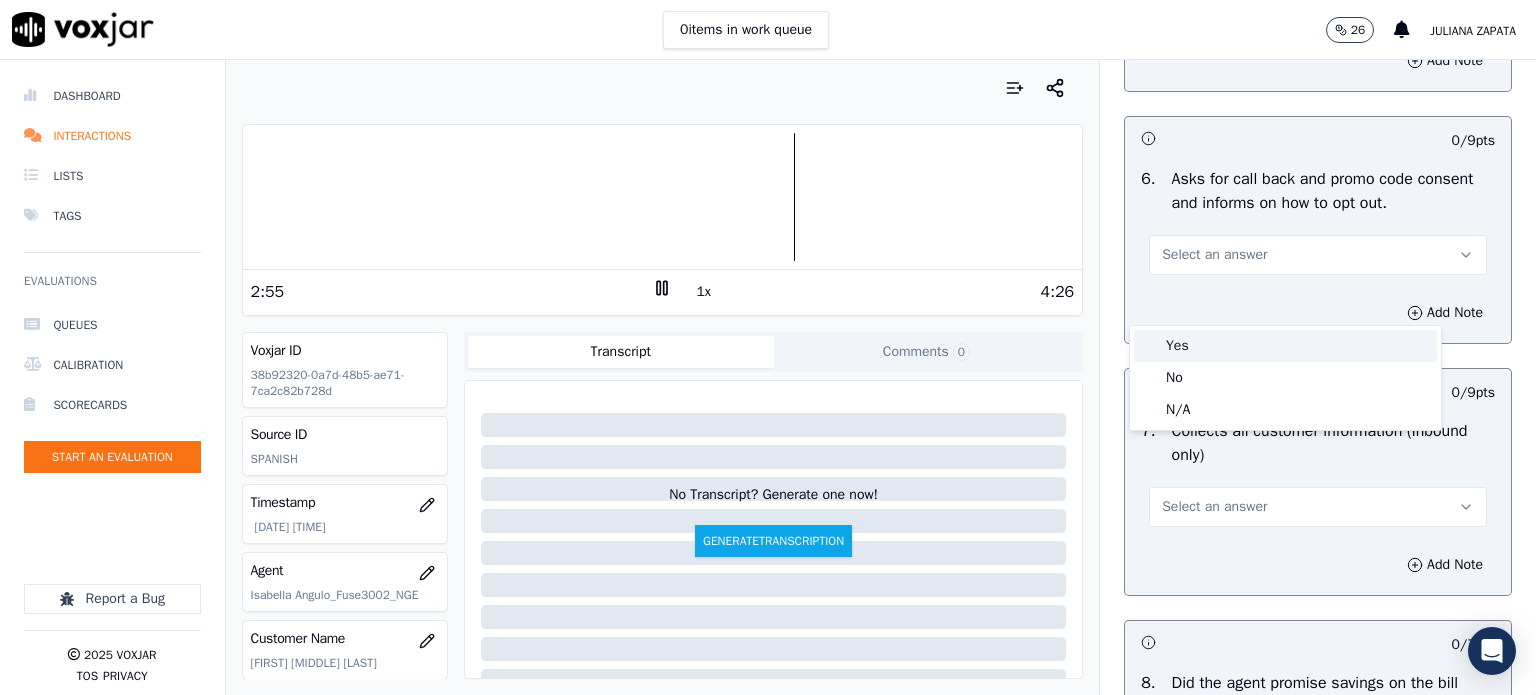 click on "Yes" at bounding box center (1285, 346) 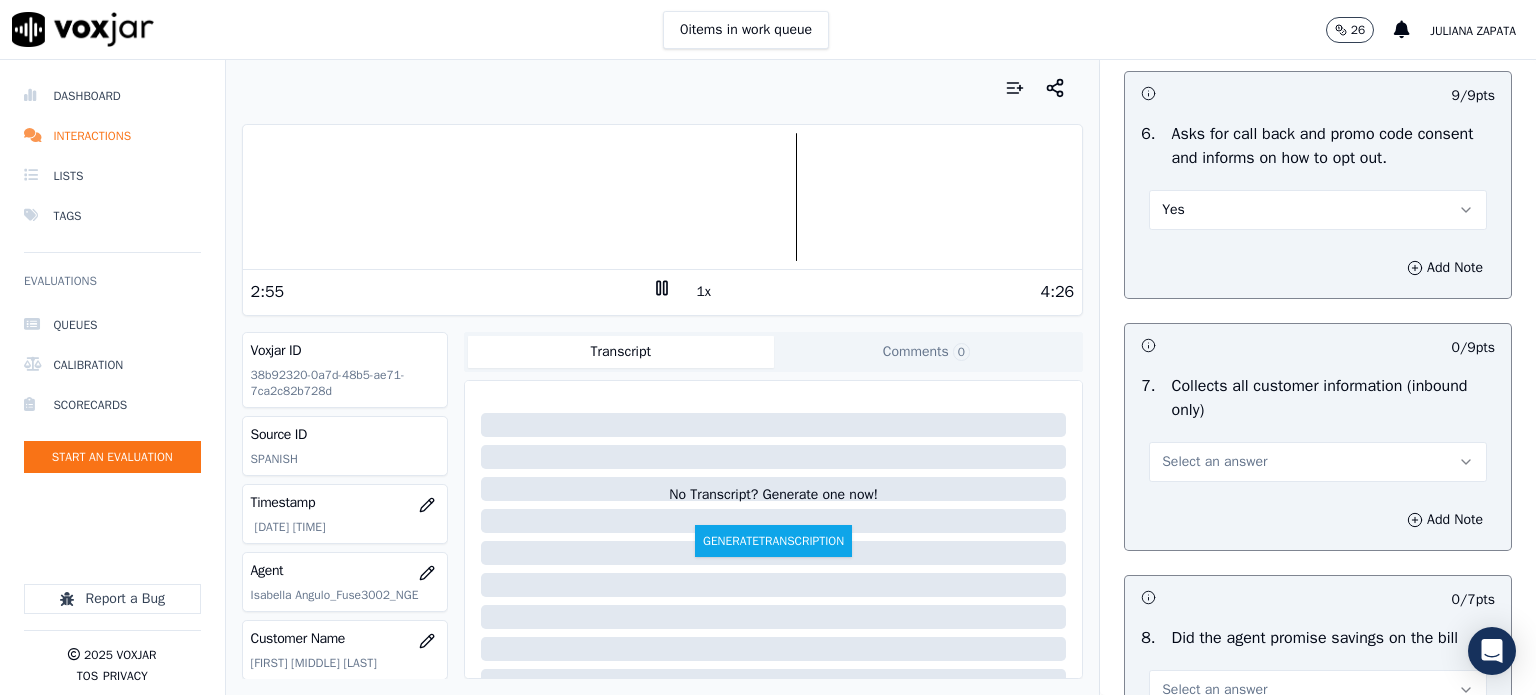 scroll, scrollTop: 1500, scrollLeft: 0, axis: vertical 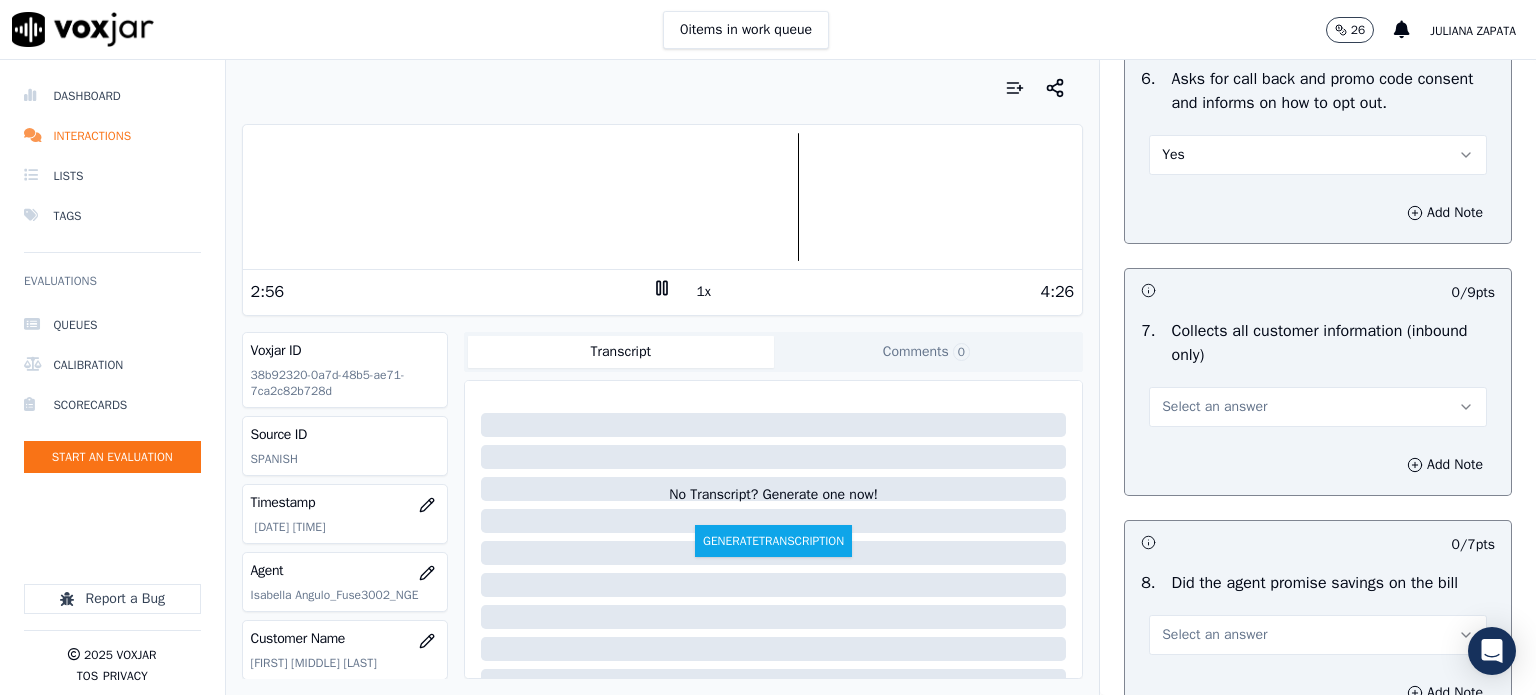 click on "Select an answer" at bounding box center (1318, 407) 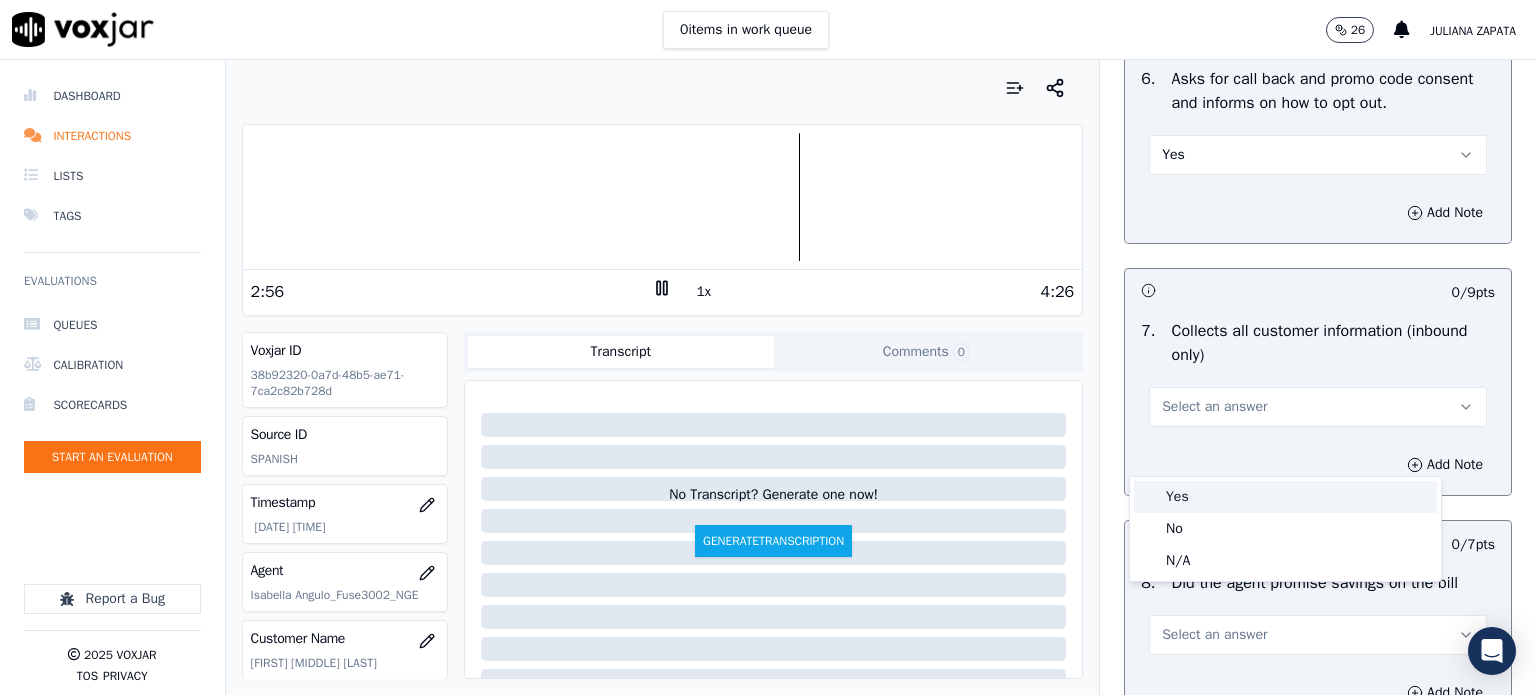click on "Yes" at bounding box center [1285, 497] 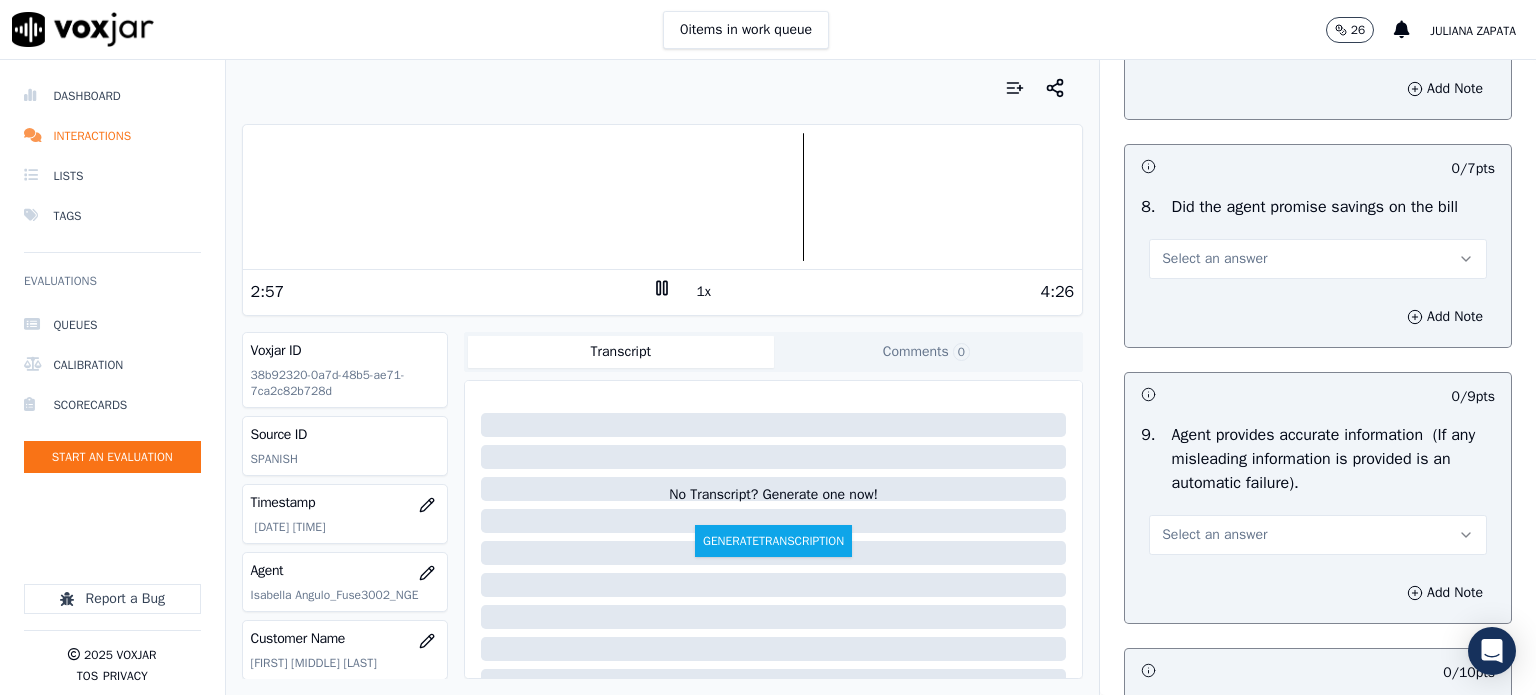 scroll, scrollTop: 1900, scrollLeft: 0, axis: vertical 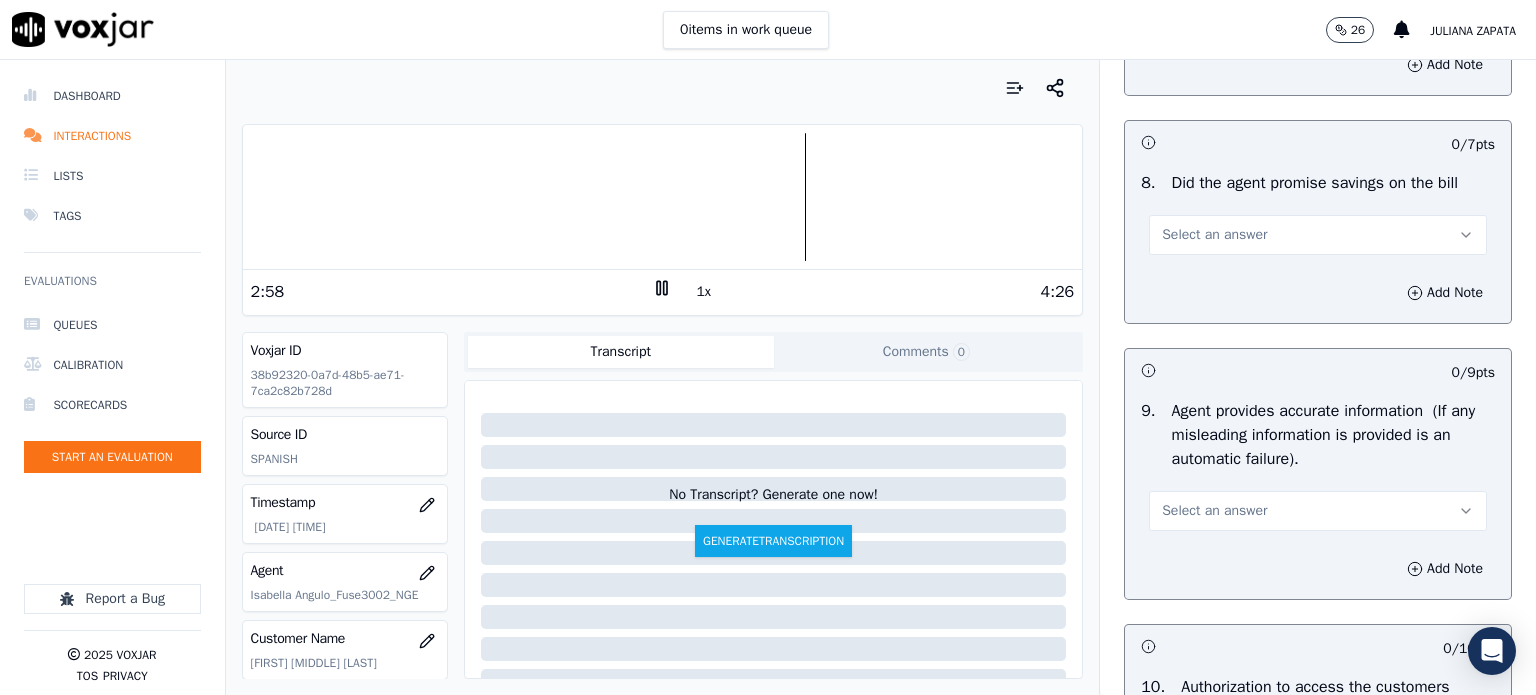 click on "Select an answer" at bounding box center (1214, 235) 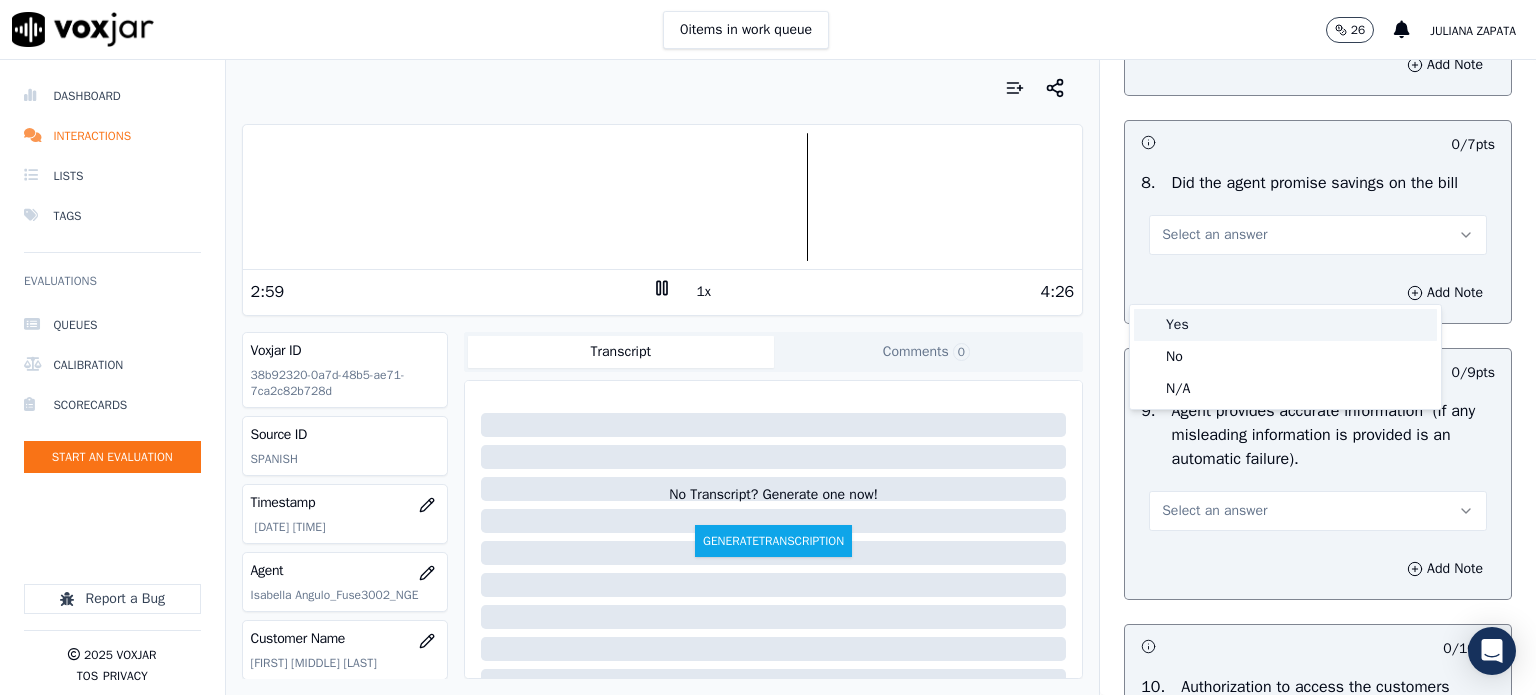 click on "Yes" at bounding box center (1285, 325) 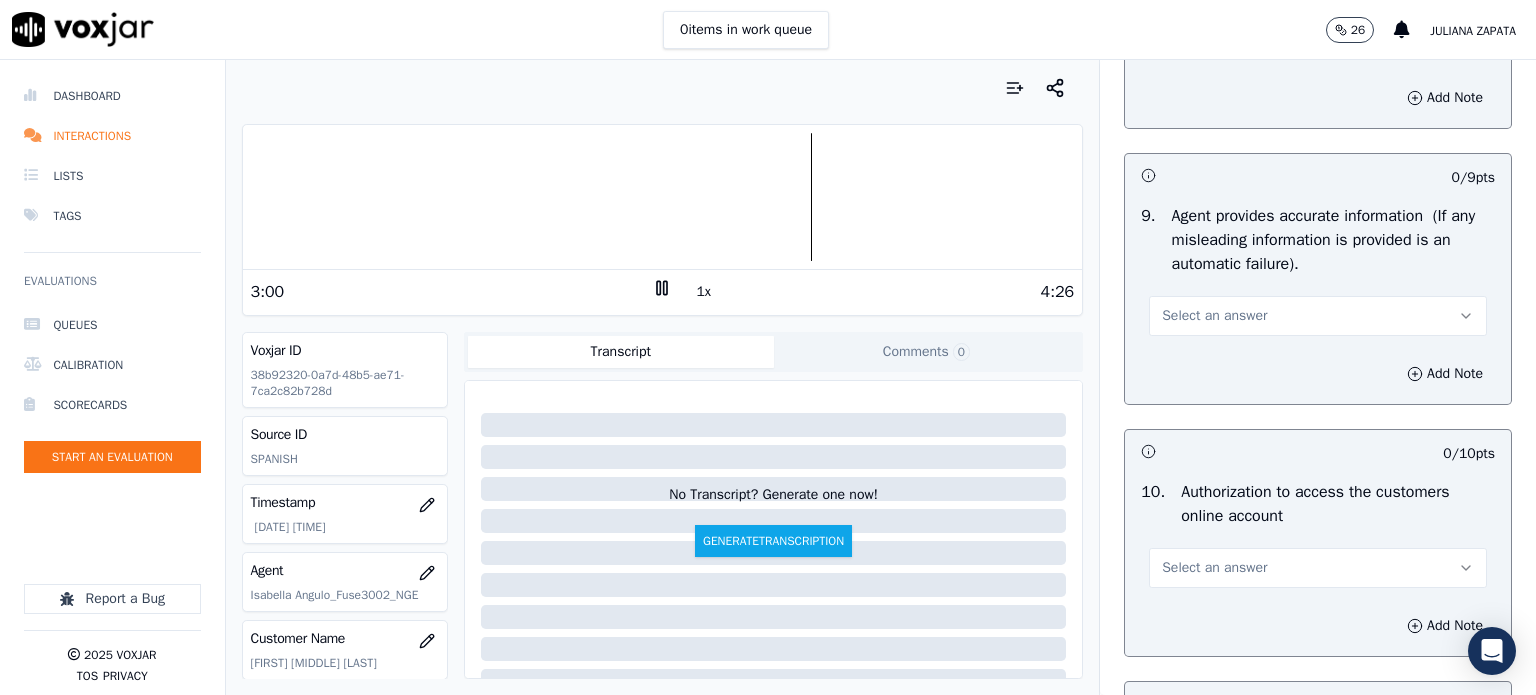 scroll, scrollTop: 2100, scrollLeft: 0, axis: vertical 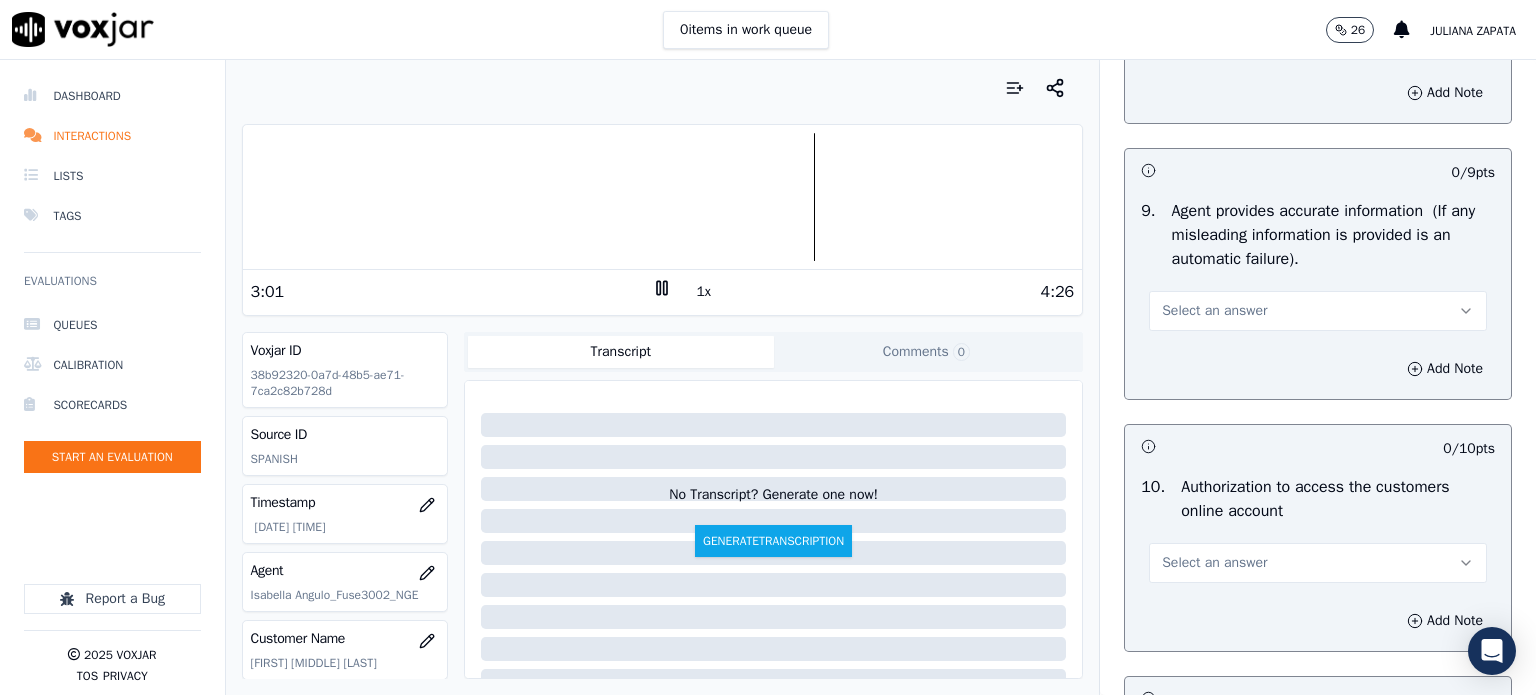 click on "Select an answer" at bounding box center (1214, 311) 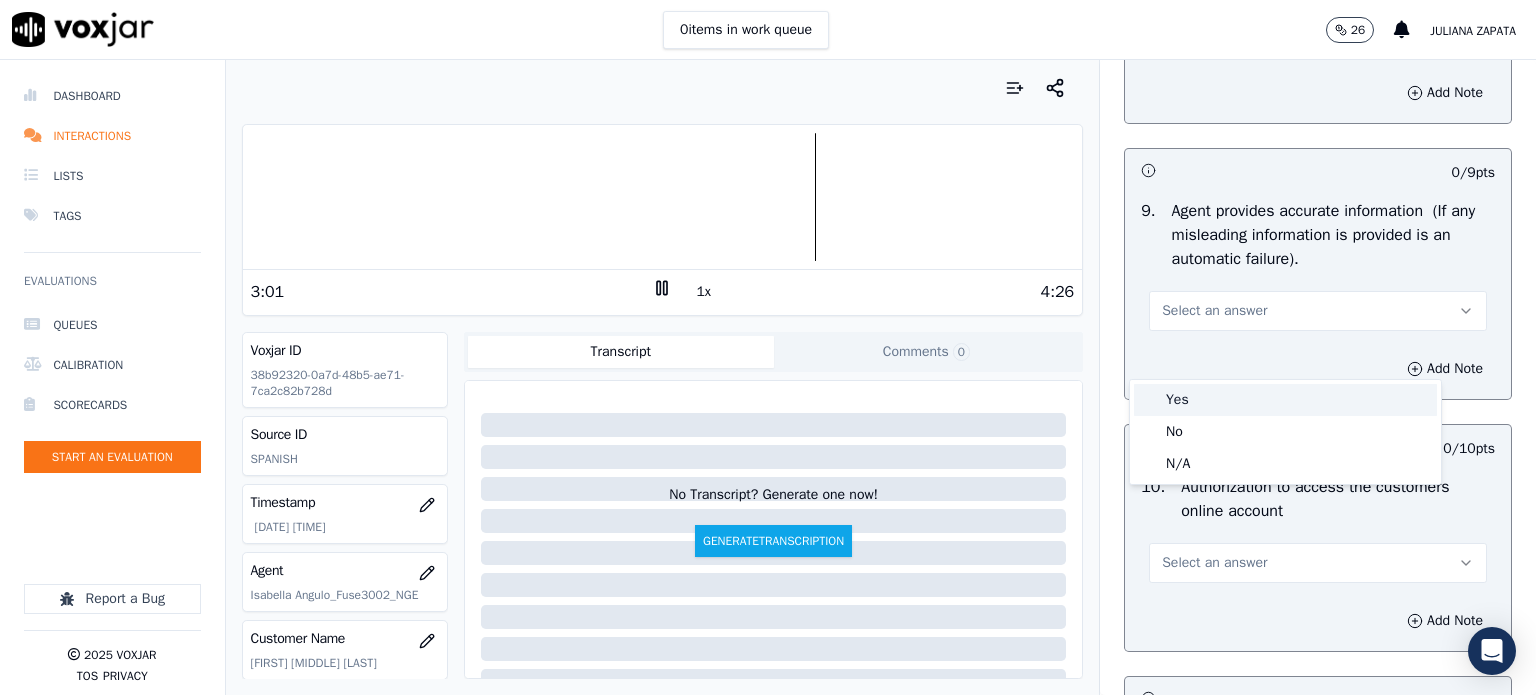 click on "Yes" at bounding box center (1285, 400) 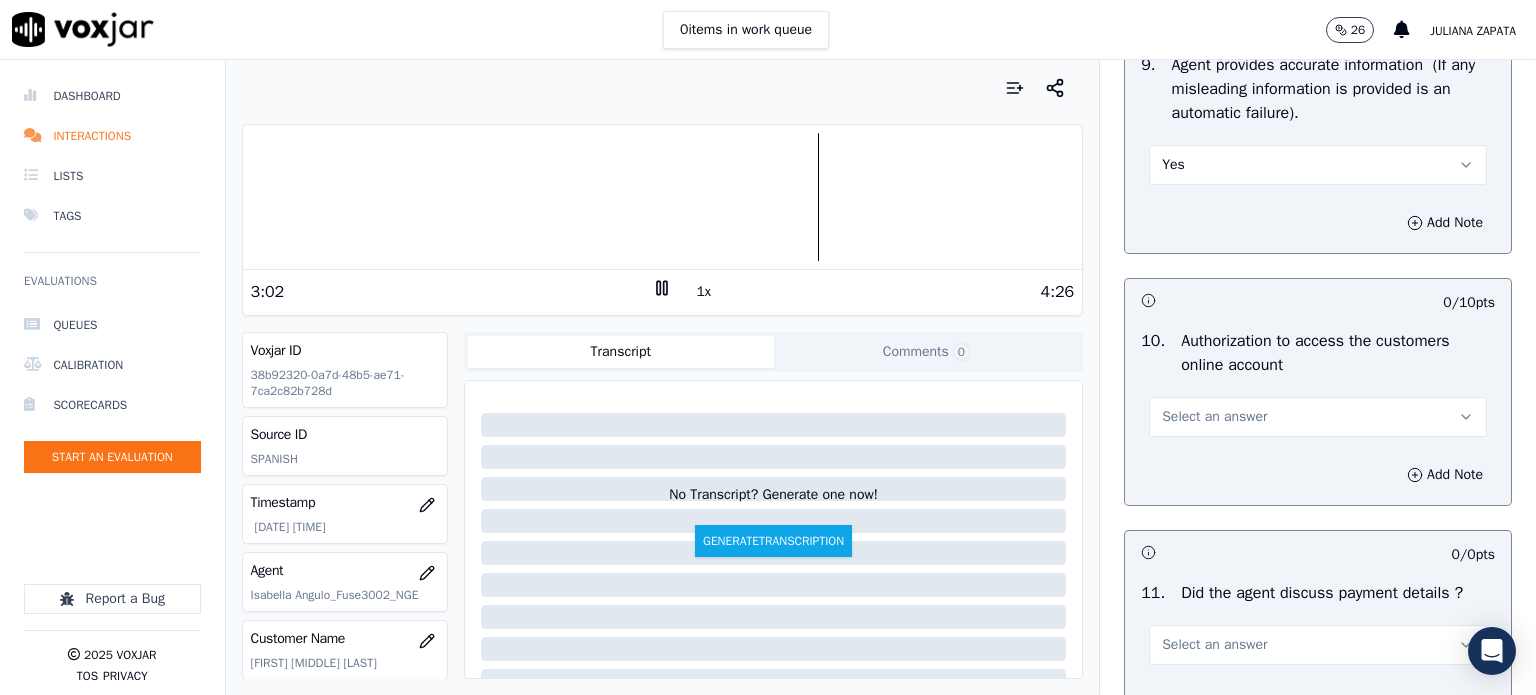 scroll, scrollTop: 2400, scrollLeft: 0, axis: vertical 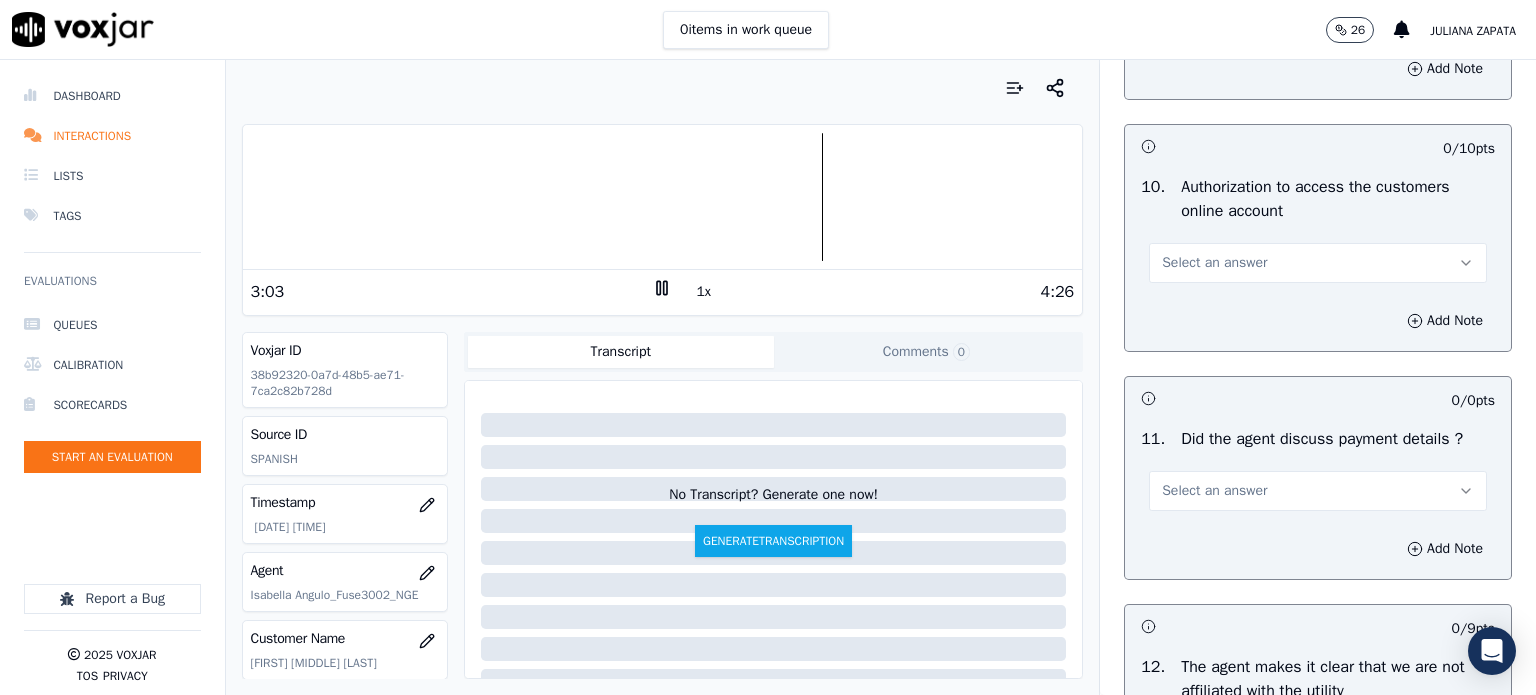 click on "Select an answer" at bounding box center [1214, 263] 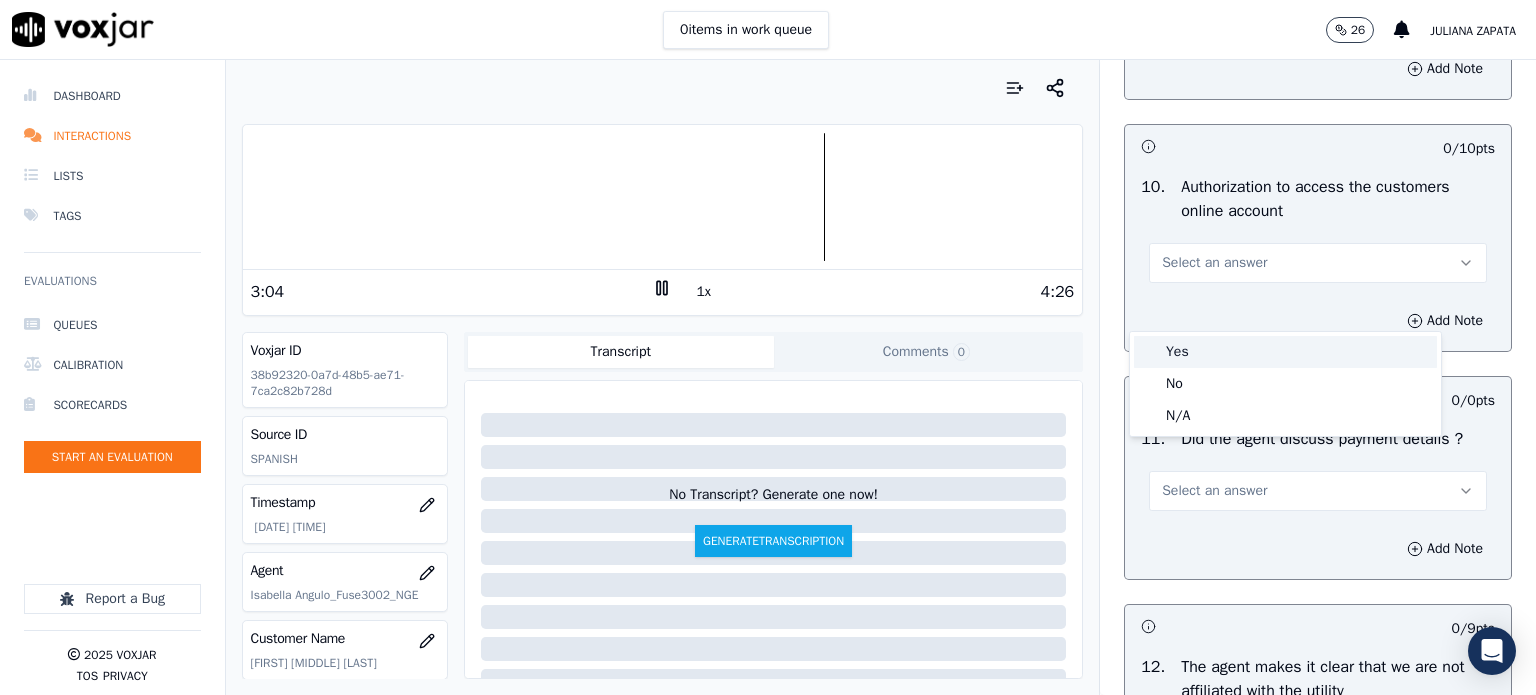 click on "Yes" at bounding box center (1285, 352) 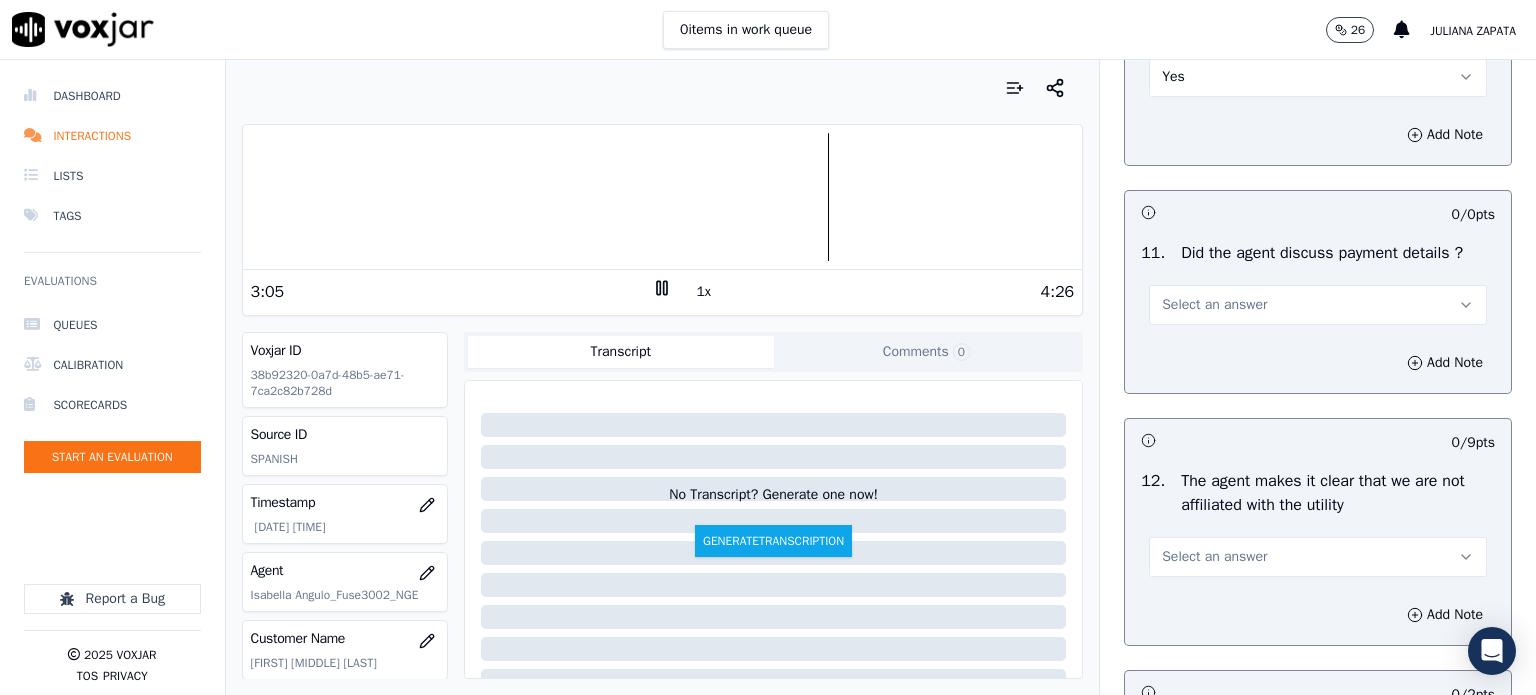 scroll, scrollTop: 2600, scrollLeft: 0, axis: vertical 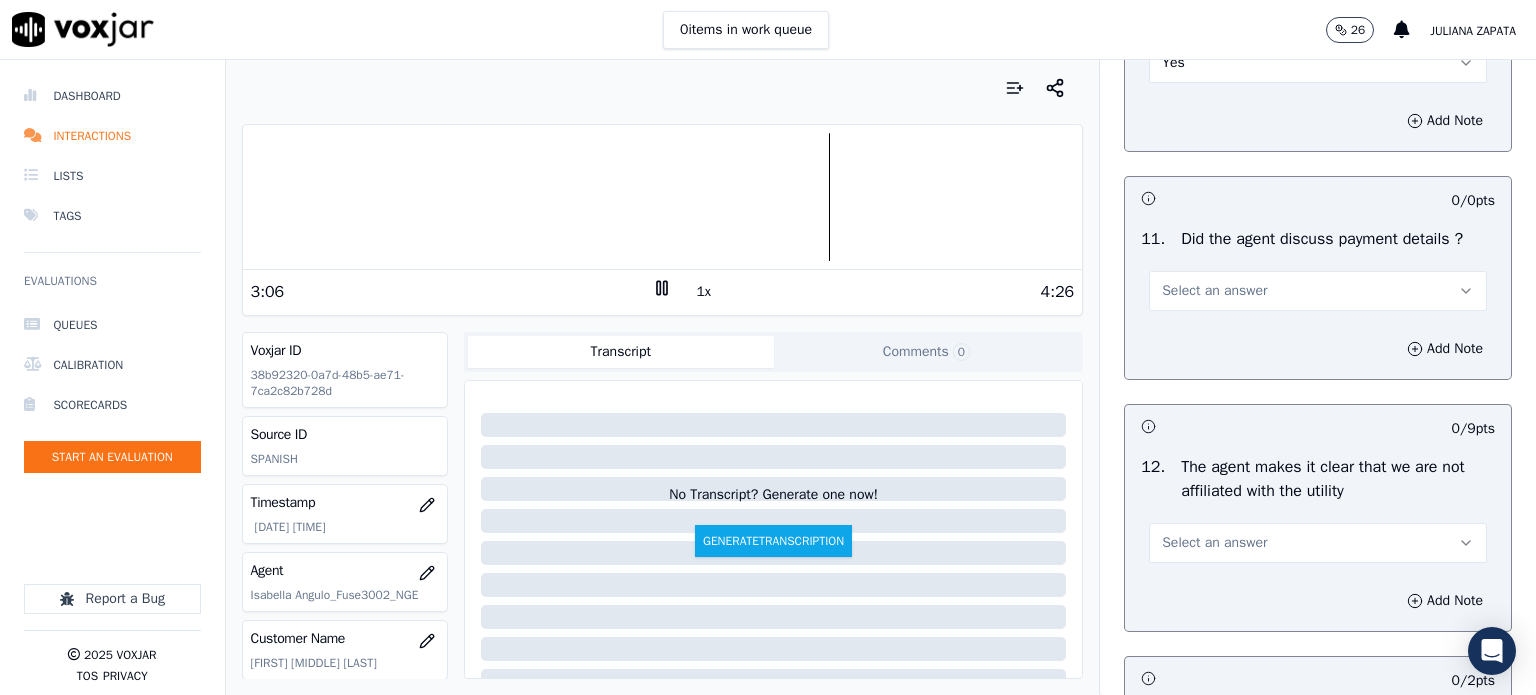 click on "Select an answer" at bounding box center [1214, 291] 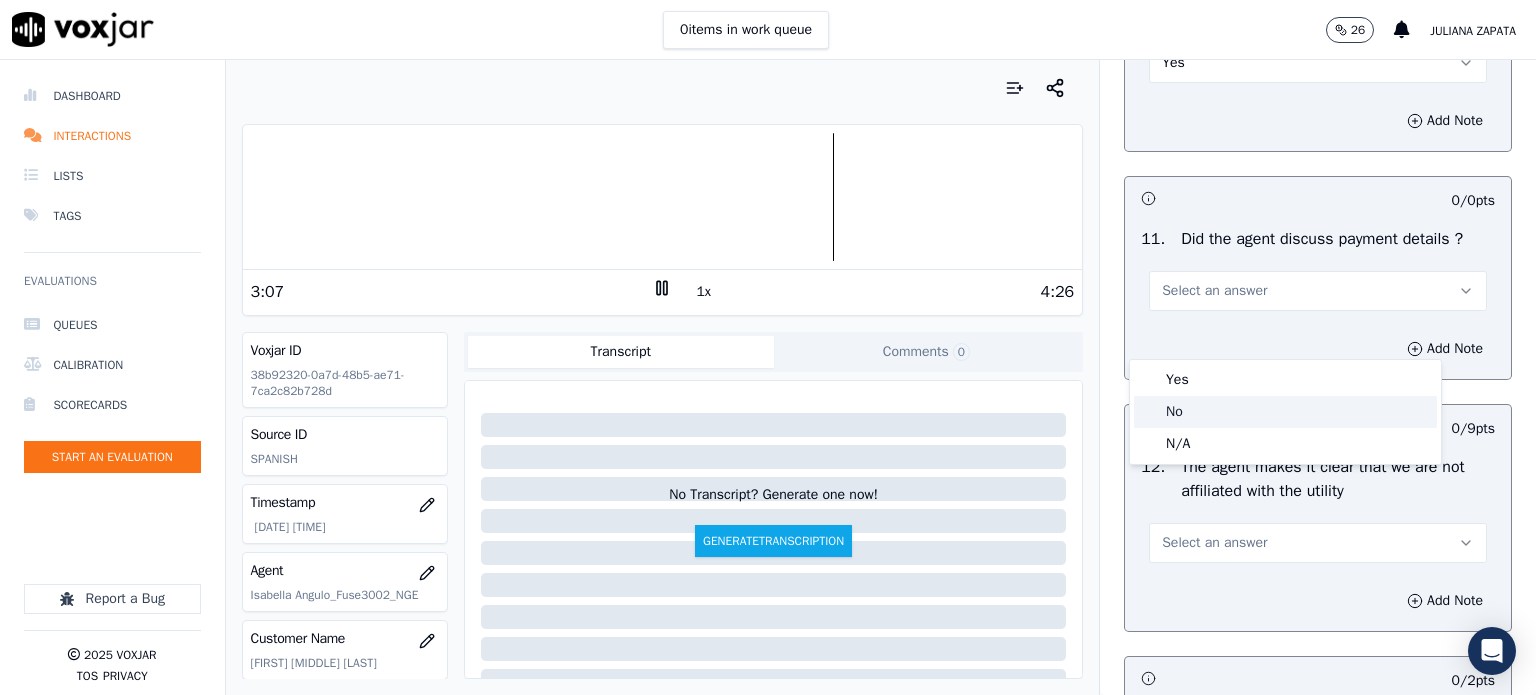 click on "No" 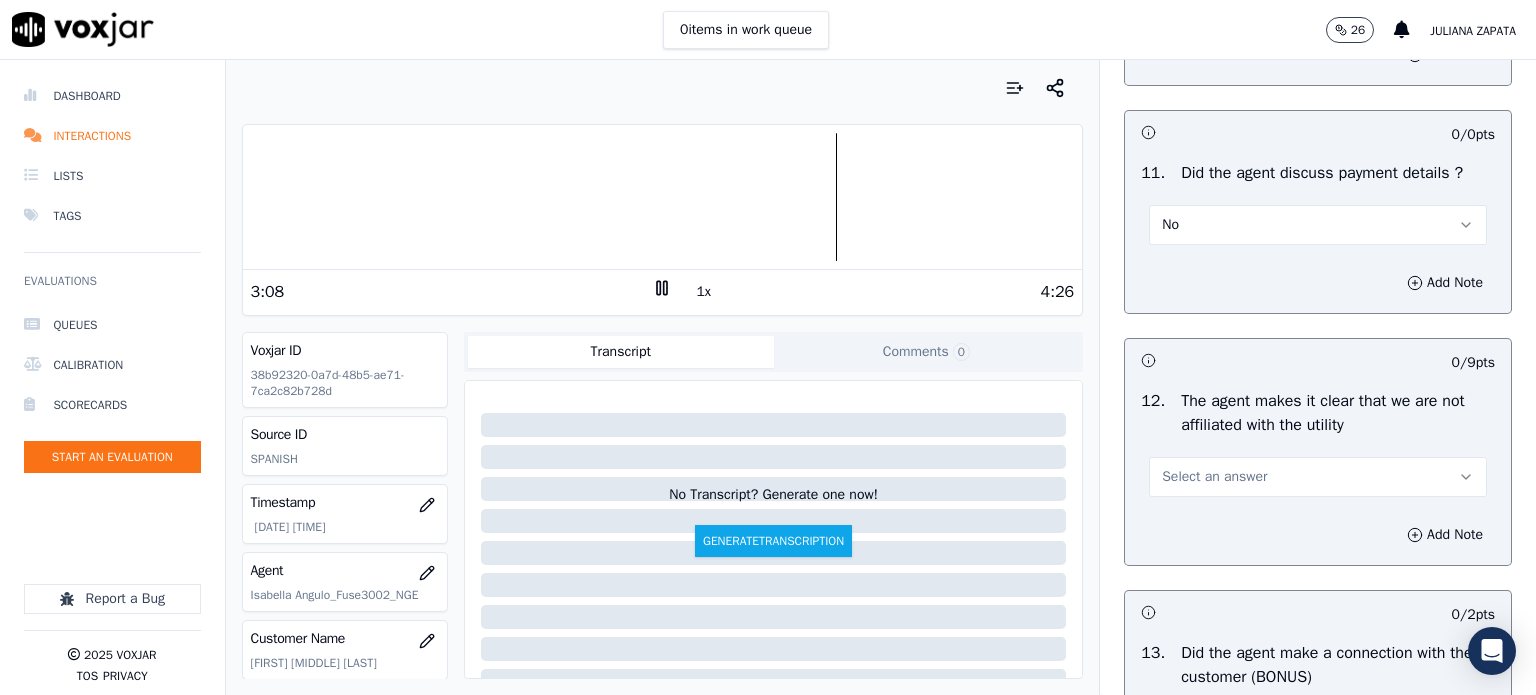 scroll, scrollTop: 2800, scrollLeft: 0, axis: vertical 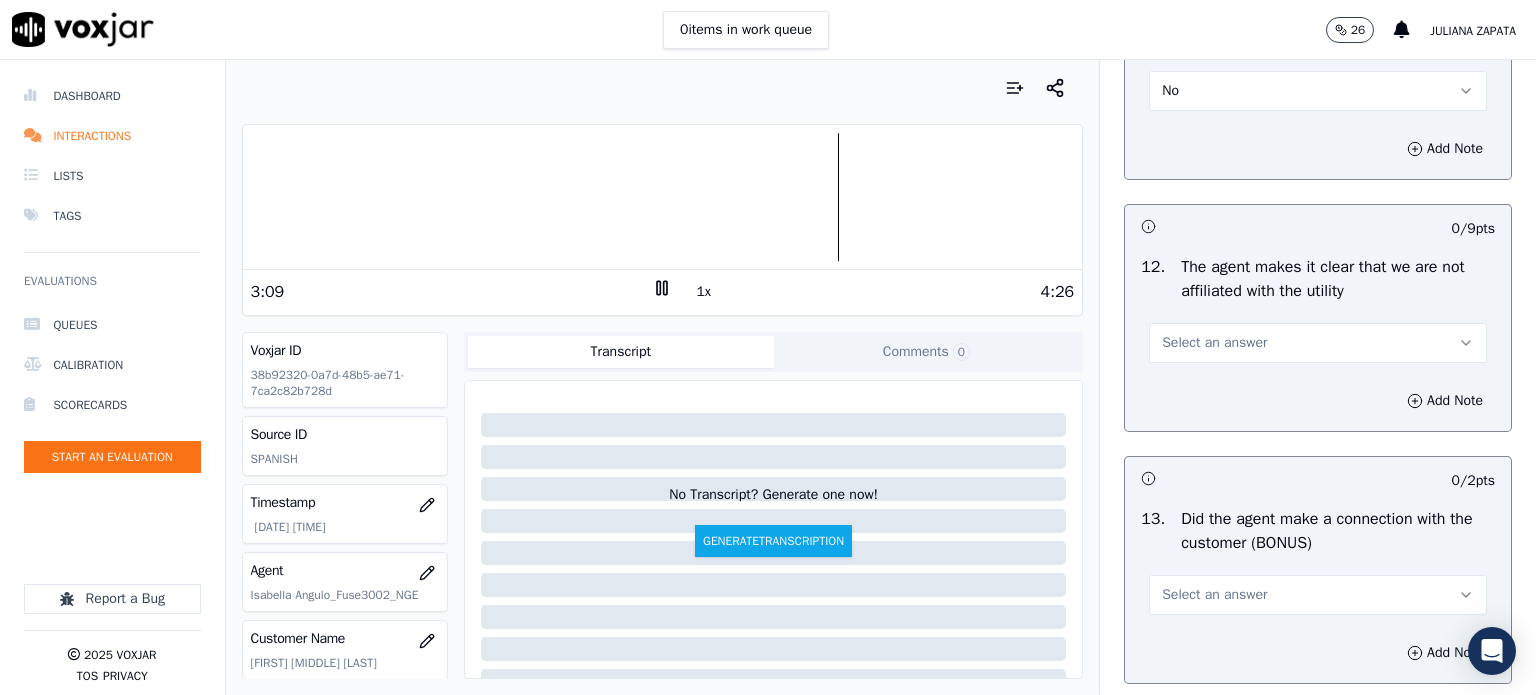 type 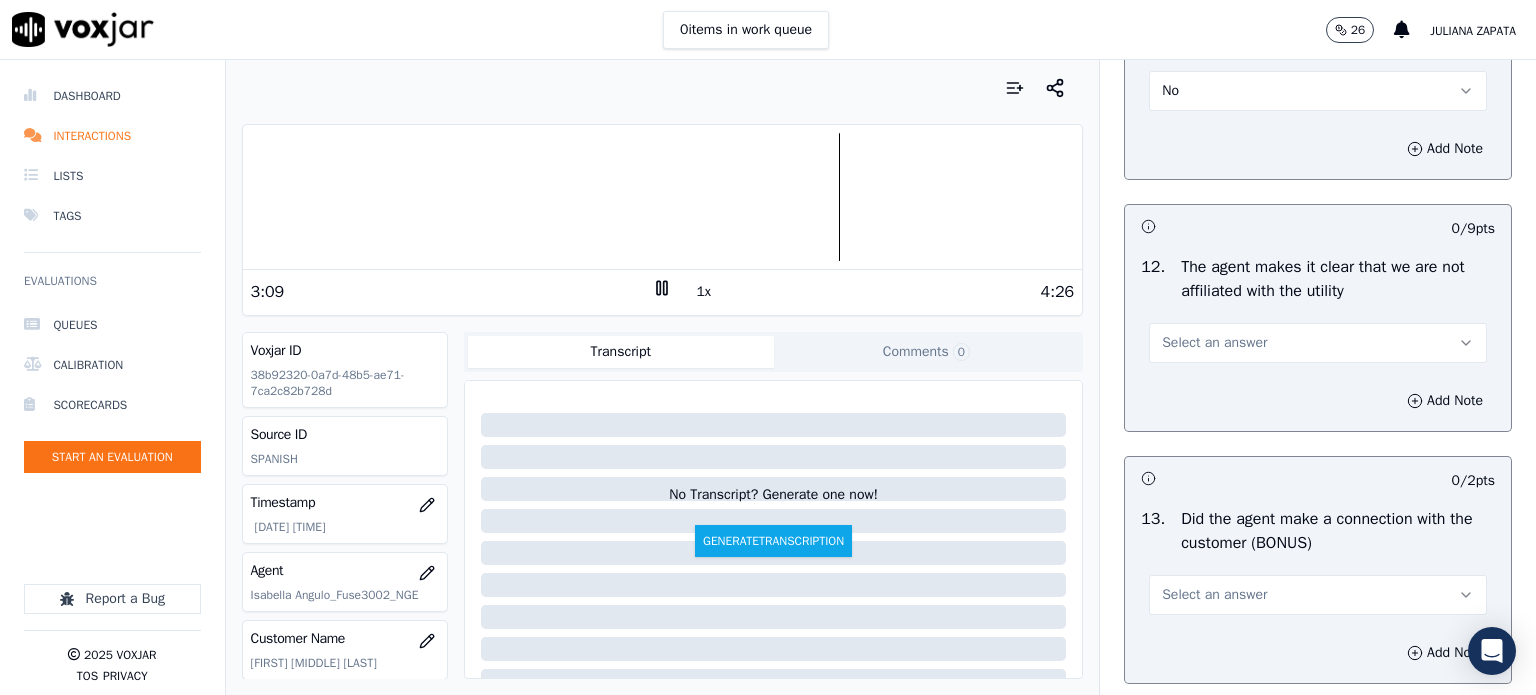 click on "Select an answer" at bounding box center [1214, 343] 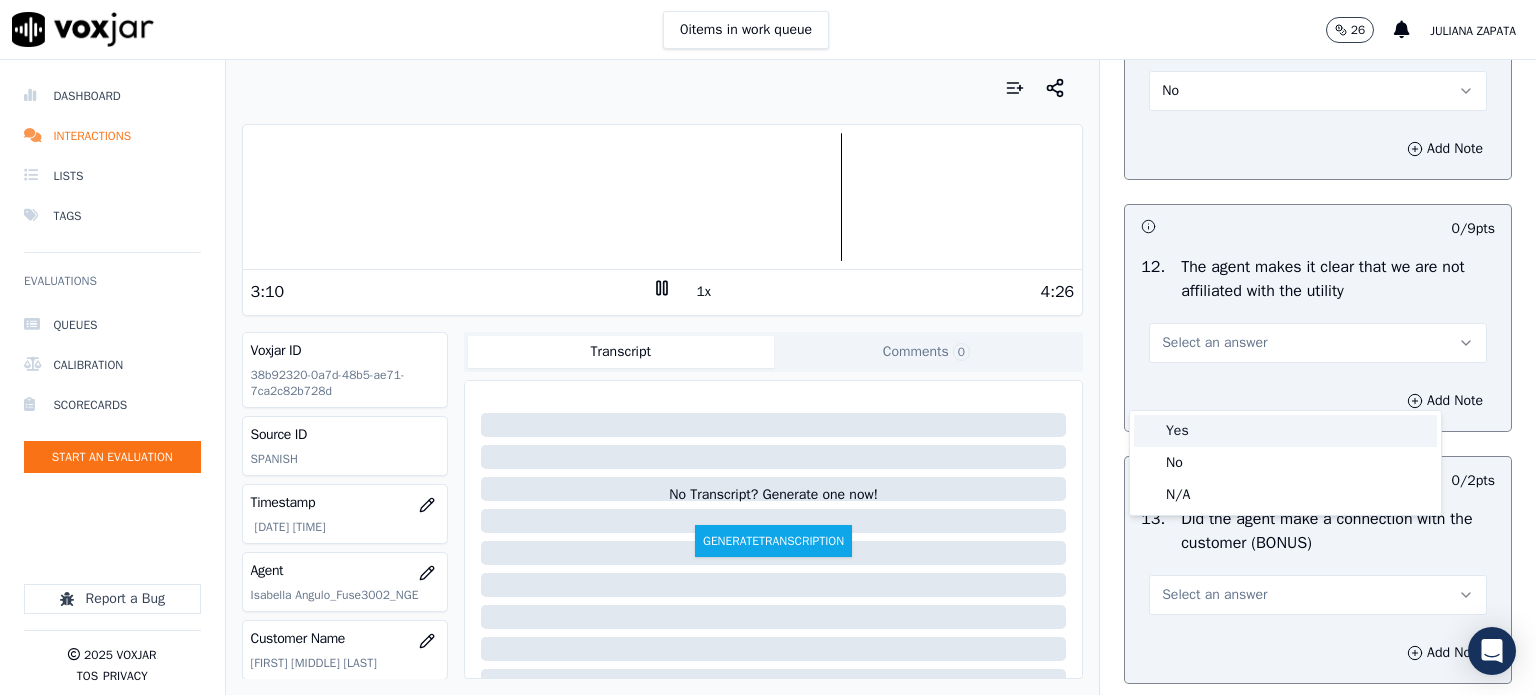 click on "Yes" at bounding box center [1285, 431] 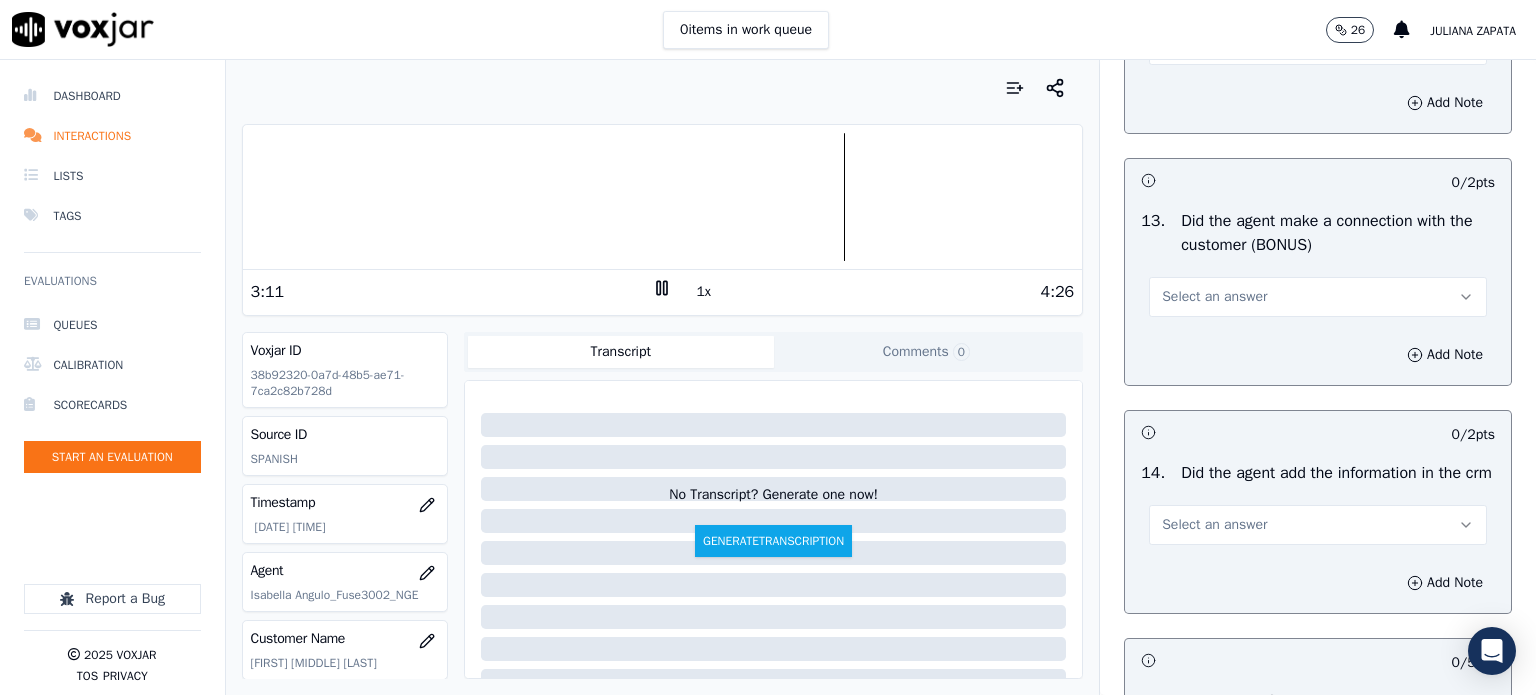 scroll, scrollTop: 3100, scrollLeft: 0, axis: vertical 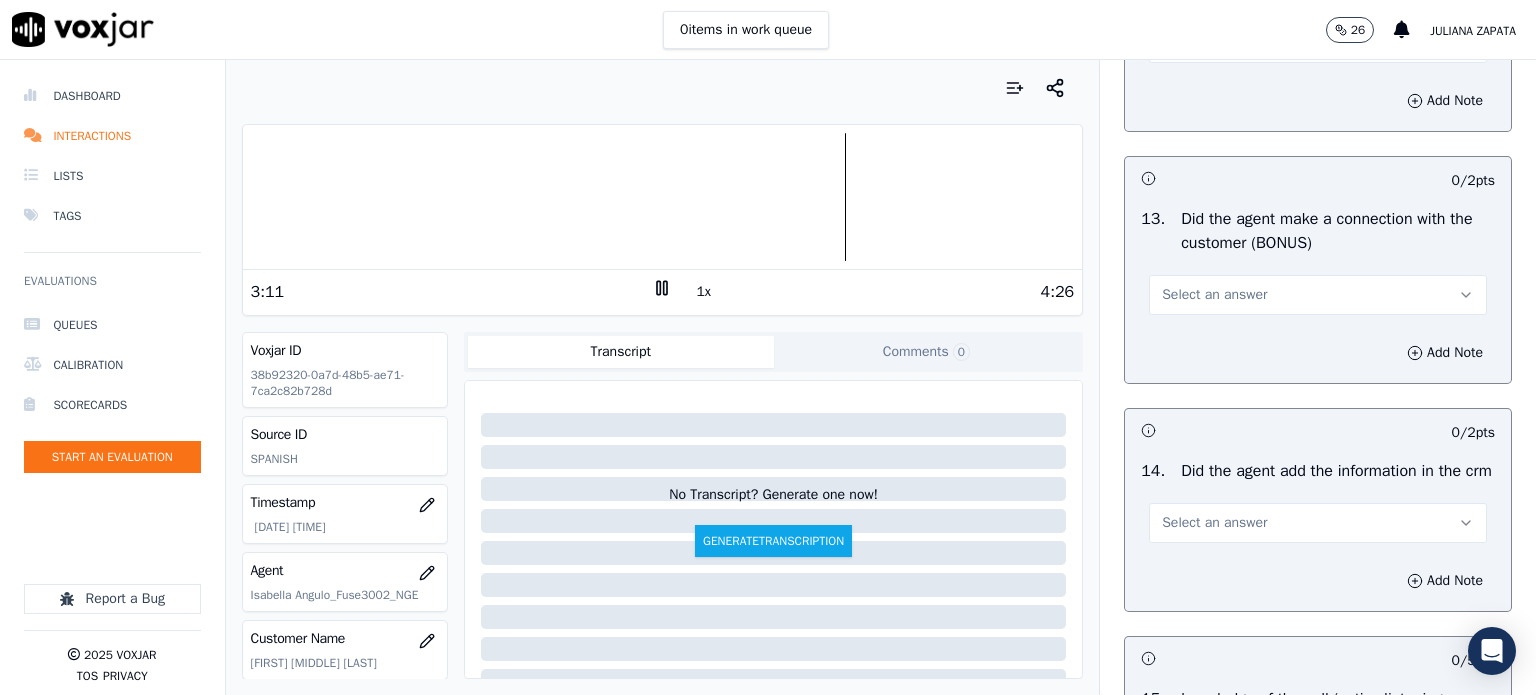 click on "Select an answer" at bounding box center [1214, 295] 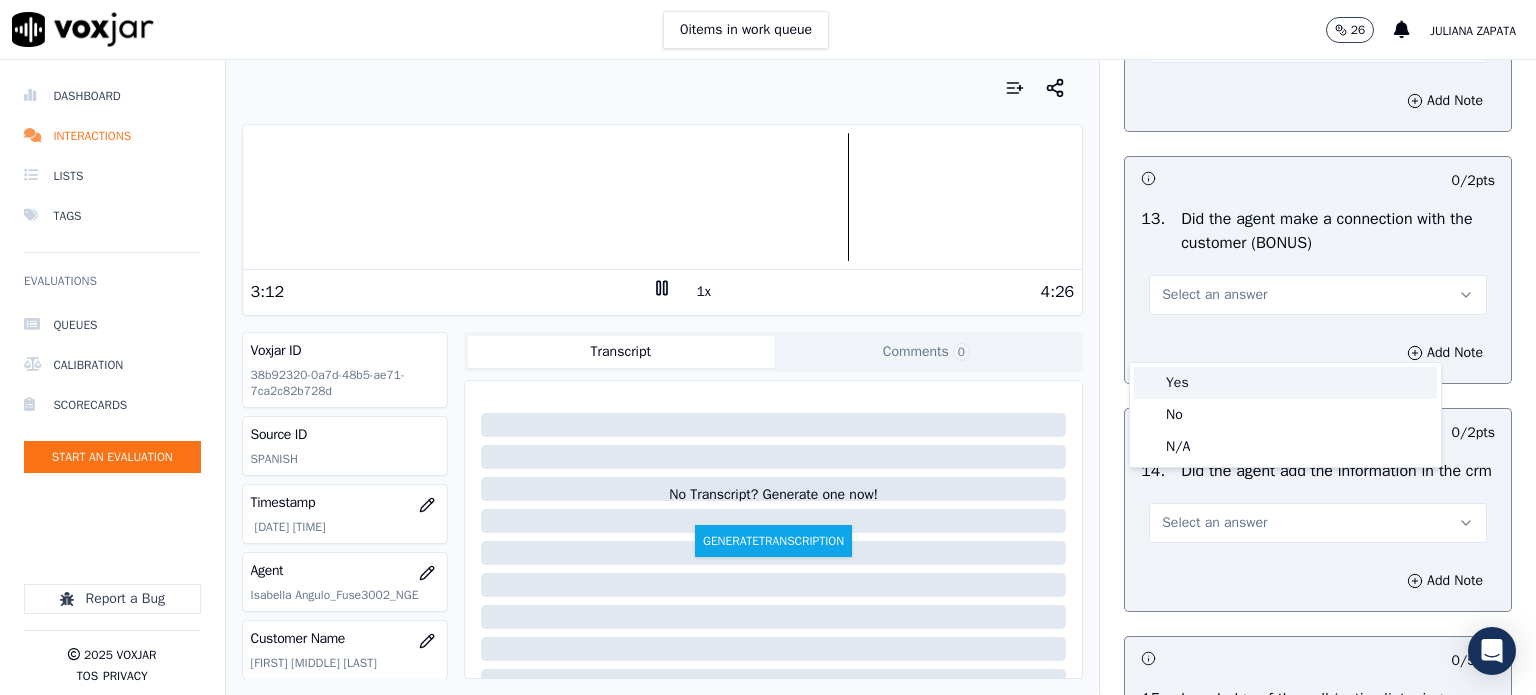 click on "Yes" at bounding box center [1285, 383] 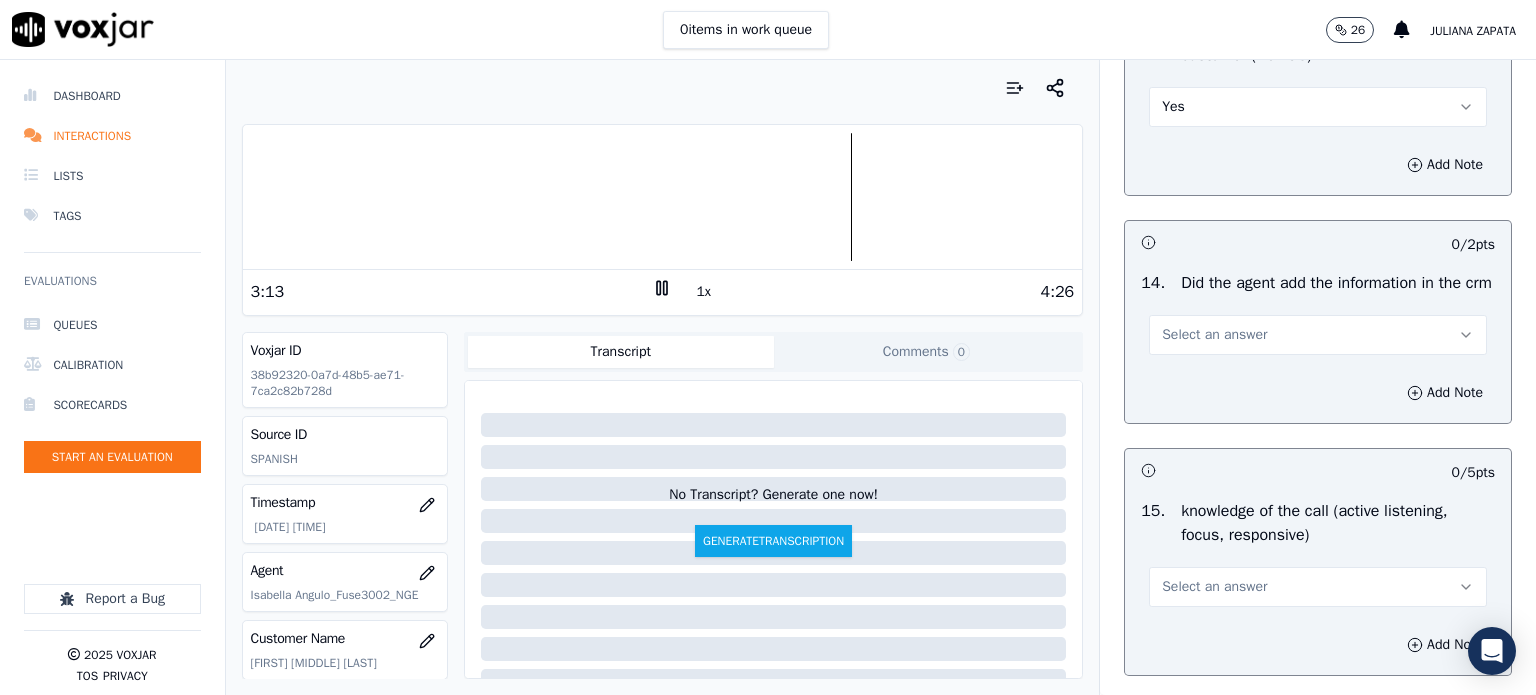 scroll, scrollTop: 3300, scrollLeft: 0, axis: vertical 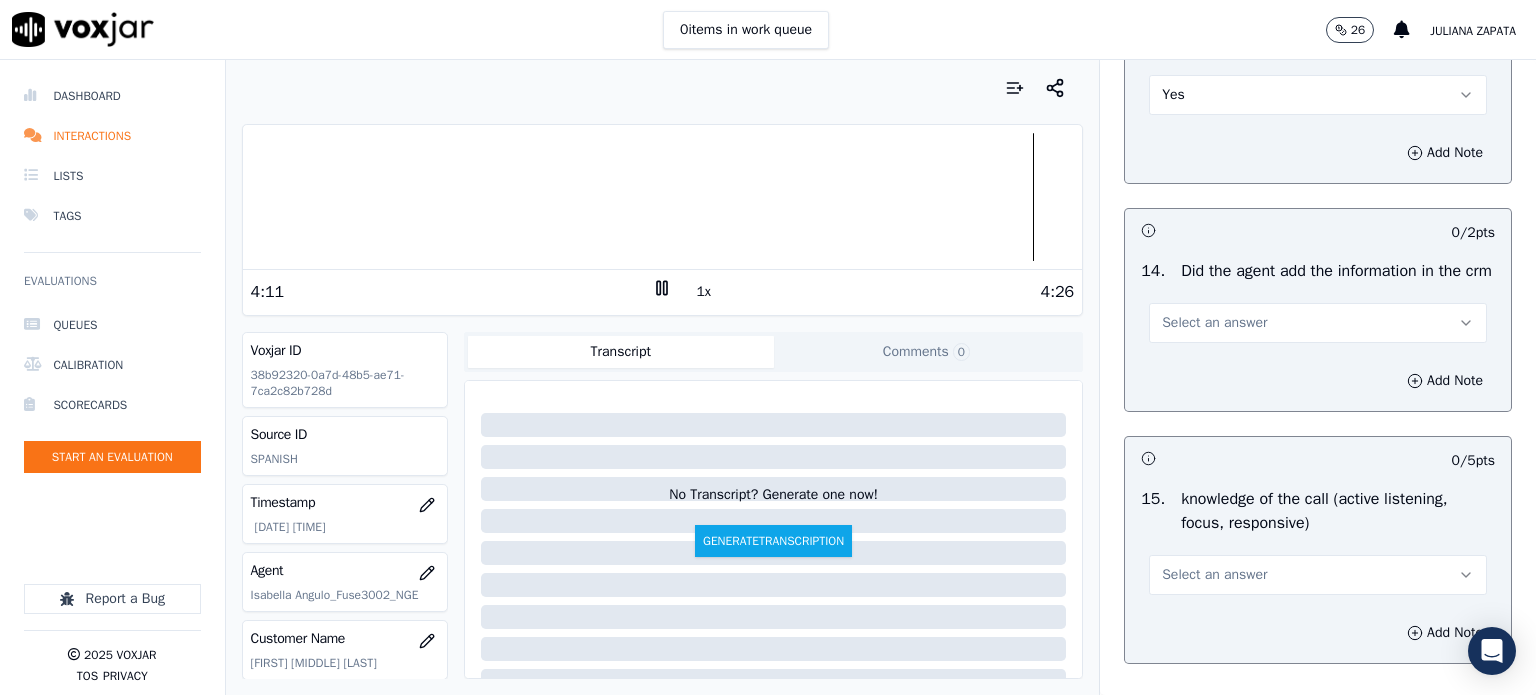 click on "Select an answer" at bounding box center (1214, 323) 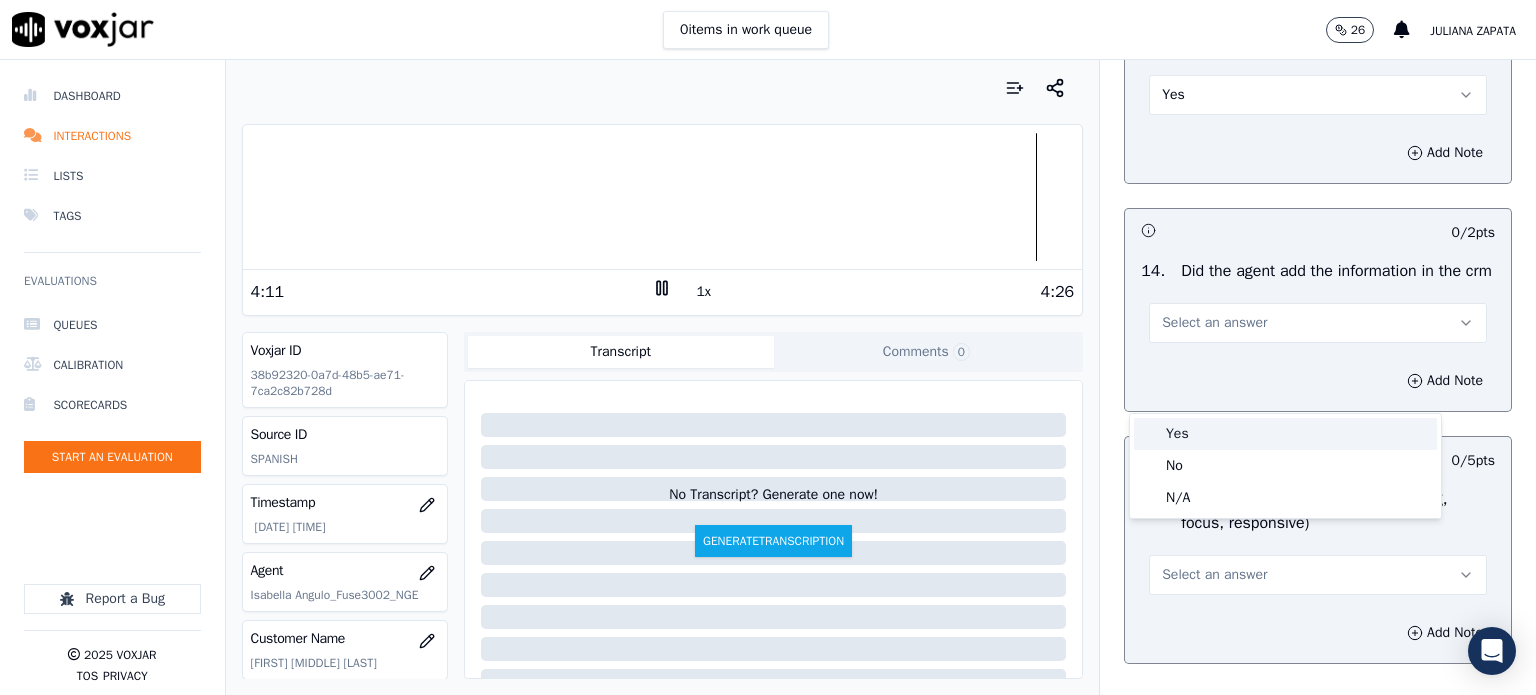 click on "Yes" at bounding box center [1285, 434] 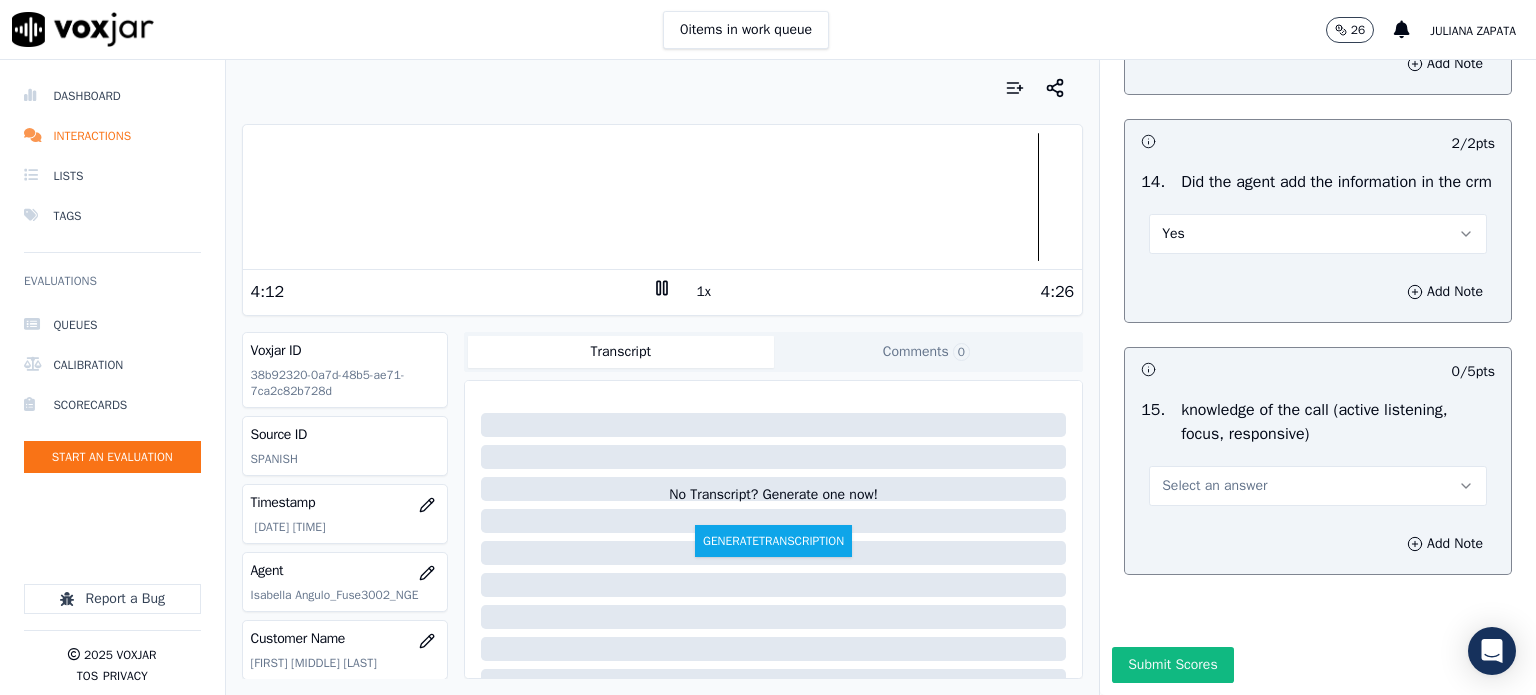 scroll, scrollTop: 3500, scrollLeft: 0, axis: vertical 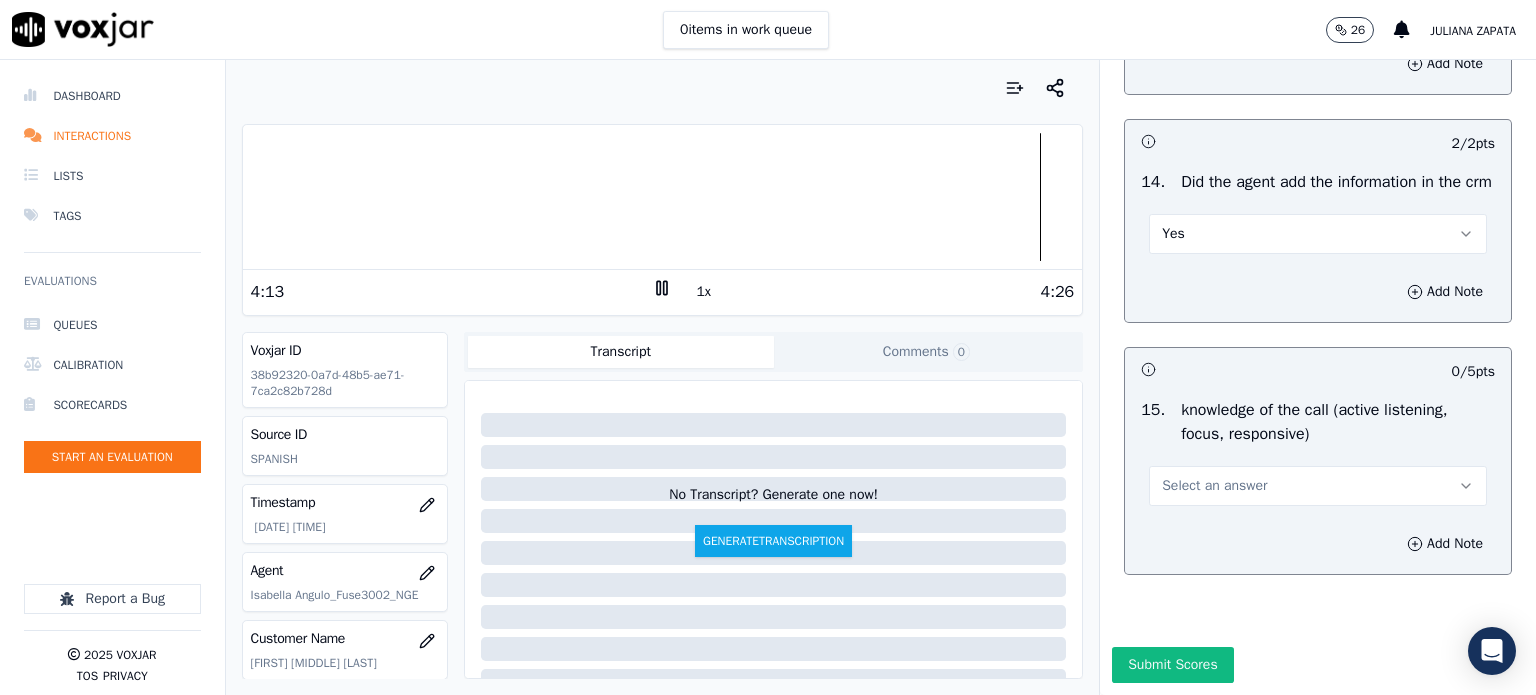 click on "Select an answer" at bounding box center (1214, 486) 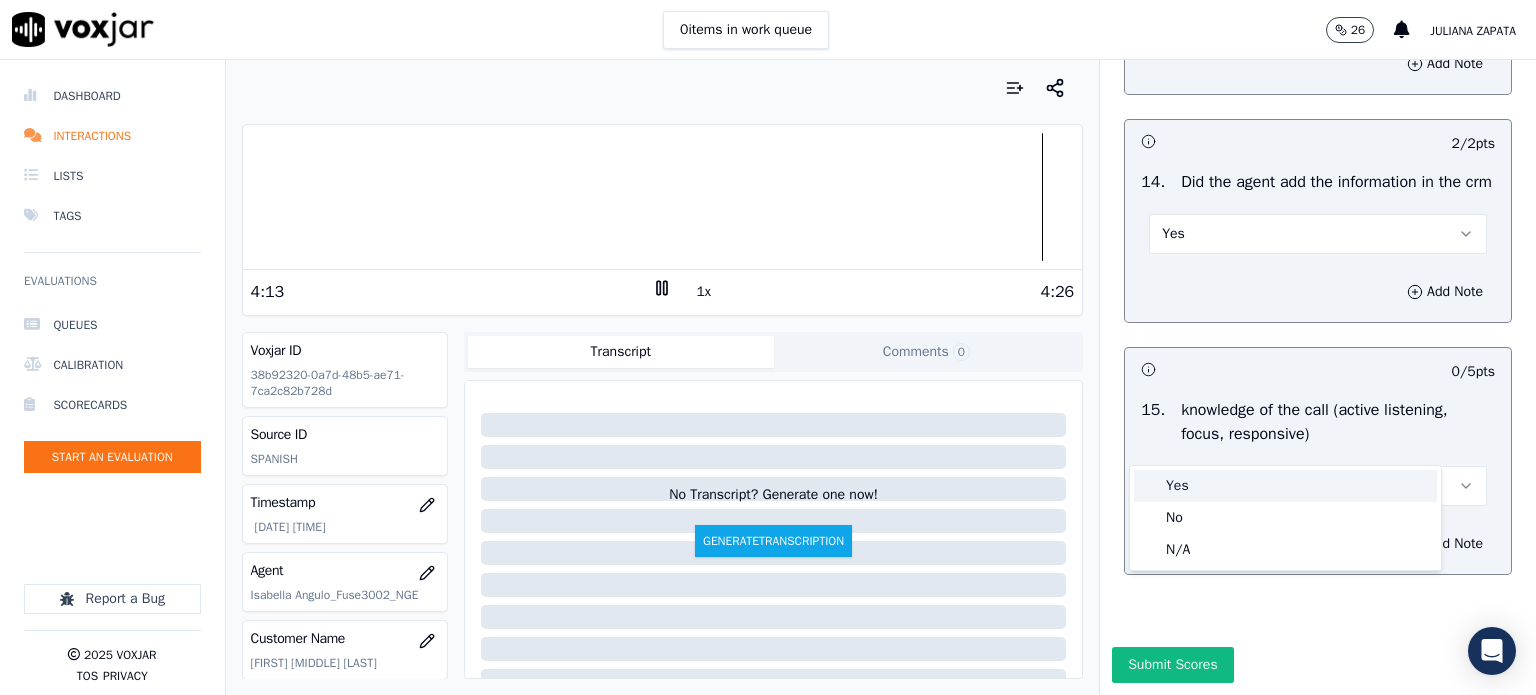 click on "Yes" at bounding box center (1285, 486) 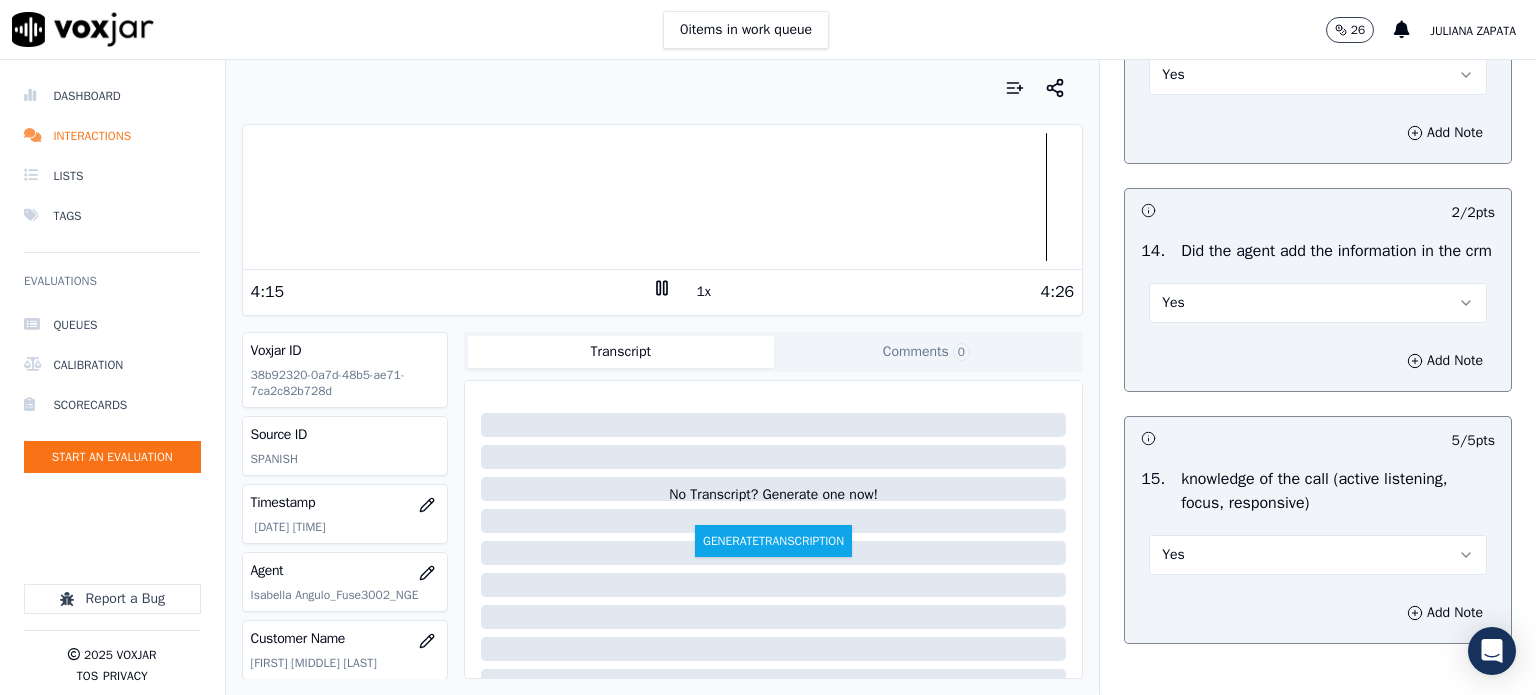 scroll, scrollTop: 3500, scrollLeft: 0, axis: vertical 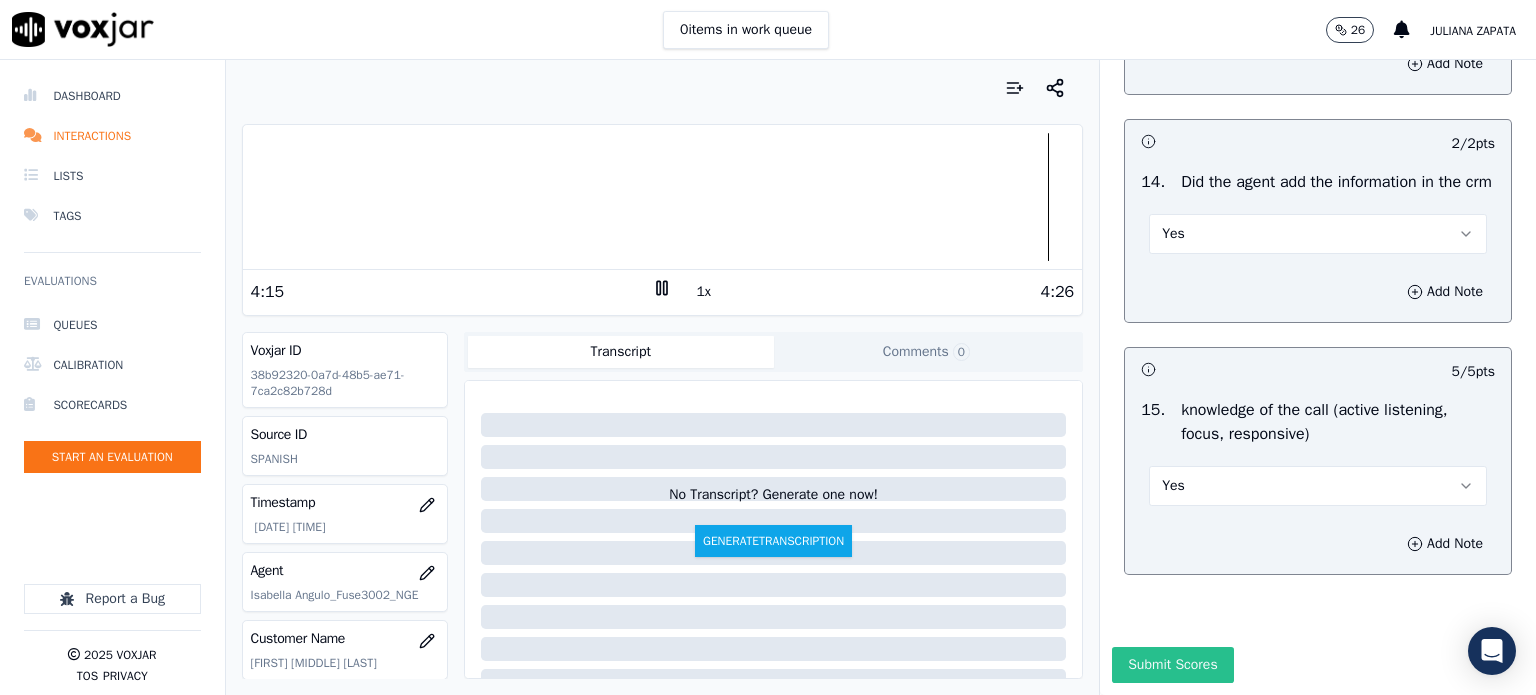 click on "Submit Scores" at bounding box center (1172, 665) 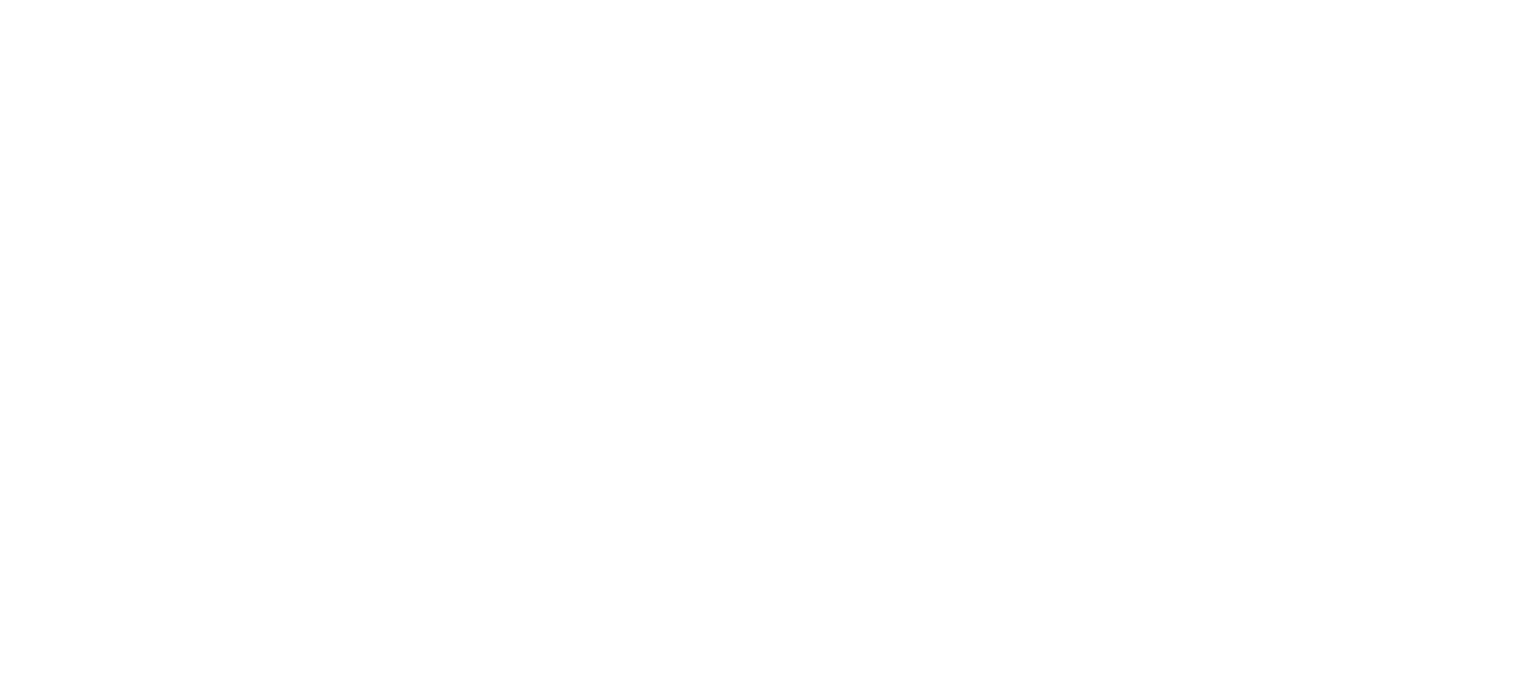 scroll, scrollTop: 0, scrollLeft: 0, axis: both 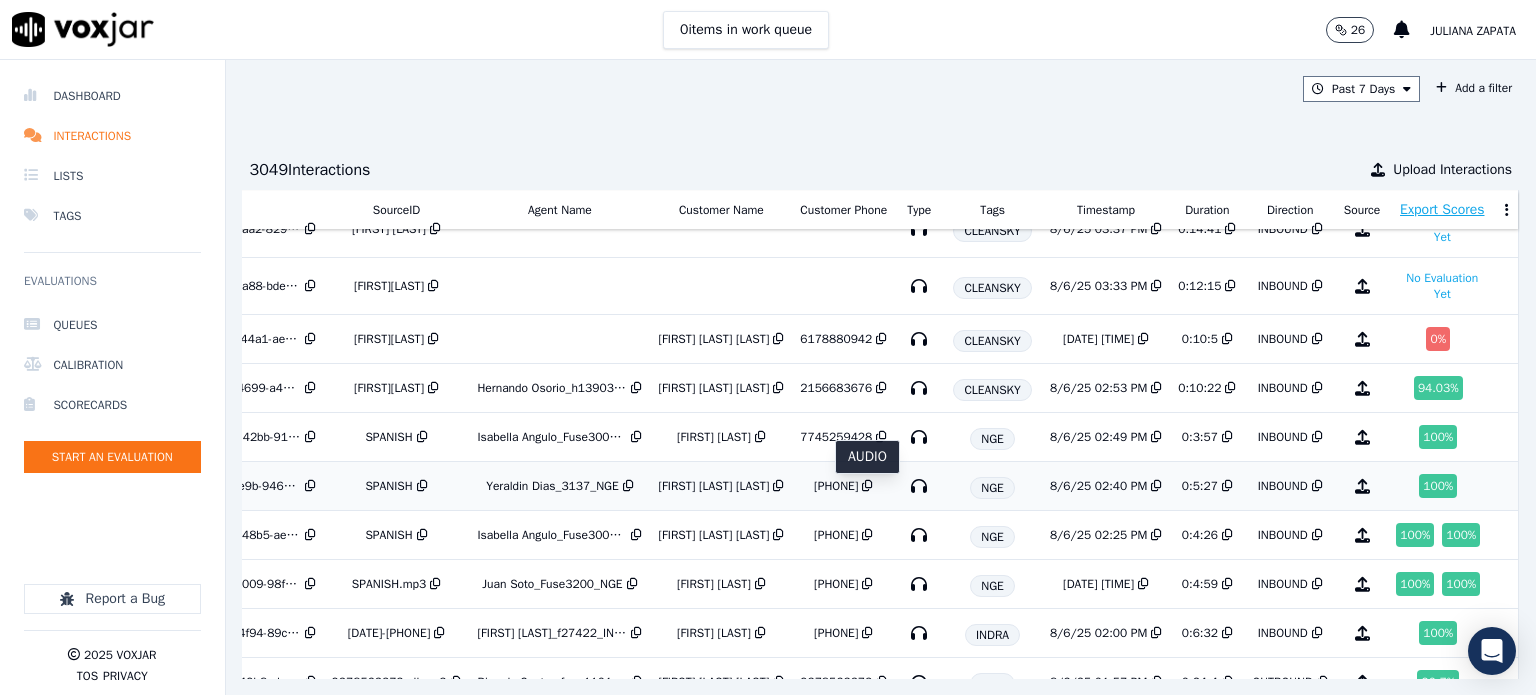 click at bounding box center [919, 486] 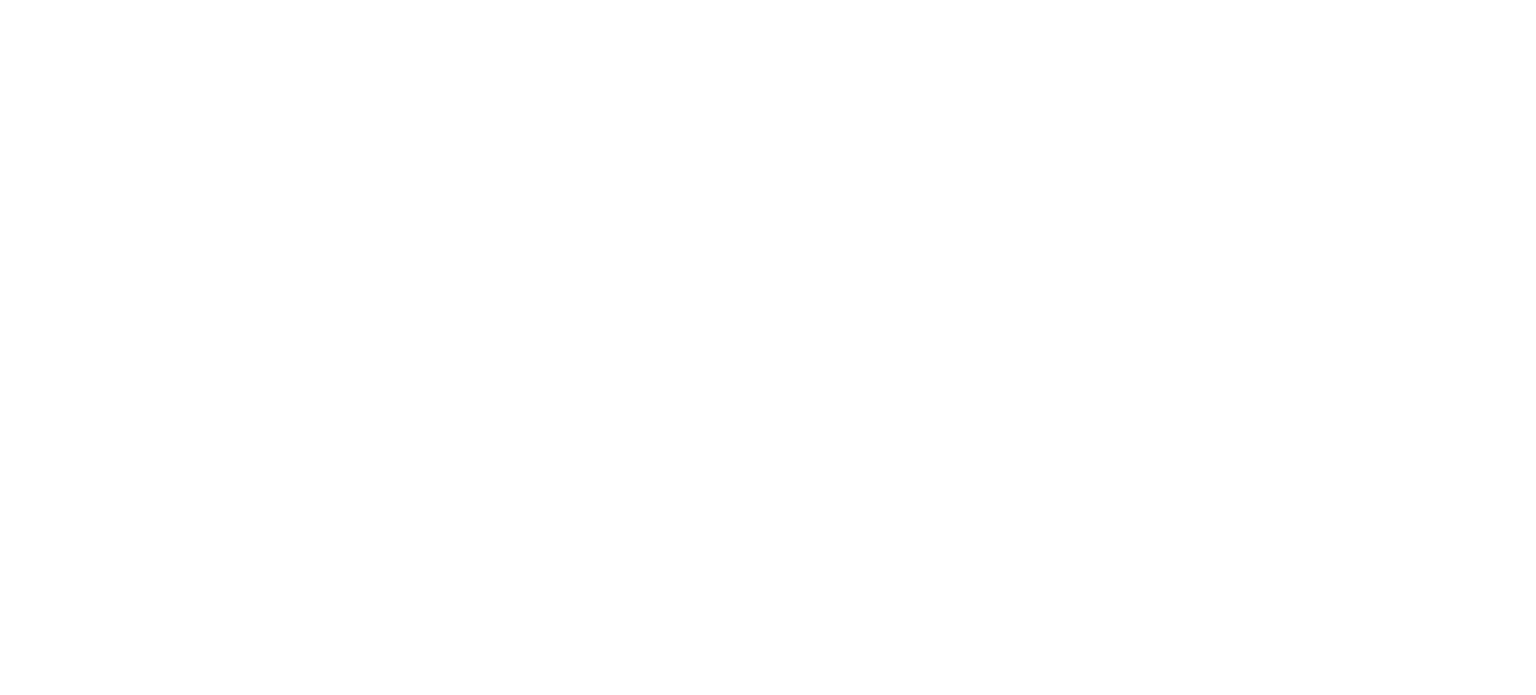 scroll, scrollTop: 0, scrollLeft: 0, axis: both 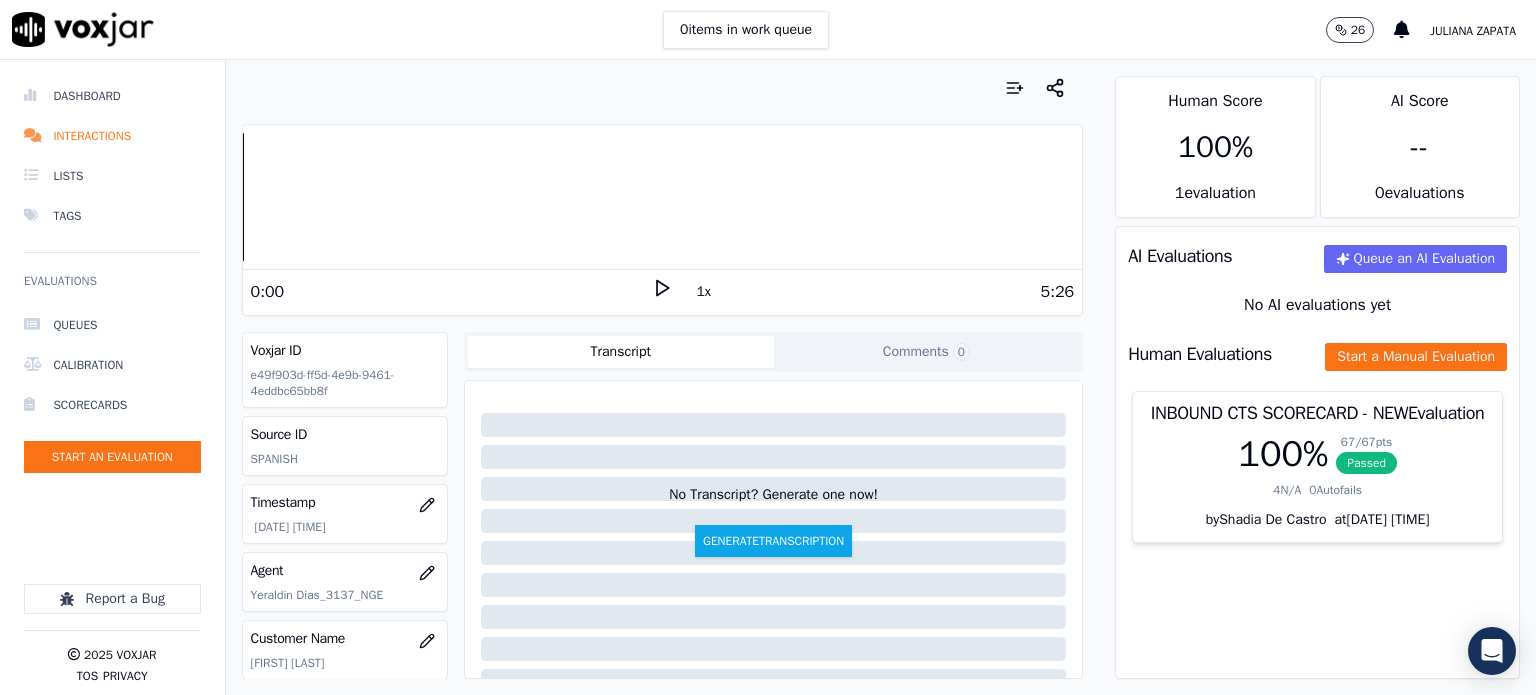 click 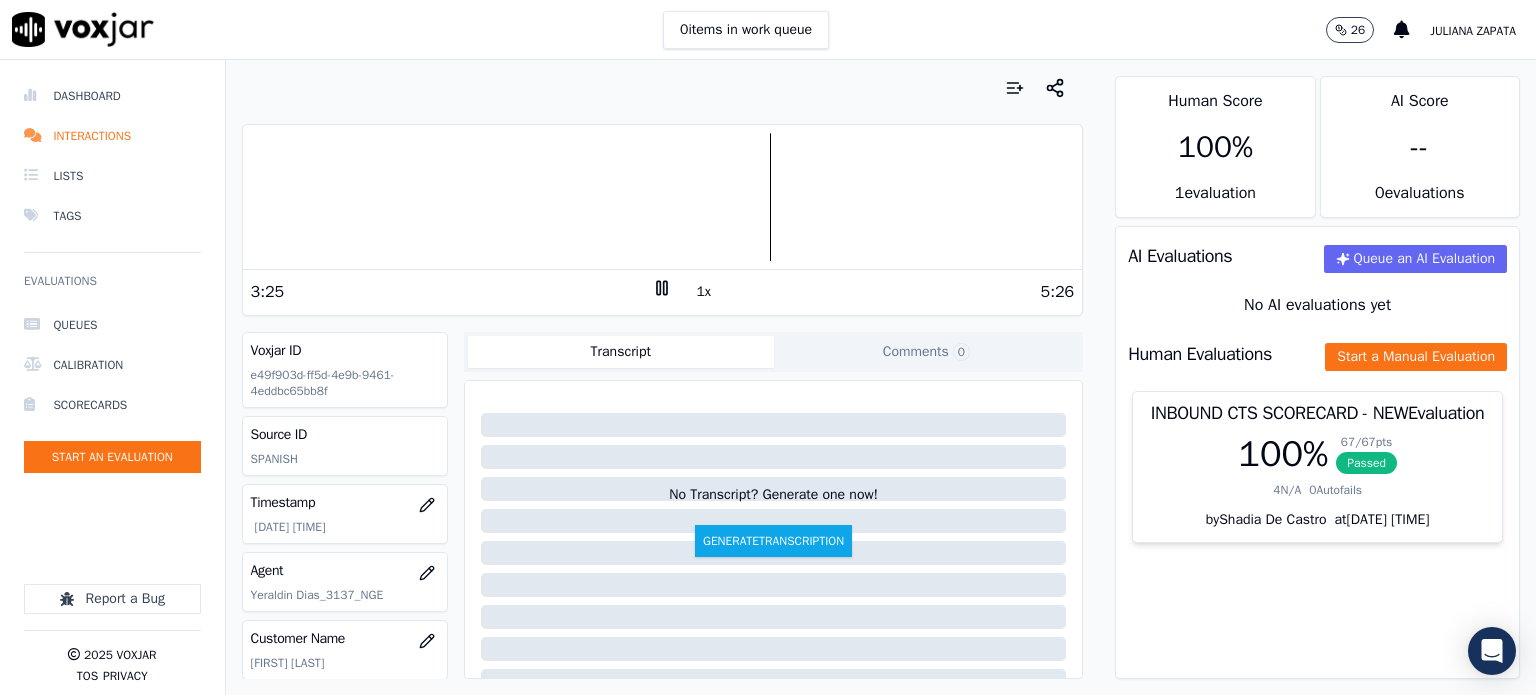 click on "5:26" at bounding box center (873, 292) 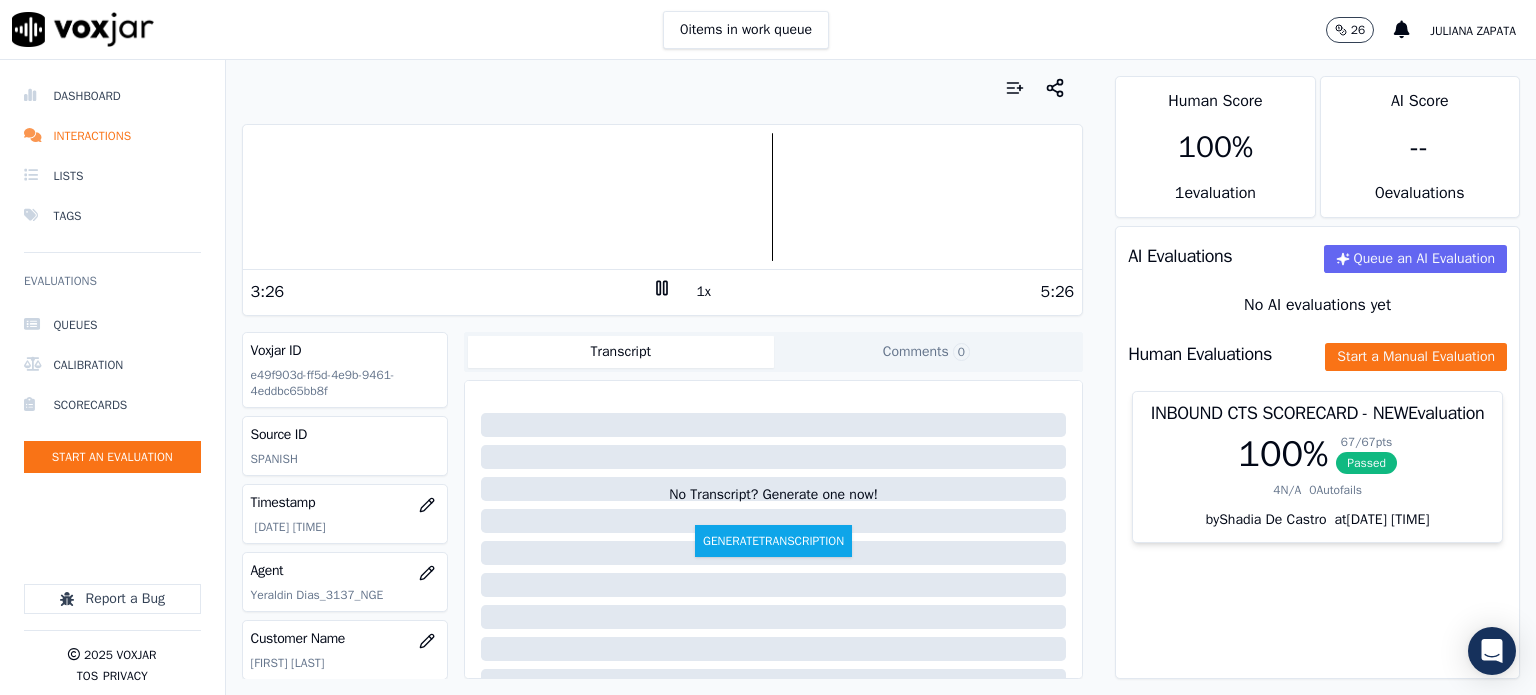 click 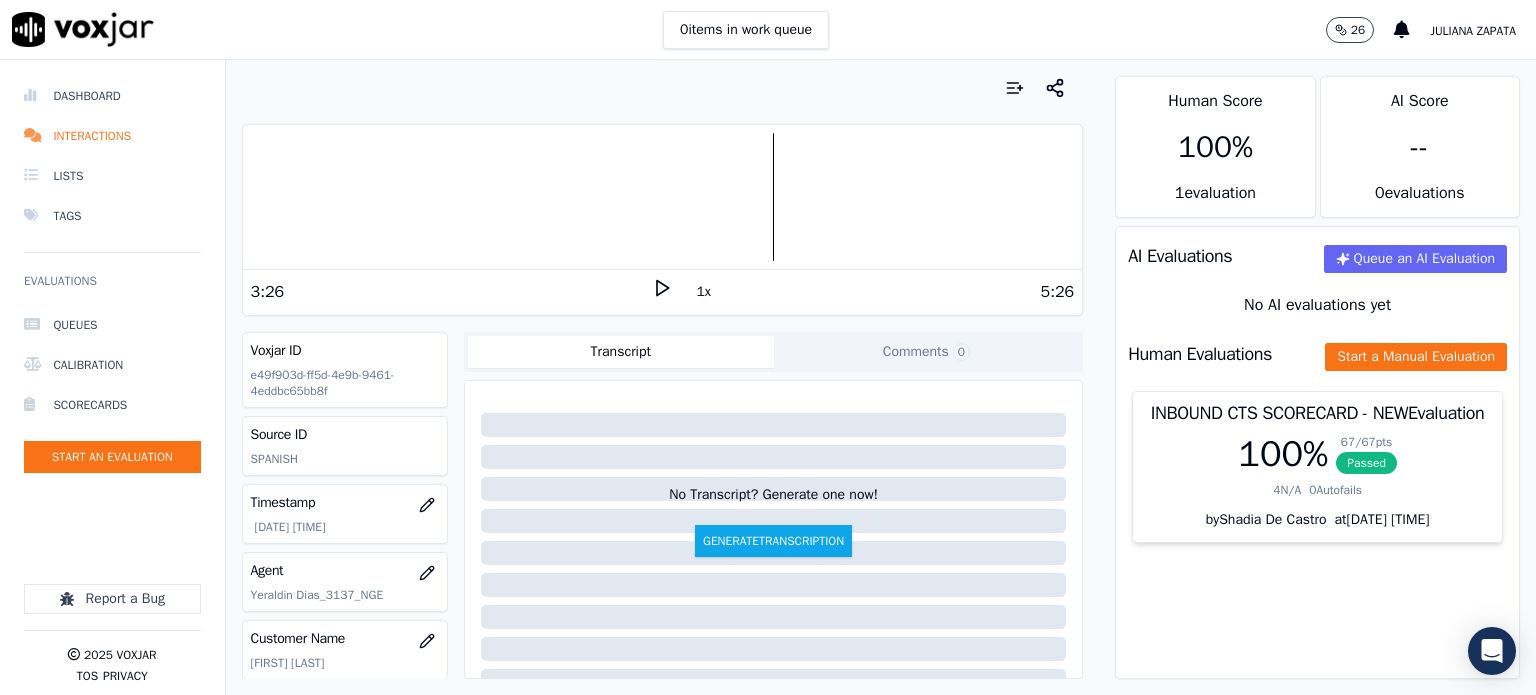 click 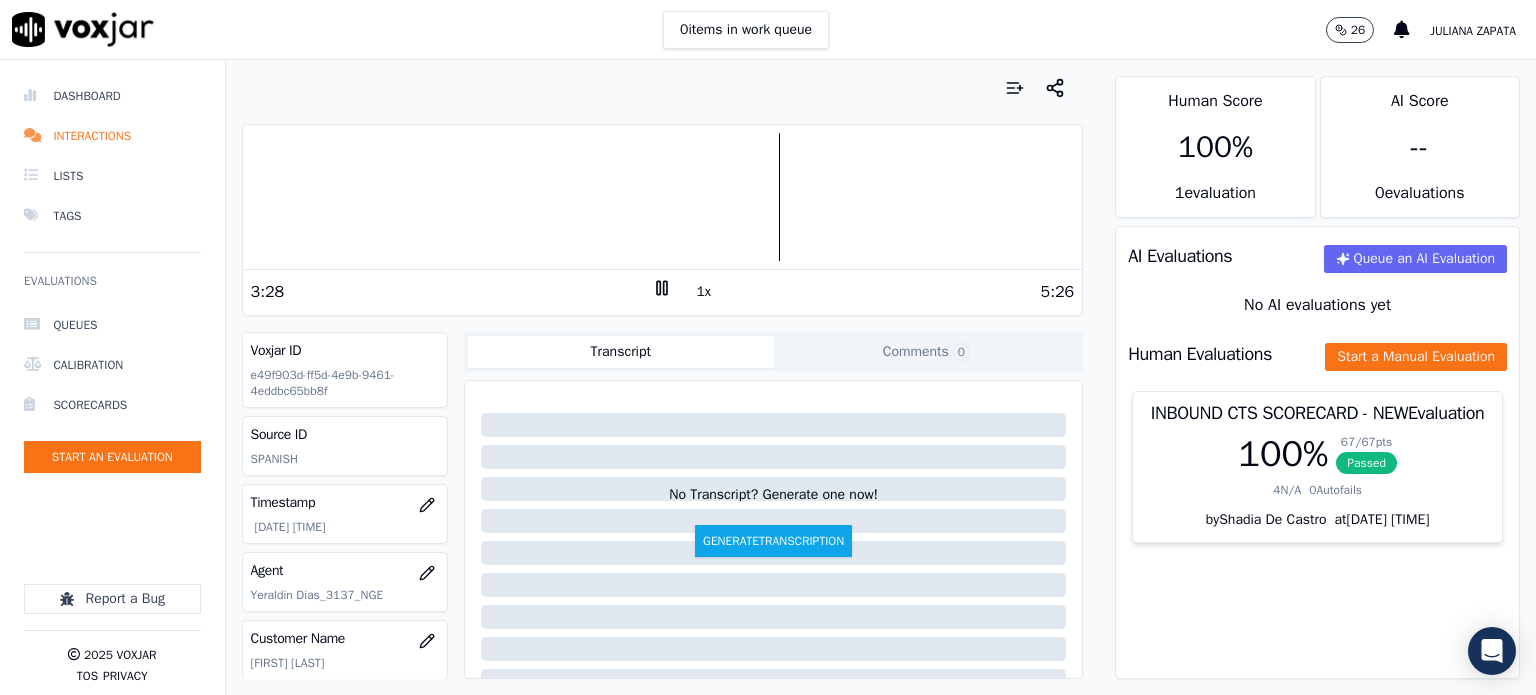 drag, startPoint x: 655, startPoint y: 291, endPoint x: 746, endPoint y: 229, distance: 110.11358 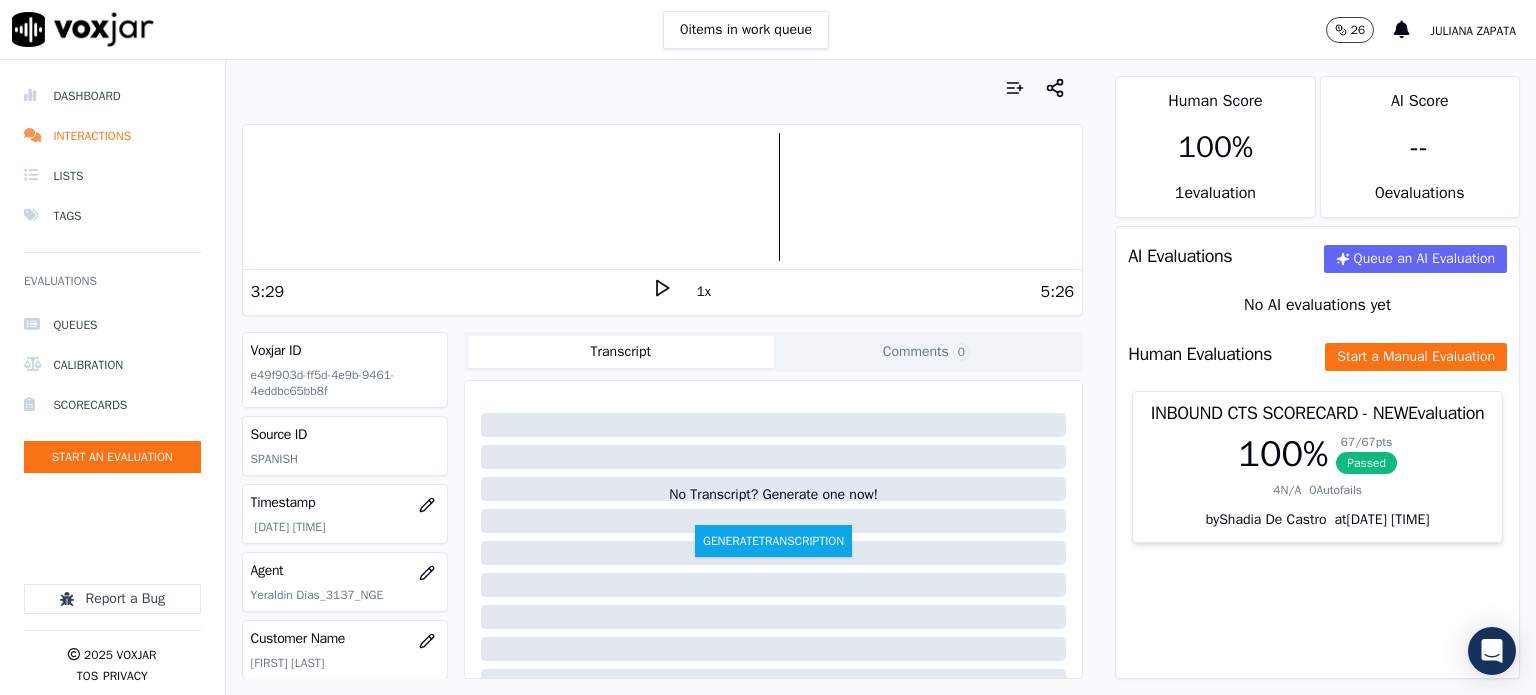 click 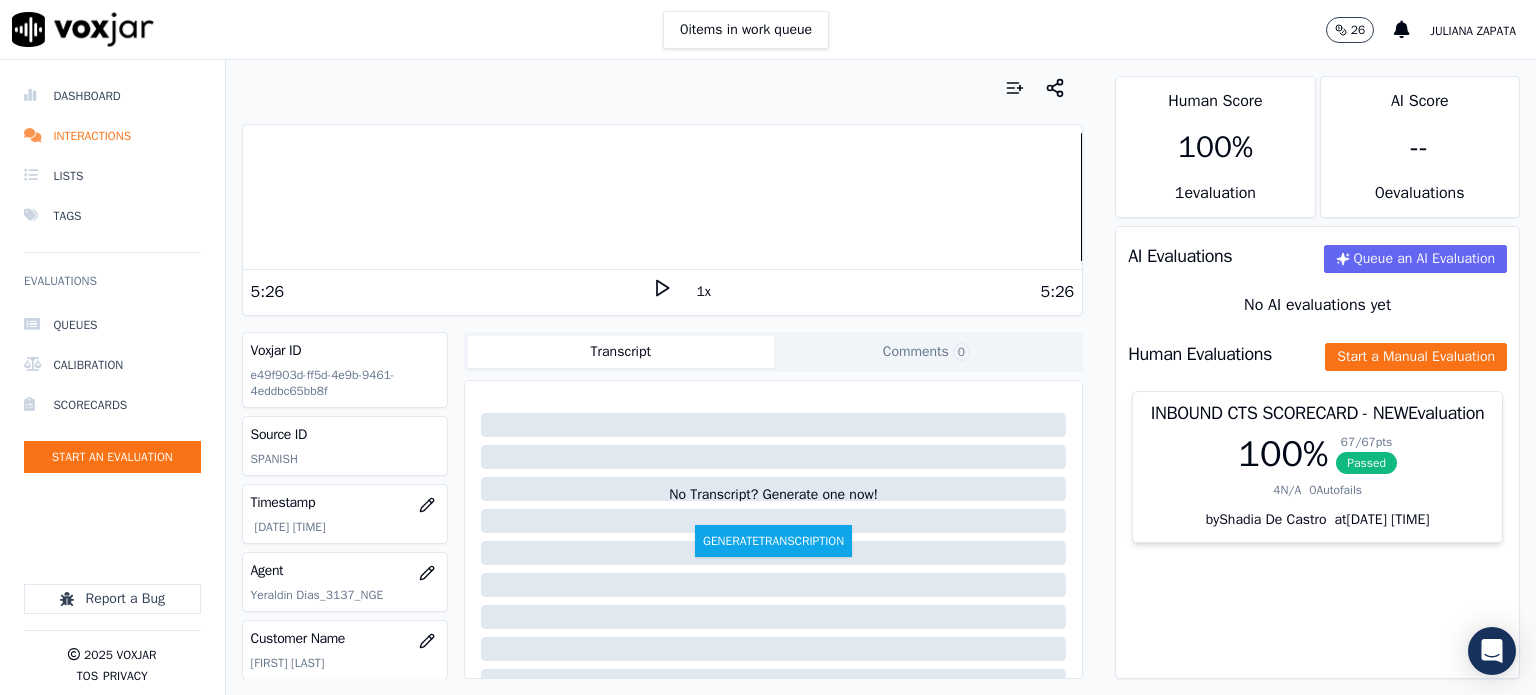 click on "Human Score   100 %   1  evaluation   AI Score   --   0  evaluation s     AI Evaluations
Queue an AI Evaluation   No AI evaluations yet   Human Evaluations   Start a Manual Evaluation       INBOUND CTS SCORECARD - NEW   Evaluation   100 %   67 / 67  pts   Passed   4  N/A   0  Autofails     by
[FIRST] [LAST]   at  [DATE] [TIME]" at bounding box center [1317, 377] 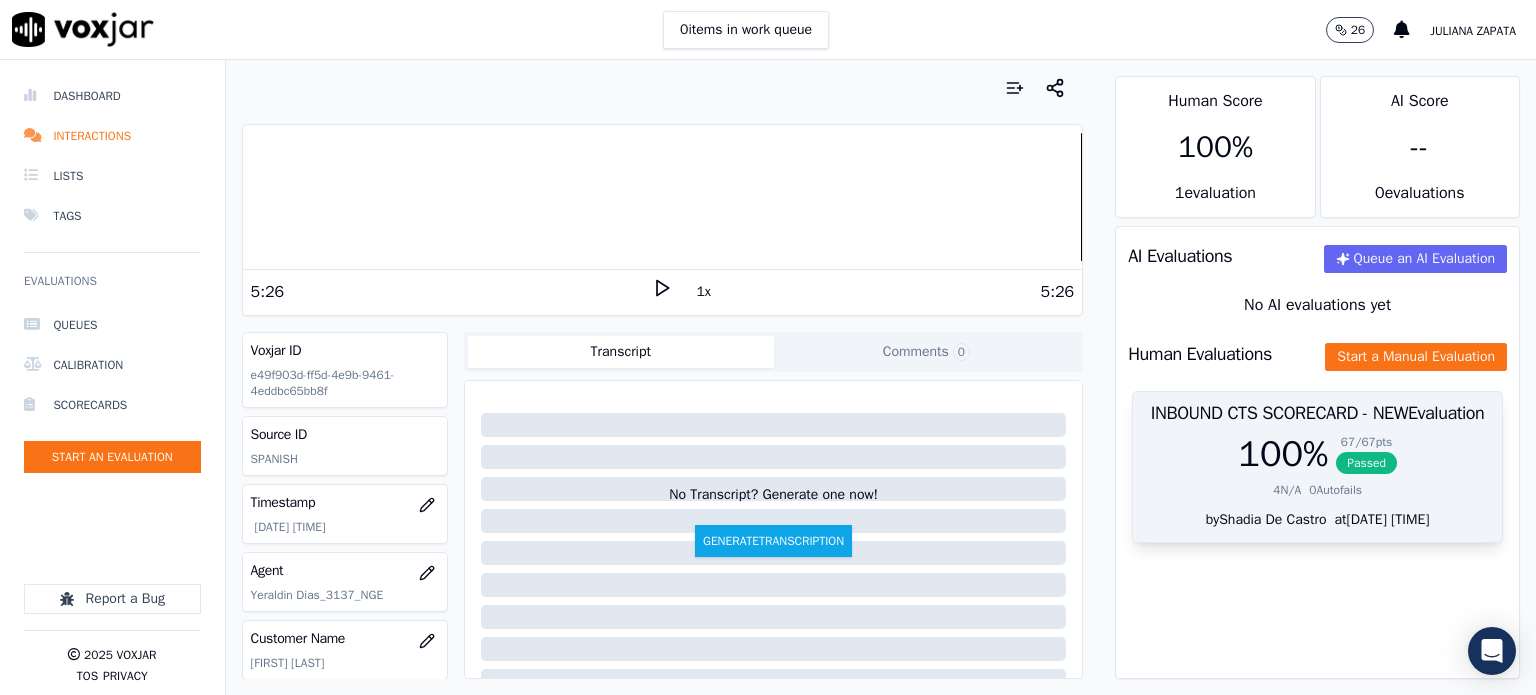 click on "Passed" at bounding box center (1366, 463) 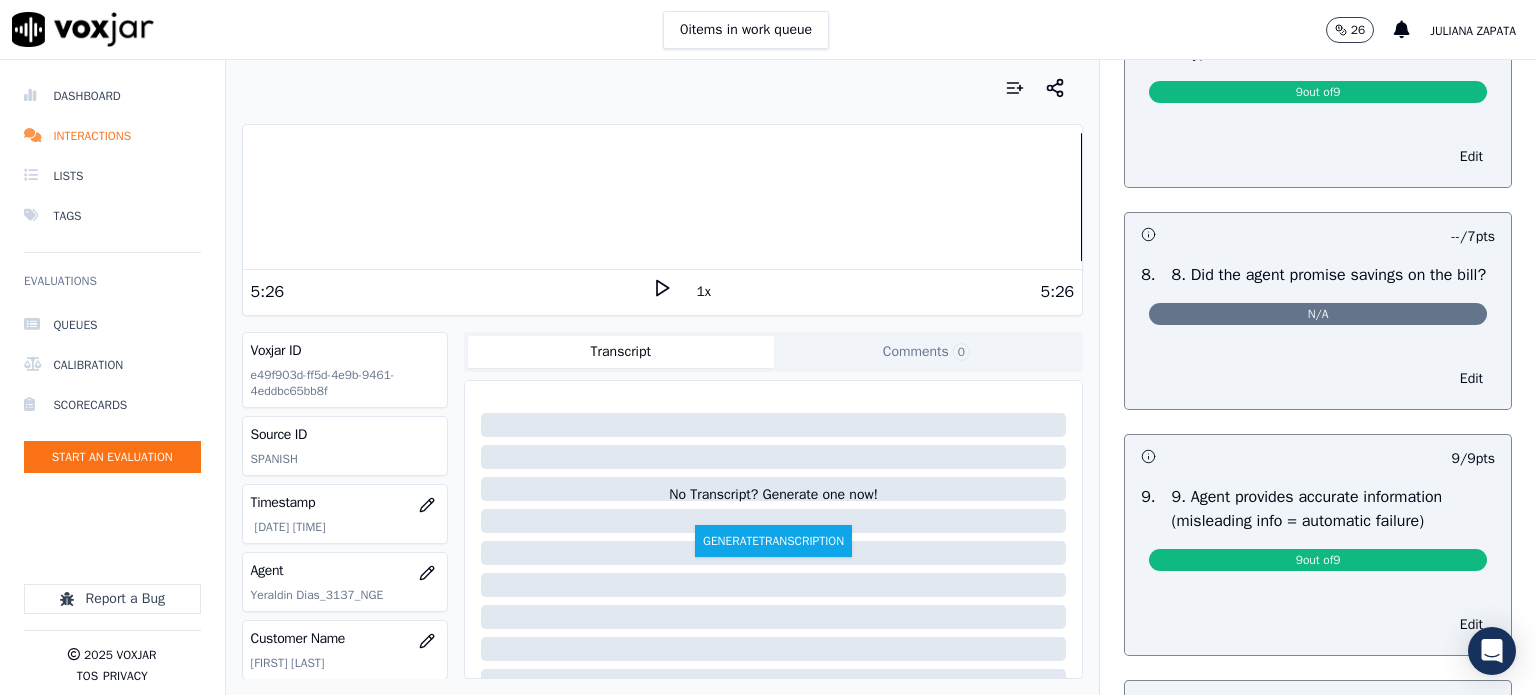 scroll, scrollTop: 1743, scrollLeft: 0, axis: vertical 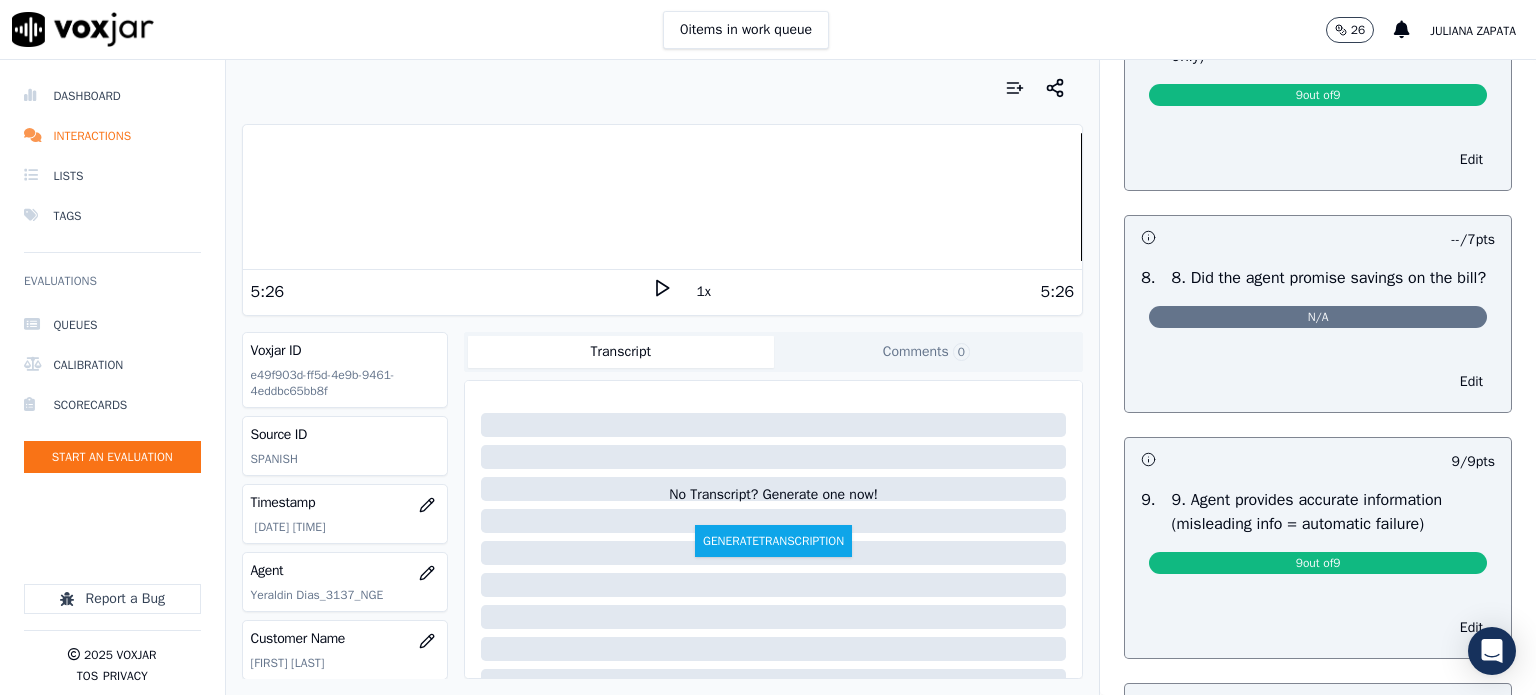 click on "Edit" at bounding box center (1318, 378) 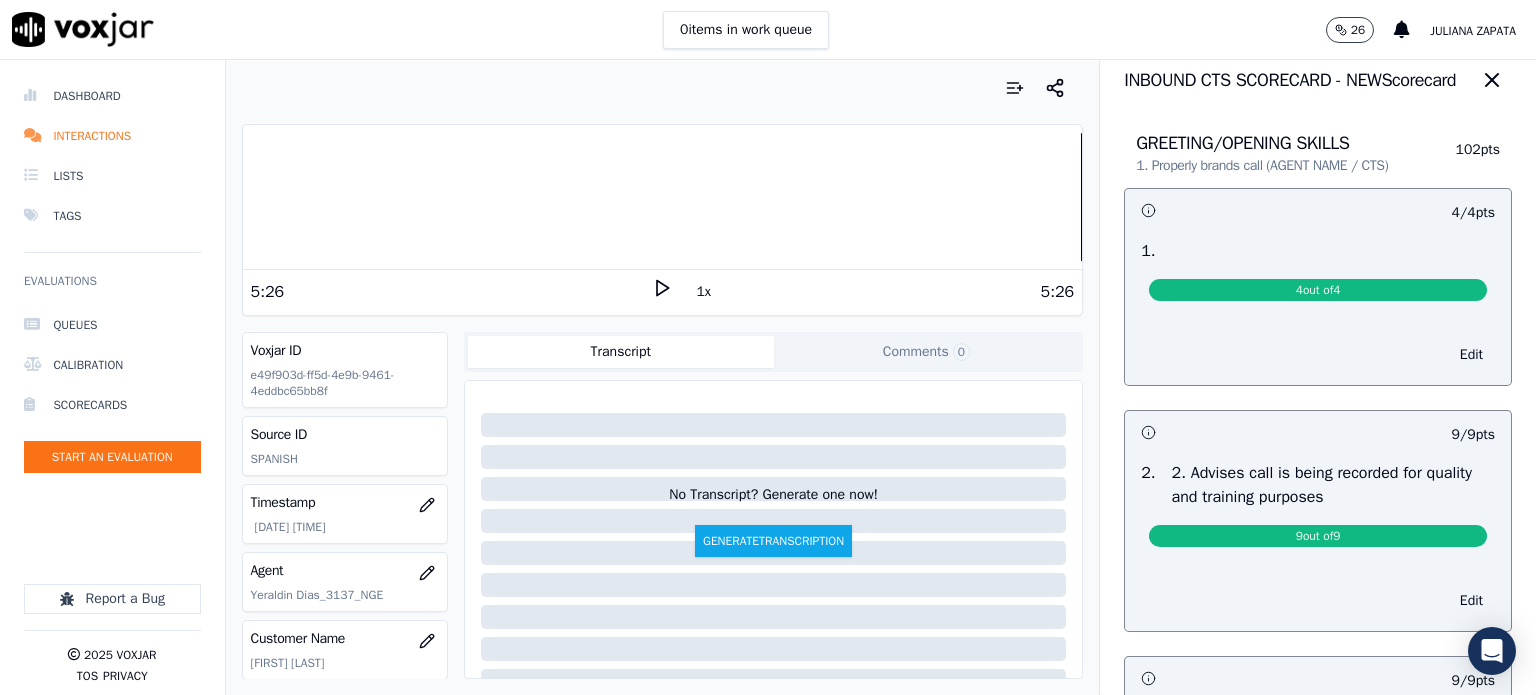 scroll, scrollTop: 0, scrollLeft: 0, axis: both 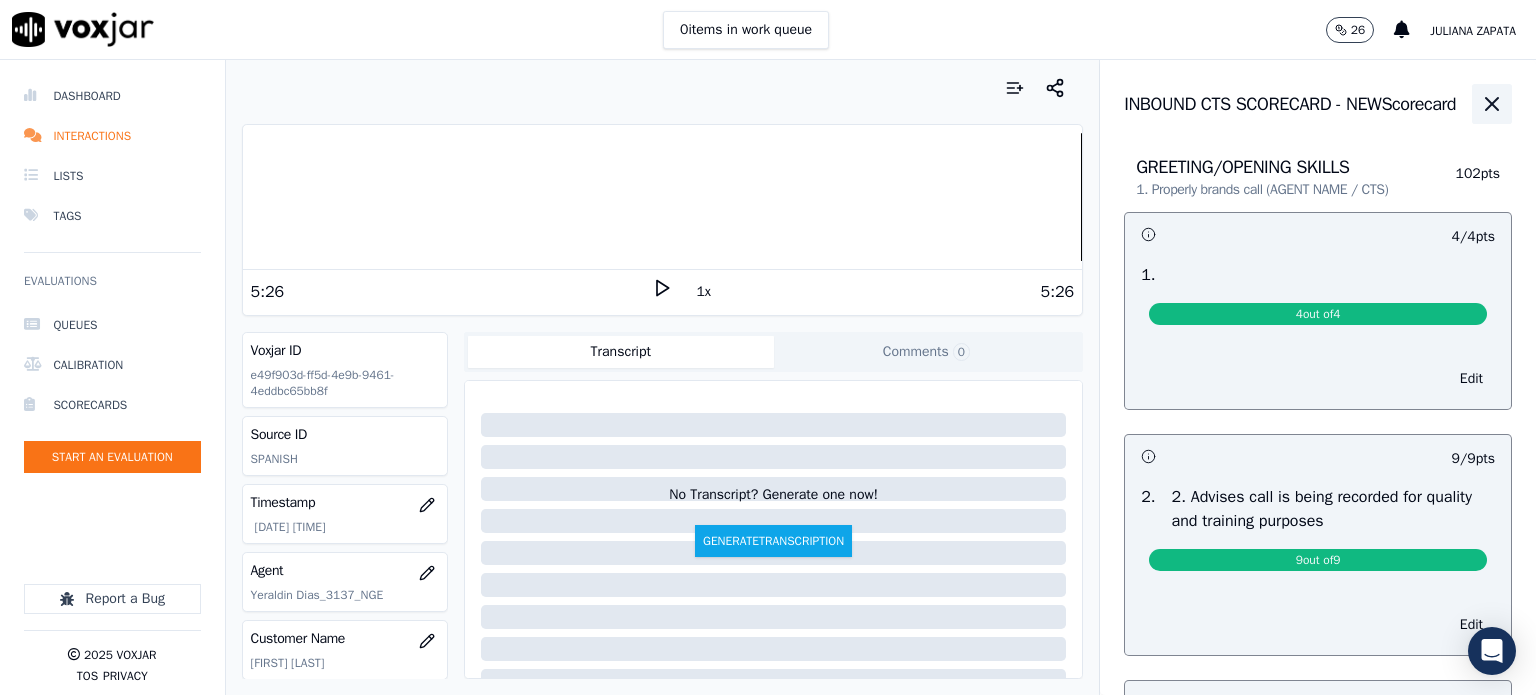 click 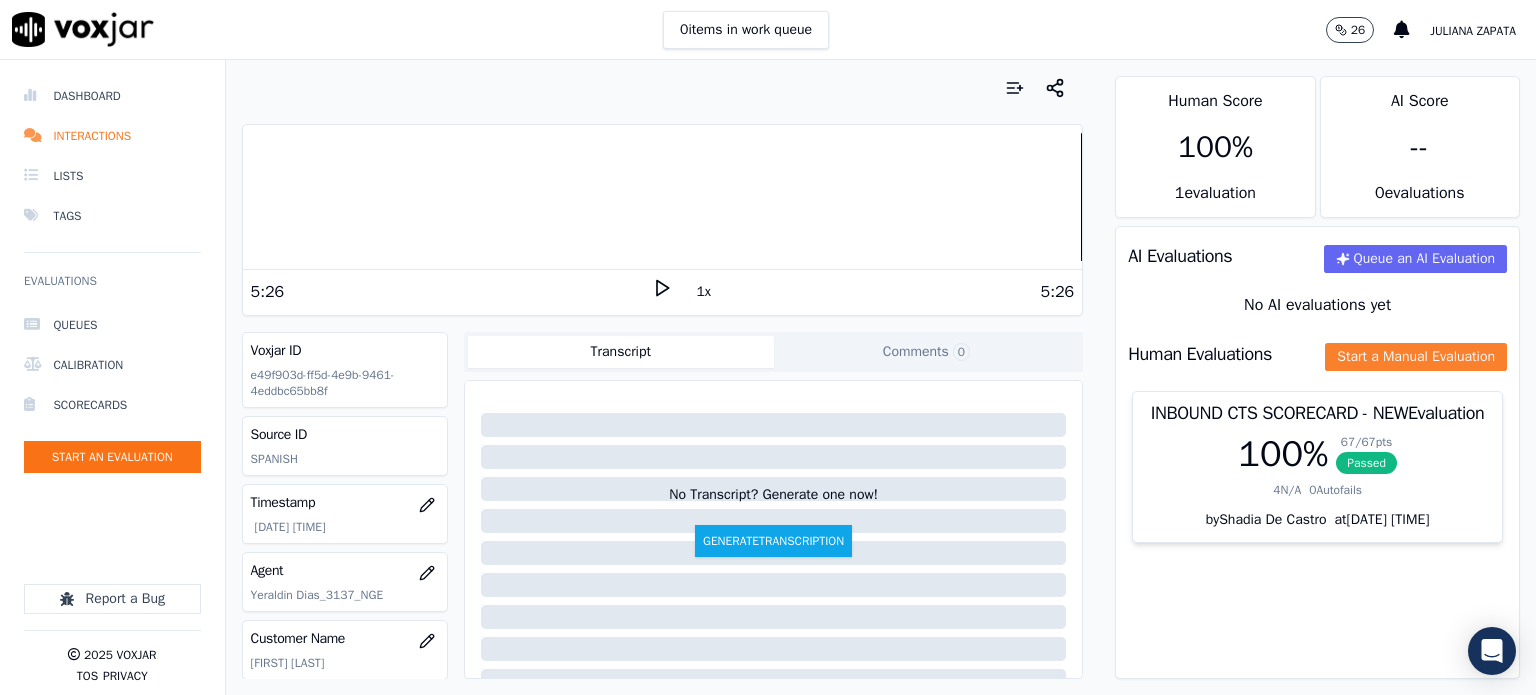 click on "Start a Manual Evaluation" 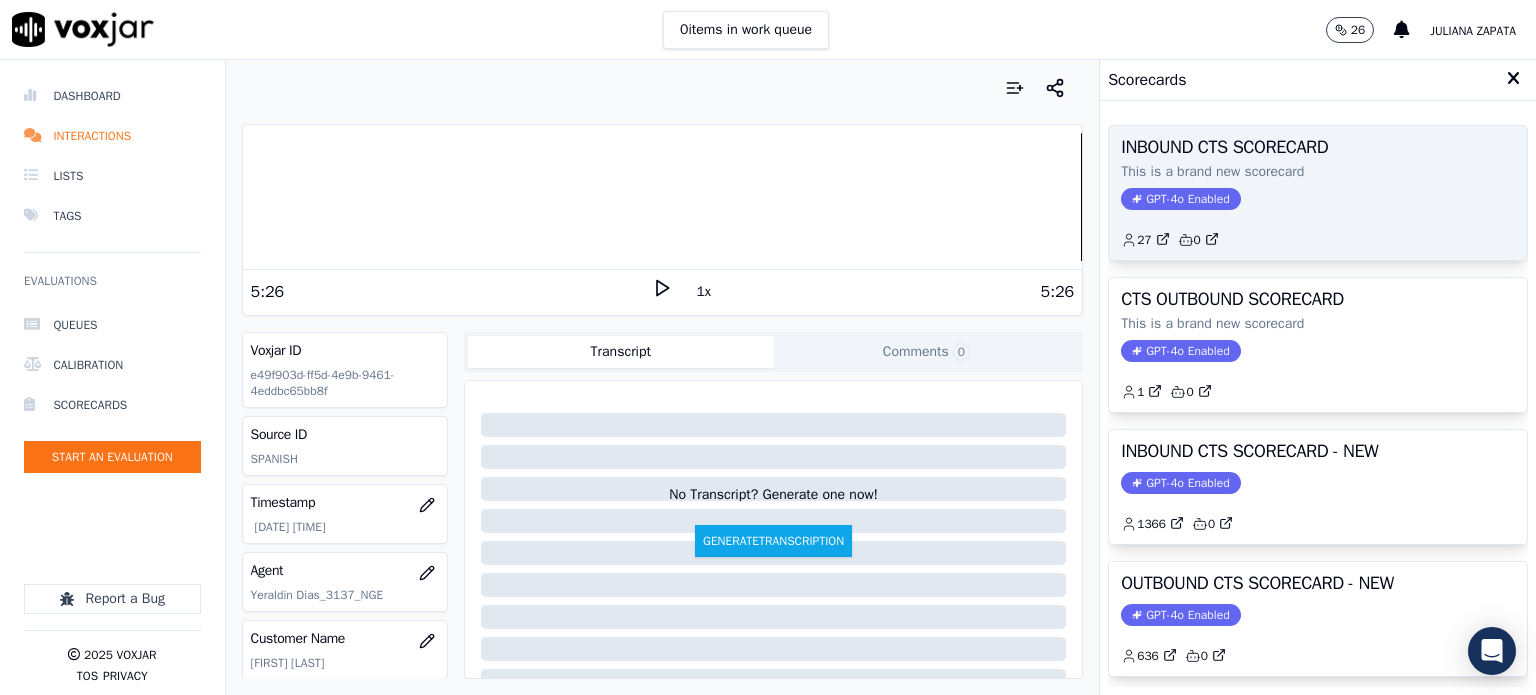 click on "GPT-4o Enabled" at bounding box center (1180, 199) 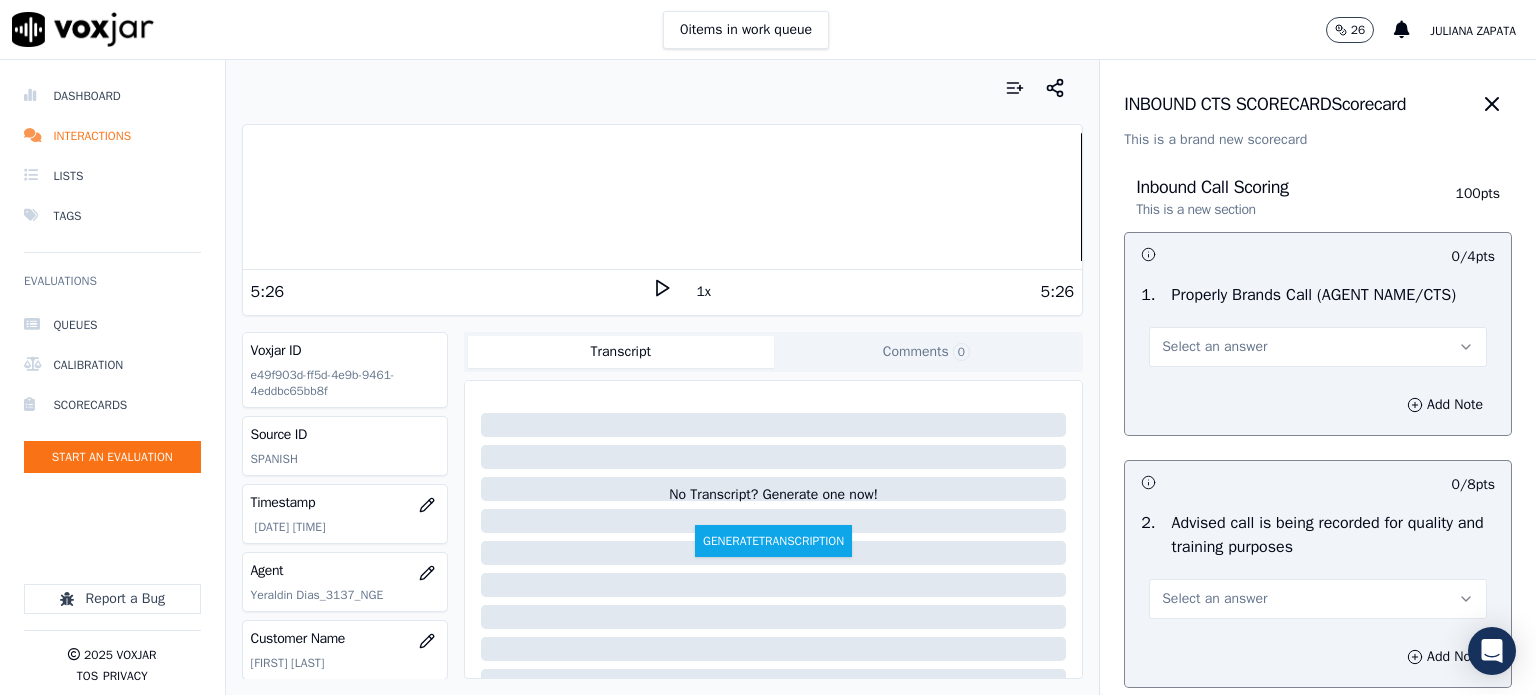 click on "Select an answer" at bounding box center (1214, 347) 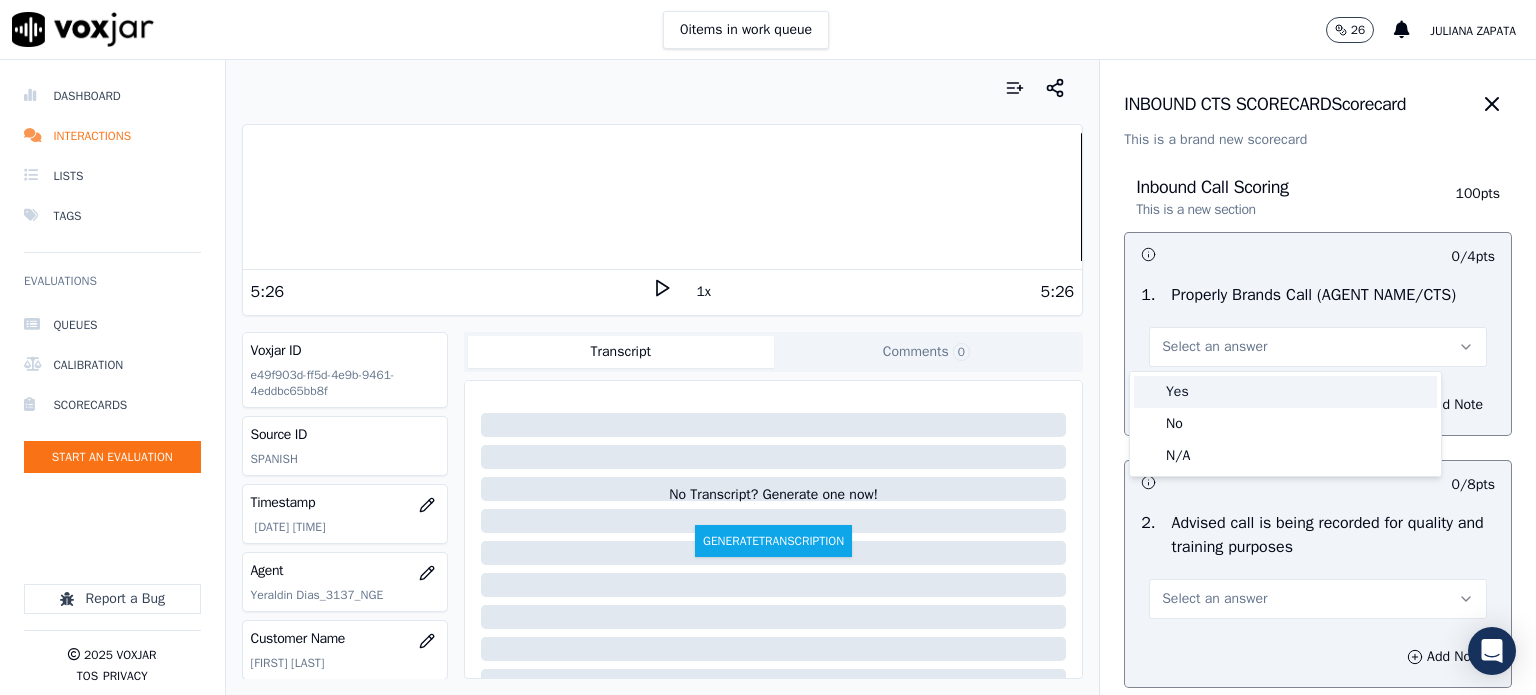 click on "Yes" at bounding box center (1285, 392) 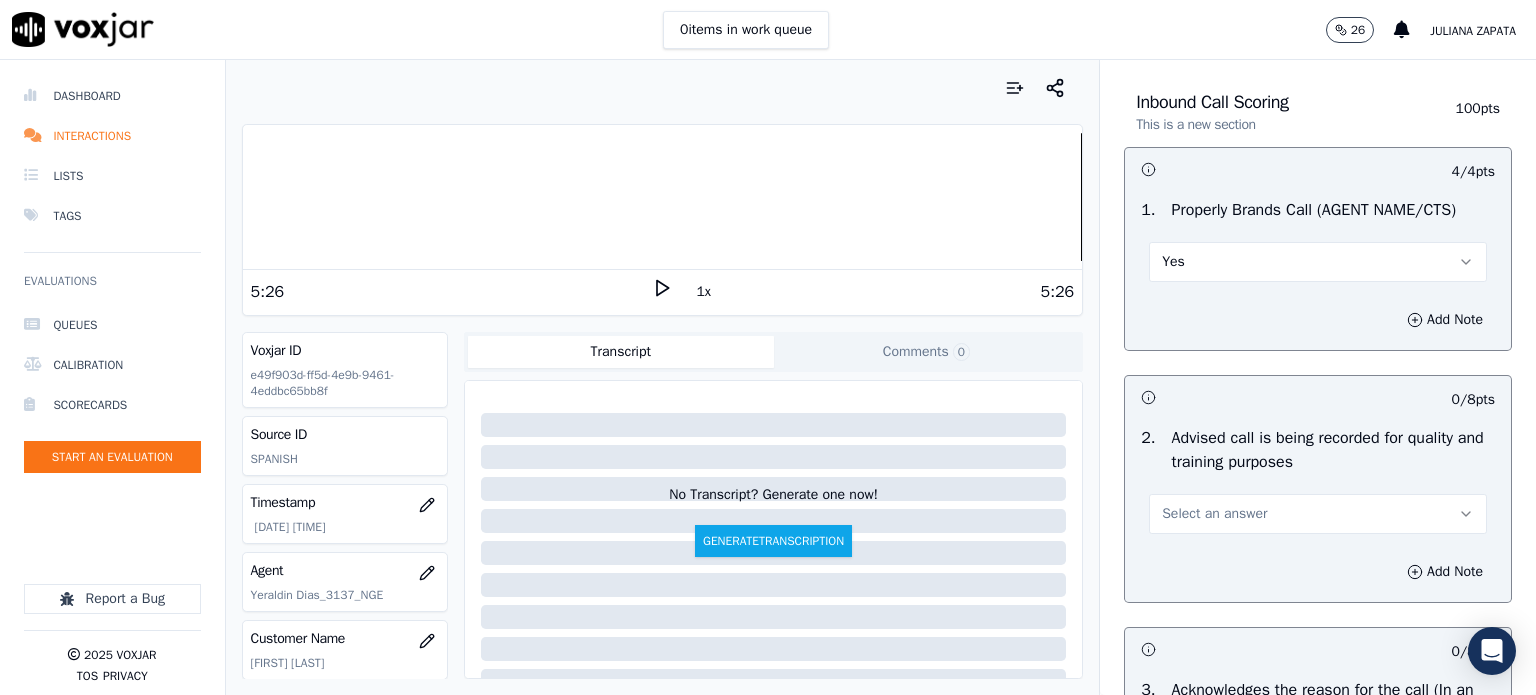 scroll, scrollTop: 300, scrollLeft: 0, axis: vertical 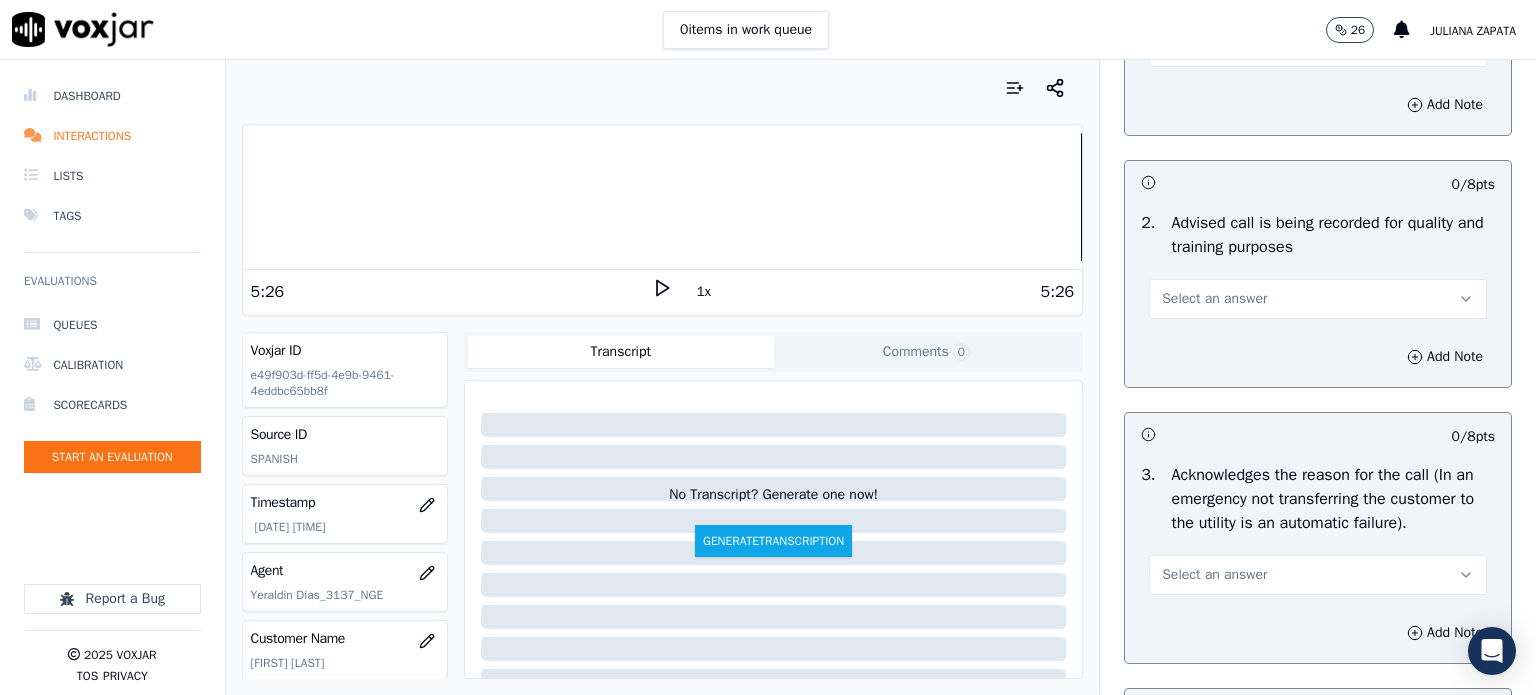 click on "Select an answer" at bounding box center (1214, 299) 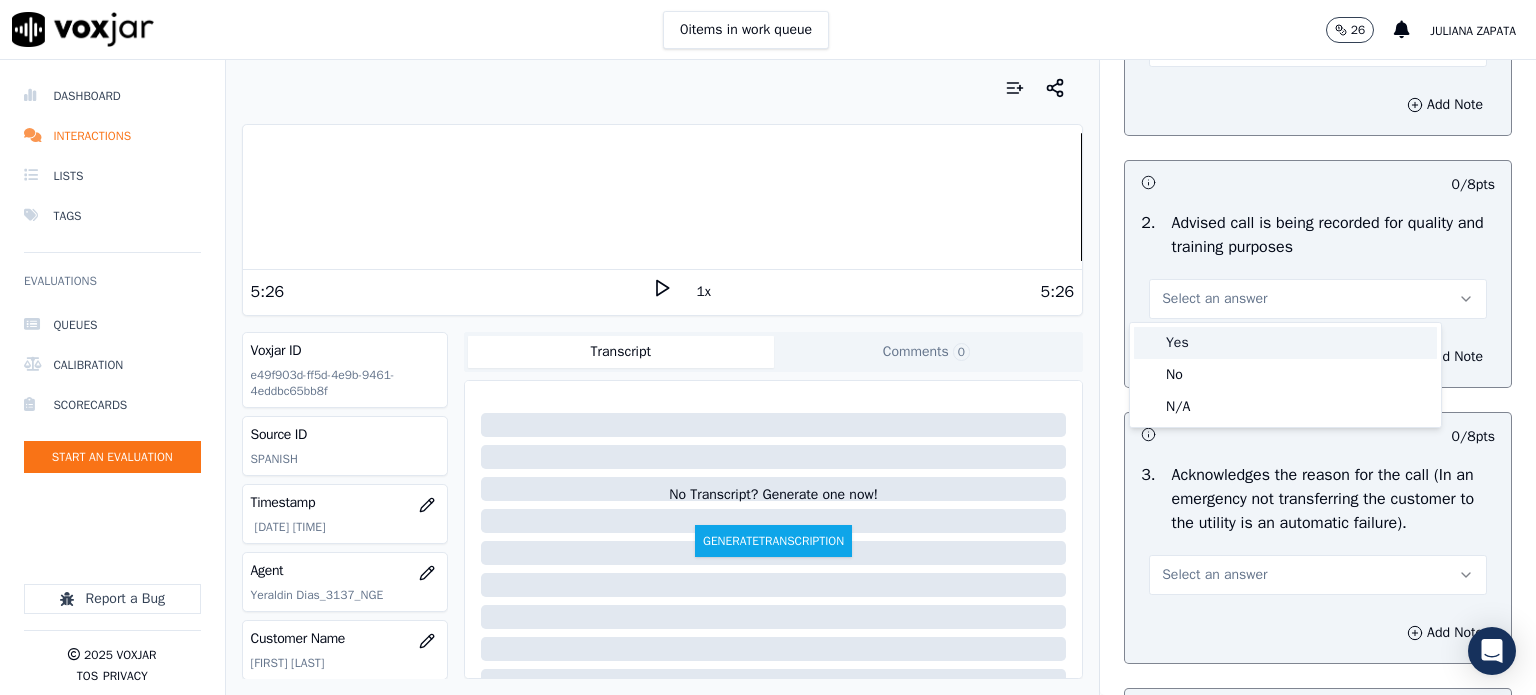 drag, startPoint x: 1177, startPoint y: 348, endPoint x: 1171, endPoint y: 392, distance: 44.407207 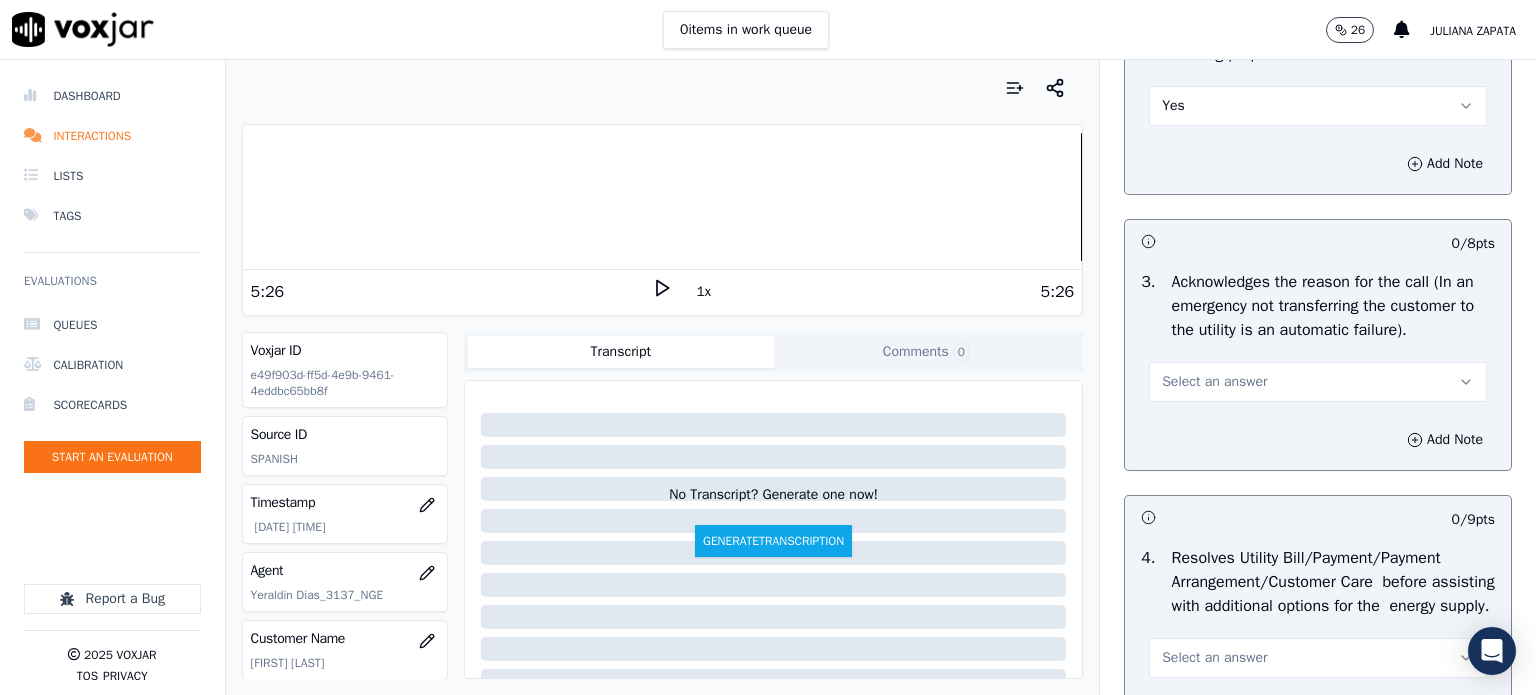 scroll, scrollTop: 600, scrollLeft: 0, axis: vertical 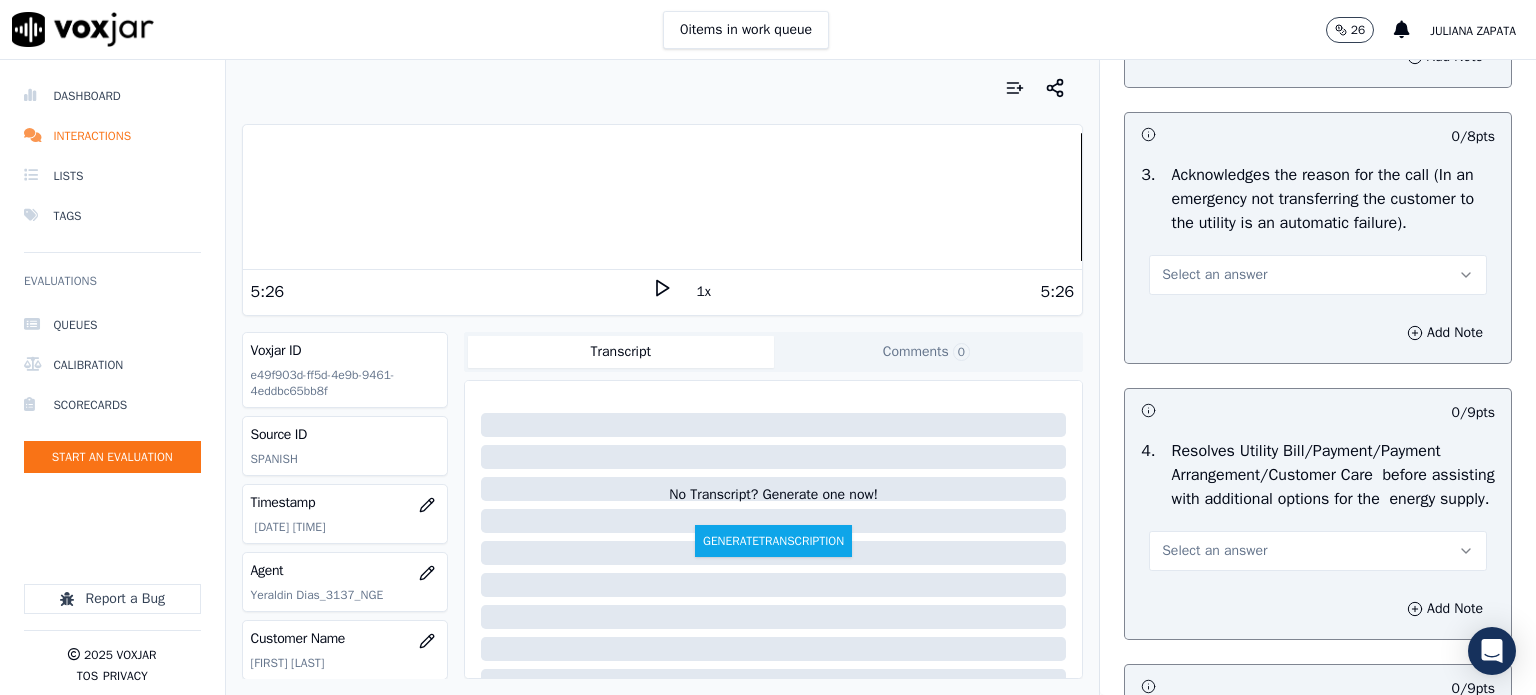 click on "Select an answer" at bounding box center [1214, 275] 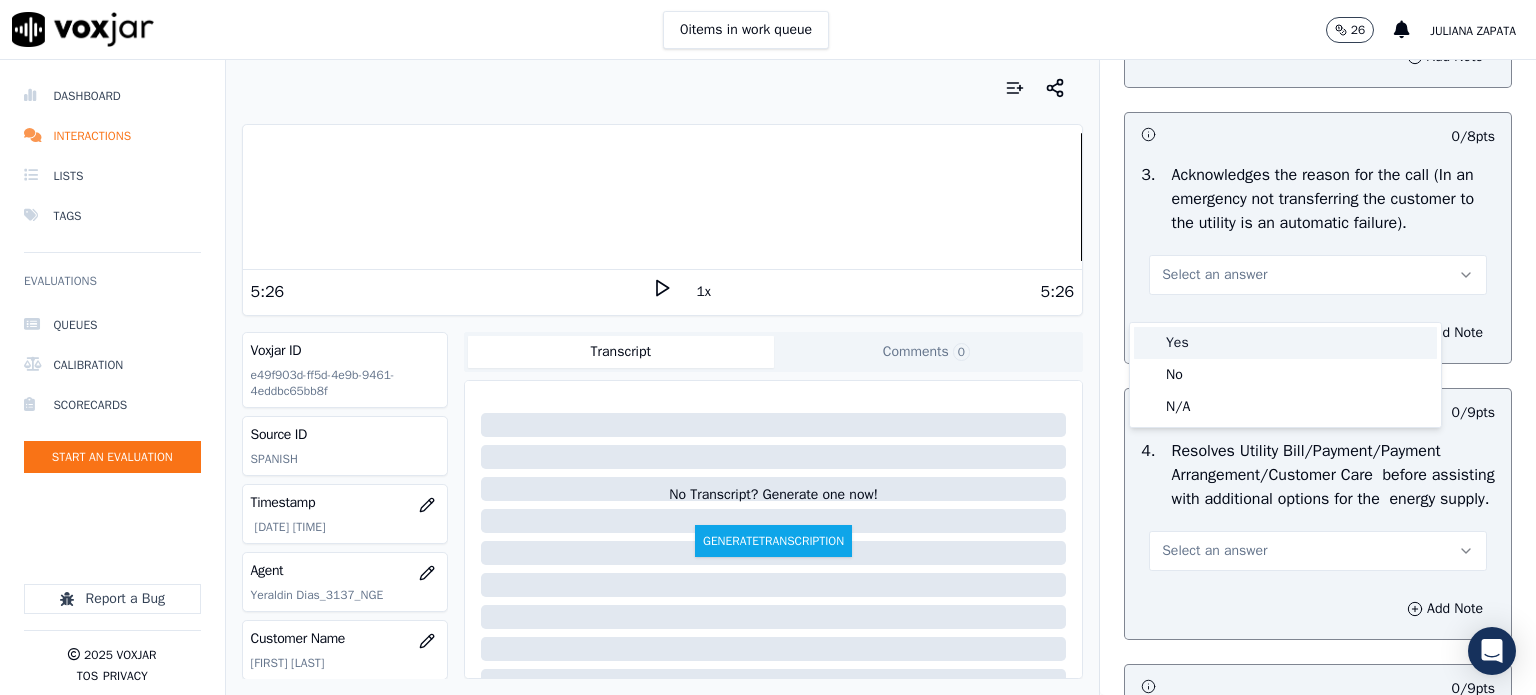 click on "Yes" at bounding box center [1285, 343] 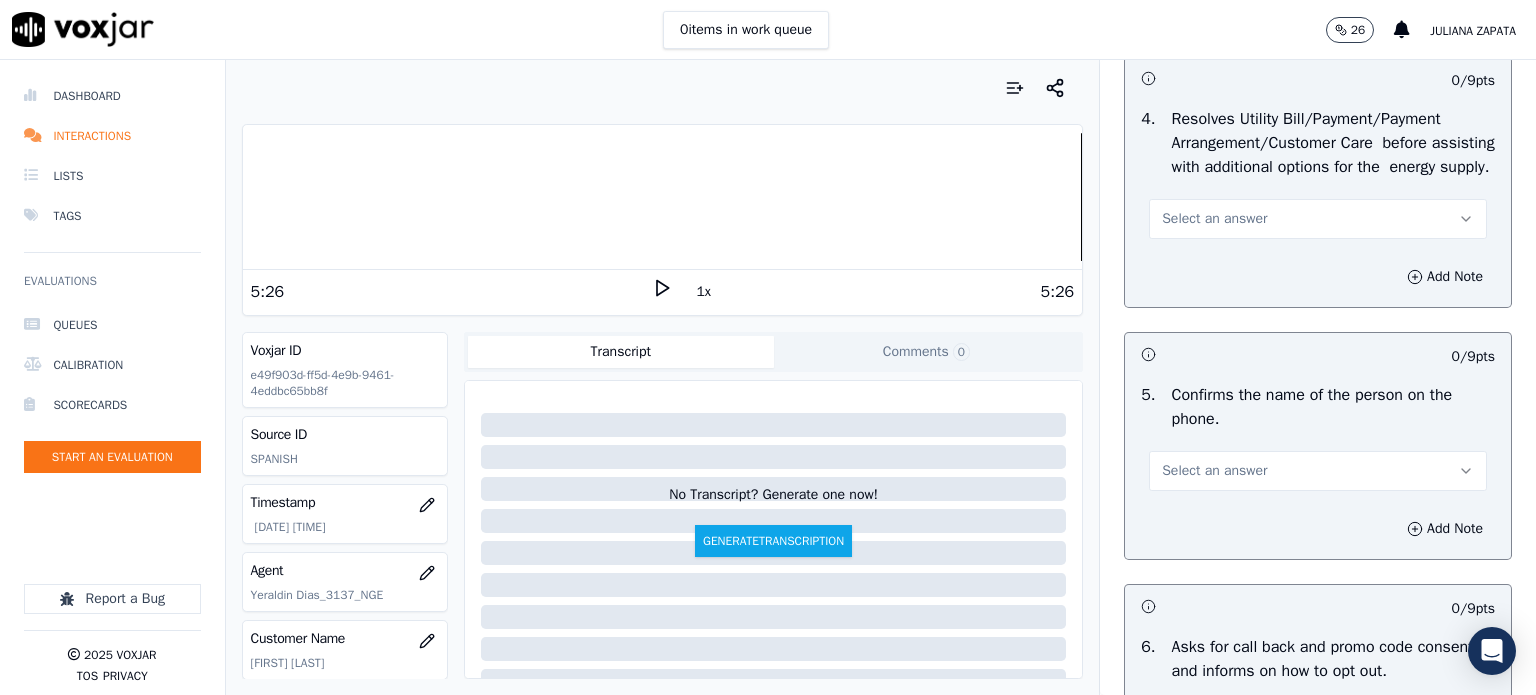 scroll, scrollTop: 1000, scrollLeft: 0, axis: vertical 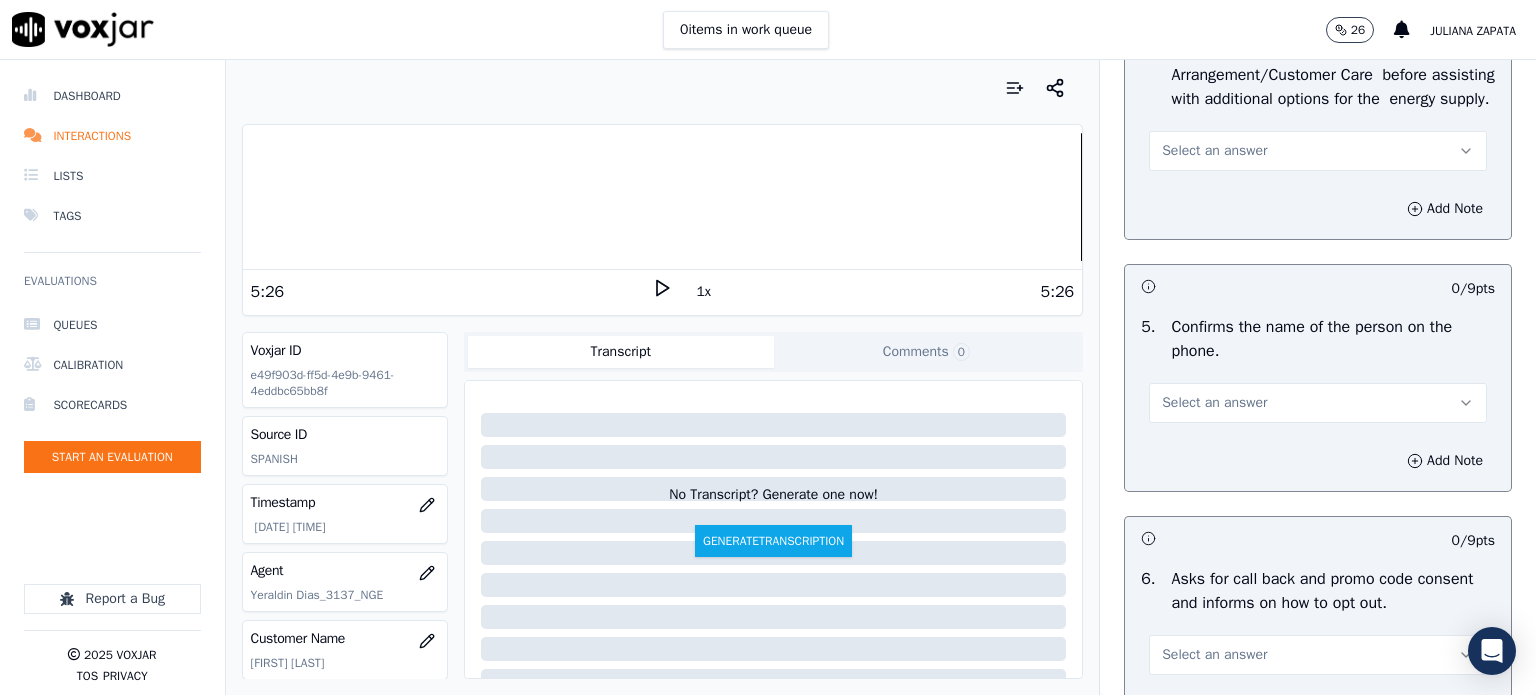 click on "Select an answer" at bounding box center [1318, 151] 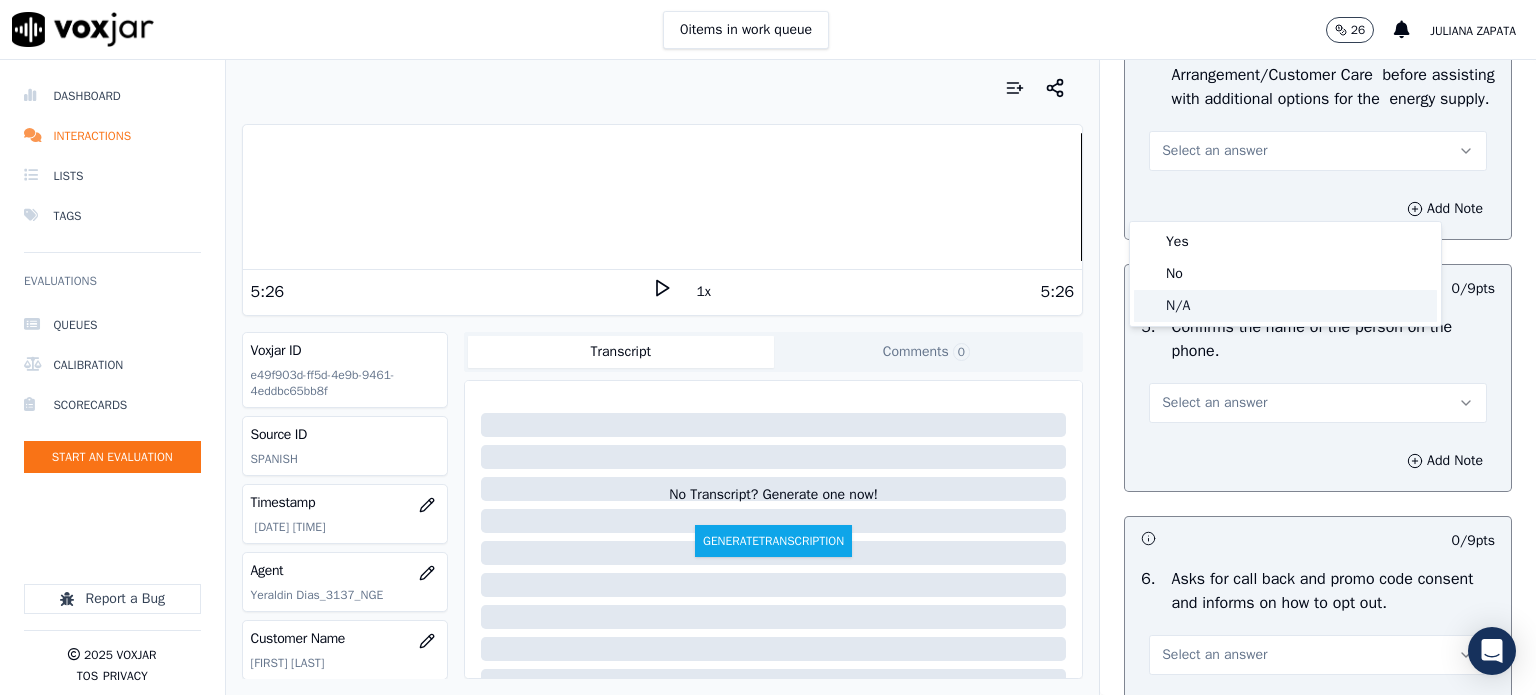 click on "N/A" 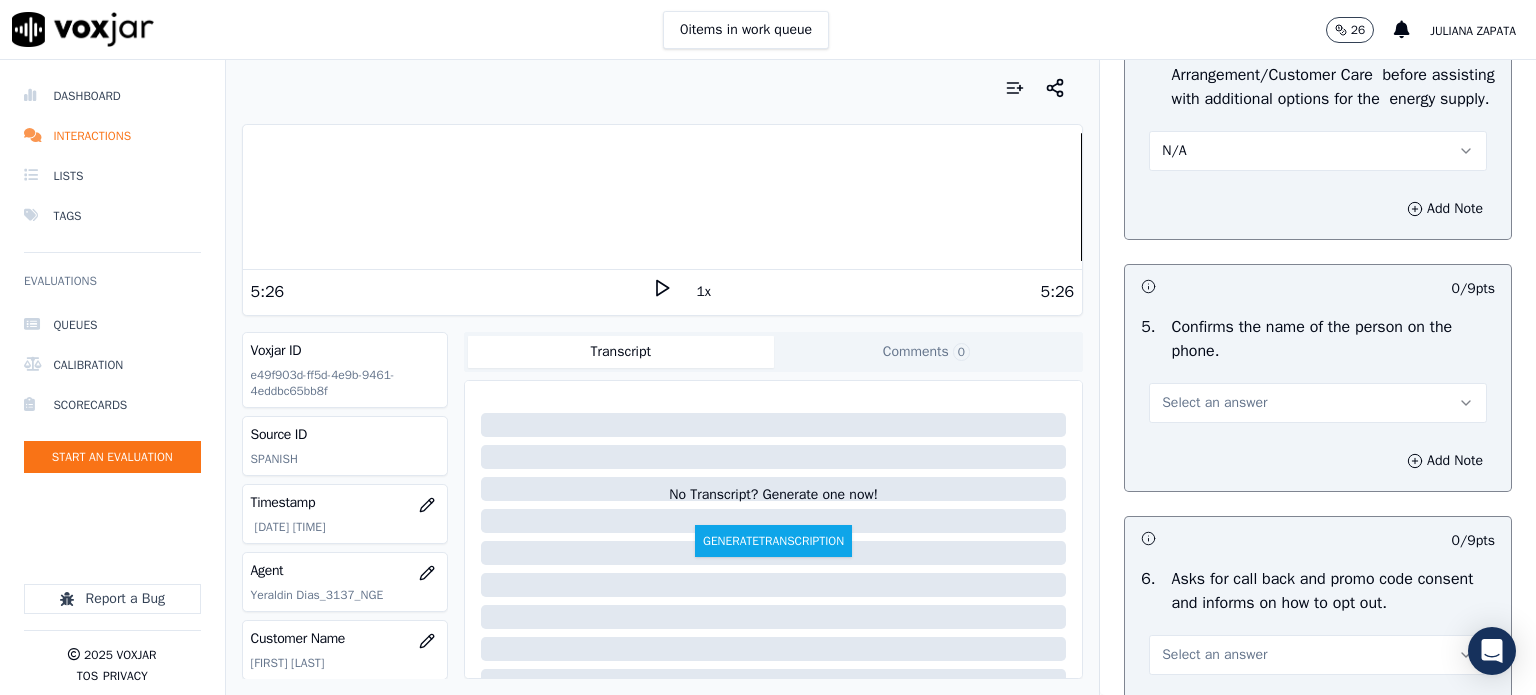 click on "Select an answer" at bounding box center (1214, 403) 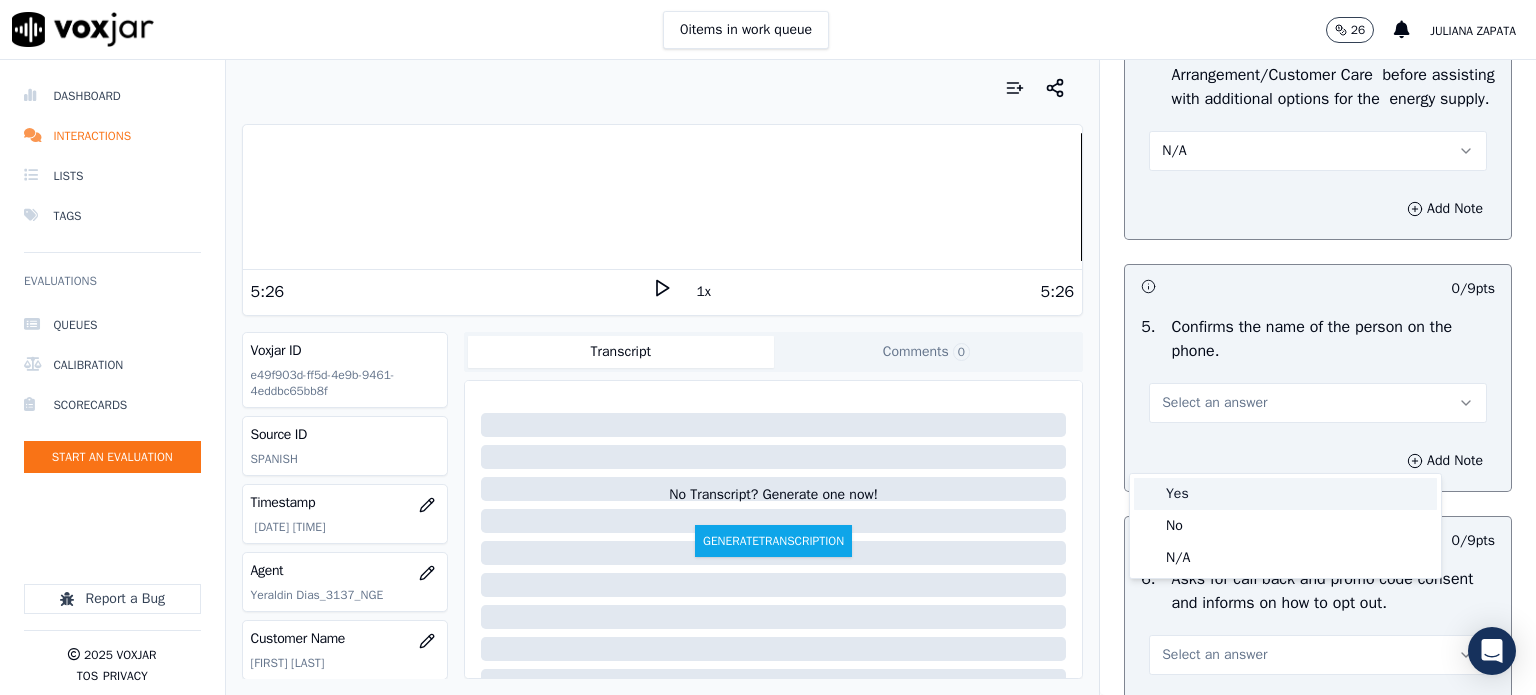click on "Yes" at bounding box center (1285, 494) 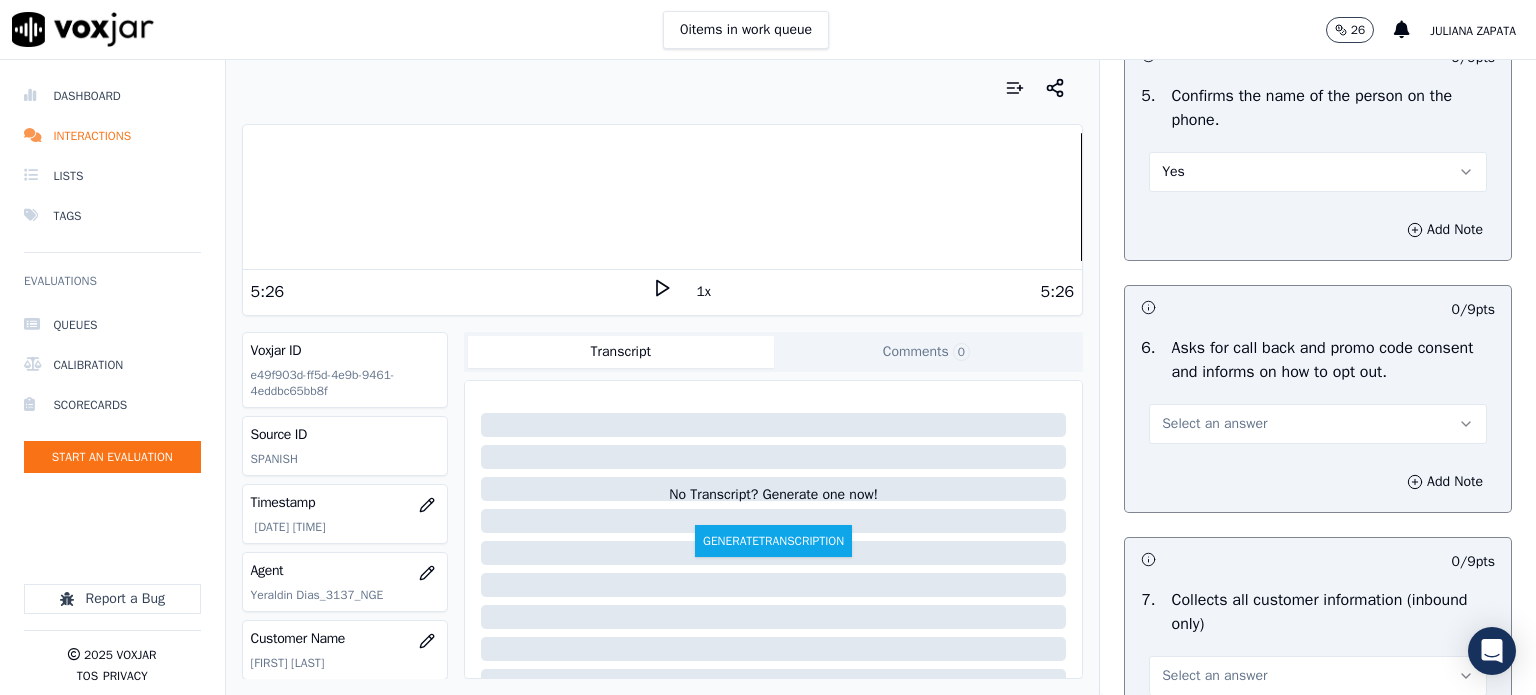 scroll, scrollTop: 1300, scrollLeft: 0, axis: vertical 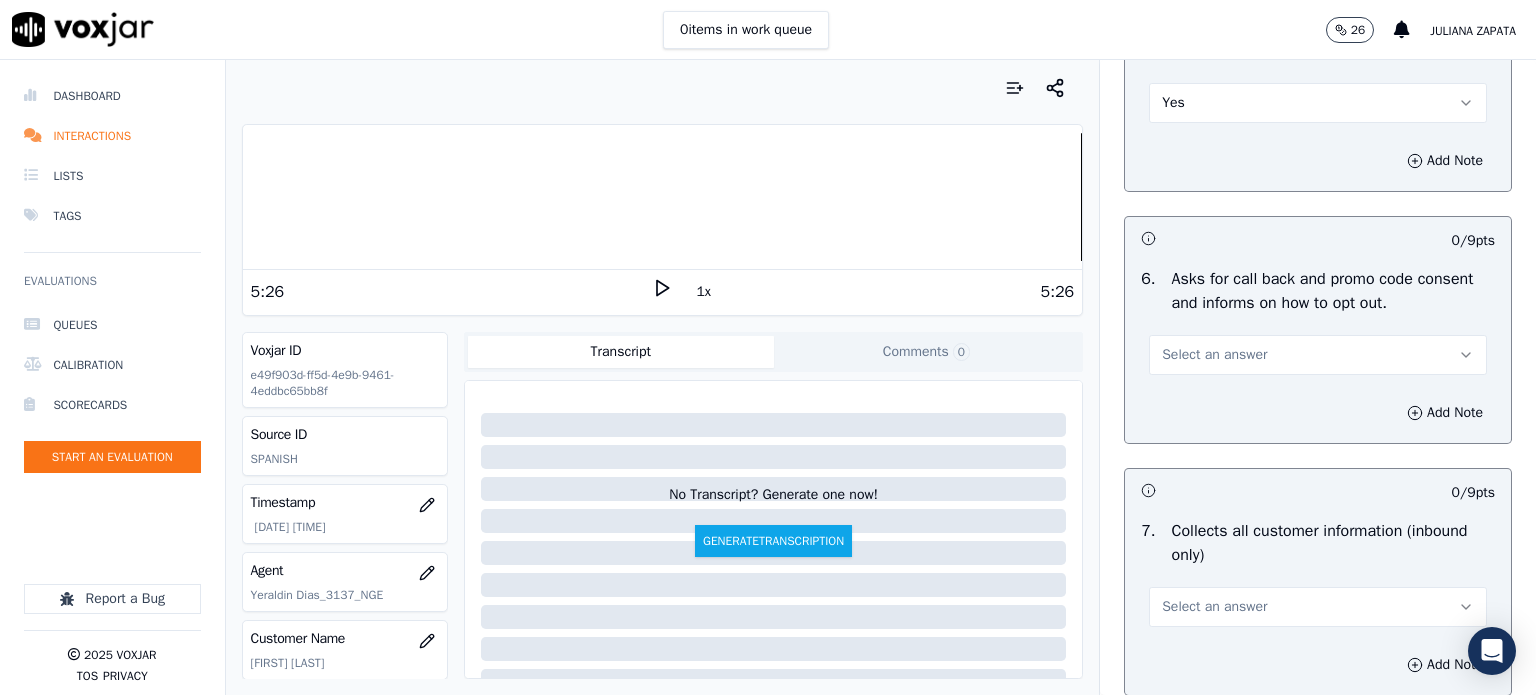 click on "Select an answer" at bounding box center (1214, 355) 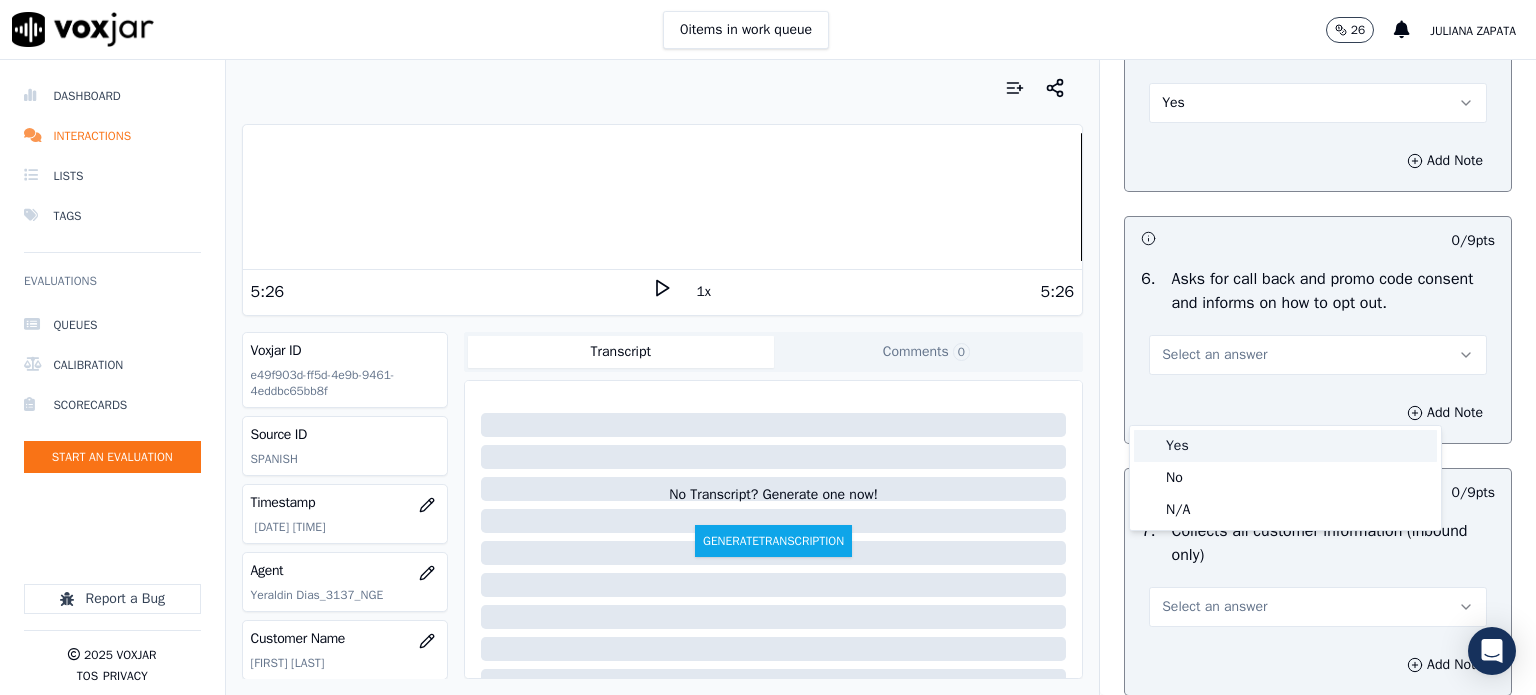 click on "Yes" at bounding box center (1285, 446) 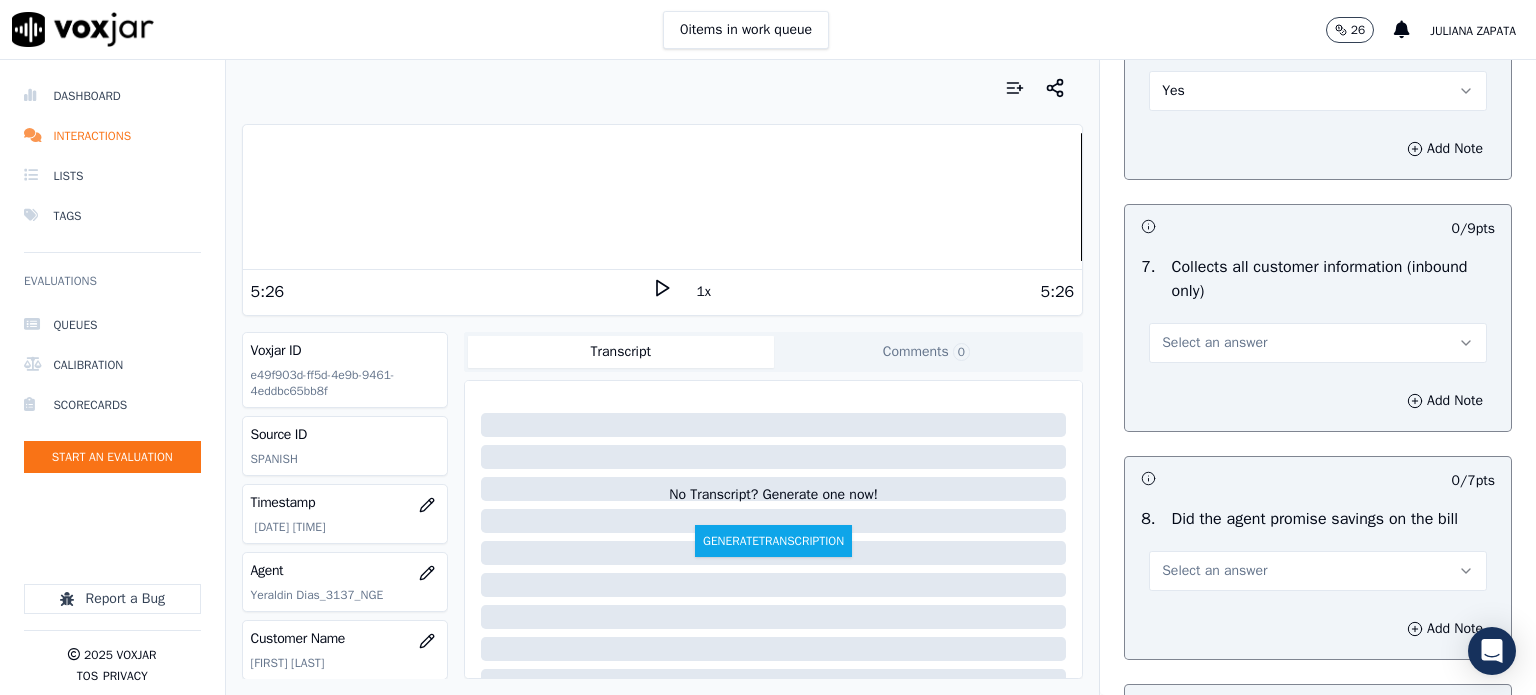 scroll, scrollTop: 1600, scrollLeft: 0, axis: vertical 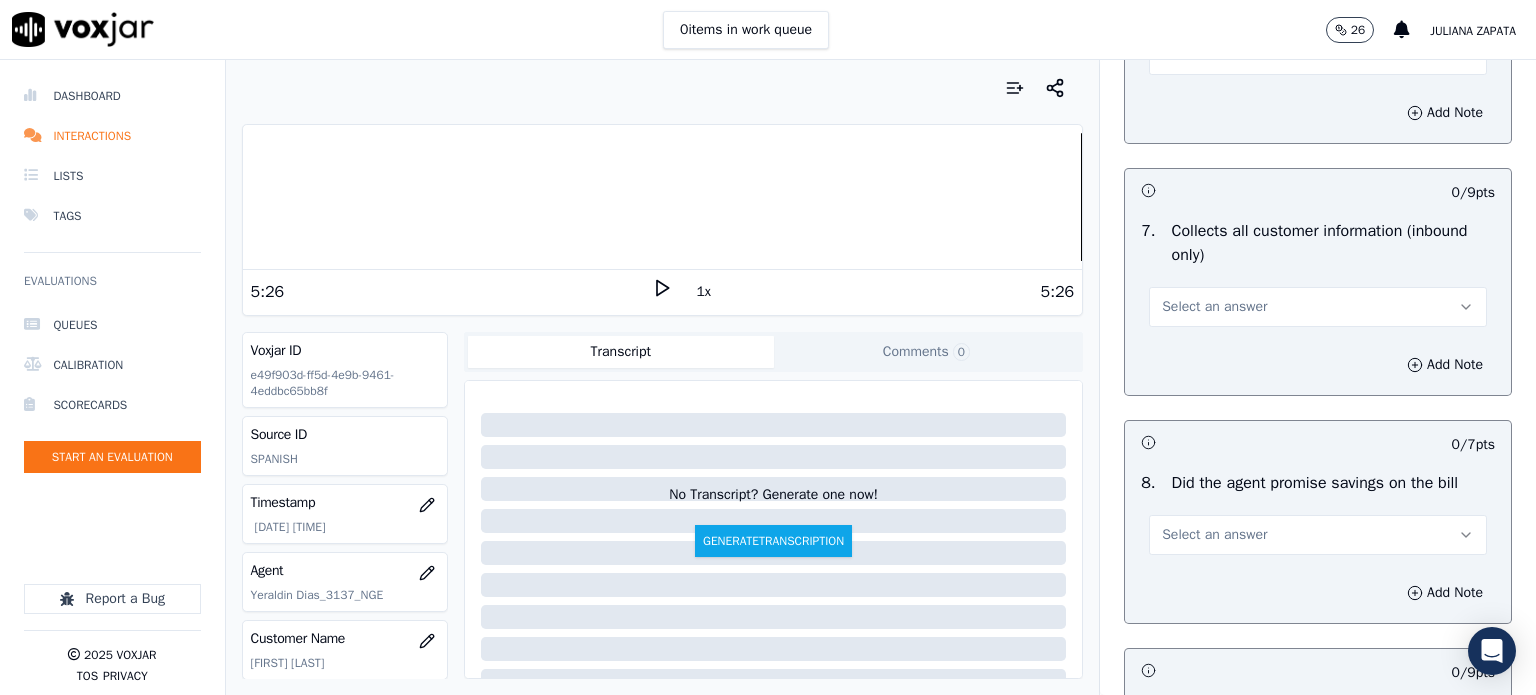 click on "Select an answer" at bounding box center (1318, 307) 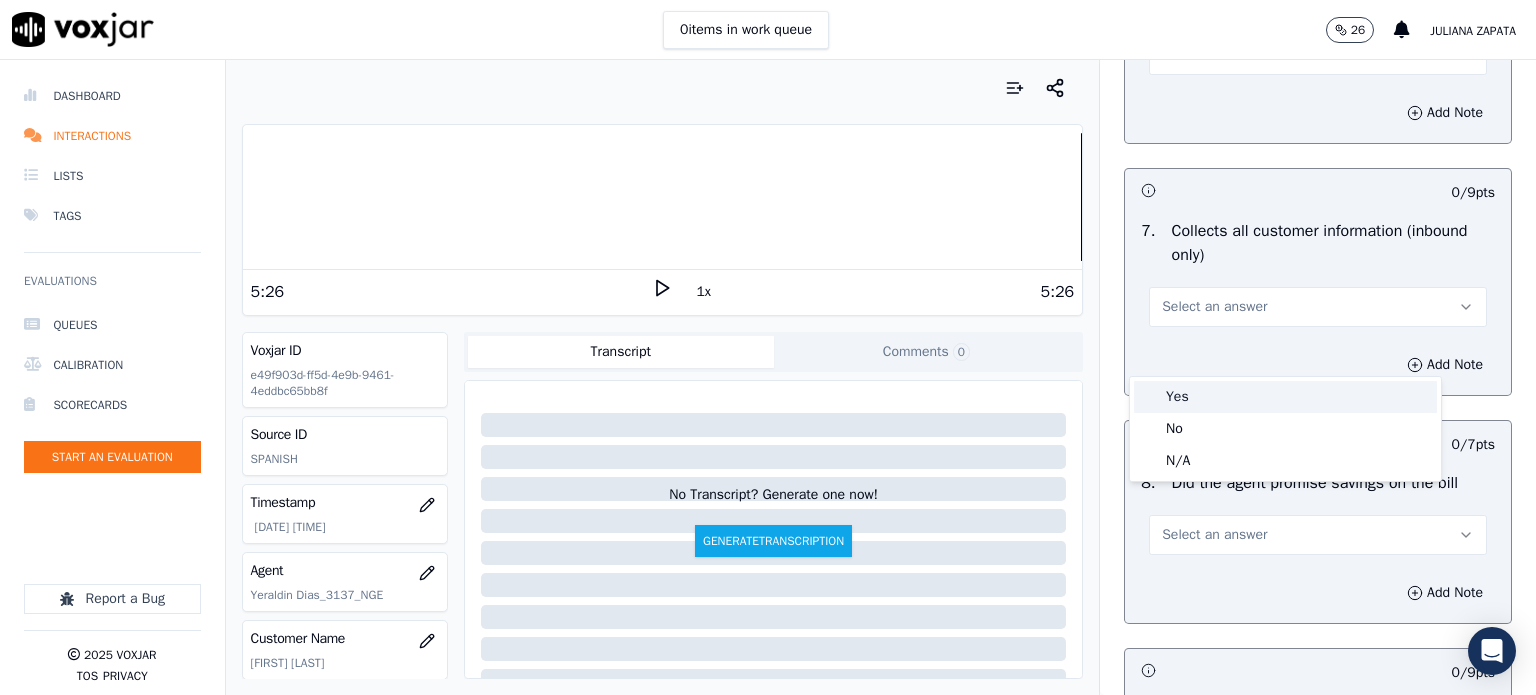 drag, startPoint x: 1186, startPoint y: 395, endPoint x: 1188, endPoint y: 414, distance: 19.104973 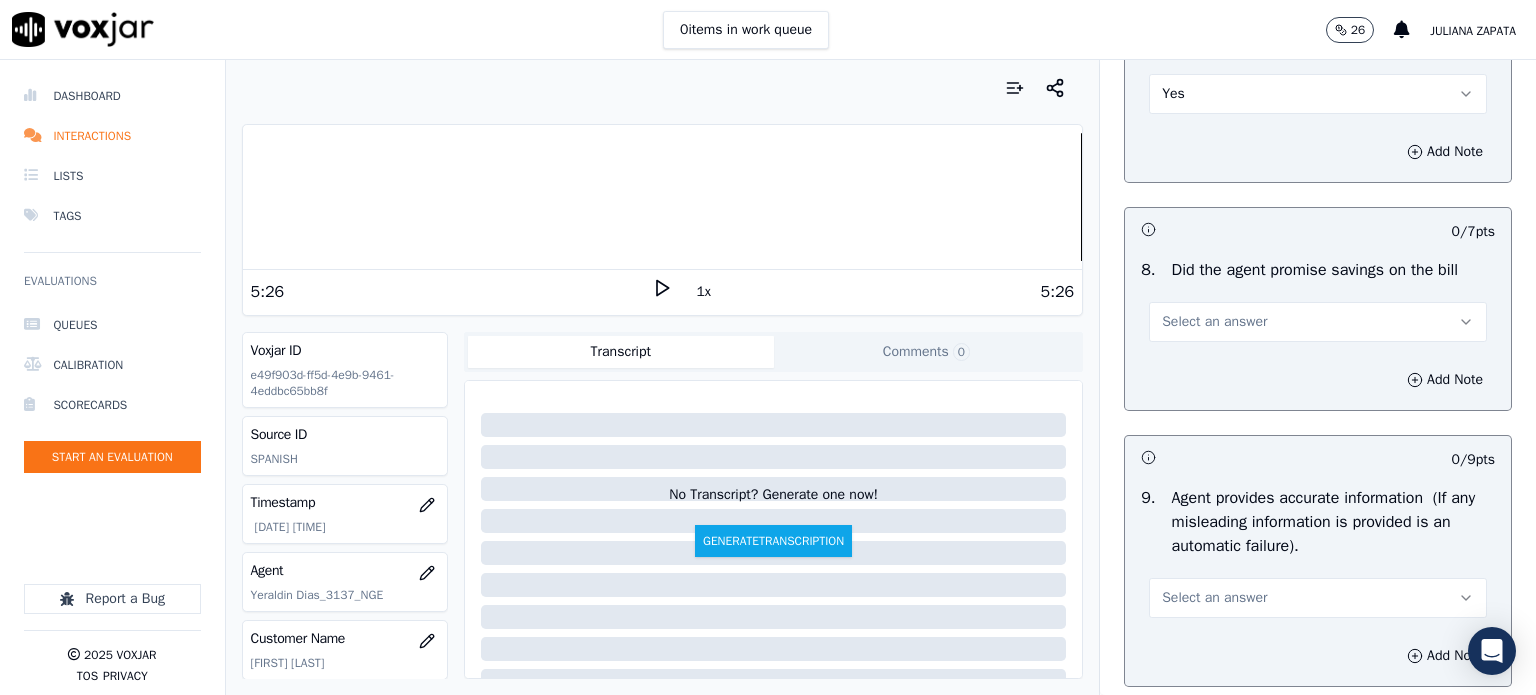 scroll, scrollTop: 1900, scrollLeft: 0, axis: vertical 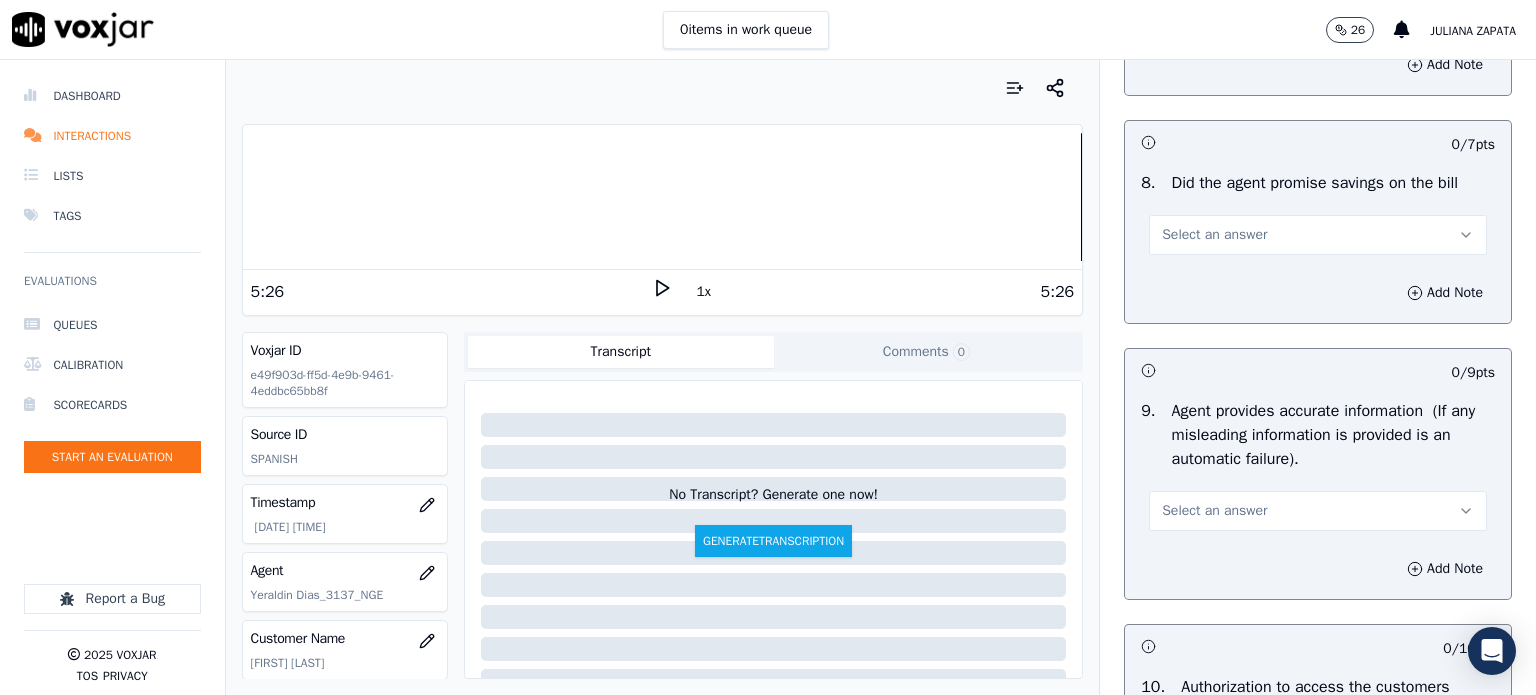 click on "Select an answer" at bounding box center (1214, 235) 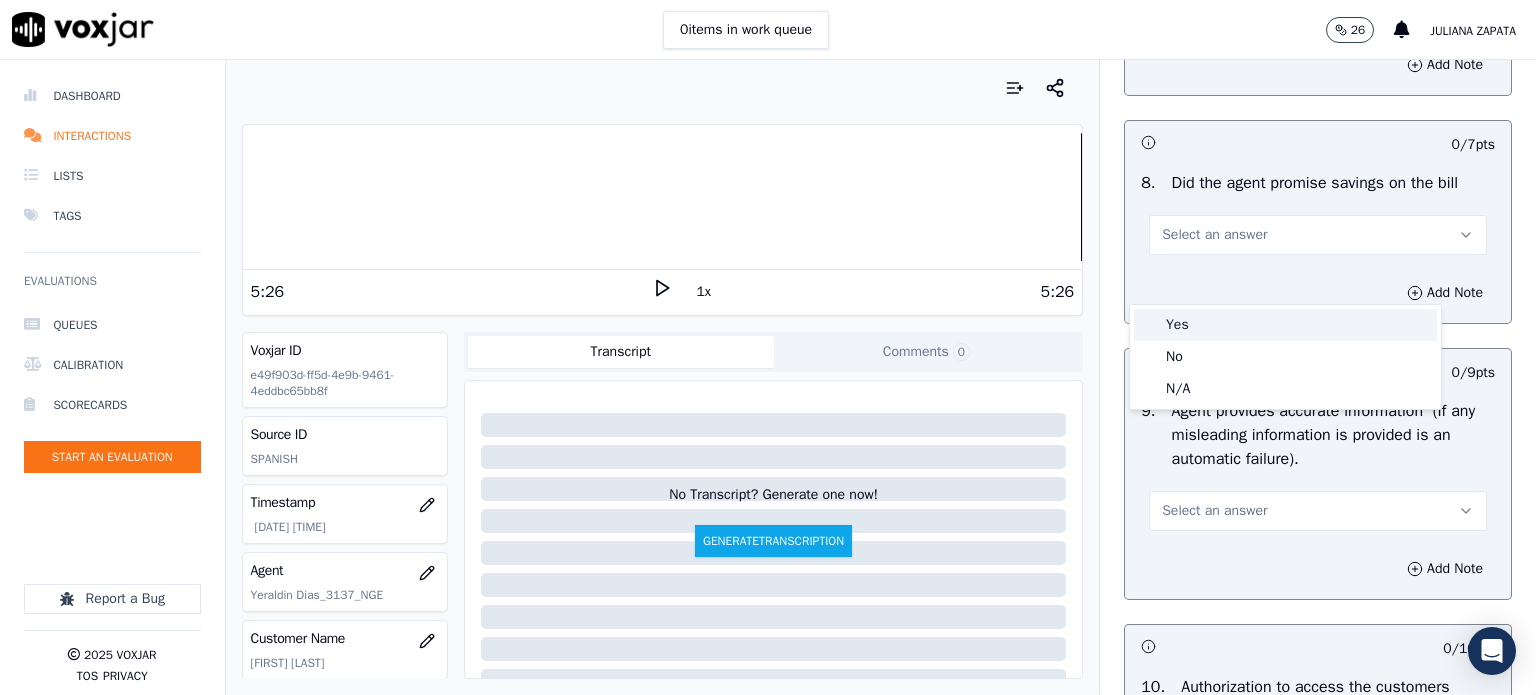 click on "Yes" at bounding box center [1285, 325] 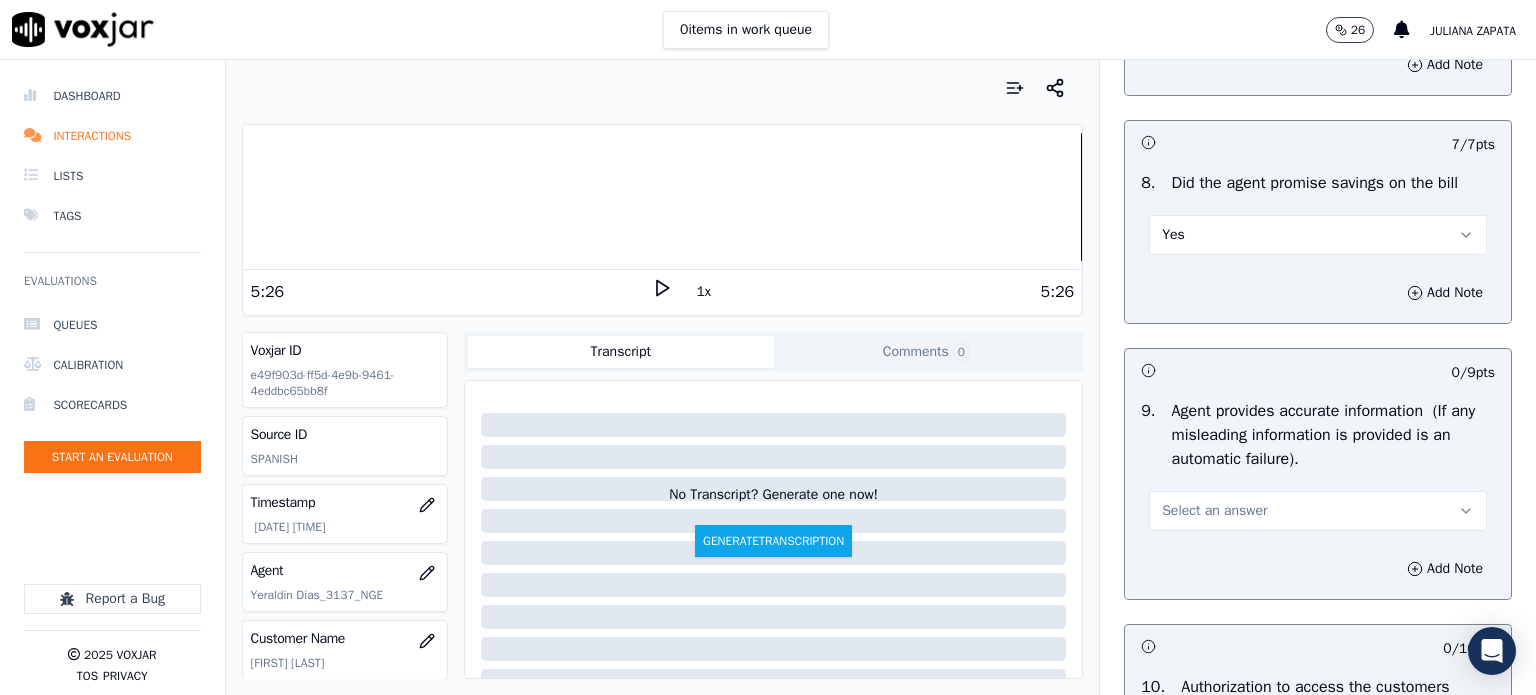 click on "Yes" at bounding box center (1318, 235) 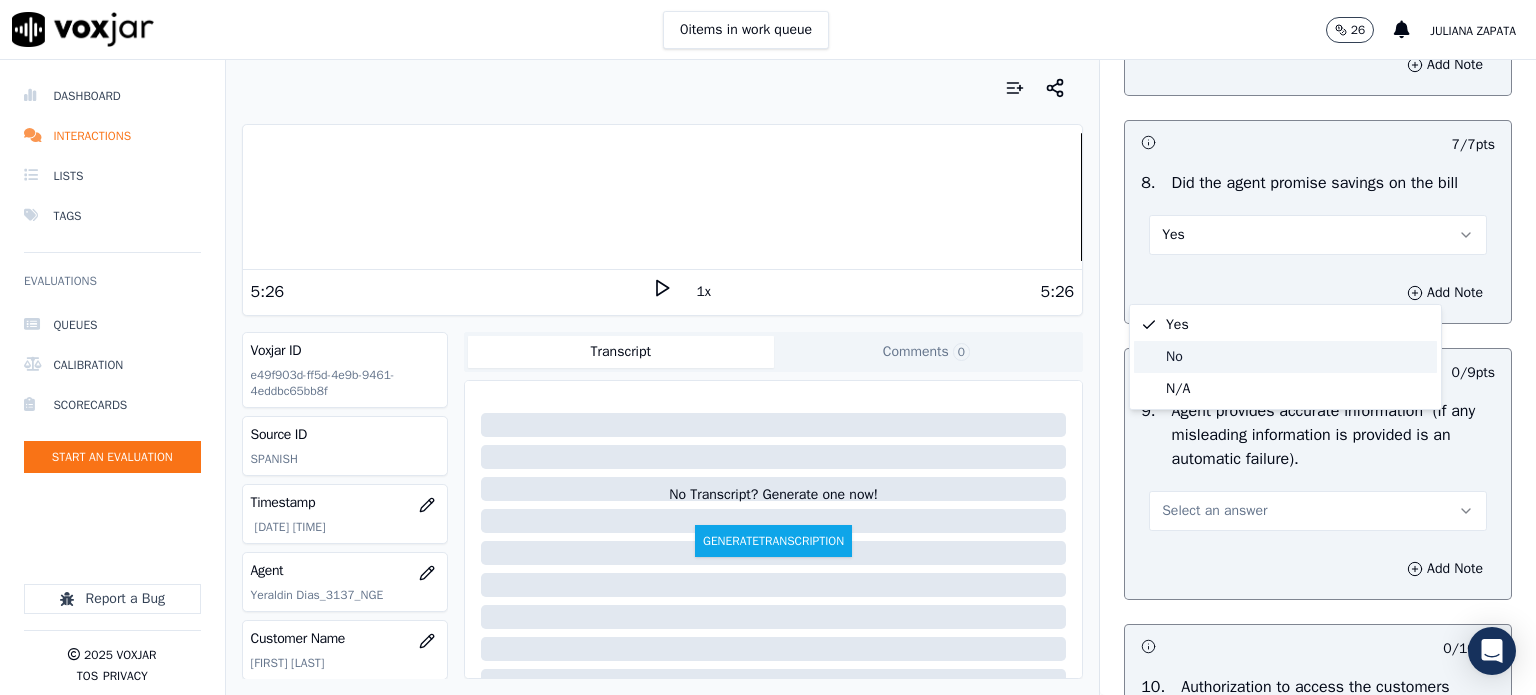 click on "No" 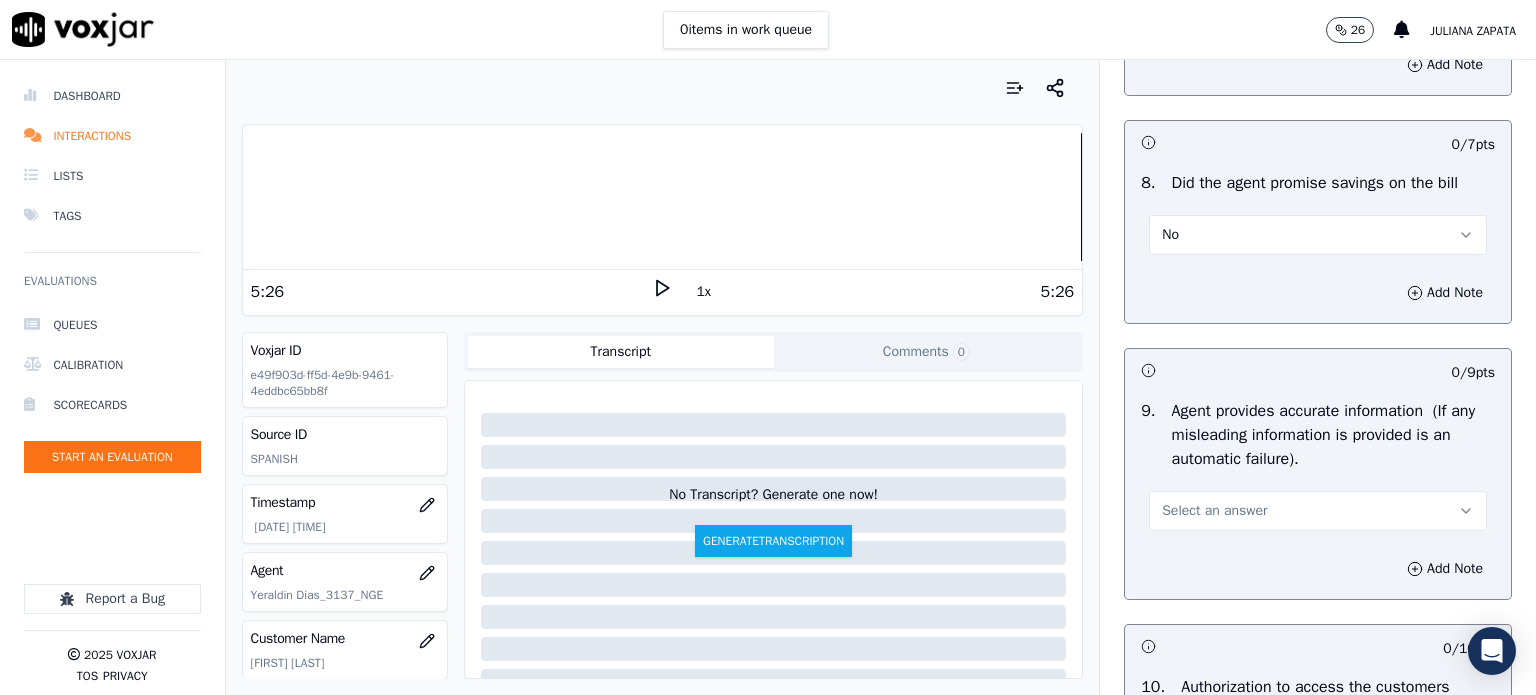 click 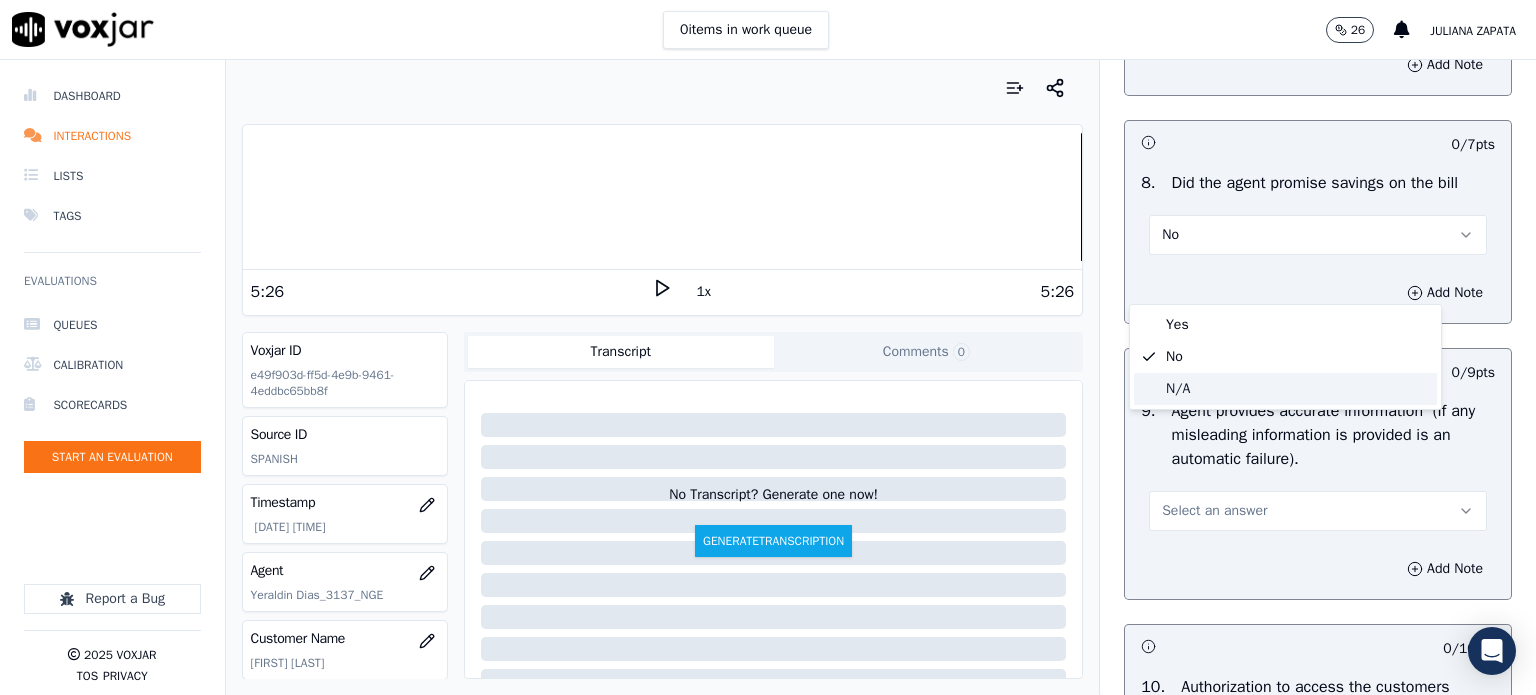 click on "N/A" 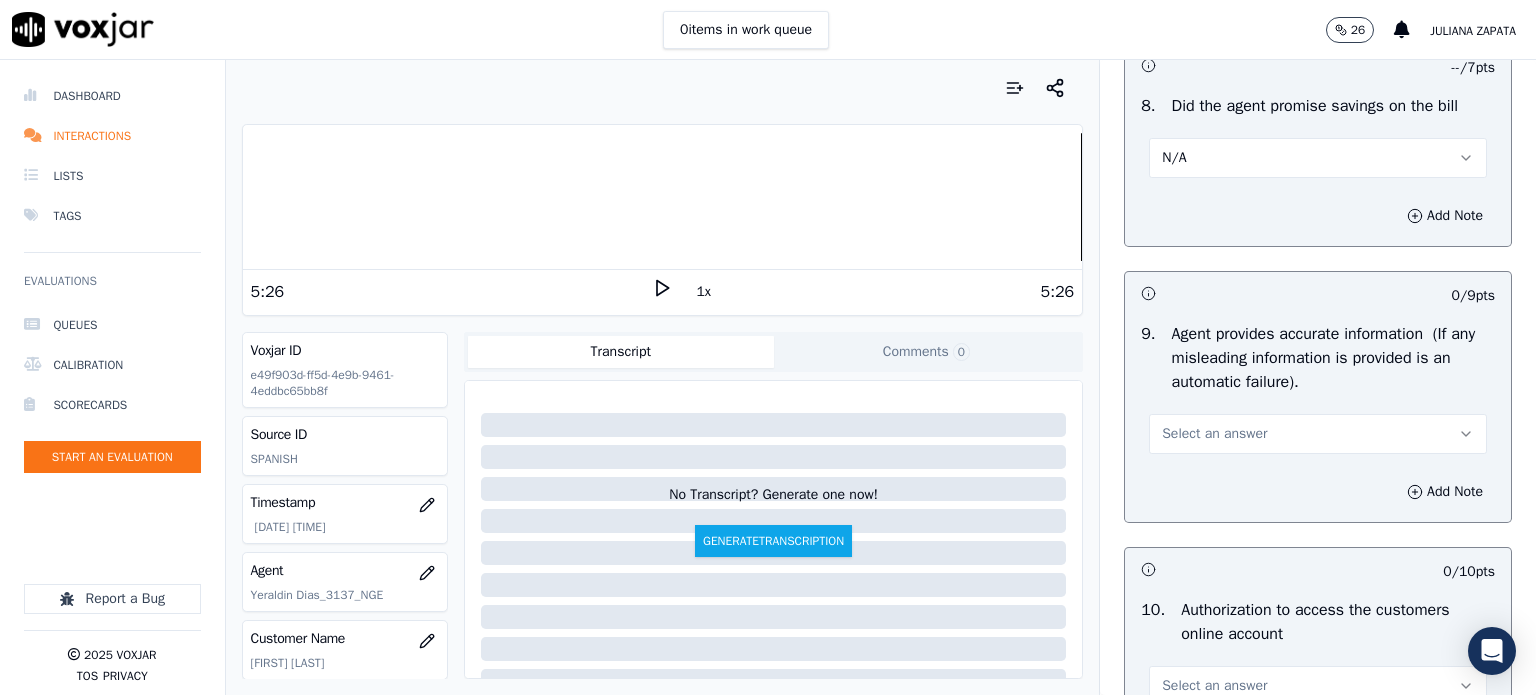 scroll, scrollTop: 2200, scrollLeft: 0, axis: vertical 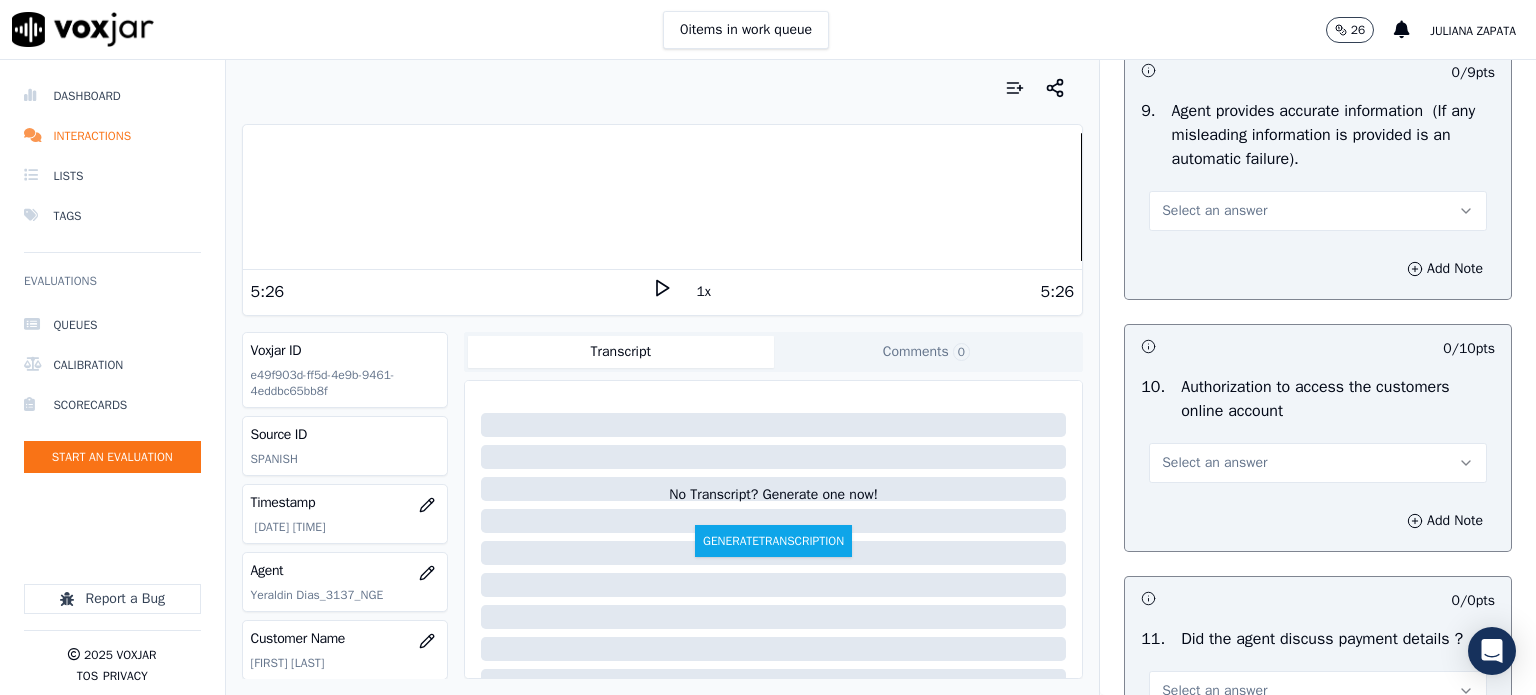 click on "Select an answer" at bounding box center (1318, 211) 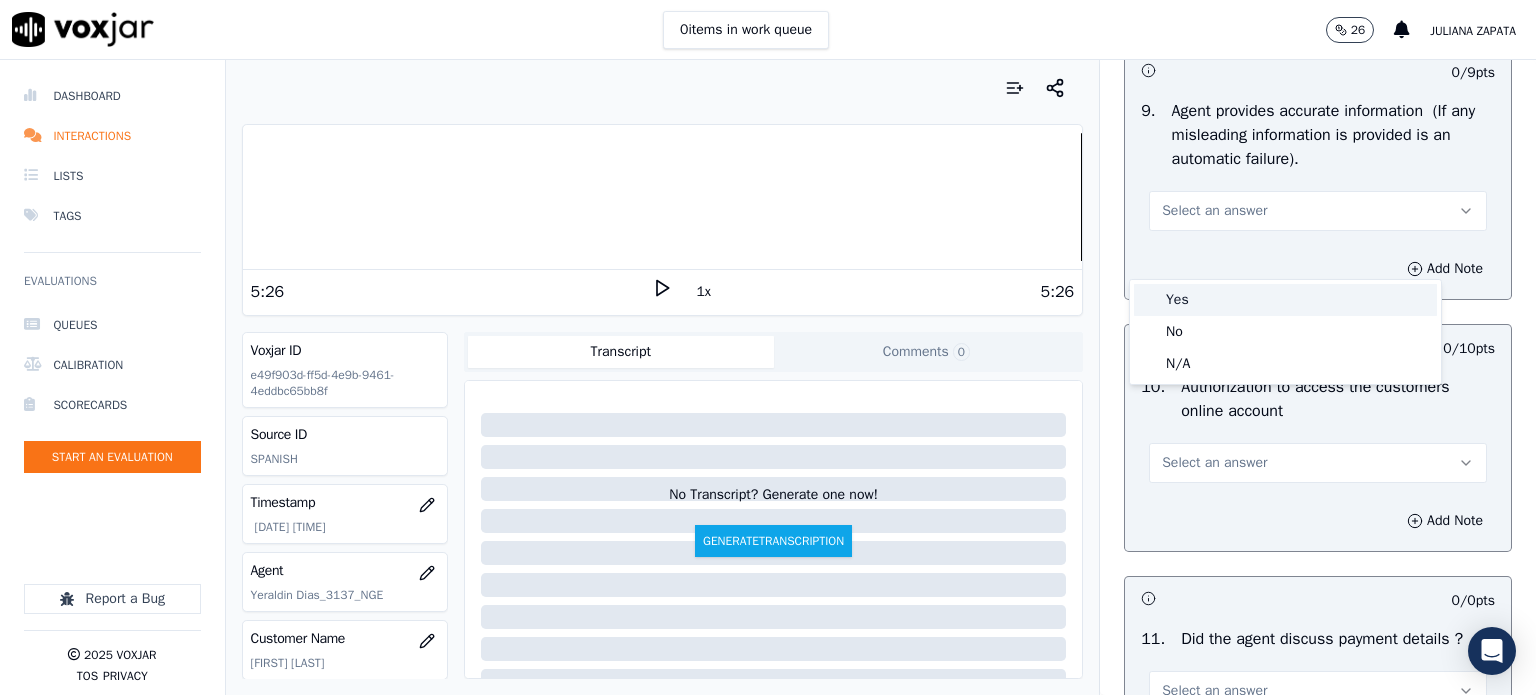 click on "Yes" at bounding box center [1285, 300] 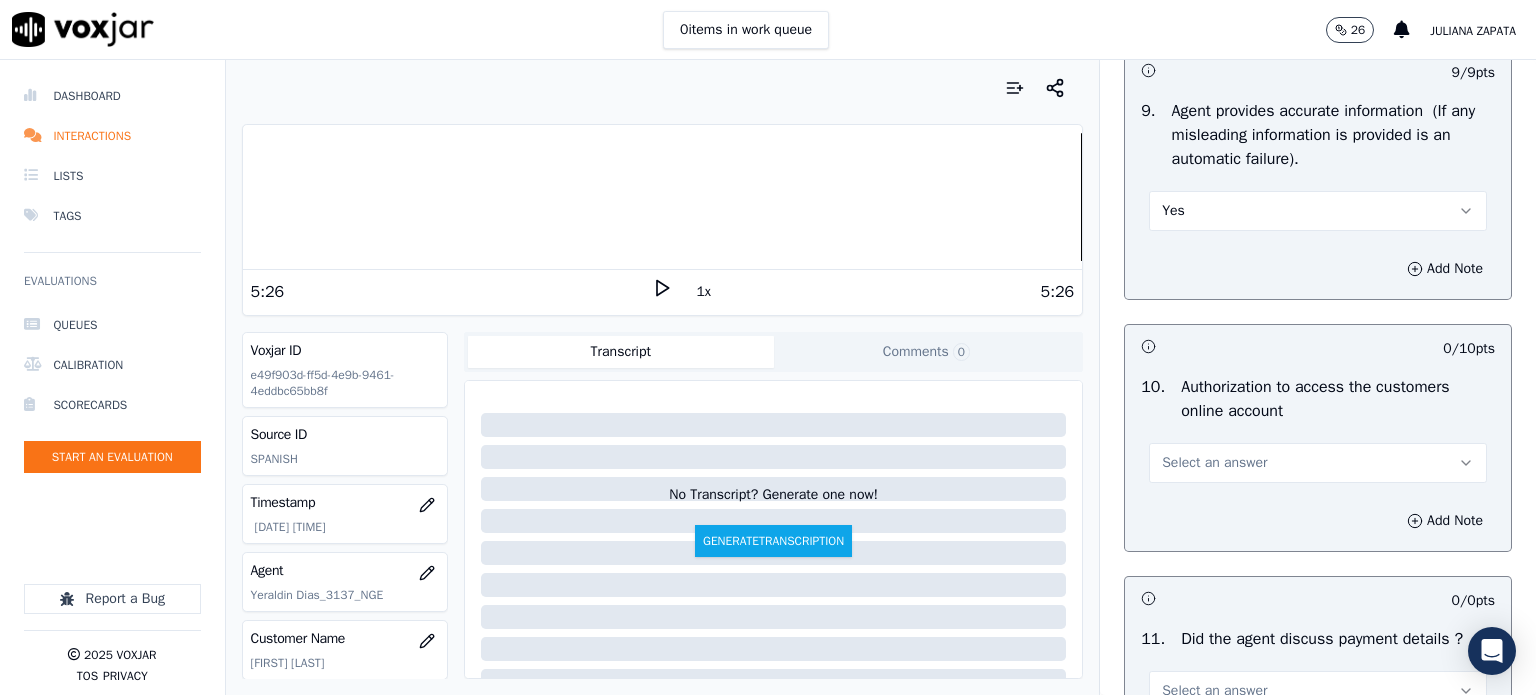 click on "Select an answer" at bounding box center (1214, 463) 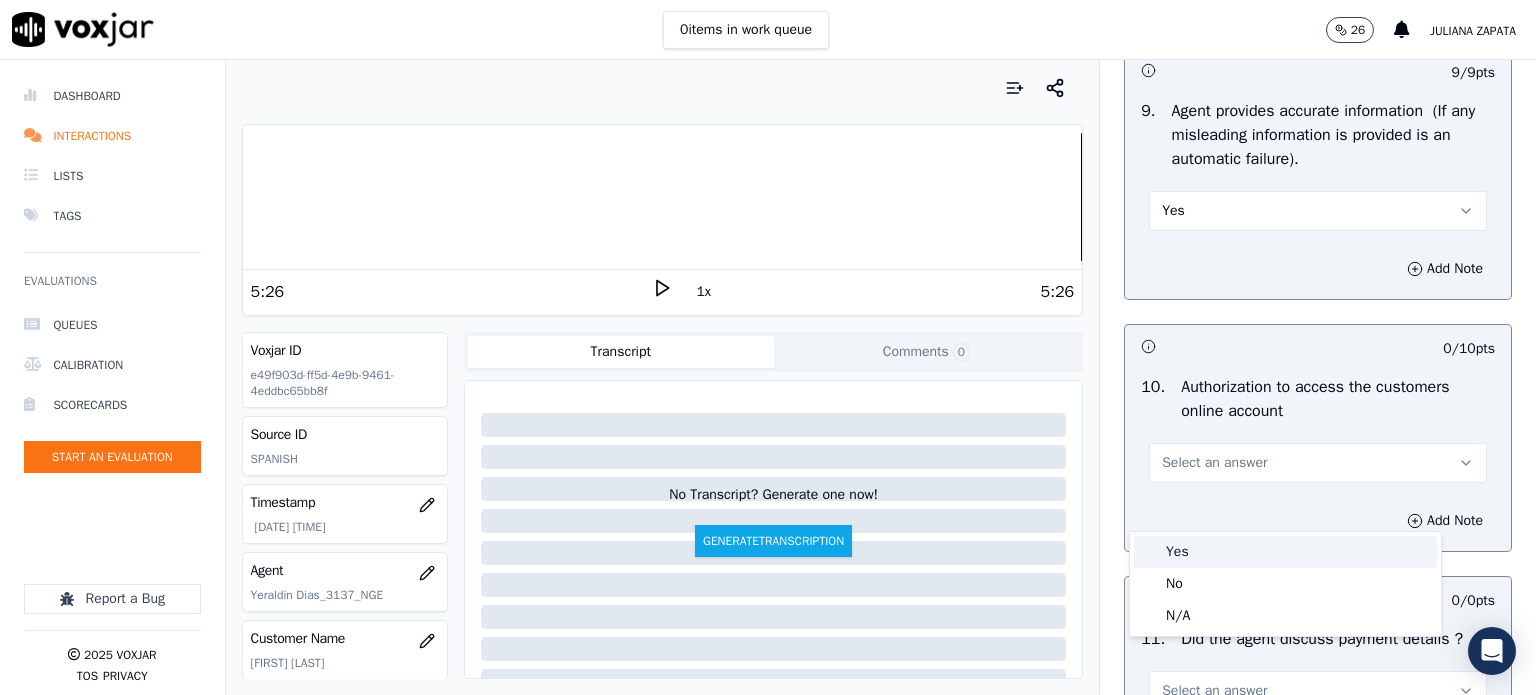 click on "Yes" at bounding box center [1285, 552] 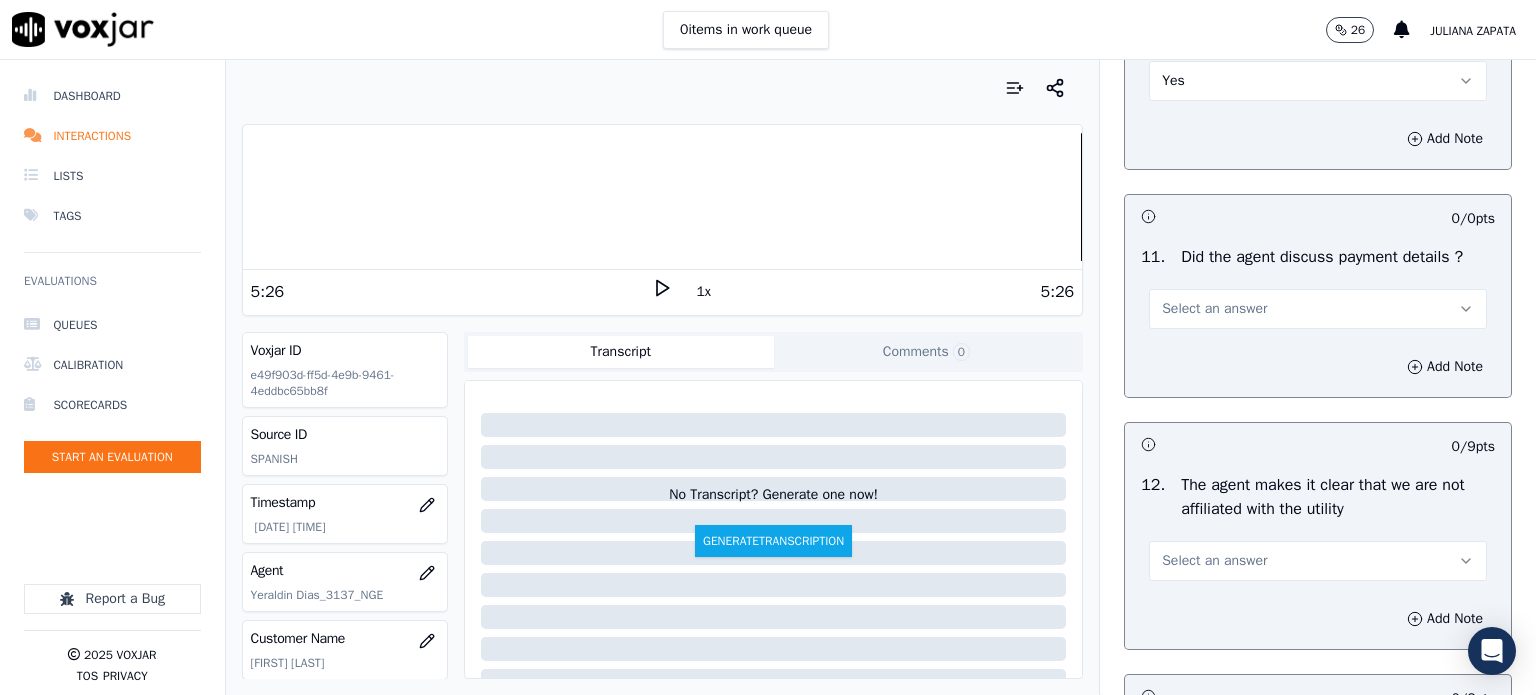 scroll, scrollTop: 2600, scrollLeft: 0, axis: vertical 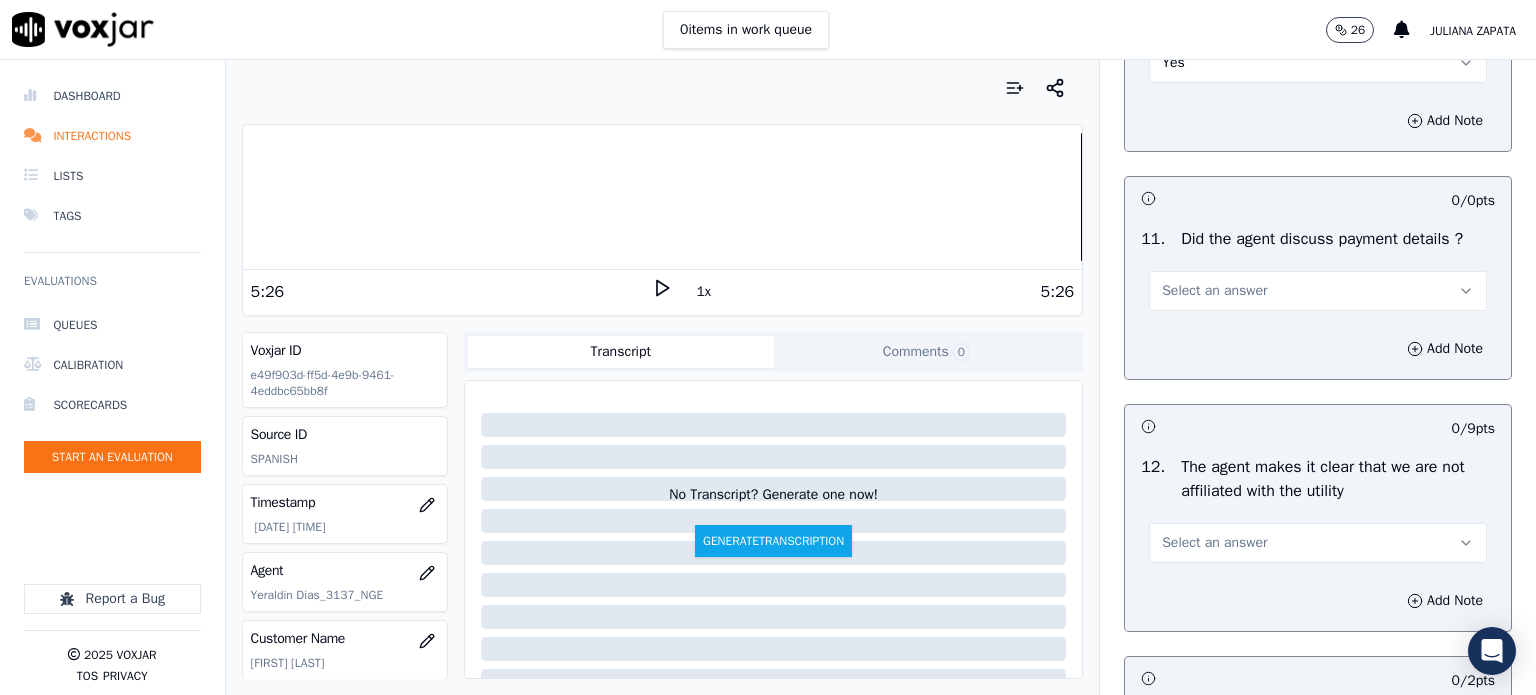 click on "Select an answer" at bounding box center (1214, 291) 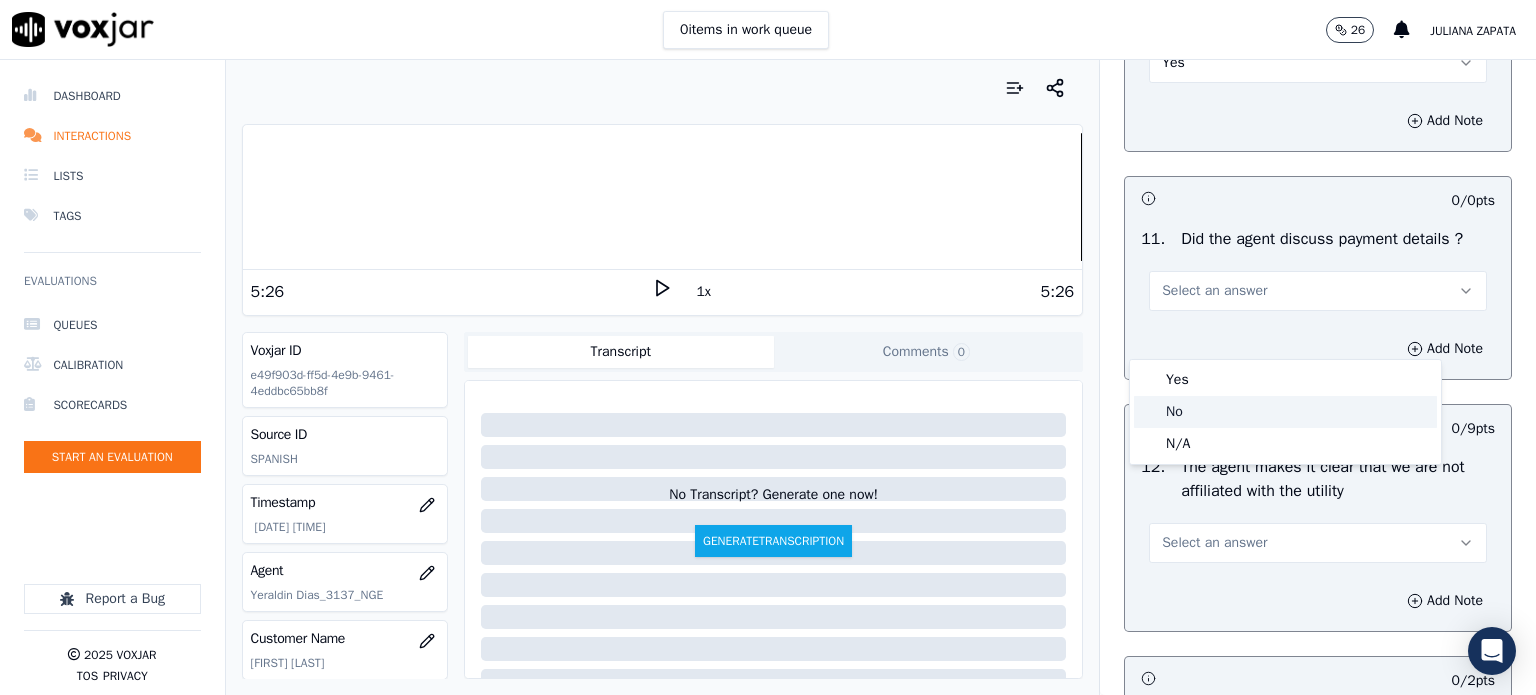 click on "No" 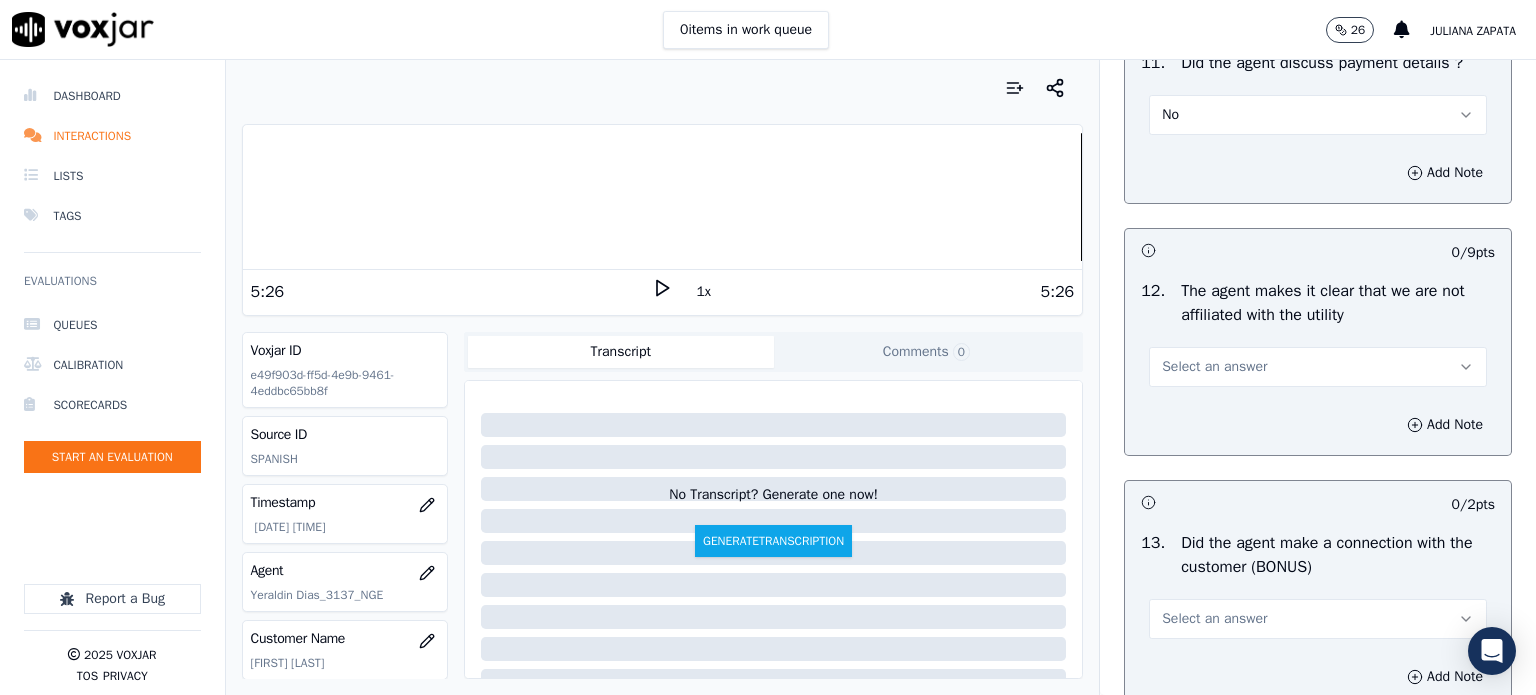 scroll, scrollTop: 2800, scrollLeft: 0, axis: vertical 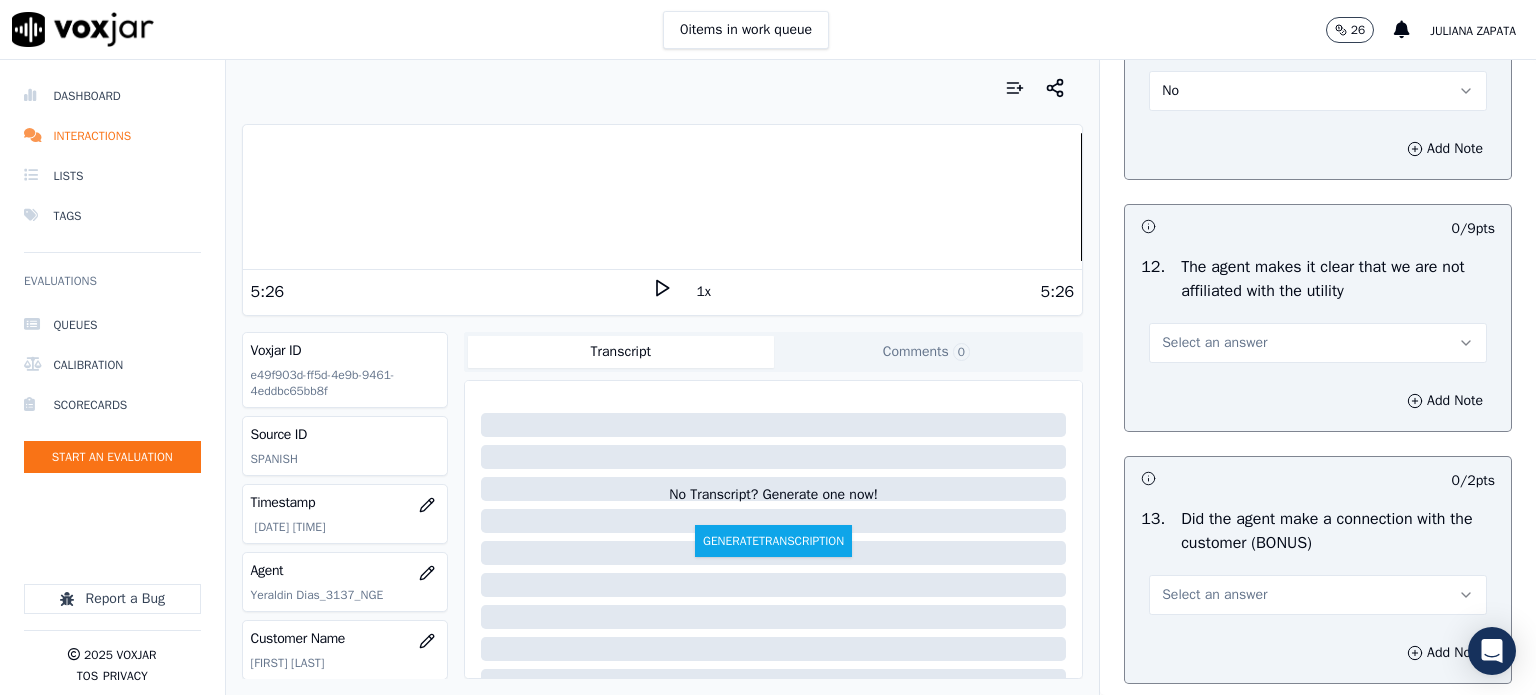 click on "Select an answer" at bounding box center [1214, 343] 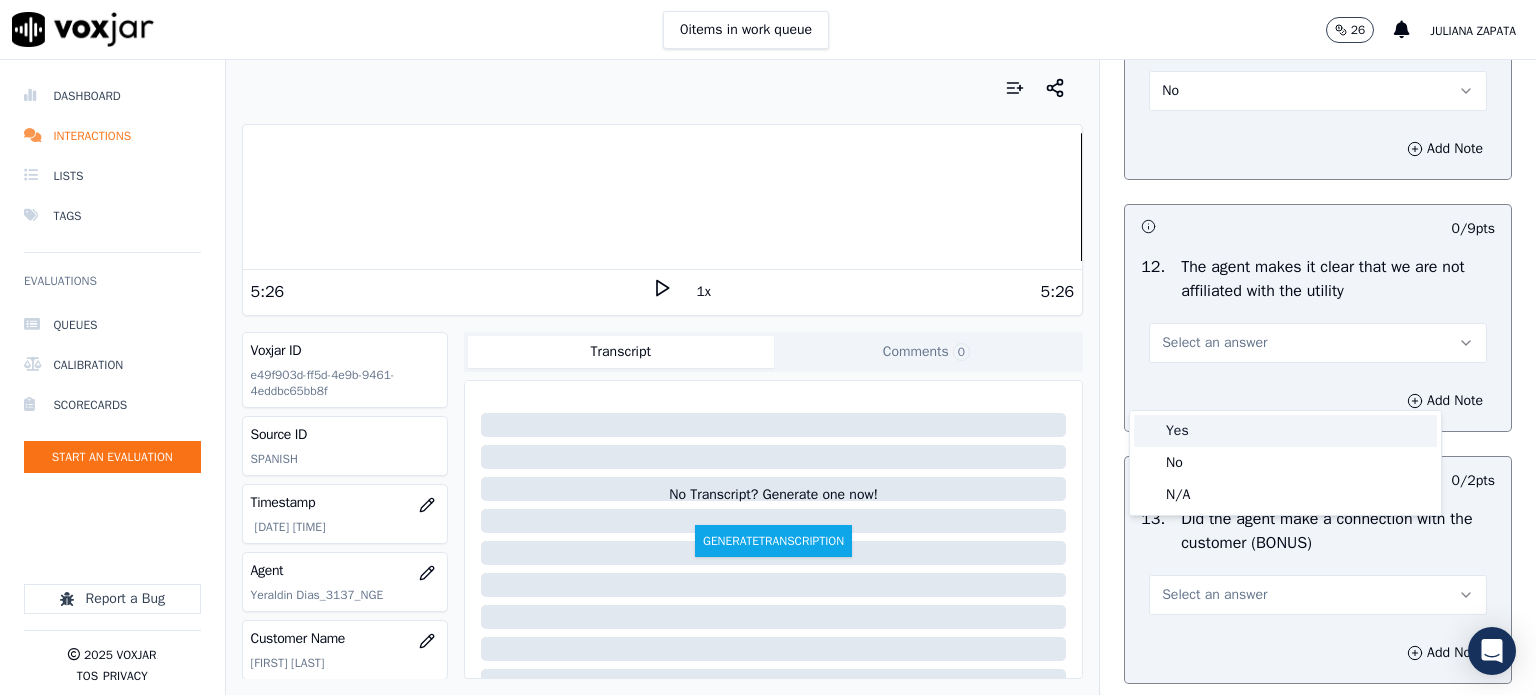 click on "Yes" at bounding box center (1285, 431) 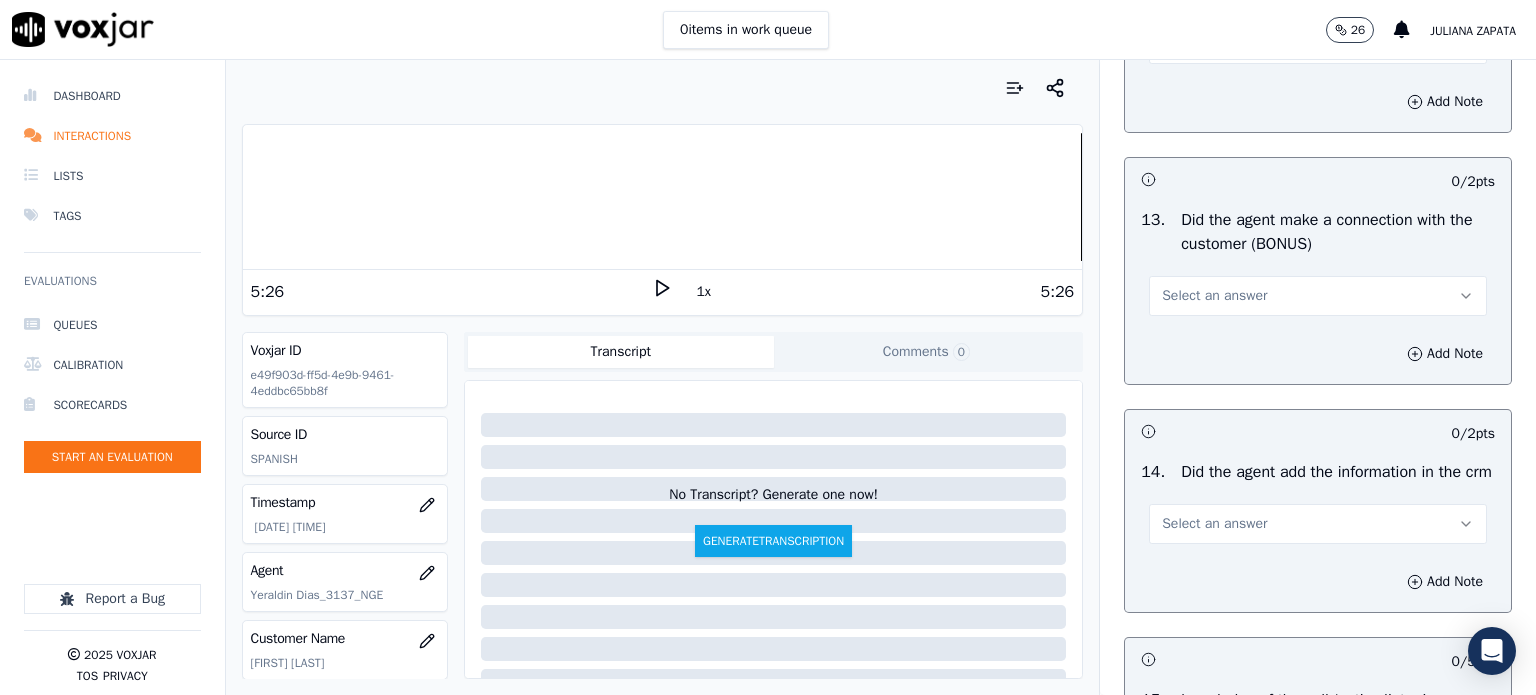 scroll, scrollTop: 3100, scrollLeft: 0, axis: vertical 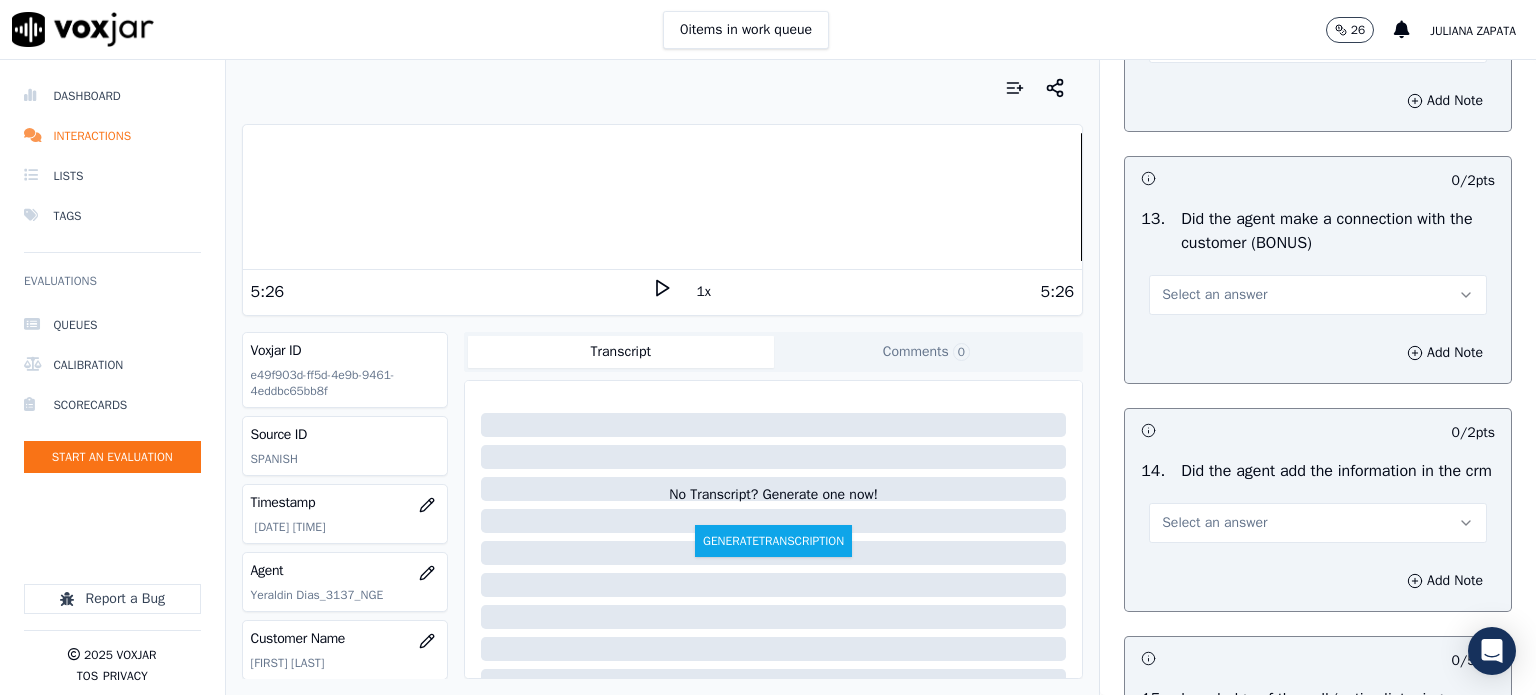 click on "Select an answer" at bounding box center [1214, 295] 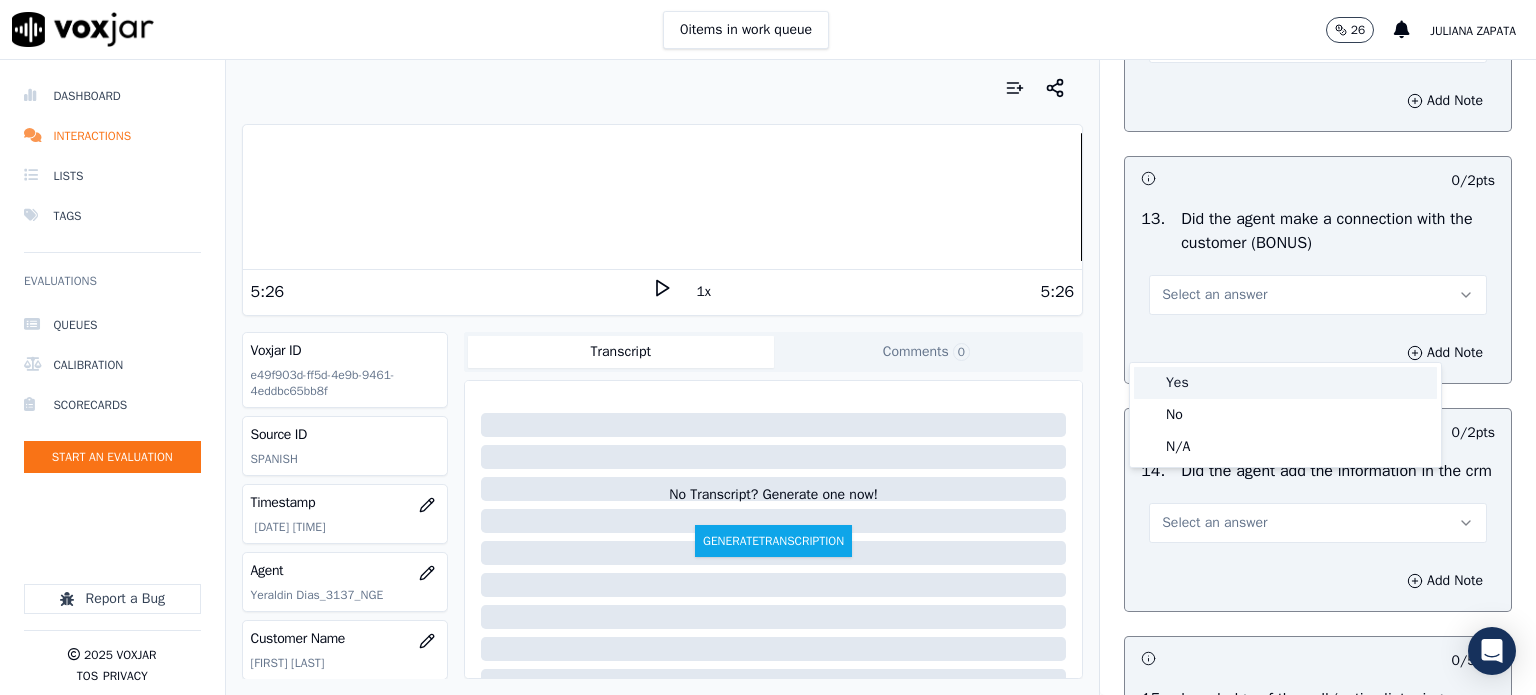 click on "Yes" at bounding box center (1285, 383) 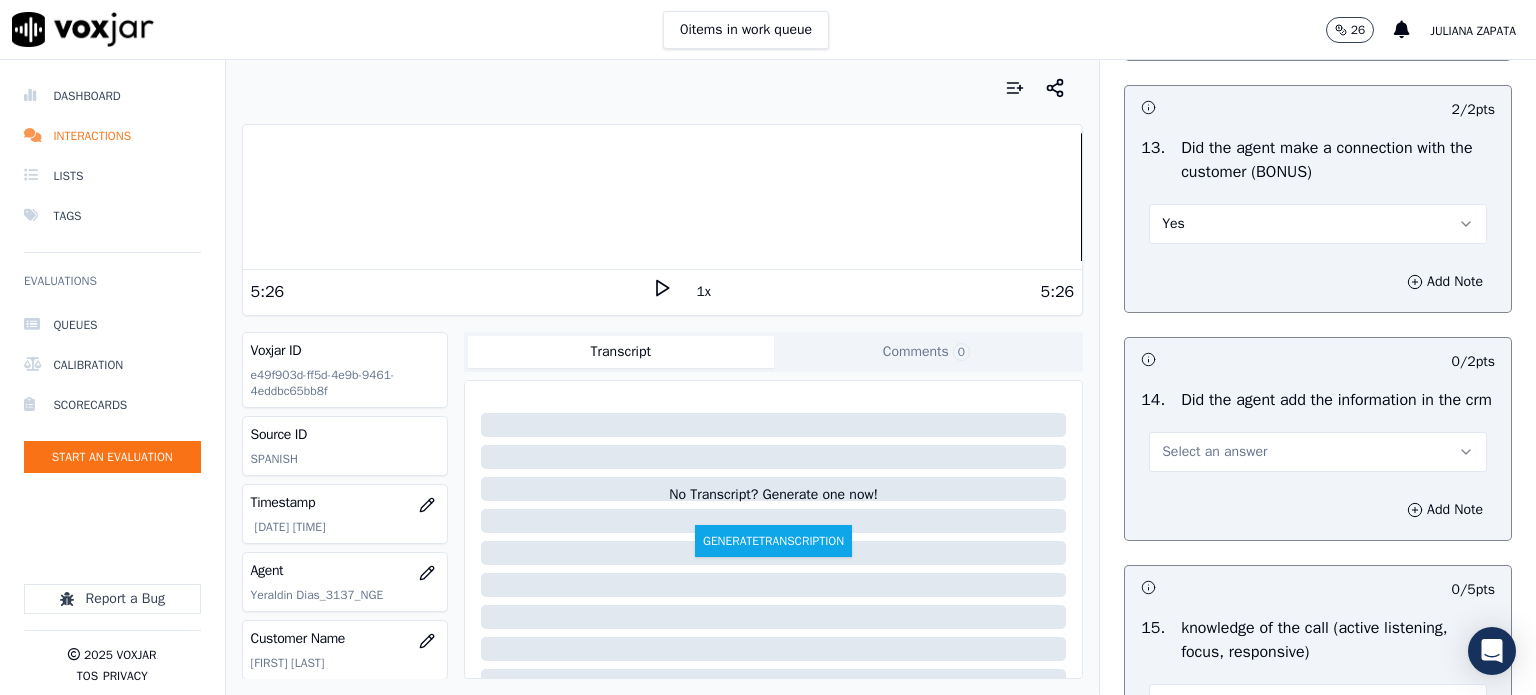 scroll, scrollTop: 3400, scrollLeft: 0, axis: vertical 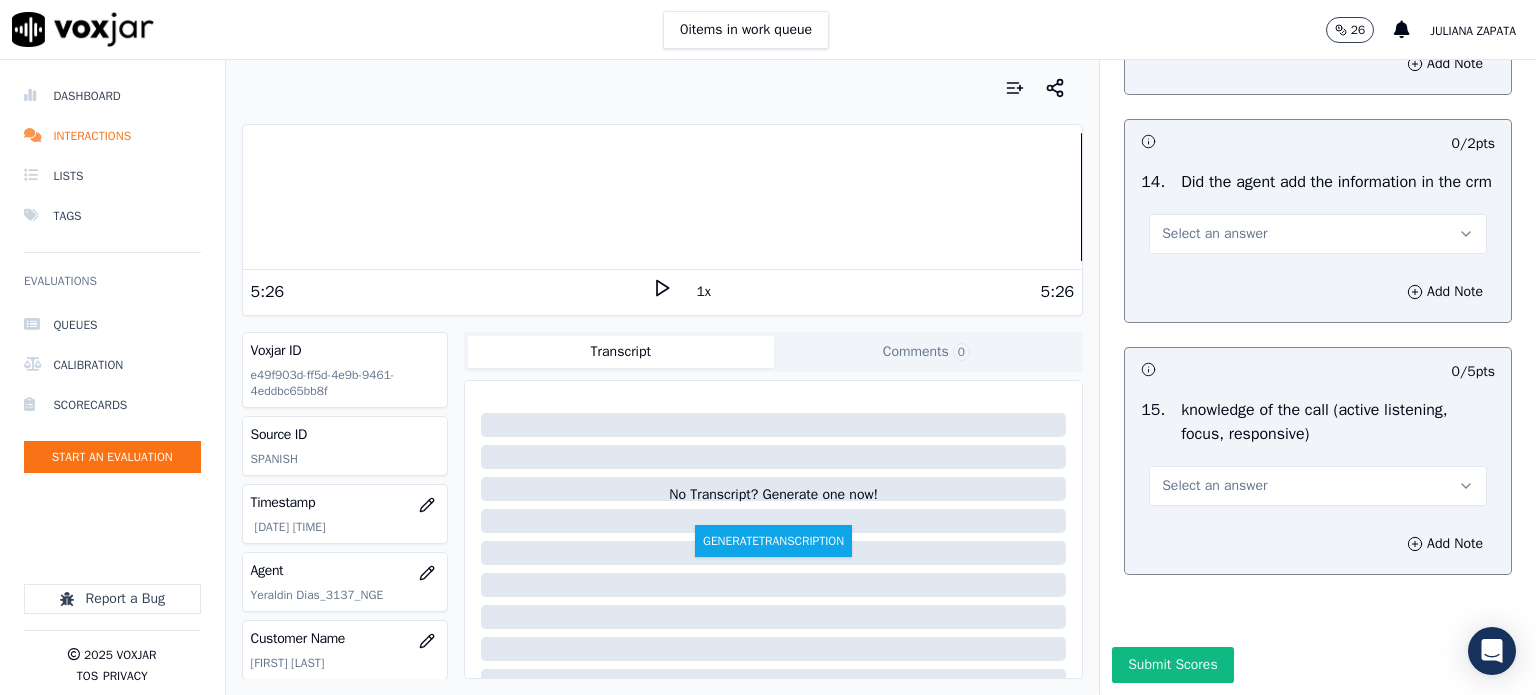 click on "Select an answer" at bounding box center [1318, 234] 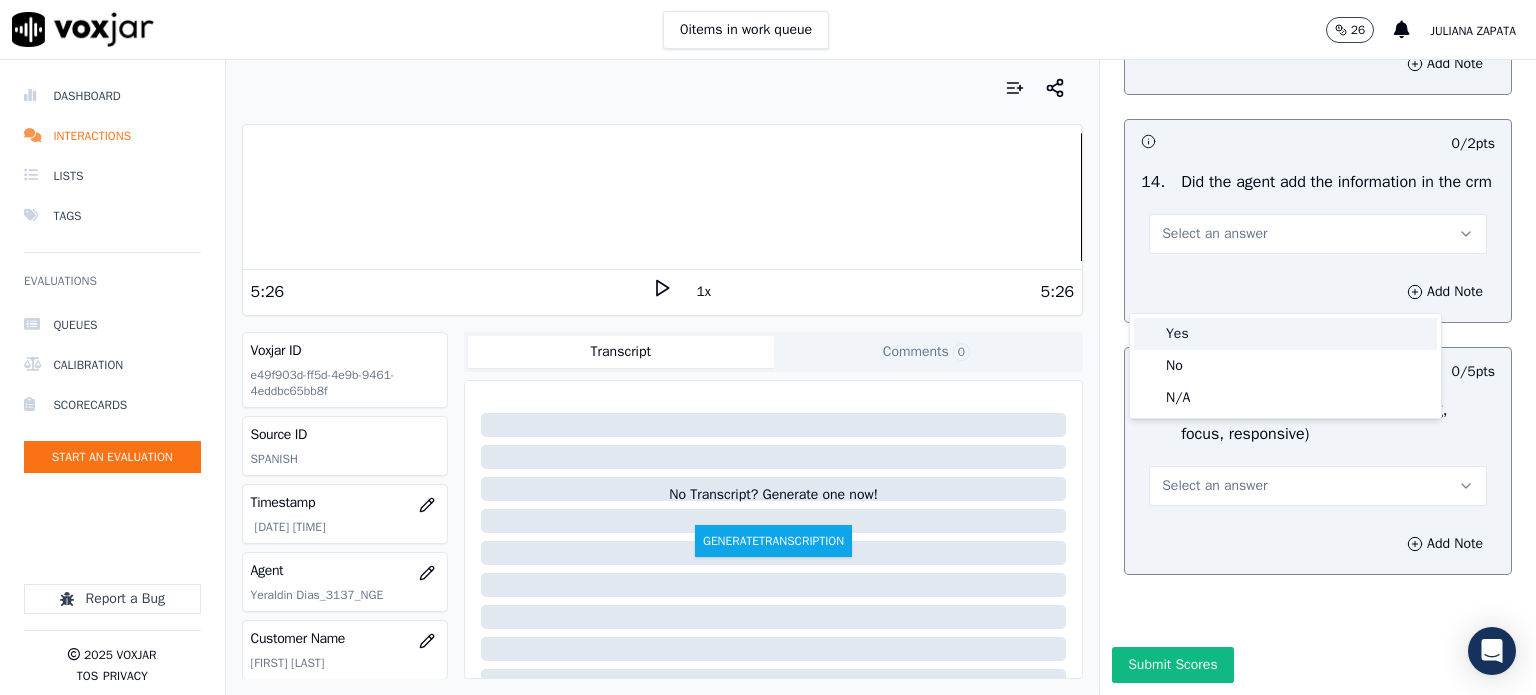 click on "Yes" at bounding box center (1285, 334) 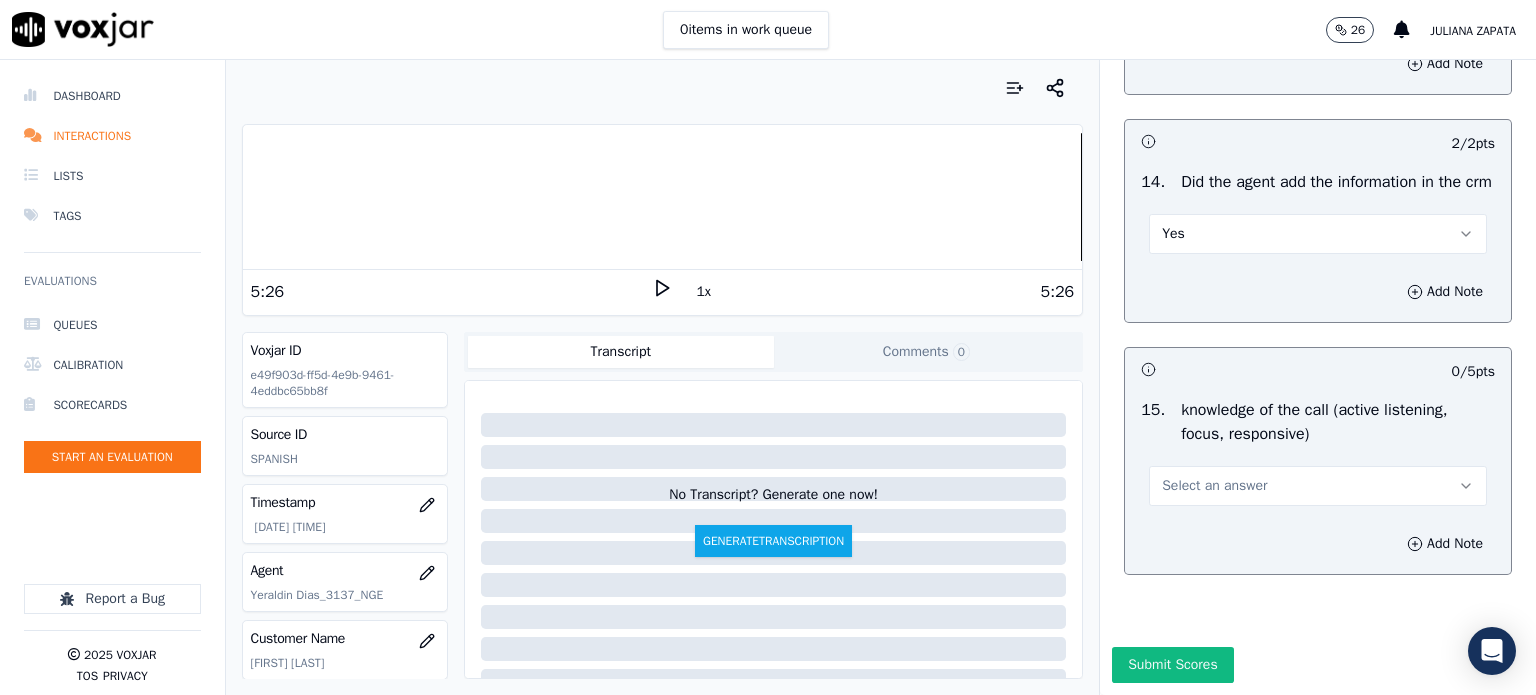 scroll, scrollTop: 3500, scrollLeft: 0, axis: vertical 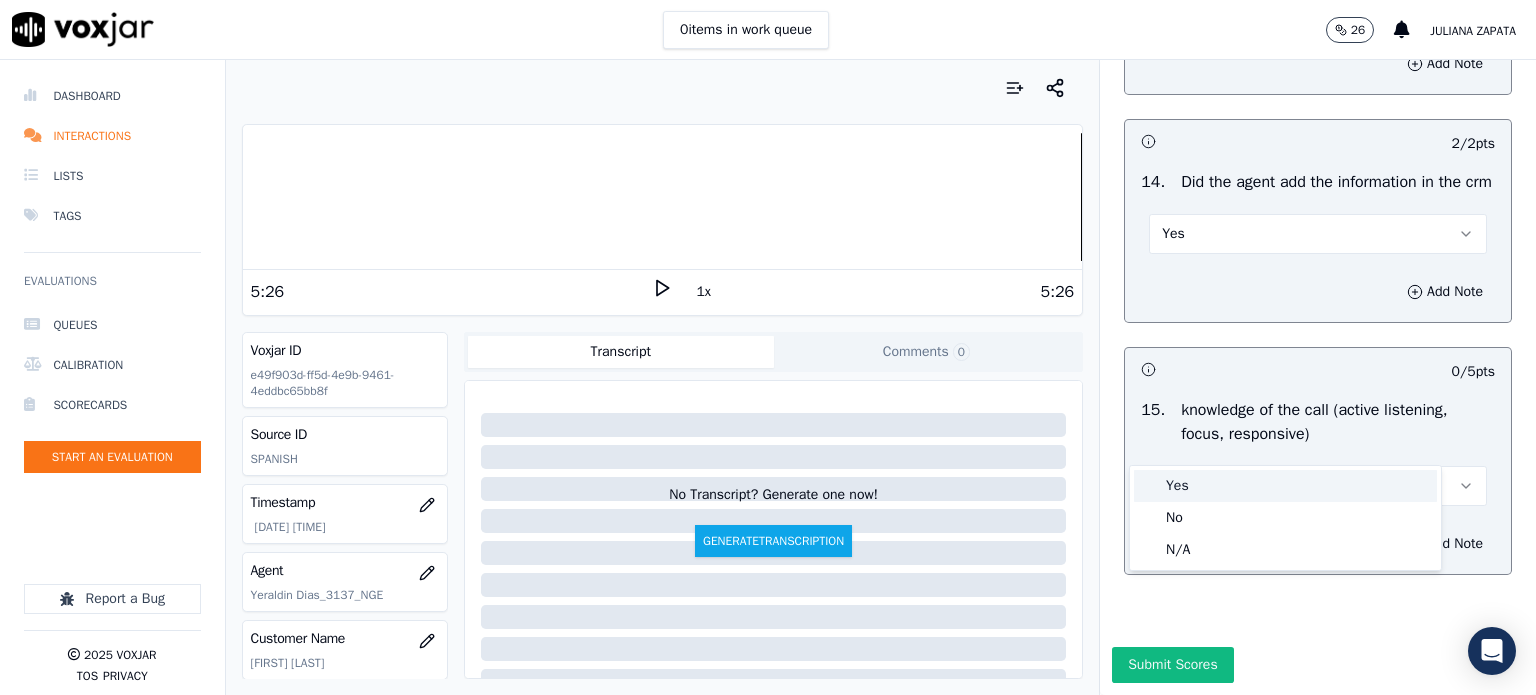 click on "Yes" at bounding box center (1285, 486) 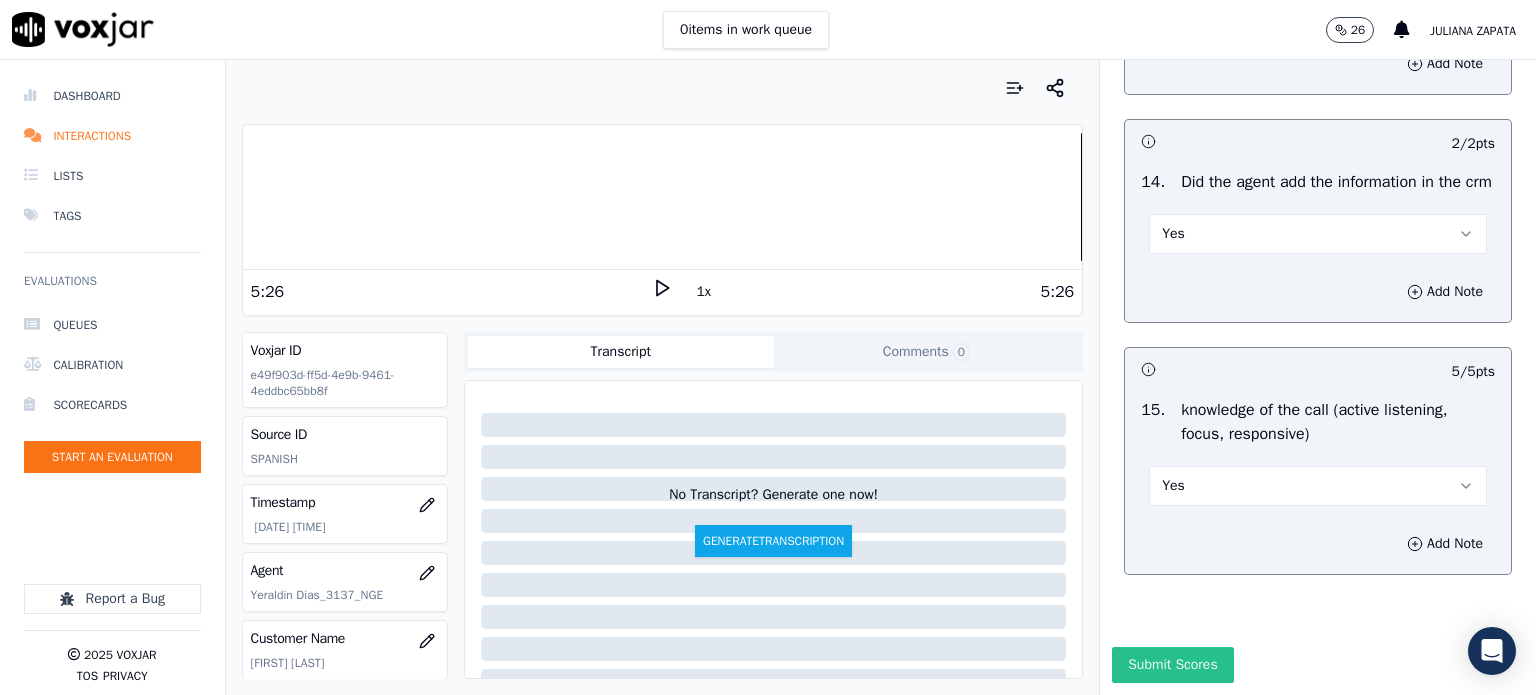 click on "Submit Scores" at bounding box center (1172, 665) 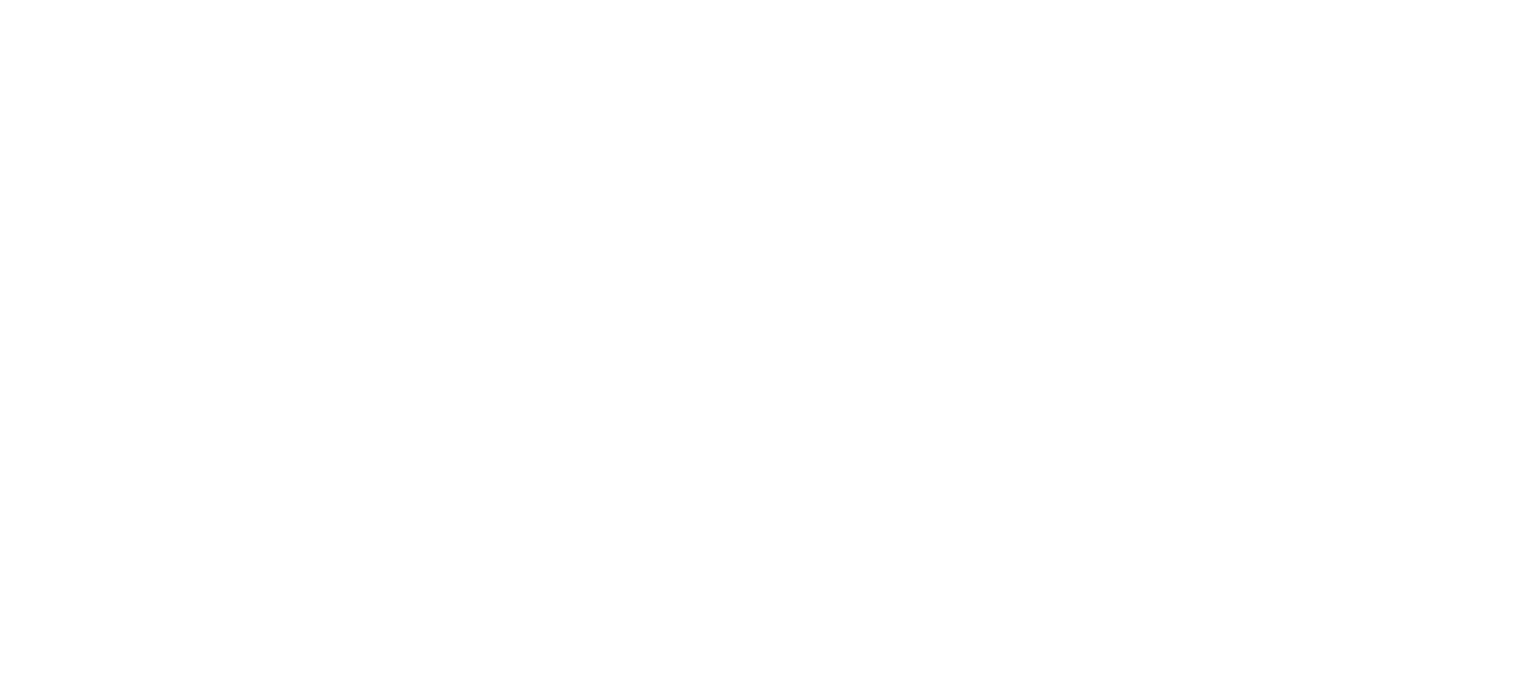 scroll, scrollTop: 0, scrollLeft: 0, axis: both 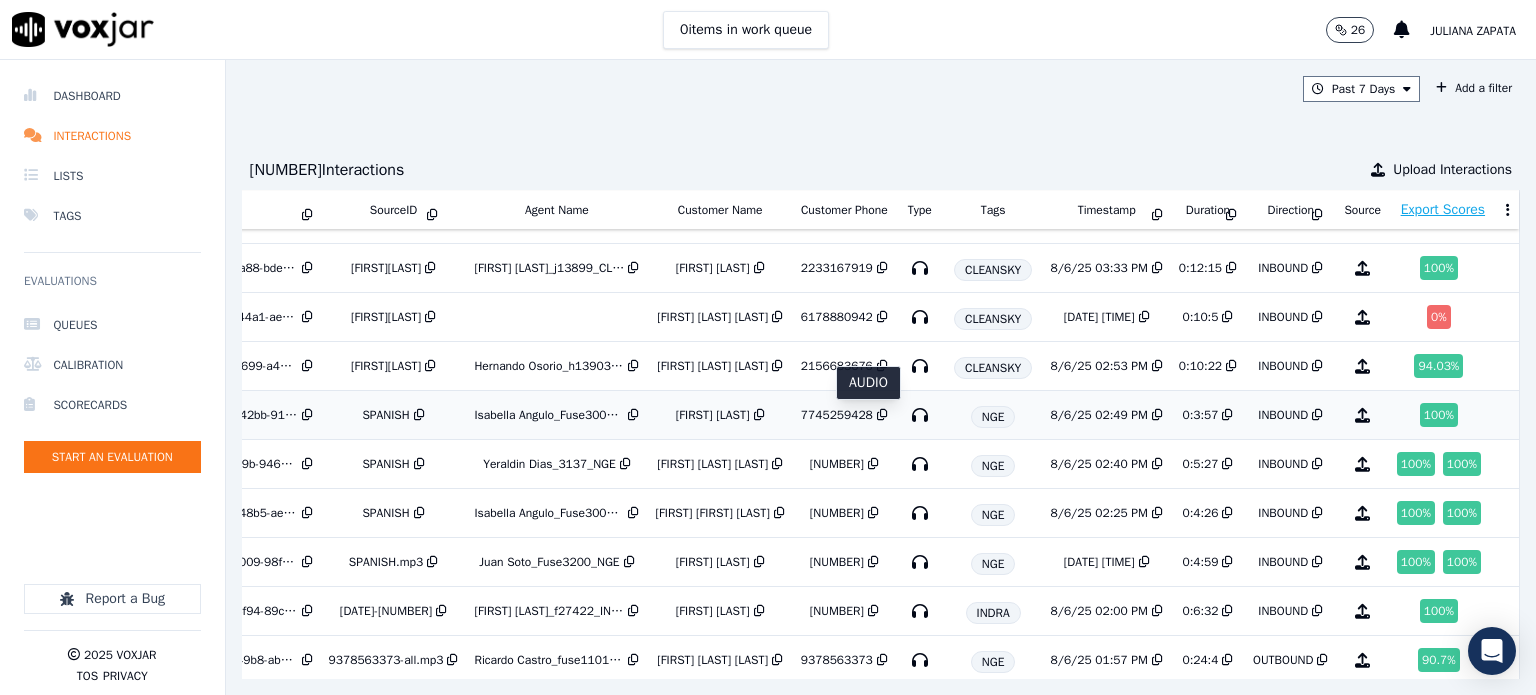 click at bounding box center (920, 415) 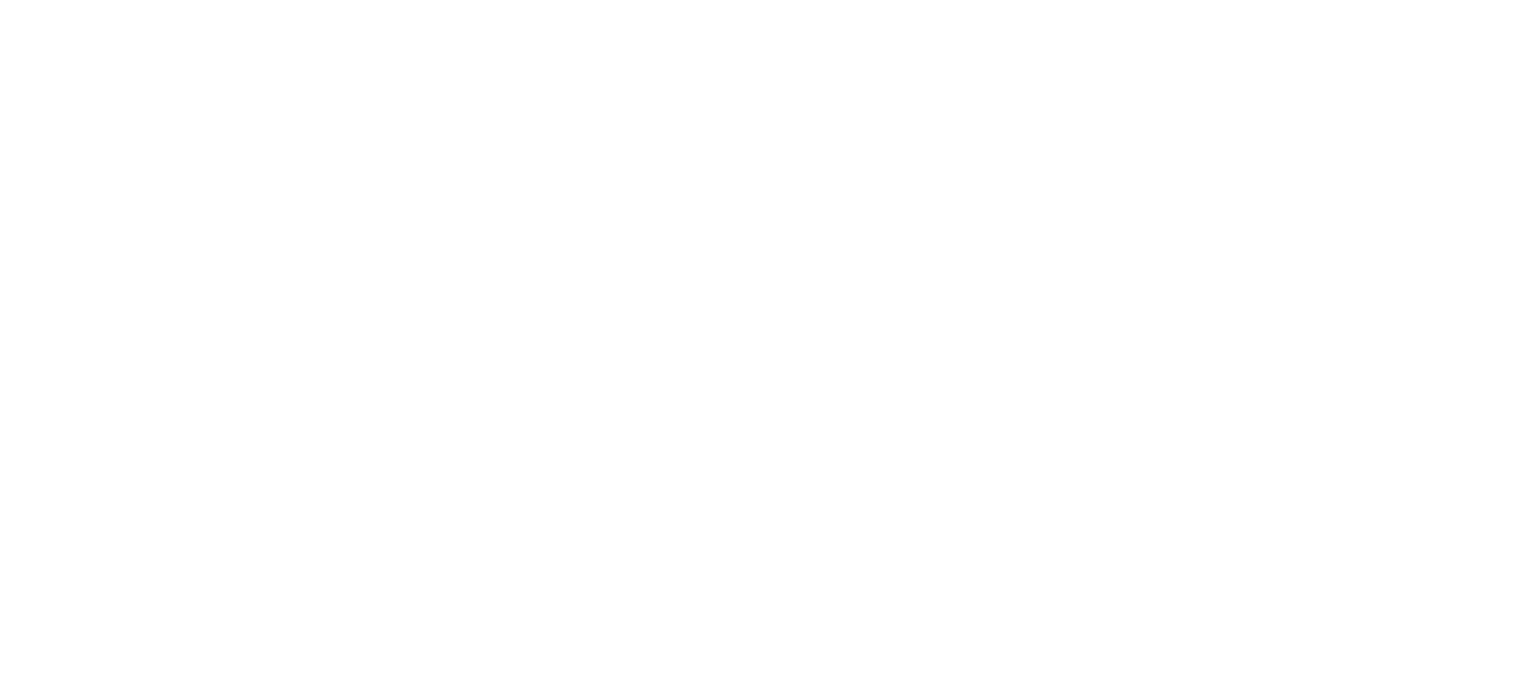 scroll, scrollTop: 0, scrollLeft: 0, axis: both 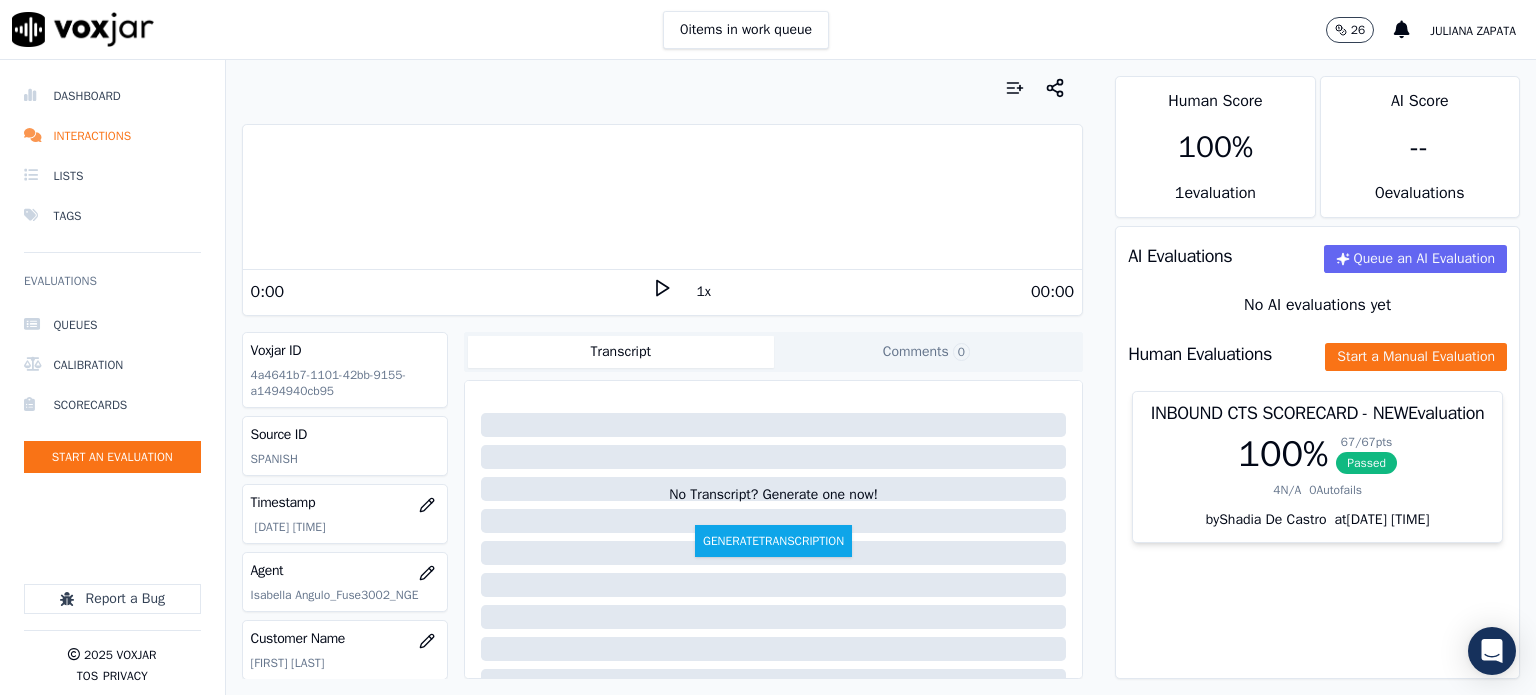 click 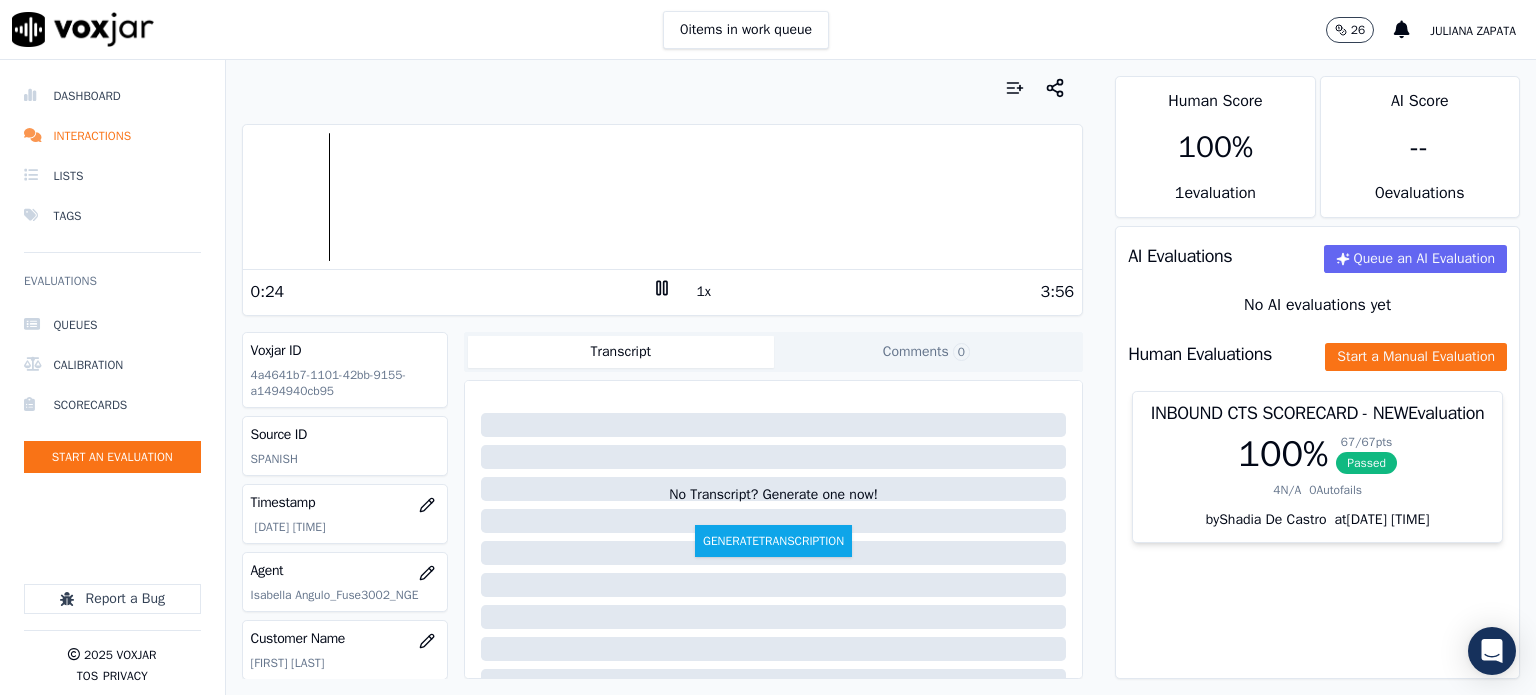 click 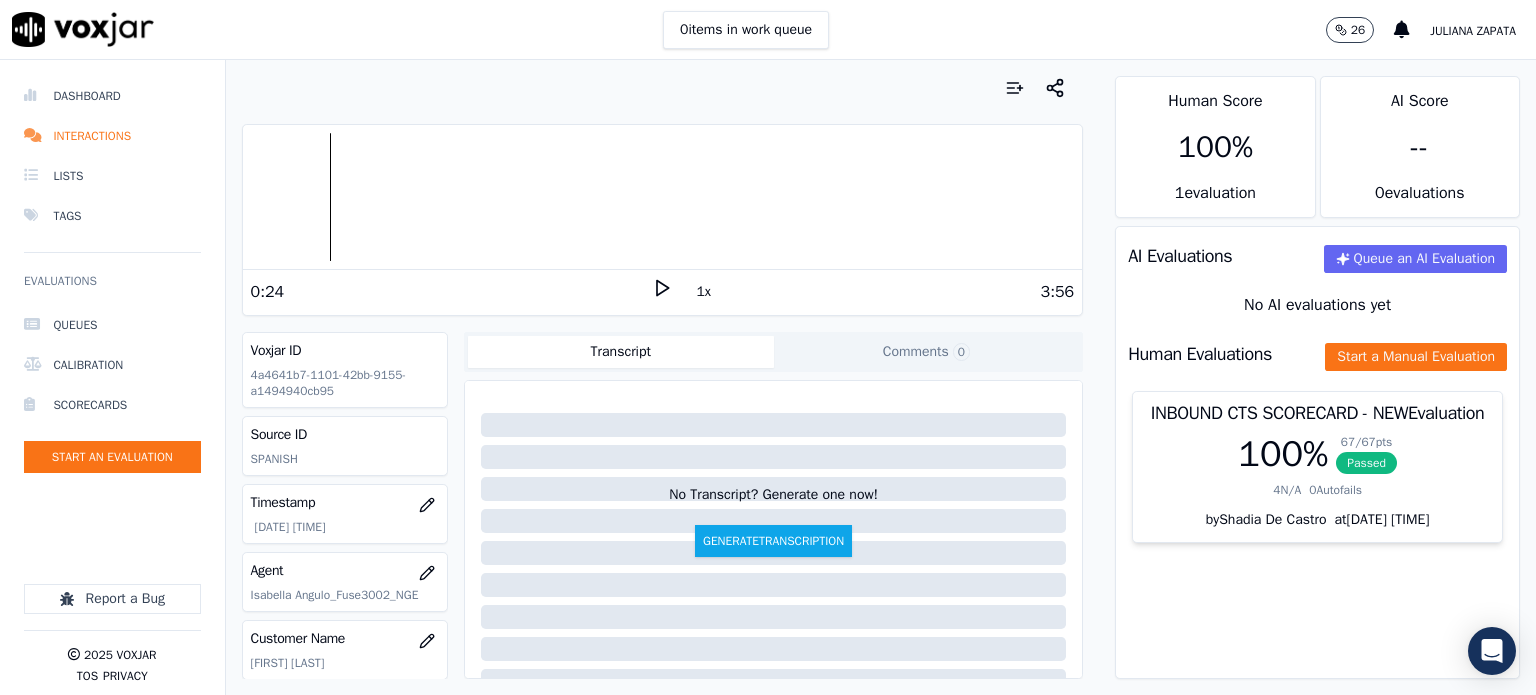 click at bounding box center (663, 197) 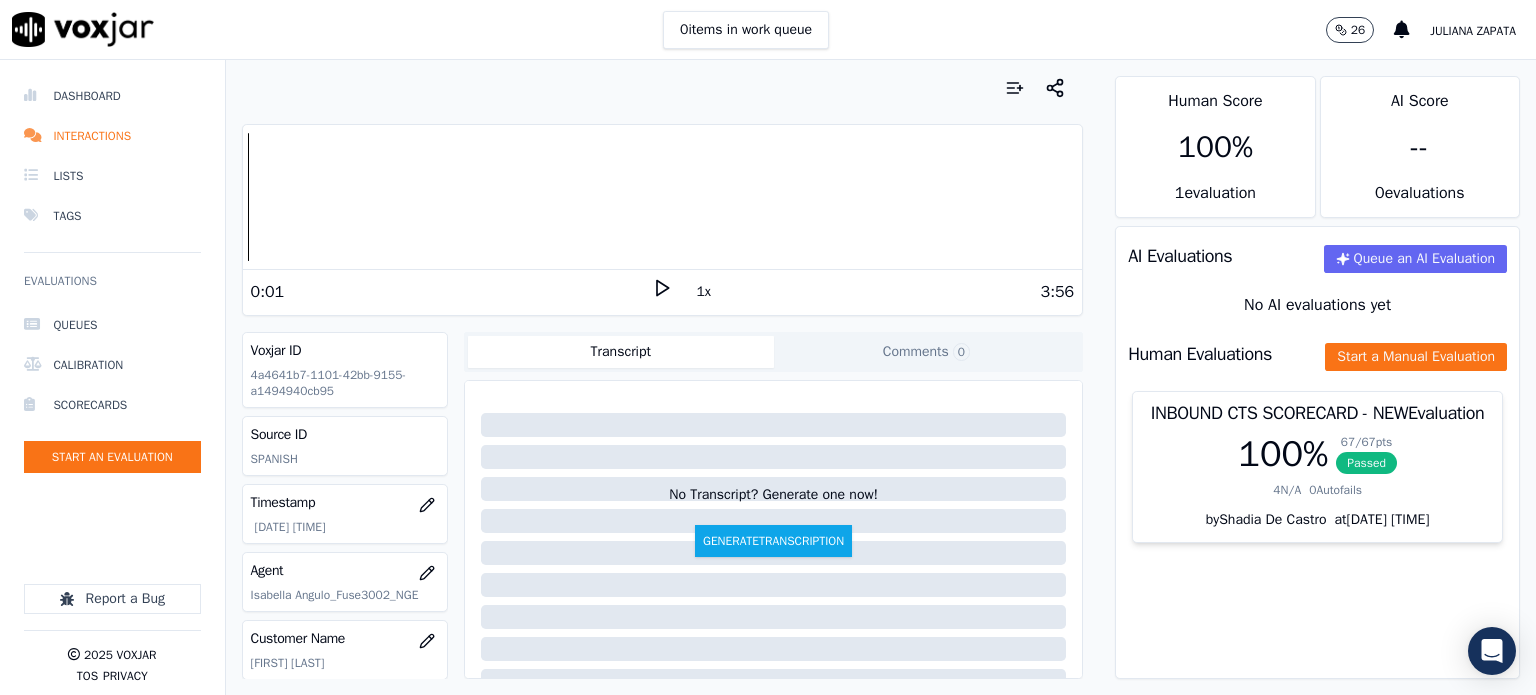 click 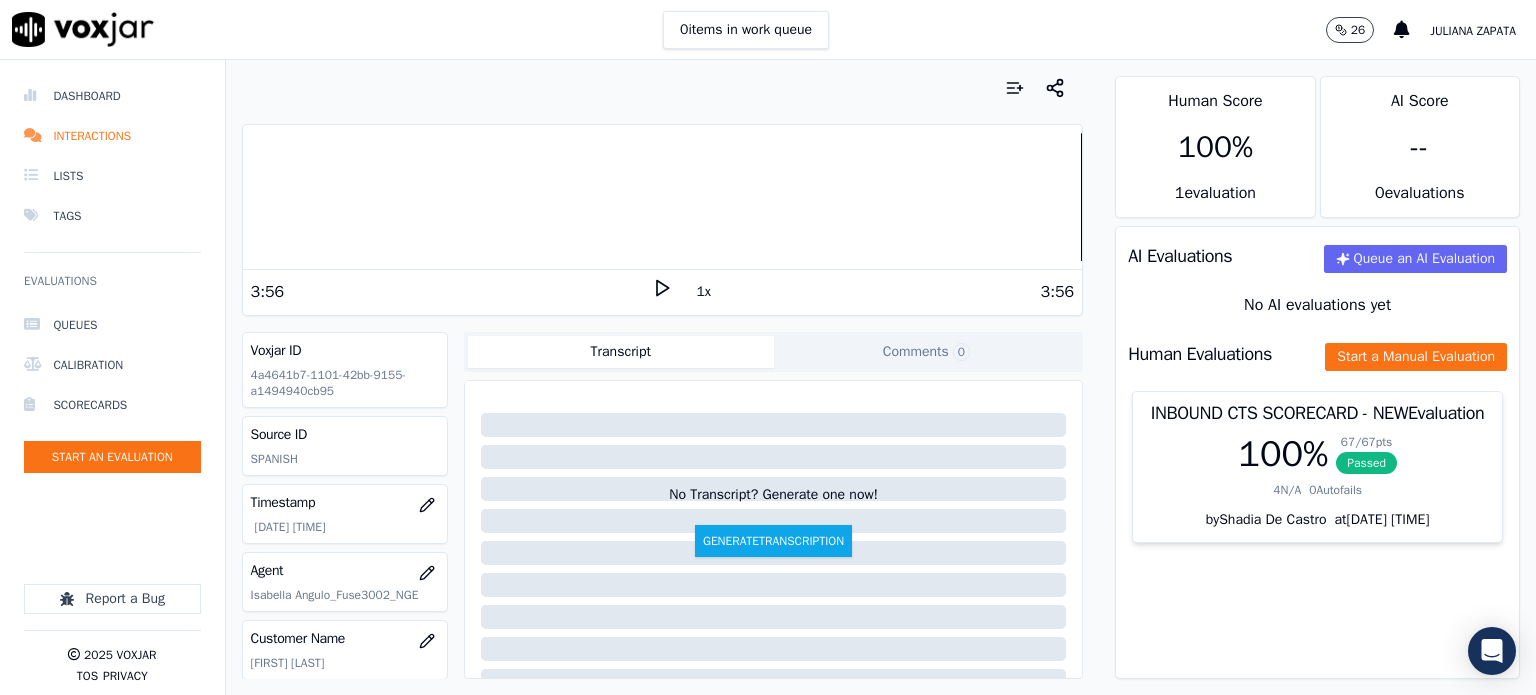 click 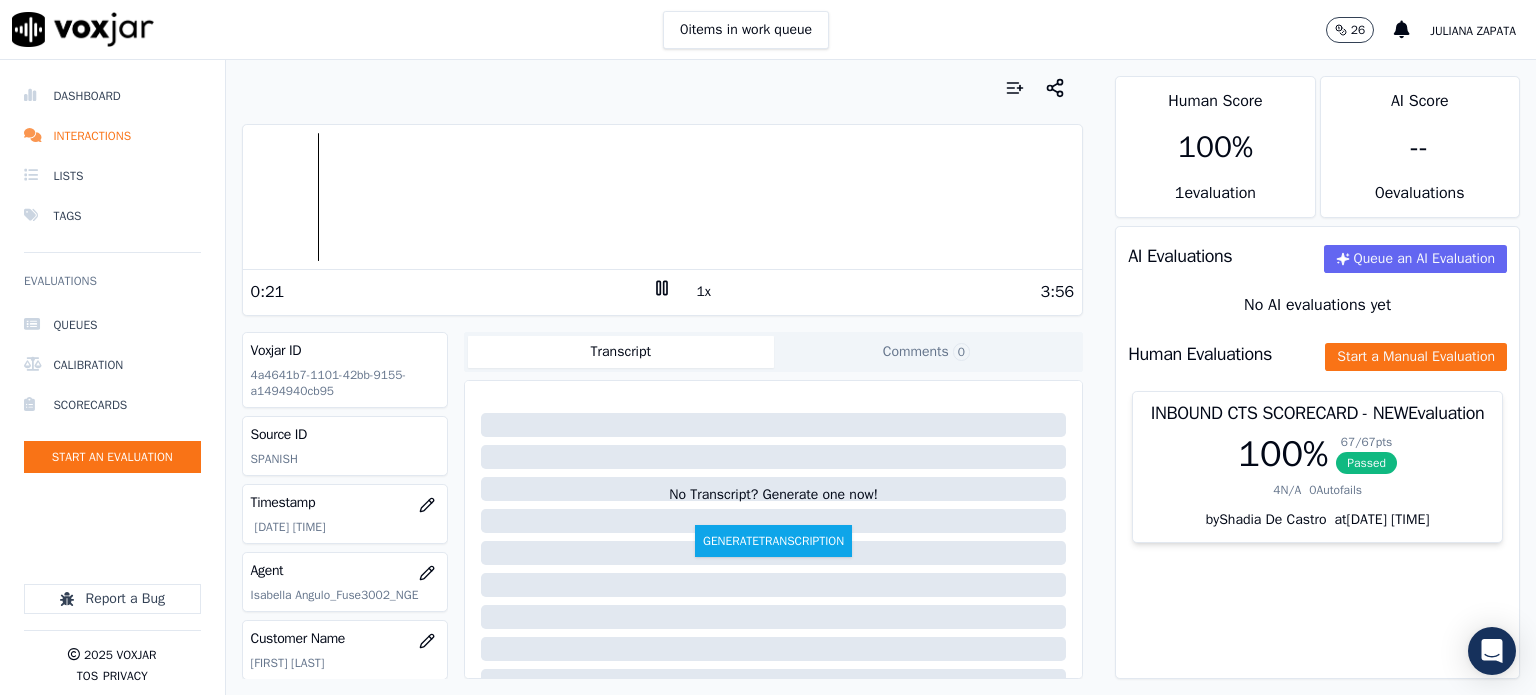 click 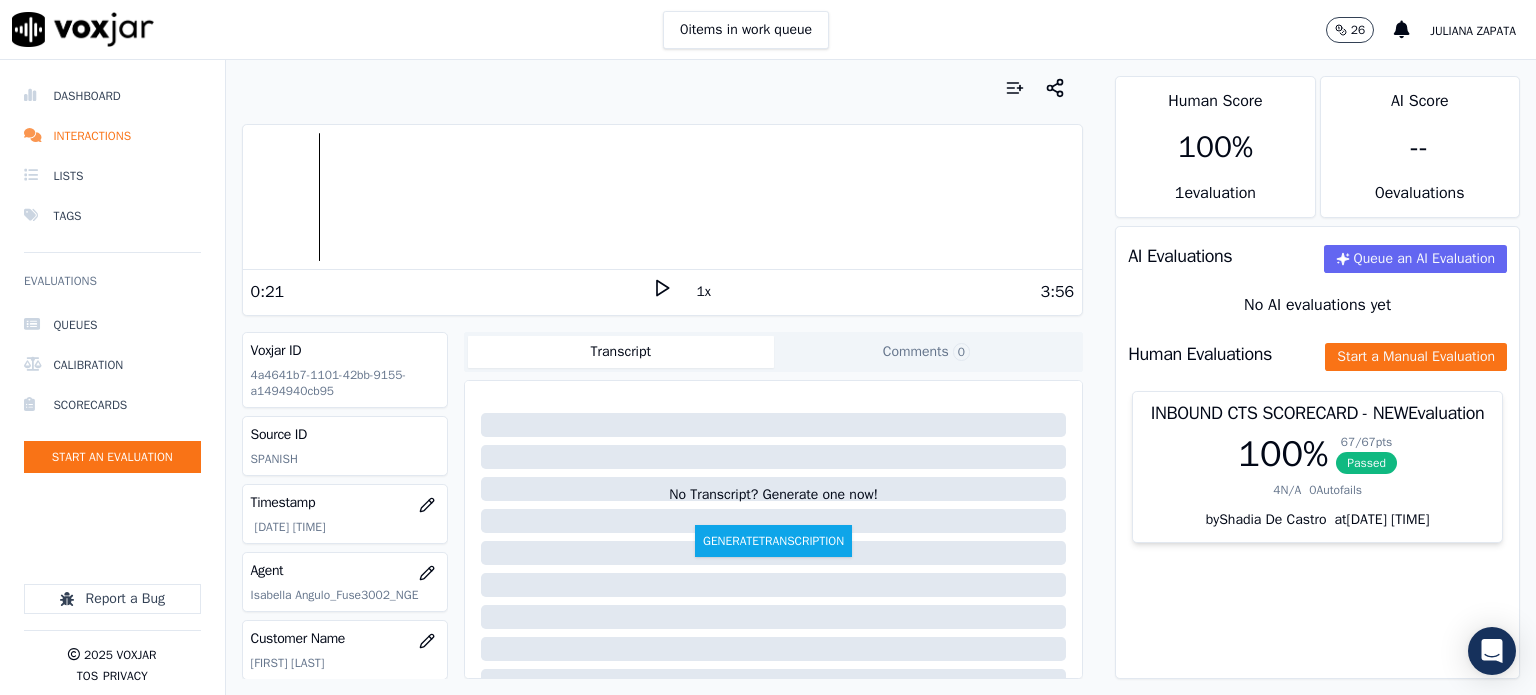 click 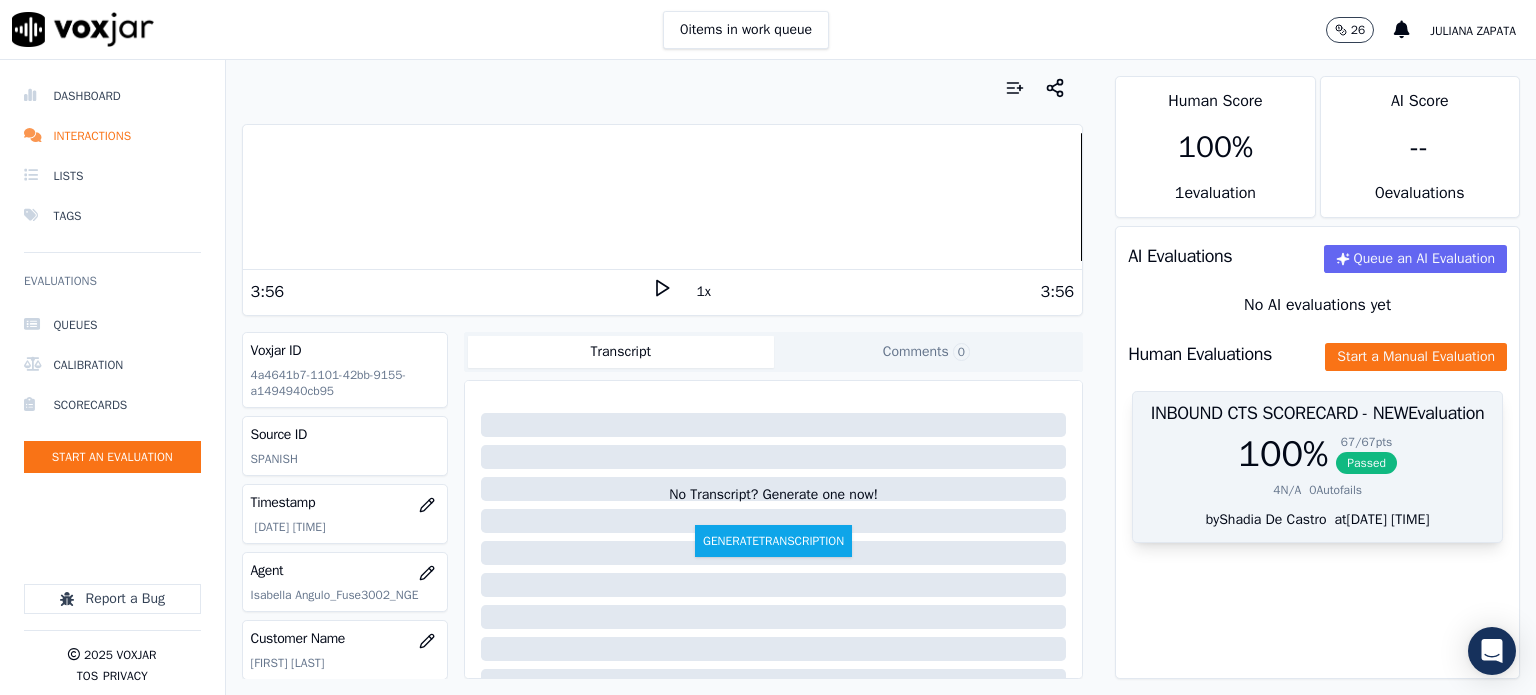 click on "Passed" at bounding box center [1366, 463] 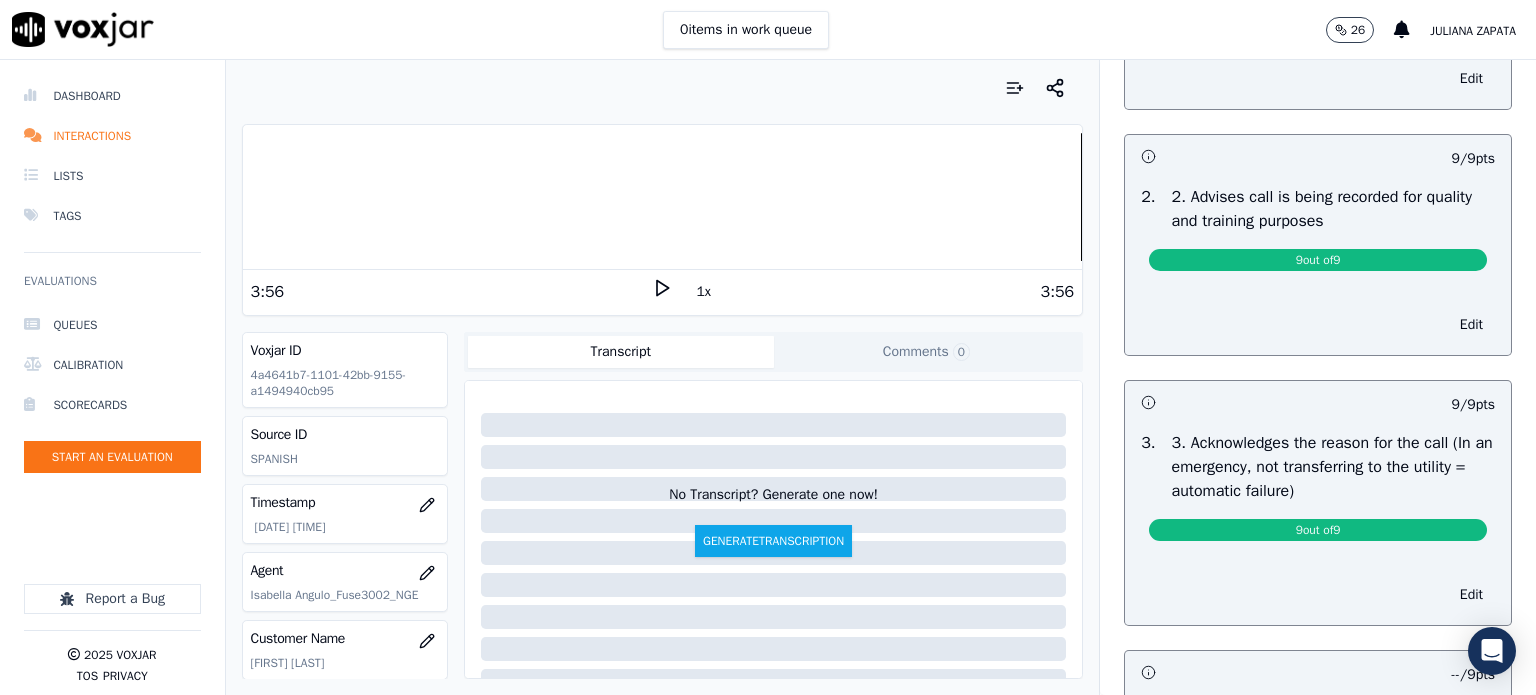scroll, scrollTop: 0, scrollLeft: 0, axis: both 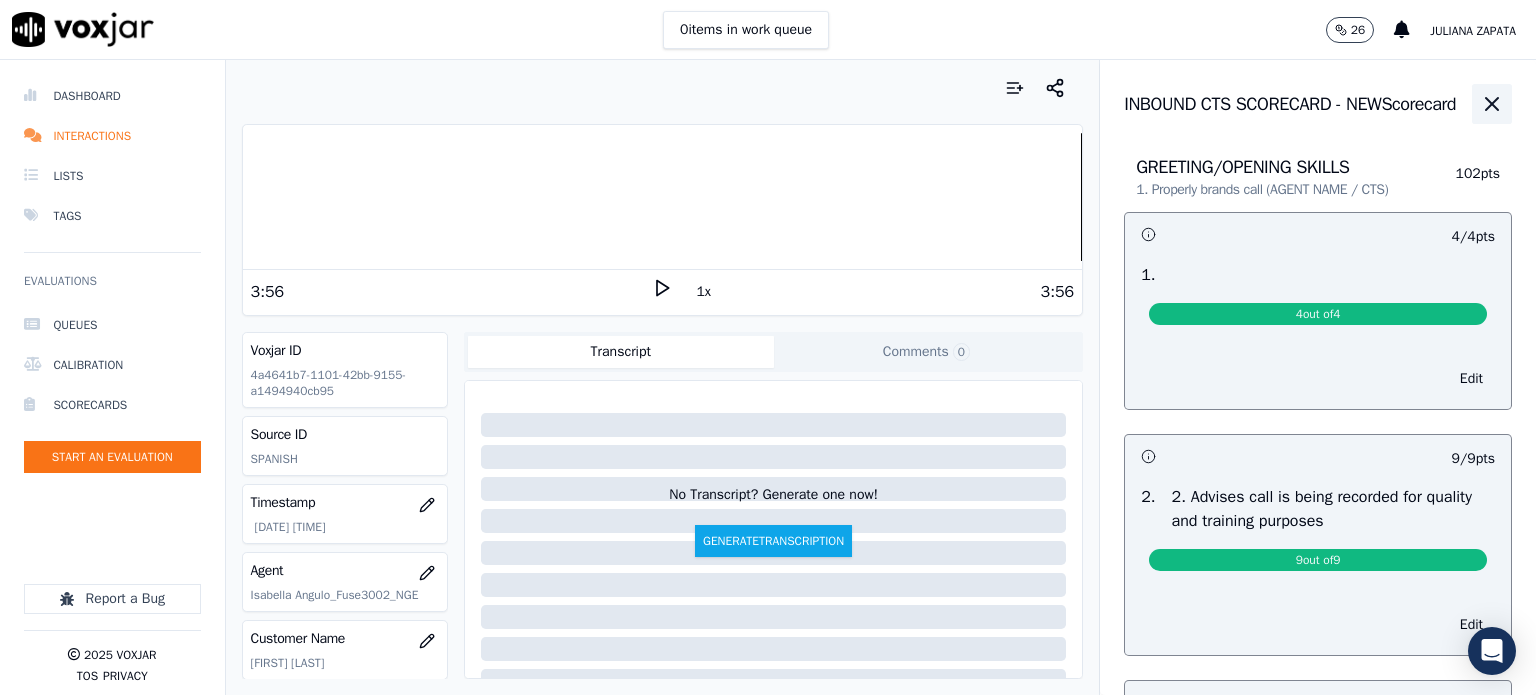 click 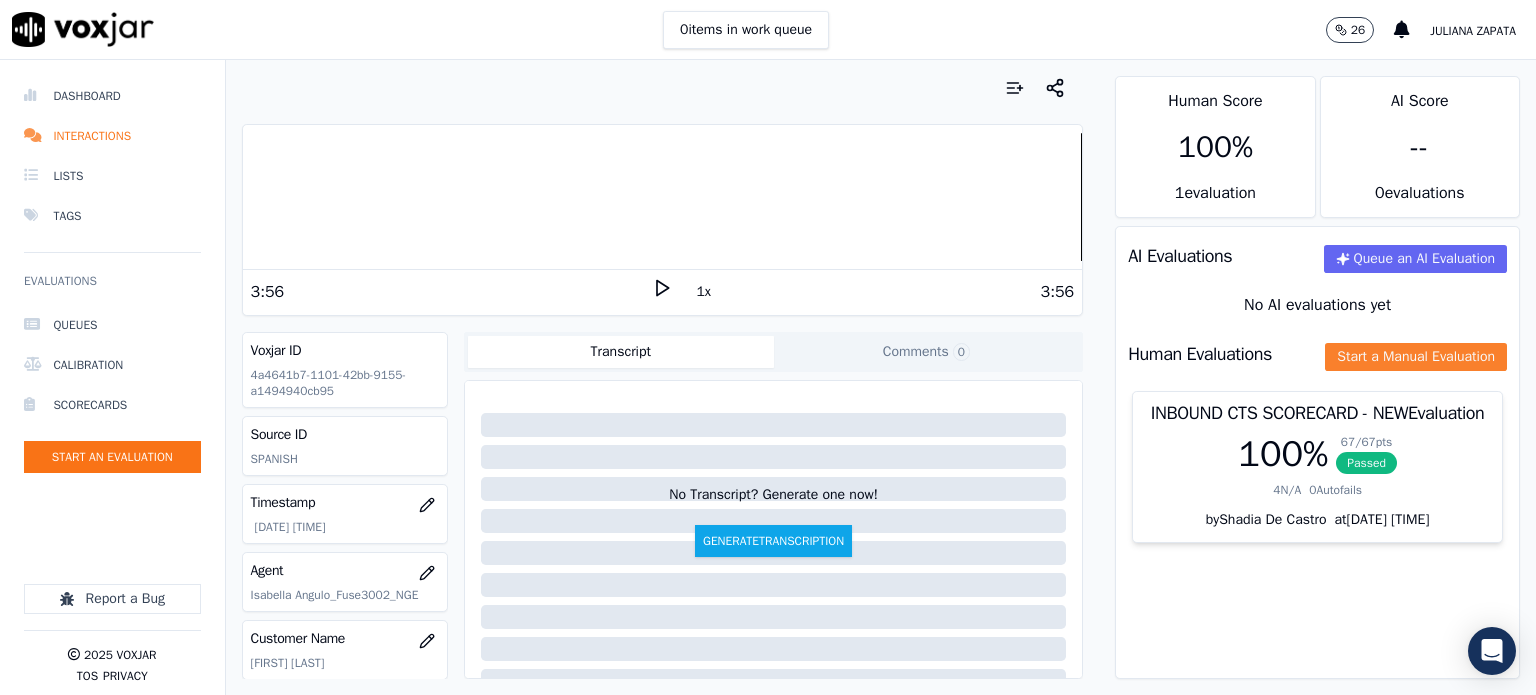 click on "Start a Manual Evaluation" 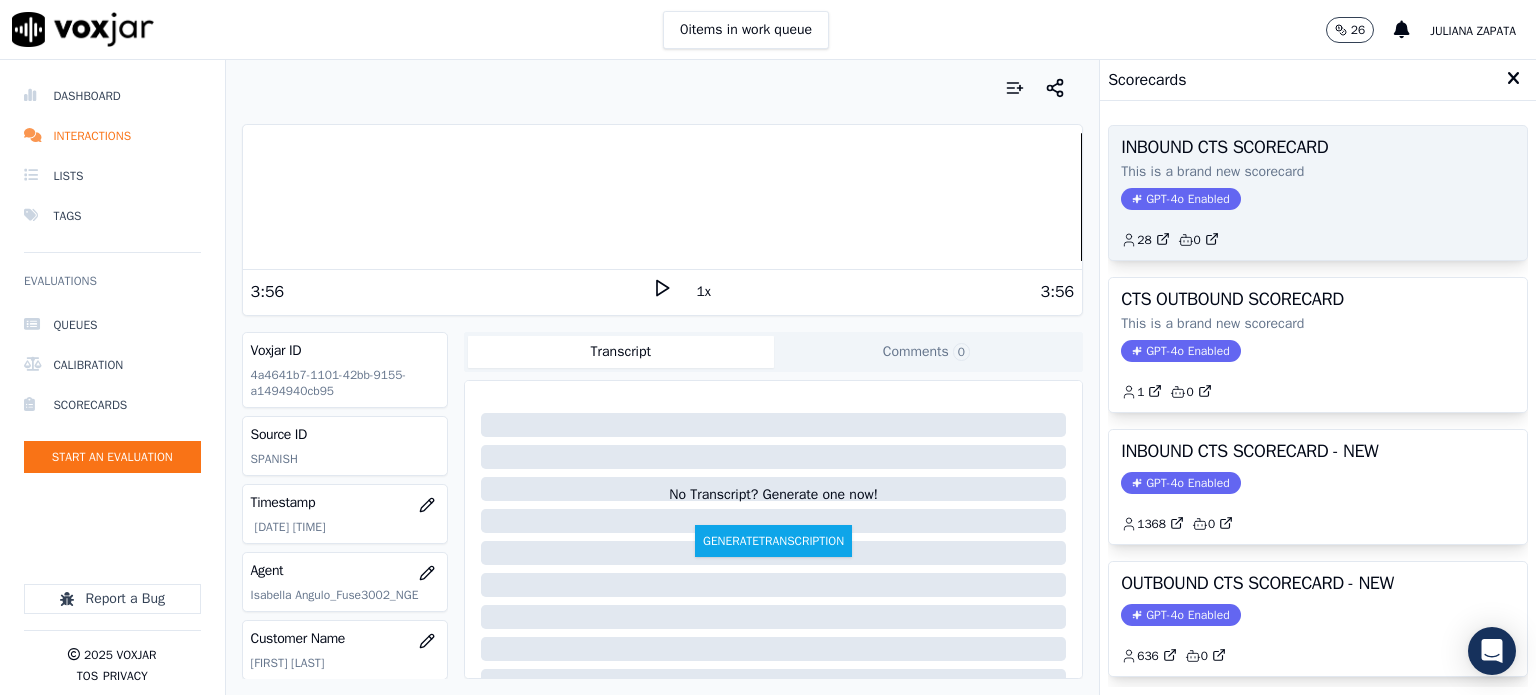 click on "GPT-4o Enabled" at bounding box center [1180, 199] 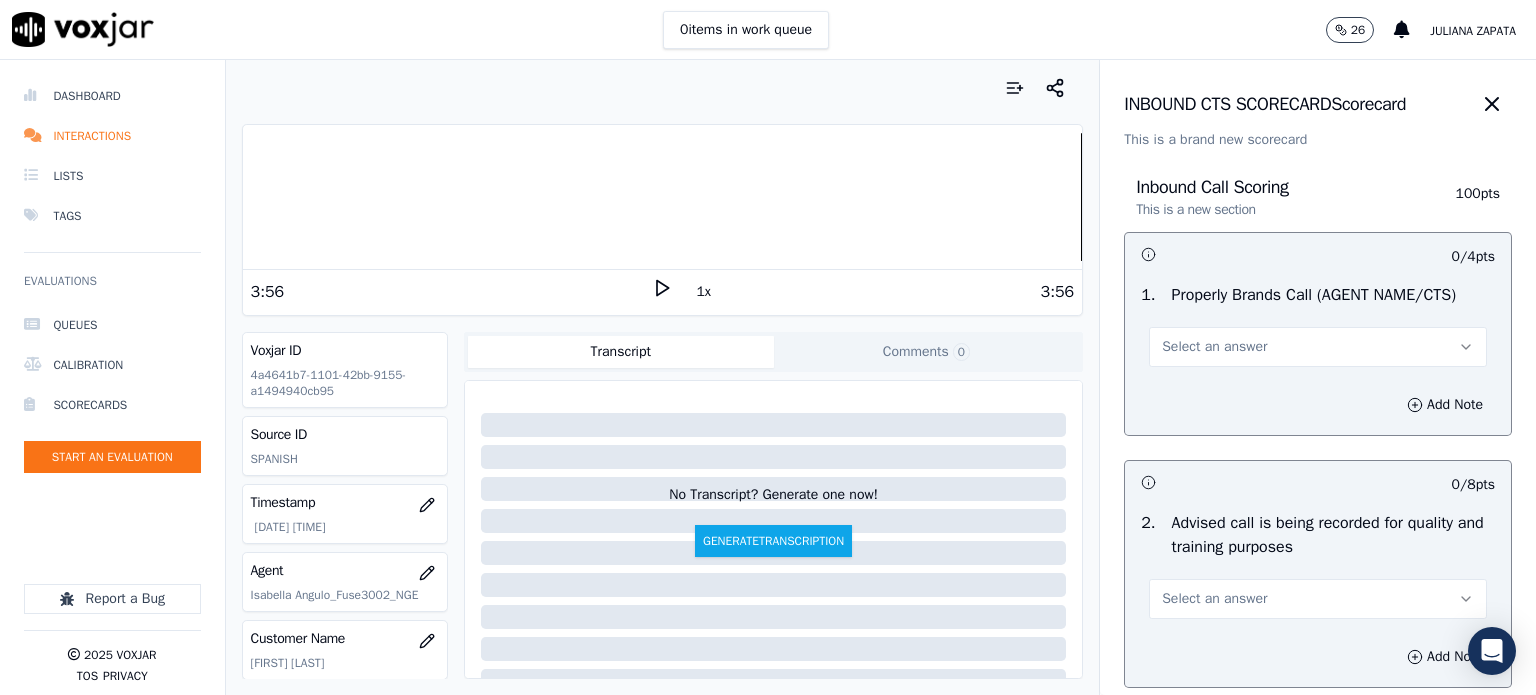 click on "Select an answer" at bounding box center [1214, 347] 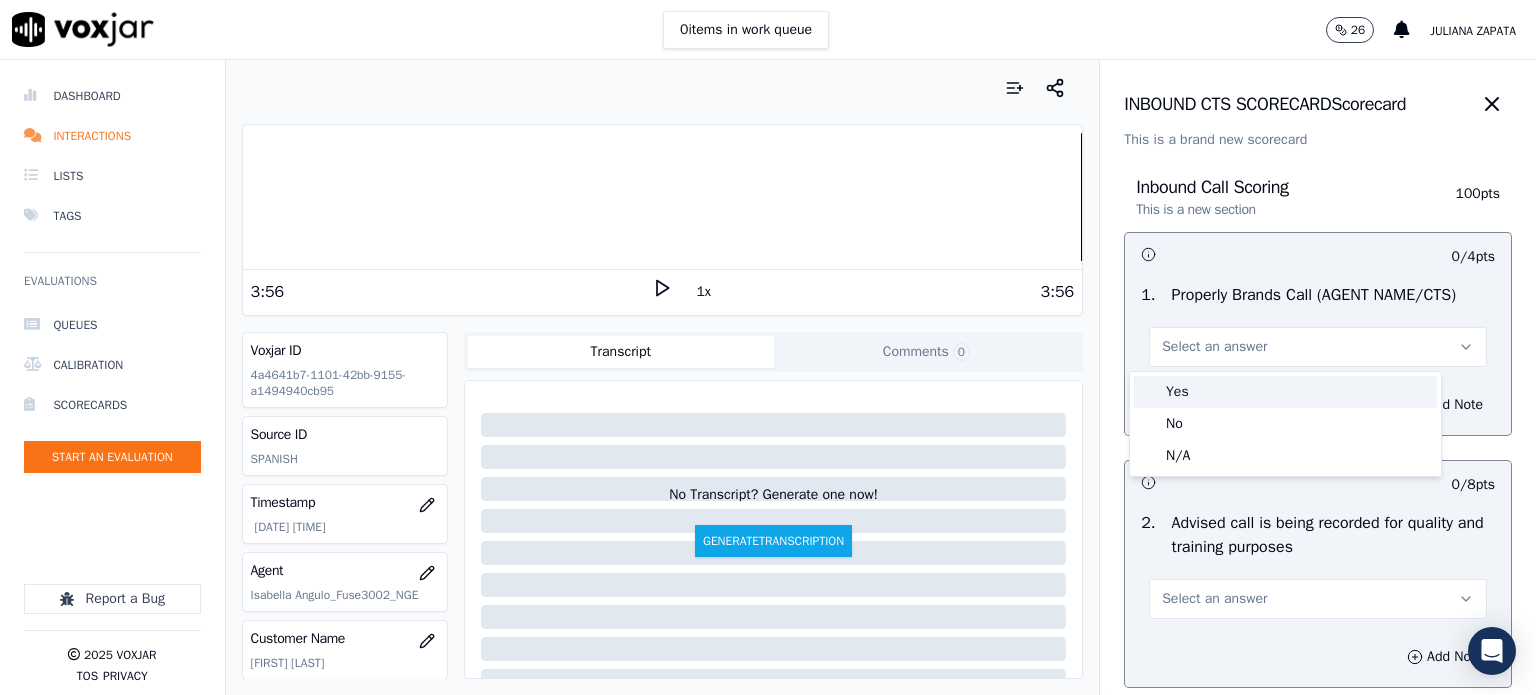 click on "Yes" at bounding box center [1285, 392] 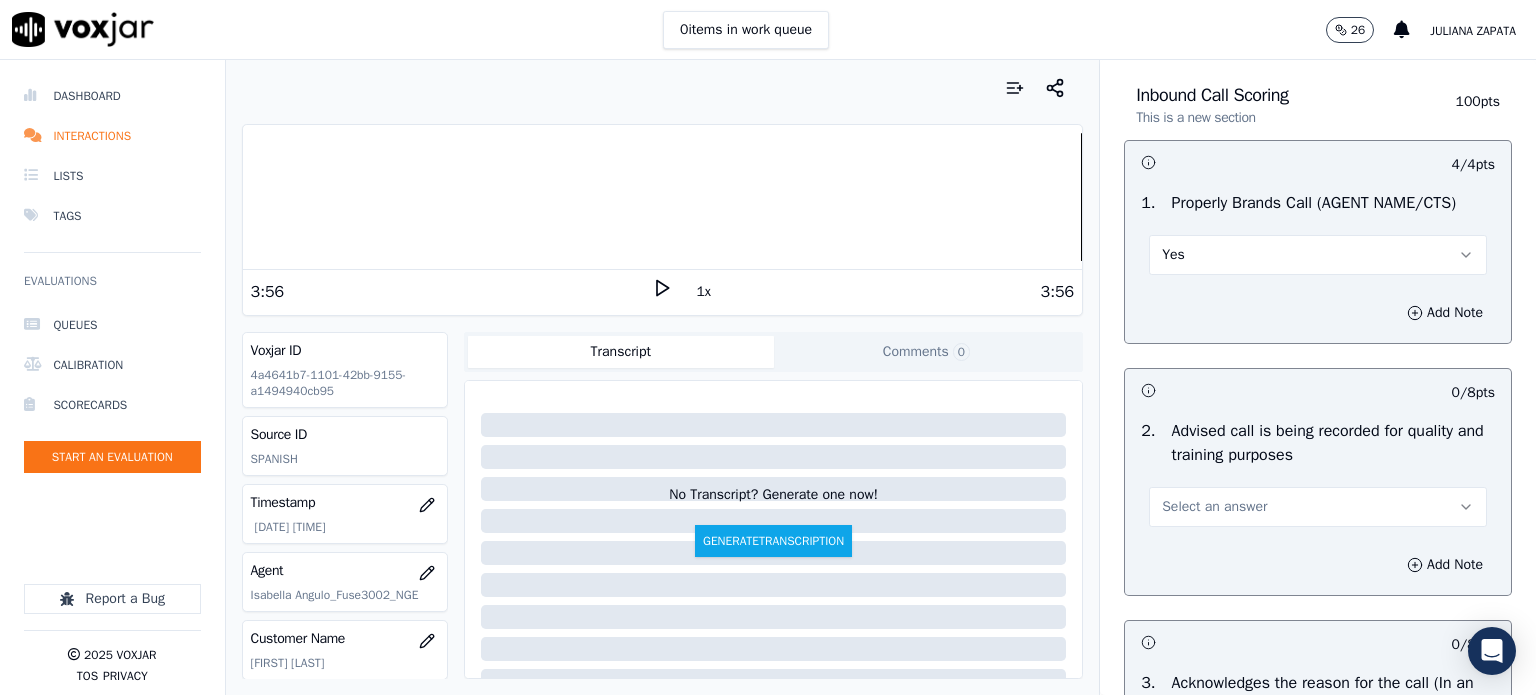 scroll, scrollTop: 300, scrollLeft: 0, axis: vertical 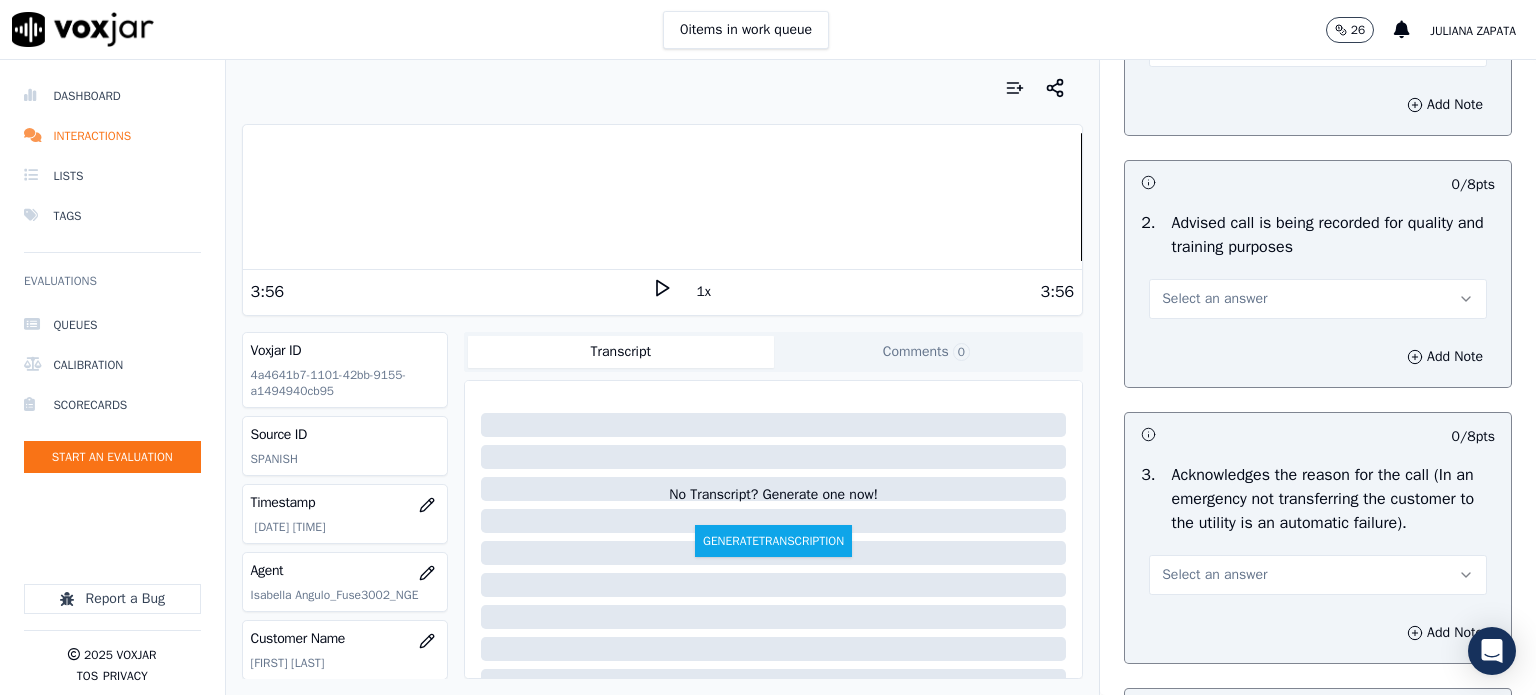 click on "Select an answer" at bounding box center [1214, 299] 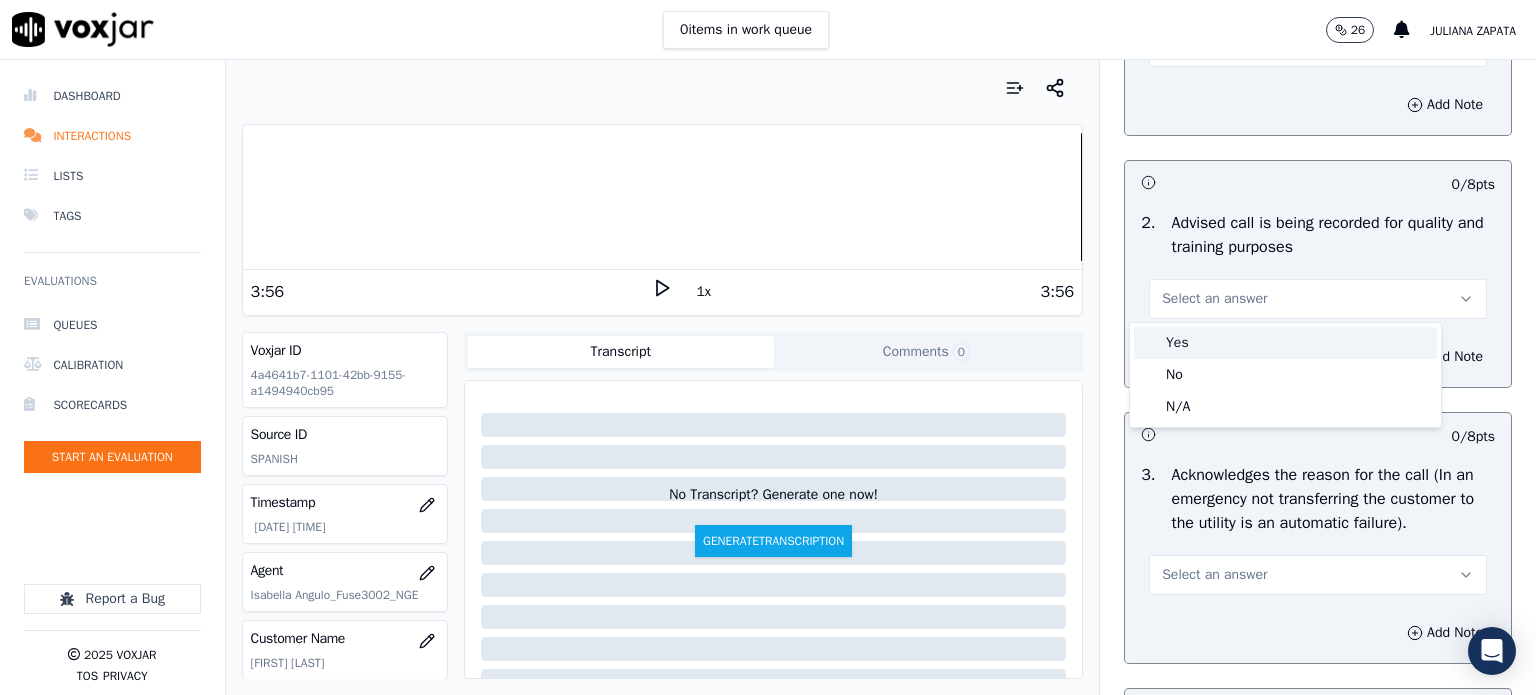 drag, startPoint x: 1166, startPoint y: 346, endPoint x: 1162, endPoint y: 377, distance: 31.257 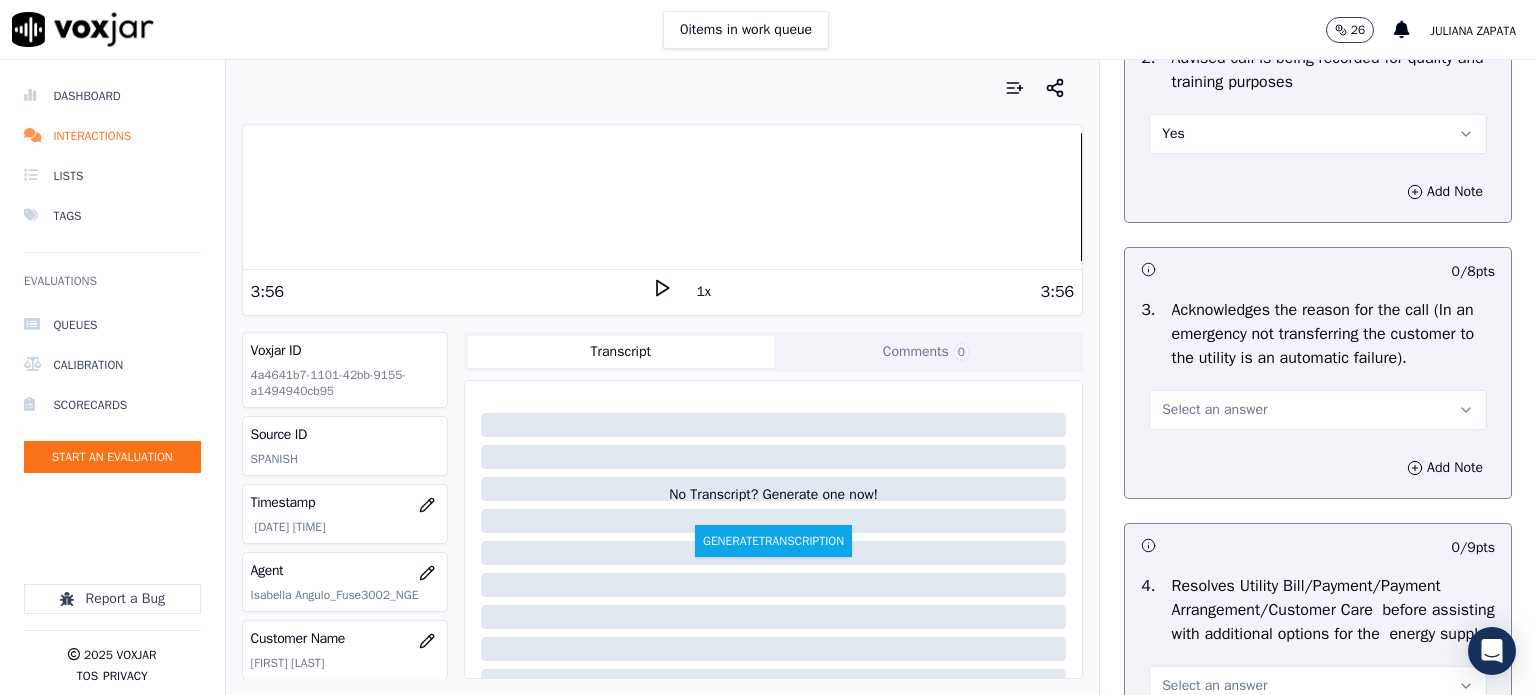 scroll, scrollTop: 600, scrollLeft: 0, axis: vertical 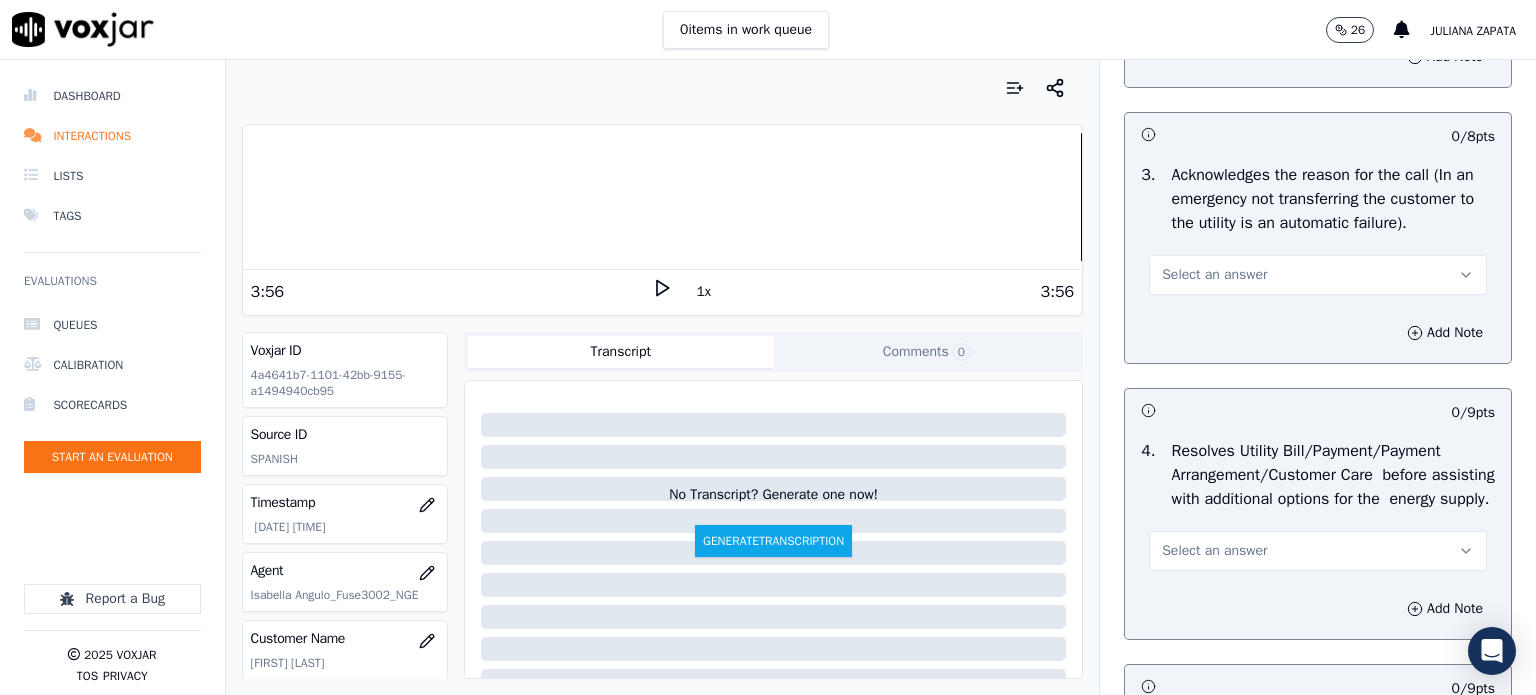 click on "Select an answer" at bounding box center [1214, 275] 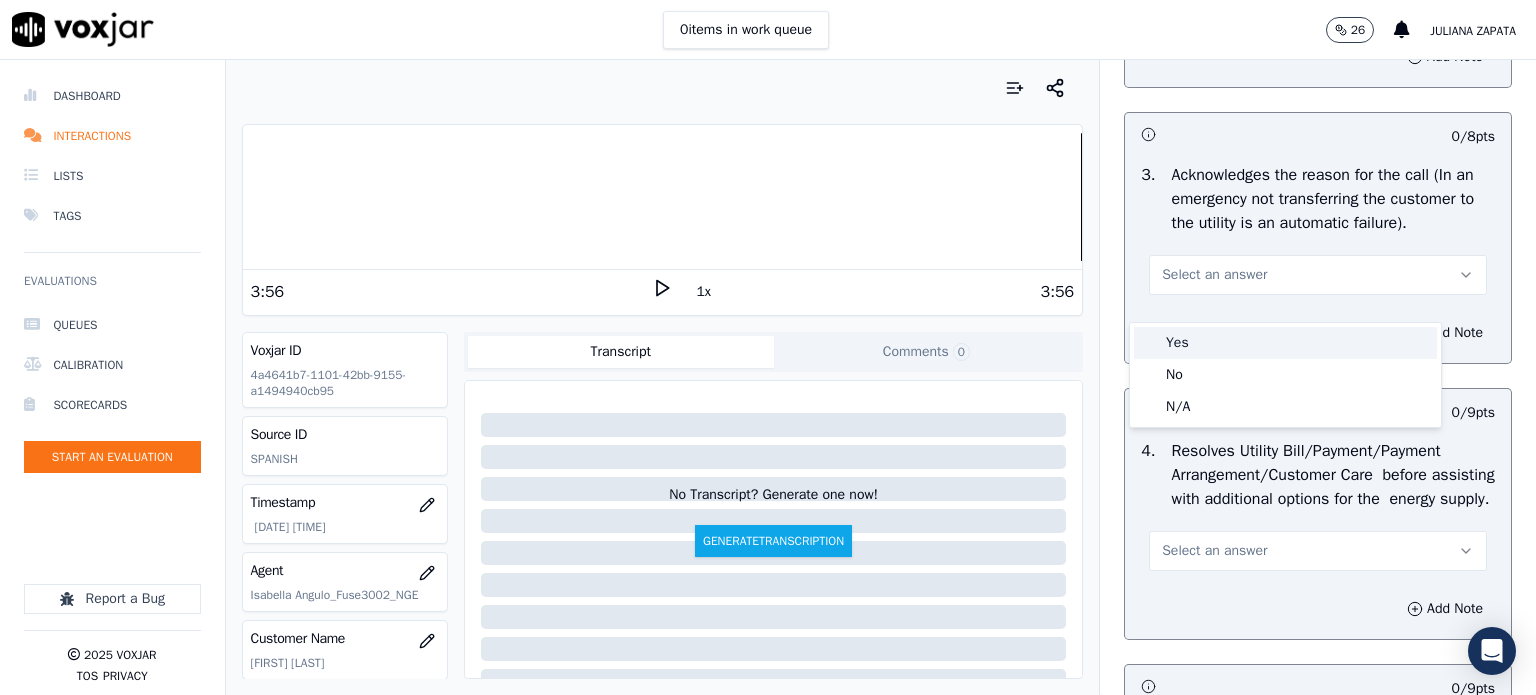 click on "Yes" at bounding box center [1285, 343] 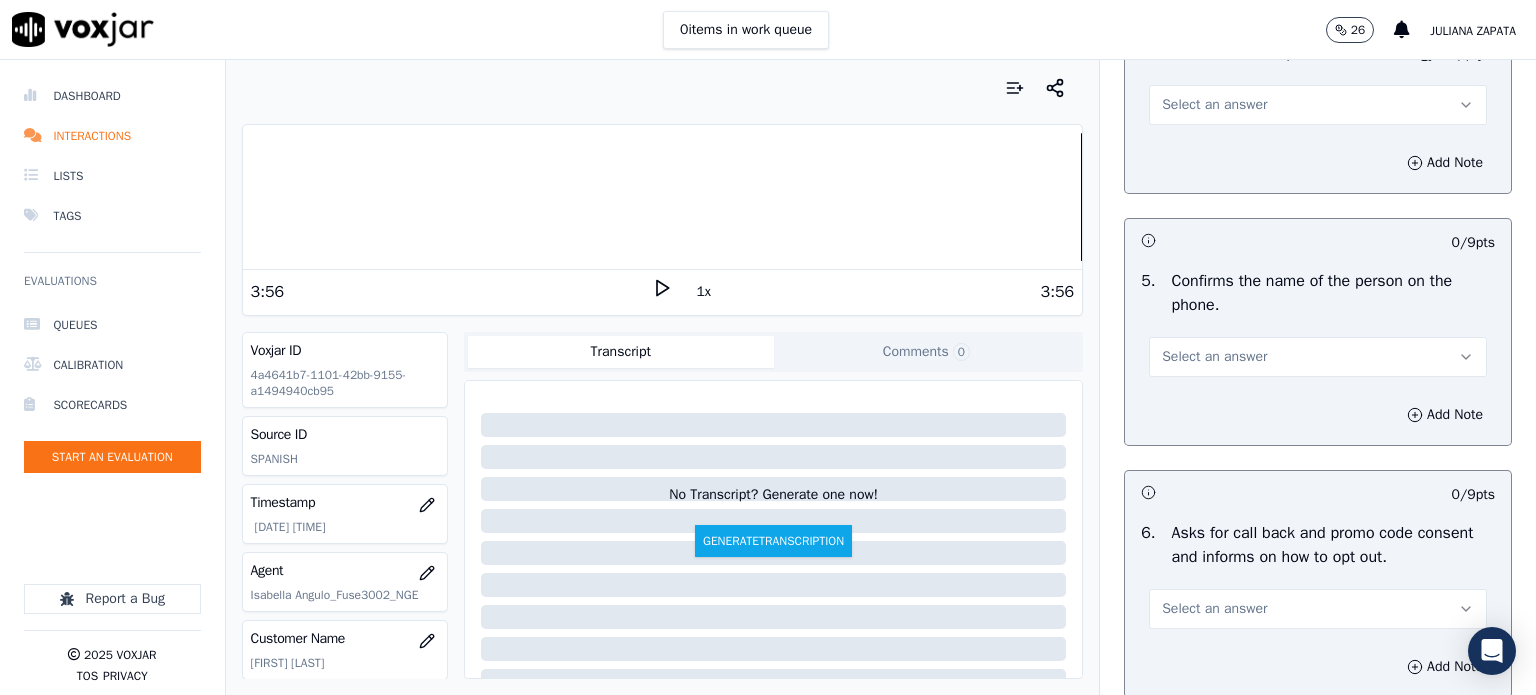 scroll, scrollTop: 900, scrollLeft: 0, axis: vertical 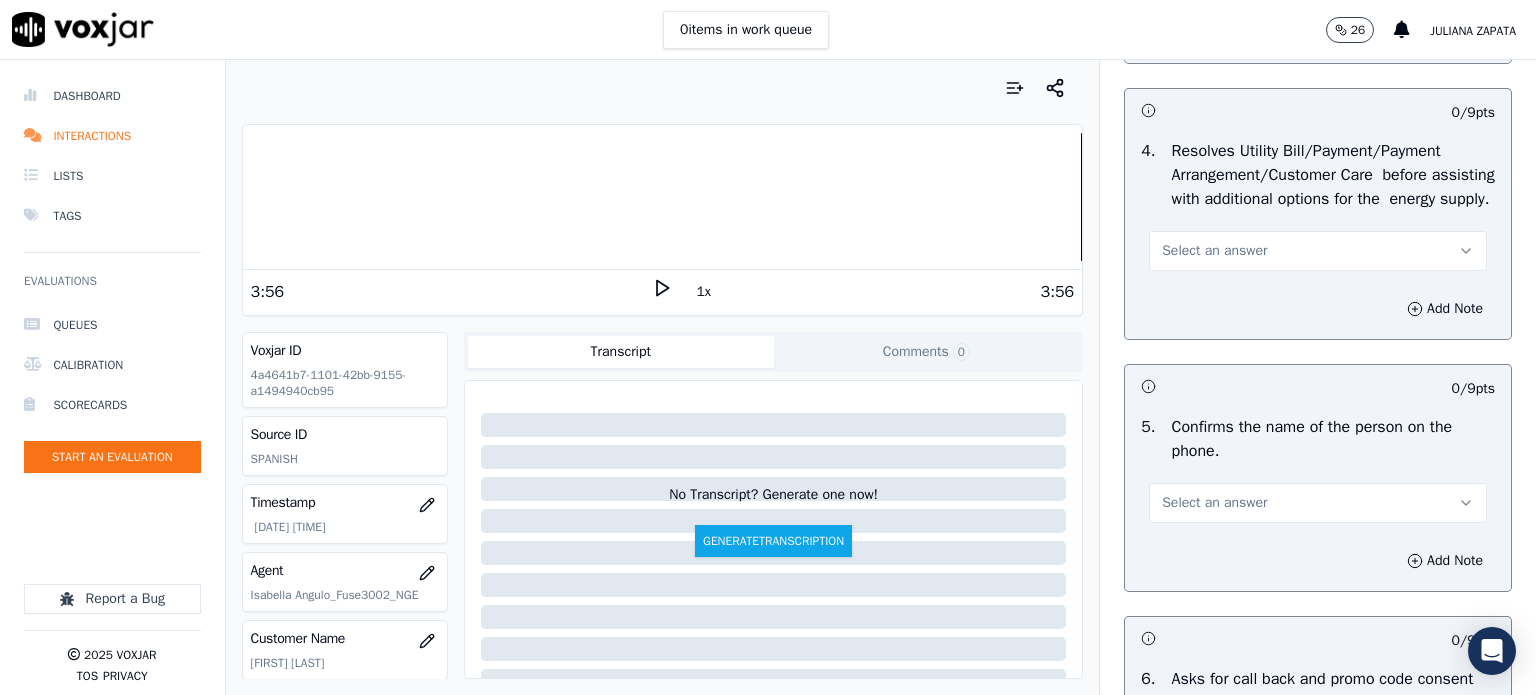 click on "Select an answer" at bounding box center [1318, 251] 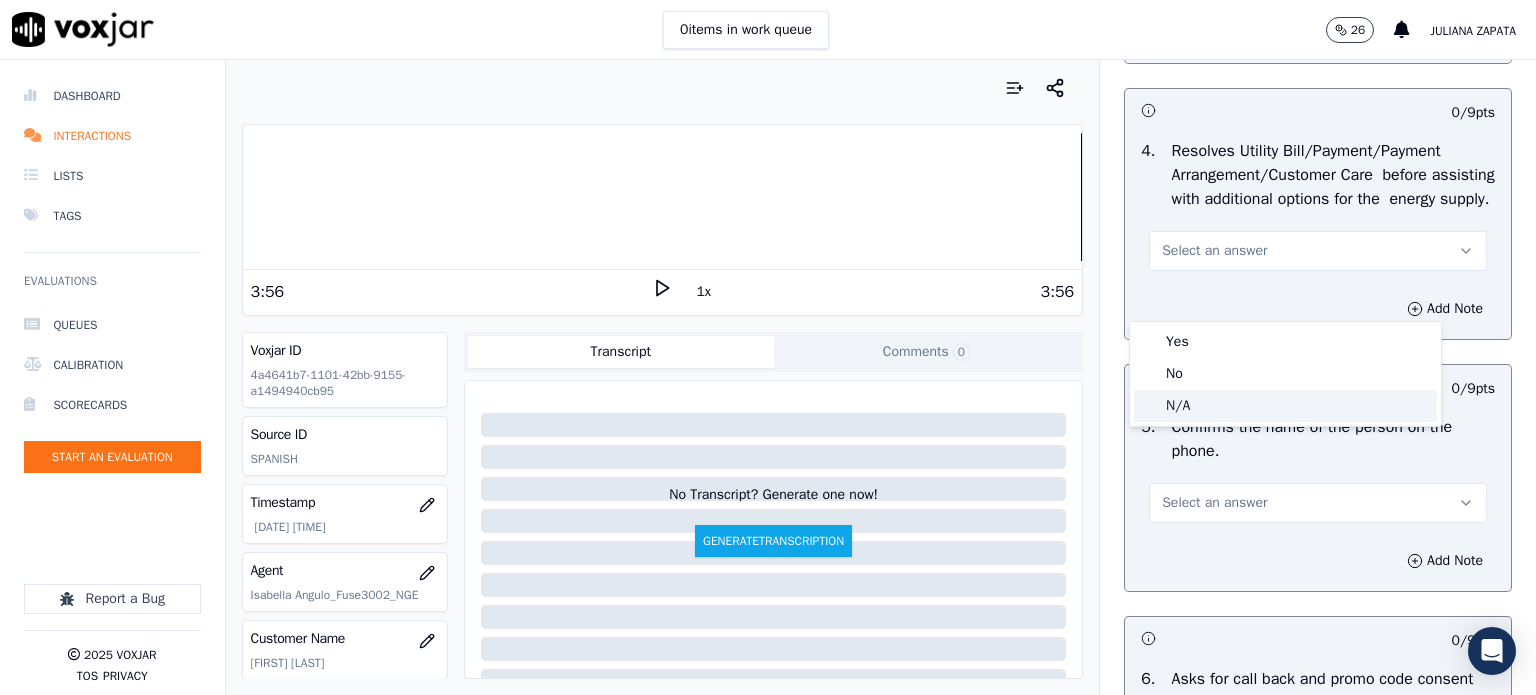 click on "N/A" 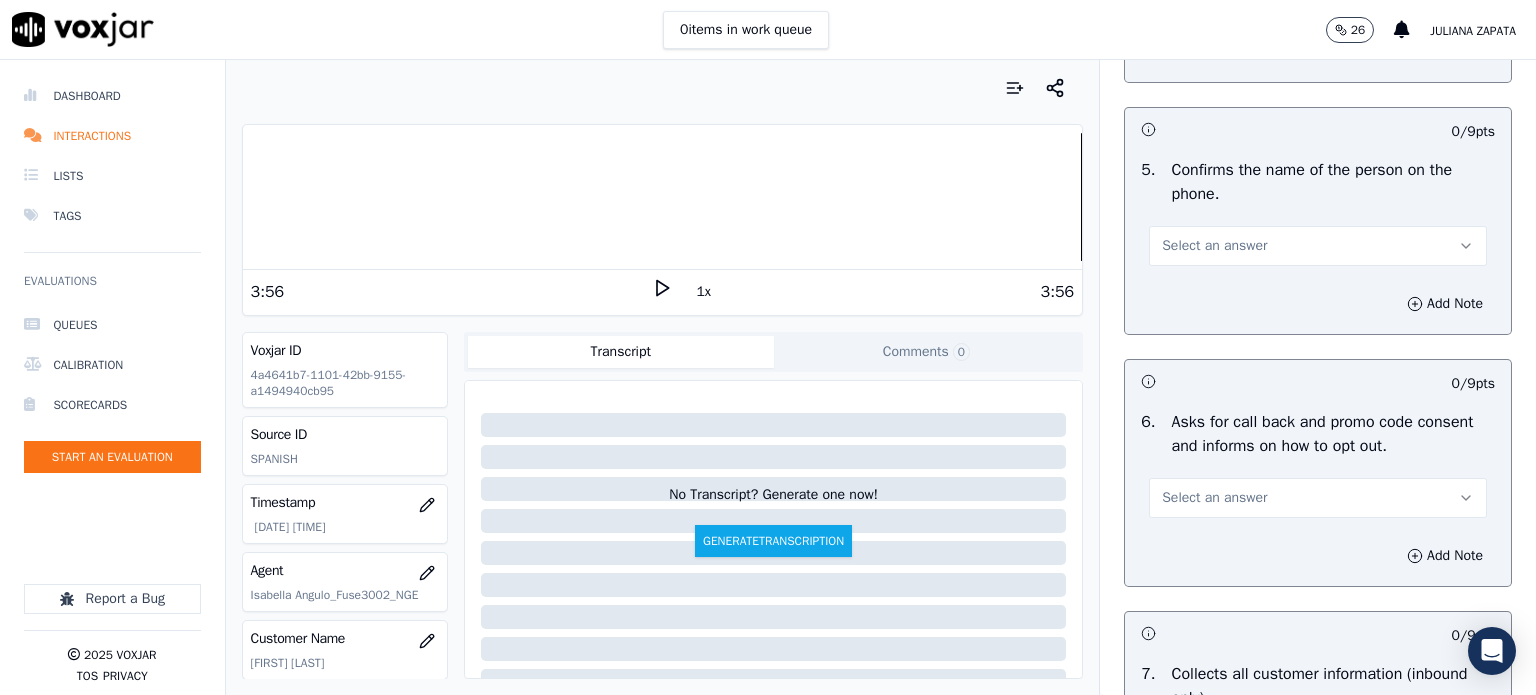 scroll, scrollTop: 1200, scrollLeft: 0, axis: vertical 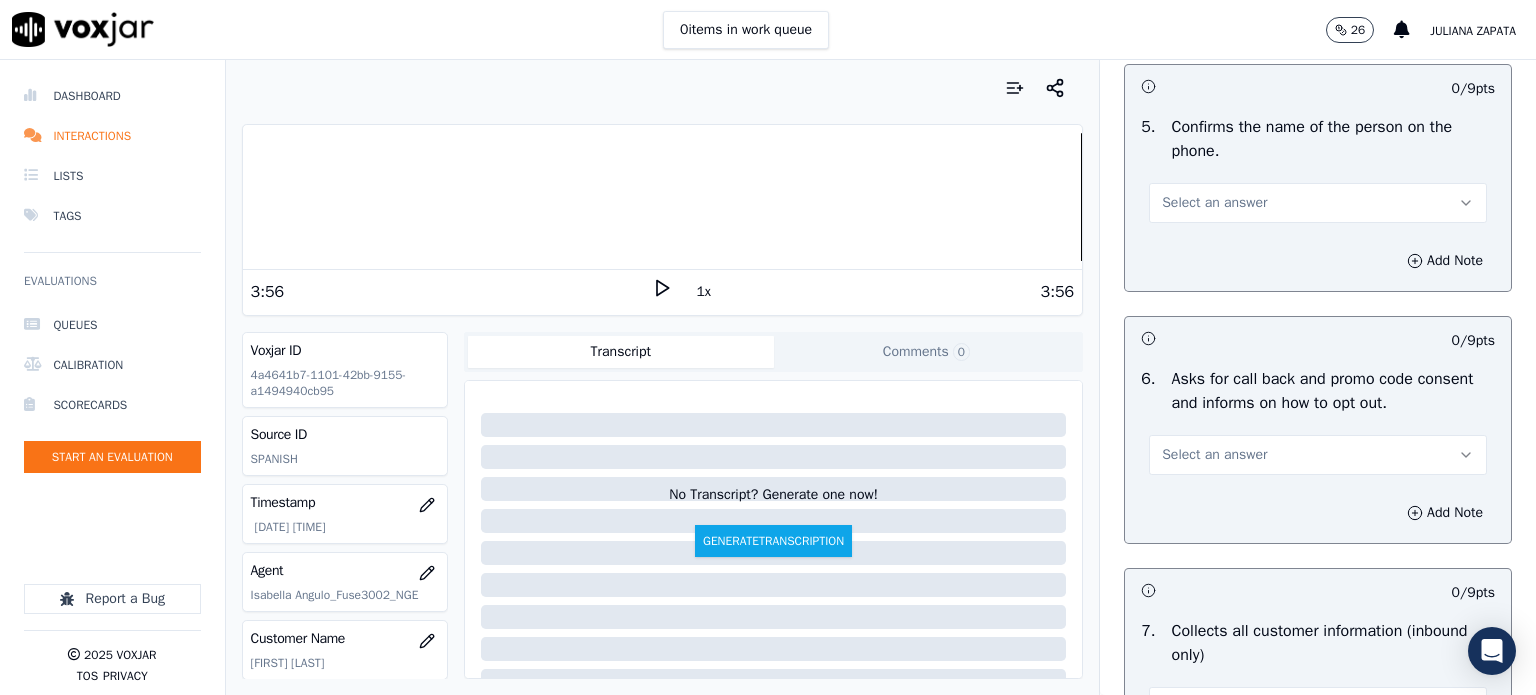 click on "Select an answer" at bounding box center [1214, 203] 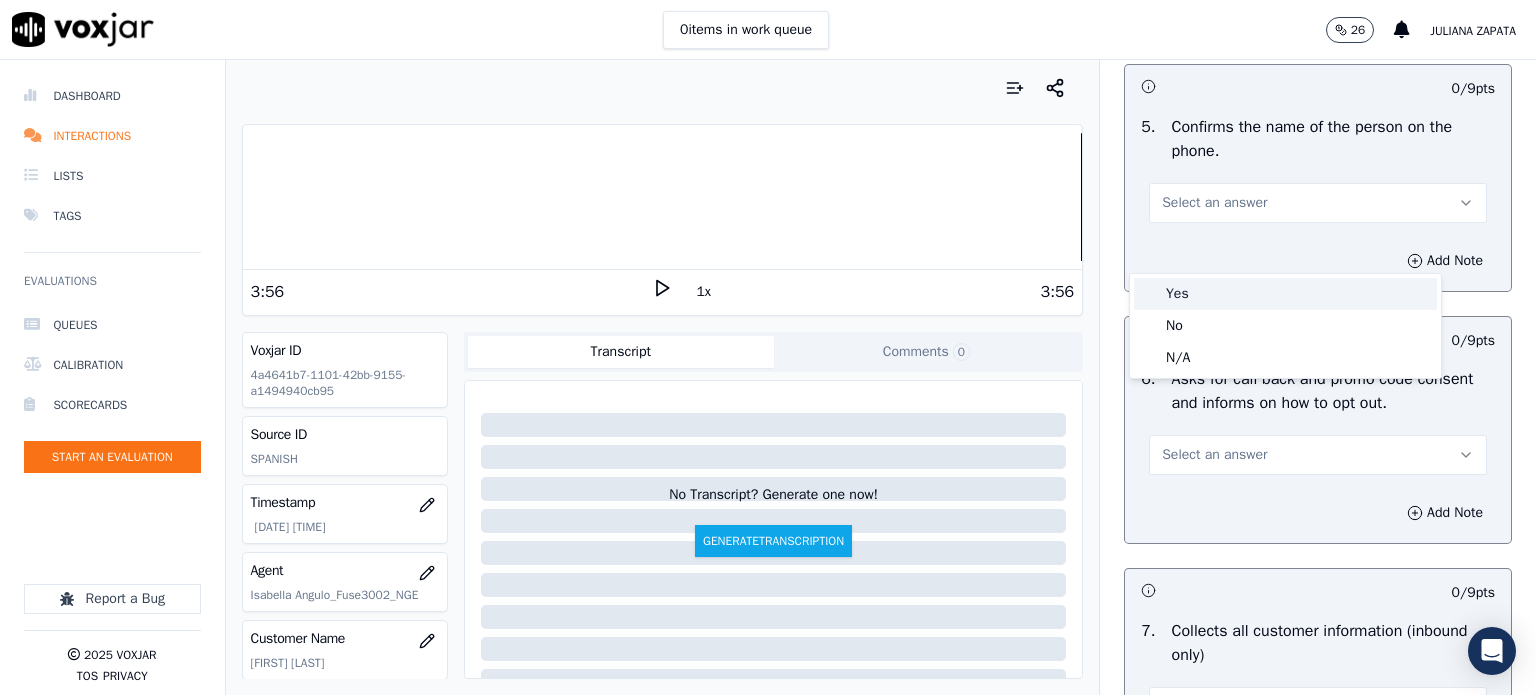 drag, startPoint x: 1182, startPoint y: 304, endPoint x: 1172, endPoint y: 395, distance: 91.5478 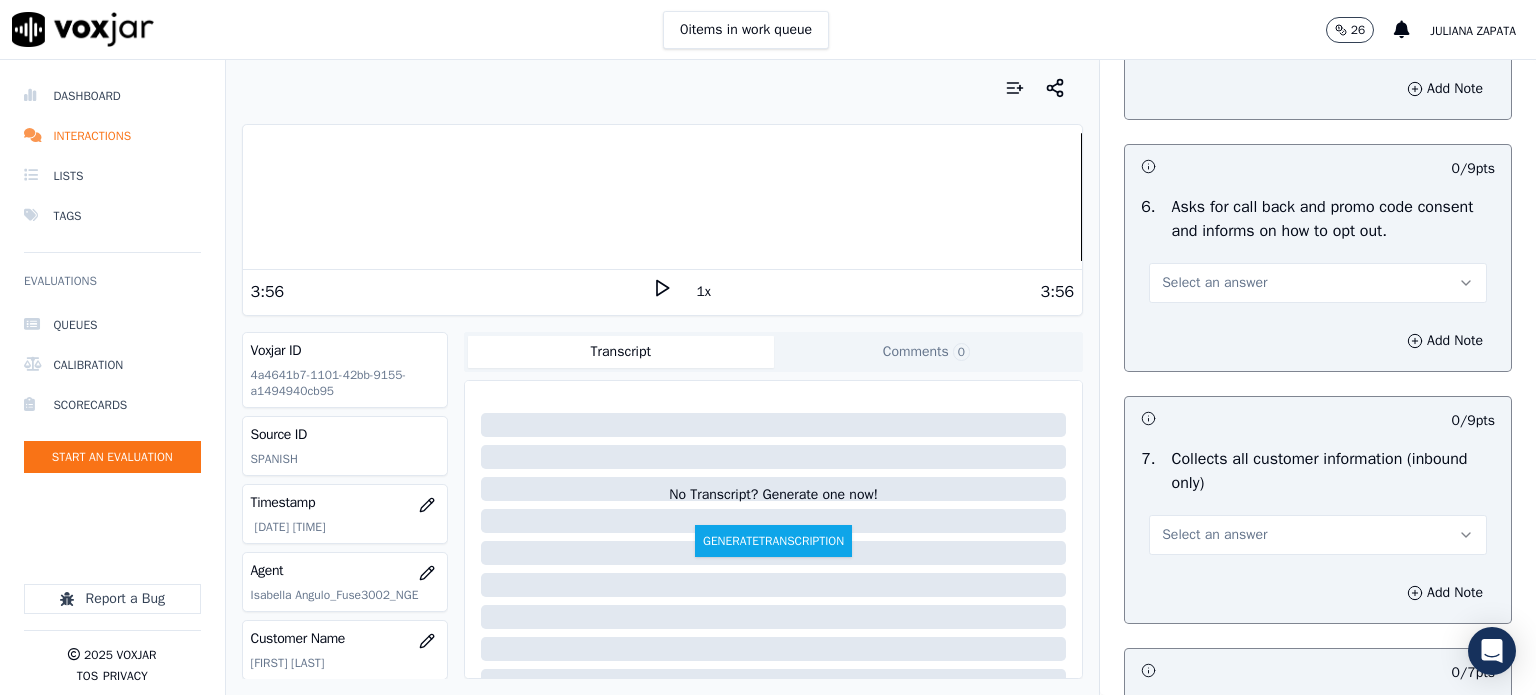 scroll, scrollTop: 1400, scrollLeft: 0, axis: vertical 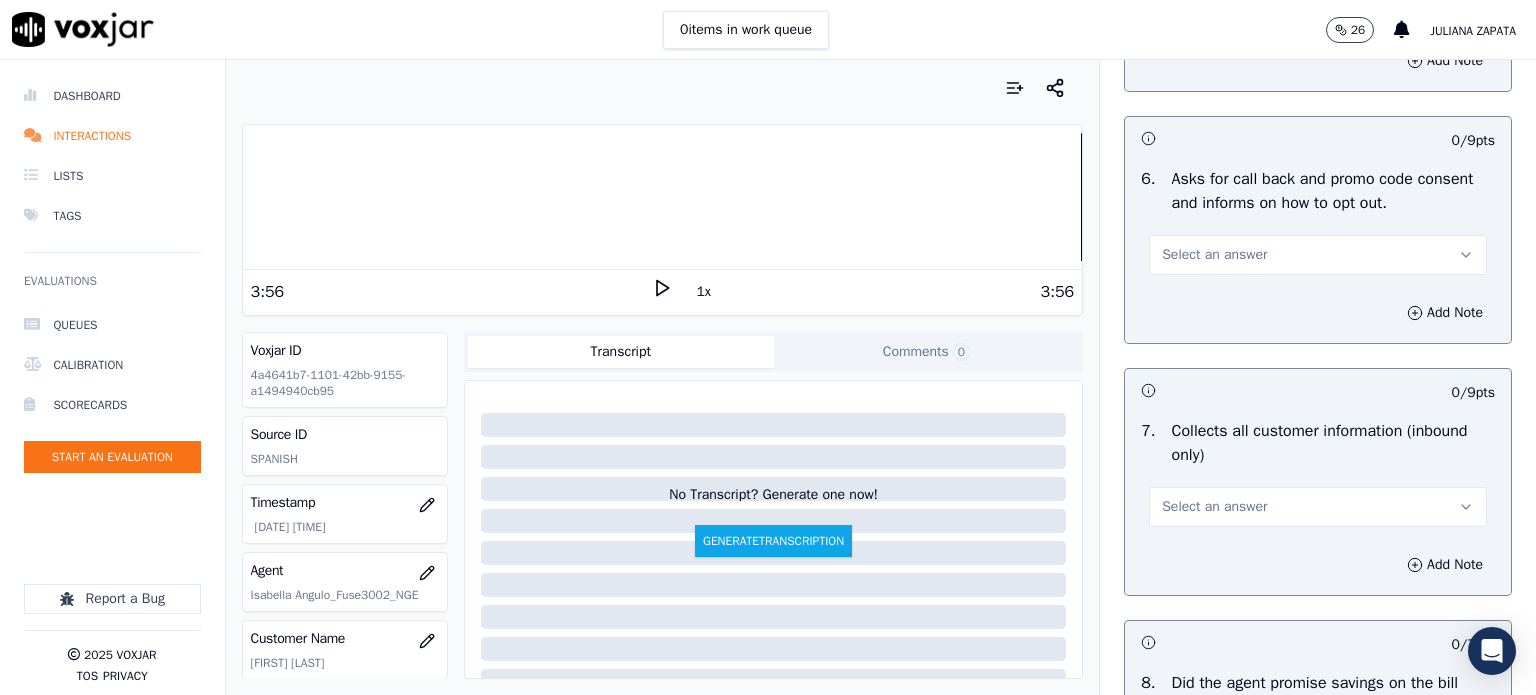 click on "Select an answer" at bounding box center [1214, 255] 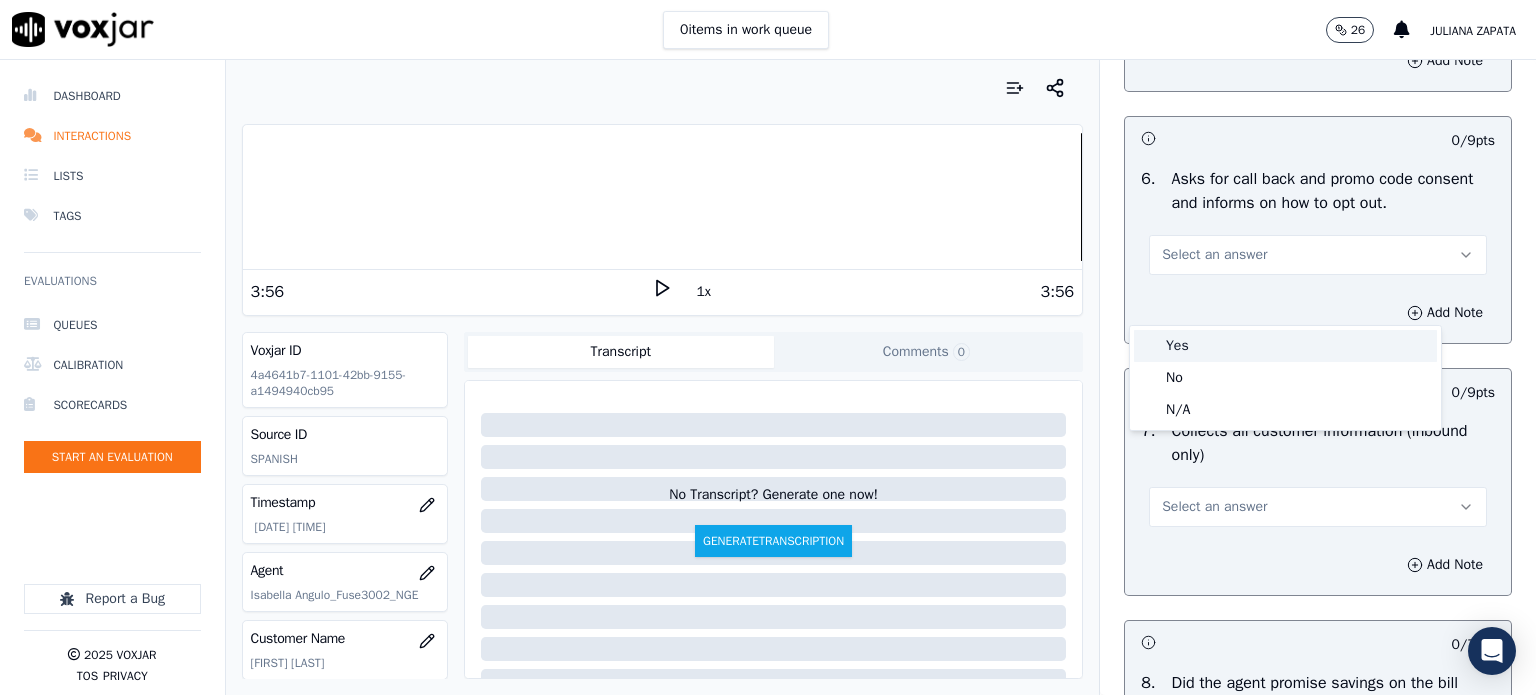 click on "Yes" at bounding box center [1285, 346] 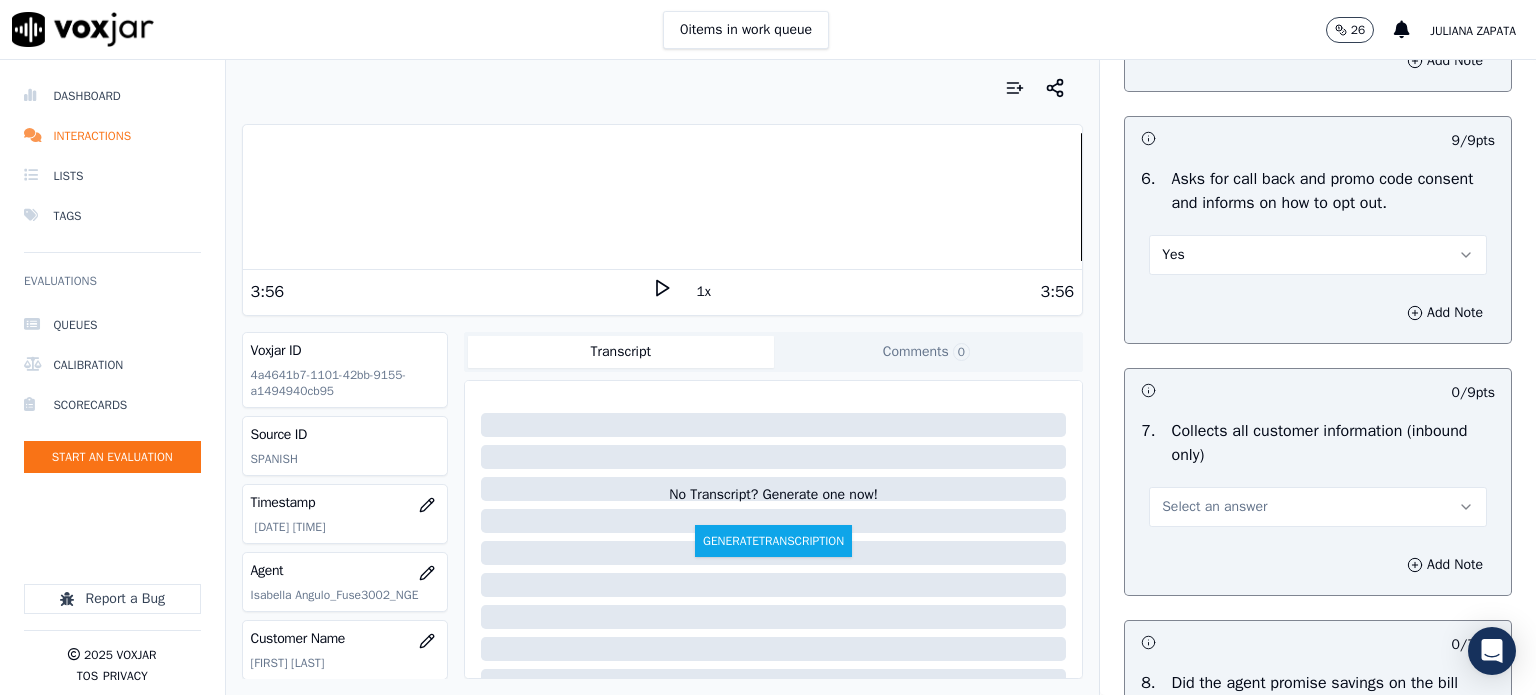 click on "Select an answer" at bounding box center (1214, 507) 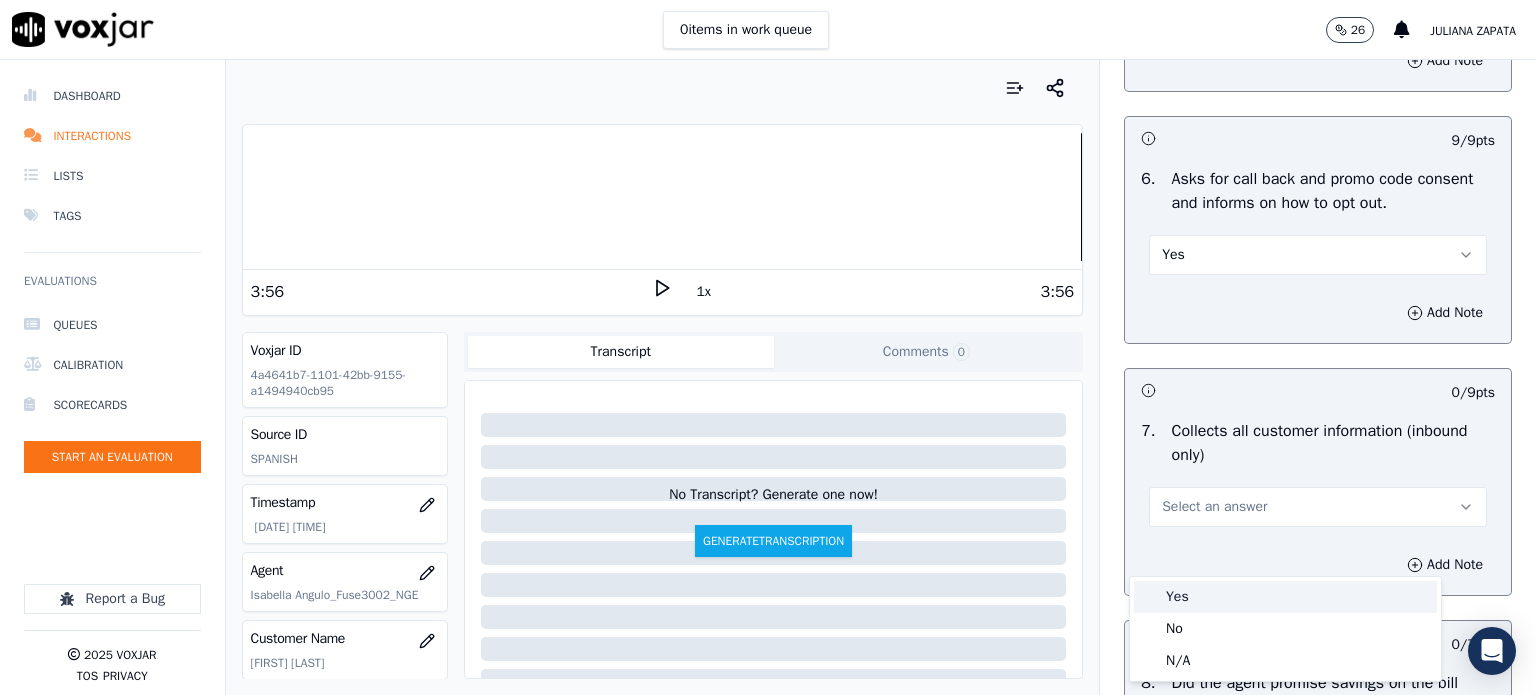 drag, startPoint x: 1176, startPoint y: 593, endPoint x: 924, endPoint y: 694, distance: 271.48663 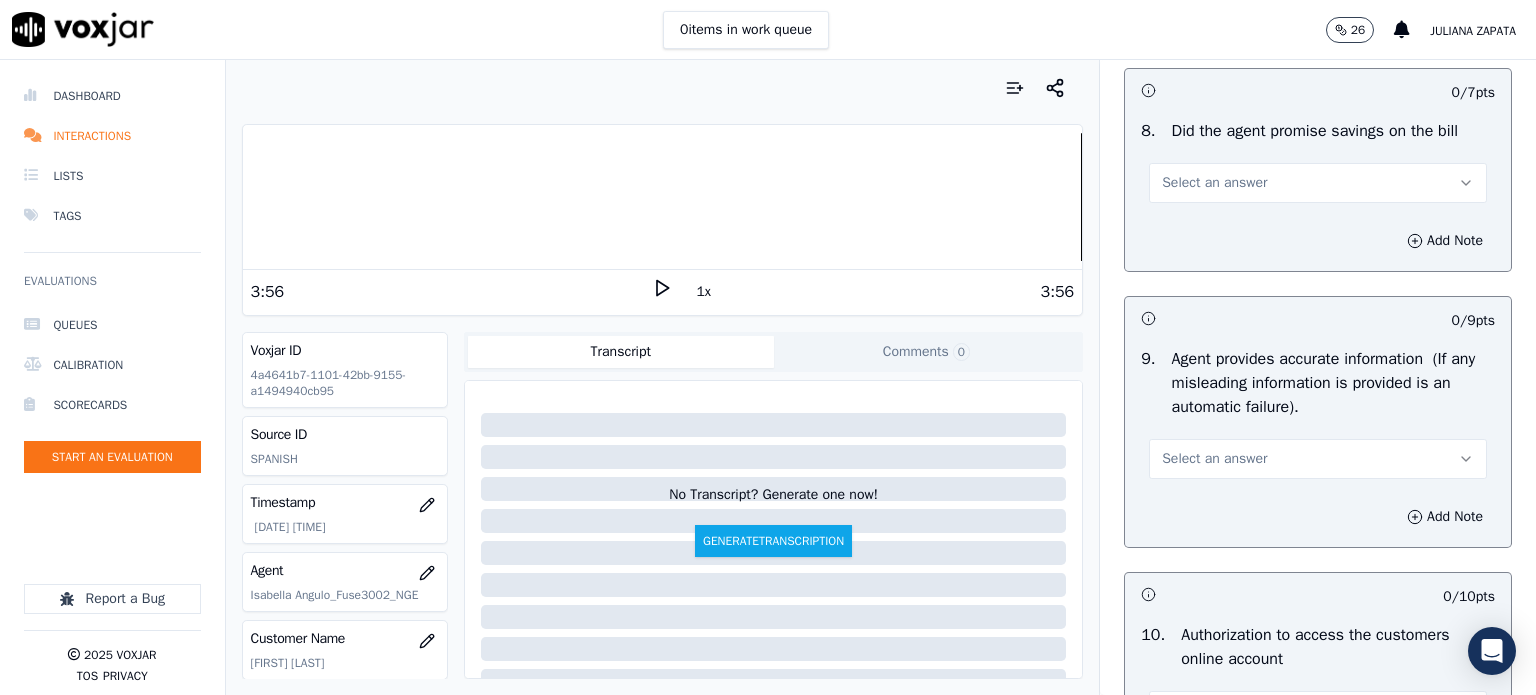 scroll, scrollTop: 2000, scrollLeft: 0, axis: vertical 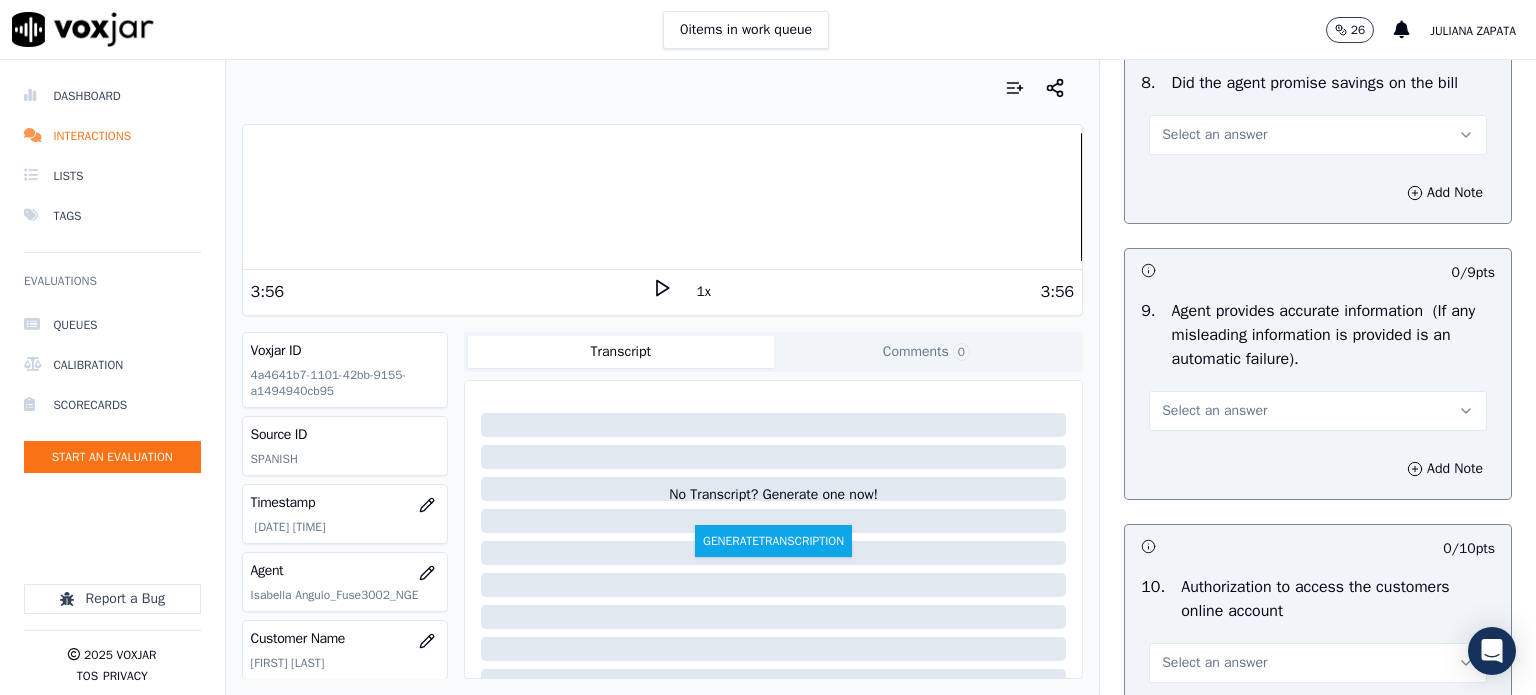 click on "Select an answer" at bounding box center (1214, 135) 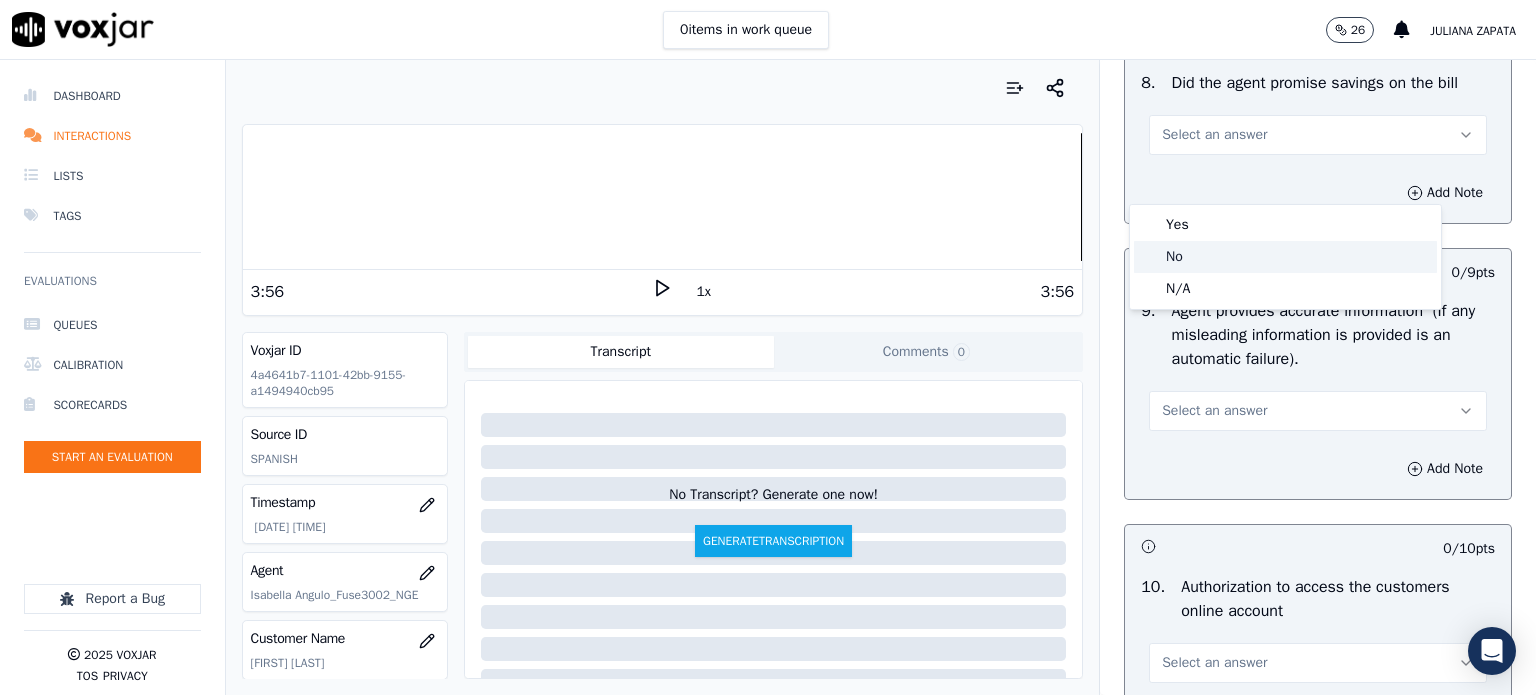 click on "No" 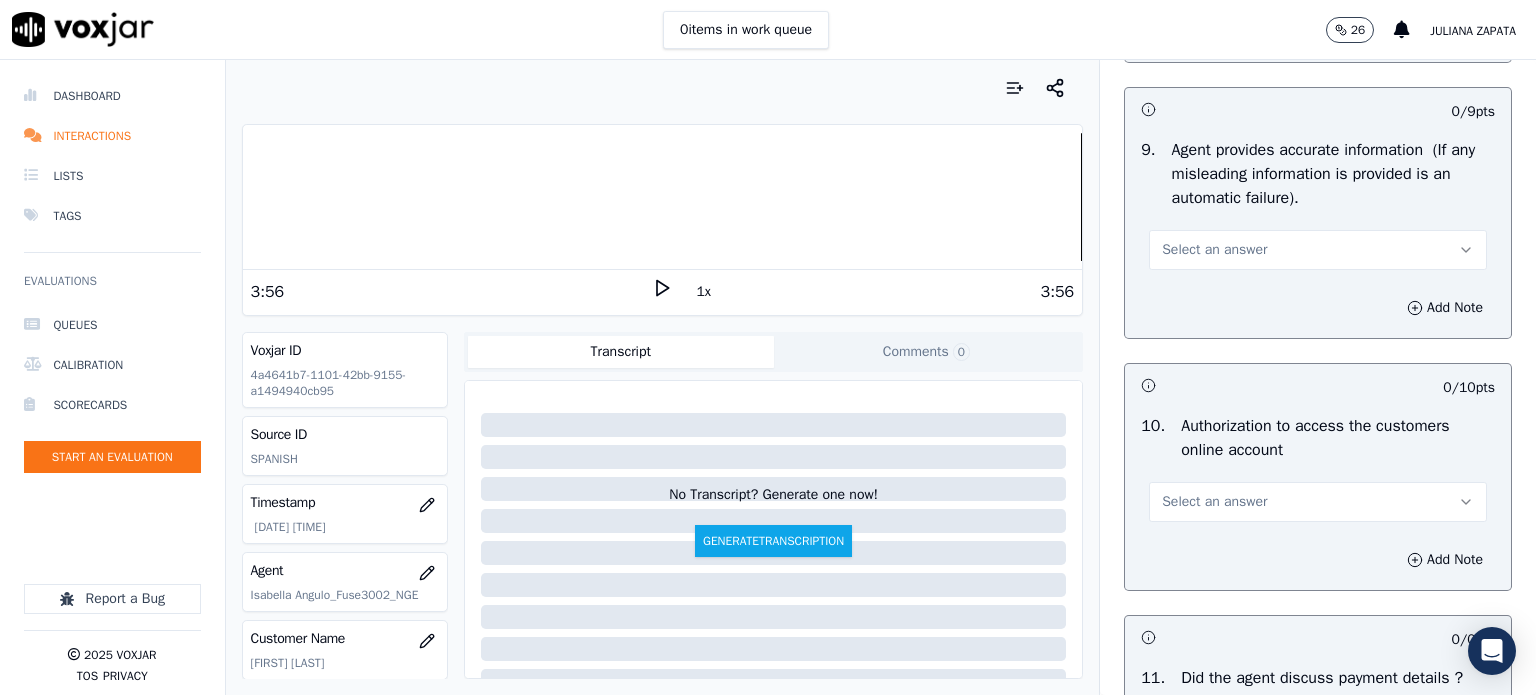 scroll, scrollTop: 2200, scrollLeft: 0, axis: vertical 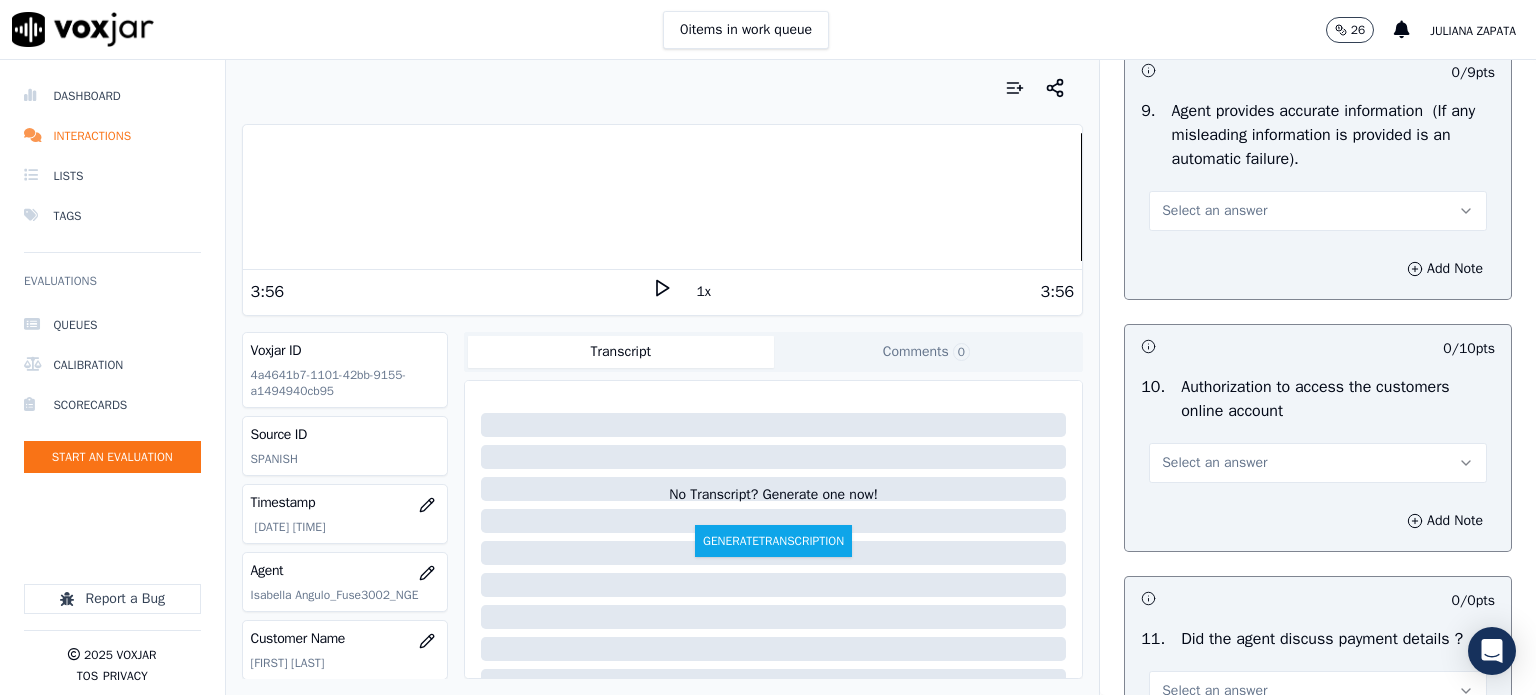click on "Select an answer" at bounding box center (1214, 211) 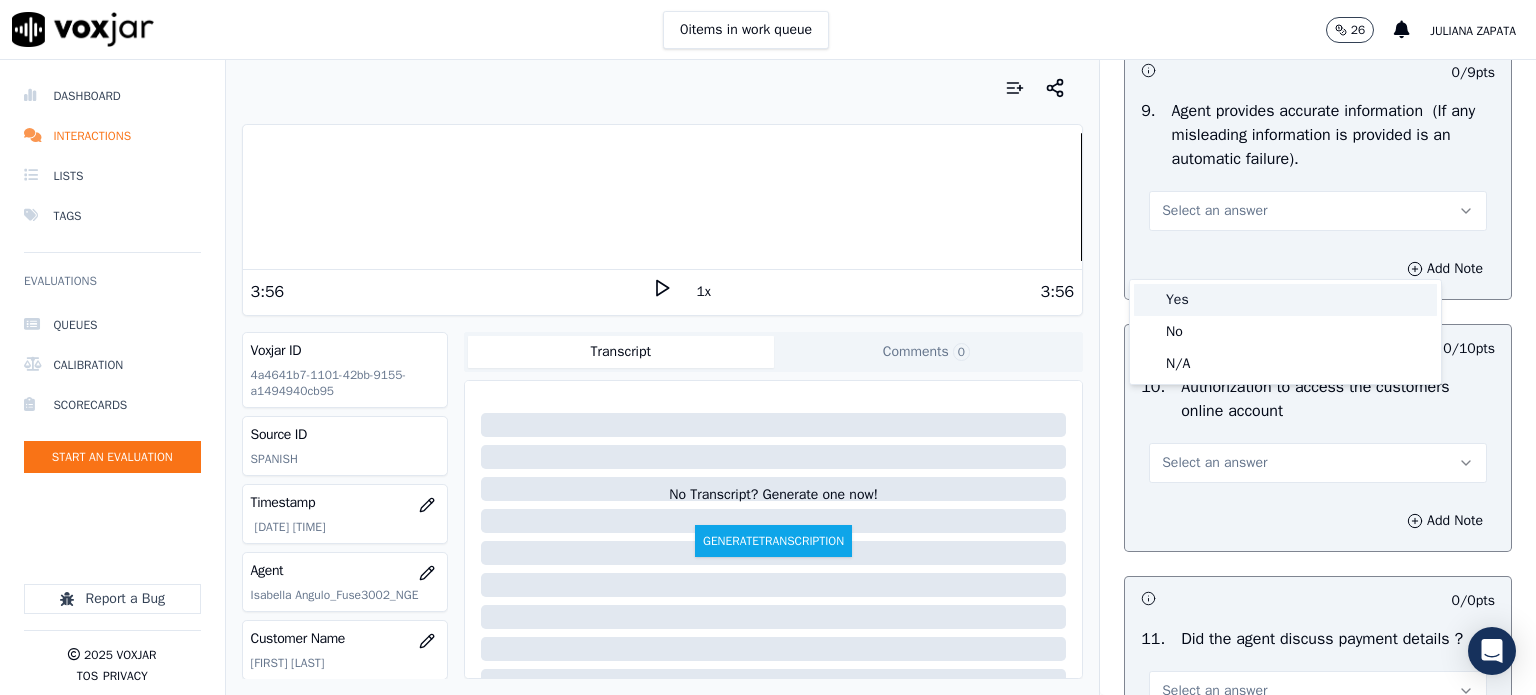 click on "Yes" at bounding box center [1285, 300] 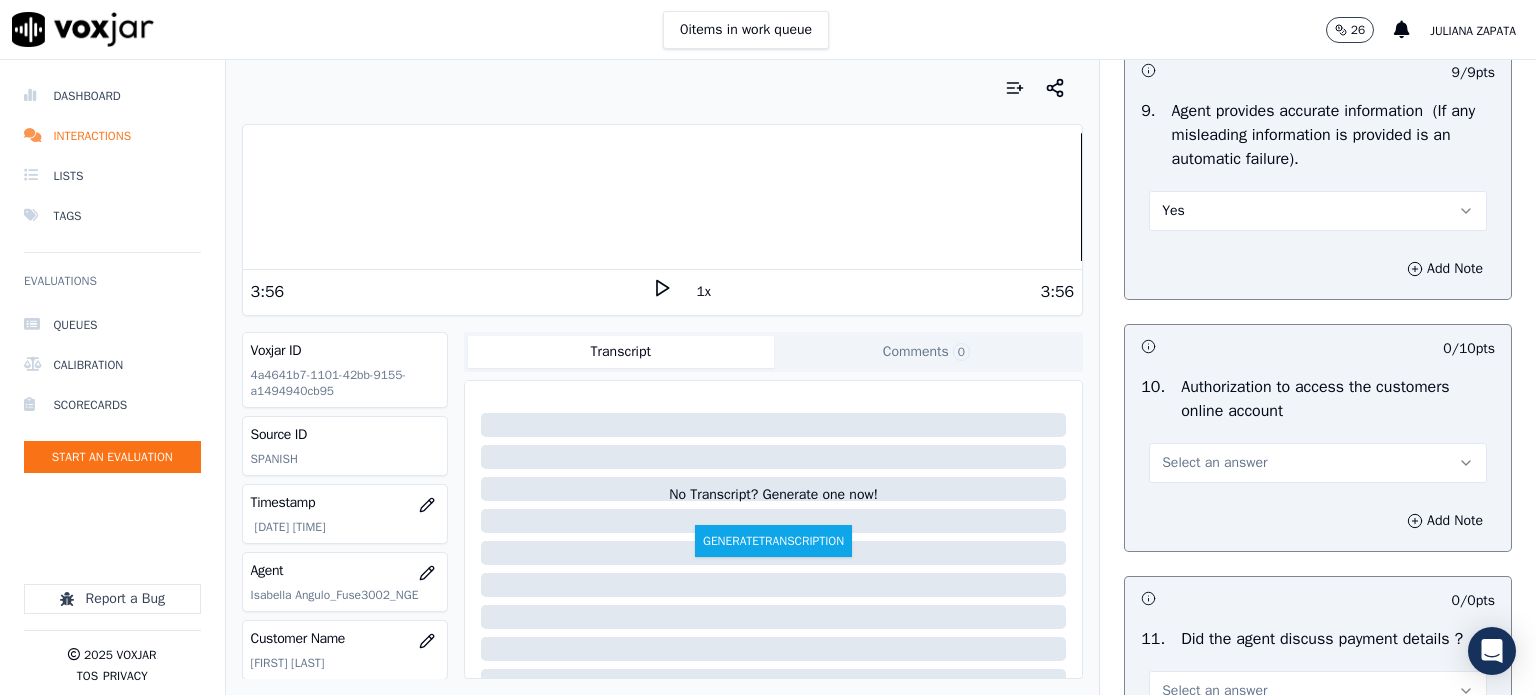 click on "Select an answer" at bounding box center [1214, 463] 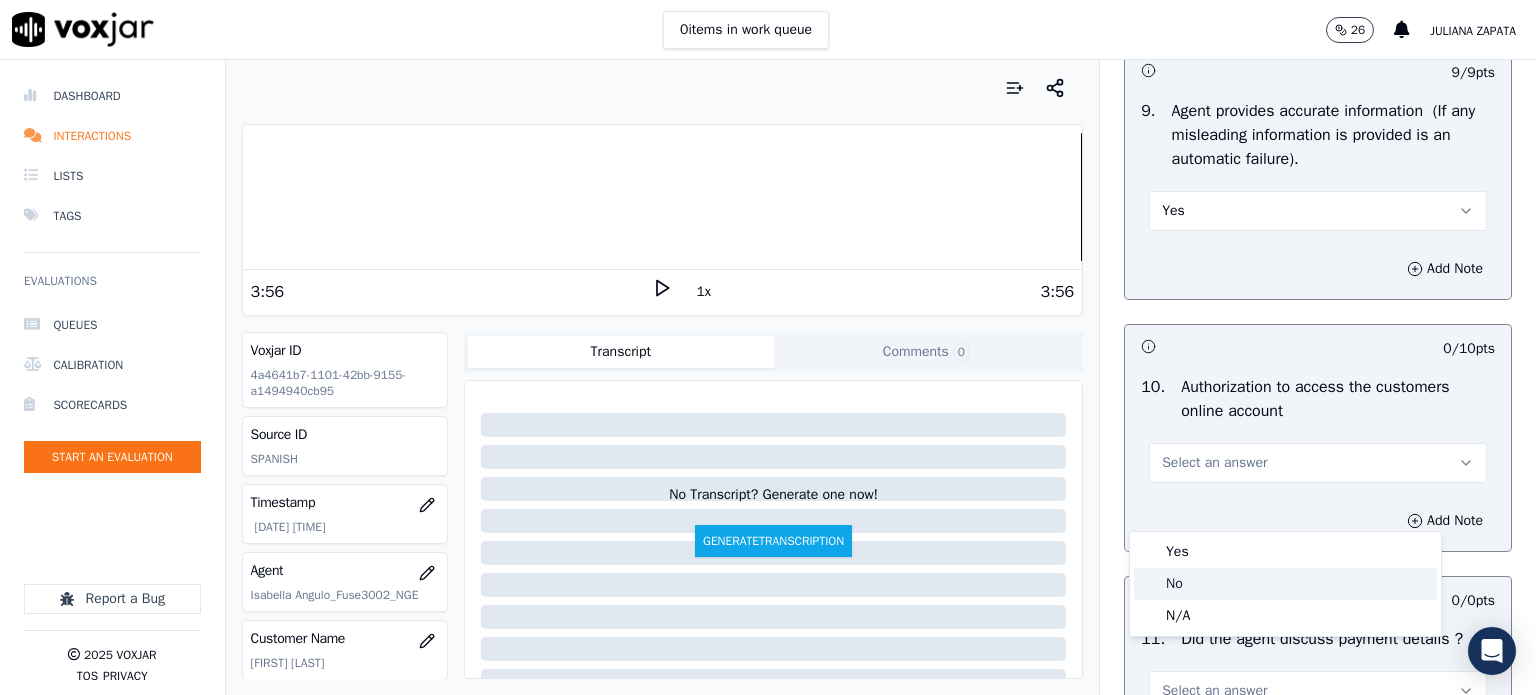 click on "No" 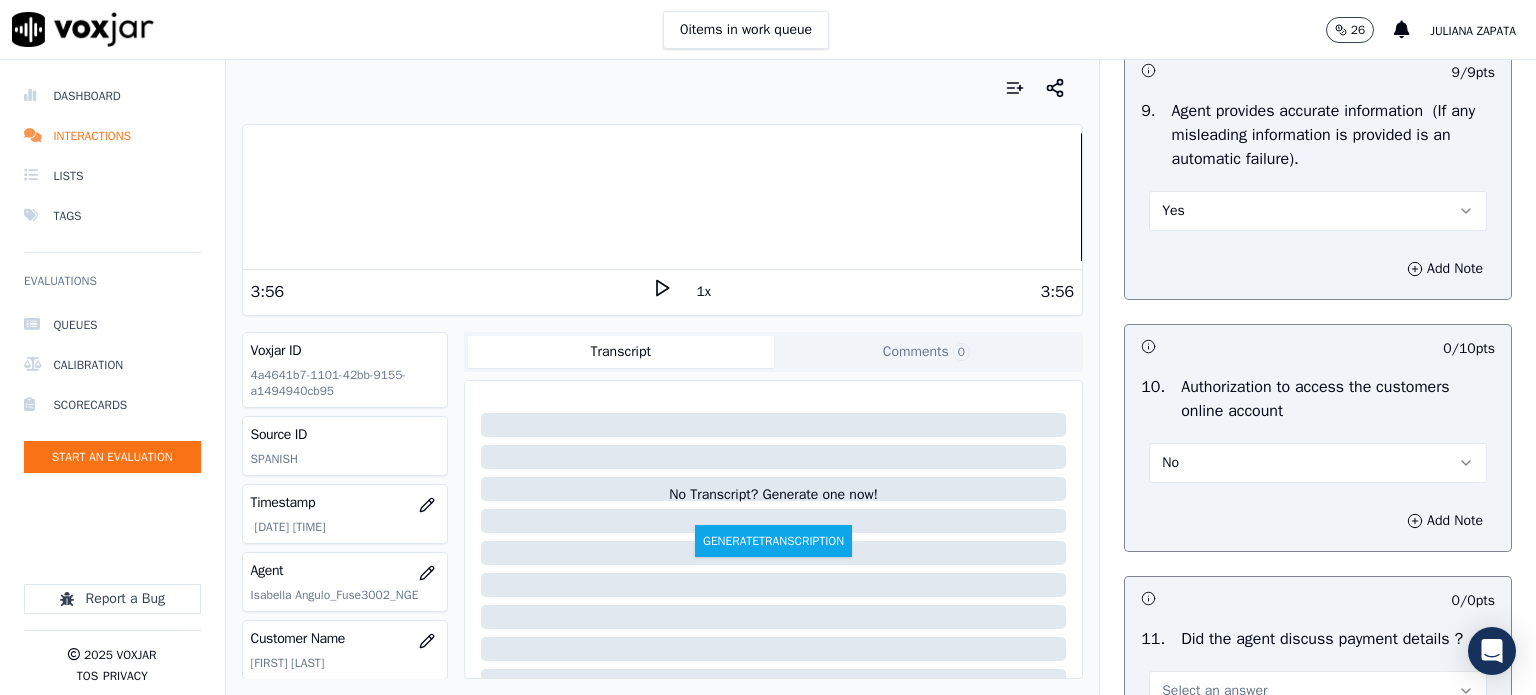 click on "No" at bounding box center [1318, 463] 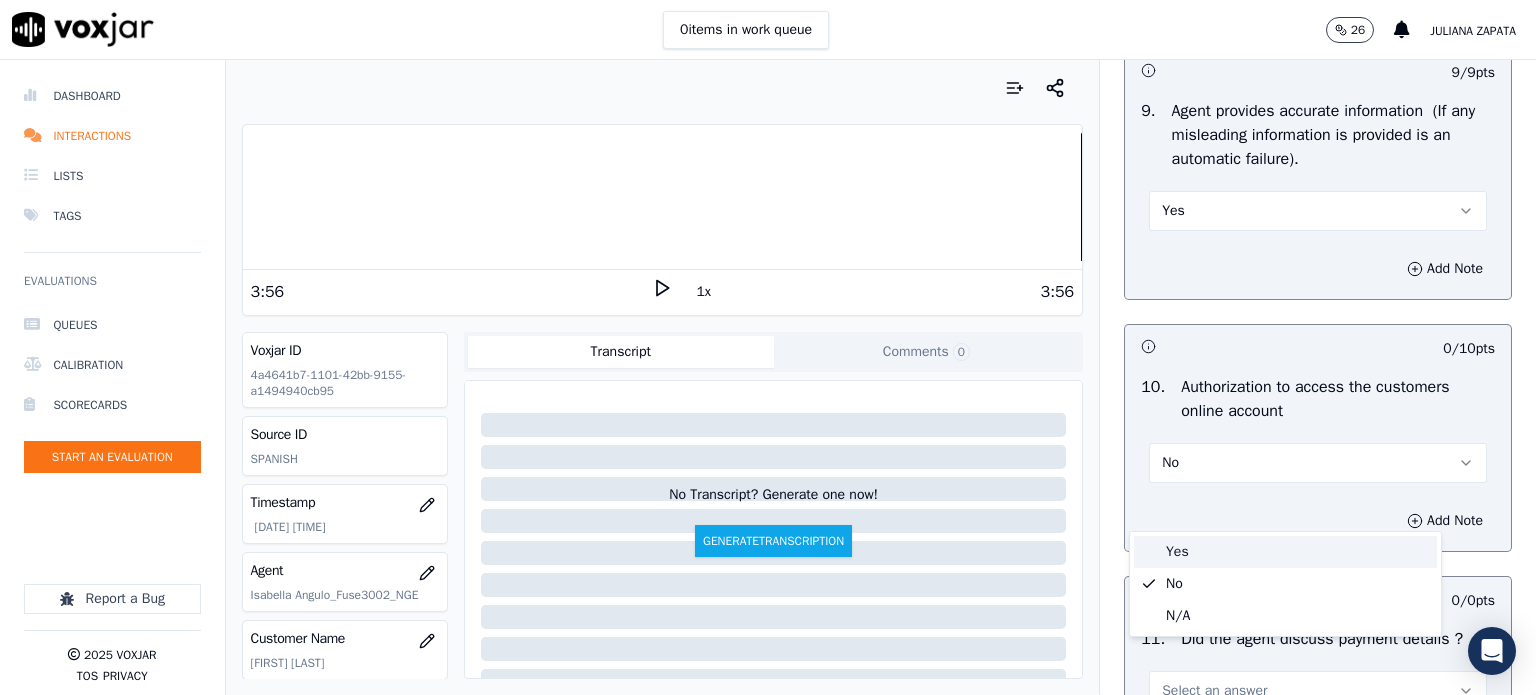 click on "Yes" at bounding box center [1285, 552] 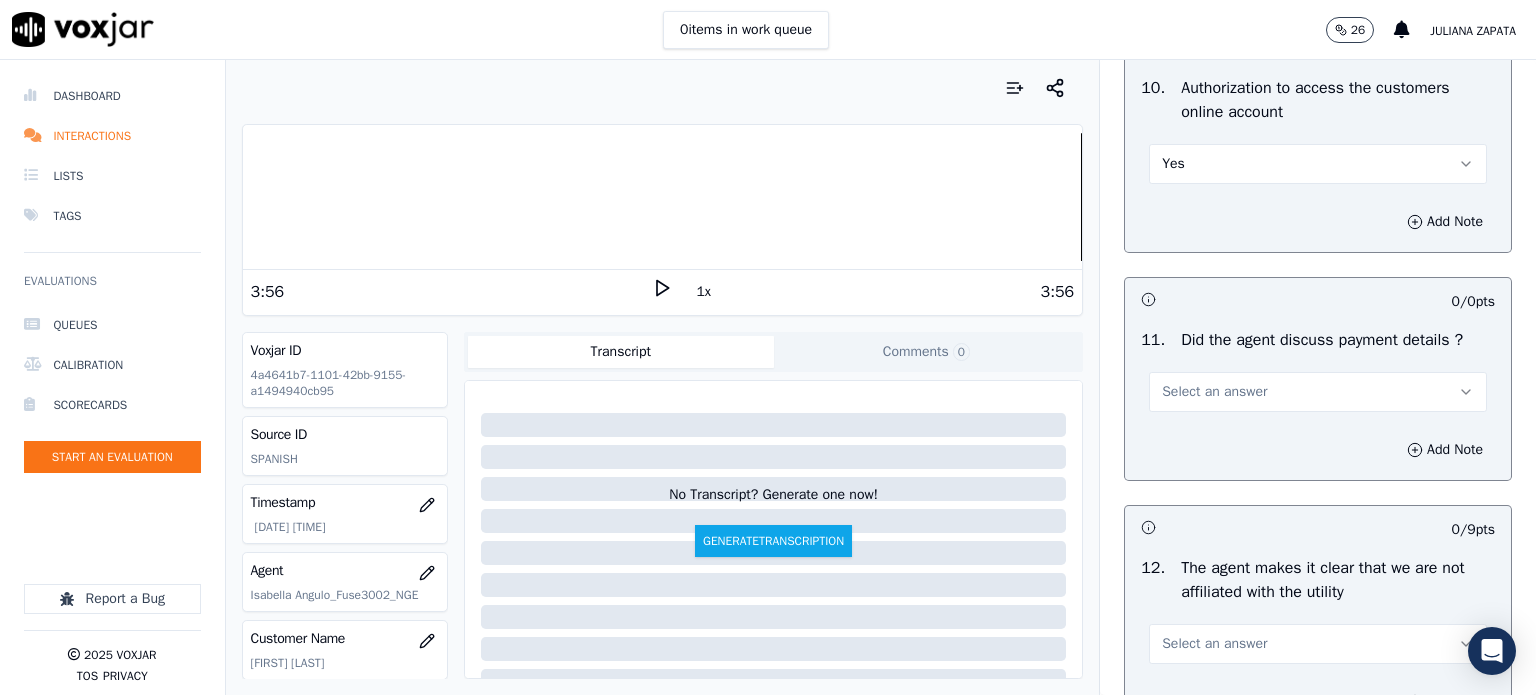 scroll, scrollTop: 2600, scrollLeft: 0, axis: vertical 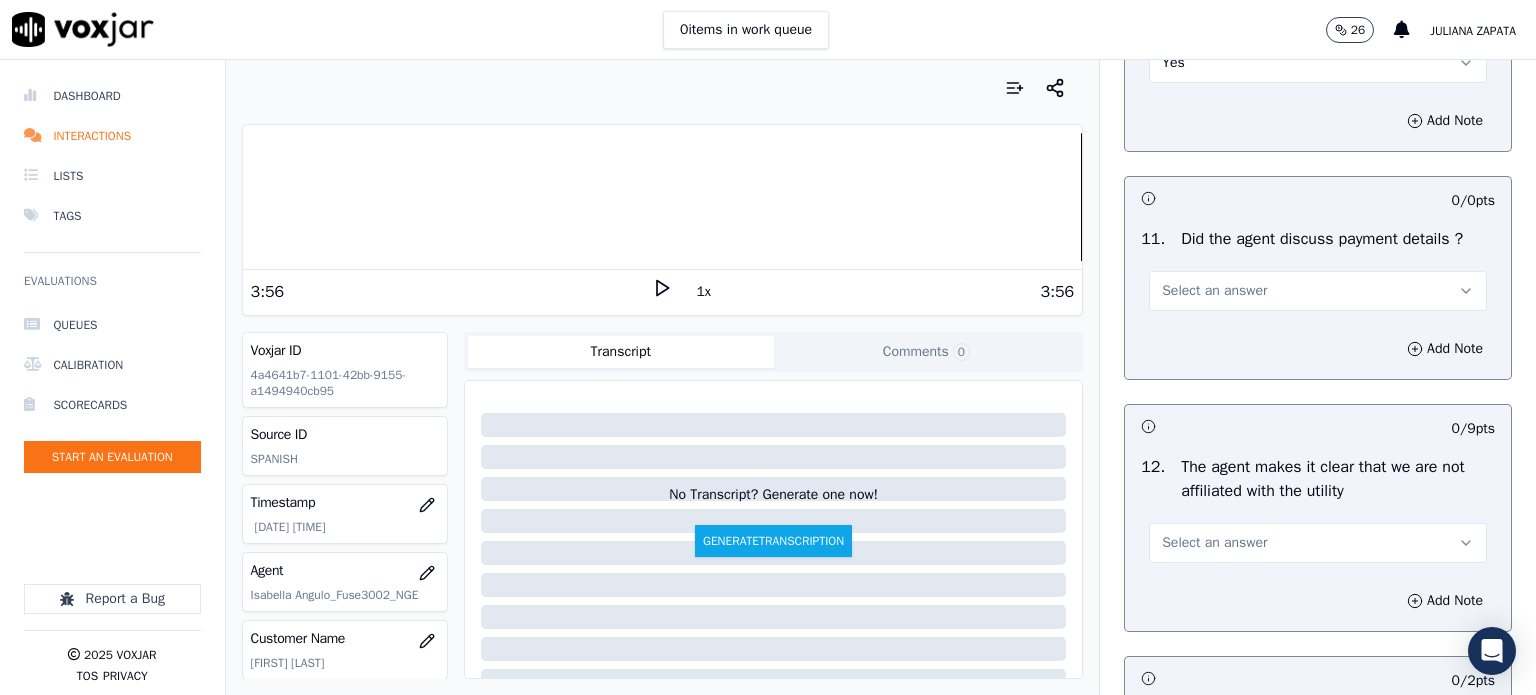 click on "Select an answer" at bounding box center (1214, 291) 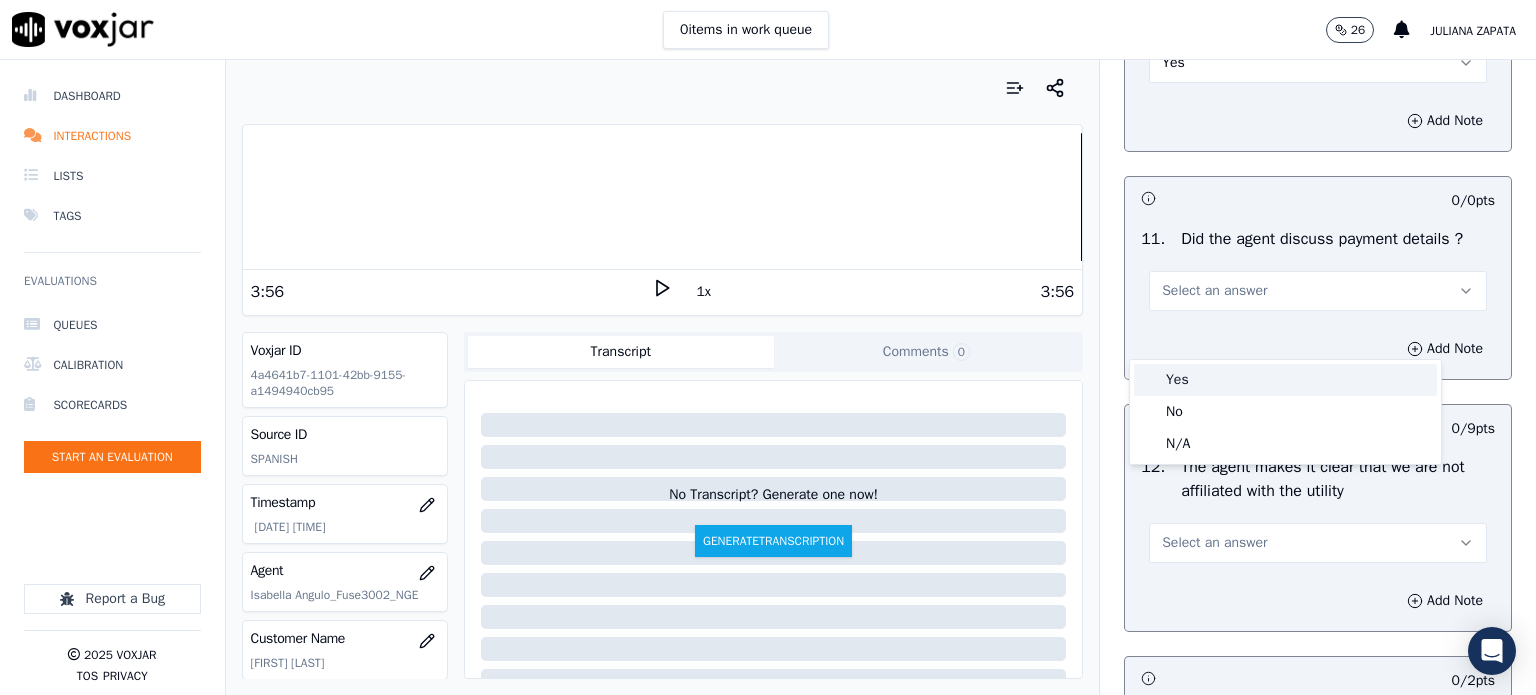click on "Yes" at bounding box center (1285, 380) 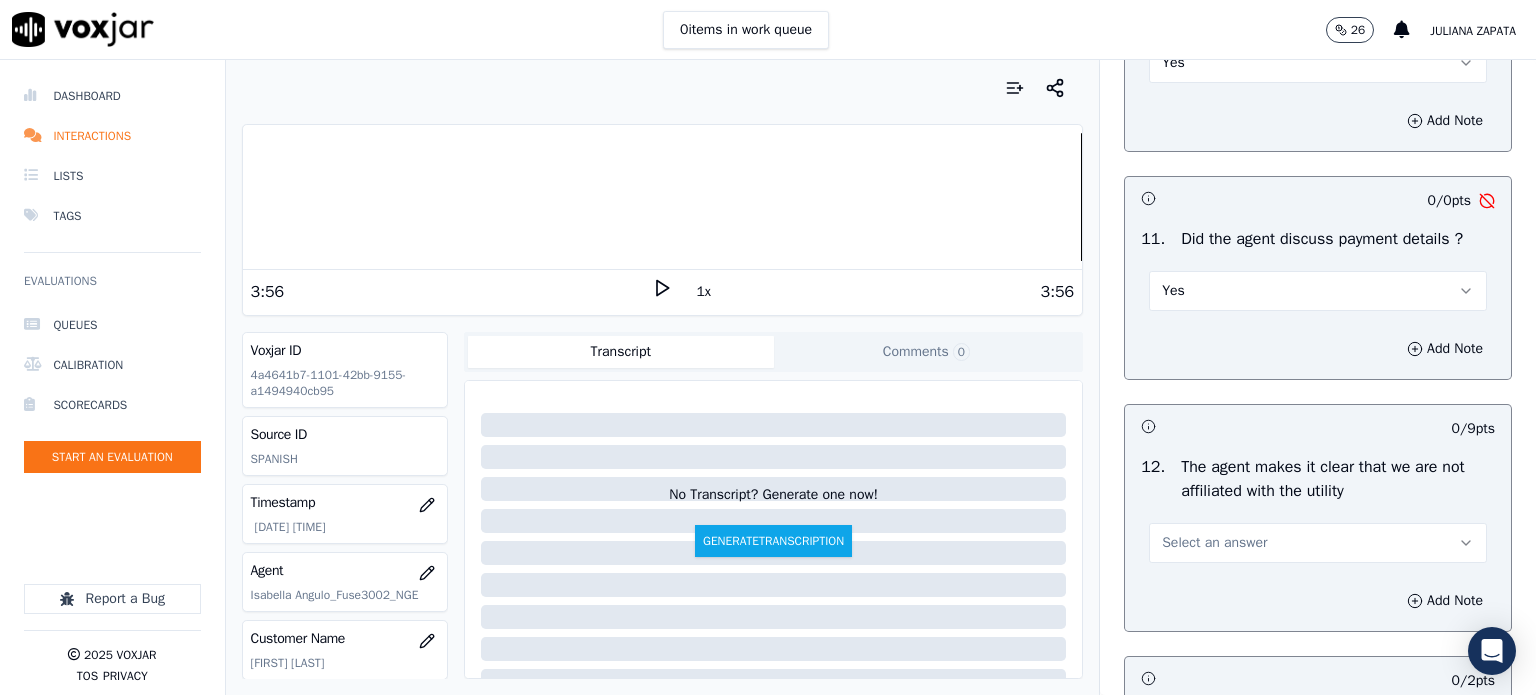 drag, startPoint x: 1197, startPoint y: 327, endPoint x: 1195, endPoint y: 357, distance: 30.066593 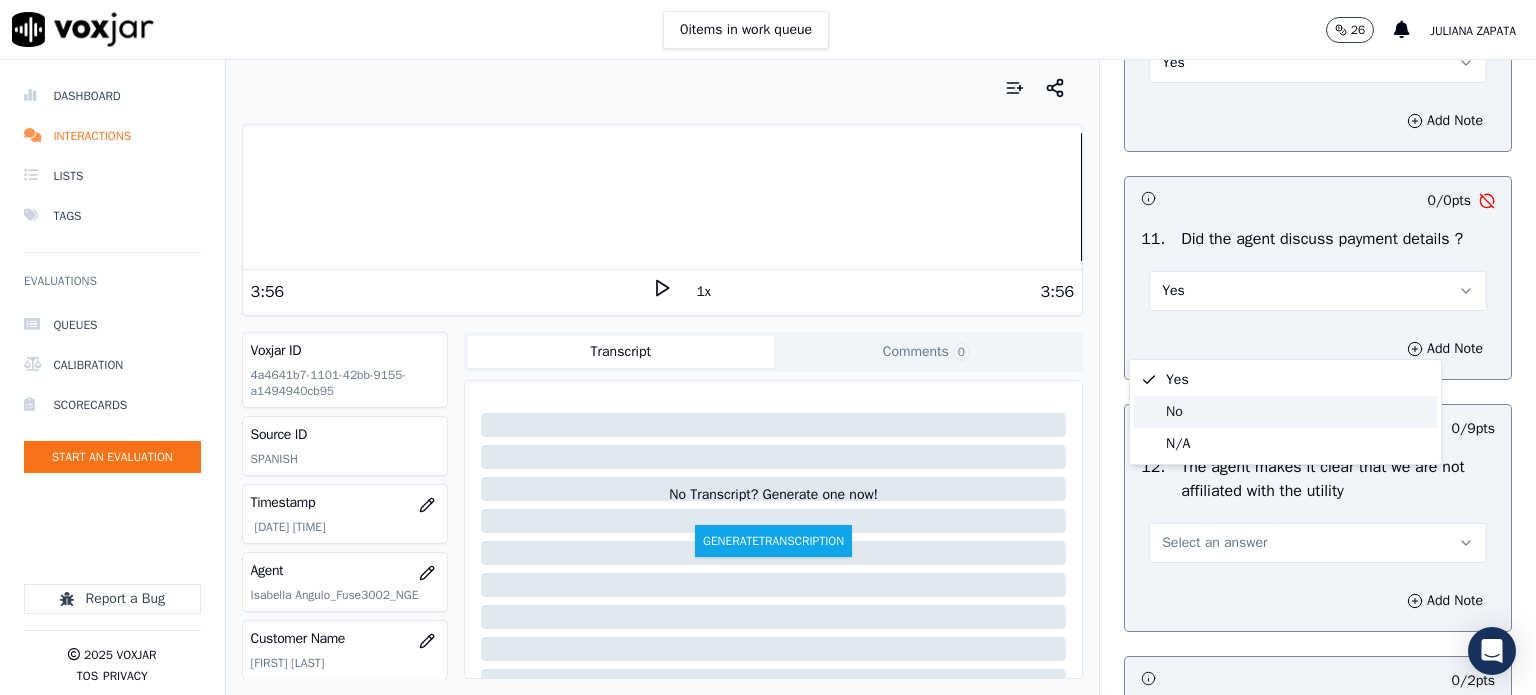 click on "No" 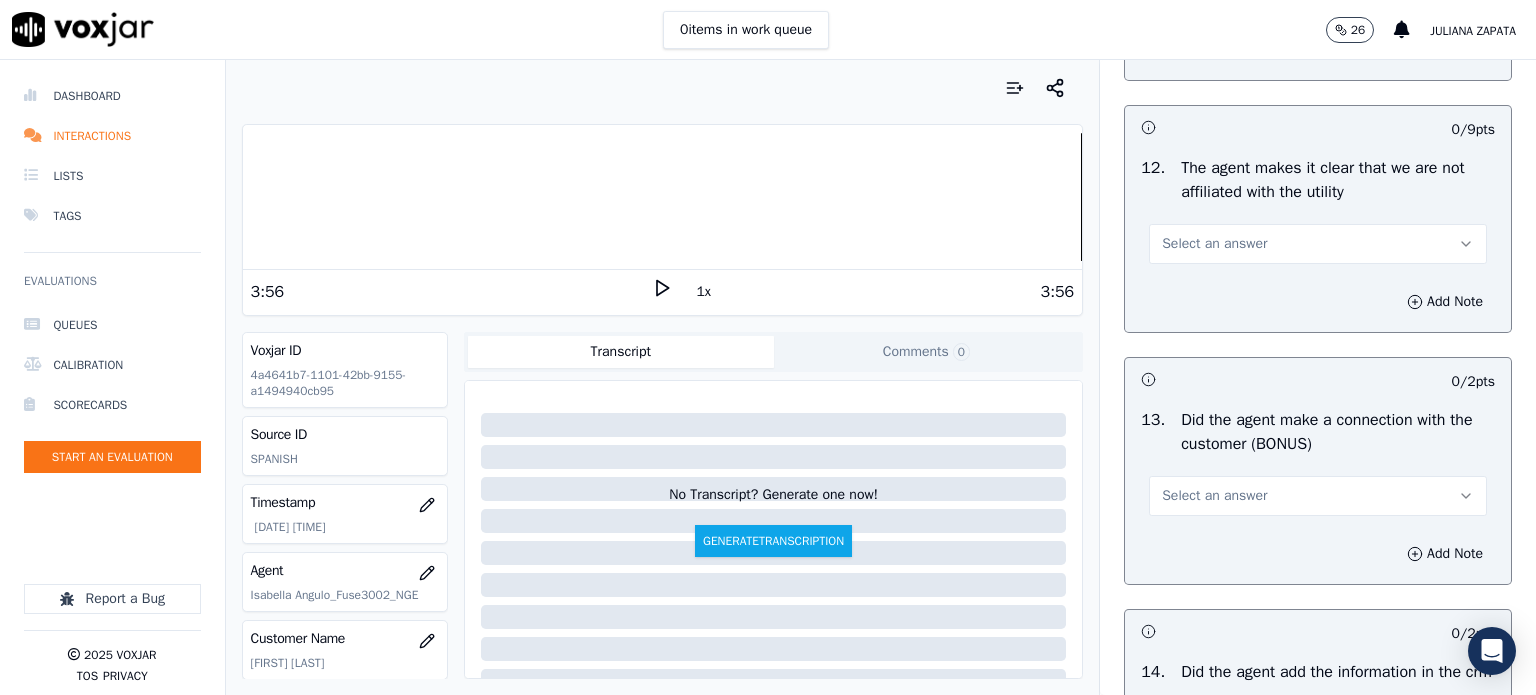 scroll, scrollTop: 2900, scrollLeft: 0, axis: vertical 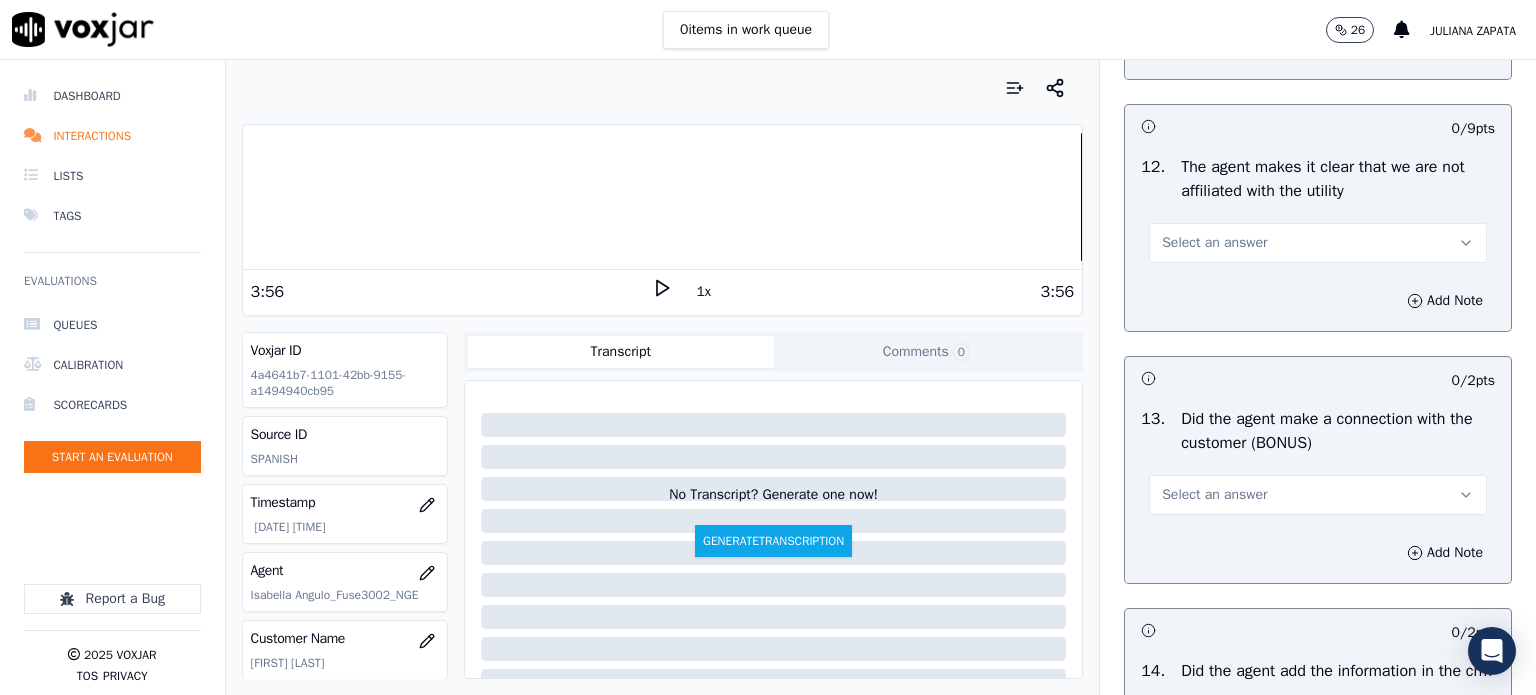 click on "Select an answer" at bounding box center [1318, 243] 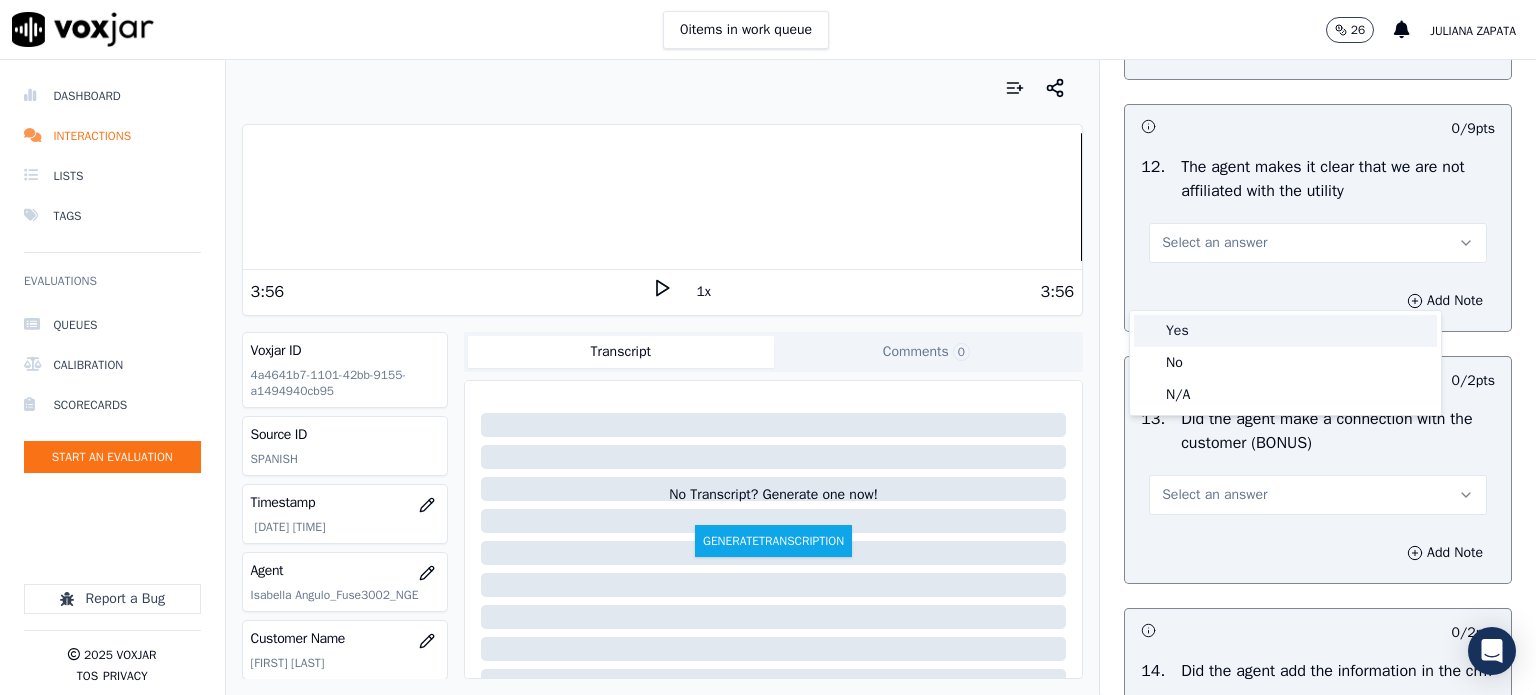 click on "Yes" at bounding box center (1285, 331) 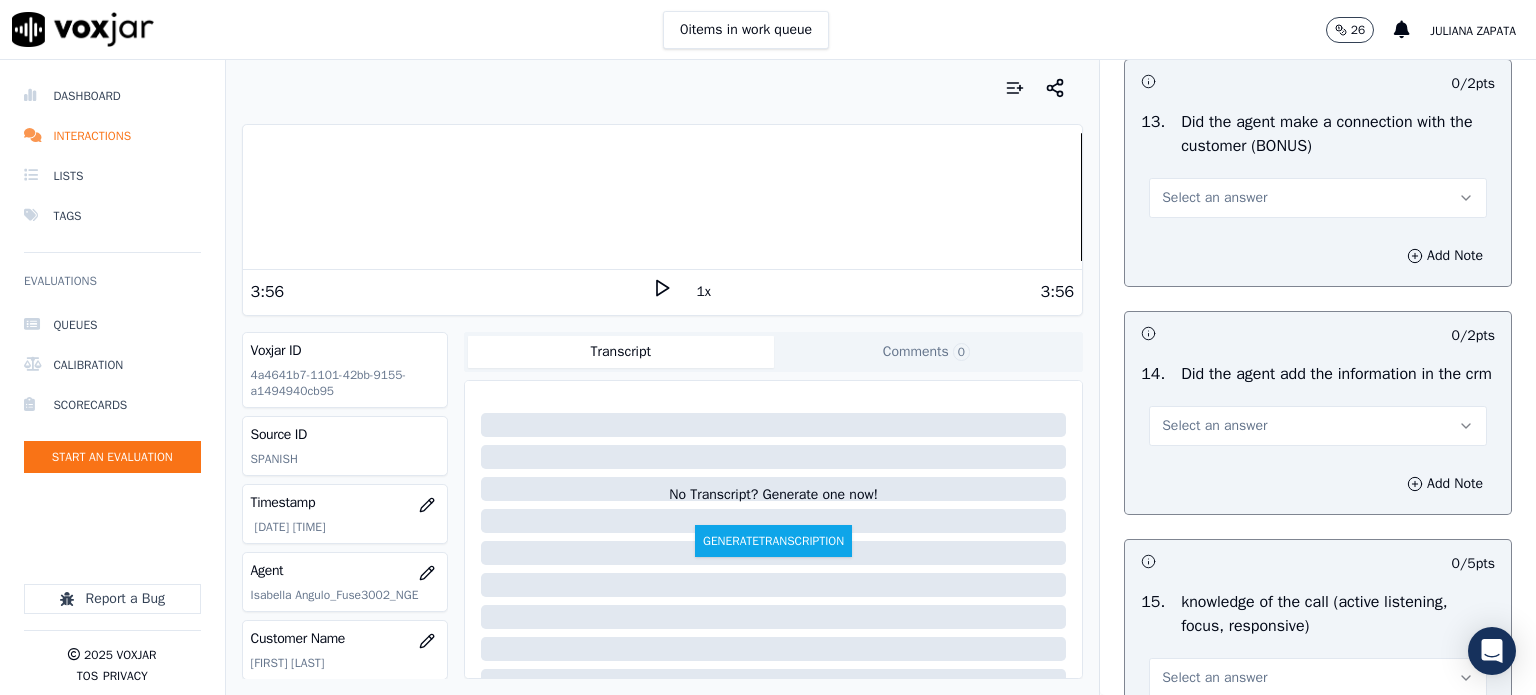 scroll, scrollTop: 3200, scrollLeft: 0, axis: vertical 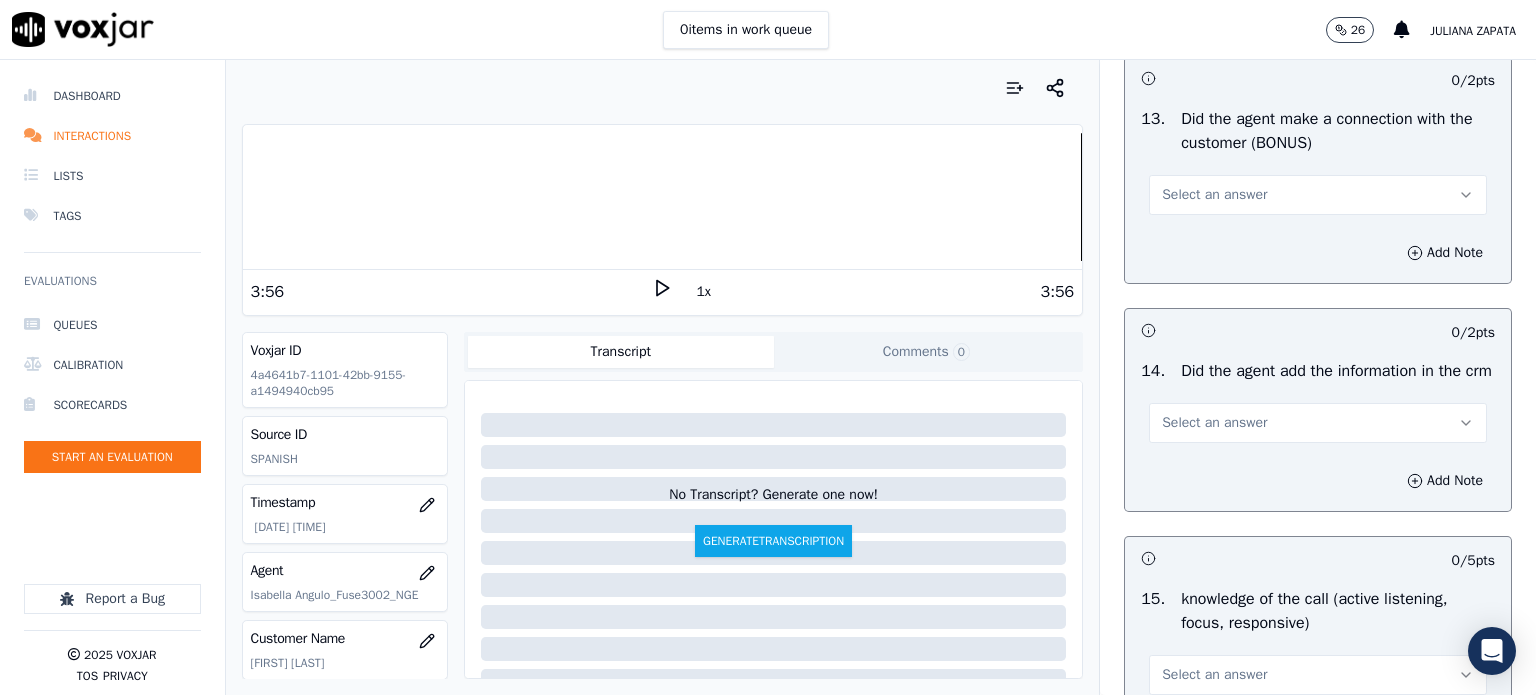 click on "Select an answer" at bounding box center [1214, 195] 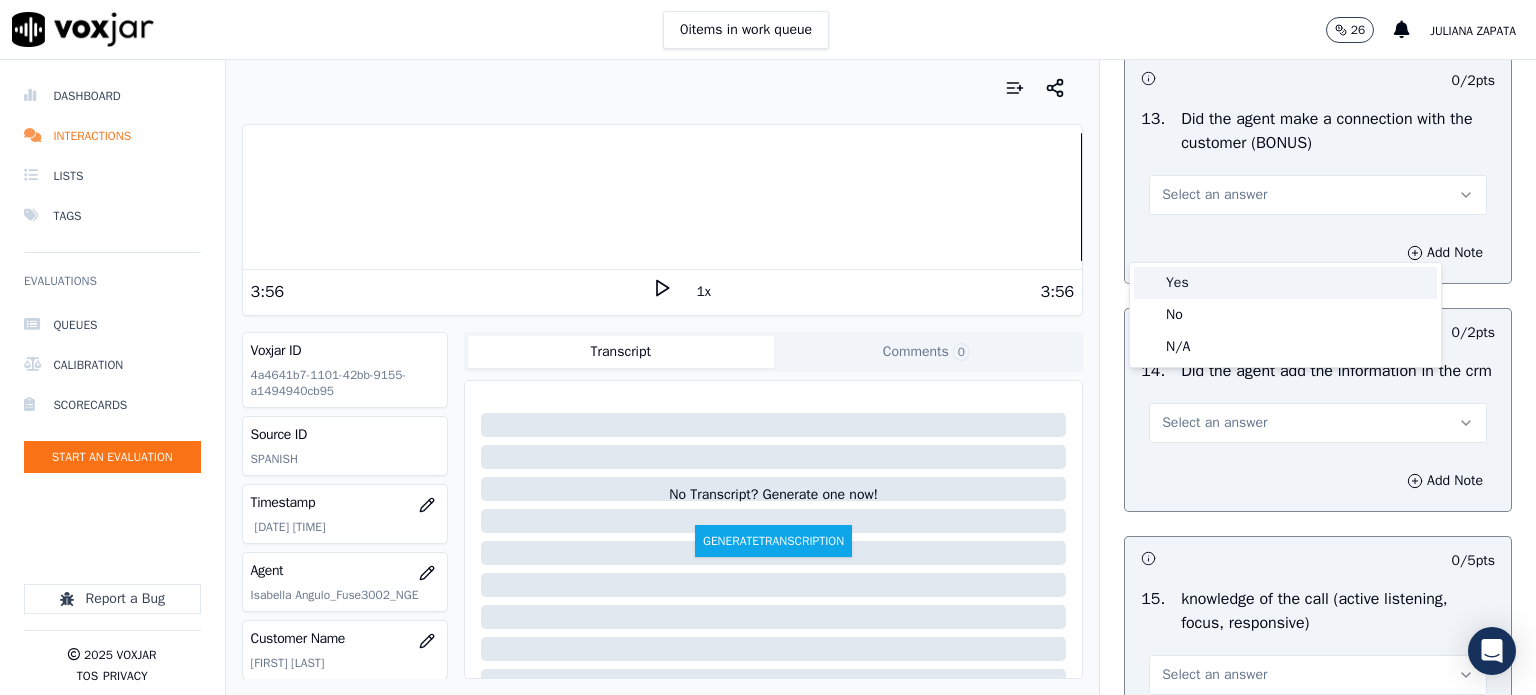 click on "Yes" at bounding box center [1285, 283] 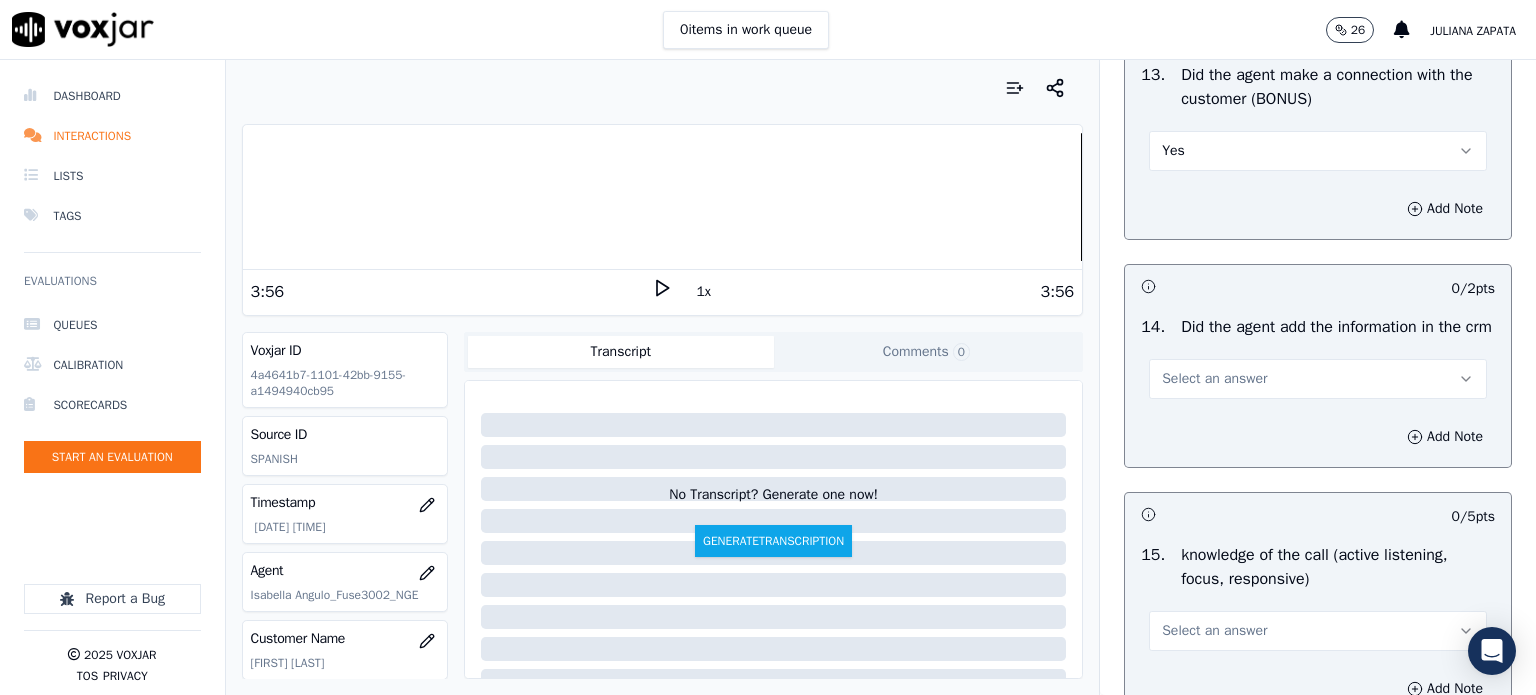scroll, scrollTop: 3300, scrollLeft: 0, axis: vertical 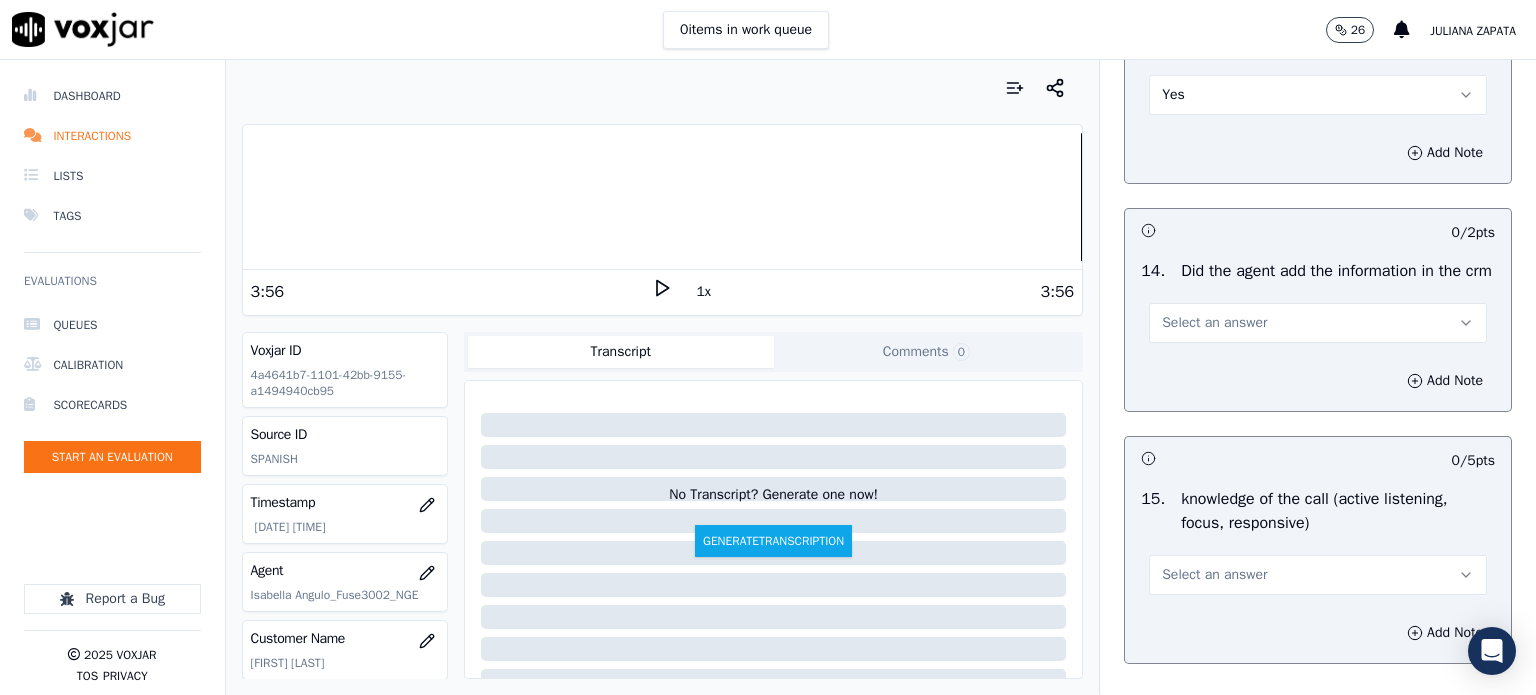 click on "Select an answer" at bounding box center (1214, 323) 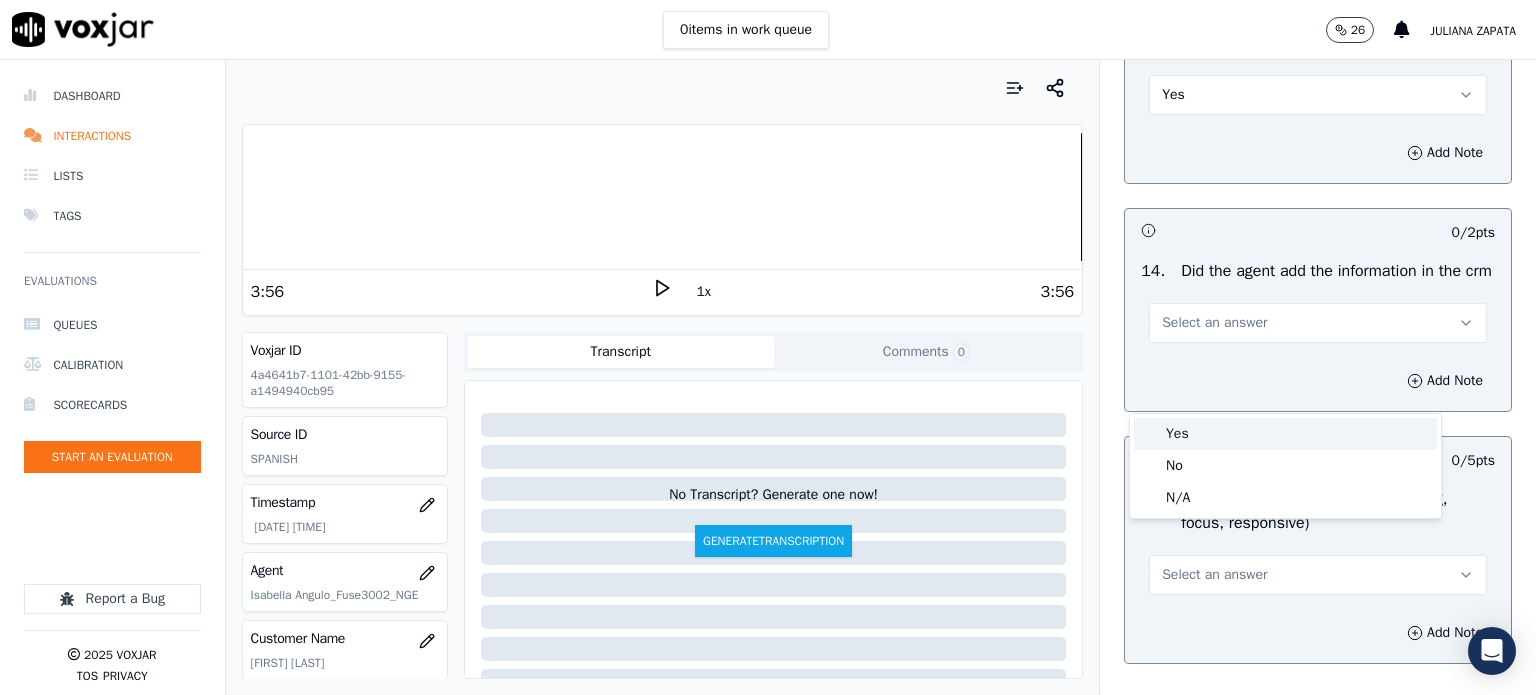 click on "Yes" at bounding box center (1285, 434) 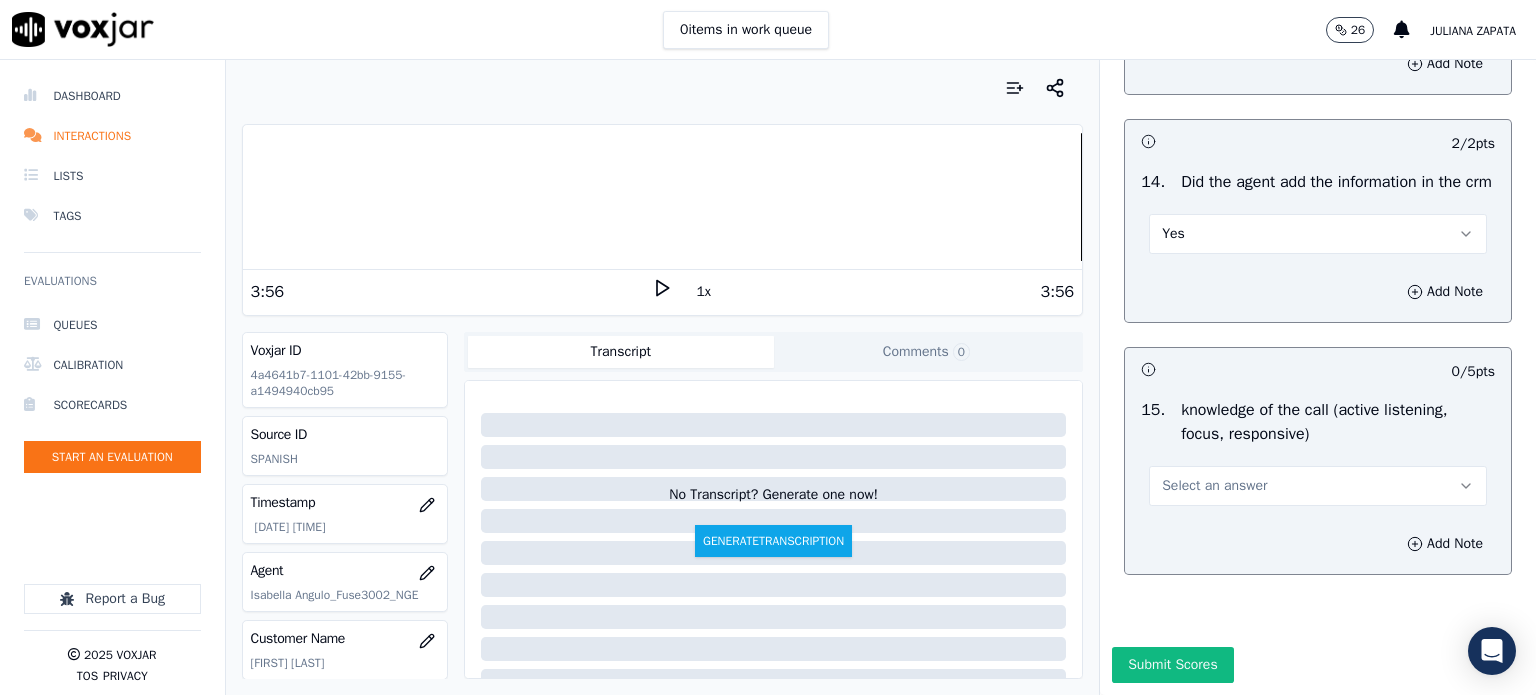 scroll, scrollTop: 3500, scrollLeft: 0, axis: vertical 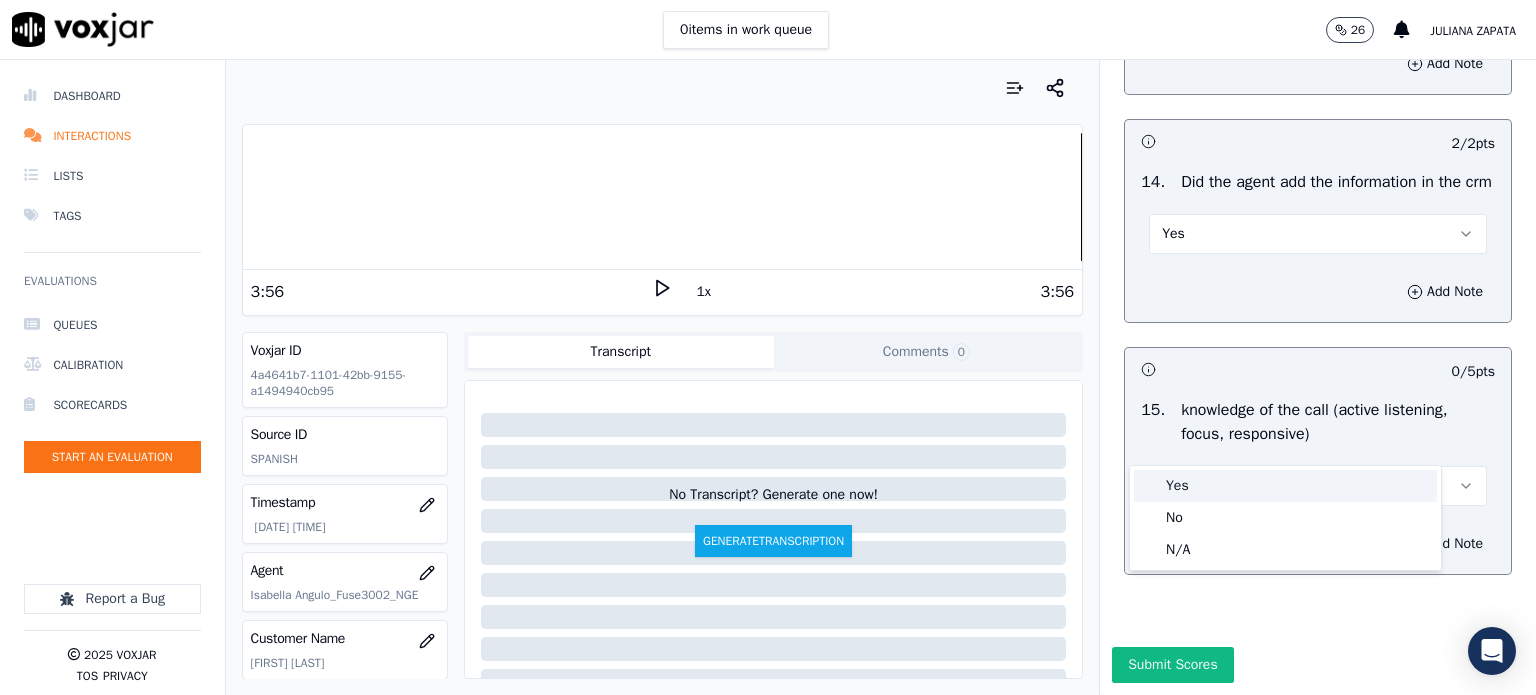 click on "Yes" at bounding box center [1285, 486] 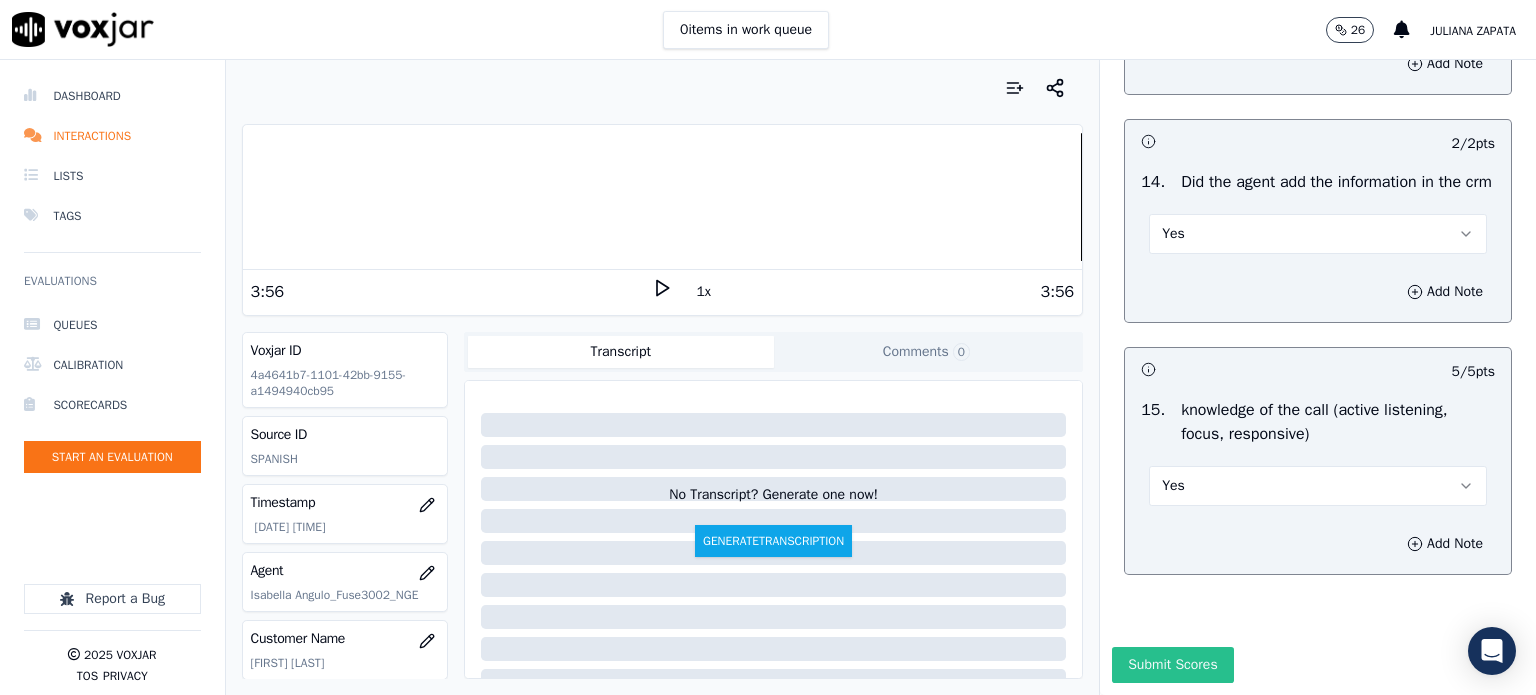 click on "Submit Scores" at bounding box center (1172, 665) 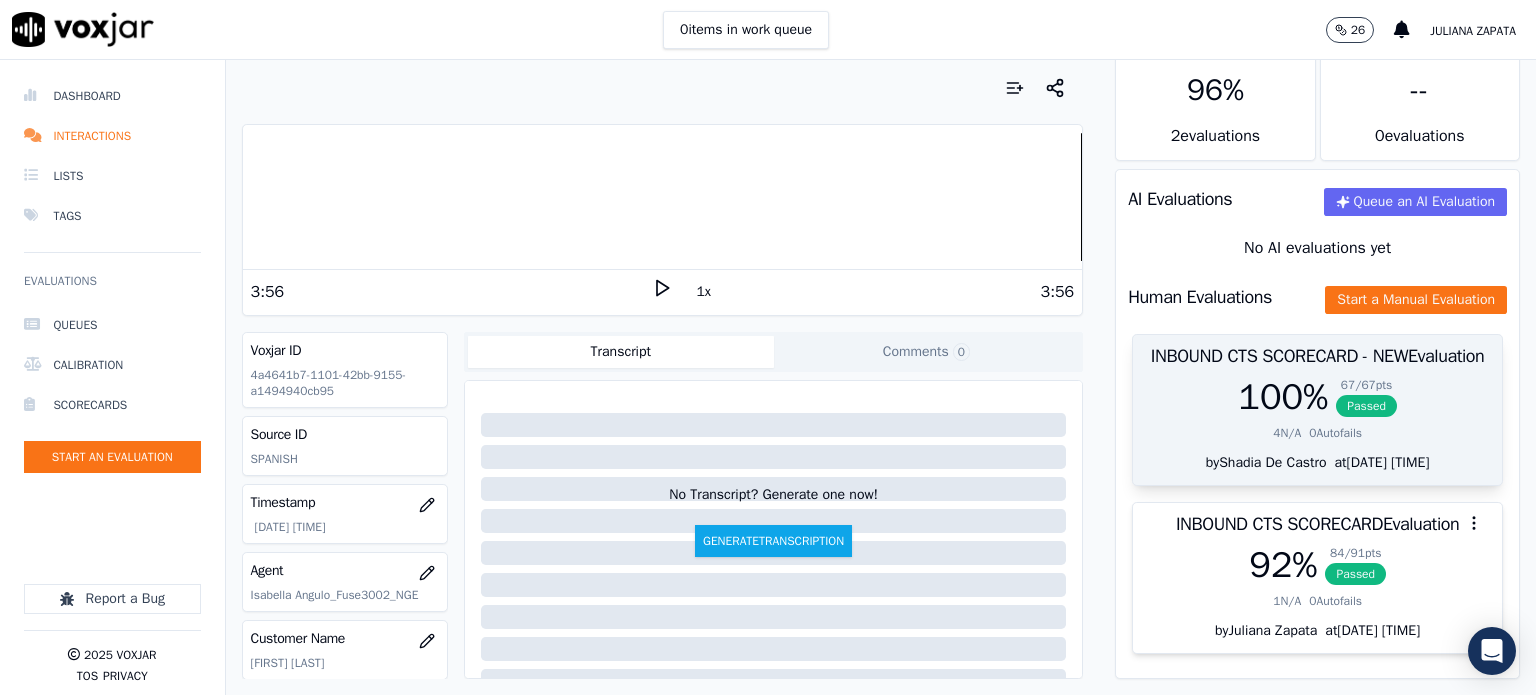 scroll, scrollTop: 119, scrollLeft: 0, axis: vertical 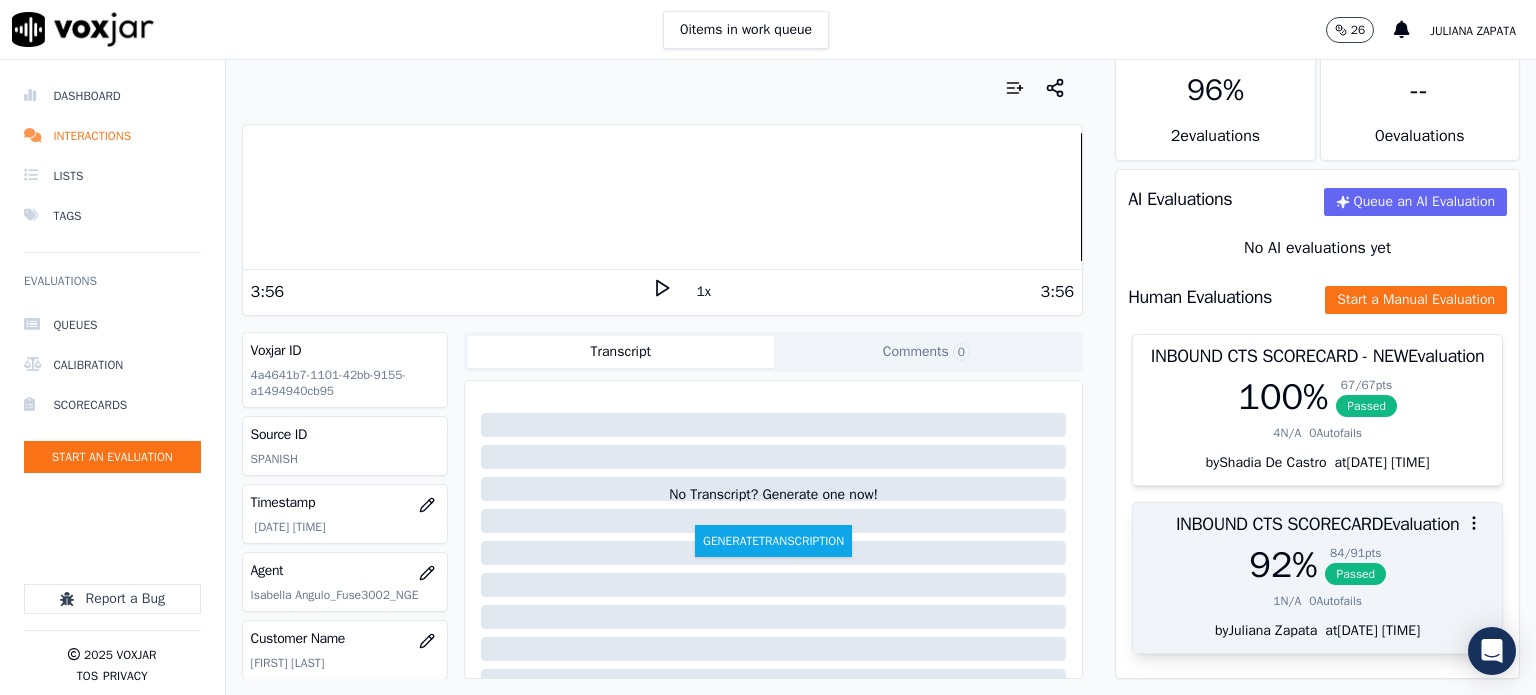 click on "Passed" at bounding box center [1355, 574] 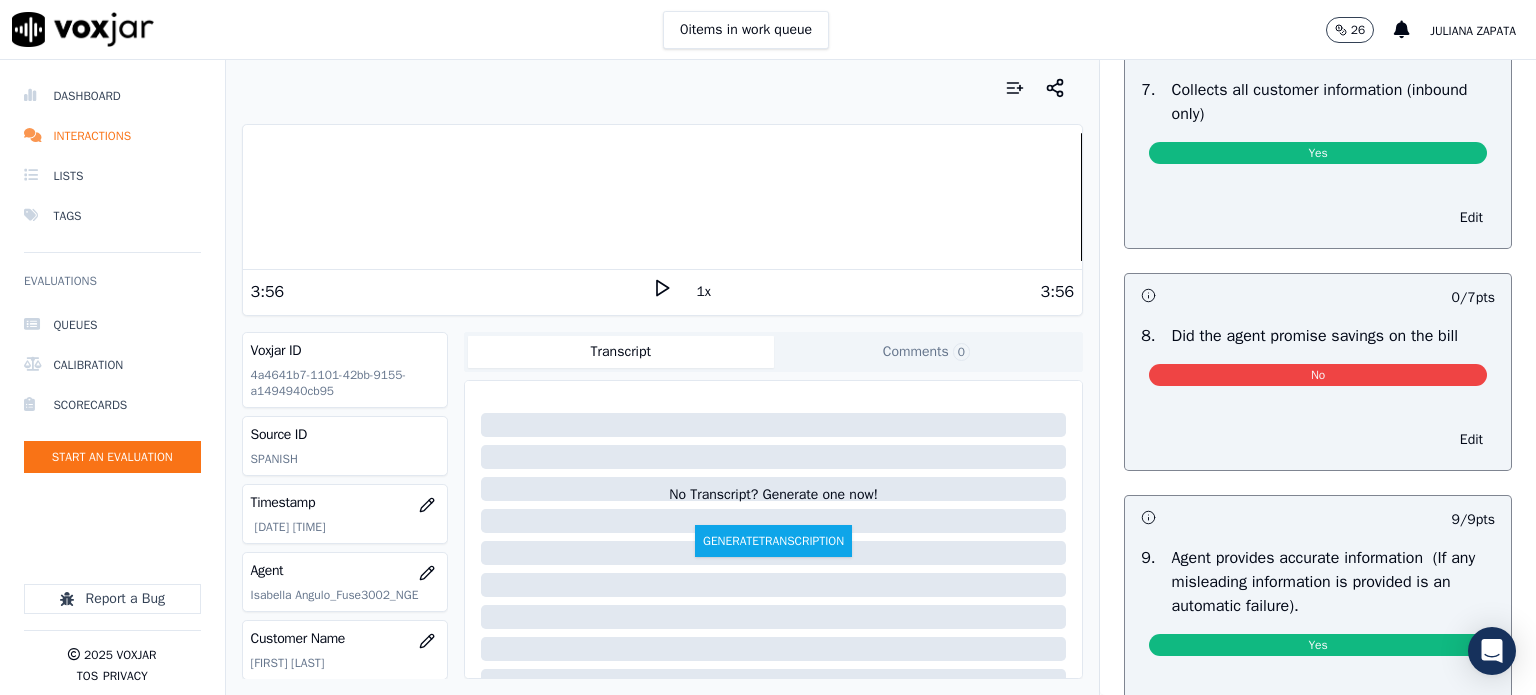 scroll, scrollTop: 1800, scrollLeft: 0, axis: vertical 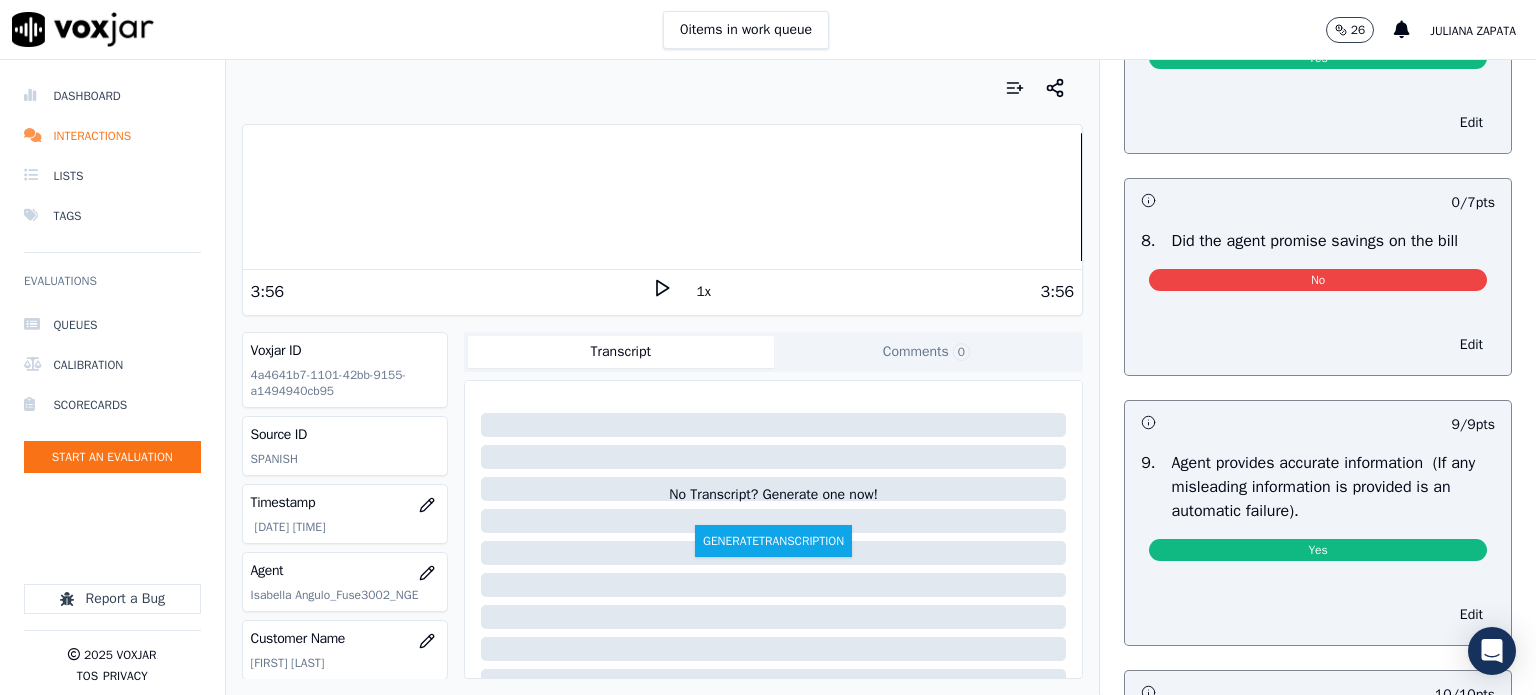 click on "No" at bounding box center (1318, 280) 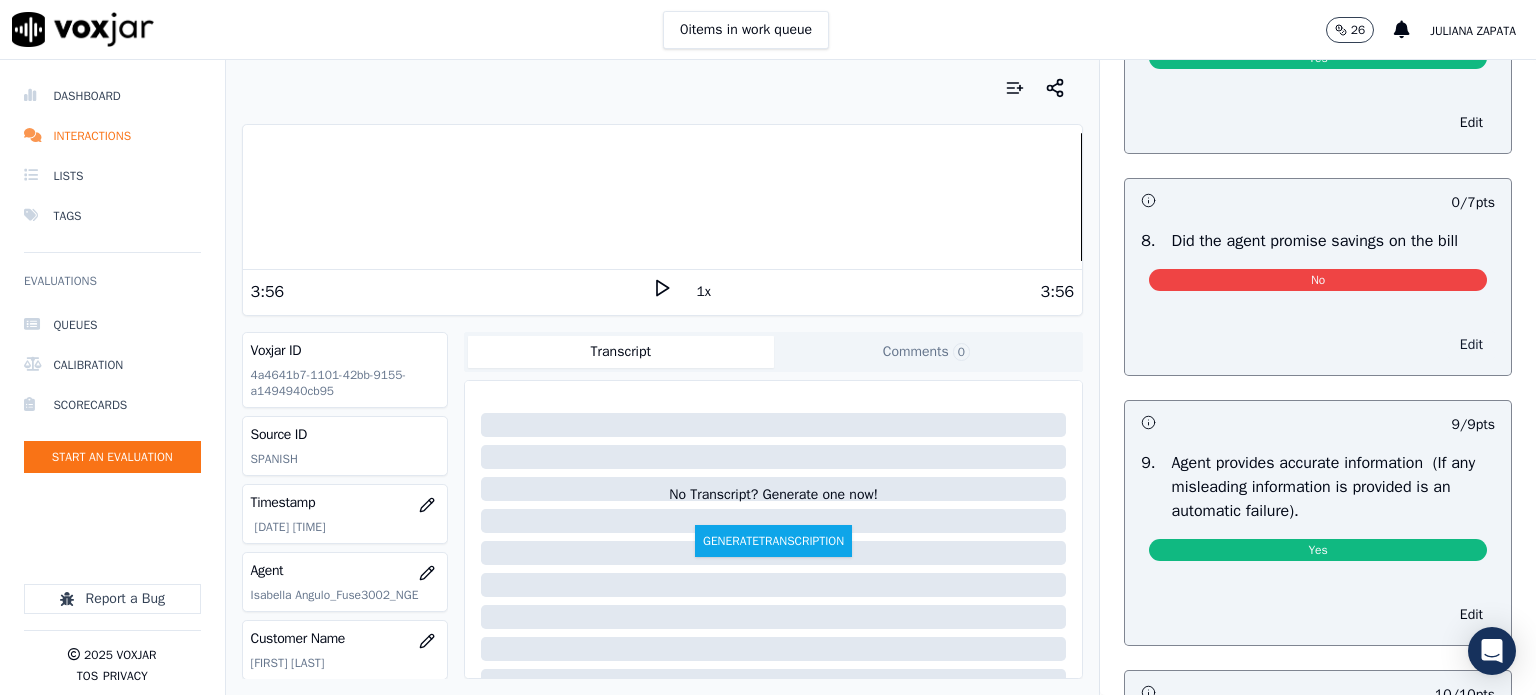 click on "Edit" at bounding box center (1471, 345) 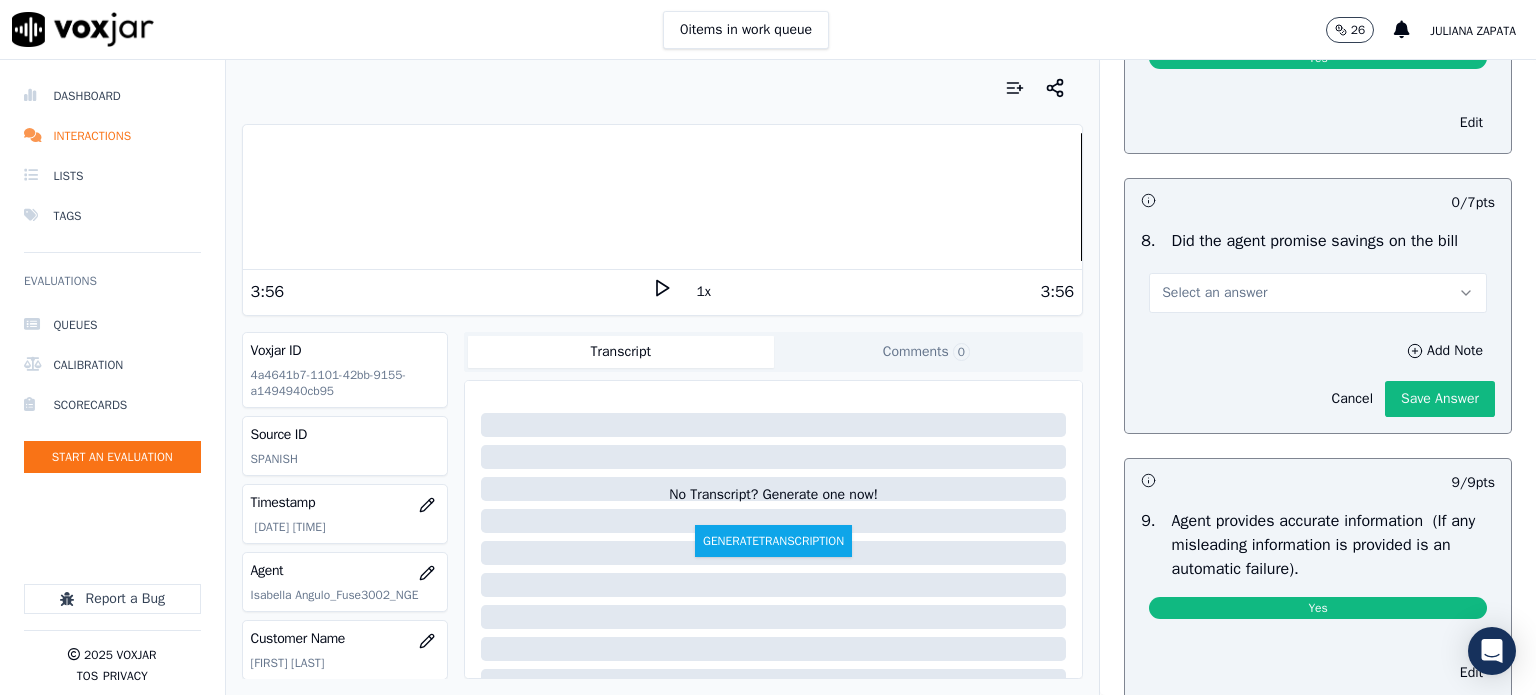 click on "Select an answer" at bounding box center (1318, 293) 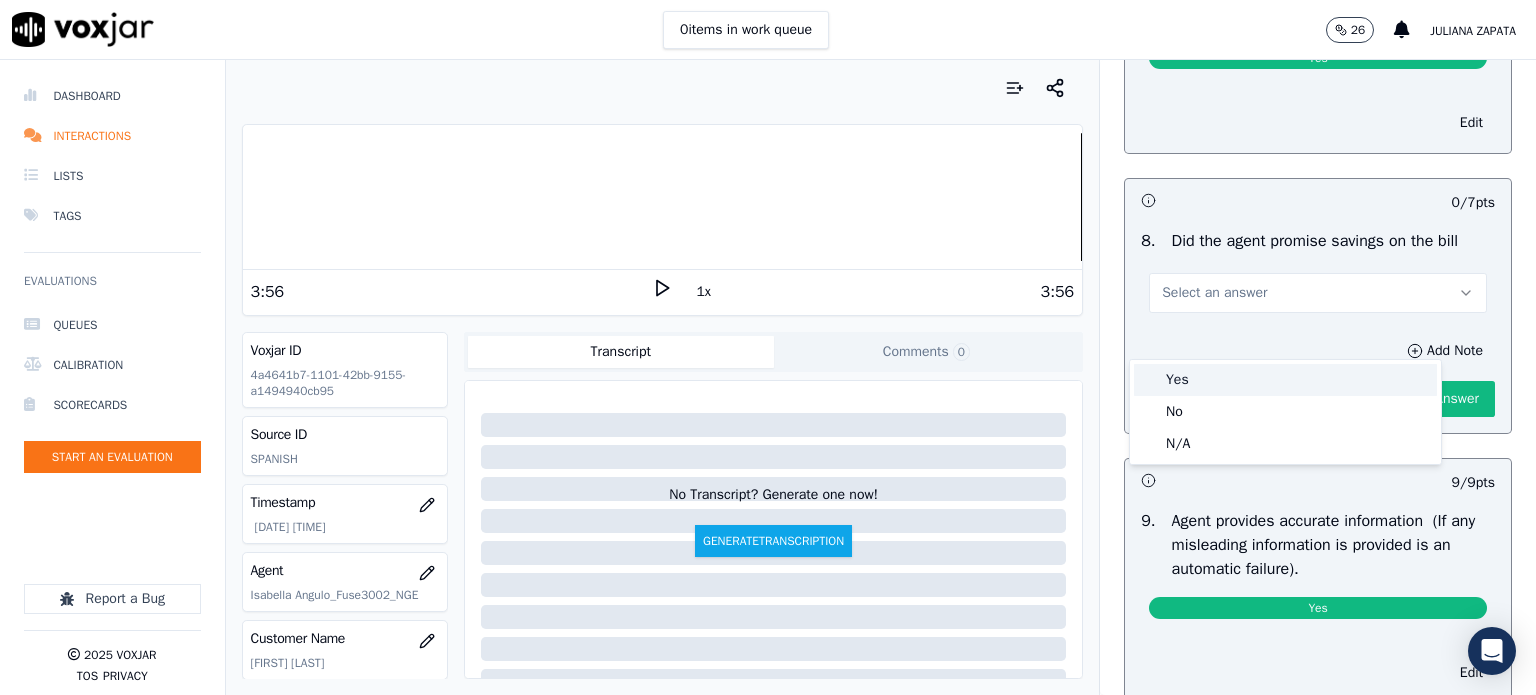 click on "Yes" at bounding box center (1285, 380) 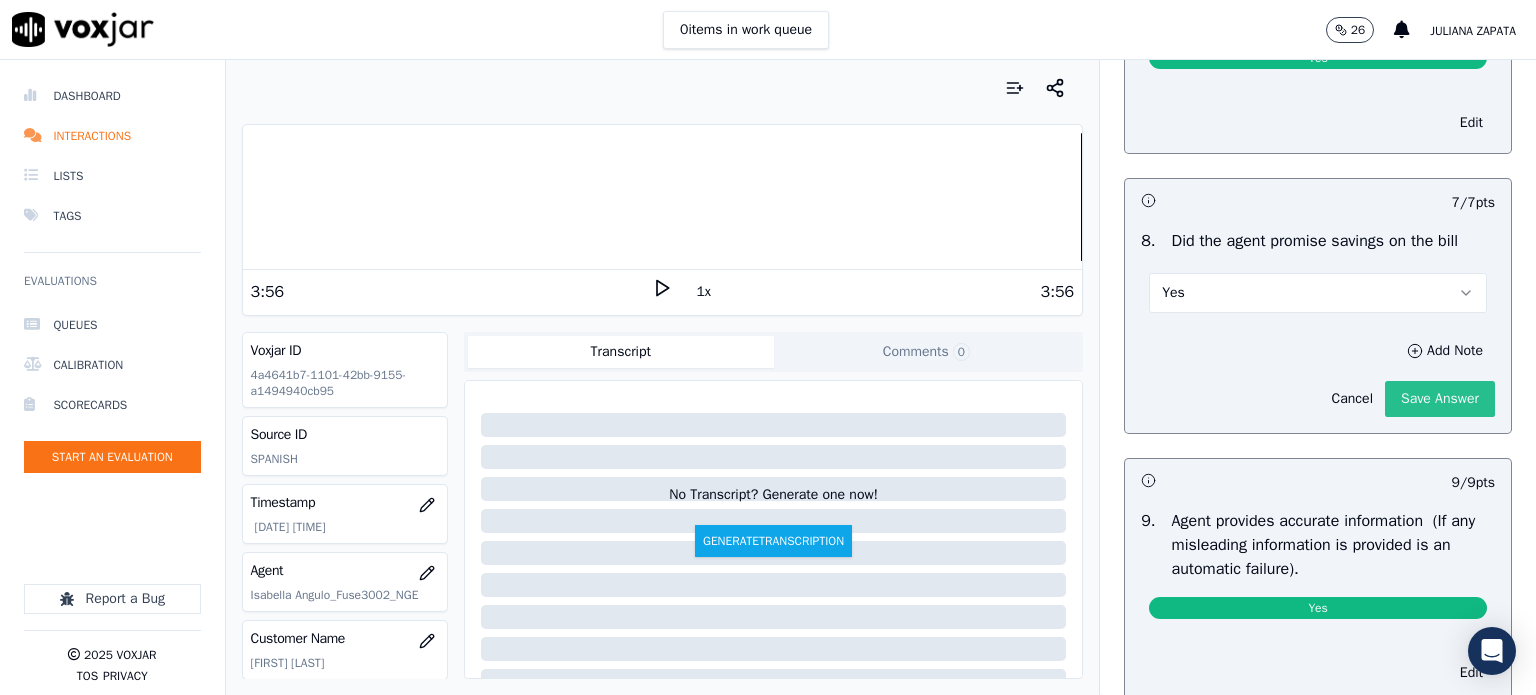 click on "Save Answer" 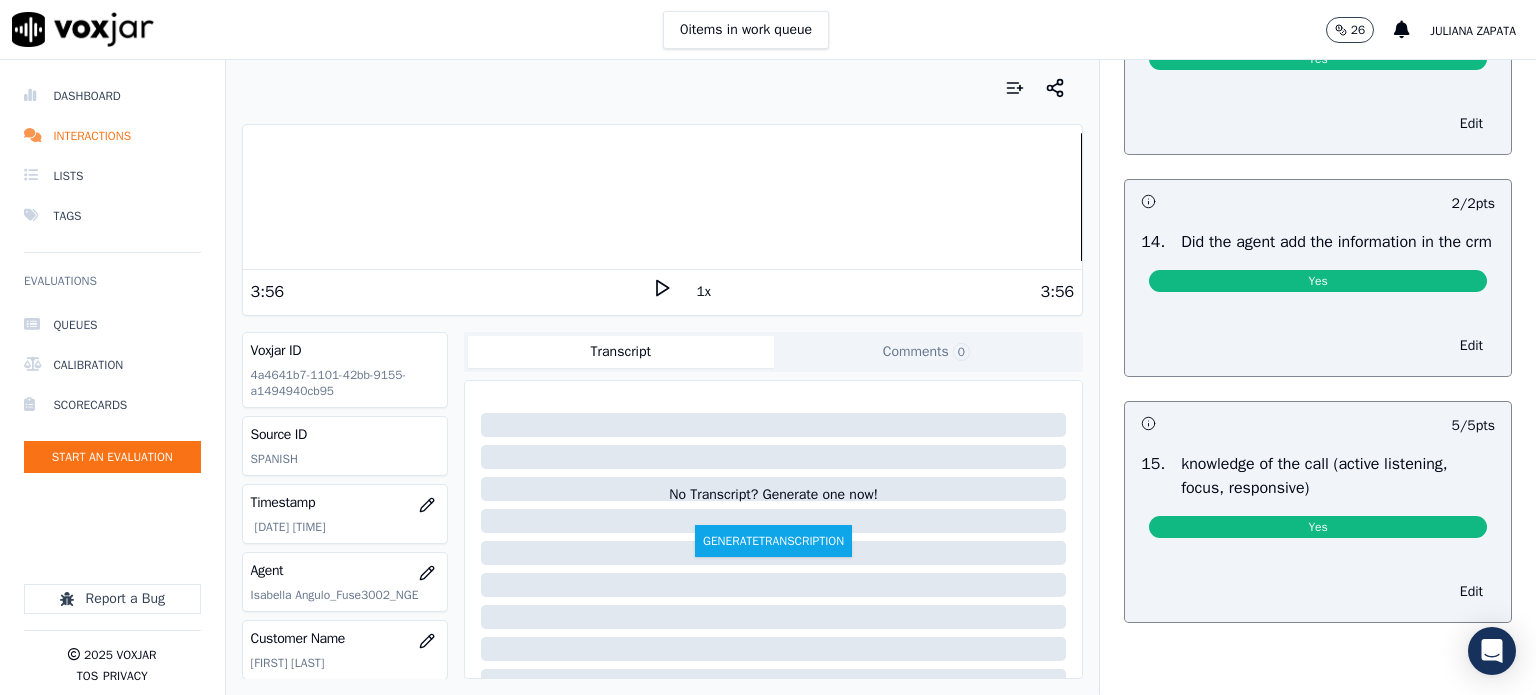 scroll, scrollTop: 0, scrollLeft: 0, axis: both 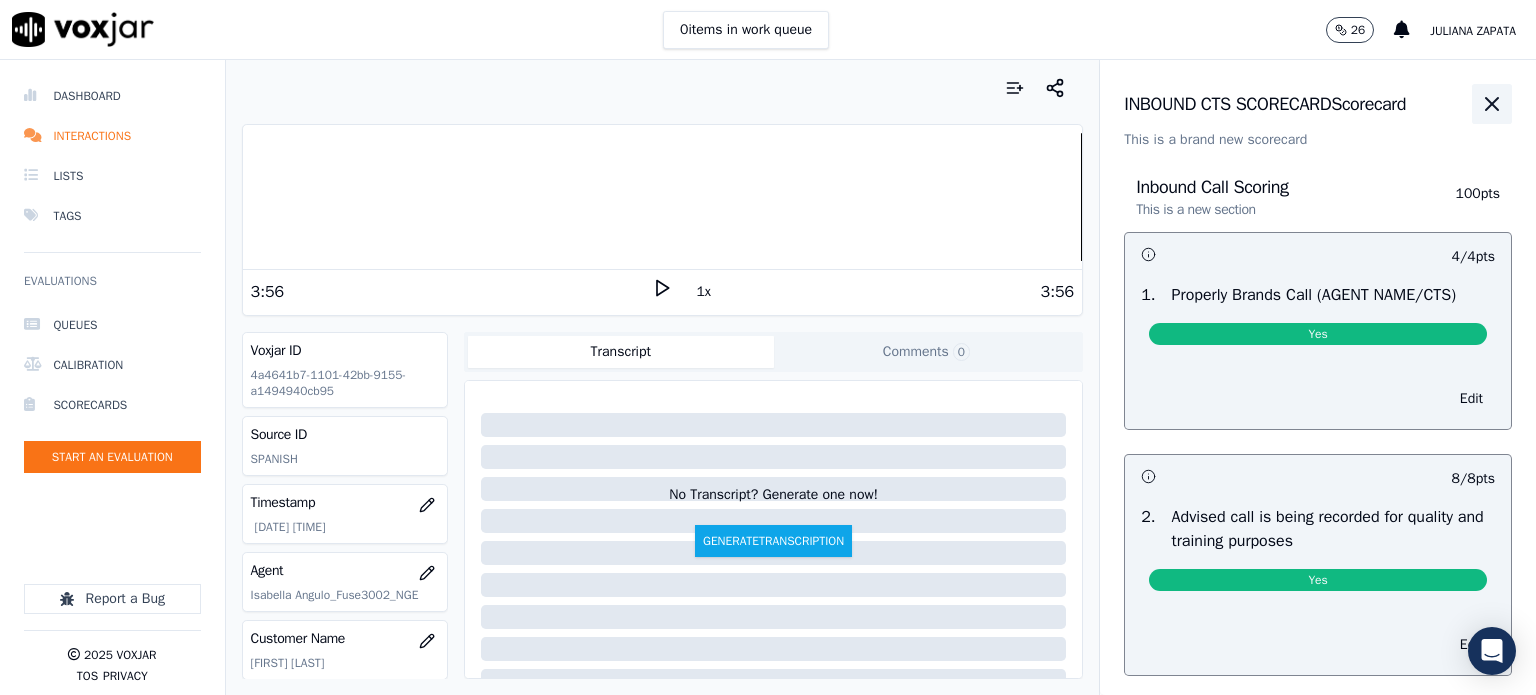 click 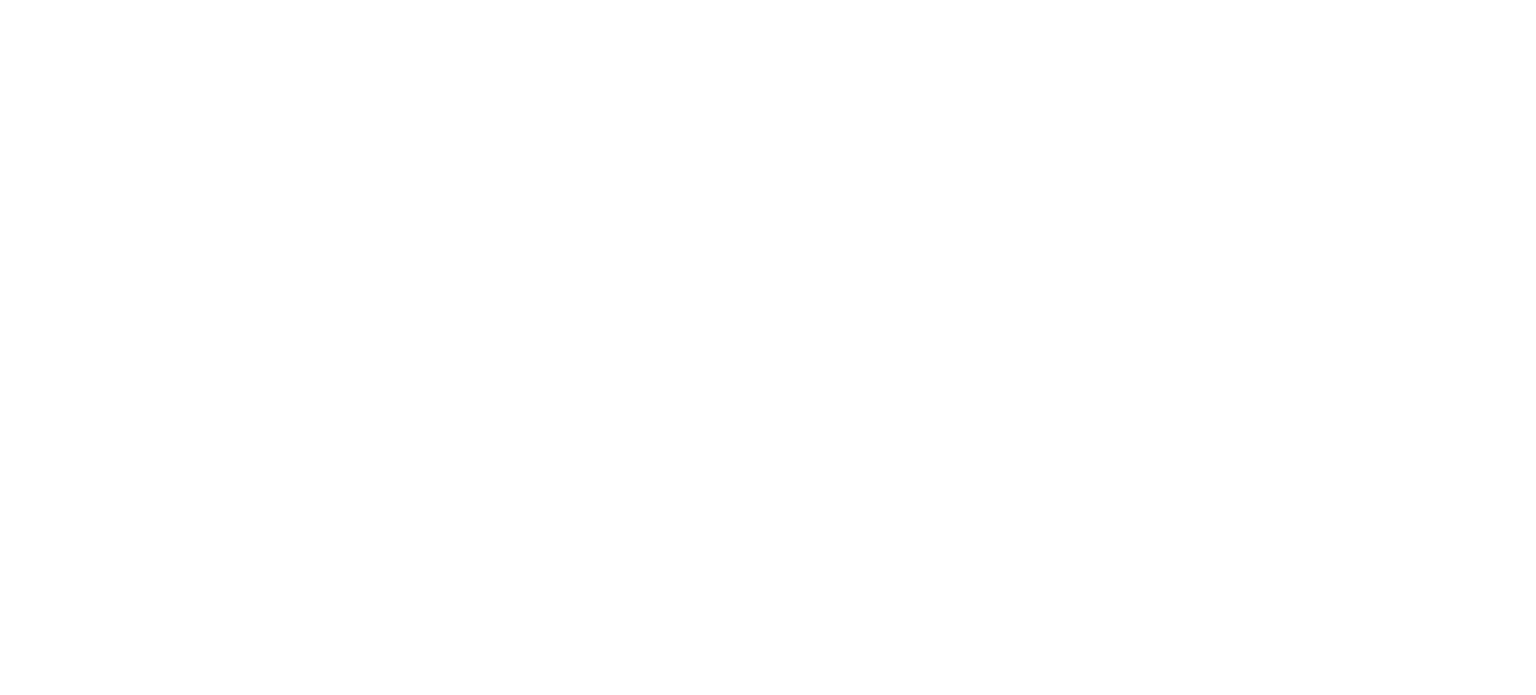 scroll, scrollTop: 0, scrollLeft: 0, axis: both 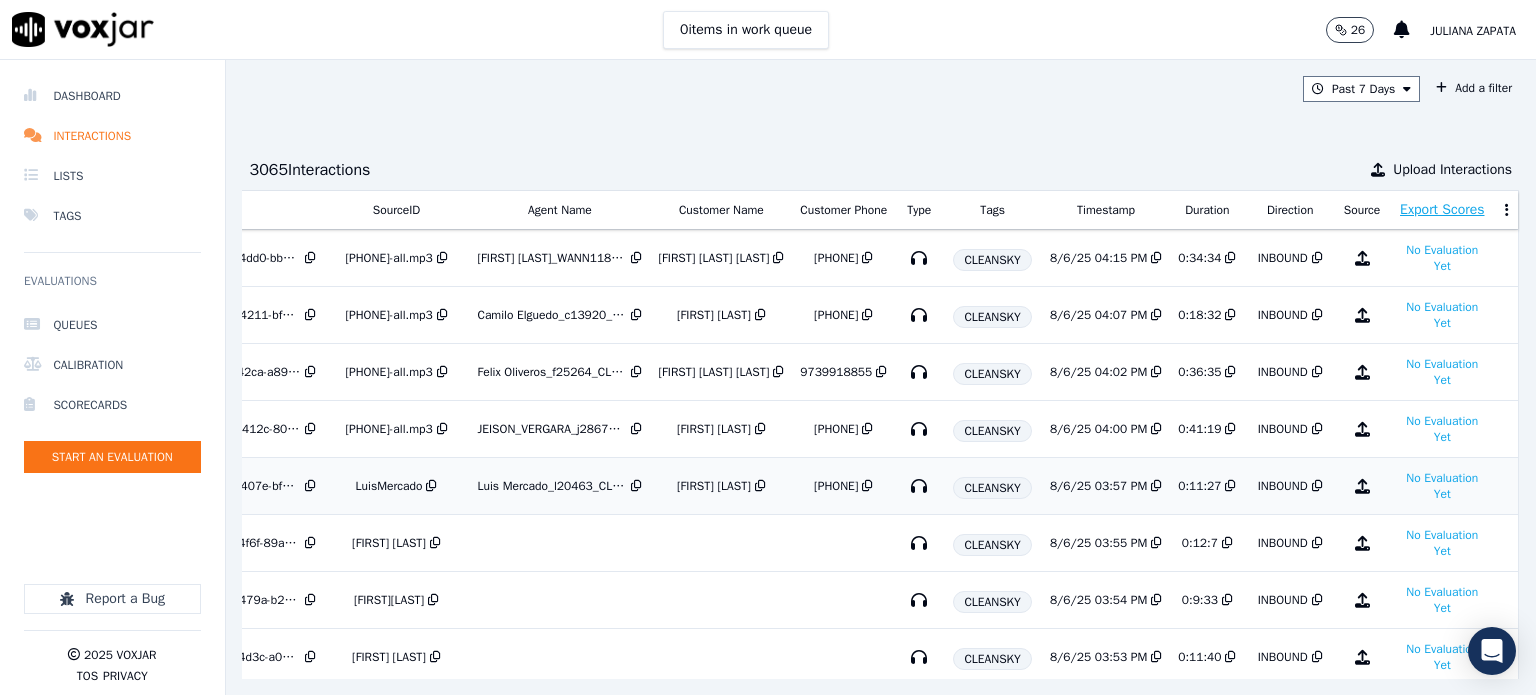 click at bounding box center (919, 486) 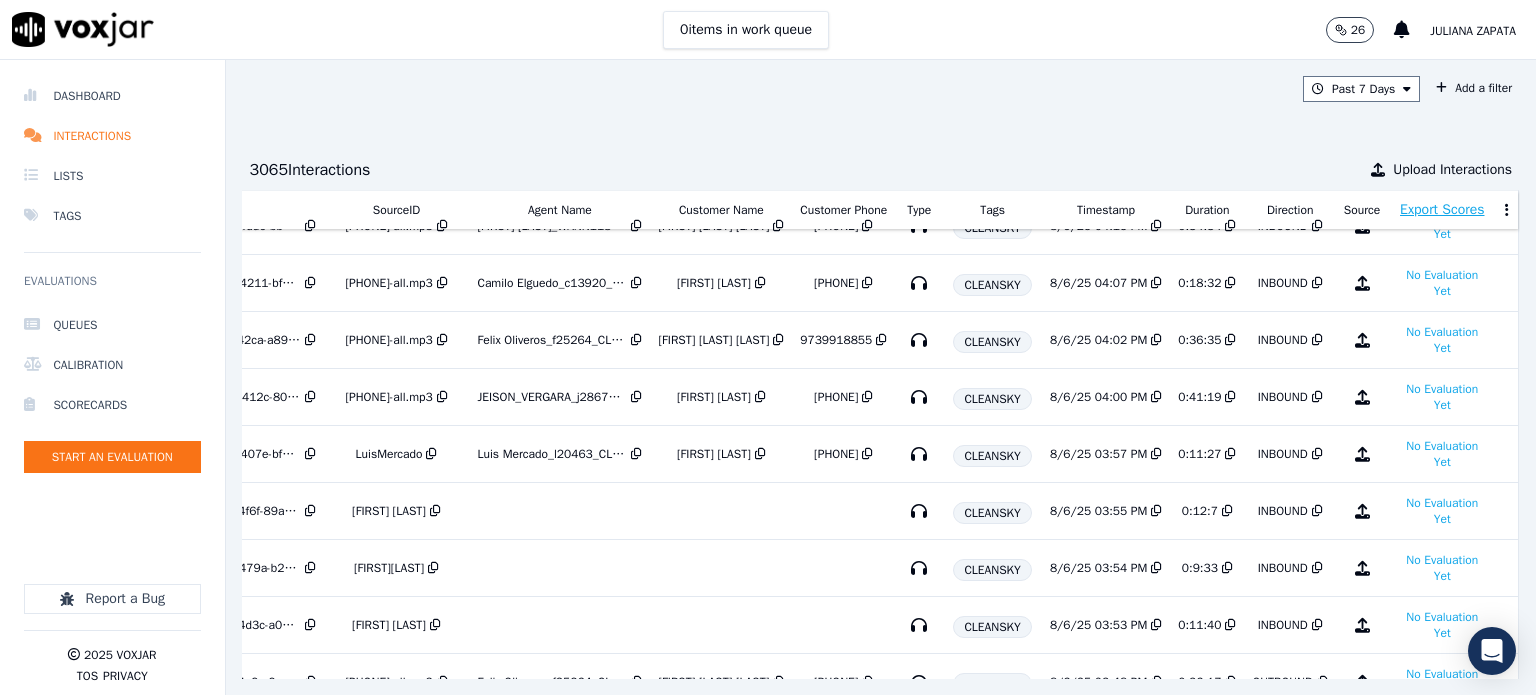 scroll, scrollTop: 0, scrollLeft: 184, axis: horizontal 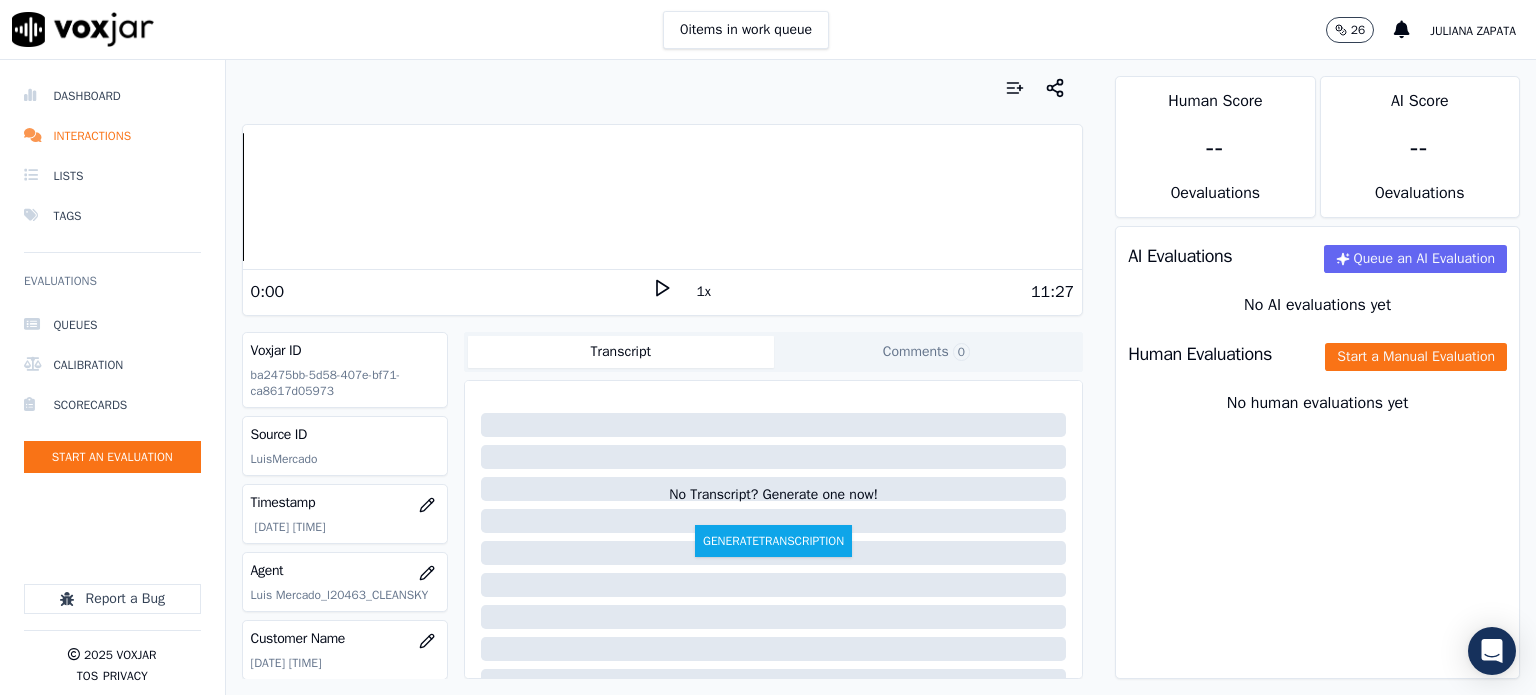 click 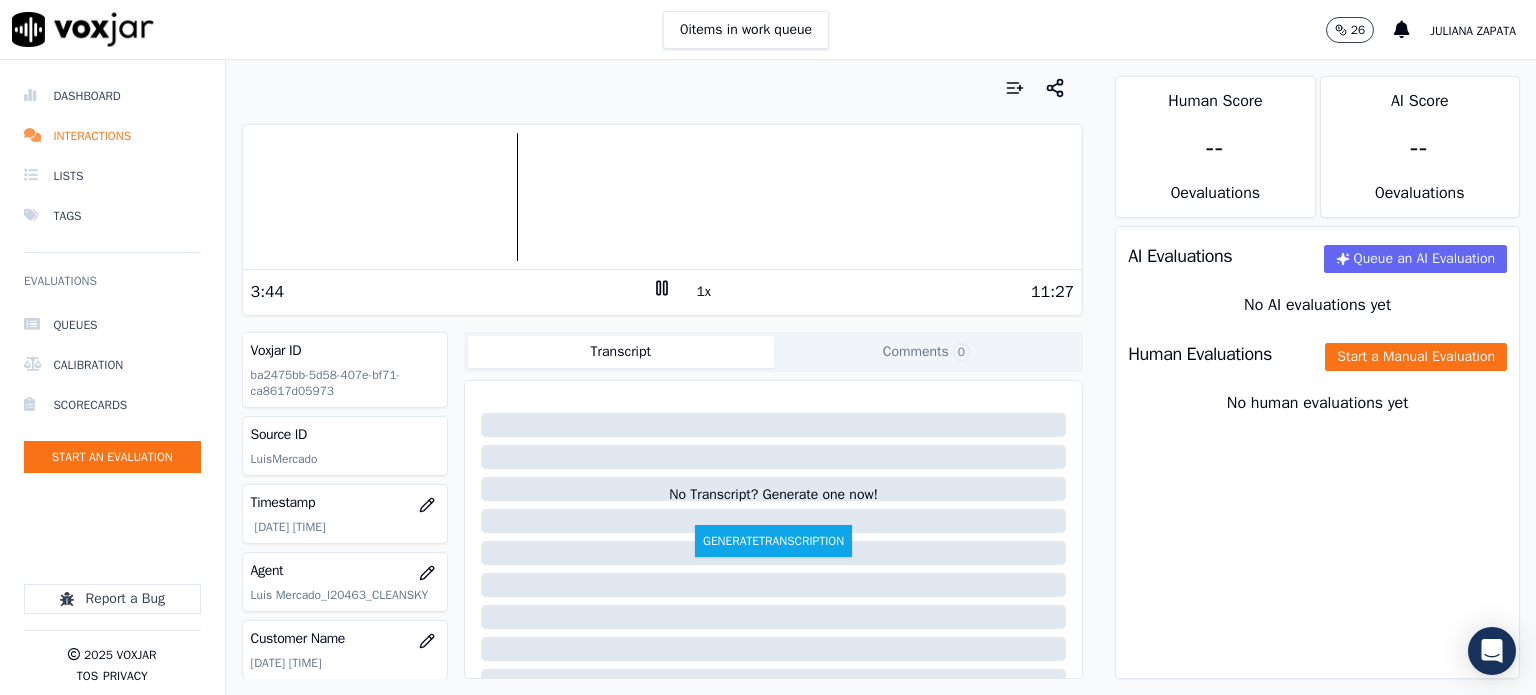 click at bounding box center (663, 197) 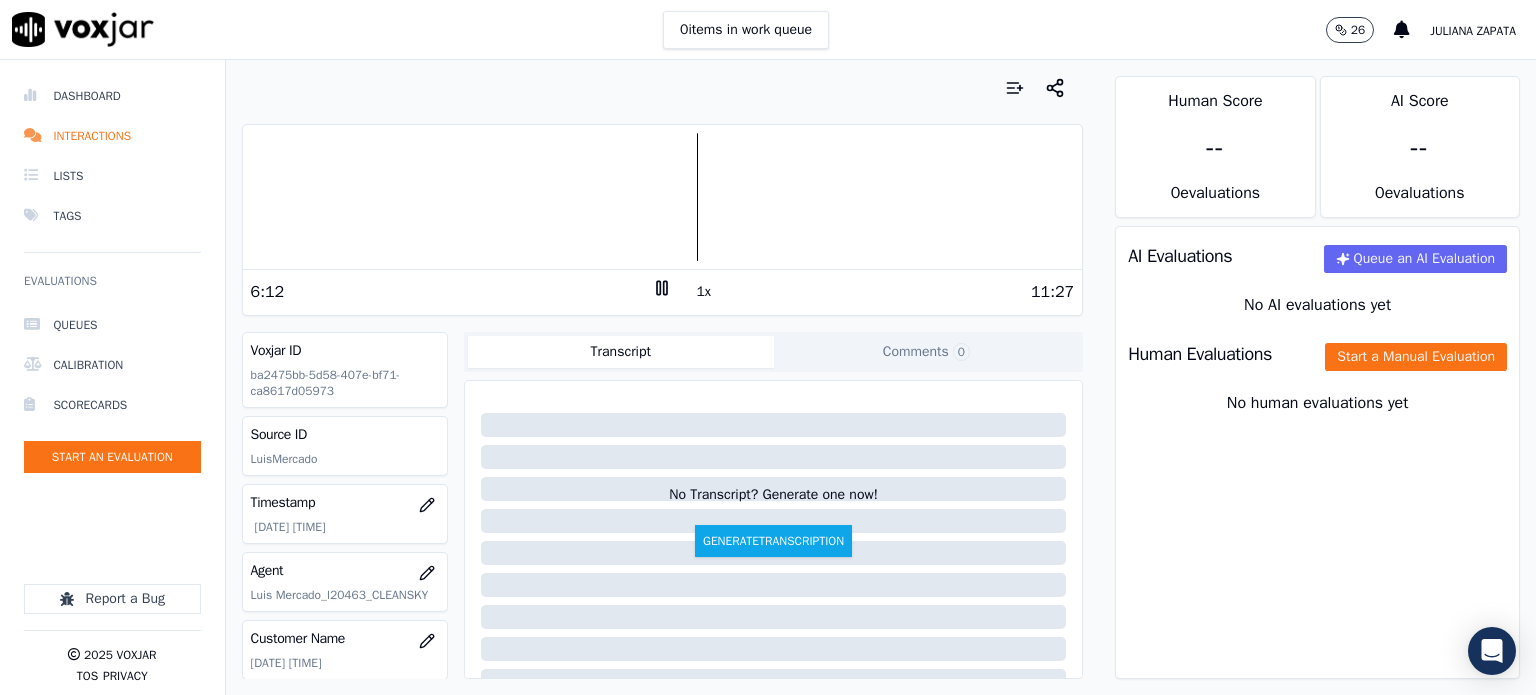 click 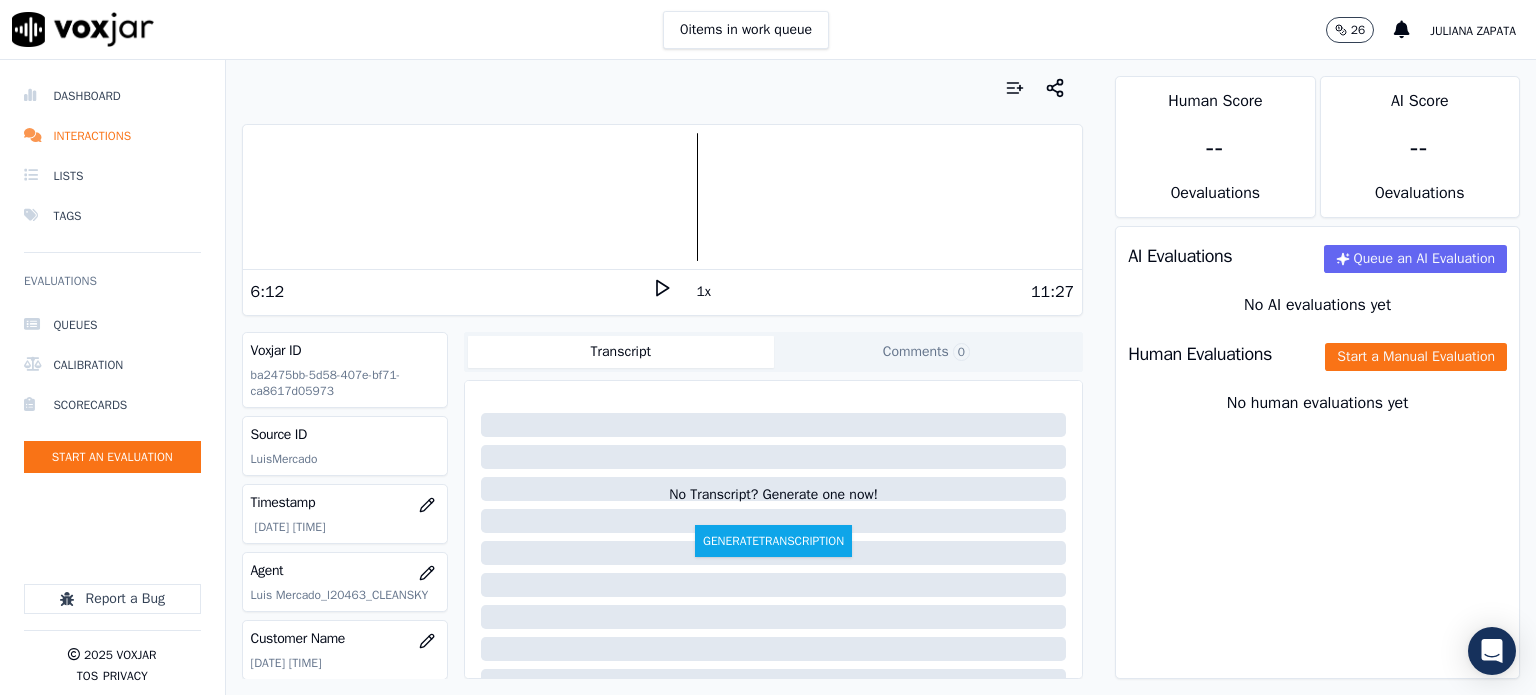click 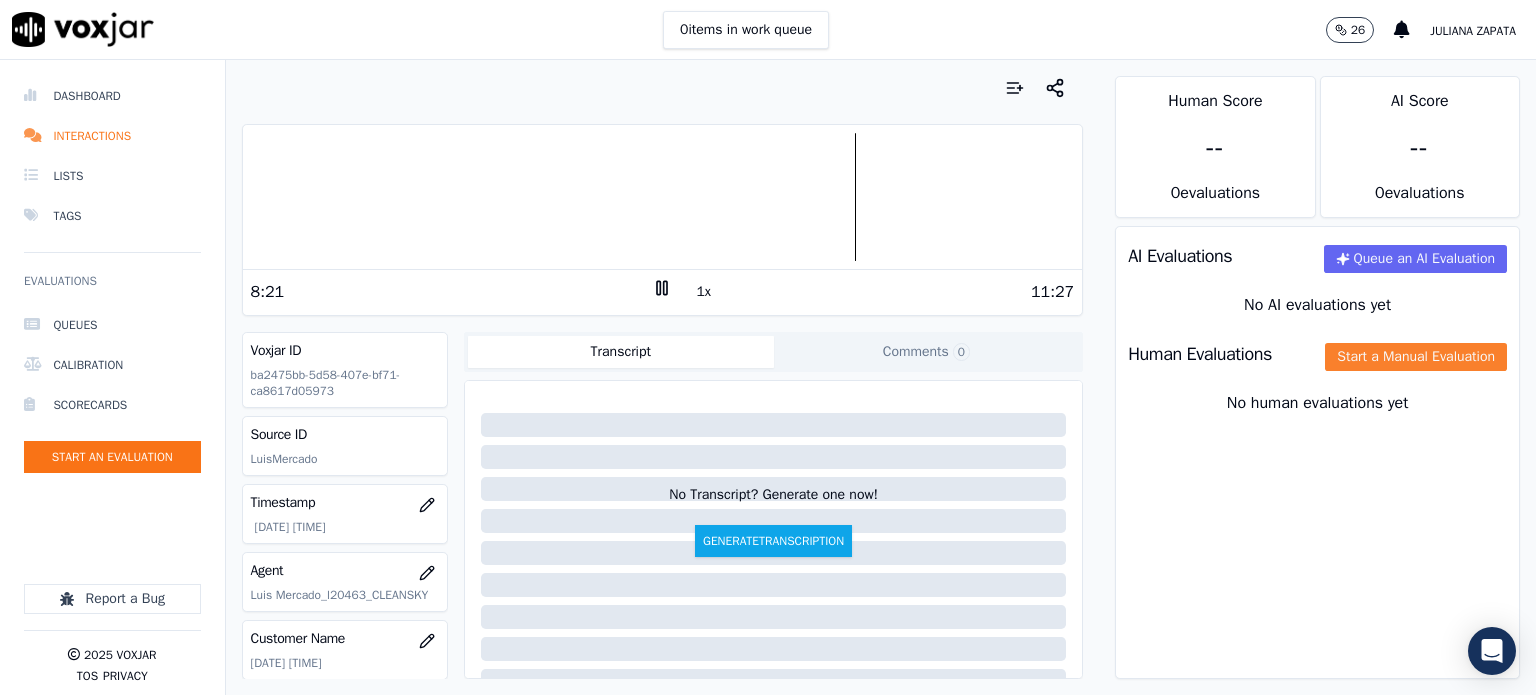 click on "Start a Manual Evaluation" 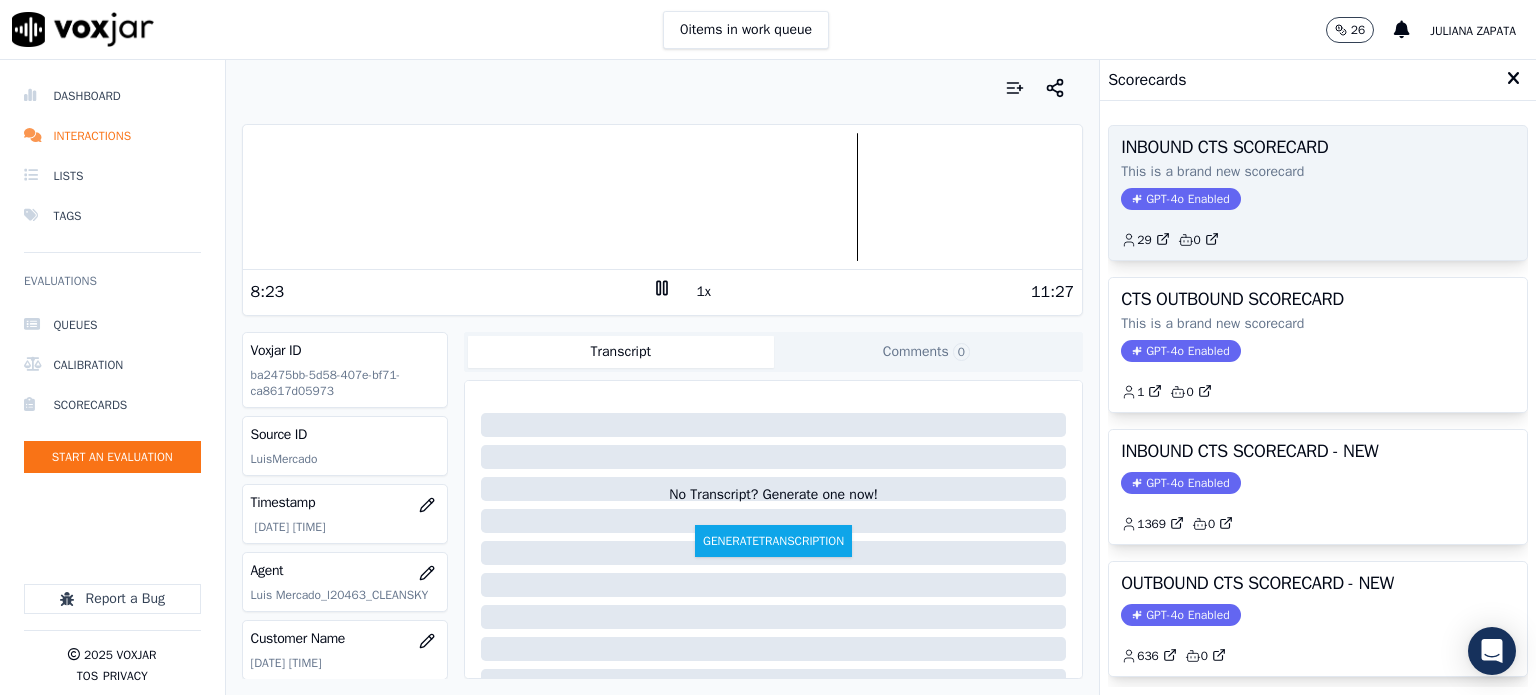 click on "GPT-4o Enabled" at bounding box center [1180, 199] 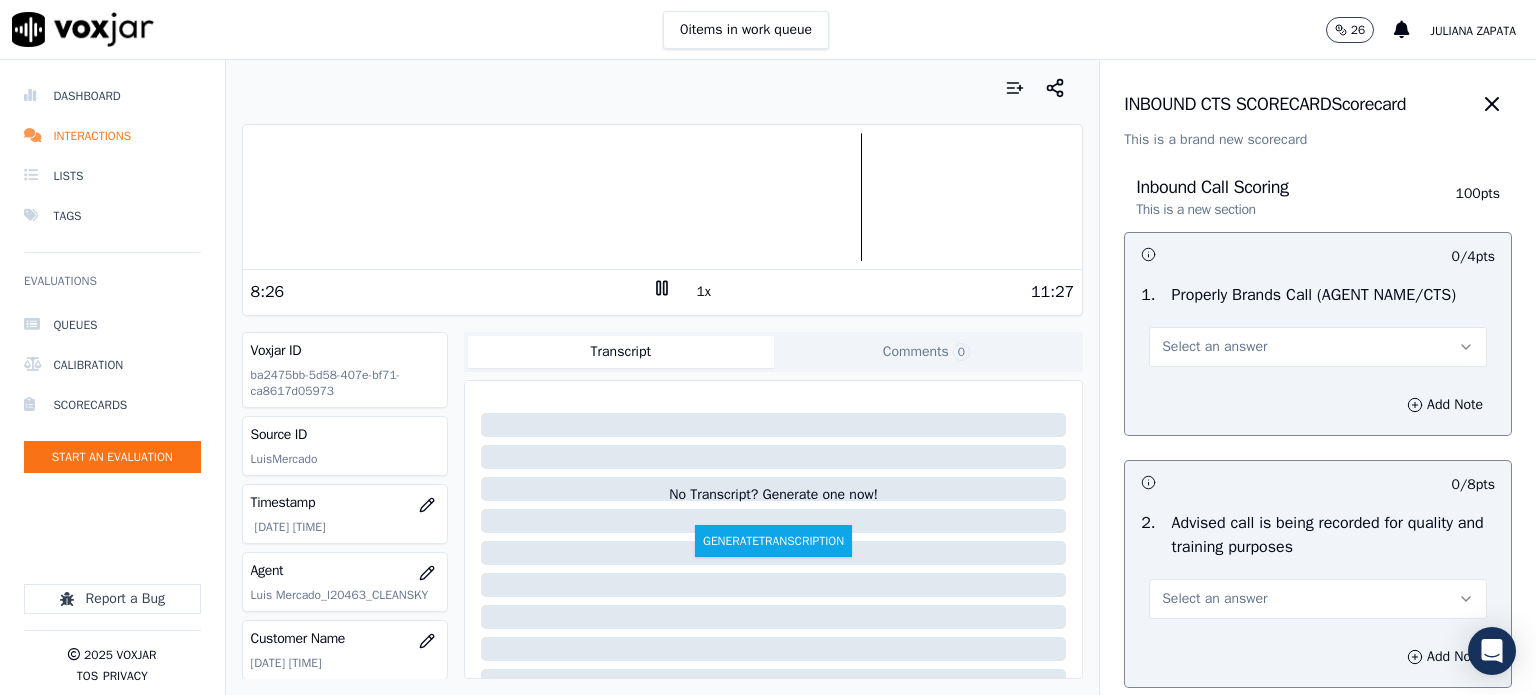 click on "Select an answer" at bounding box center (1214, 347) 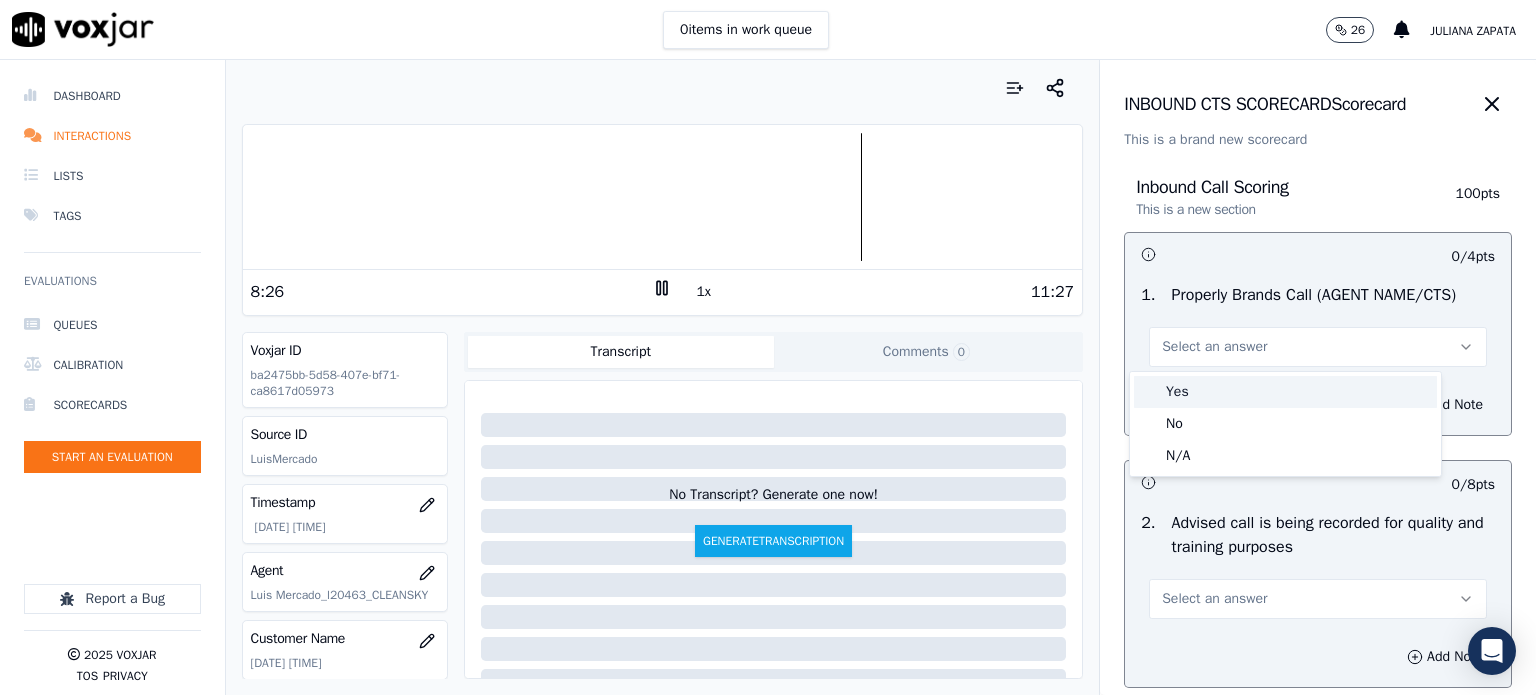click on "Yes" at bounding box center (1285, 392) 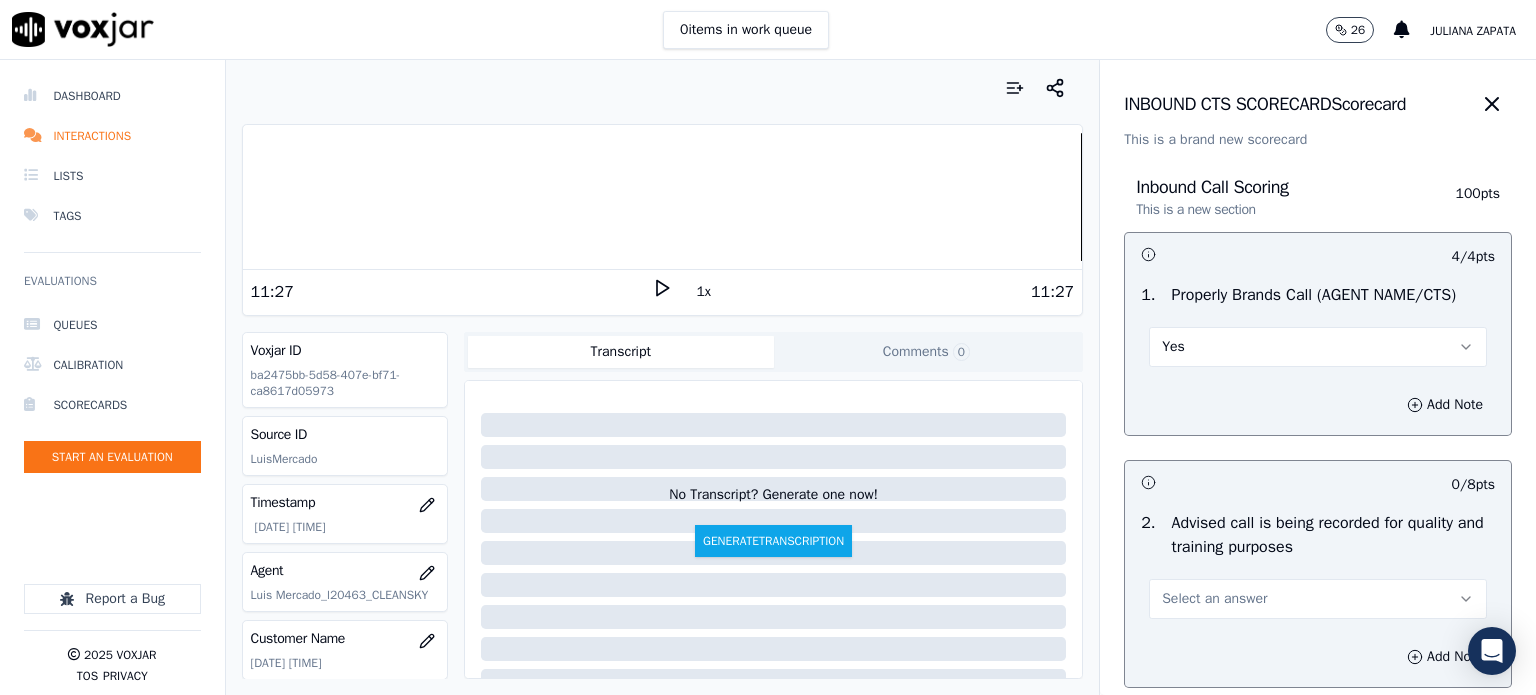 click on "[NUMBER] items in work queue [NUMBER] [FIRST] [LAST]" at bounding box center [768, 30] 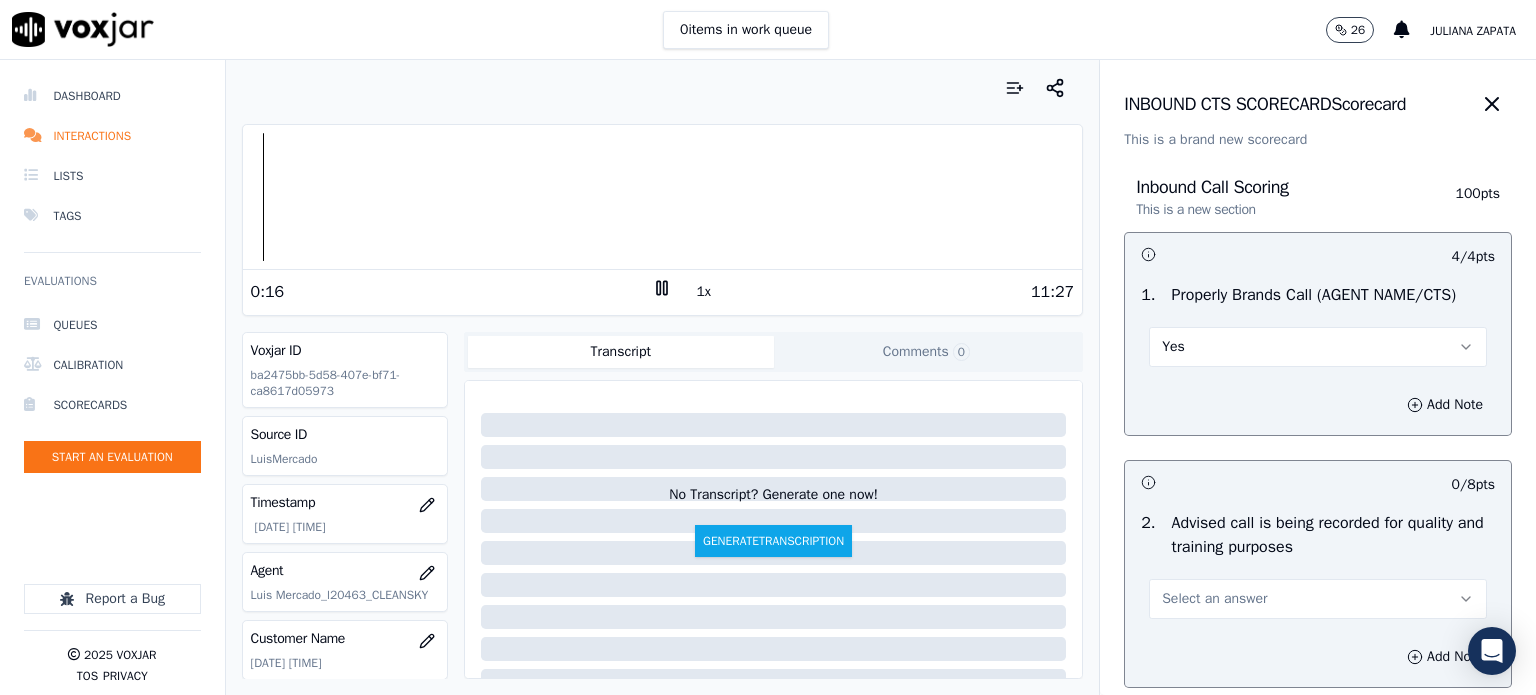 click 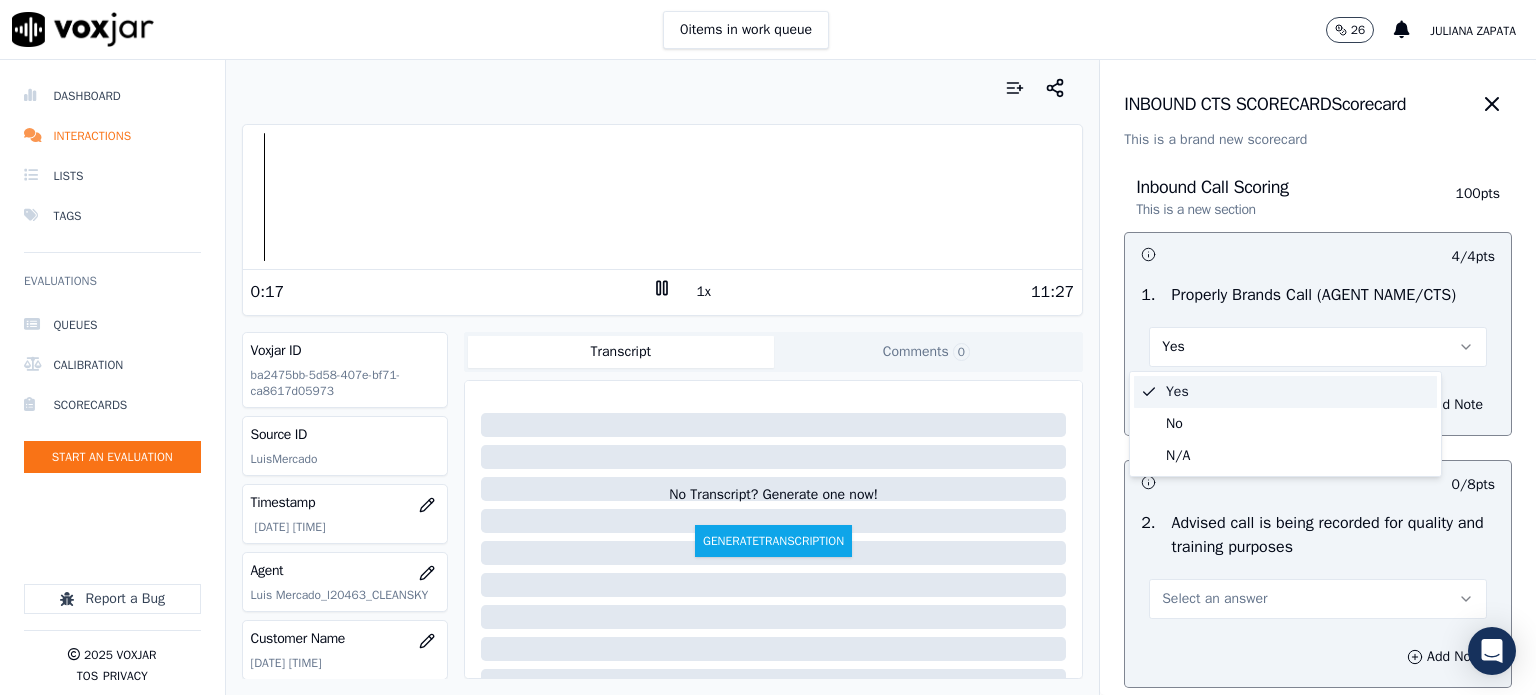 click on "Yes" at bounding box center [1285, 392] 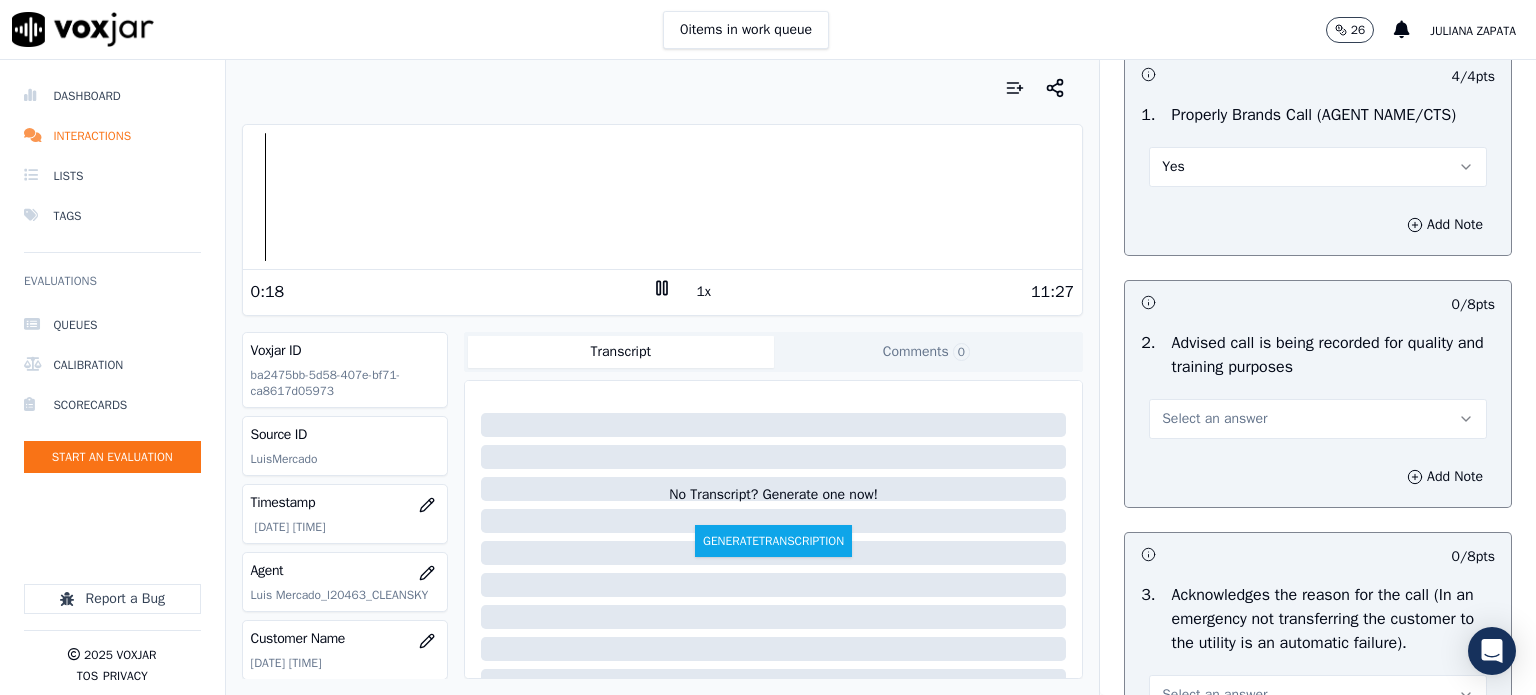 scroll, scrollTop: 200, scrollLeft: 0, axis: vertical 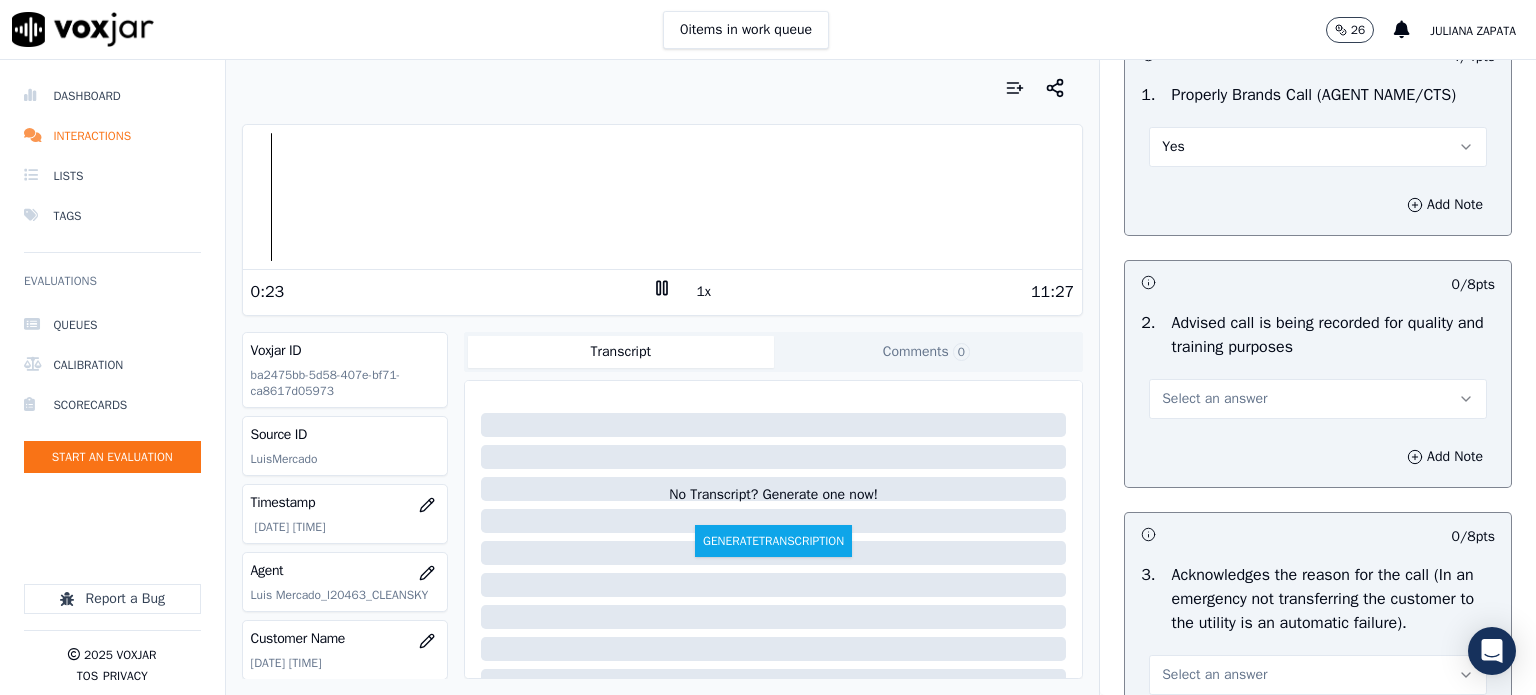 click on "Select an answer" at bounding box center (1318, 399) 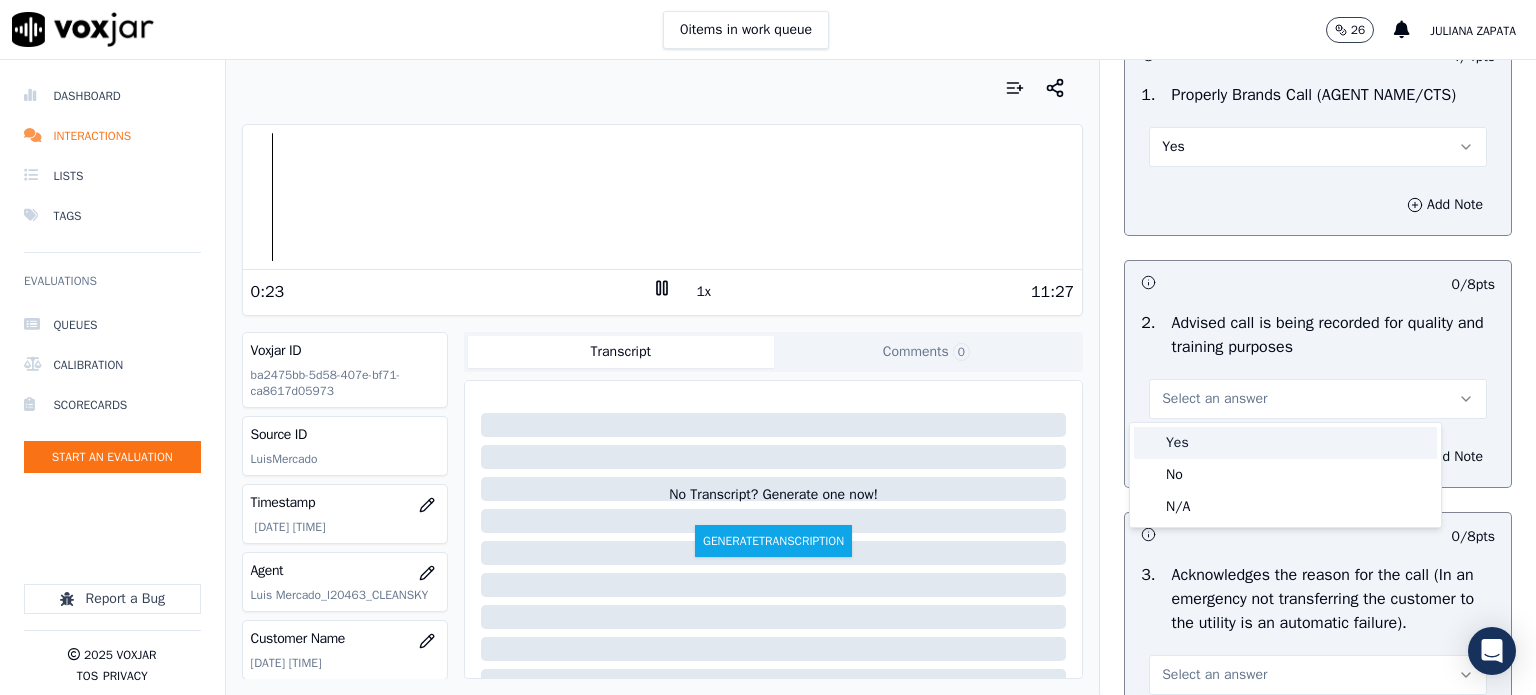 click on "Yes" at bounding box center (1285, 443) 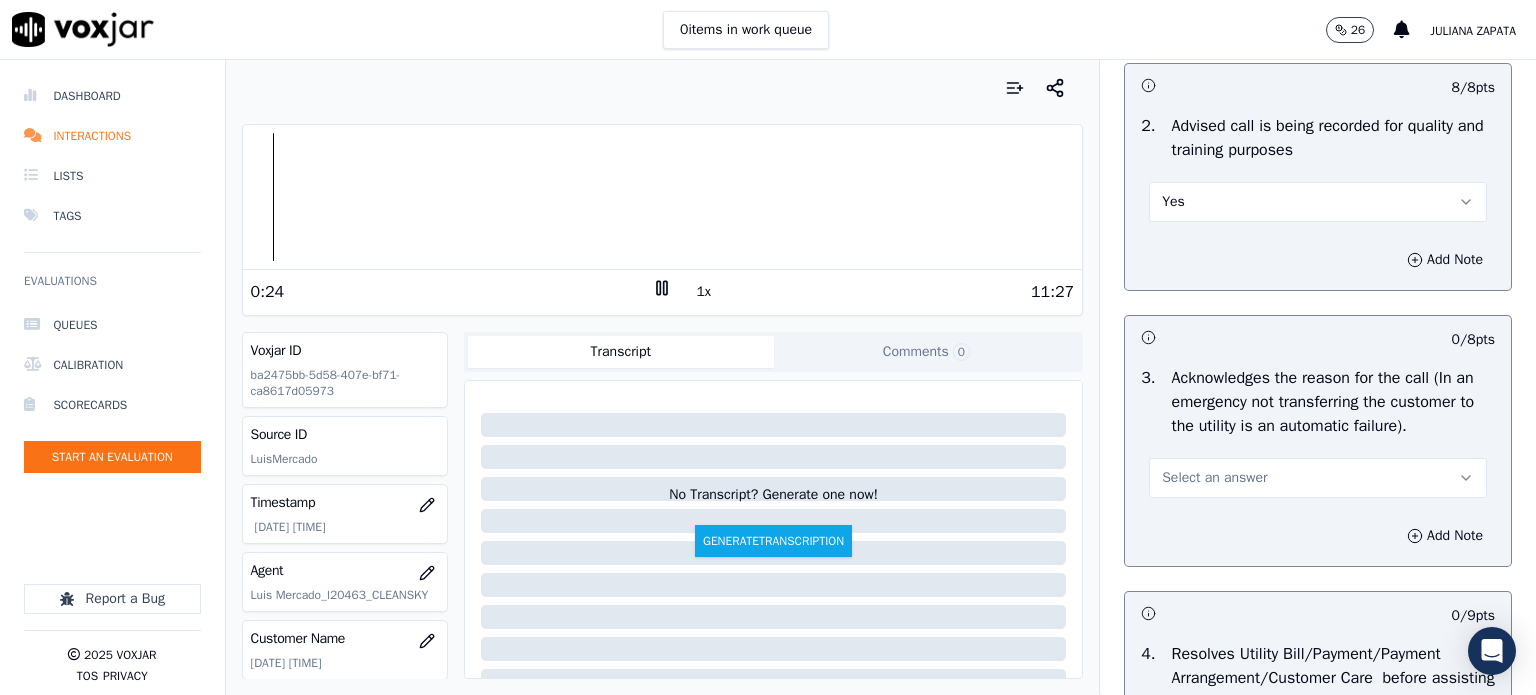 scroll, scrollTop: 500, scrollLeft: 0, axis: vertical 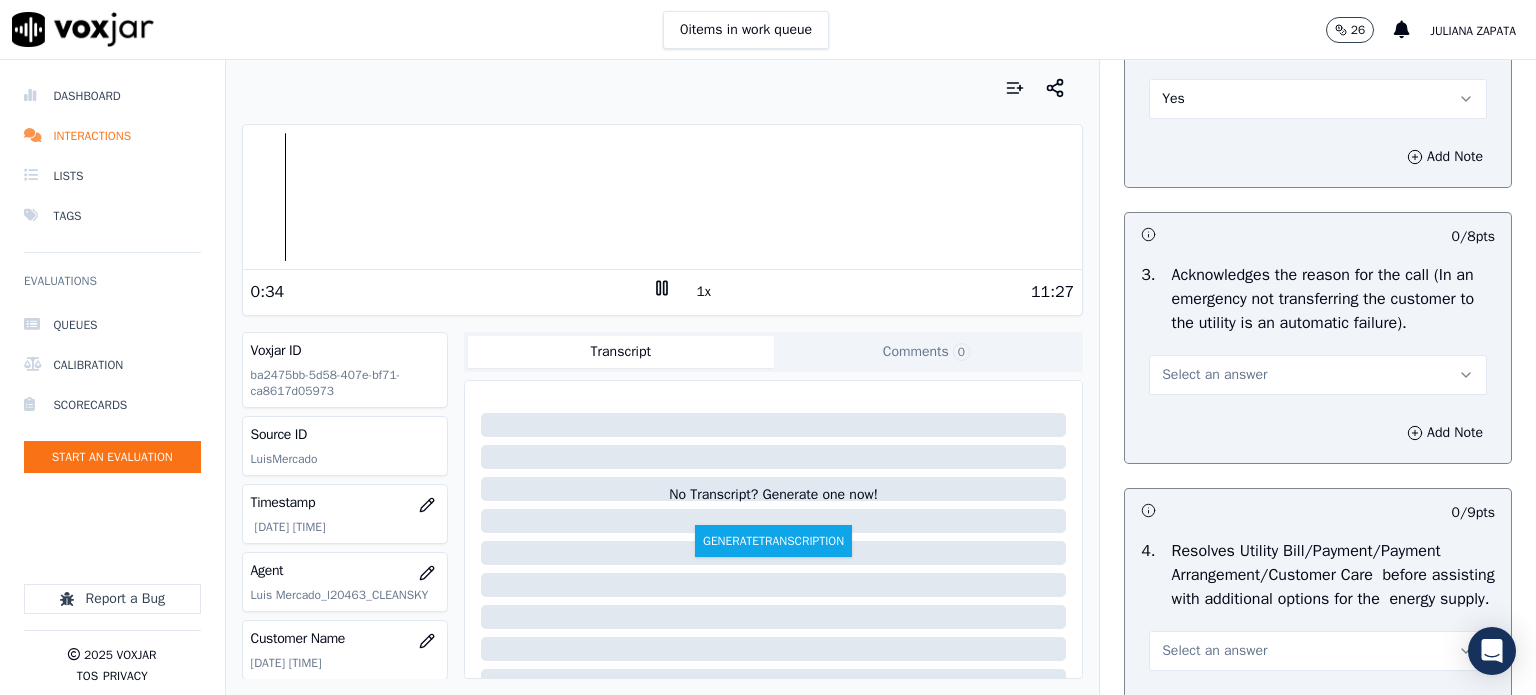 click on "Select an answer" at bounding box center (1214, 375) 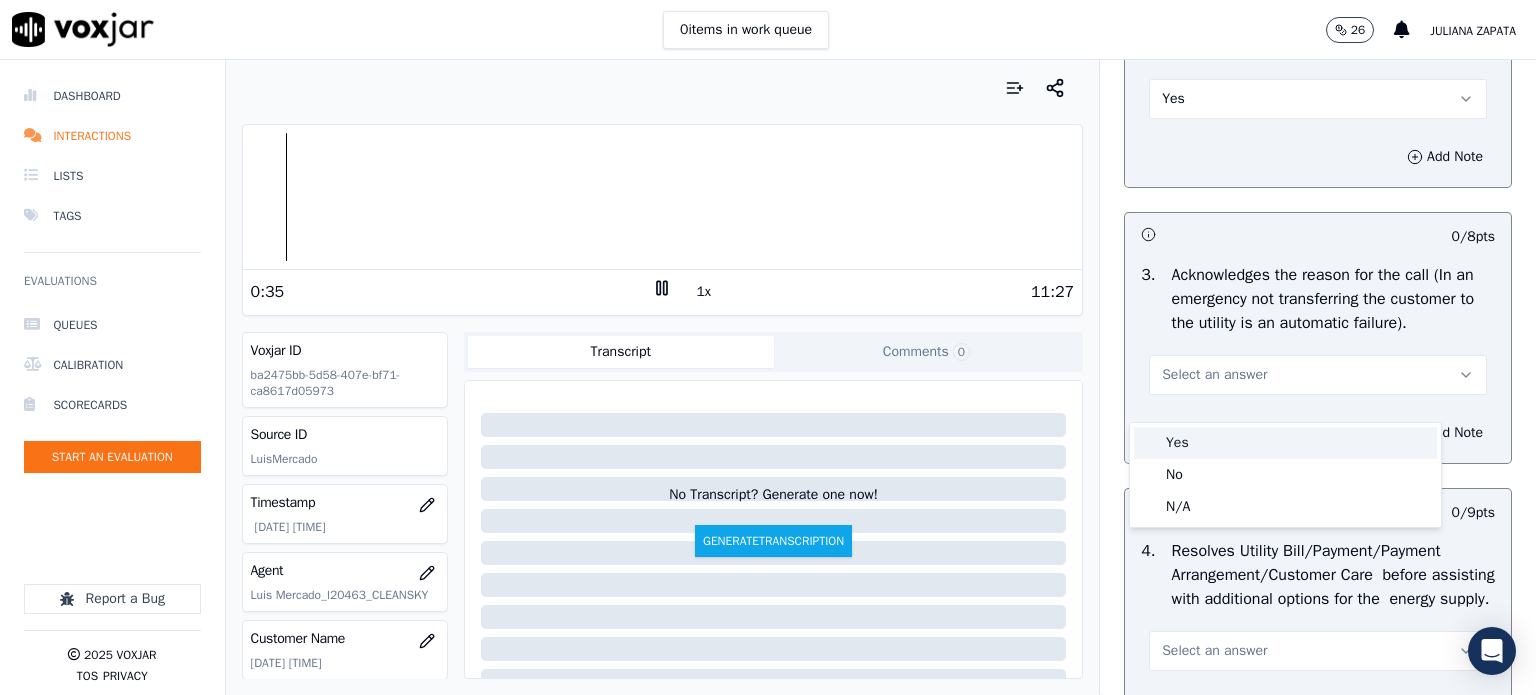 click on "Yes" at bounding box center (1285, 443) 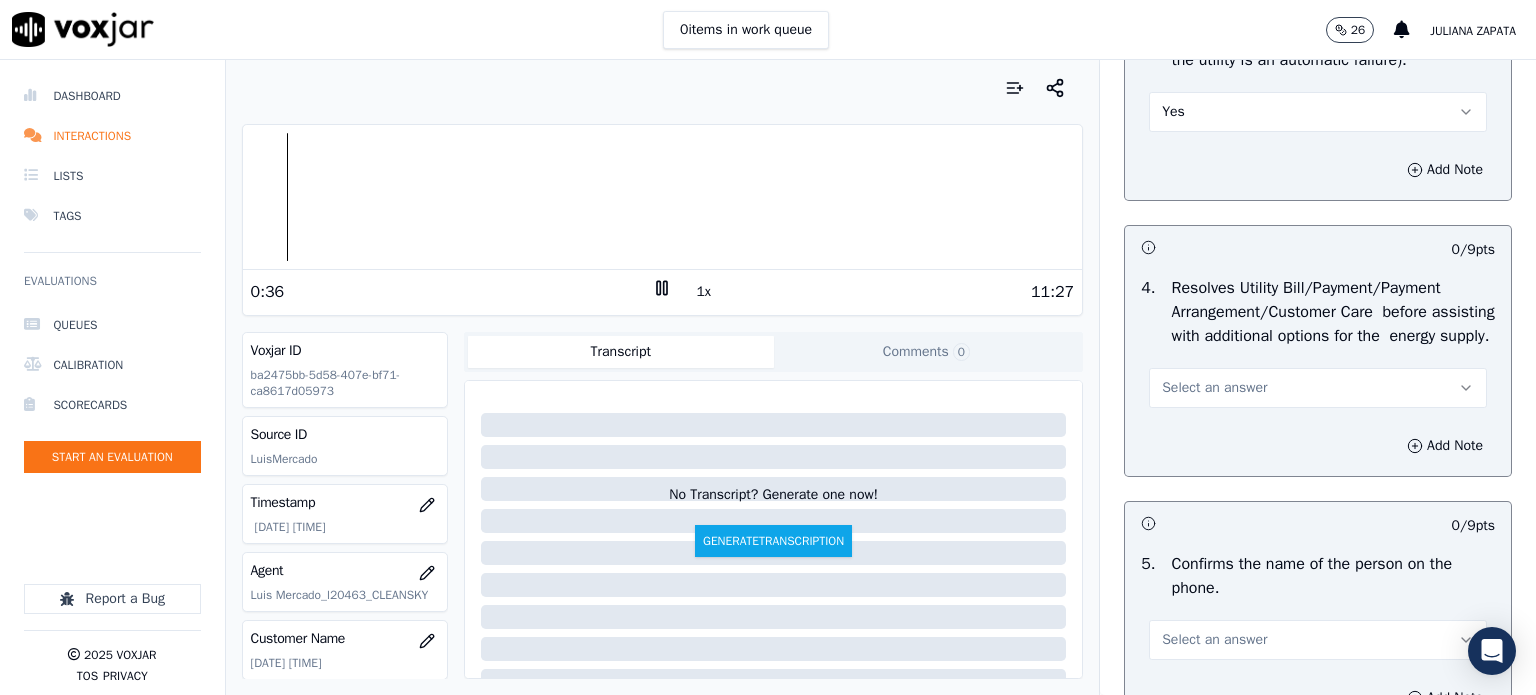 scroll, scrollTop: 800, scrollLeft: 0, axis: vertical 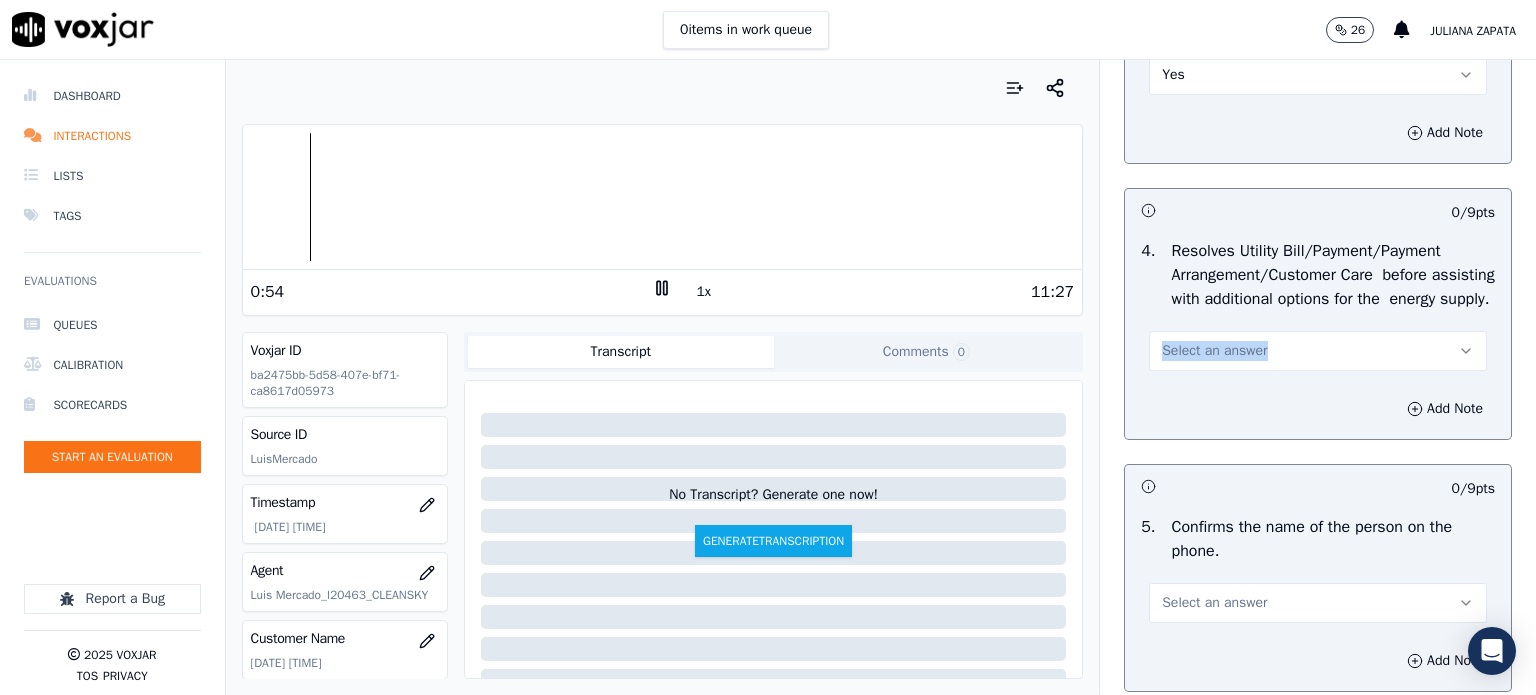 drag, startPoint x: 1156, startPoint y: 469, endPoint x: 1071, endPoint y: 511, distance: 94.81033 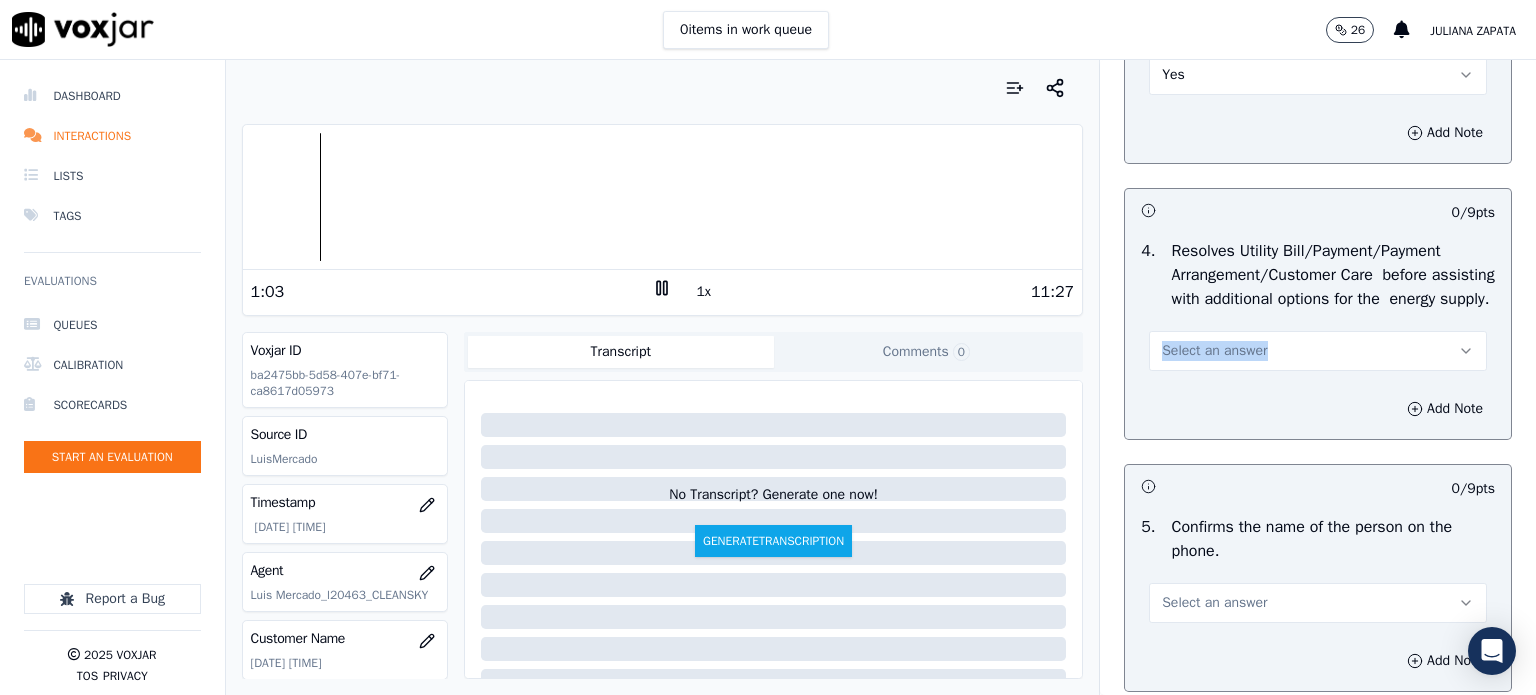 click on "Select an answer" at bounding box center (1318, 351) 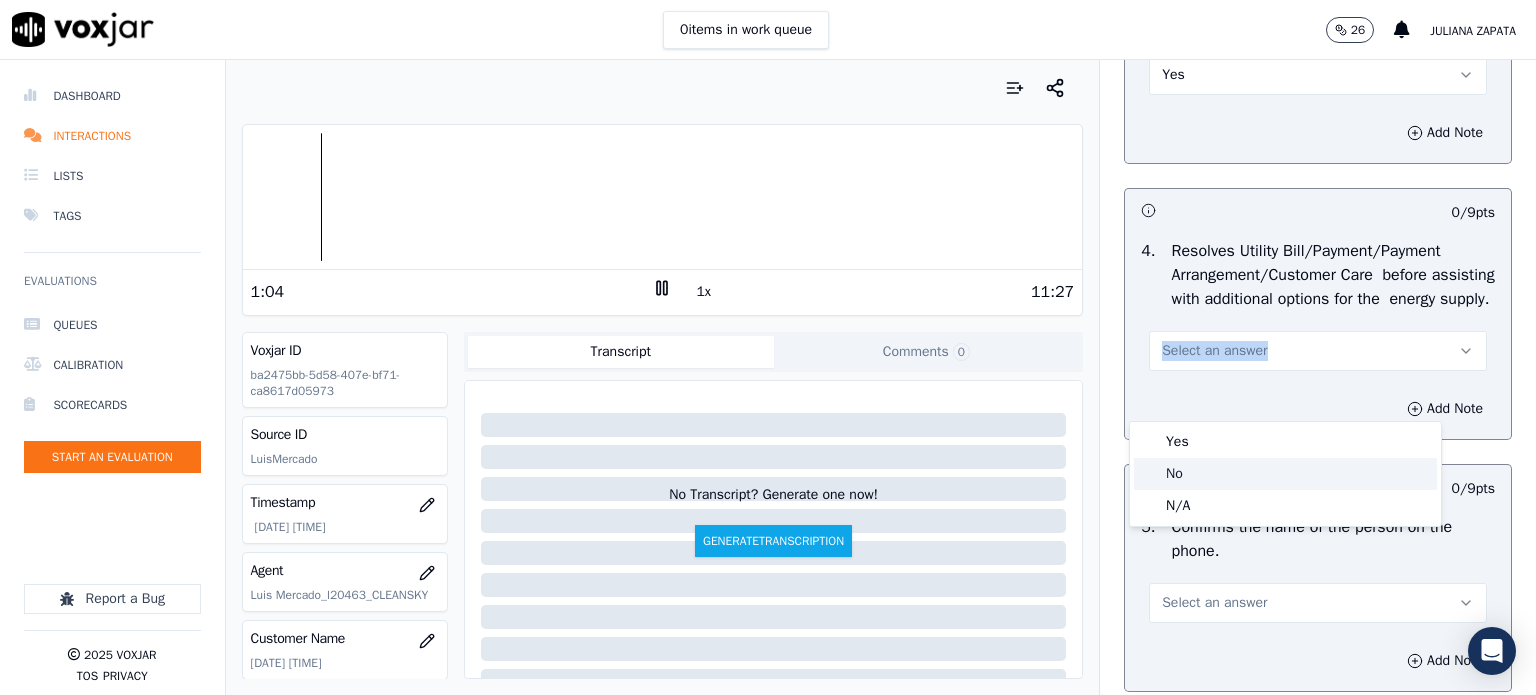 click on "No" 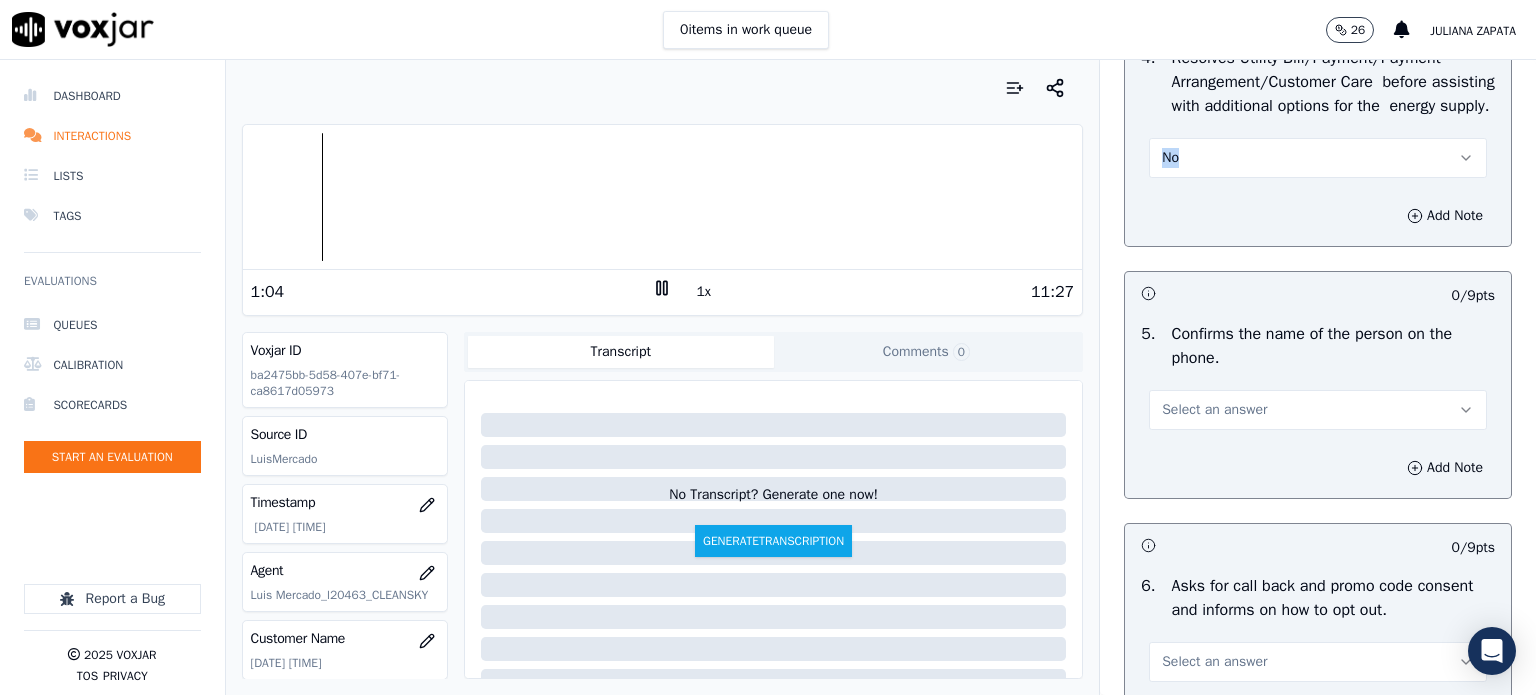 scroll, scrollTop: 1100, scrollLeft: 0, axis: vertical 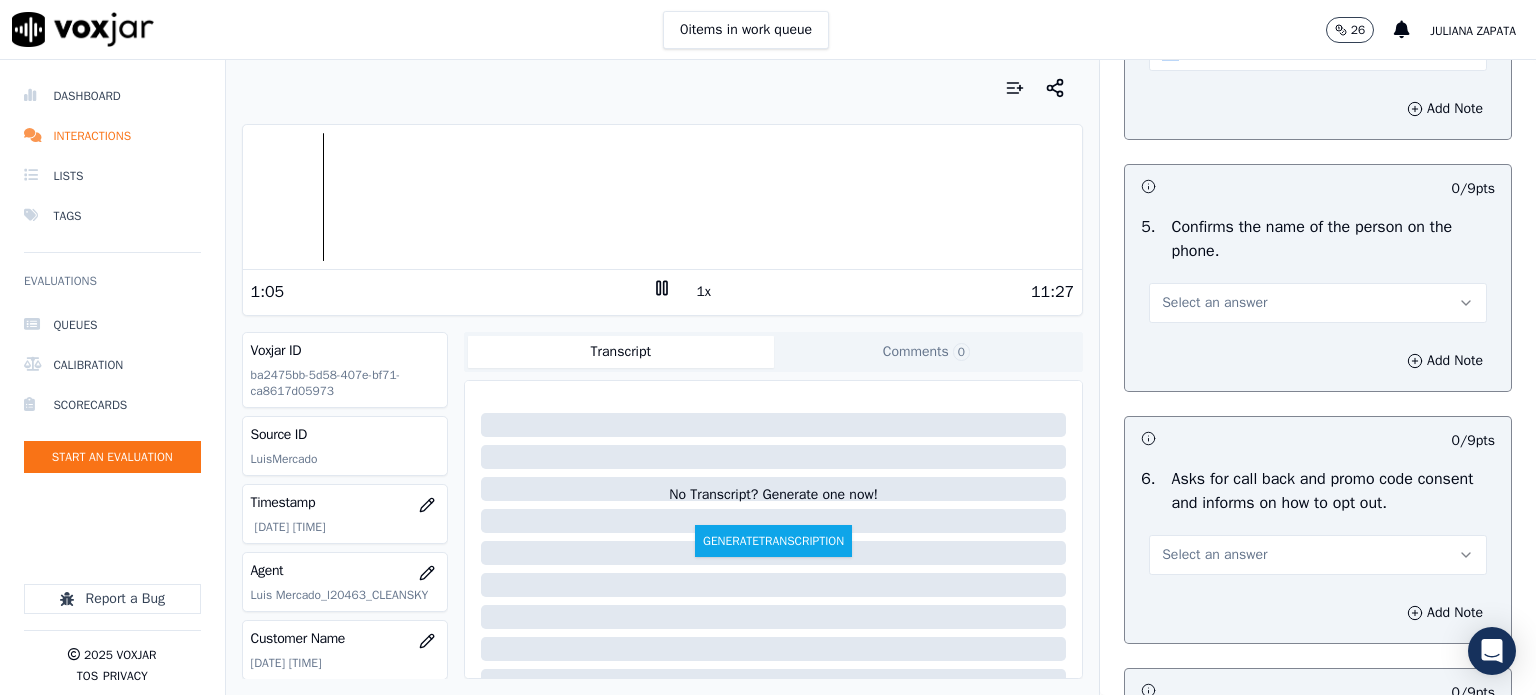 click on "Select an answer" at bounding box center [1214, 303] 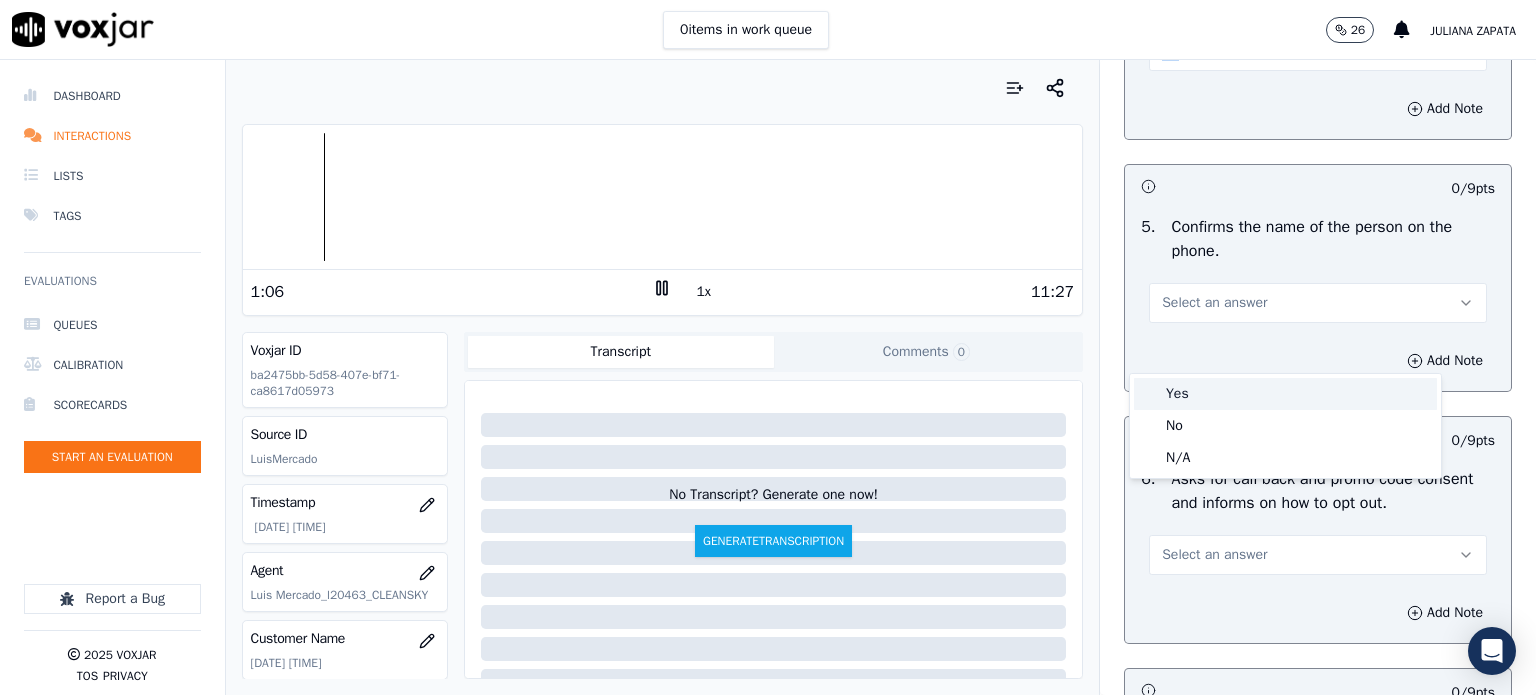 click on "Yes" at bounding box center (1285, 394) 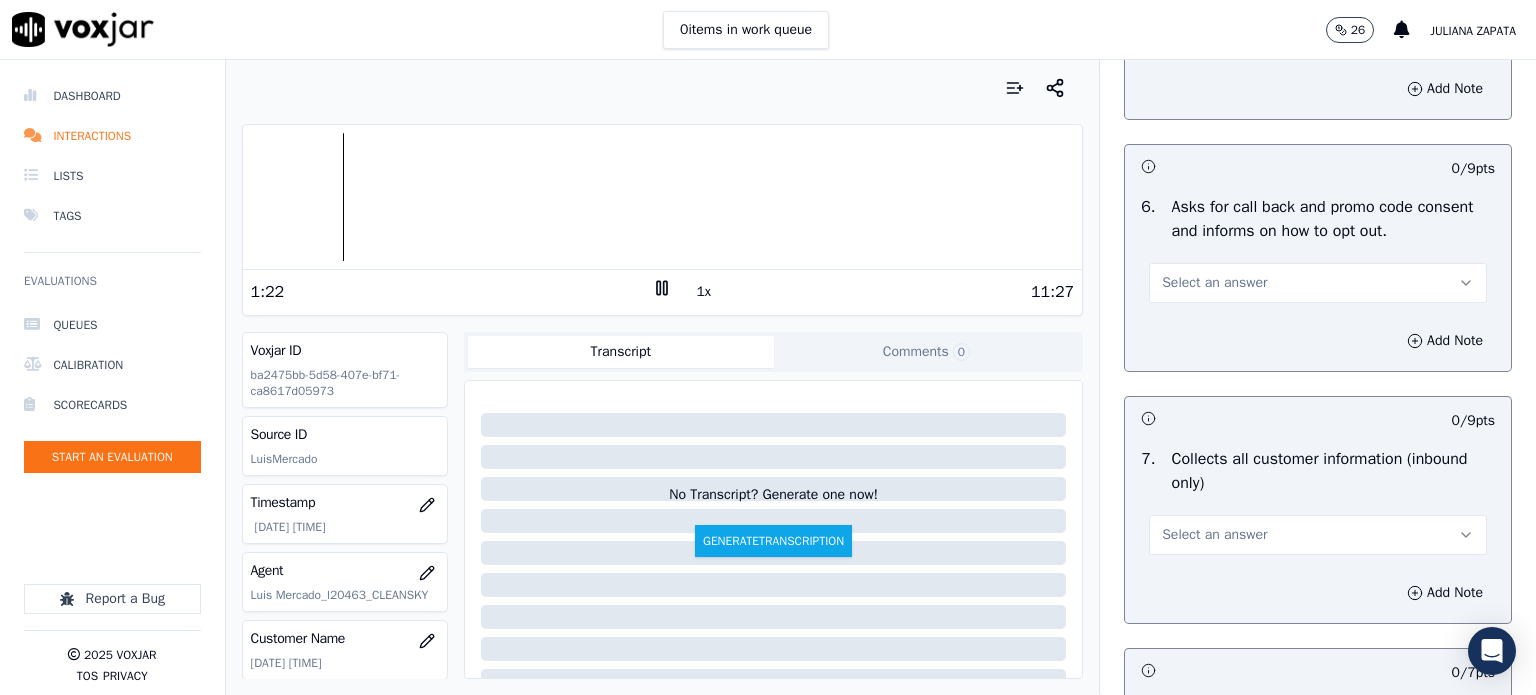 scroll, scrollTop: 1400, scrollLeft: 0, axis: vertical 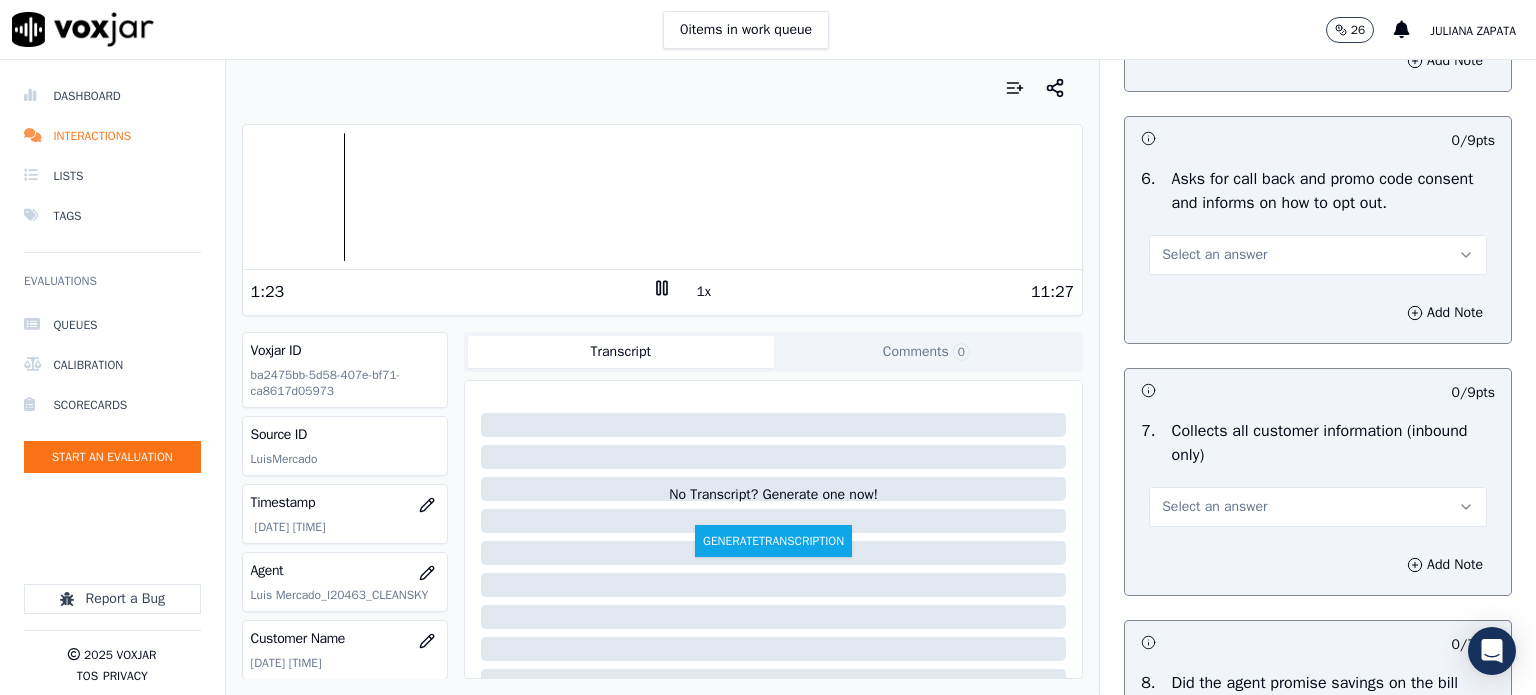 click 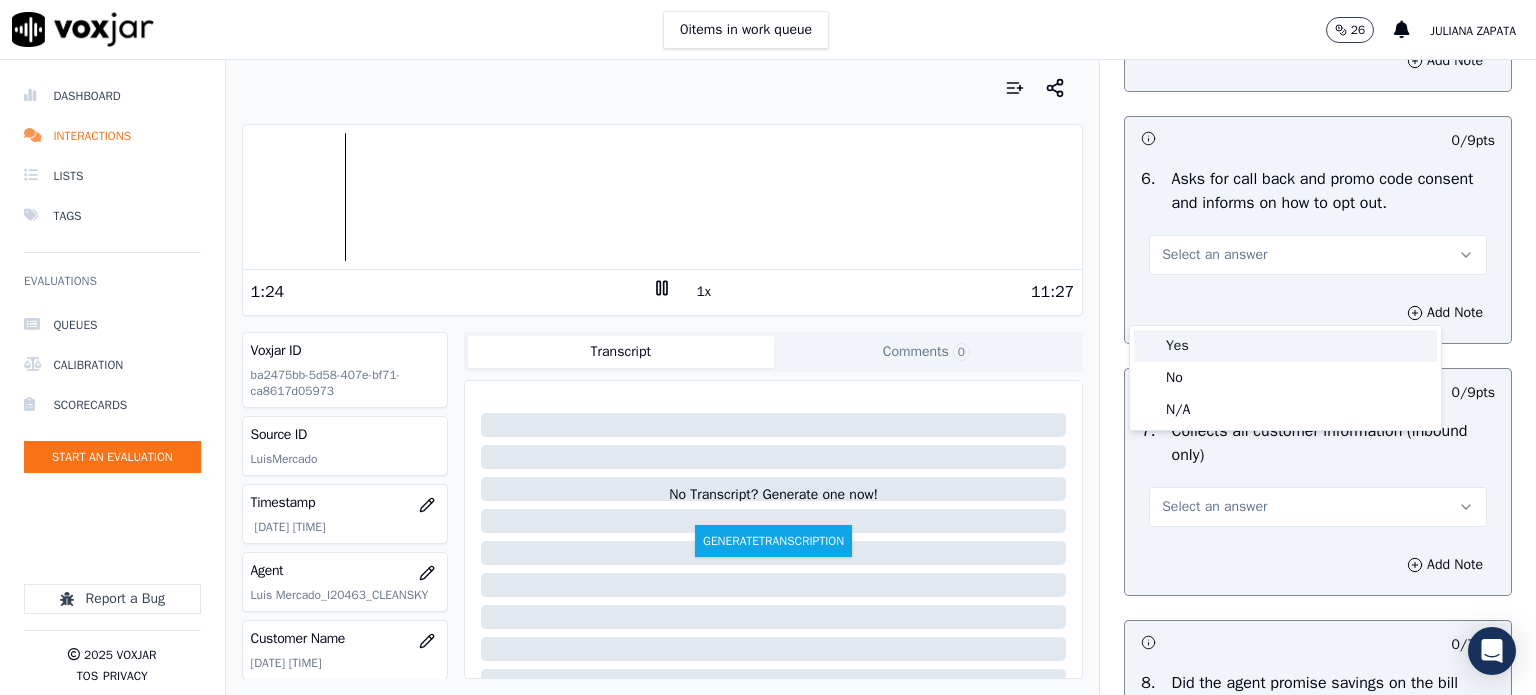 click on "Yes" at bounding box center (1285, 346) 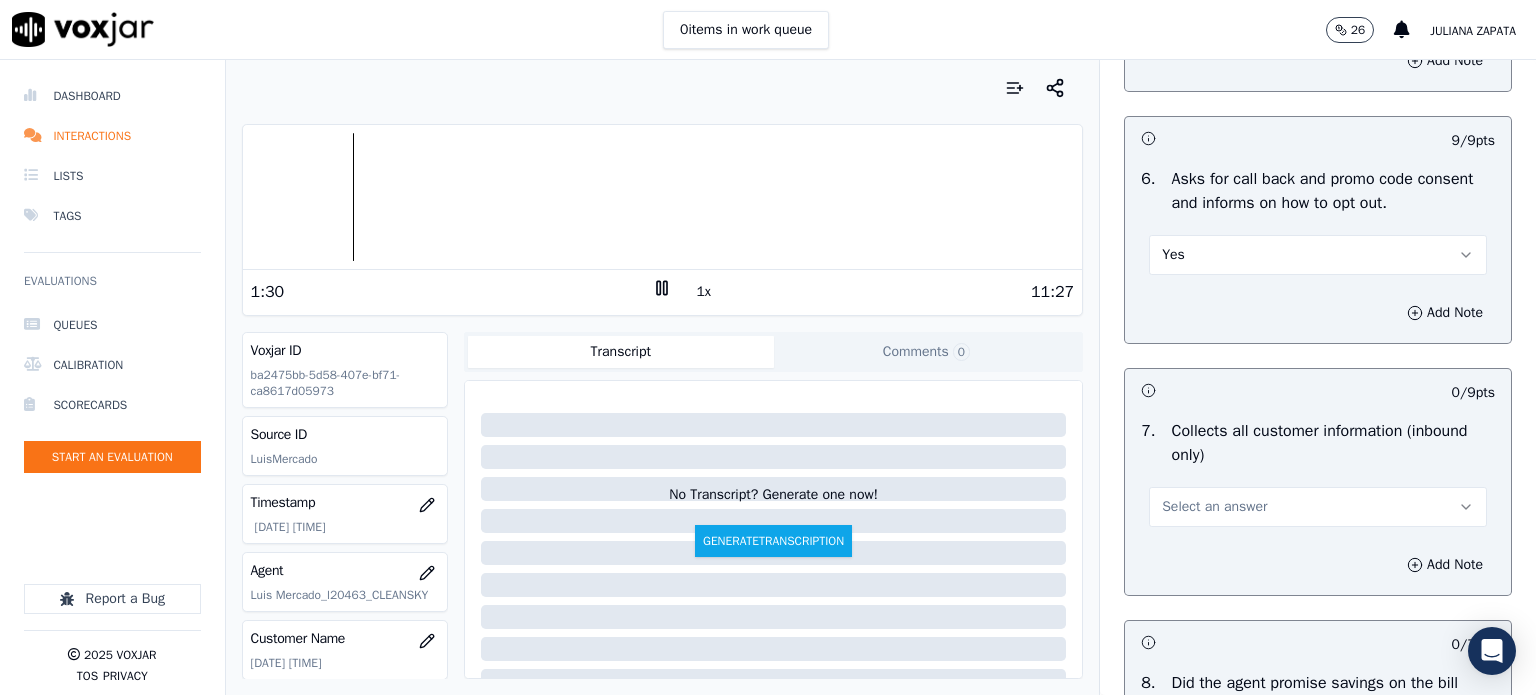 click on "Select an answer" at bounding box center [1214, 507] 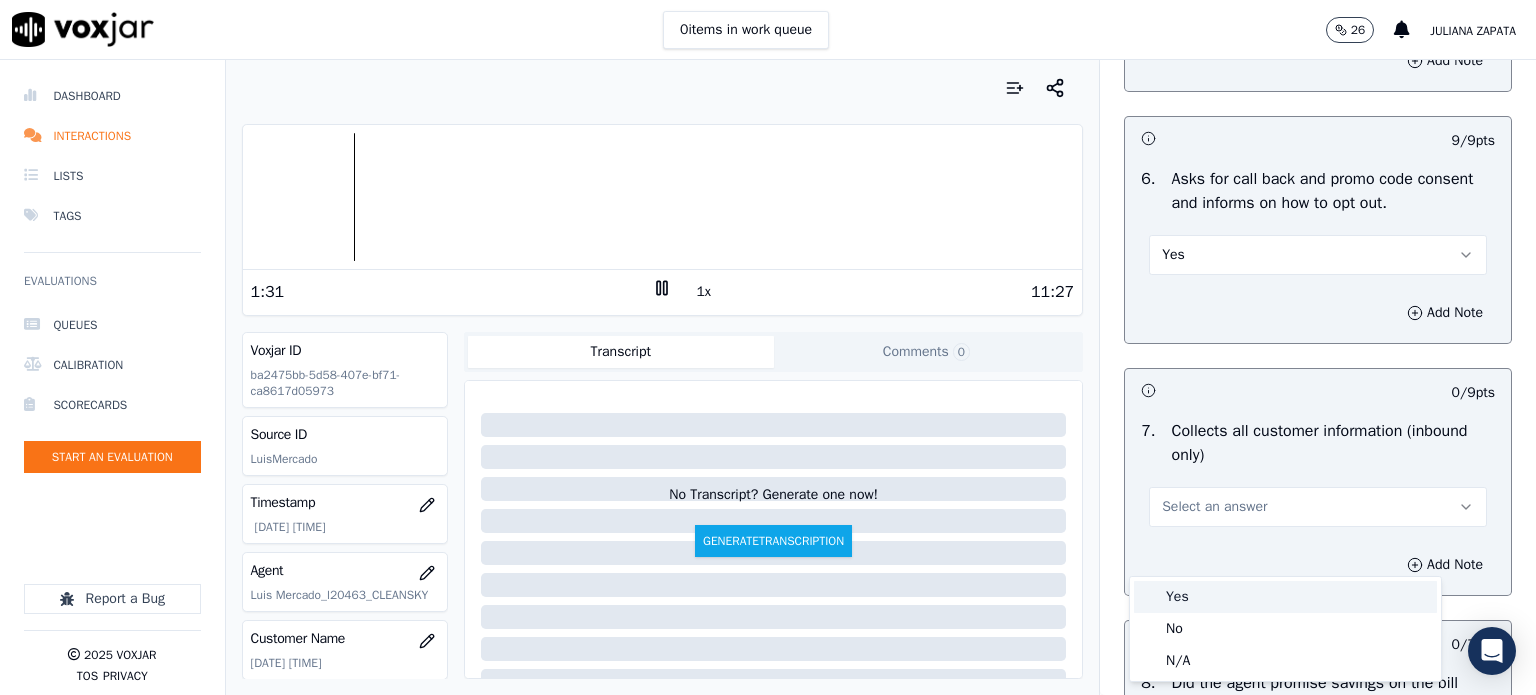 click on "Yes" at bounding box center (1285, 597) 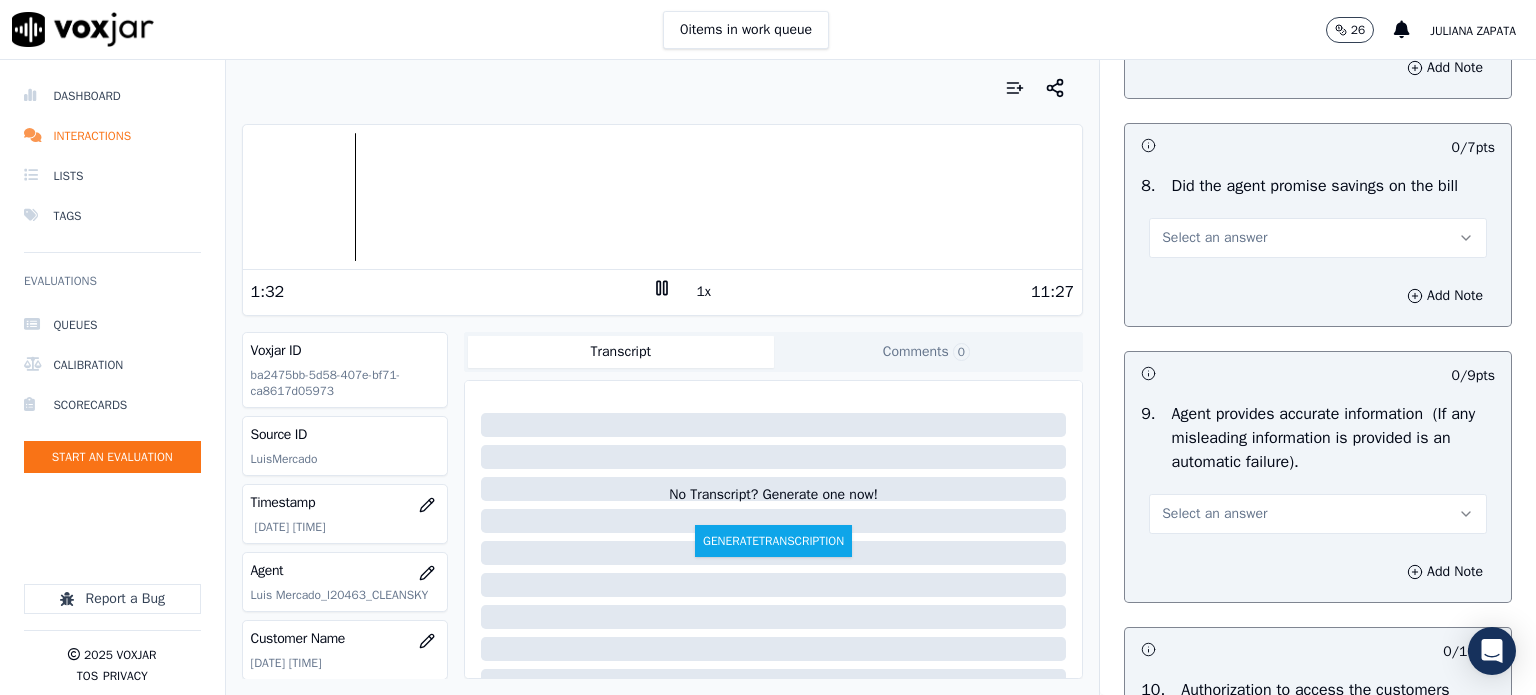 scroll, scrollTop: 1900, scrollLeft: 0, axis: vertical 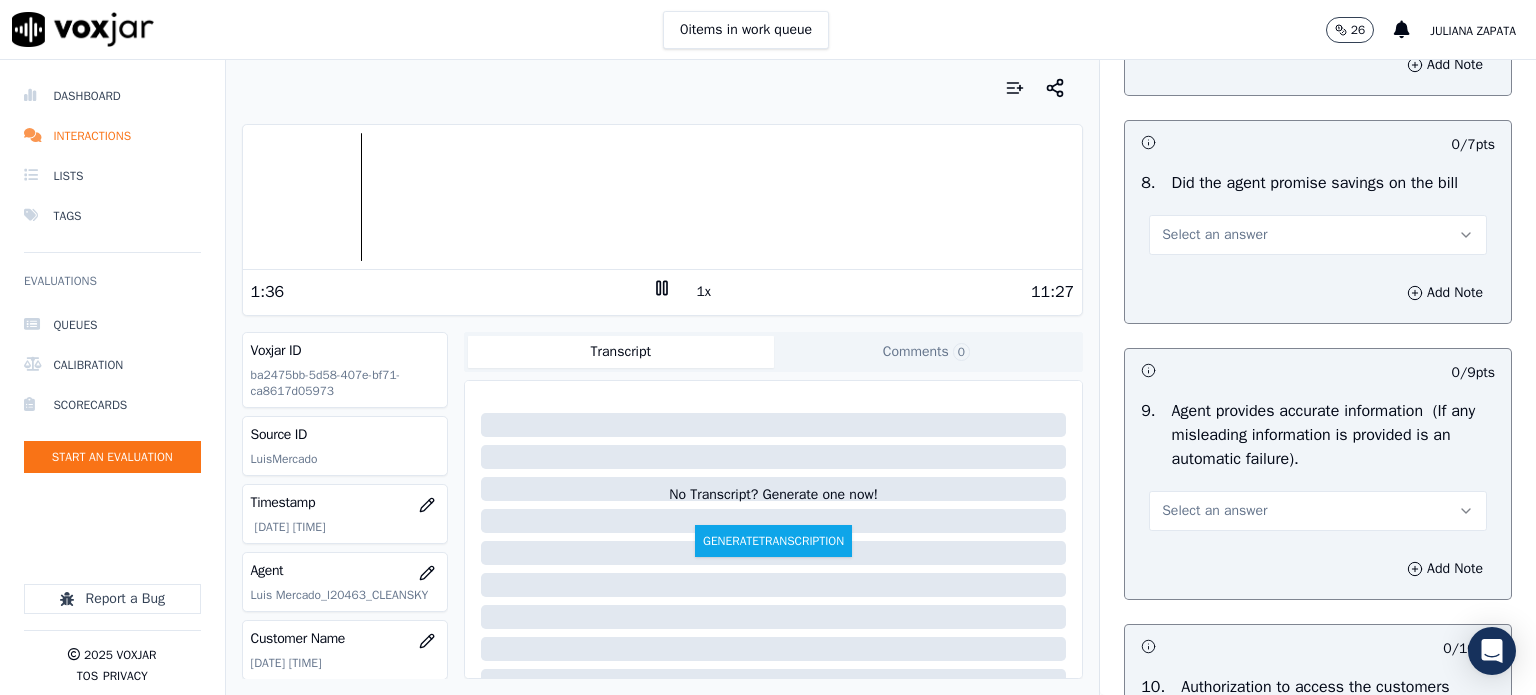 click on "Select an answer" at bounding box center [1214, 511] 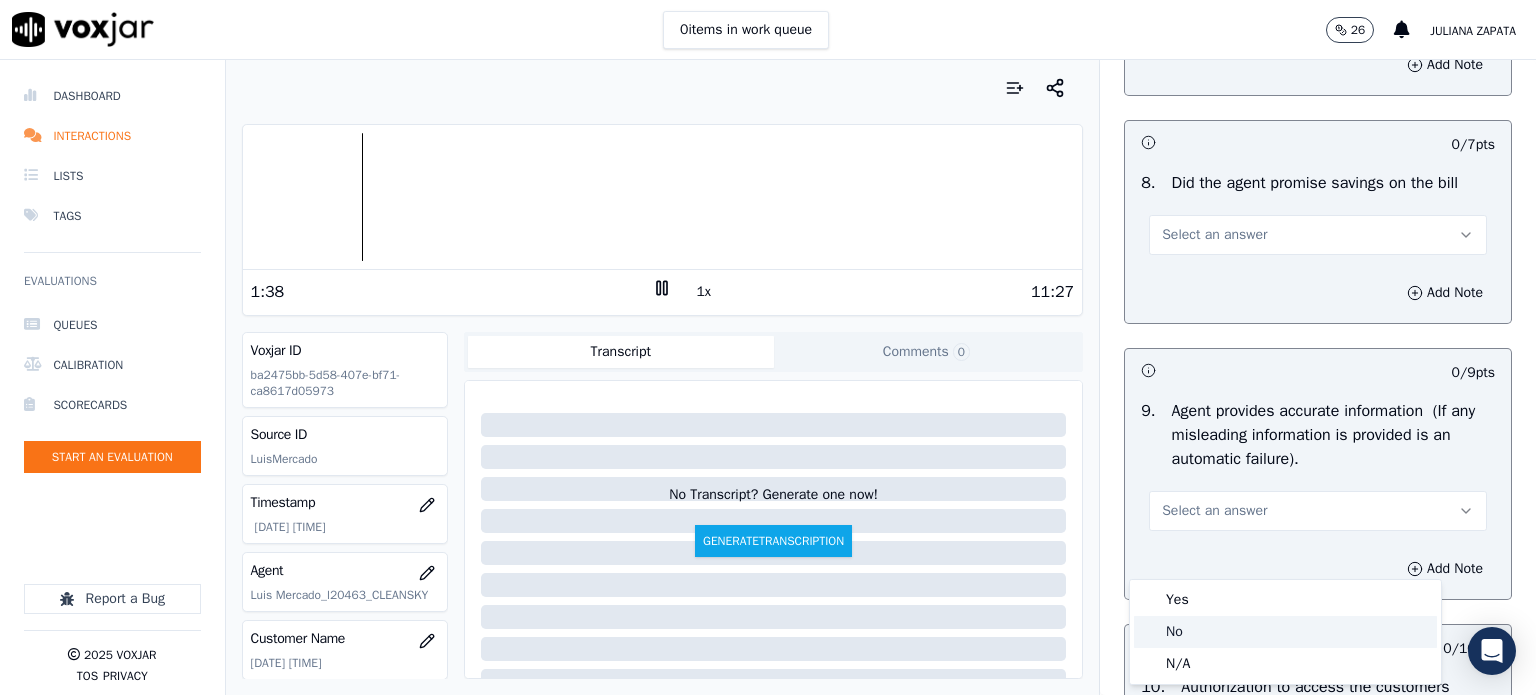 click on "No" 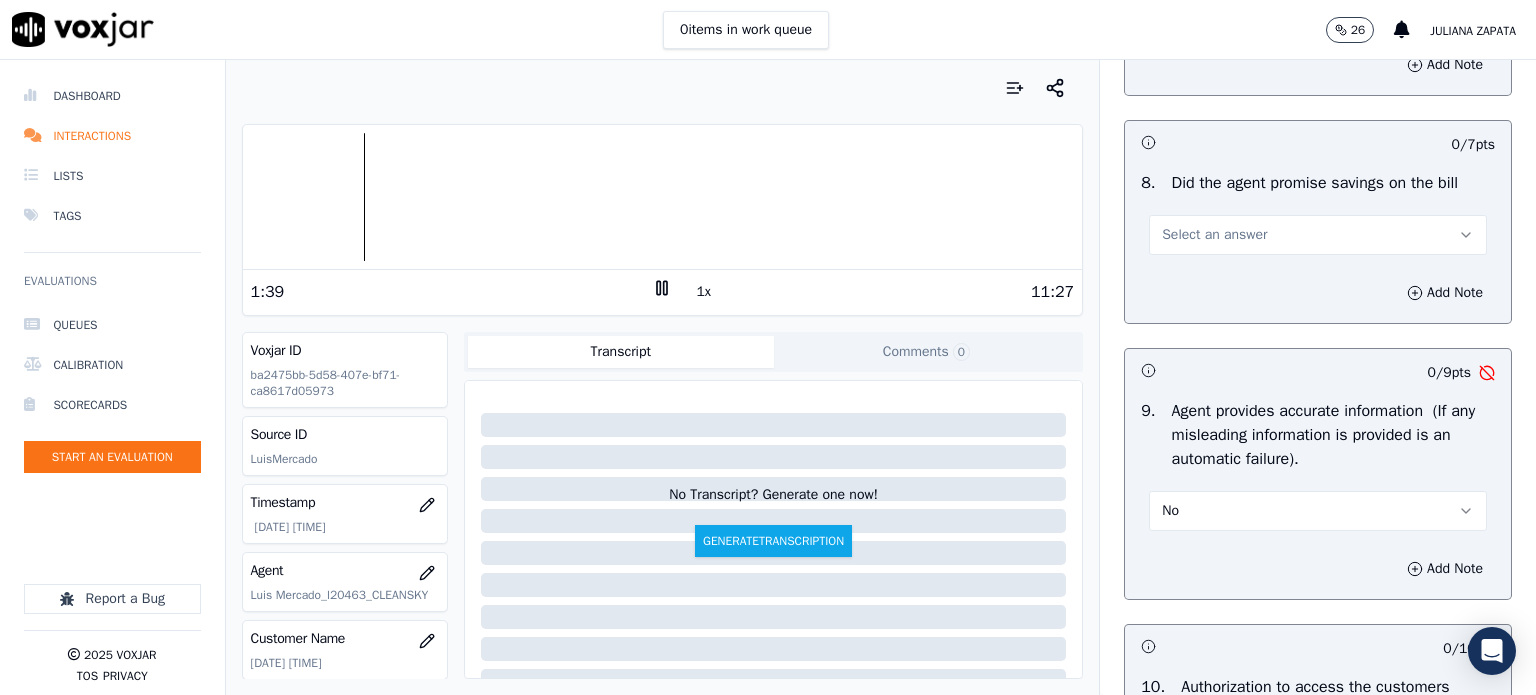 click 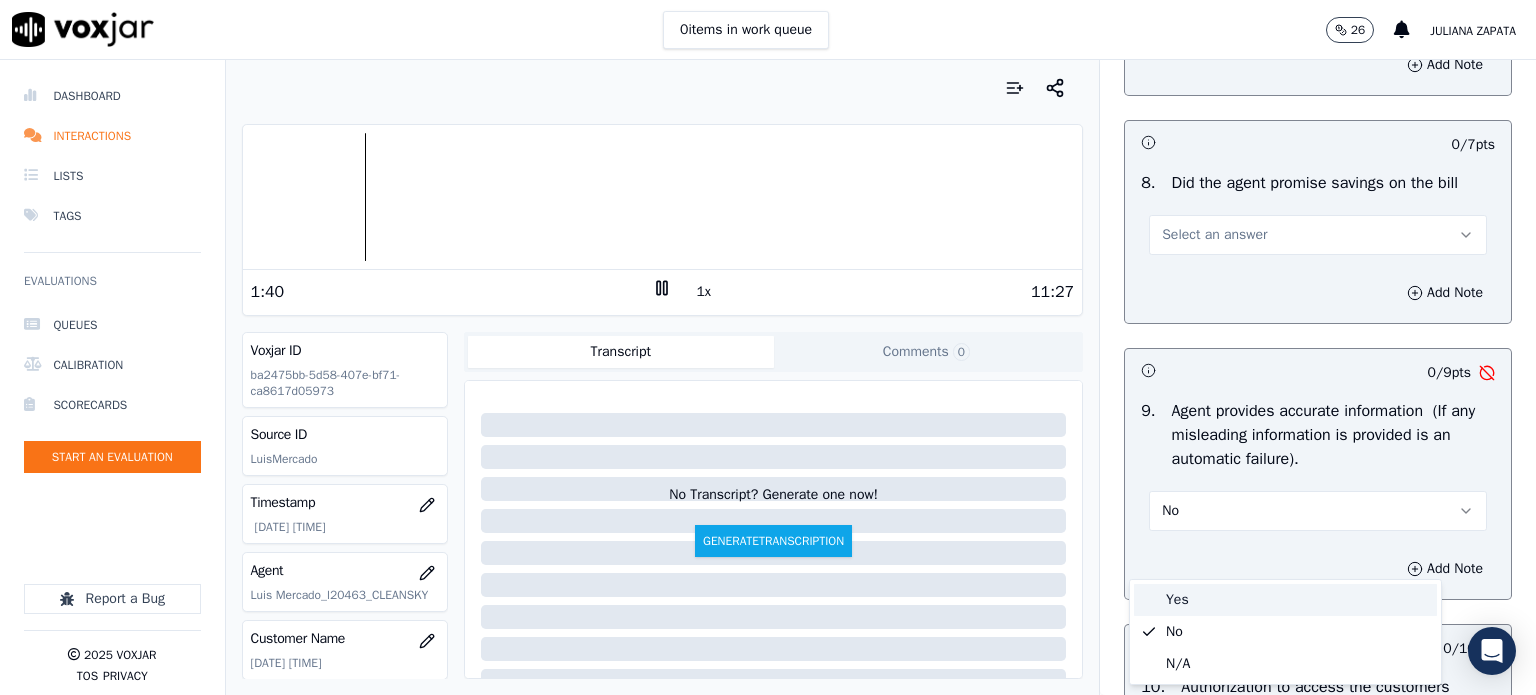click on "Yes" at bounding box center (1285, 600) 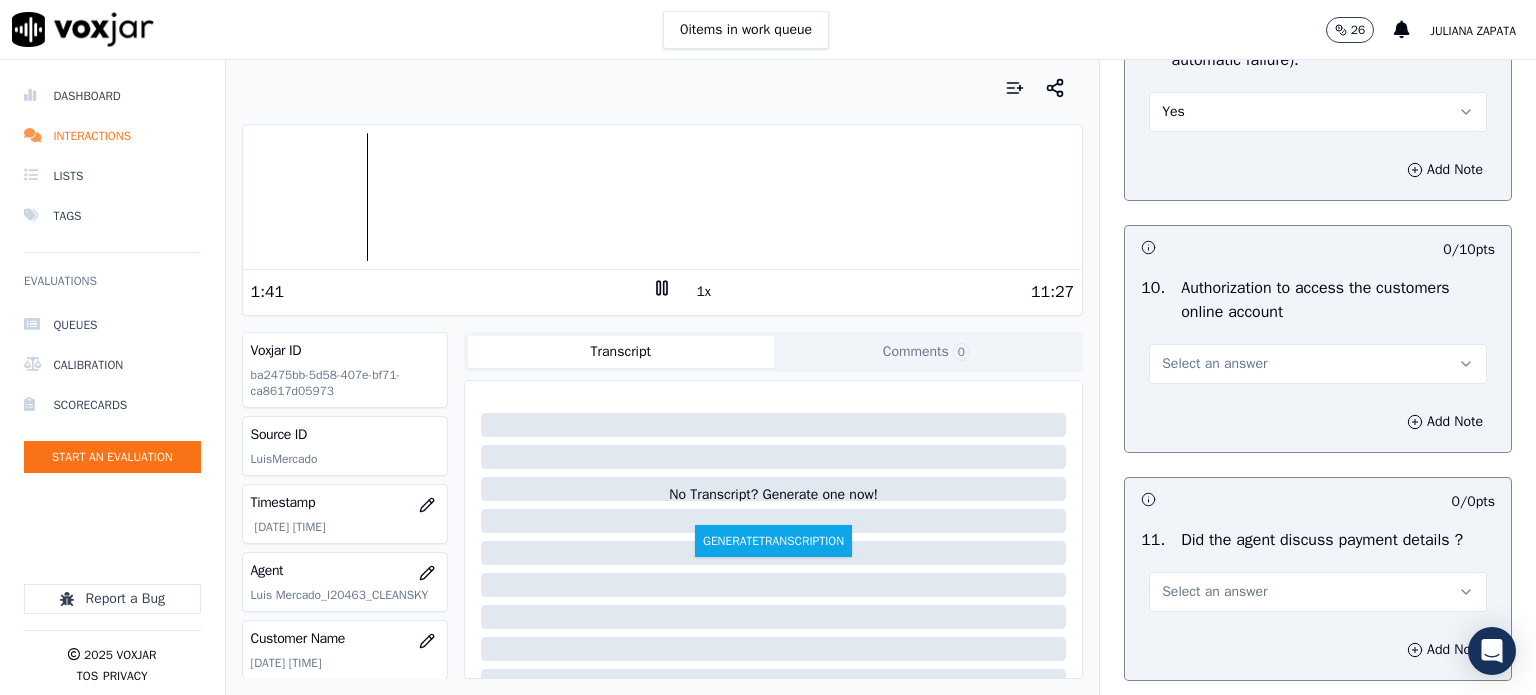 scroll, scrollTop: 2300, scrollLeft: 0, axis: vertical 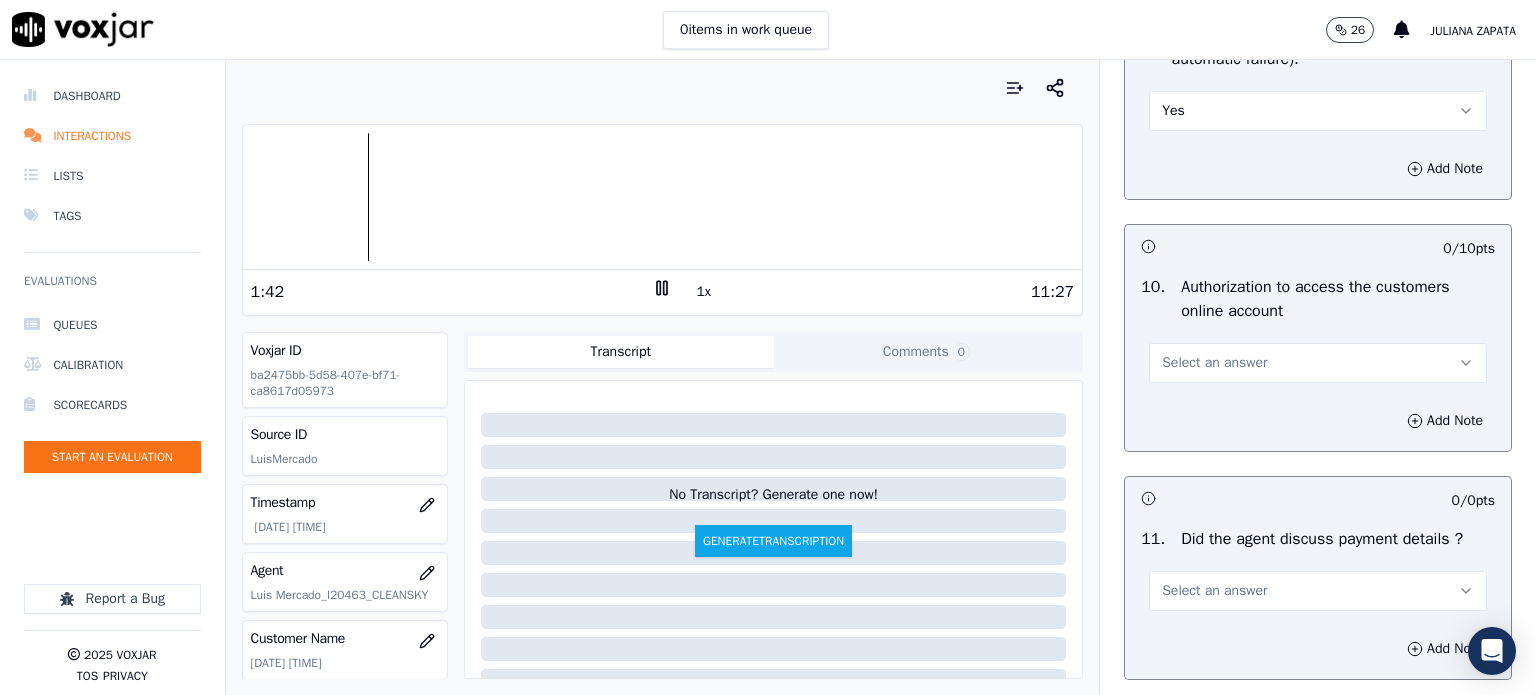 click on "Yes" at bounding box center (1318, 111) 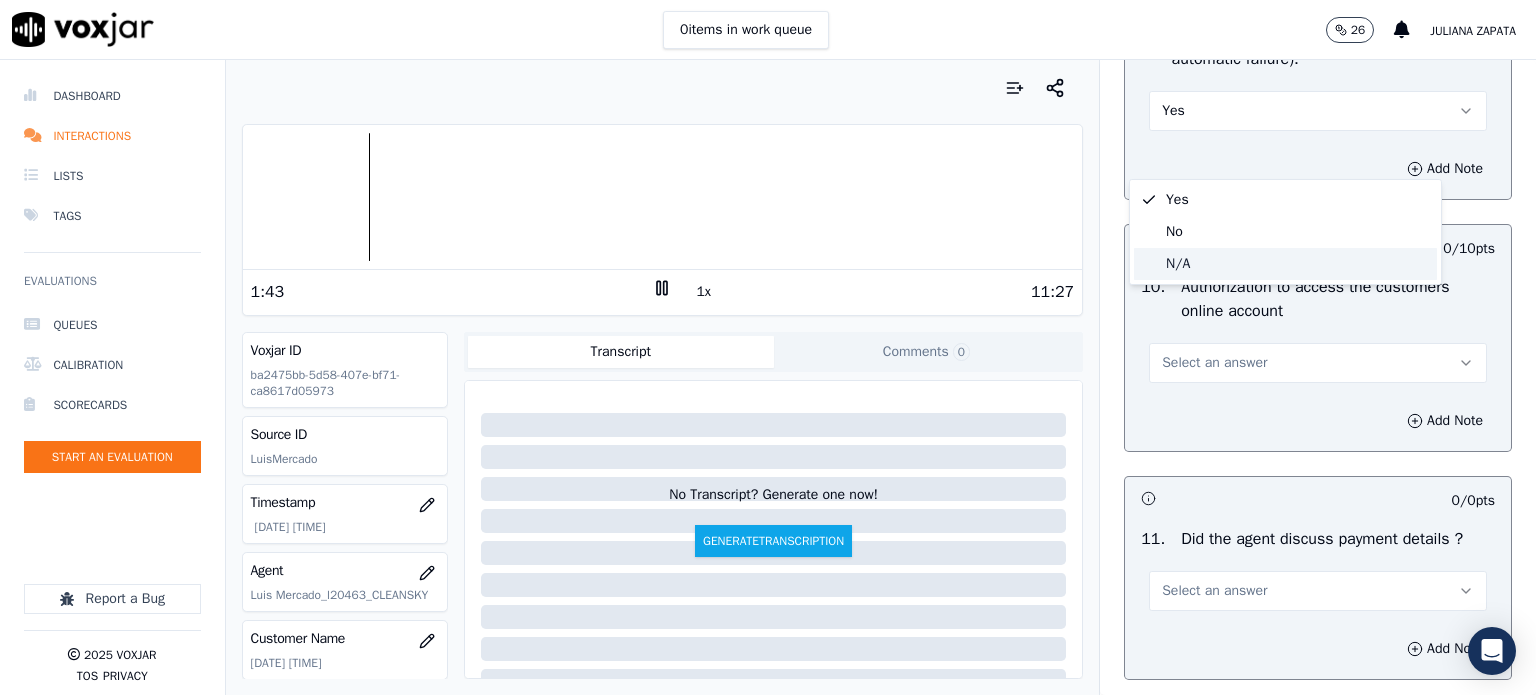 click on "N/A" 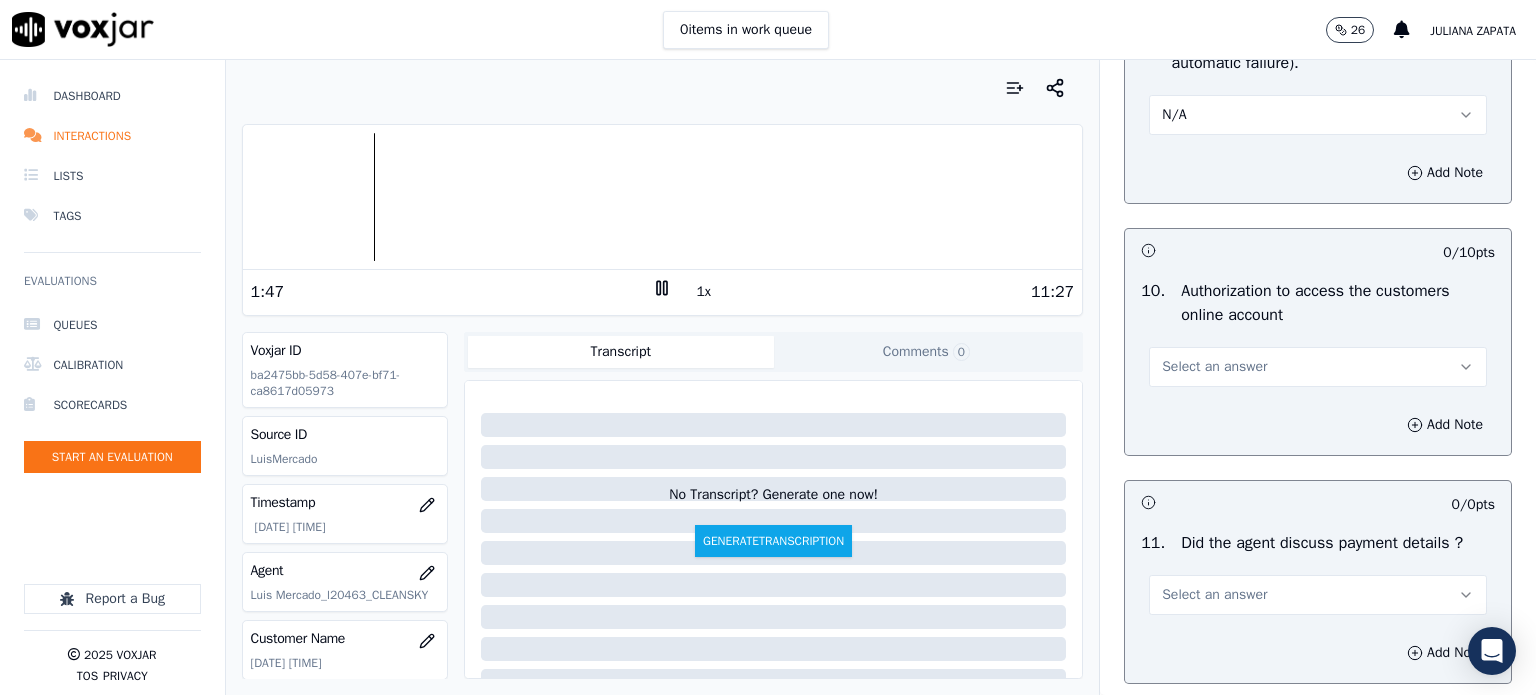 scroll, scrollTop: 2300, scrollLeft: 0, axis: vertical 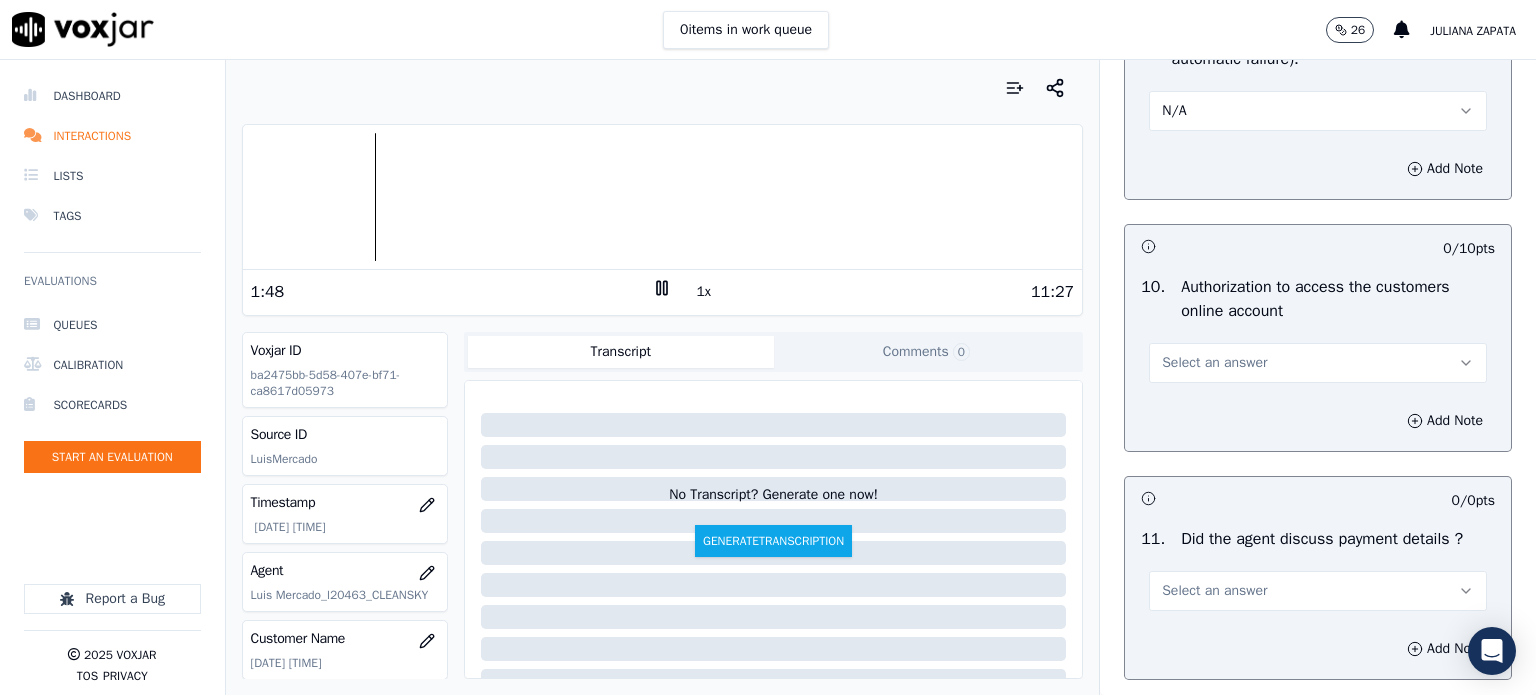 click on "Select an answer" at bounding box center (1214, 363) 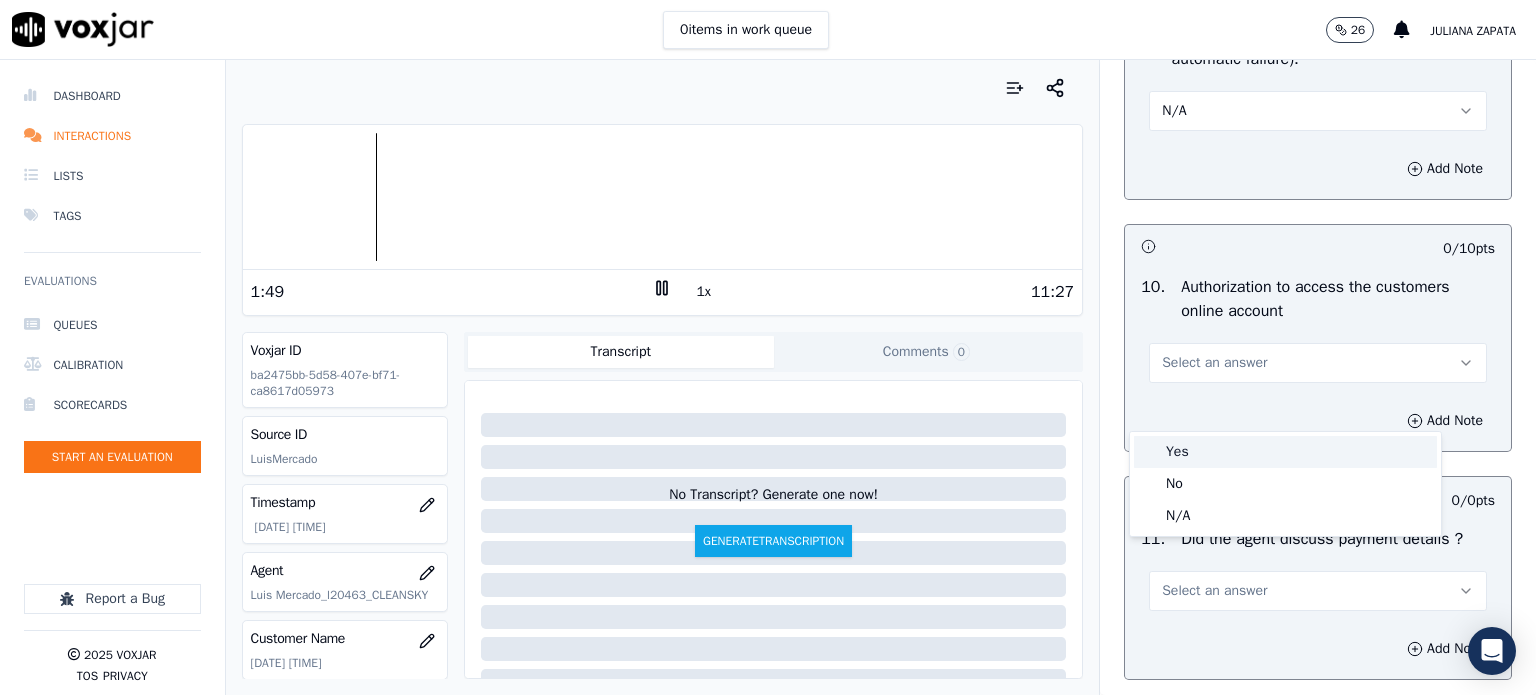 click on "Yes" at bounding box center (1285, 452) 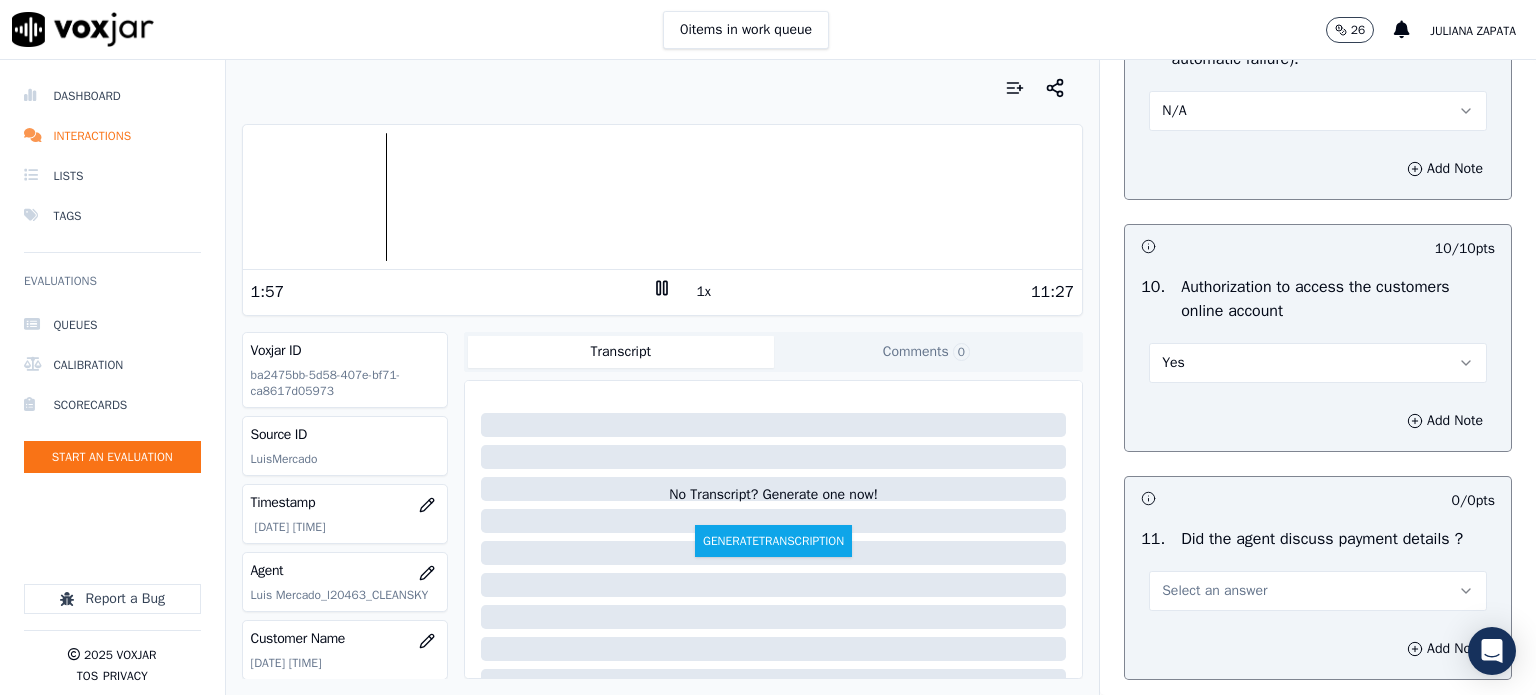 click on "Inbound Call Scoring   This is a new section   100  pts                 4 / 4  pts     1 .   Properly Brands Call (AGENT NAME/CTS)   Yes          Add Note                           8 / 8  pts     2 .   Advised call is being recorded for quality and training purposes
Yes          Add Note                           8 / 8  pts     3 .   Acknowledges the reason for the call (In an emergency not transferring the customer to the utility is an automatic failure).
Yes          Add Note                           0 / 9  pts     4 .   Resolves Utility Bill/Payment/Payment Arrangement/Customer Care  before assisting with additional options for the  energy supply.
No          Add Note                           9 / 9  pts     5 .   Confirms the name of the person on the phone.
Yes          Add Note                           9 / 9  pts     6 .   Asks for call back and promo code consent and informs on how to opt out.
Yes          Add Note                           9 / 9  pts     7 .     Yes          Add Note" at bounding box center (1318, -223) 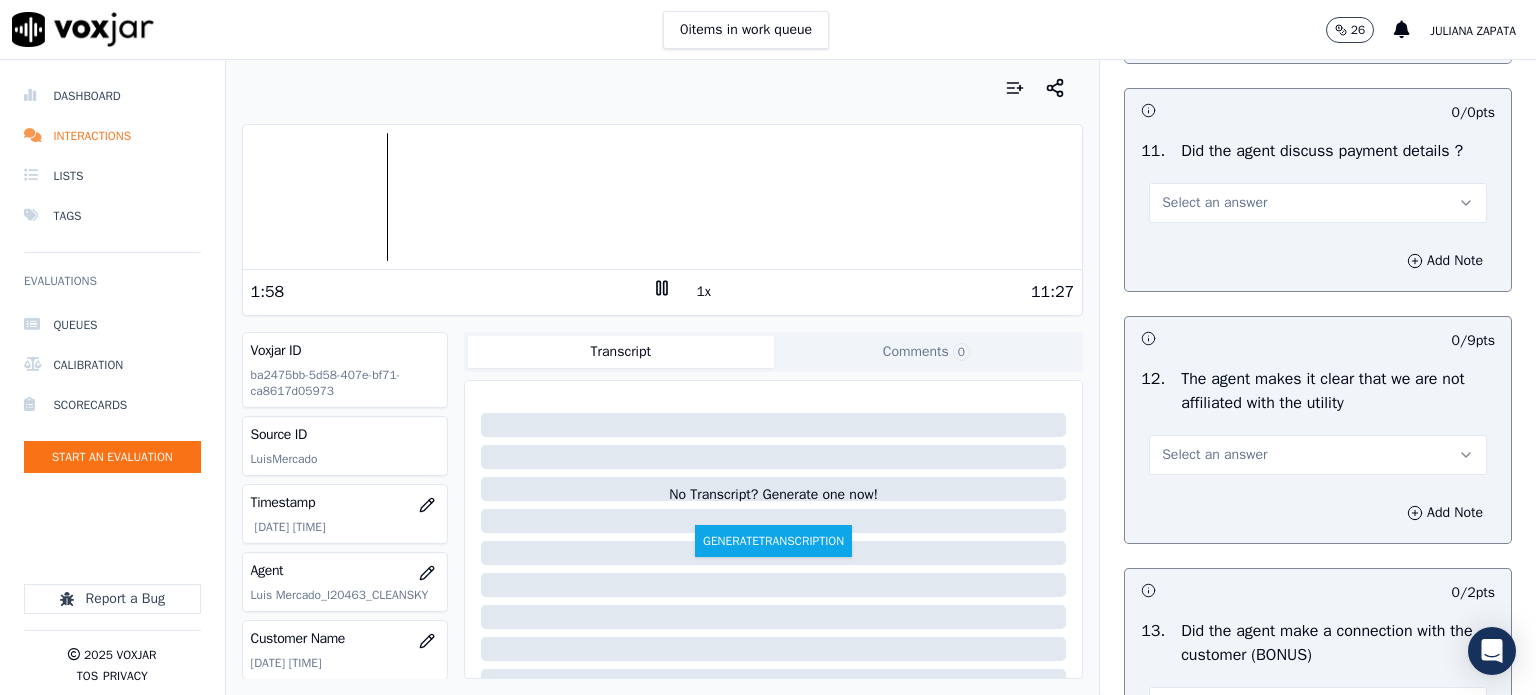 scroll, scrollTop: 2700, scrollLeft: 0, axis: vertical 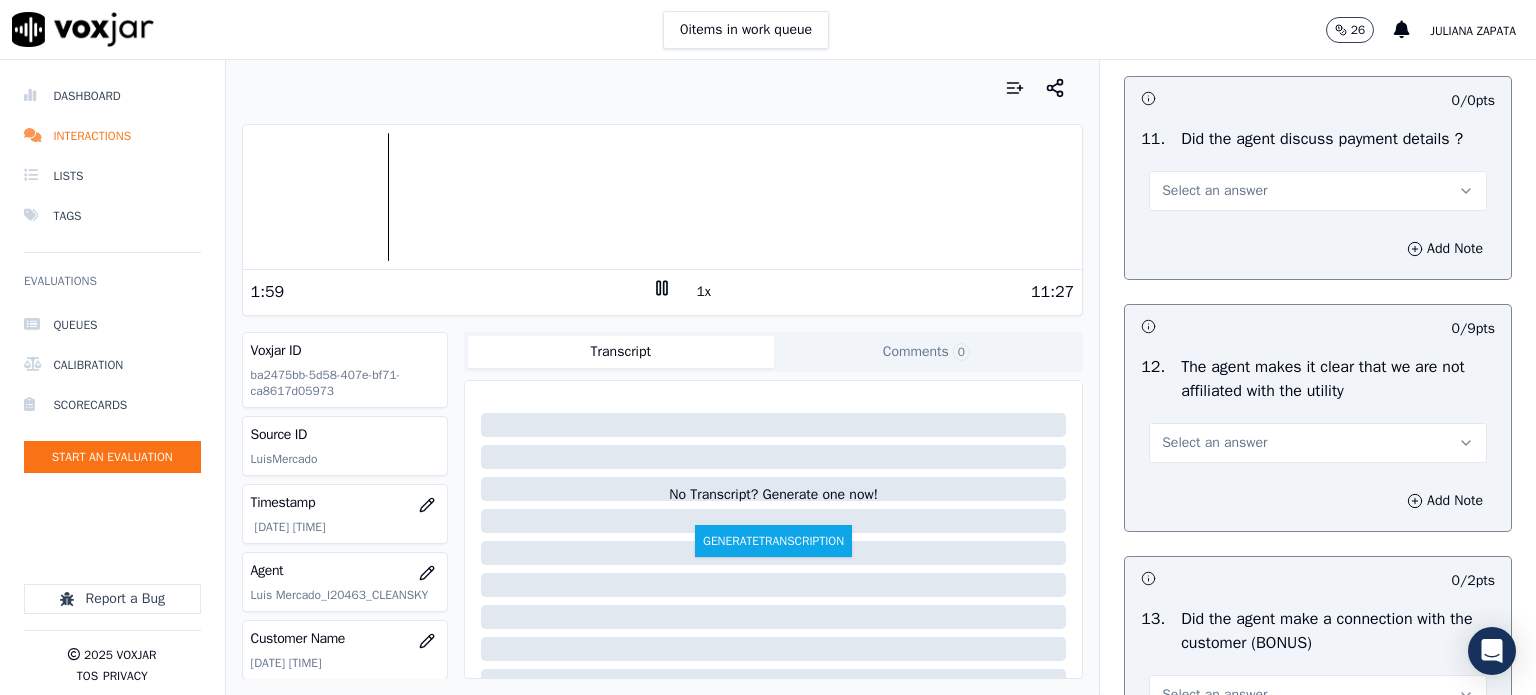 drag, startPoint x: 1202, startPoint y: 238, endPoint x: 1196, endPoint y: 251, distance: 14.3178215 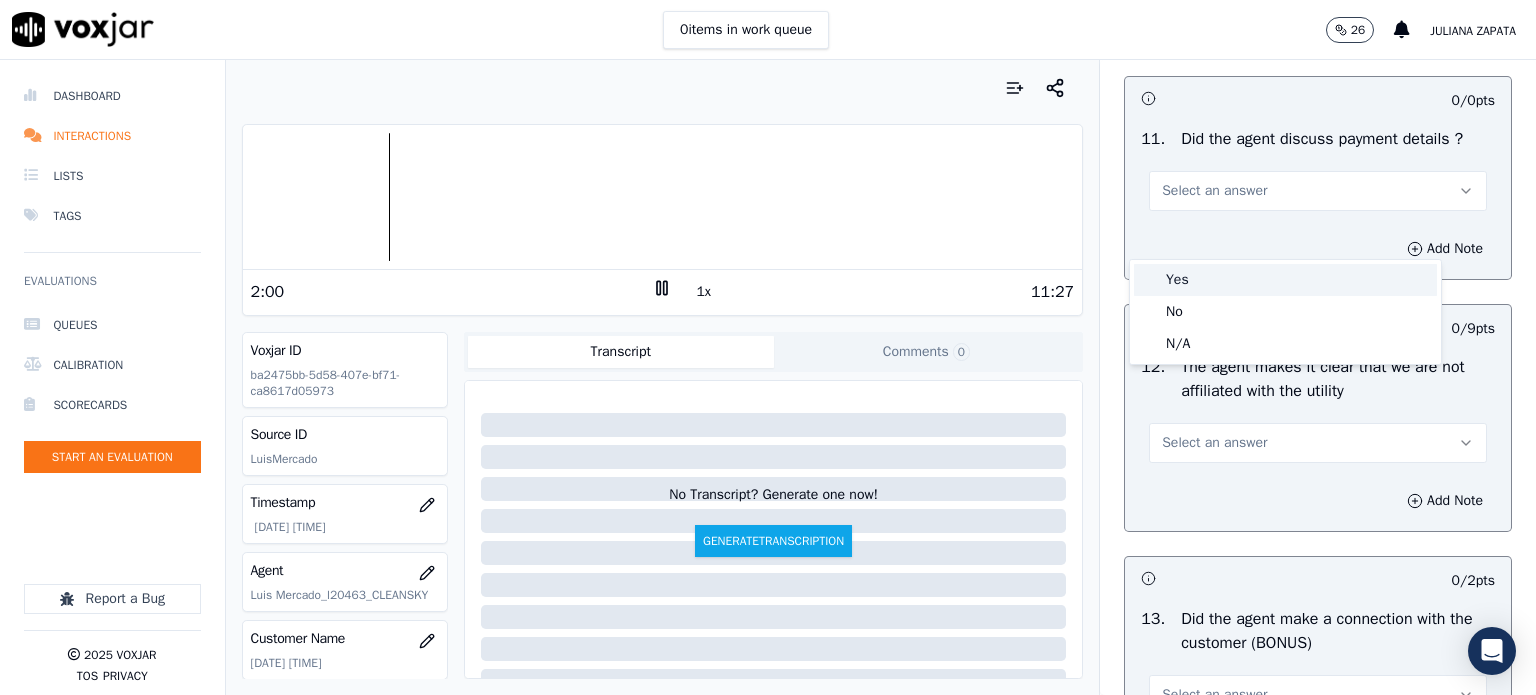 click on "Yes" at bounding box center (1285, 280) 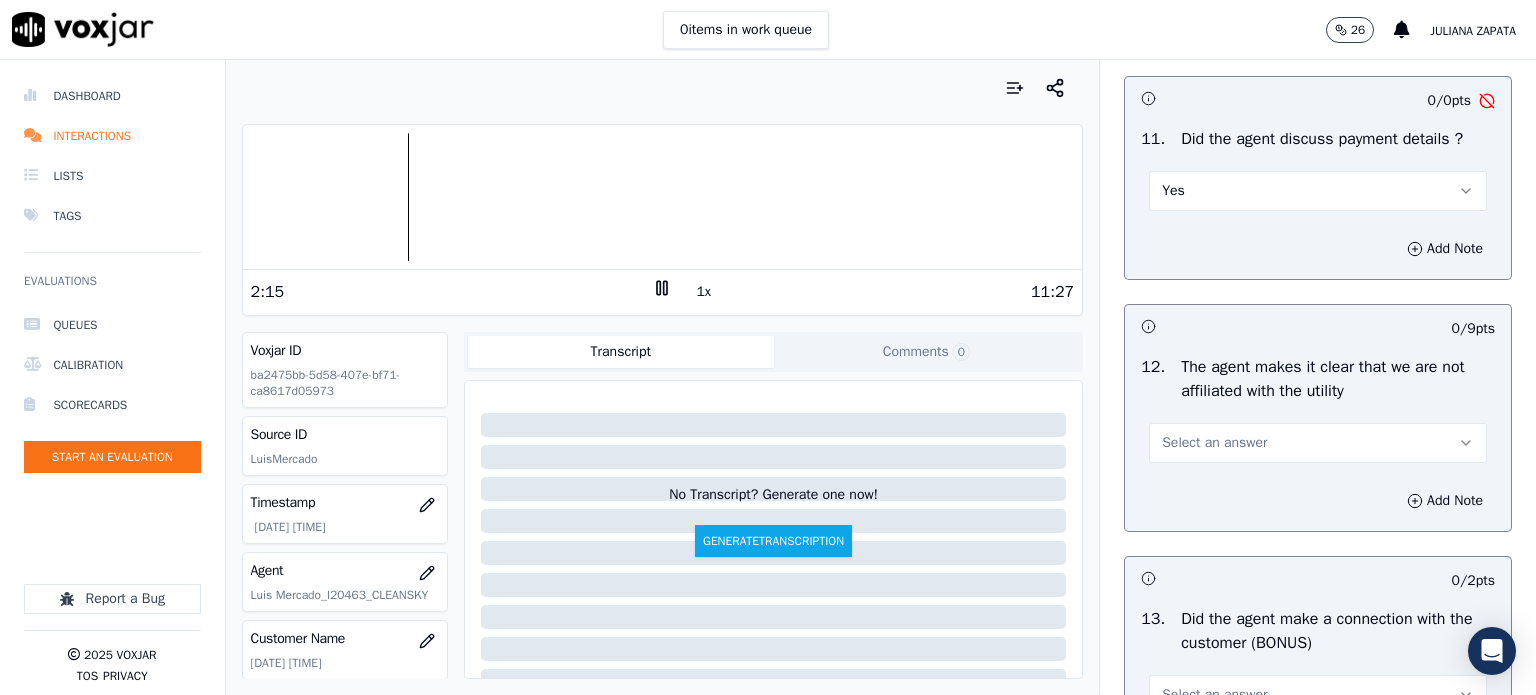 click on "Select an answer" at bounding box center (1214, 443) 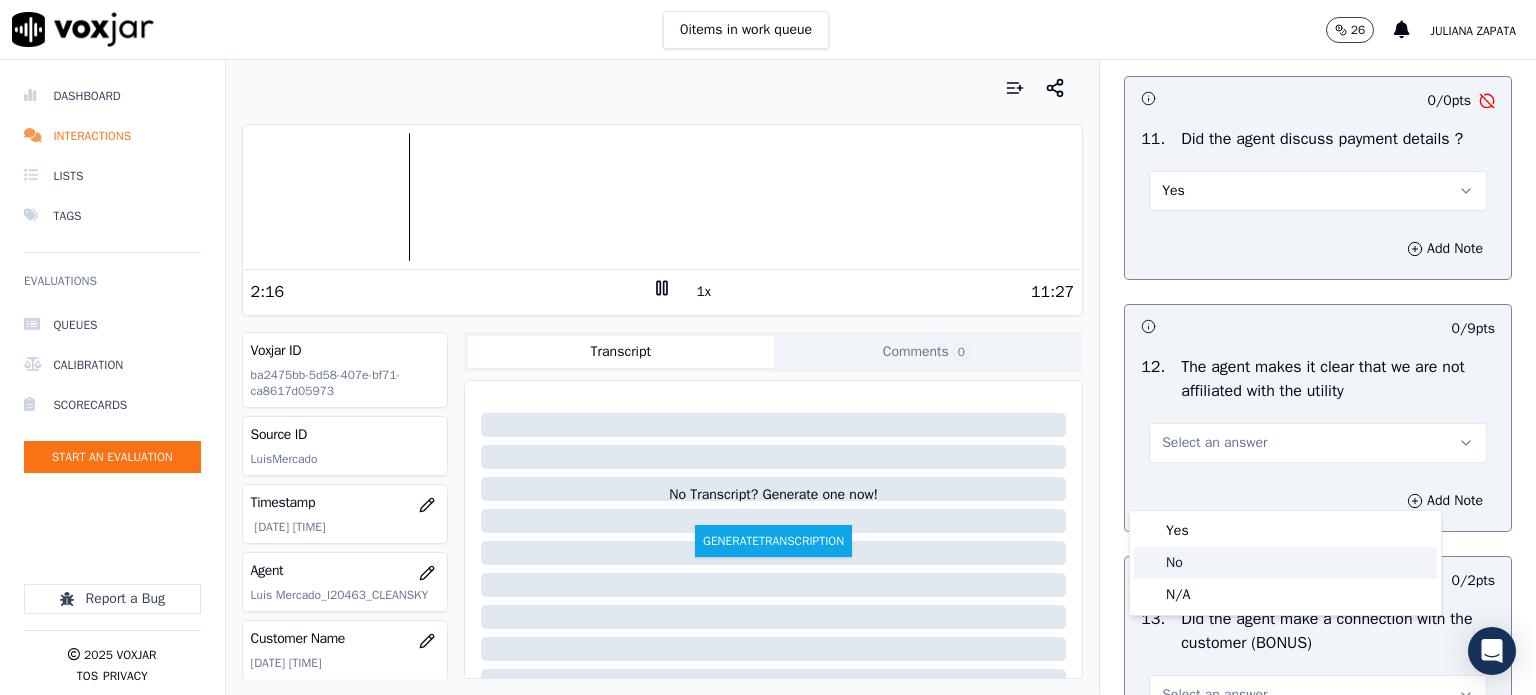 click on "No" 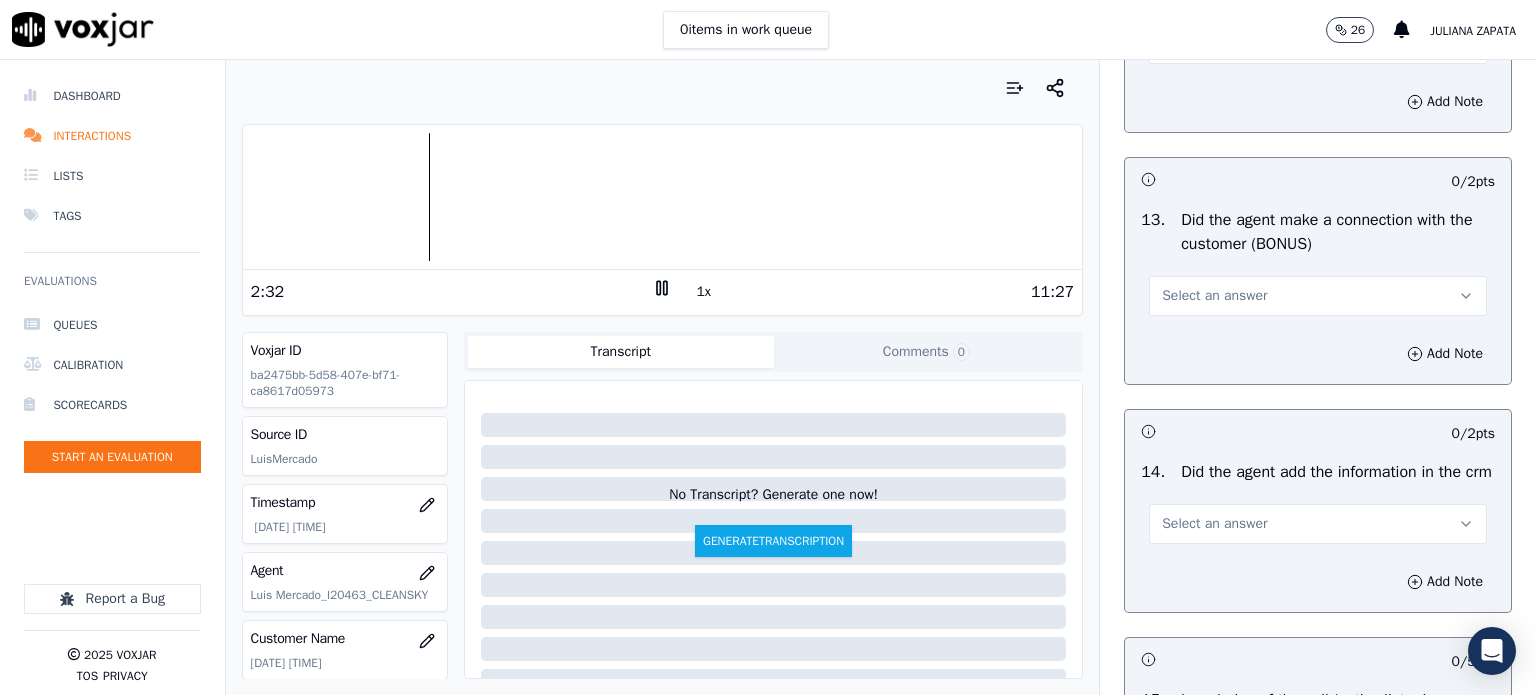 scroll, scrollTop: 3100, scrollLeft: 0, axis: vertical 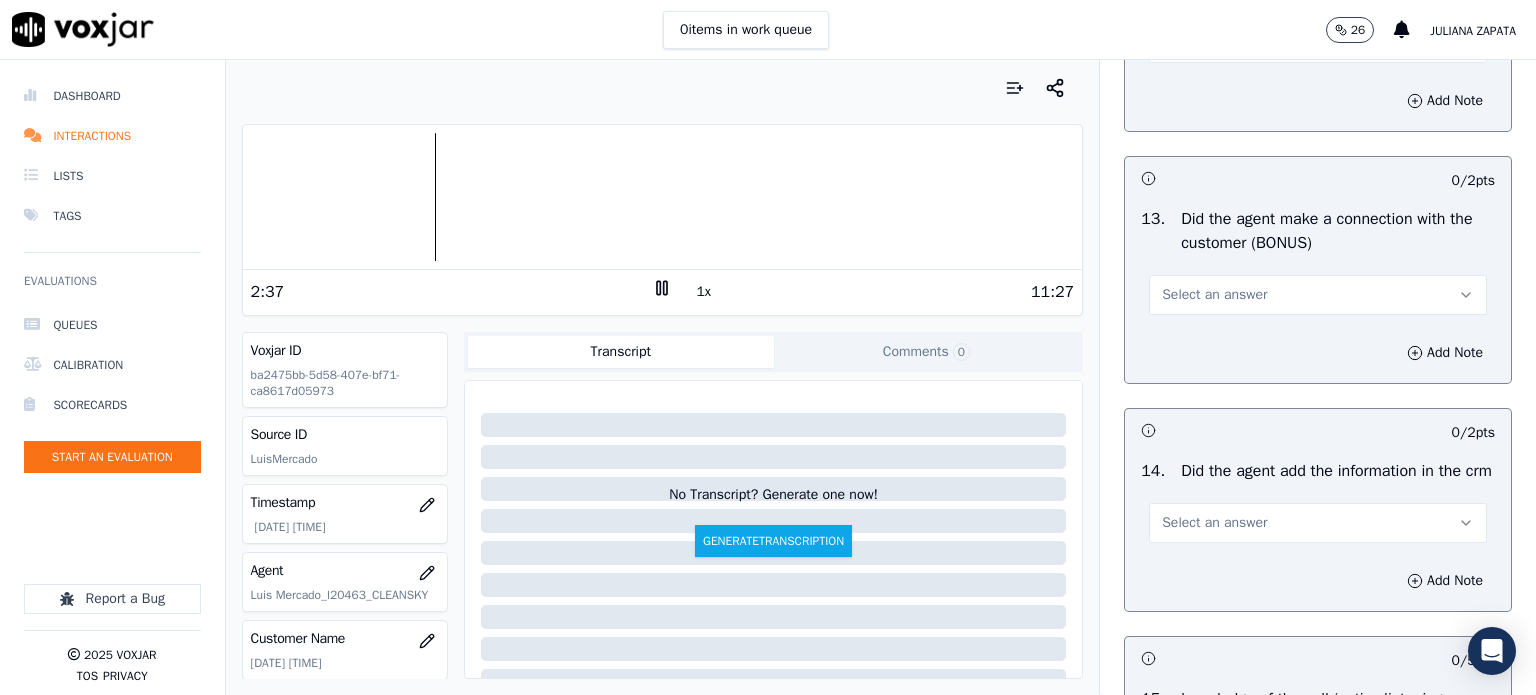 drag, startPoint x: 1172, startPoint y: 322, endPoint x: 1171, endPoint y: 335, distance: 13.038404 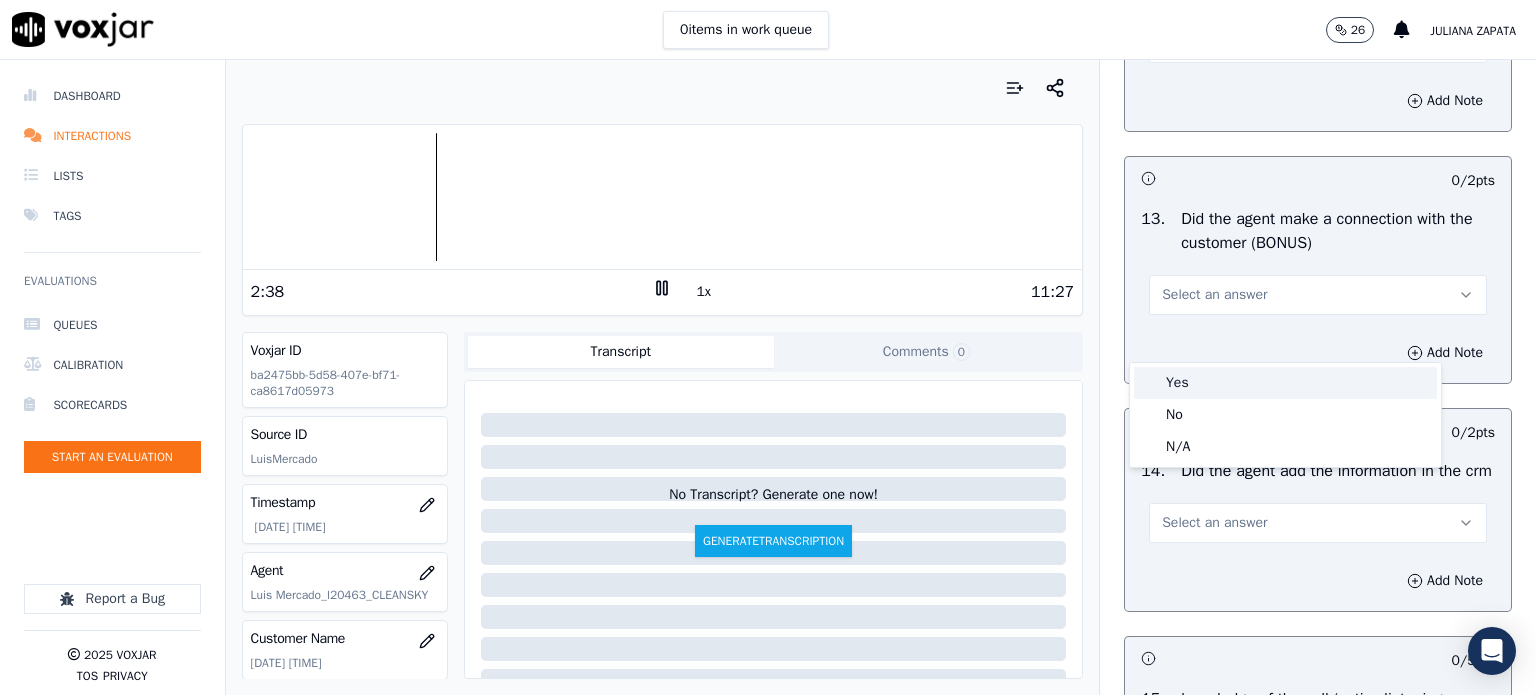 click on "Yes" at bounding box center (1285, 383) 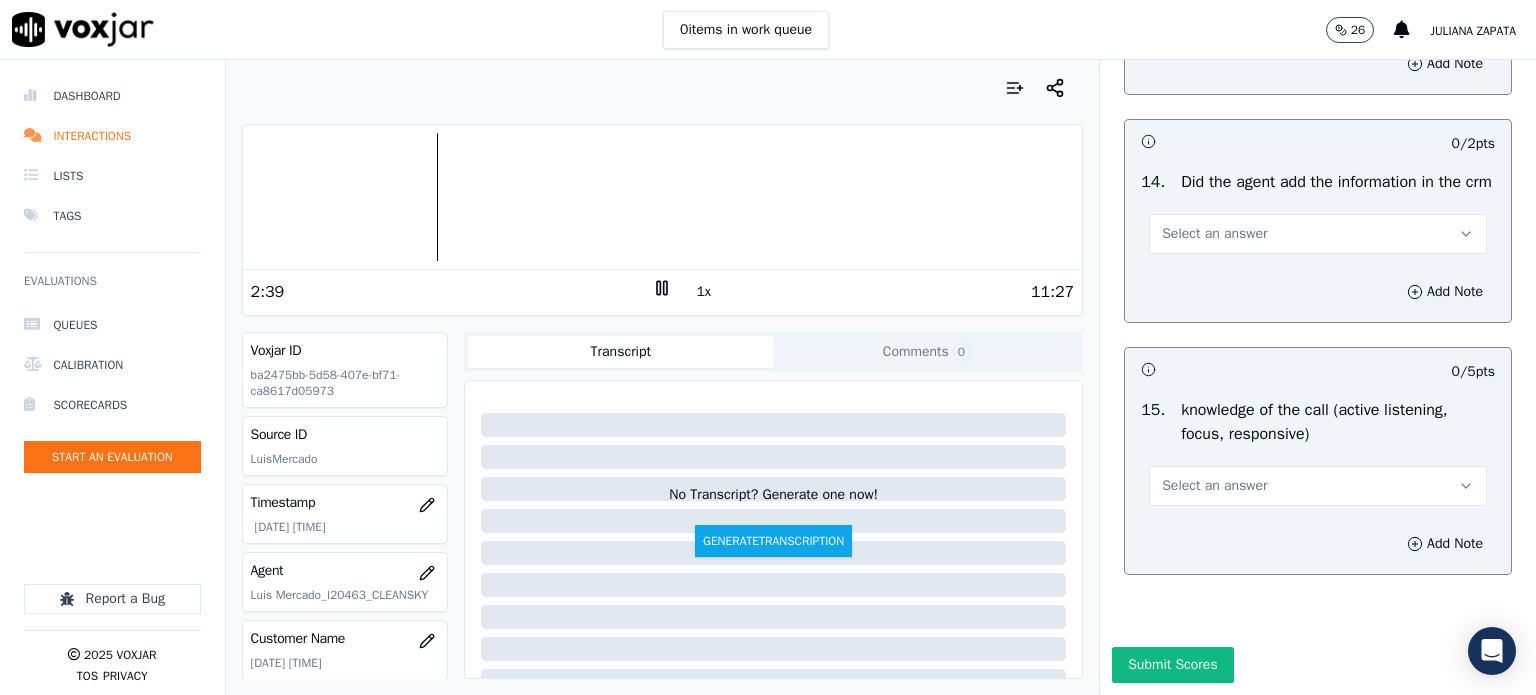 scroll, scrollTop: 3500, scrollLeft: 0, axis: vertical 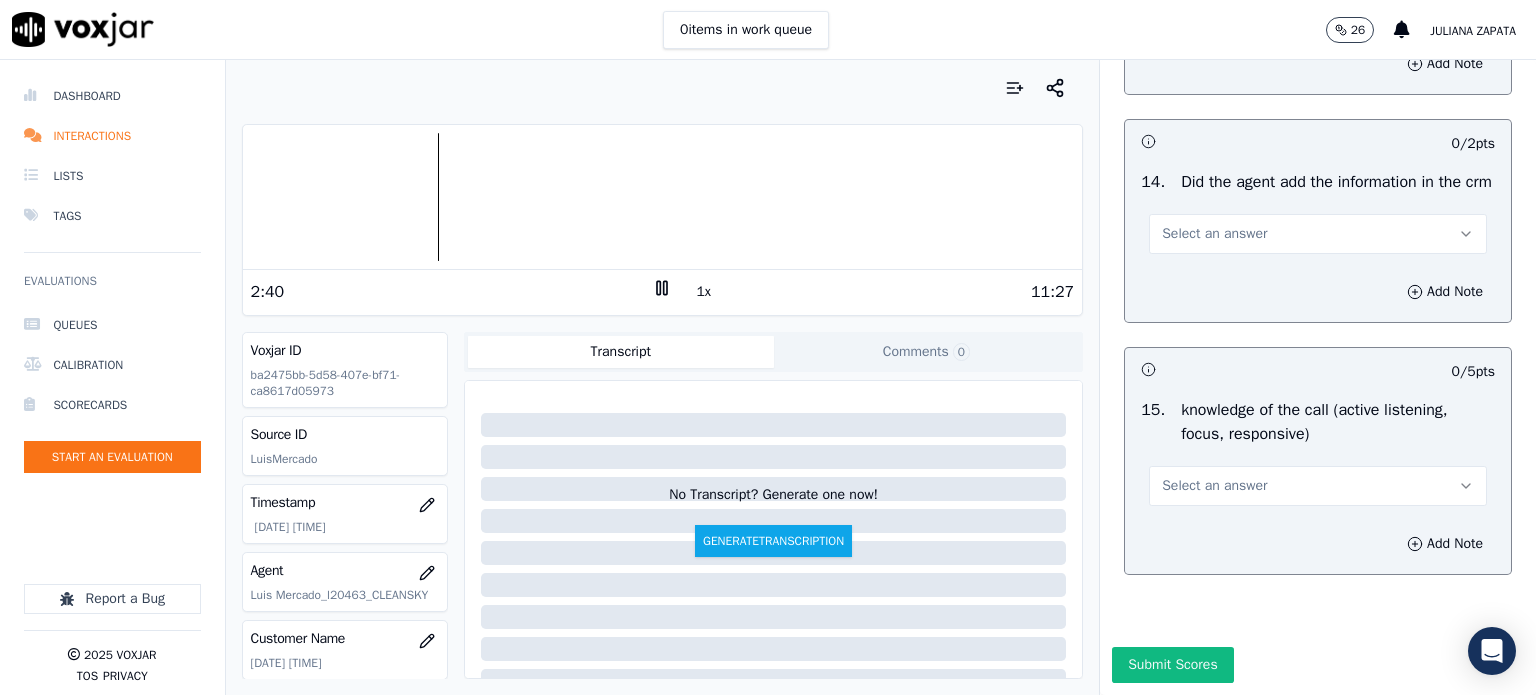 click on "Select an answer" at bounding box center (1214, 234) 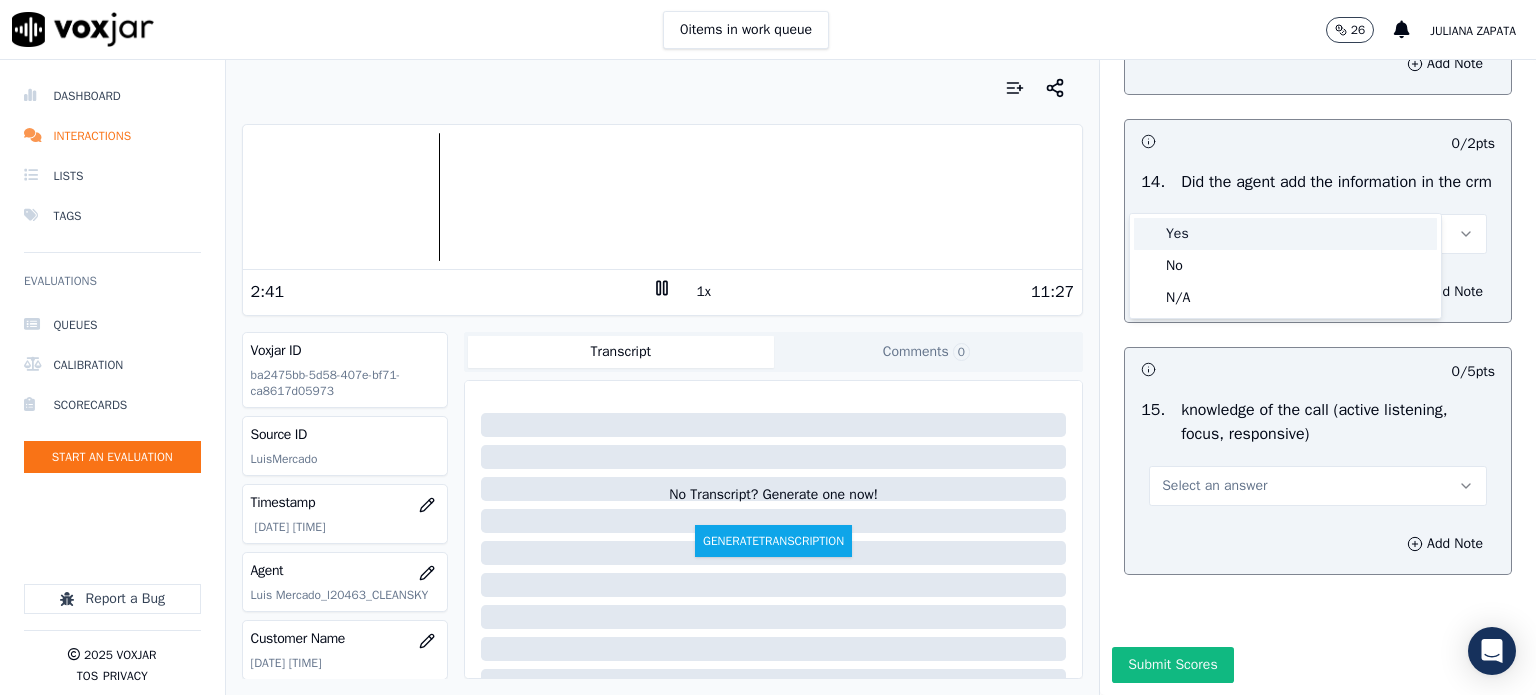 click on "Yes" at bounding box center [1285, 234] 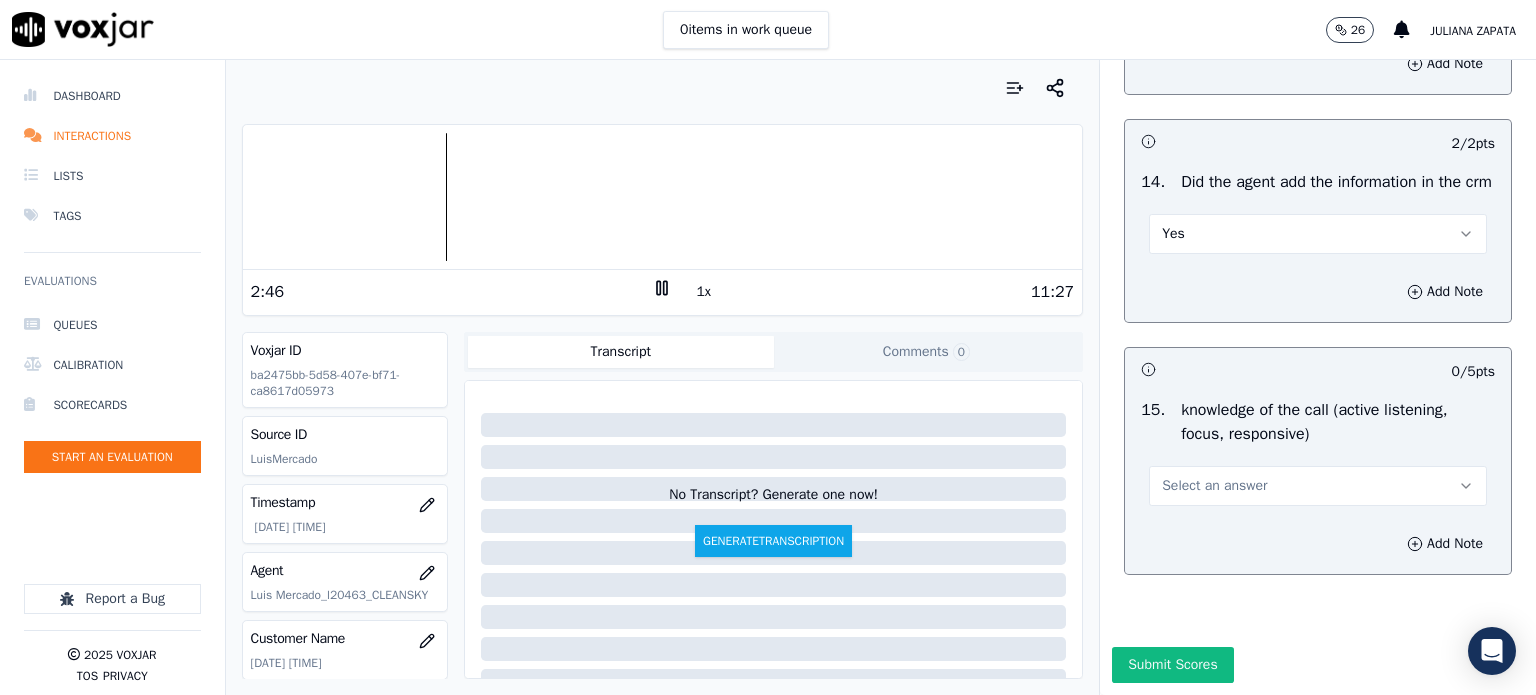 click on "Select an answer" at bounding box center [1214, 486] 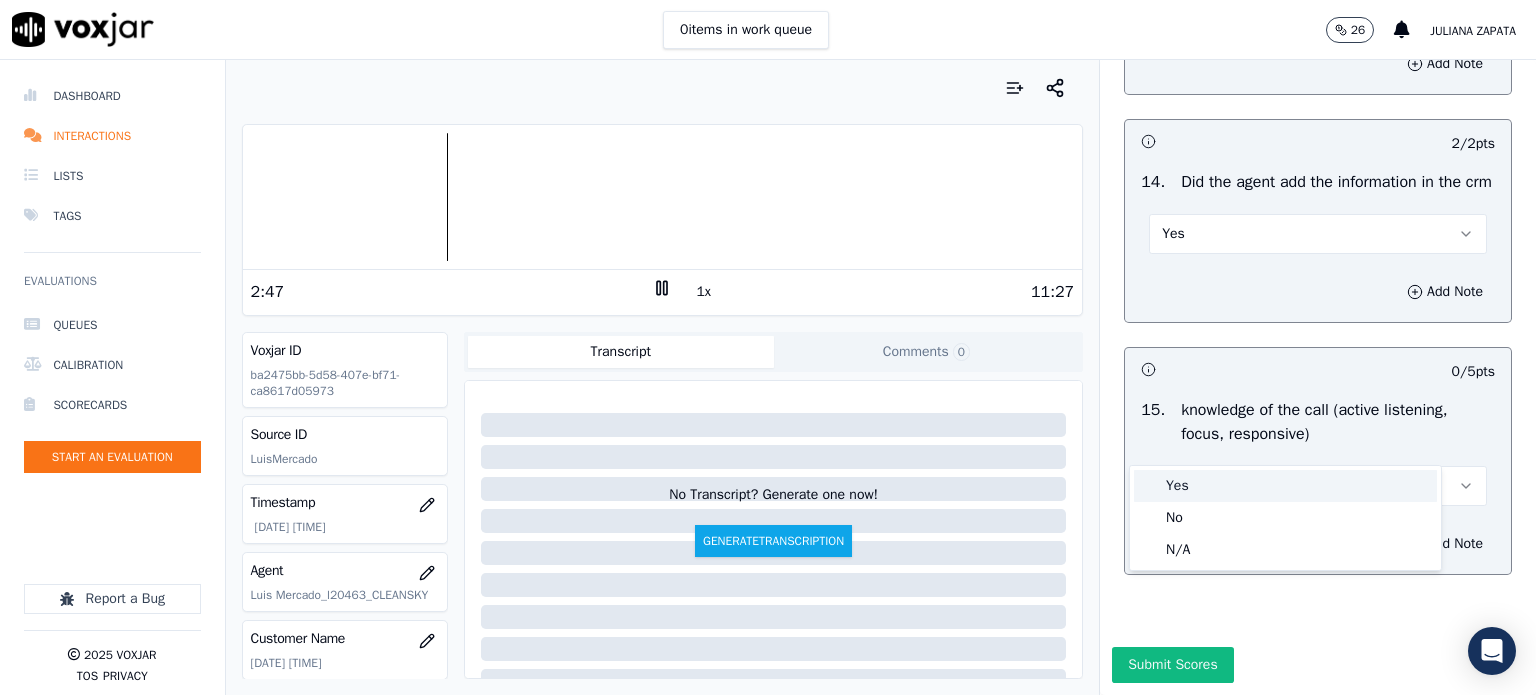 click on "Yes" at bounding box center (1285, 486) 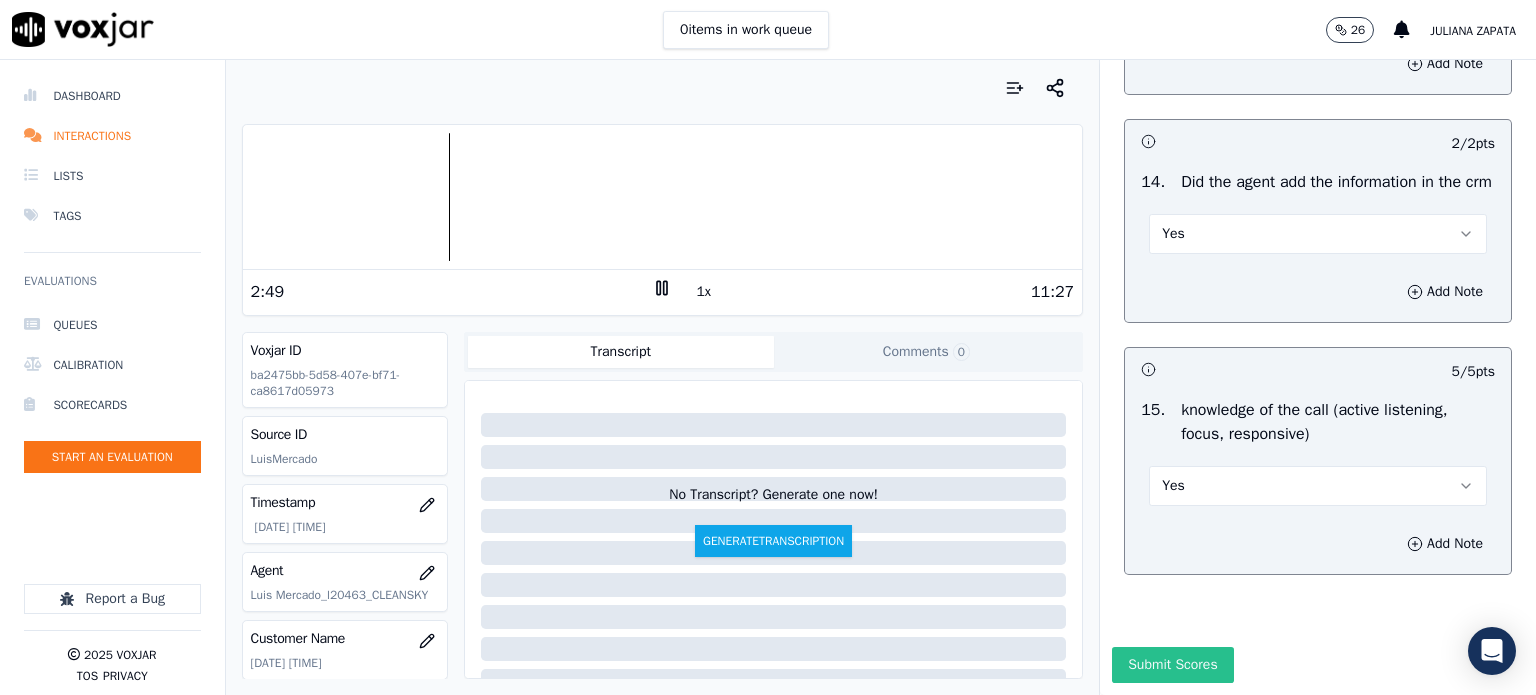 click on "Submit Scores" at bounding box center [1172, 665] 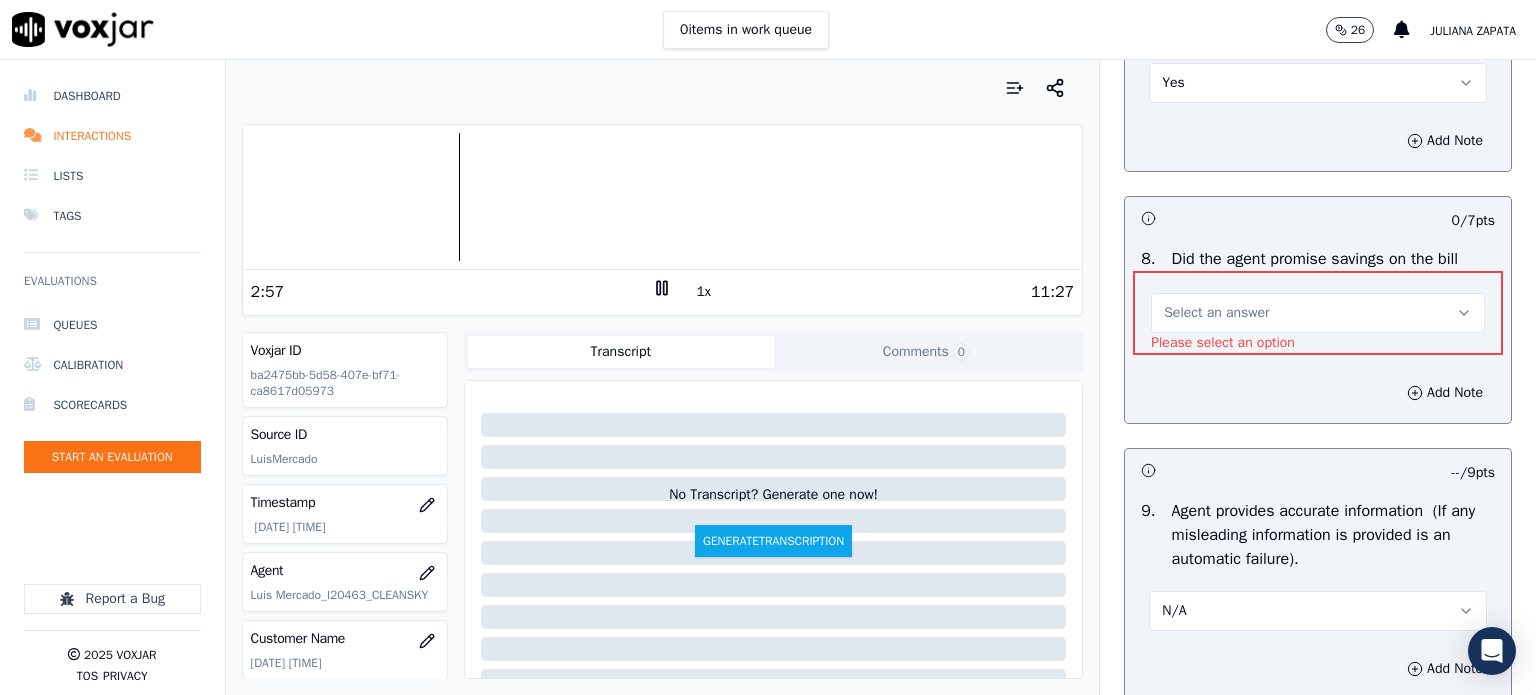 scroll, scrollTop: 1823, scrollLeft: 0, axis: vertical 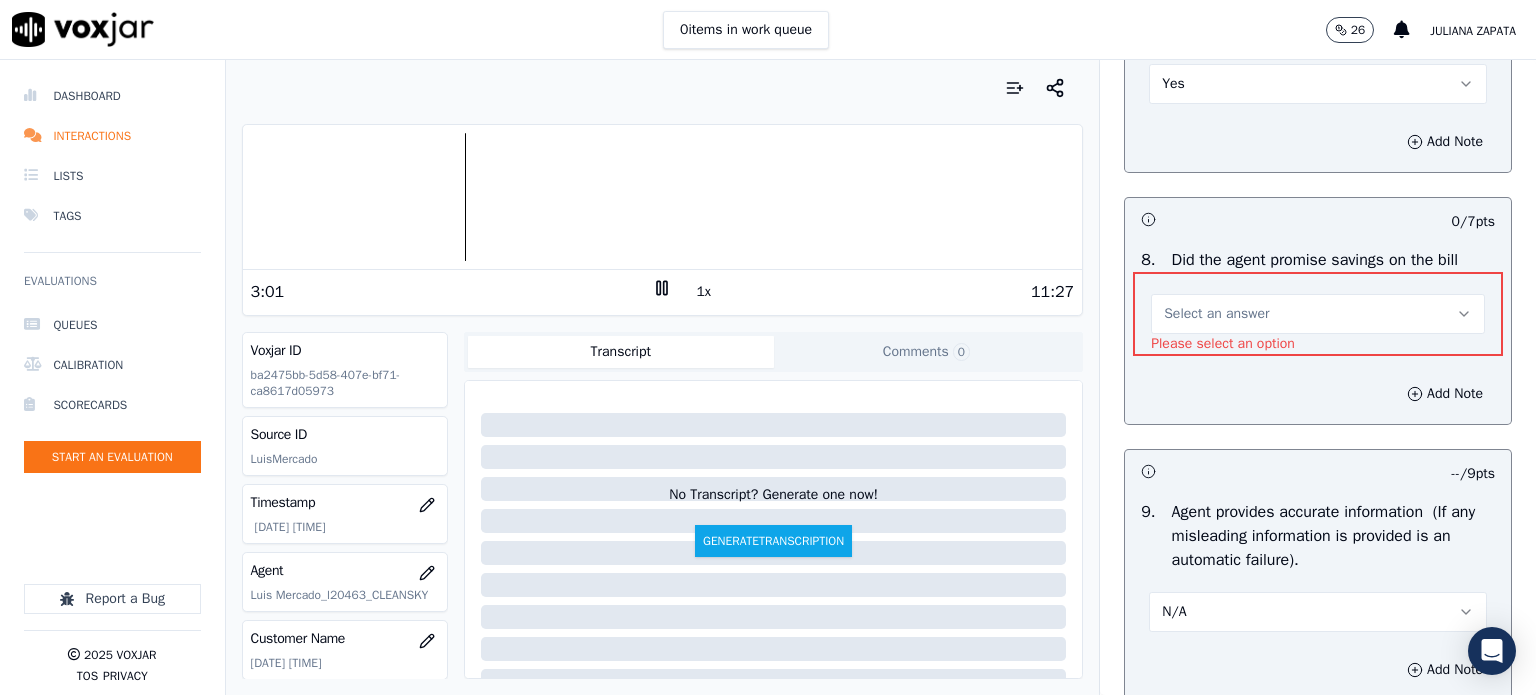 click on "Select an answer" at bounding box center [1216, 314] 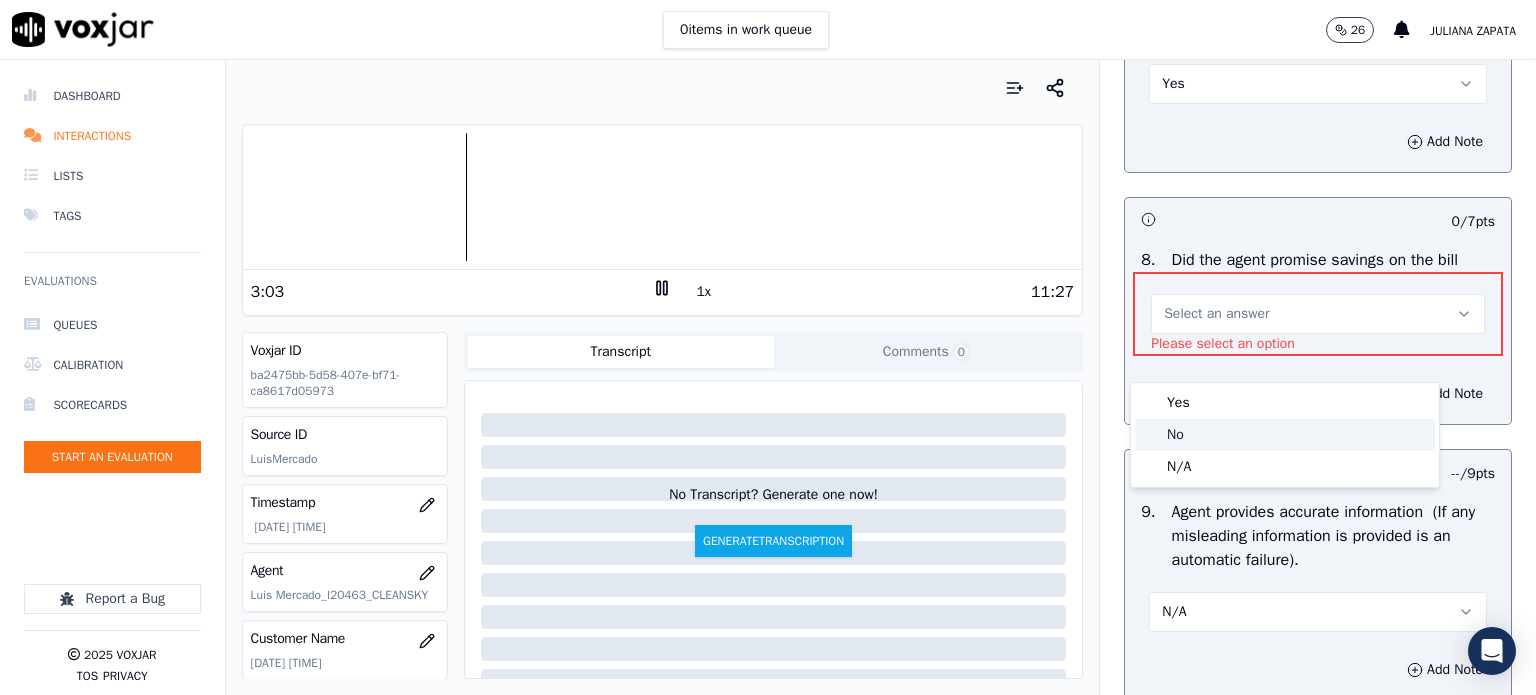 click on "No" 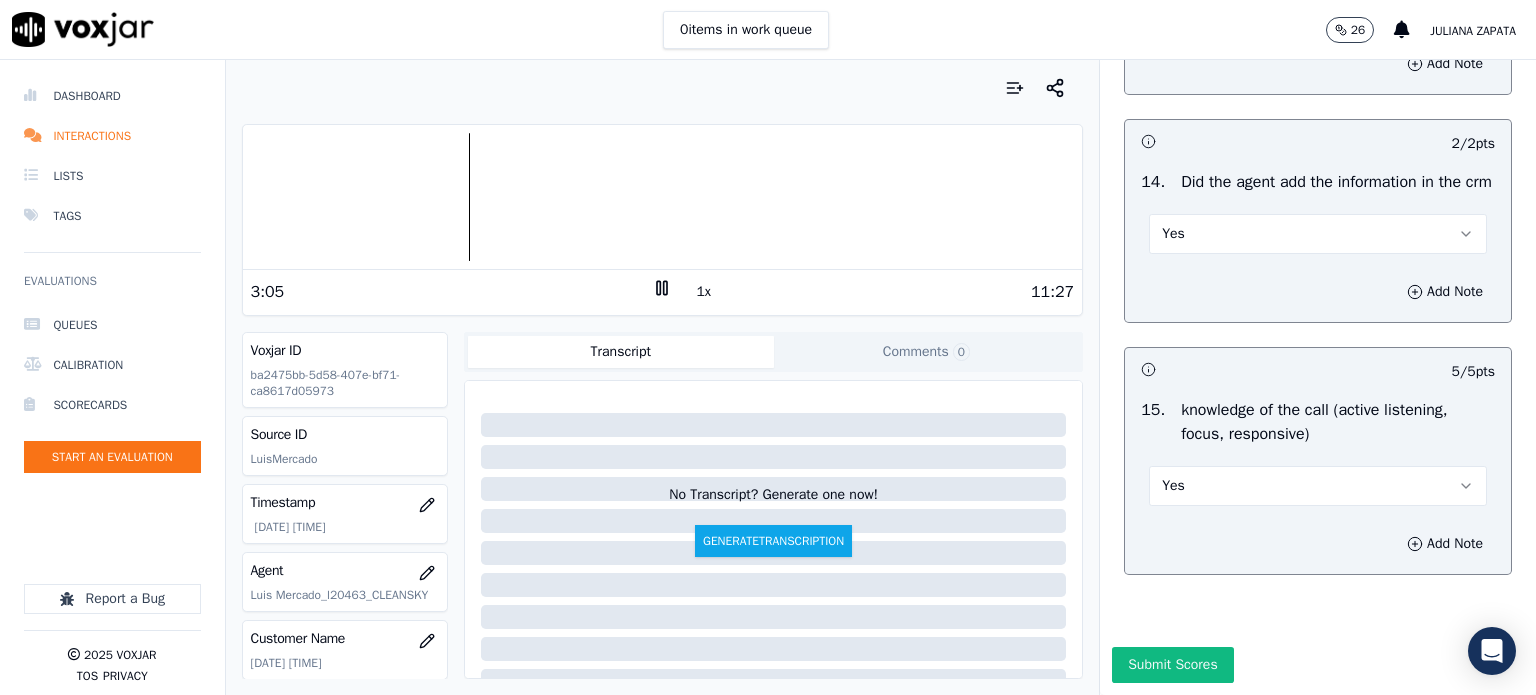 scroll, scrollTop: 3500, scrollLeft: 0, axis: vertical 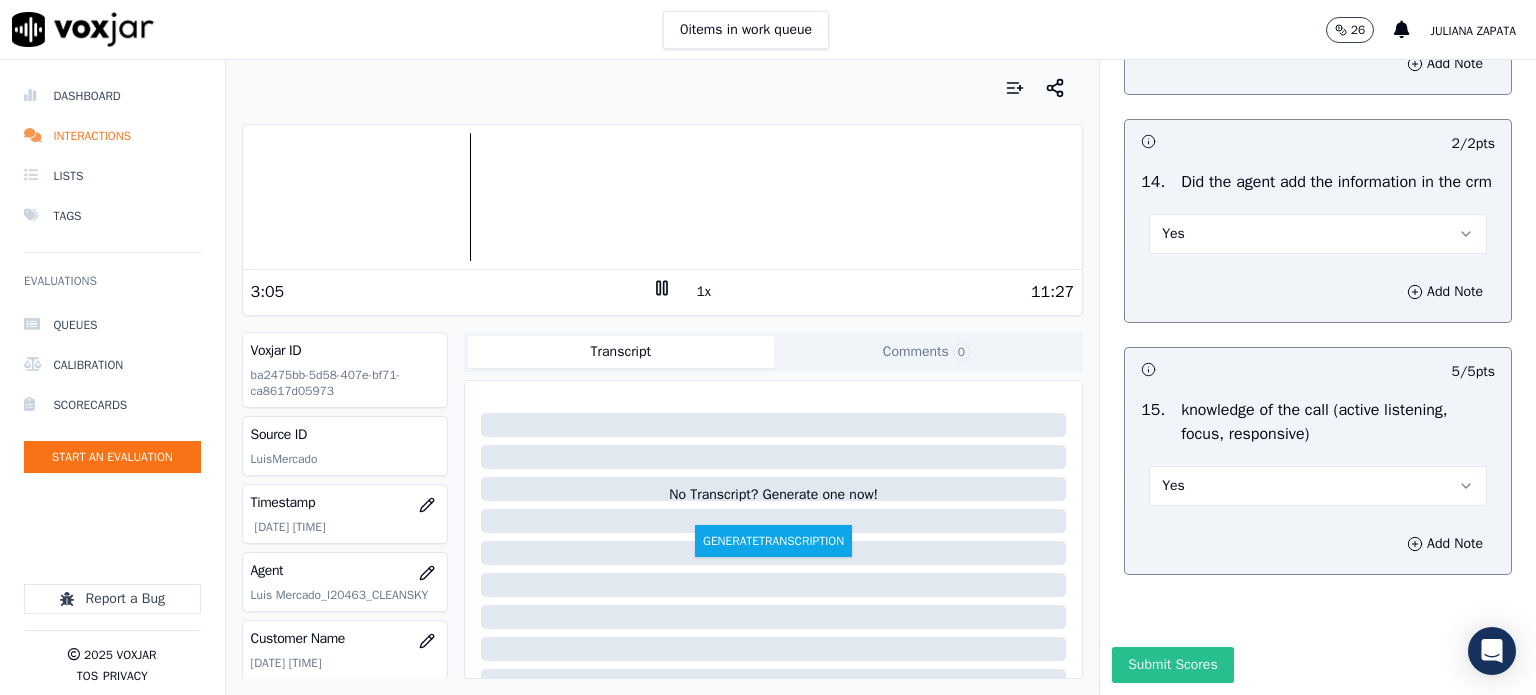click on "Submit Scores" at bounding box center [1172, 665] 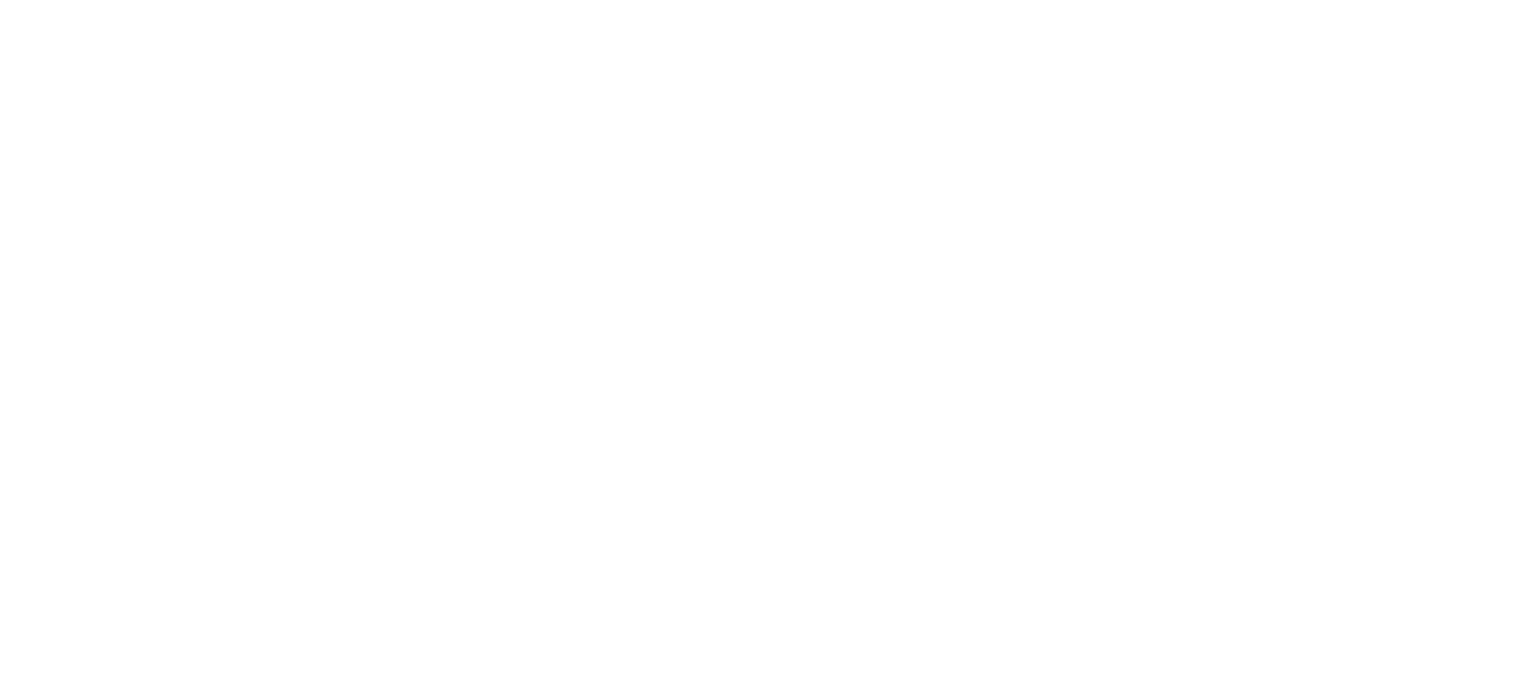 scroll, scrollTop: 0, scrollLeft: 0, axis: both 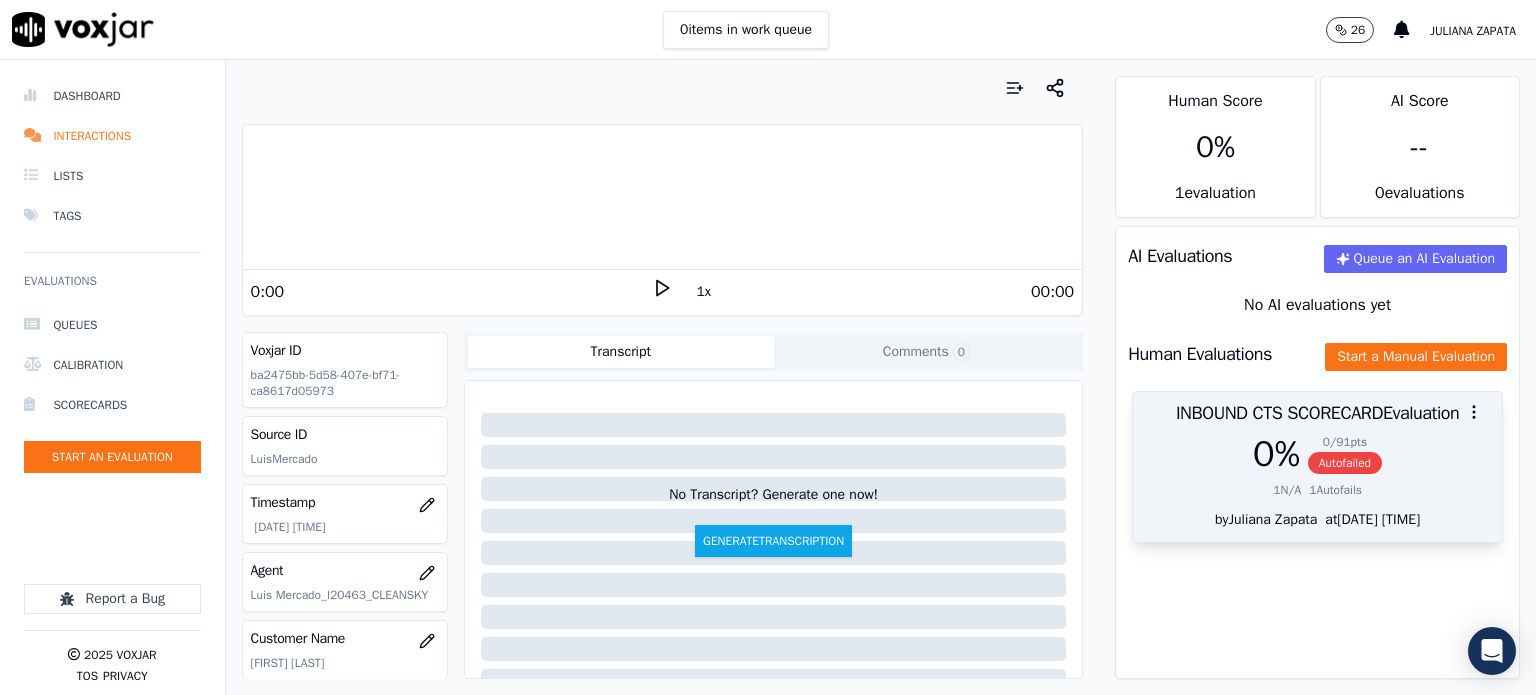 click on "Autofailed" at bounding box center (1345, 463) 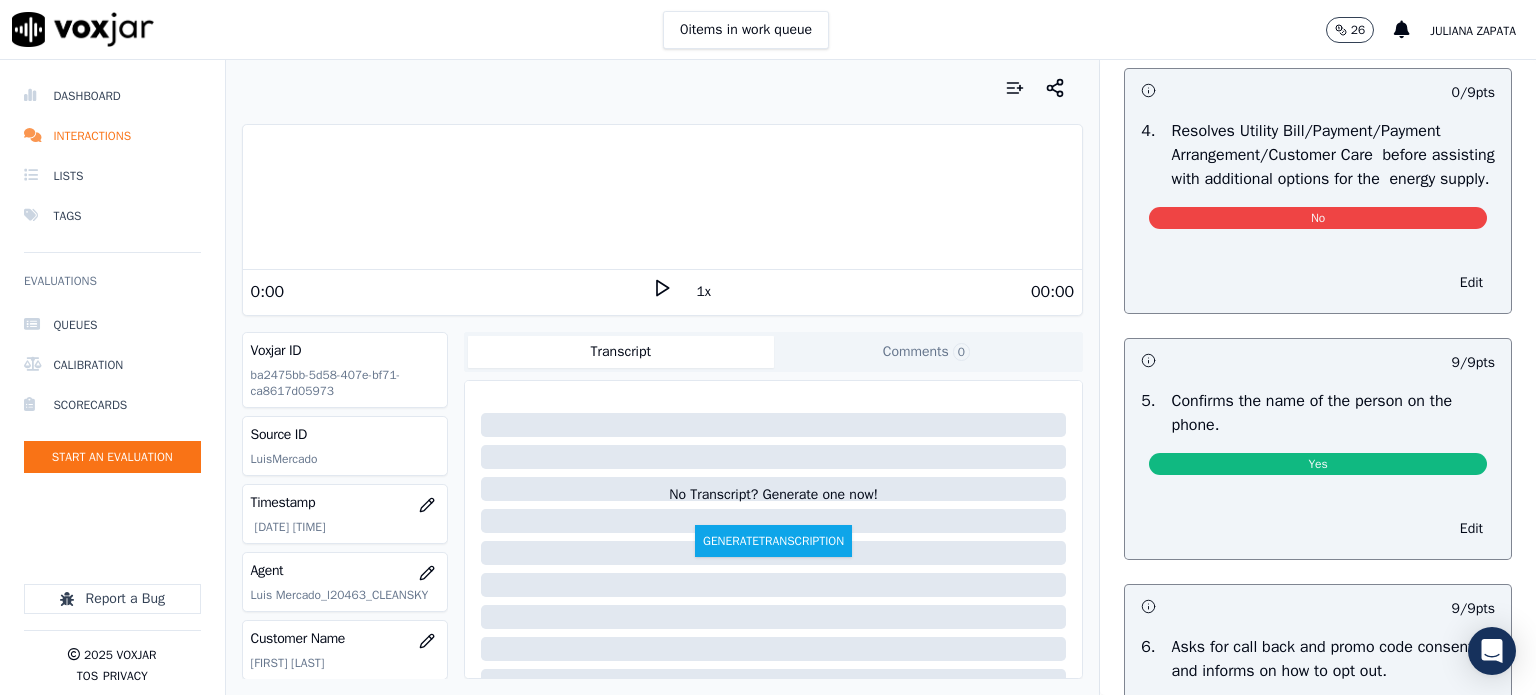 scroll, scrollTop: 900, scrollLeft: 0, axis: vertical 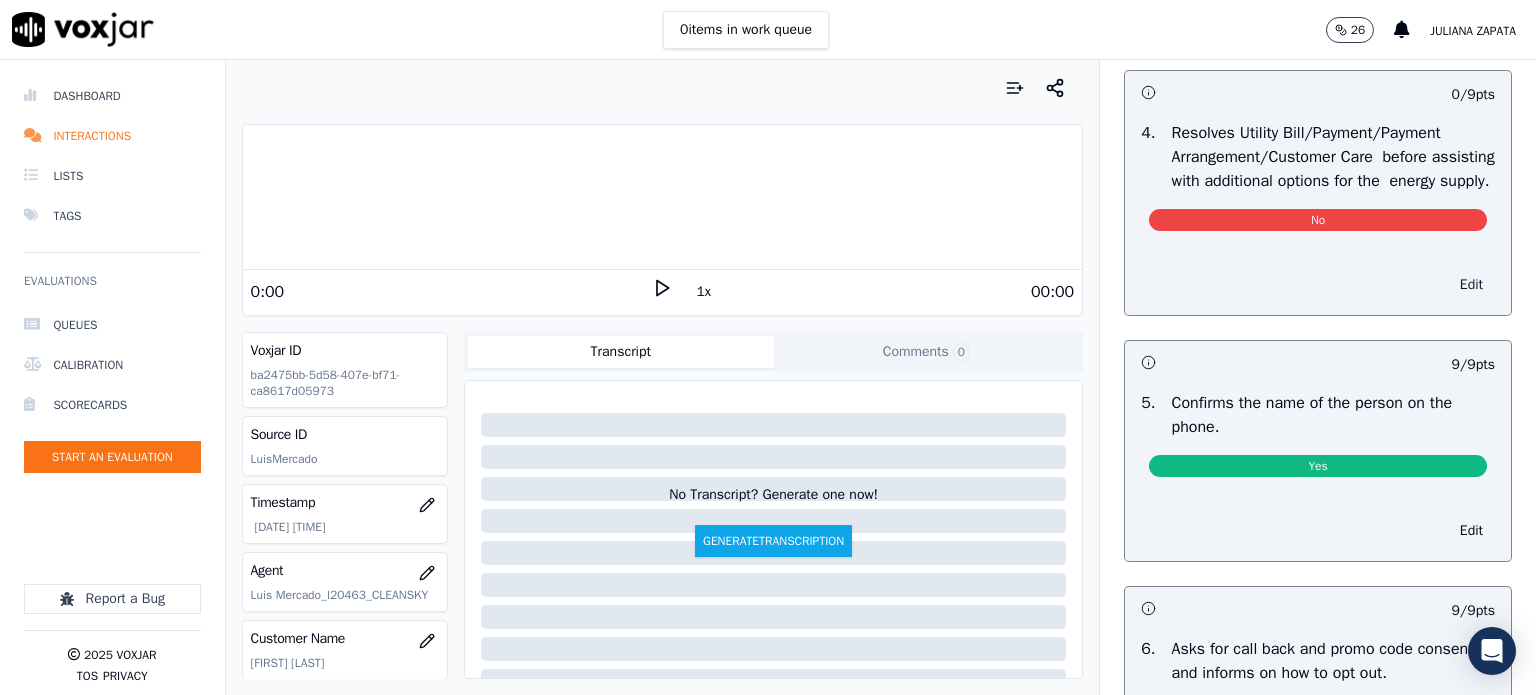 click on "Edit" at bounding box center [1471, 285] 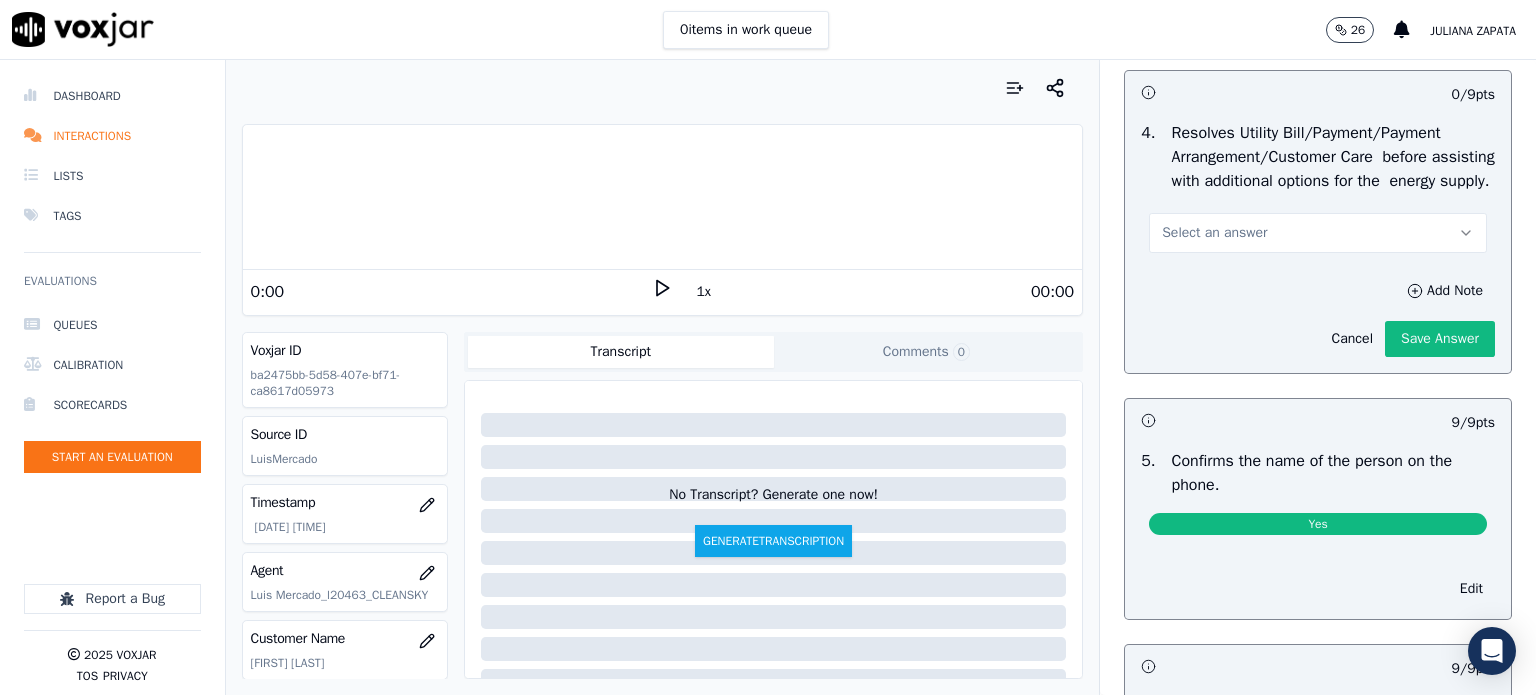 click on "Select an answer" at bounding box center [1318, 233] 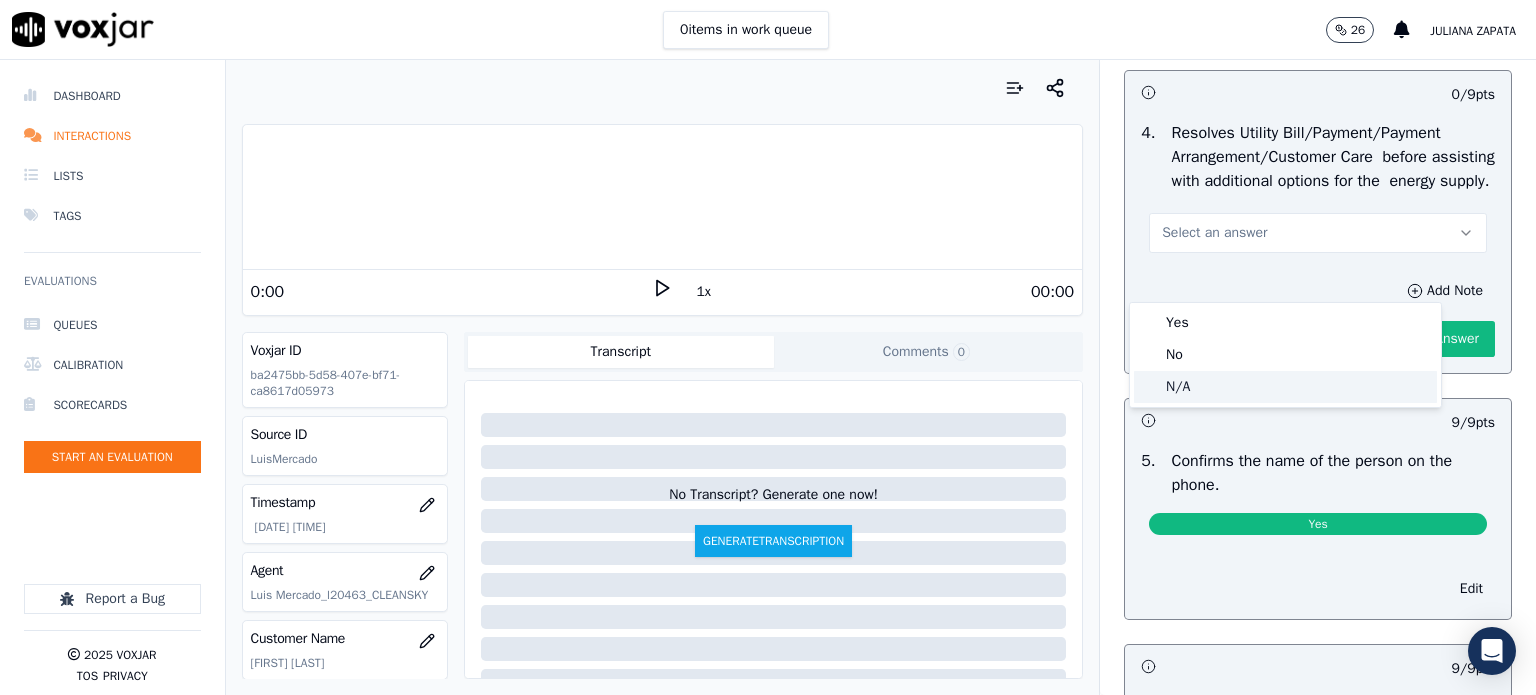 click on "N/A" 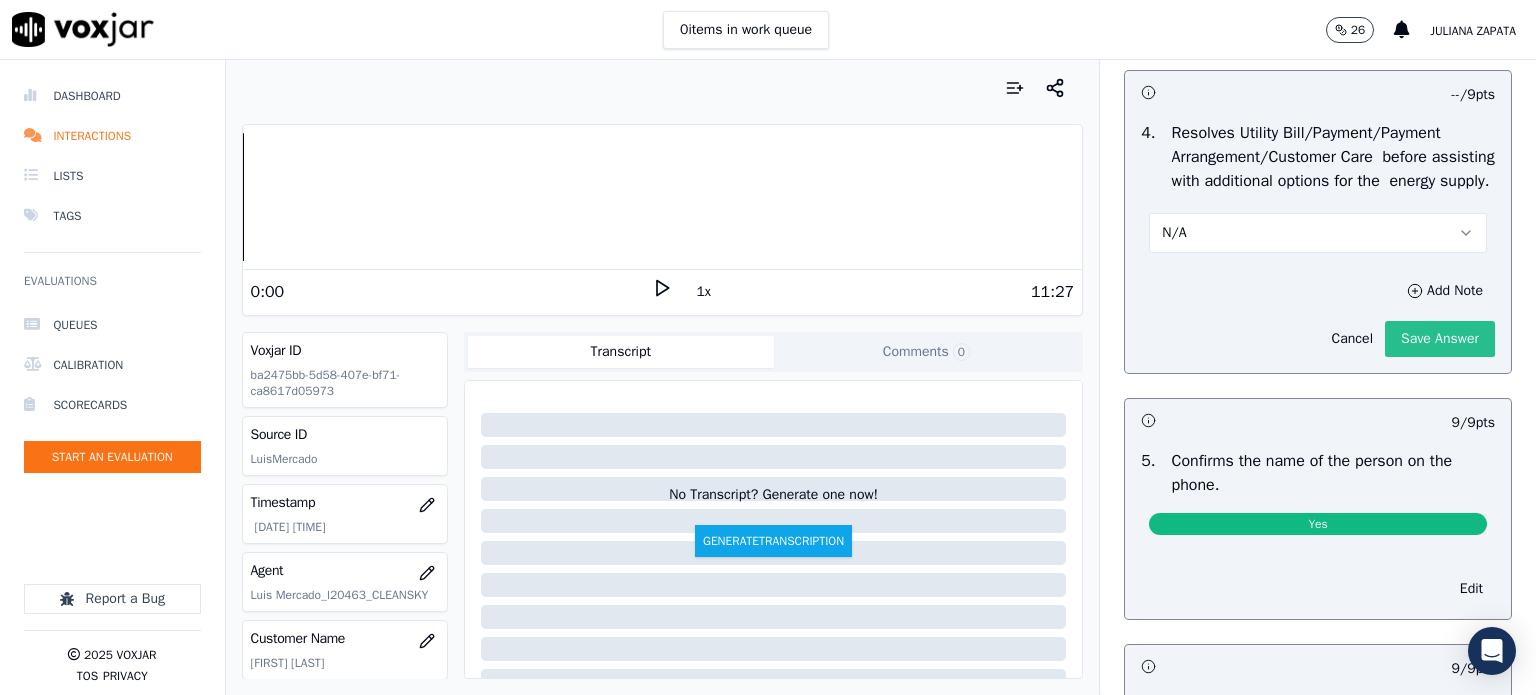 click on "Save Answer" 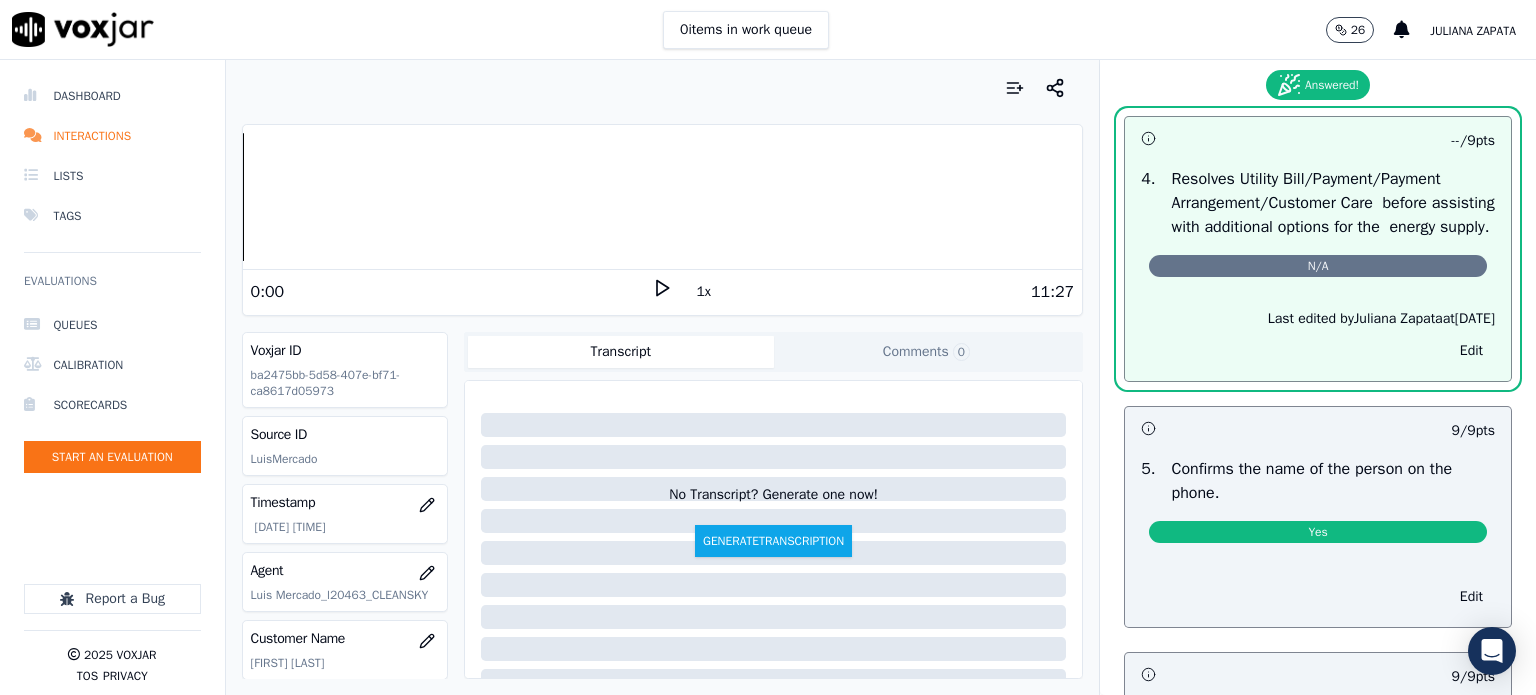 click on "Inbound Call Scoring   This is a new section   100  pts                 4 / 4  pts     1 .   Properly Brands Call (AGENT NAME/CTS)   Yes               Edit                   8 / 8  pts     2 .   Advised call is being recorded for quality and training purposes
Yes               Edit                   8 / 8  pts     3 .   Acknowledges the reason for the call (In an emergency not transferring the customer to the utility is an automatic failure).
Yes               Edit
Answered!           -- / 9  pts     4 .   Resolves Utility Bill/Payment/Payment Arrangement/Customer Care  before assisting with additional options for the  energy supply.
N/A           Last edited by  Juliana Zapata   at  6/8/2025   Edit                   9 / 9  pts     5 .   Confirms the name of the person on the phone.
Yes               Edit                   9 / 9  pts     6 .   Asks for call back and promo code consent and informs on how to opt out.
Yes               Edit                   9 / 9  pts     7 .     Yes" at bounding box center [1318, 1165] 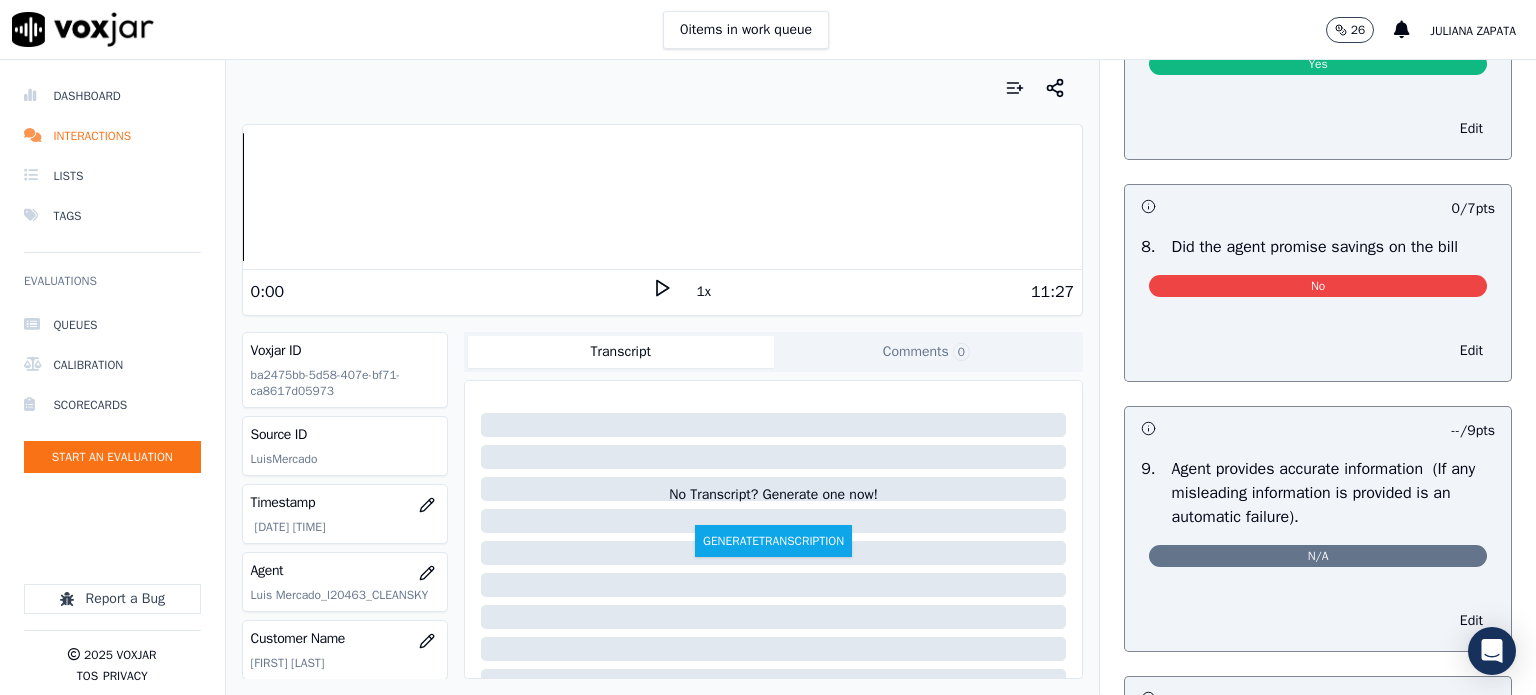 scroll, scrollTop: 1900, scrollLeft: 0, axis: vertical 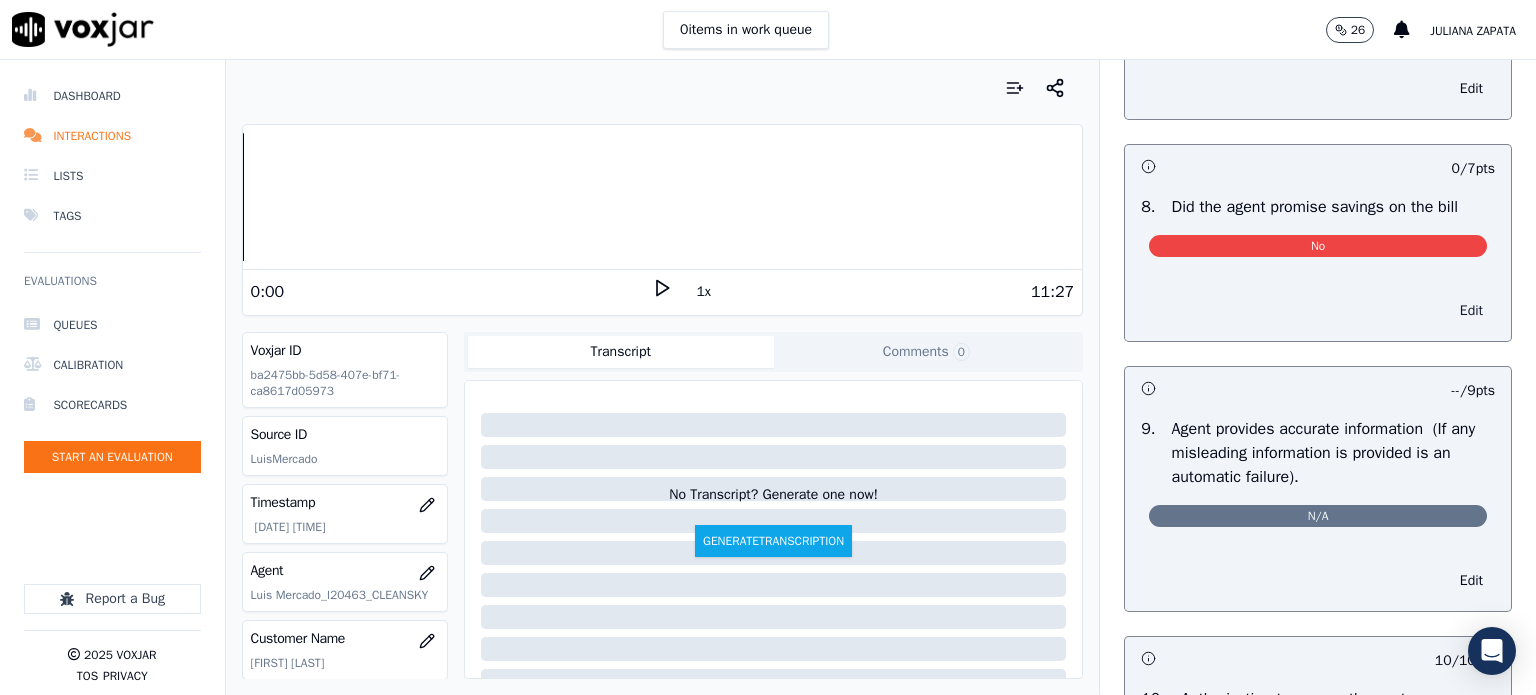 click on "Edit" at bounding box center (1471, 311) 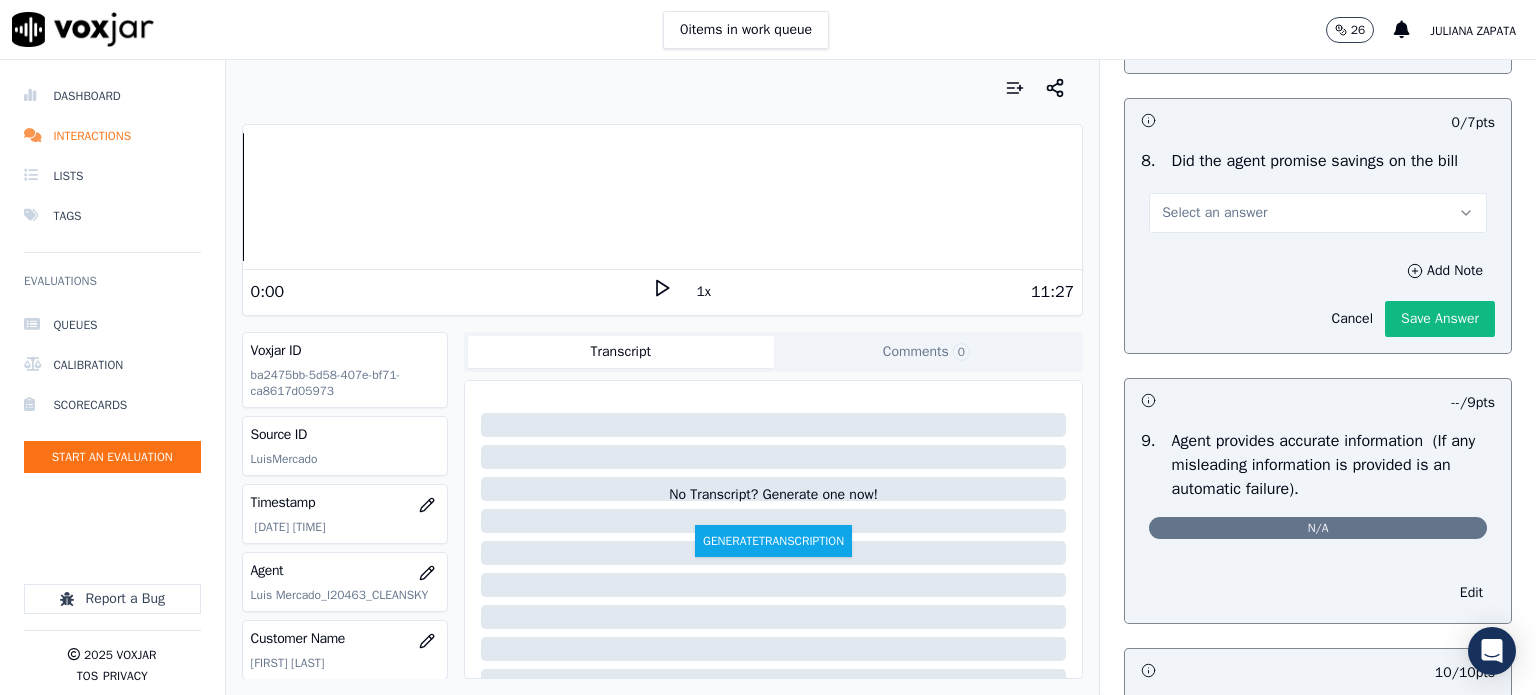 scroll, scrollTop: 1854, scrollLeft: 0, axis: vertical 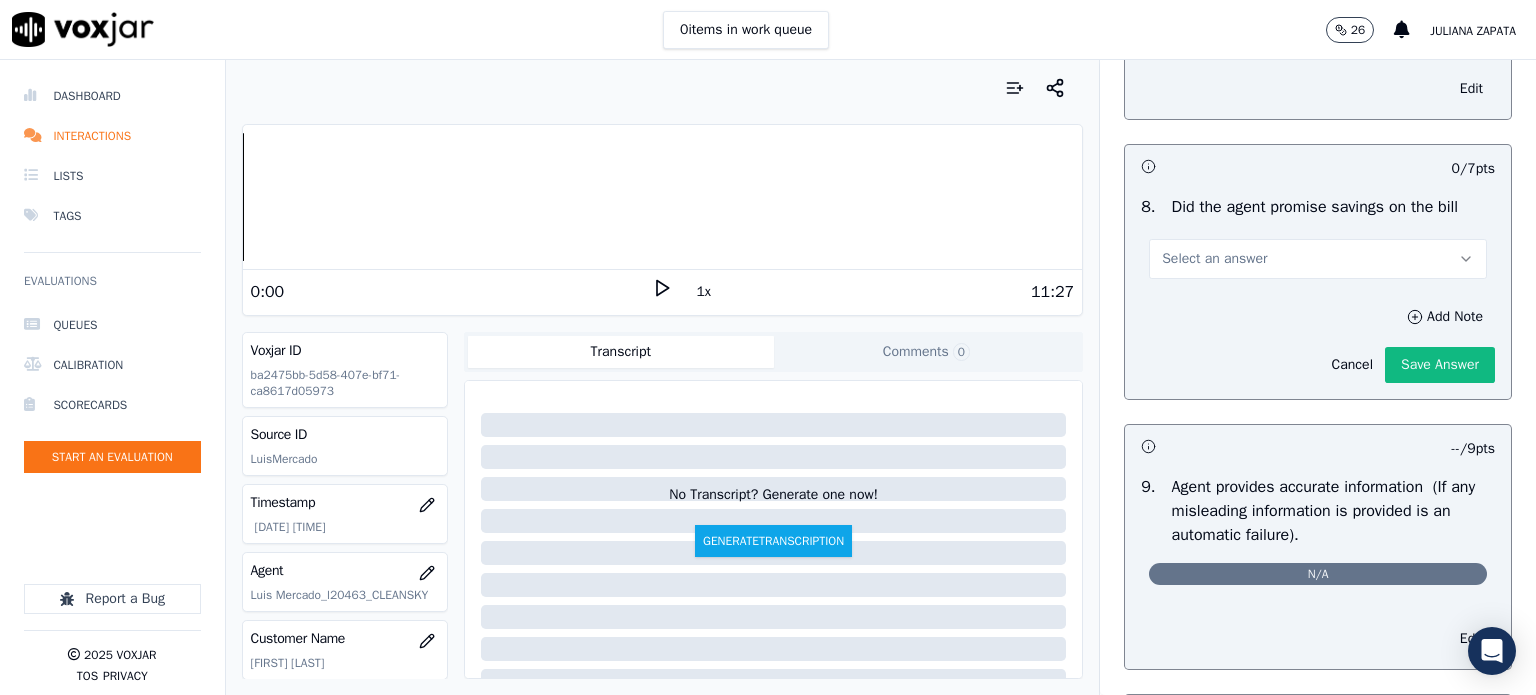 click on "Select an answer" at bounding box center [1318, 259] 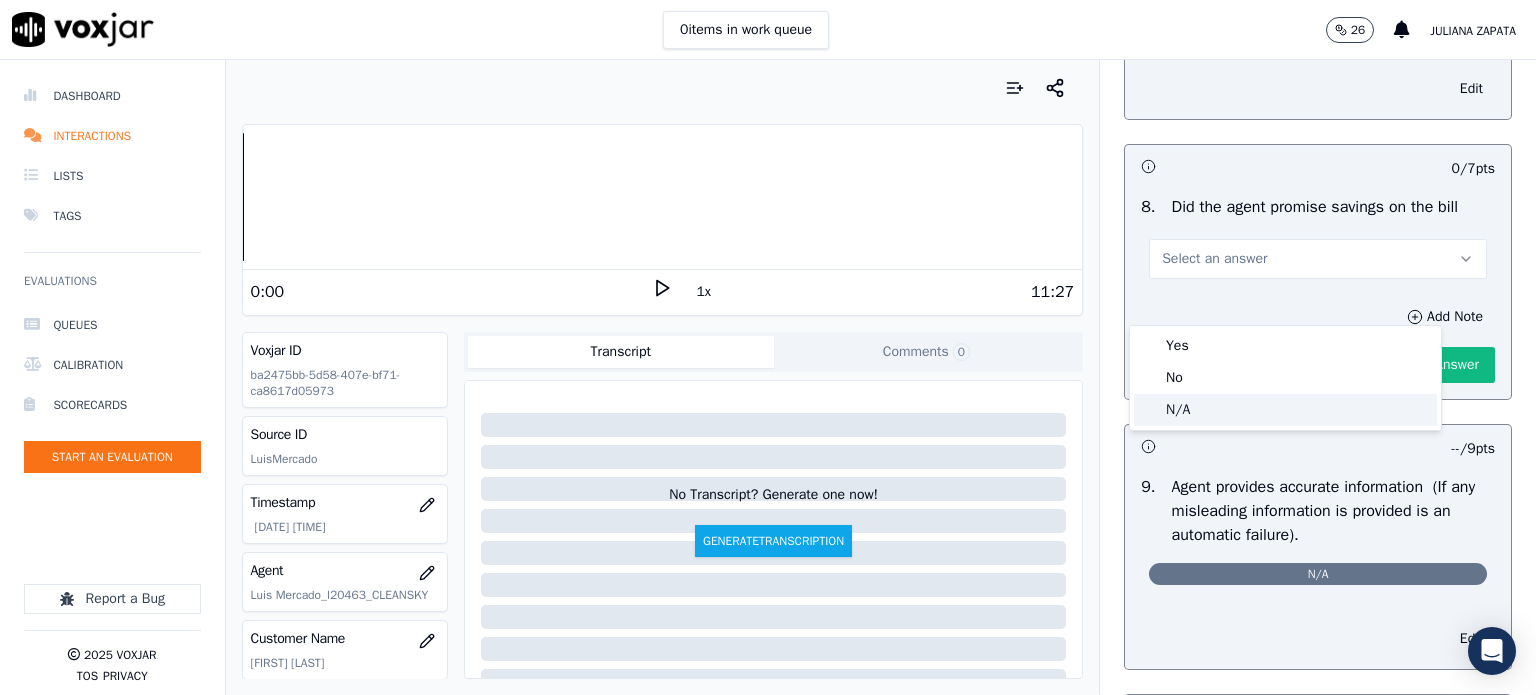 click on "N/A" 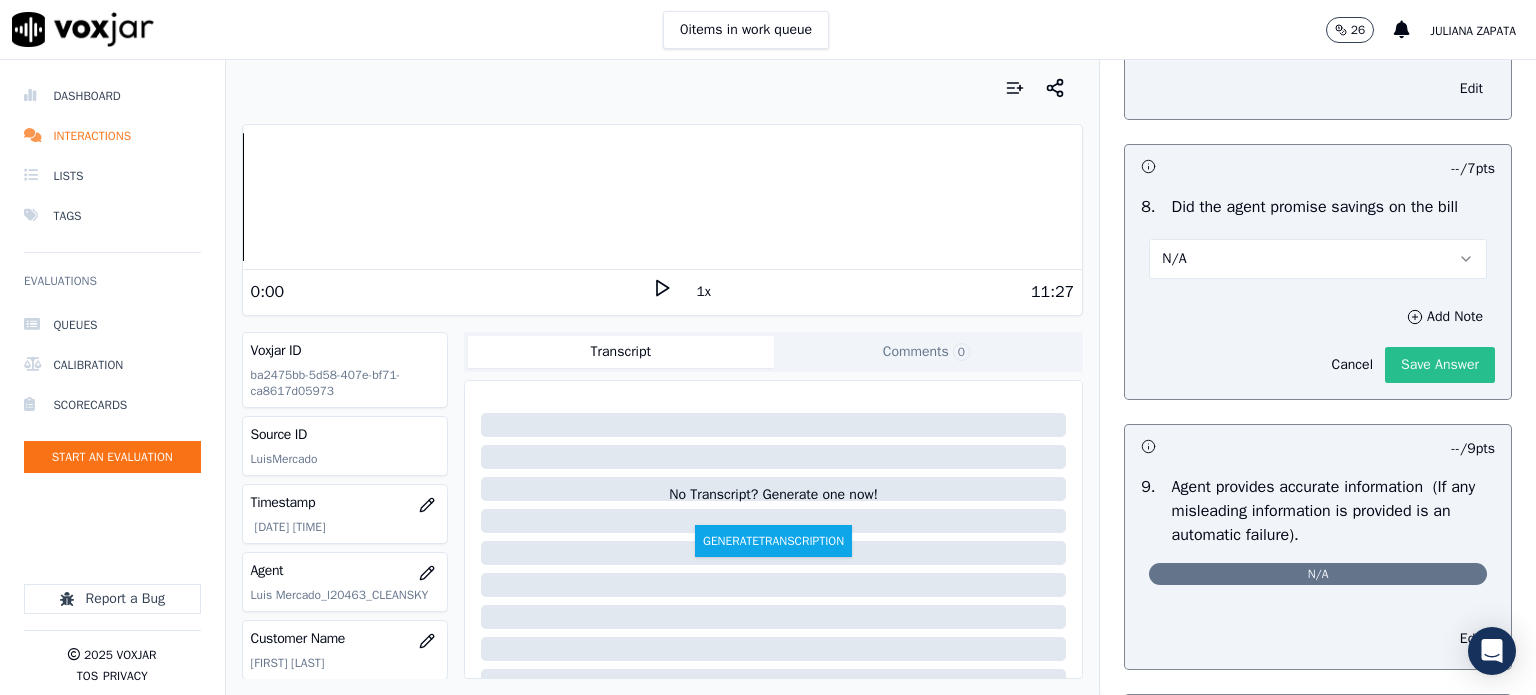 click on "Save Answer" 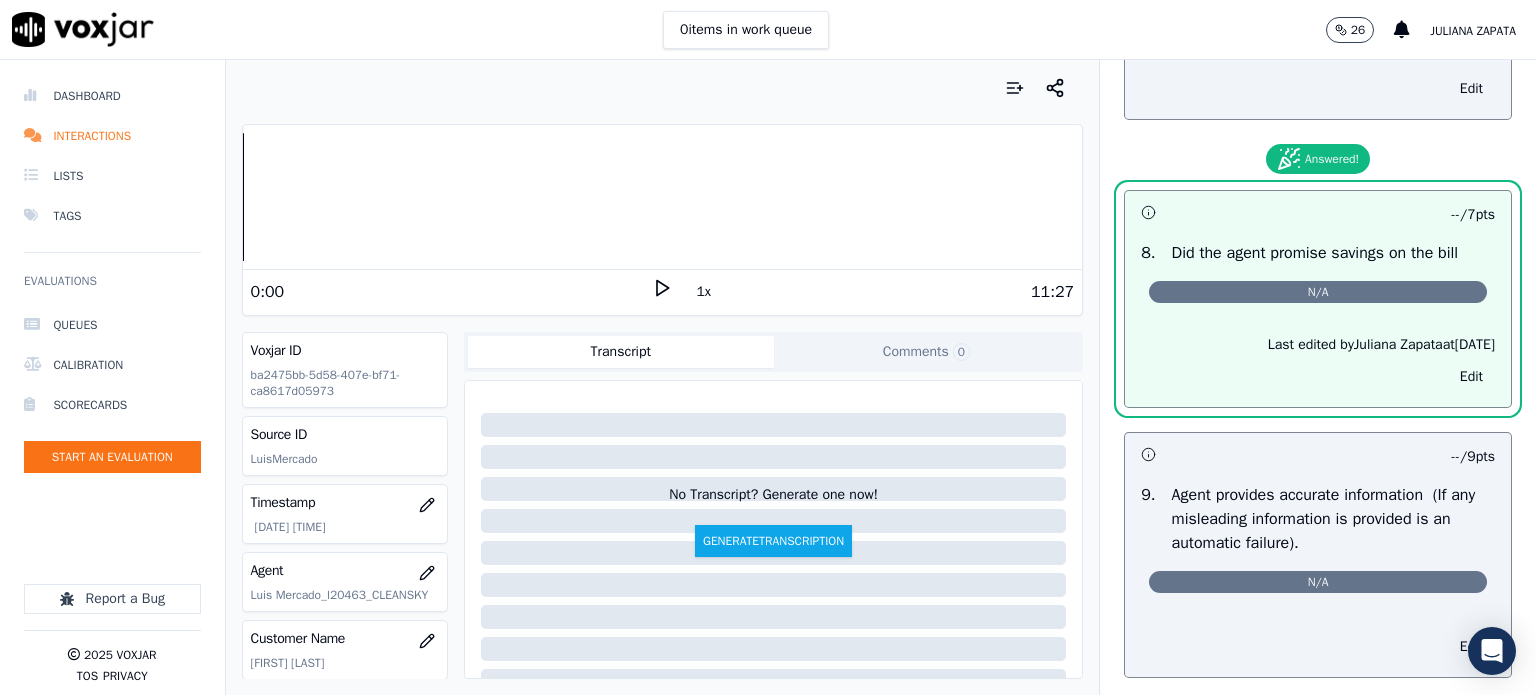 click on "Inbound Call Scoring   This is a new section   100  pts                 4 / 4  pts     1 .   Properly Brands Call (AGENT NAME/CTS)   Yes               Edit                   8 / 8  pts     2 .   Advised call is being recorded for quality and training purposes
Yes               Edit                   8 / 8  pts     3 .   Acknowledges the reason for the call (In an emergency not transferring the customer to the utility is an automatic failure).
Yes               Edit                   -- / 9  pts     4 .   Resolves Utility Bill/Payment/Payment Arrangement/Customer Care  before assisting with additional options for the  energy supply.
N/A           Last edited by  Juliana Zapata   at  6/8/2025   Edit                   9 / 9  pts     5 .   Confirms the name of the person on the phone.
Yes               Edit                   9 / 9  pts     6 .   Asks for call back and promo code consent and informs on how to opt out.
Yes               Edit                   9 / 9  pts     7 .     Yes" at bounding box center (1318, 237) 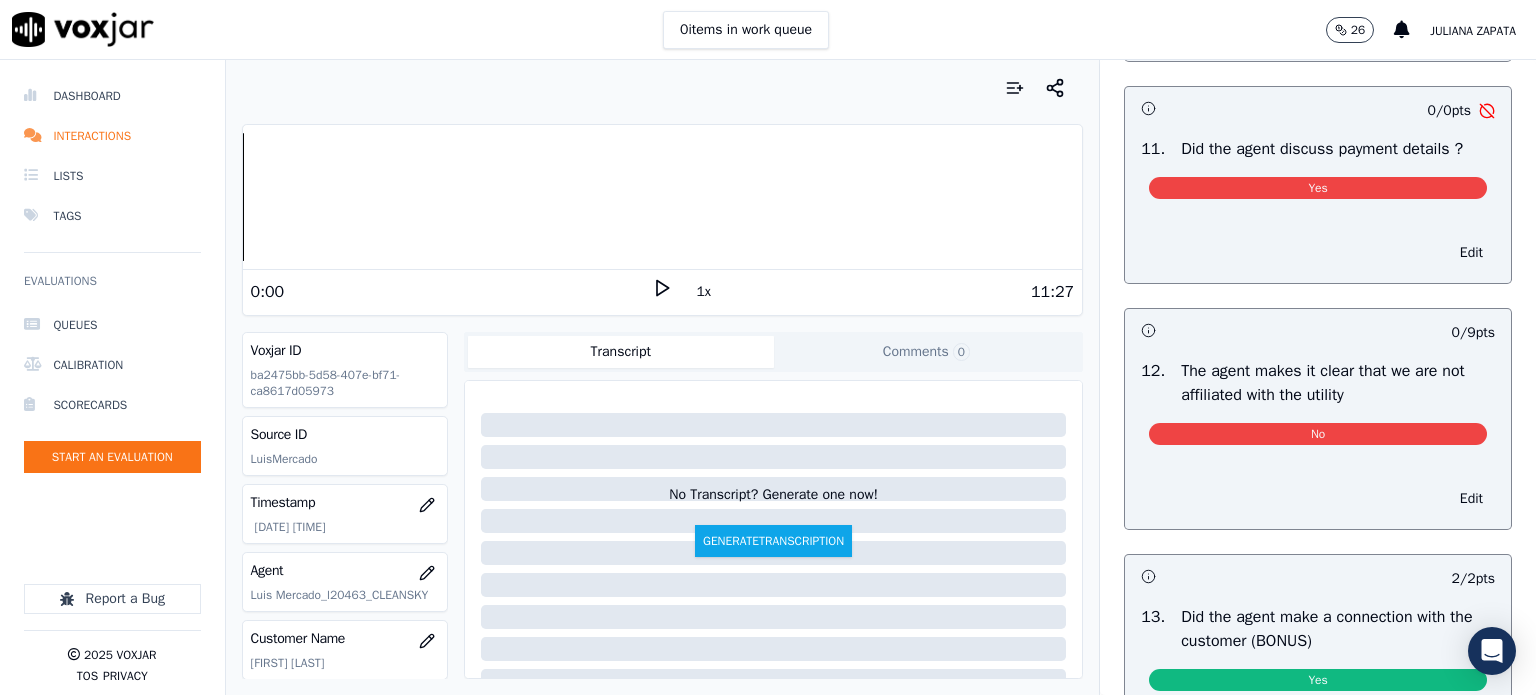 scroll, scrollTop: 2754, scrollLeft: 0, axis: vertical 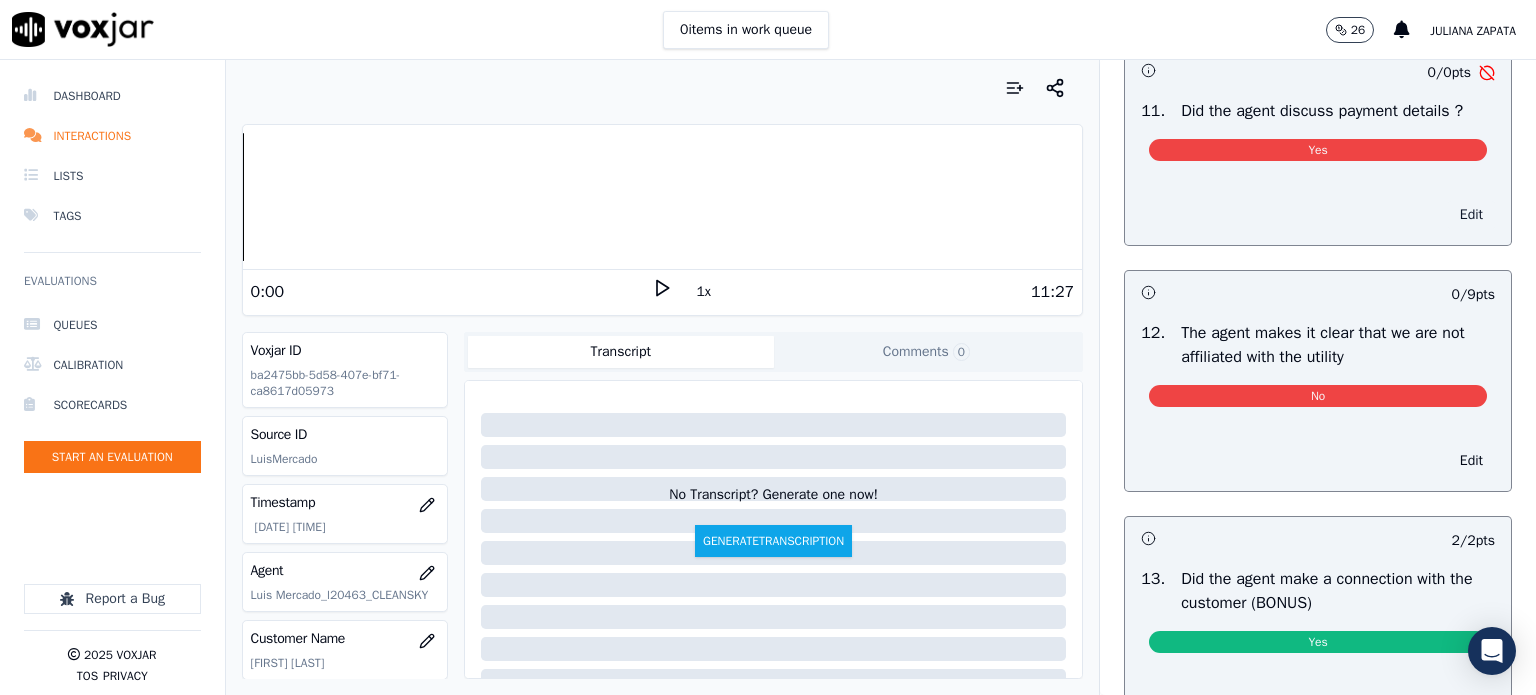 click on "Edit" at bounding box center [1471, 215] 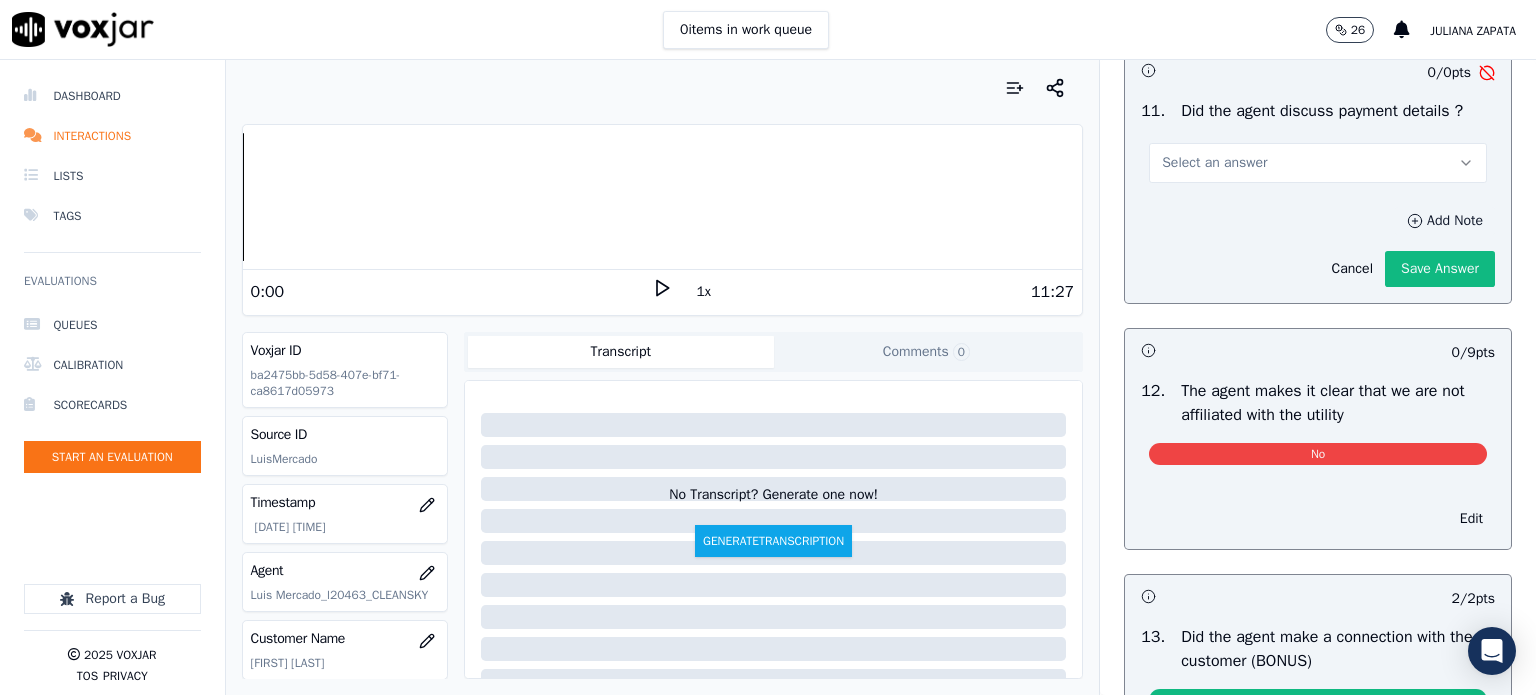 scroll, scrollTop: 2708, scrollLeft: 0, axis: vertical 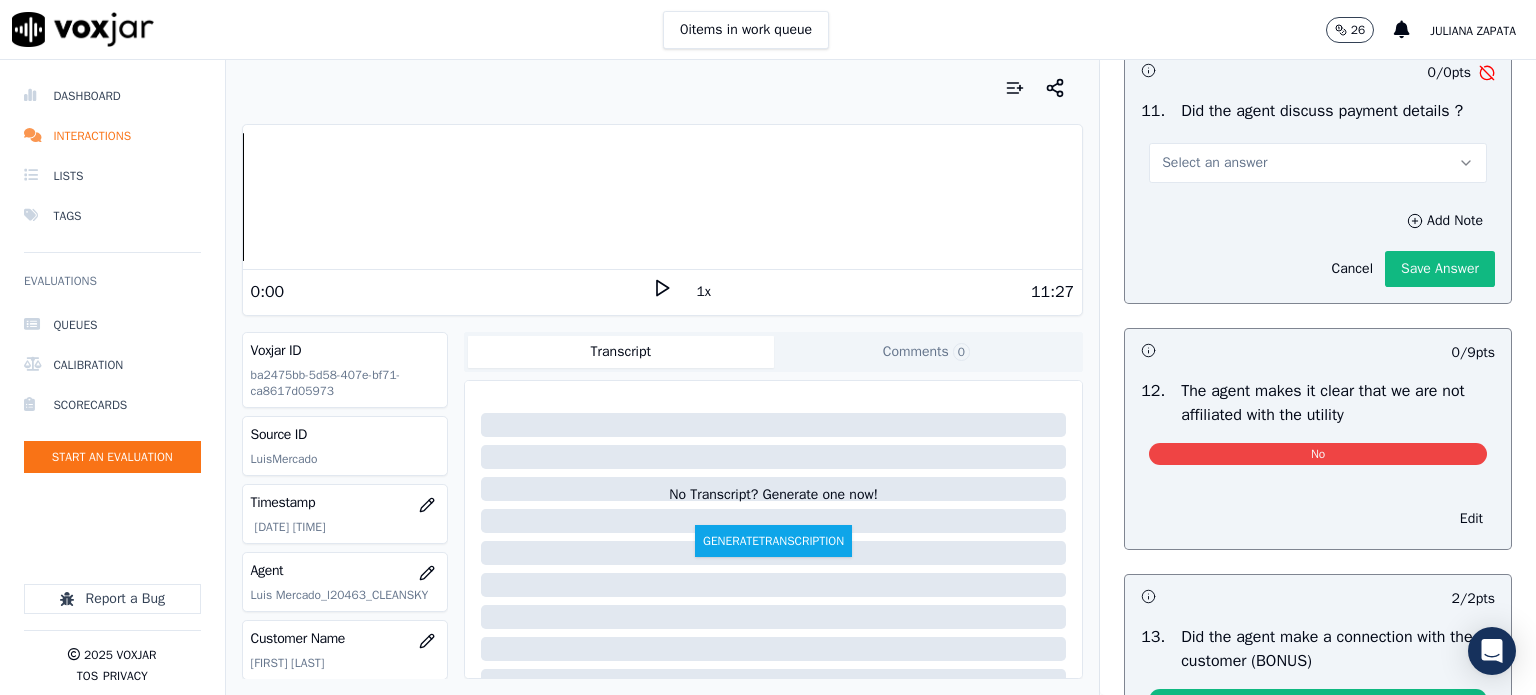 click on "Select an answer" at bounding box center (1318, 163) 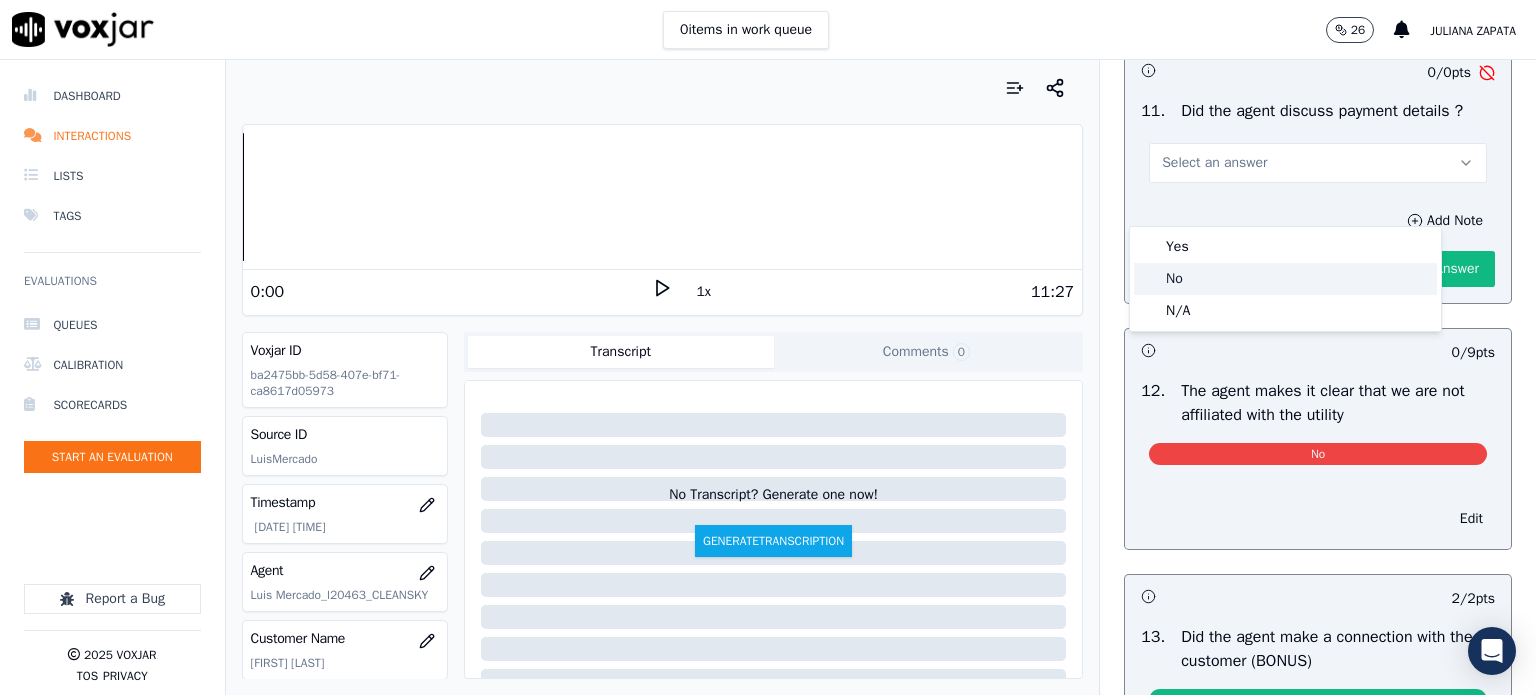 click on "No" 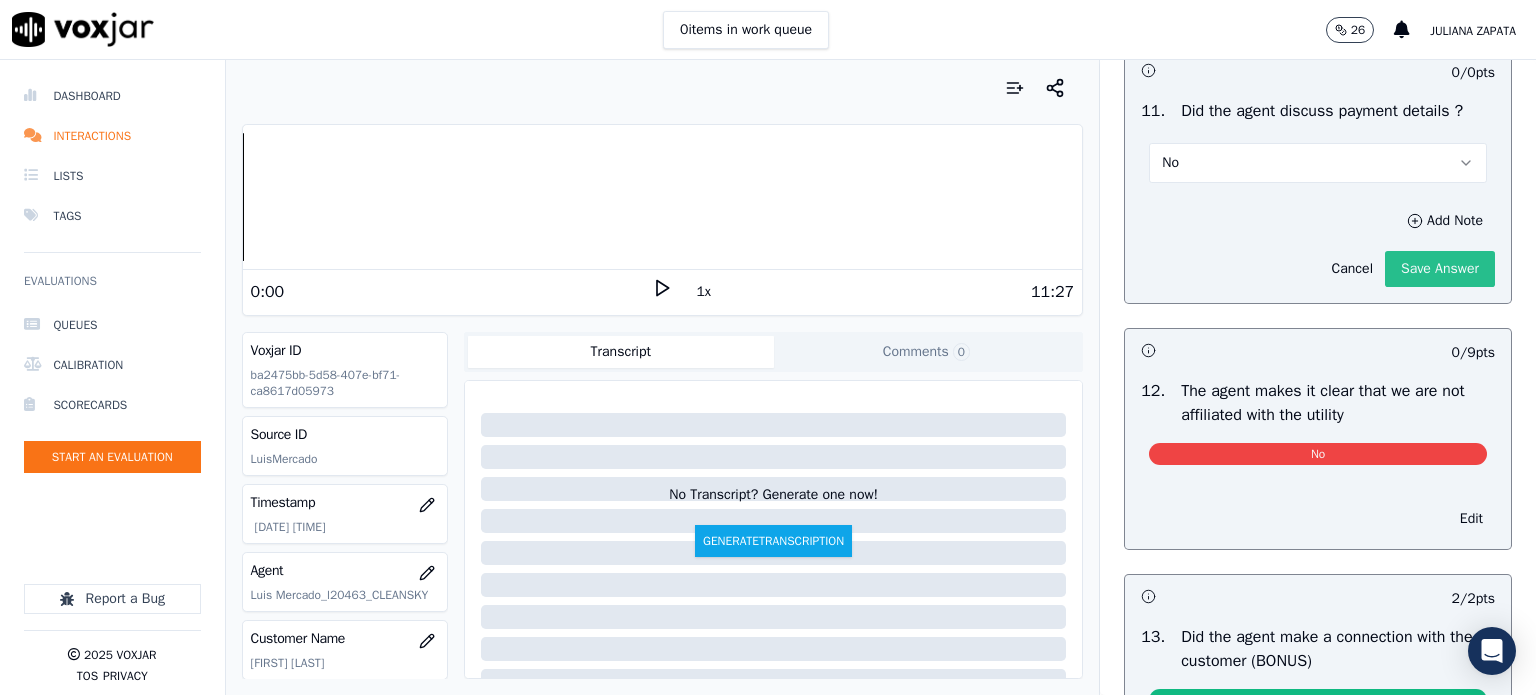 click on "Save Answer" 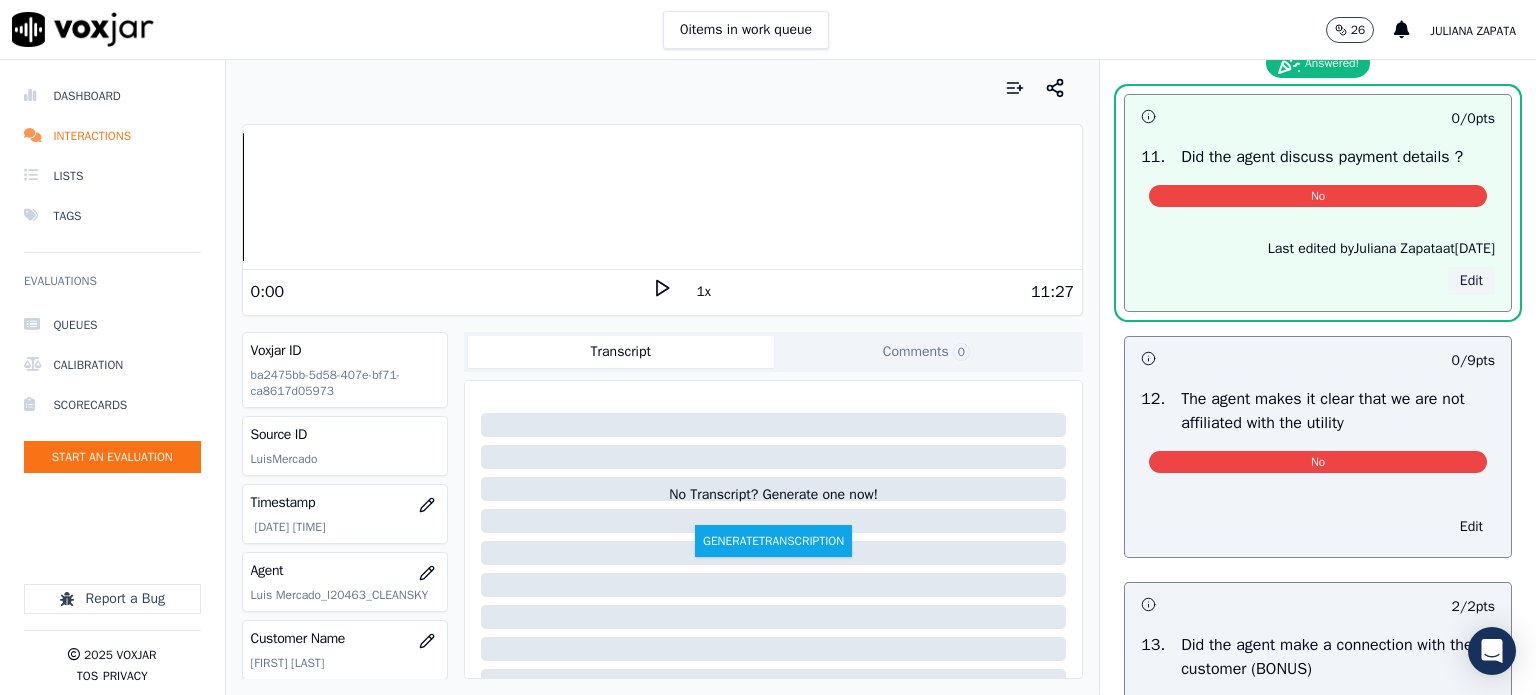 click on "Edit" at bounding box center [1471, 281] 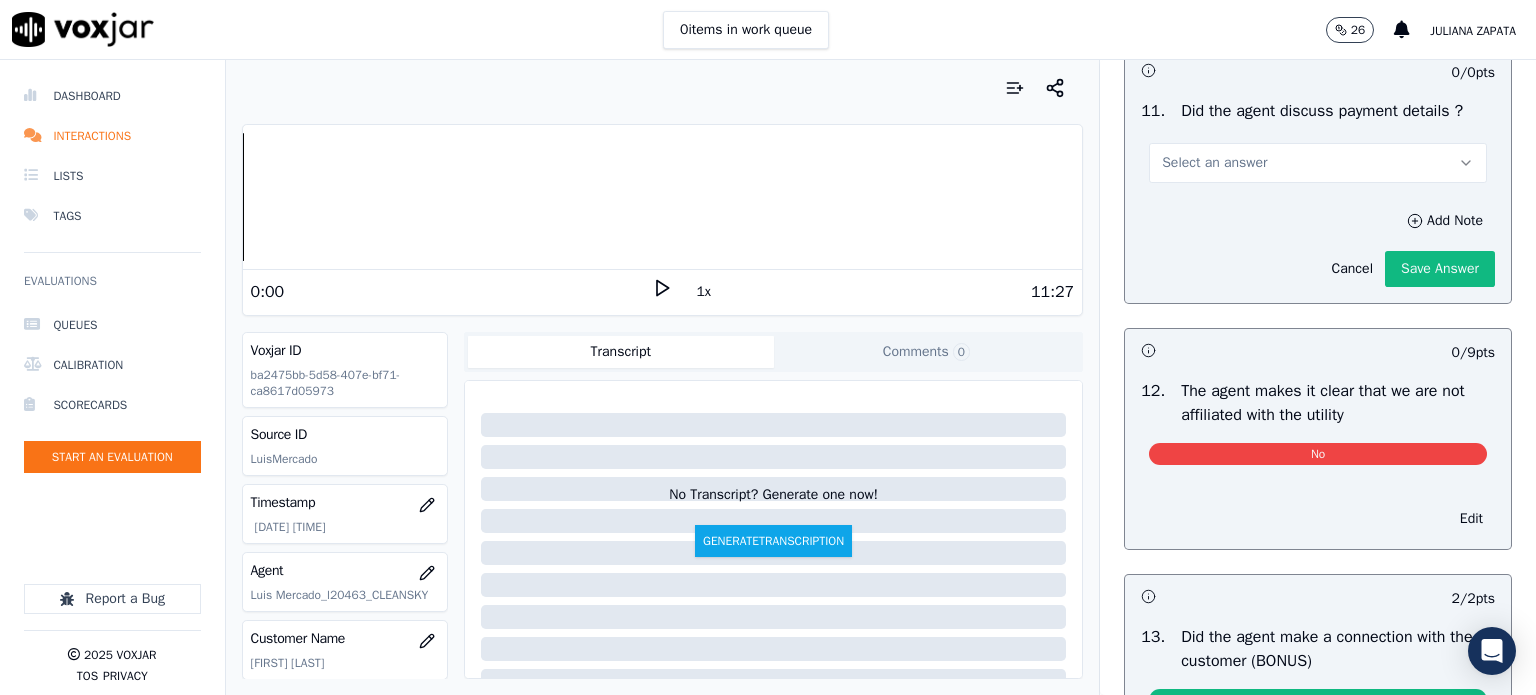 click on "Select an answer" at bounding box center (1318, 163) 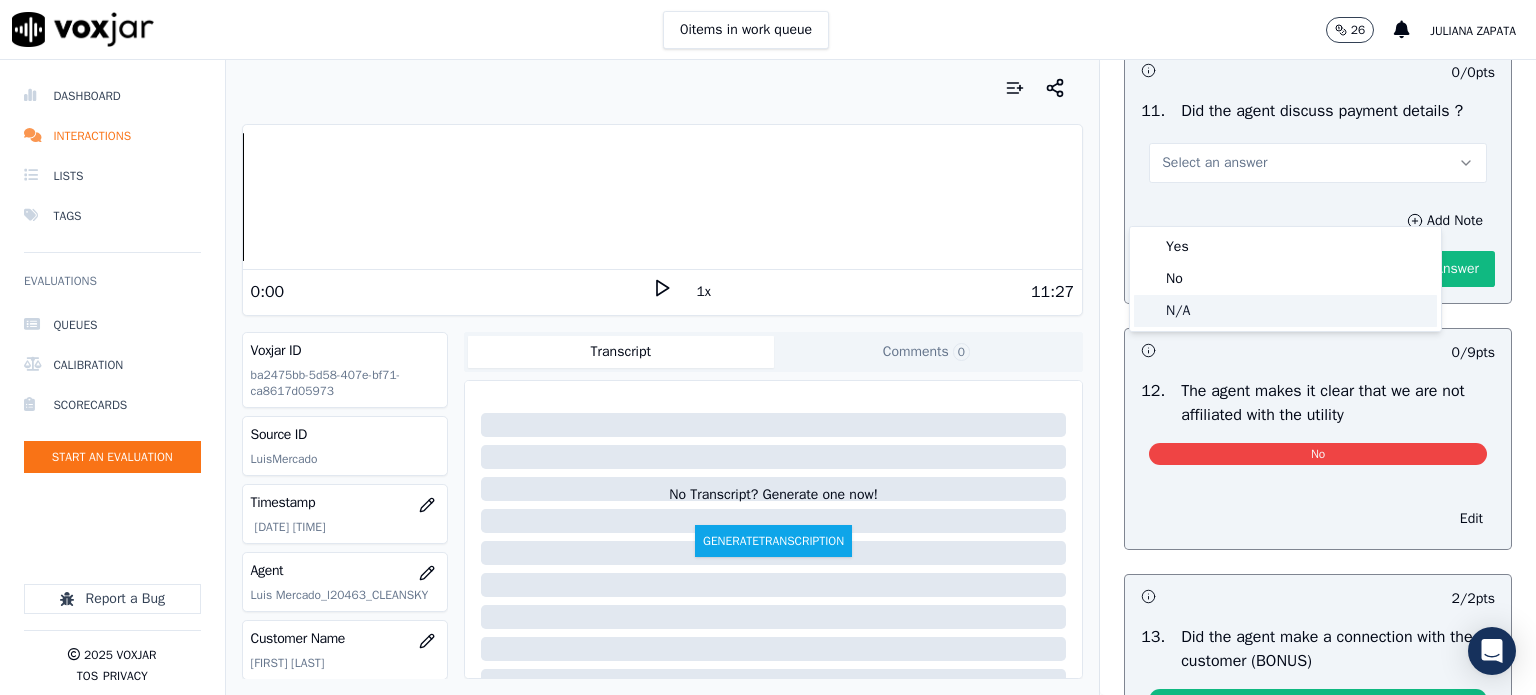 click on "N/A" 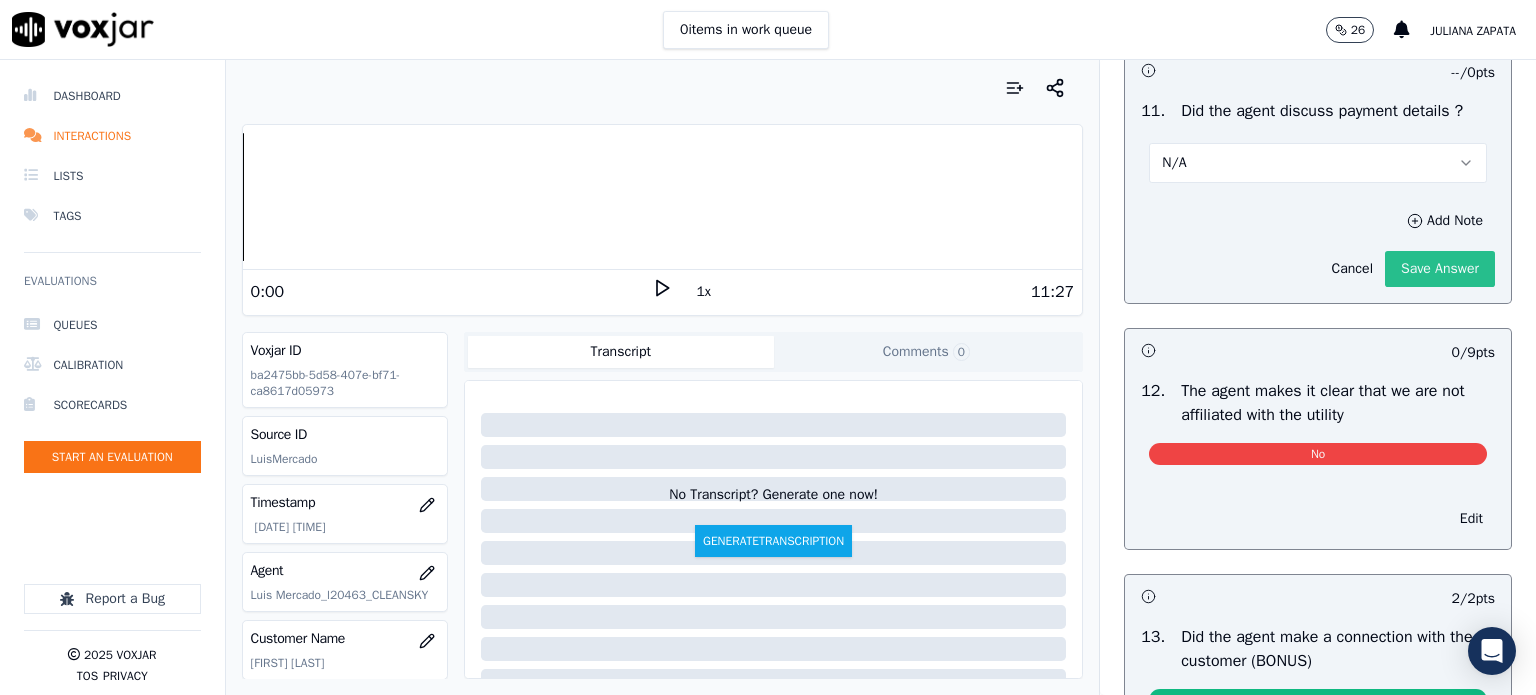 click on "Save Answer" 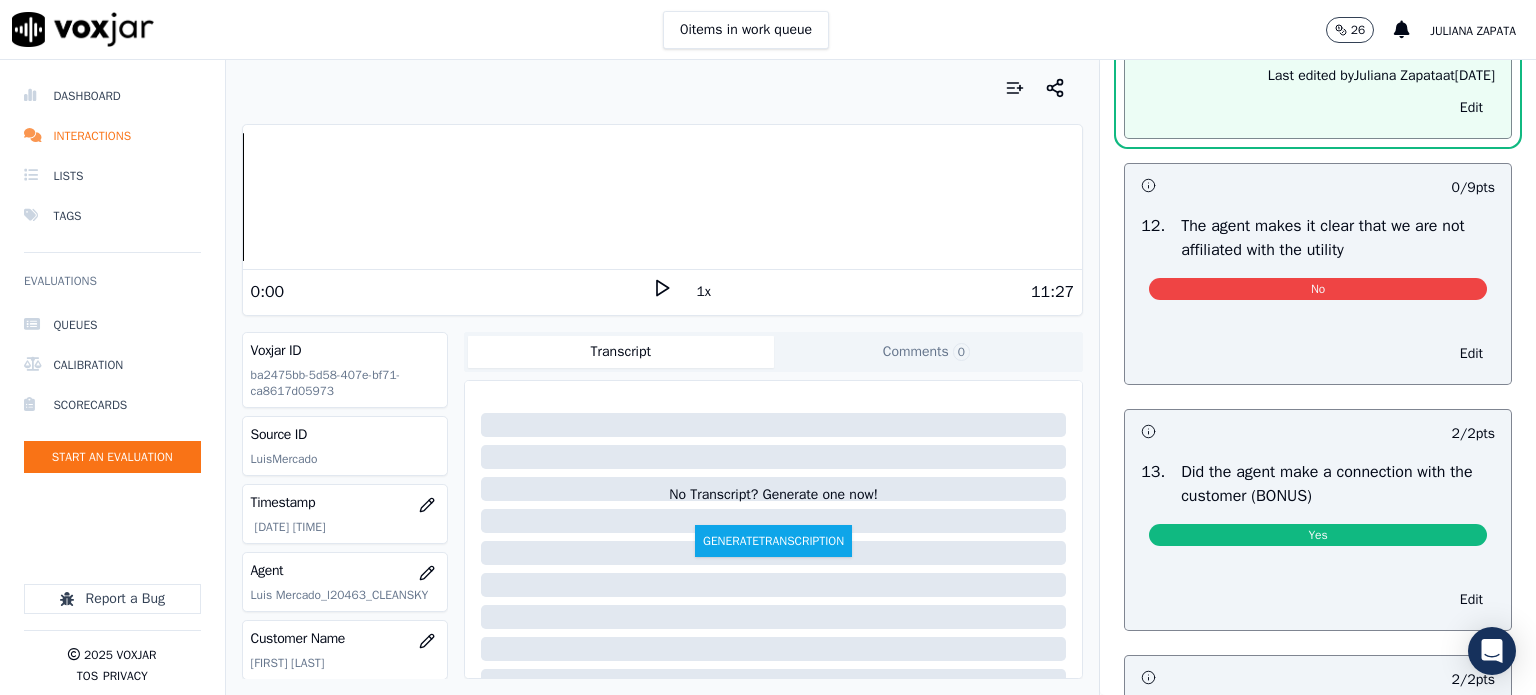 scroll, scrollTop: 3008, scrollLeft: 0, axis: vertical 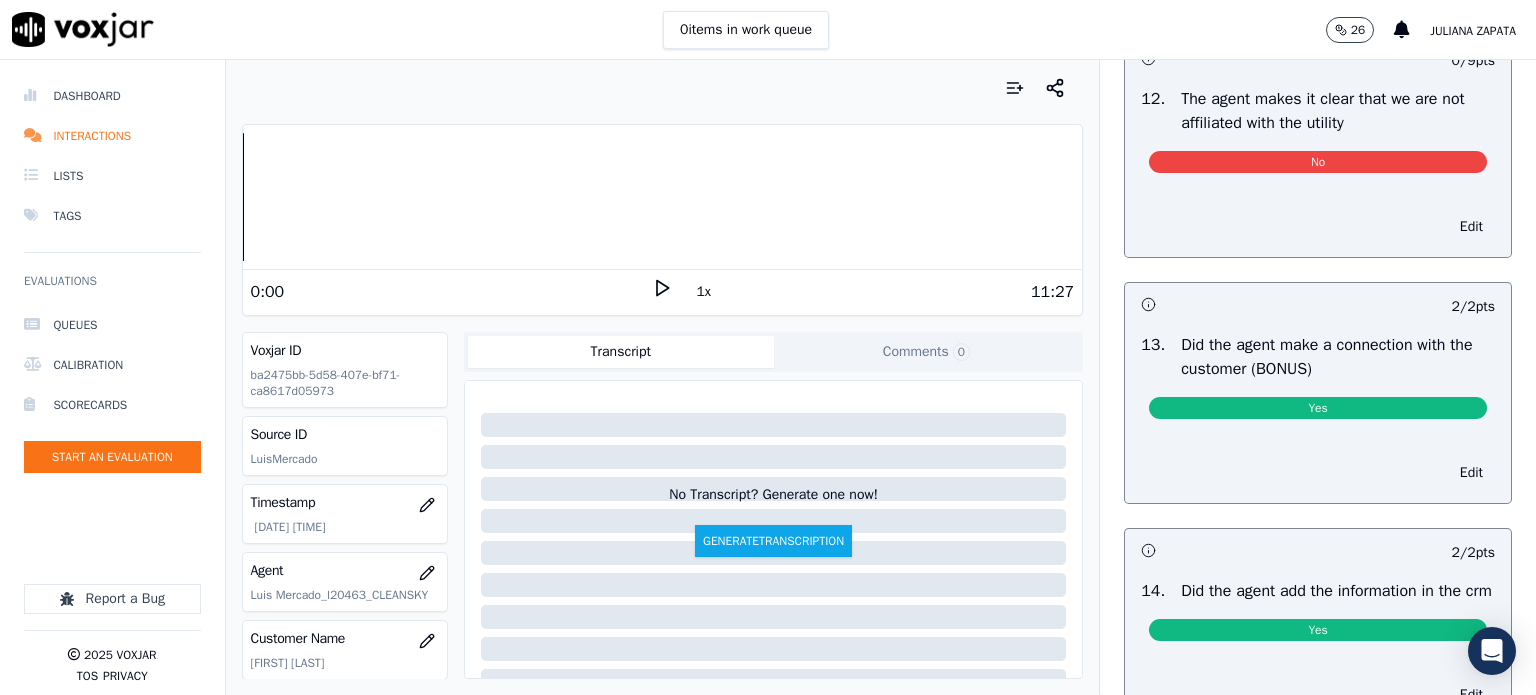 click on "No" at bounding box center (1318, 162) 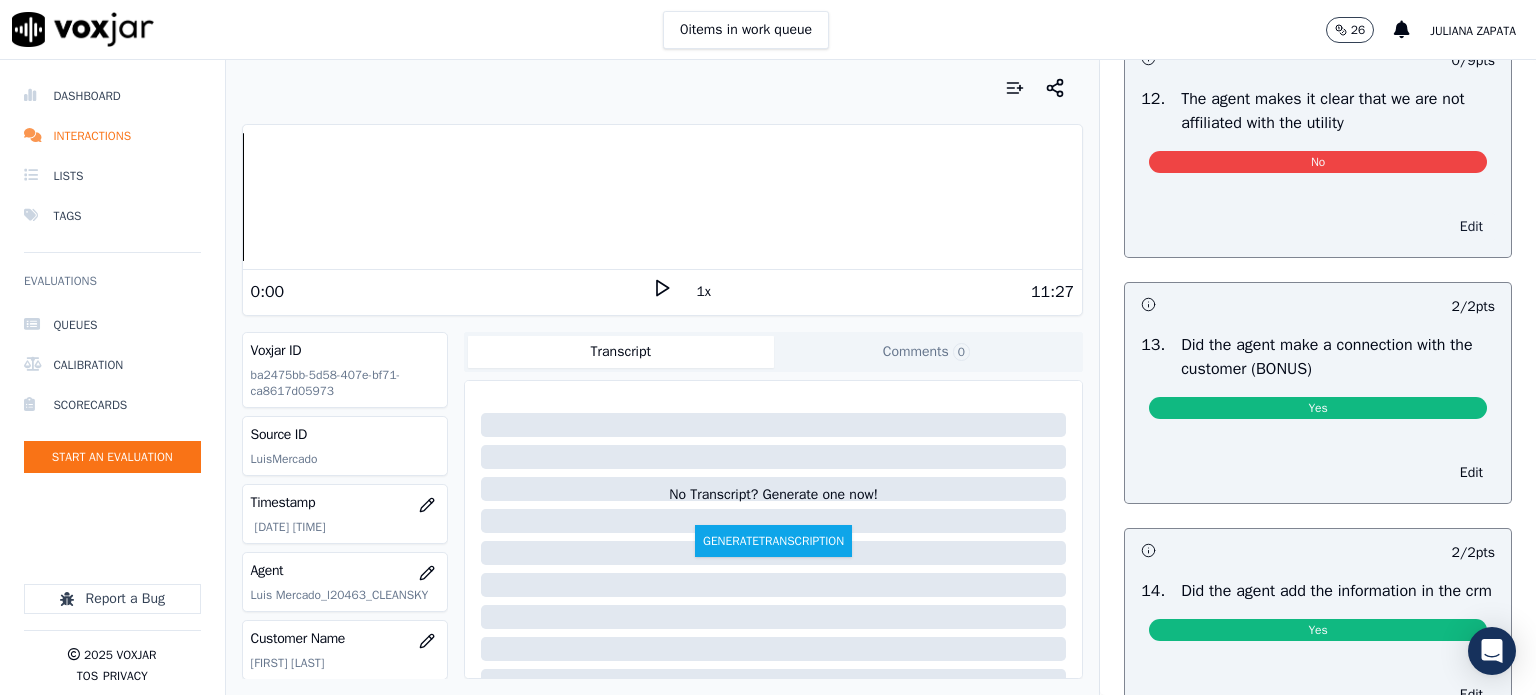 click on "Edit" at bounding box center [1471, 227] 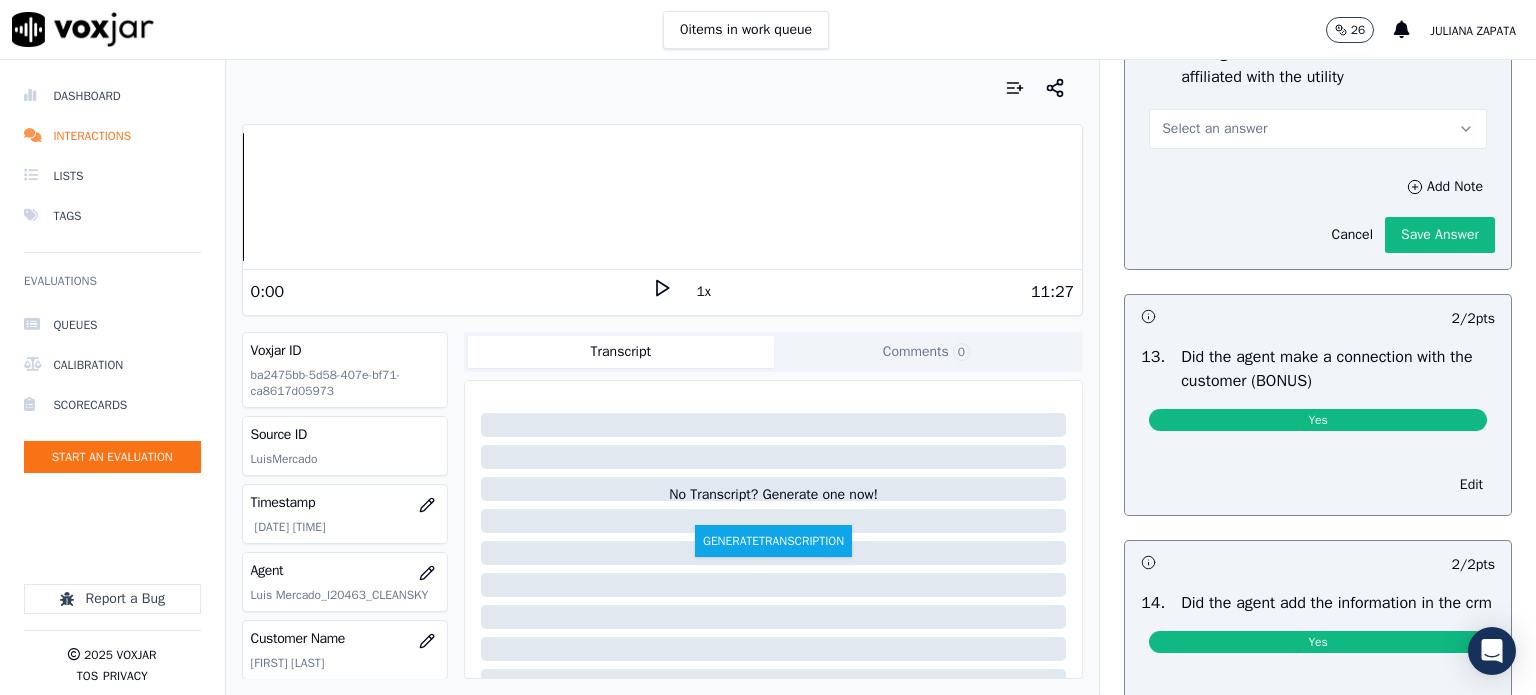 scroll, scrollTop: 2963, scrollLeft: 0, axis: vertical 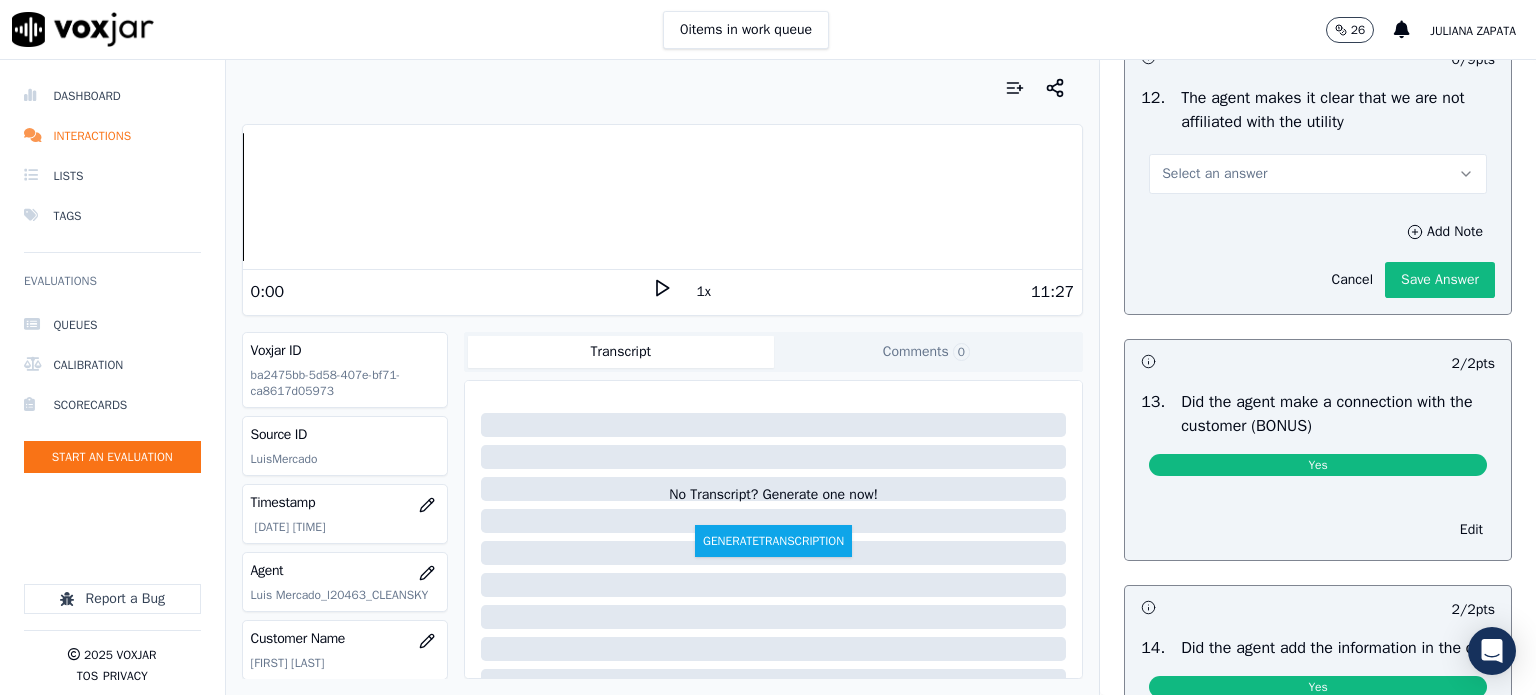 click on "Select an answer" at bounding box center (1318, 174) 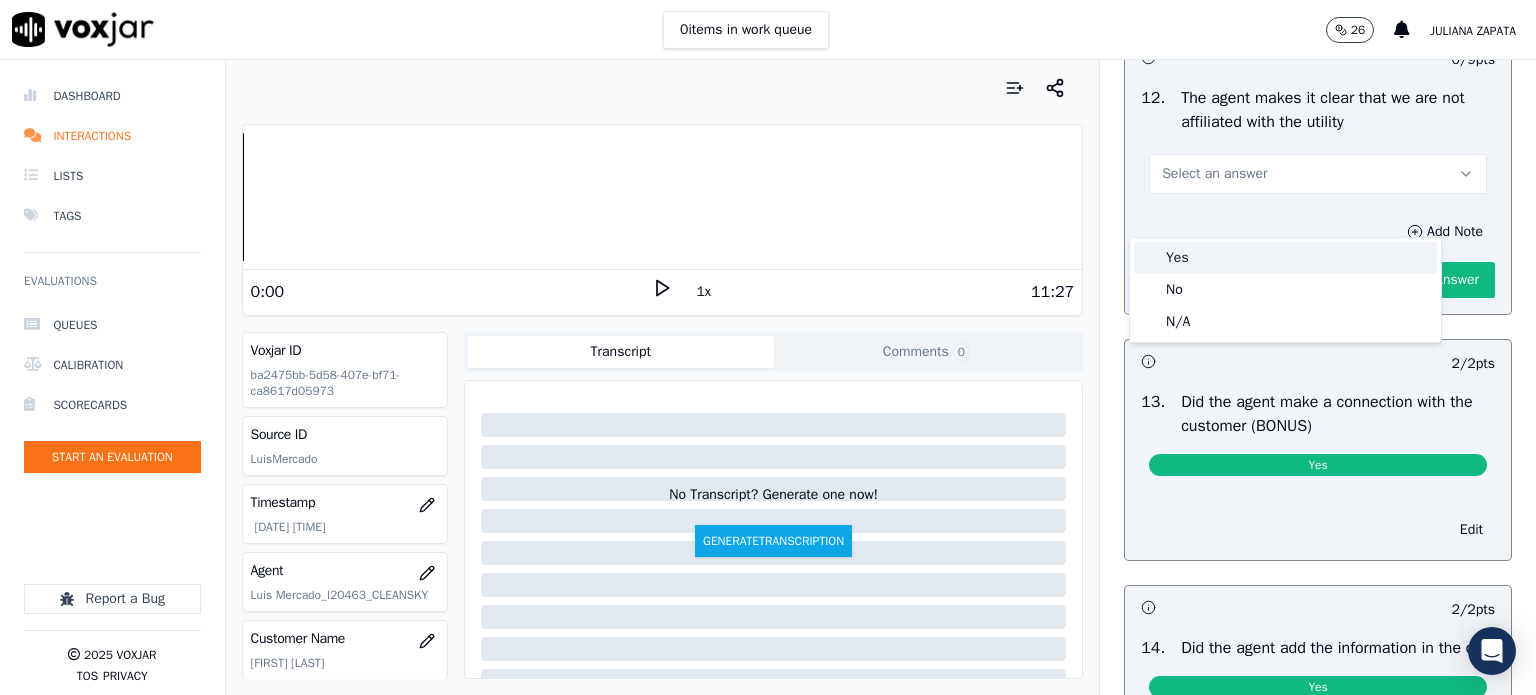 click on "Yes" at bounding box center [1285, 258] 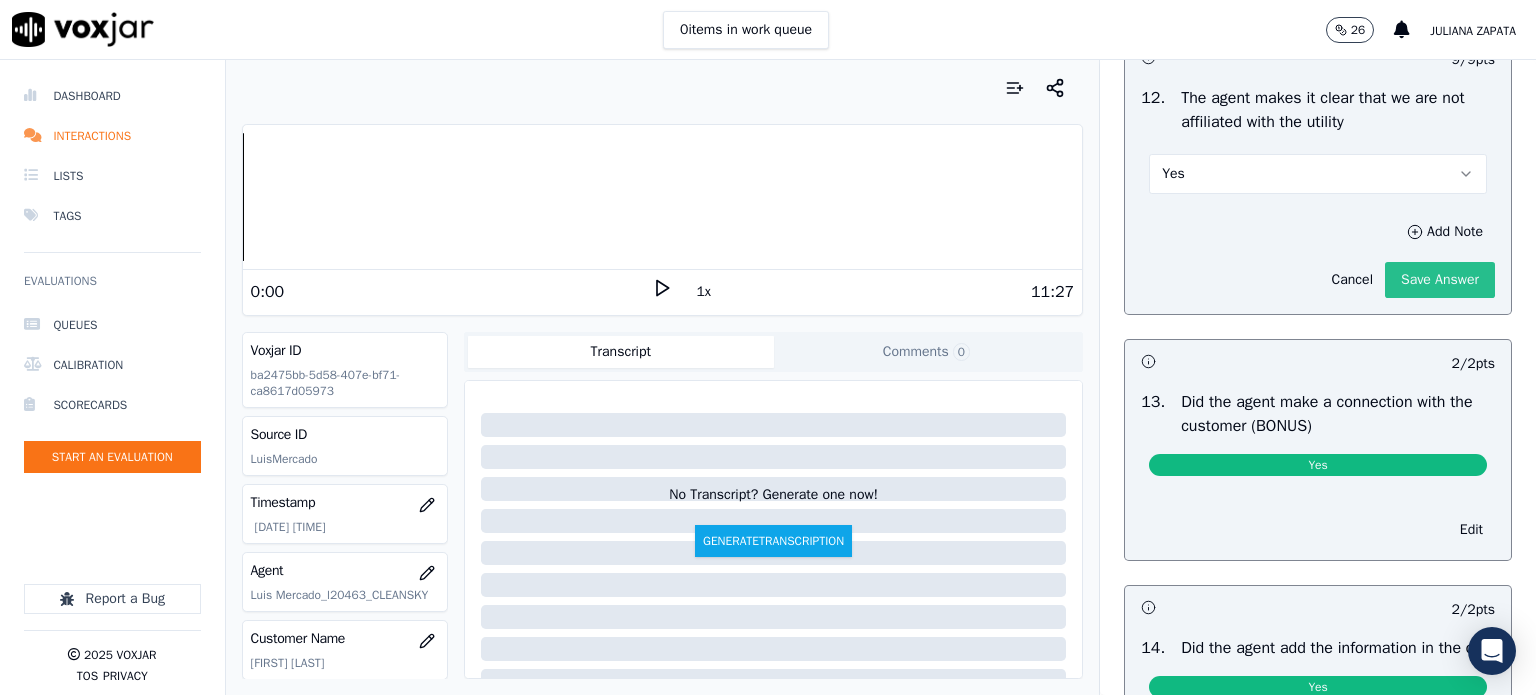 click on "Save Answer" 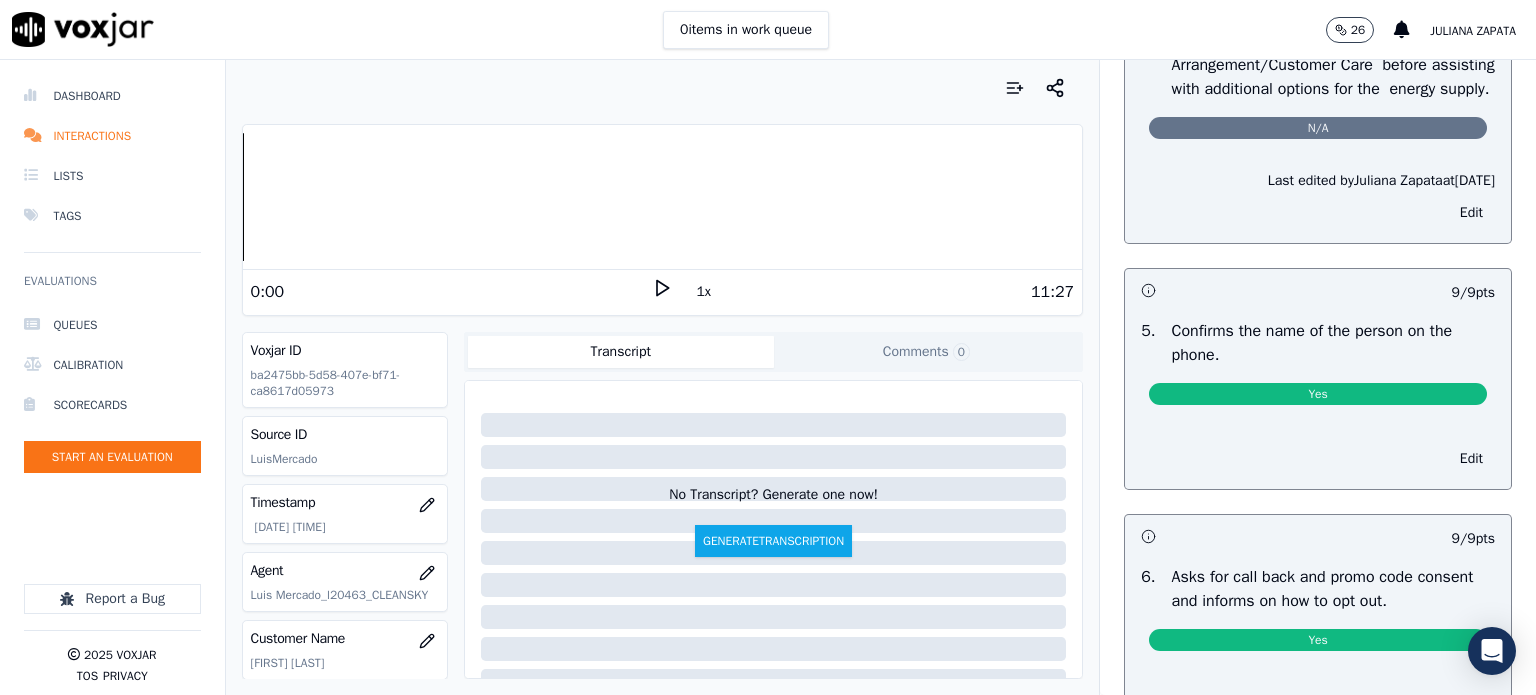 scroll, scrollTop: 0, scrollLeft: 0, axis: both 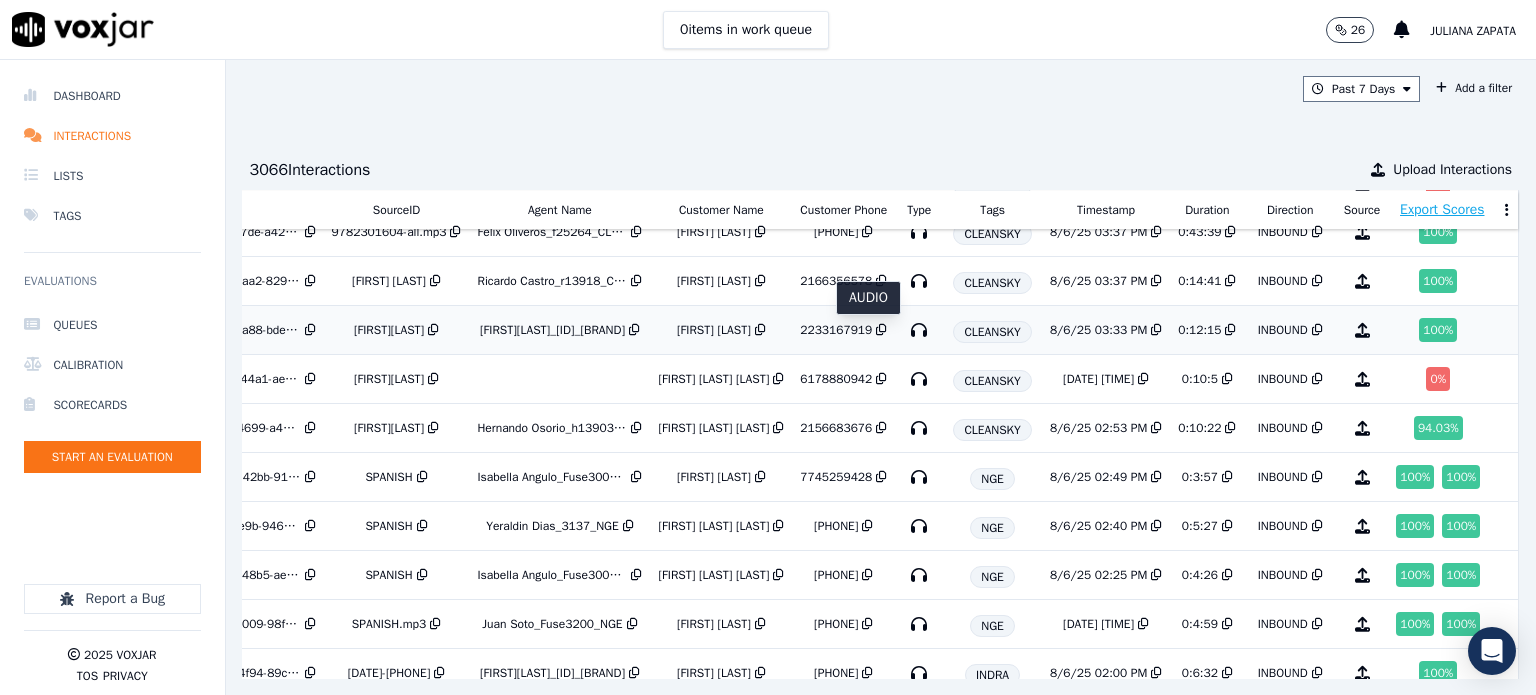 click at bounding box center [919, 330] 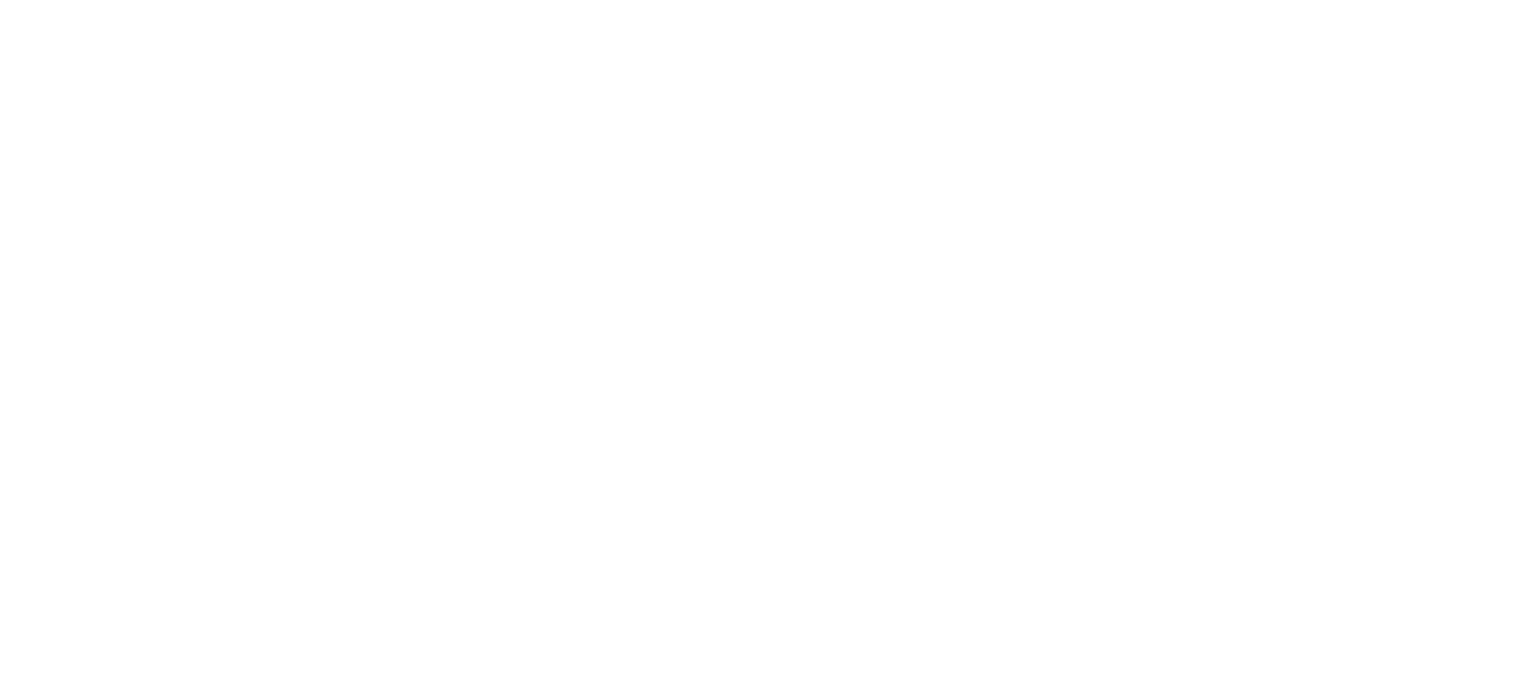 scroll, scrollTop: 0, scrollLeft: 0, axis: both 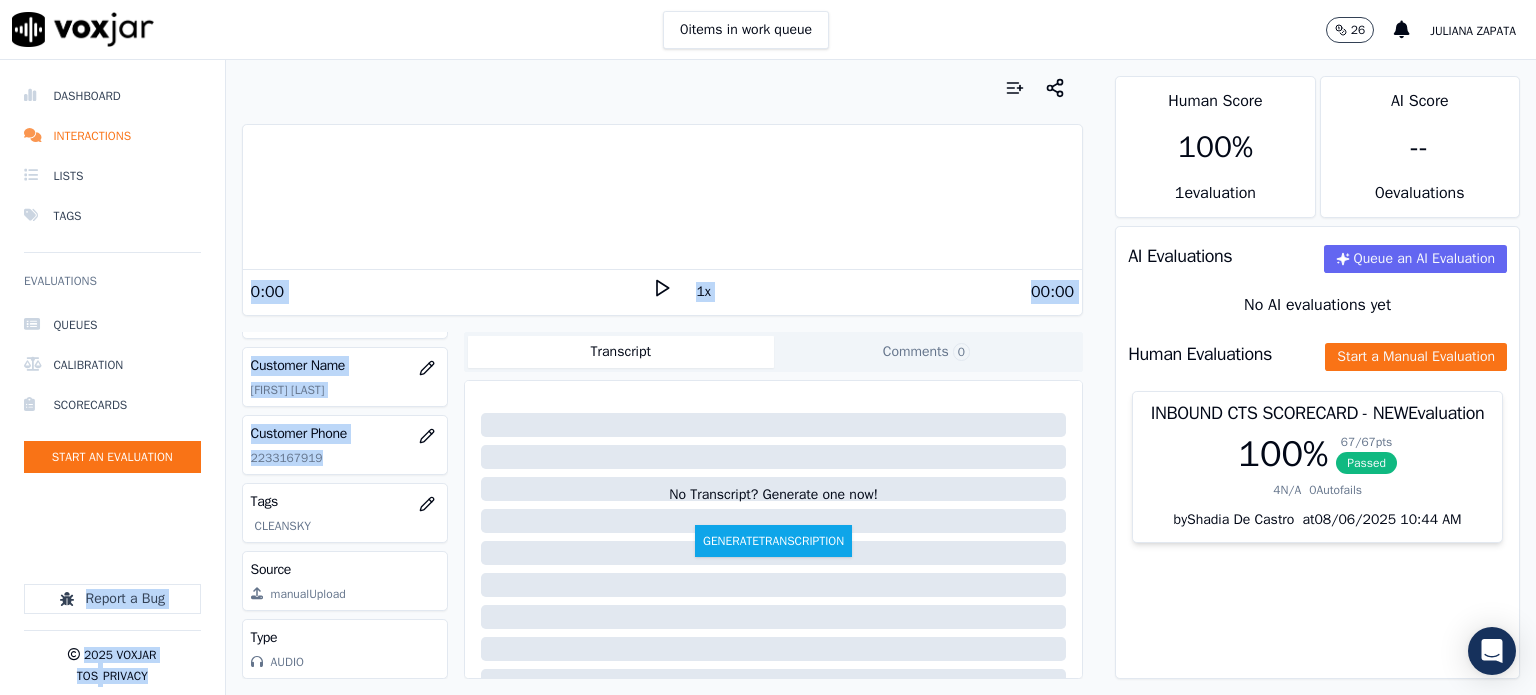 drag, startPoint x: 332, startPoint y: 447, endPoint x: 202, endPoint y: 449, distance: 130.01538 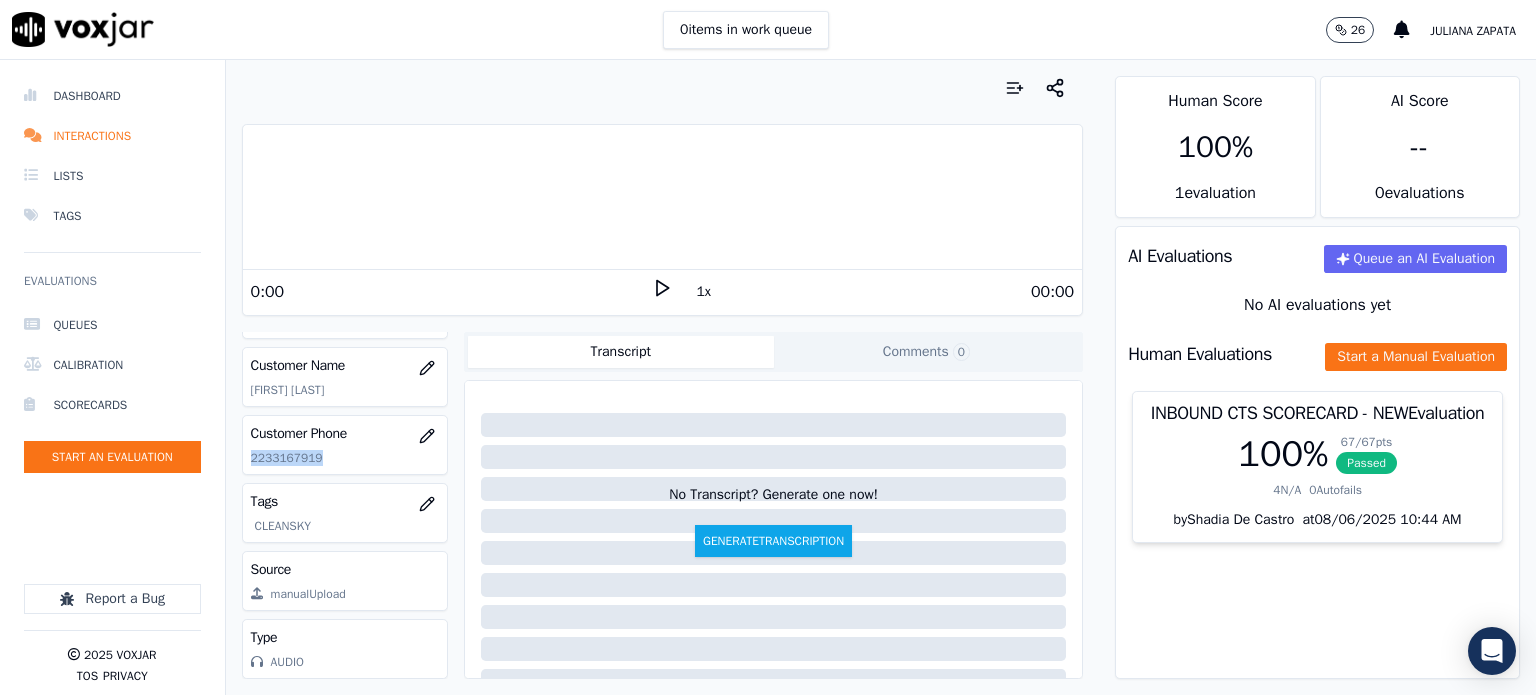 drag, startPoint x: 280, startPoint y: 449, endPoint x: 243, endPoint y: 451, distance: 37.054016 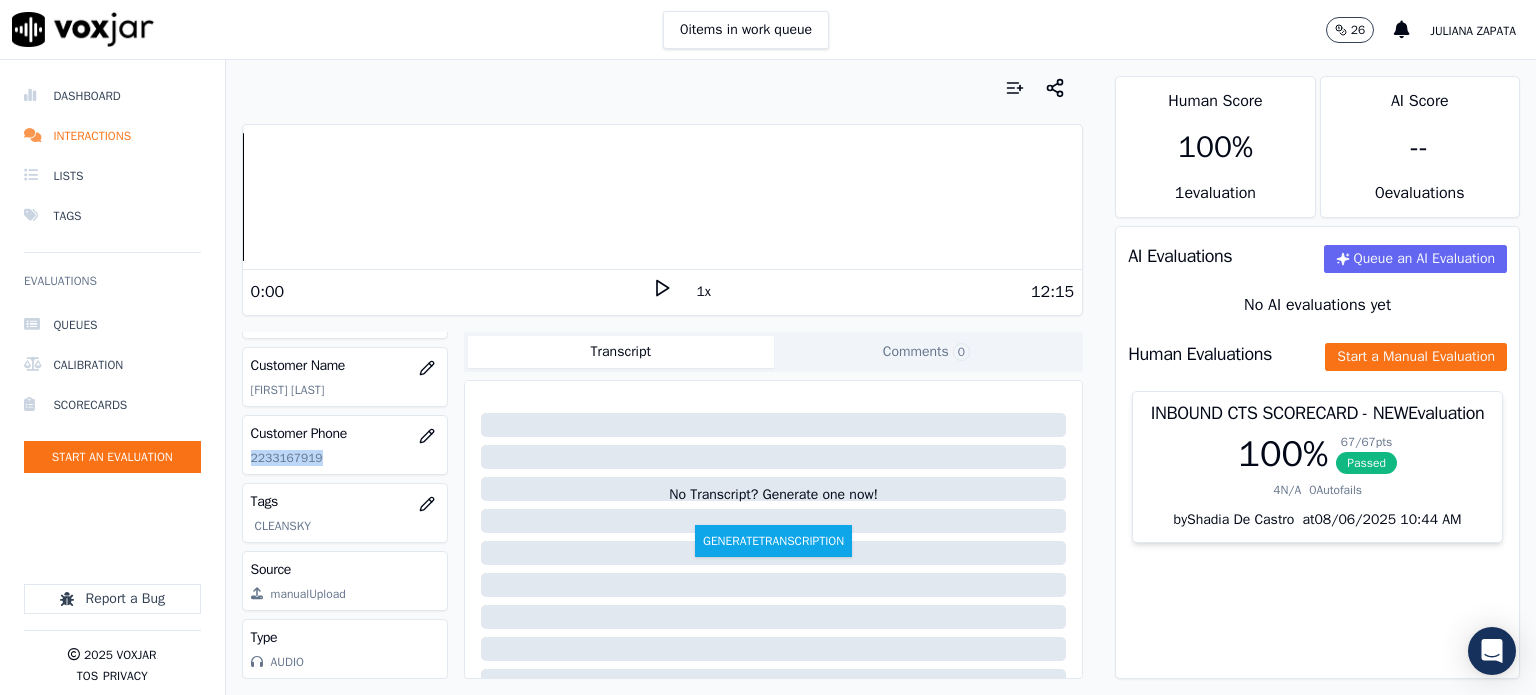 click 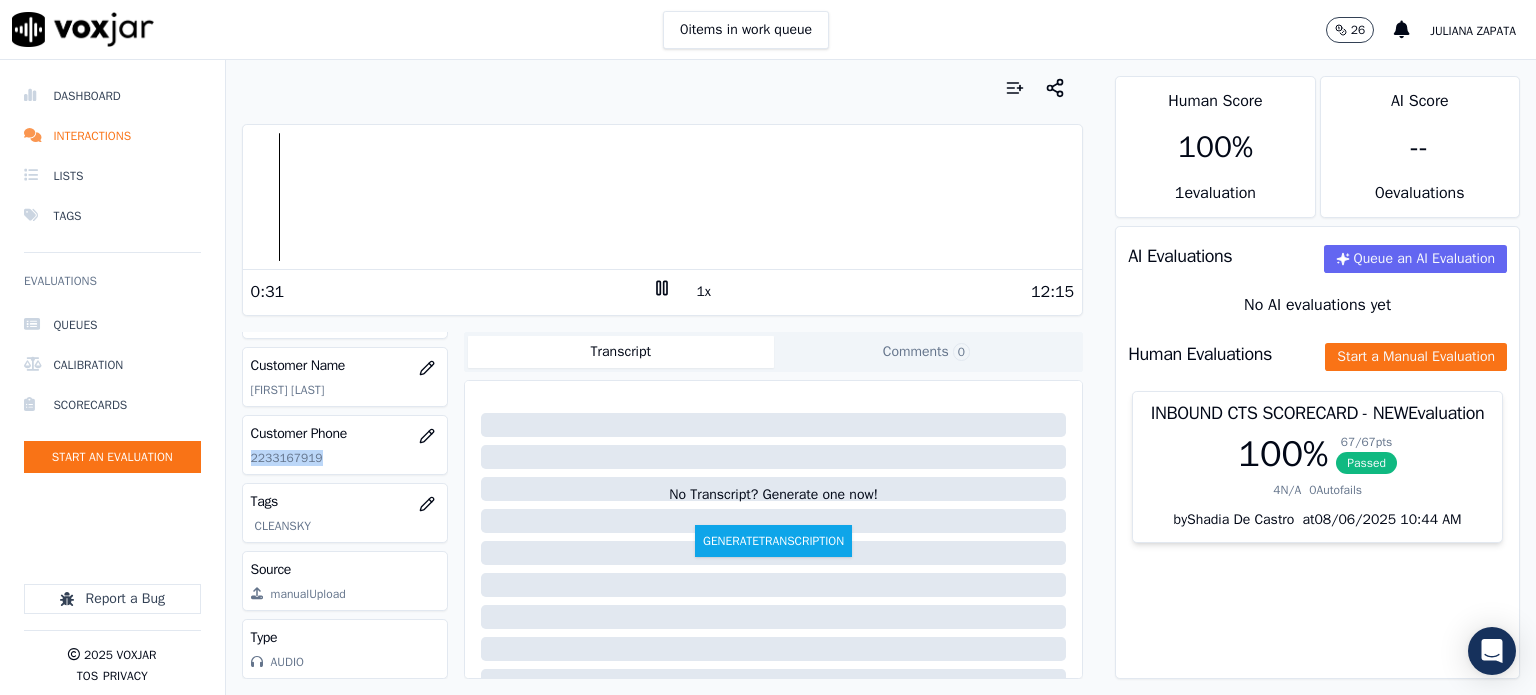 click 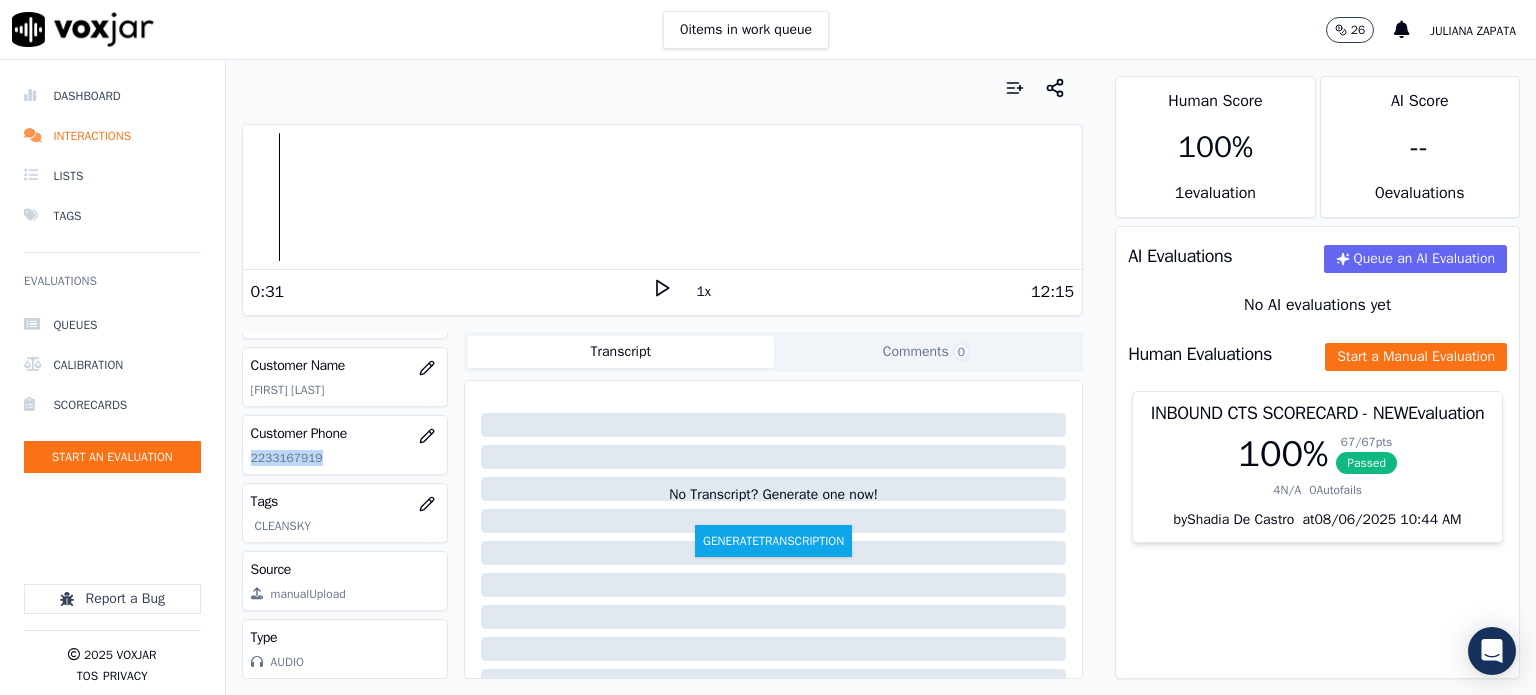 click 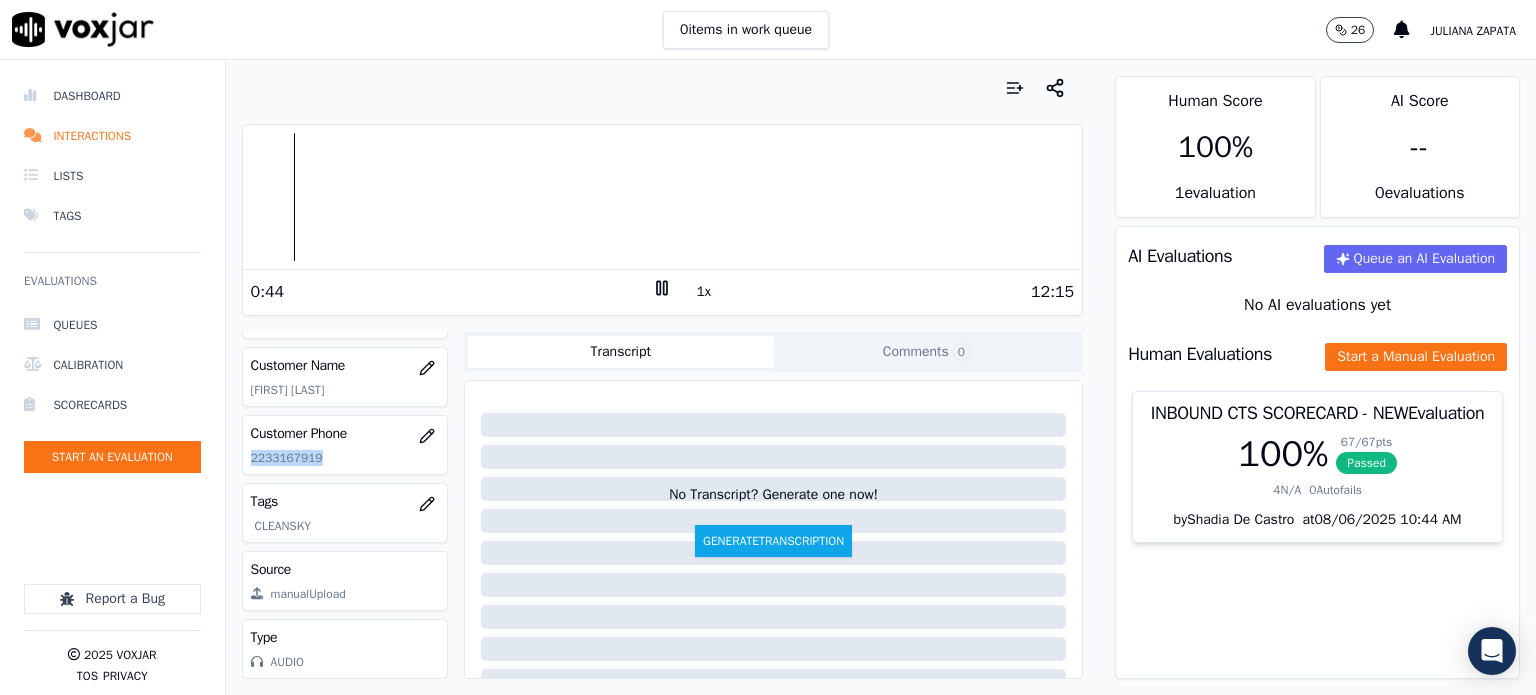 click 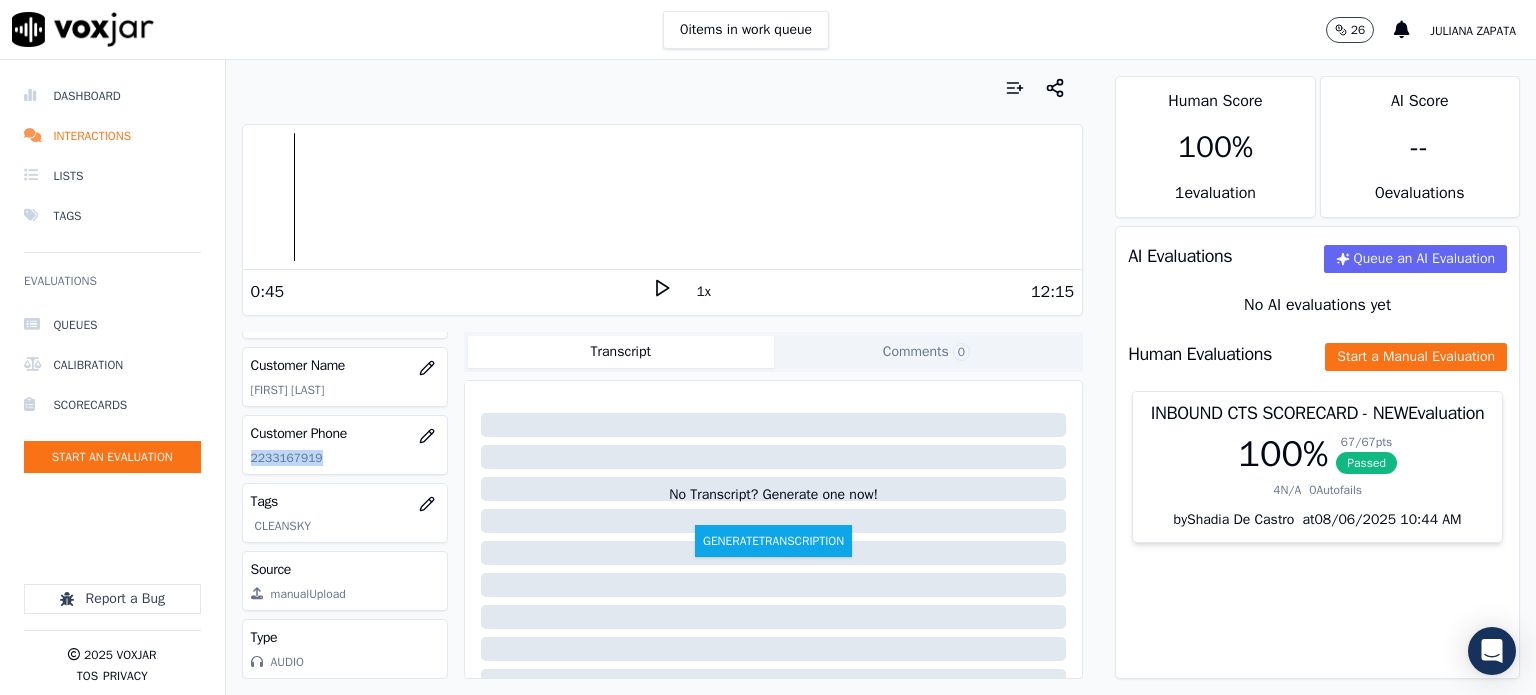 scroll, scrollTop: 330, scrollLeft: 0, axis: vertical 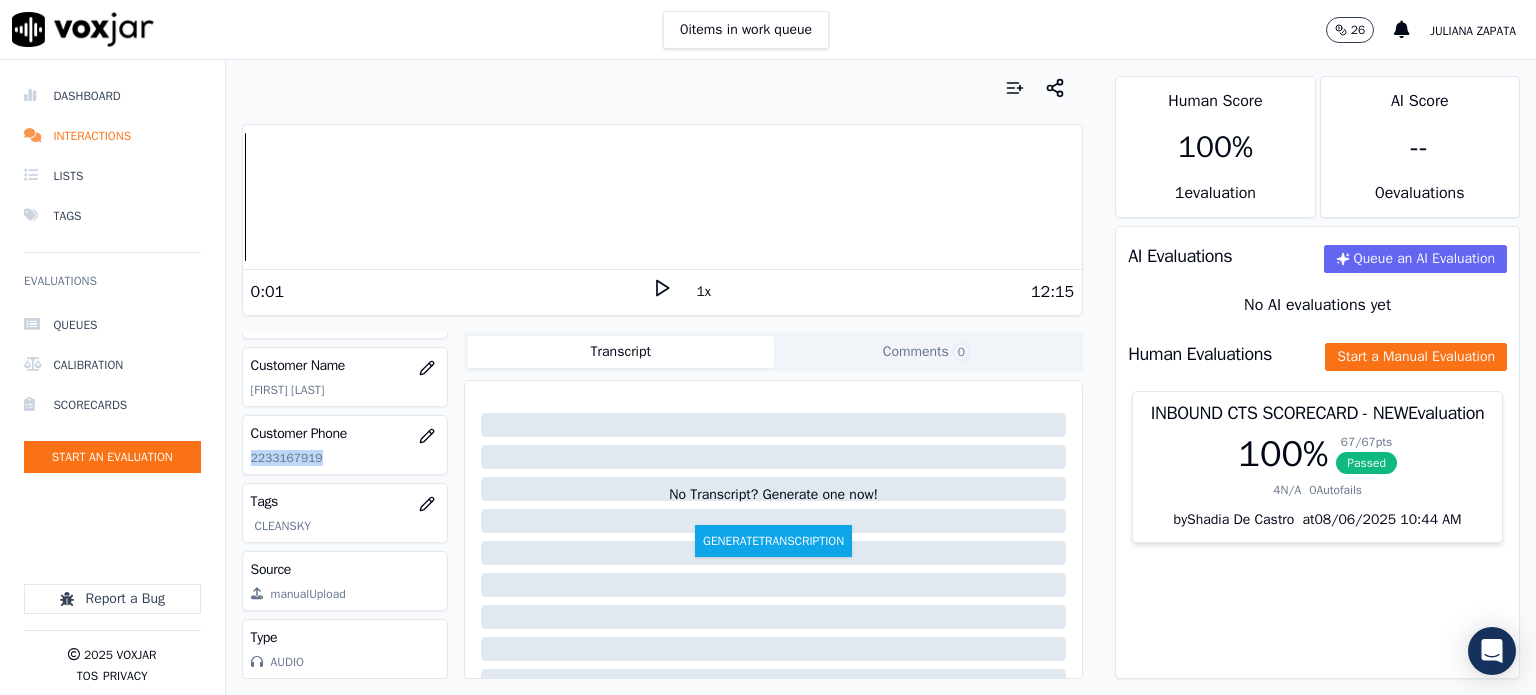 click 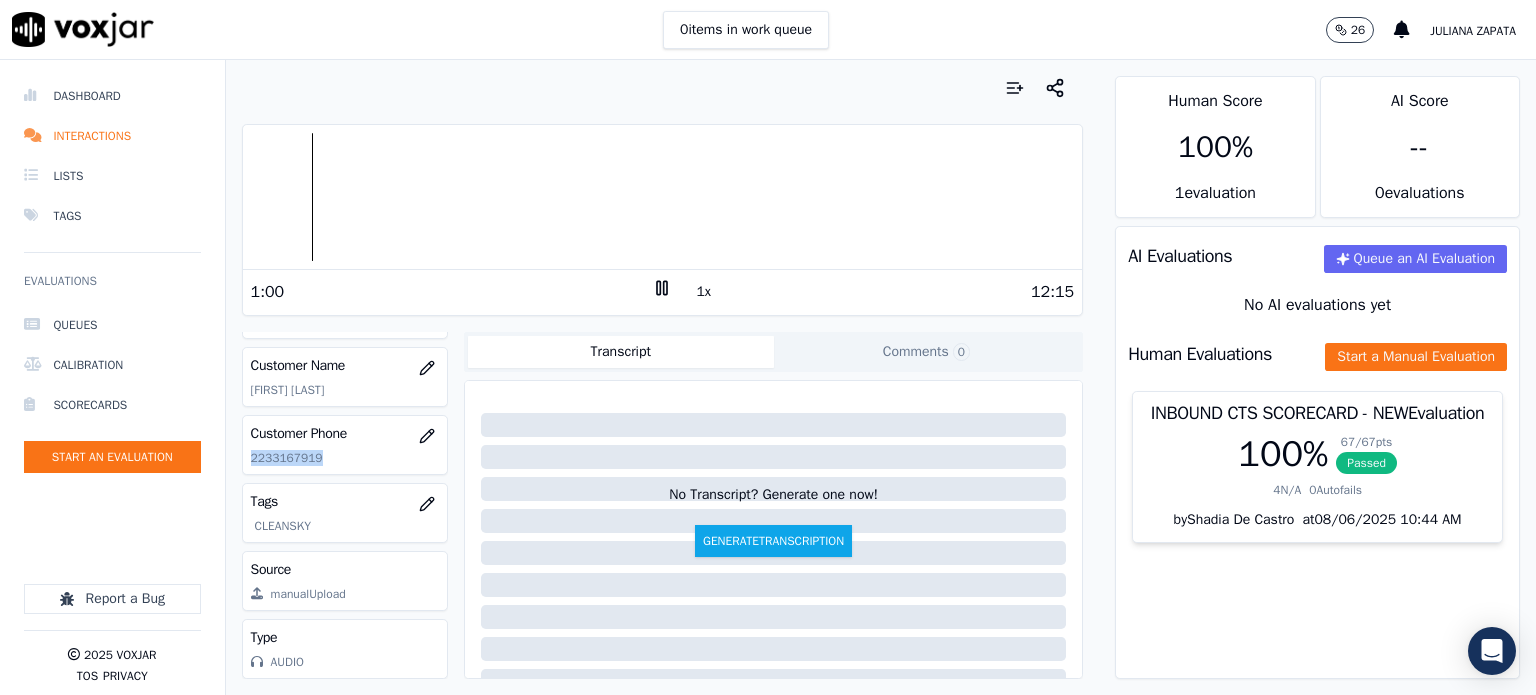 click at bounding box center [663, 197] 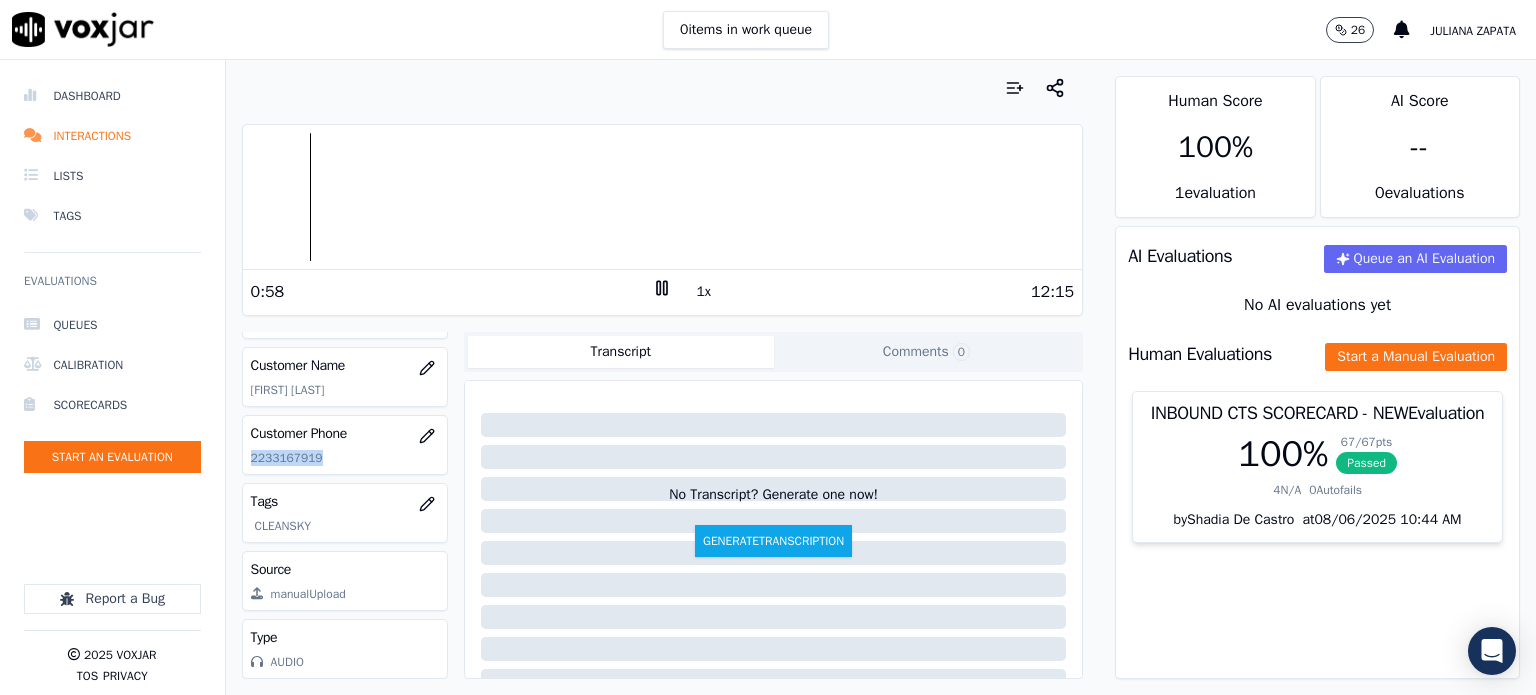 click at bounding box center [663, 197] 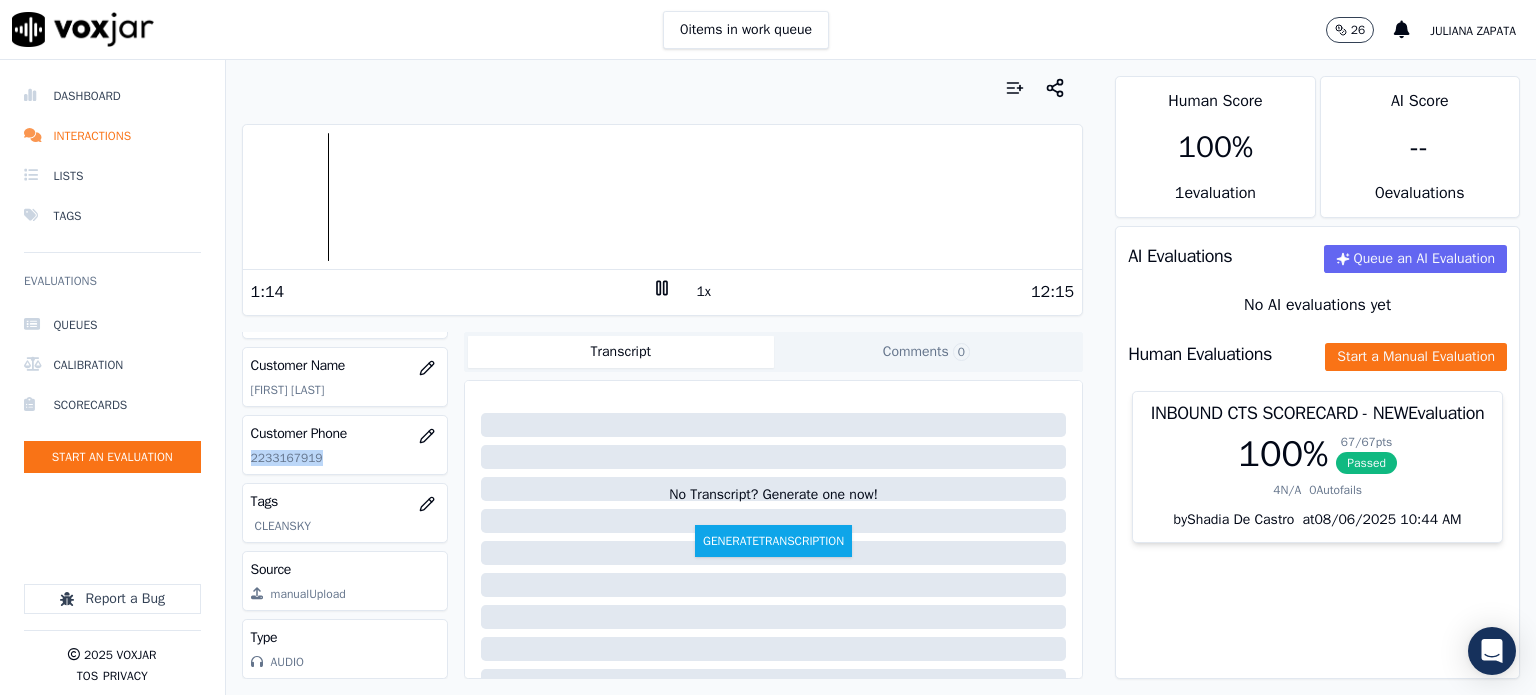 click at bounding box center [663, 197] 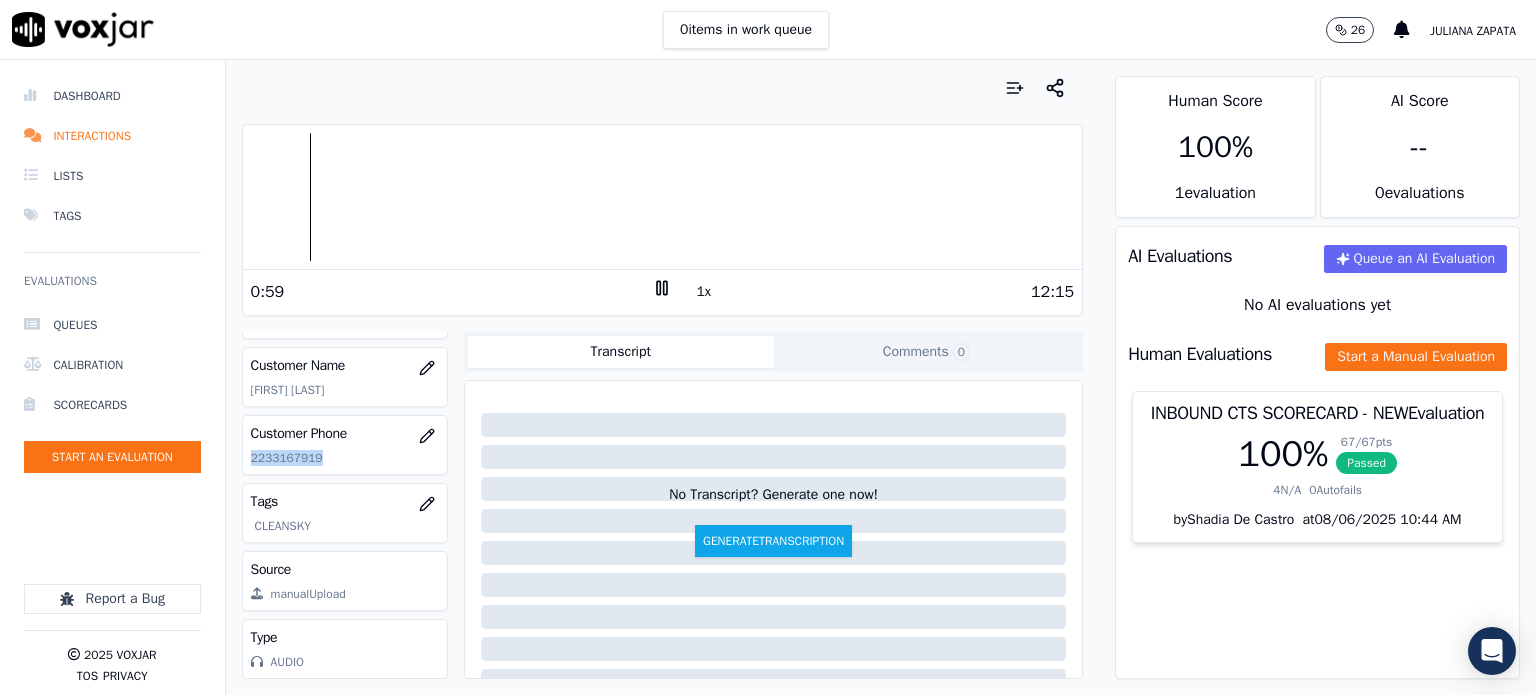 click 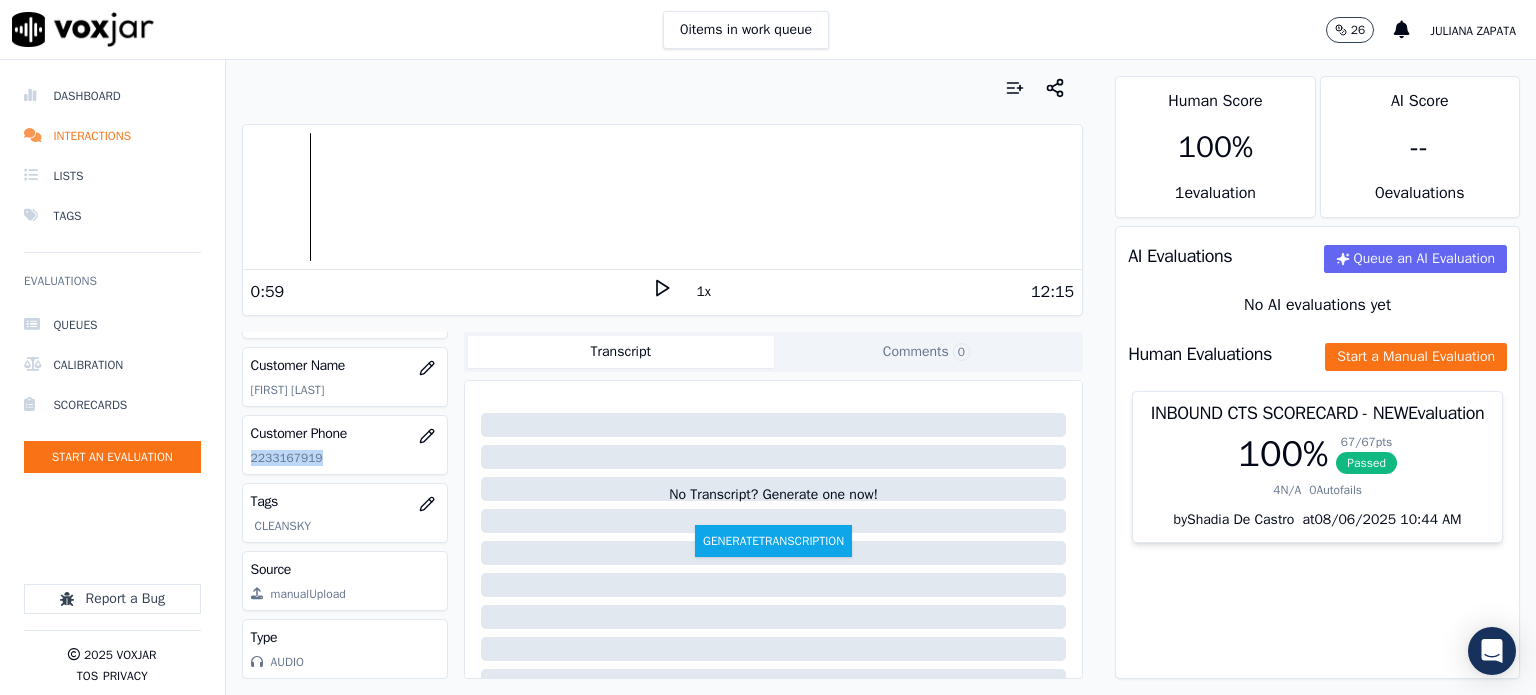 click 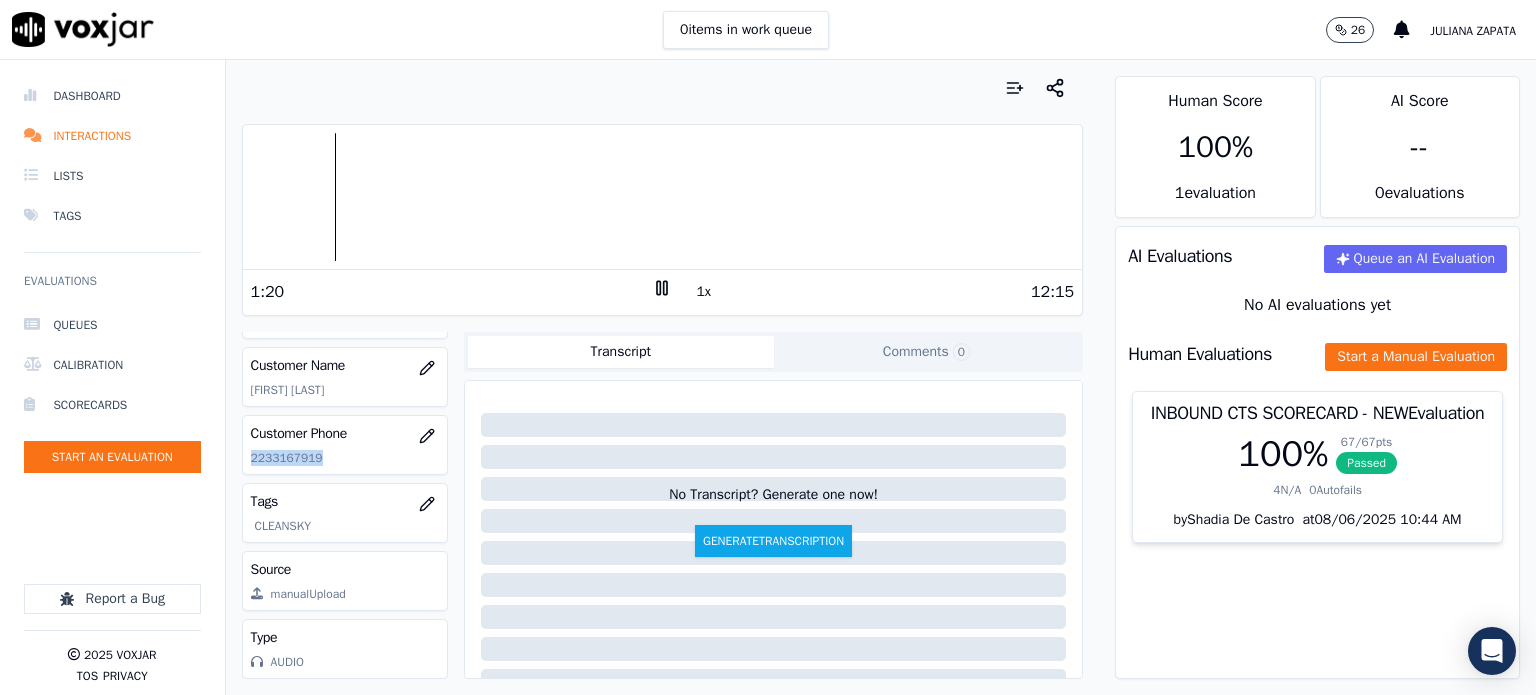 click at bounding box center [663, 197] 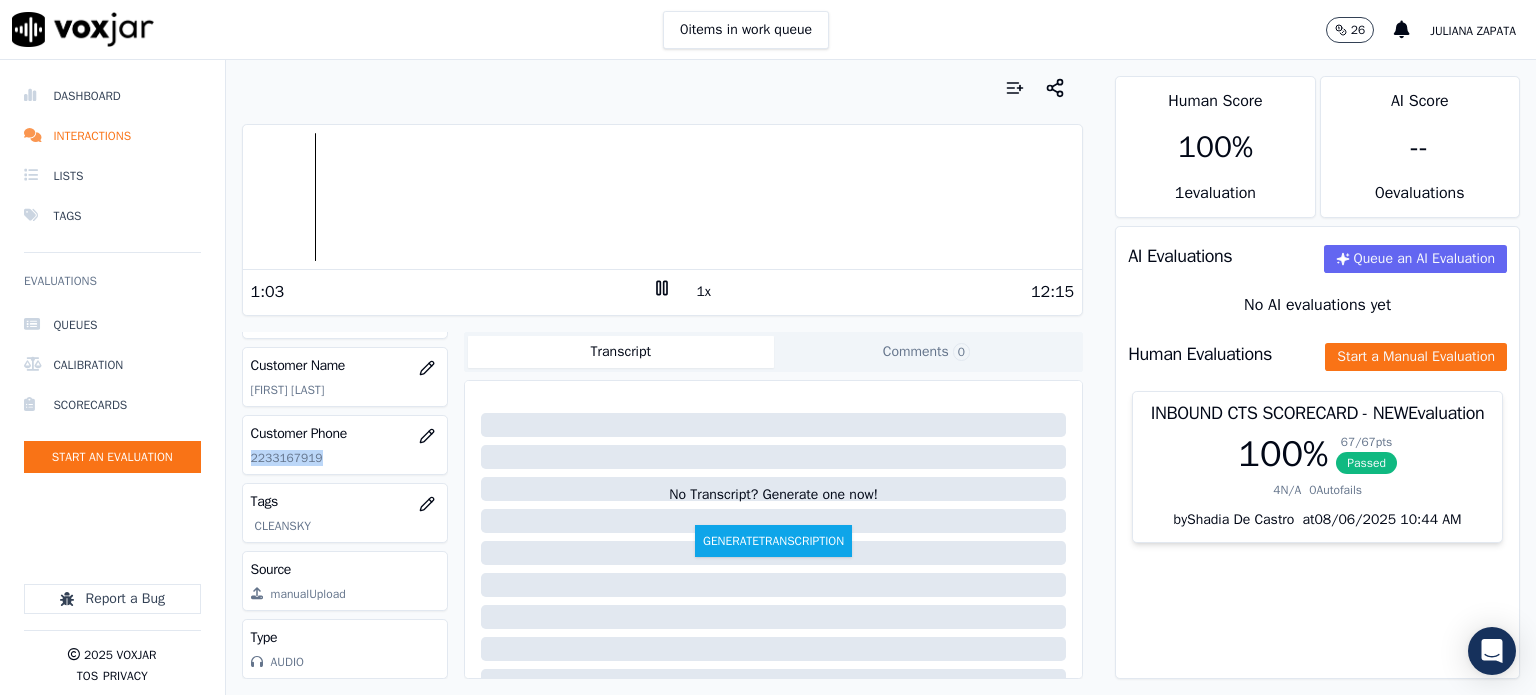 click 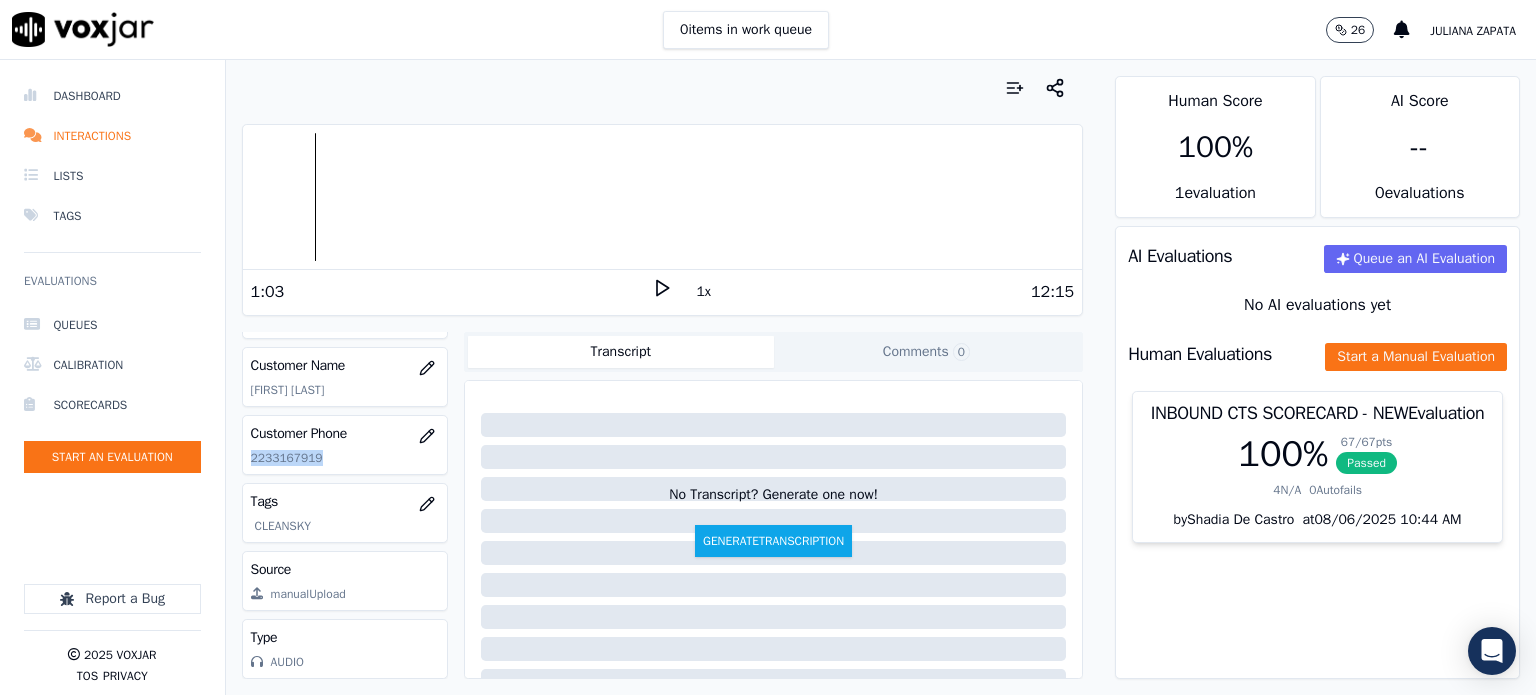 click on "Your browser does not support the audio element." at bounding box center [663, 197] 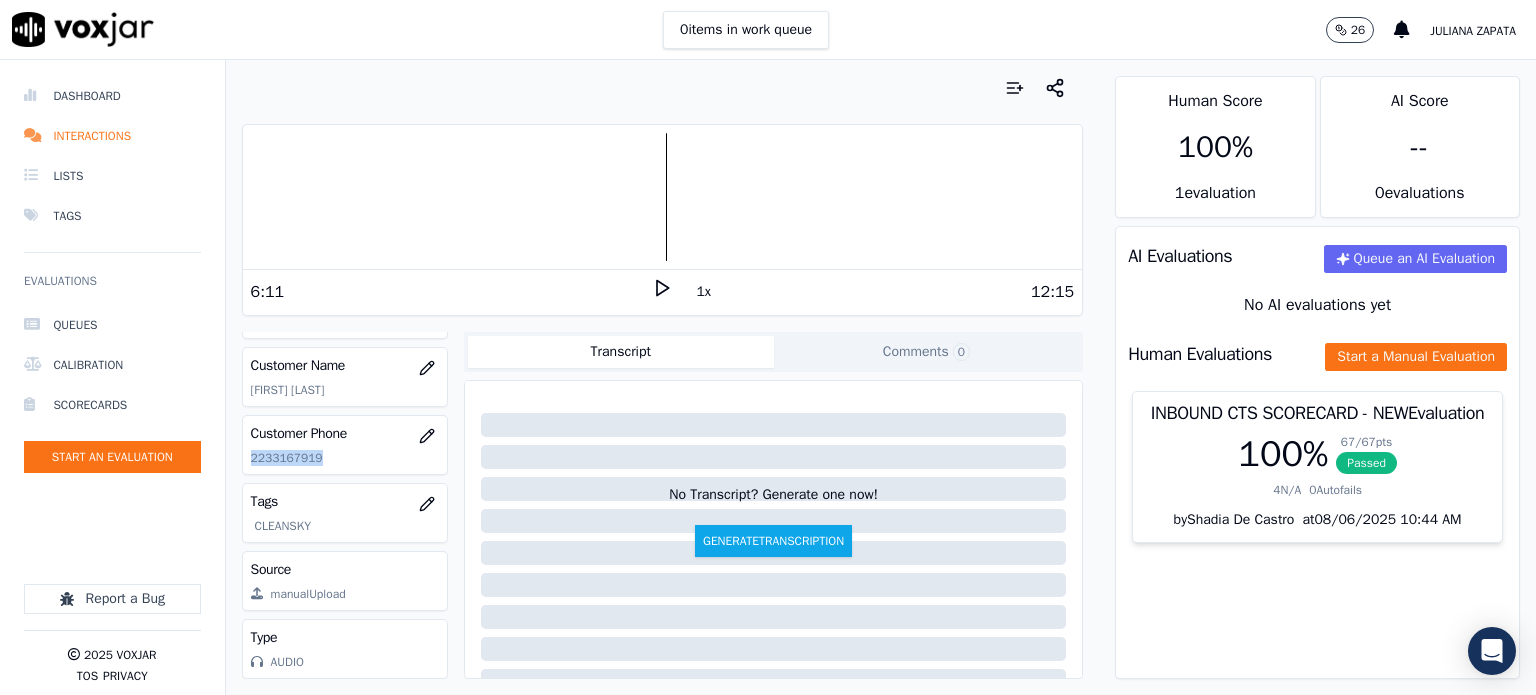 click at bounding box center [663, 197] 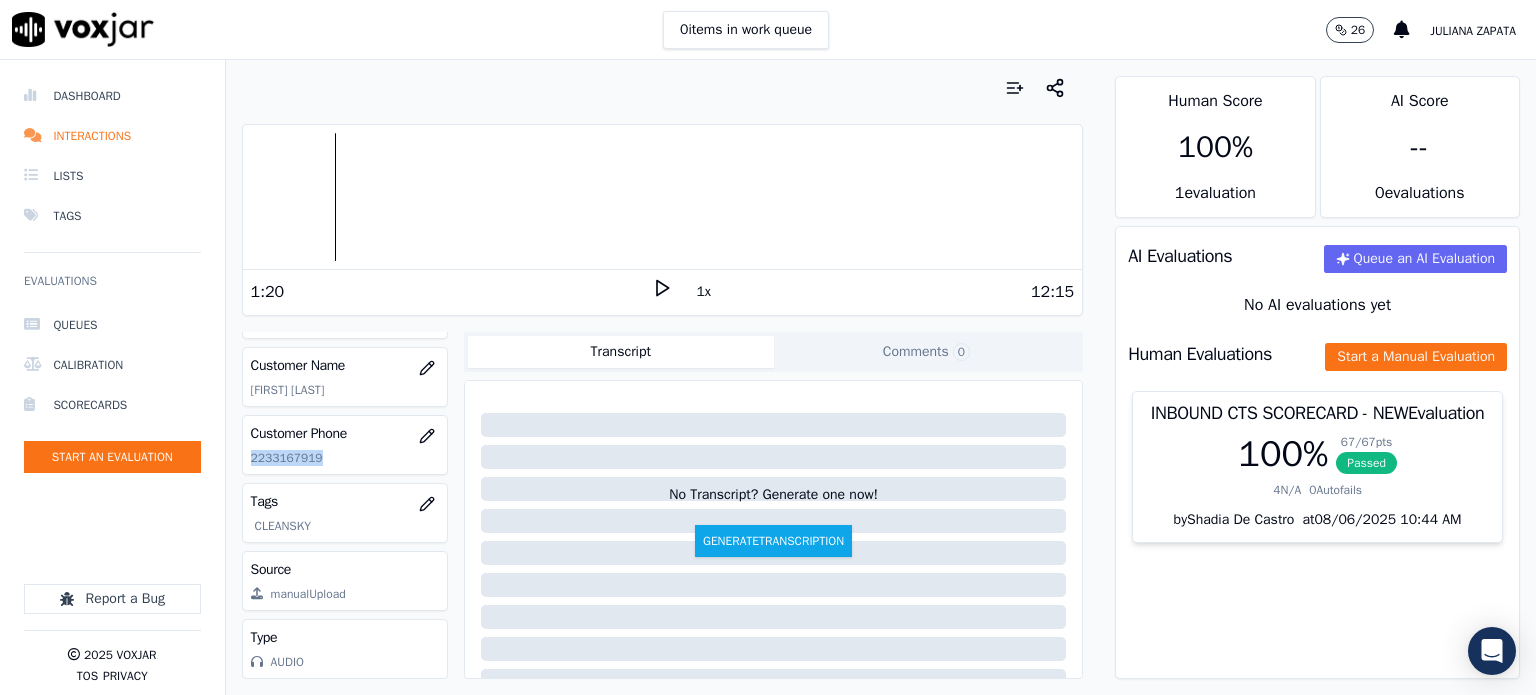 click 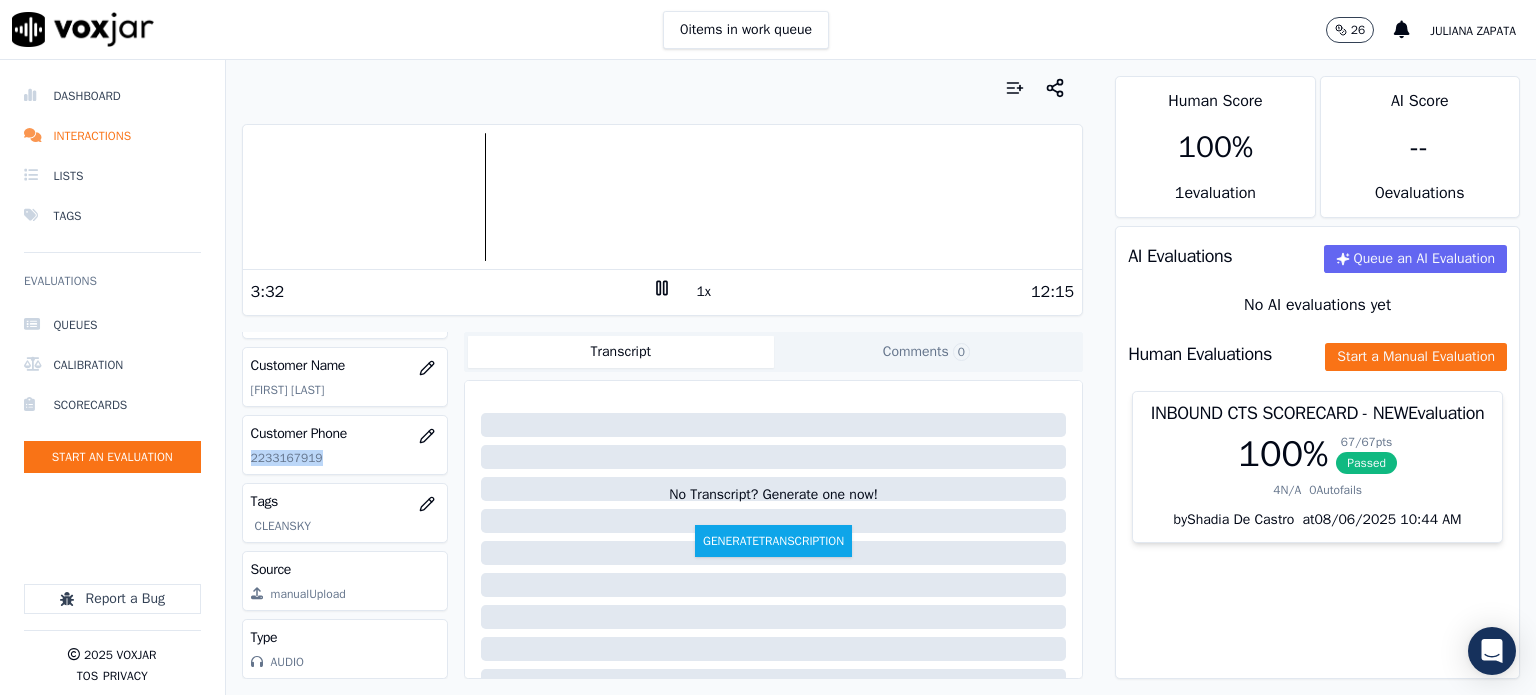 click 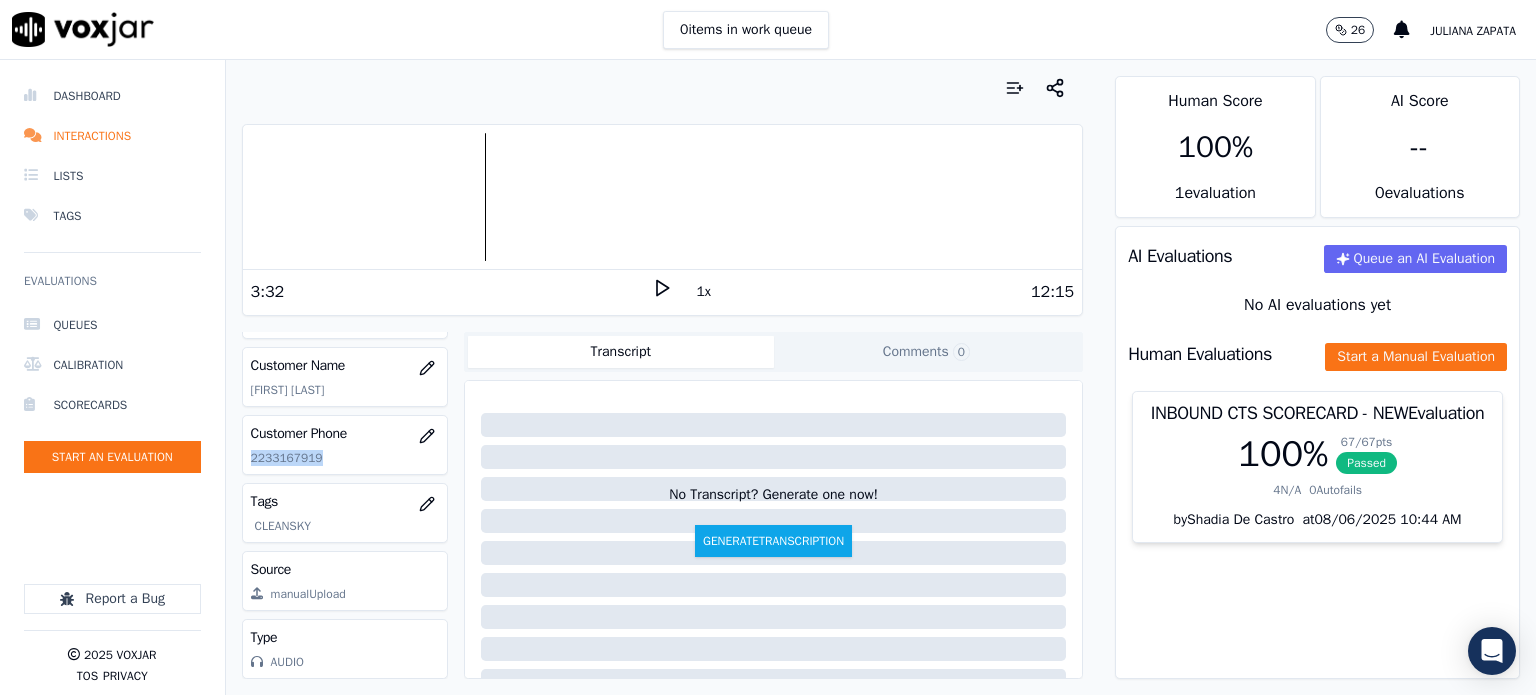 click 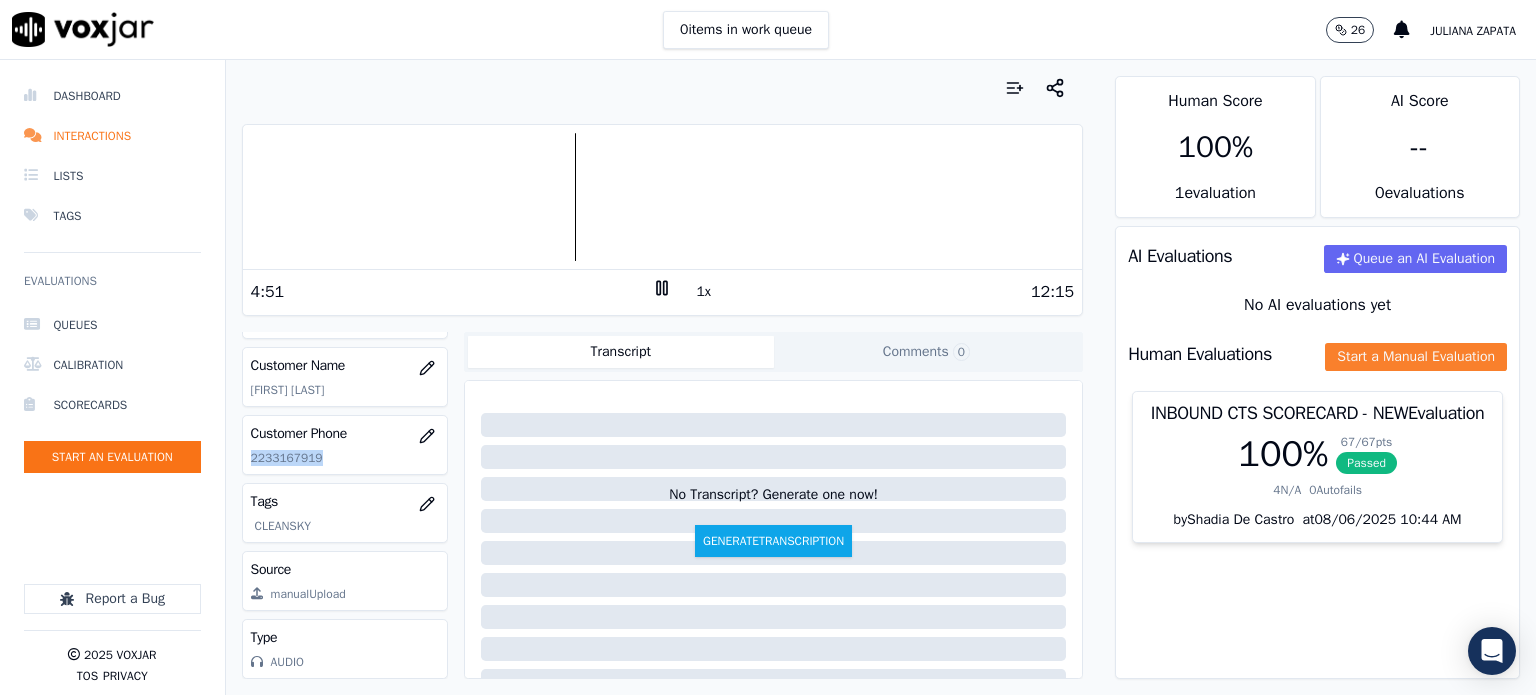 click on "Start a Manual Evaluation" 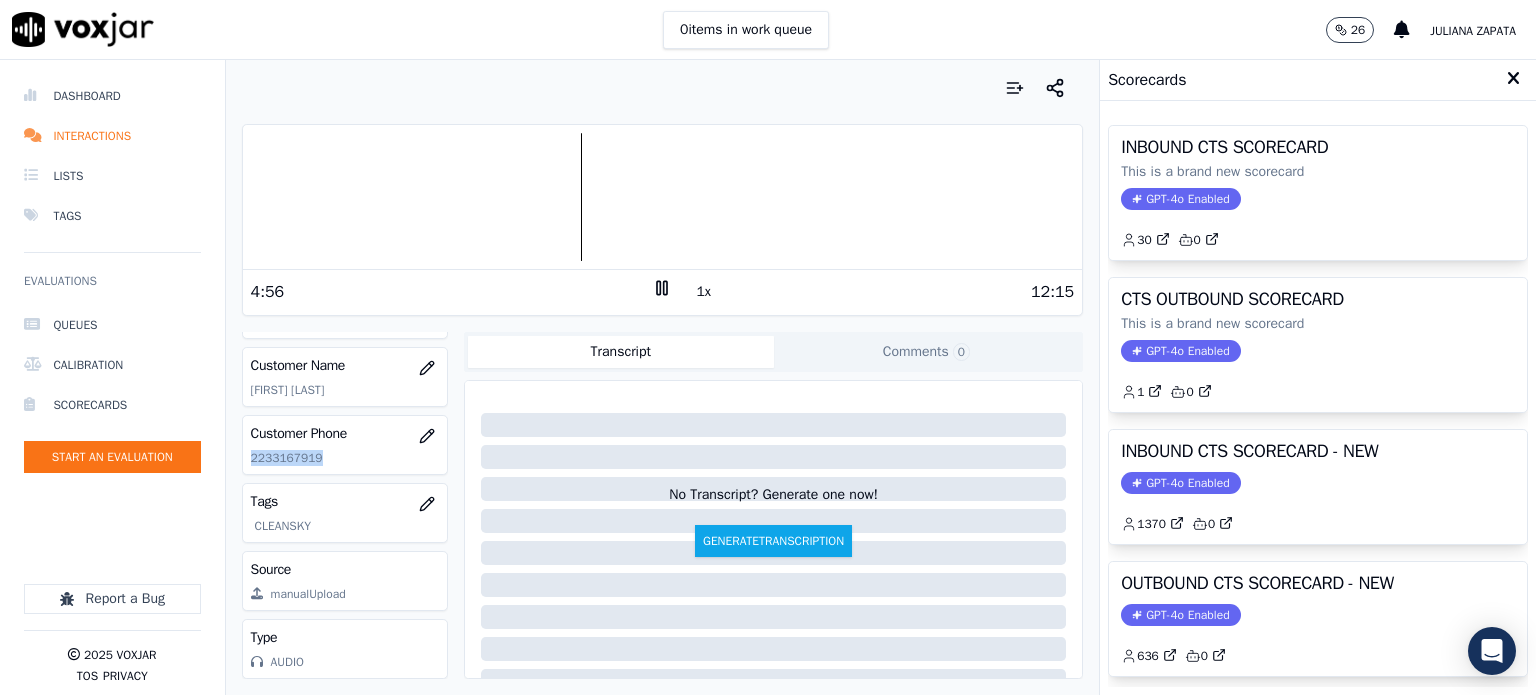 click at bounding box center [1513, 79] 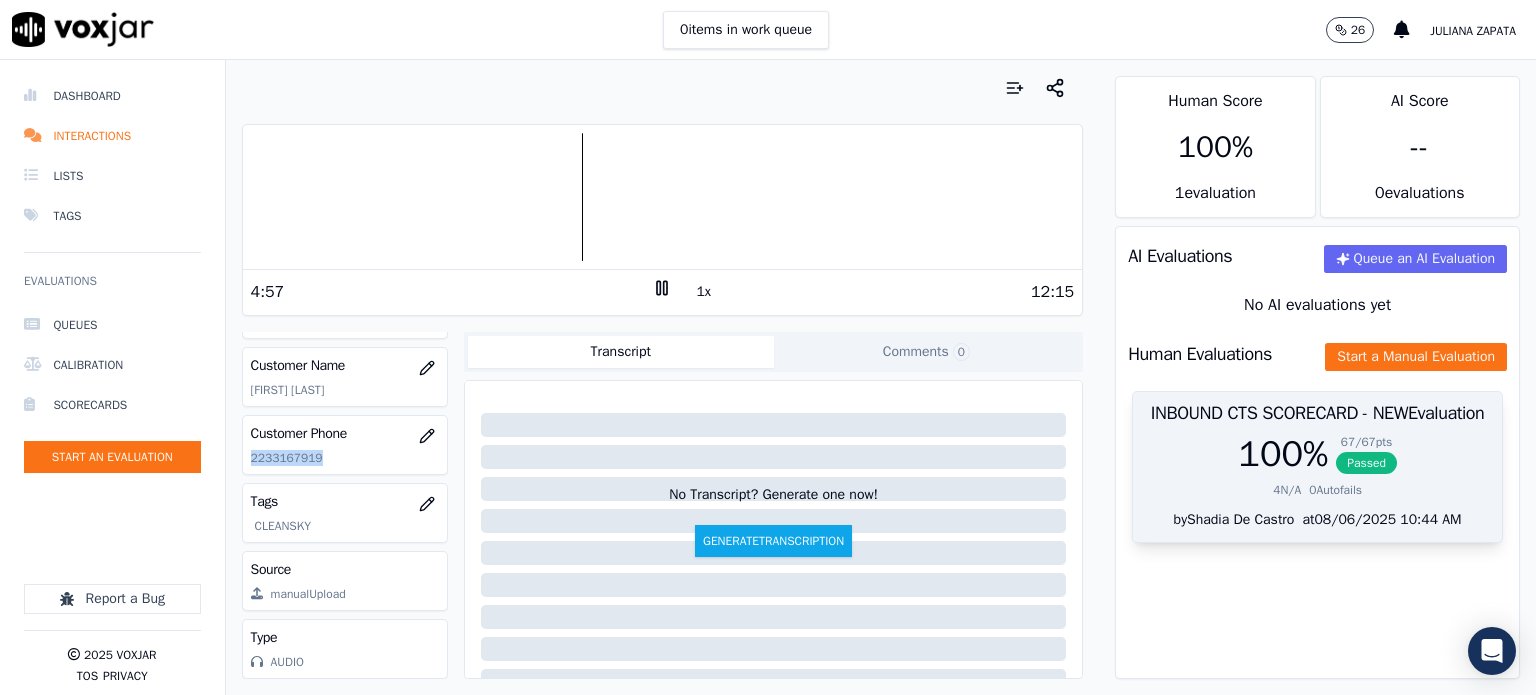 click on "Passed" at bounding box center (1366, 463) 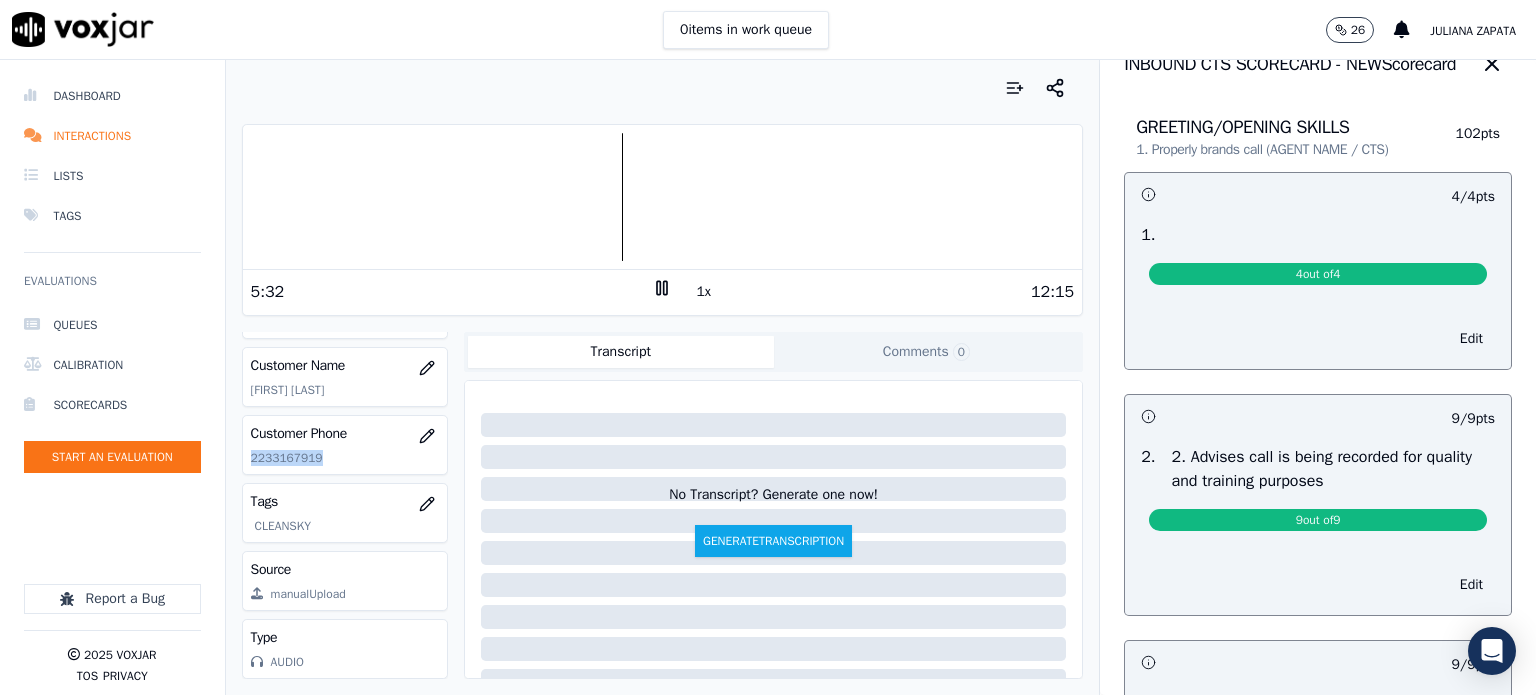scroll, scrollTop: 0, scrollLeft: 0, axis: both 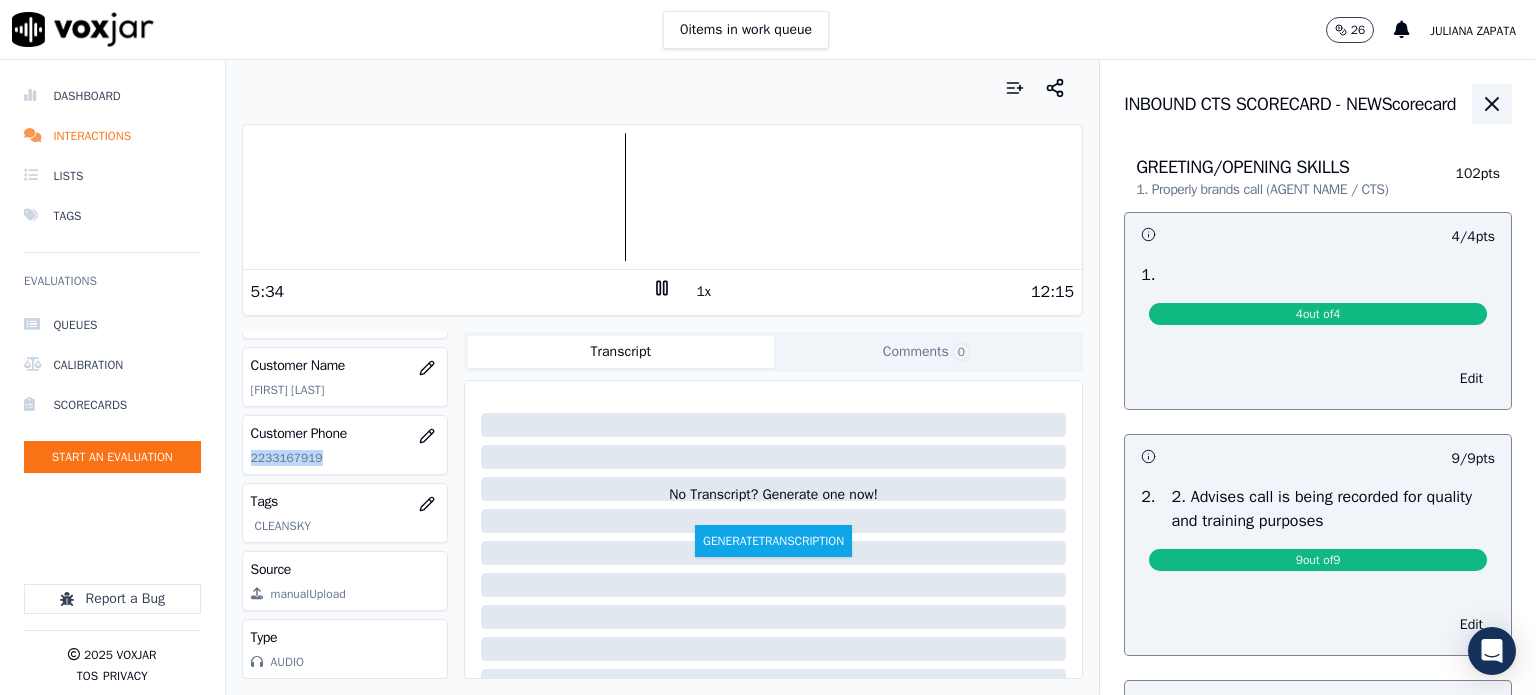 click 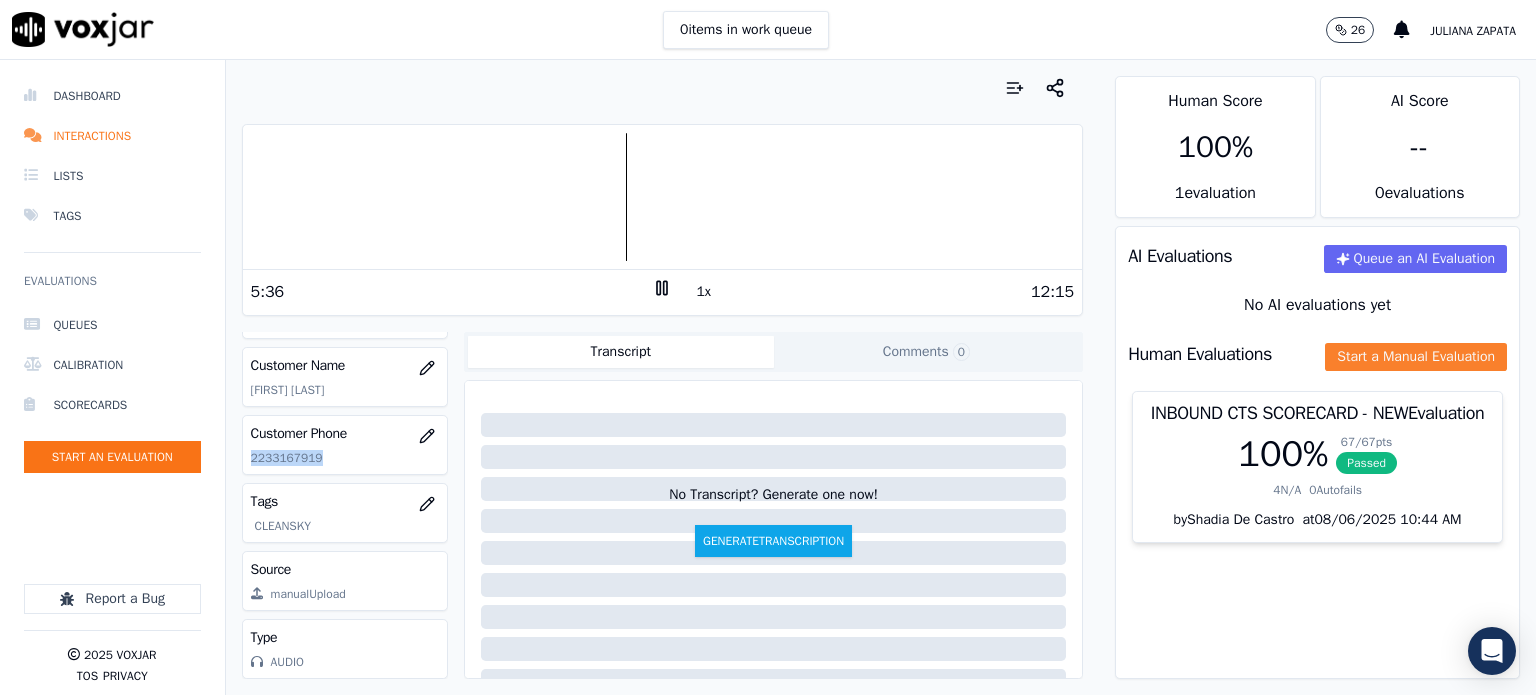 click on "Start a Manual Evaluation" 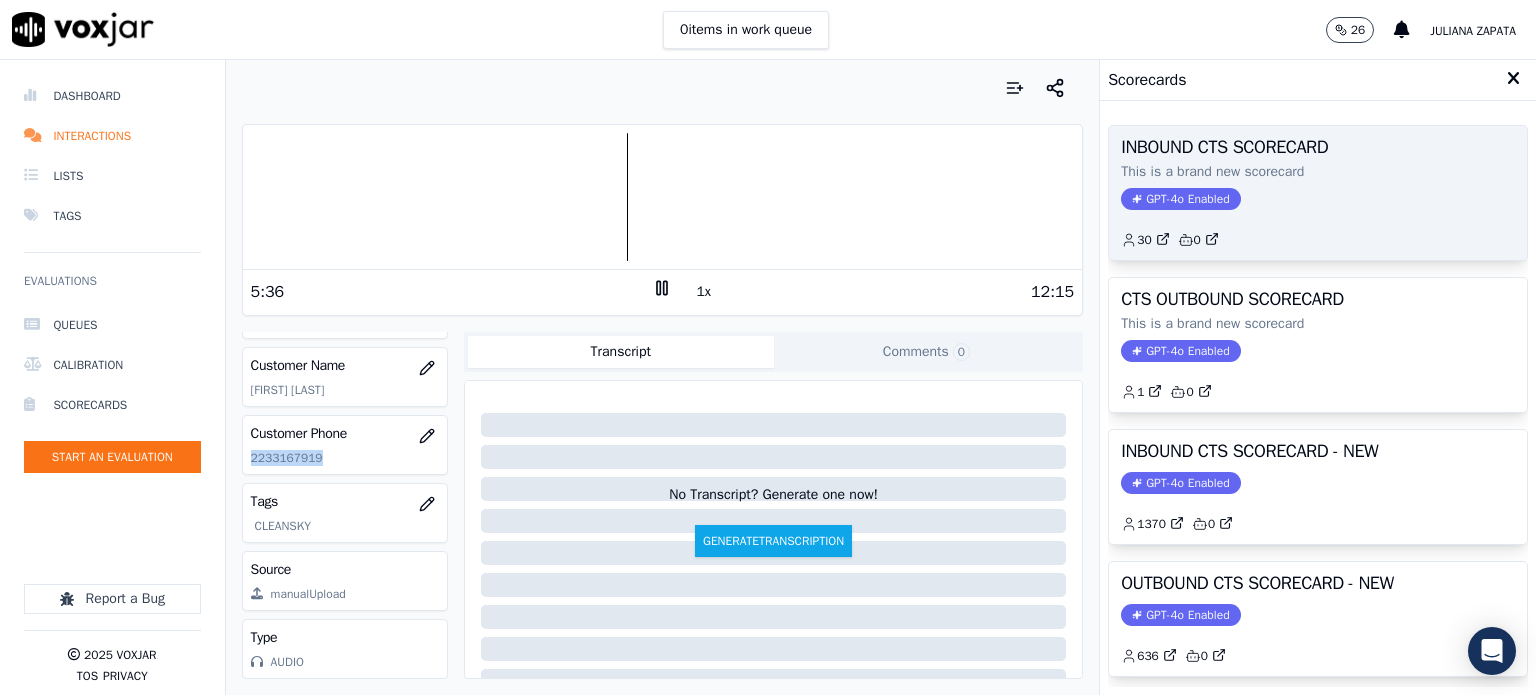 click on "GPT-4o Enabled" at bounding box center (1180, 199) 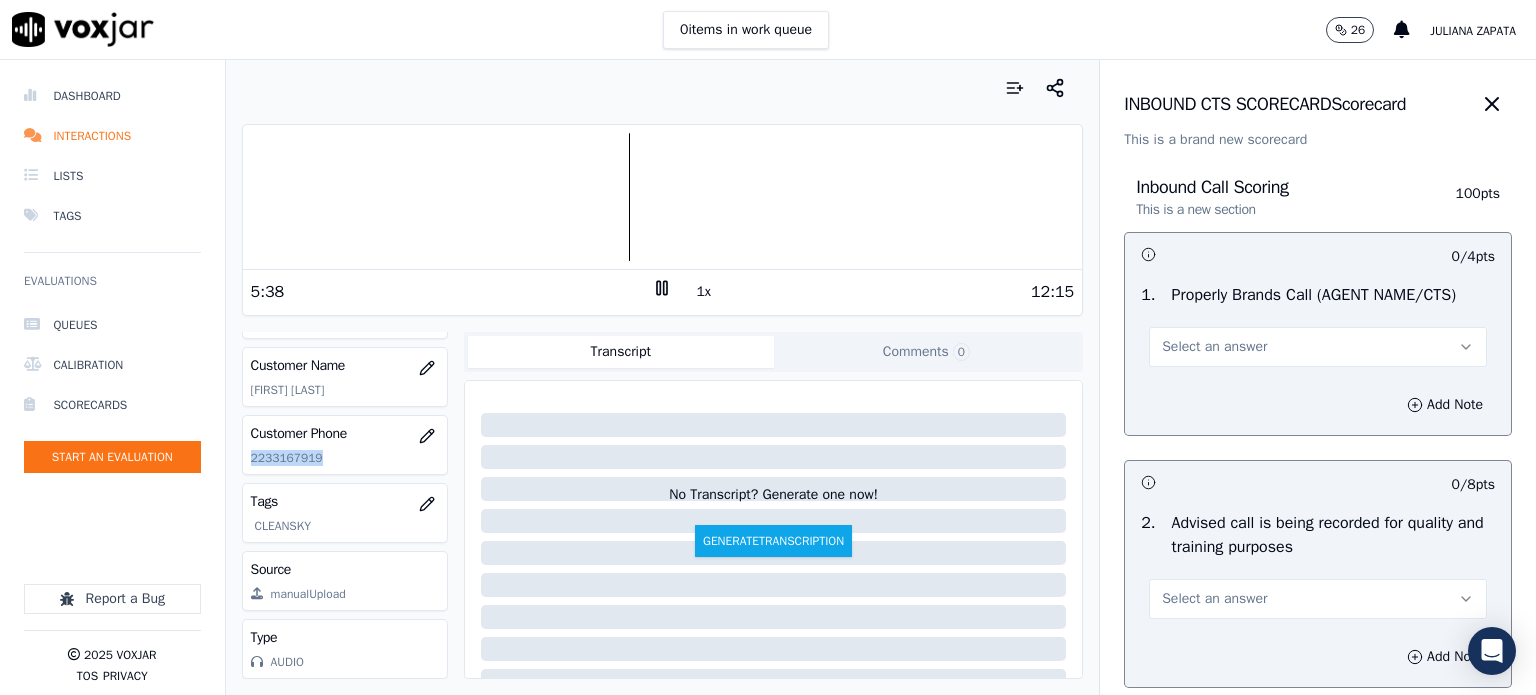 click on "Select an answer" at bounding box center [1214, 347] 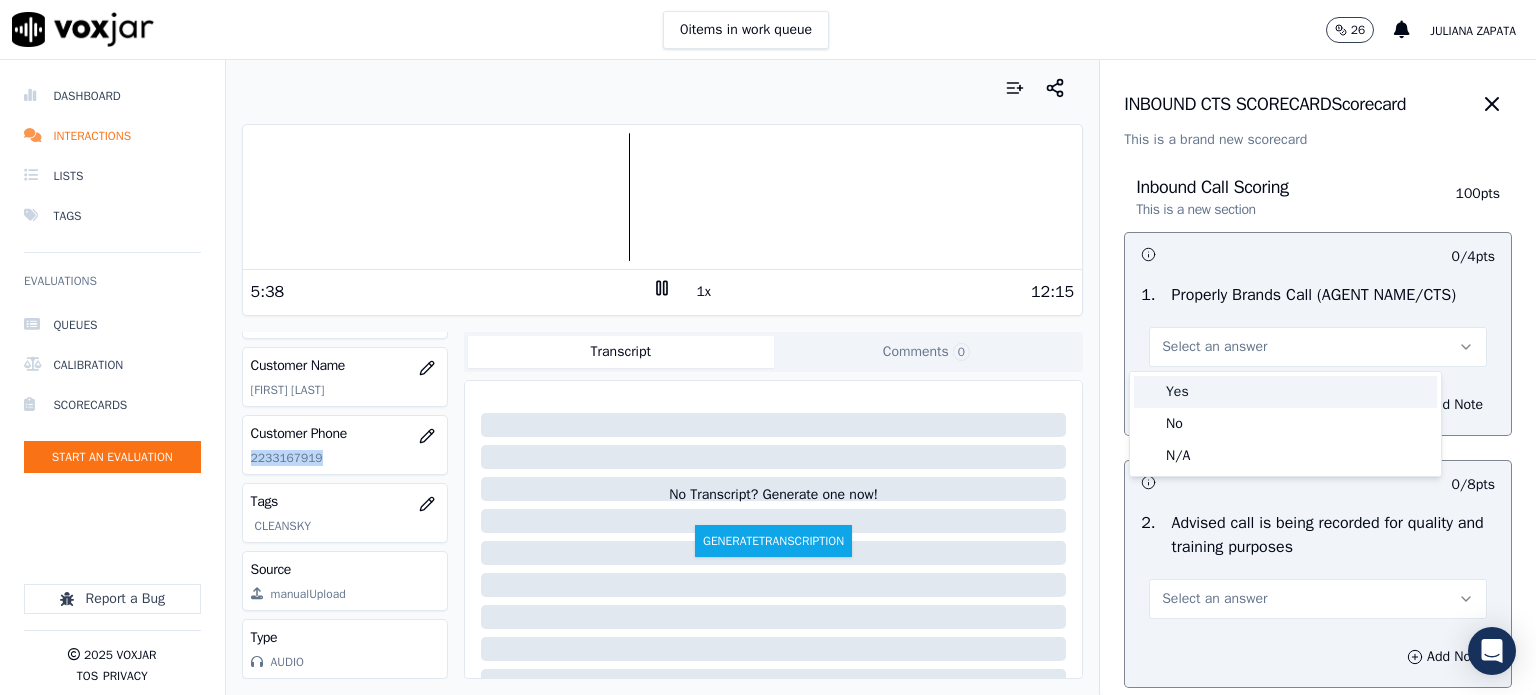 drag, startPoint x: 1177, startPoint y: 394, endPoint x: 1188, endPoint y: 511, distance: 117.51595 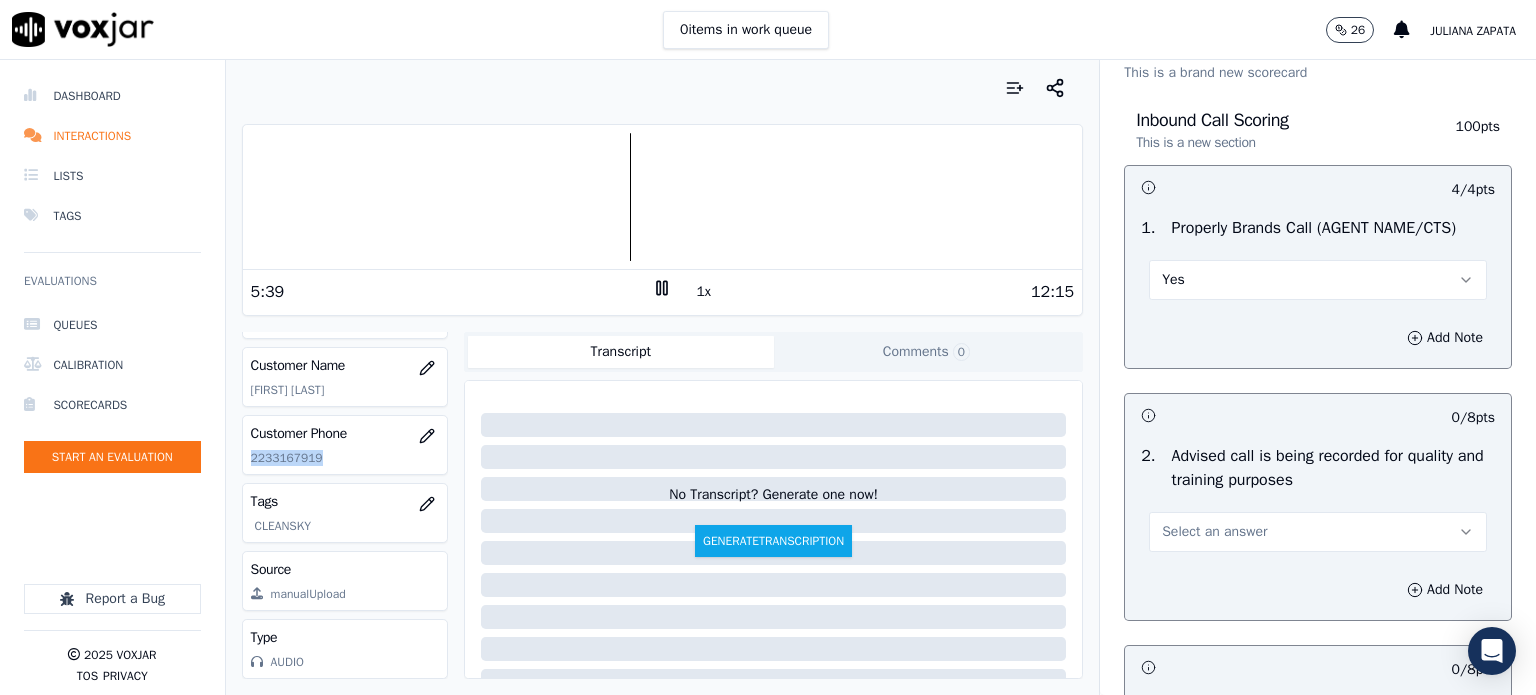 scroll, scrollTop: 200, scrollLeft: 0, axis: vertical 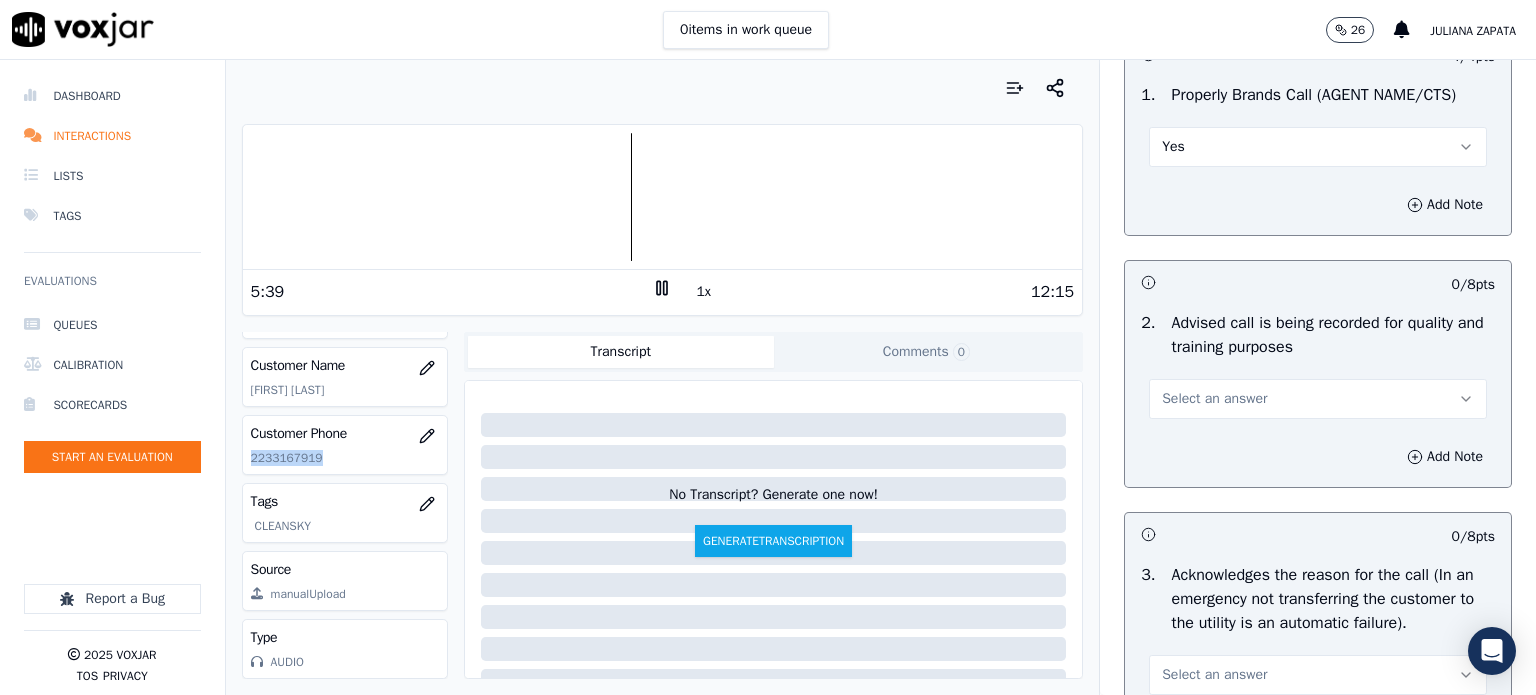 click on "Select an answer" at bounding box center [1214, 399] 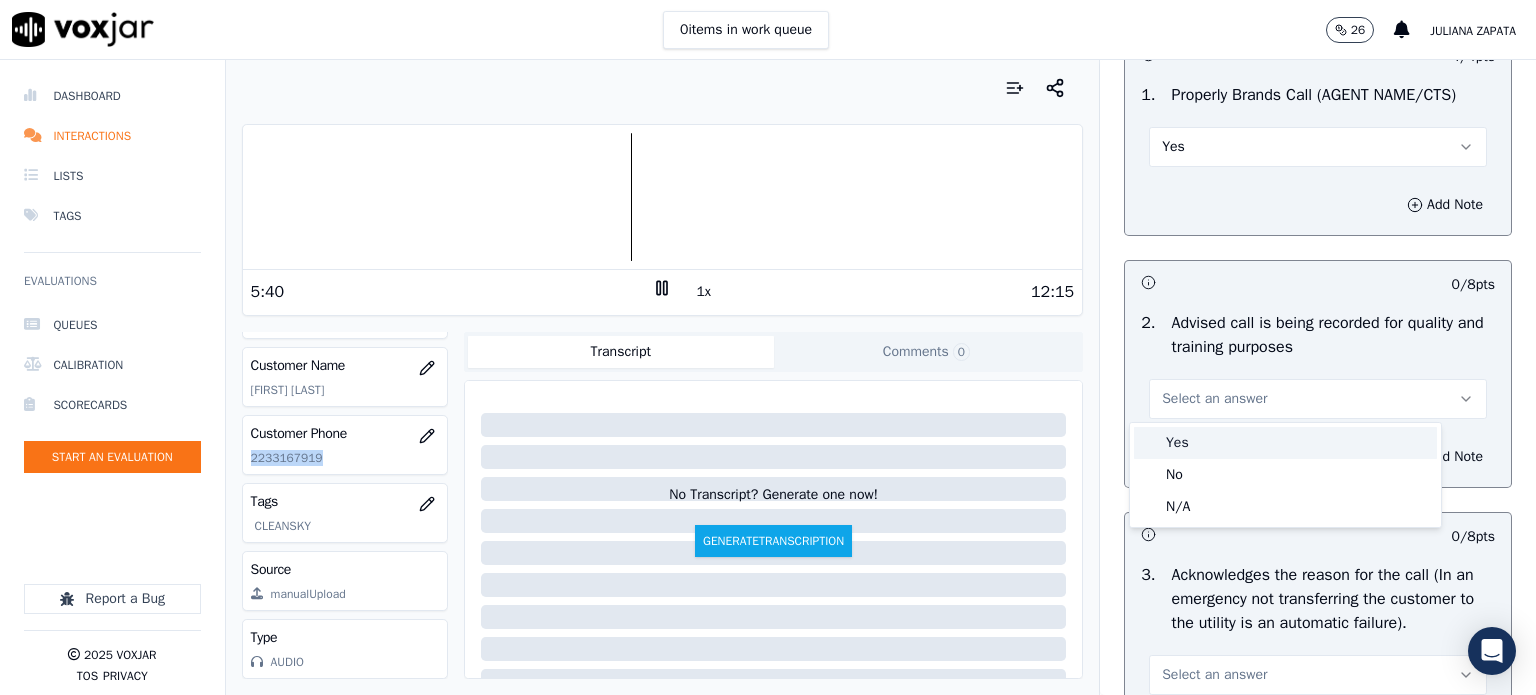 click on "Yes" at bounding box center (1285, 443) 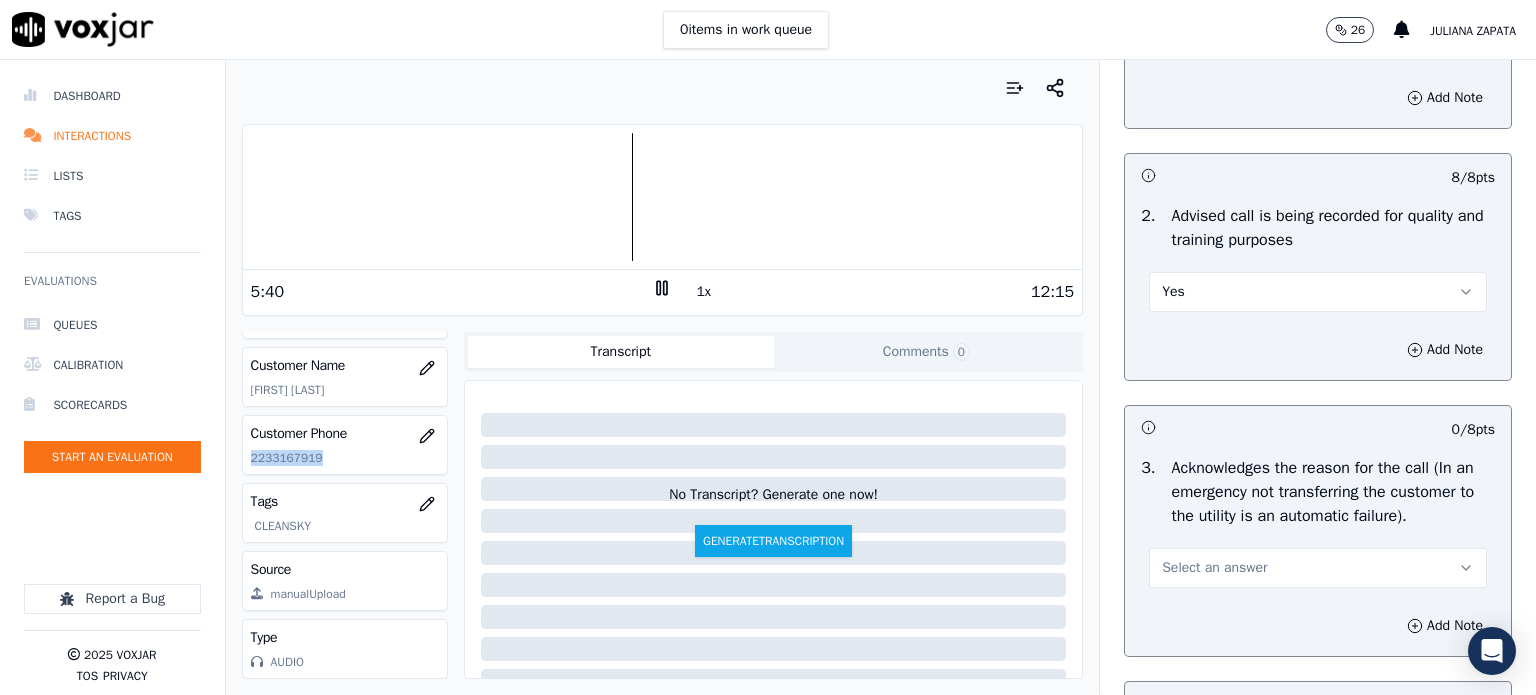scroll, scrollTop: 500, scrollLeft: 0, axis: vertical 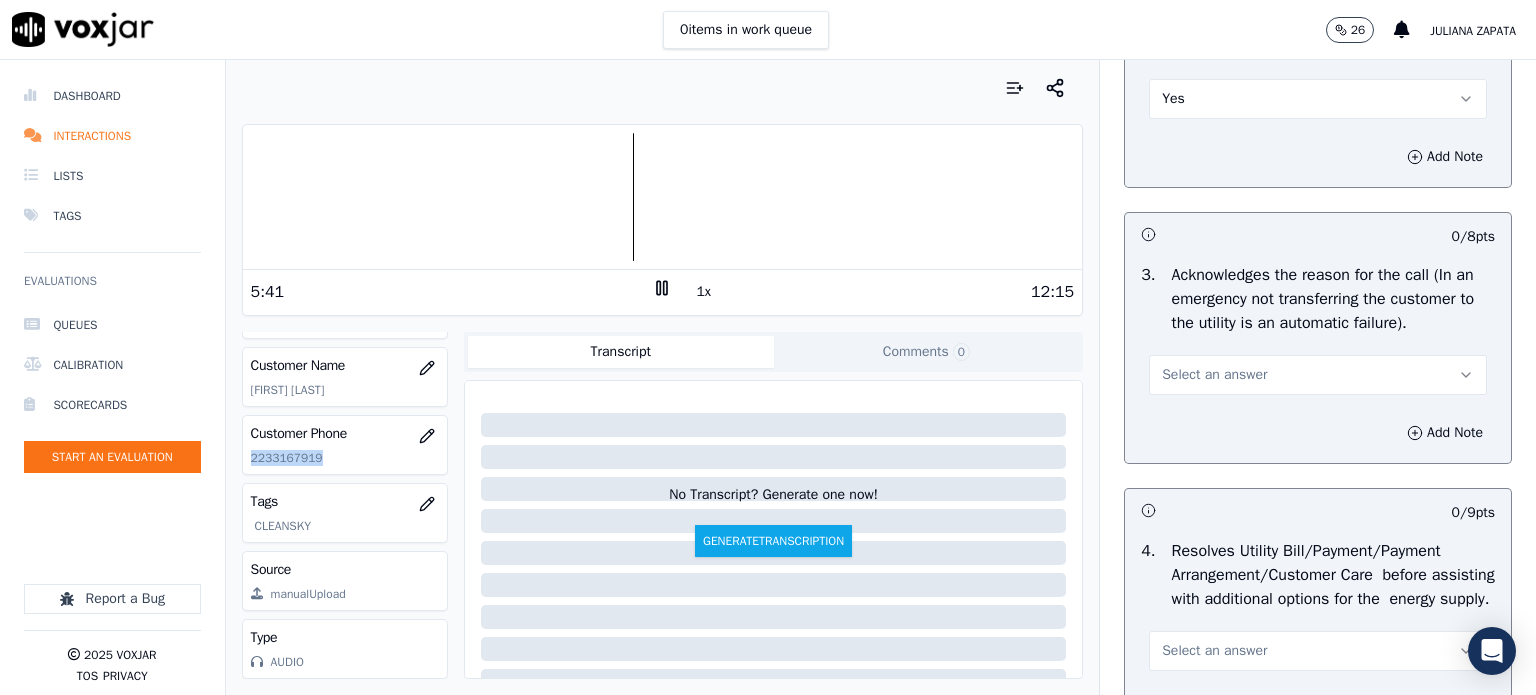 click on "Select an answer" at bounding box center (1214, 375) 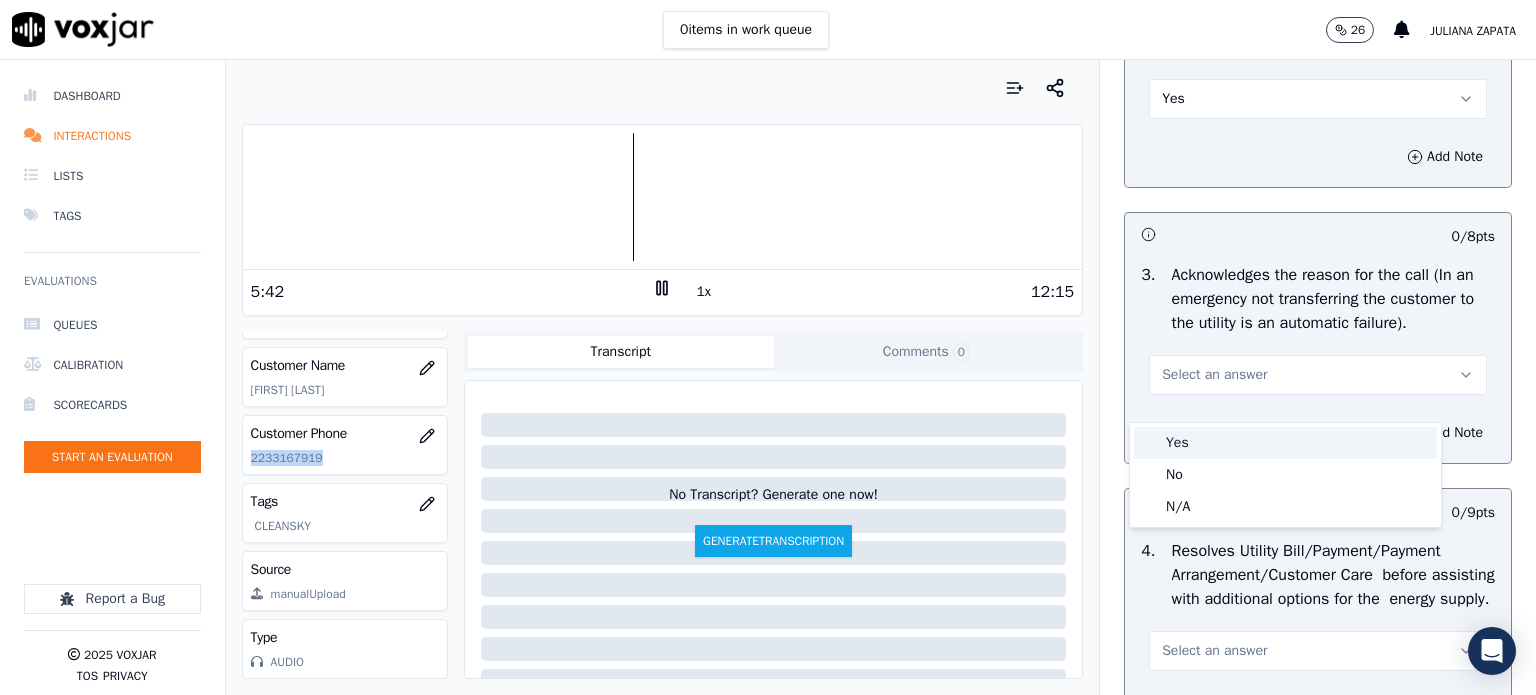 click on "Yes" at bounding box center (1285, 443) 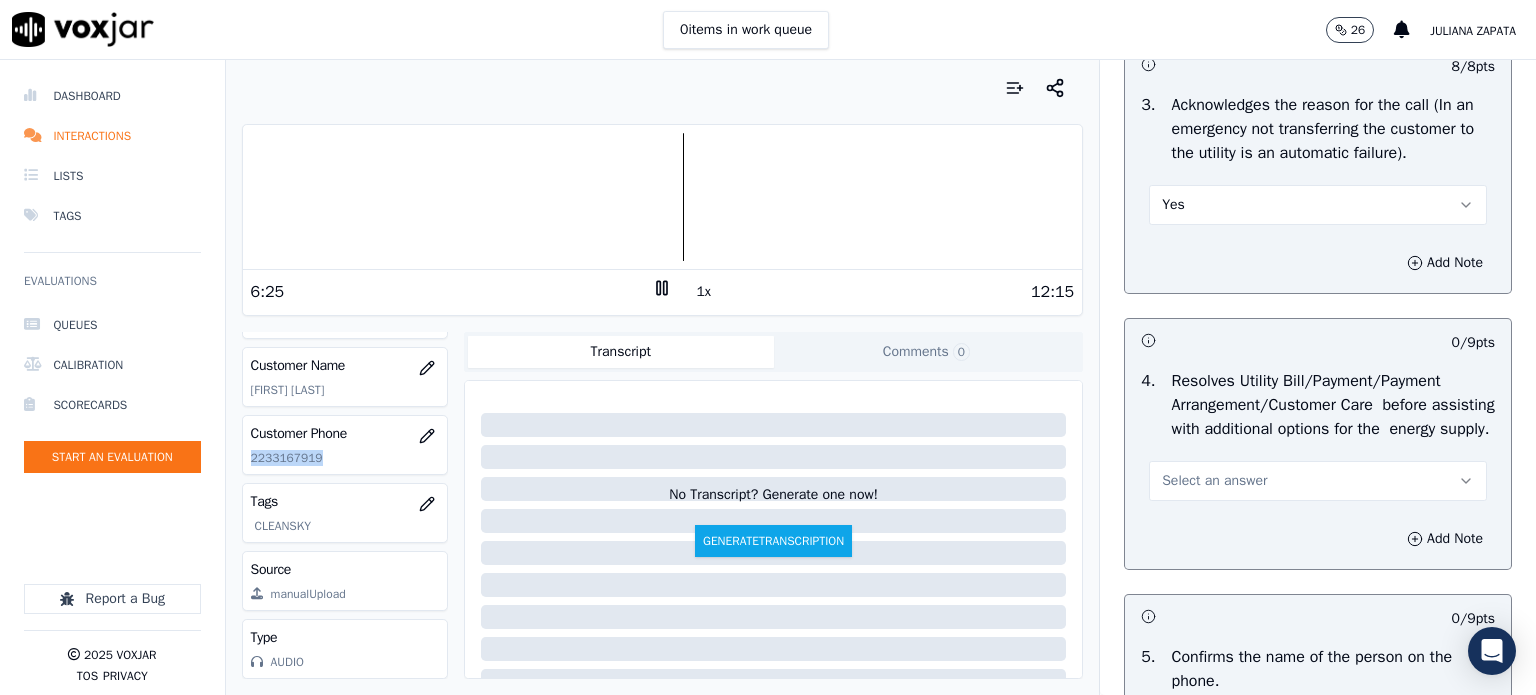 scroll, scrollTop: 900, scrollLeft: 0, axis: vertical 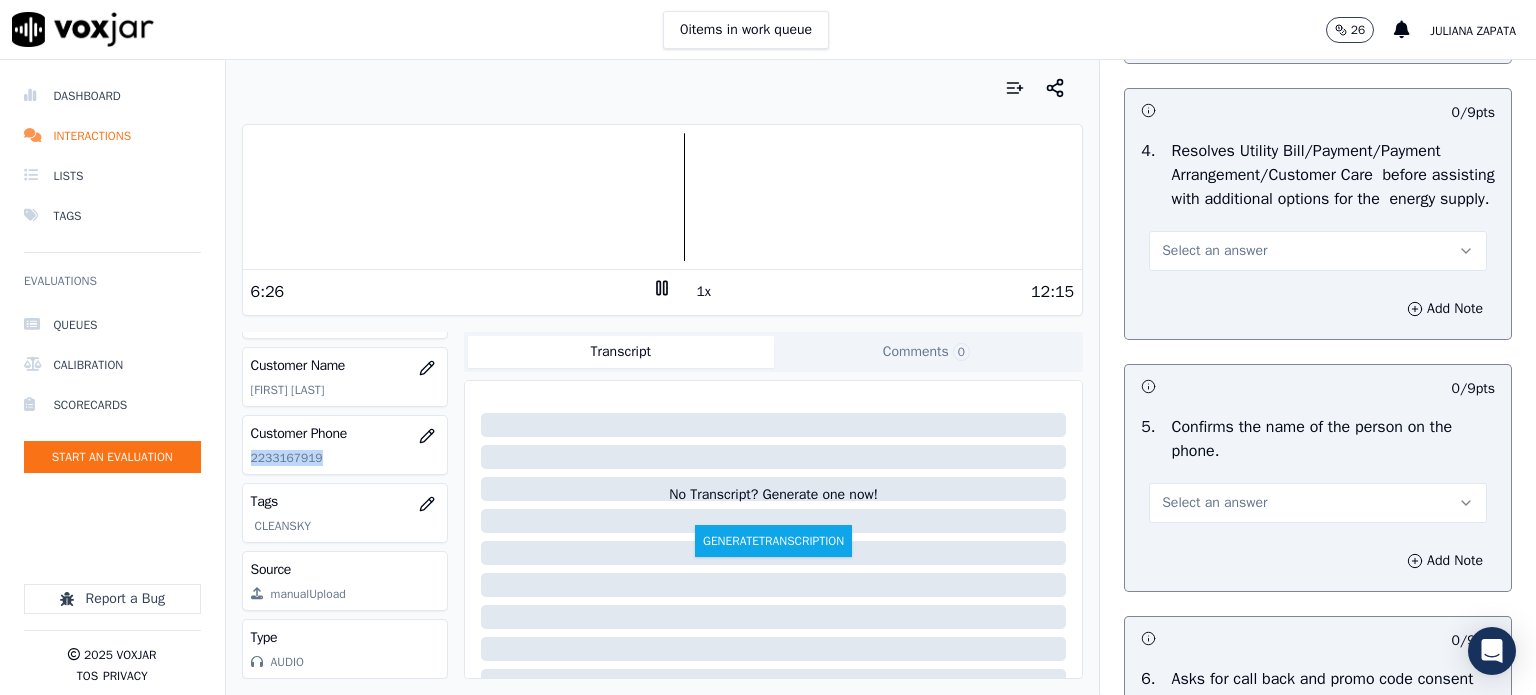 click on "Select an answer" at bounding box center (1214, 251) 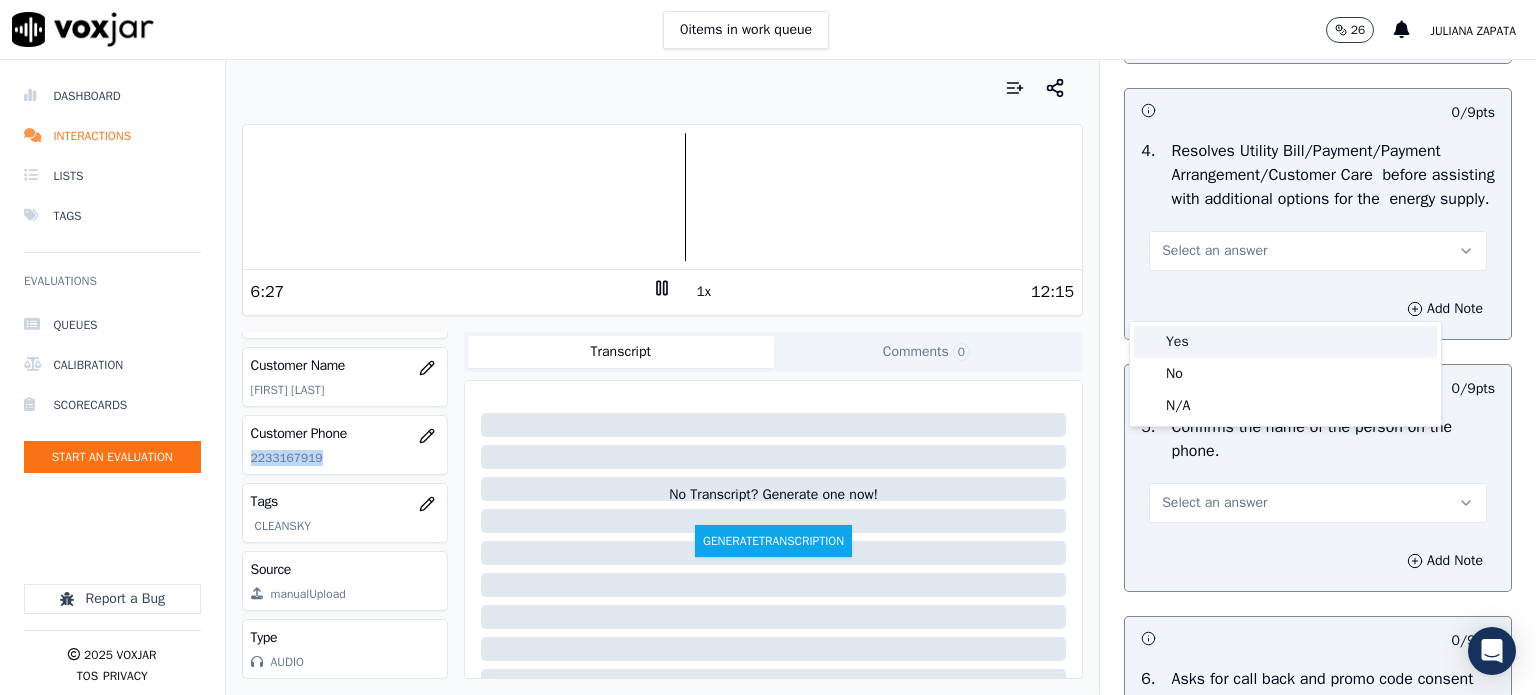 click on "Yes" at bounding box center [1285, 342] 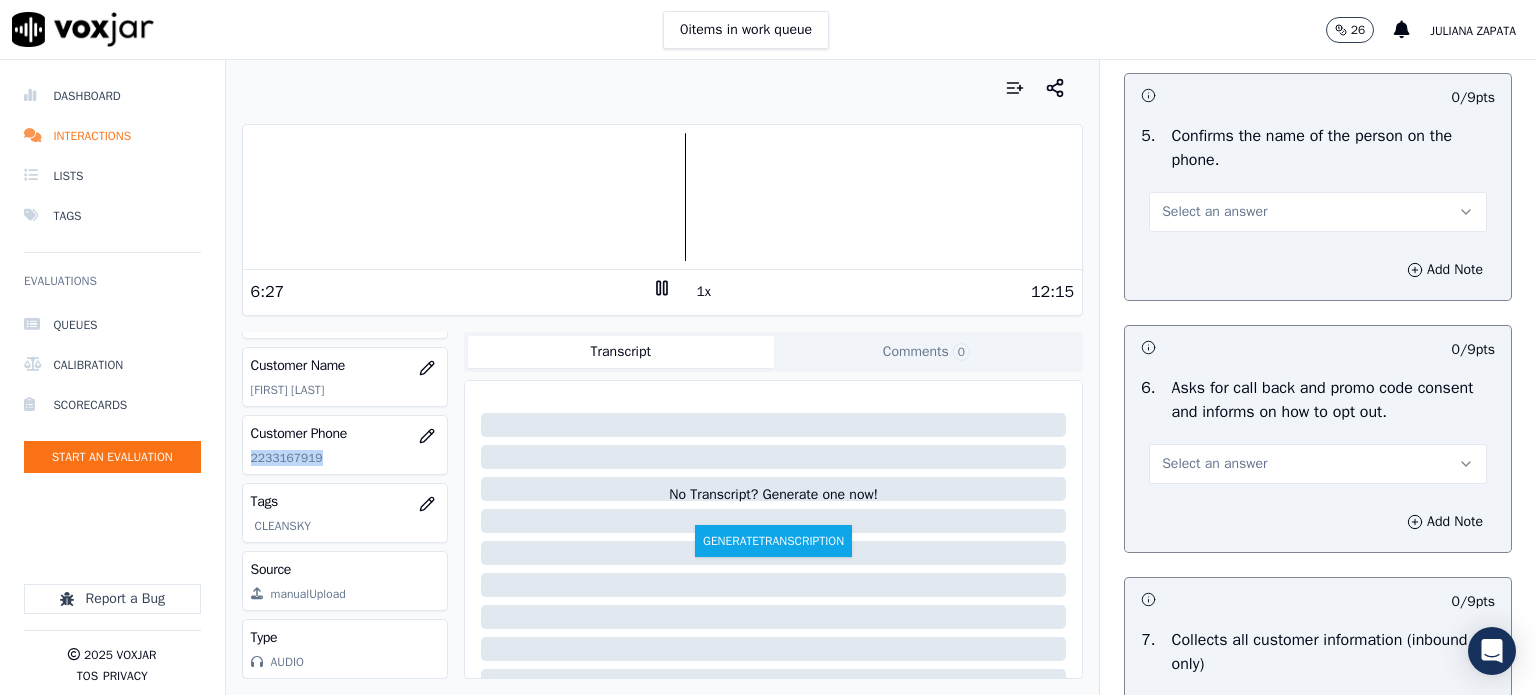 scroll, scrollTop: 1200, scrollLeft: 0, axis: vertical 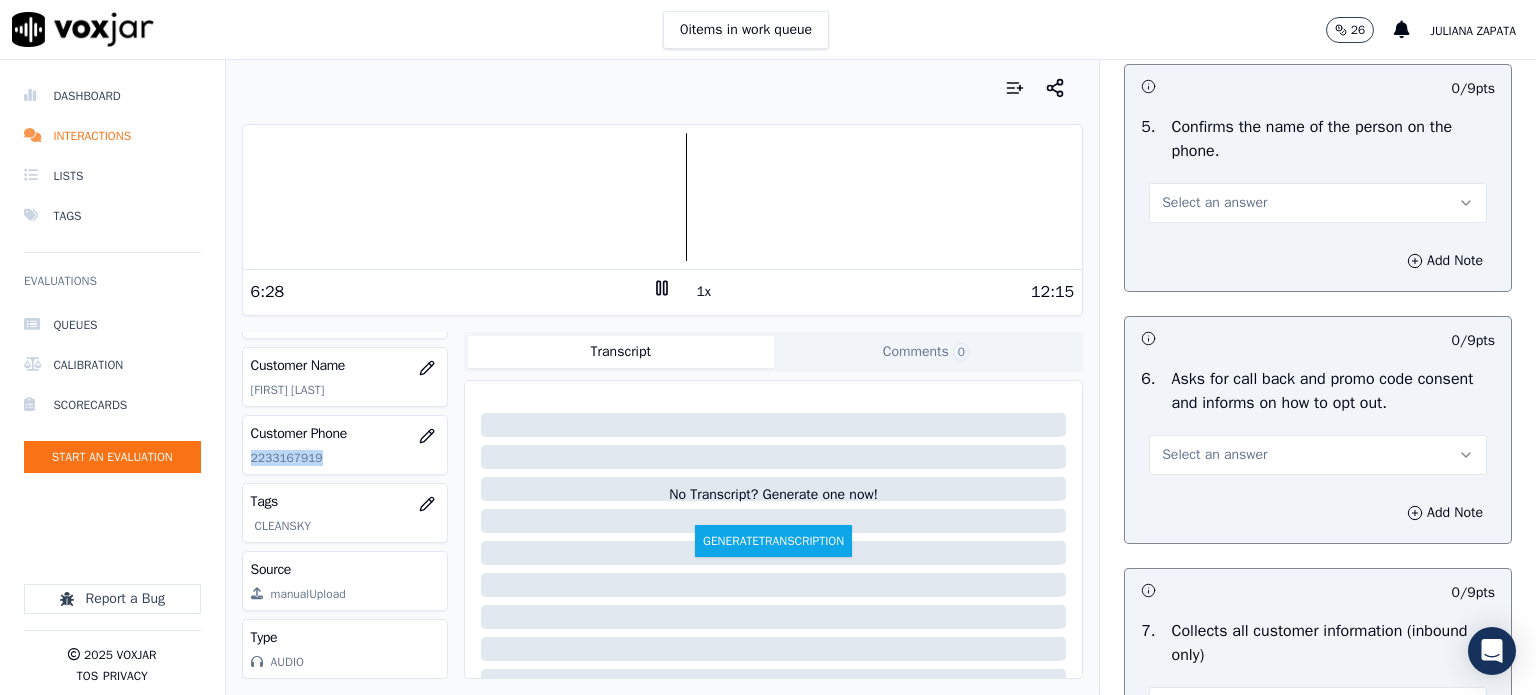 click on "Select an answer" at bounding box center [1214, 203] 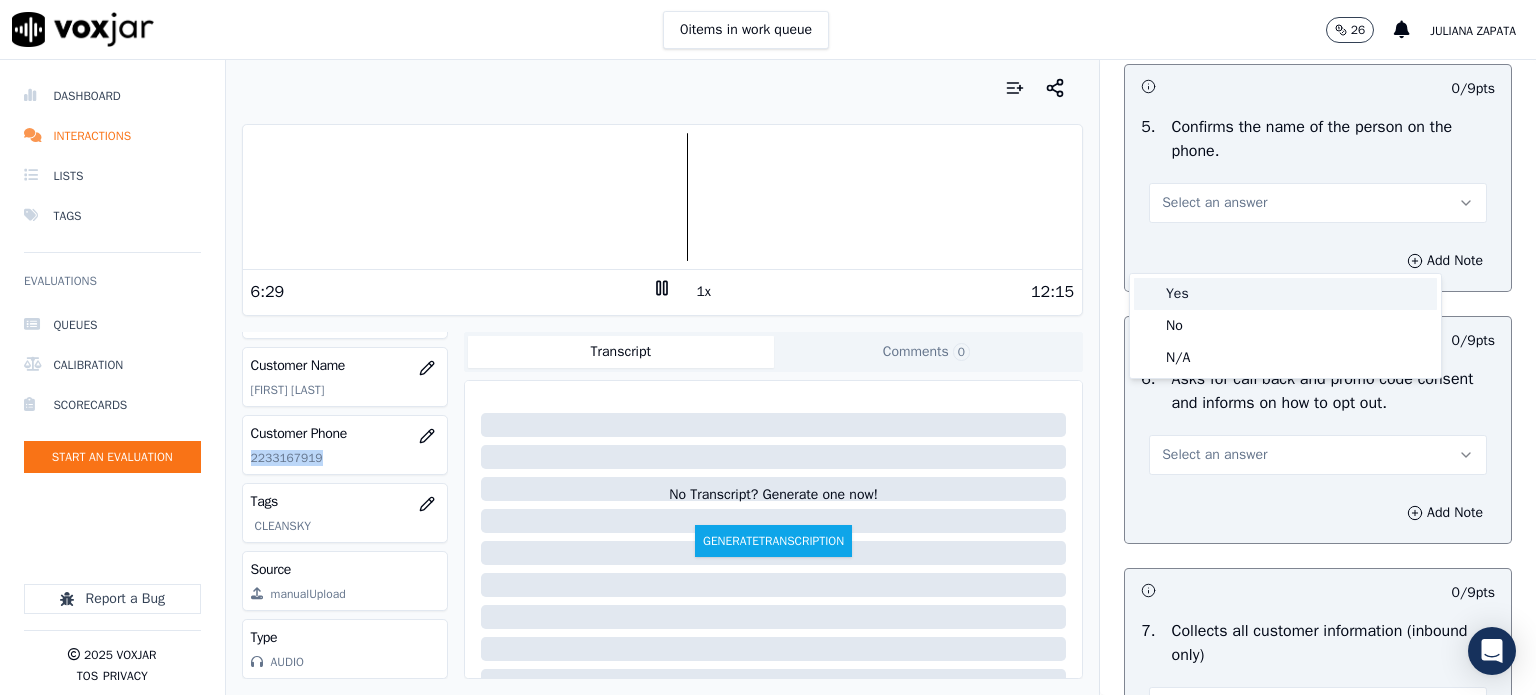 click on "Yes" at bounding box center (1285, 294) 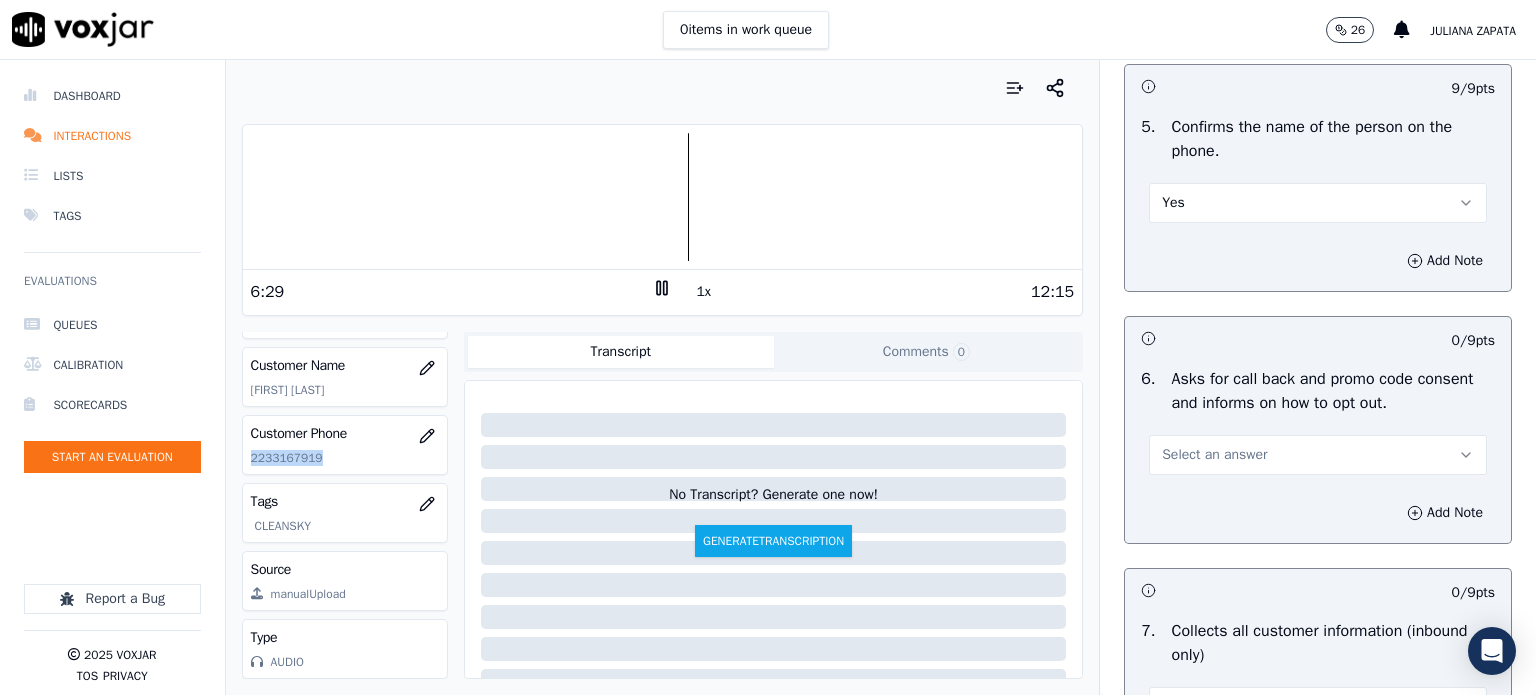 click on "Select an answer" at bounding box center [1214, 455] 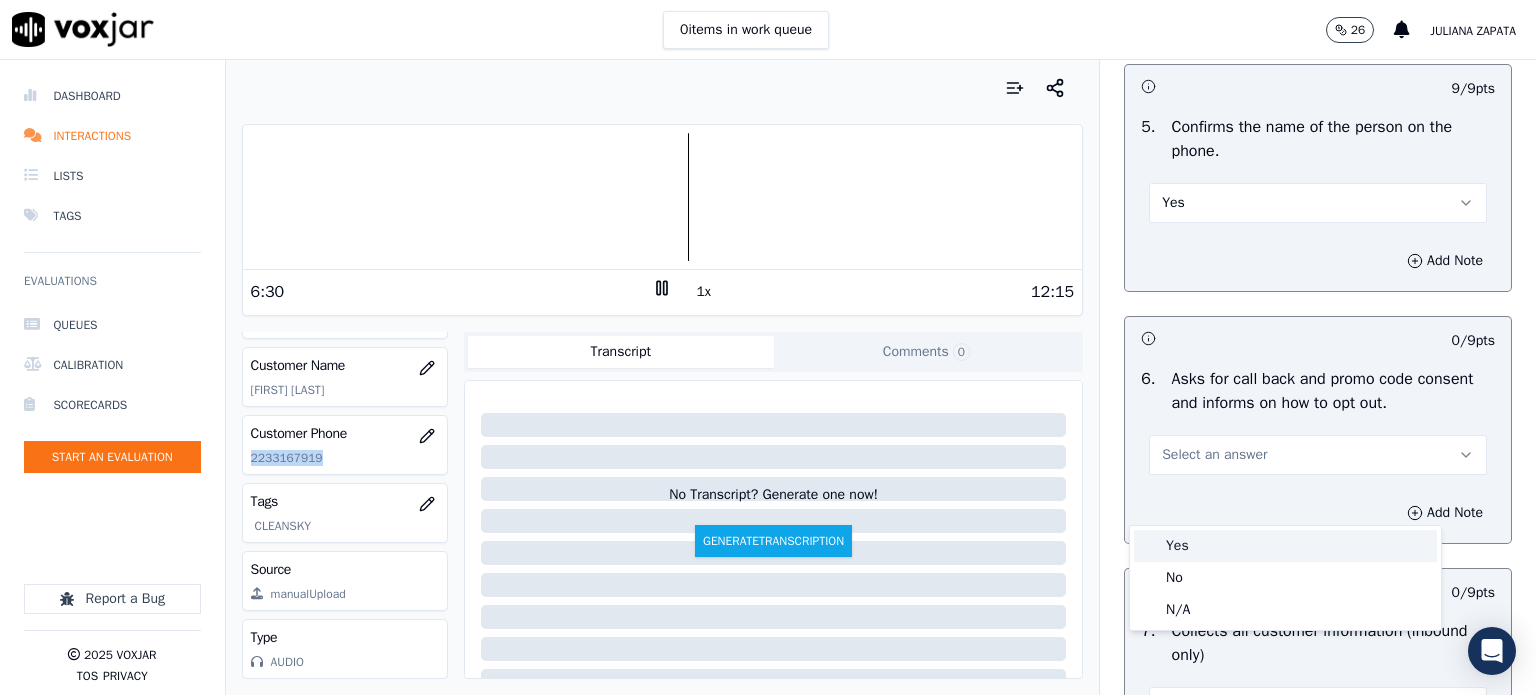 click on "Yes" at bounding box center (1285, 546) 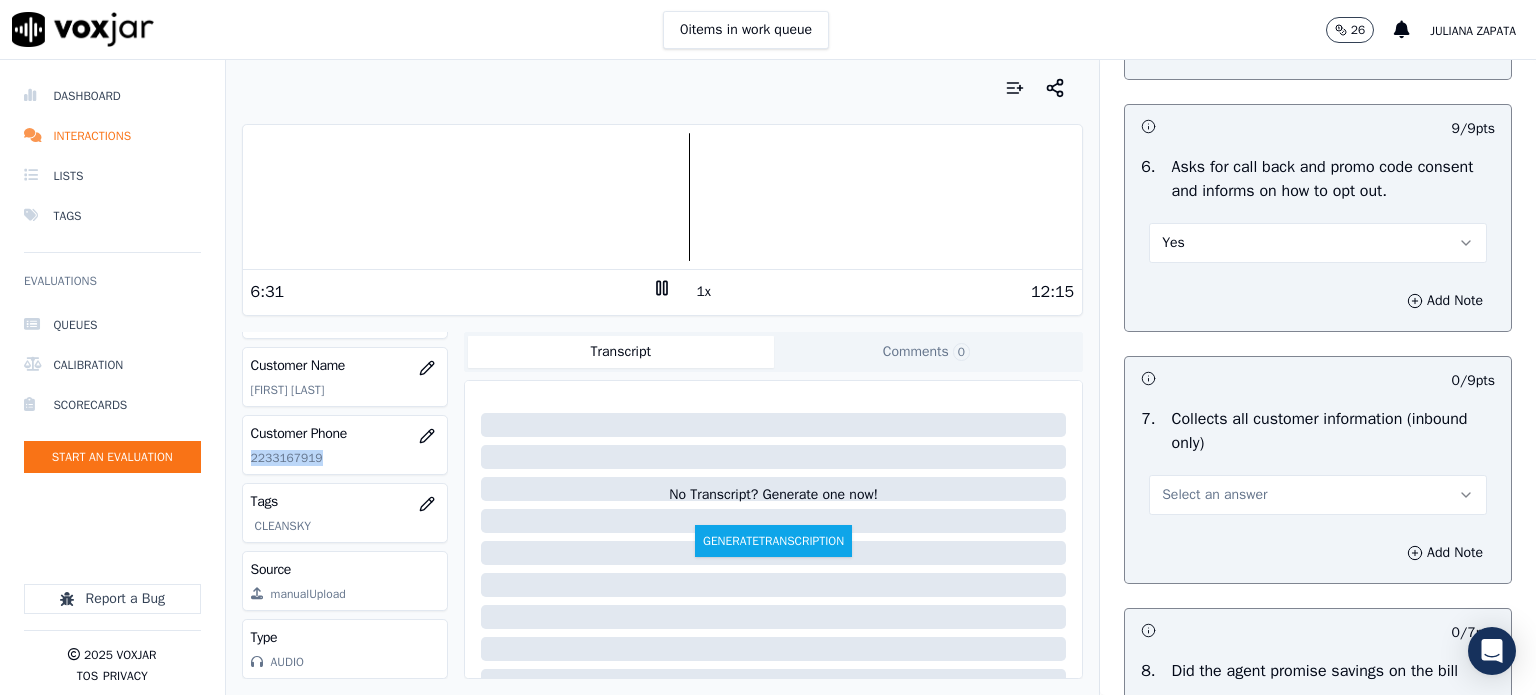 scroll, scrollTop: 1500, scrollLeft: 0, axis: vertical 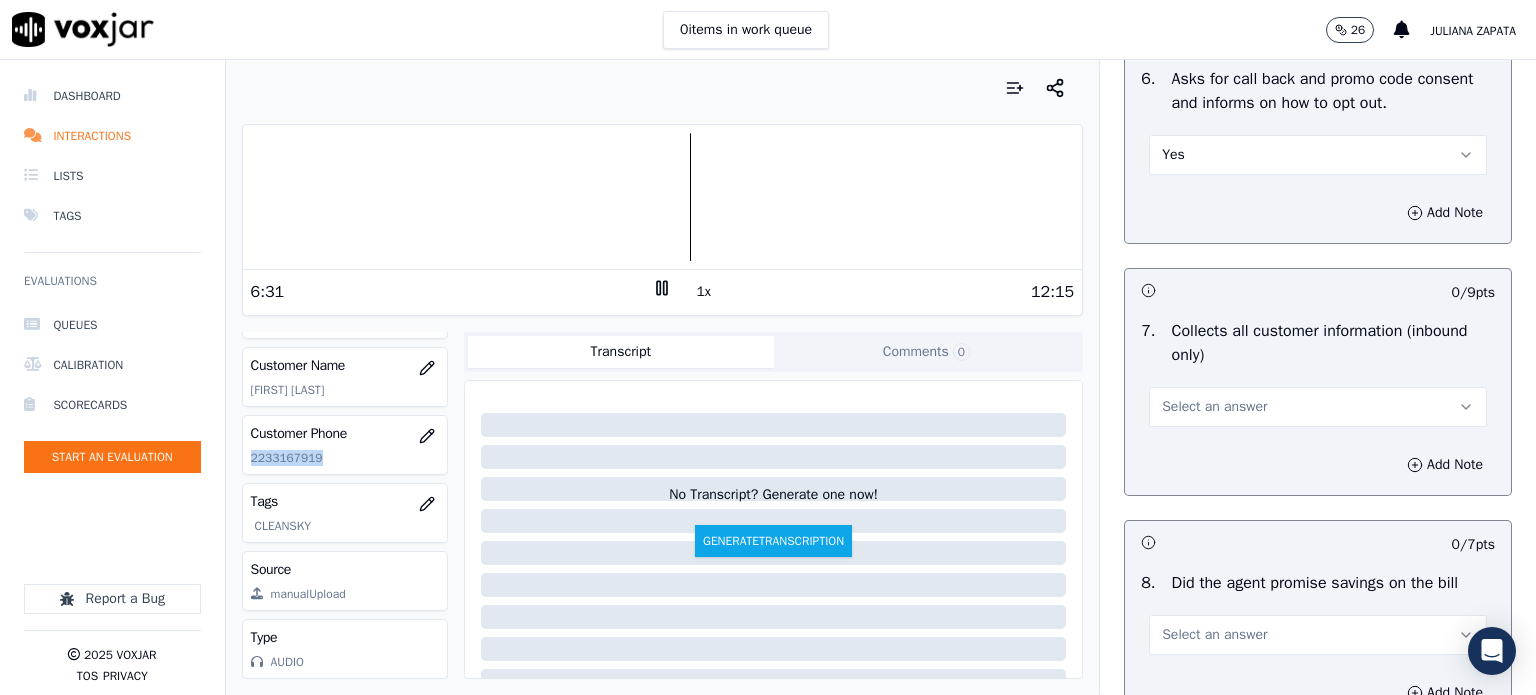 click on "Select an answer" at bounding box center [1214, 407] 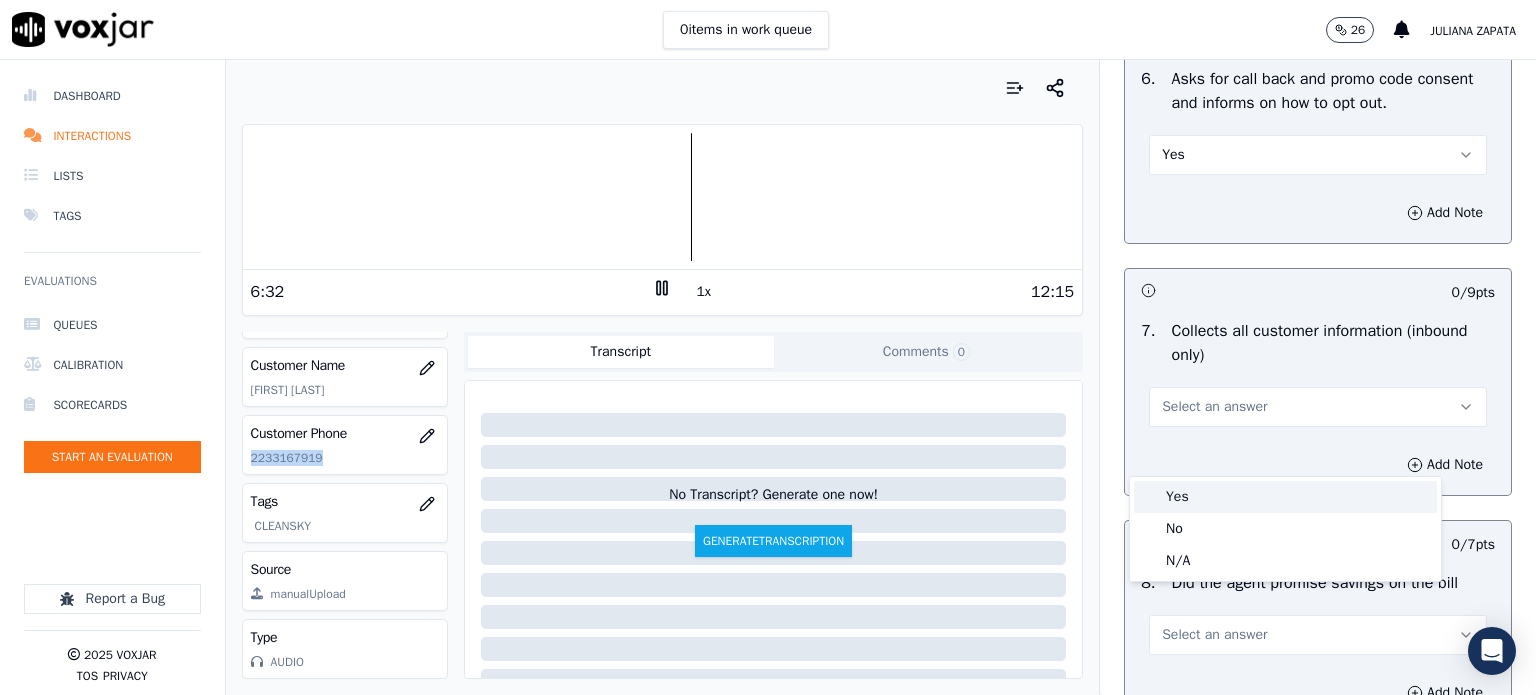 click on "Yes" at bounding box center (1285, 497) 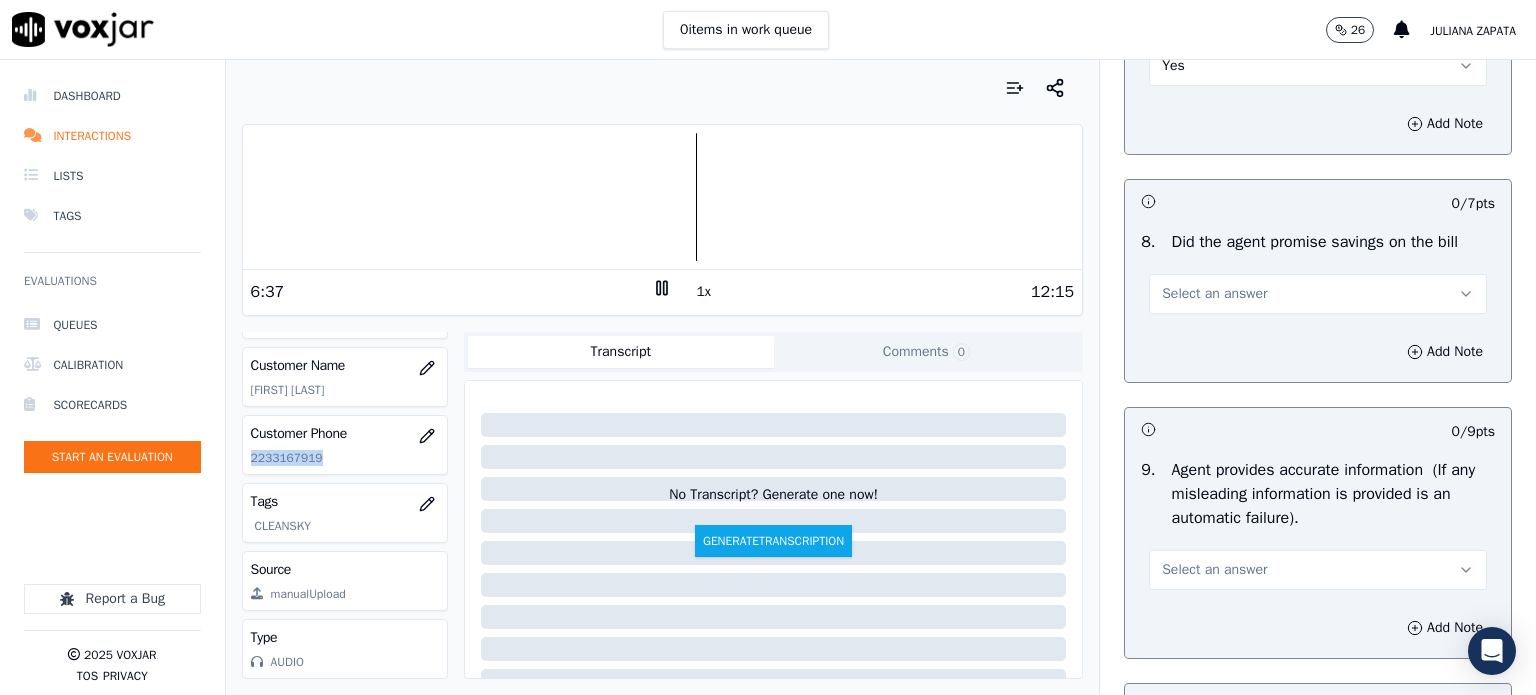 scroll, scrollTop: 1900, scrollLeft: 0, axis: vertical 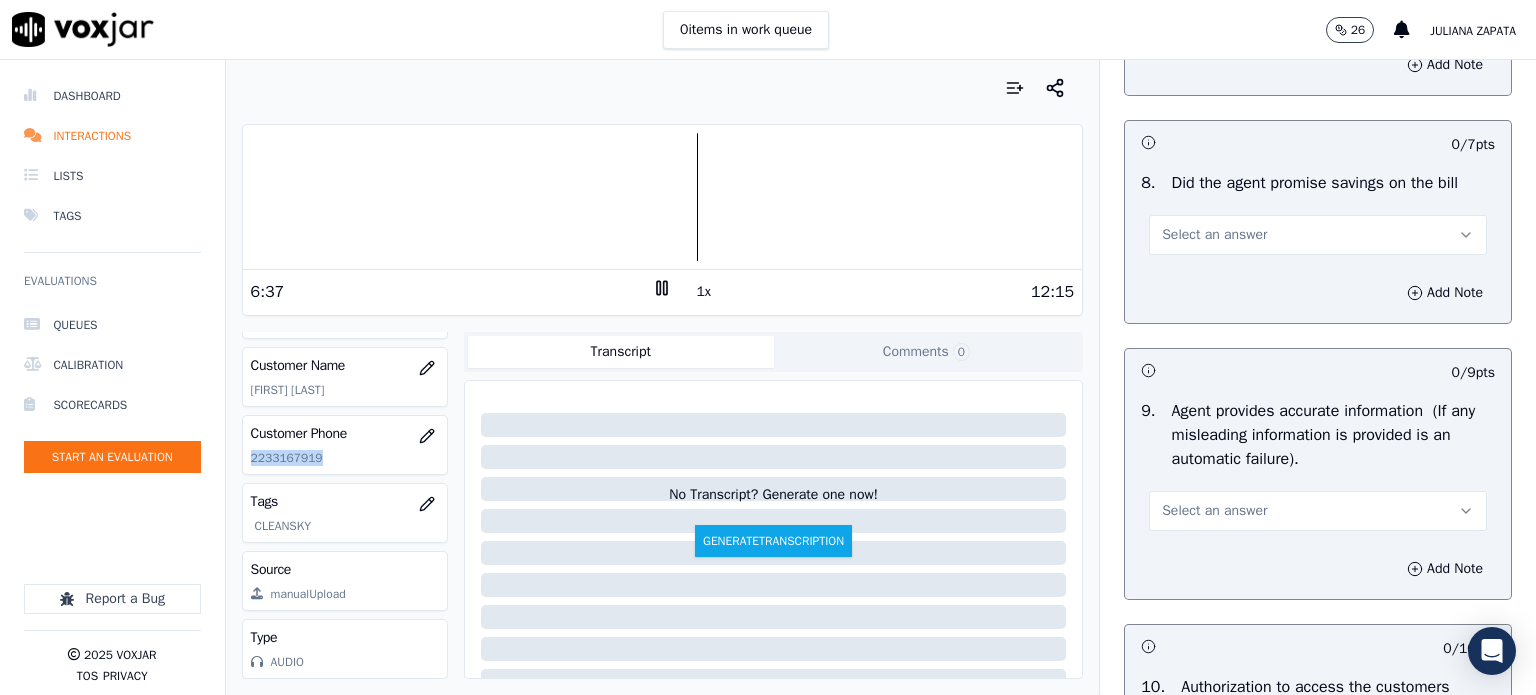 click on "Select an answer" at bounding box center [1318, 235] 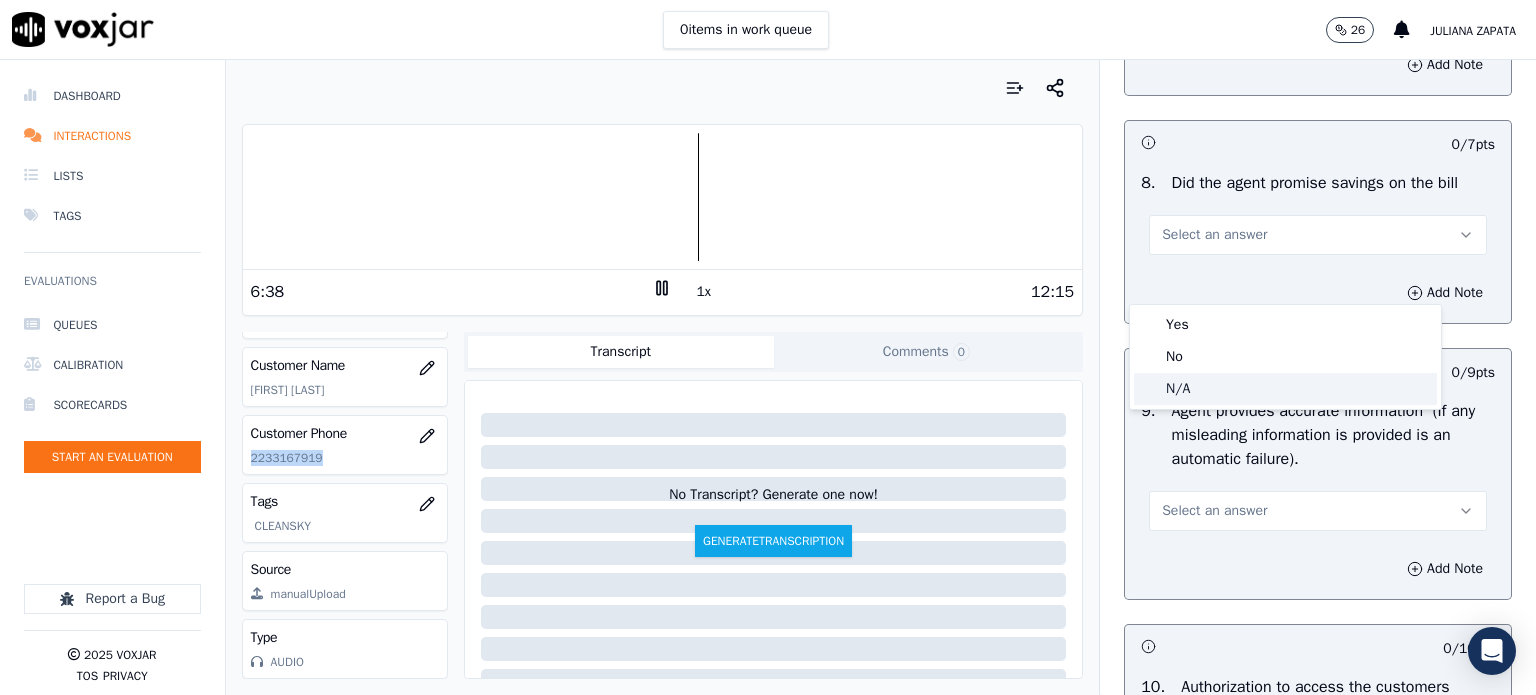 click on "N/A" 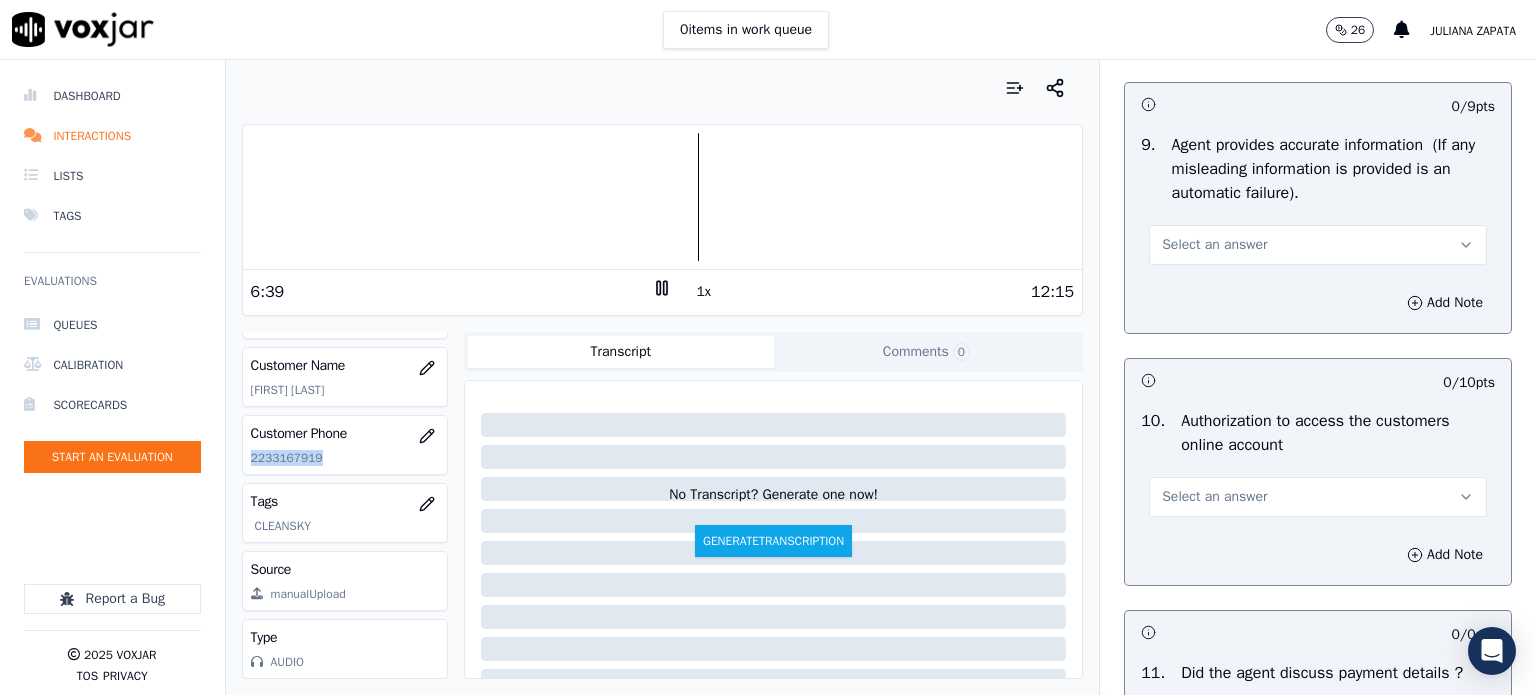 scroll, scrollTop: 2200, scrollLeft: 0, axis: vertical 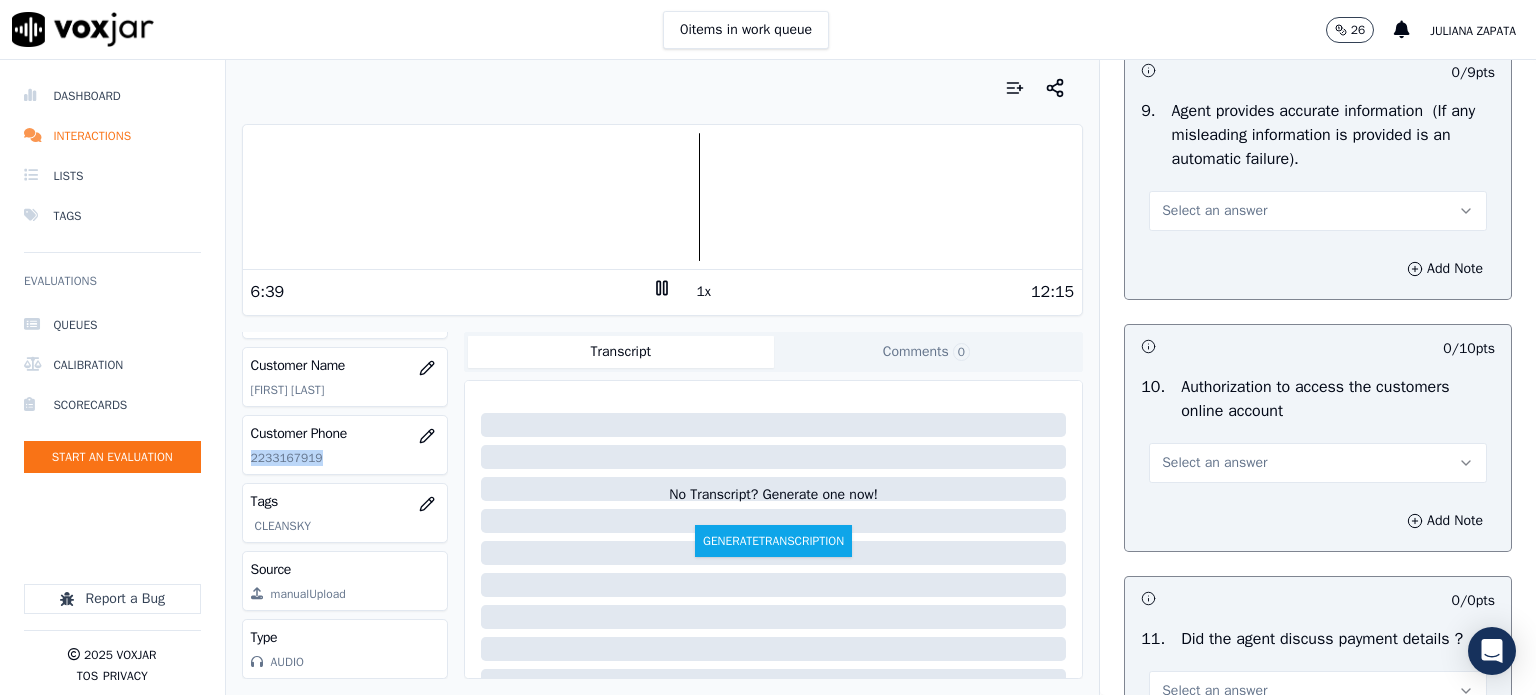 click on "Select an answer" at bounding box center [1318, 211] 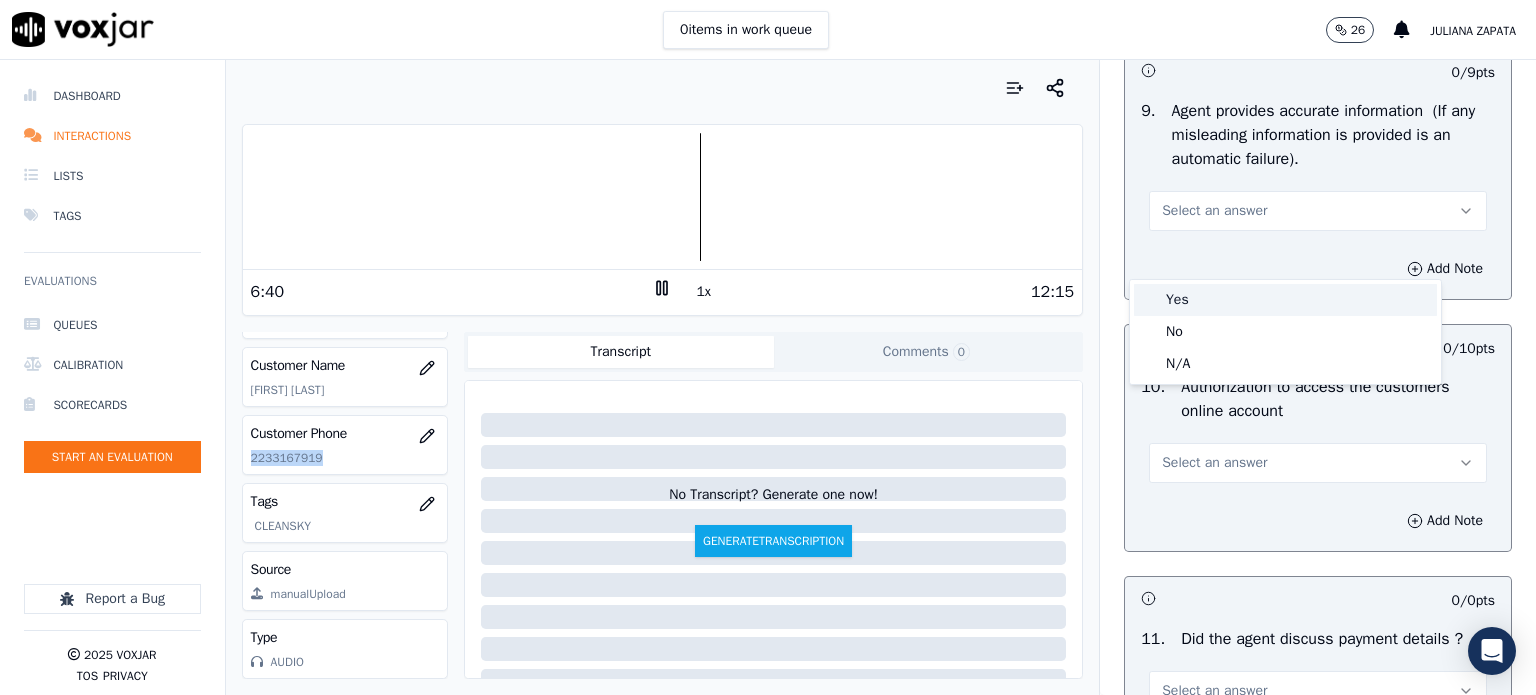 click on "Yes" at bounding box center (1285, 300) 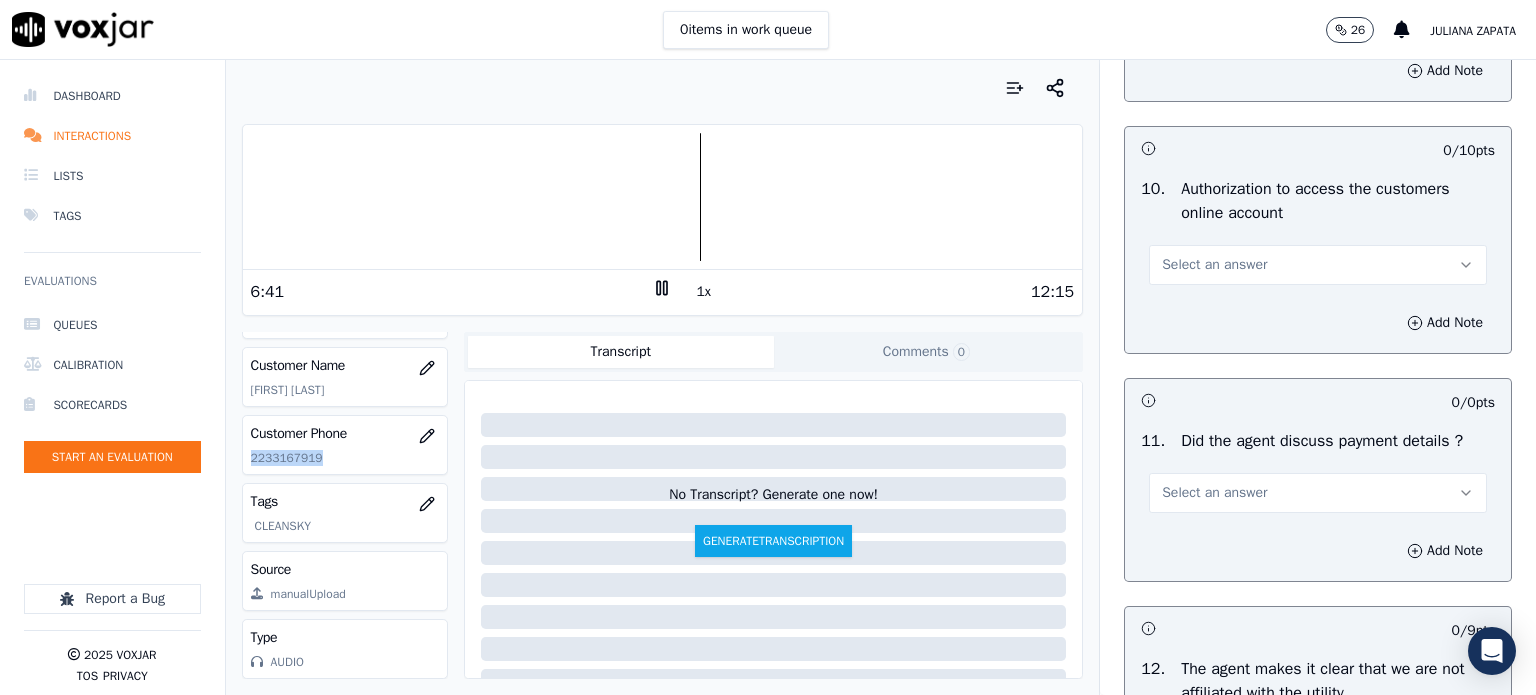 scroll, scrollTop: 2400, scrollLeft: 0, axis: vertical 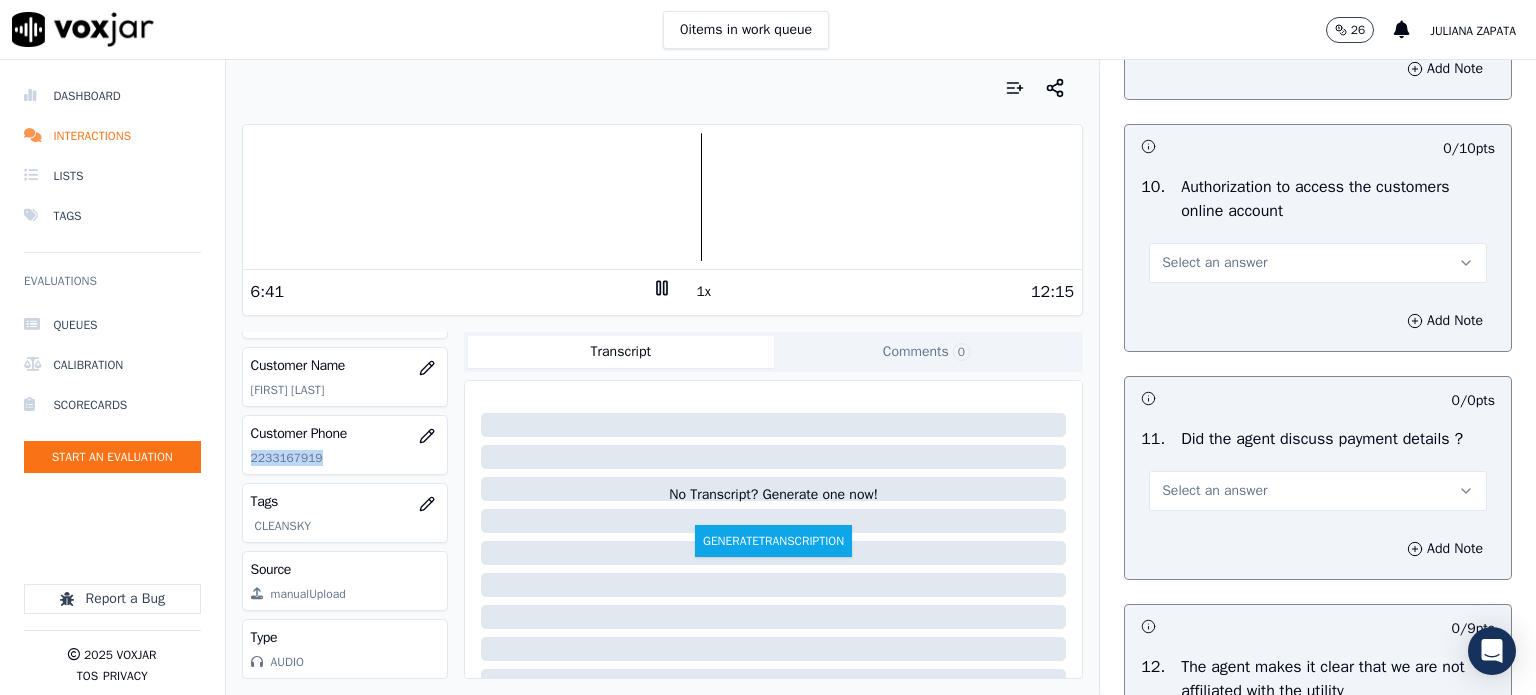 click on "Select an answer" at bounding box center [1214, 263] 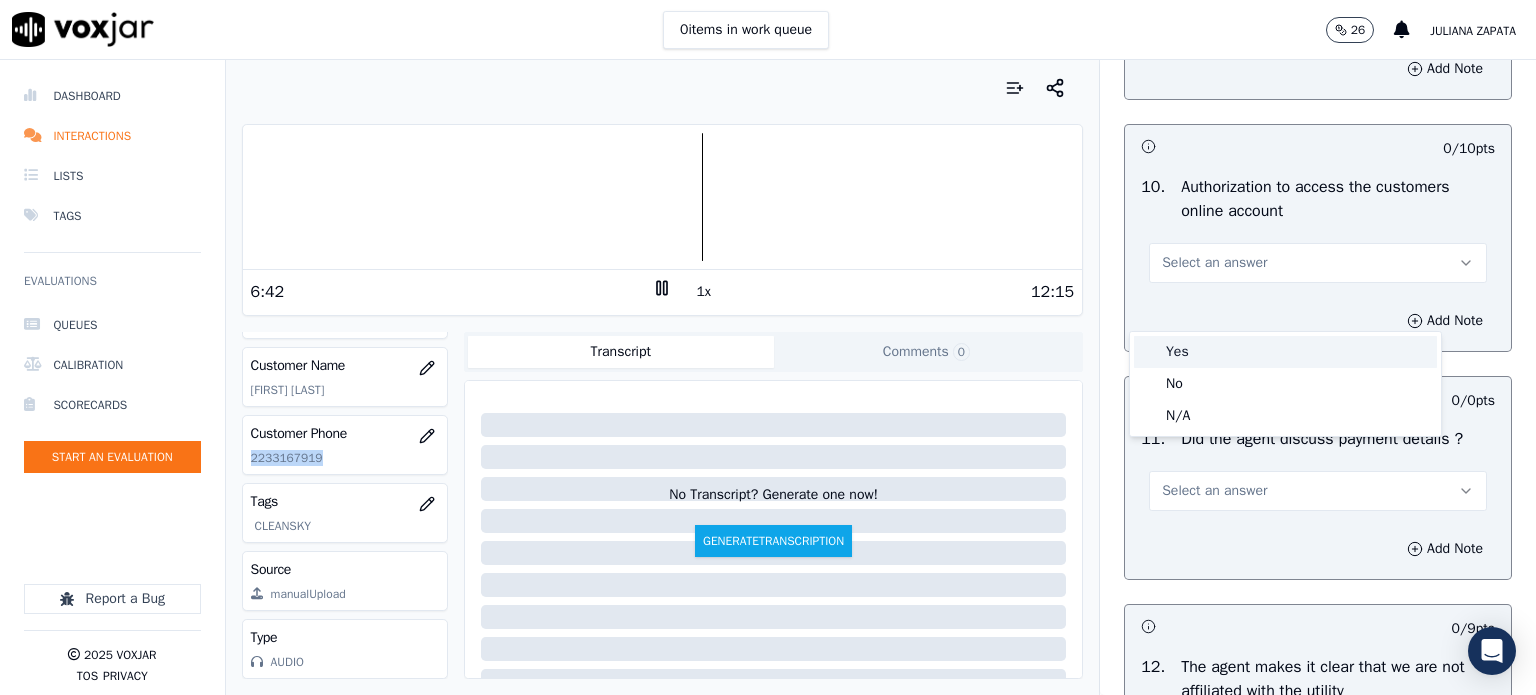 click on "Yes" at bounding box center [1285, 352] 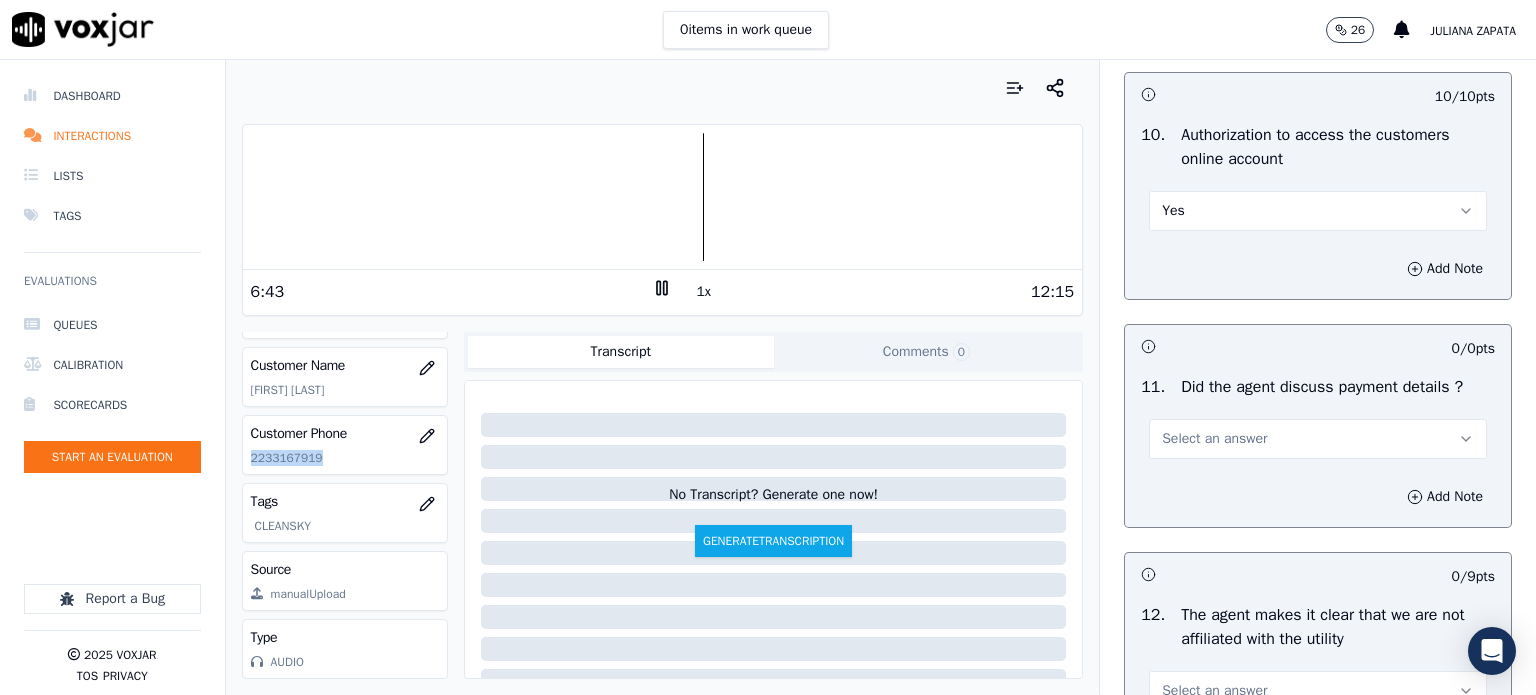 scroll, scrollTop: 2600, scrollLeft: 0, axis: vertical 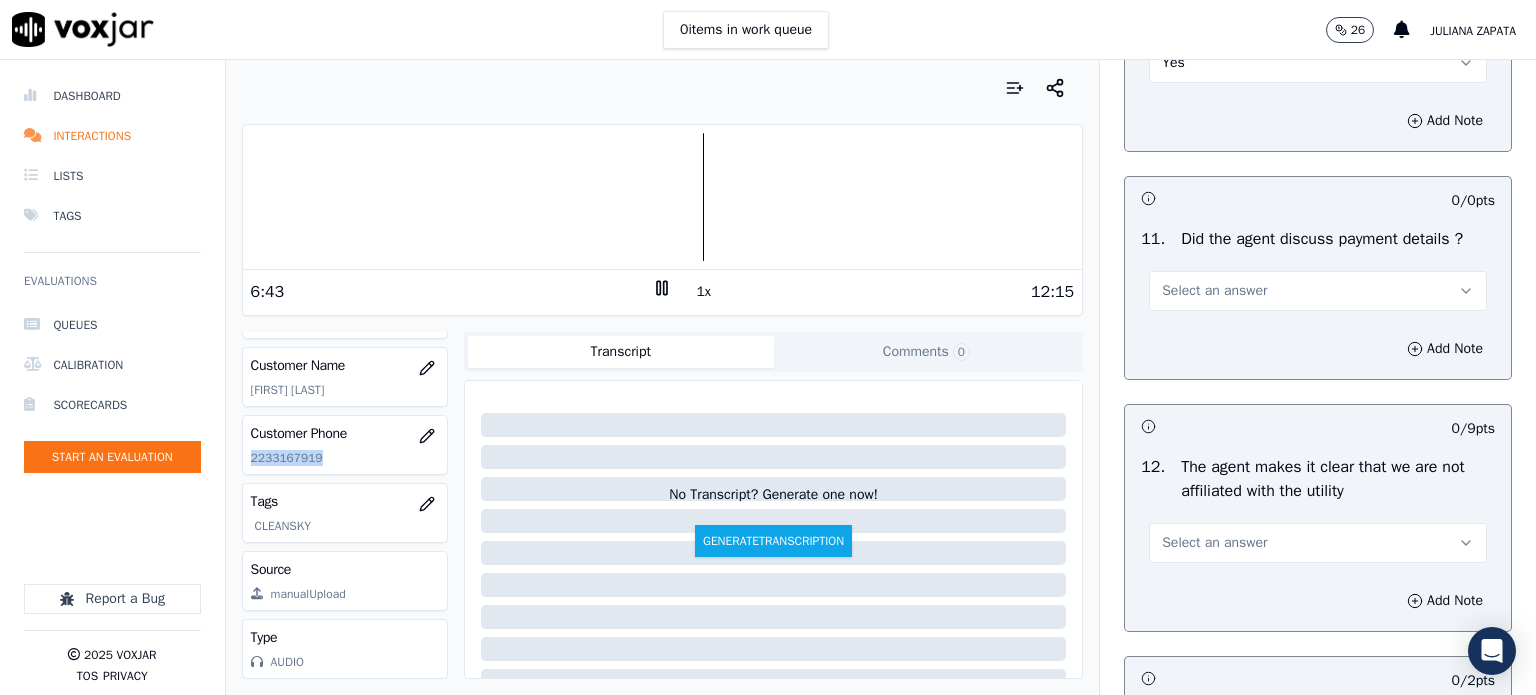 click on "Select an answer" at bounding box center [1318, 291] 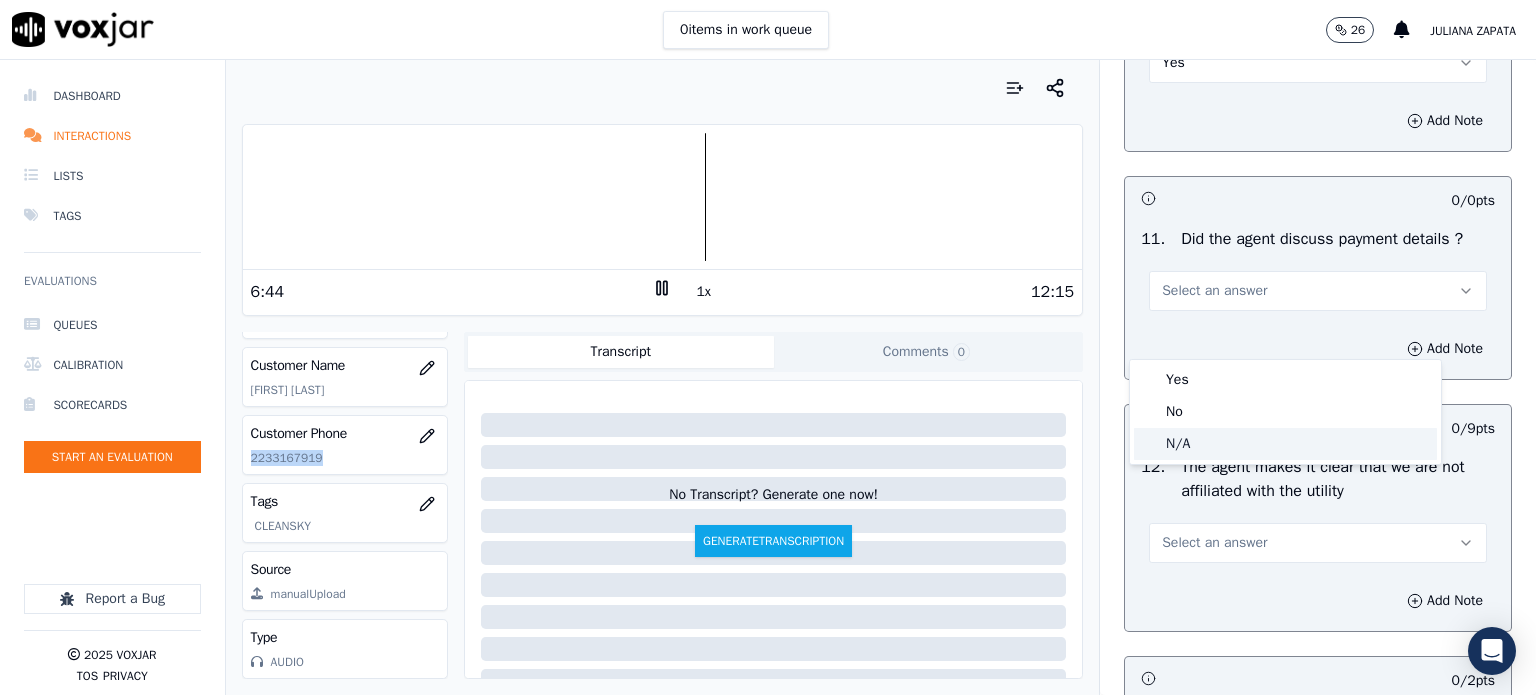 click on "N/A" 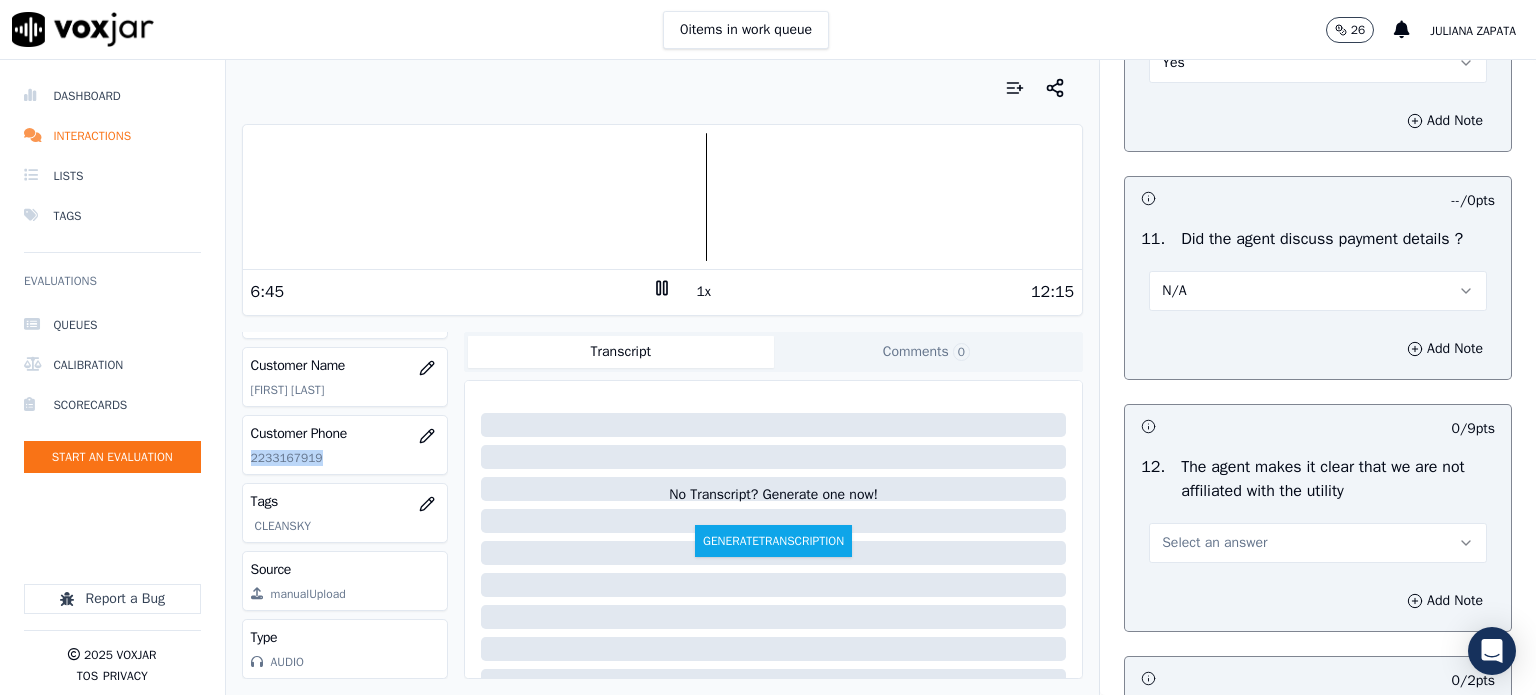 click on "N/A" at bounding box center [1174, 291] 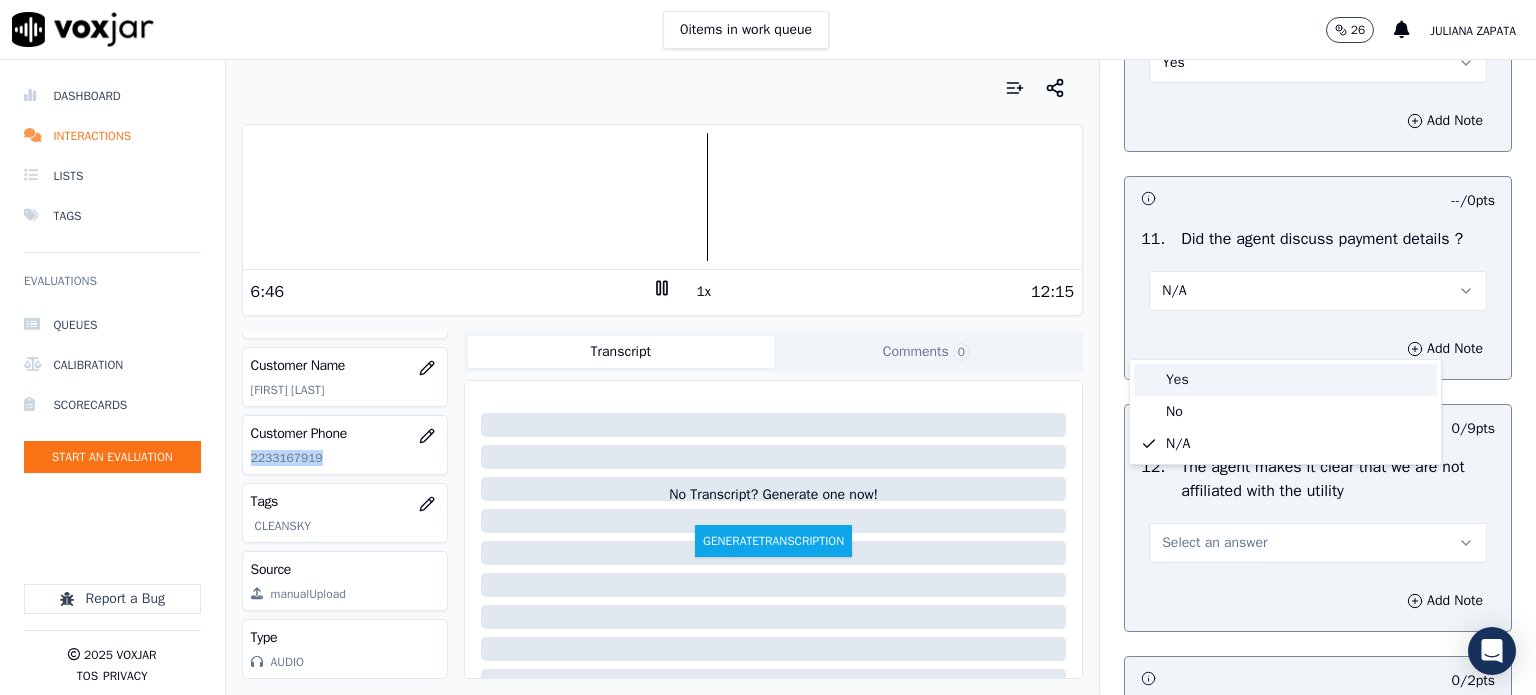 click on "Yes" at bounding box center (1285, 380) 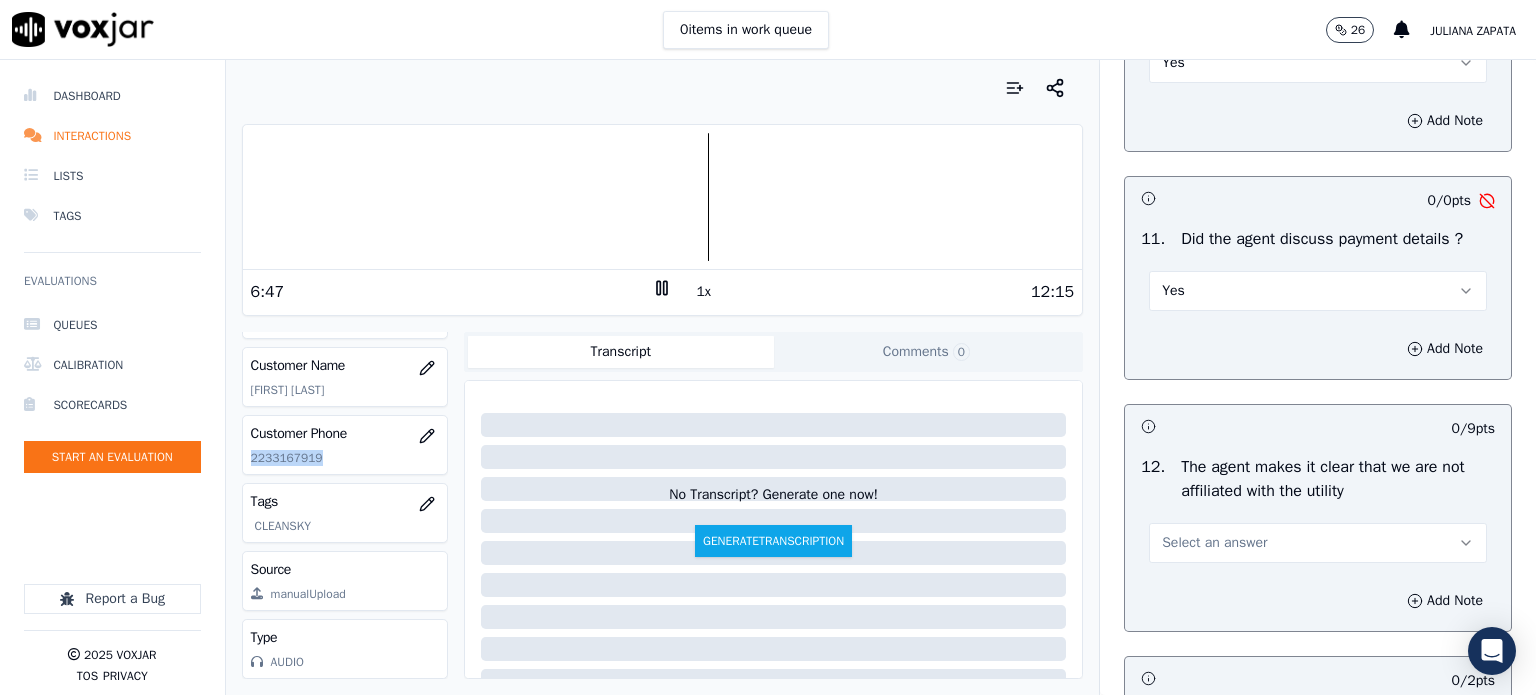 click on "Yes" at bounding box center (1318, 291) 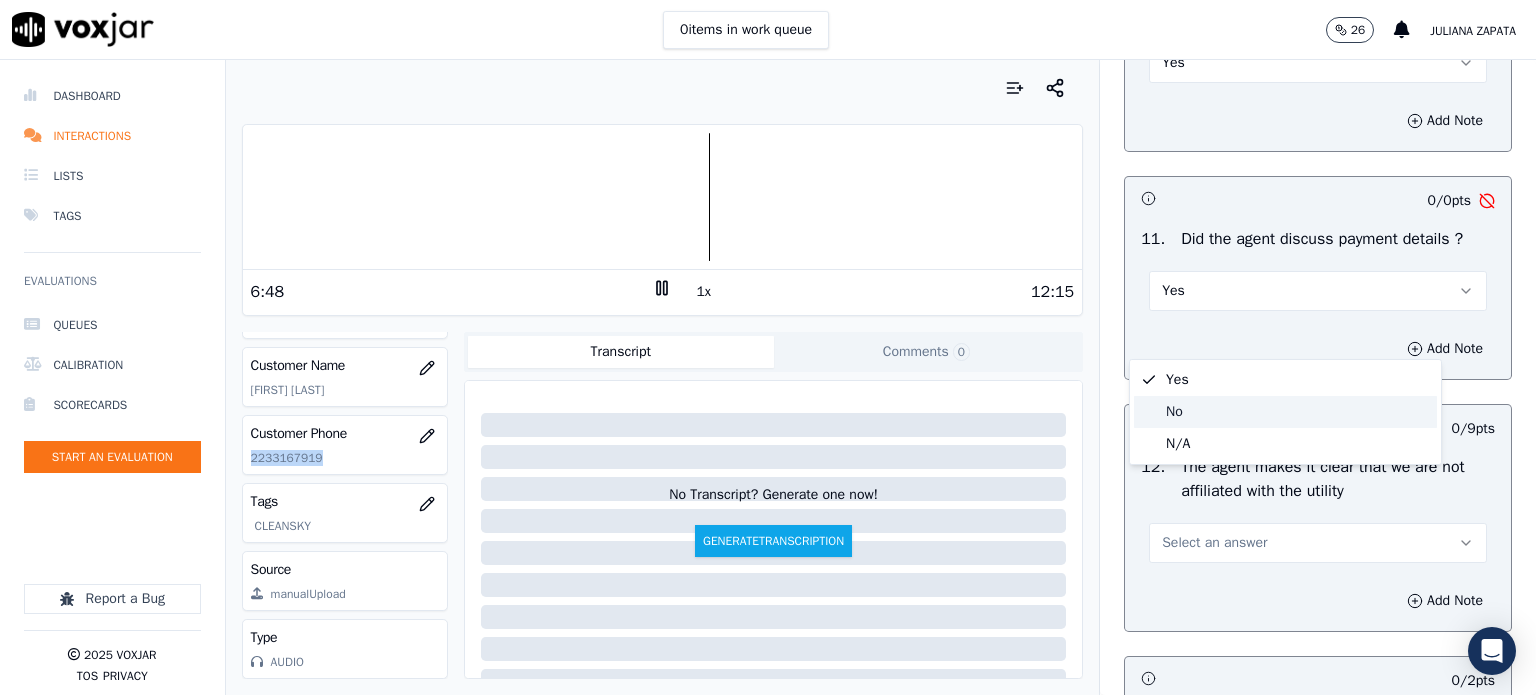 click on "No" 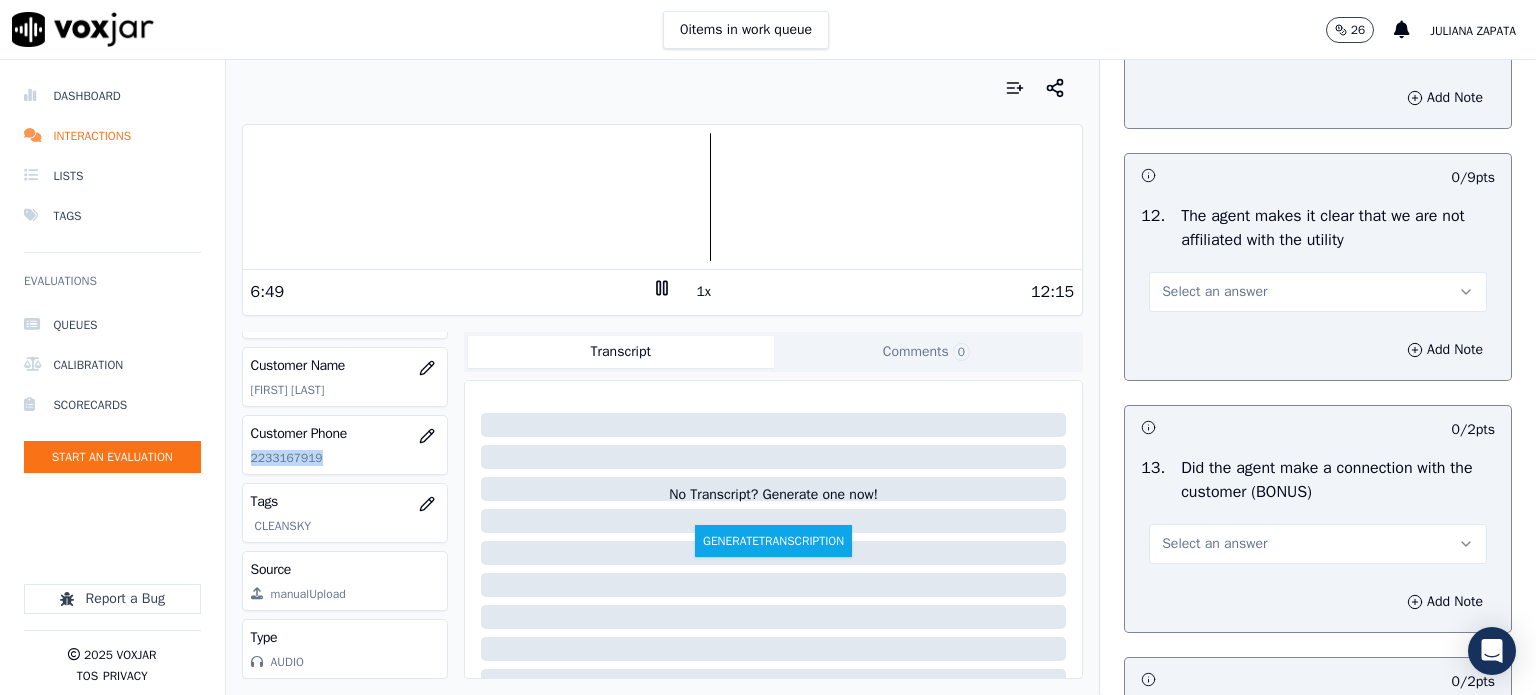 scroll, scrollTop: 2900, scrollLeft: 0, axis: vertical 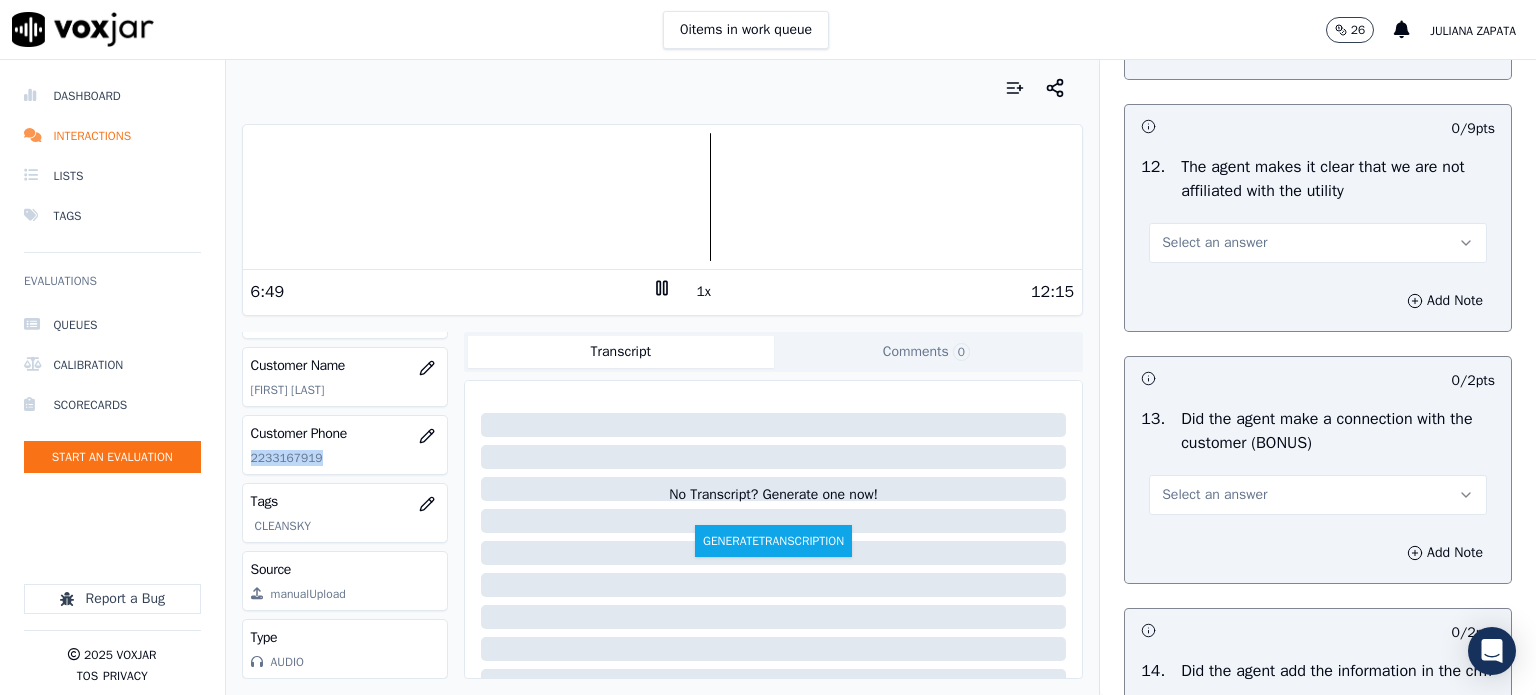 click on "Select an answer" at bounding box center (1214, 243) 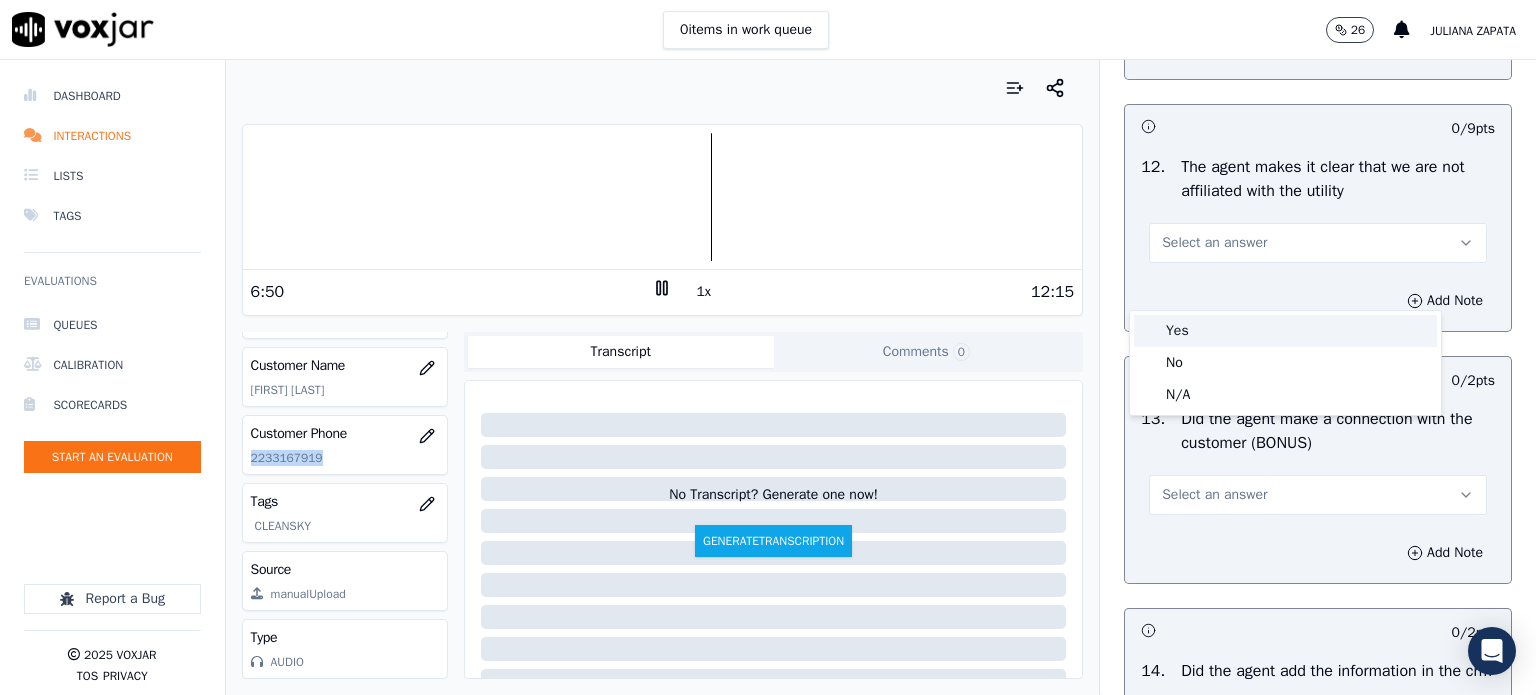 click on "Yes" at bounding box center [1285, 331] 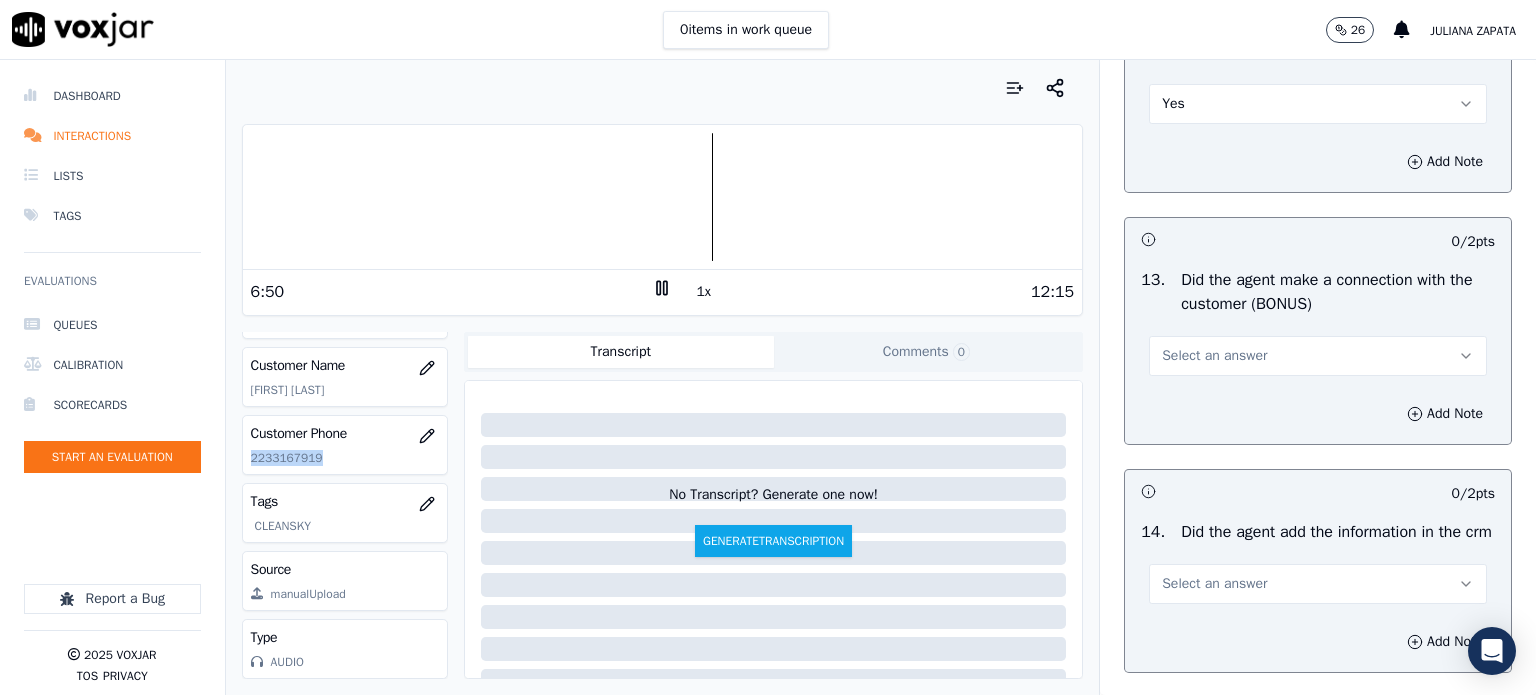 scroll, scrollTop: 3100, scrollLeft: 0, axis: vertical 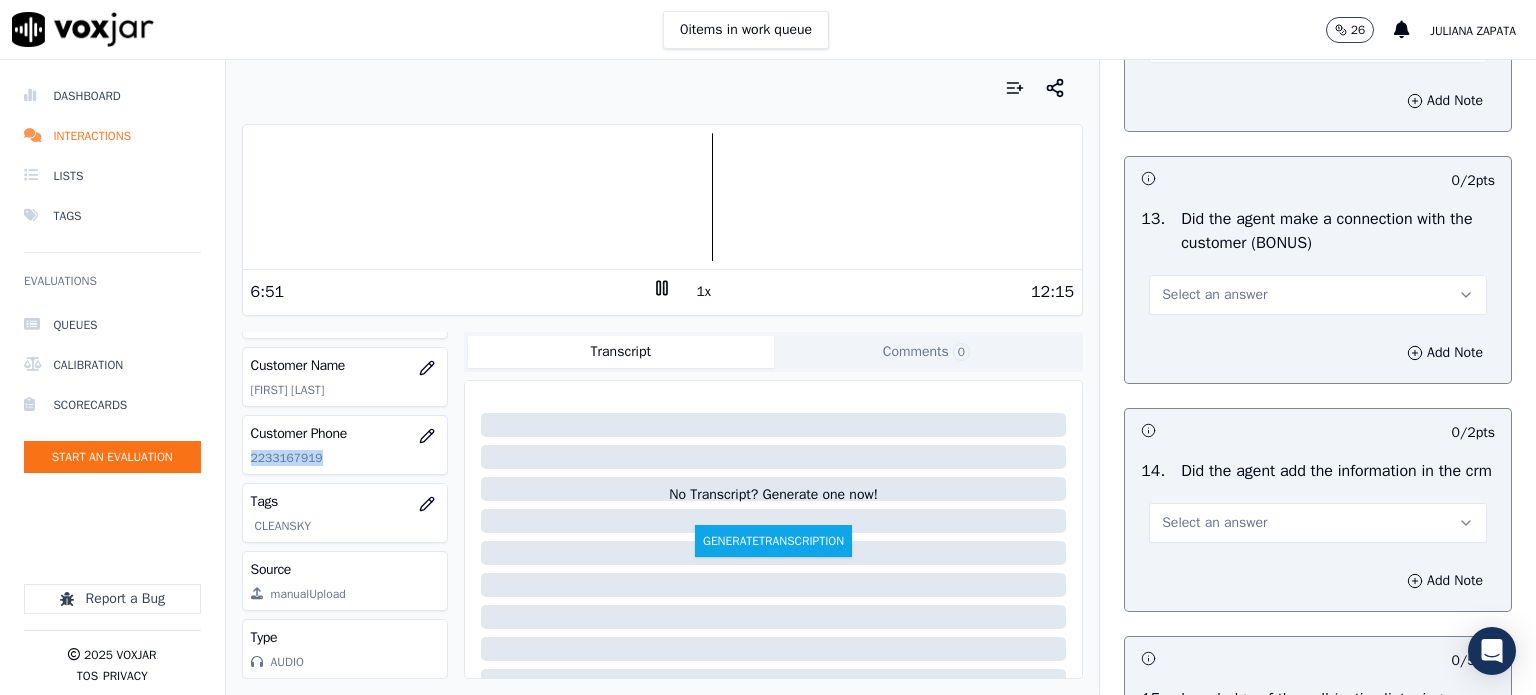 click on "Select an answer" at bounding box center [1318, 295] 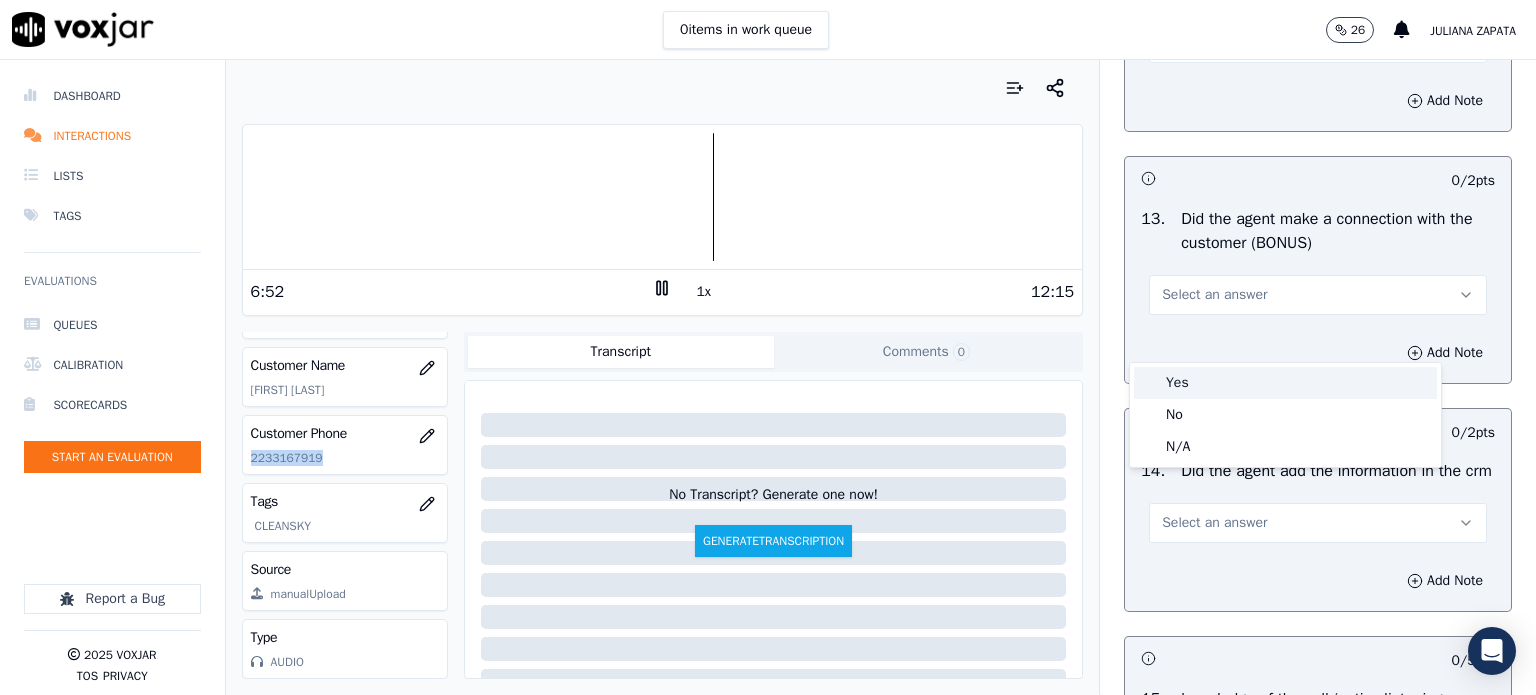 click on "Yes" at bounding box center (1285, 383) 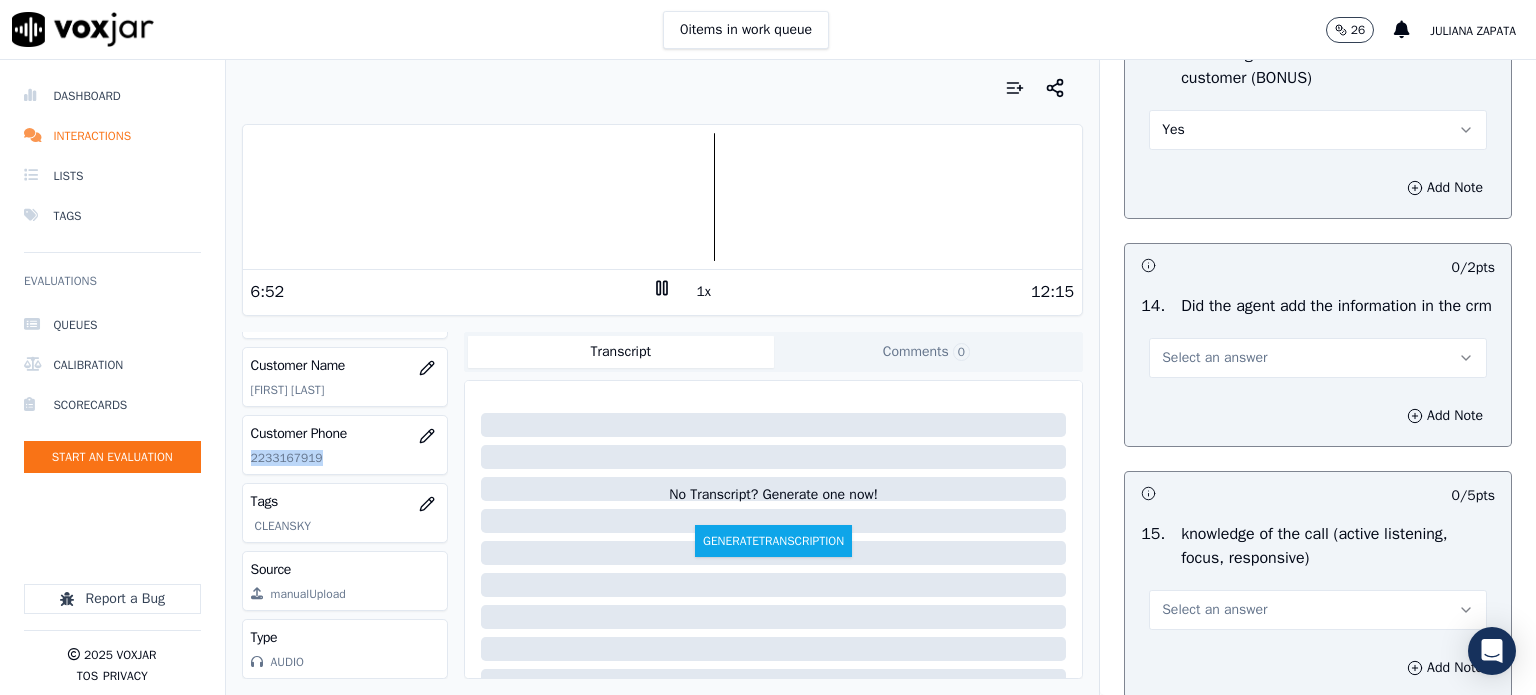scroll, scrollTop: 3300, scrollLeft: 0, axis: vertical 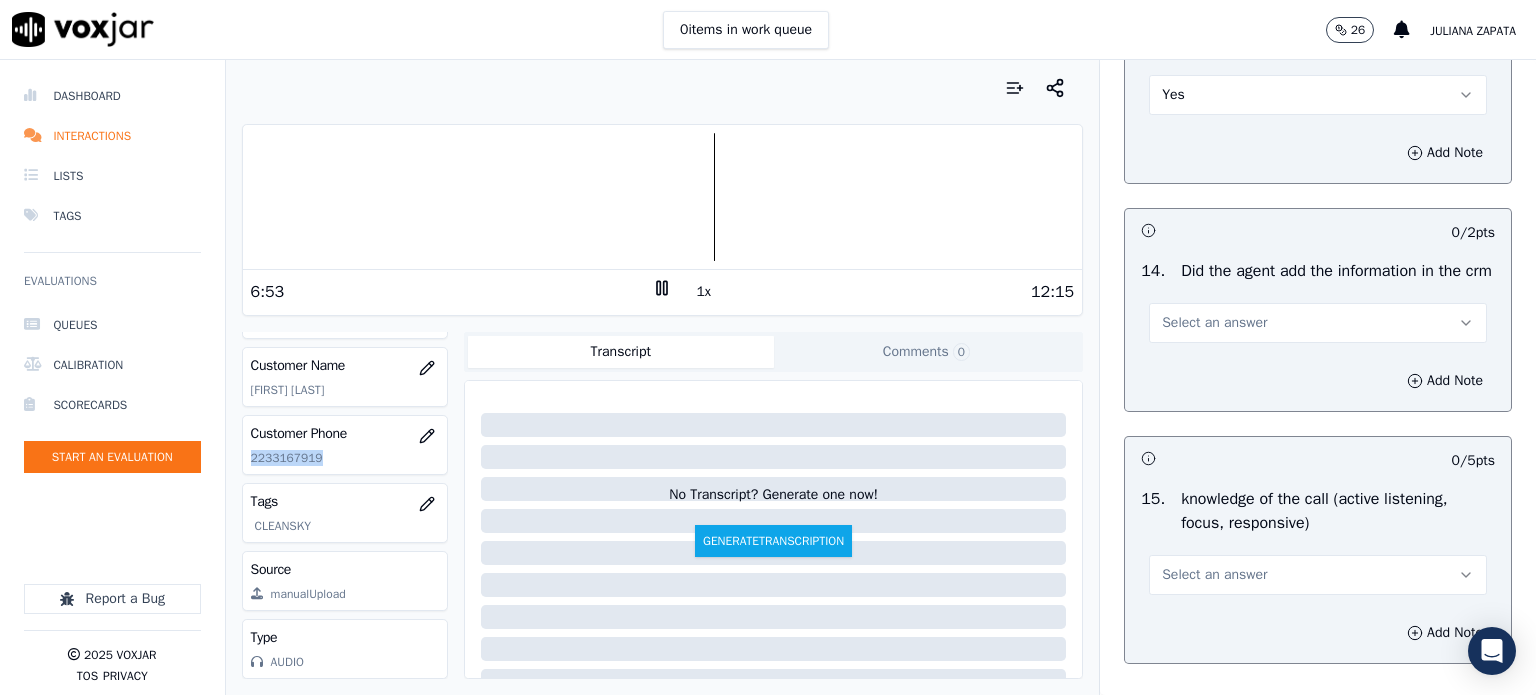 click on "Select an answer" at bounding box center [1318, 323] 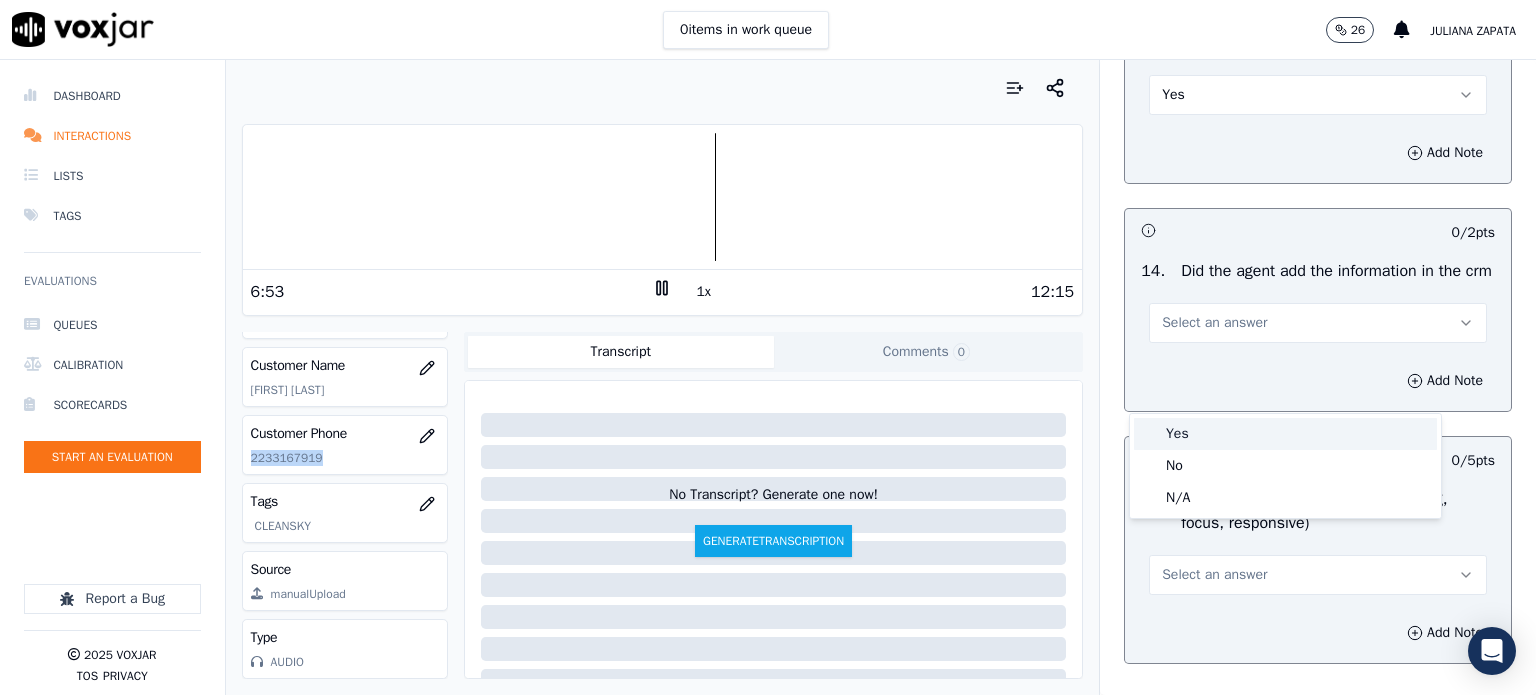 click on "Yes" at bounding box center (1285, 434) 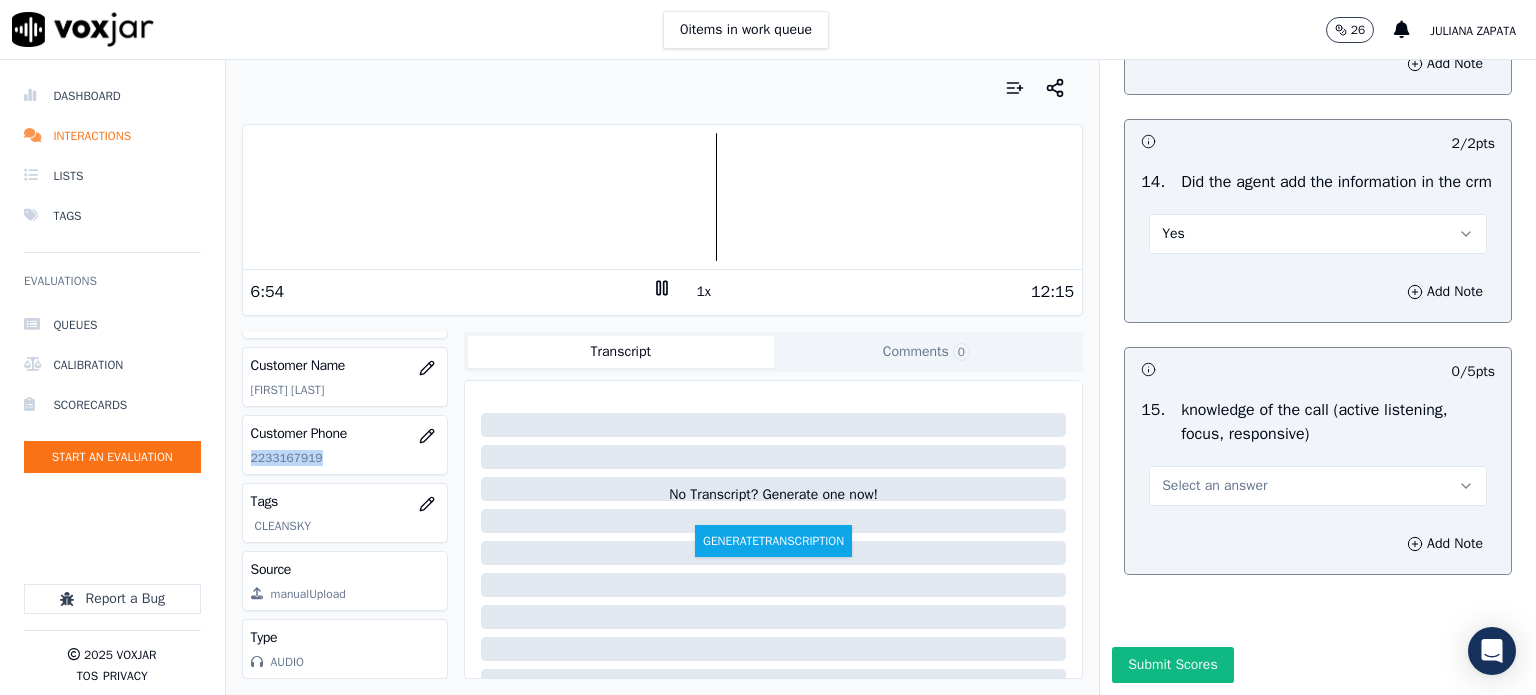 scroll, scrollTop: 3500, scrollLeft: 0, axis: vertical 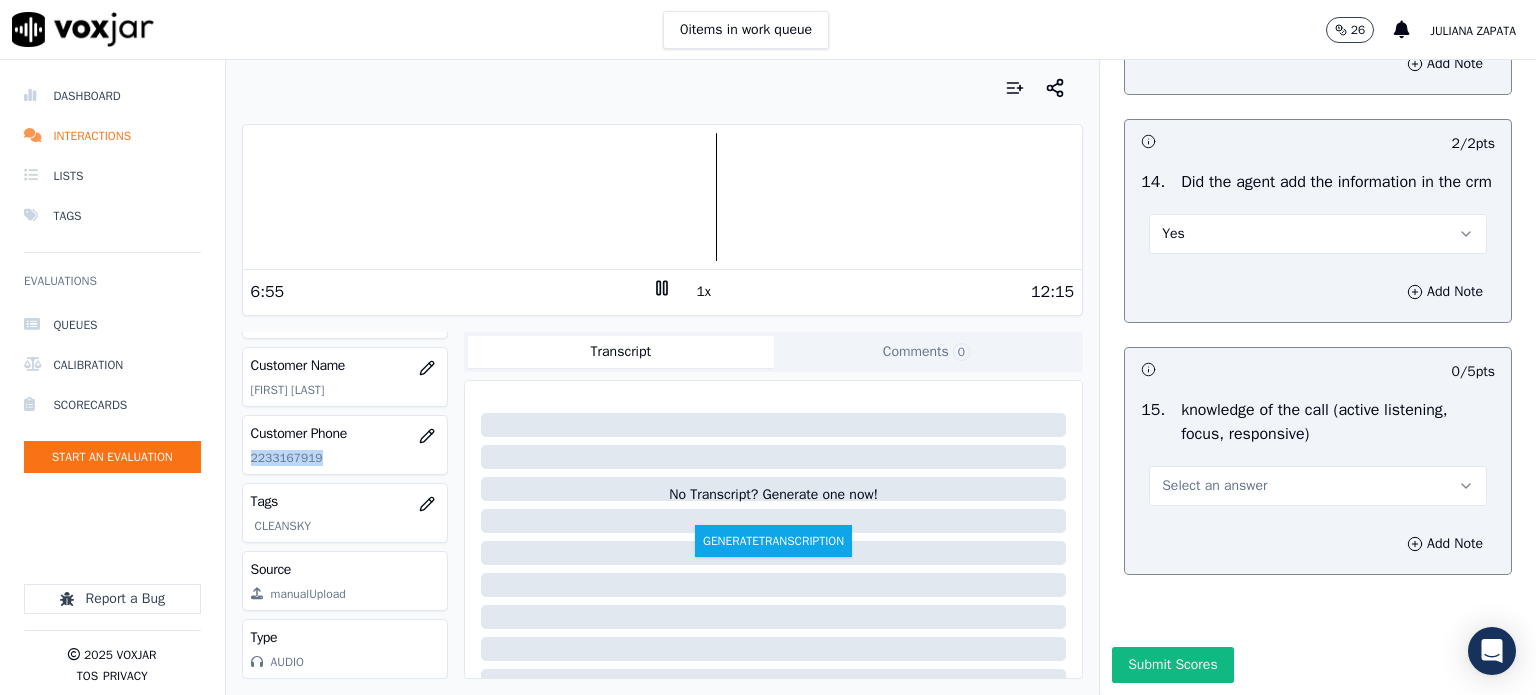 click on "Select an answer" at bounding box center (1214, 486) 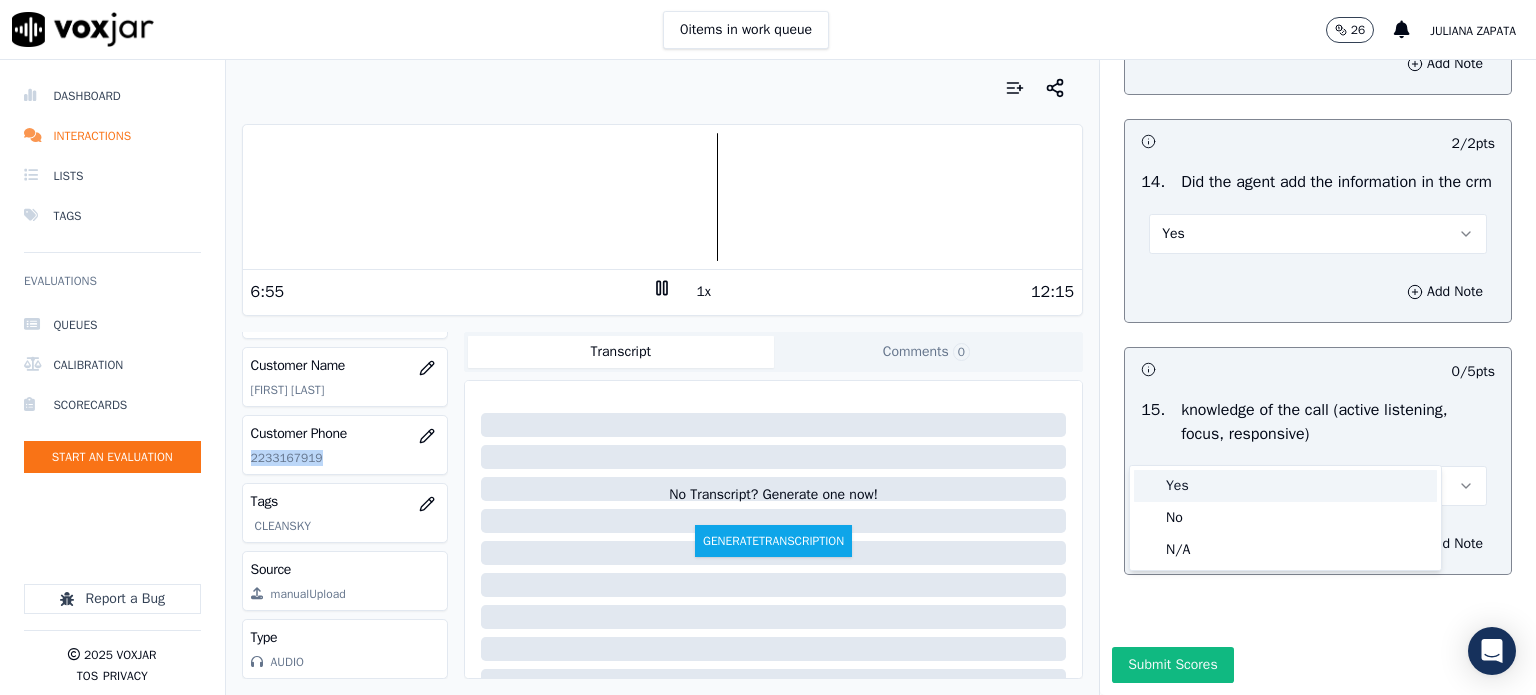 click on "Yes" at bounding box center [1285, 486] 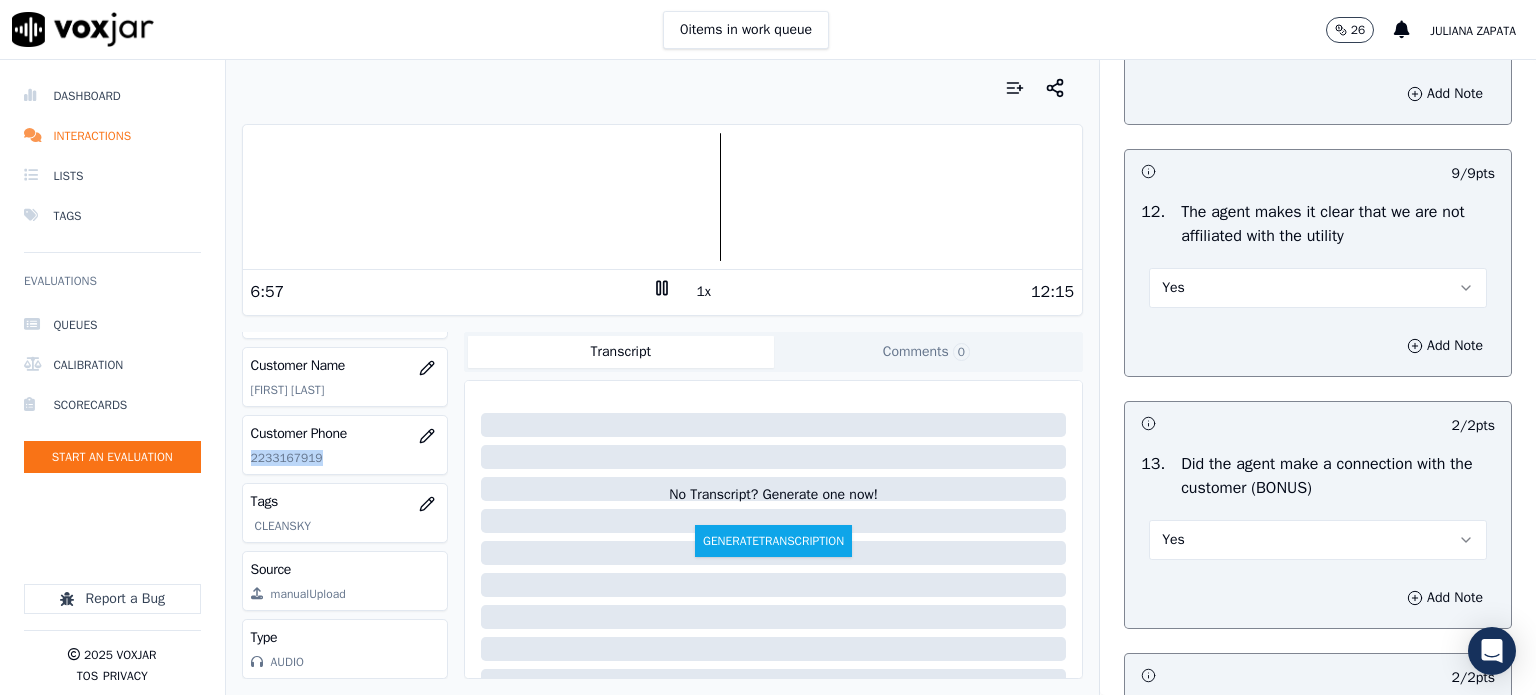 scroll, scrollTop: 3500, scrollLeft: 0, axis: vertical 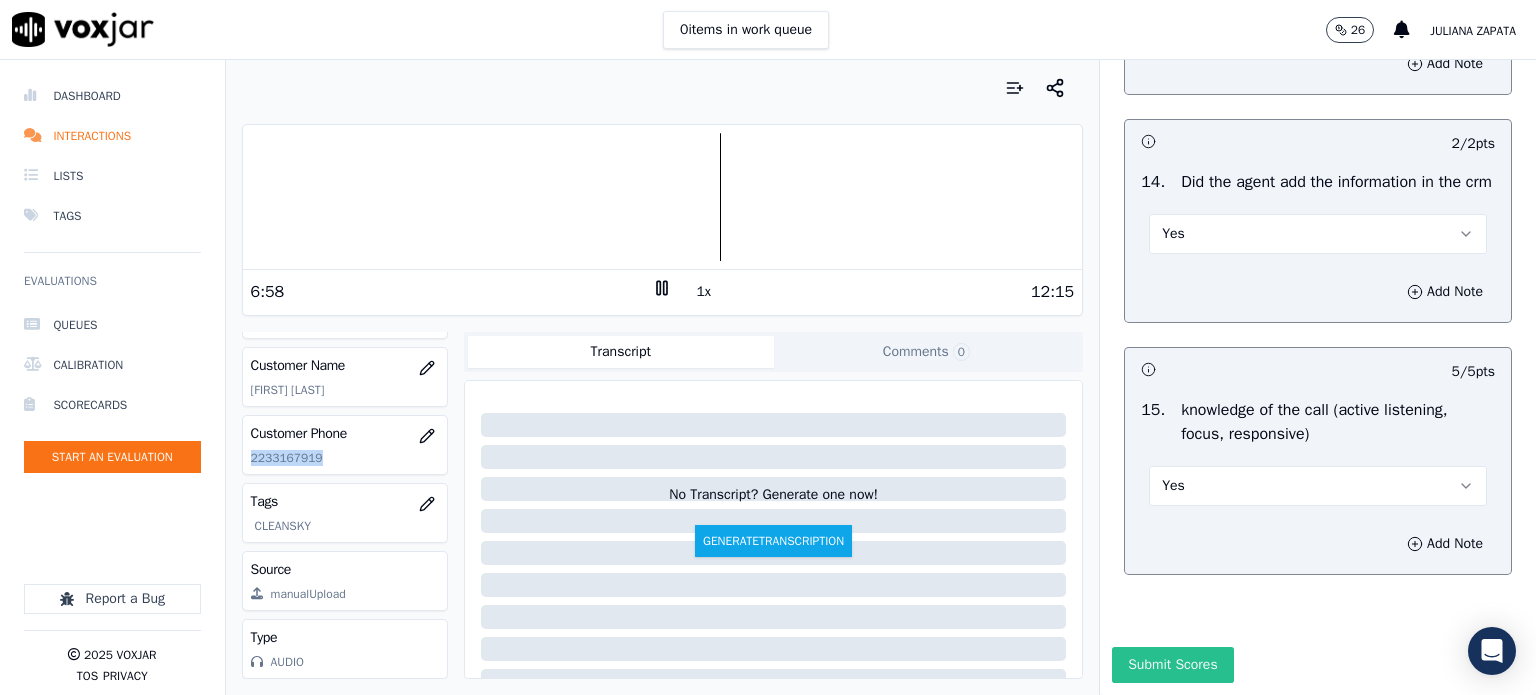 click on "Submit Scores" at bounding box center [1172, 665] 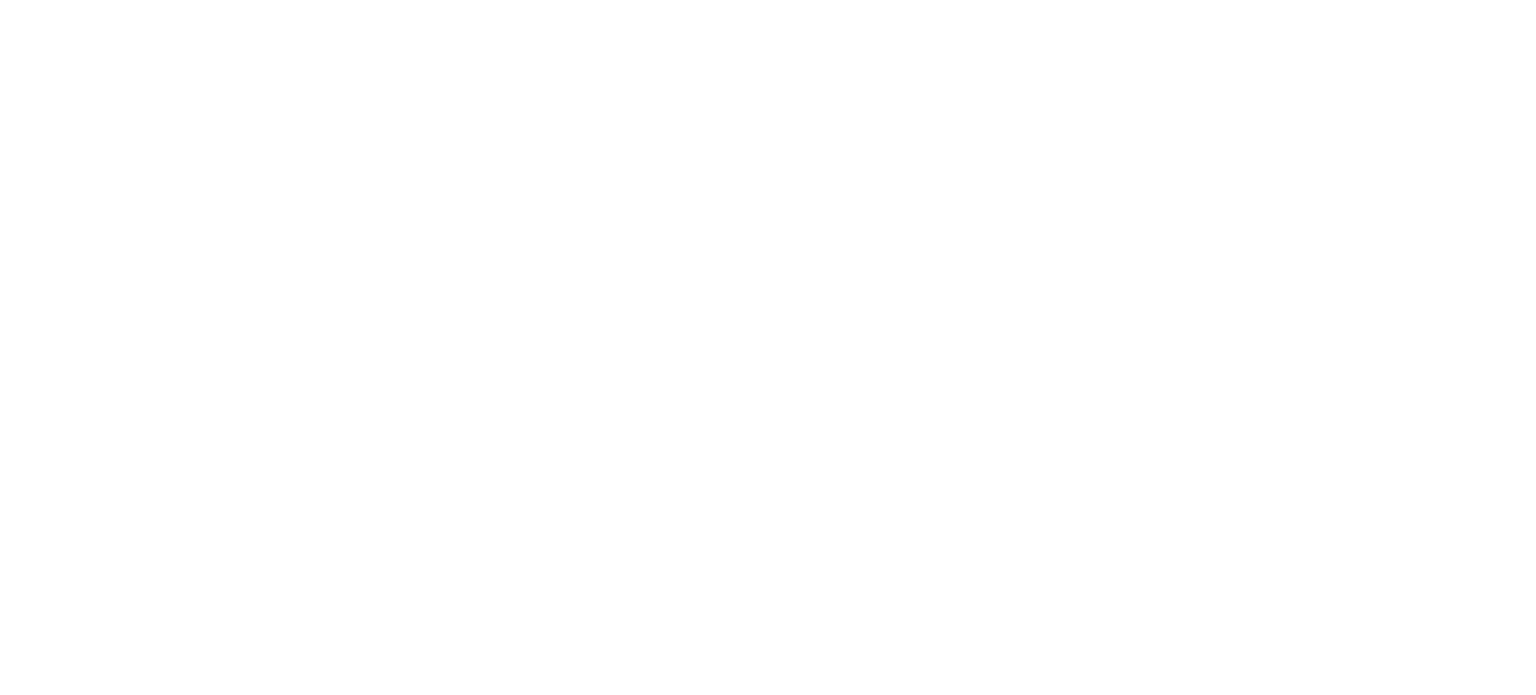 scroll, scrollTop: 0, scrollLeft: 0, axis: both 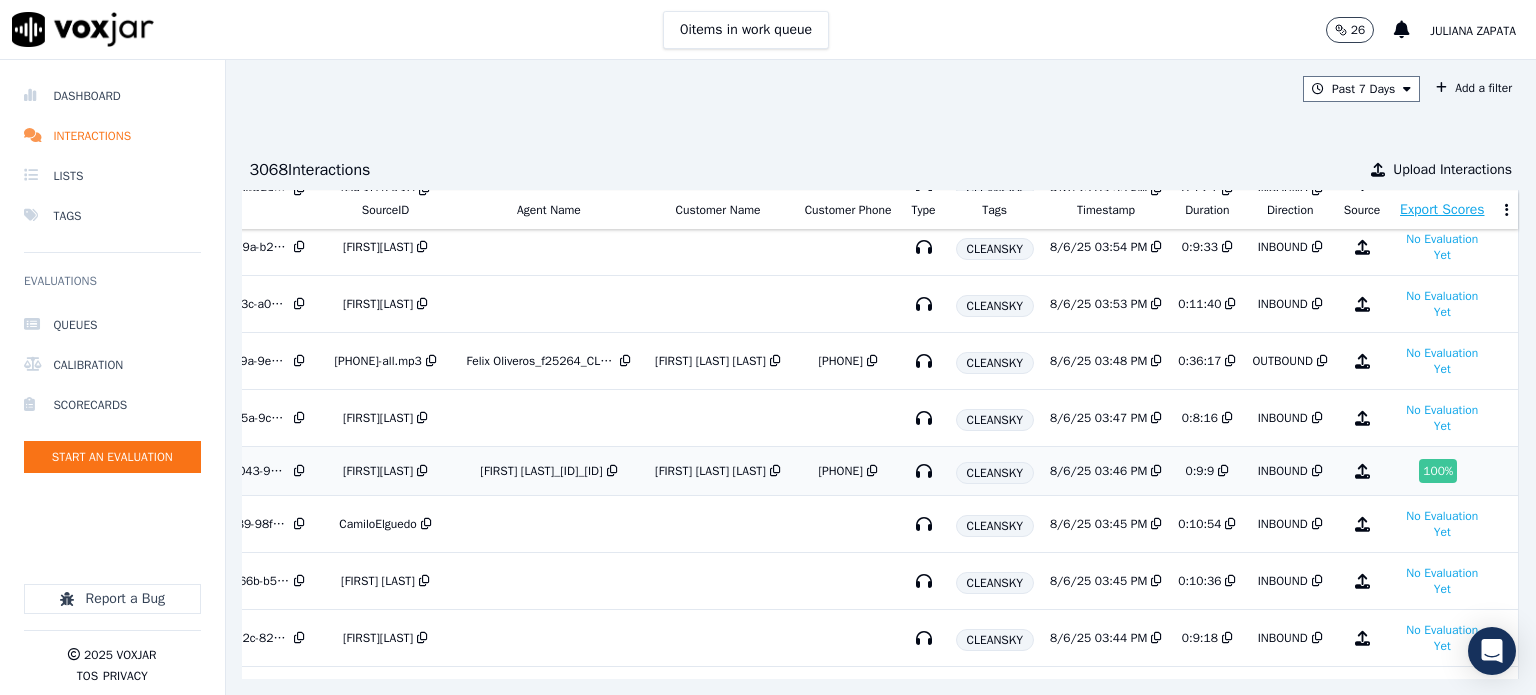 click on "100 %" at bounding box center [1438, 471] 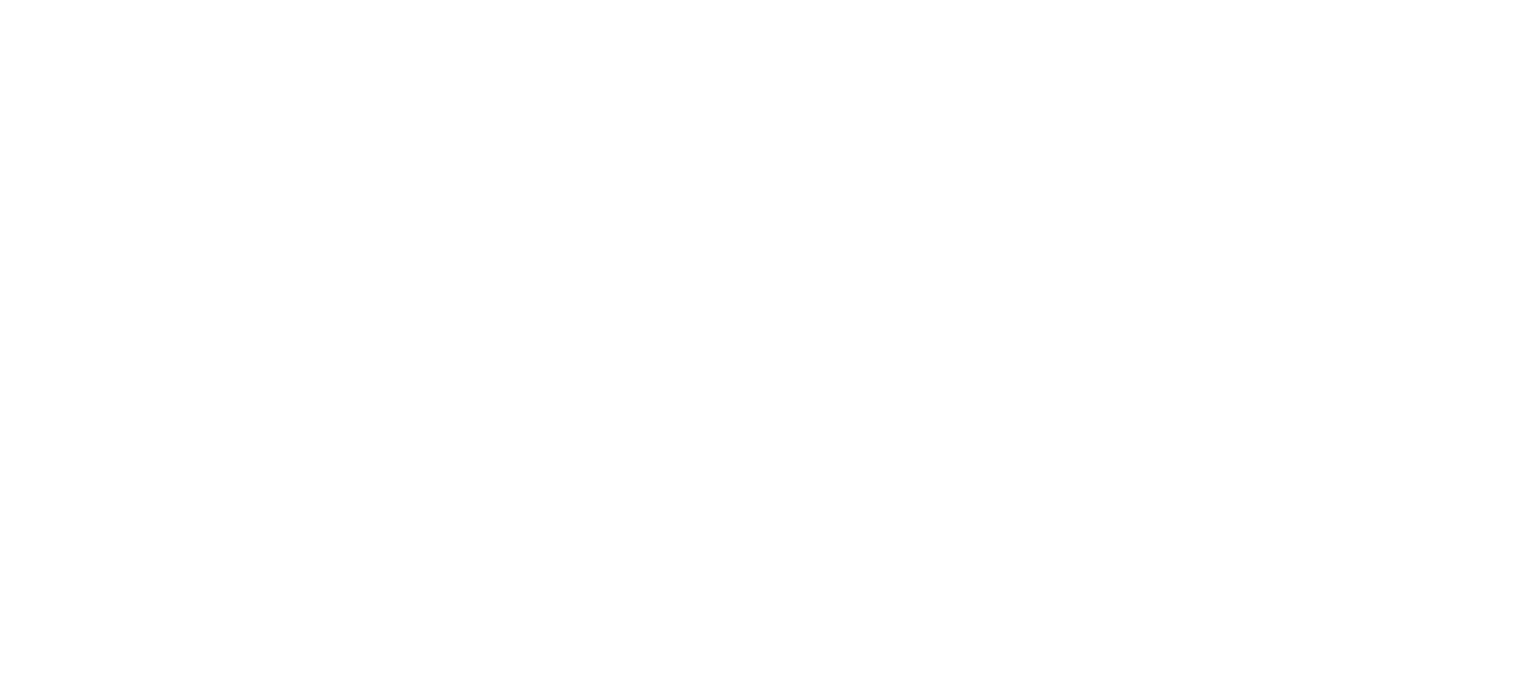 scroll, scrollTop: 0, scrollLeft: 0, axis: both 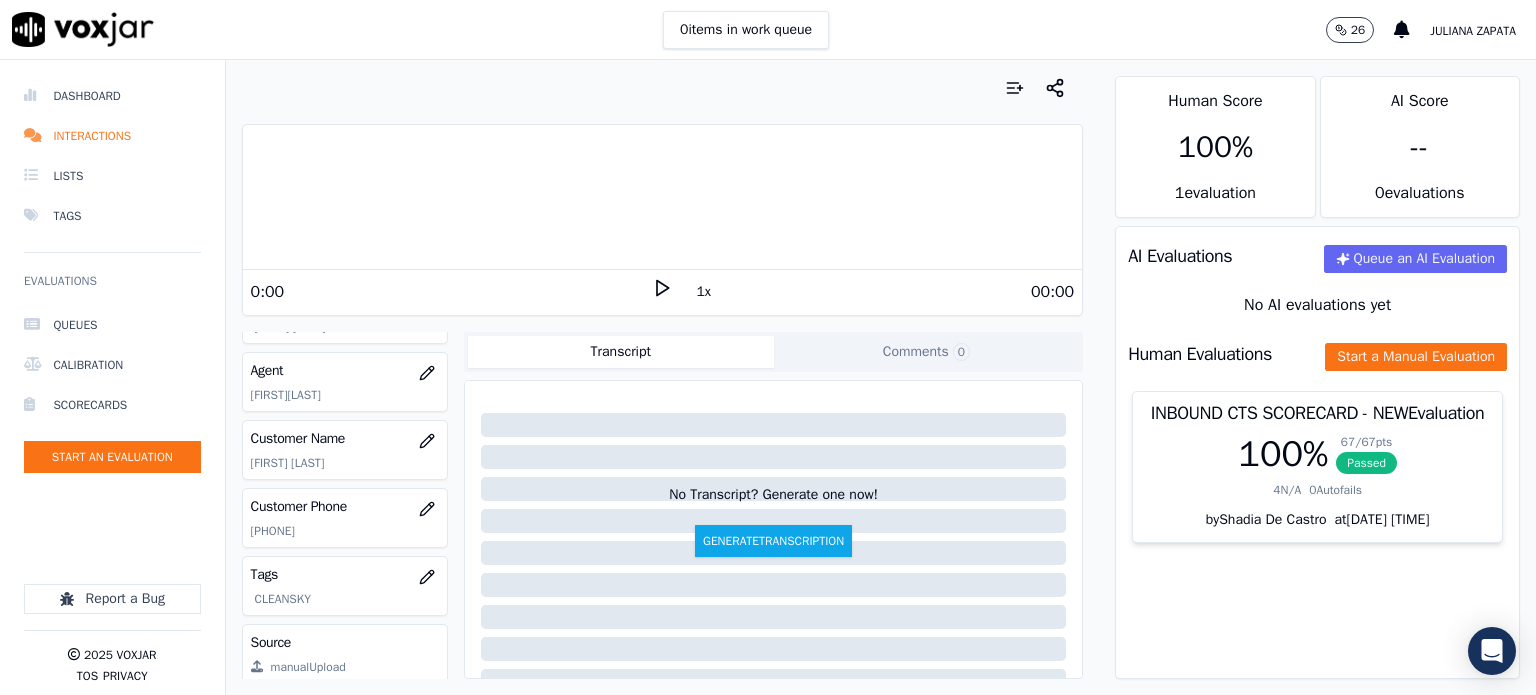 drag, startPoint x: 317, startPoint y: 527, endPoint x: 252, endPoint y: 527, distance: 65 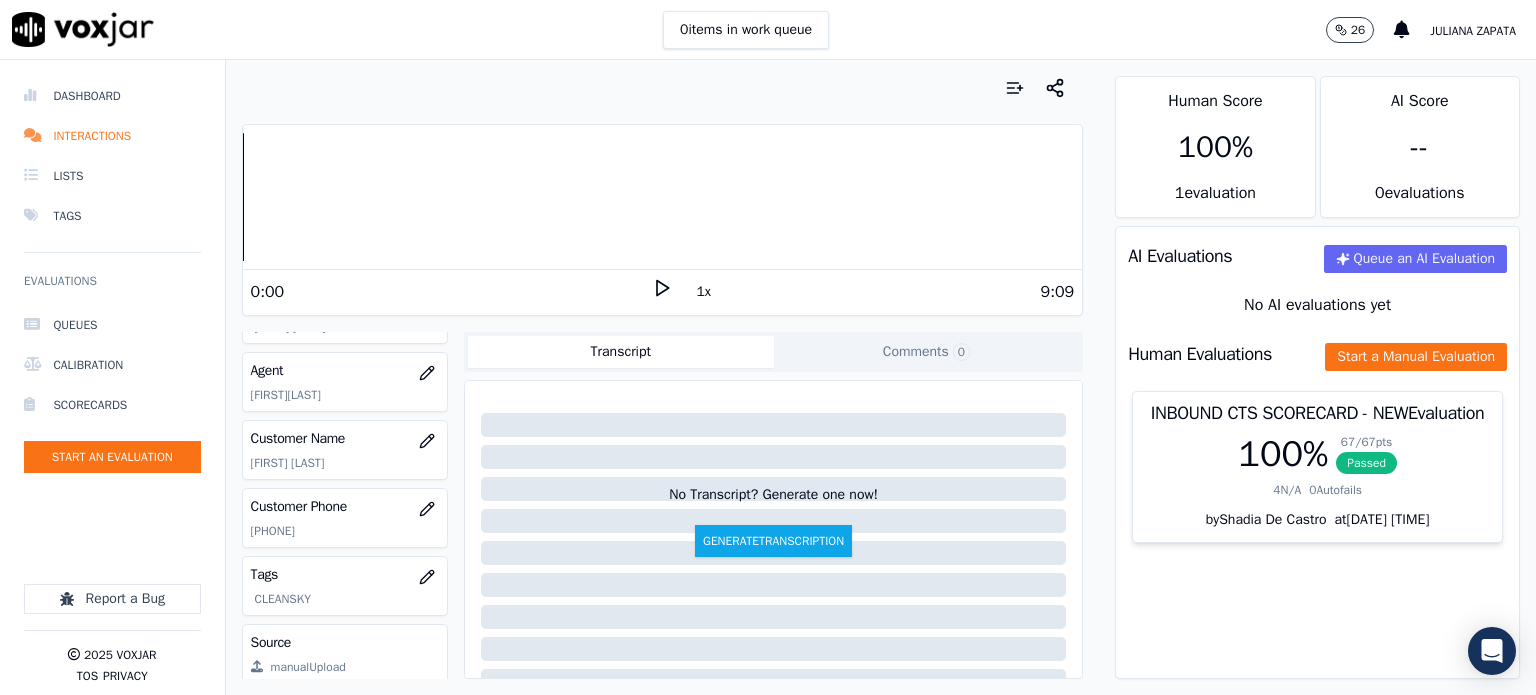 click 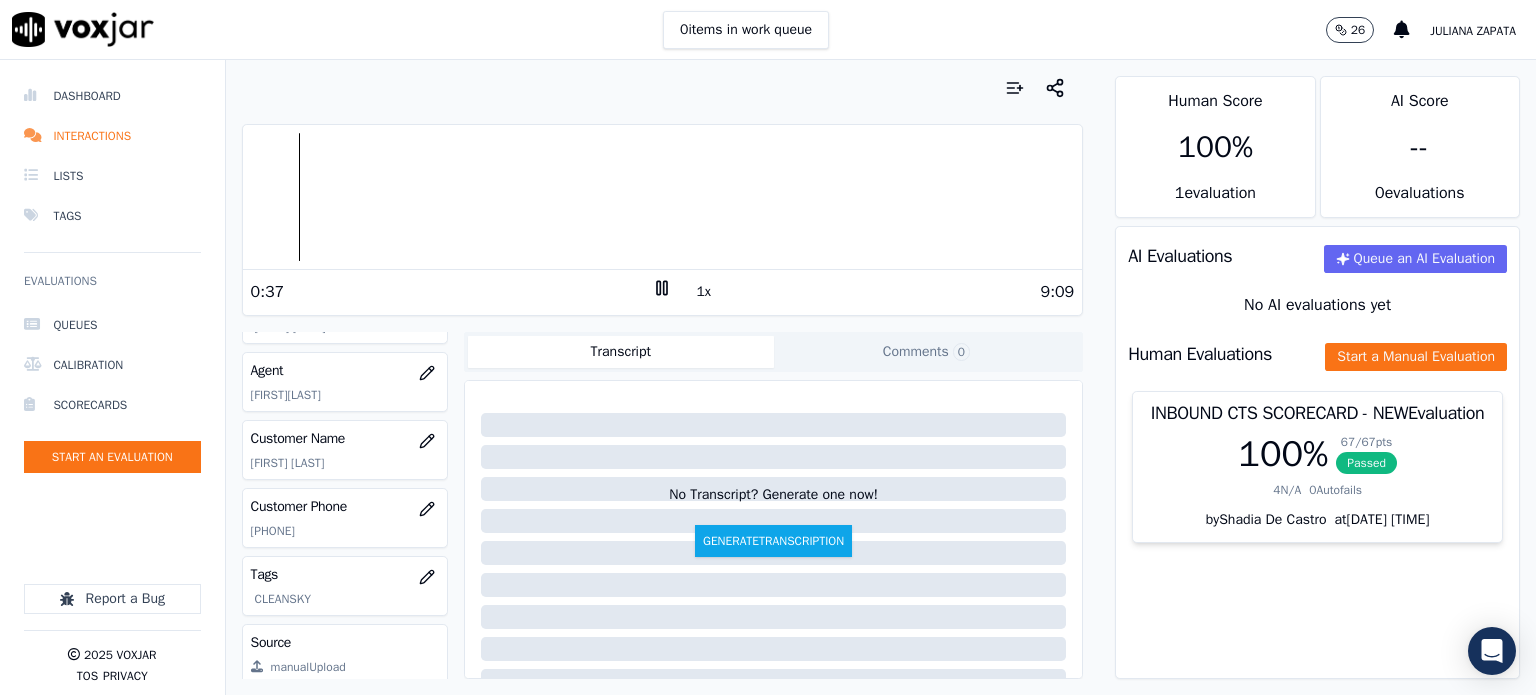 click at bounding box center (663, 197) 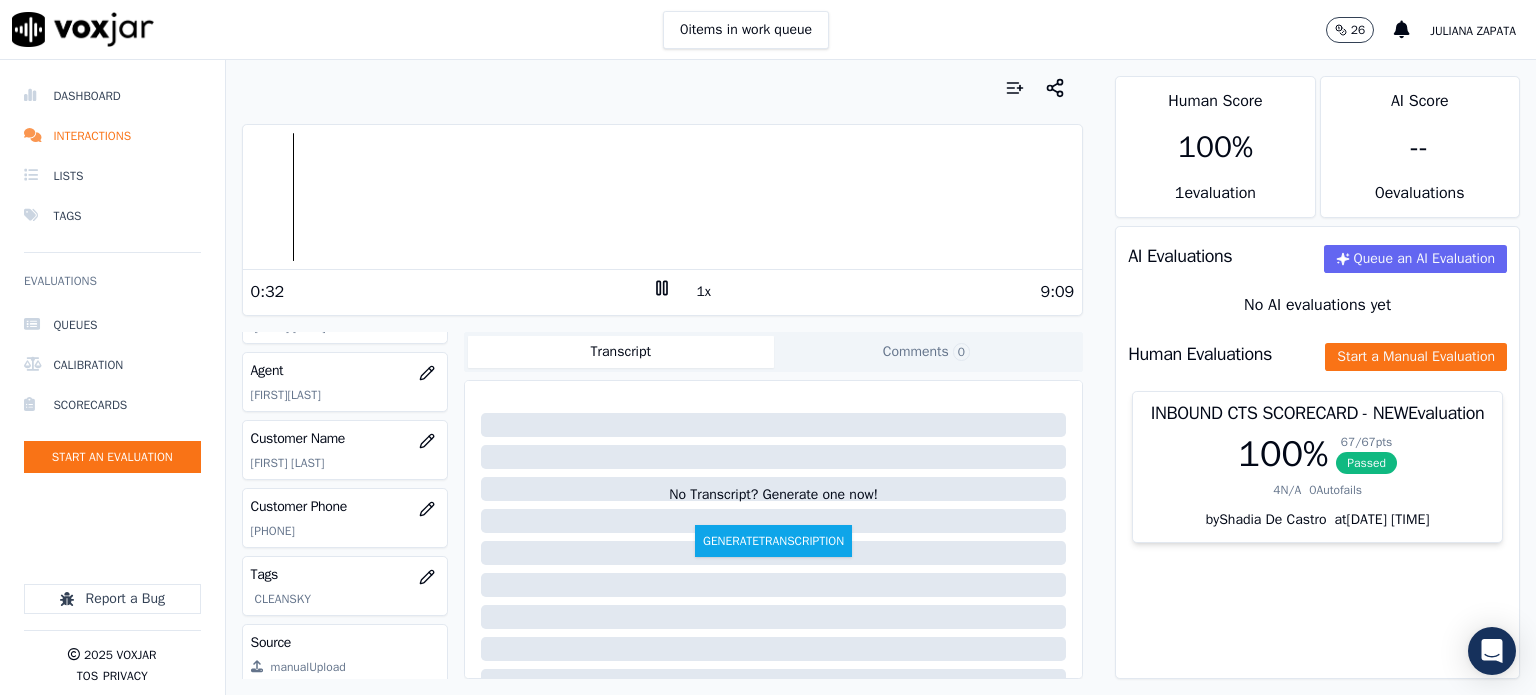 click 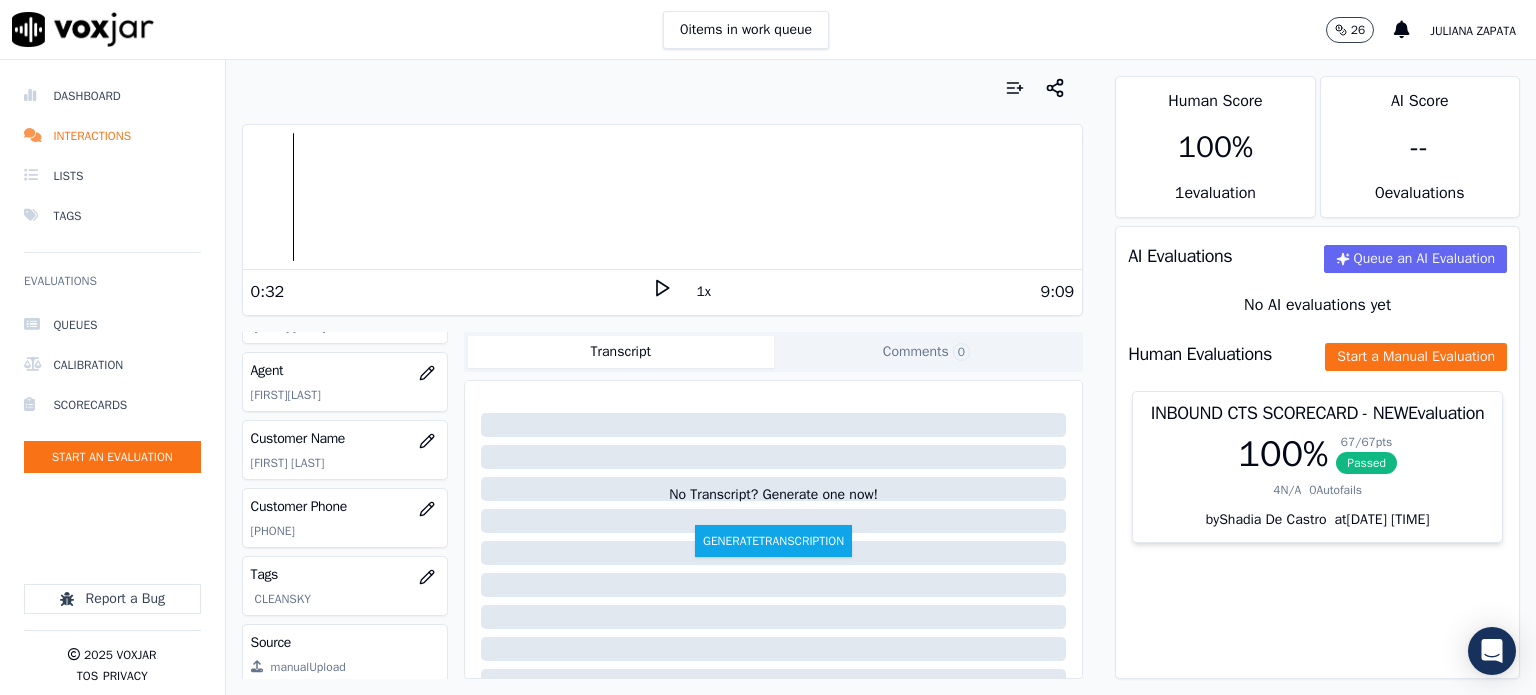 click at bounding box center [663, 197] 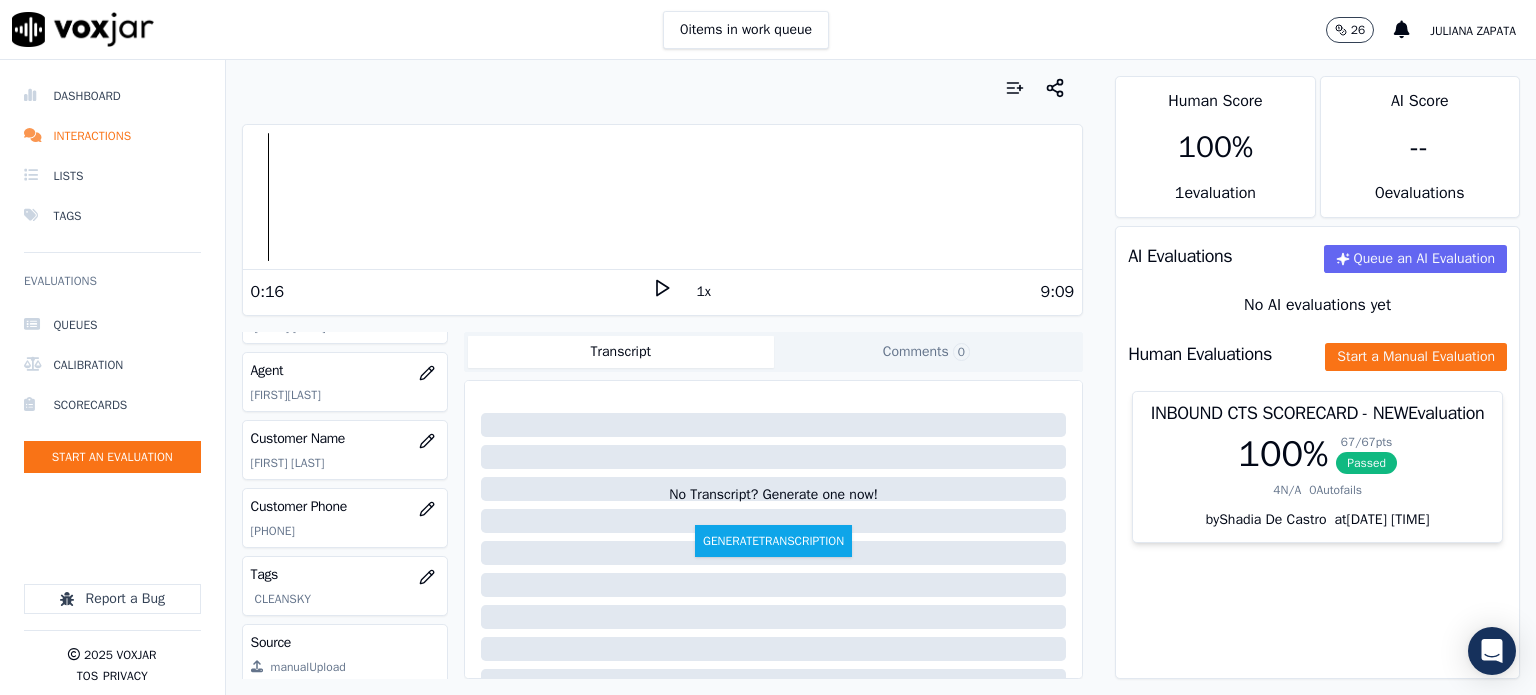 click 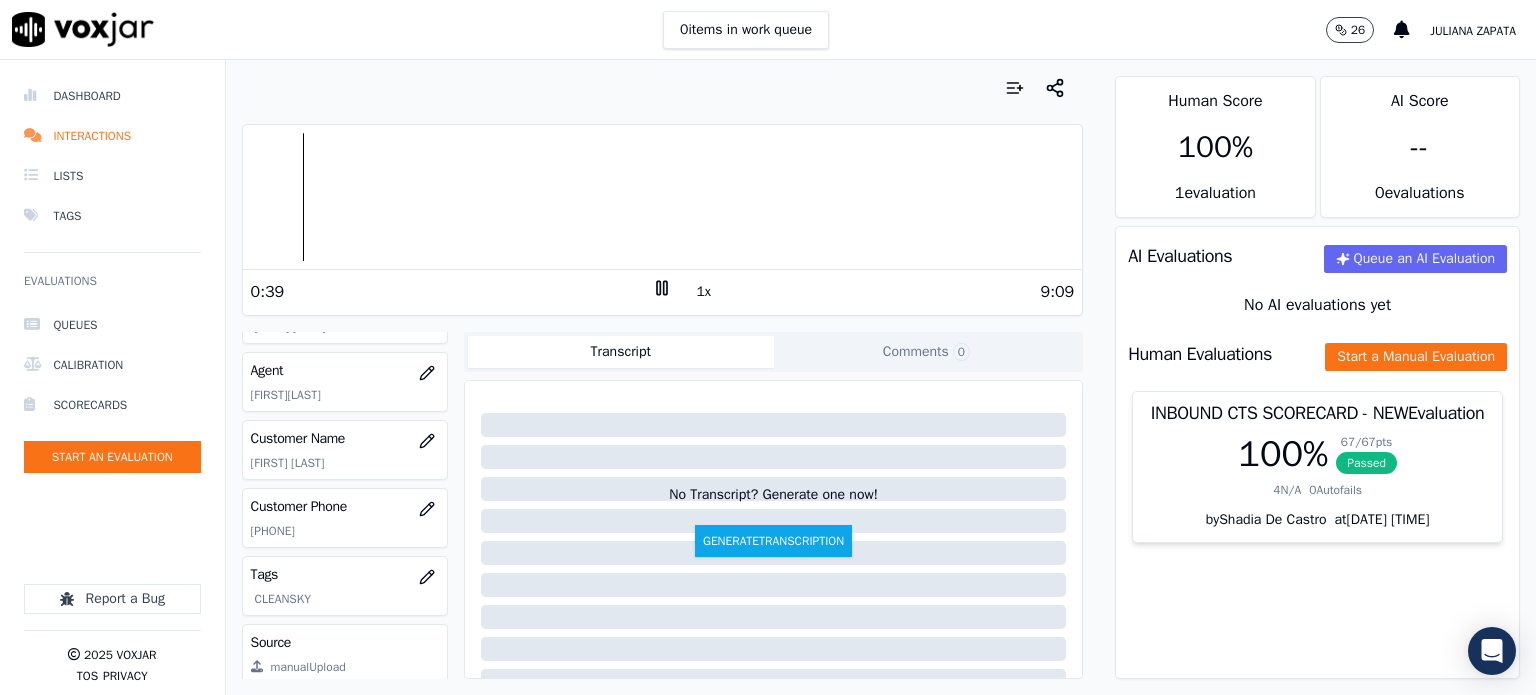 click 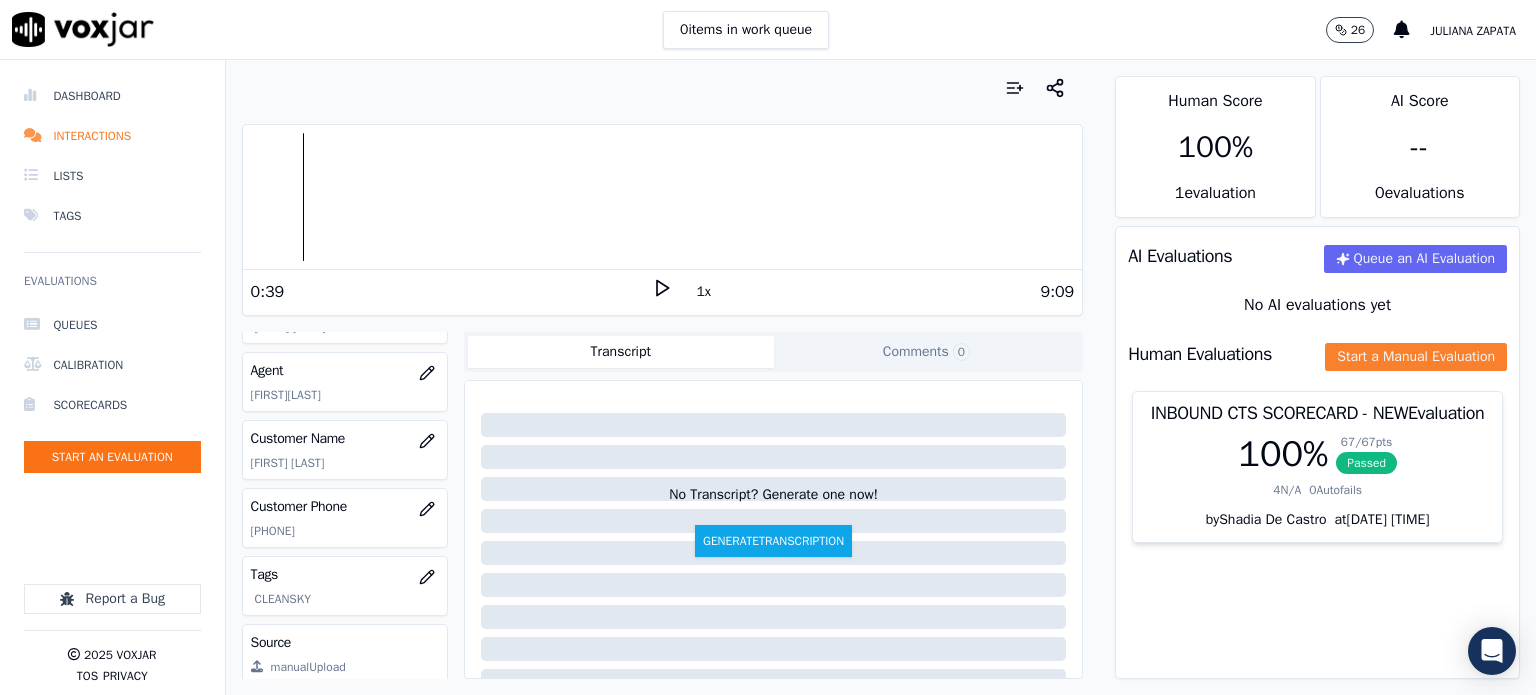 drag, startPoint x: 1356, startPoint y: 351, endPoint x: 1222, endPoint y: 351, distance: 134 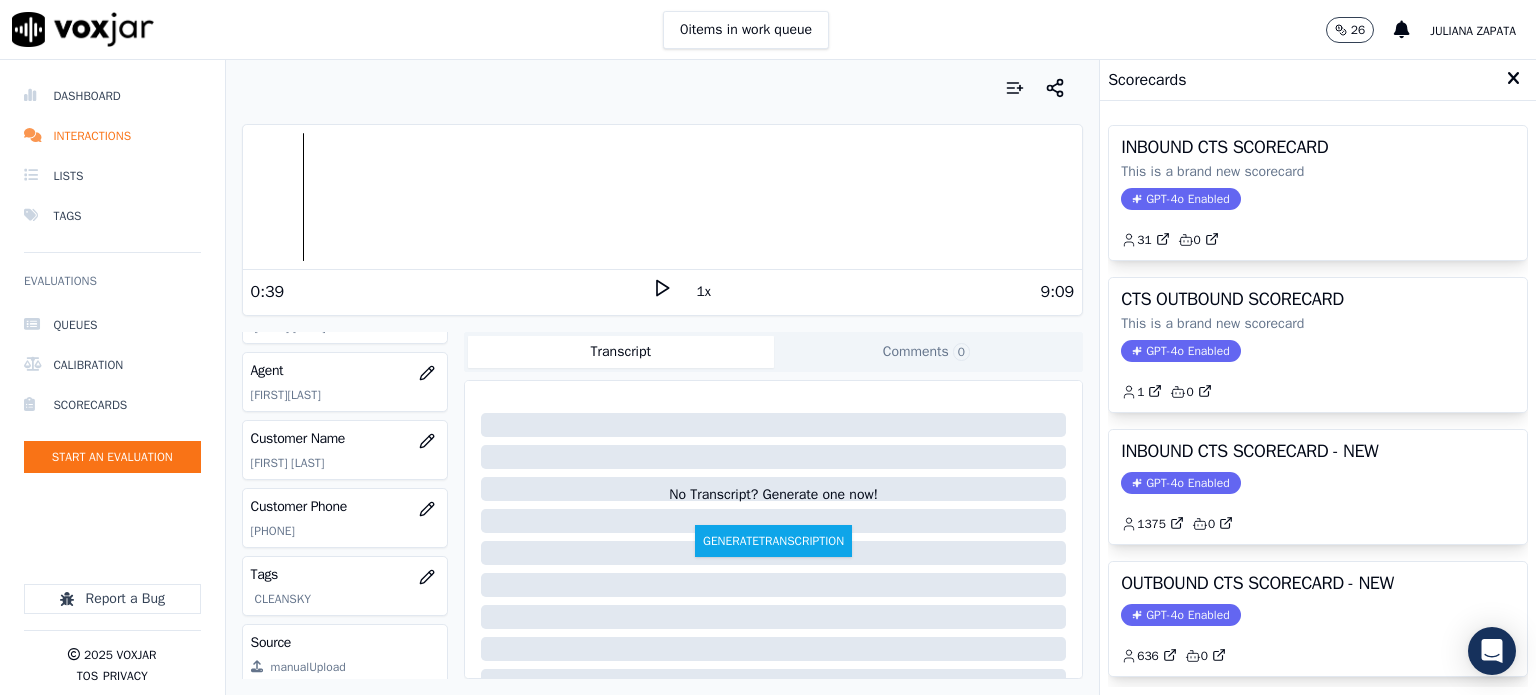click on "GPT-4o Enabled" 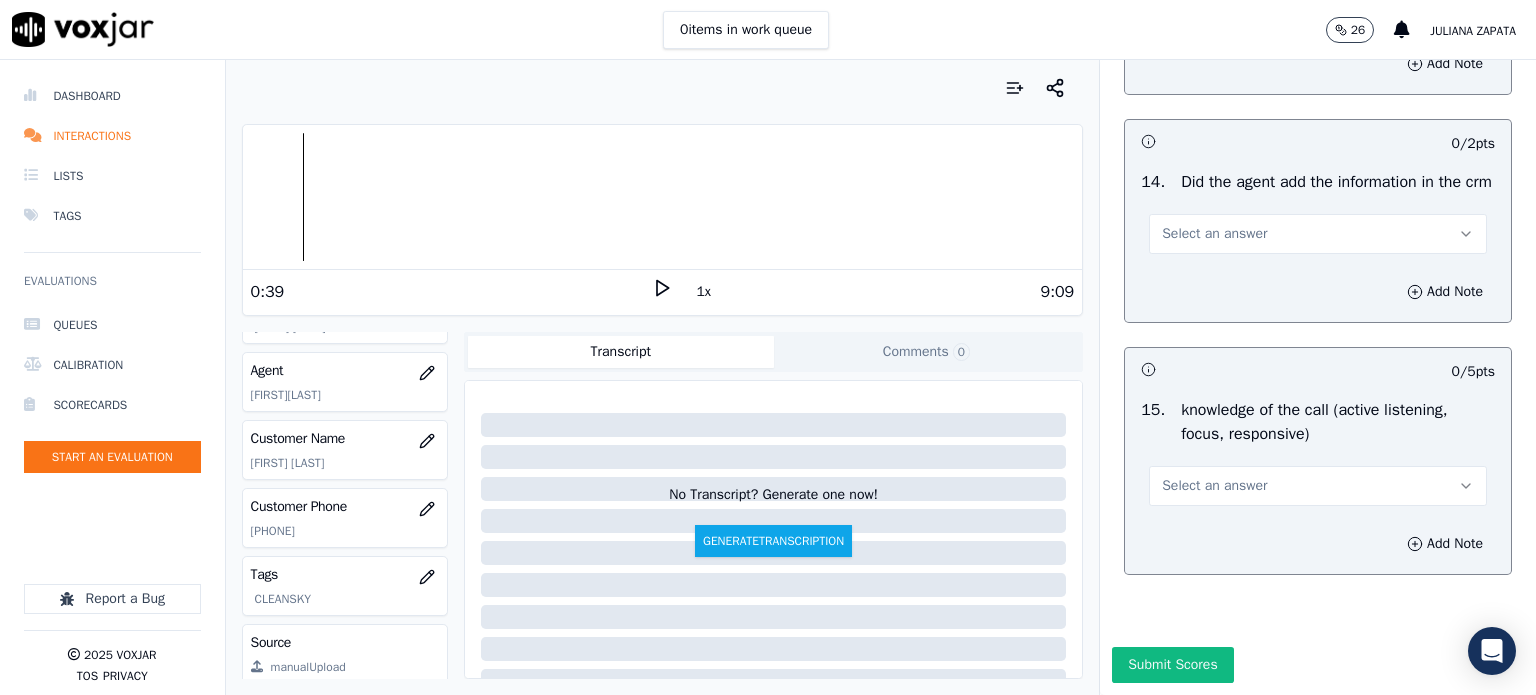 scroll, scrollTop: 3500, scrollLeft: 0, axis: vertical 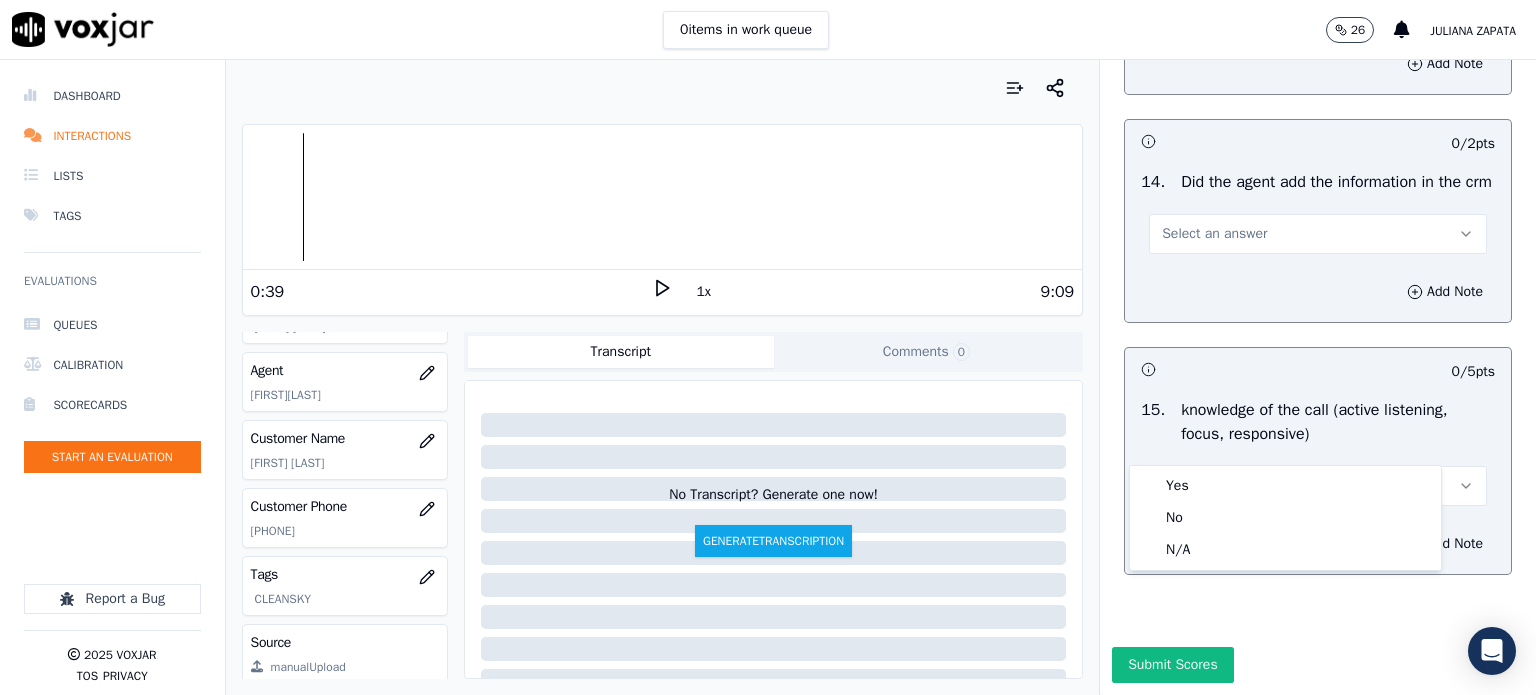 click on "Select an answer" at bounding box center (1318, 476) 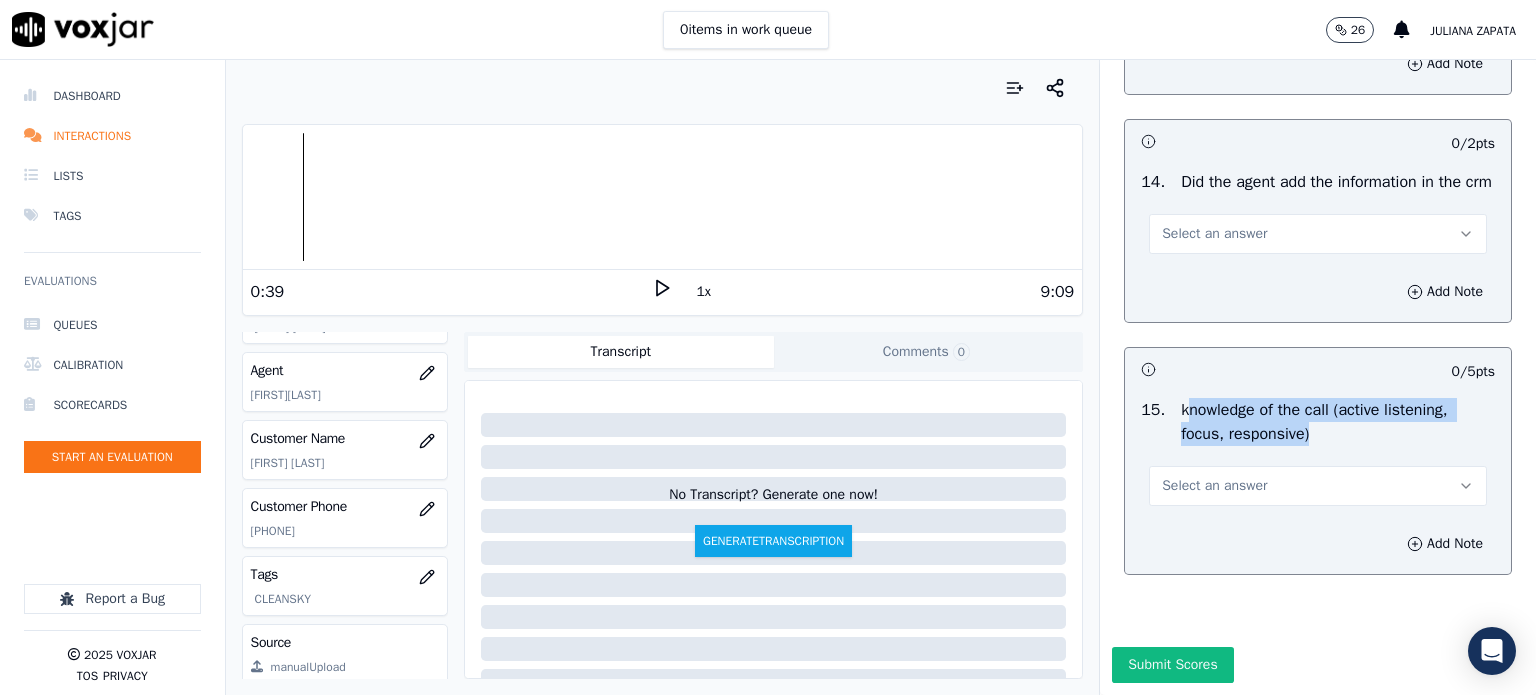 drag, startPoint x: 1165, startPoint y: 364, endPoint x: 1284, endPoint y: 386, distance: 121.016525 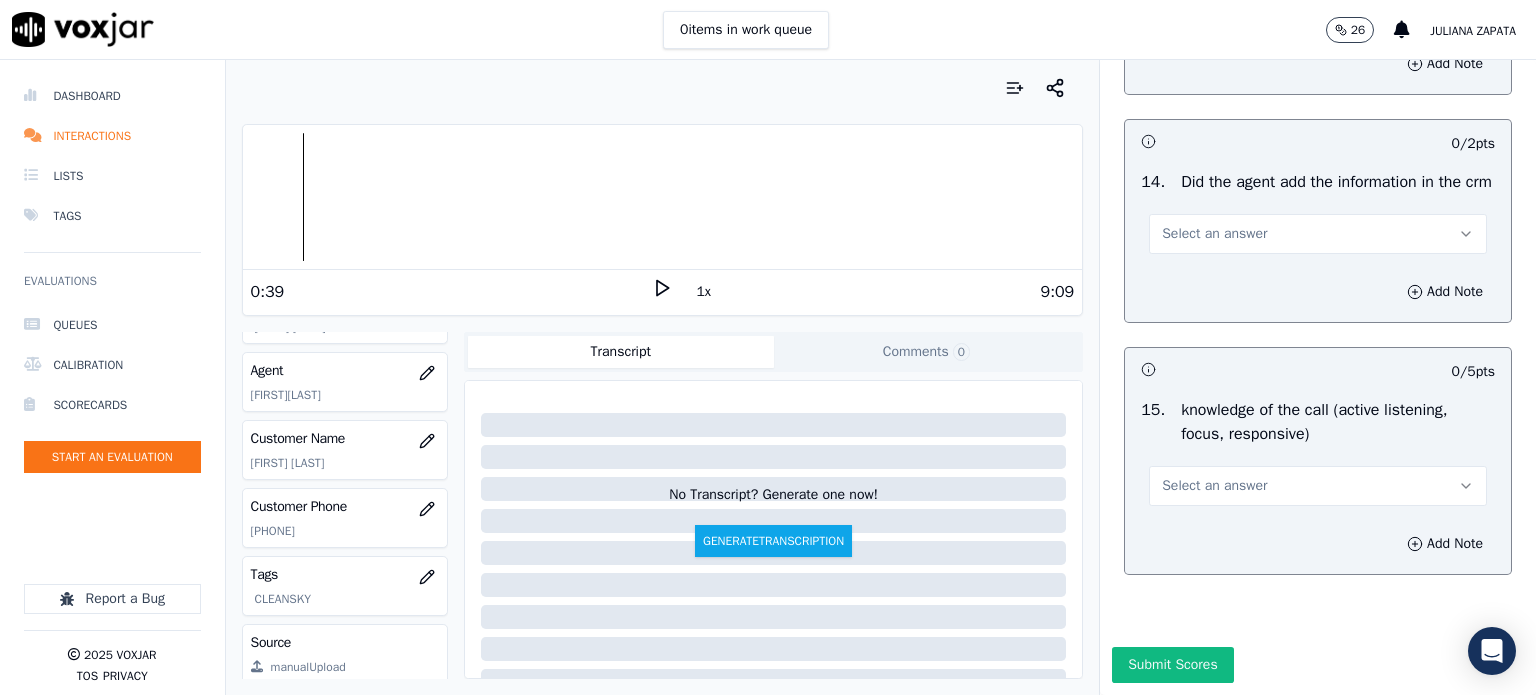 click on "Select an answer" at bounding box center (1318, 476) 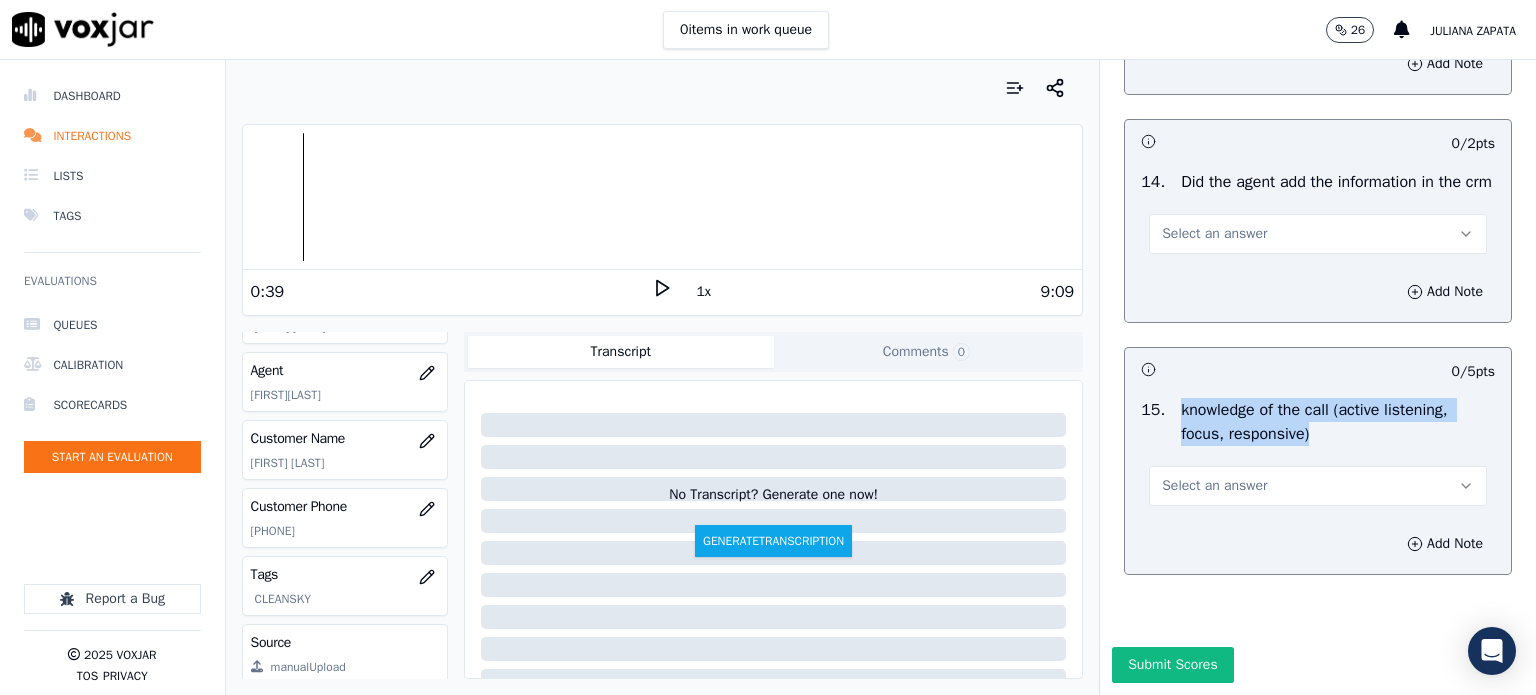 drag, startPoint x: 1240, startPoint y: 391, endPoint x: 1165, endPoint y: 359, distance: 81.5414 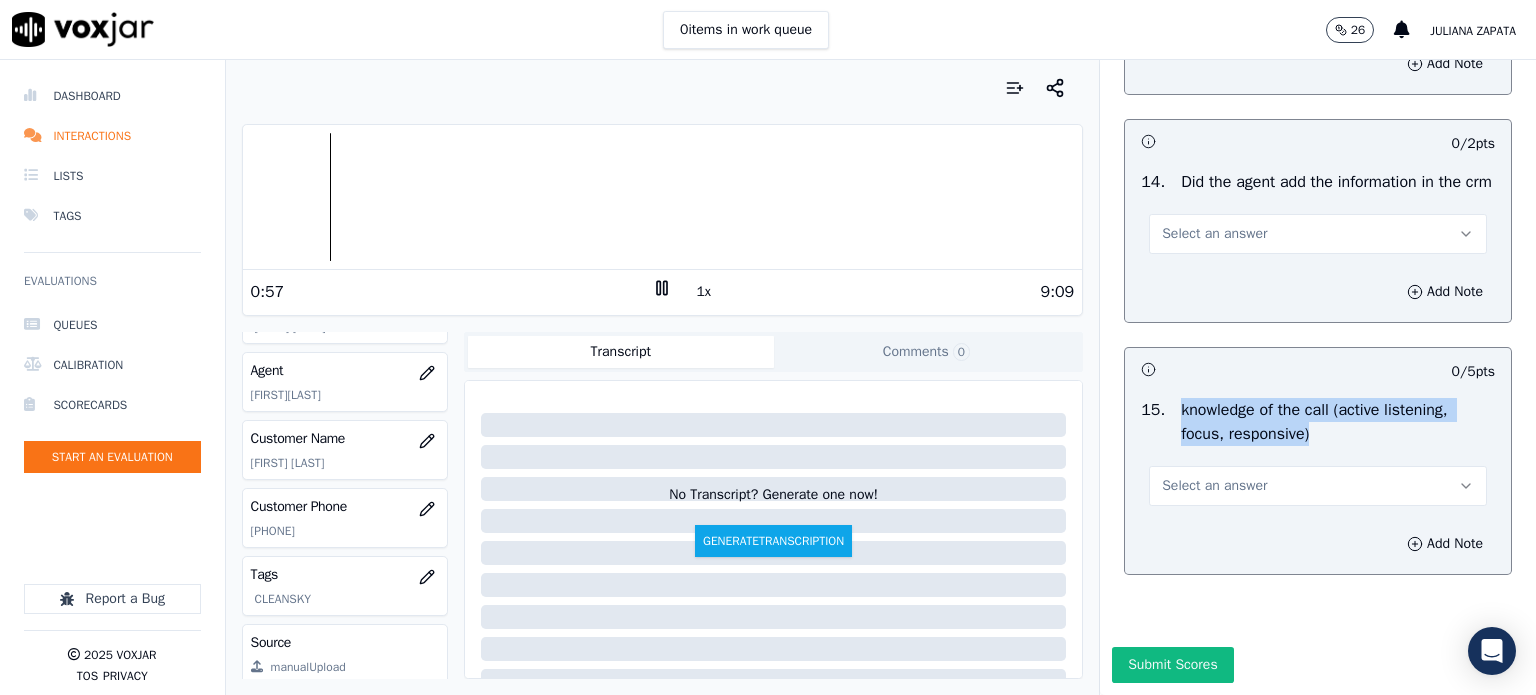 click at bounding box center (663, 197) 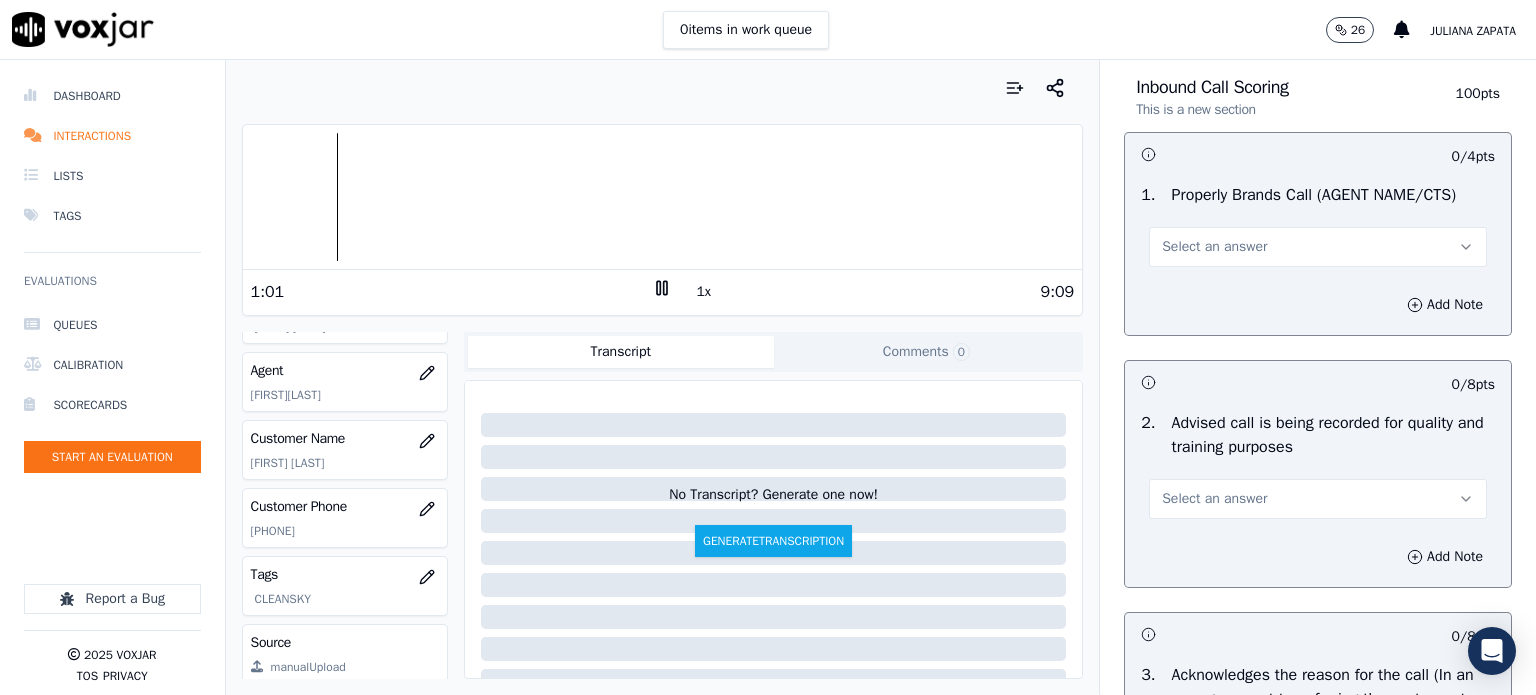 scroll, scrollTop: 0, scrollLeft: 0, axis: both 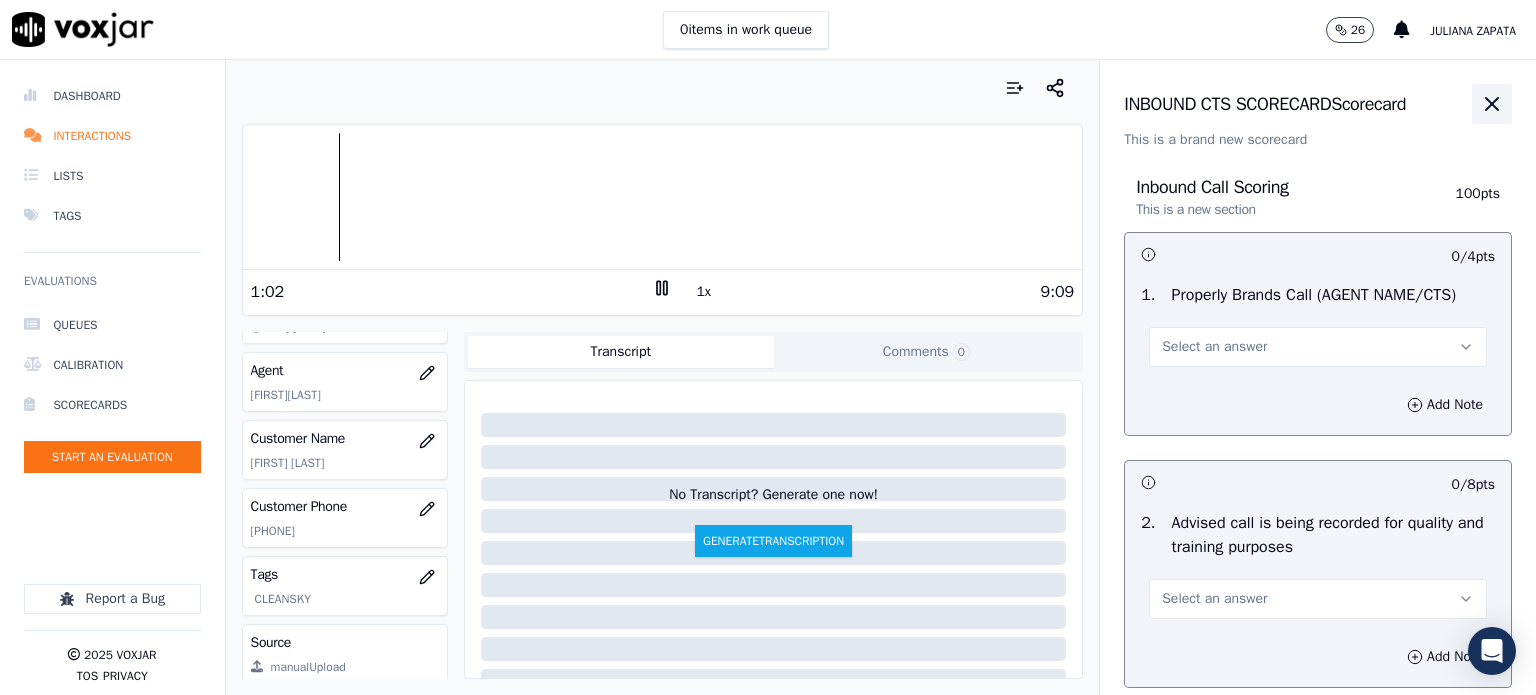 click 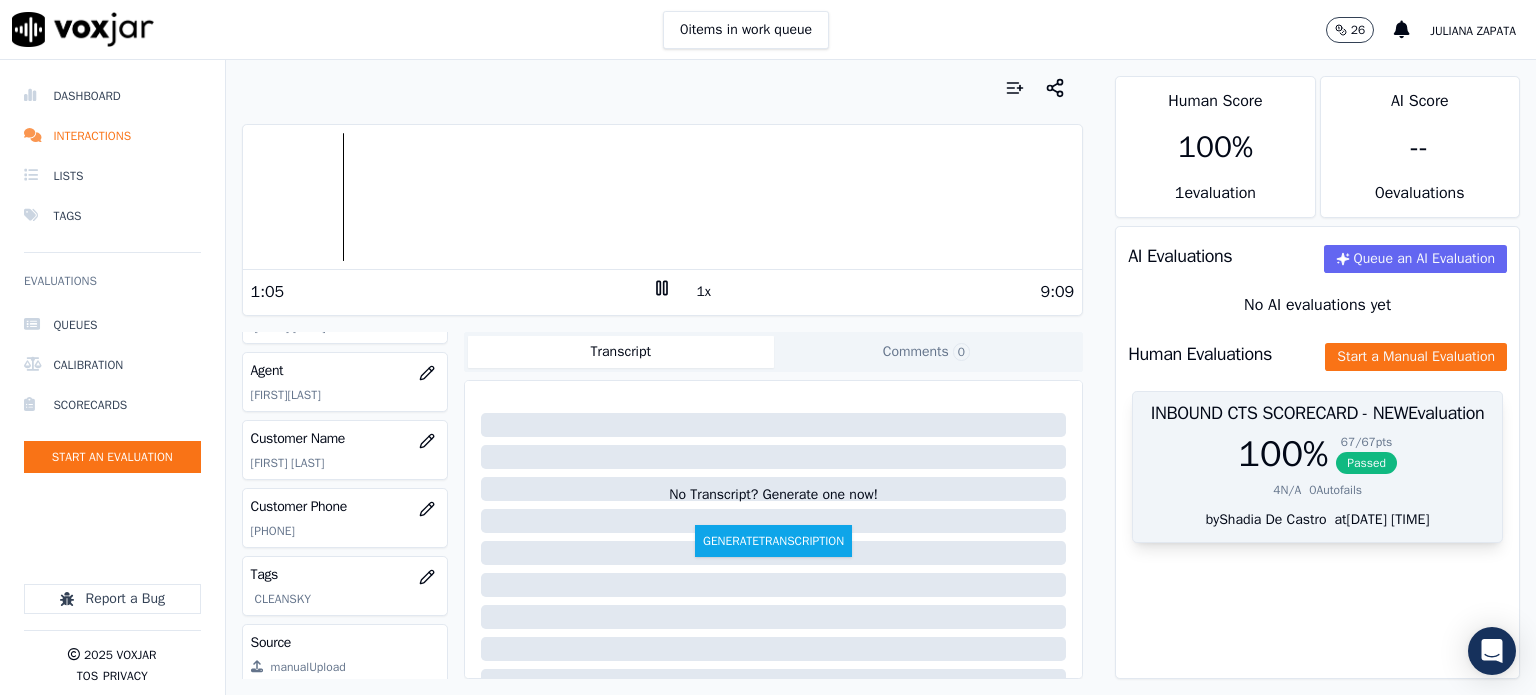 click on "Passed" at bounding box center (1366, 463) 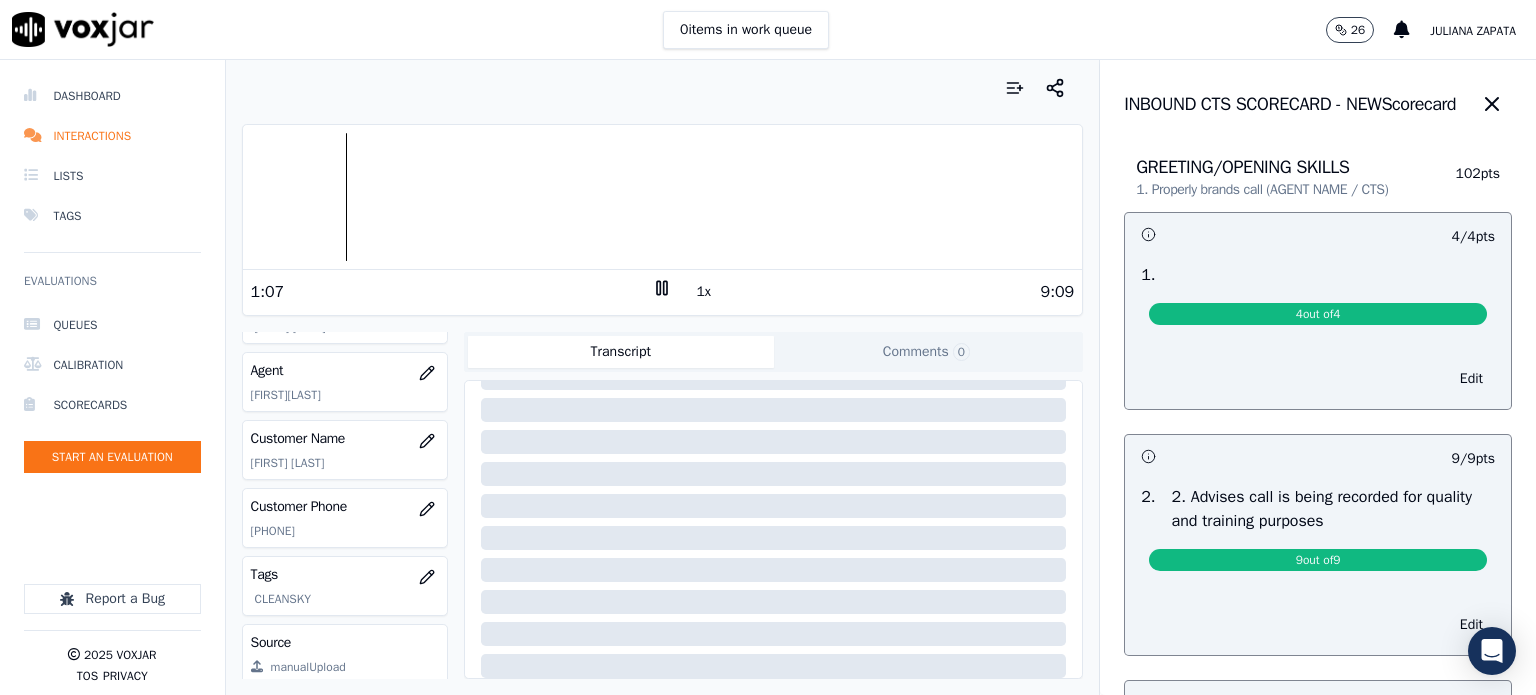 scroll, scrollTop: 348, scrollLeft: 0, axis: vertical 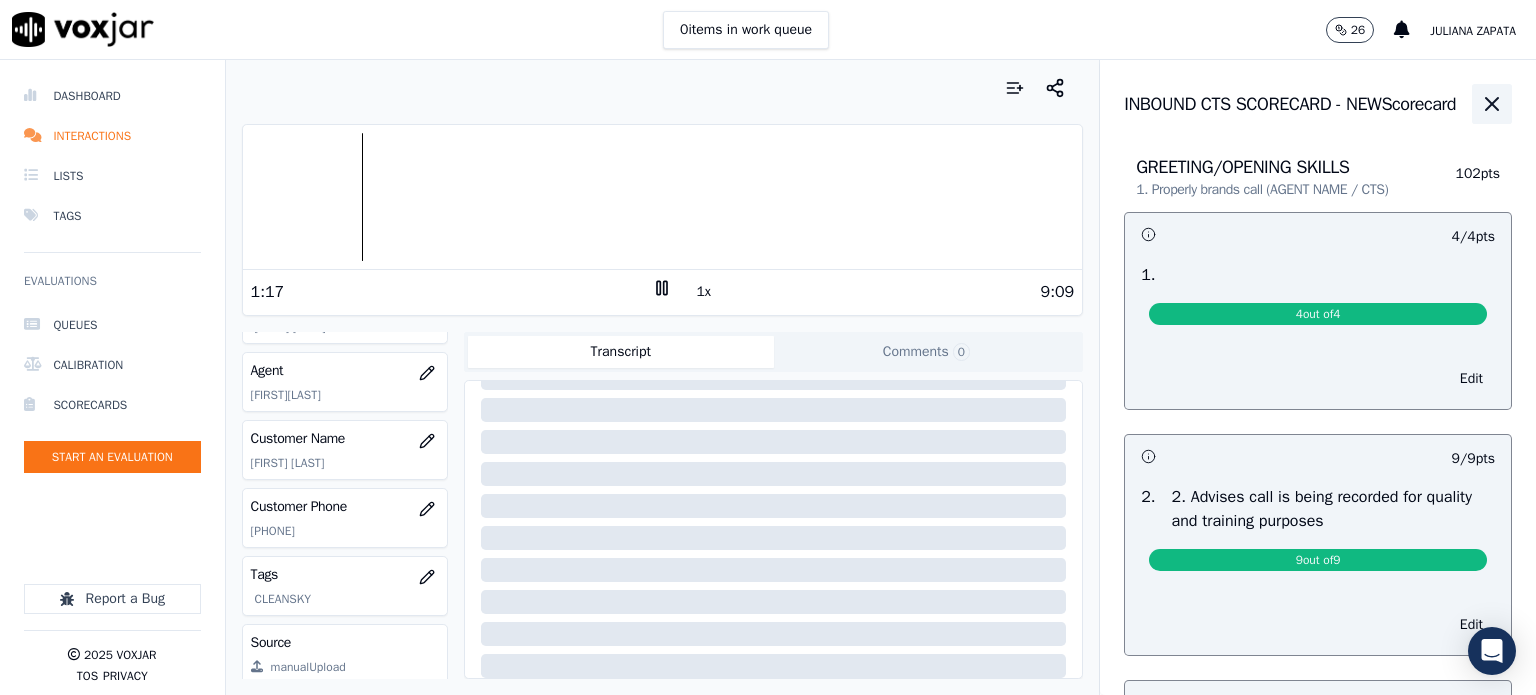 click 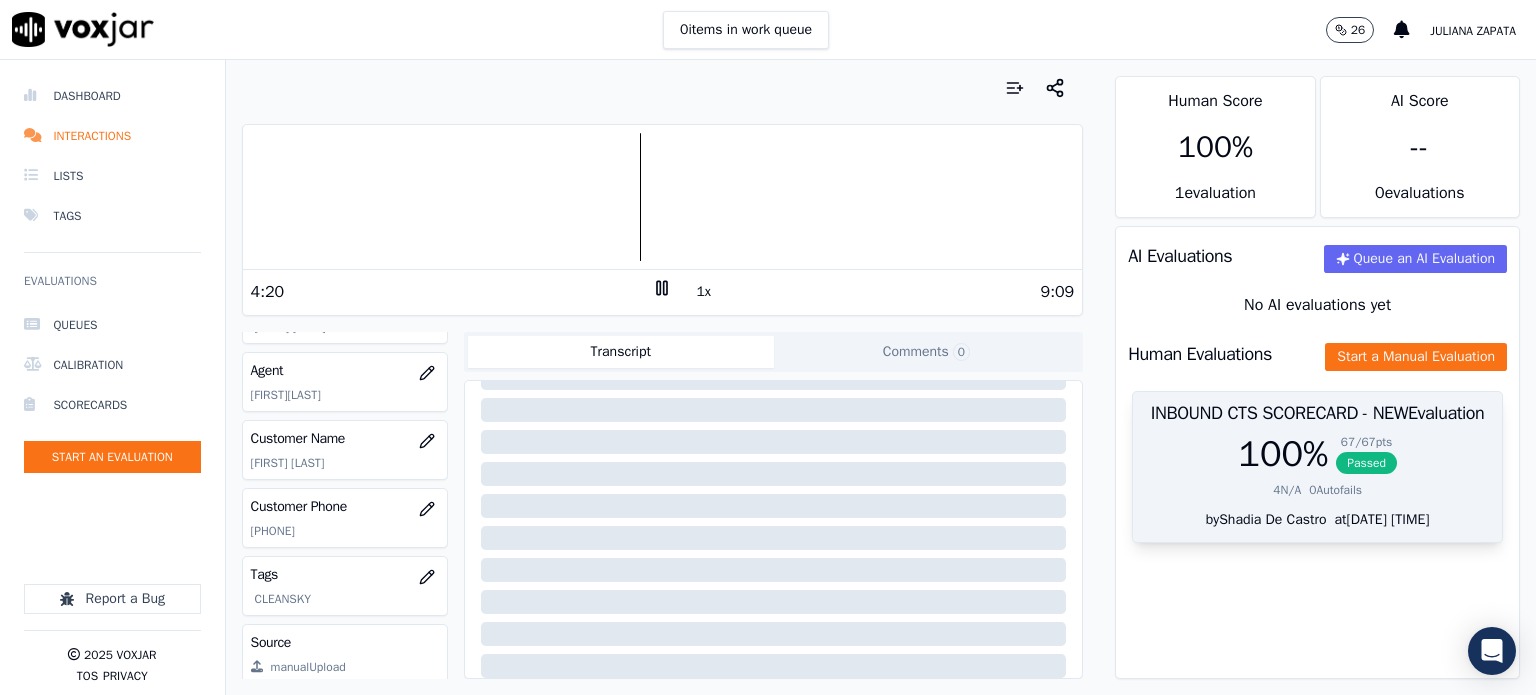 click on "Passed" at bounding box center (1366, 463) 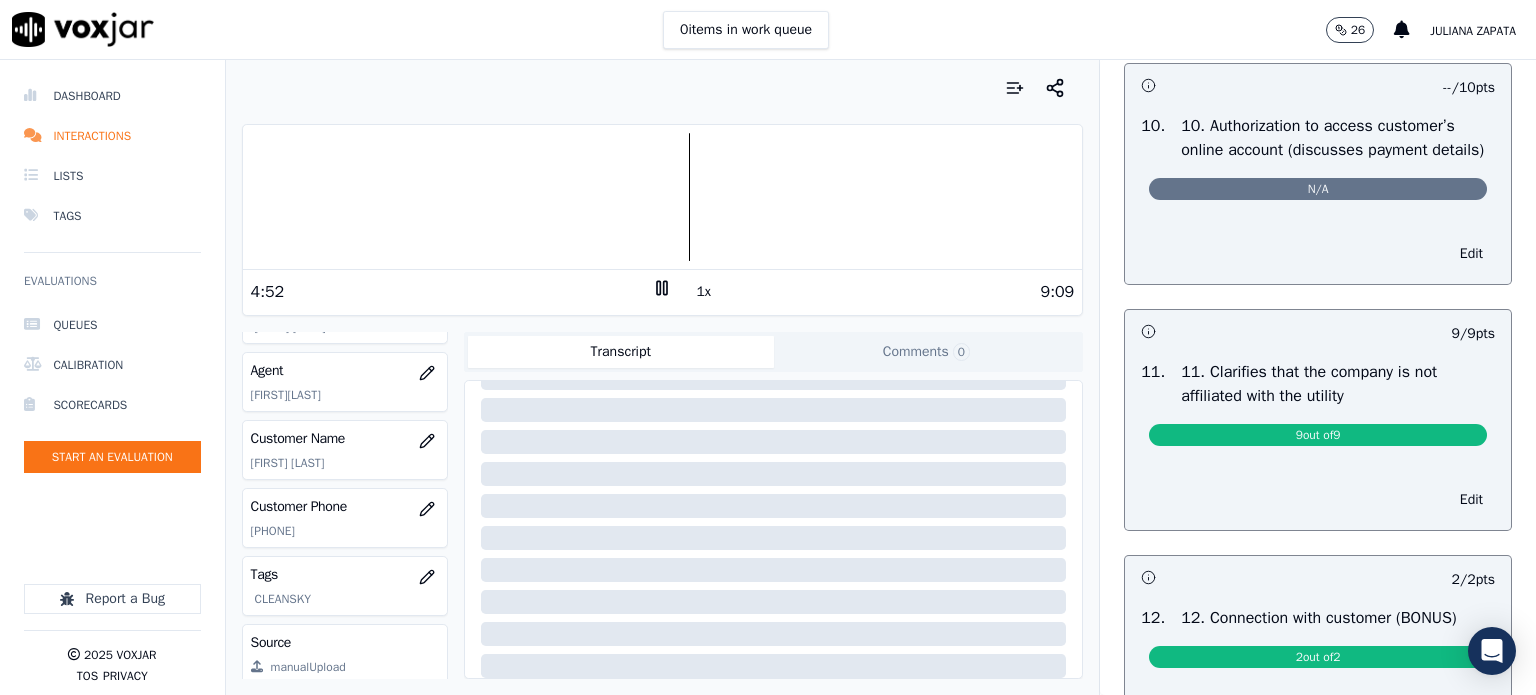 scroll, scrollTop: 2400, scrollLeft: 0, axis: vertical 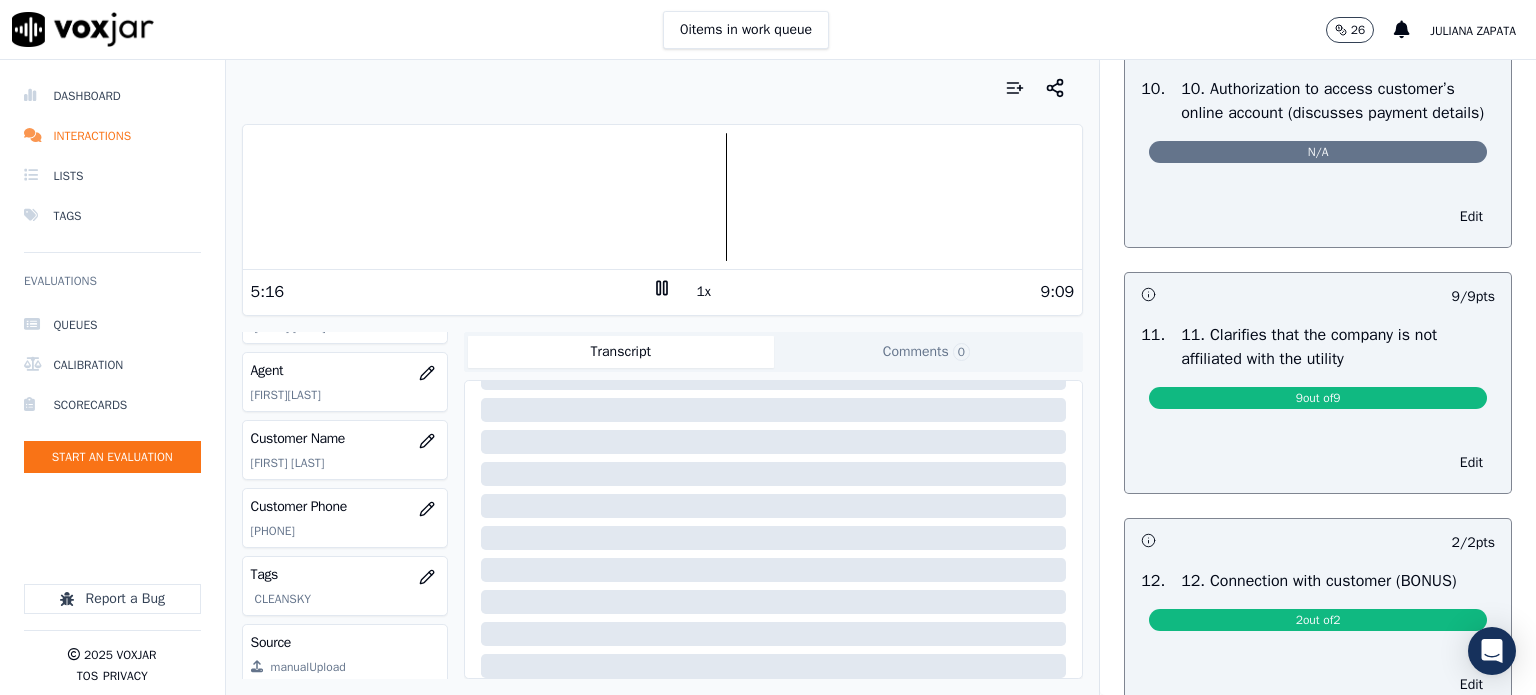 click 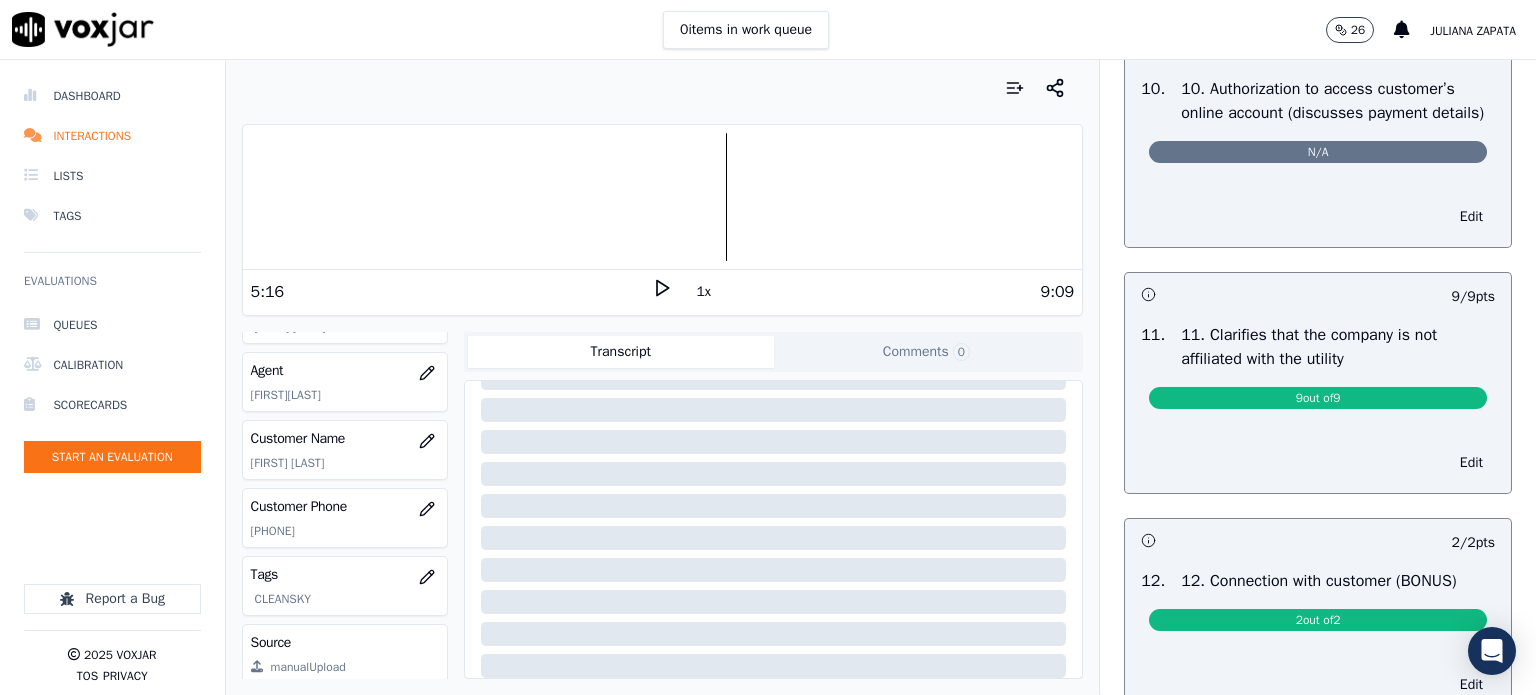 click 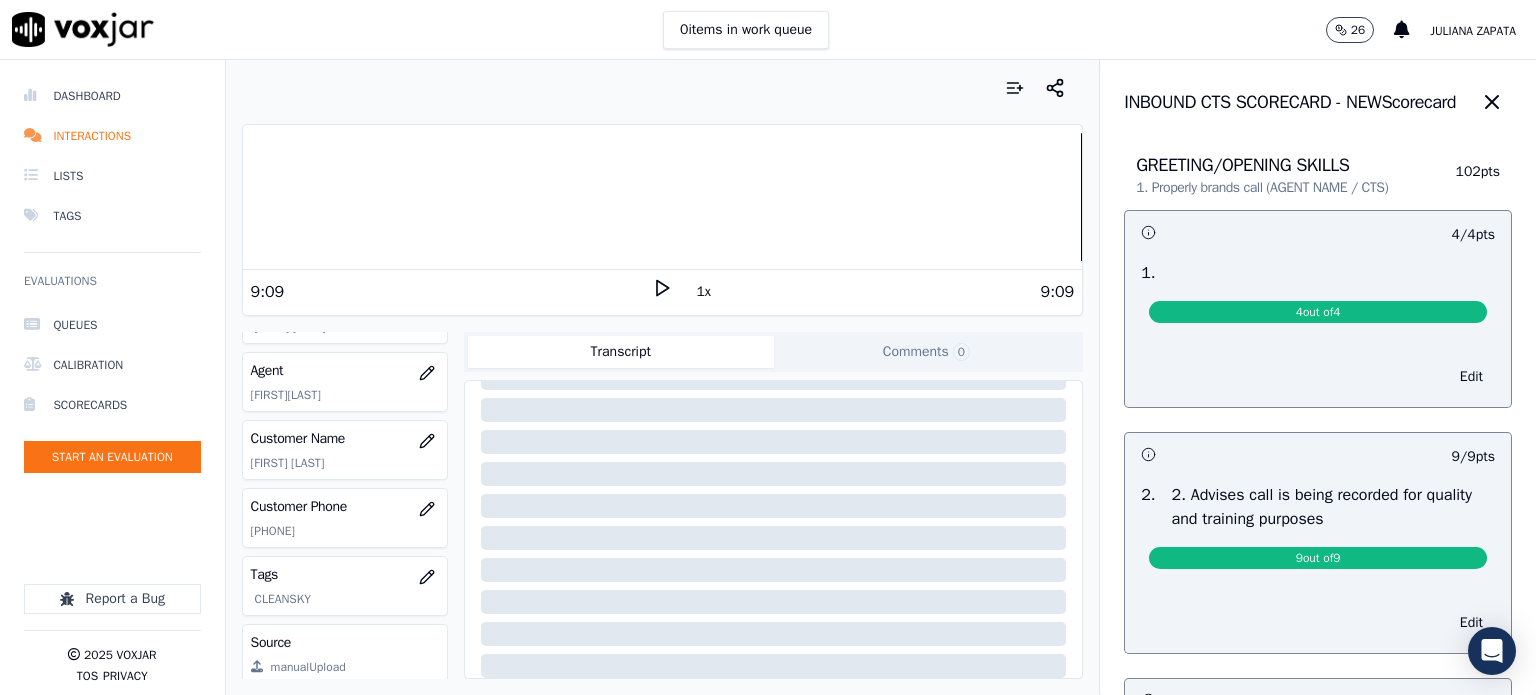 scroll, scrollTop: 0, scrollLeft: 0, axis: both 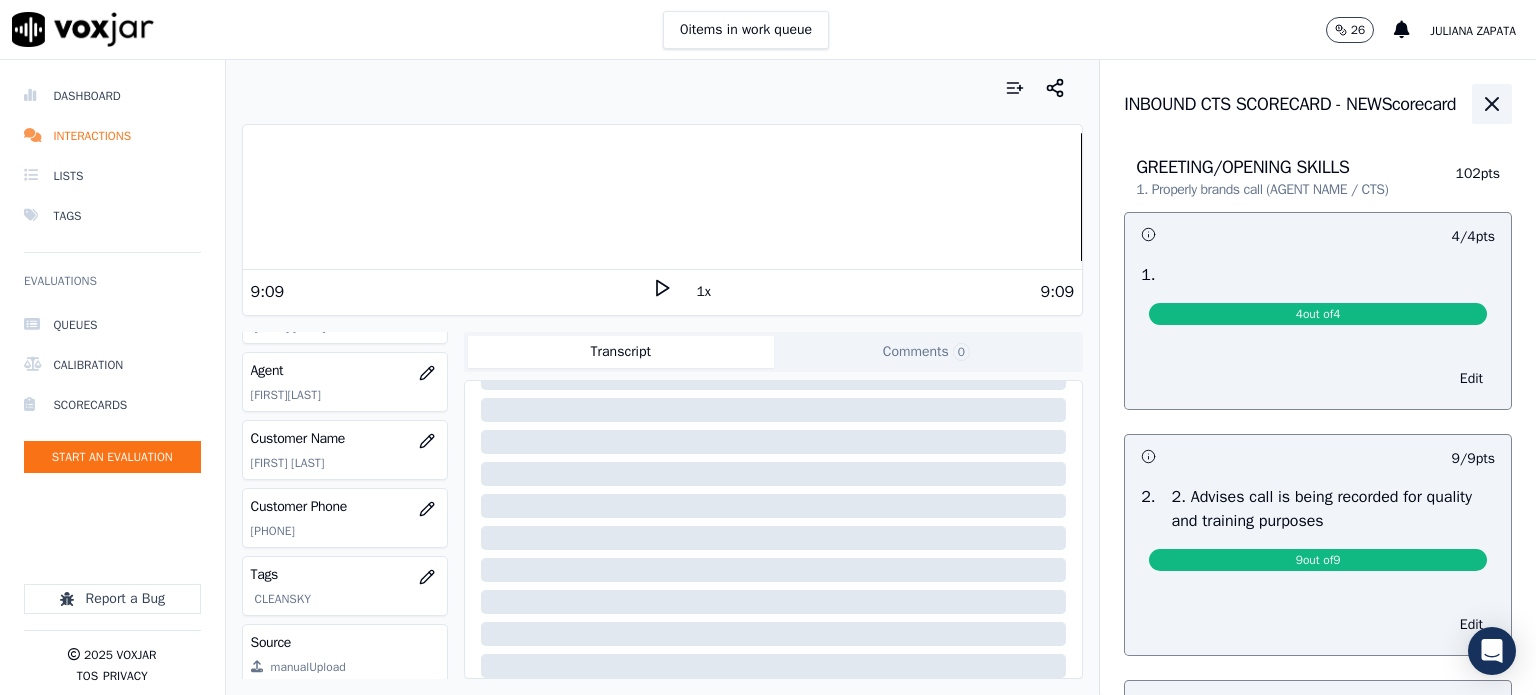 click 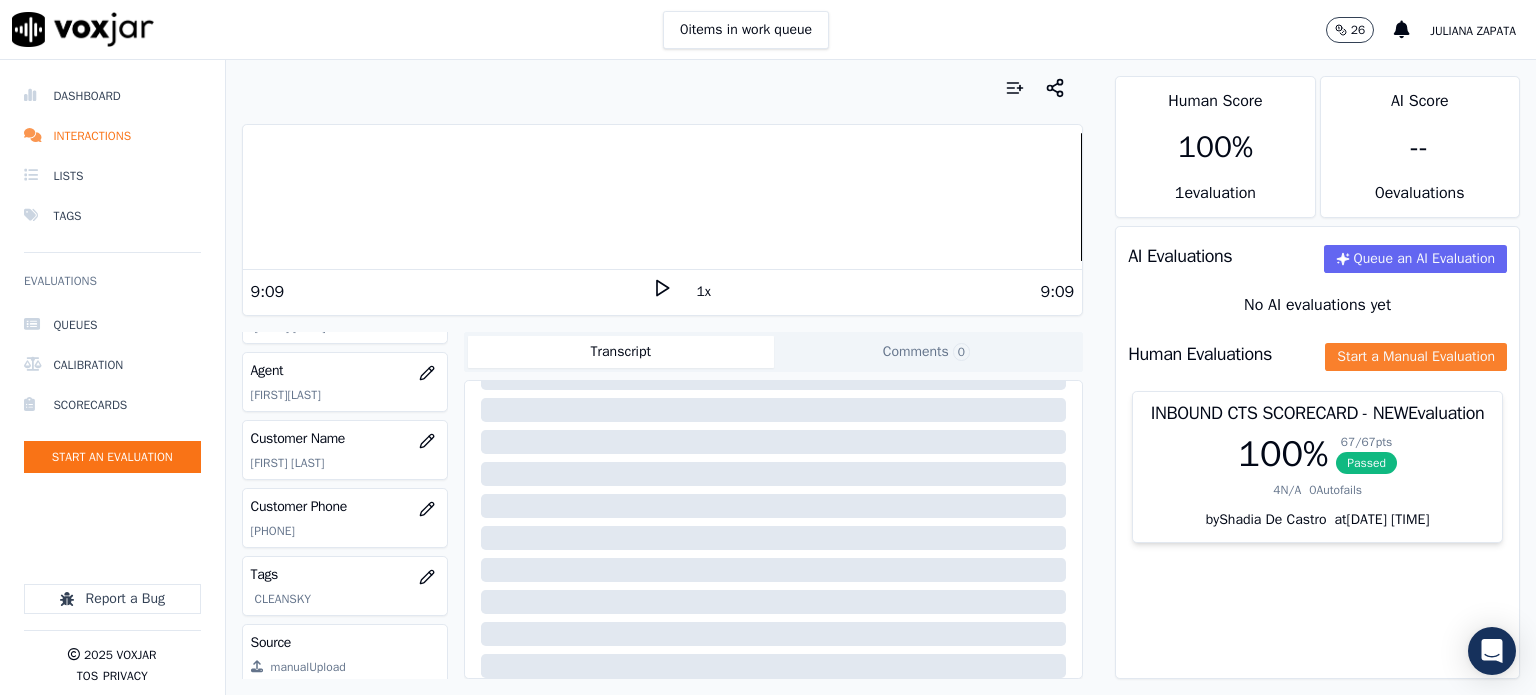 click on "Start a Manual Evaluation" 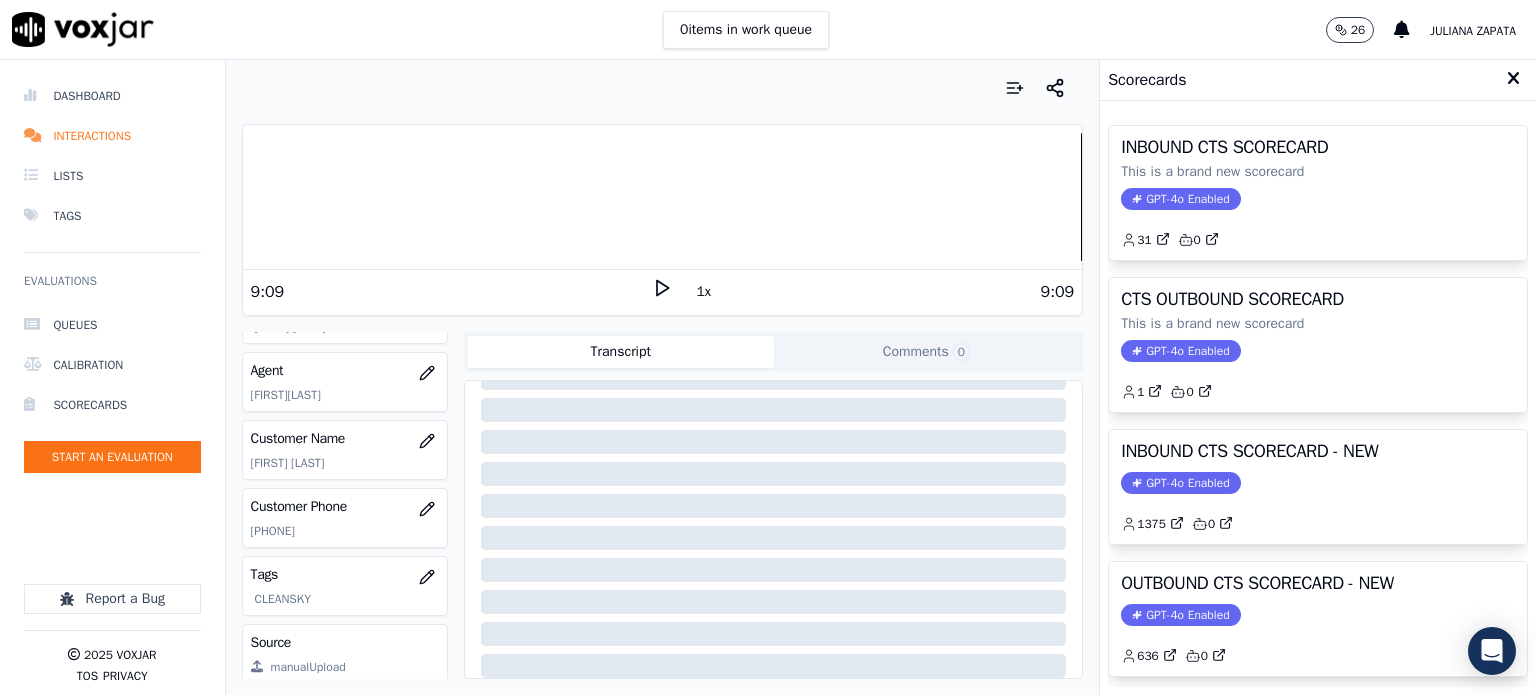 click on "GPT-4o Enabled" at bounding box center [1180, 199] 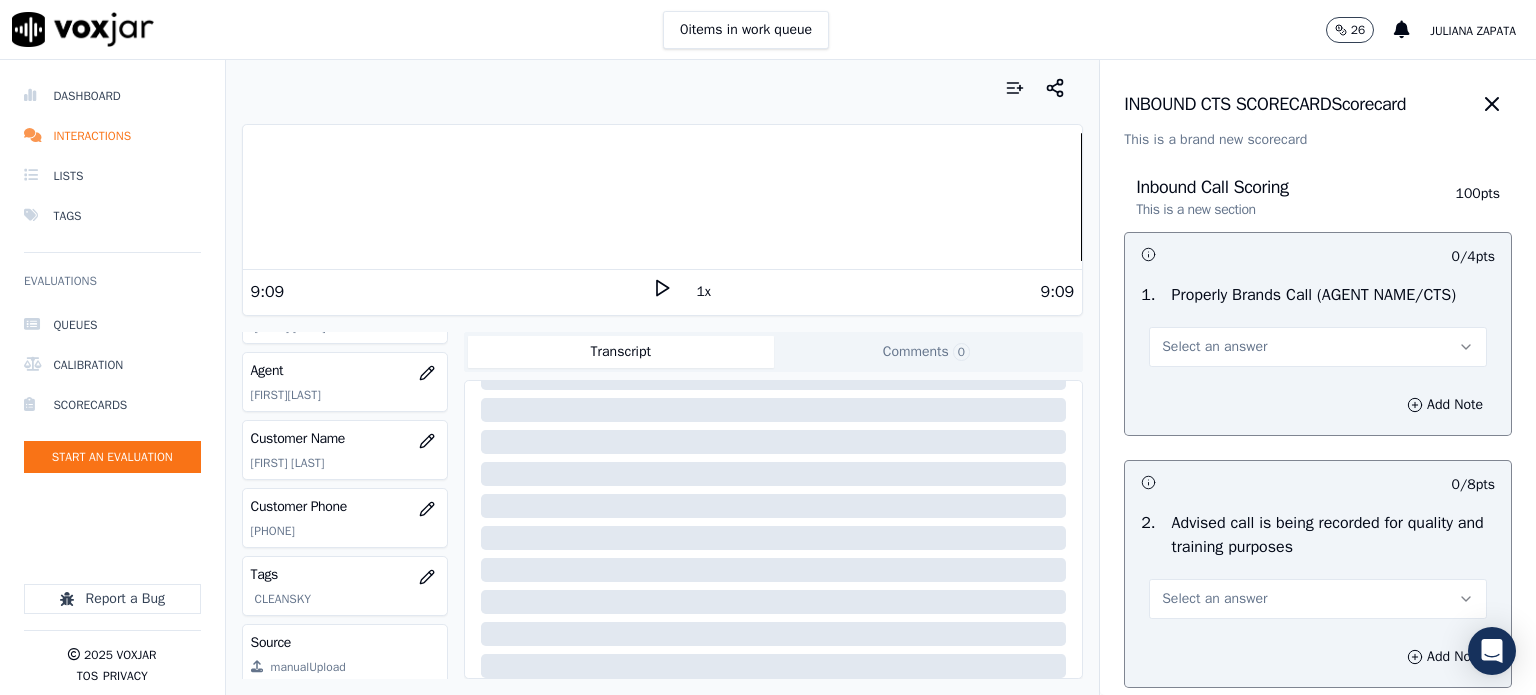 click on "Select an answer" at bounding box center [1214, 347] 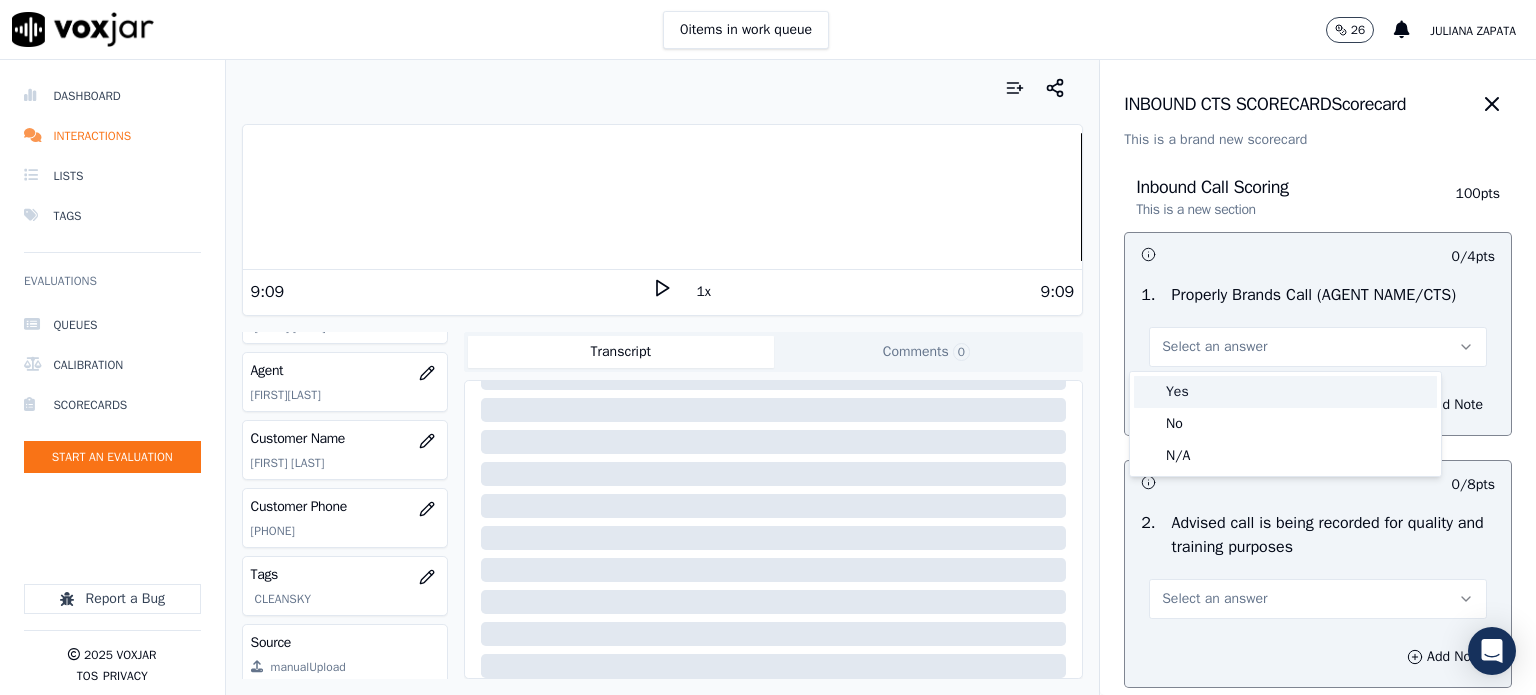 click on "Yes" at bounding box center [1285, 392] 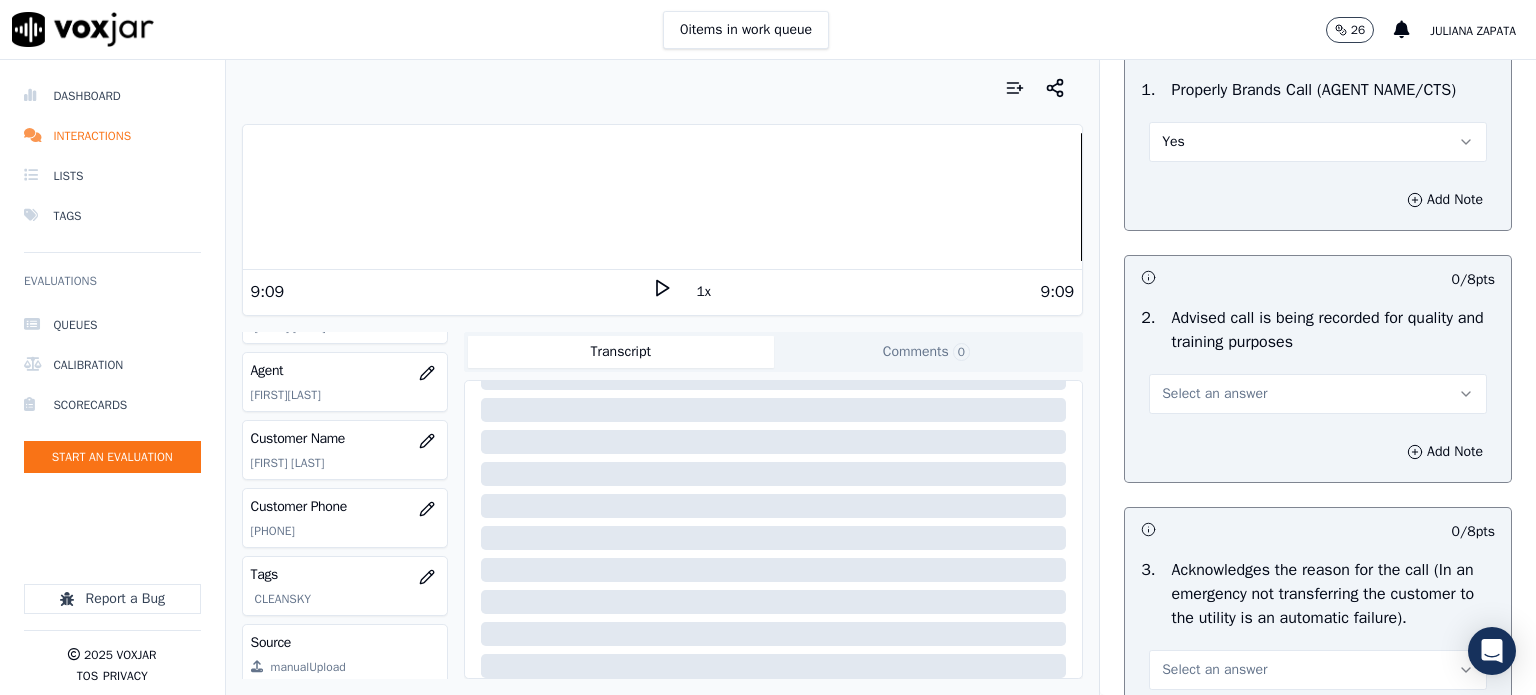 scroll, scrollTop: 300, scrollLeft: 0, axis: vertical 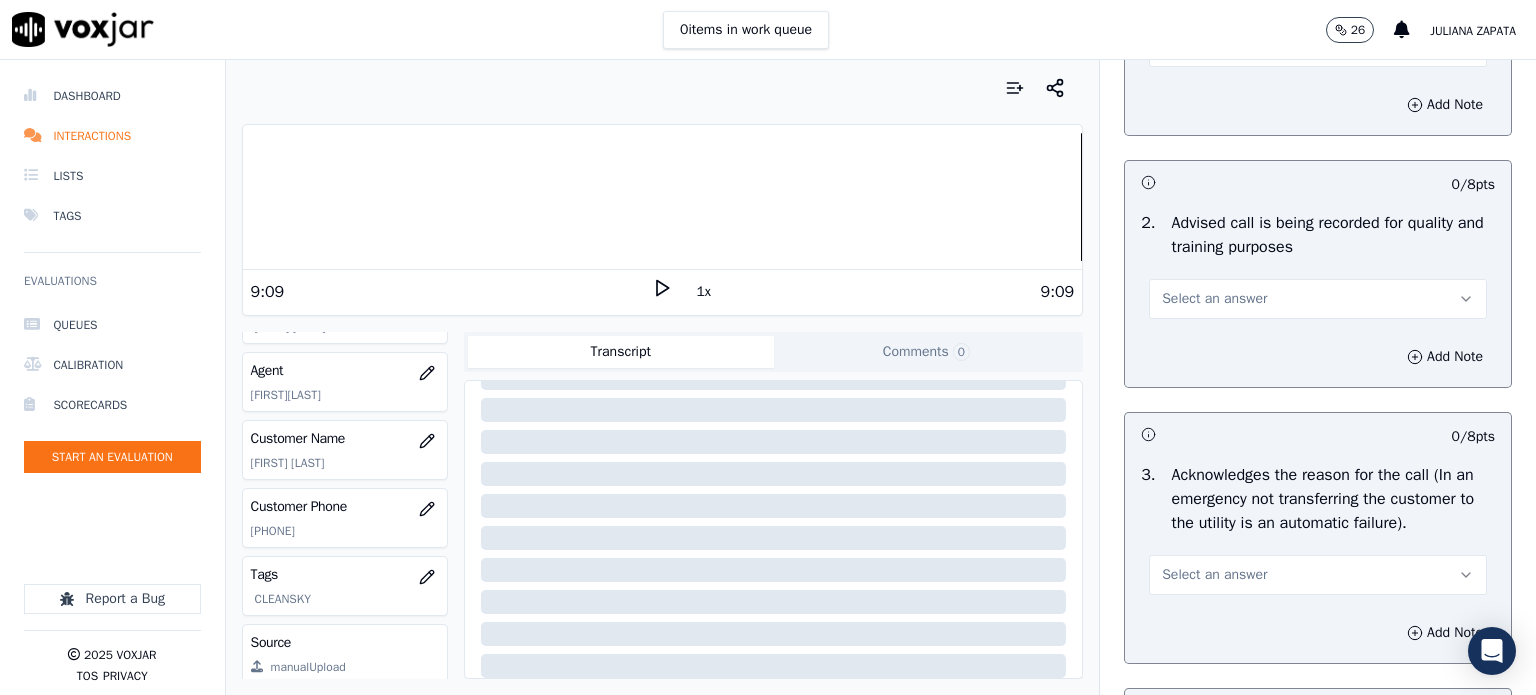click on "Select an answer" at bounding box center [1214, 299] 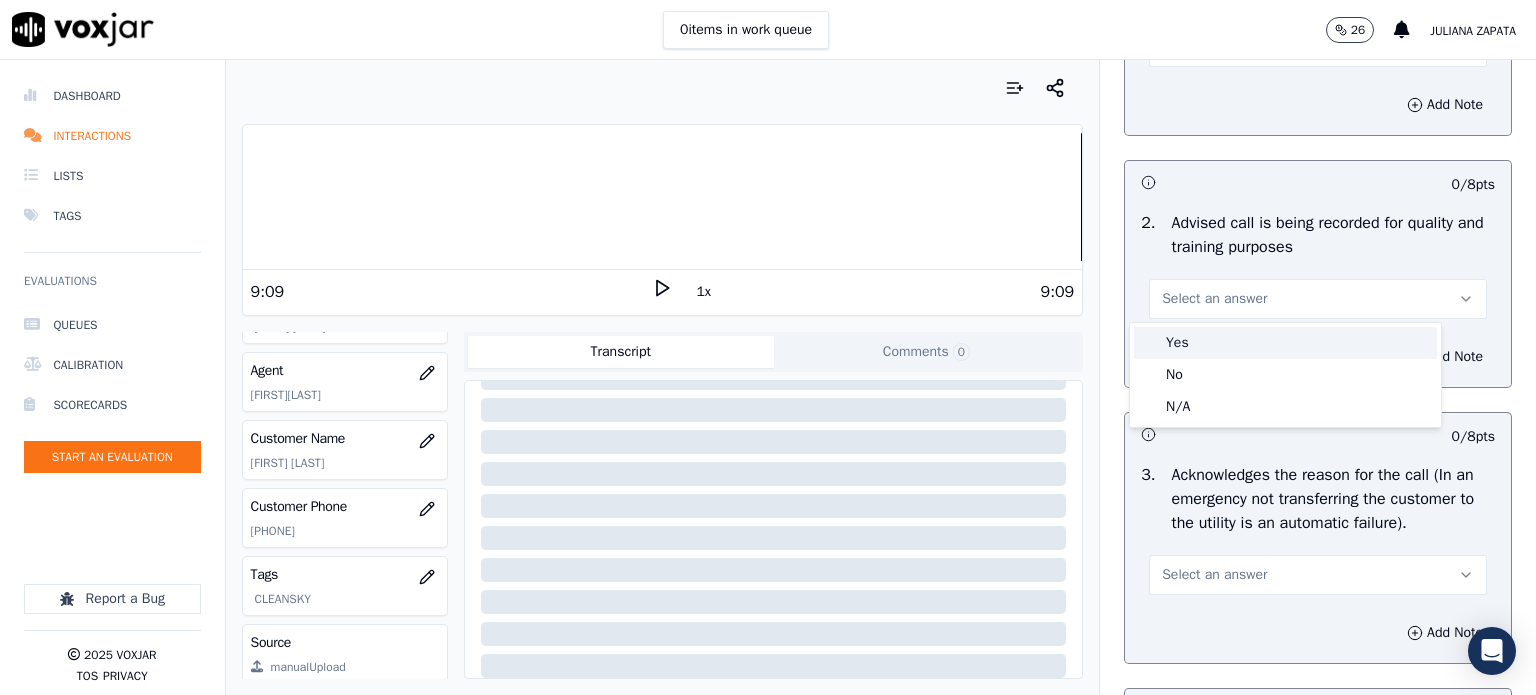 click on "Yes" at bounding box center [1285, 343] 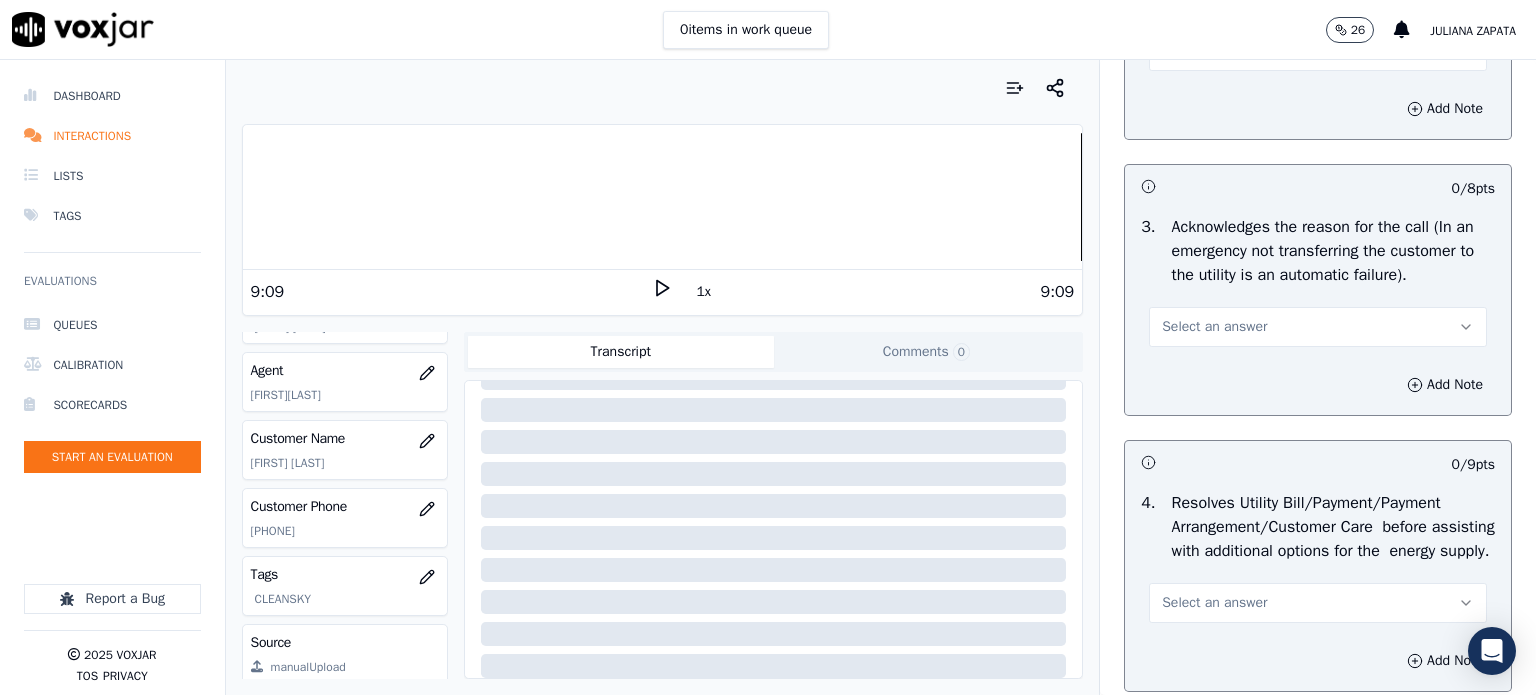 scroll, scrollTop: 600, scrollLeft: 0, axis: vertical 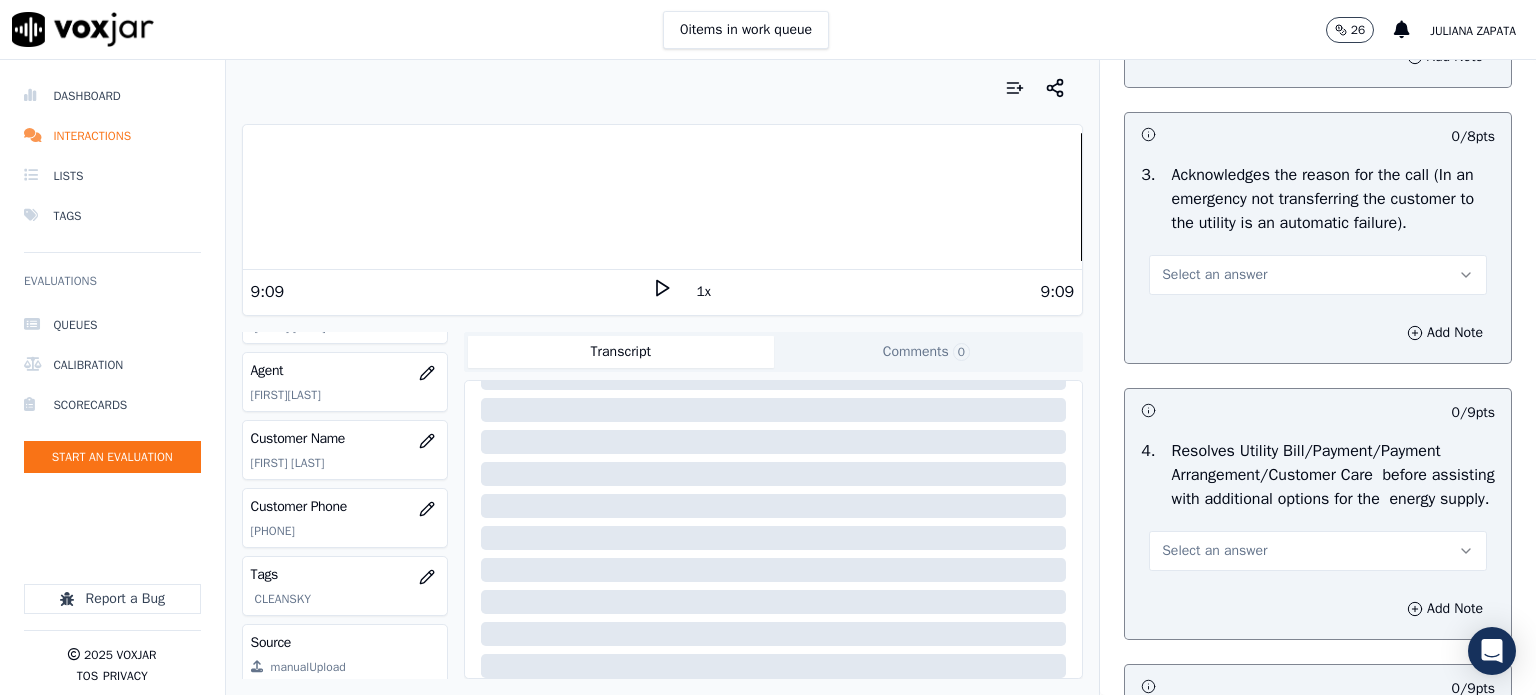 click on "Select an answer" at bounding box center [1214, 275] 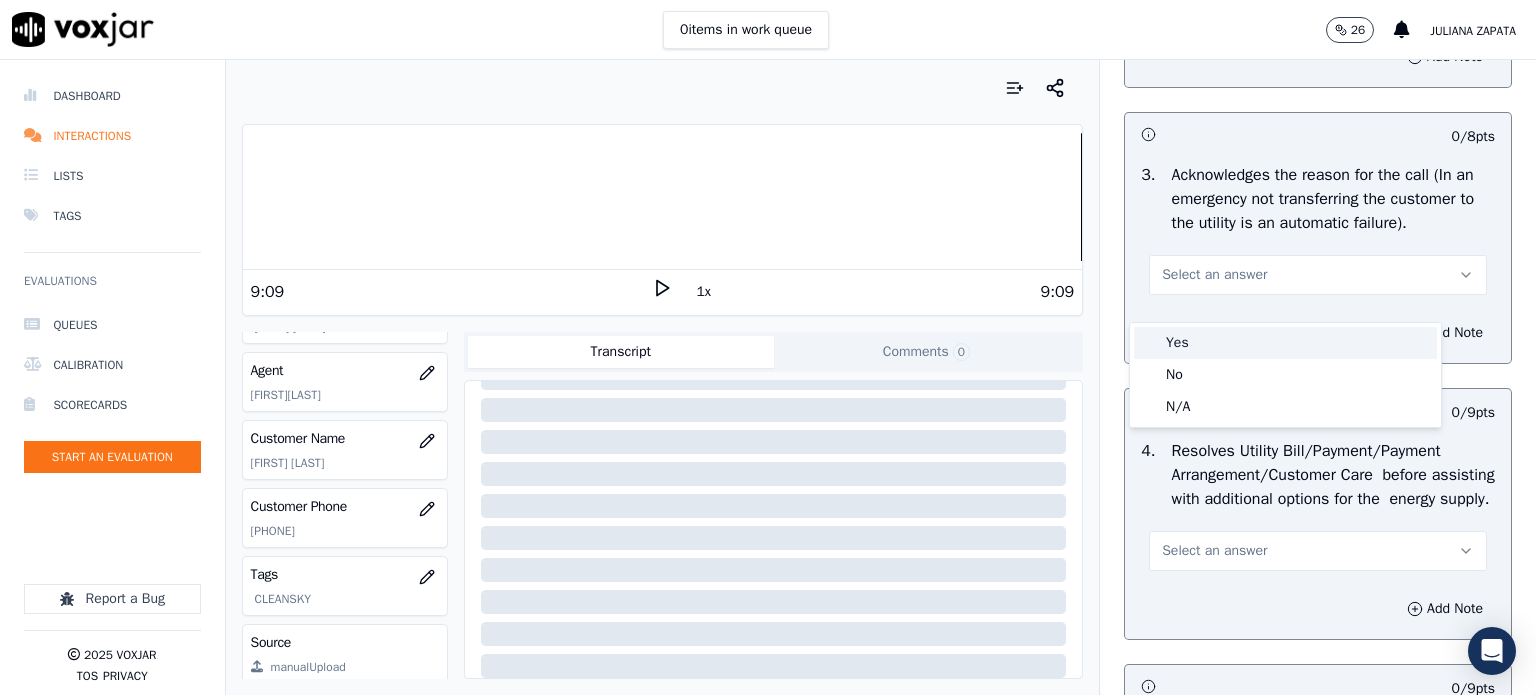 click on "Yes" at bounding box center (1285, 343) 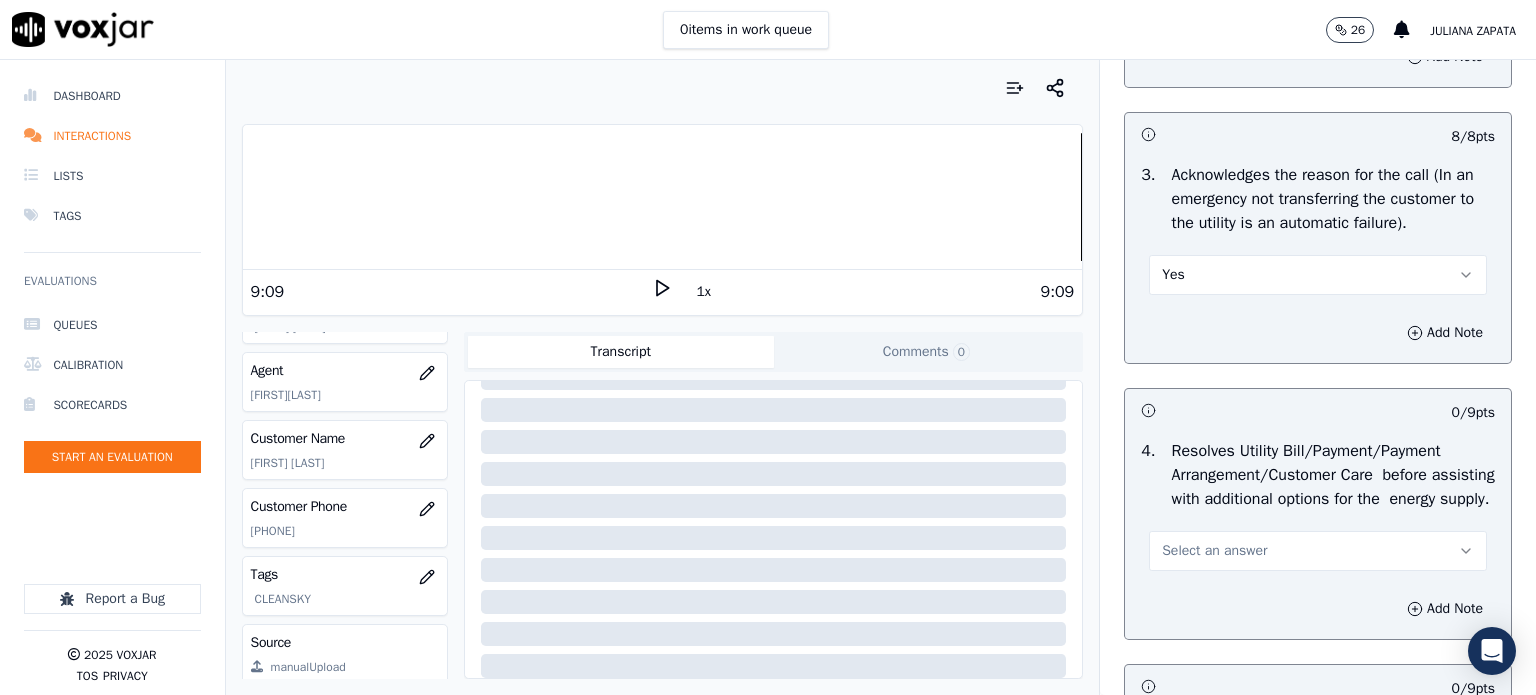 click on "Select an answer" at bounding box center (1214, 551) 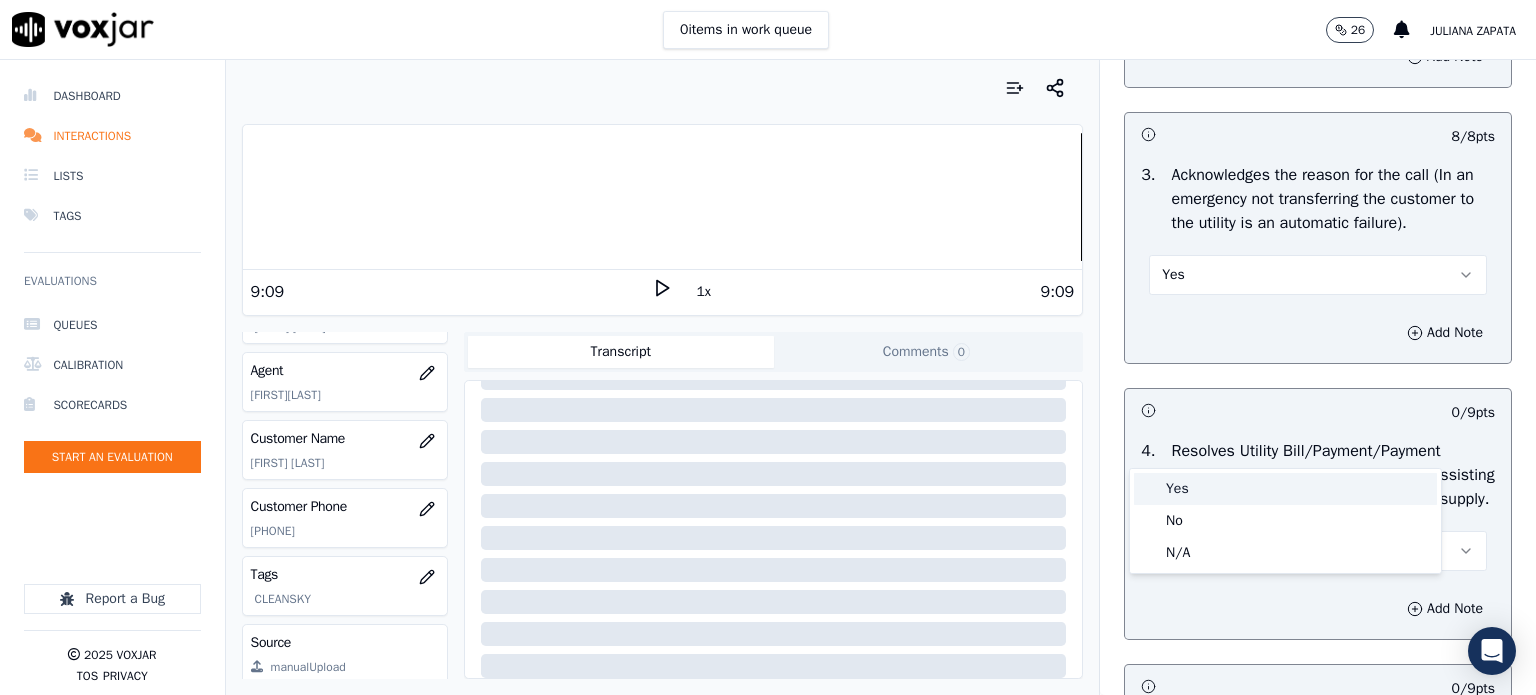 click on "Yes" at bounding box center (1285, 489) 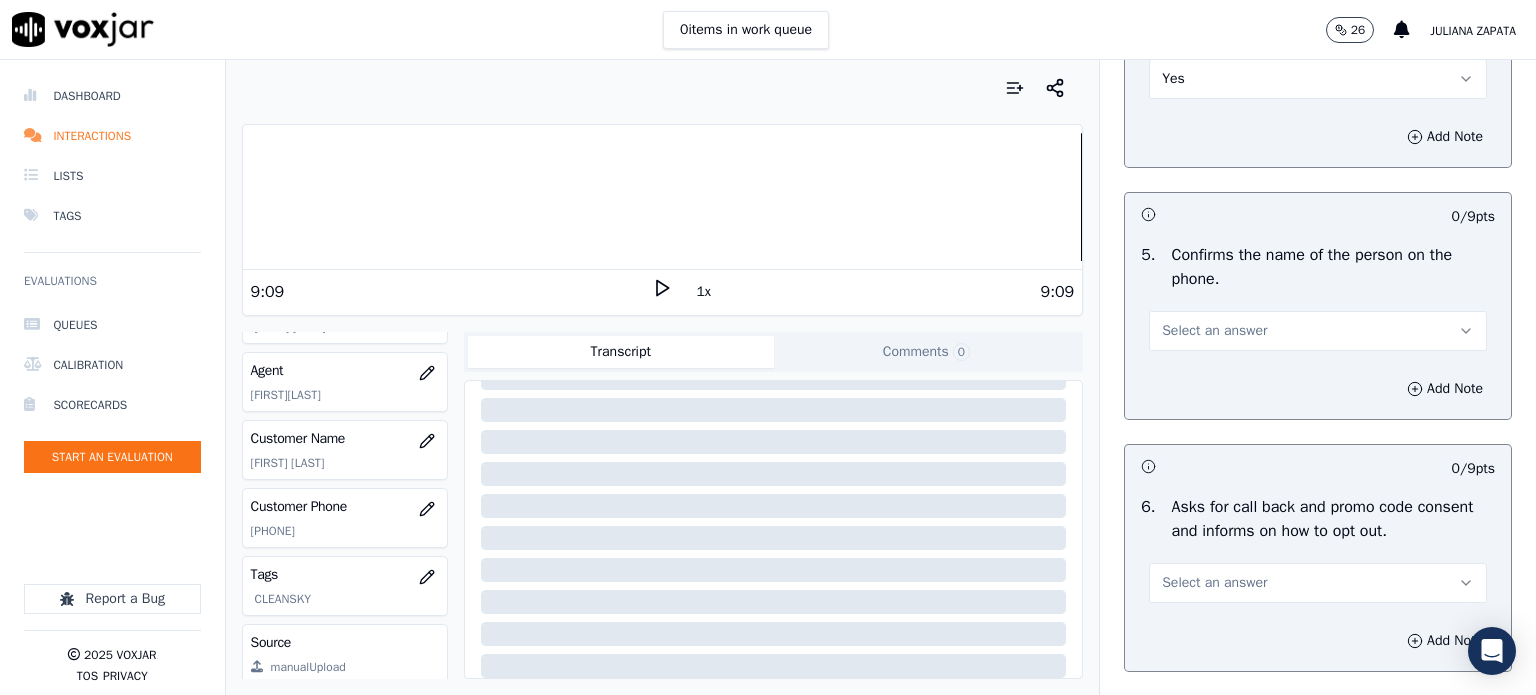 scroll, scrollTop: 1100, scrollLeft: 0, axis: vertical 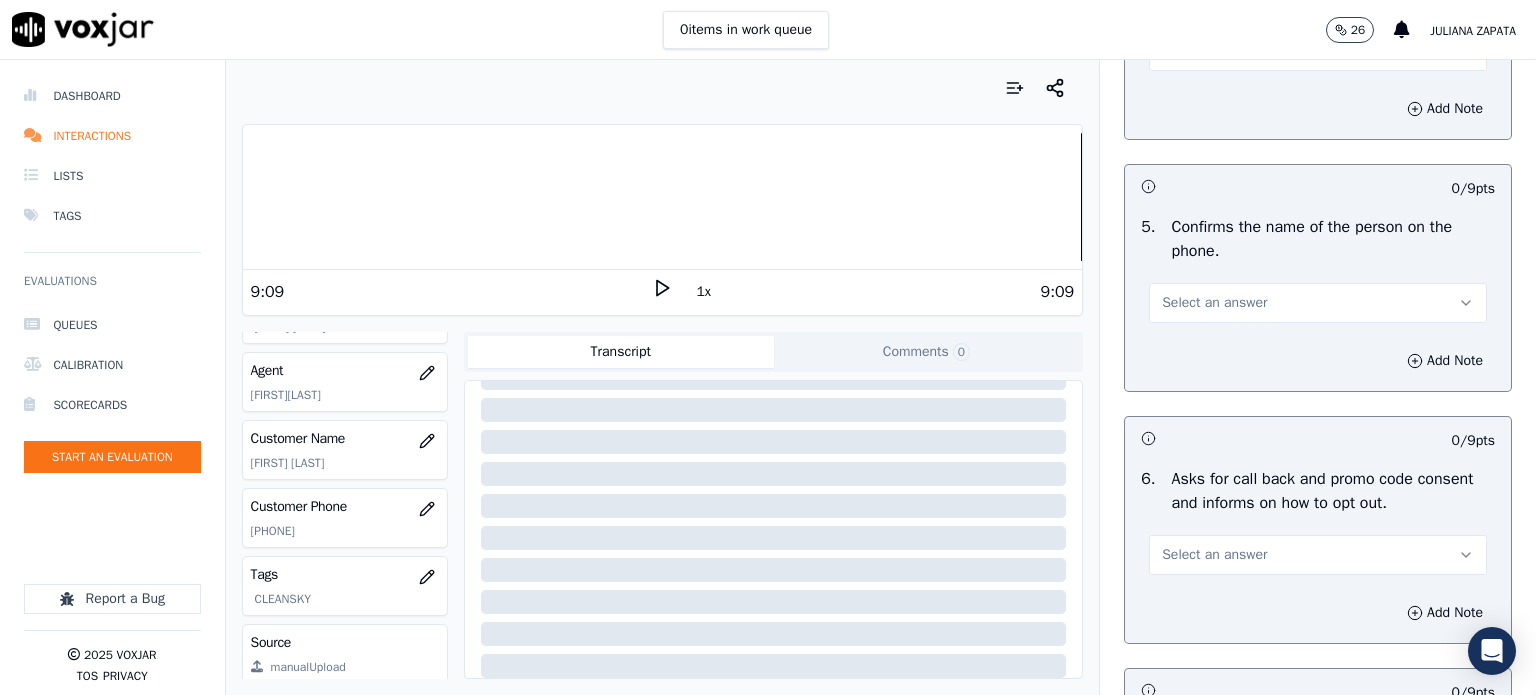 click on "Select an answer" at bounding box center (1214, 303) 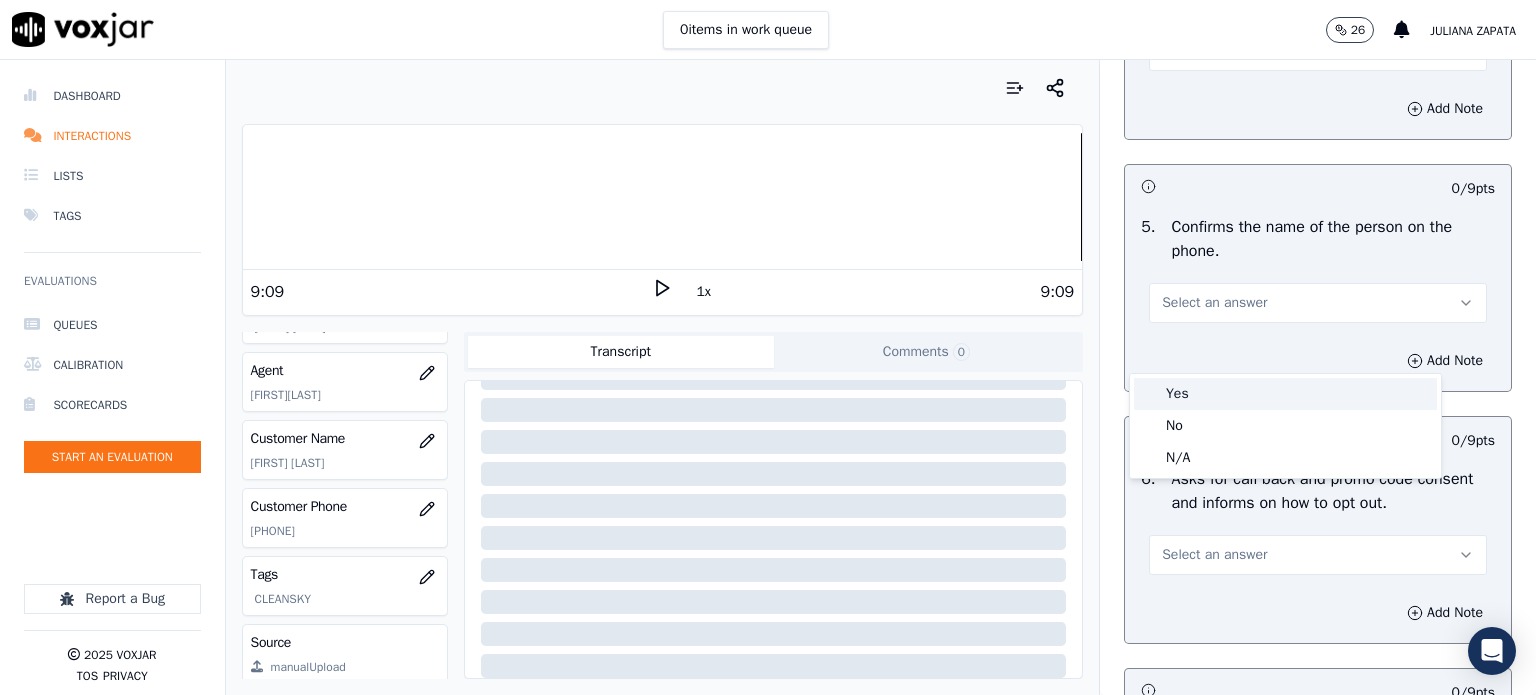 click on "Yes" at bounding box center [1285, 394] 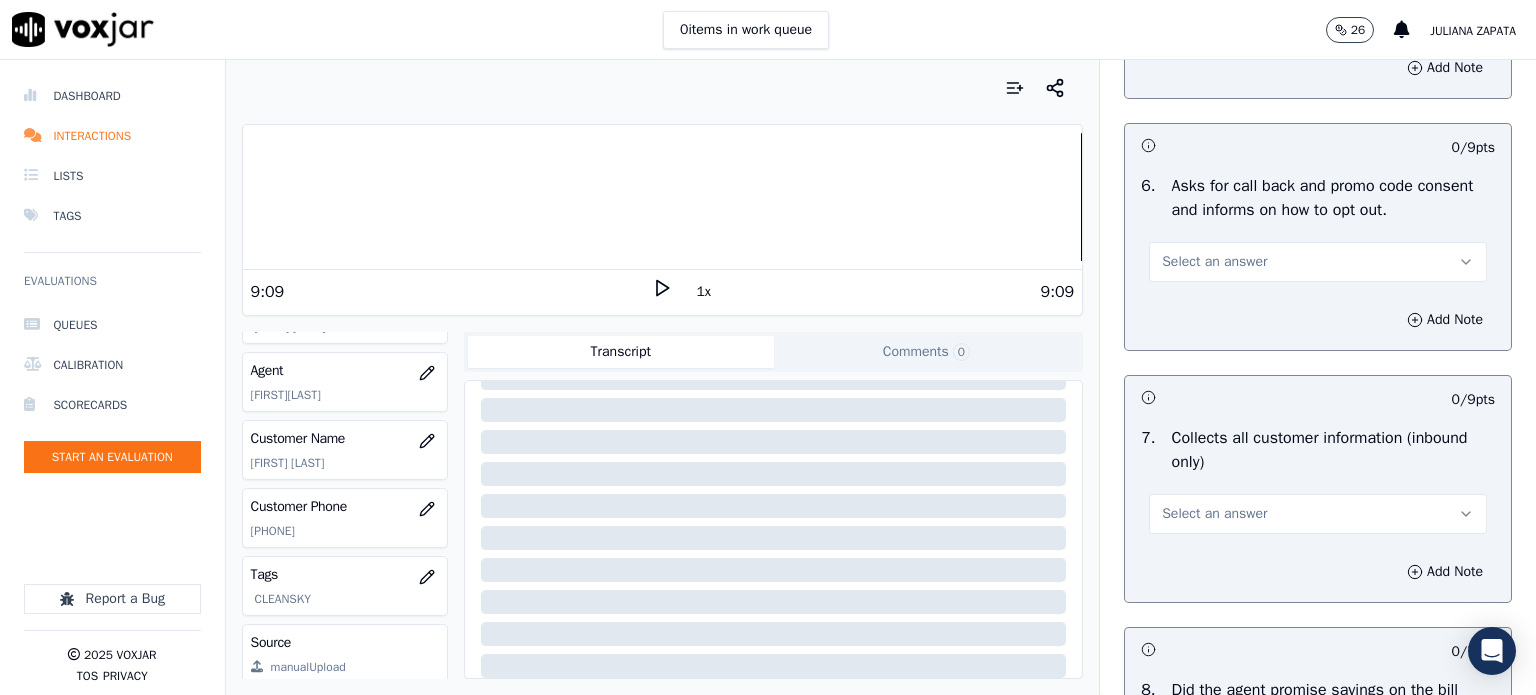 scroll, scrollTop: 1400, scrollLeft: 0, axis: vertical 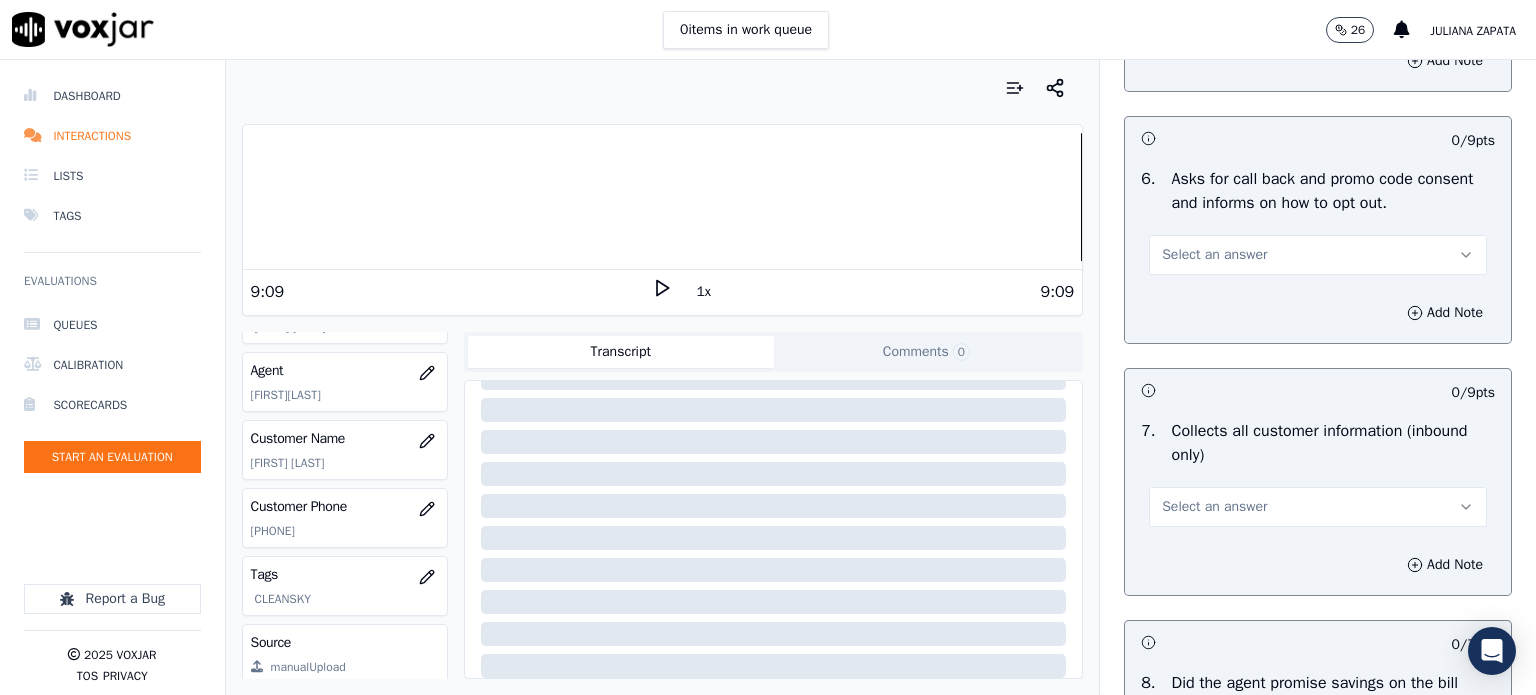 click on "Select an answer" at bounding box center (1214, 255) 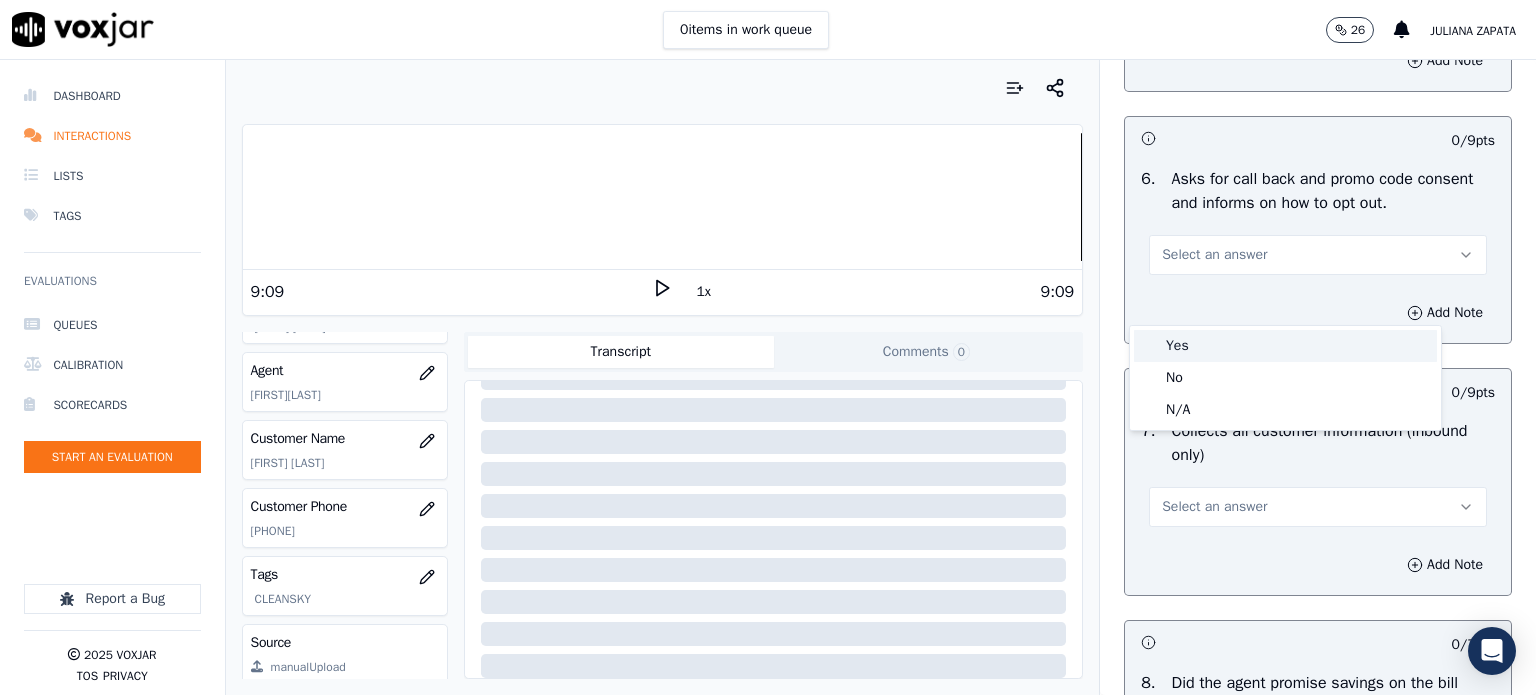click on "Yes" at bounding box center [1285, 346] 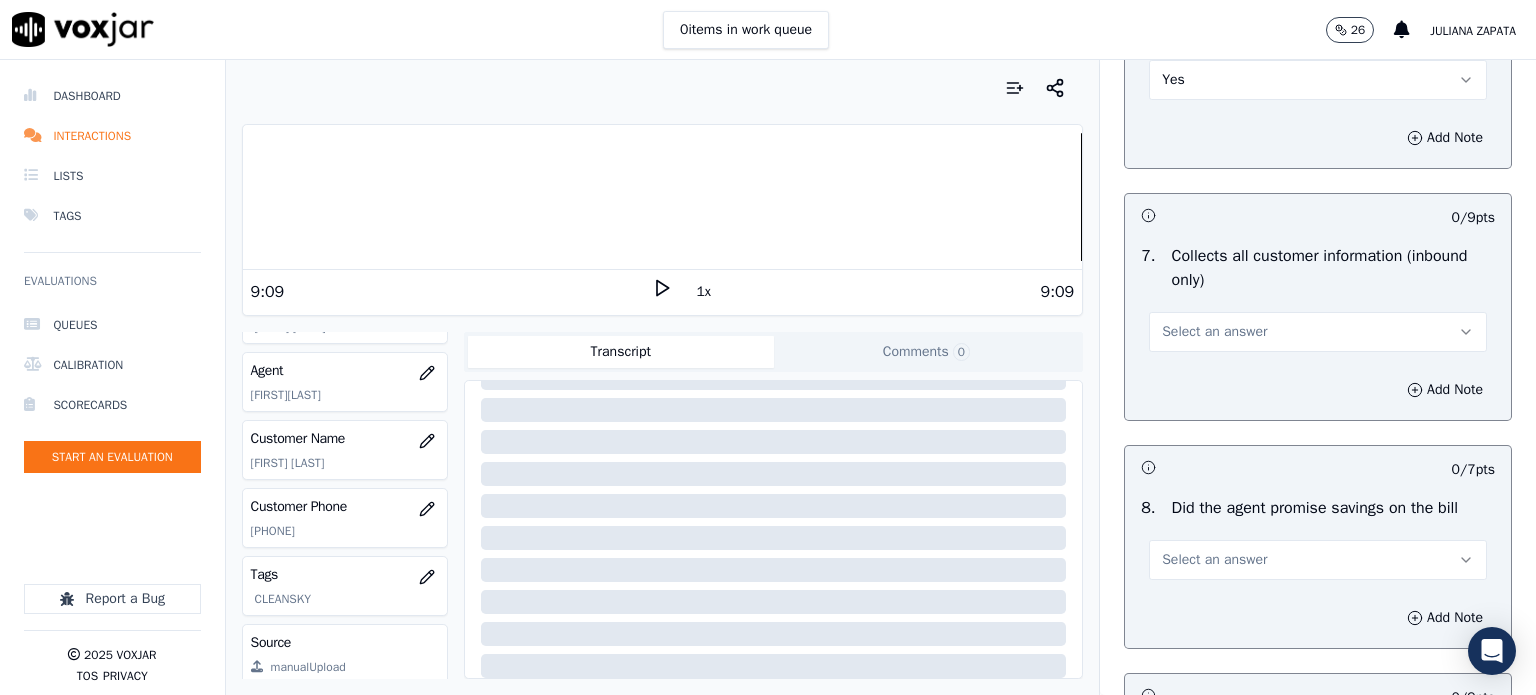 scroll, scrollTop: 1600, scrollLeft: 0, axis: vertical 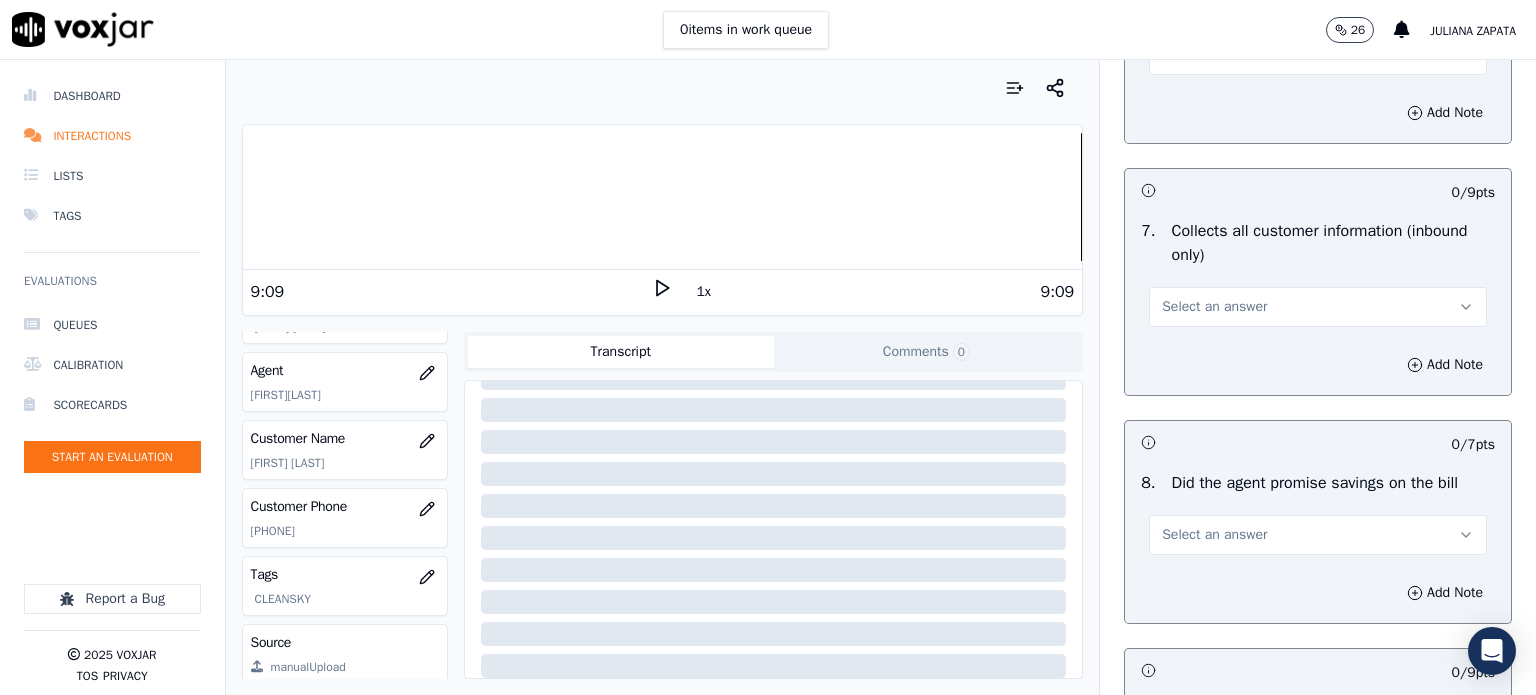 click on "Select an answer" at bounding box center [1318, 307] 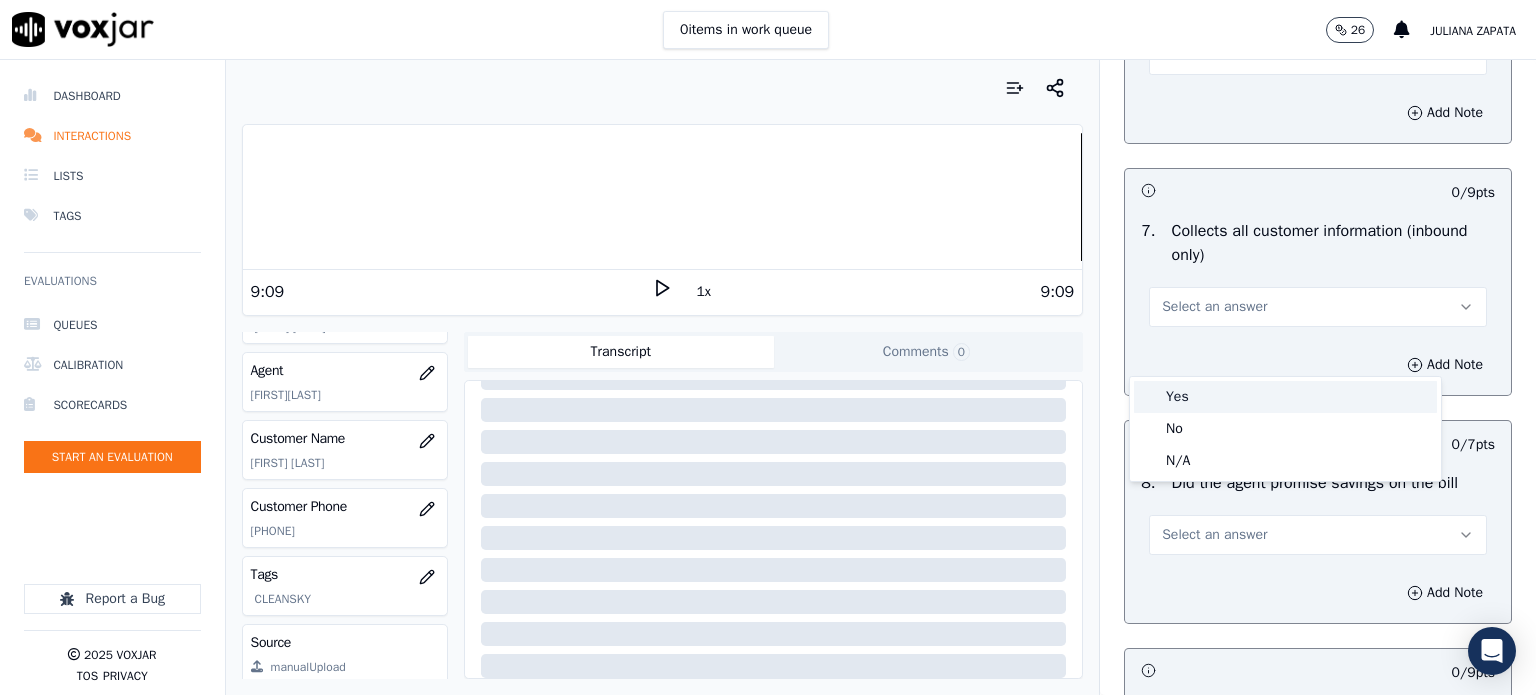 click on "Yes" at bounding box center (1285, 397) 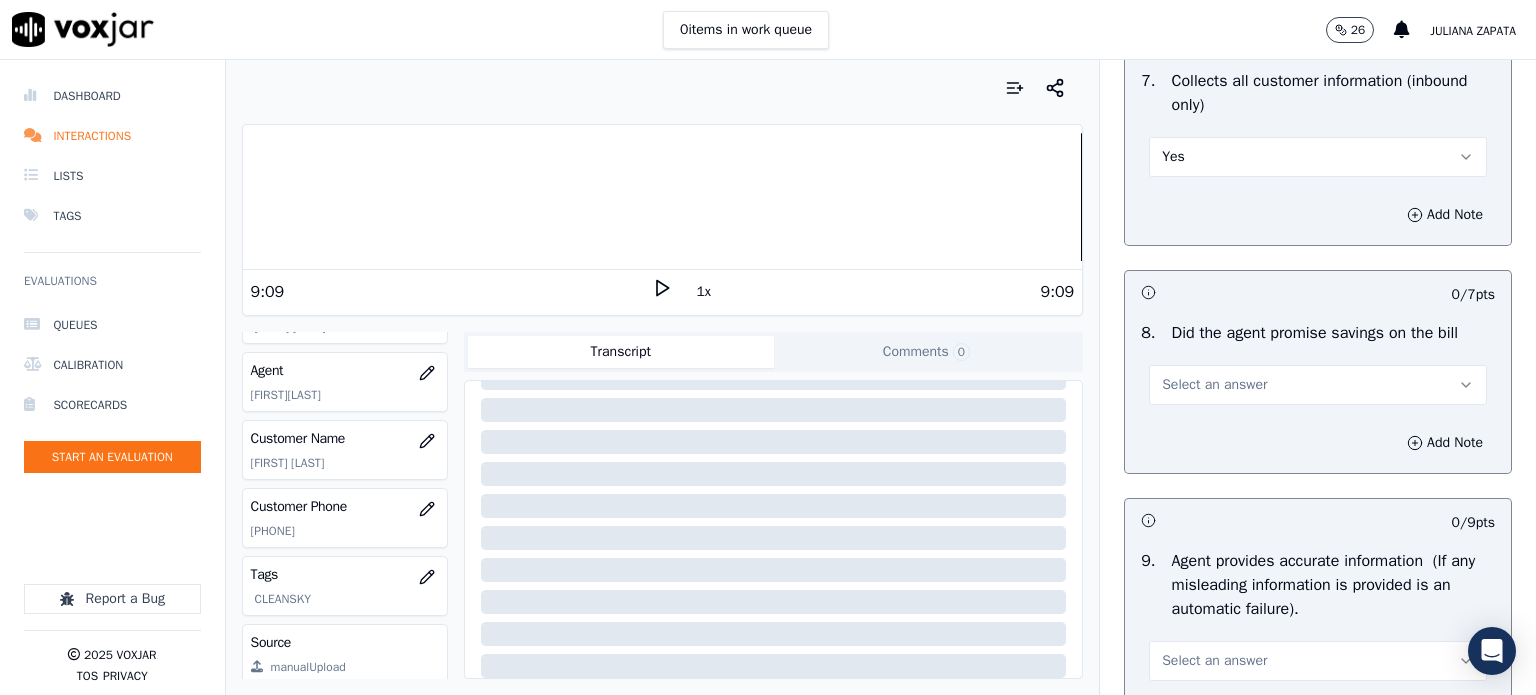 scroll, scrollTop: 1800, scrollLeft: 0, axis: vertical 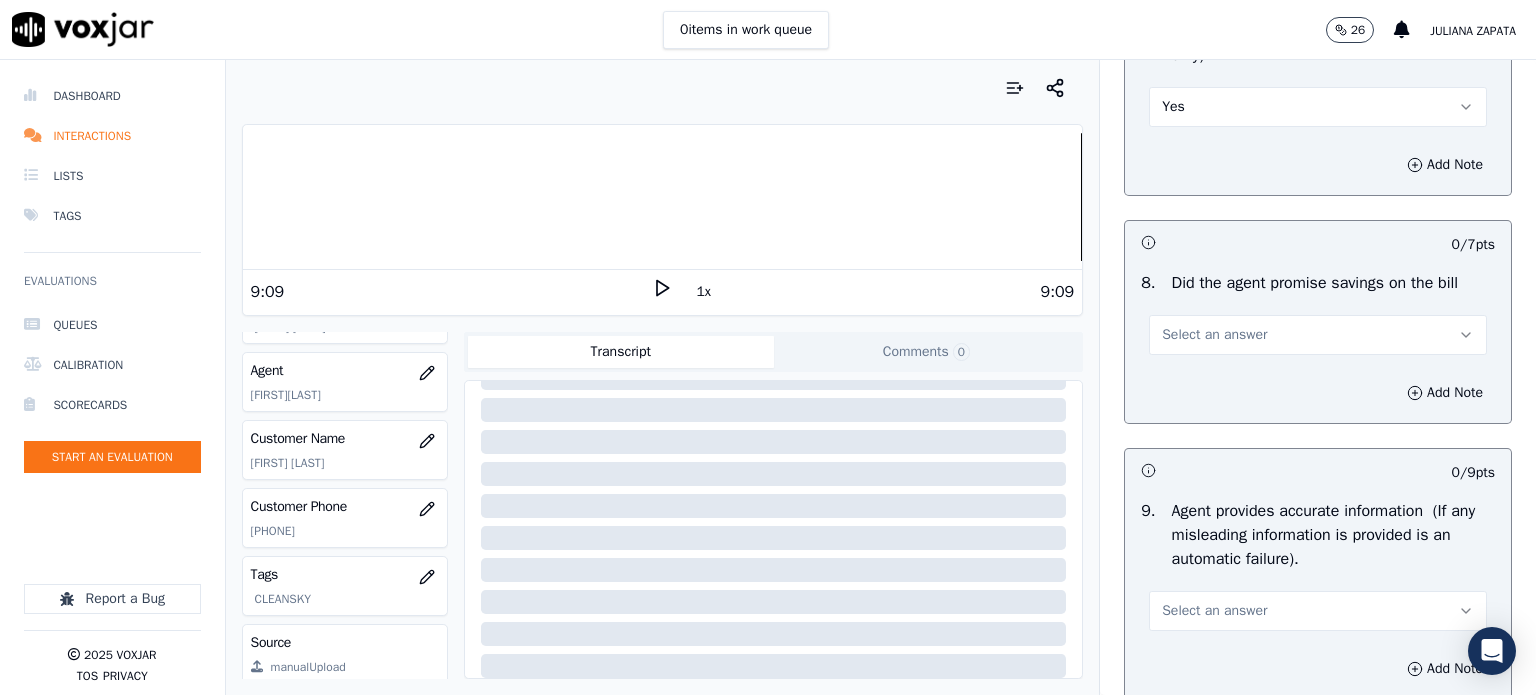 click on "Select an answer" at bounding box center [1214, 335] 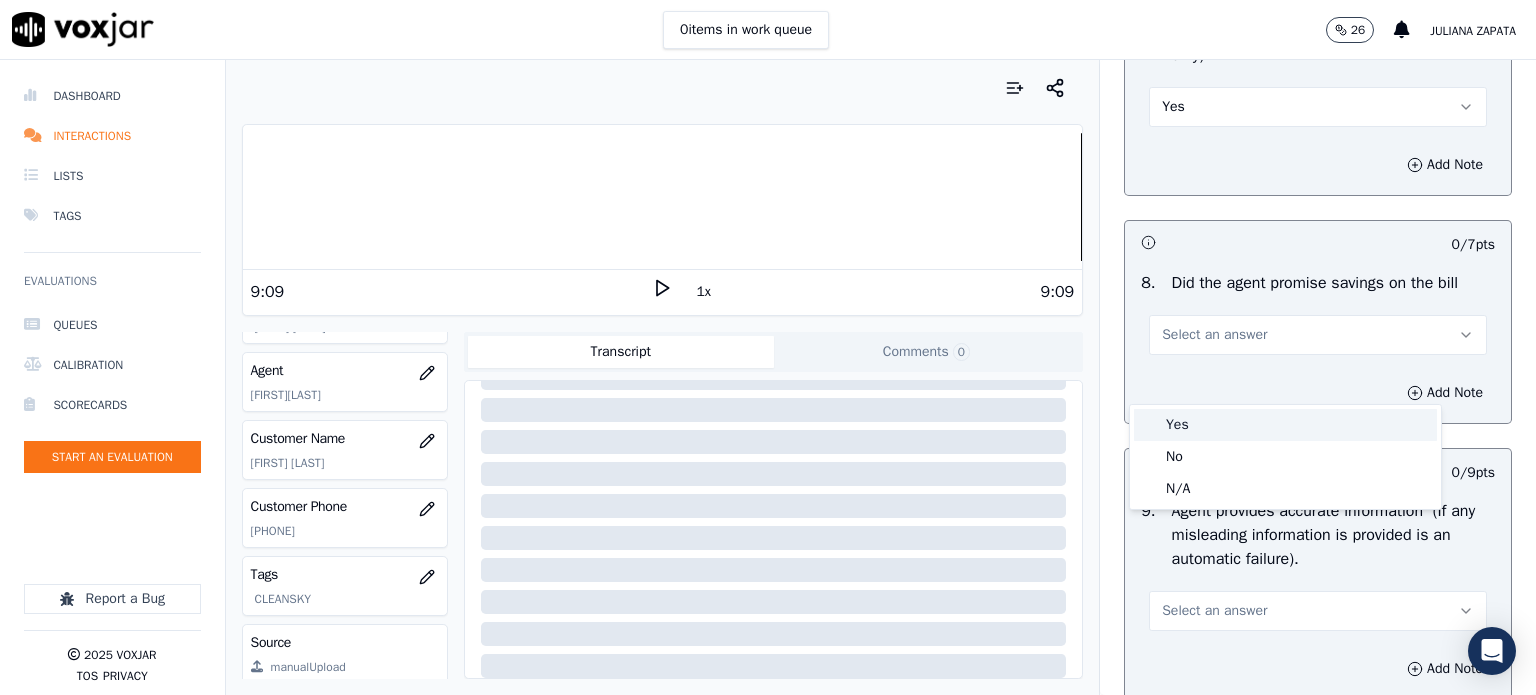 click on "Yes" at bounding box center [1285, 425] 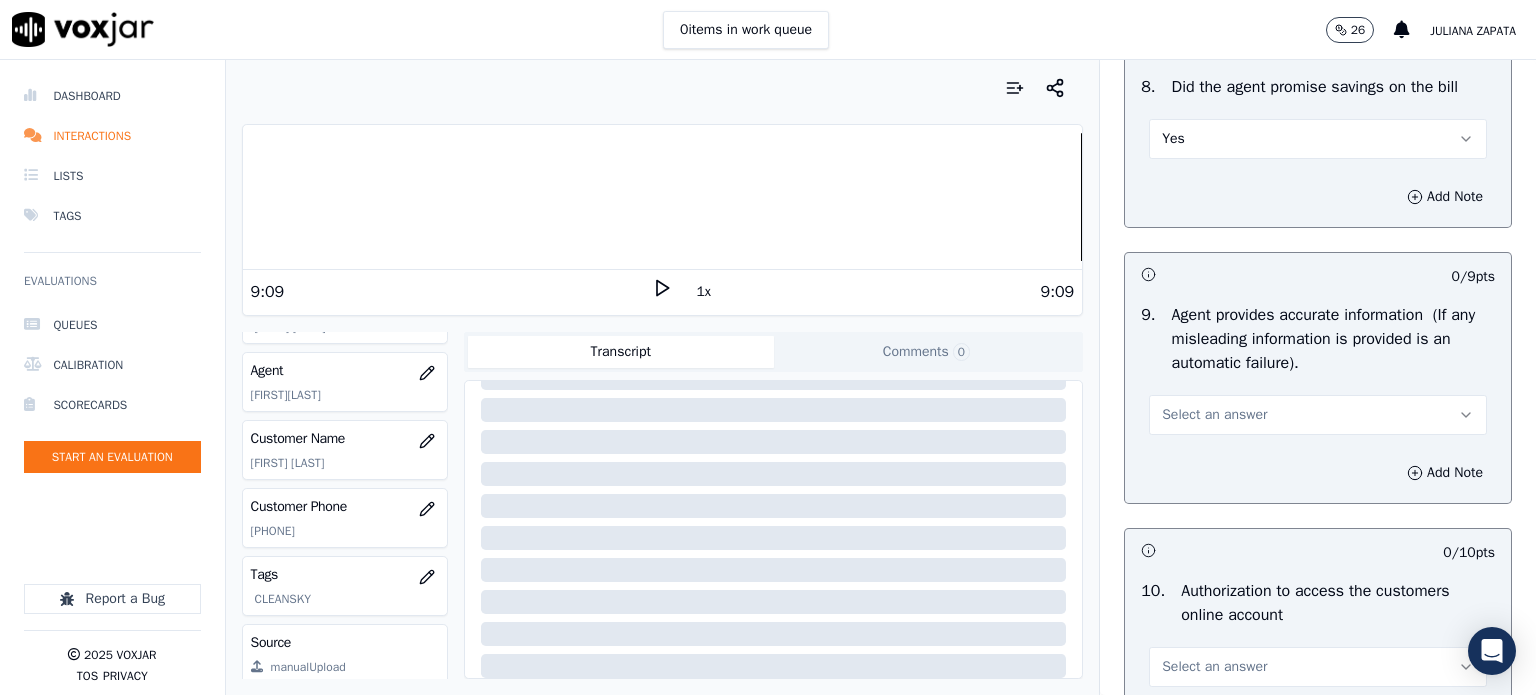 scroll, scrollTop: 2000, scrollLeft: 0, axis: vertical 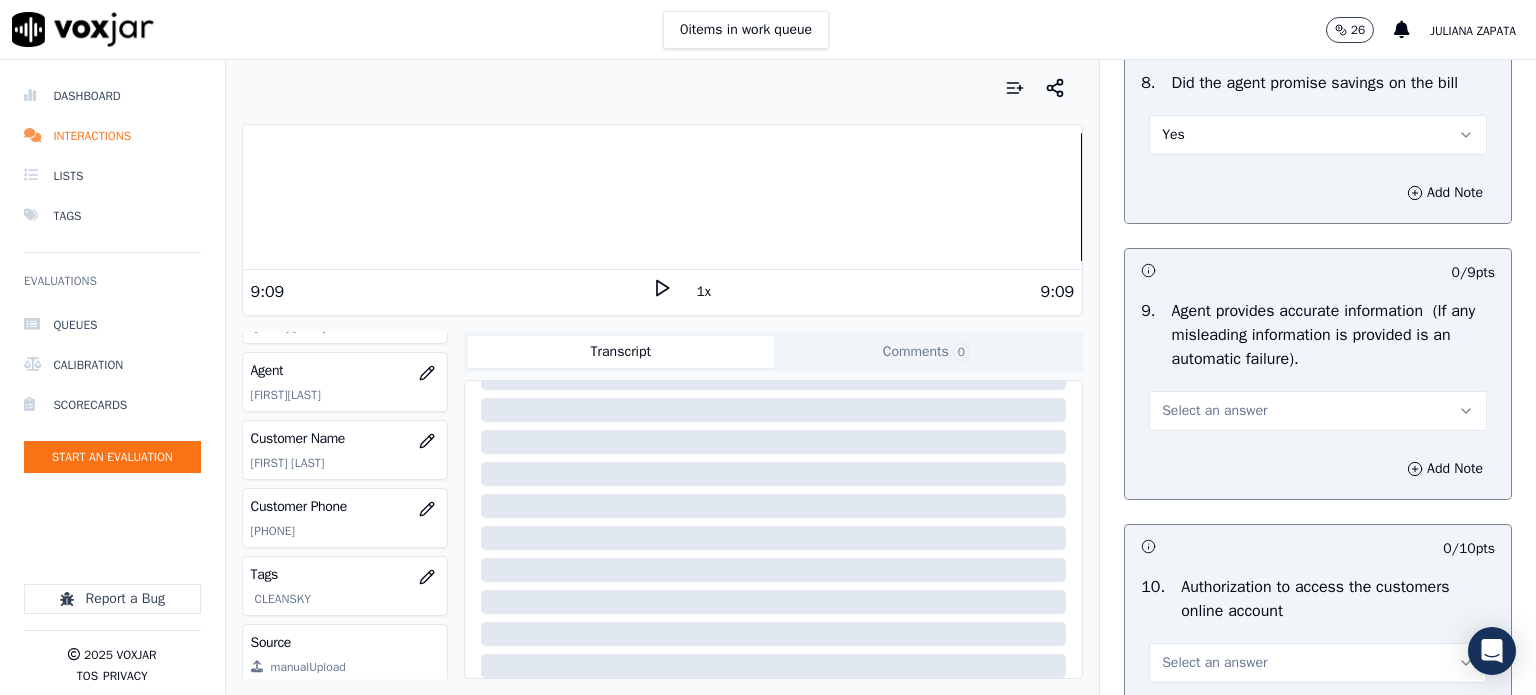 click on "Select an answer" at bounding box center [1214, 411] 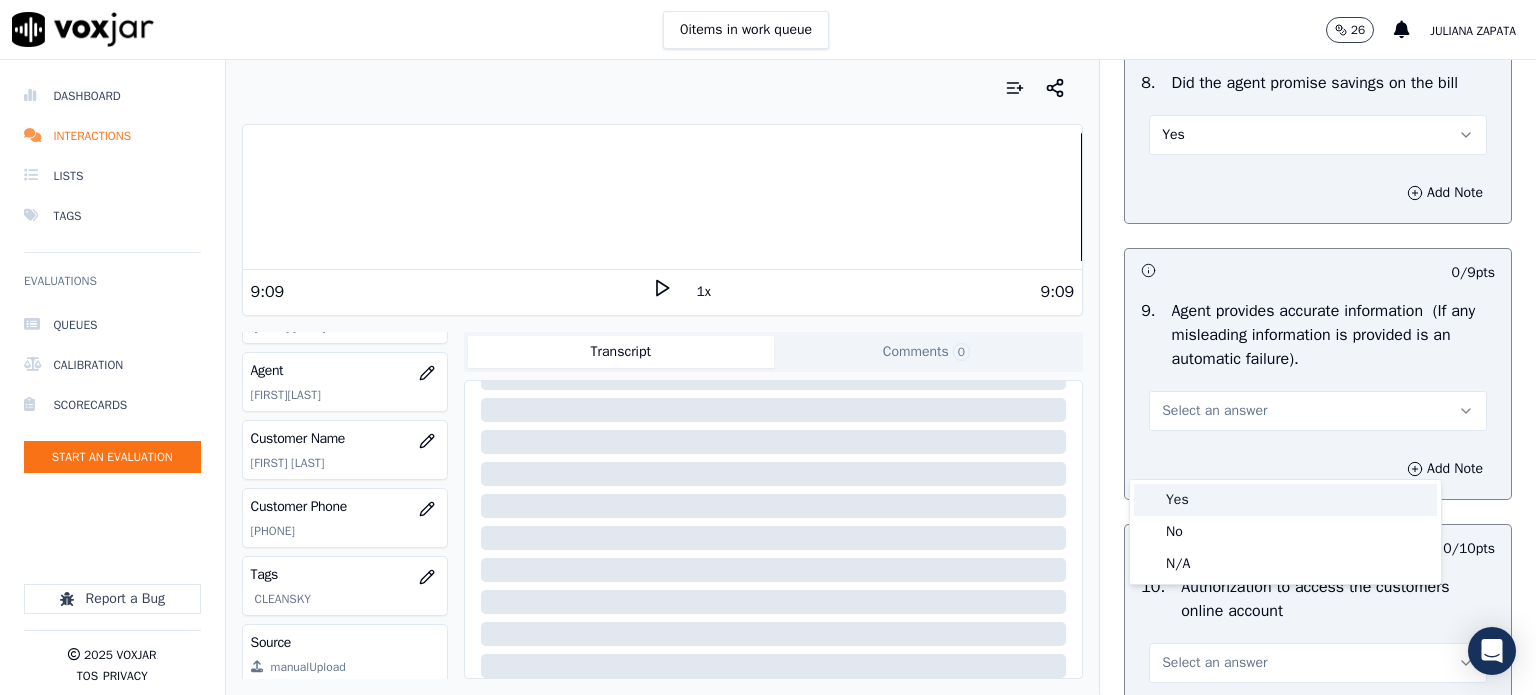click on "Yes" at bounding box center [1285, 500] 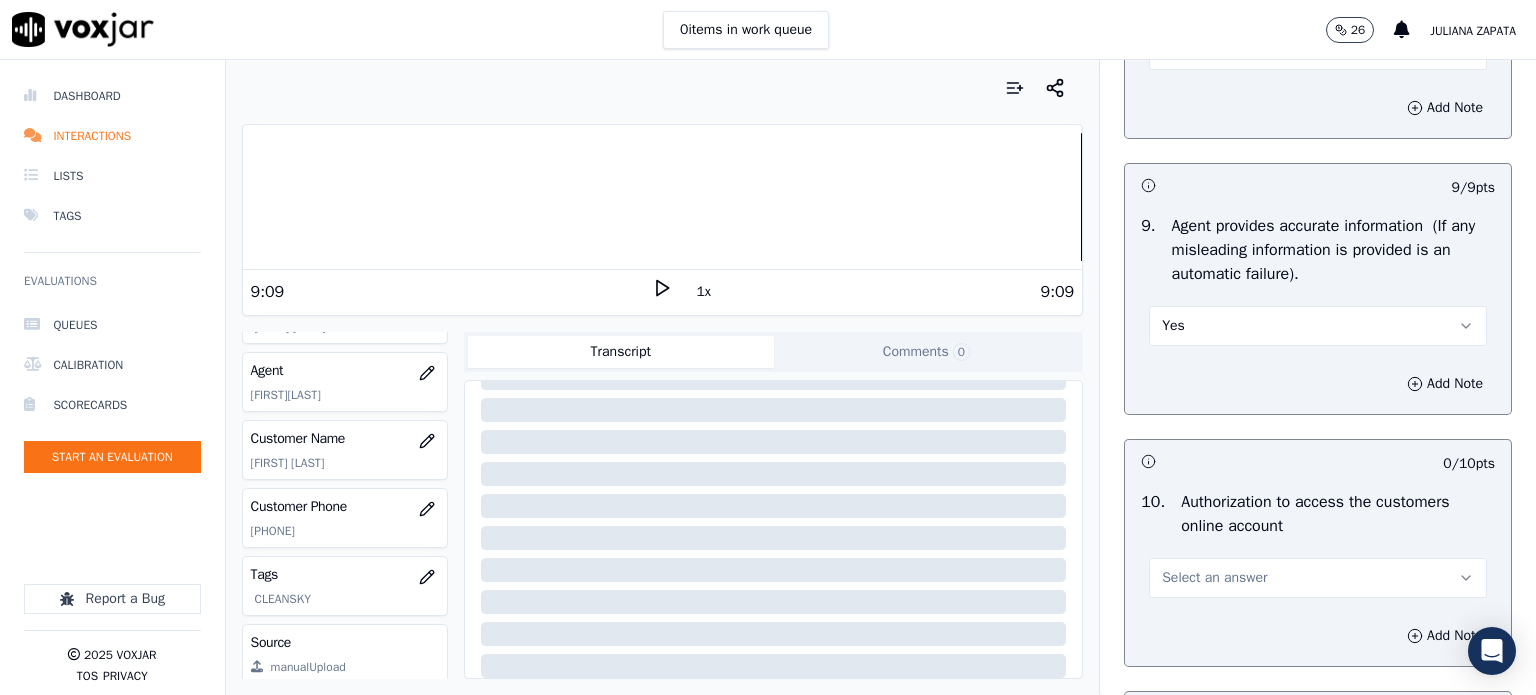 scroll, scrollTop: 2400, scrollLeft: 0, axis: vertical 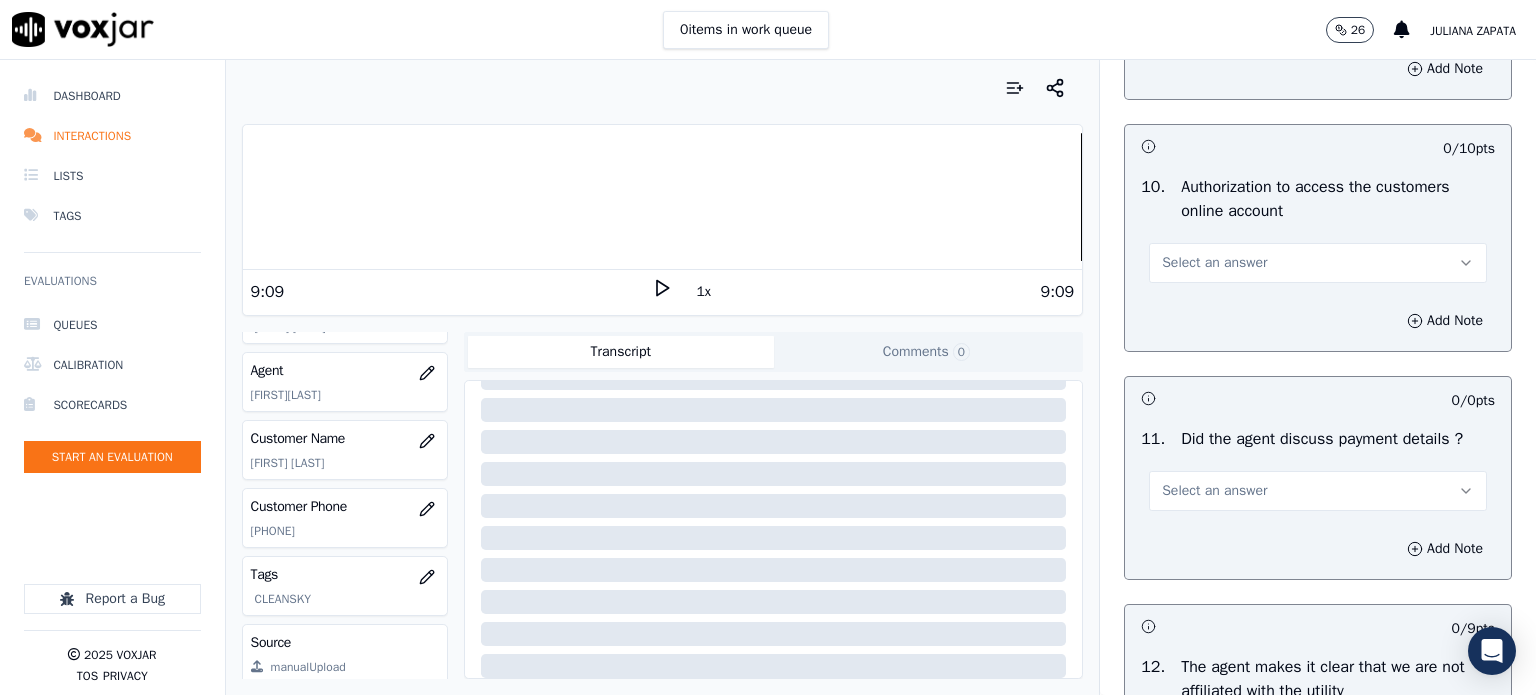 click on "Select an answer" at bounding box center (1214, 263) 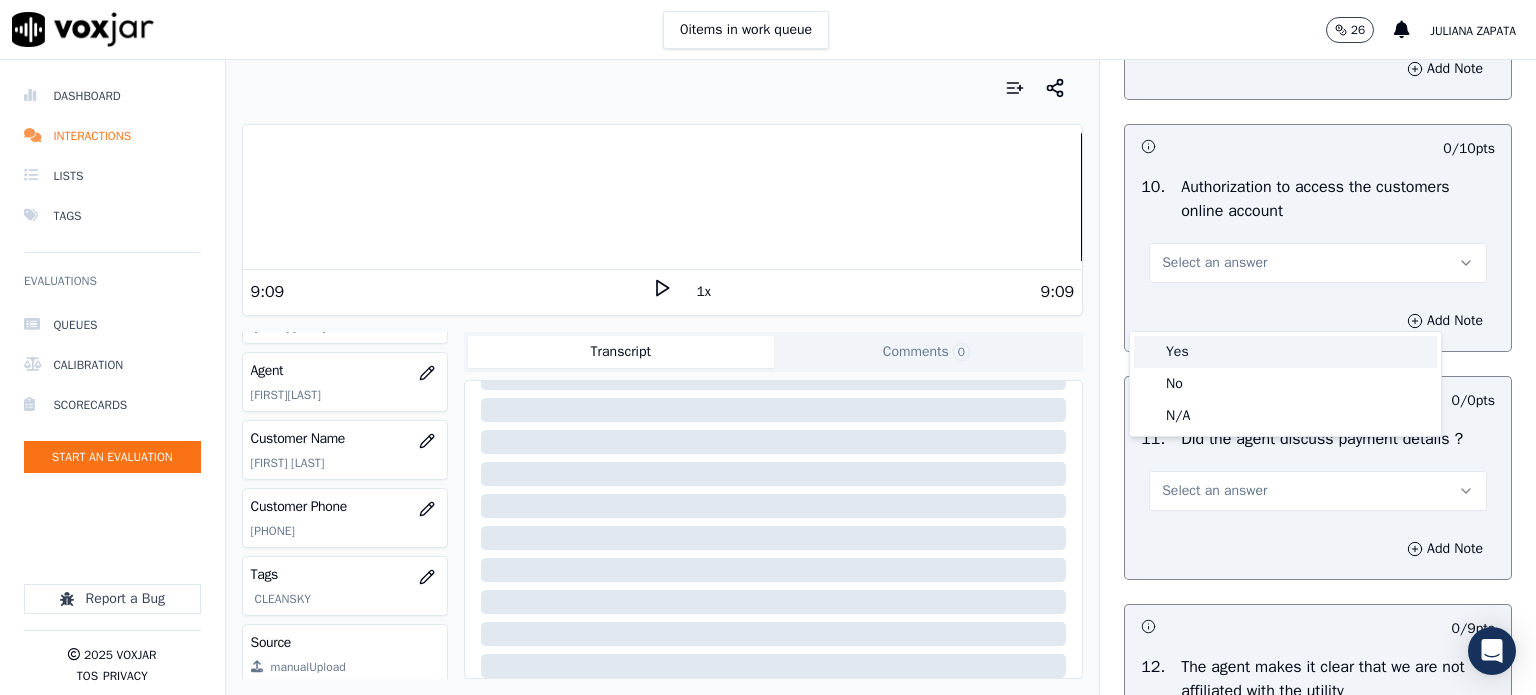 click on "Yes" at bounding box center [1285, 352] 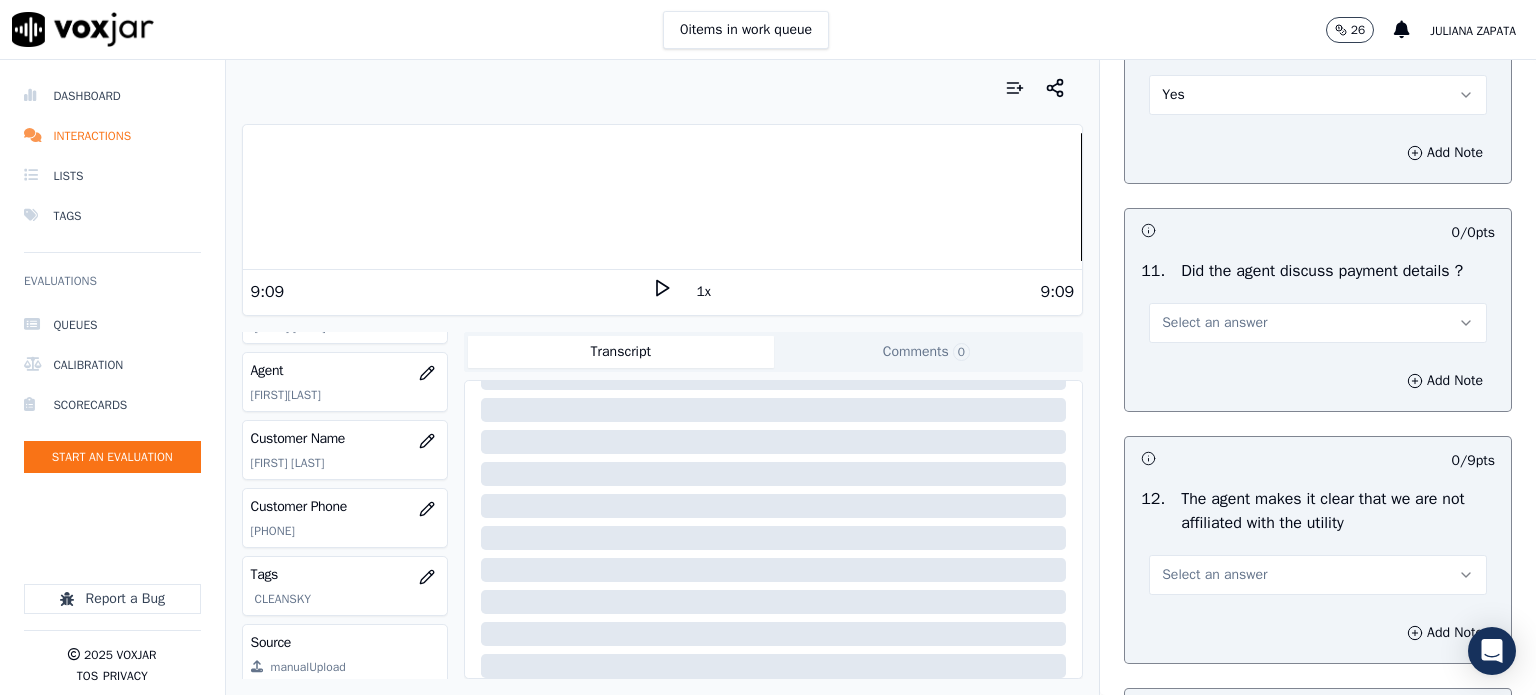 scroll, scrollTop: 2600, scrollLeft: 0, axis: vertical 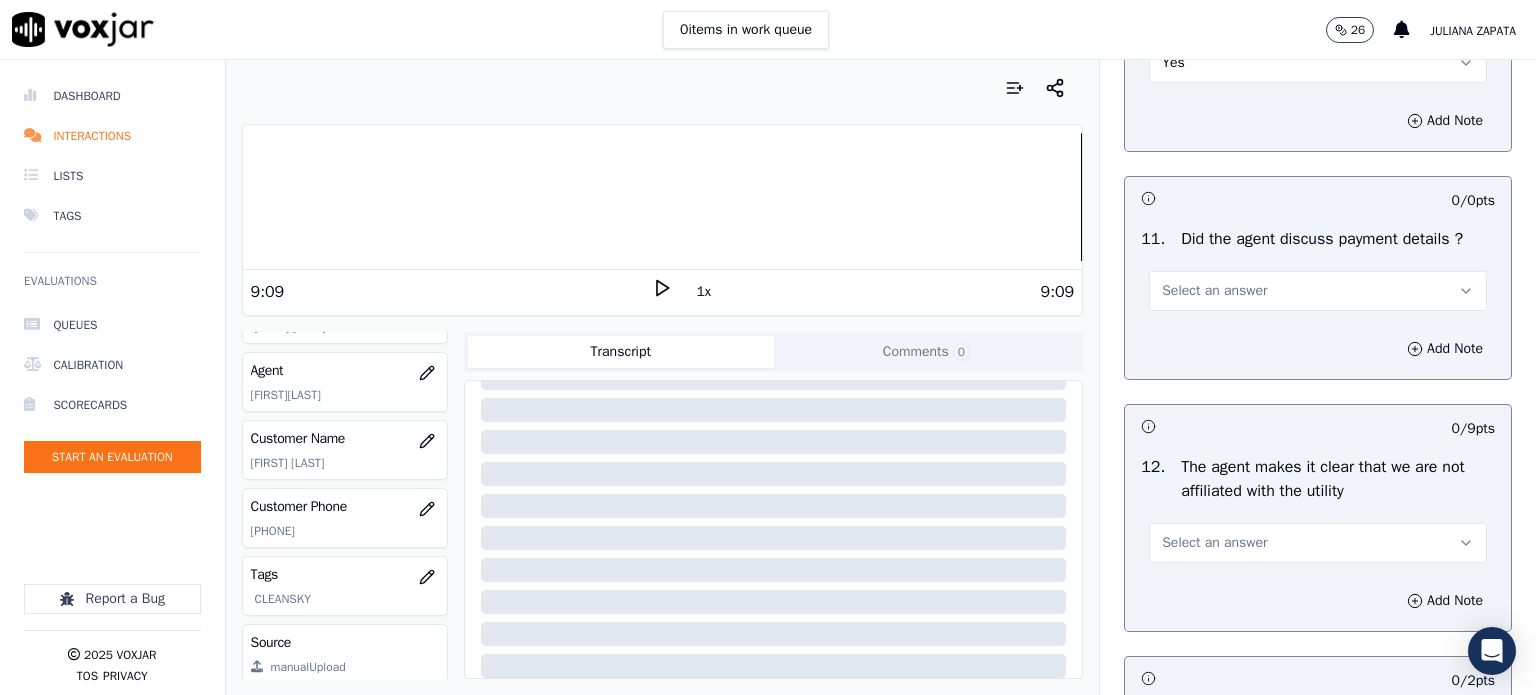 click on "Select an answer" at bounding box center [1214, 291] 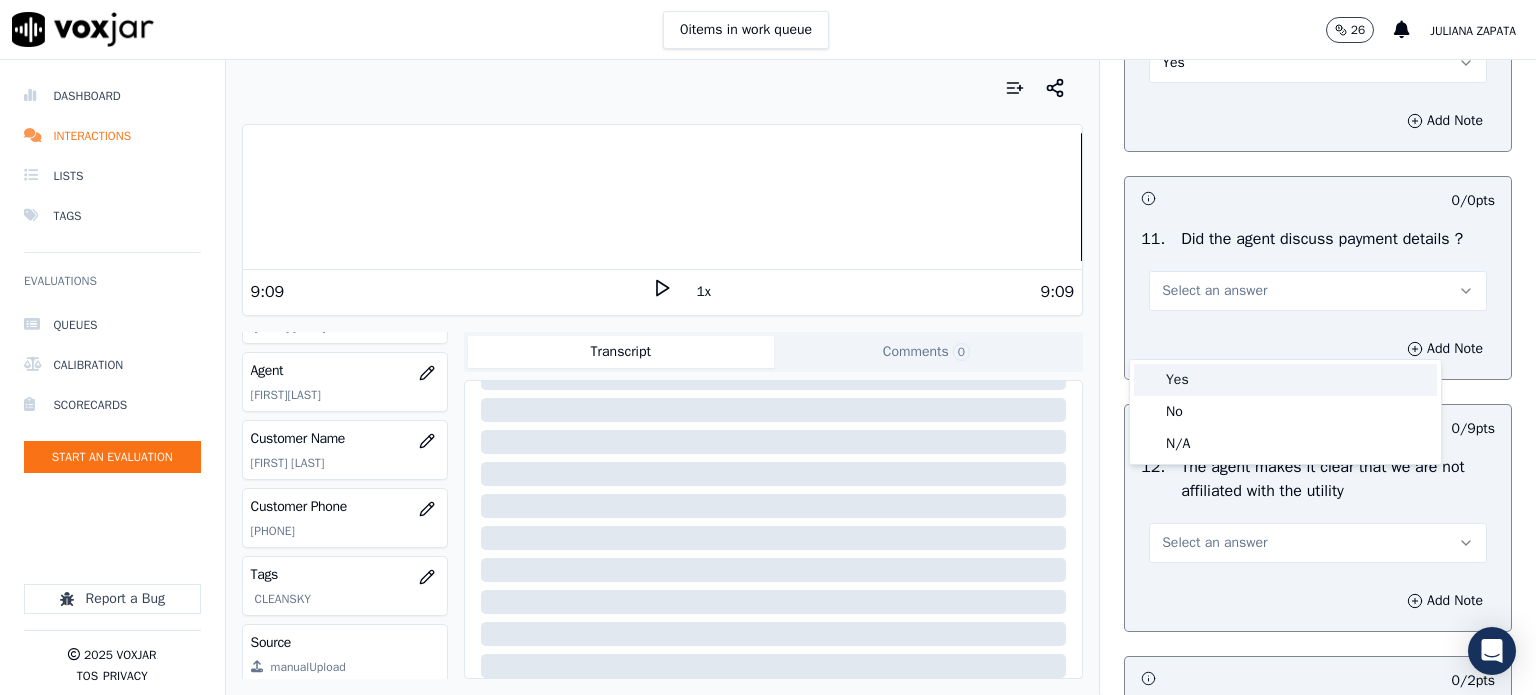 click on "Yes" at bounding box center [1285, 380] 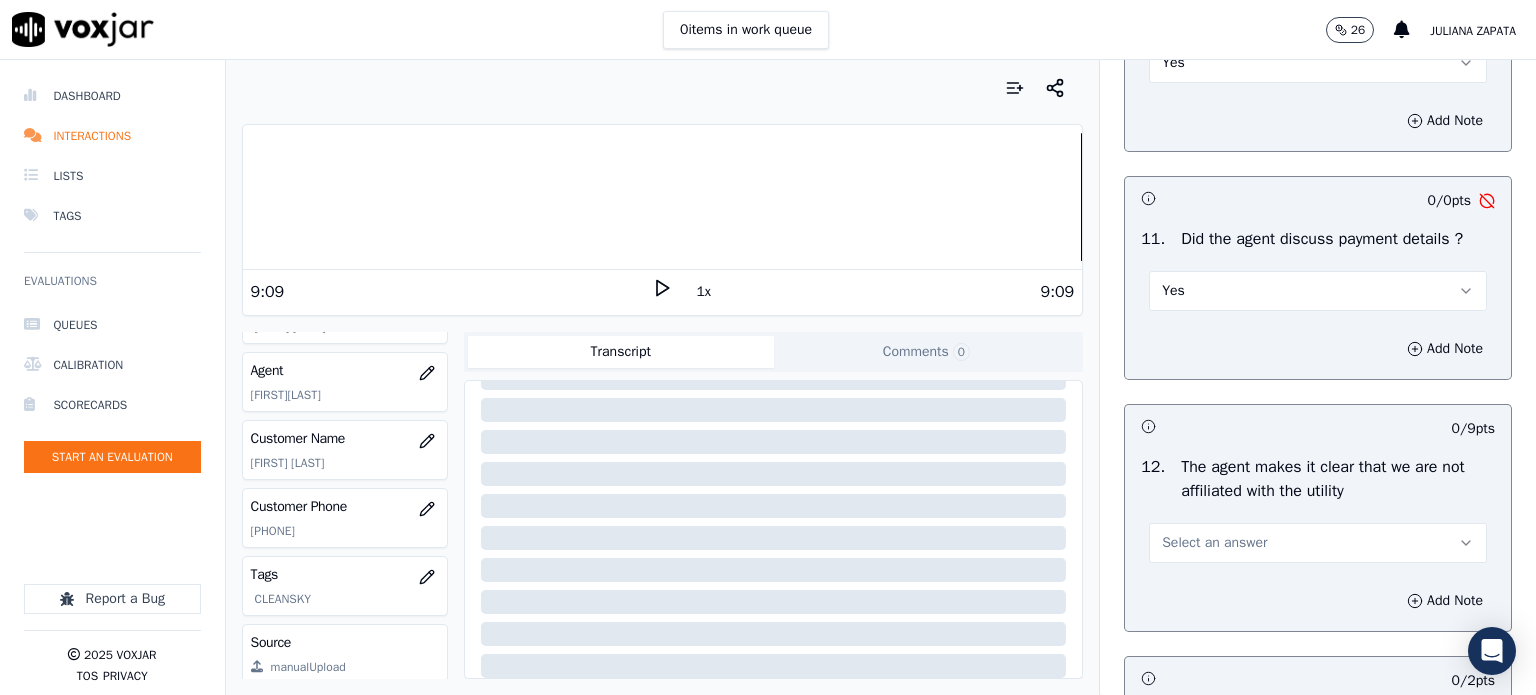 drag, startPoint x: 1373, startPoint y: 337, endPoint x: 1338, endPoint y: 355, distance: 39.357338 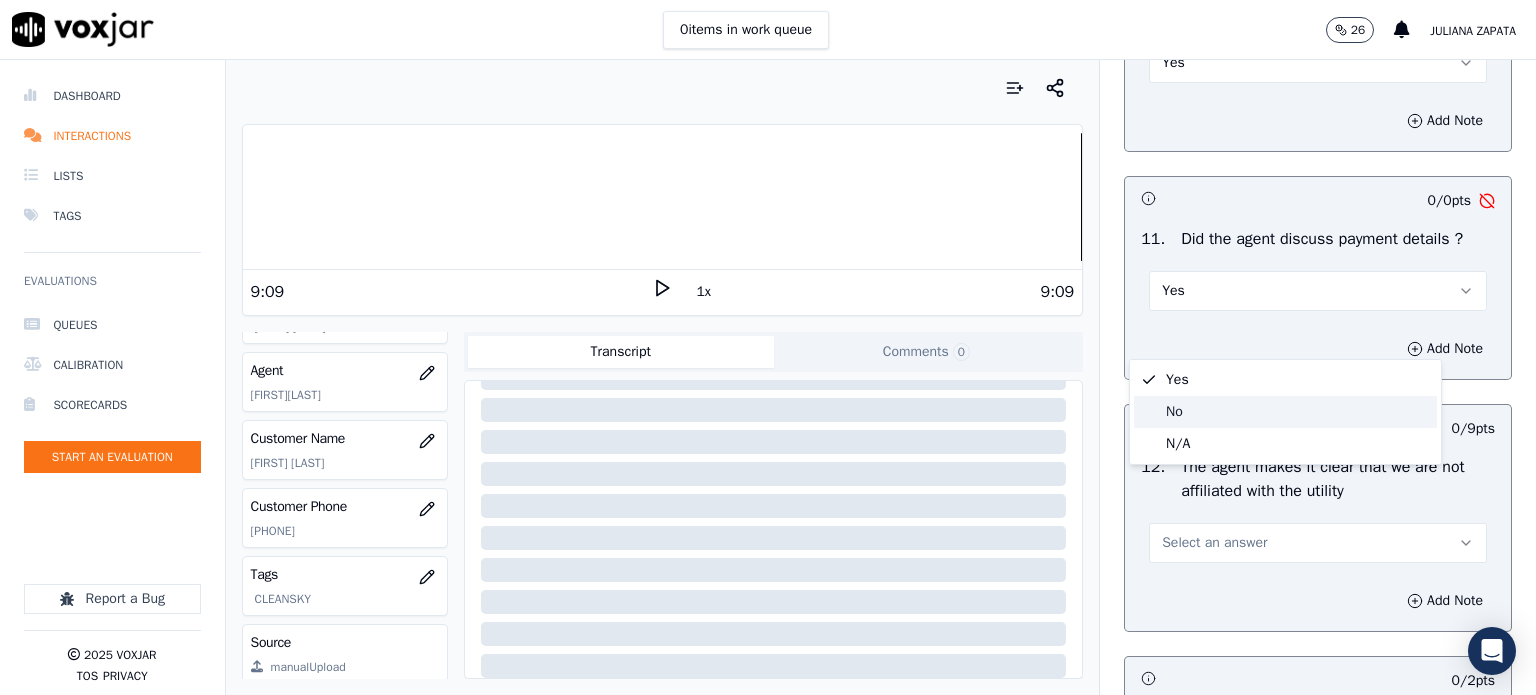 click on "No" 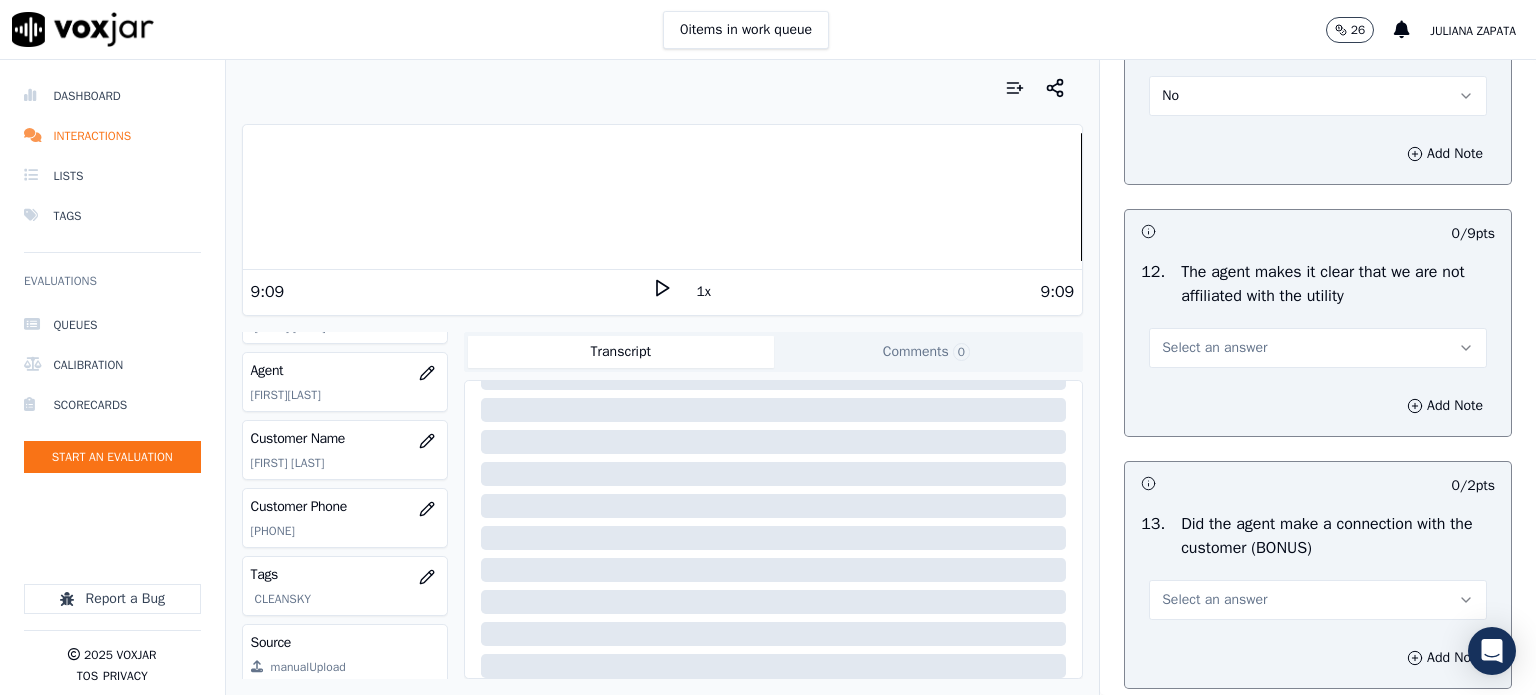 scroll, scrollTop: 2800, scrollLeft: 0, axis: vertical 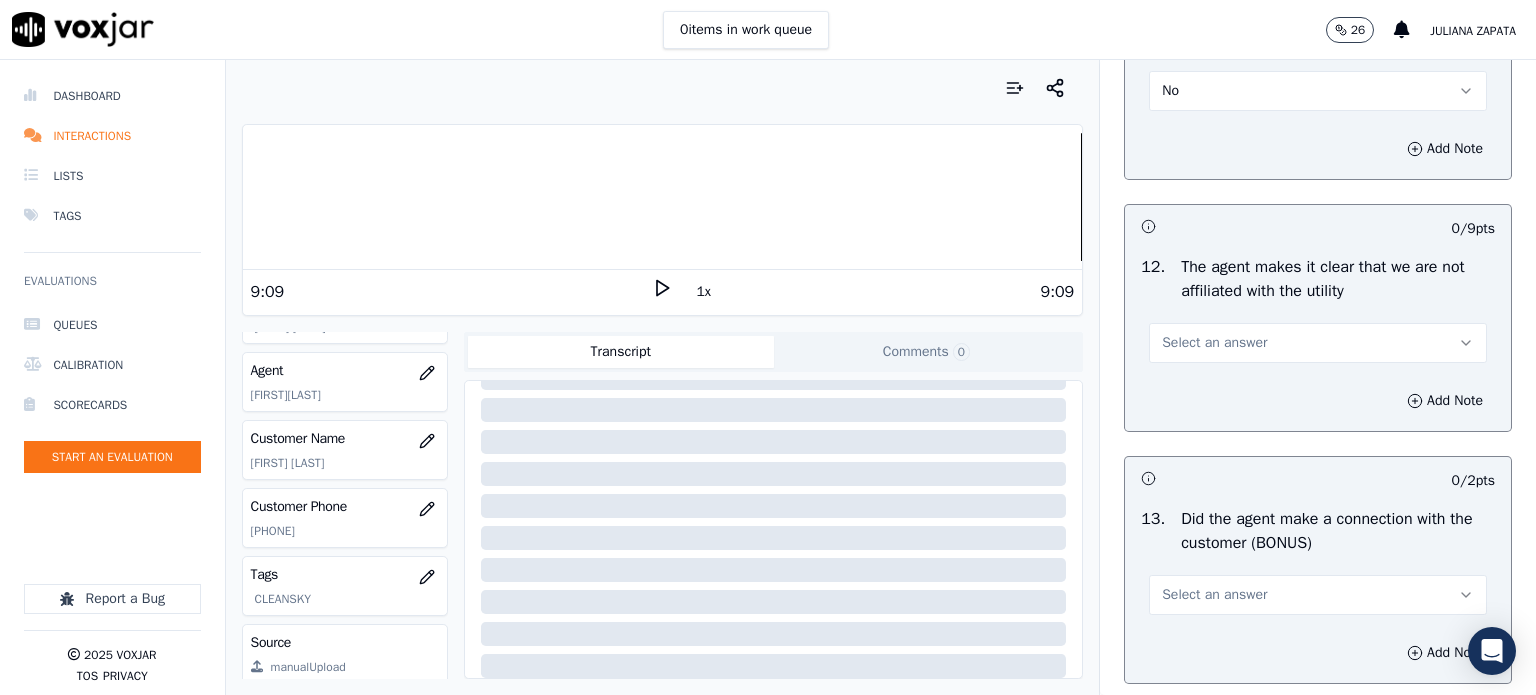 click on "Select an answer" at bounding box center (1214, 343) 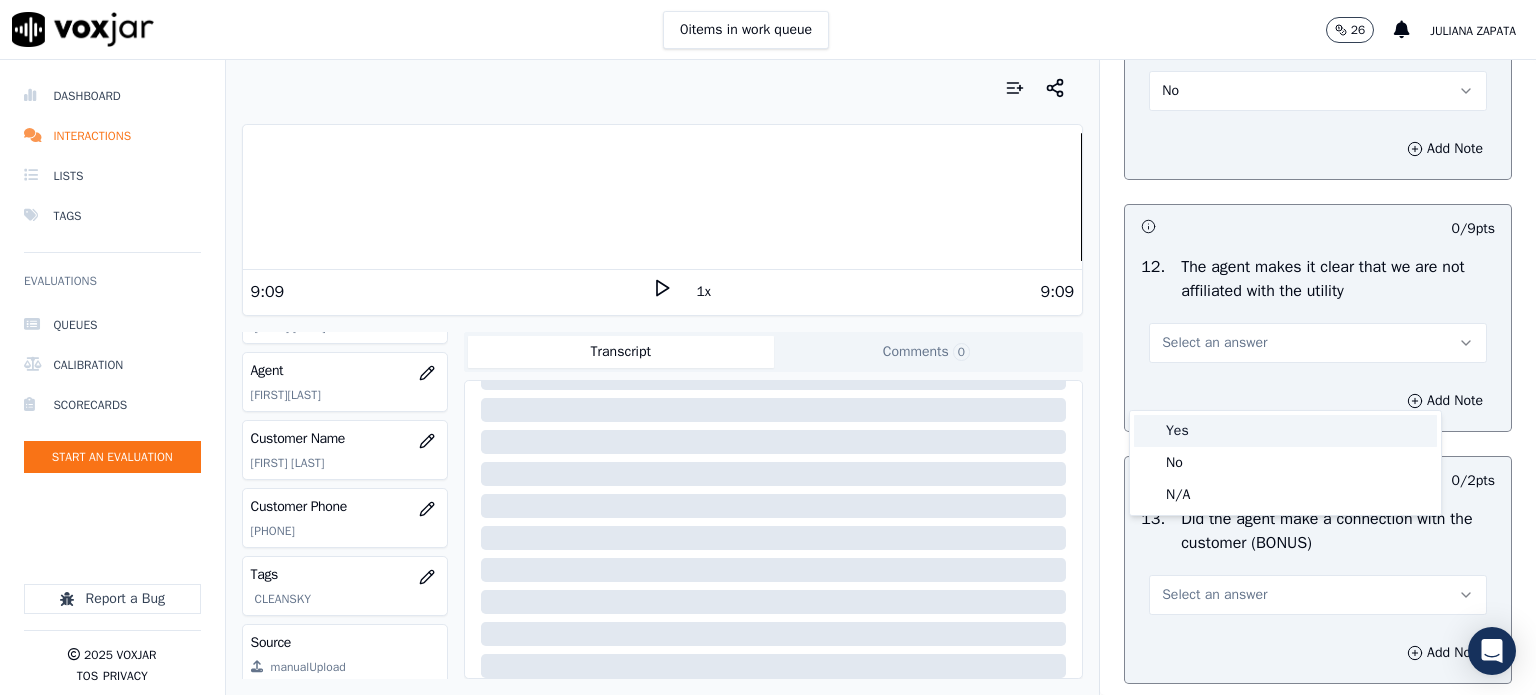 click on "Yes" at bounding box center (1285, 431) 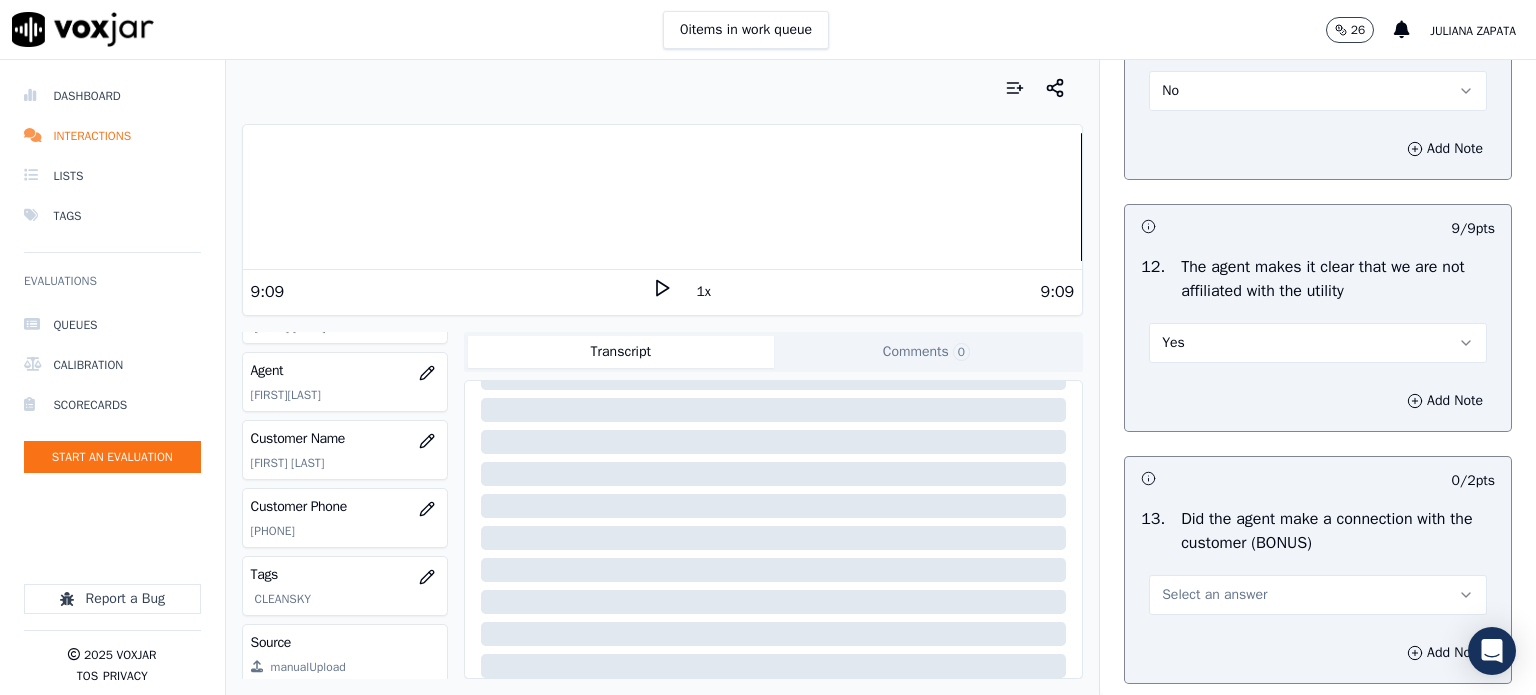 scroll, scrollTop: 3200, scrollLeft: 0, axis: vertical 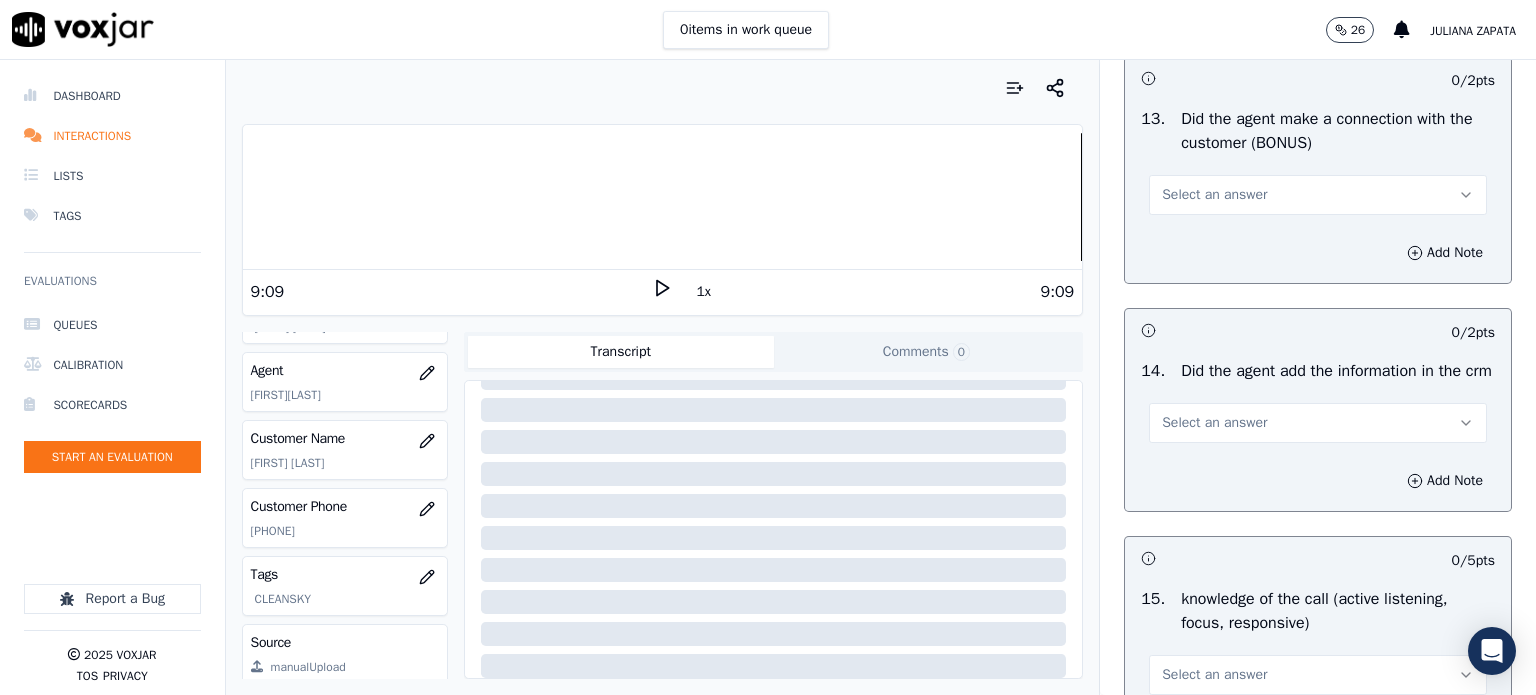 click on "Select an answer" at bounding box center (1214, 195) 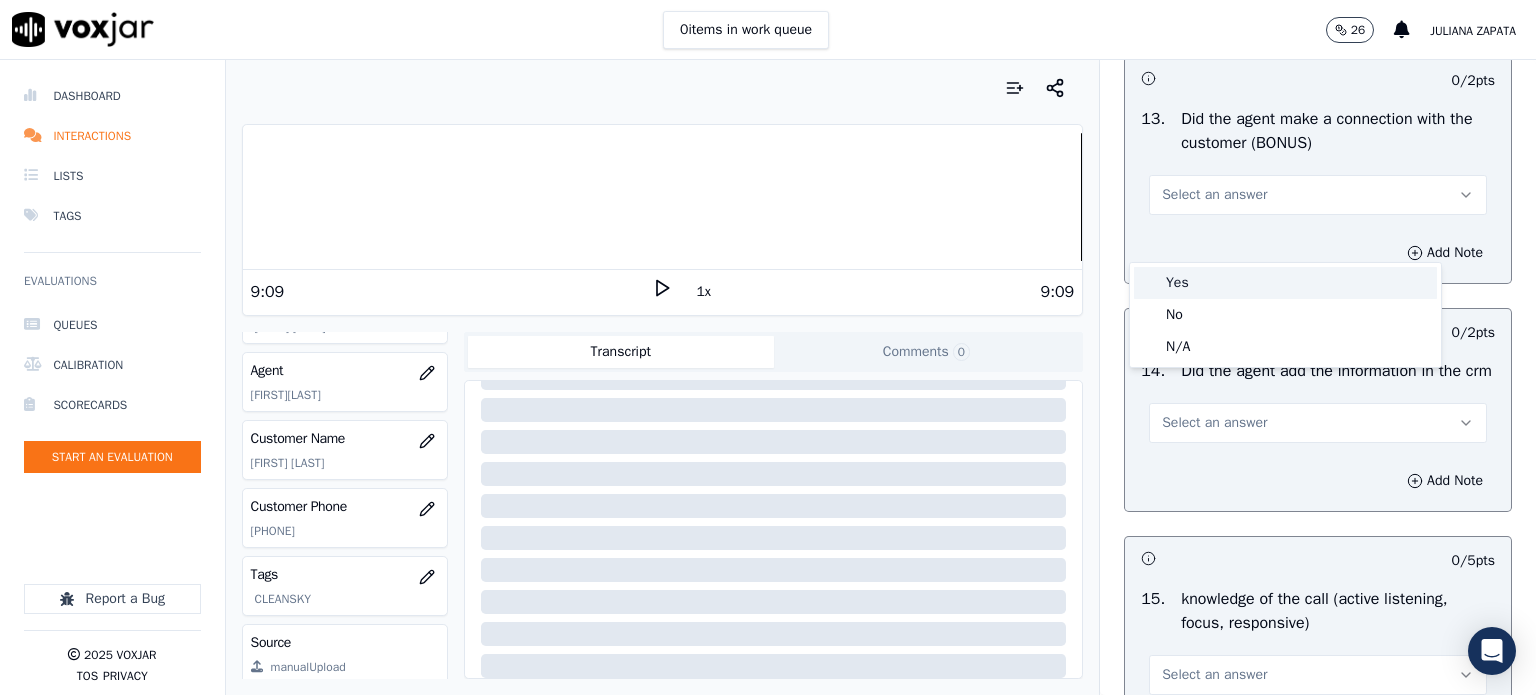 click on "Yes" at bounding box center [1285, 283] 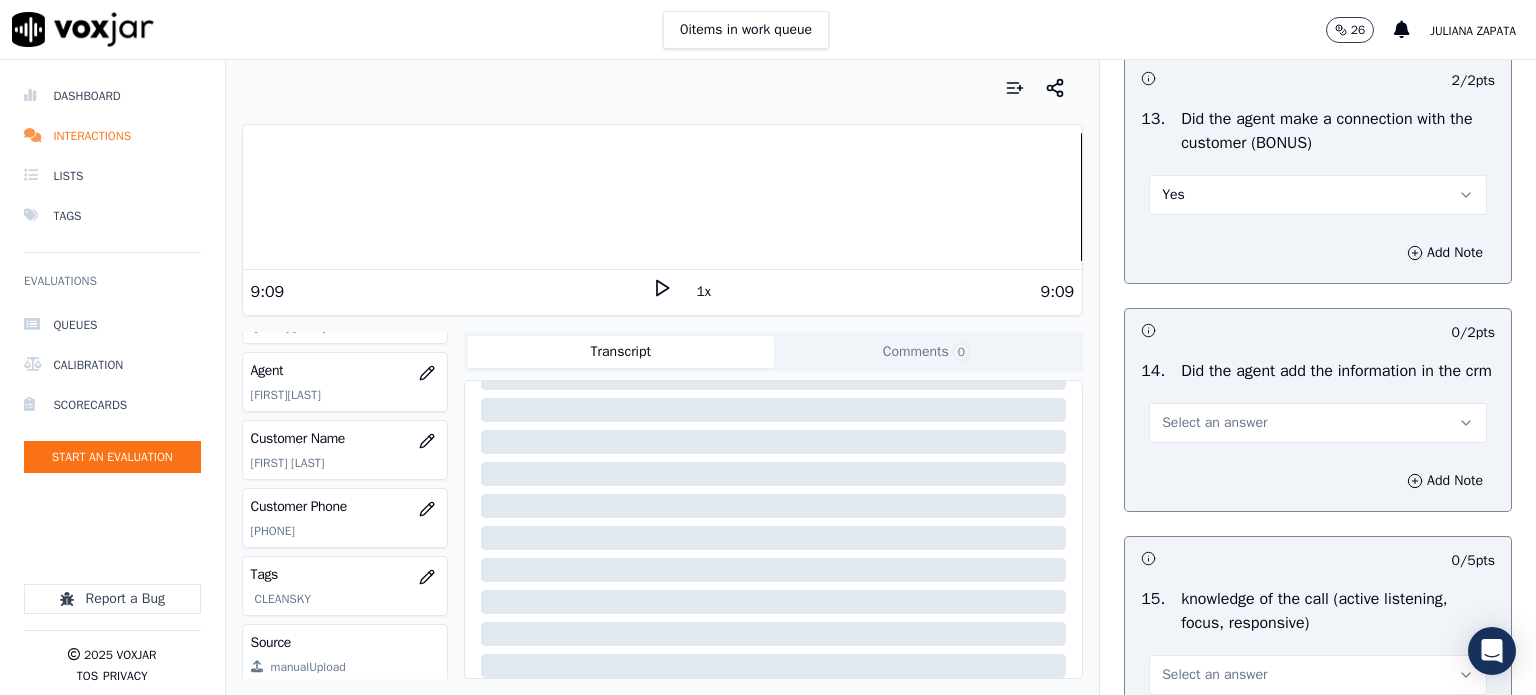 click on "Select an answer" at bounding box center [1214, 423] 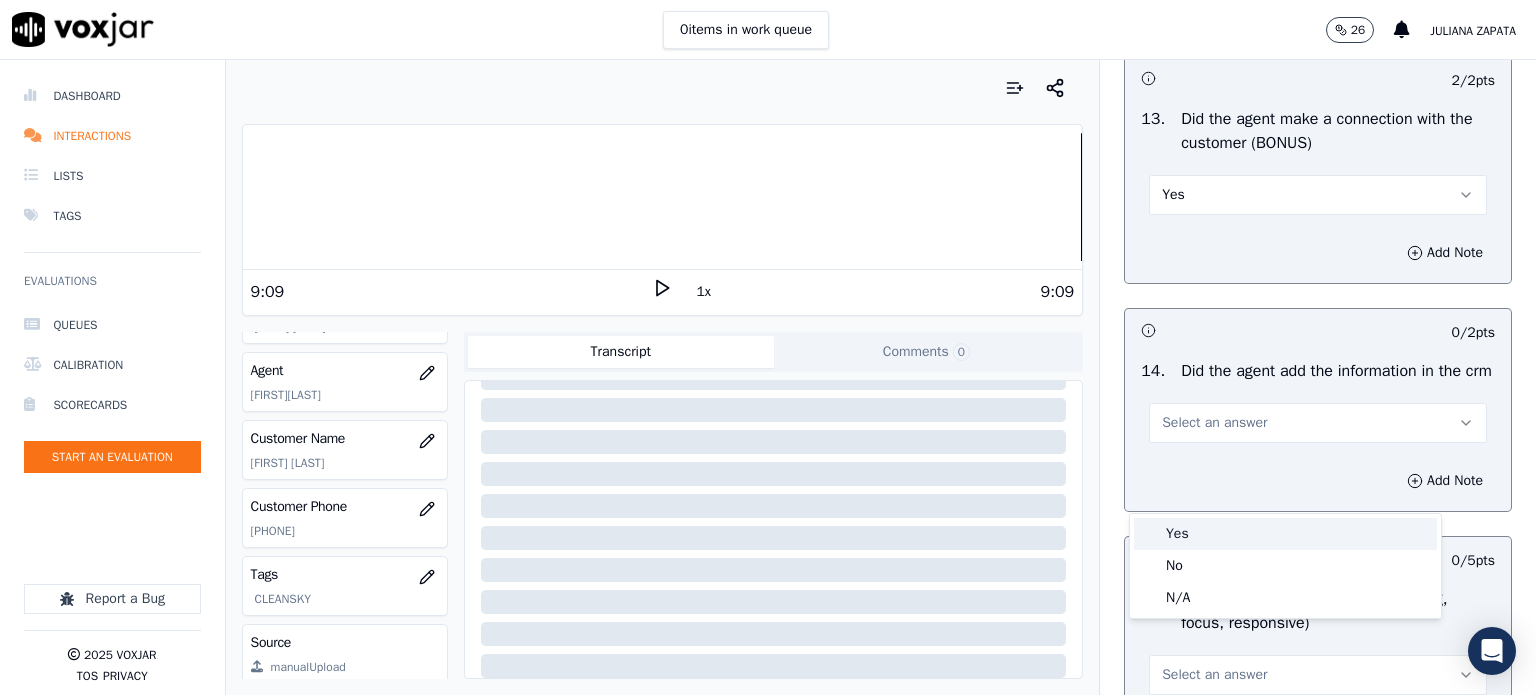 click on "Yes" at bounding box center (1285, 534) 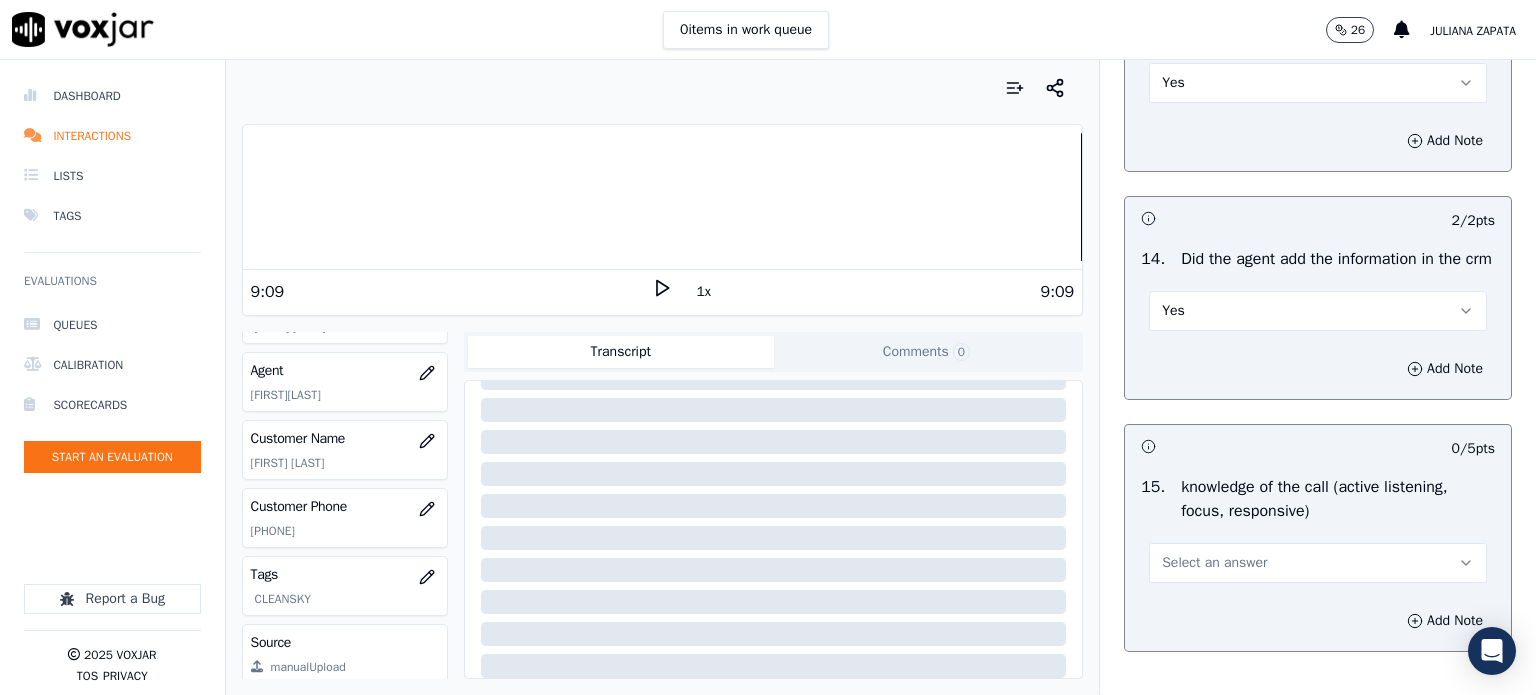 scroll, scrollTop: 3500, scrollLeft: 0, axis: vertical 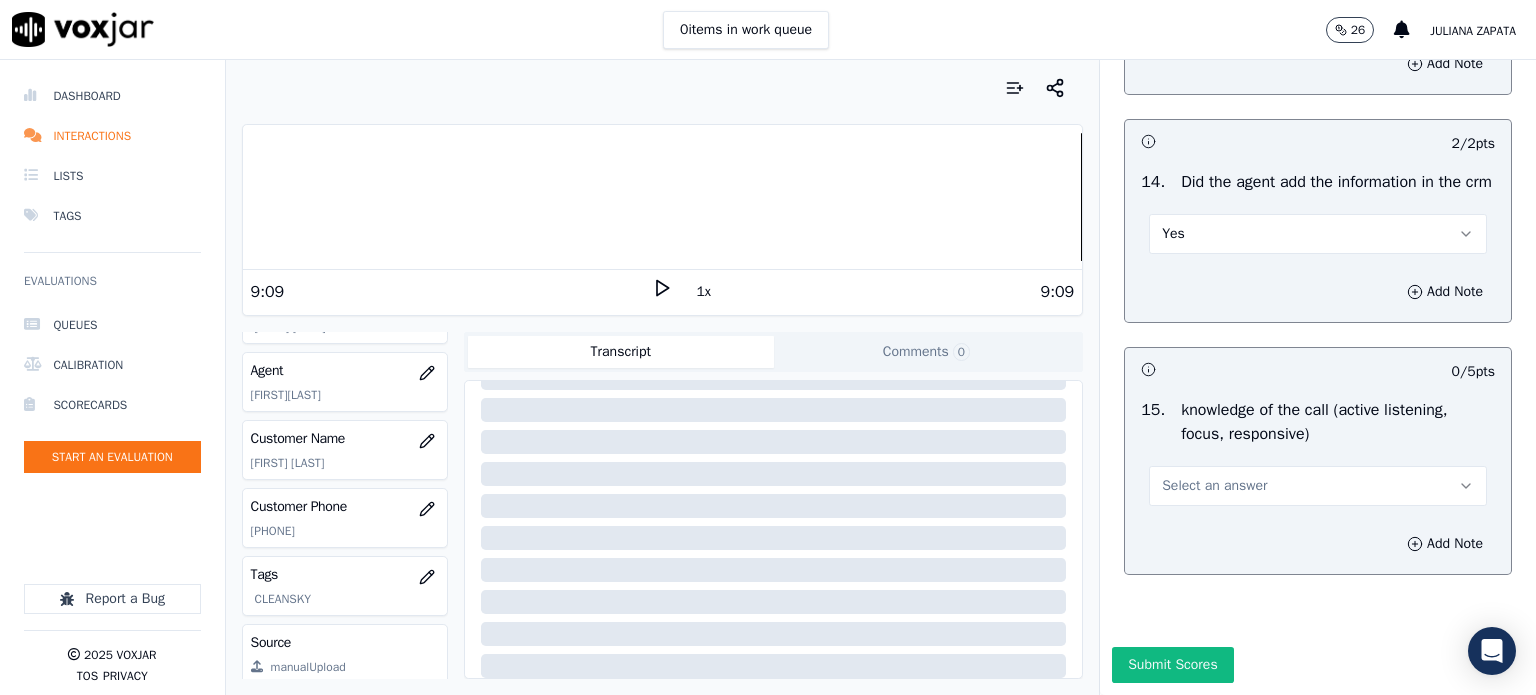 click 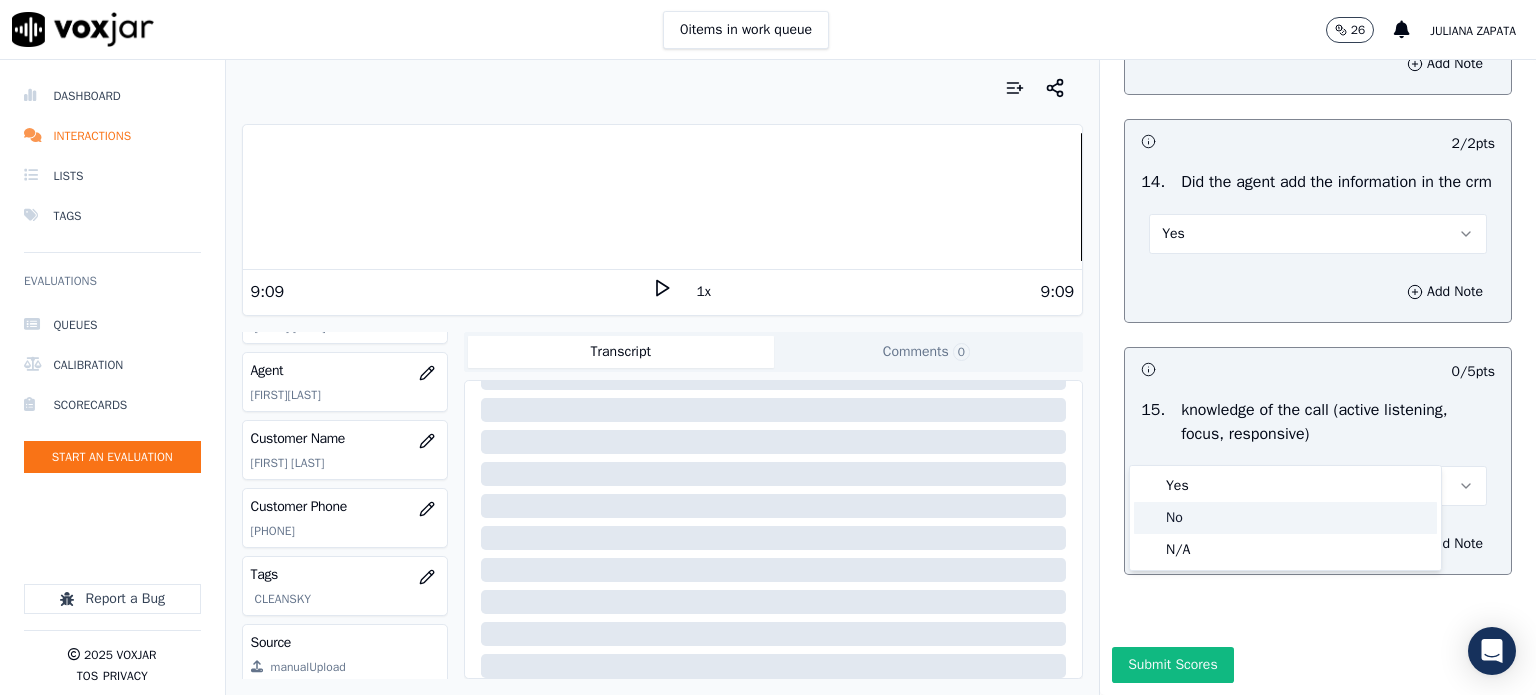 click on "No" 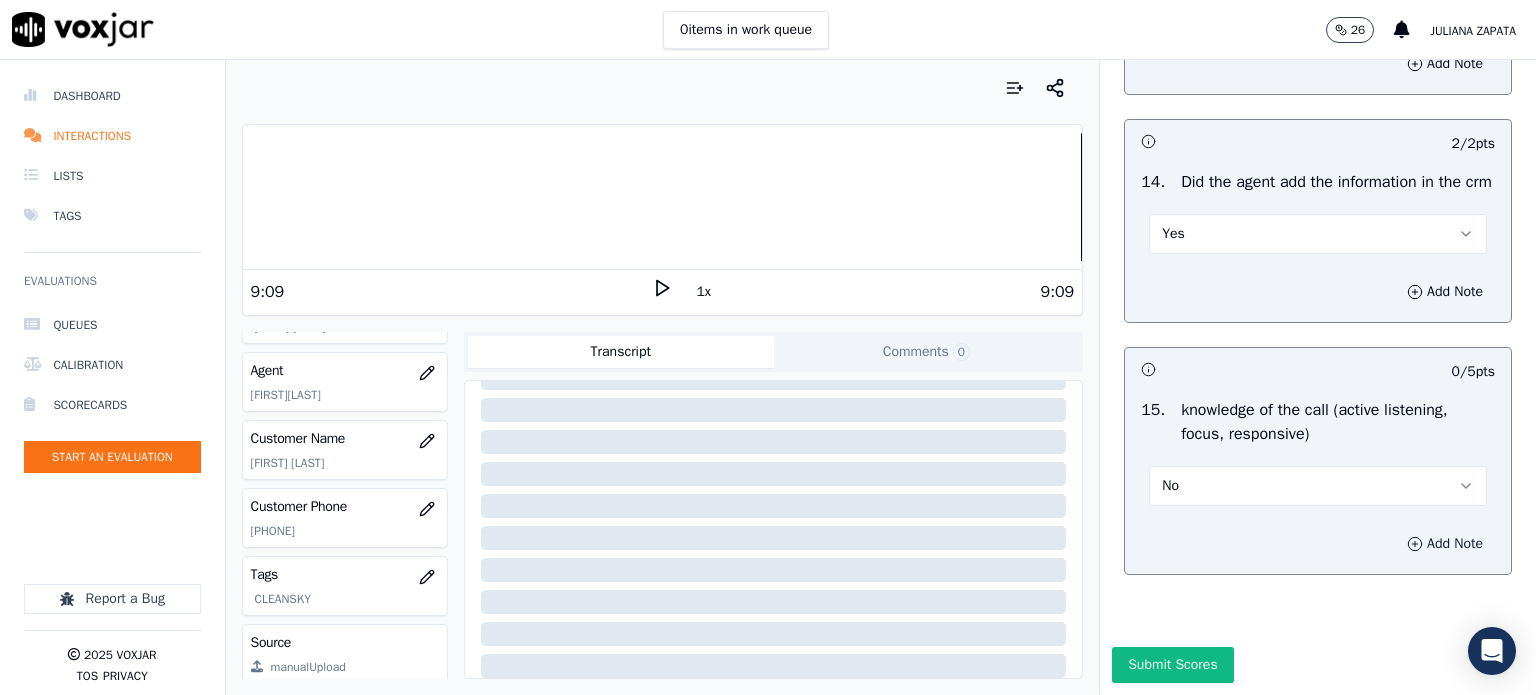 click on "Add Note" at bounding box center [1445, 544] 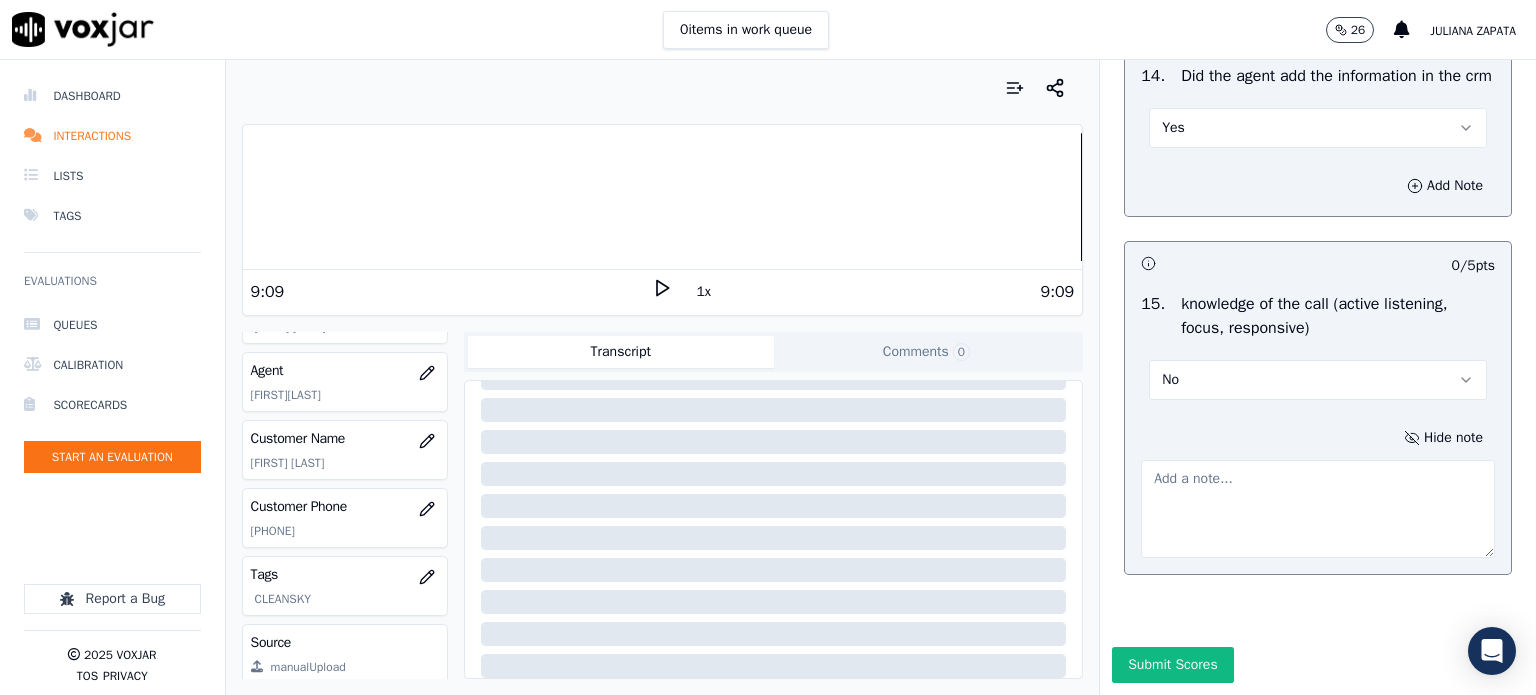 click at bounding box center (1318, 509) 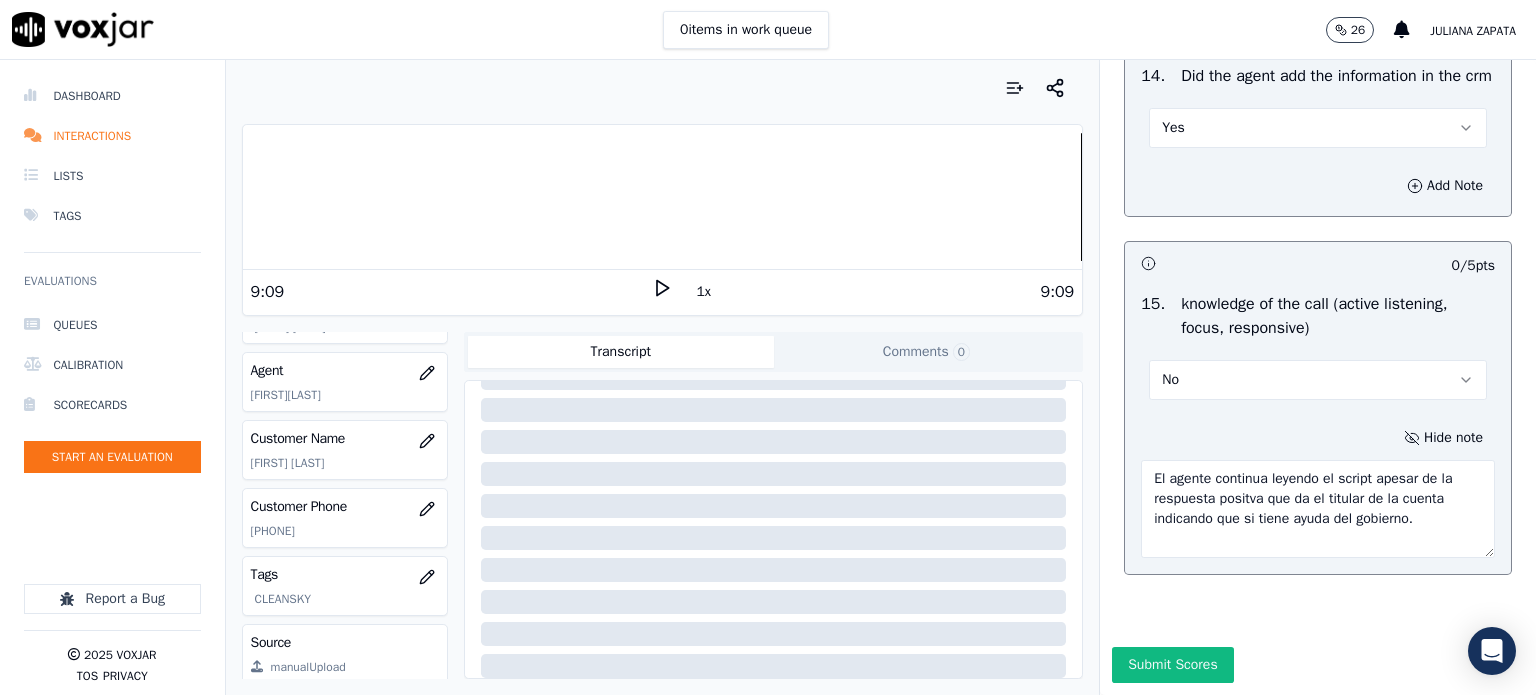 drag, startPoint x: 1394, startPoint y: 584, endPoint x: 1106, endPoint y: 529, distance: 293.2047 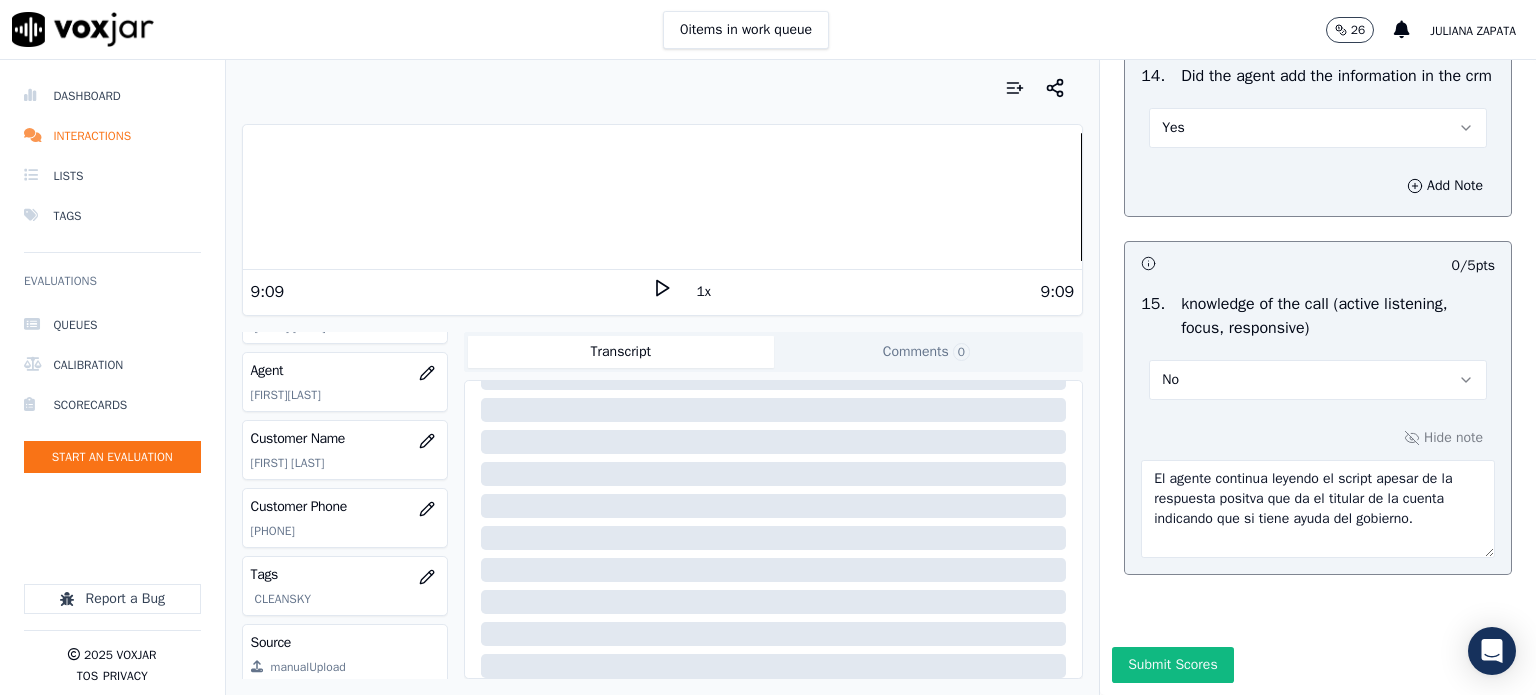 scroll, scrollTop: 3605, scrollLeft: 0, axis: vertical 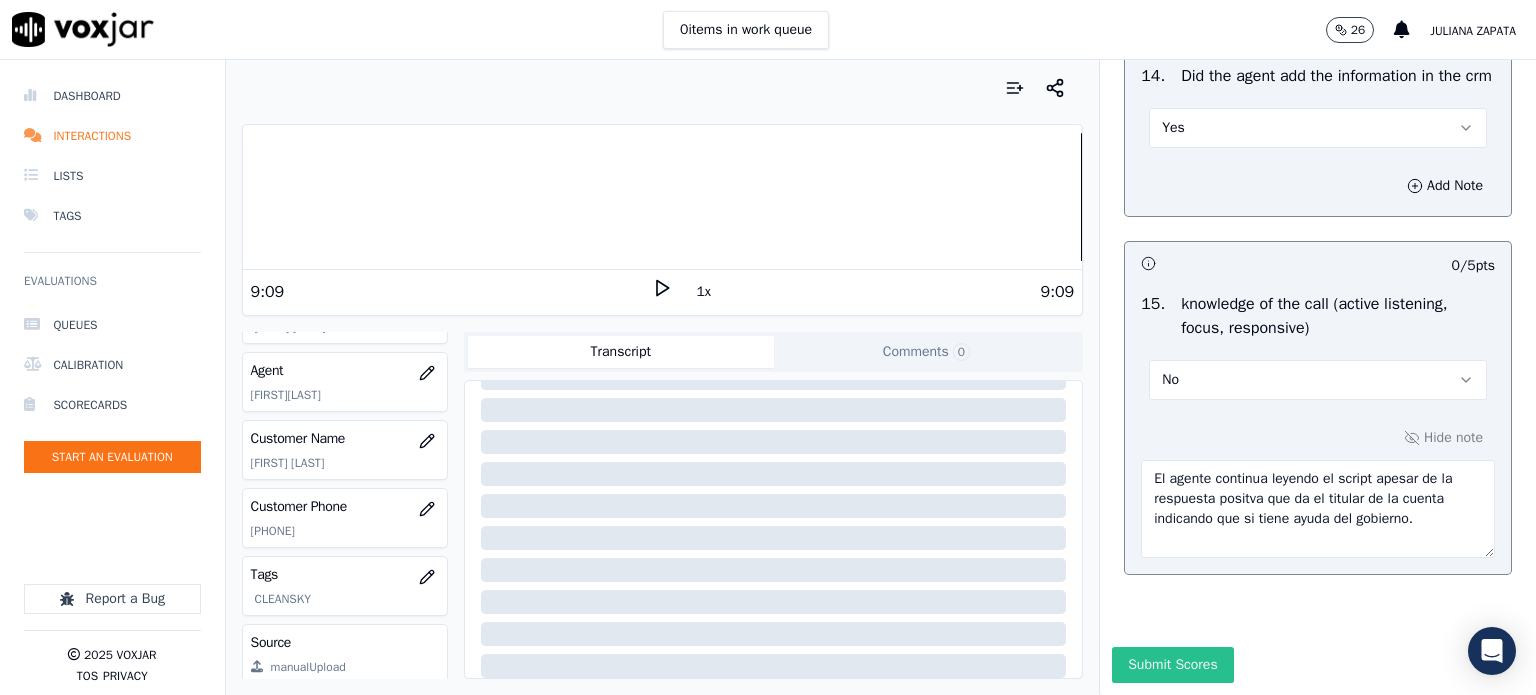 click on "Submit Scores" at bounding box center (1172, 665) 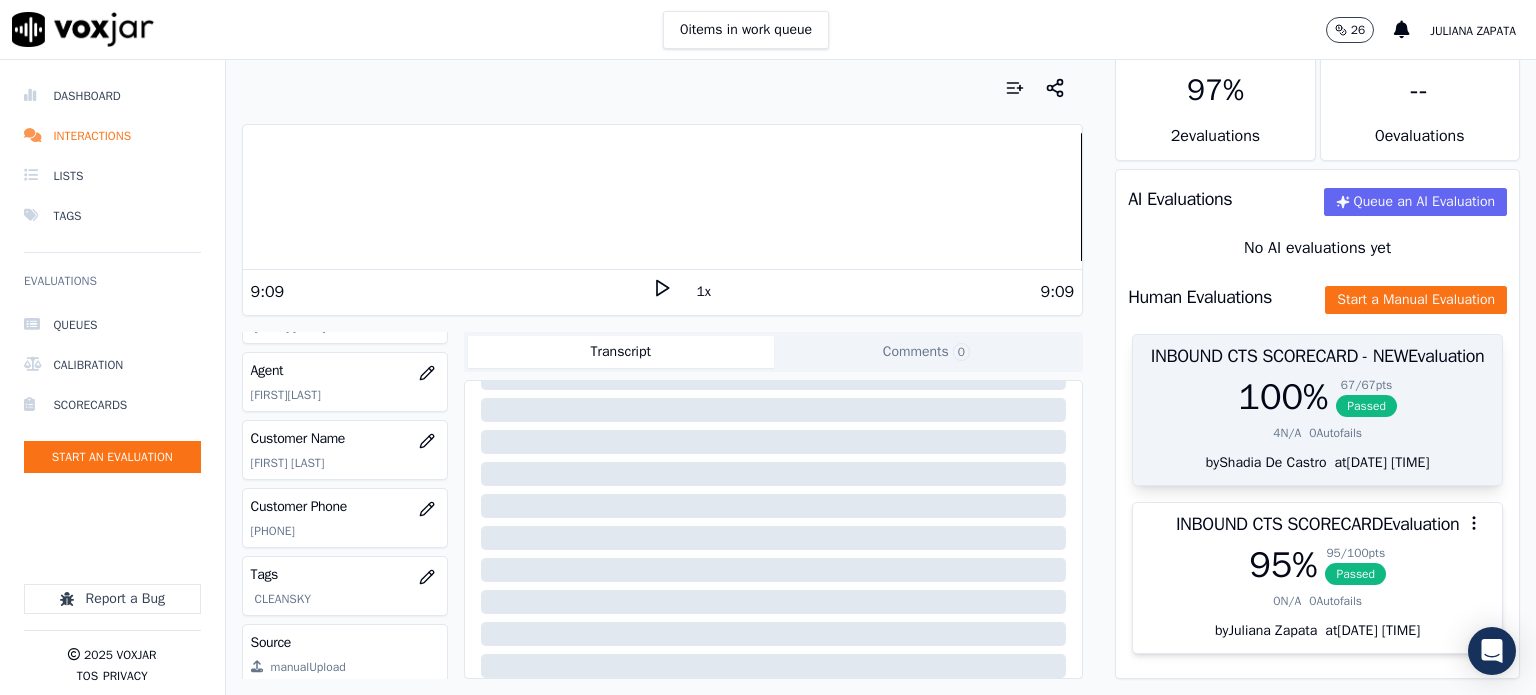 scroll, scrollTop: 119, scrollLeft: 0, axis: vertical 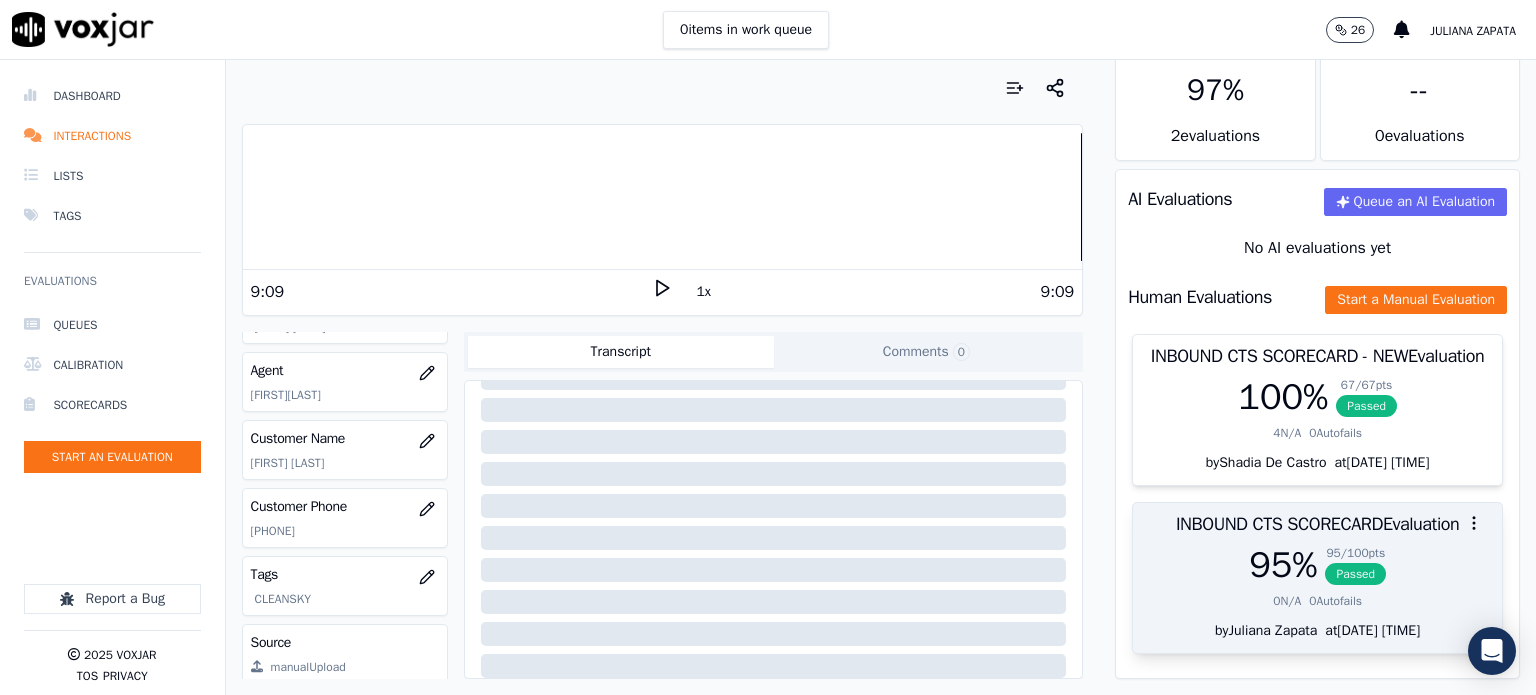click on "Passed" at bounding box center [1355, 574] 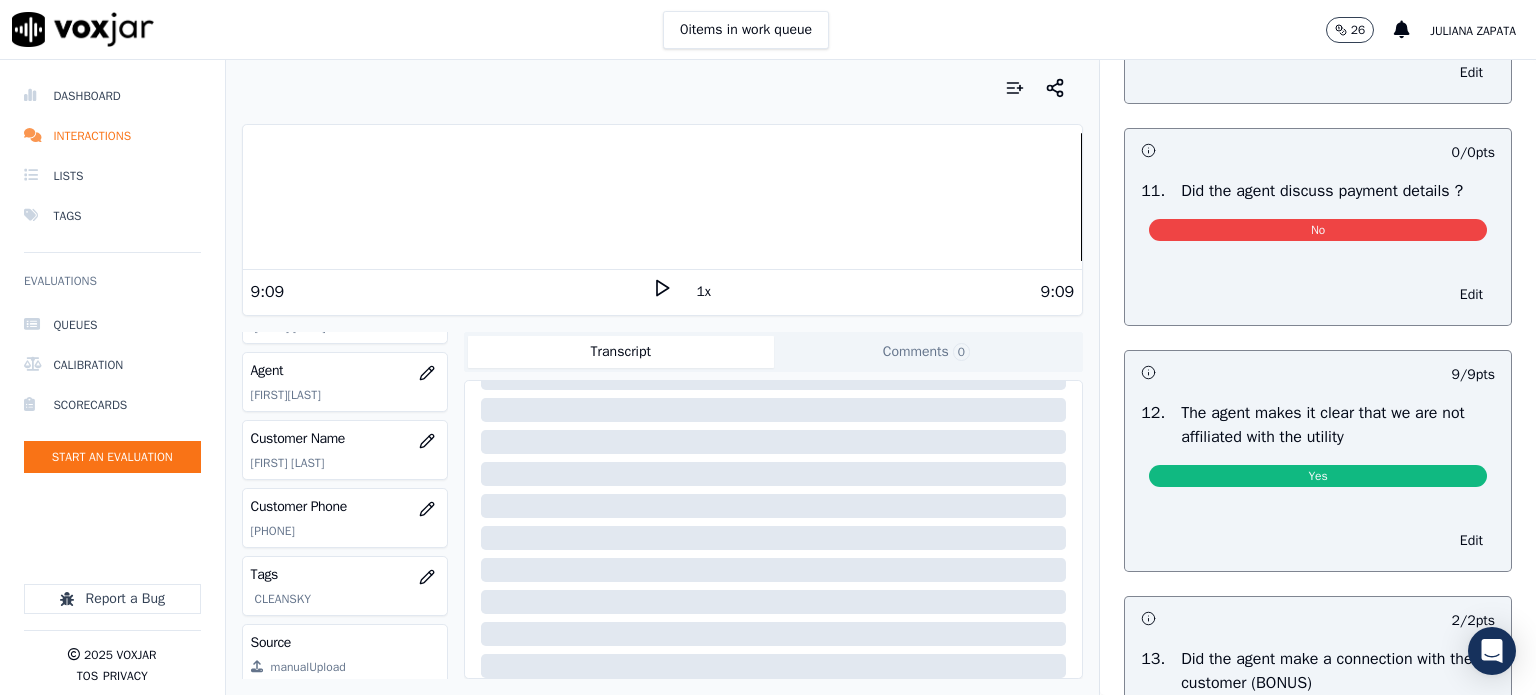 scroll, scrollTop: 2561, scrollLeft: 0, axis: vertical 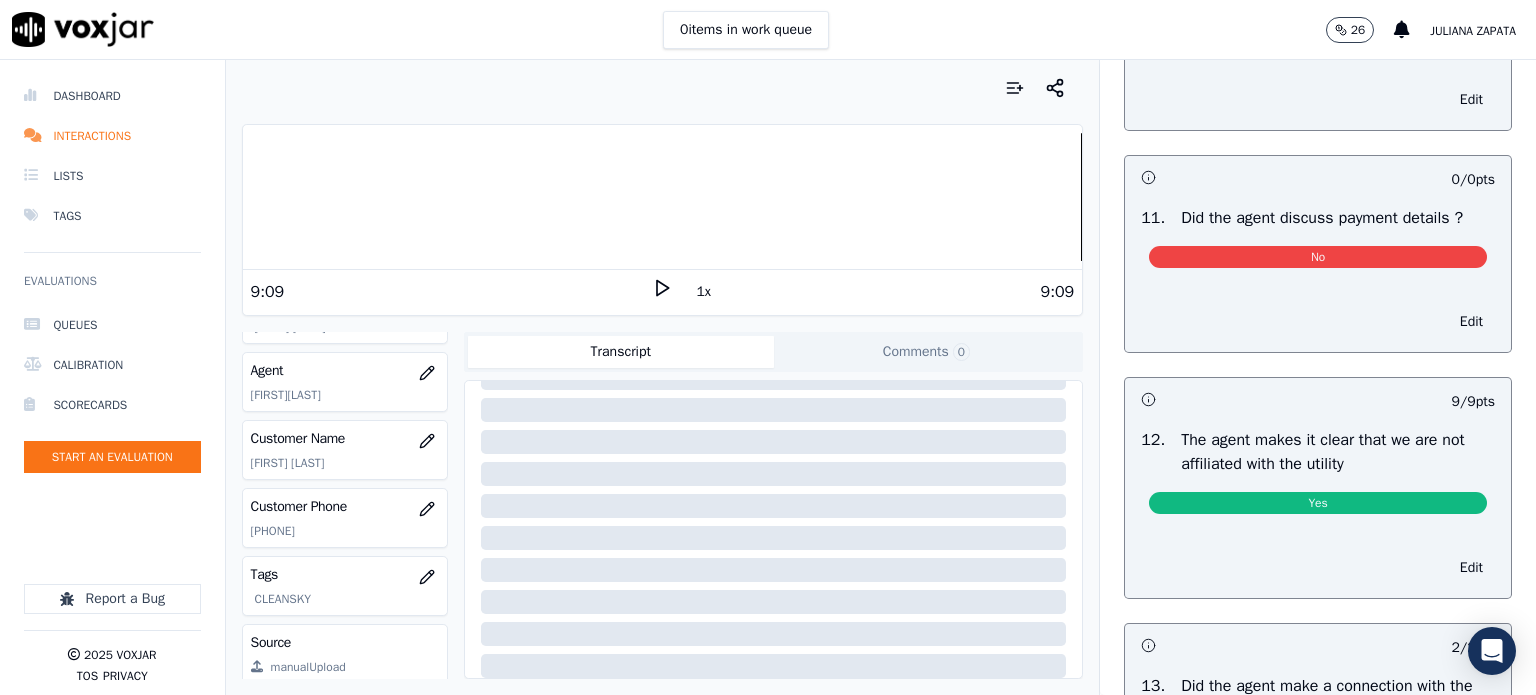 click on "No" at bounding box center [1318, 257] 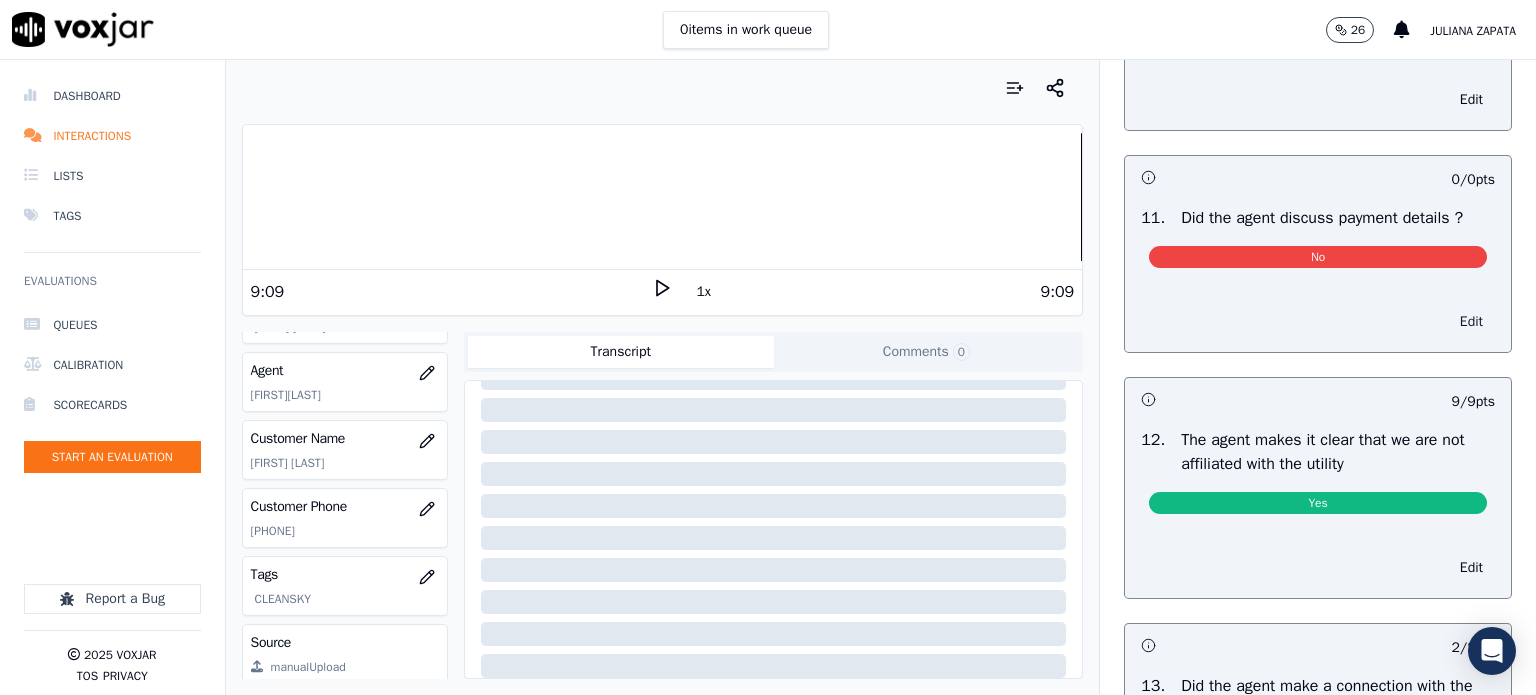 click on "Edit" at bounding box center (1471, 322) 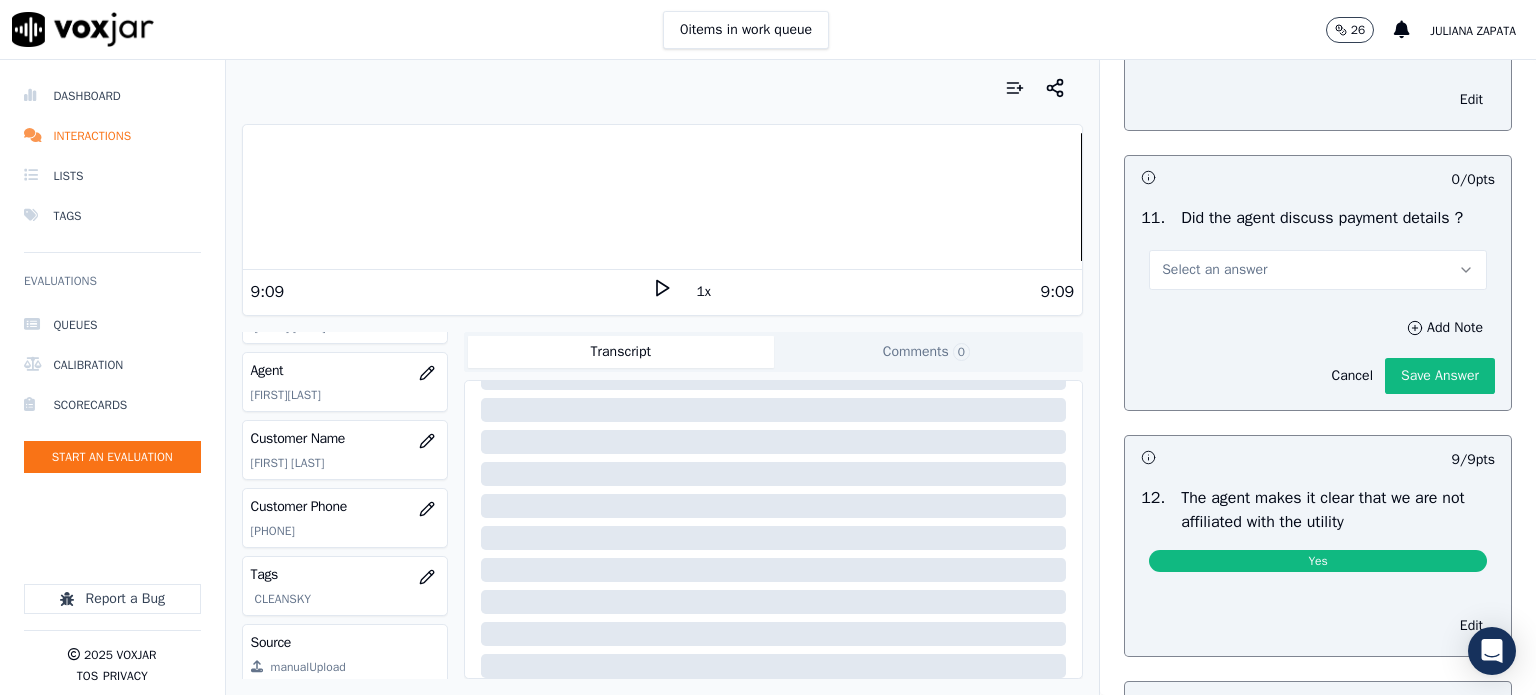 click on "Select an answer" at bounding box center (1318, 270) 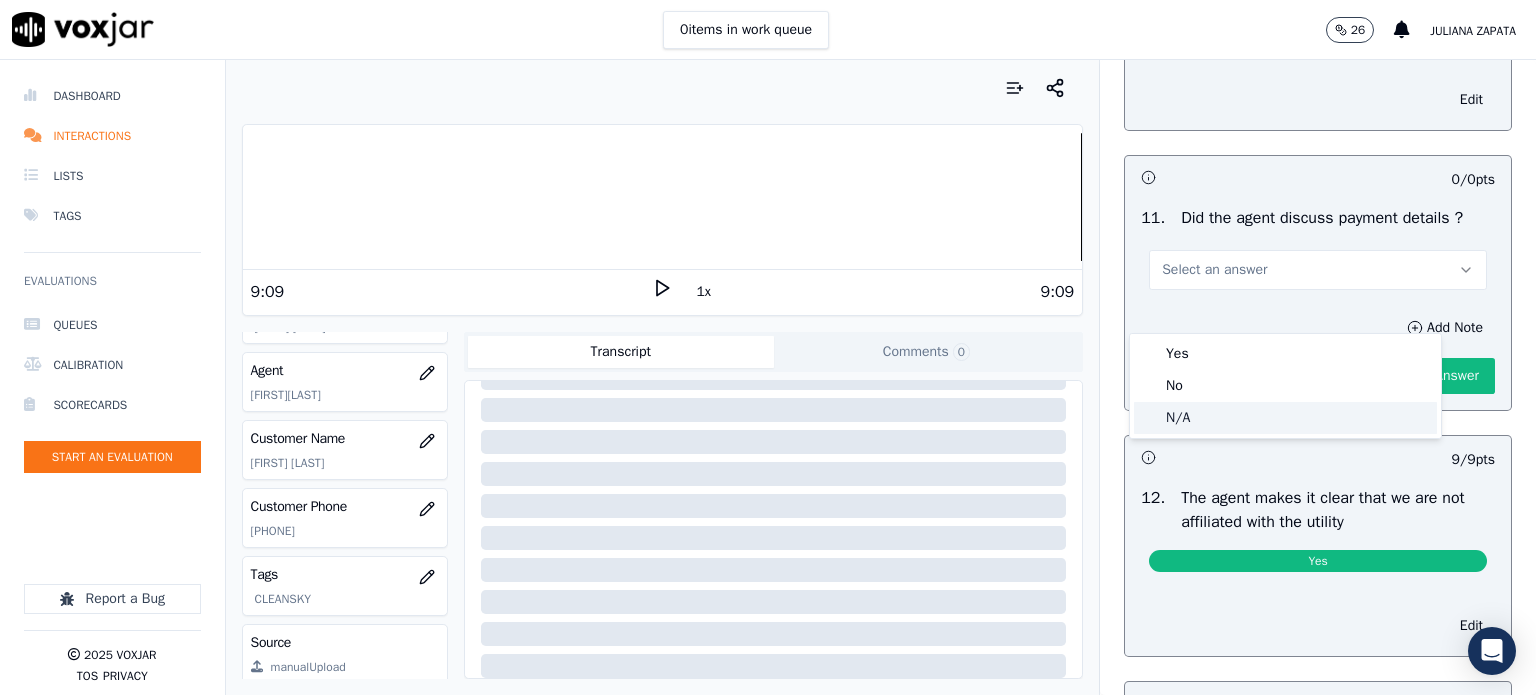 click on "N/A" 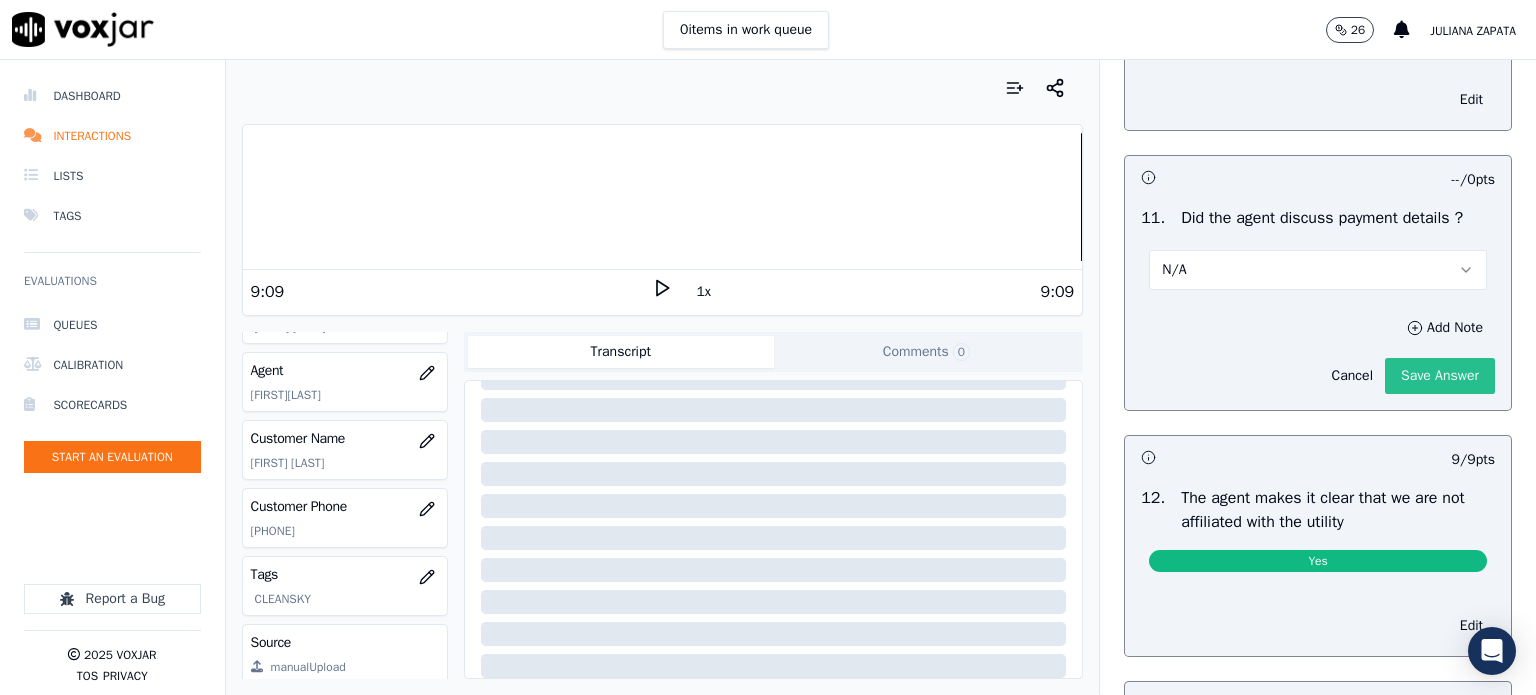 click on "Save Answer" 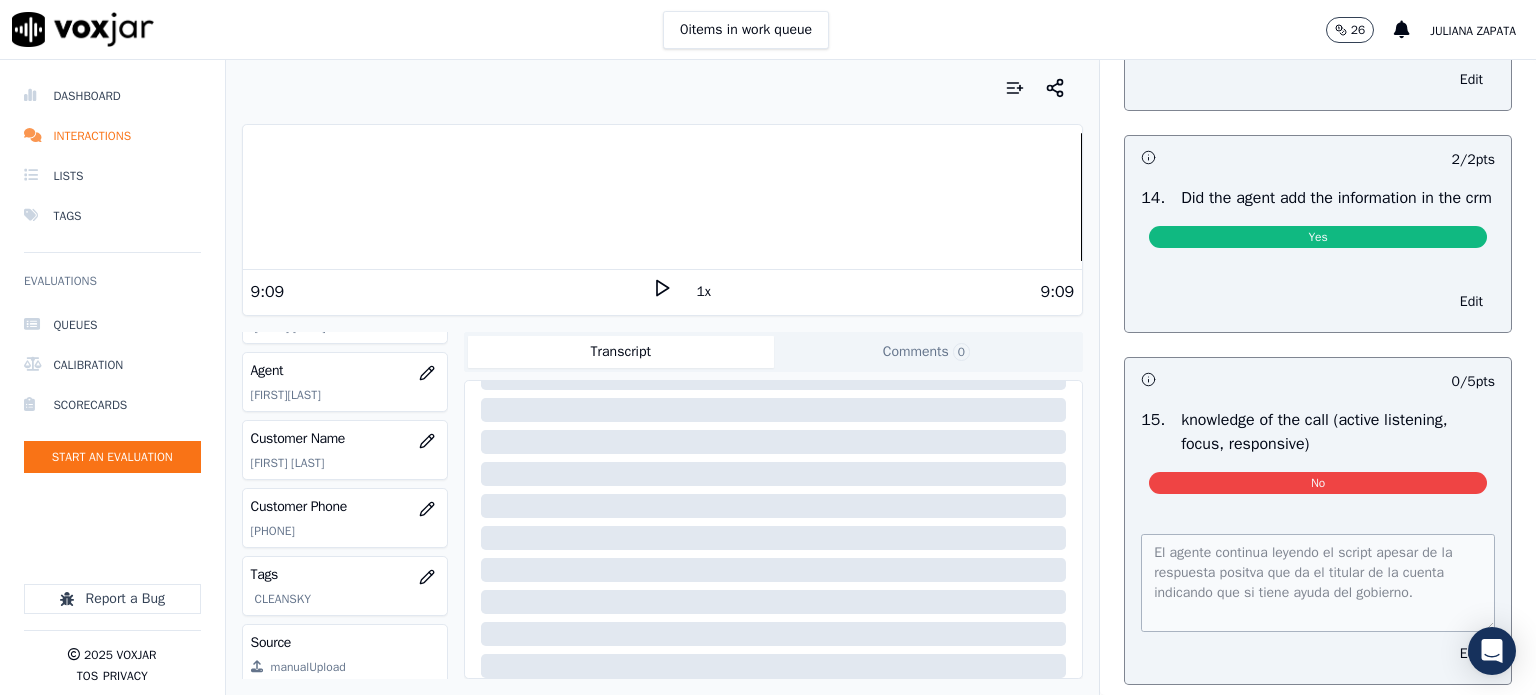 scroll, scrollTop: 3527, scrollLeft: 0, axis: vertical 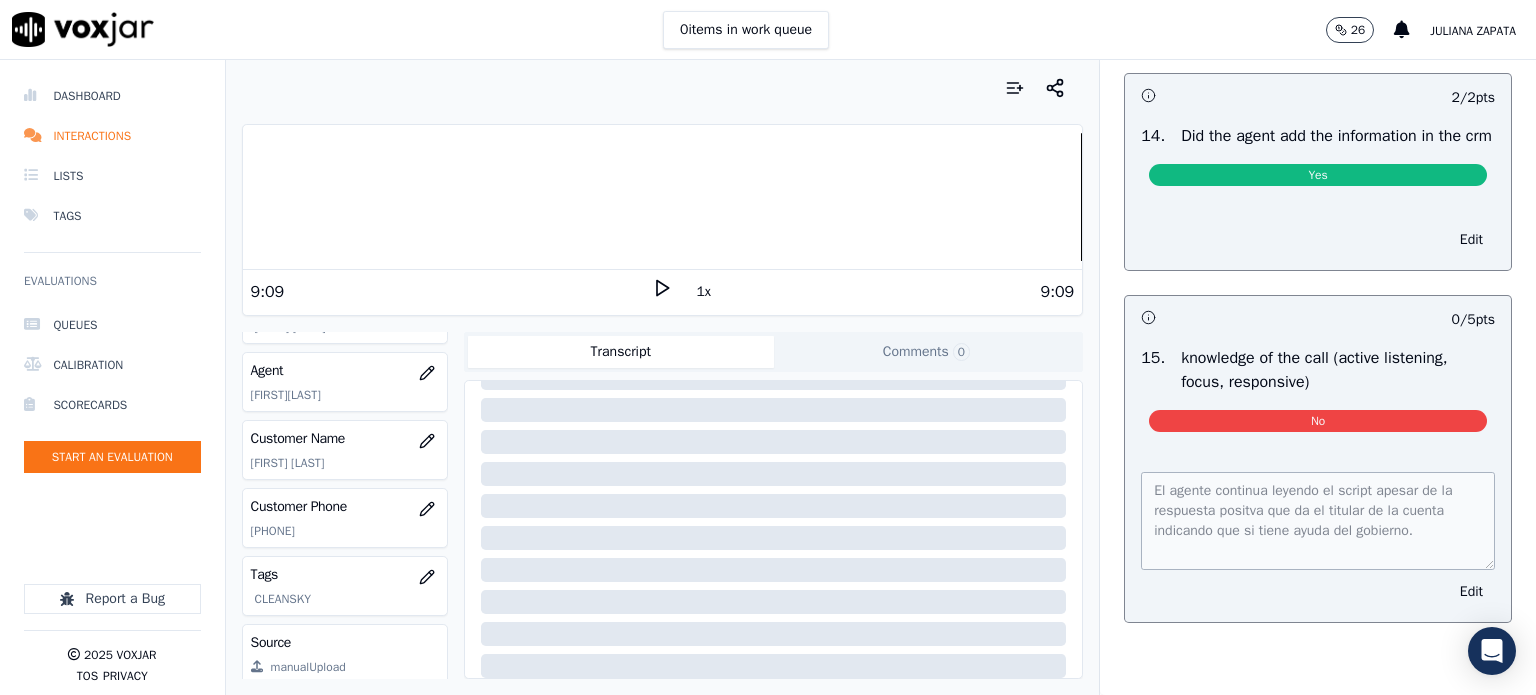 click on "Inbound Call Scoring   This is a new section   100  pts                 4 / 4  pts     1 .   Properly Brands Call (AGENT NAME/CTS)   Yes               Edit                   8 / 8  pts     2 .   Advised call is being recorded for quality and training purposes
Yes               Edit                   8 / 8  pts     3 .   Acknowledges the reason for the call (In an emergency not transferring the customer to the utility is an automatic failure).
Yes               Edit                   9 / 9  pts     4 .   Resolves Utility Bill/Payment/Payment Arrangement/Customer Care  before assisting with additional options for the  energy supply.
Yes               Edit                   9 / 9  pts     5 .   Confirms the name of the person on the phone.
Yes               Edit                   9 / 9  pts     6 .   Asks for call back and promo code consent and informs on how to opt out.
Yes               Edit                   9 / 9  pts     7 .   Collects all customer information (inbound only)
Yes" at bounding box center [1318, -1289] 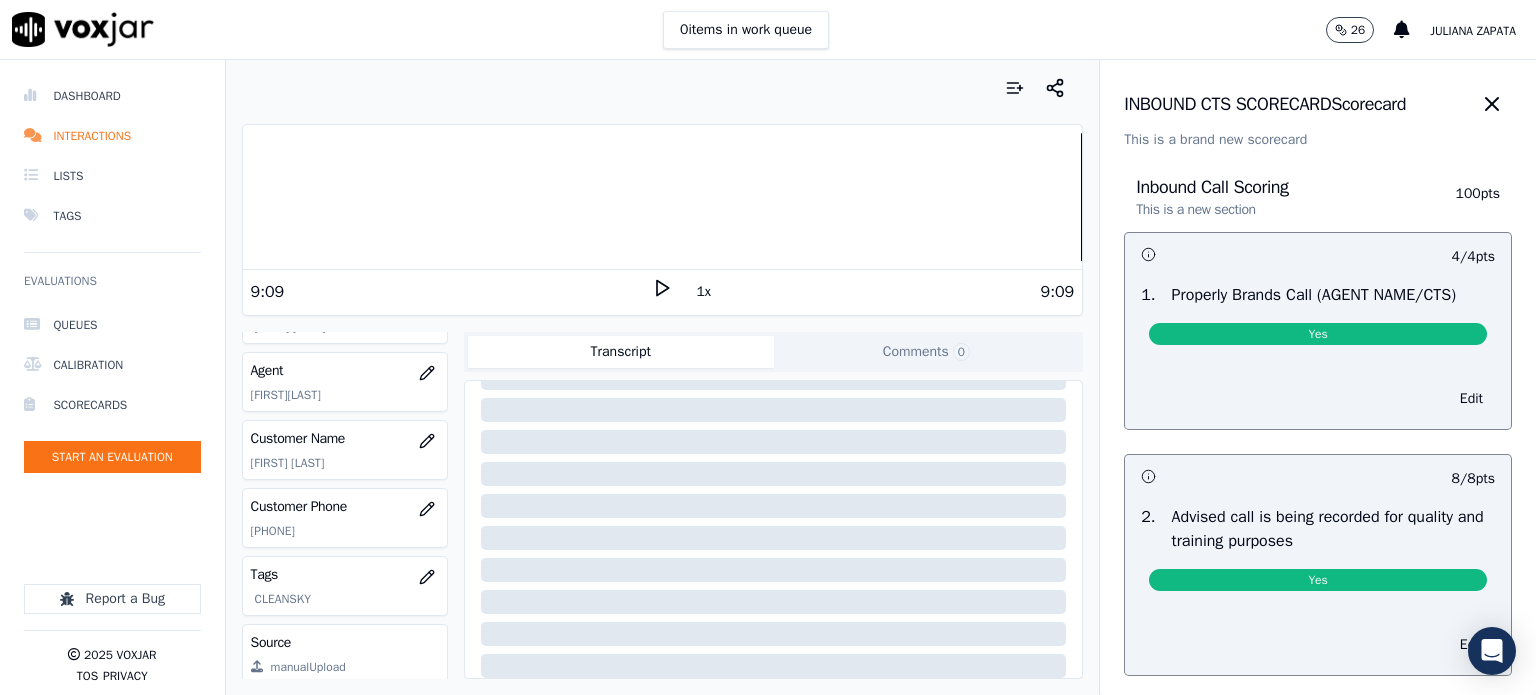 drag, startPoint x: 1440, startPoint y: 107, endPoint x: 1430, endPoint y: 119, distance: 15.6205 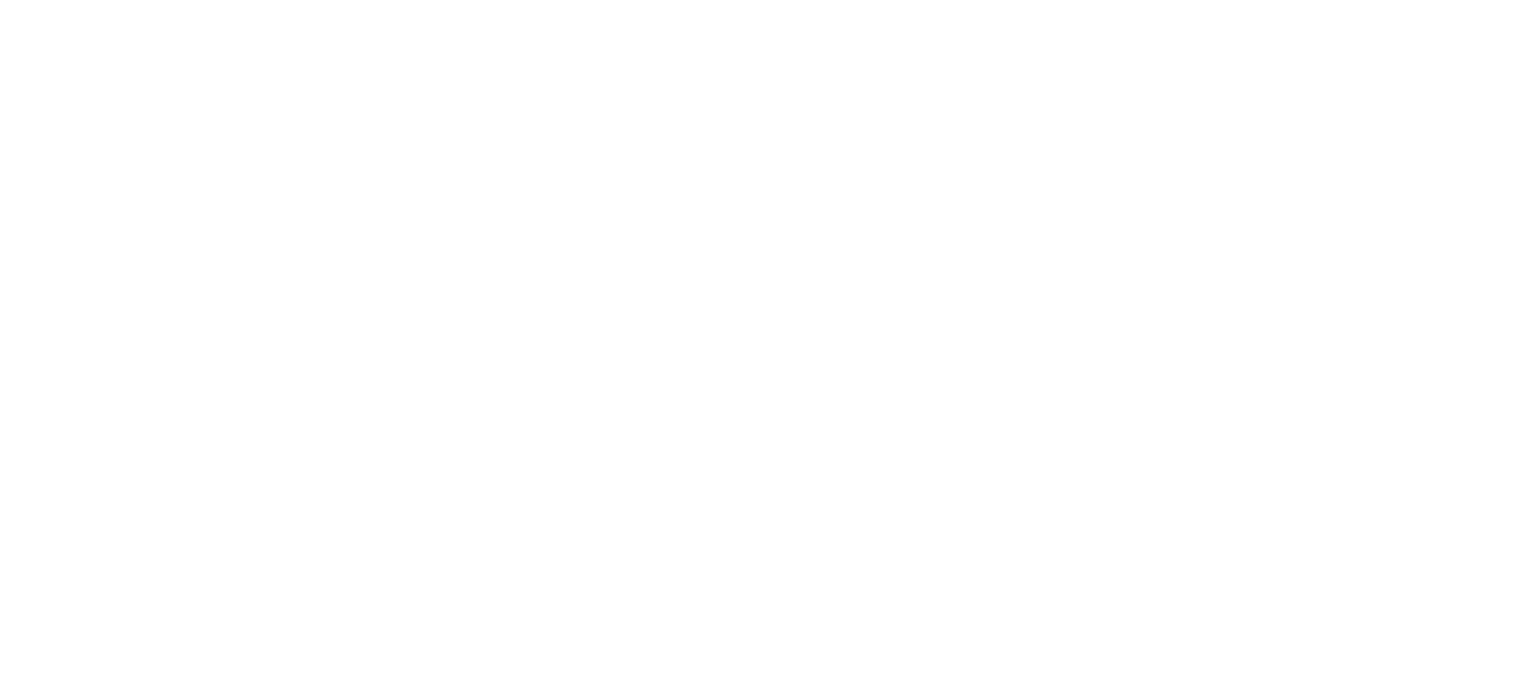 scroll, scrollTop: 0, scrollLeft: 0, axis: both 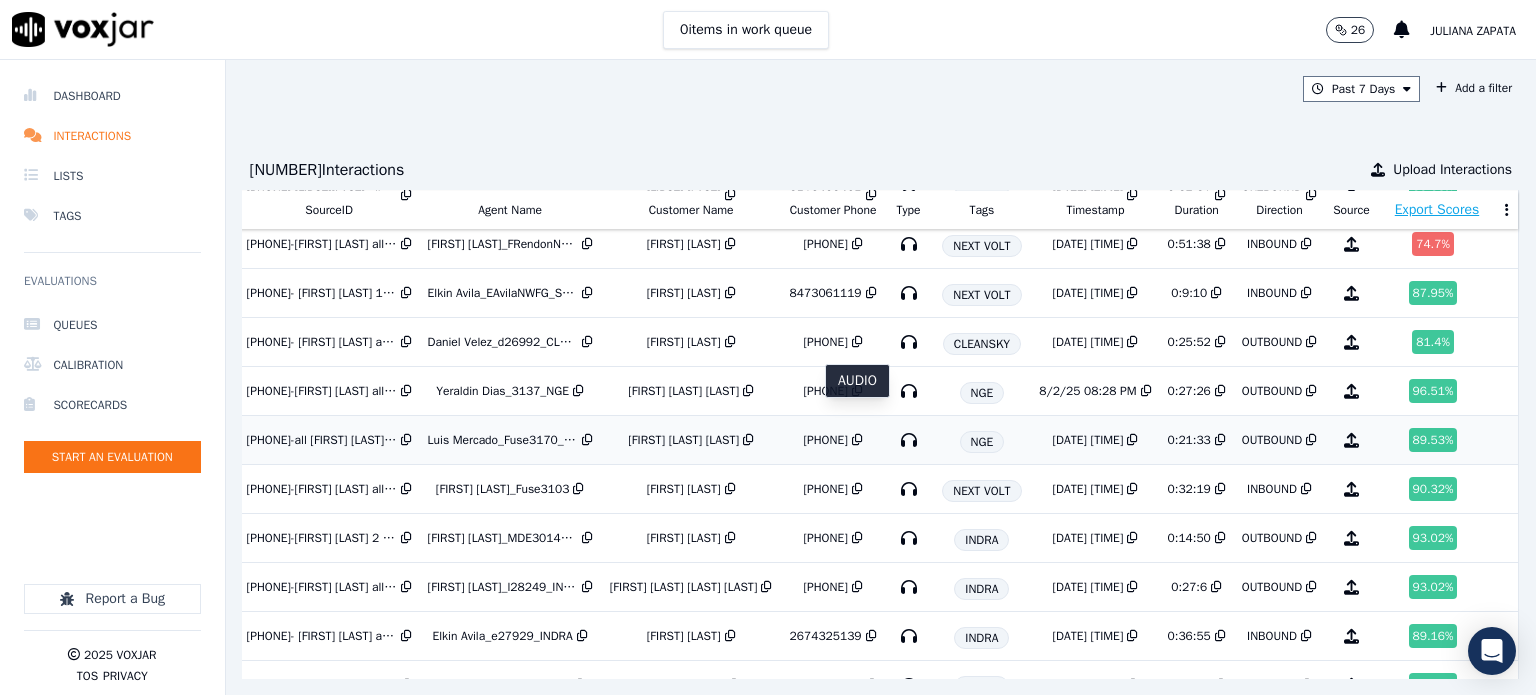 click at bounding box center [909, 440] 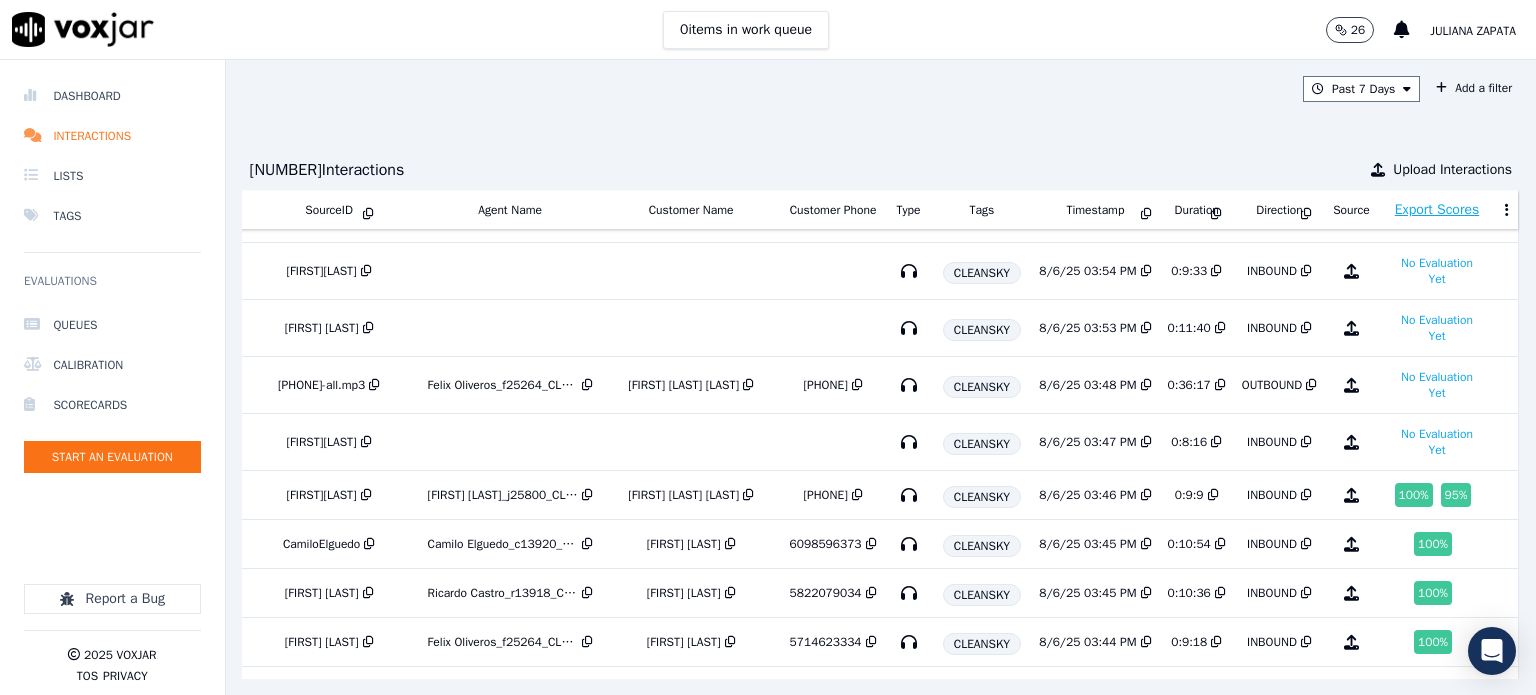 scroll, scrollTop: 0, scrollLeft: 224, axis: horizontal 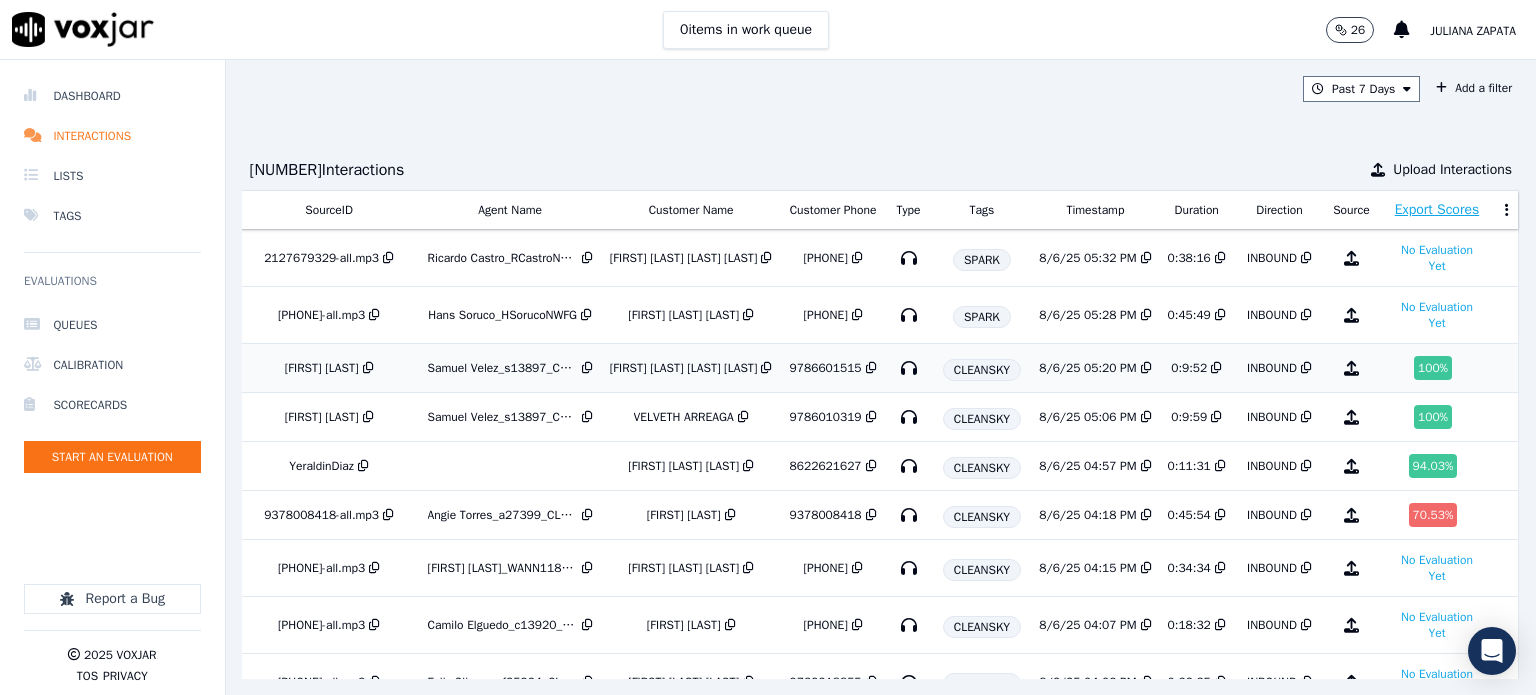 click at bounding box center [909, 368] 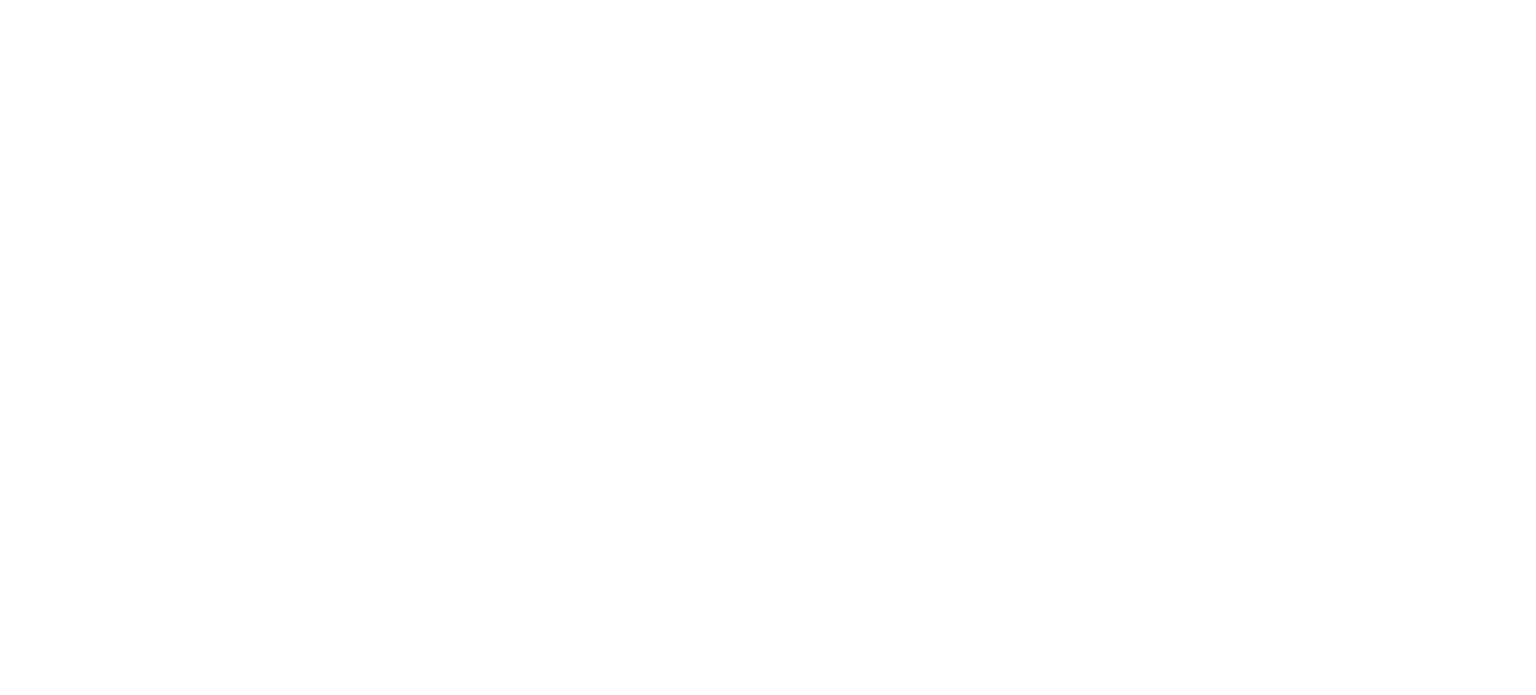 scroll, scrollTop: 0, scrollLeft: 0, axis: both 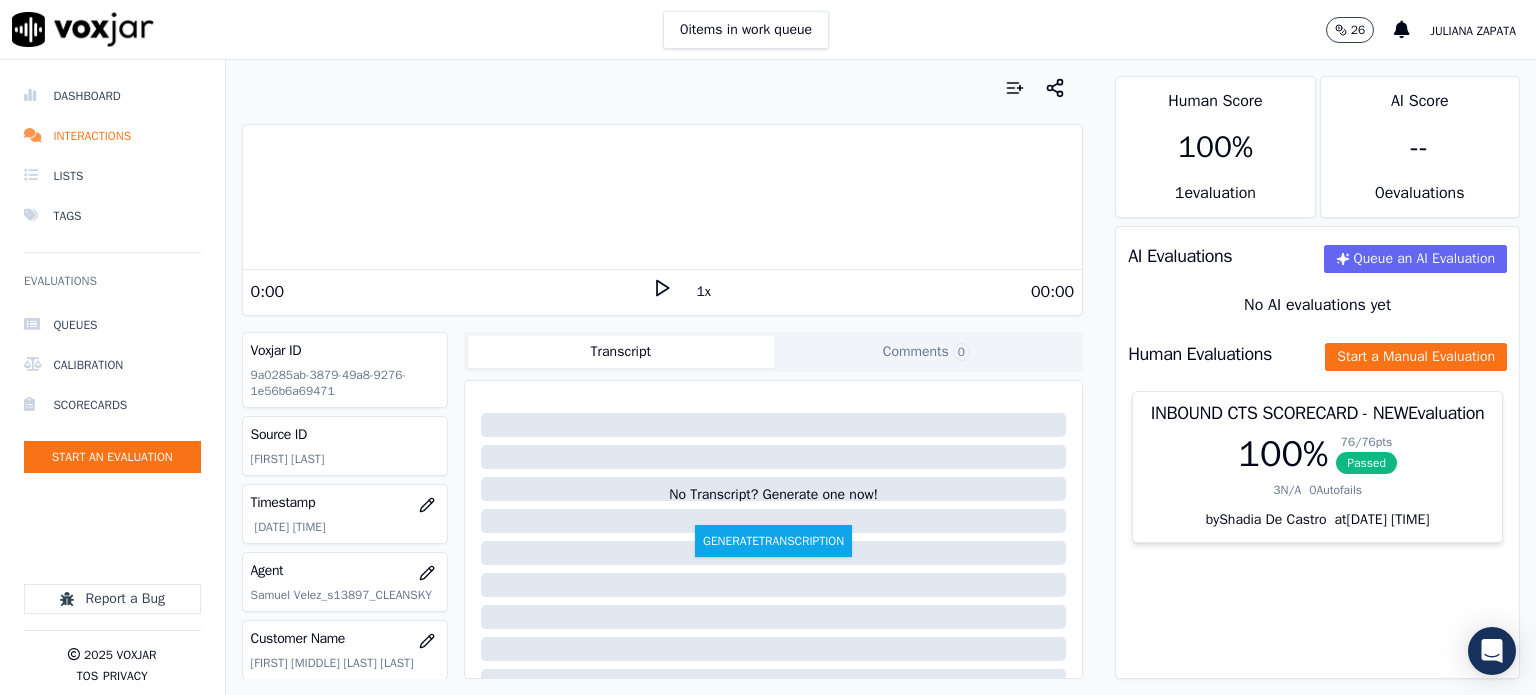 click 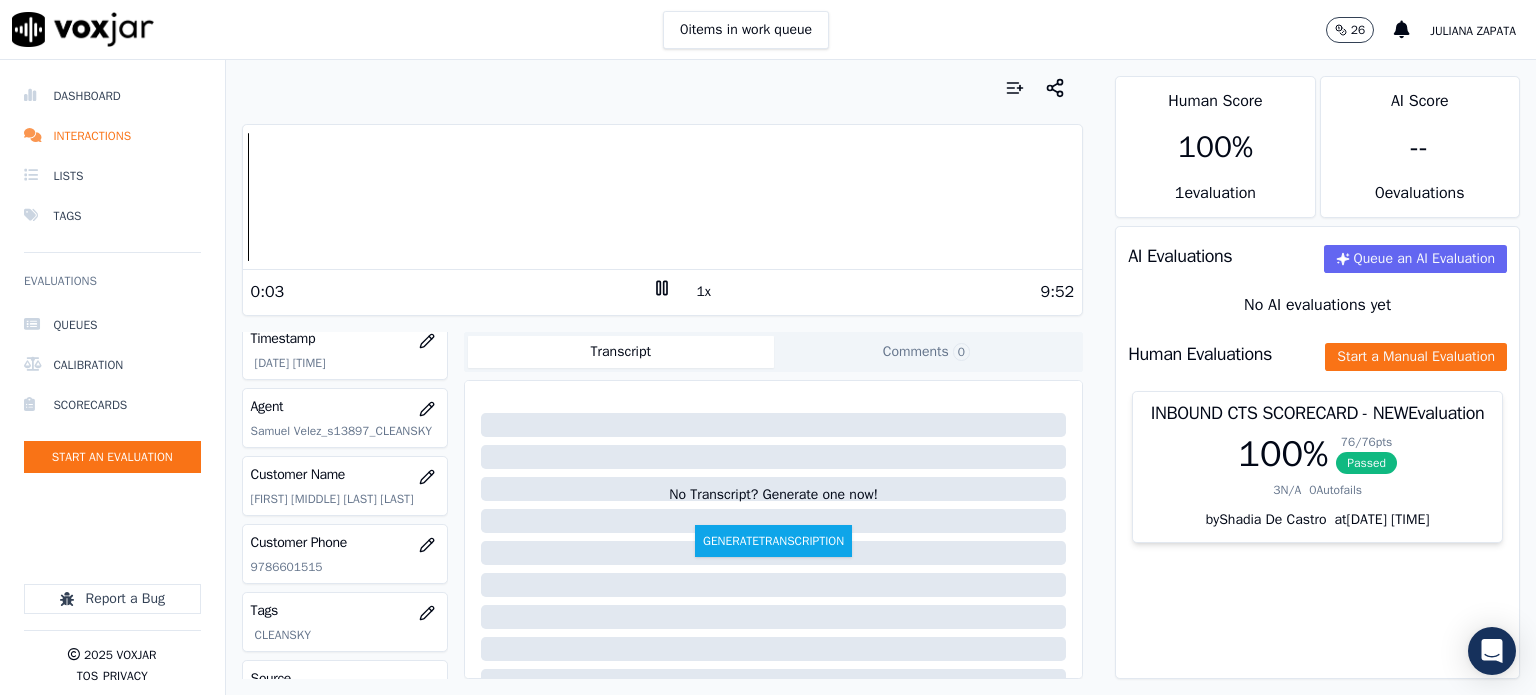 scroll, scrollTop: 200, scrollLeft: 0, axis: vertical 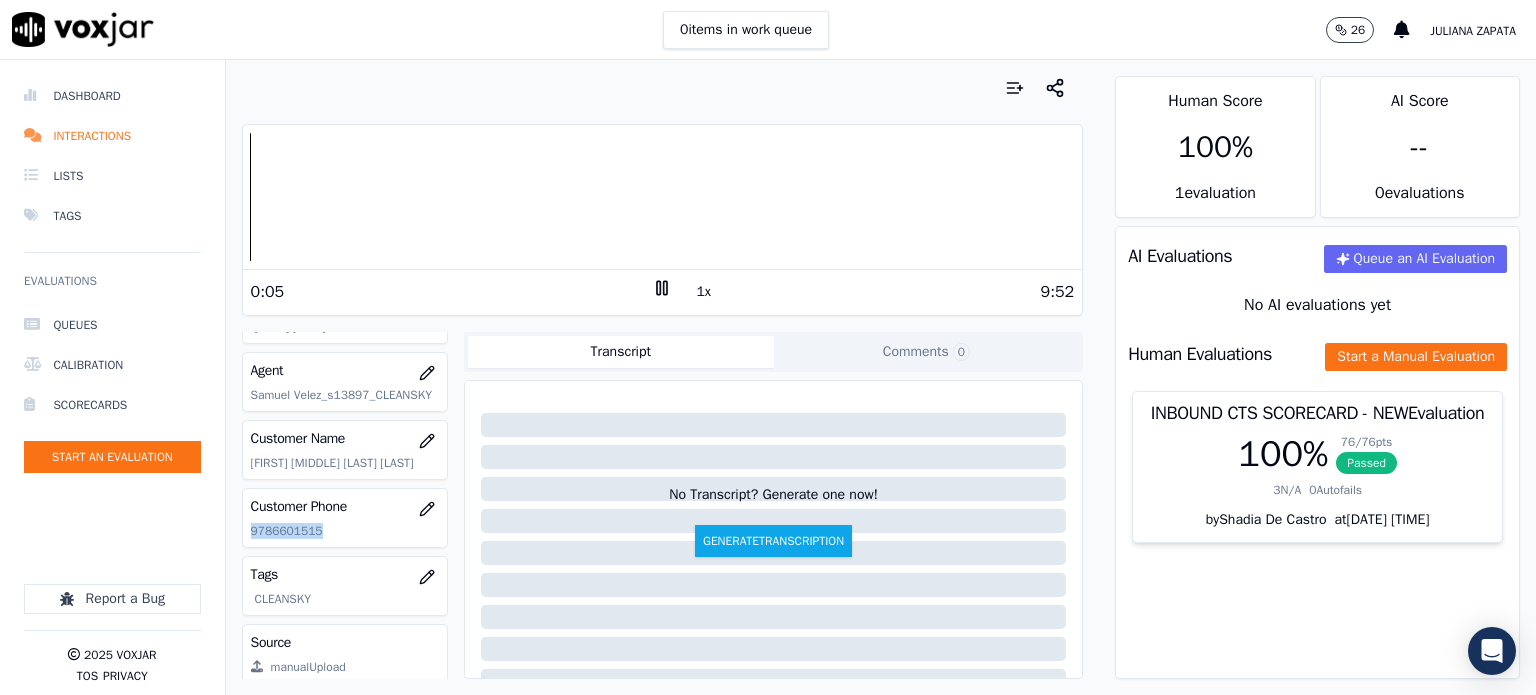 drag, startPoint x: 320, startPoint y: 535, endPoint x: 249, endPoint y: 546, distance: 71.84706 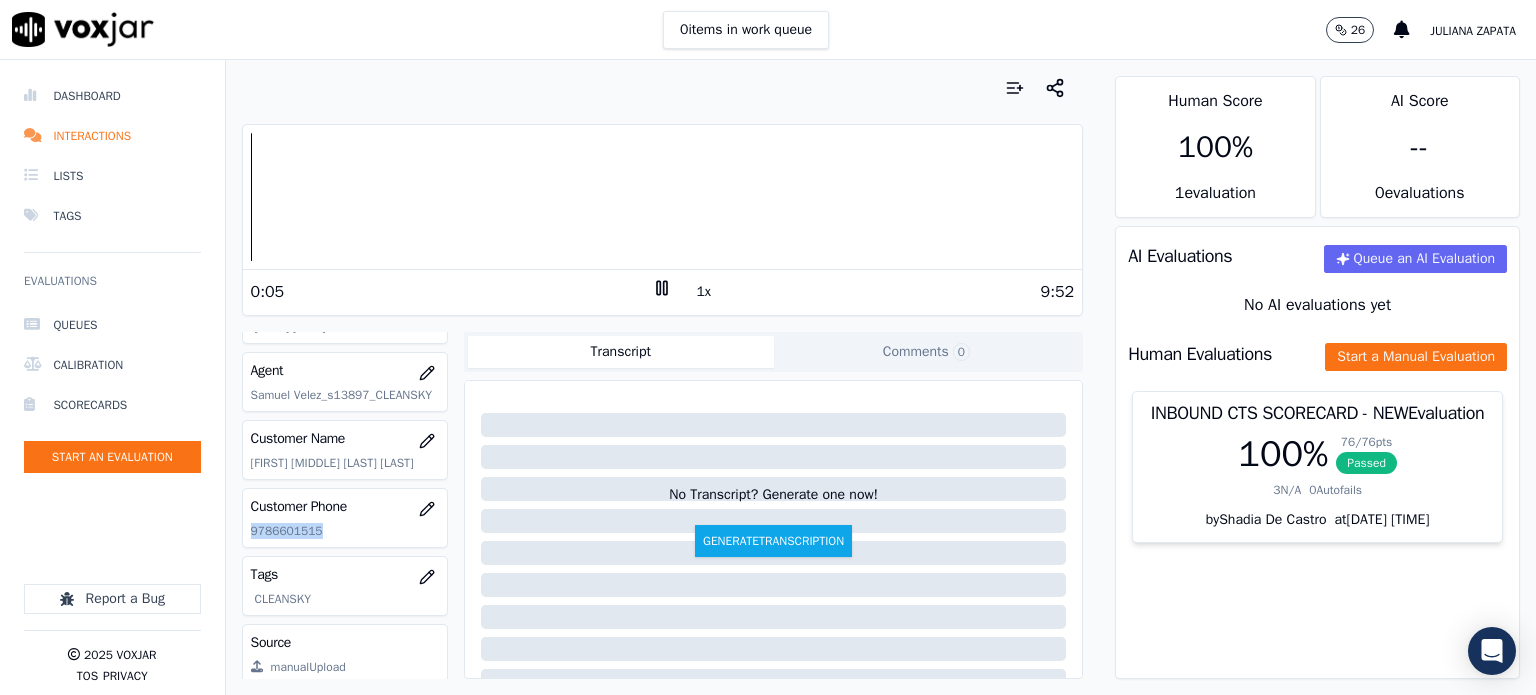 copy on "9786601515" 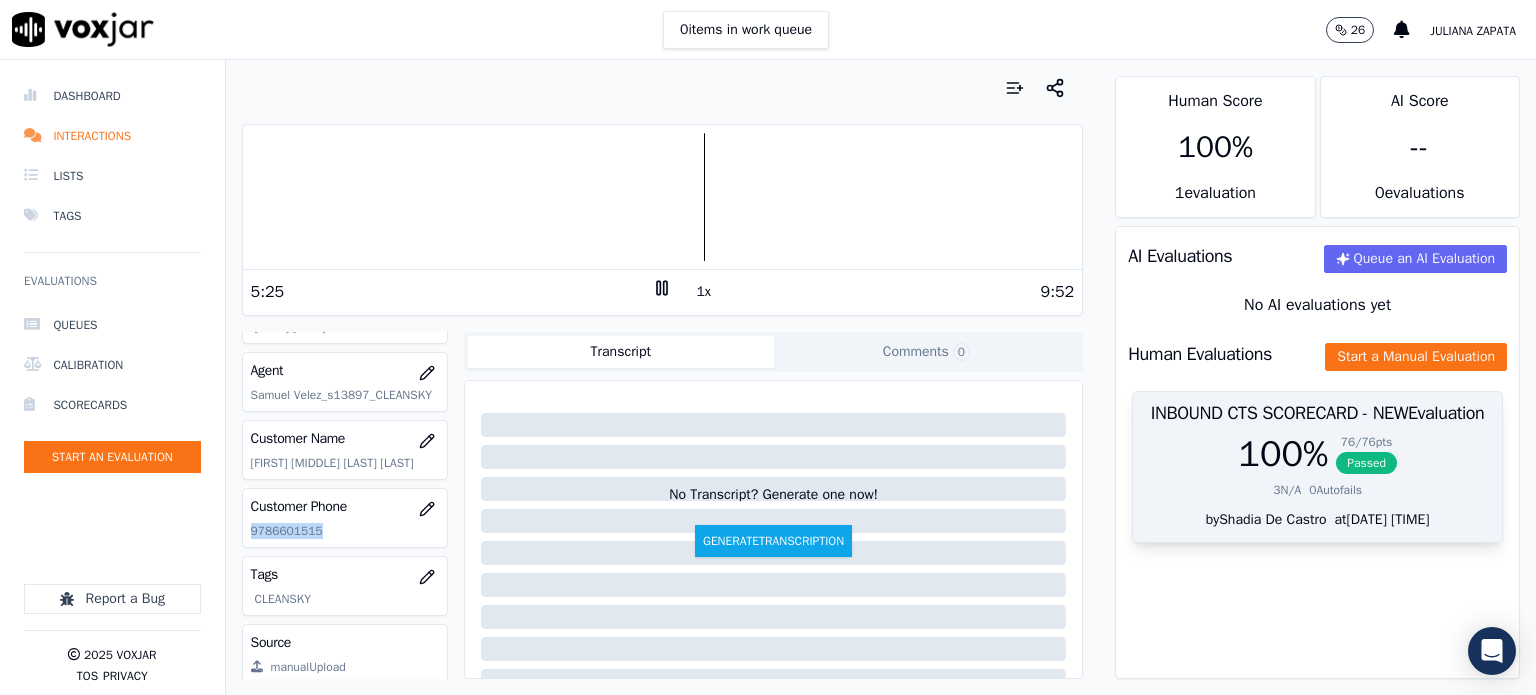 click on "Passed" at bounding box center [1366, 463] 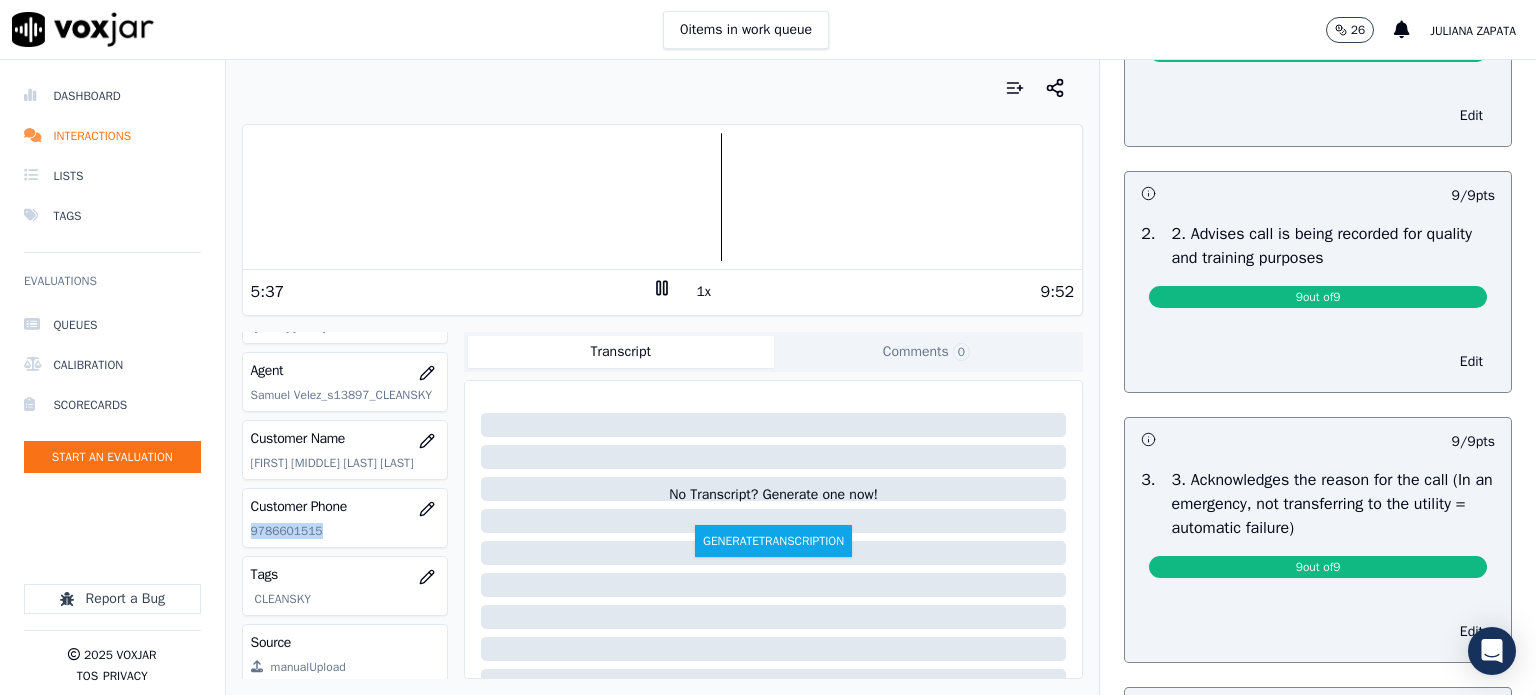 scroll, scrollTop: 0, scrollLeft: 0, axis: both 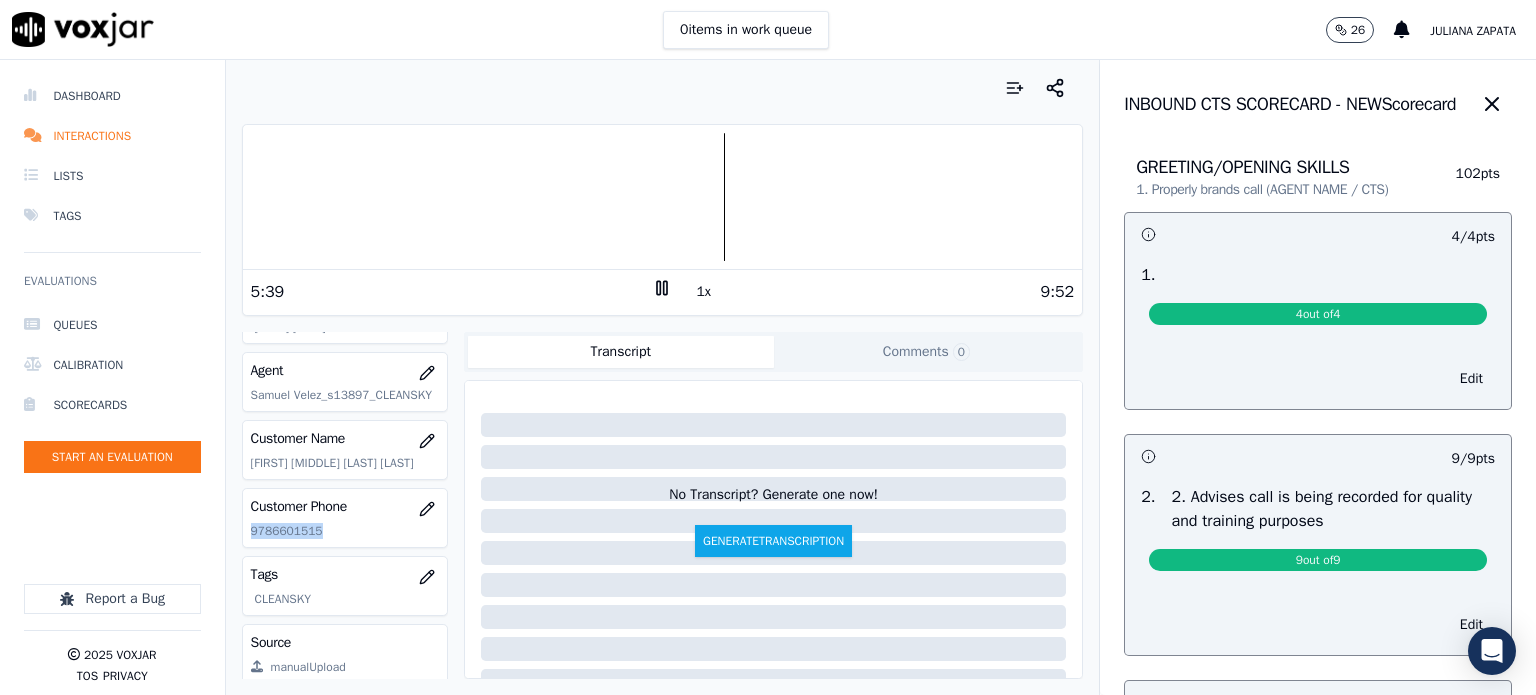 click 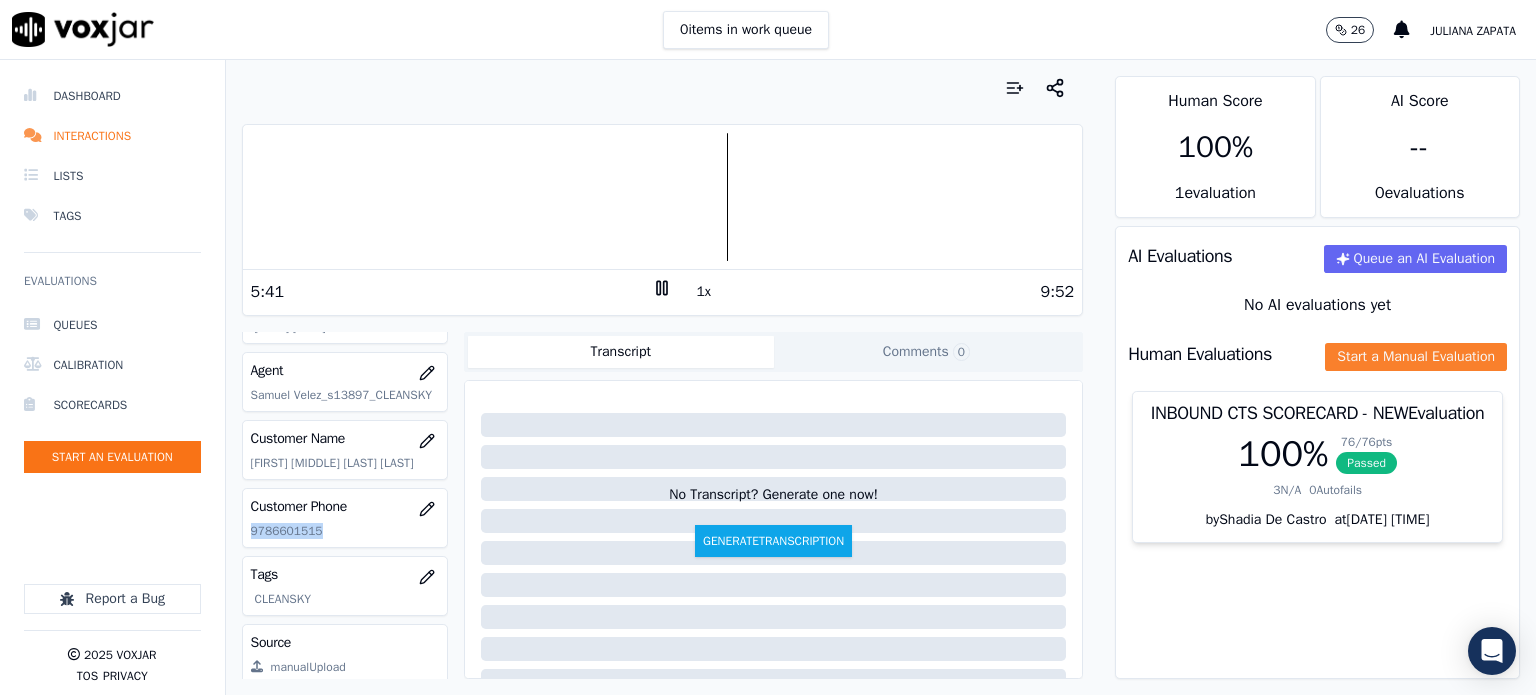 click on "Start a Manual Evaluation" 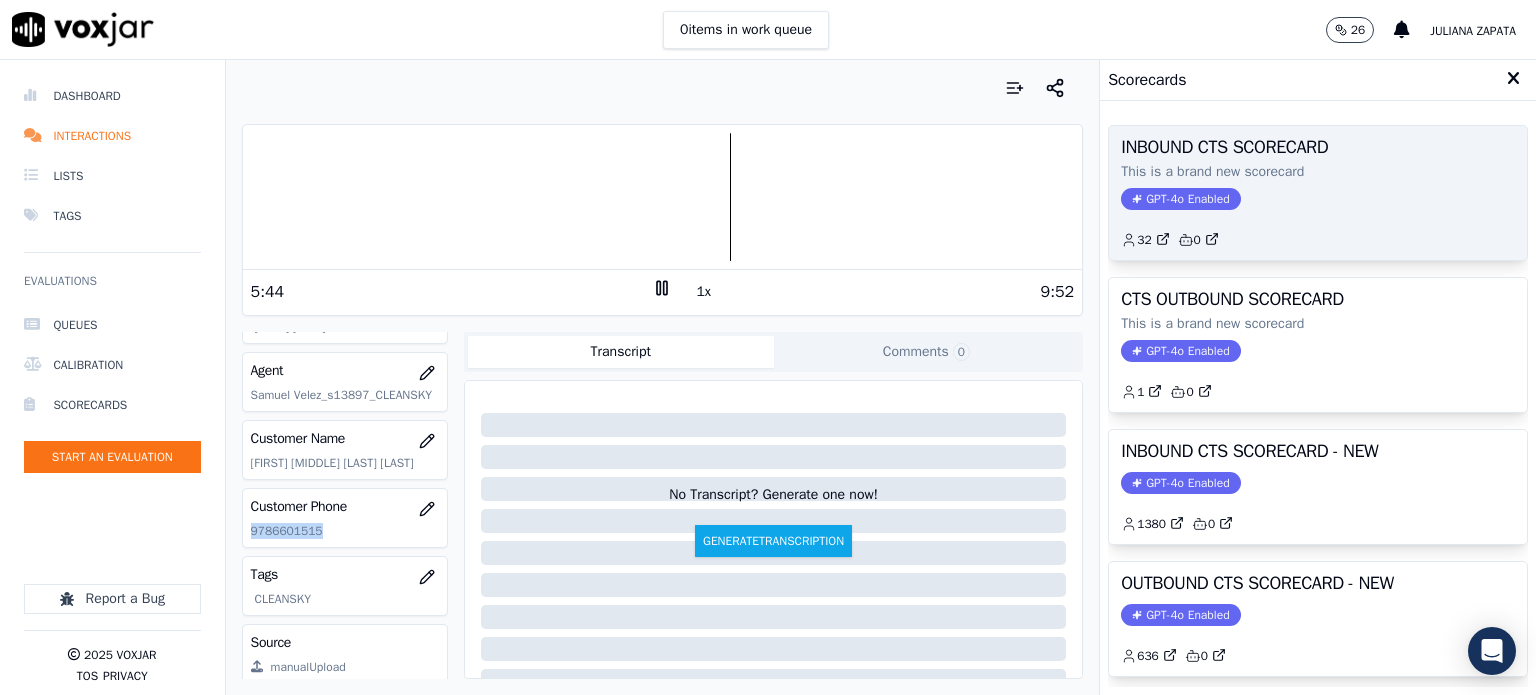 click on "GPT-4o Enabled" at bounding box center [1180, 199] 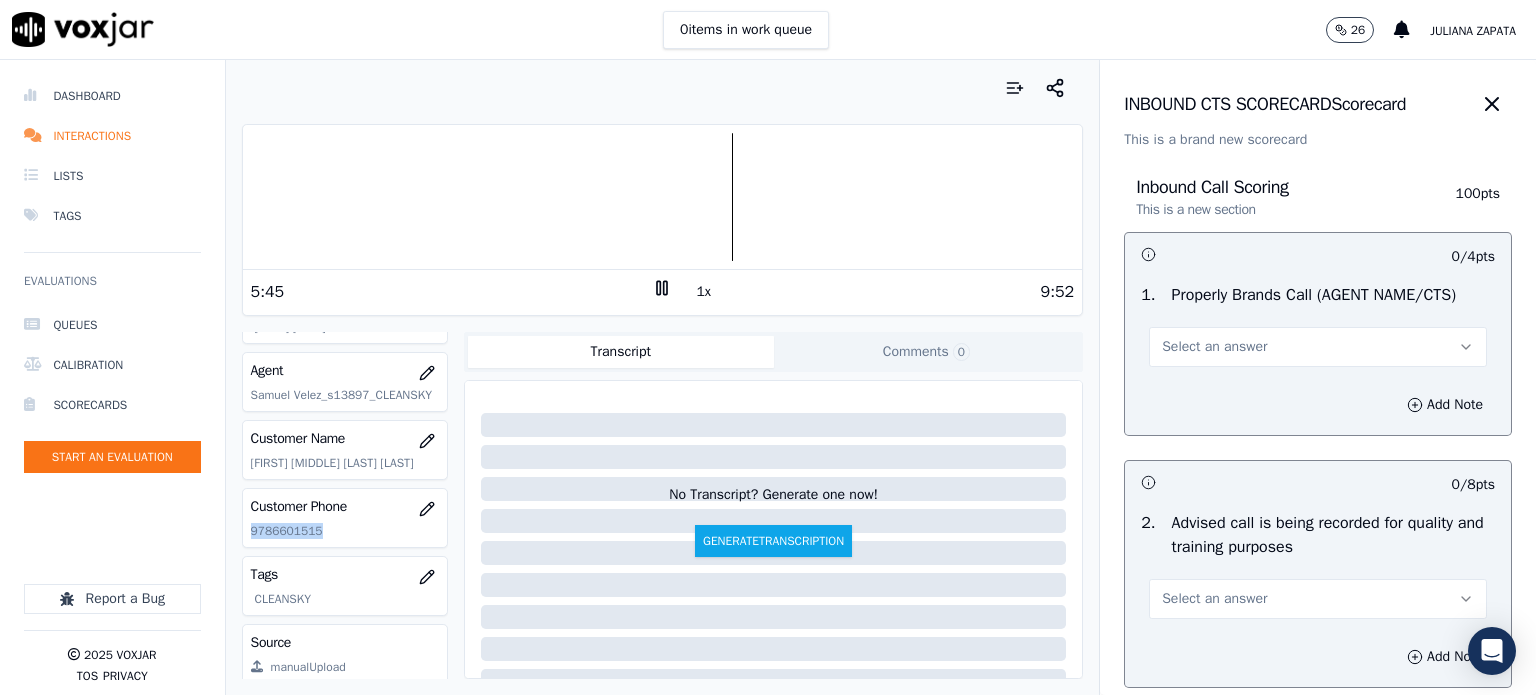 click on "Select an answer" at bounding box center (1214, 347) 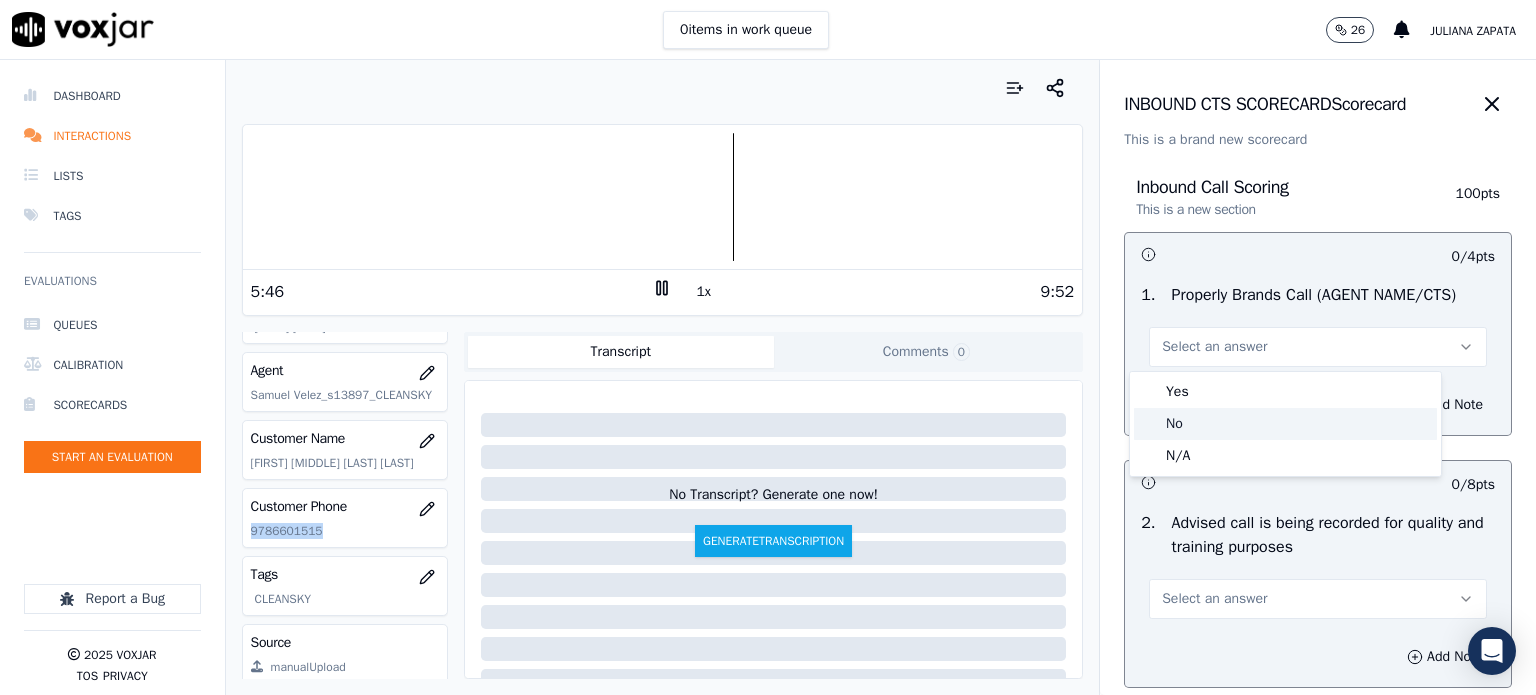 click on "No" 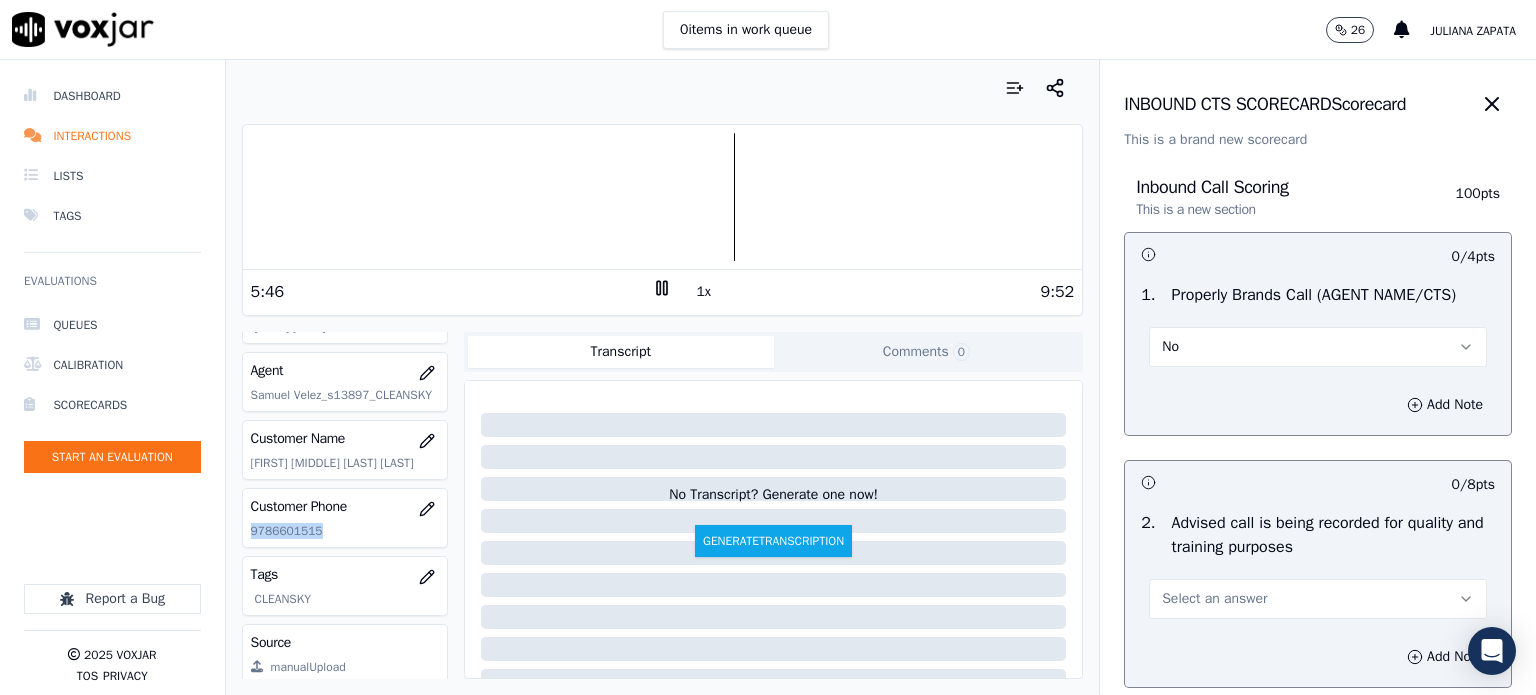 drag, startPoint x: 1174, startPoint y: 339, endPoint x: 1171, endPoint y: 362, distance: 23.194826 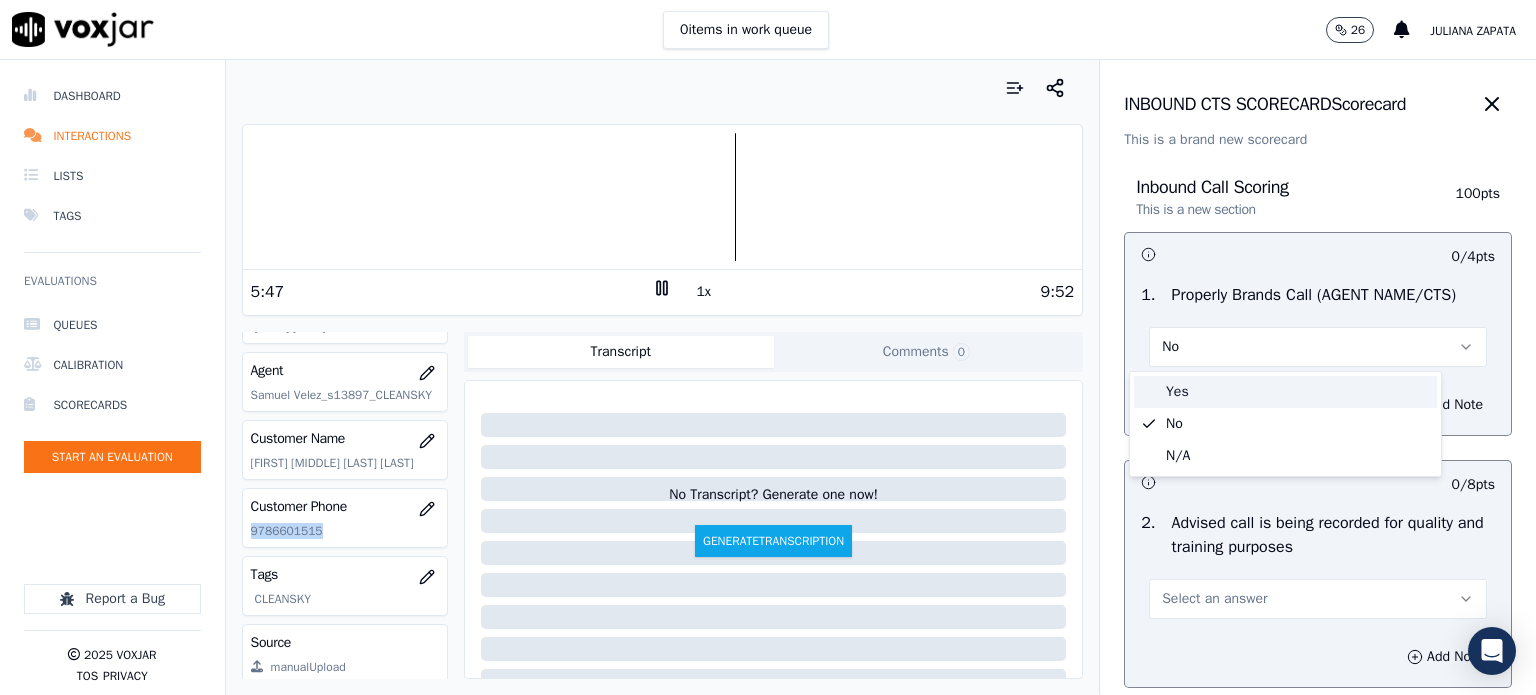 click on "Yes" at bounding box center (1285, 392) 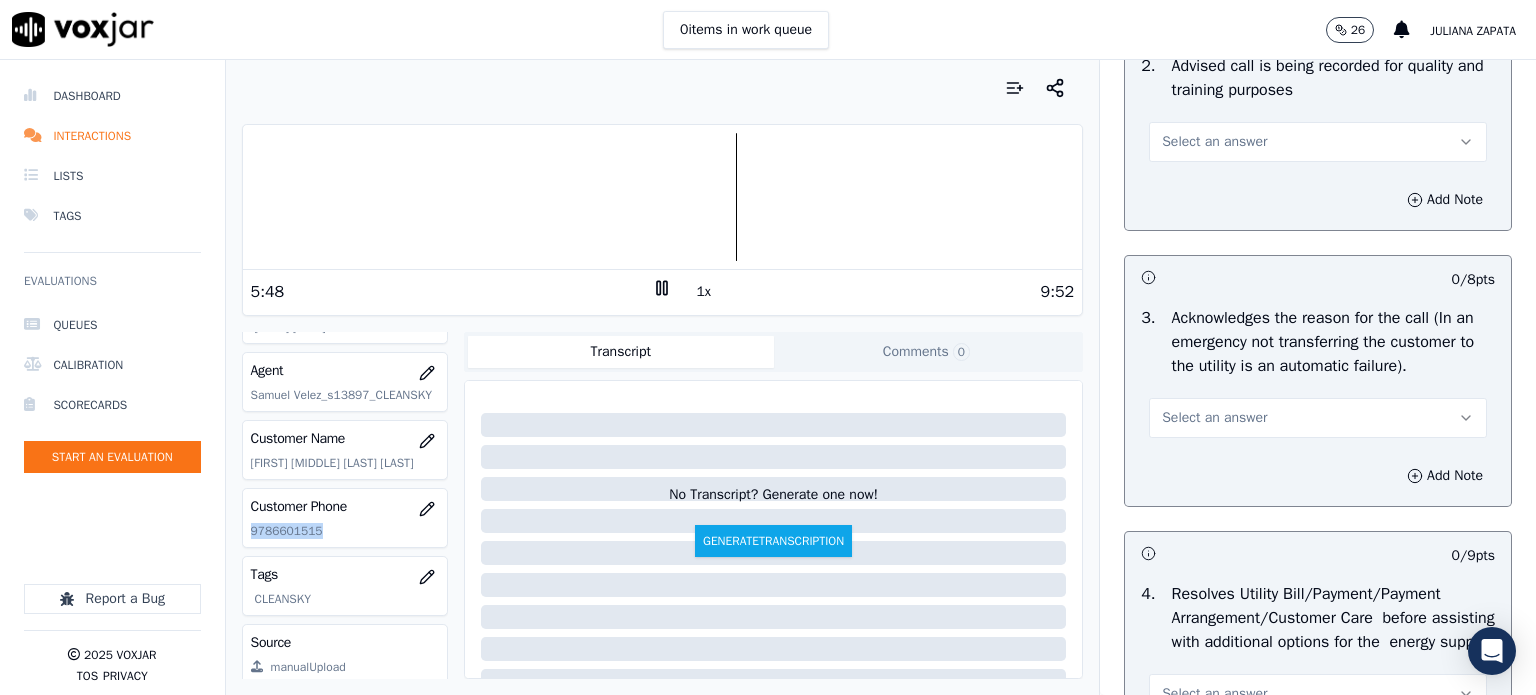 scroll, scrollTop: 500, scrollLeft: 0, axis: vertical 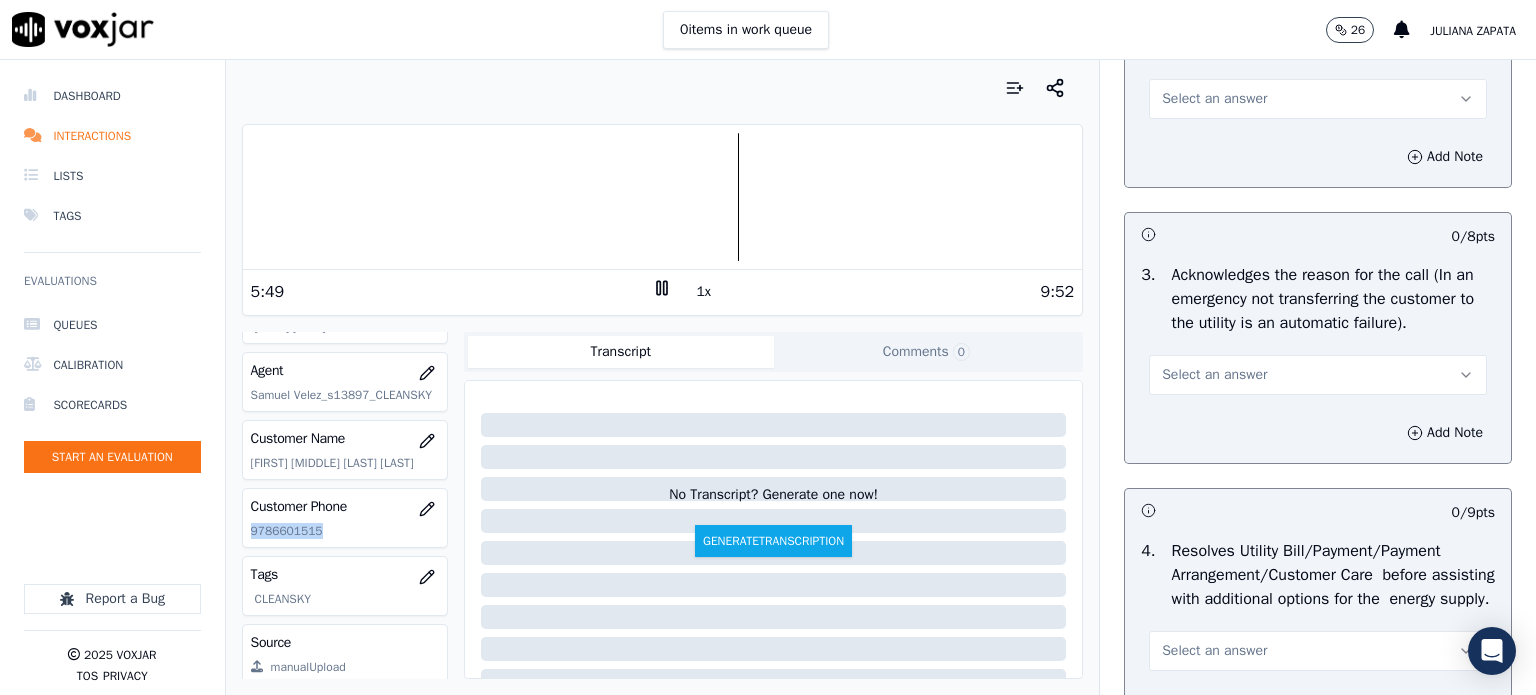 click on "Select an answer" at bounding box center (1214, 375) 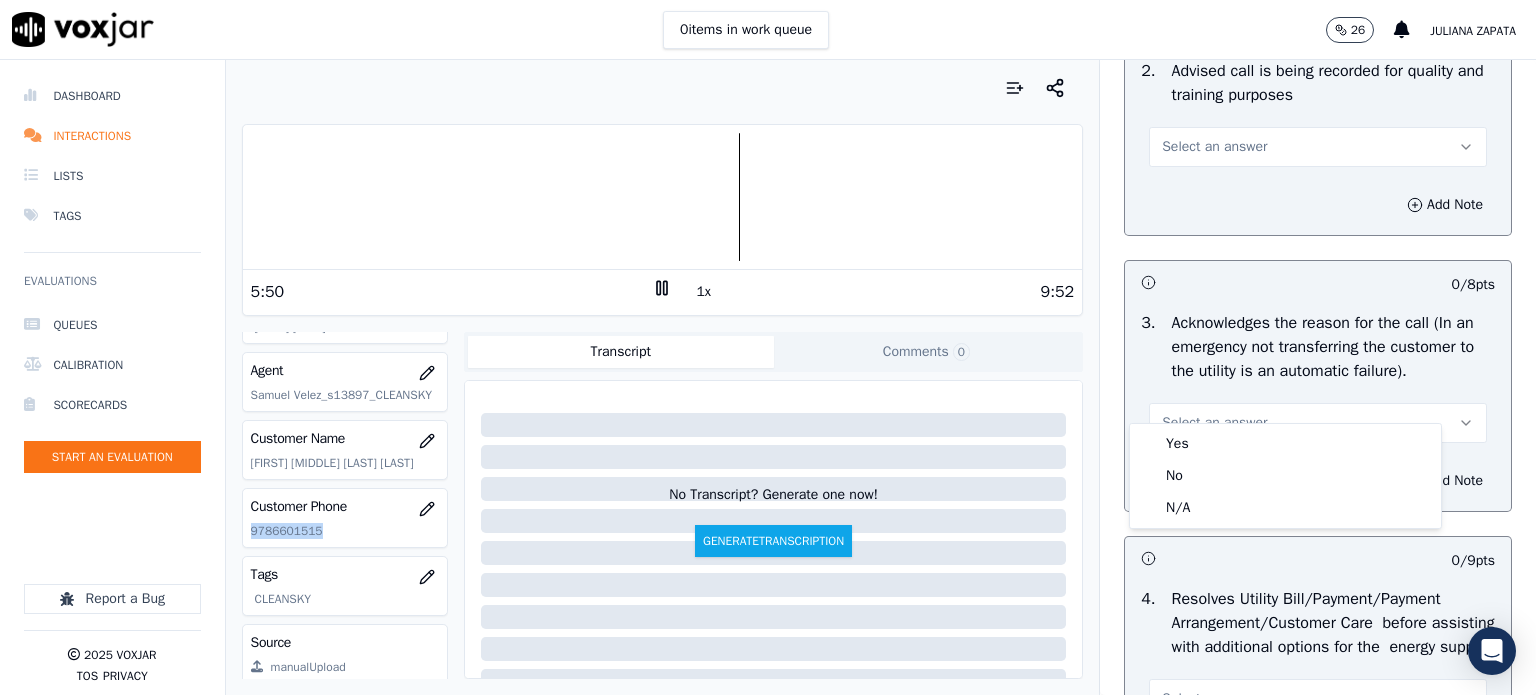 scroll, scrollTop: 300, scrollLeft: 0, axis: vertical 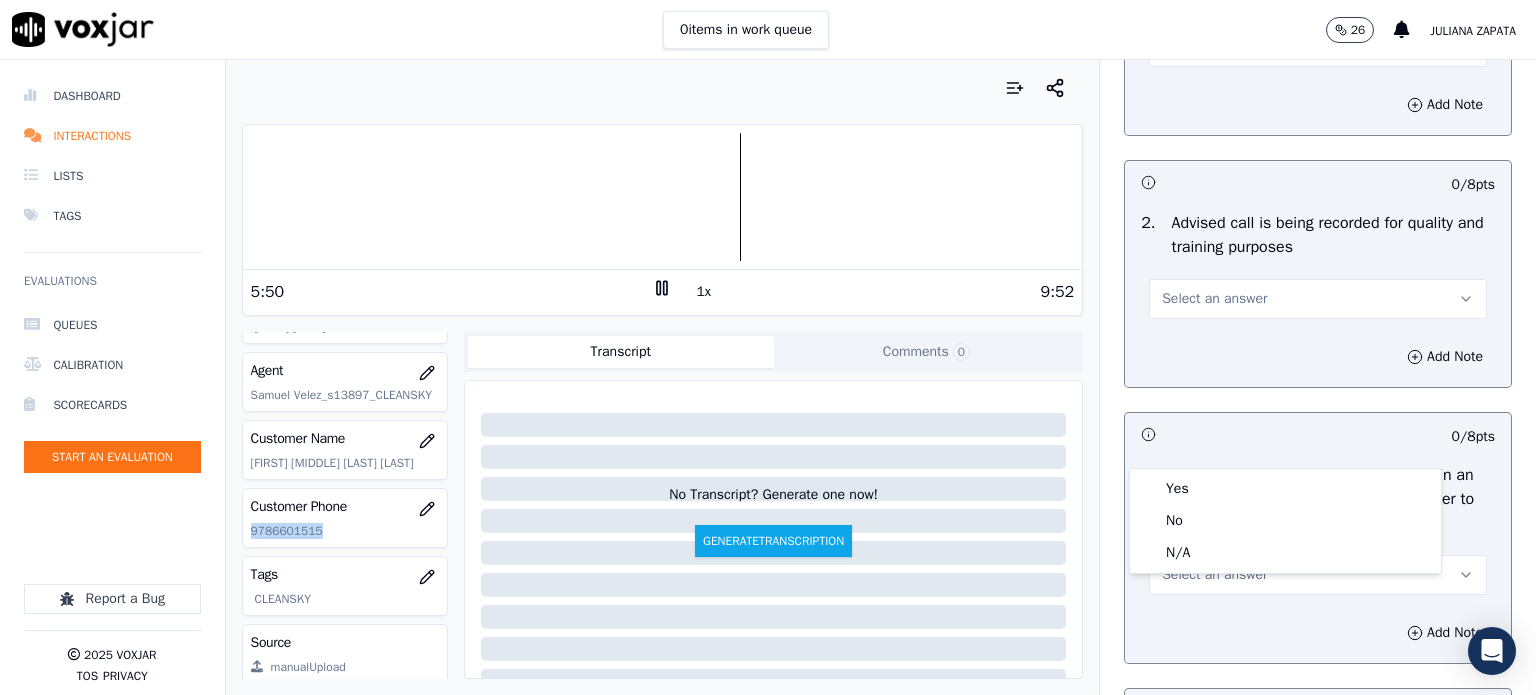 click on "Select an answer" at bounding box center [1318, 299] 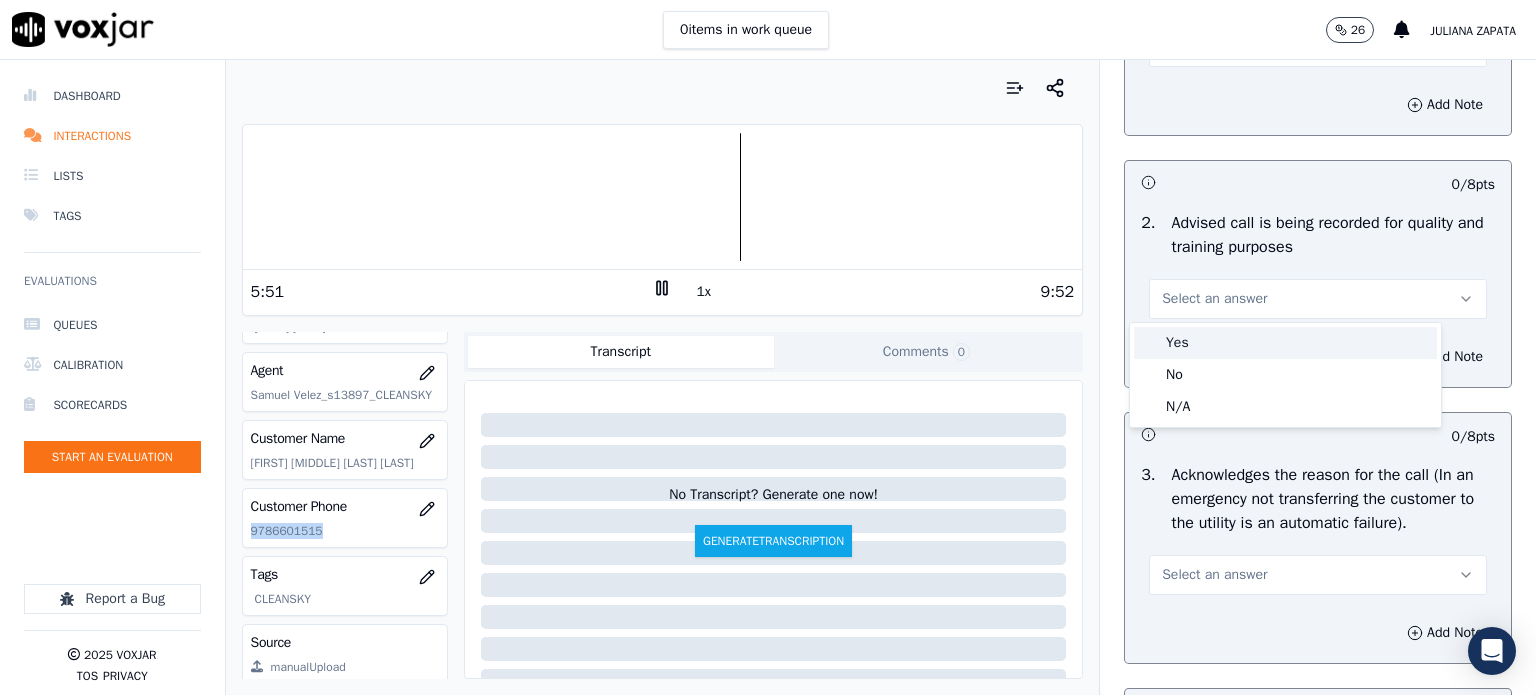 click on "Yes" at bounding box center (1285, 343) 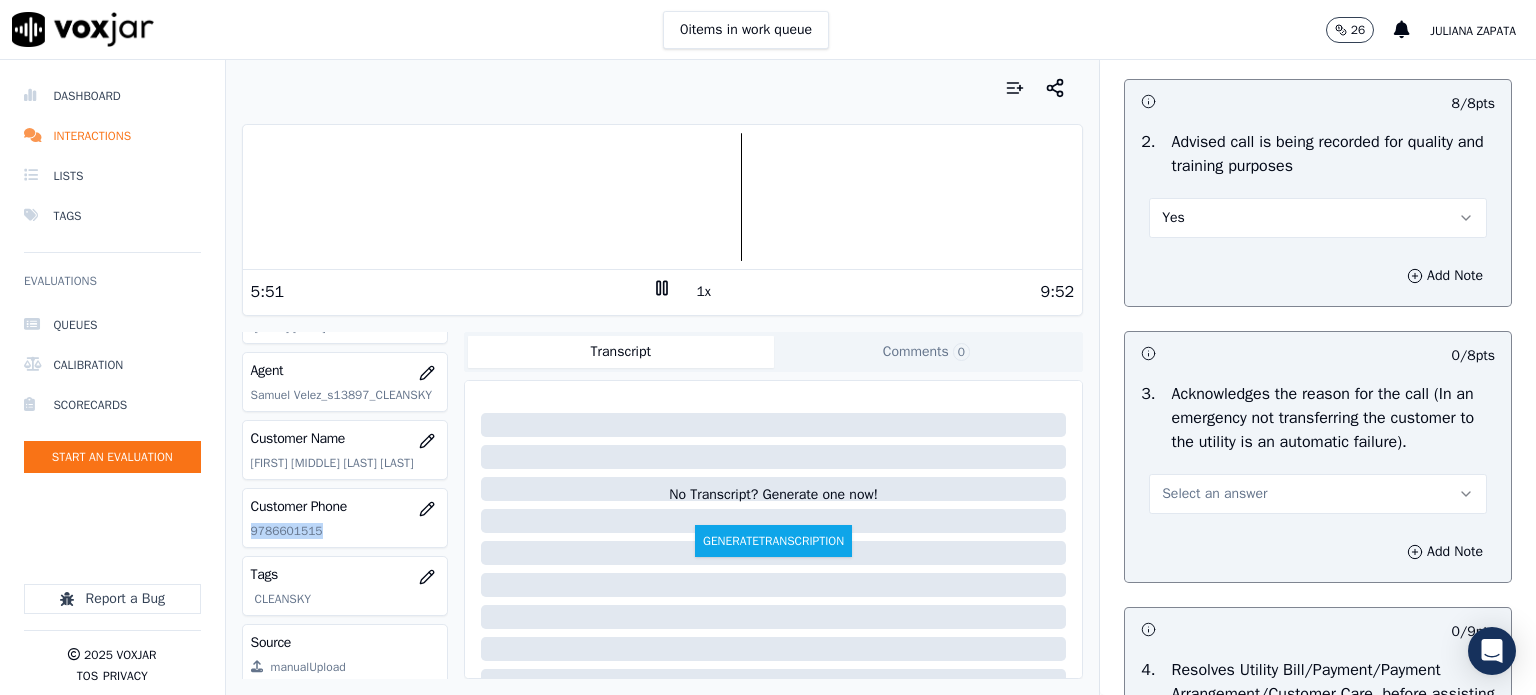 scroll, scrollTop: 600, scrollLeft: 0, axis: vertical 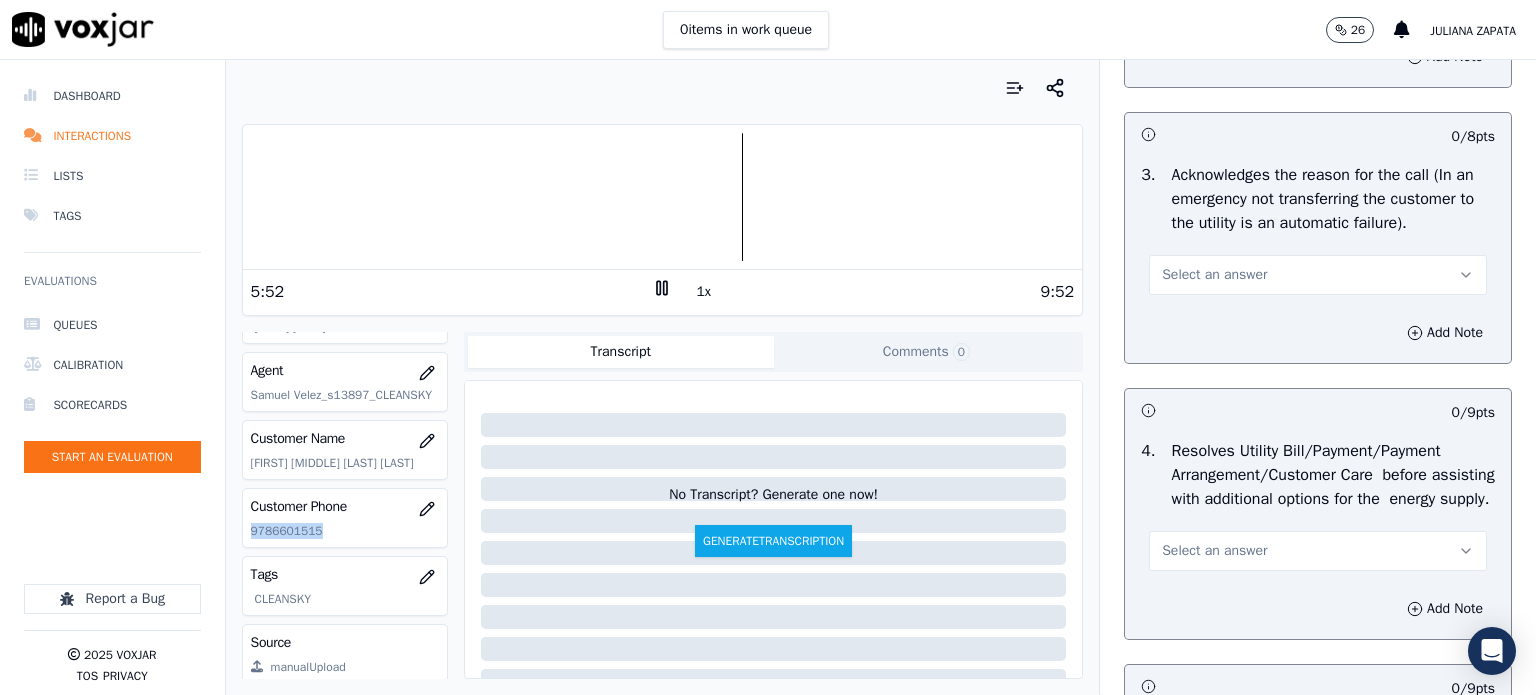 click on "Select an answer" at bounding box center [1214, 275] 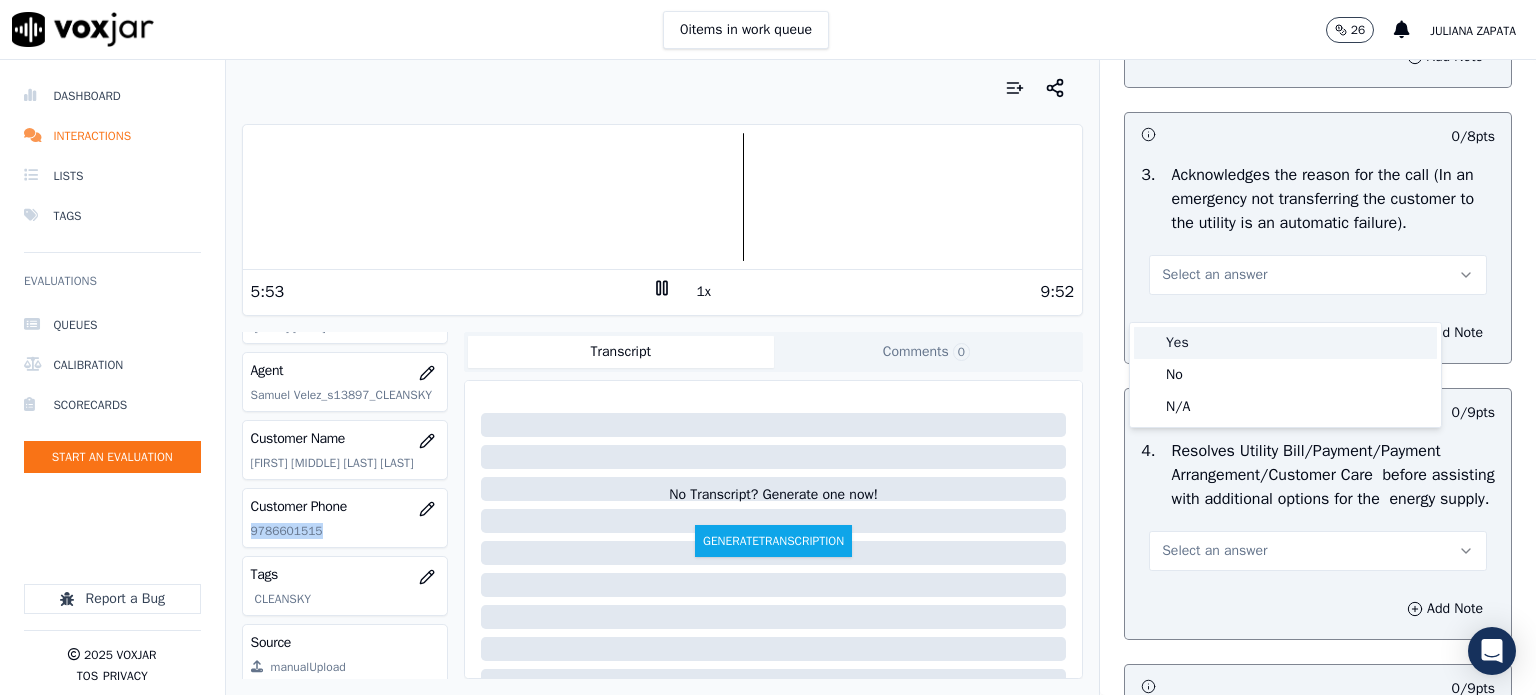 click on "Yes" at bounding box center (1285, 343) 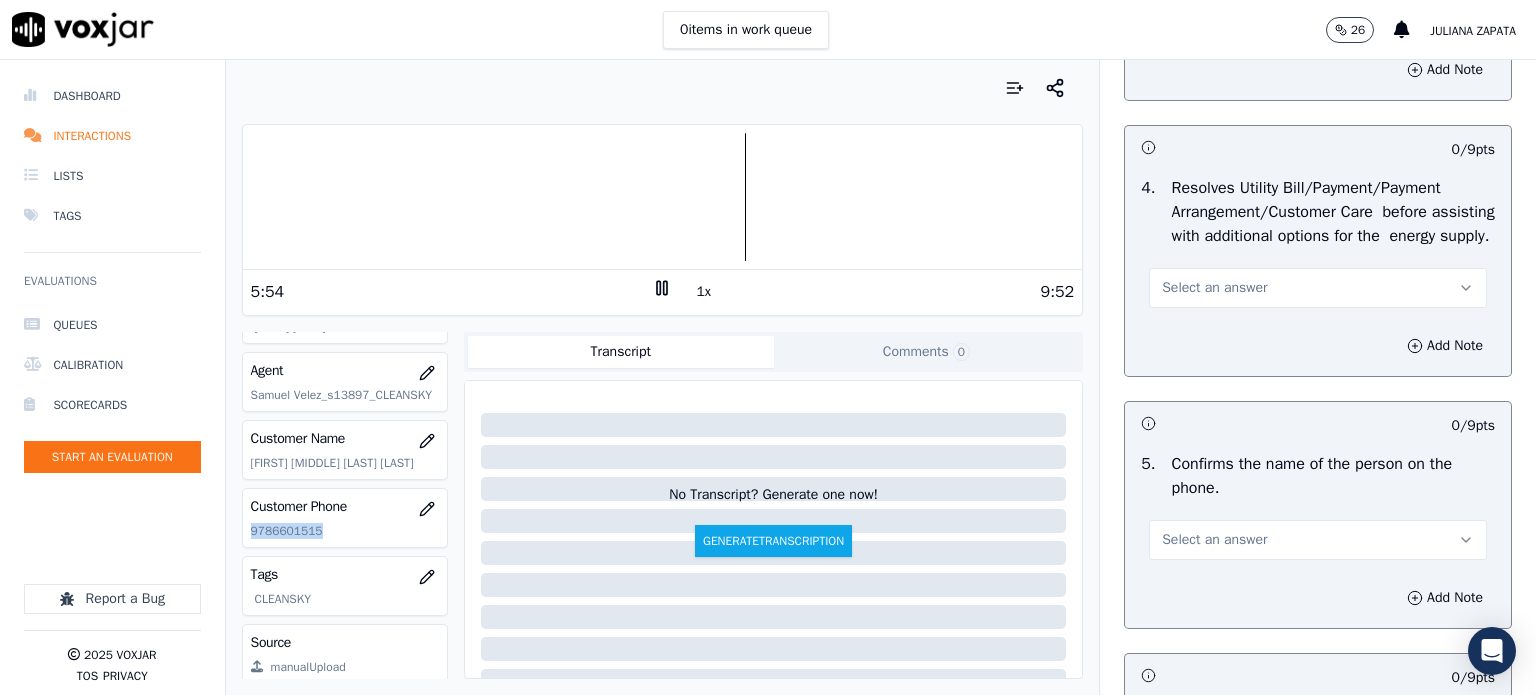 scroll, scrollTop: 800, scrollLeft: 0, axis: vertical 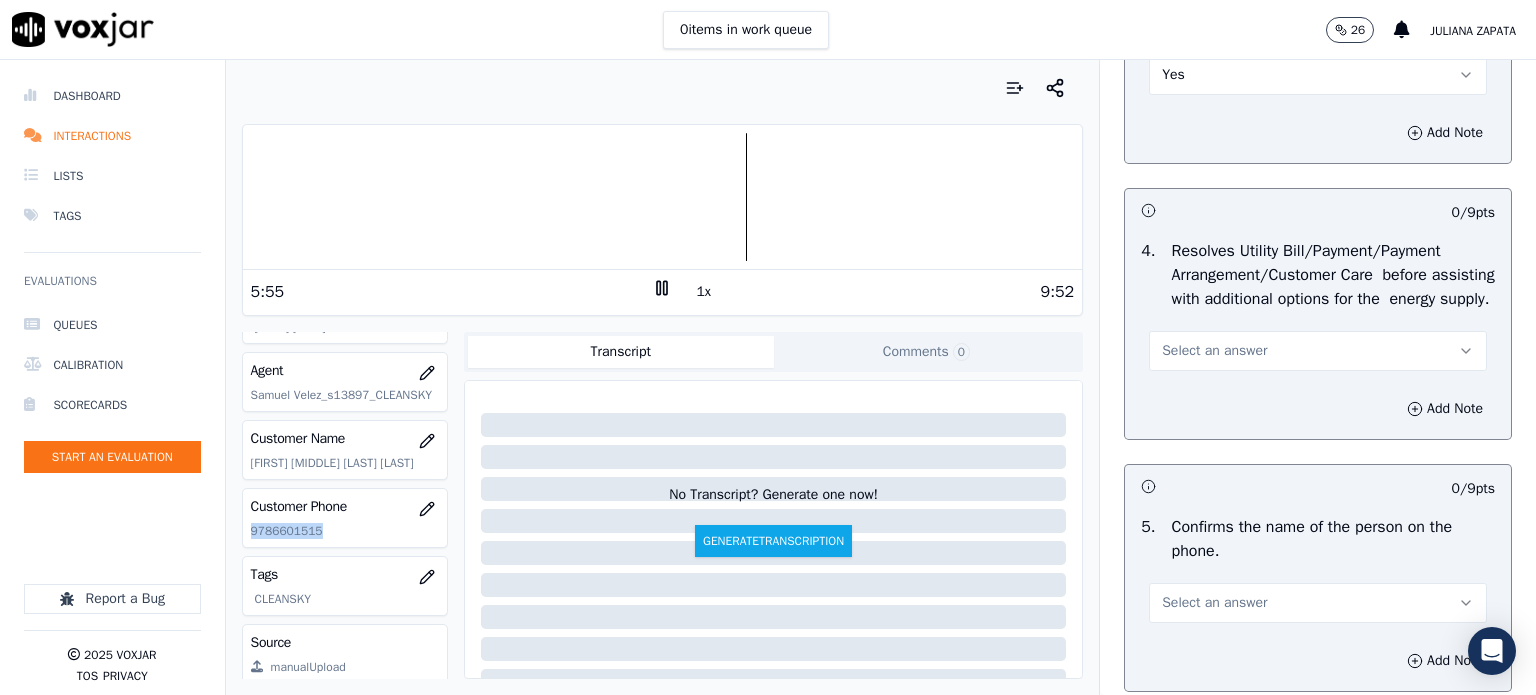 click on "Select an answer" at bounding box center (1214, 351) 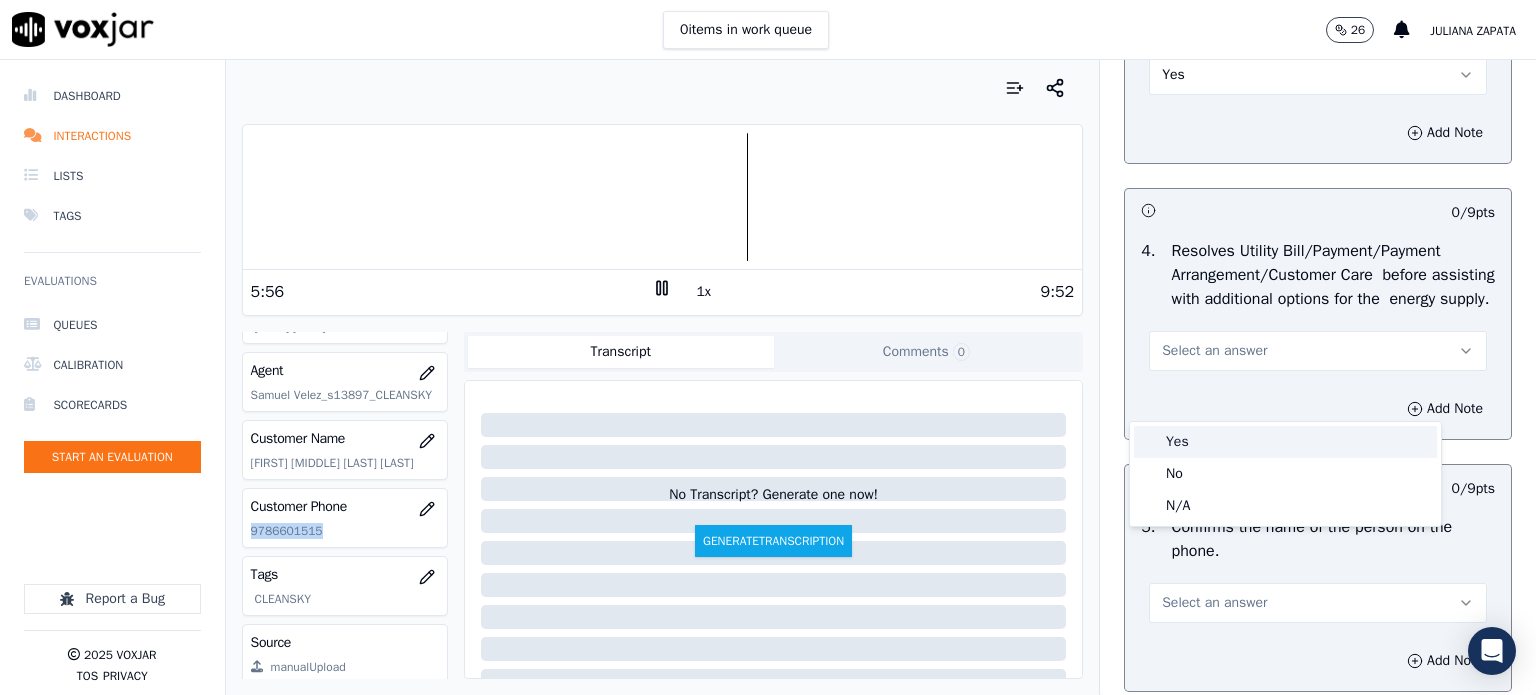 click on "Yes" at bounding box center [1285, 442] 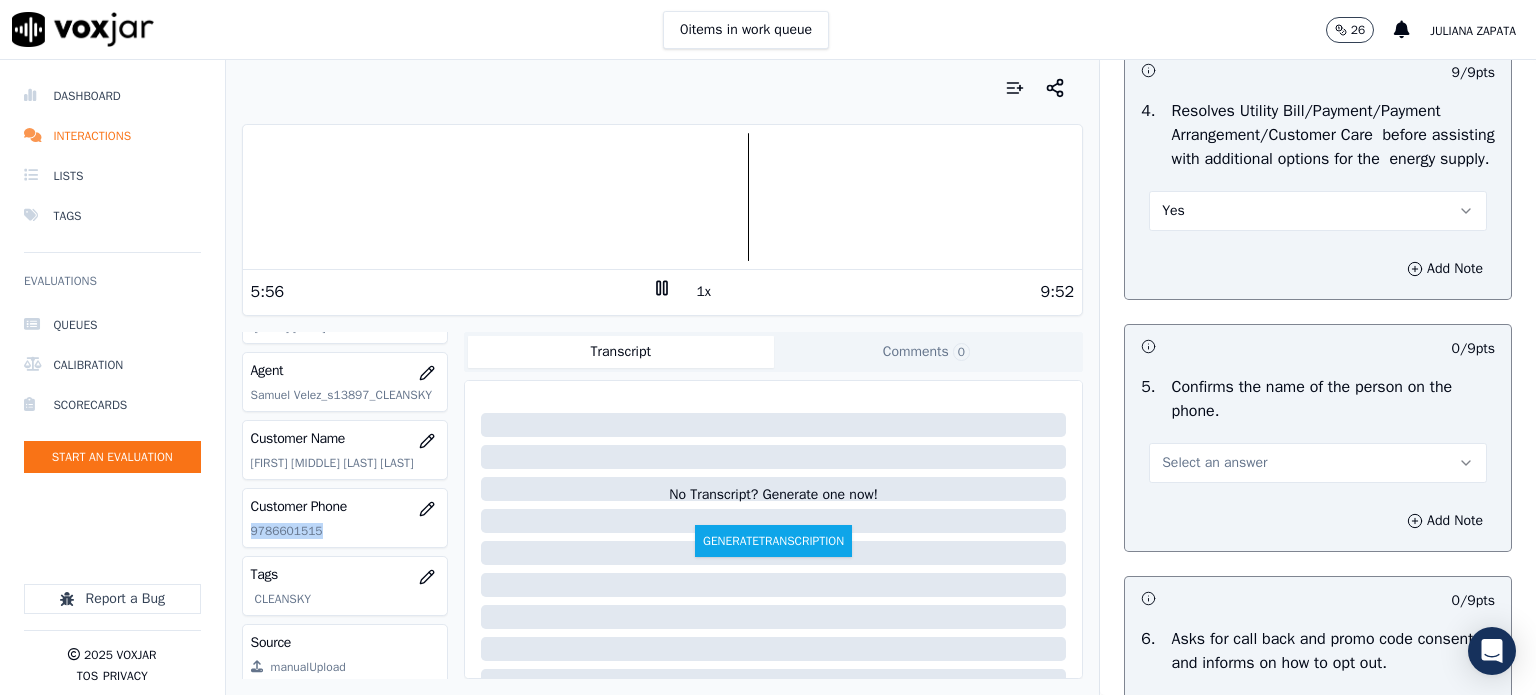 scroll, scrollTop: 1100, scrollLeft: 0, axis: vertical 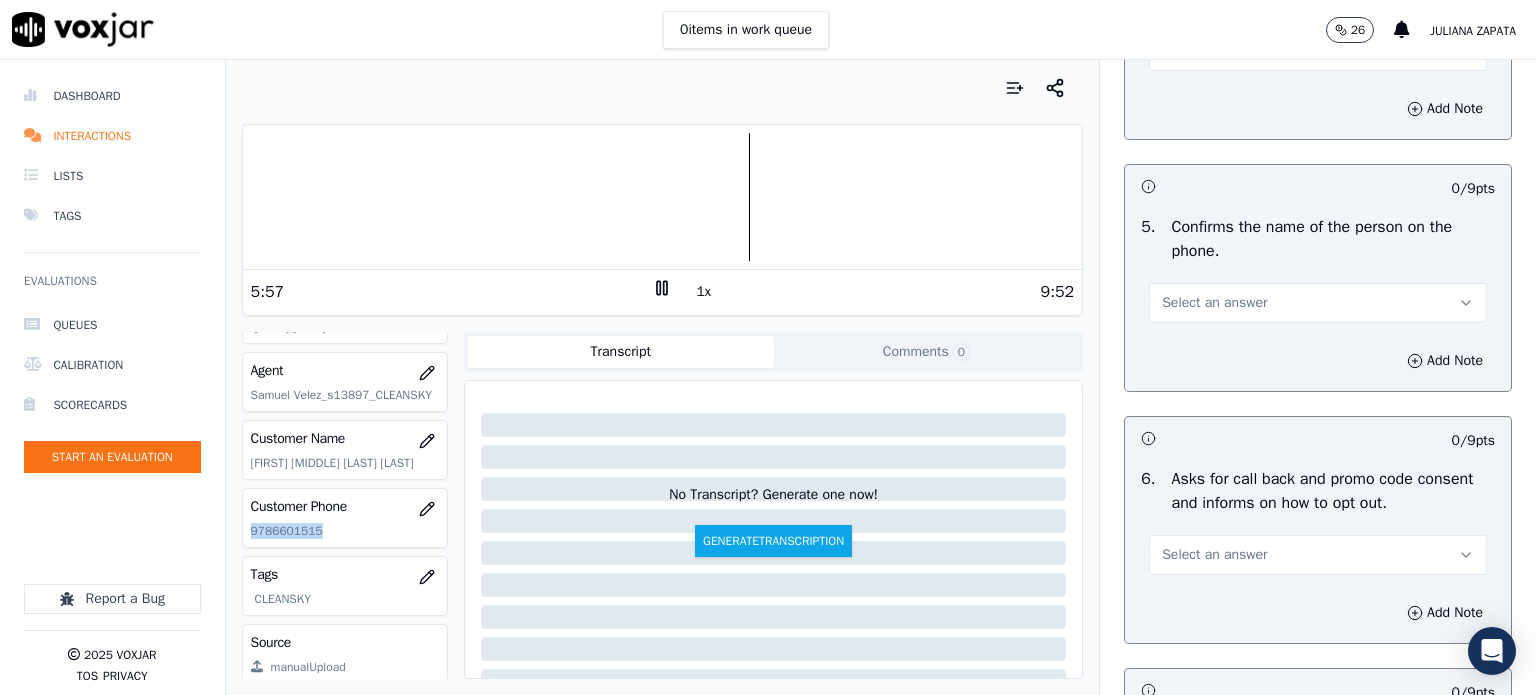 click on "Select an answer" at bounding box center (1214, 303) 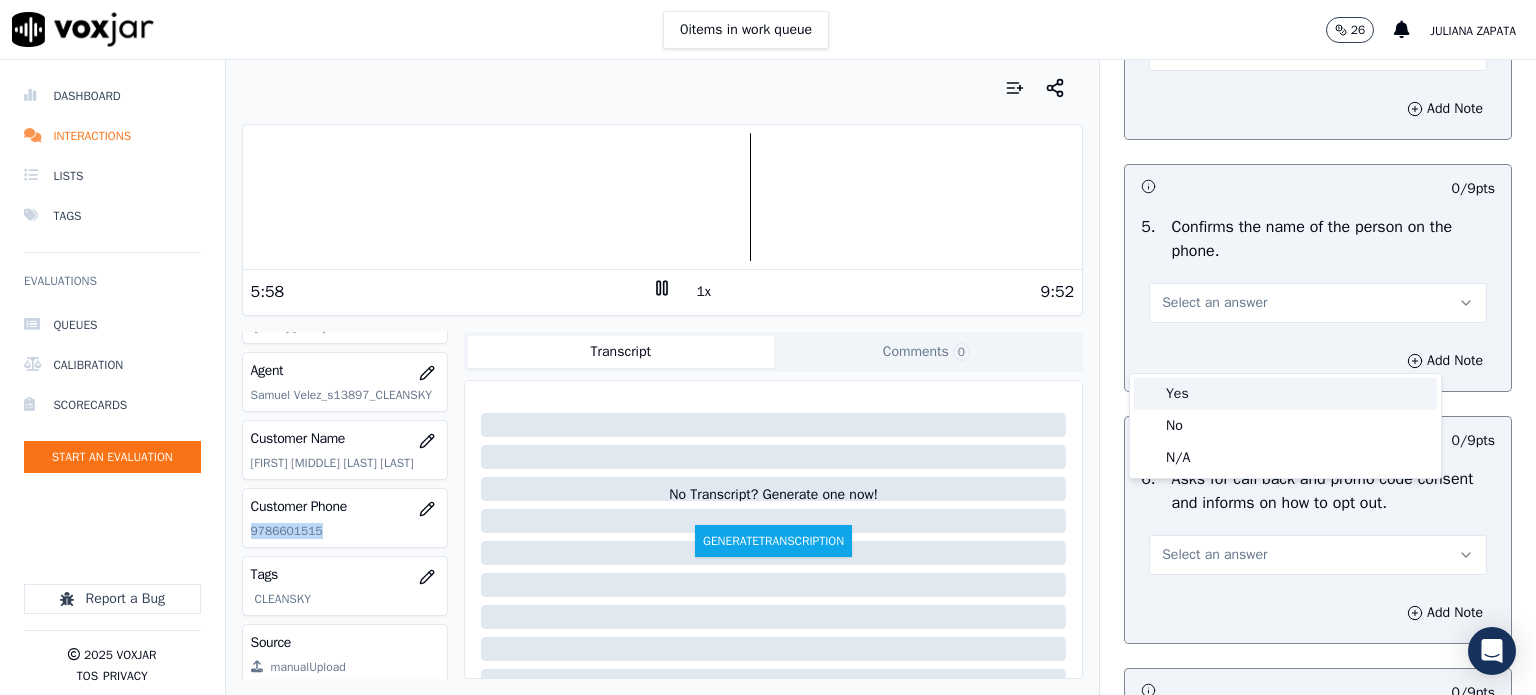 click on "Yes" at bounding box center [1285, 394] 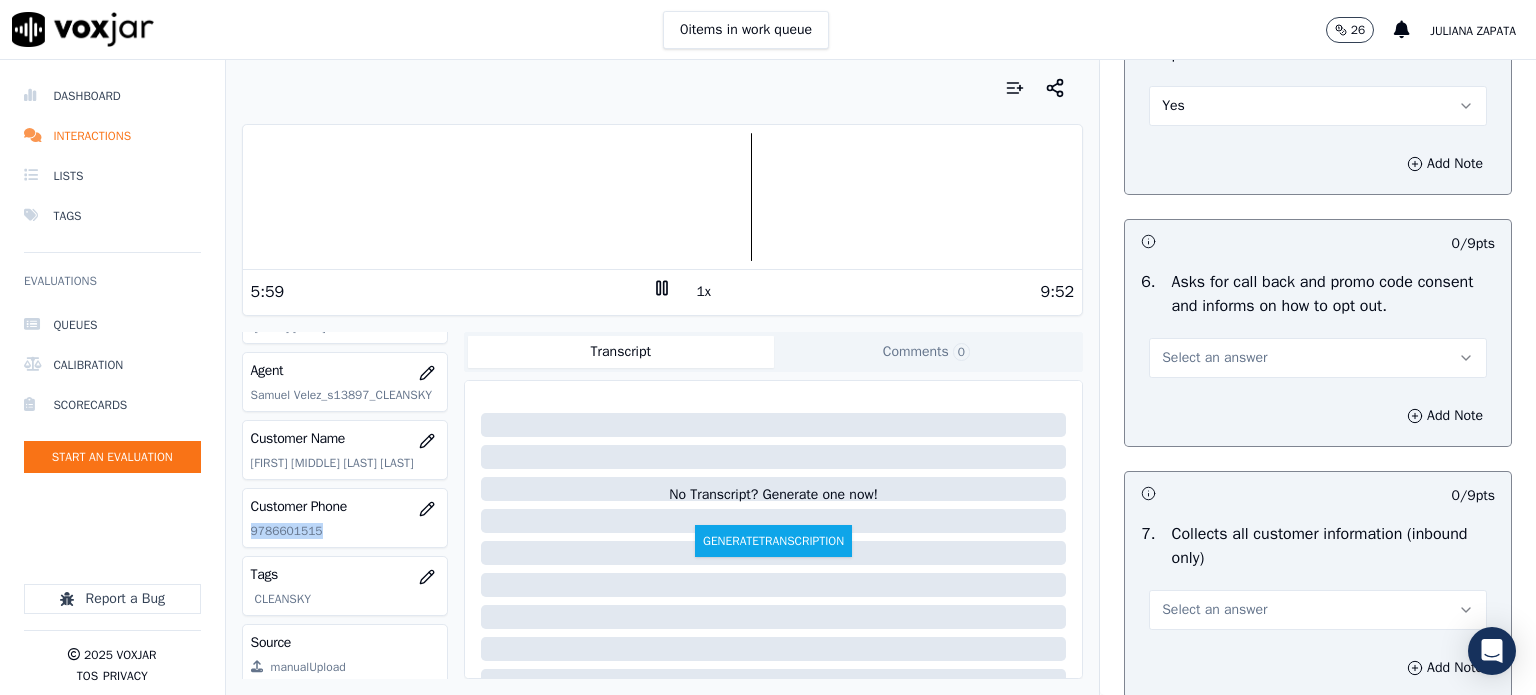 scroll, scrollTop: 1300, scrollLeft: 0, axis: vertical 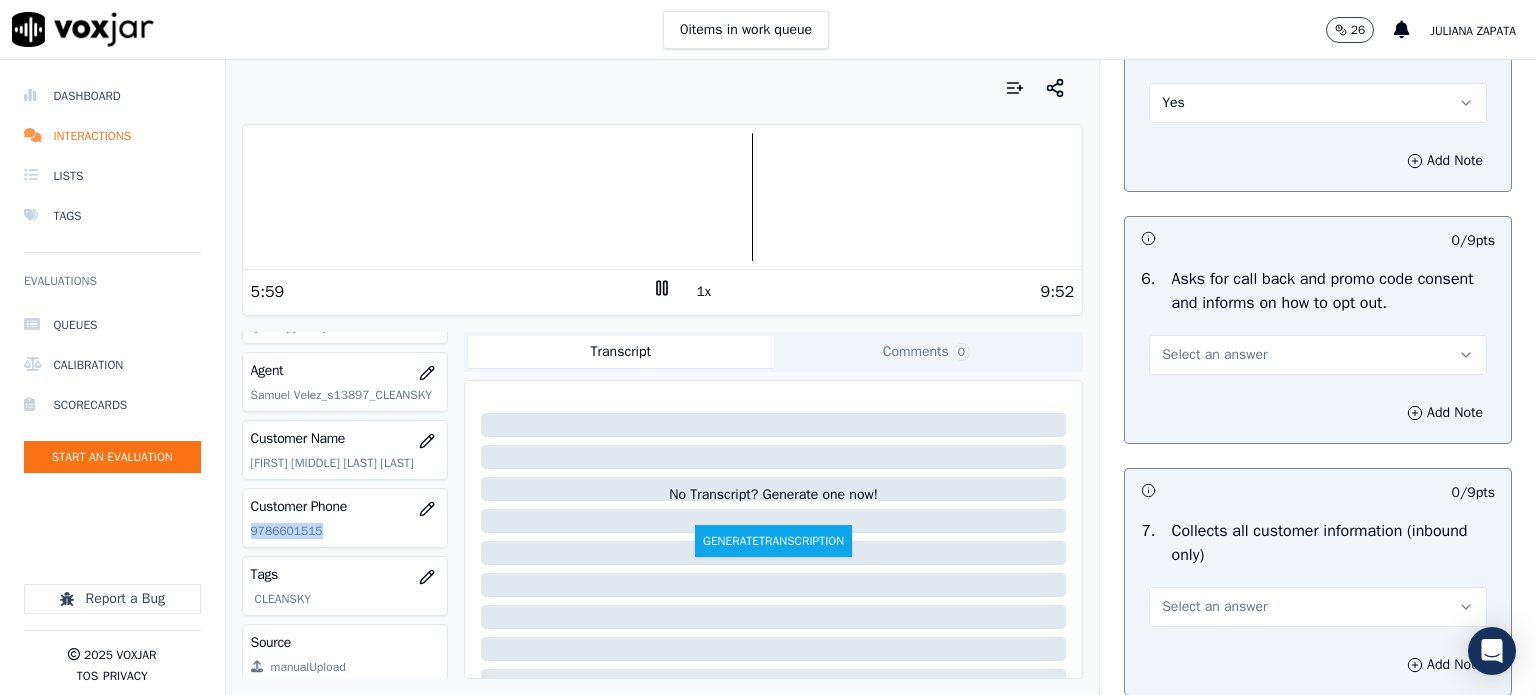 click on "Select an answer" at bounding box center (1214, 355) 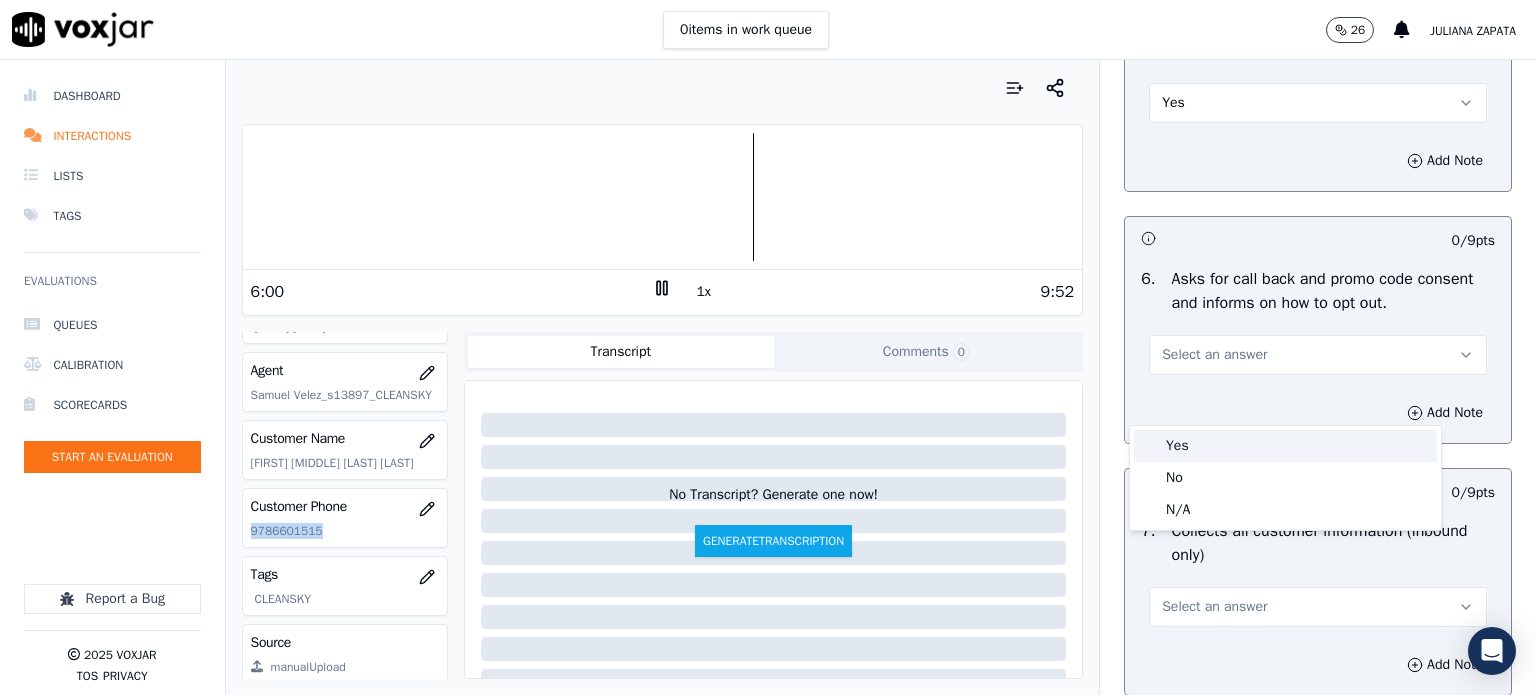 click on "Yes" at bounding box center [1285, 446] 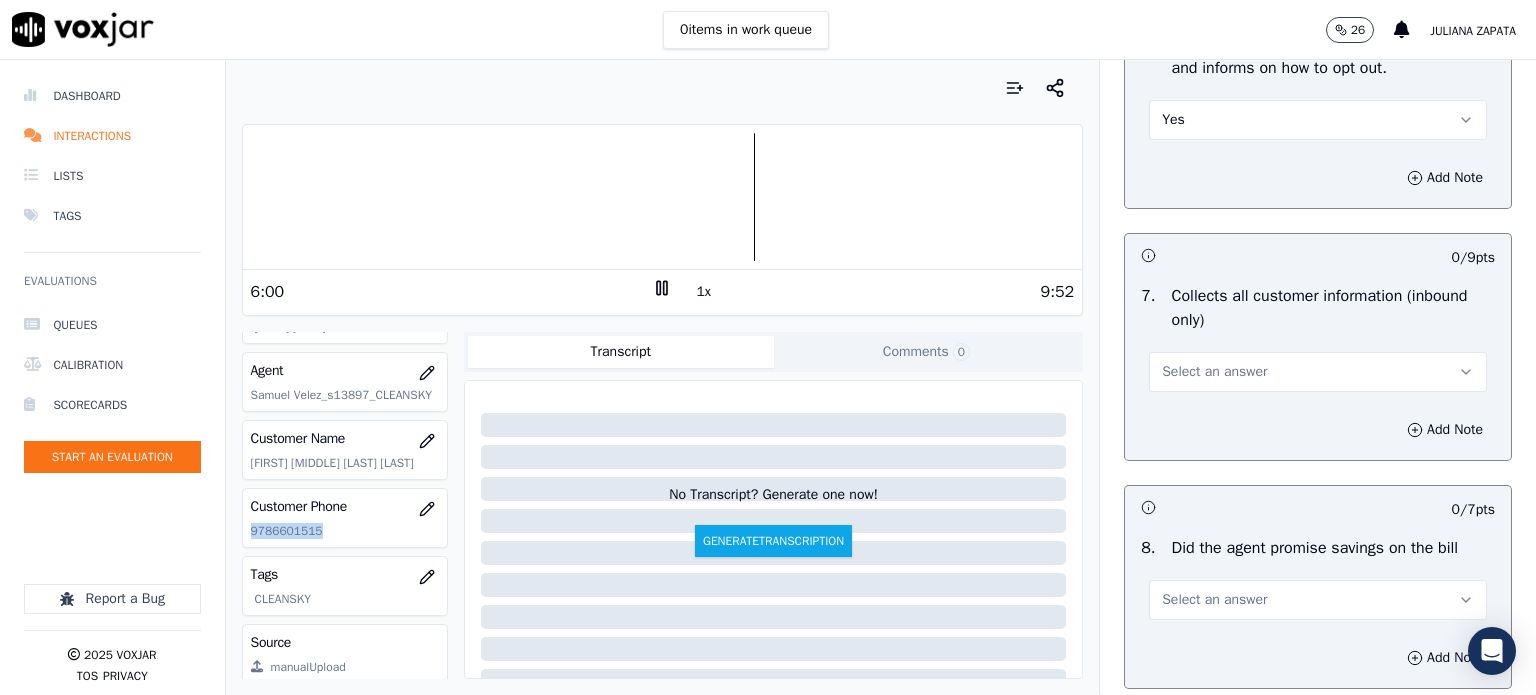 scroll, scrollTop: 1600, scrollLeft: 0, axis: vertical 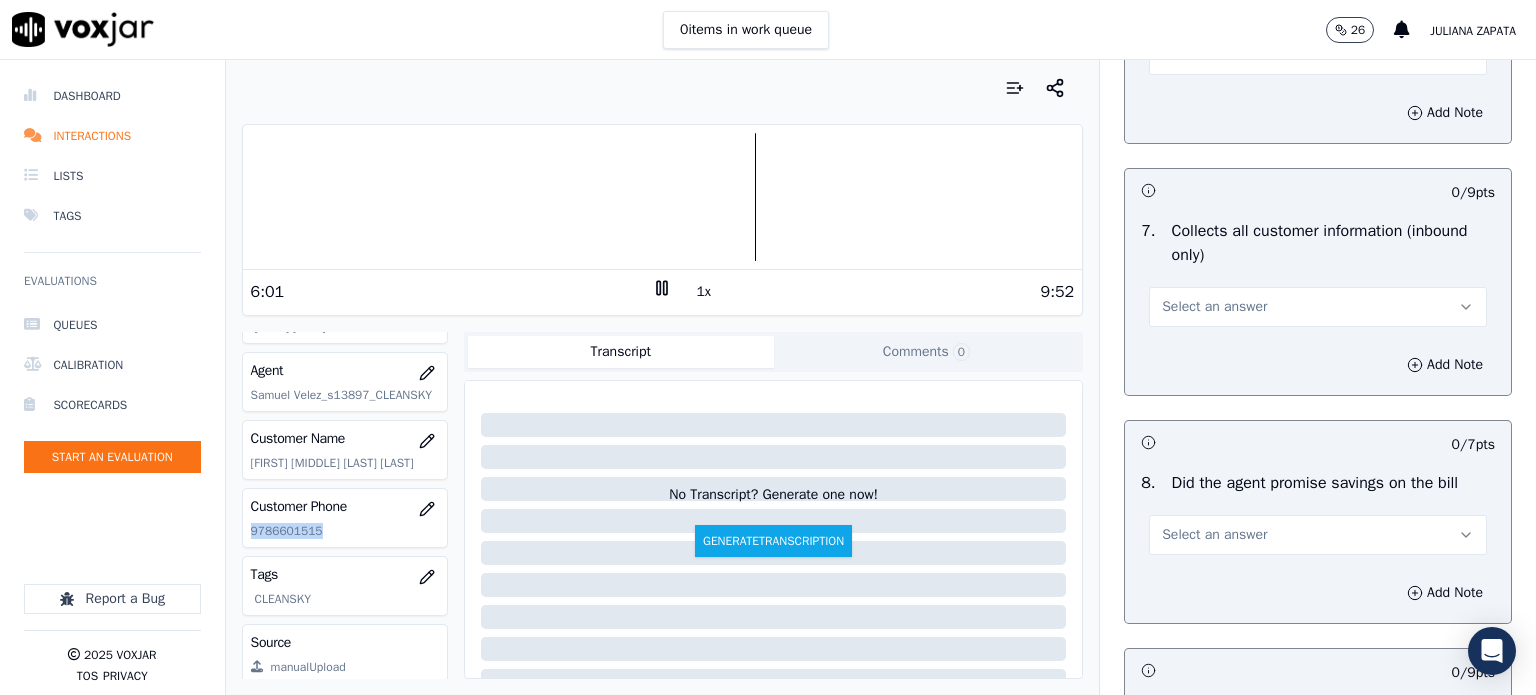 click on "Select an answer" at bounding box center [1214, 307] 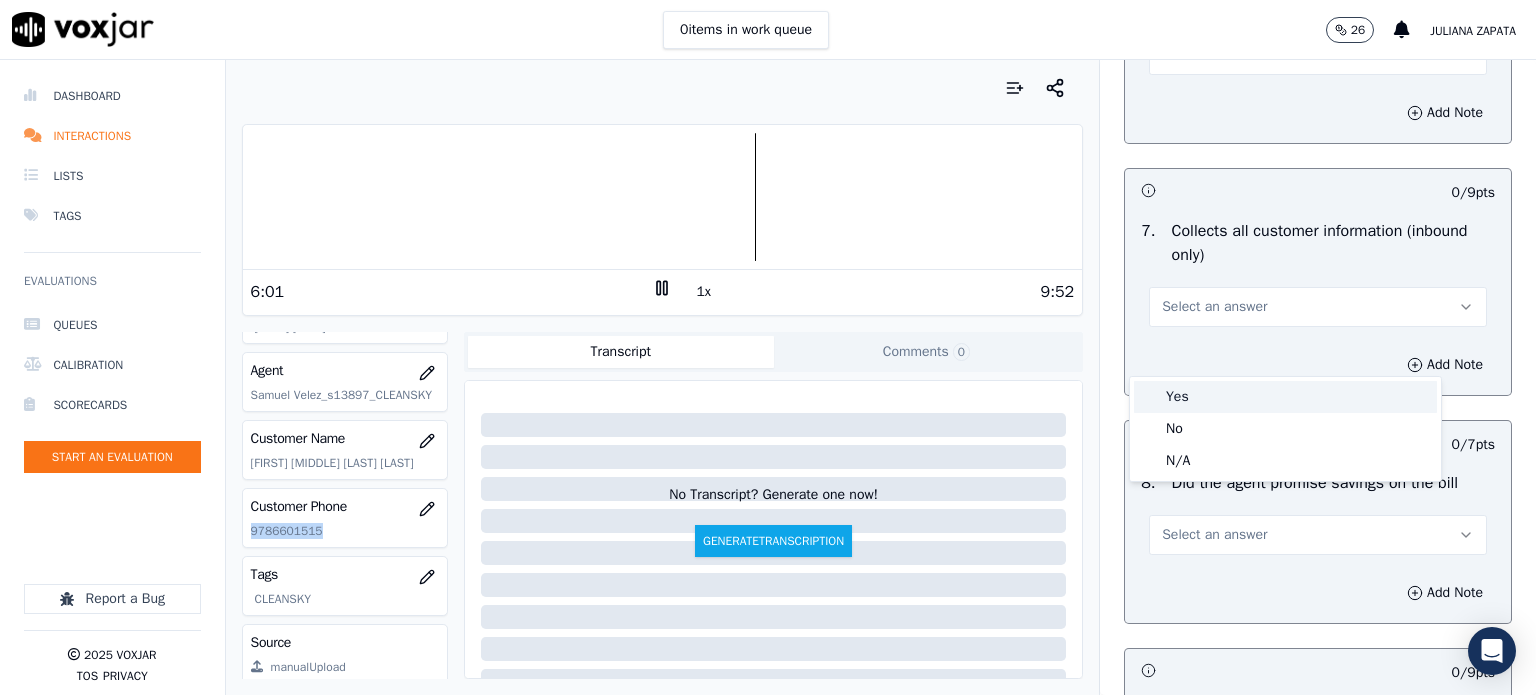 click on "Yes" at bounding box center [1285, 397] 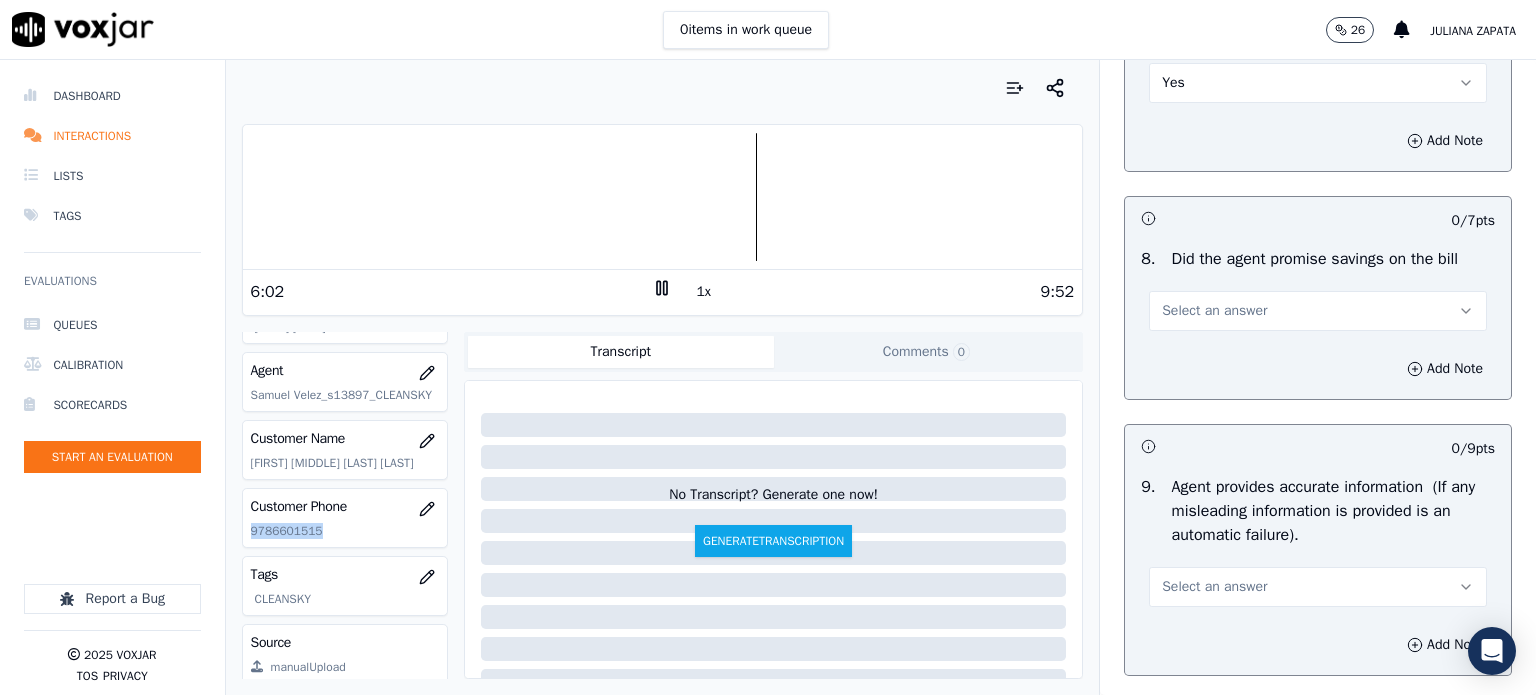 scroll, scrollTop: 1900, scrollLeft: 0, axis: vertical 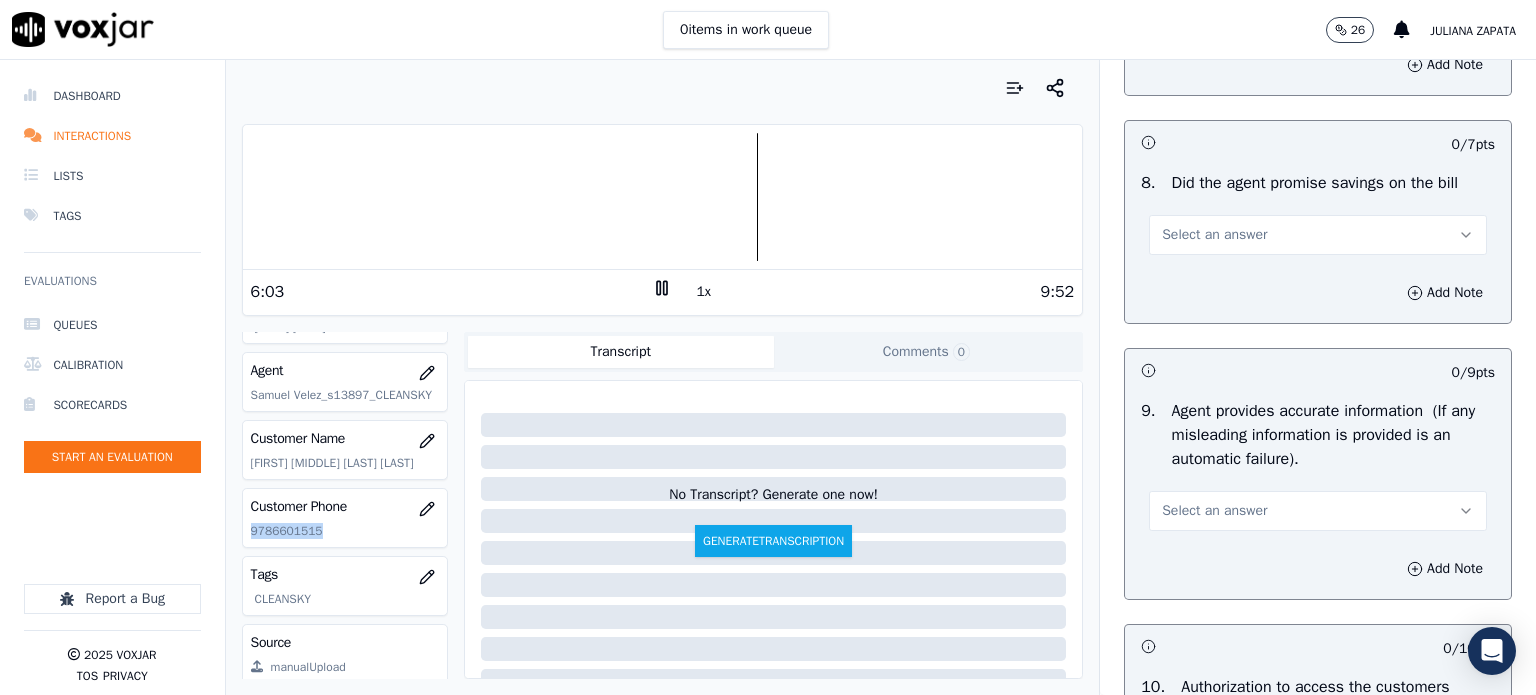 click on "Select an answer" at bounding box center (1214, 235) 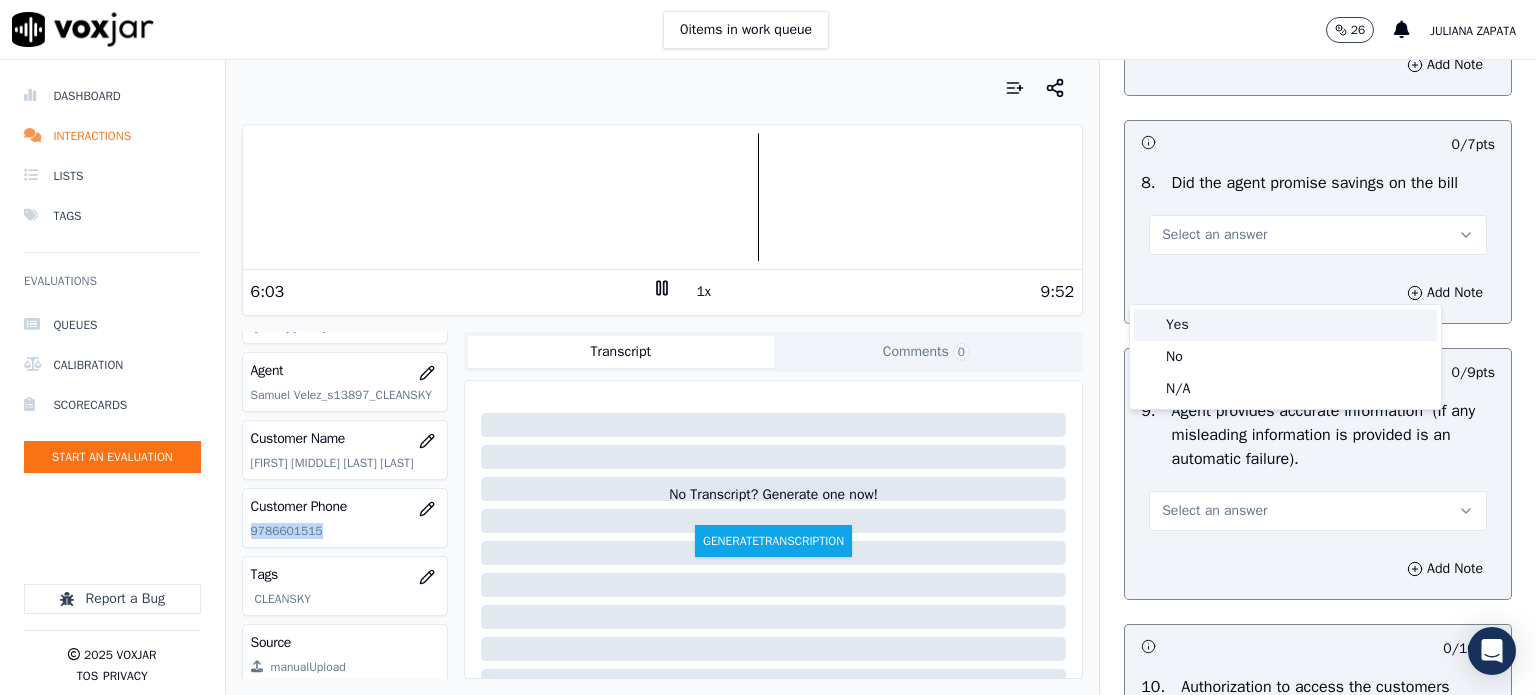 click on "Yes" at bounding box center [1285, 325] 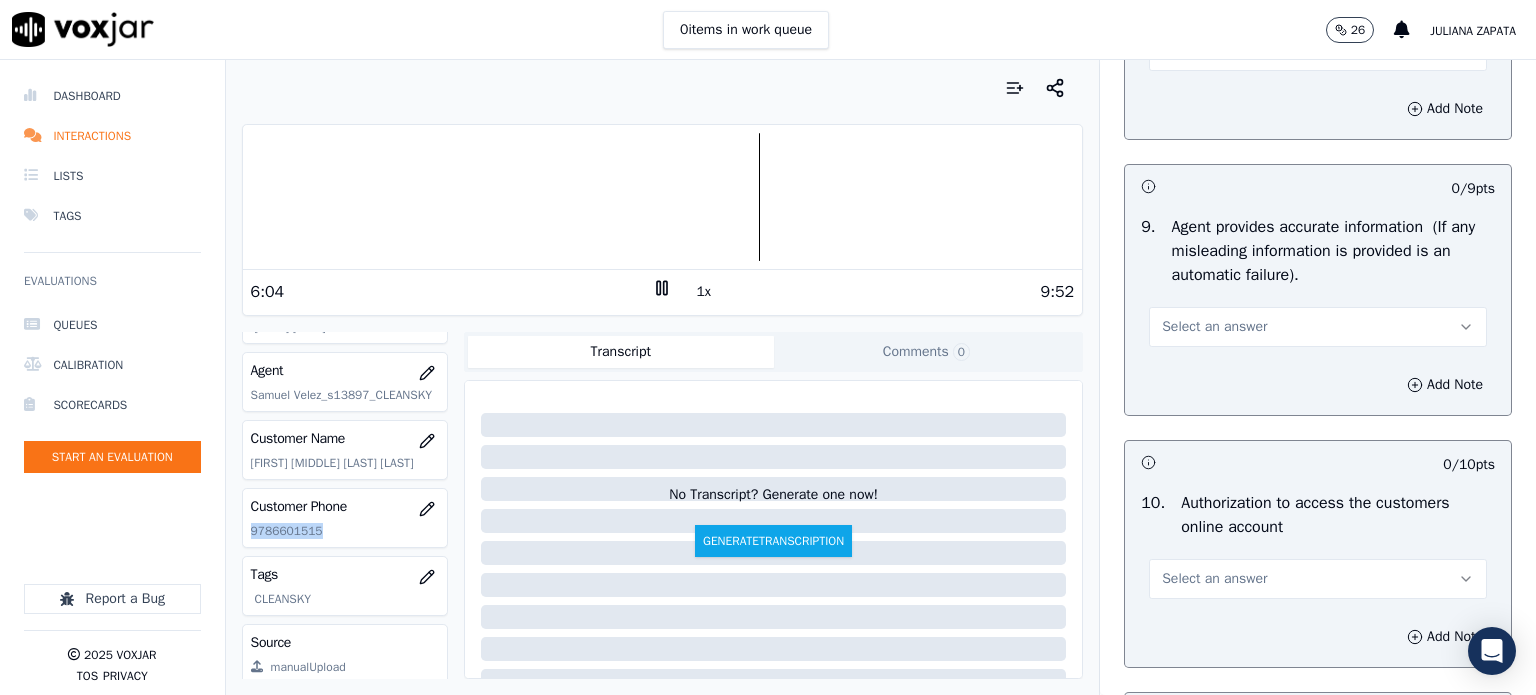 scroll, scrollTop: 2100, scrollLeft: 0, axis: vertical 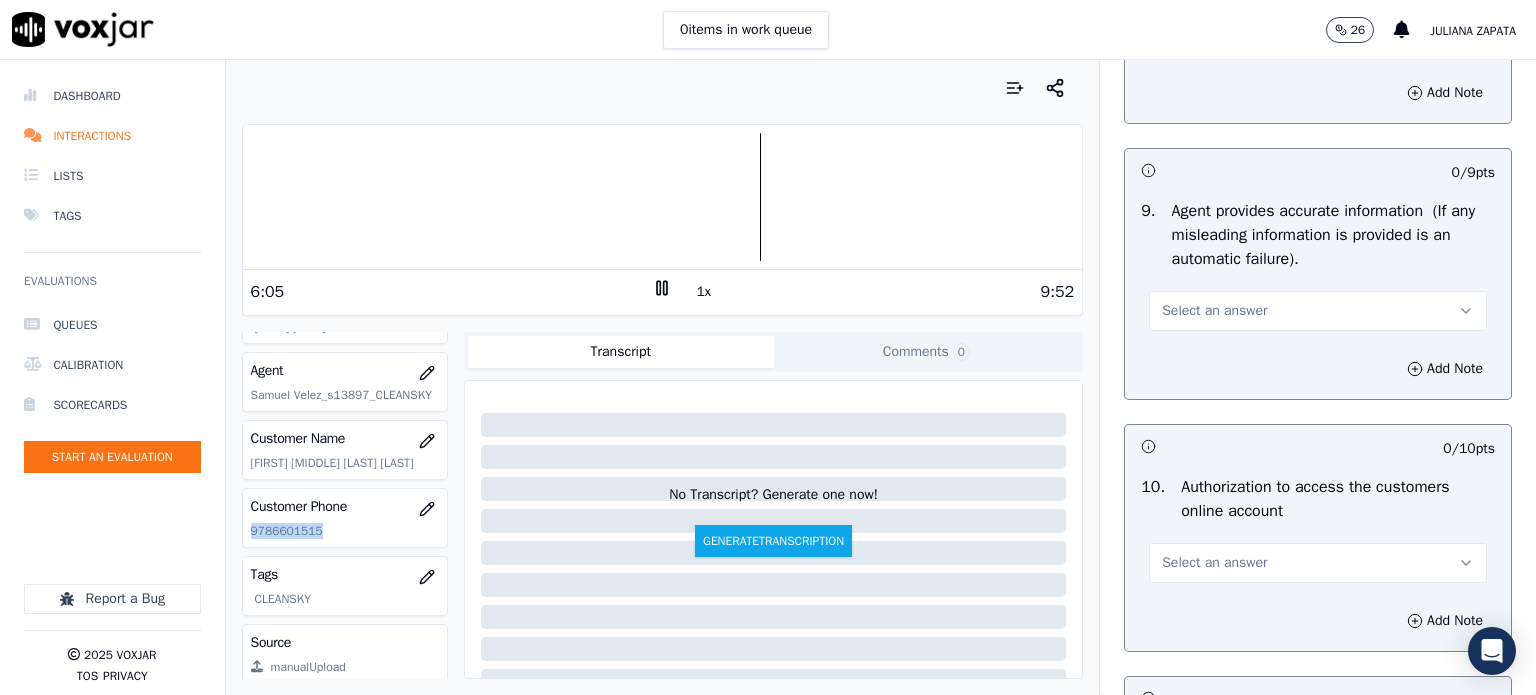 click on "Select an answer" at bounding box center [1318, 311] 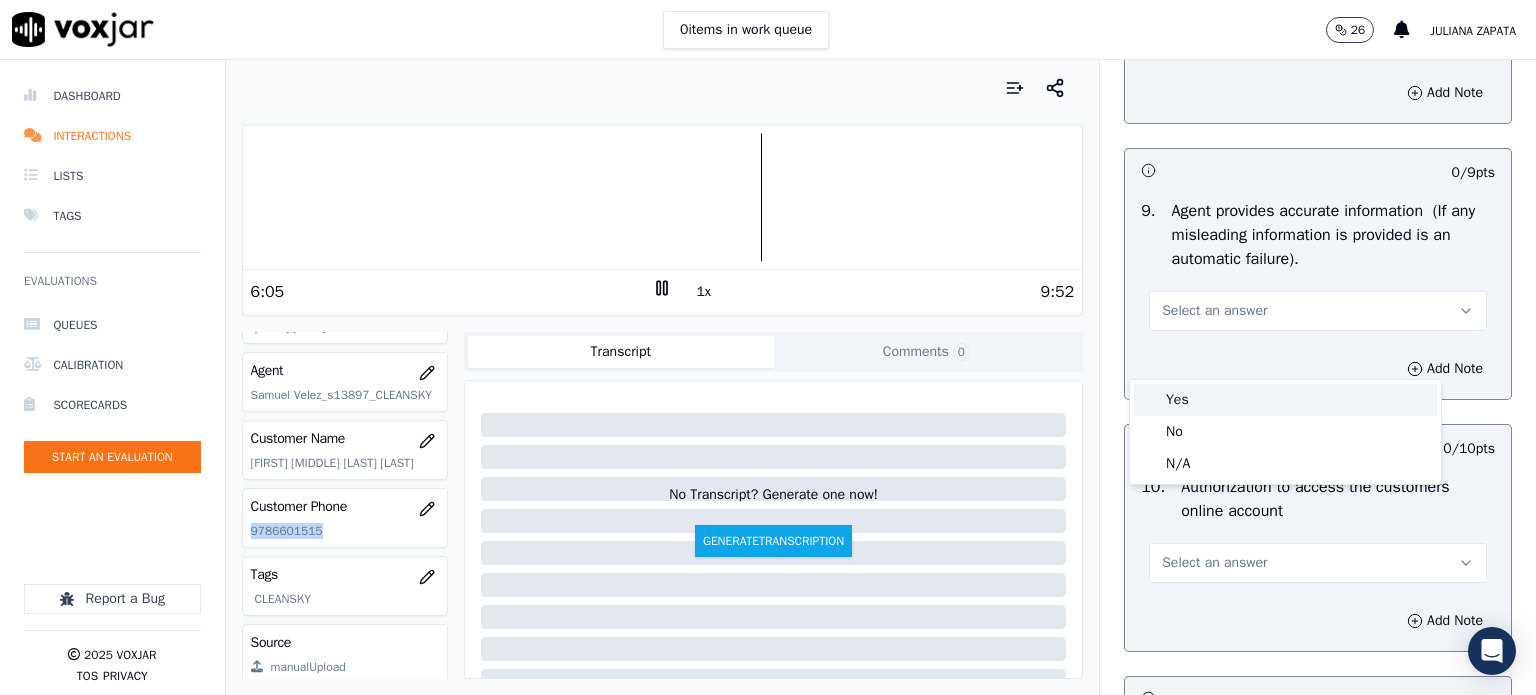 click on "Yes" at bounding box center (1285, 400) 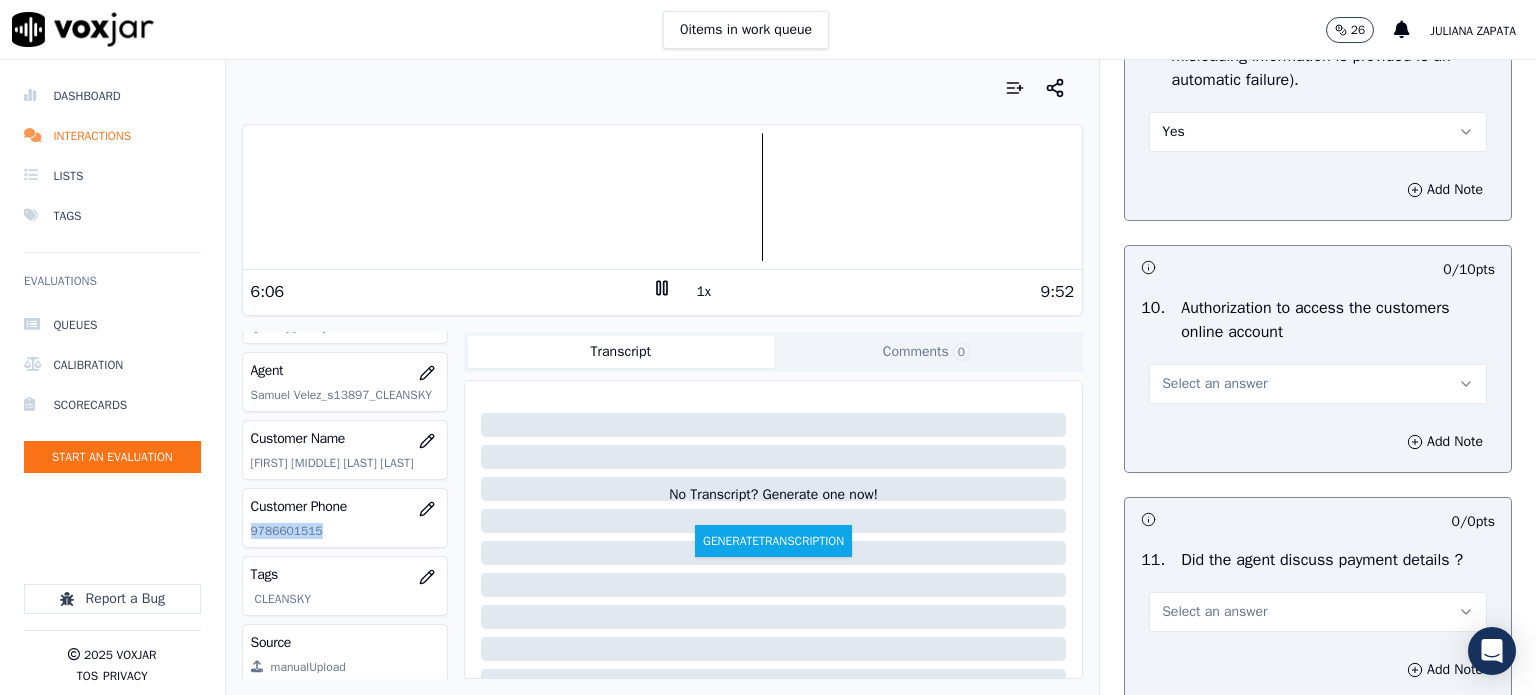 scroll, scrollTop: 2300, scrollLeft: 0, axis: vertical 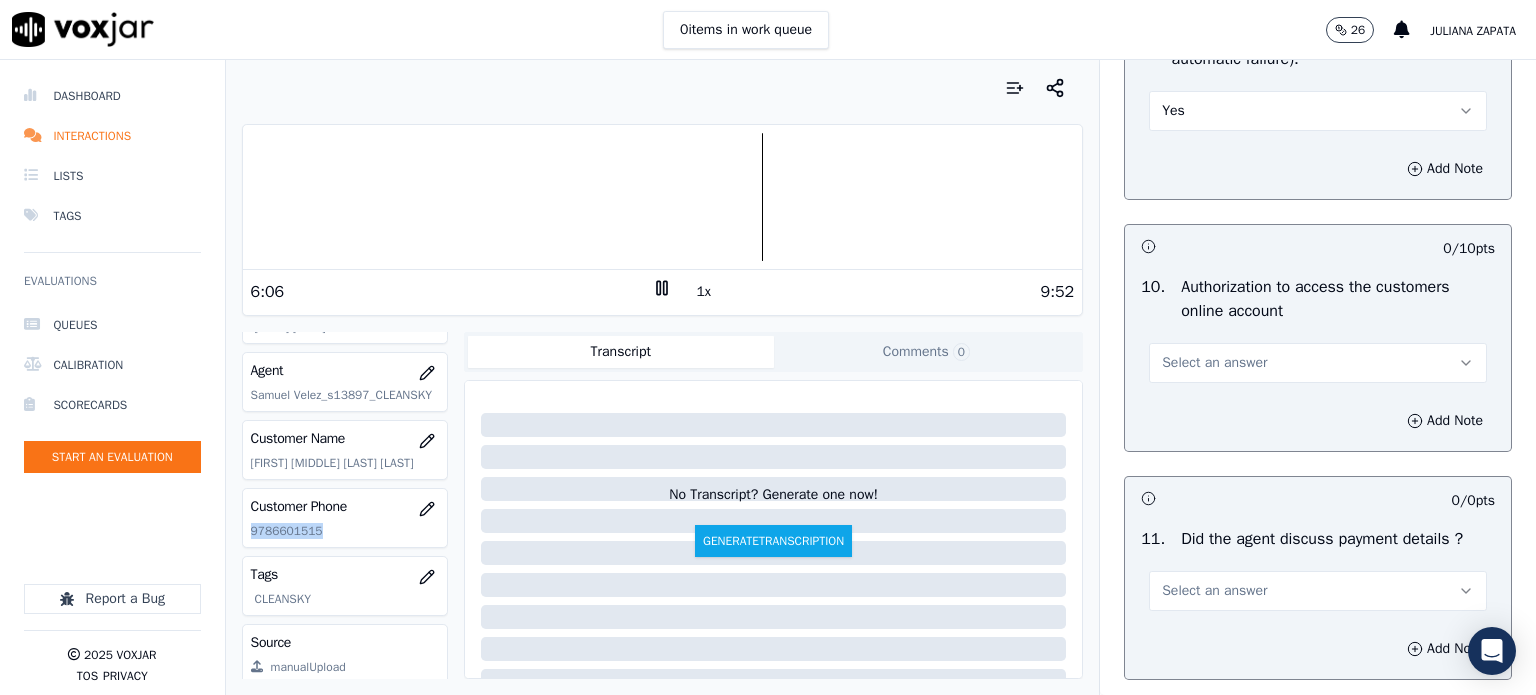 click on "Select an answer" at bounding box center (1214, 363) 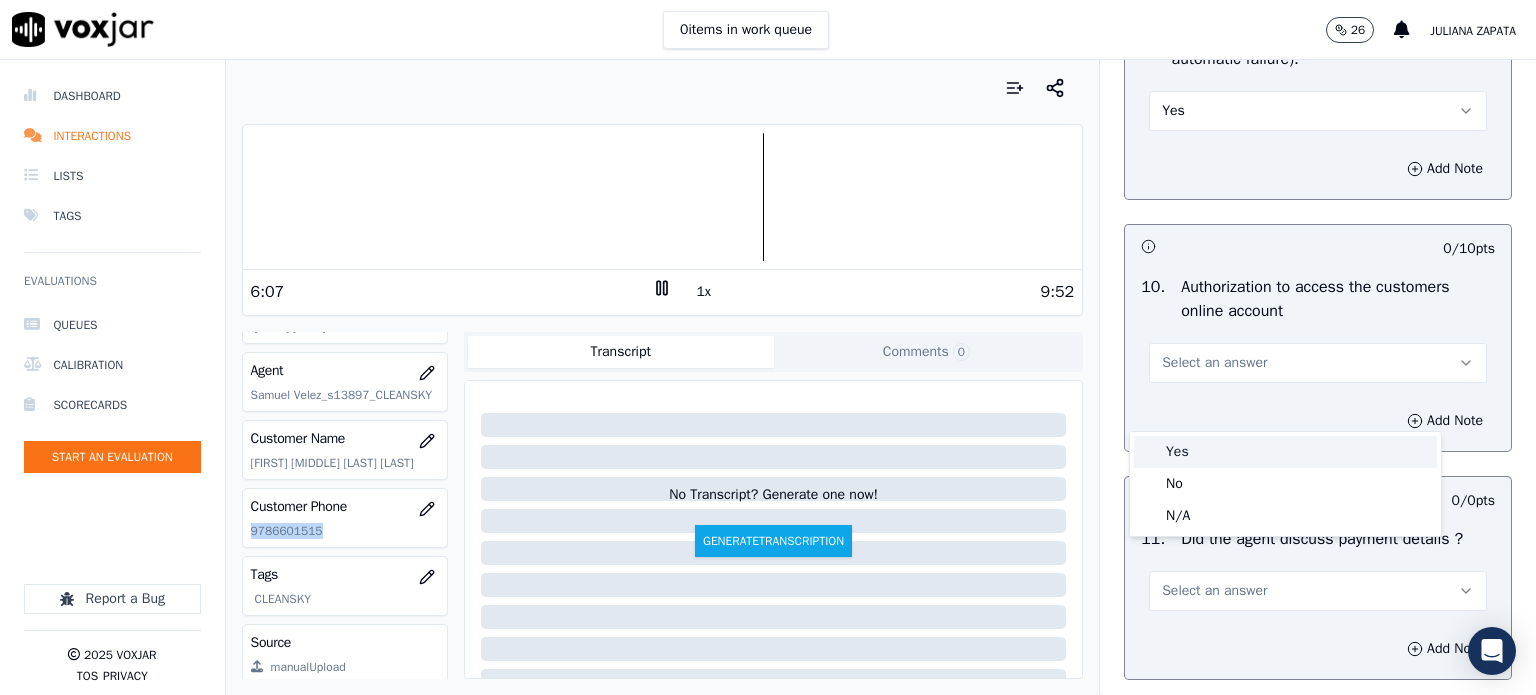 click on "Yes" at bounding box center [1285, 452] 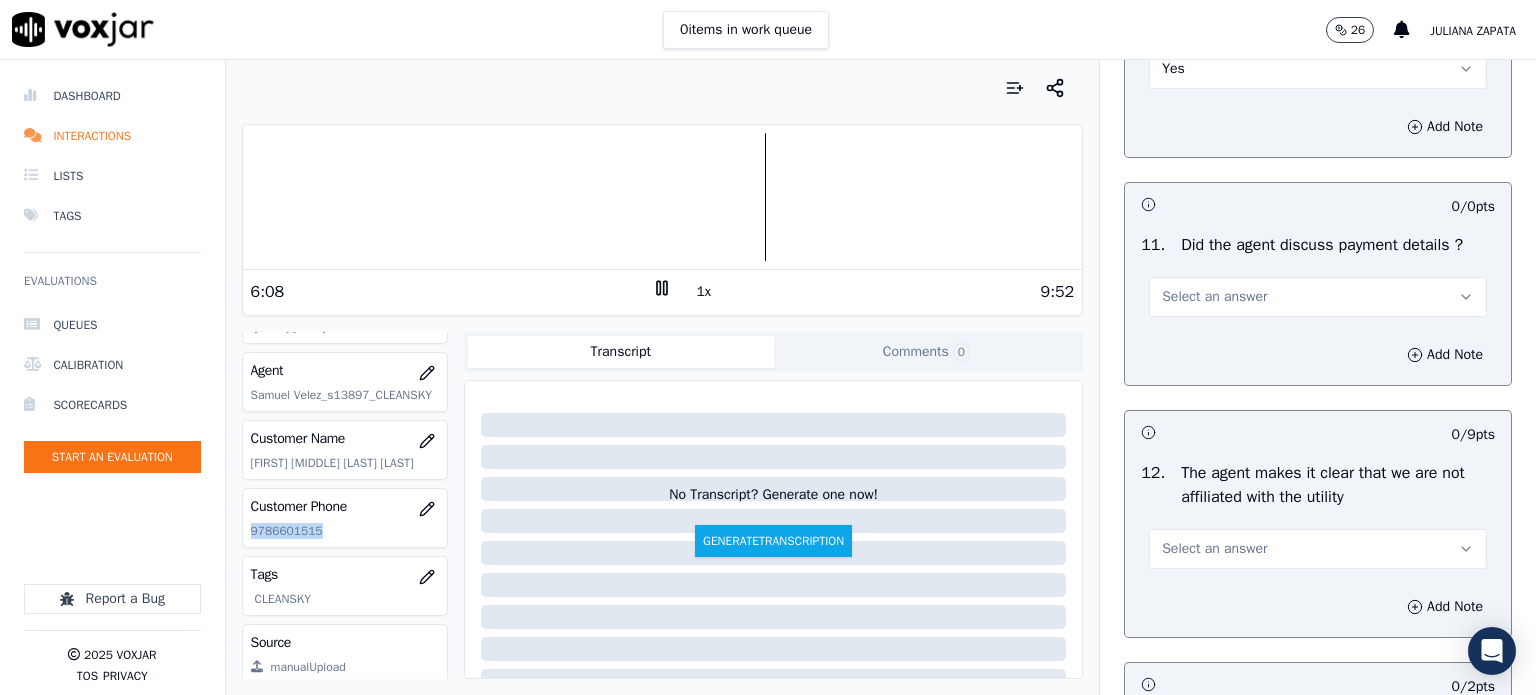 scroll, scrollTop: 2600, scrollLeft: 0, axis: vertical 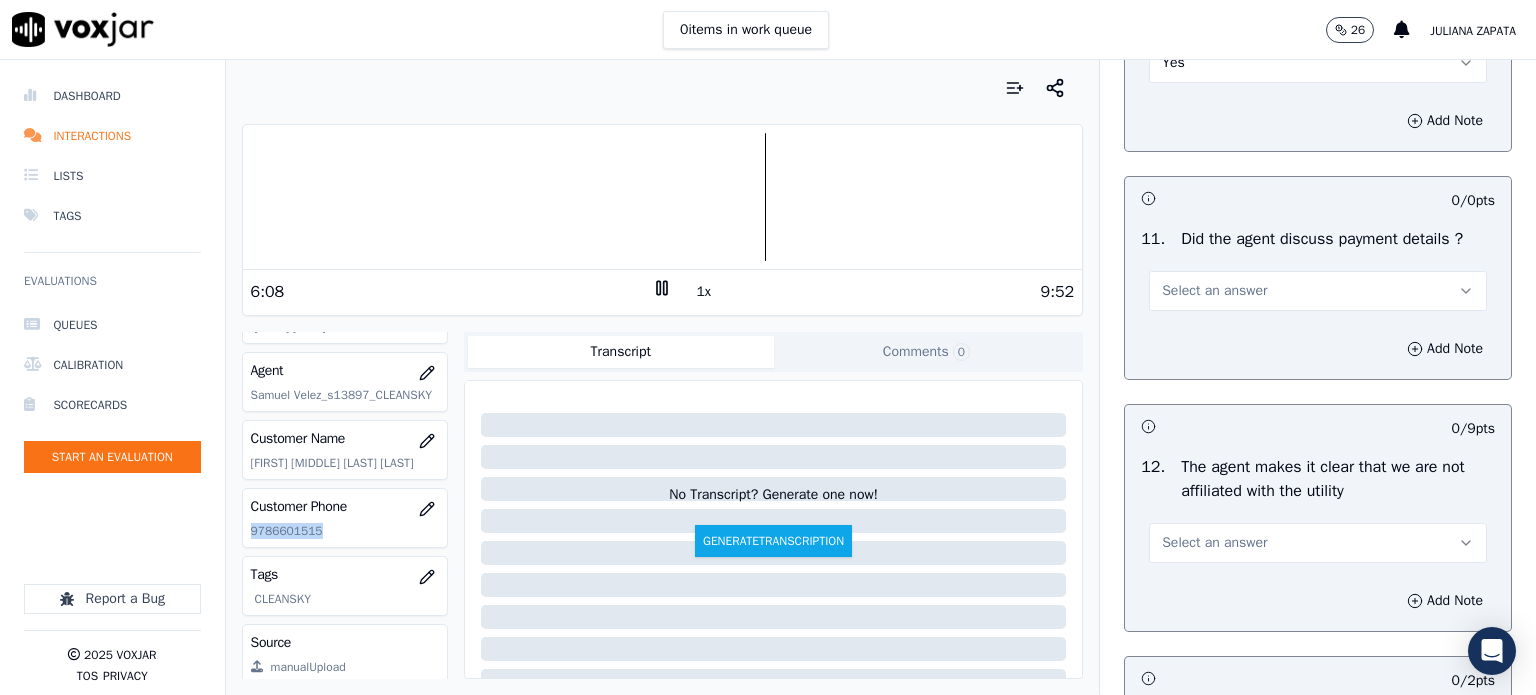 click on "Select an answer" at bounding box center (1214, 291) 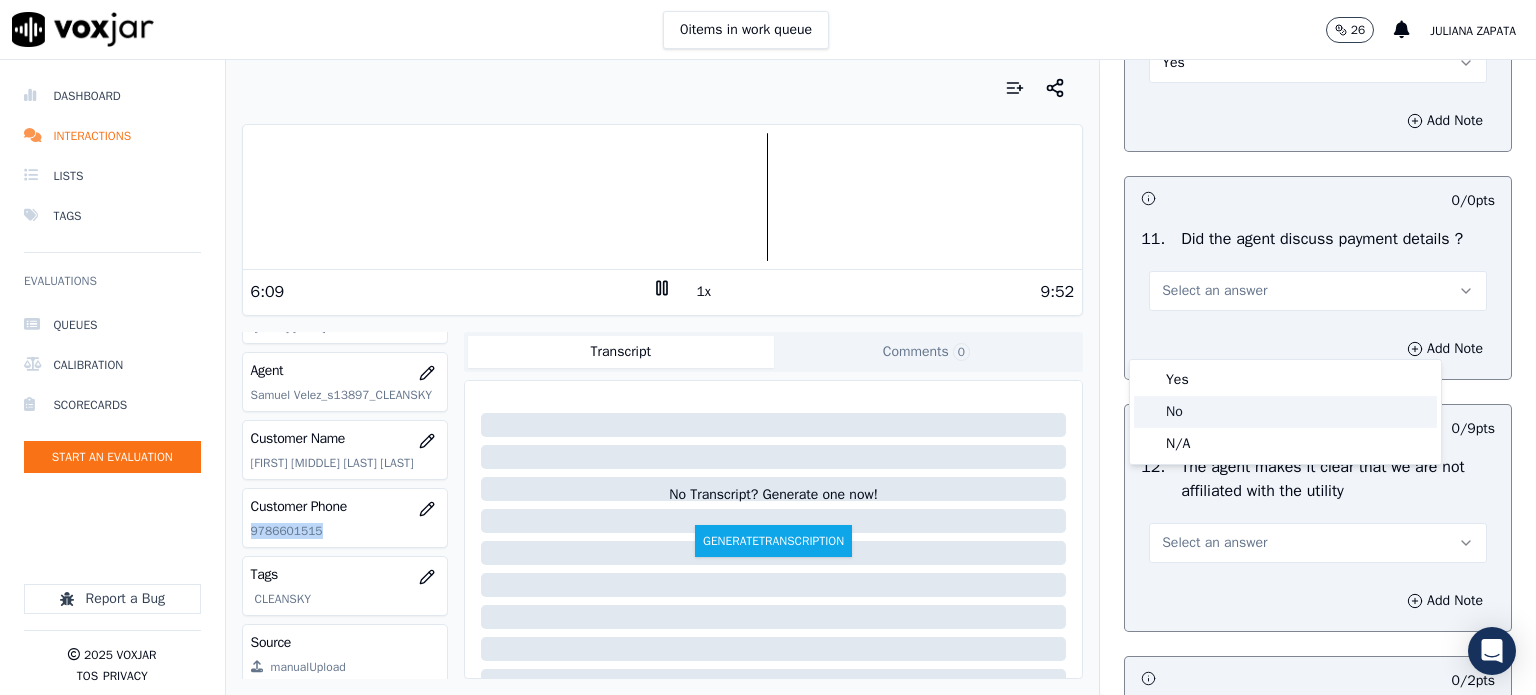 click on "No" 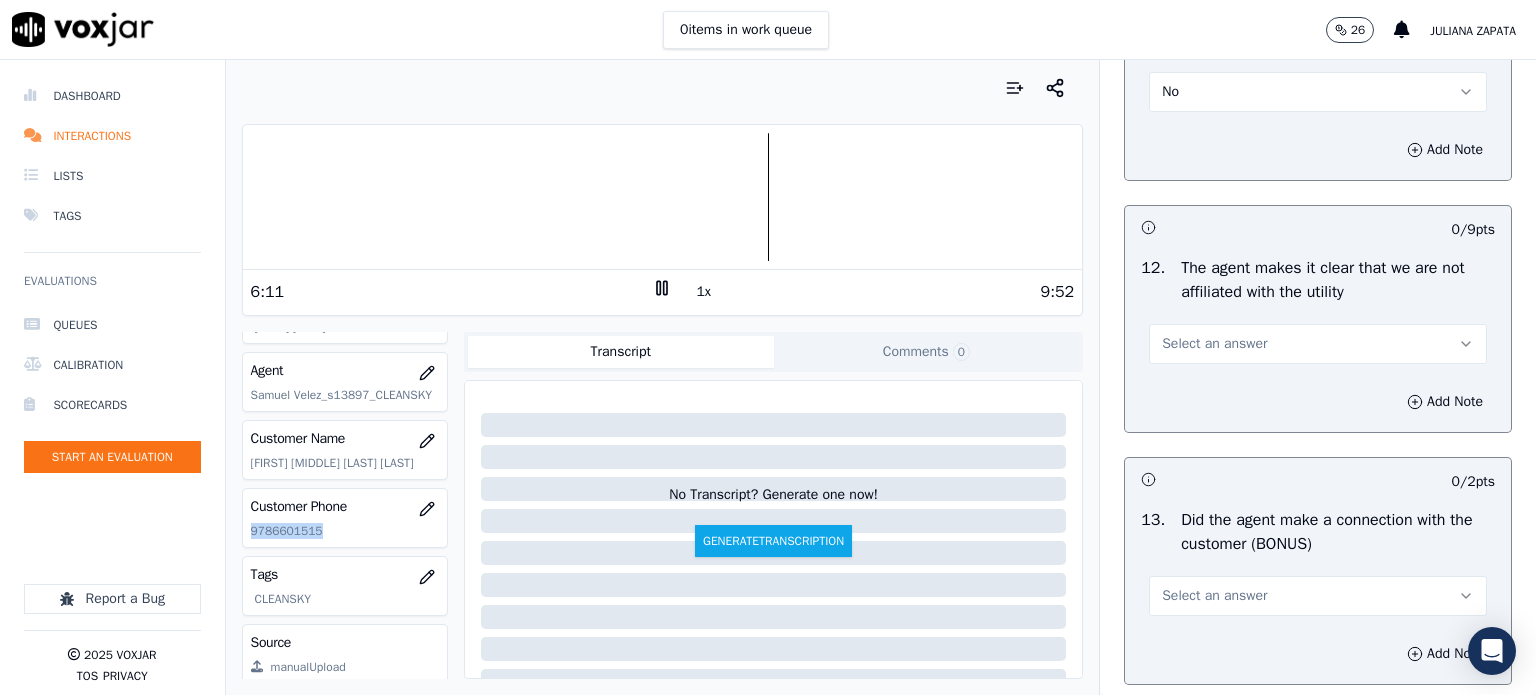 scroll, scrollTop: 2800, scrollLeft: 0, axis: vertical 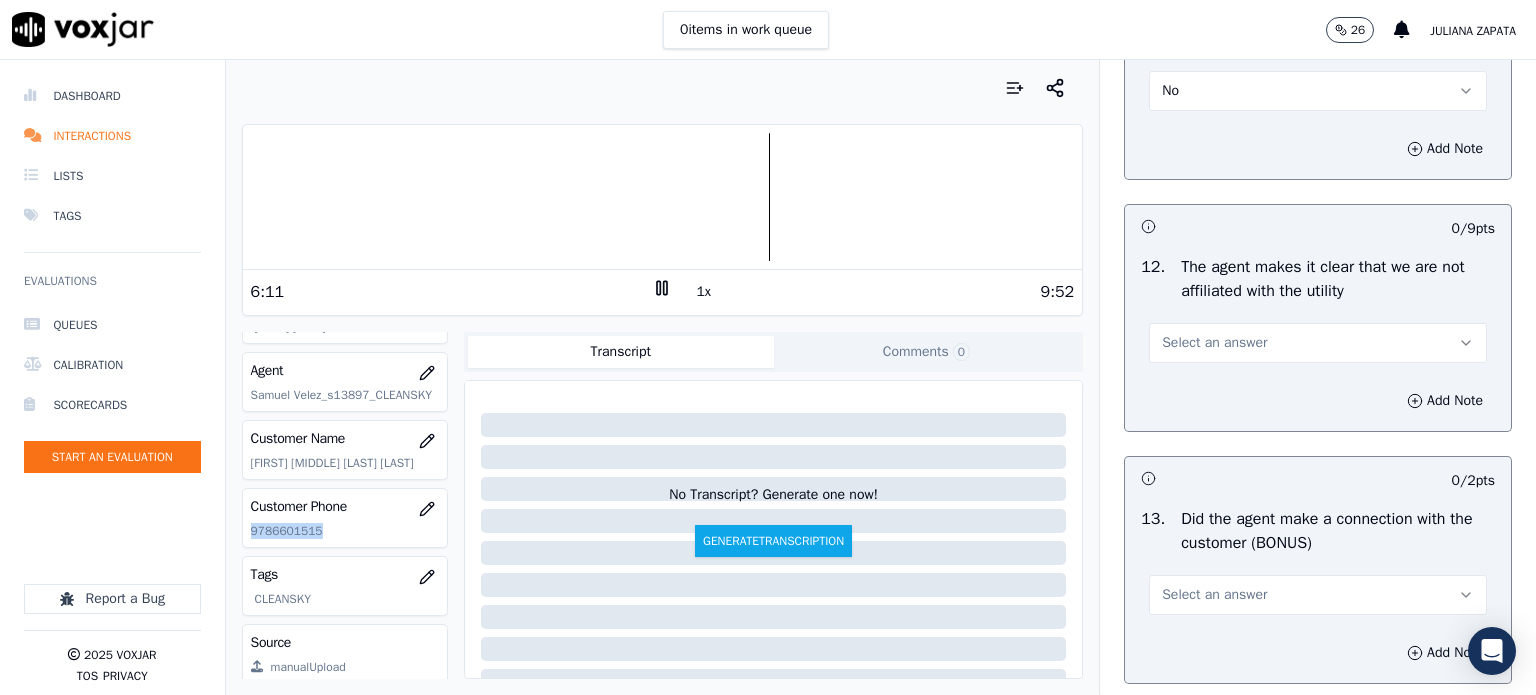 click on "Select an answer" at bounding box center [1214, 343] 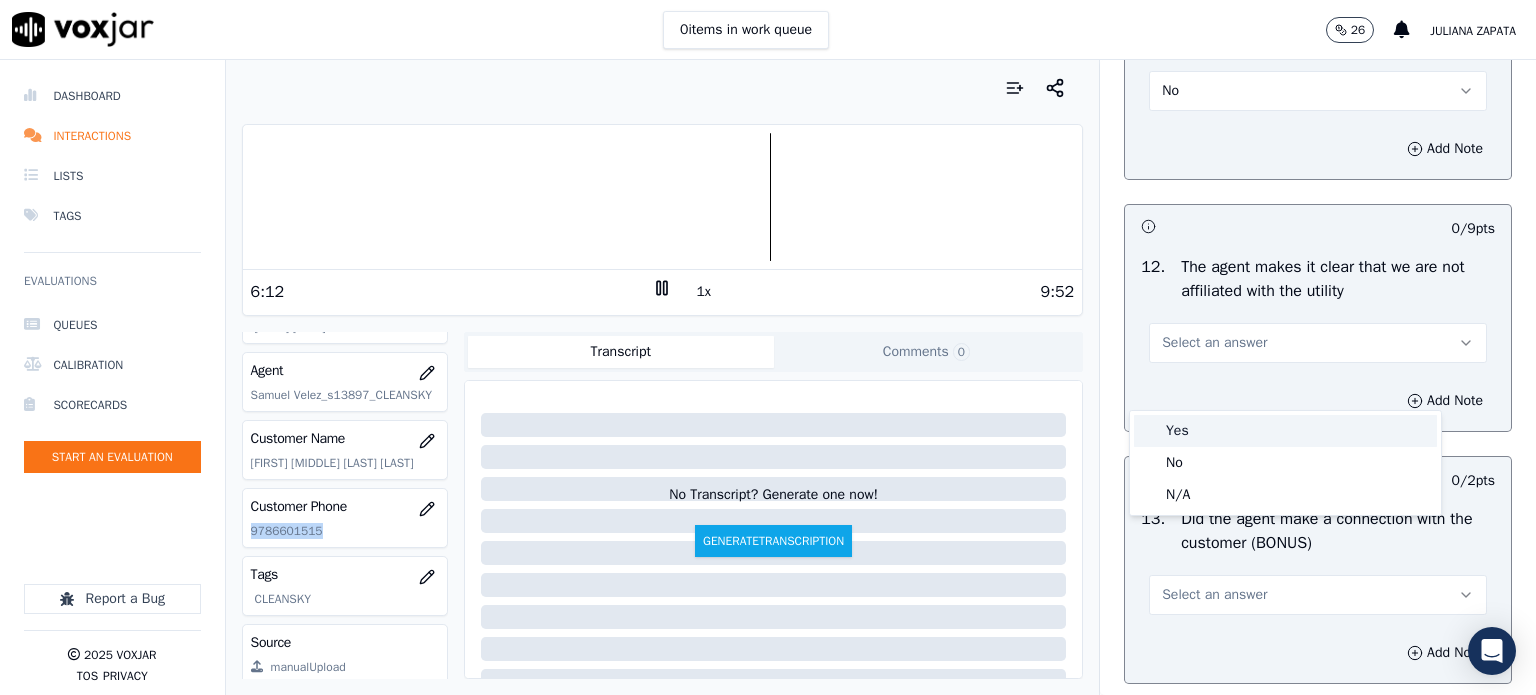 click on "Yes" at bounding box center [1285, 431] 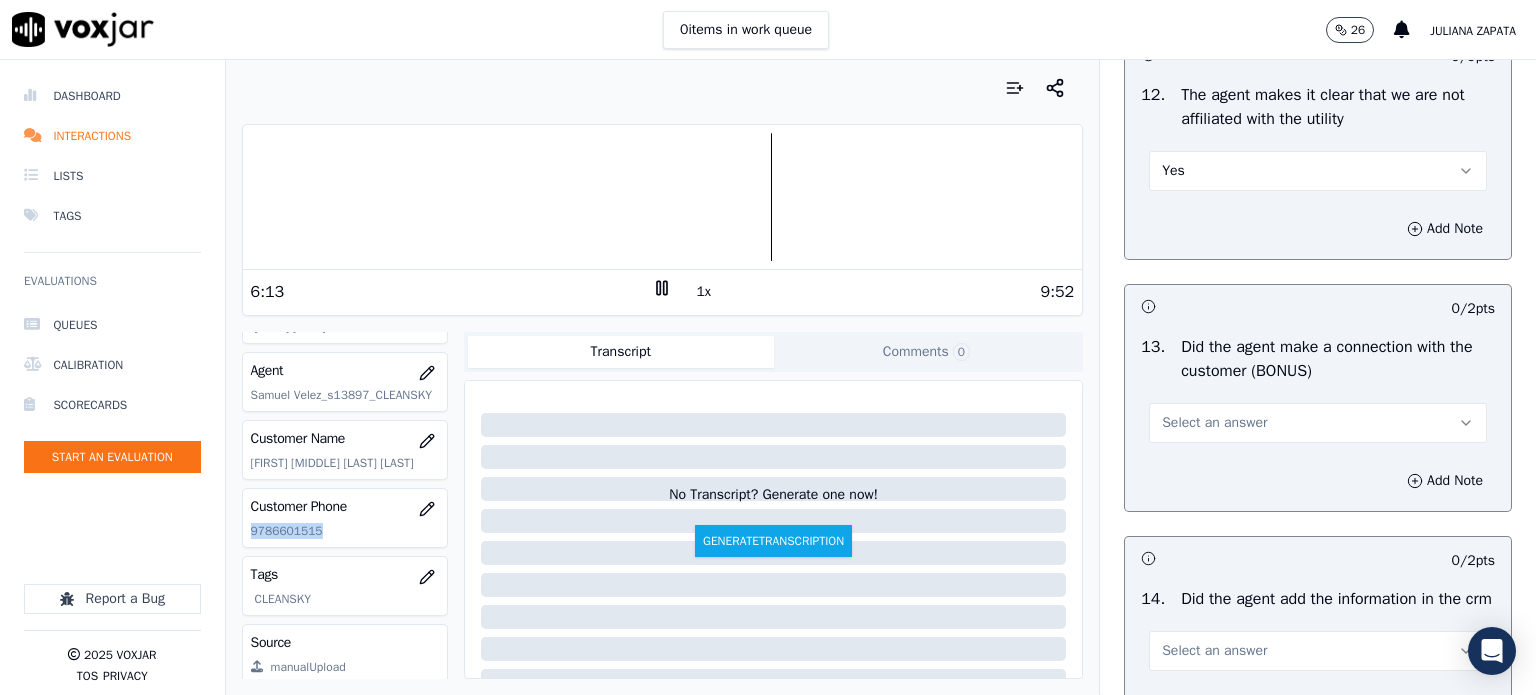 scroll, scrollTop: 3000, scrollLeft: 0, axis: vertical 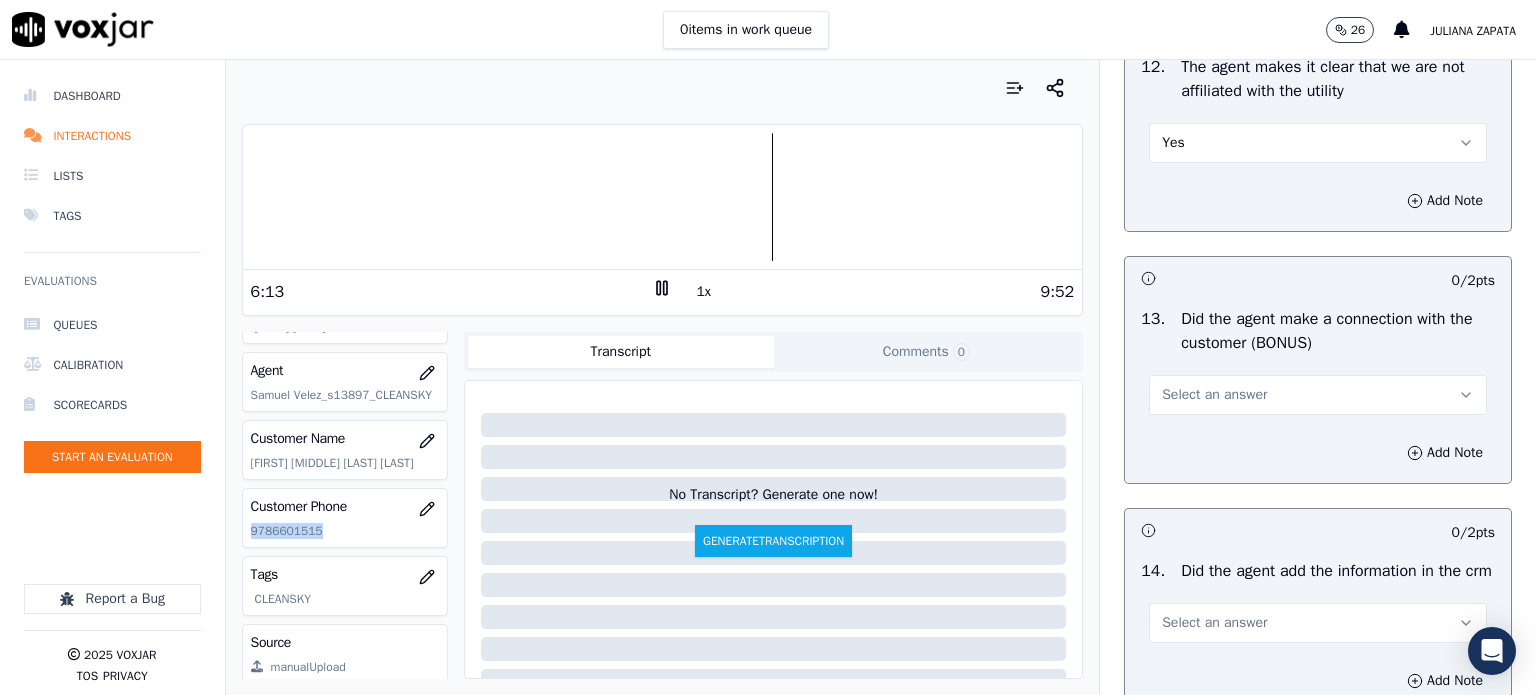 click on "Select an answer" at bounding box center (1318, 395) 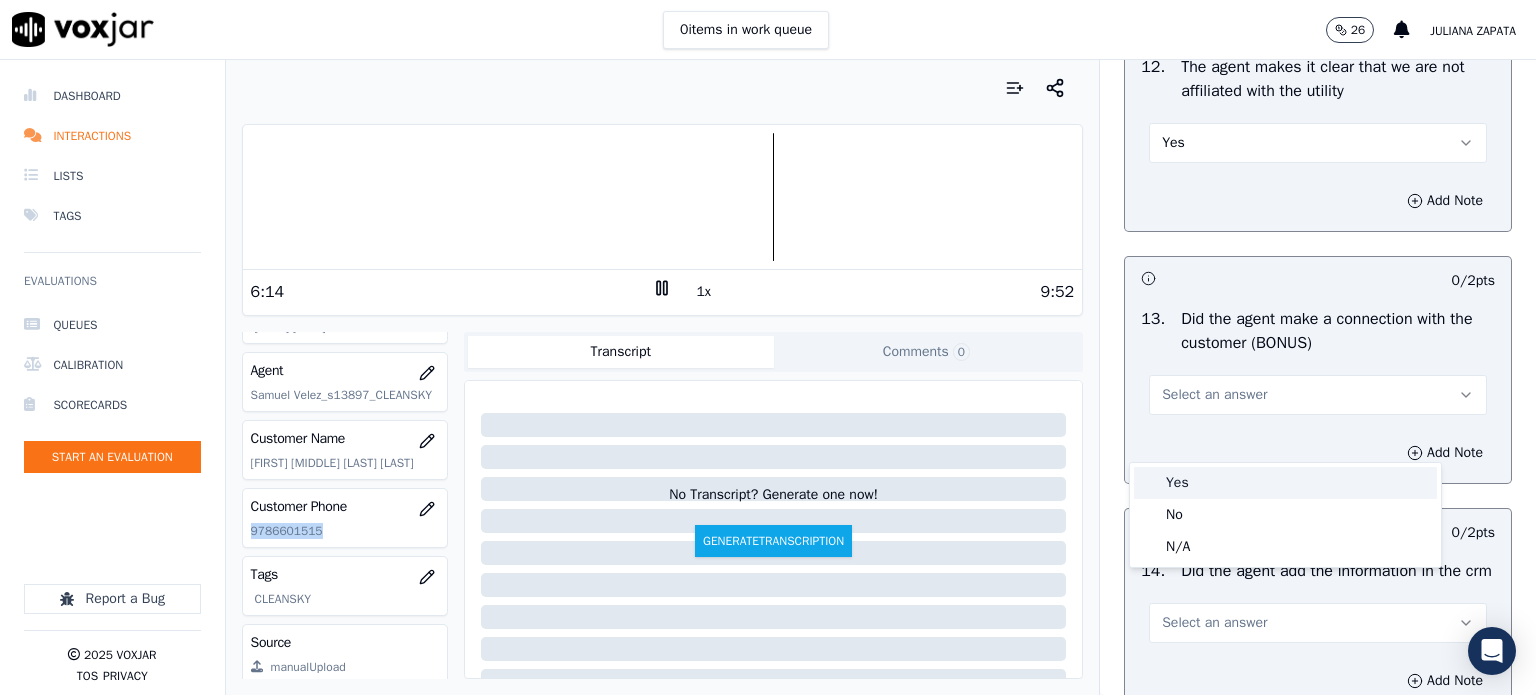 click on "Yes" at bounding box center [1285, 483] 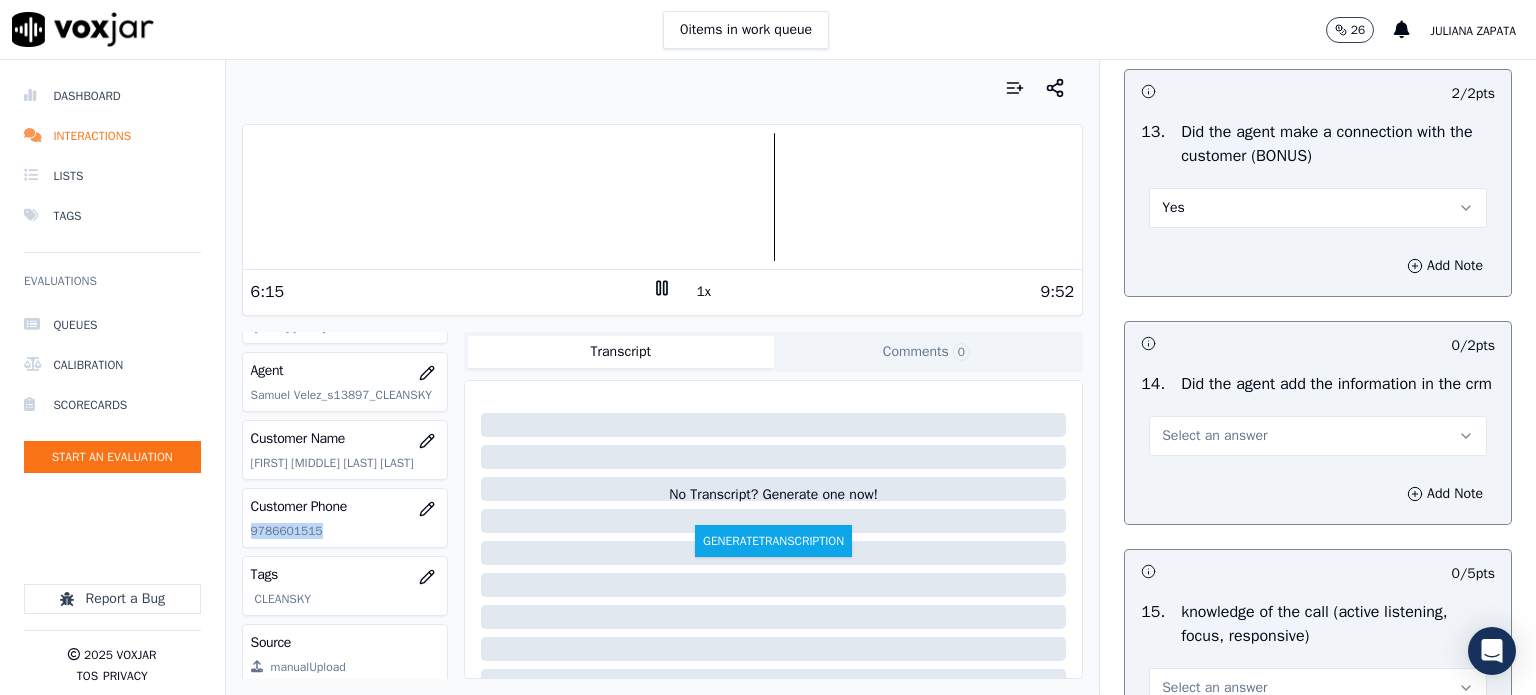 scroll, scrollTop: 3200, scrollLeft: 0, axis: vertical 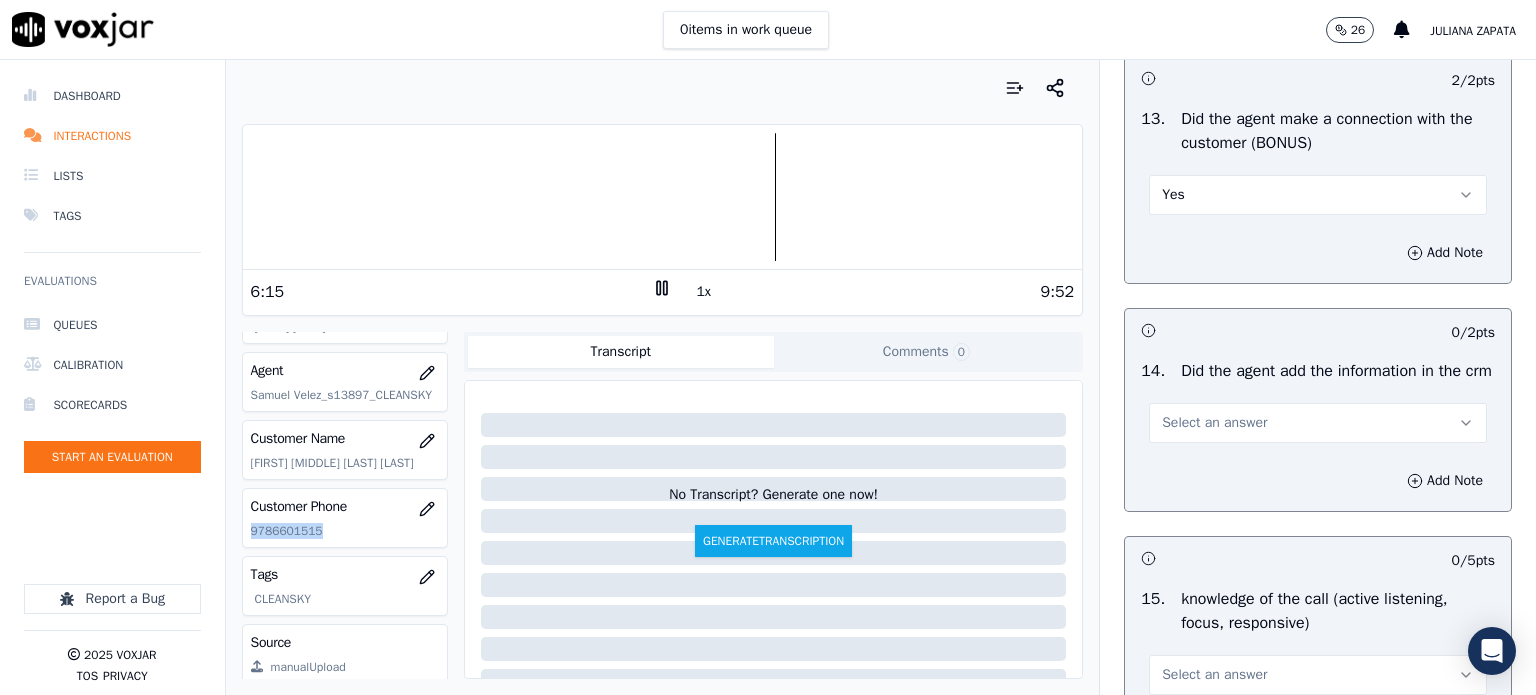 click on "Select an answer" at bounding box center (1214, 423) 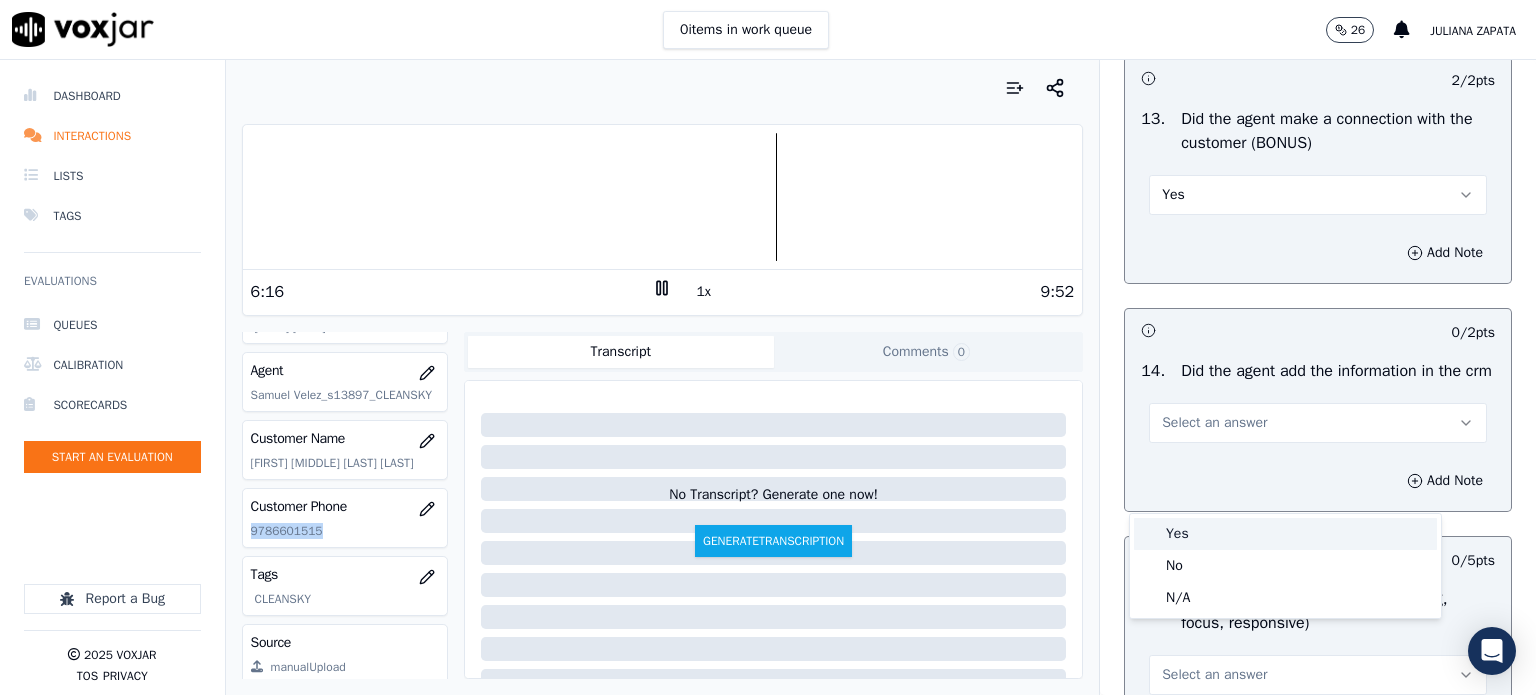 click on "Yes" at bounding box center (1285, 534) 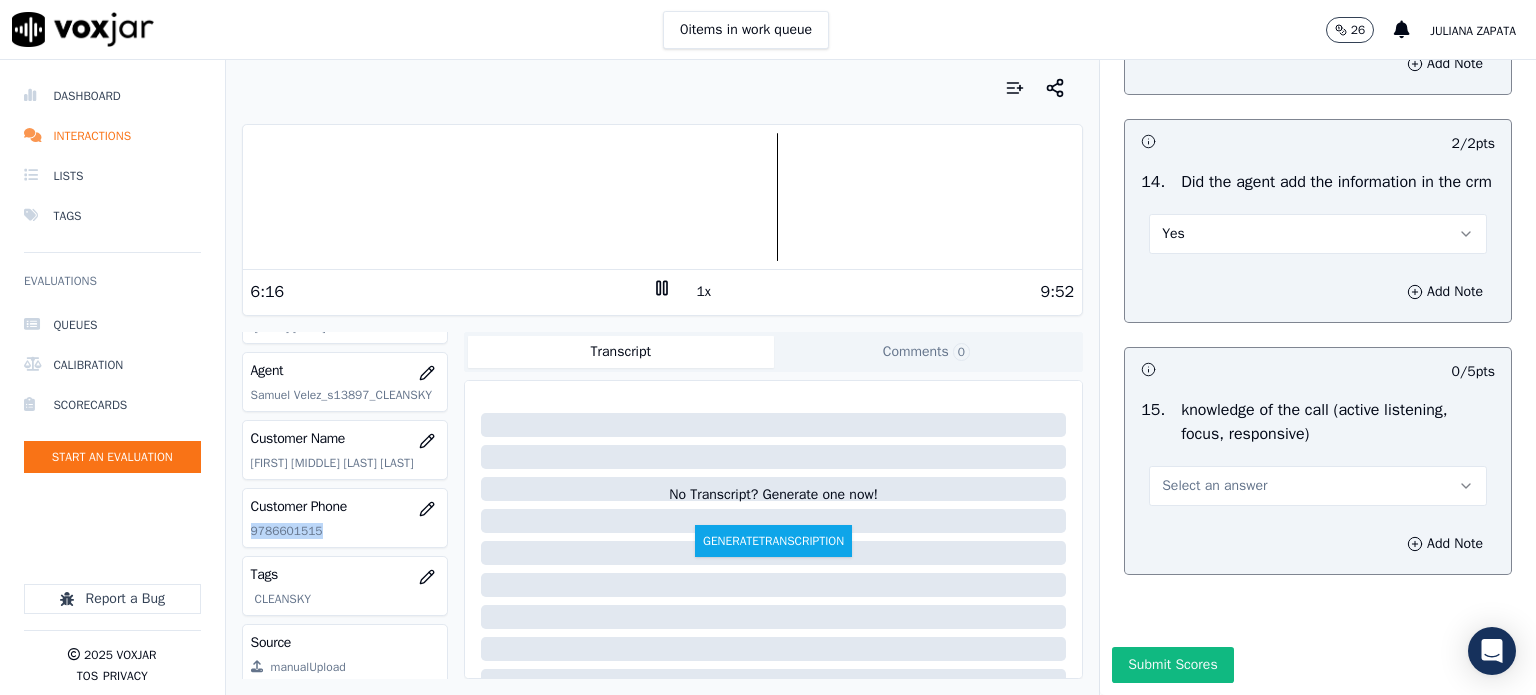 scroll, scrollTop: 3500, scrollLeft: 0, axis: vertical 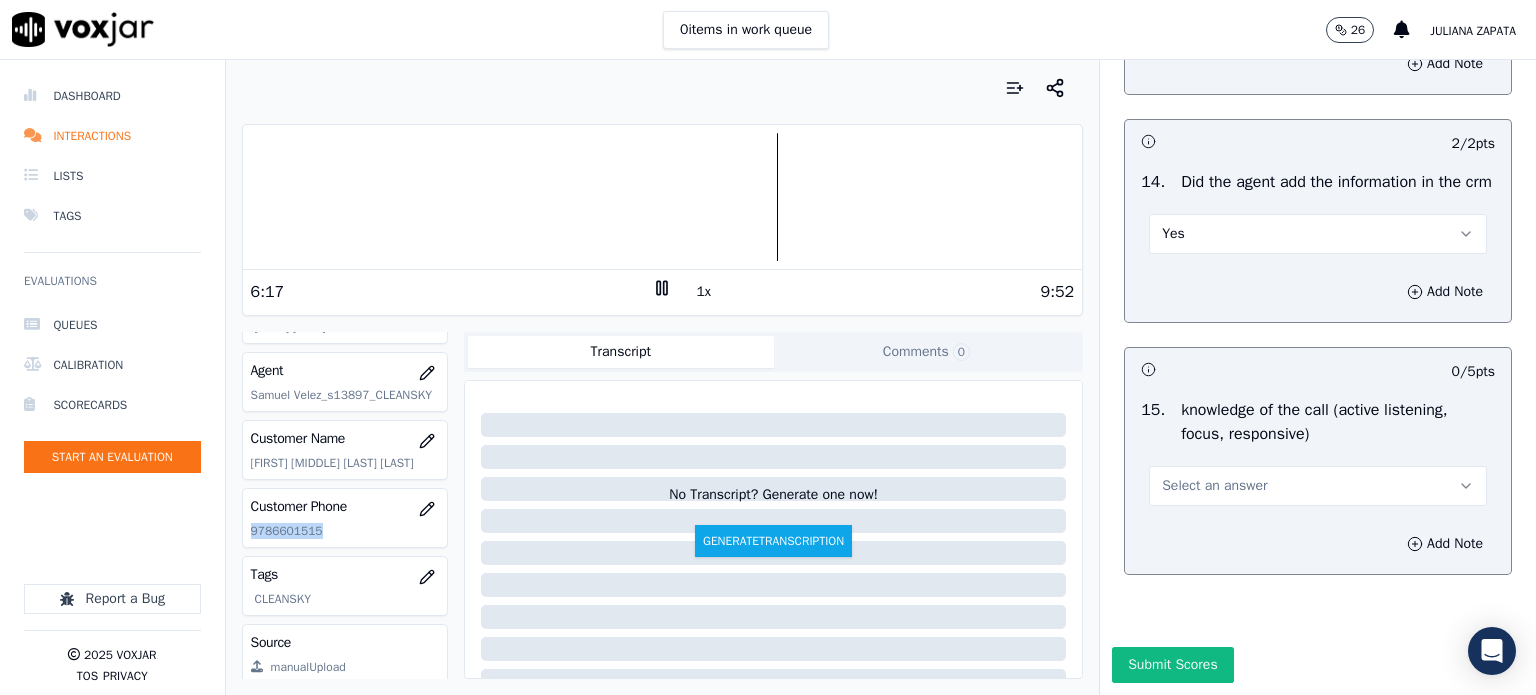 click on "Select an answer" at bounding box center [1318, 486] 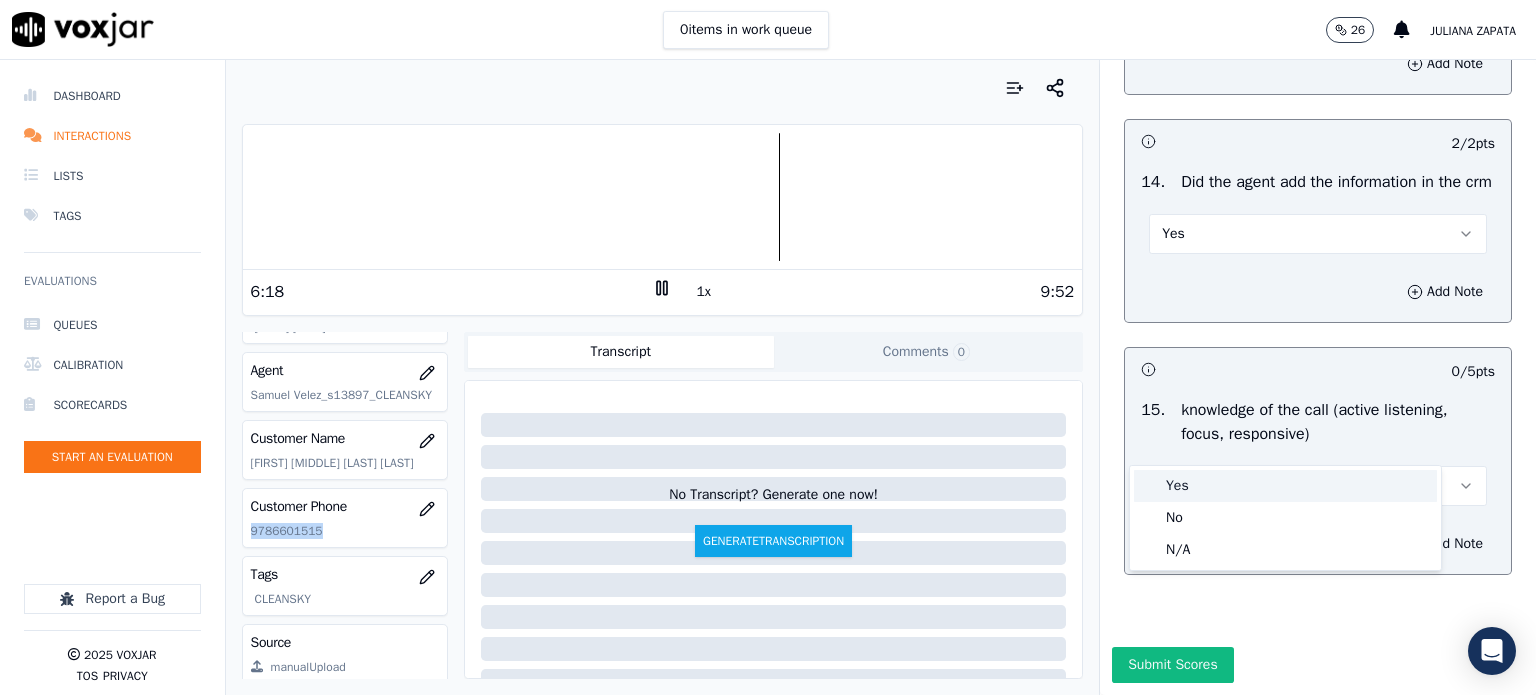 click on "Yes" at bounding box center (1285, 486) 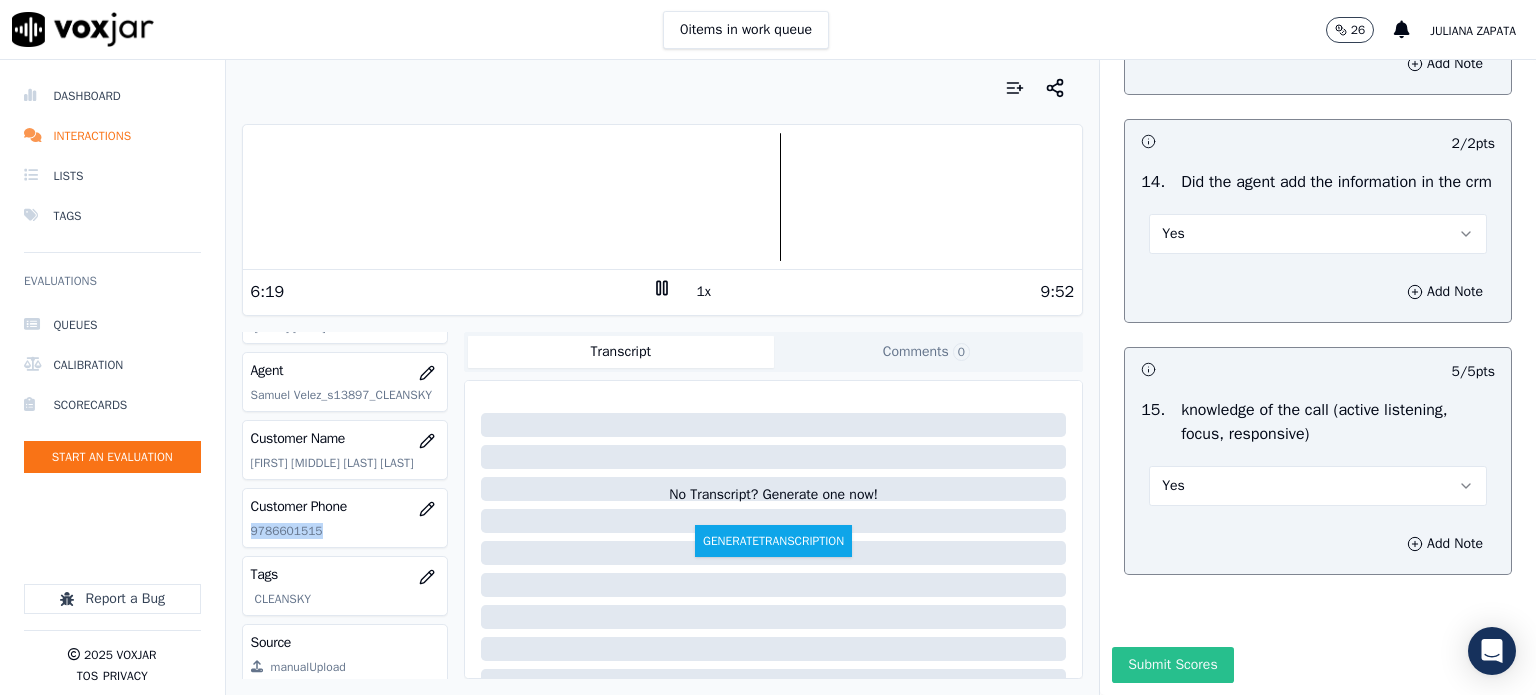 click on "Submit Scores" at bounding box center (1172, 665) 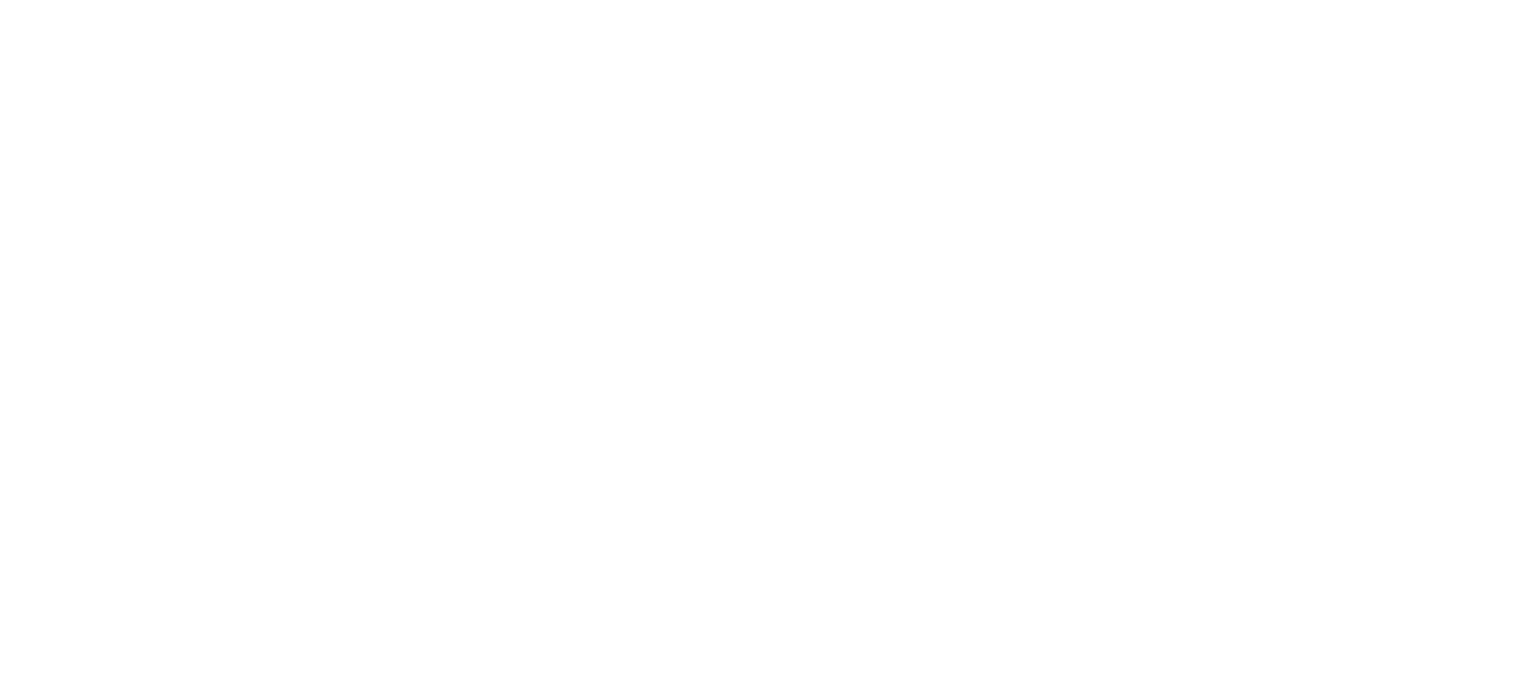 scroll, scrollTop: 0, scrollLeft: 0, axis: both 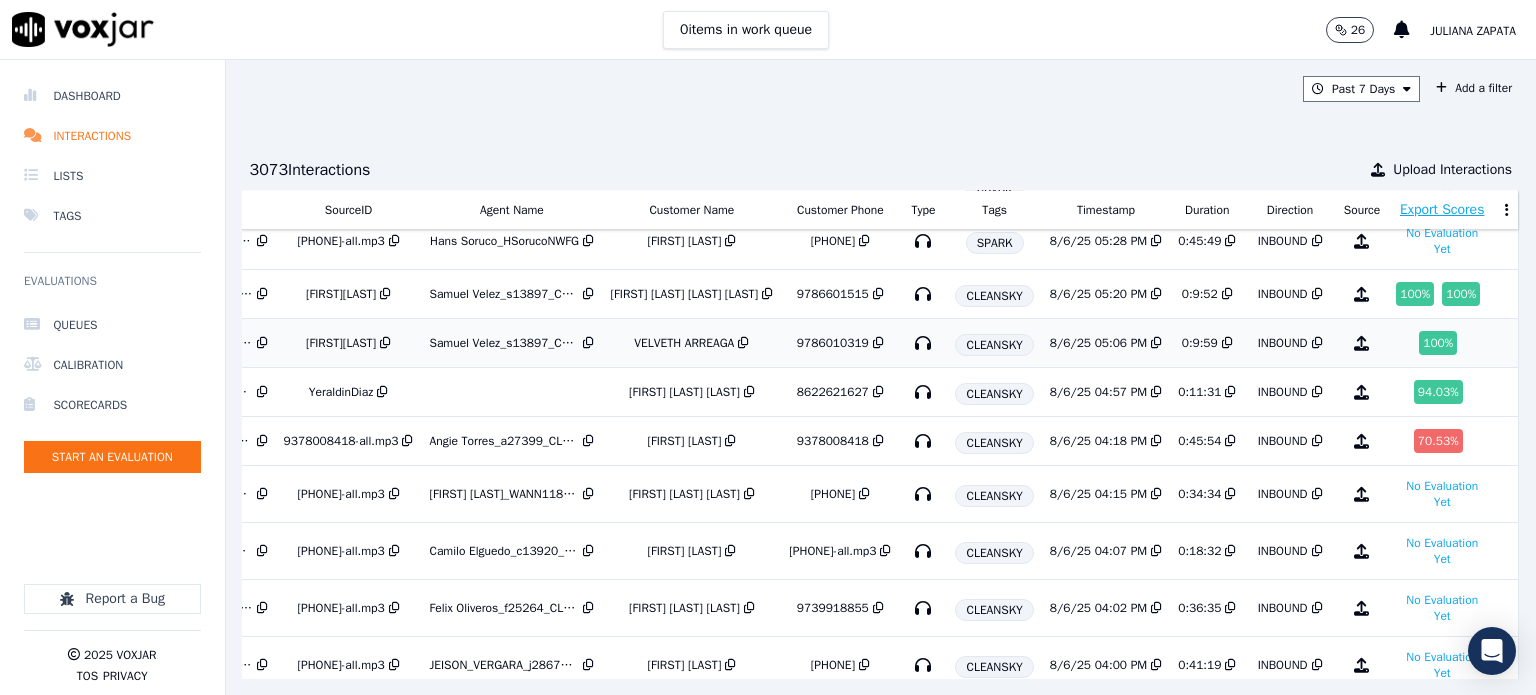 click at bounding box center (923, 343) 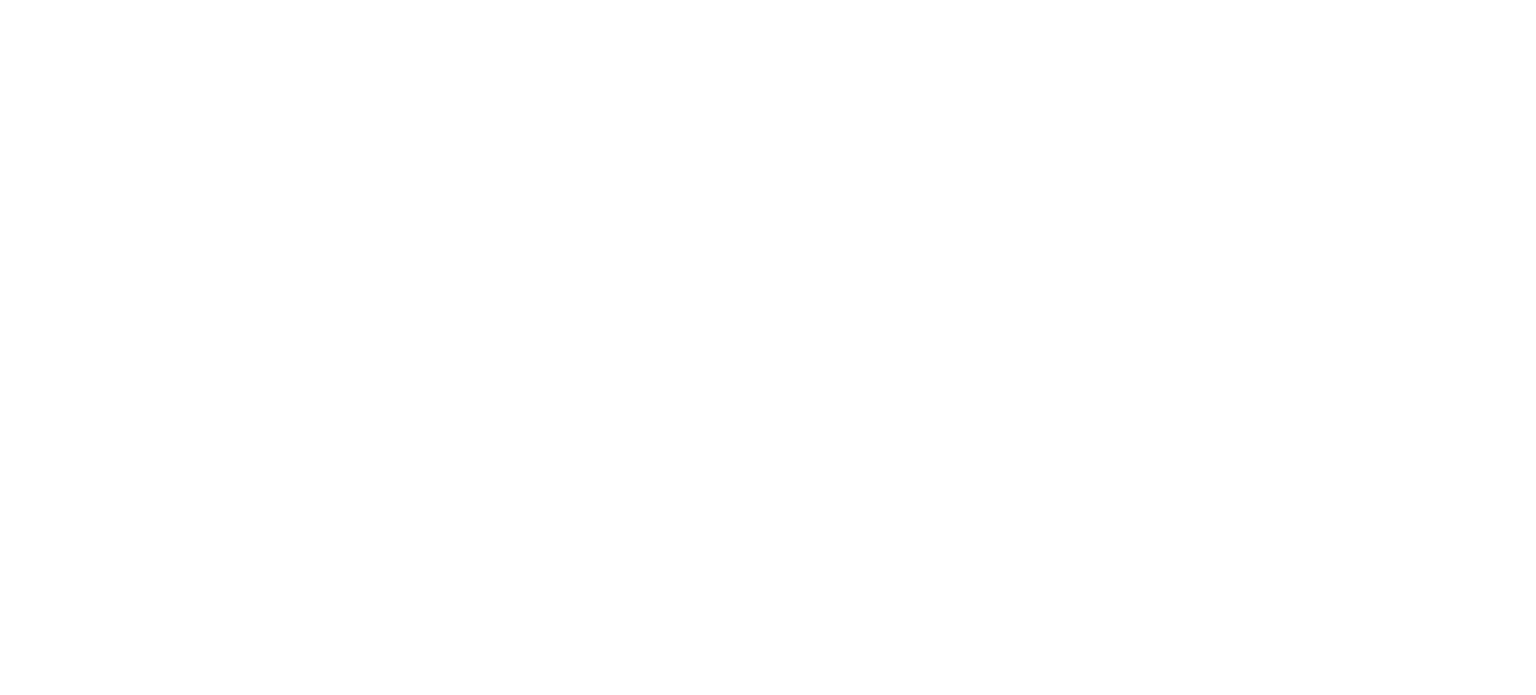 scroll, scrollTop: 0, scrollLeft: 0, axis: both 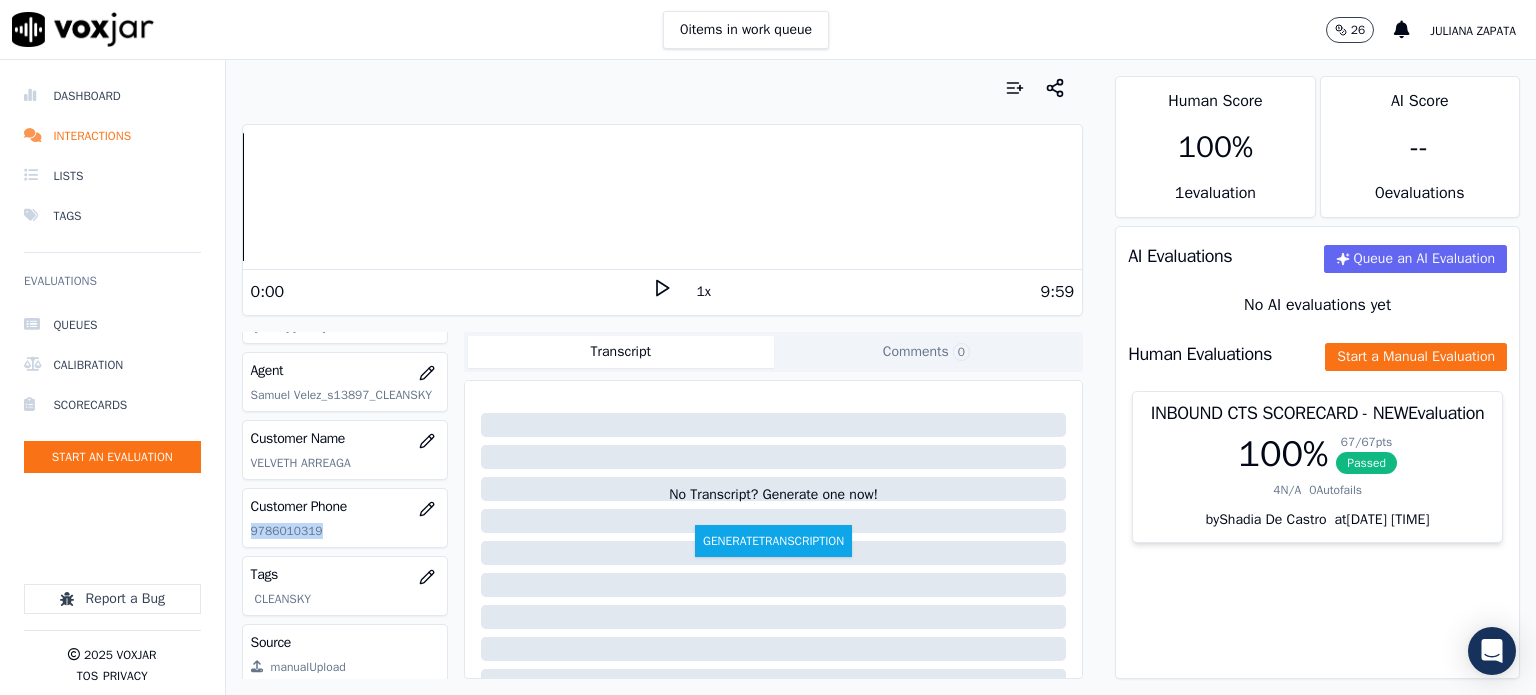 drag, startPoint x: 321, startPoint y: 542, endPoint x: 249, endPoint y: 550, distance: 72.443085 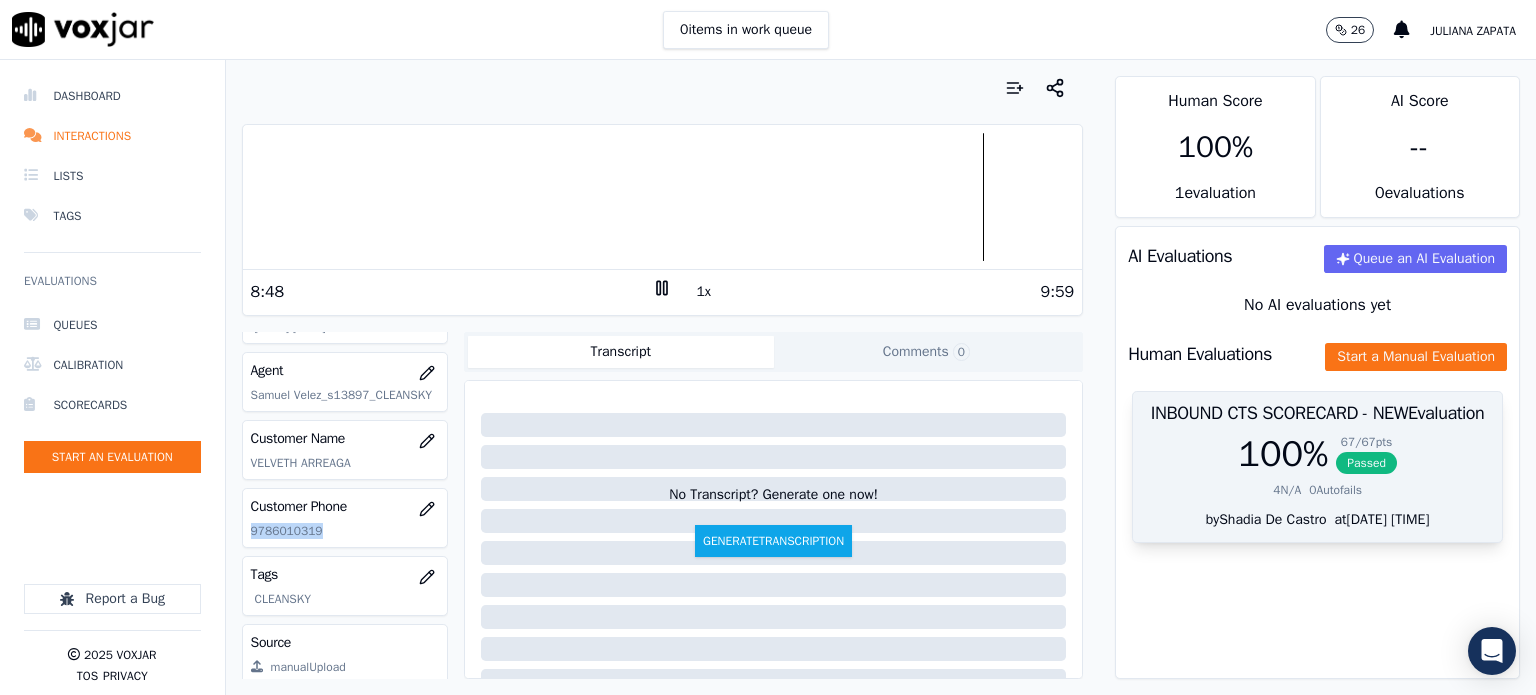 click on "Passed" at bounding box center (1366, 463) 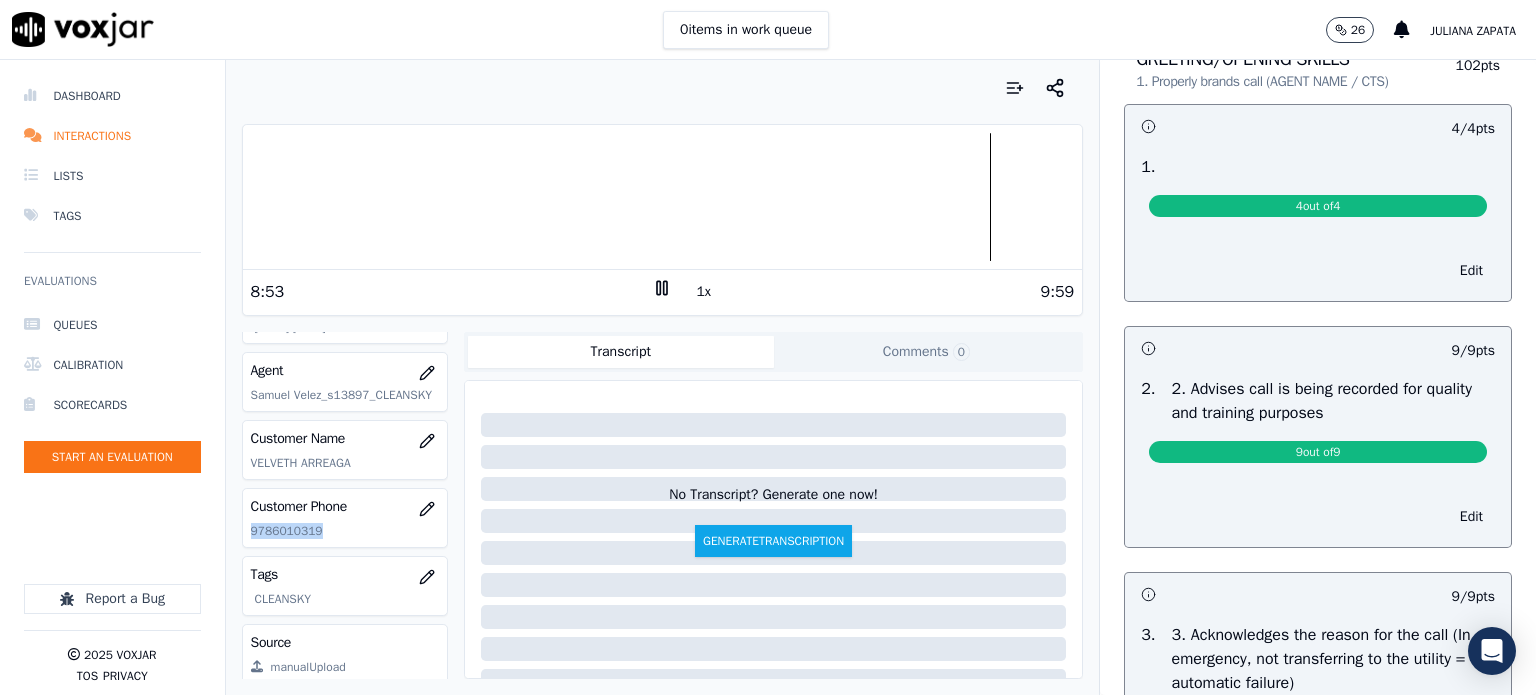 scroll, scrollTop: 0, scrollLeft: 0, axis: both 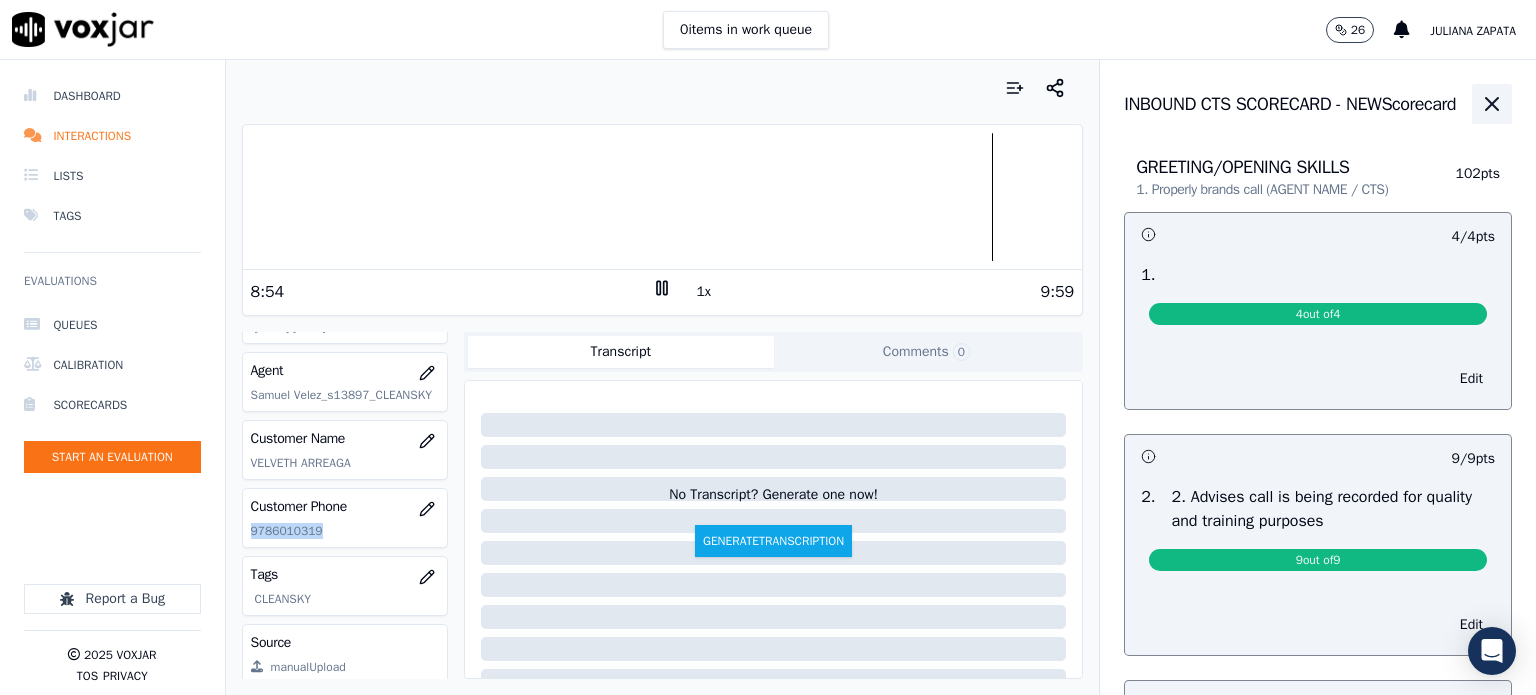 click 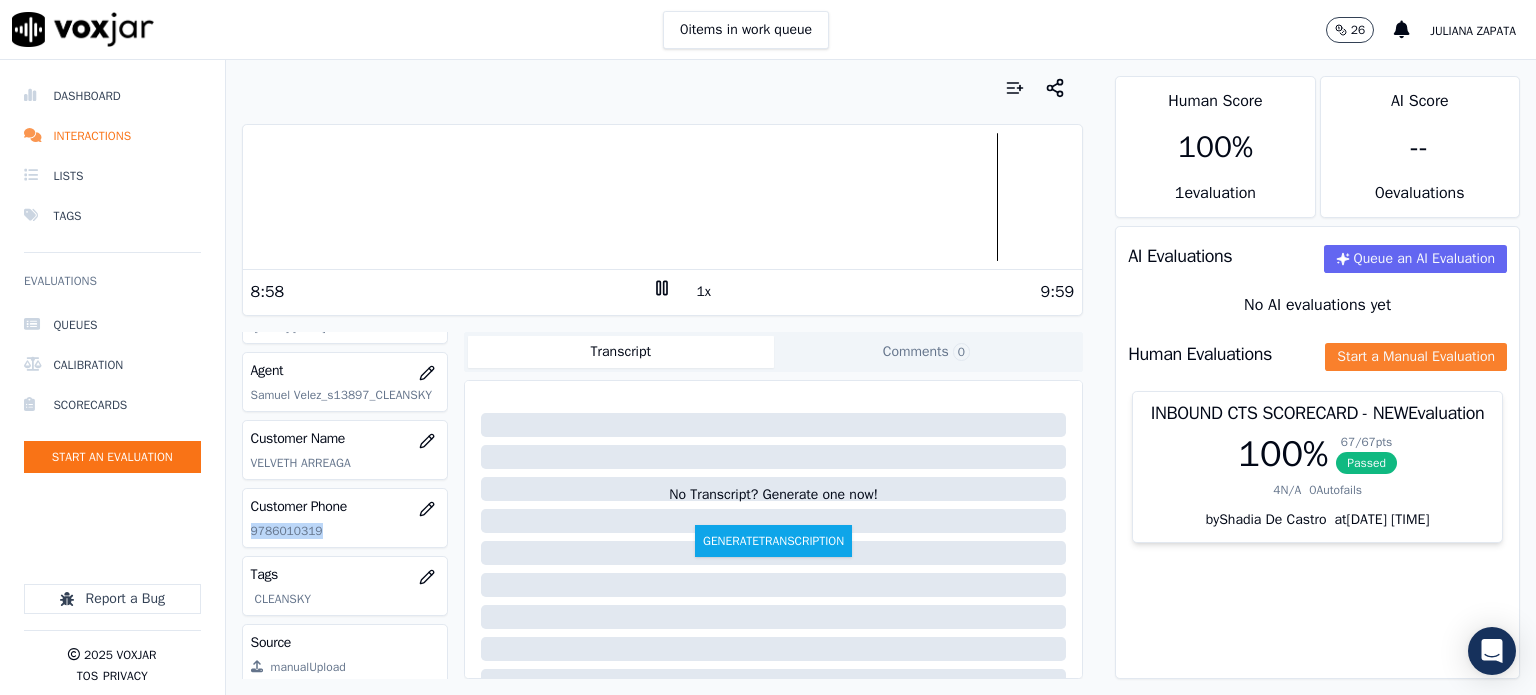 click on "Start a Manual Evaluation" 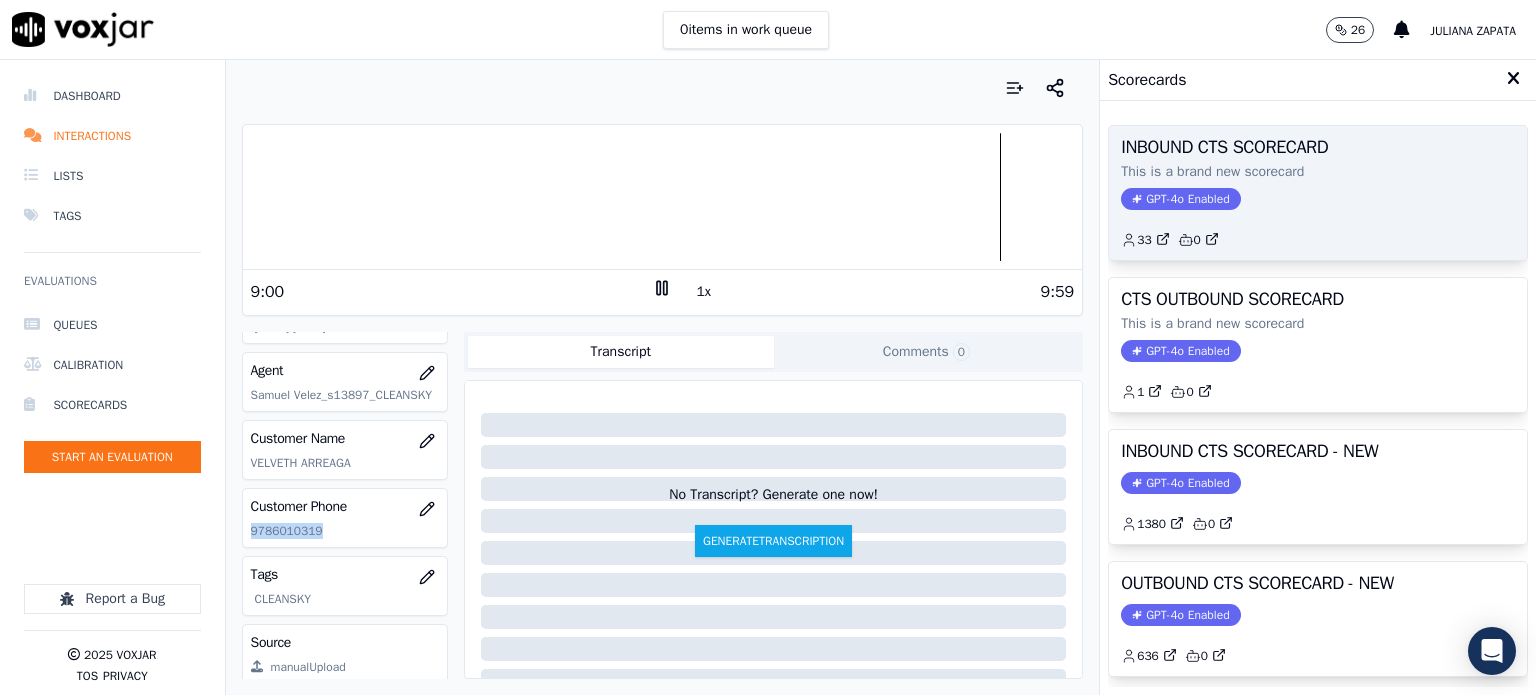 click on "GPT-4o Enabled" at bounding box center [1180, 199] 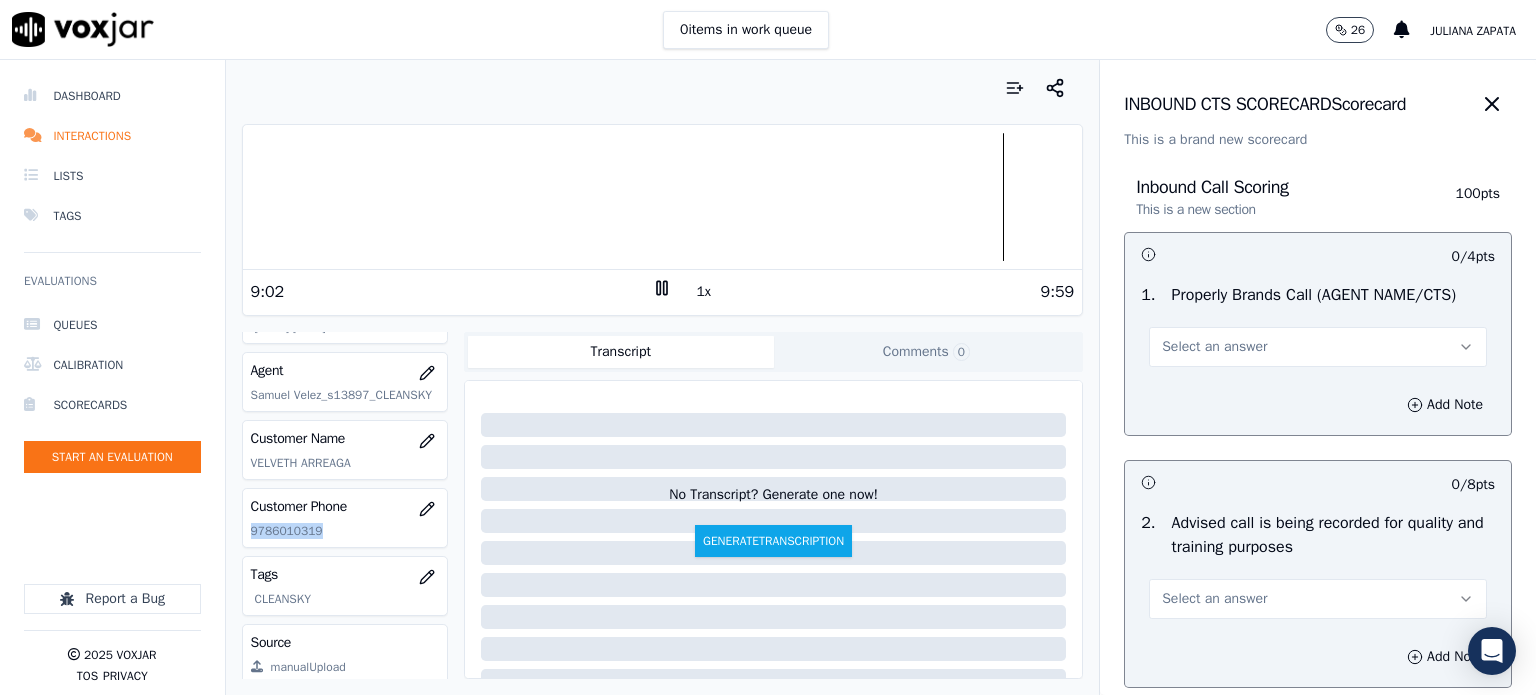 click on "Select an answer" at bounding box center [1214, 347] 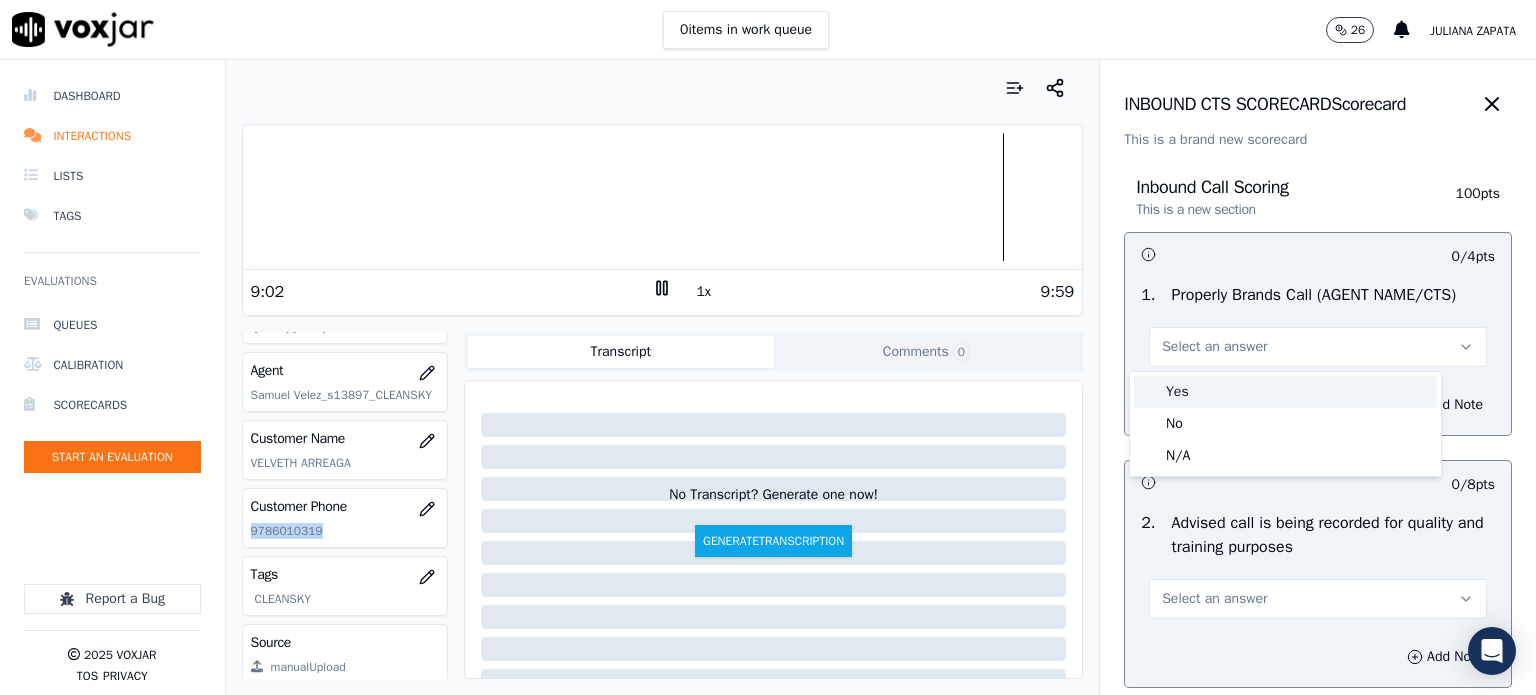 click on "Yes" at bounding box center (1285, 392) 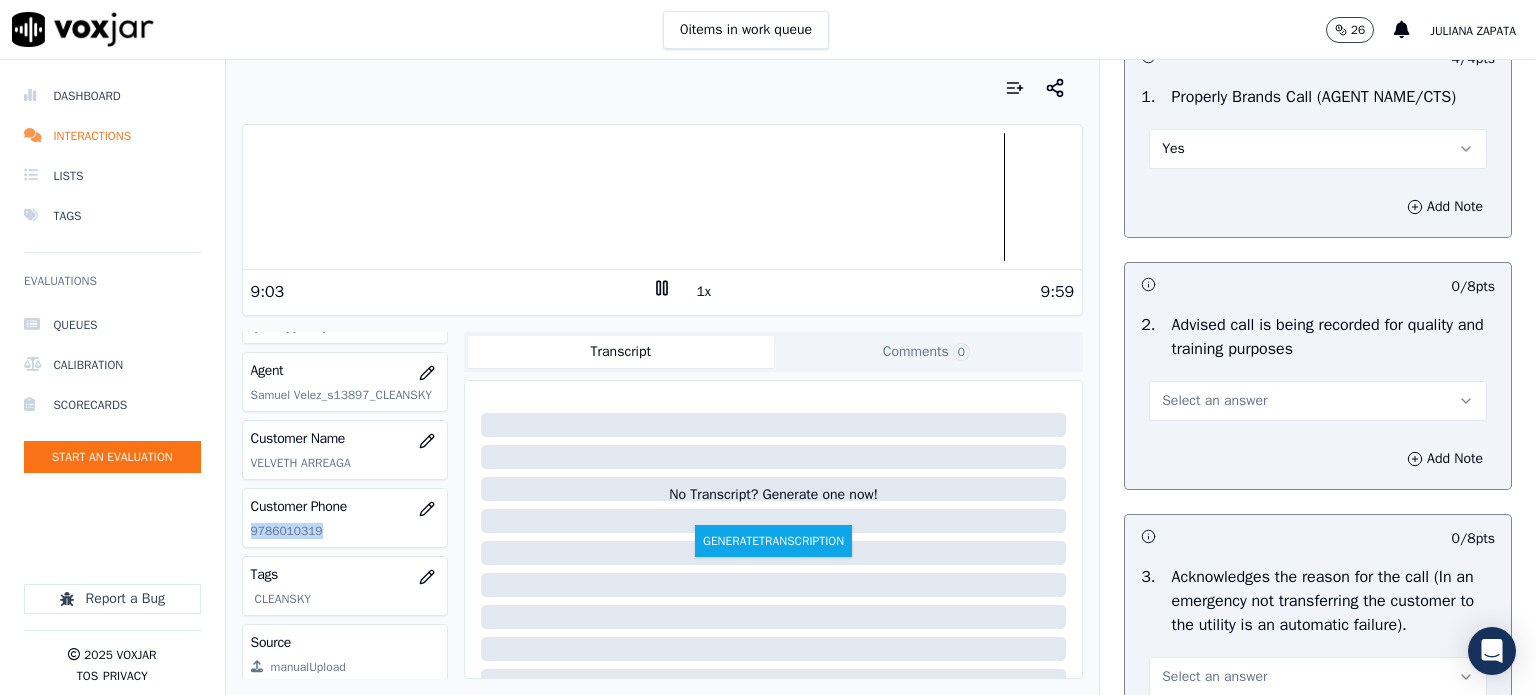 scroll, scrollTop: 200, scrollLeft: 0, axis: vertical 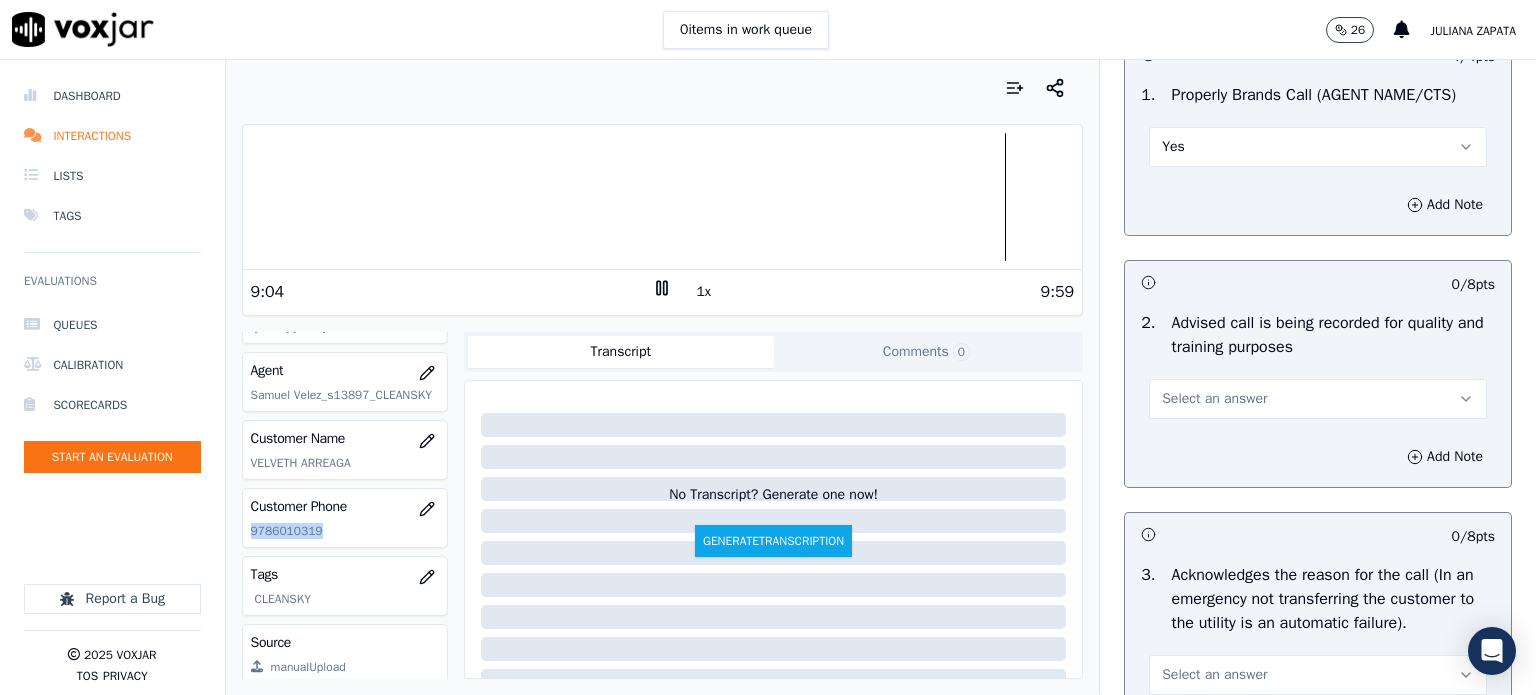 click on "Select an answer" at bounding box center [1214, 399] 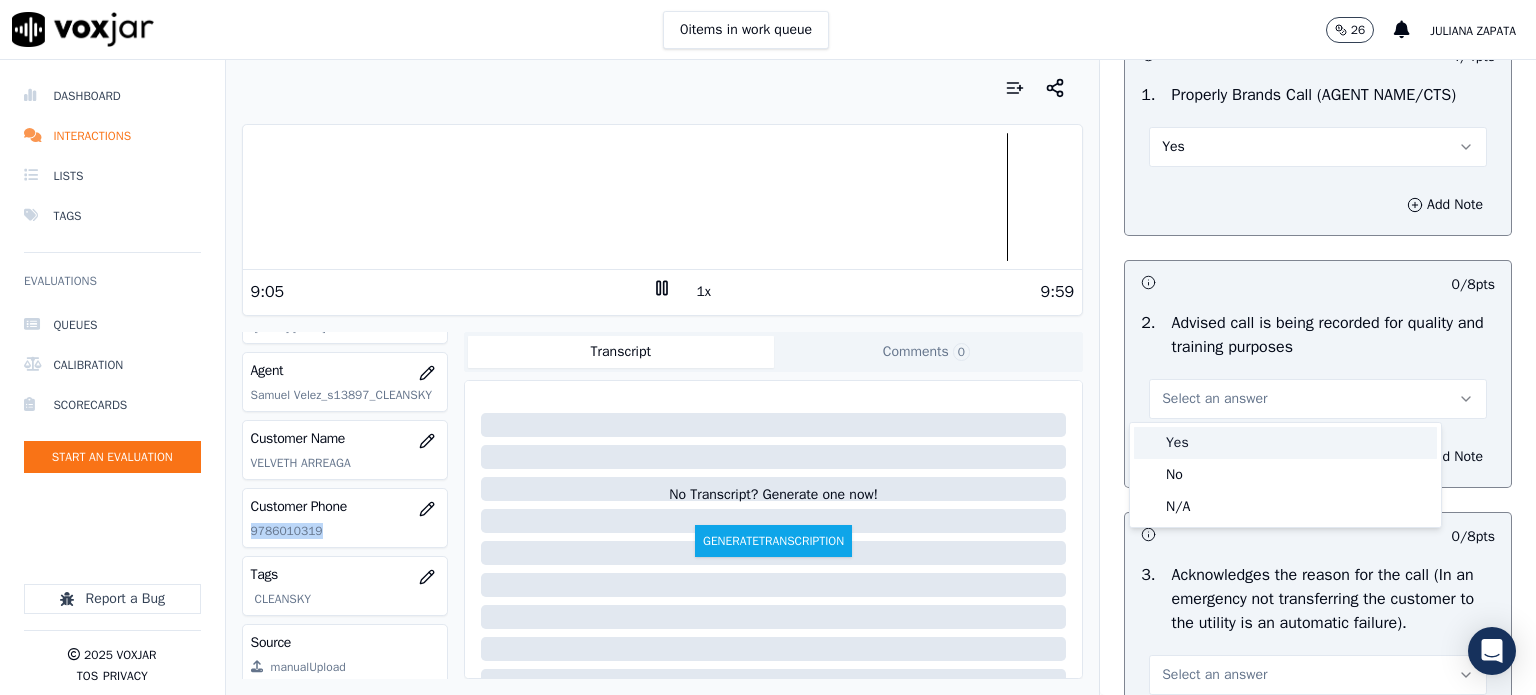 click on "Yes" at bounding box center (1285, 443) 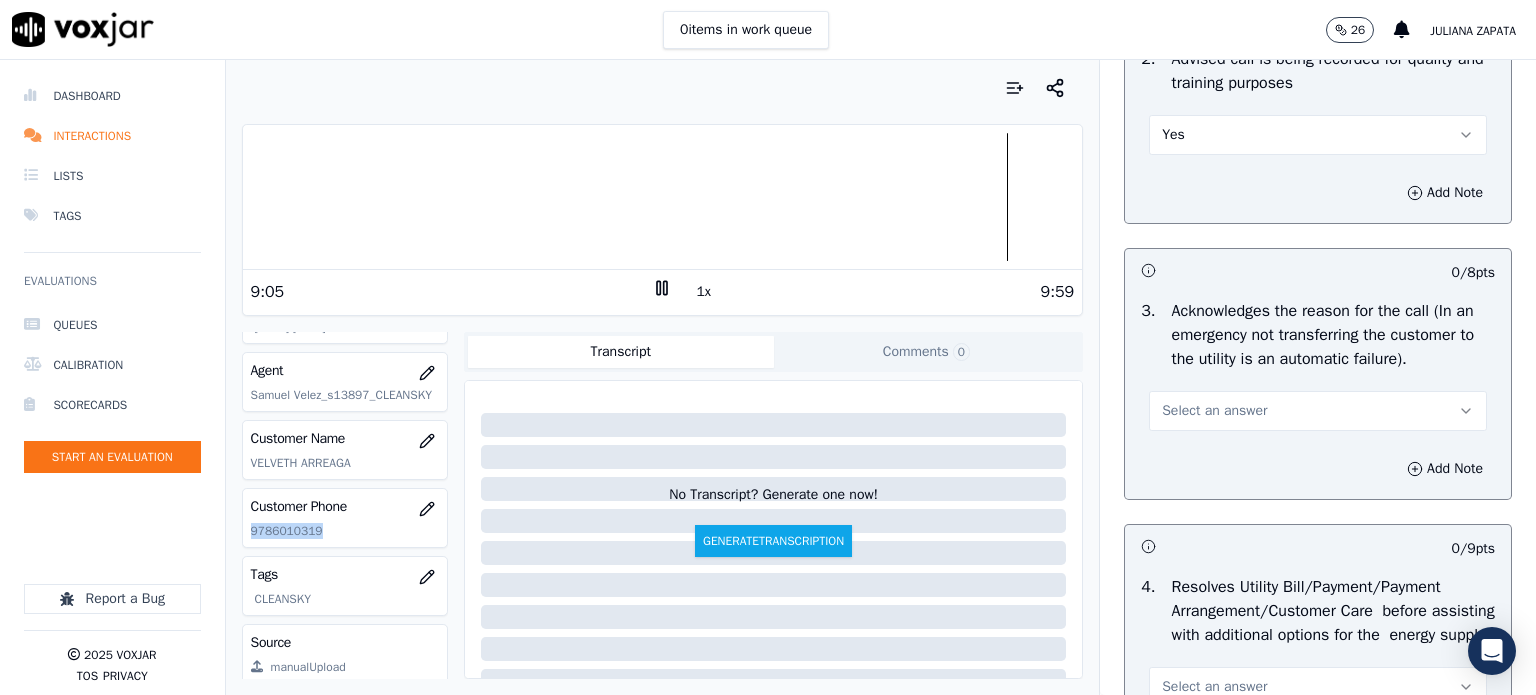 scroll, scrollTop: 500, scrollLeft: 0, axis: vertical 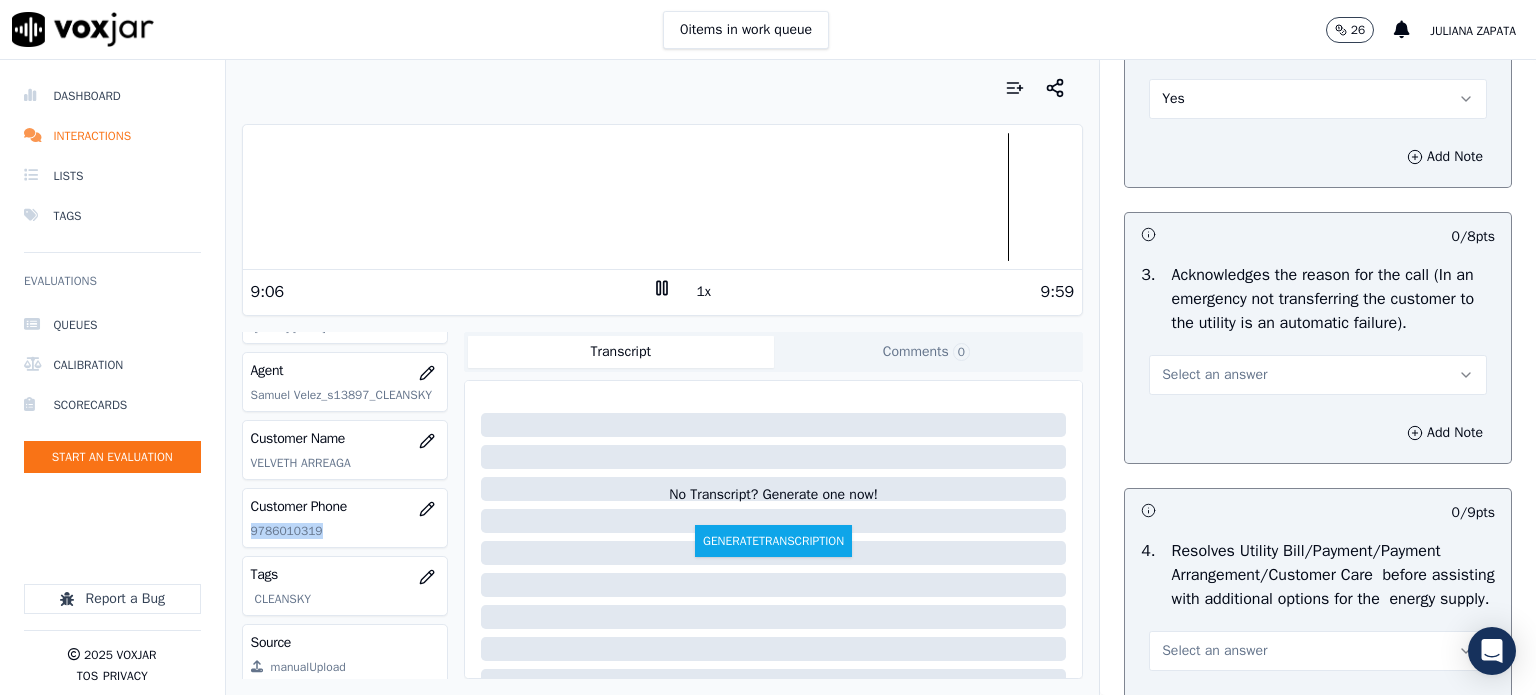 click on "Select an answer" at bounding box center [1214, 375] 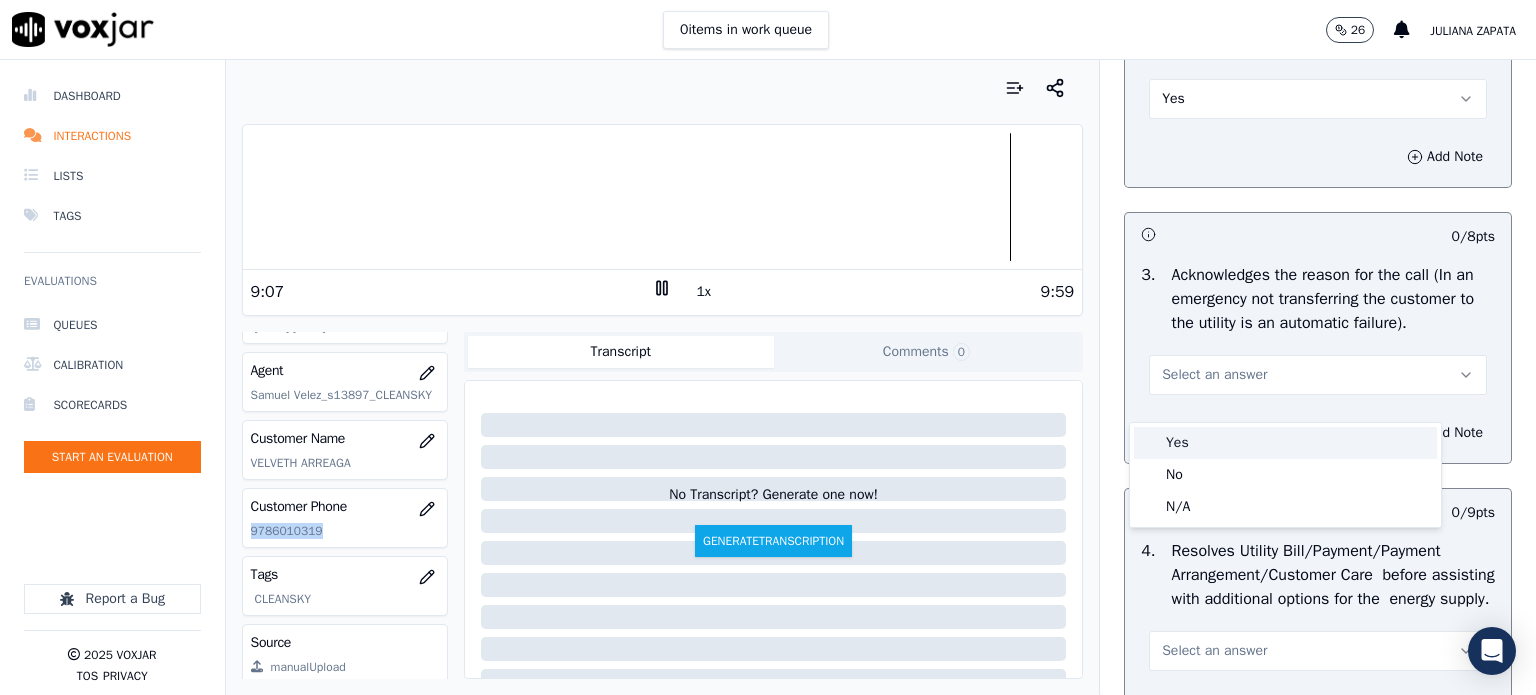 click on "Yes" at bounding box center (1285, 443) 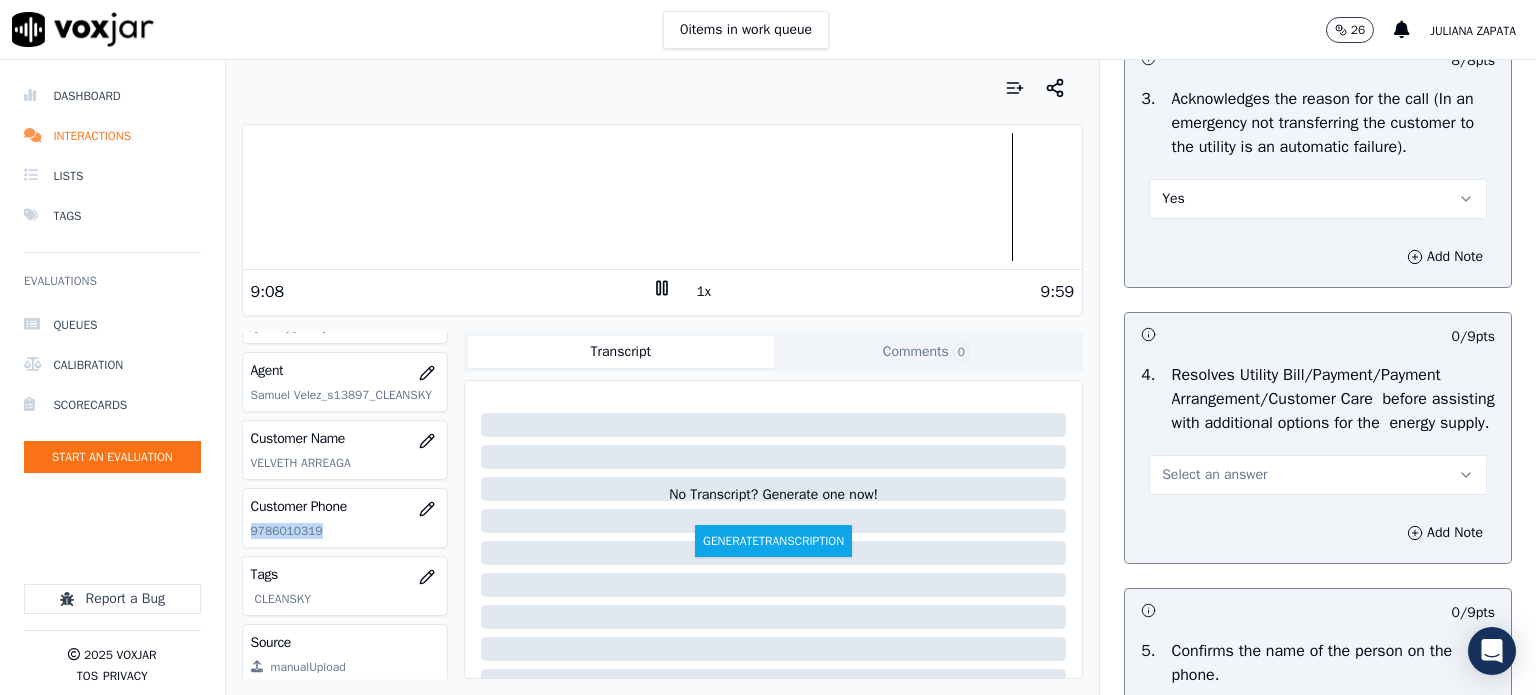 scroll, scrollTop: 800, scrollLeft: 0, axis: vertical 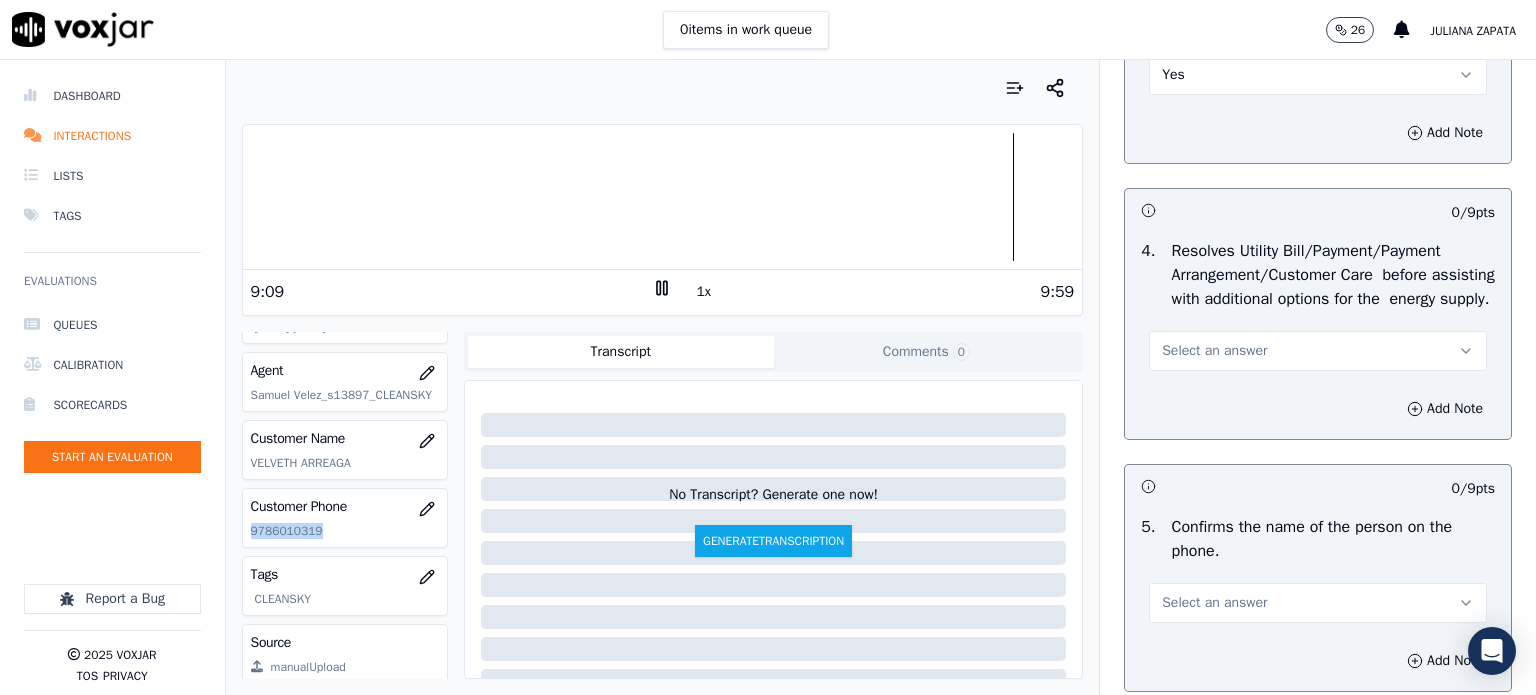 click on "Select an answer" at bounding box center [1214, 351] 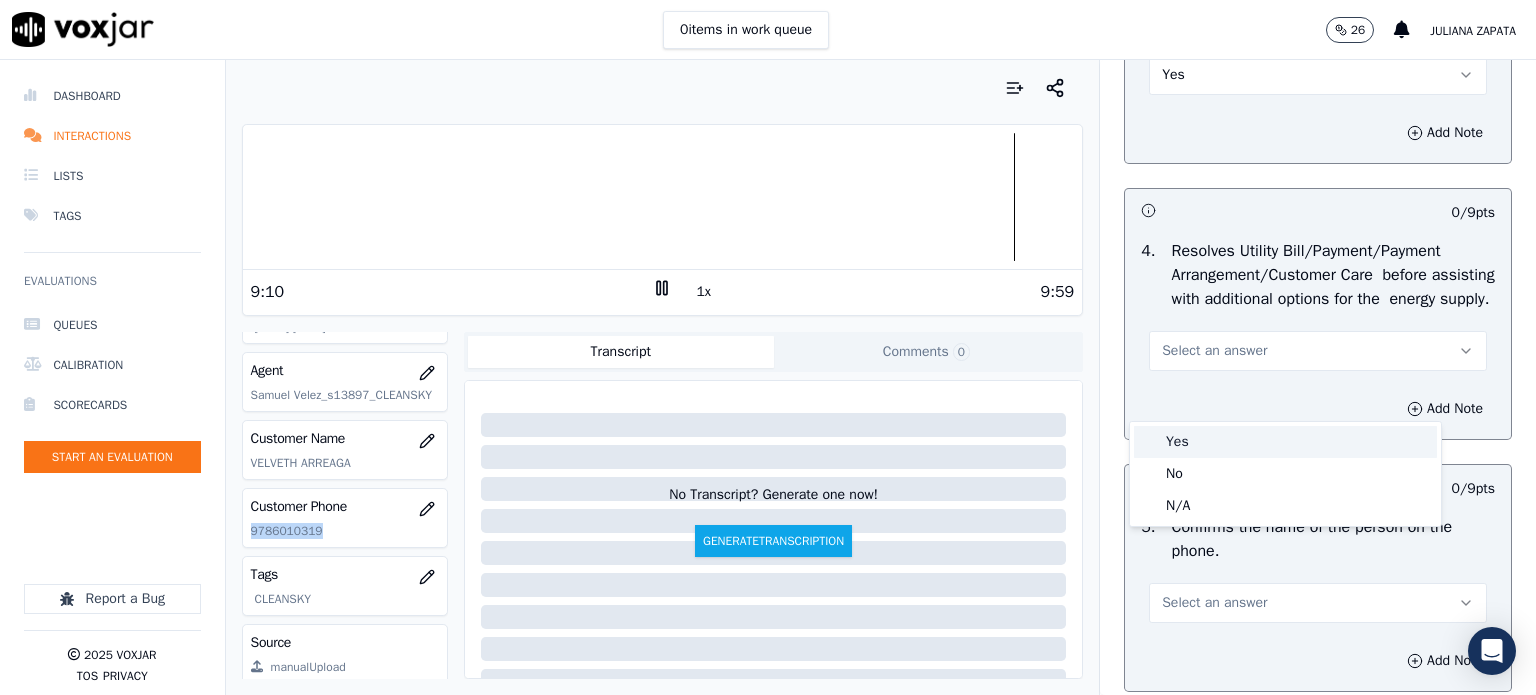 click on "Yes" at bounding box center [1285, 442] 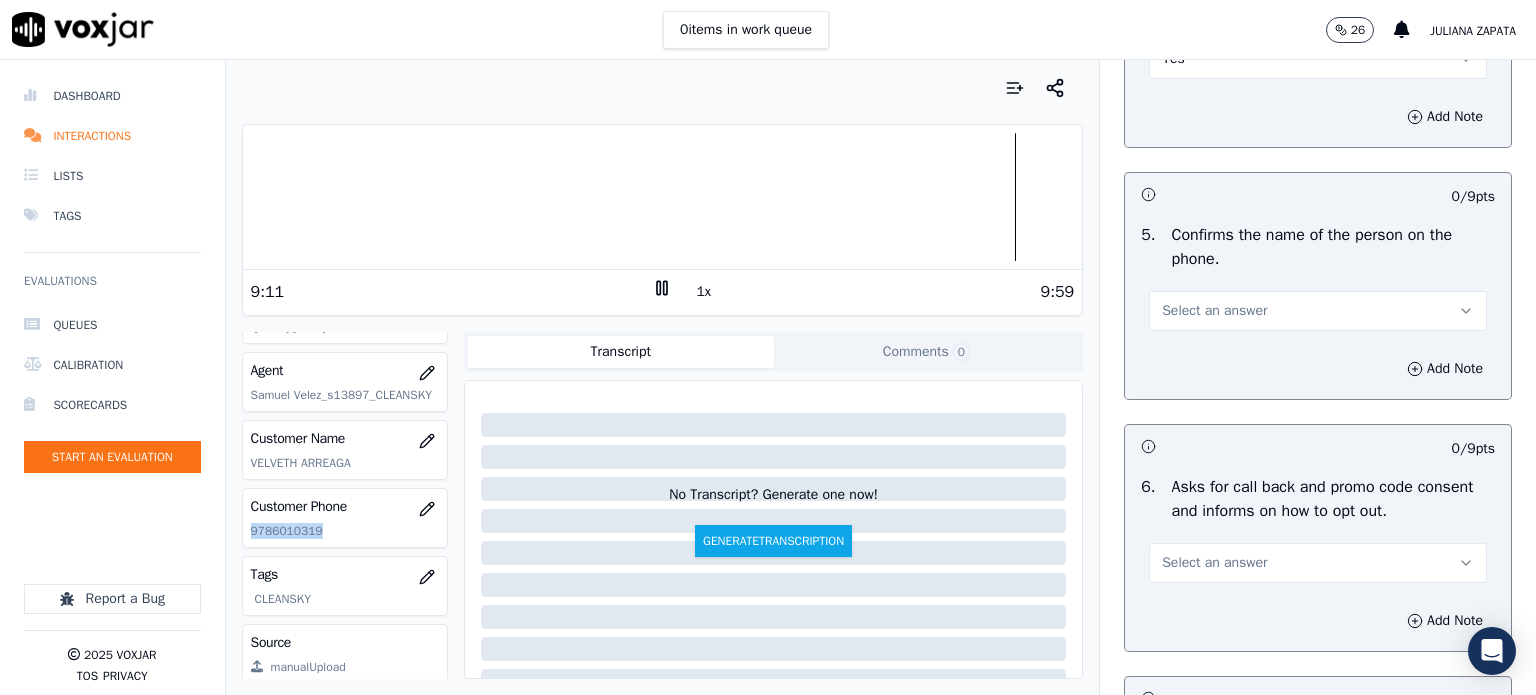 scroll, scrollTop: 1100, scrollLeft: 0, axis: vertical 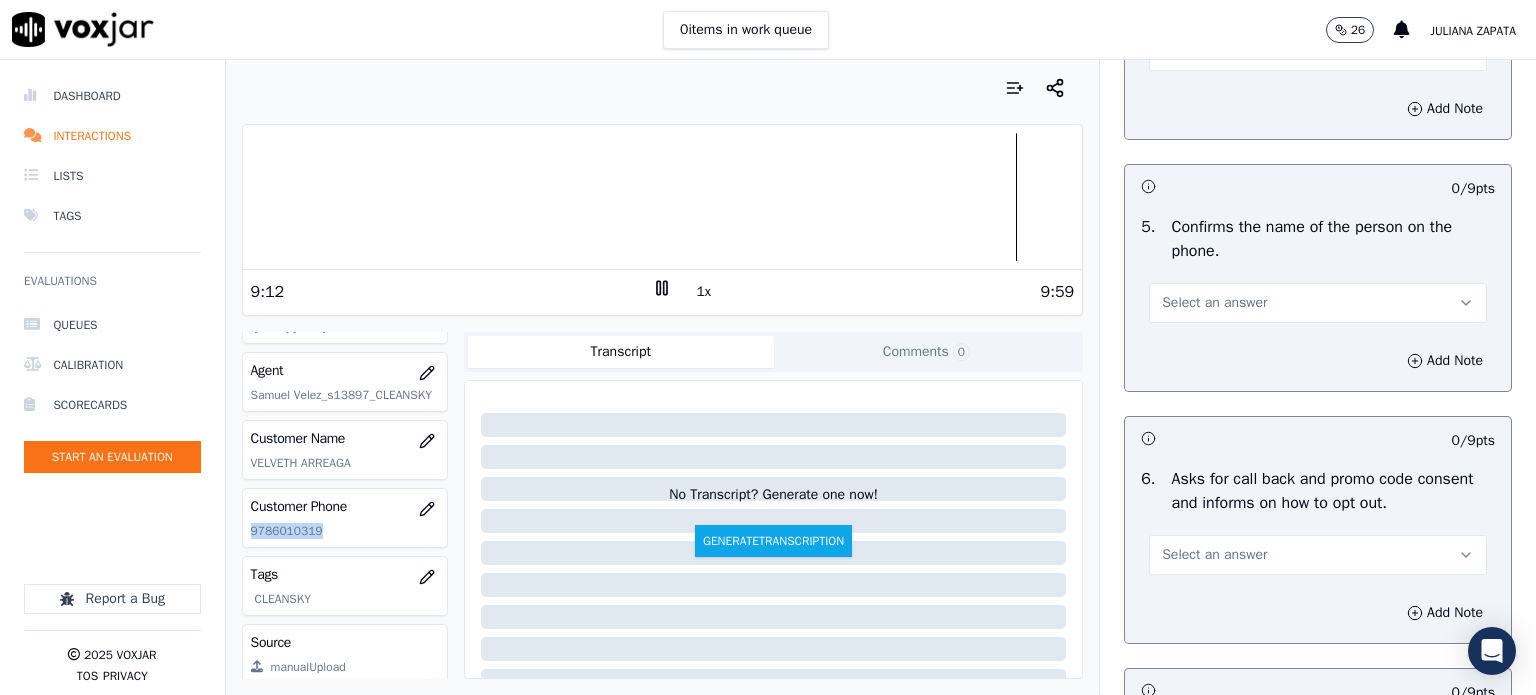 click on "Select an answer" at bounding box center (1214, 303) 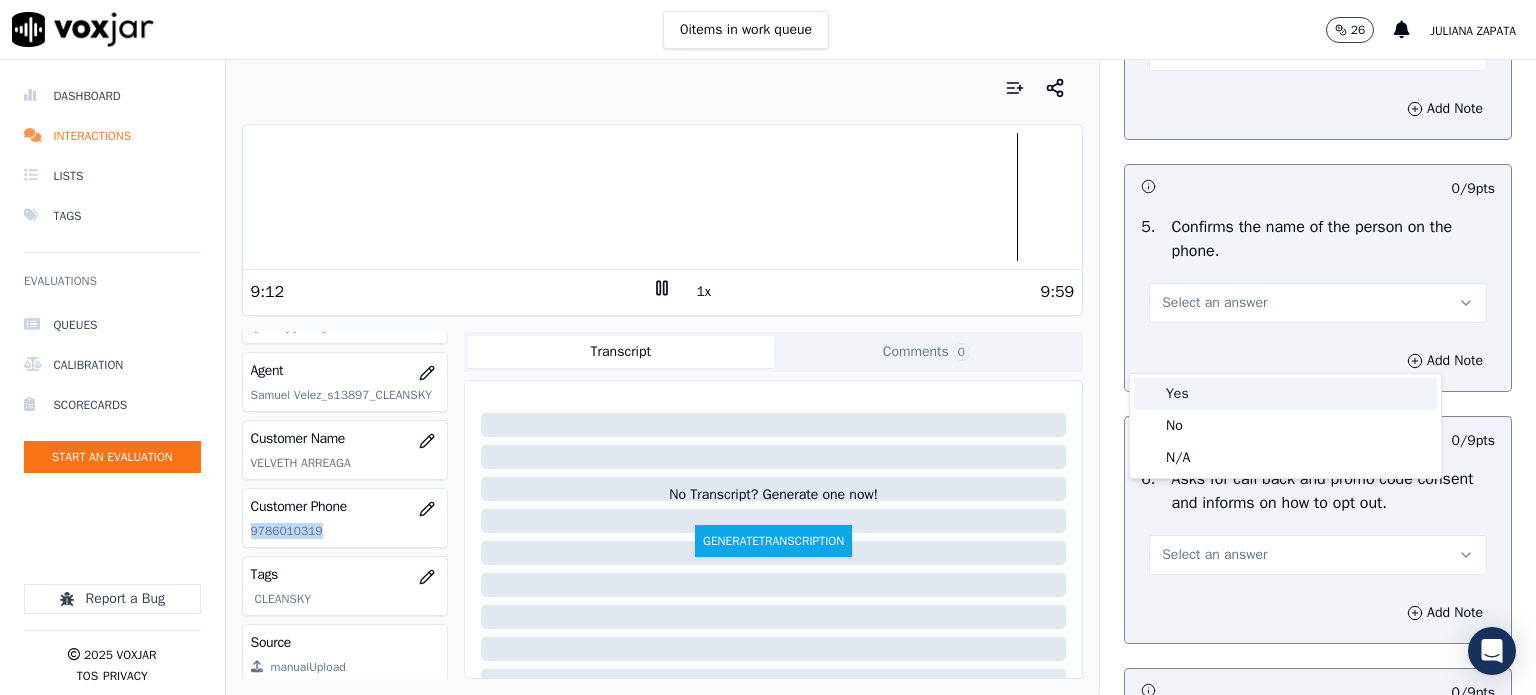 click on "Yes" at bounding box center [1285, 394] 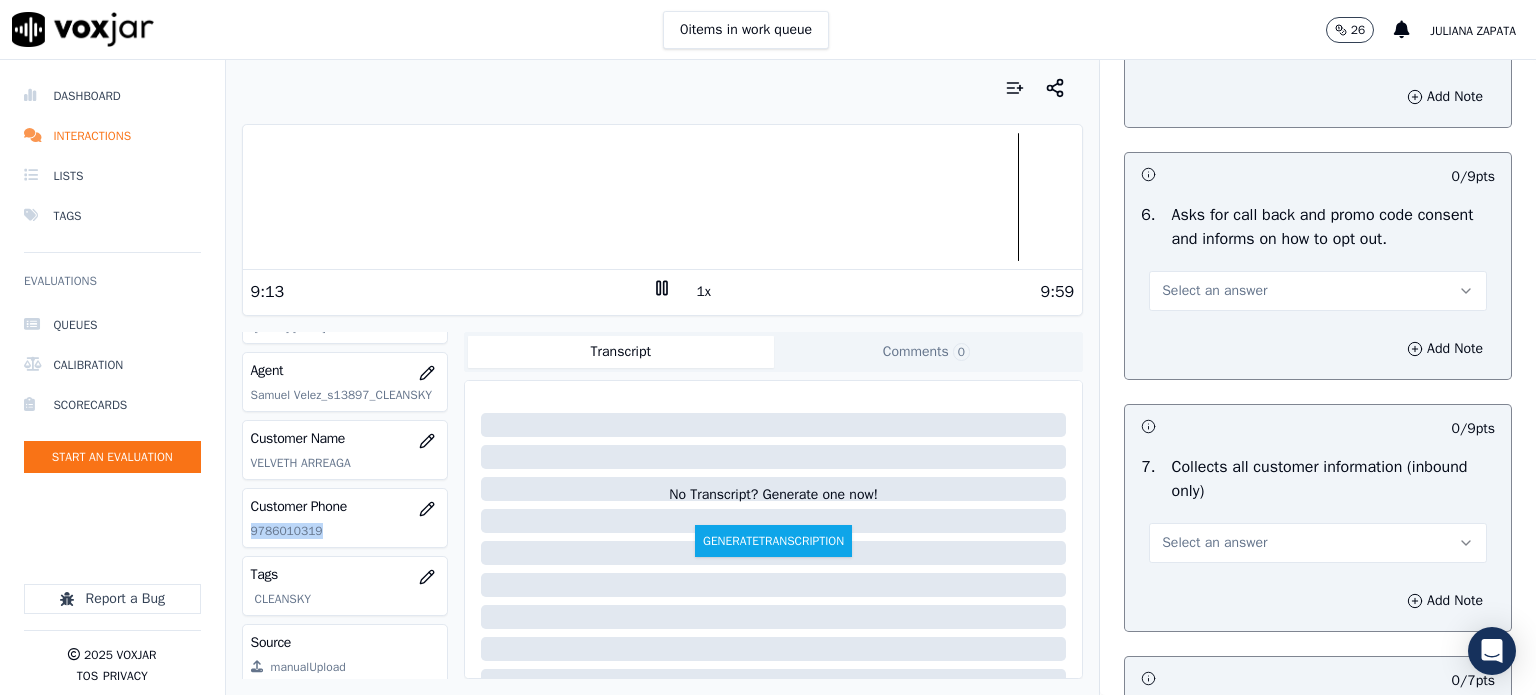 scroll, scrollTop: 1400, scrollLeft: 0, axis: vertical 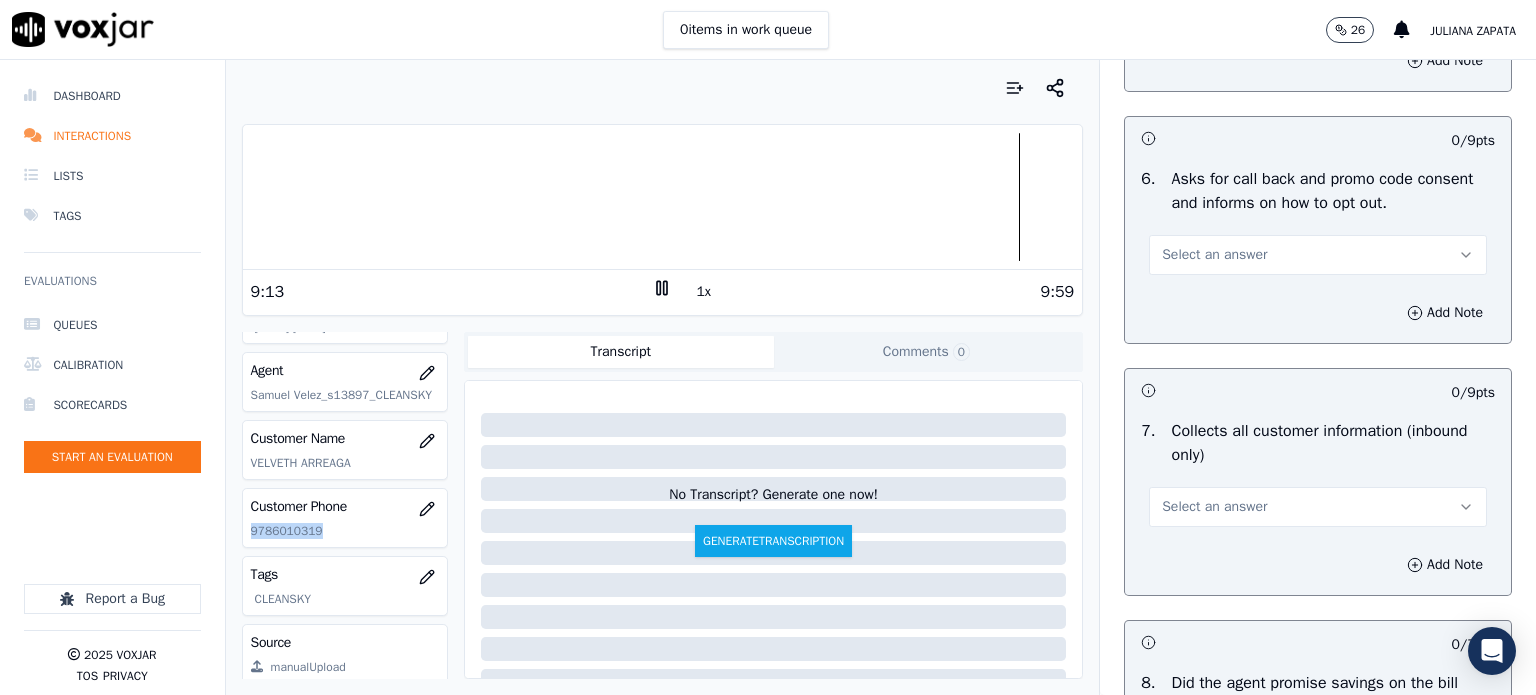 click on "Select an answer" at bounding box center [1214, 255] 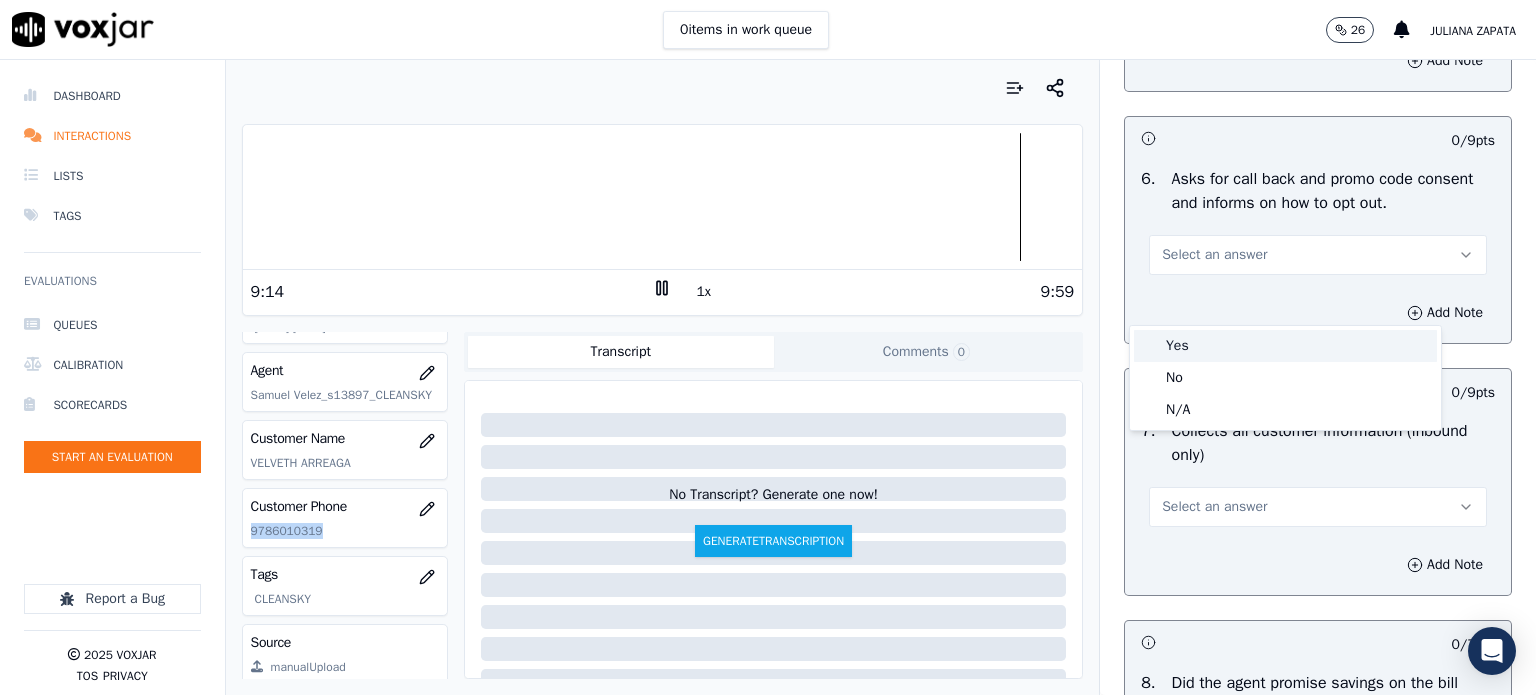 click on "Yes" at bounding box center (1285, 346) 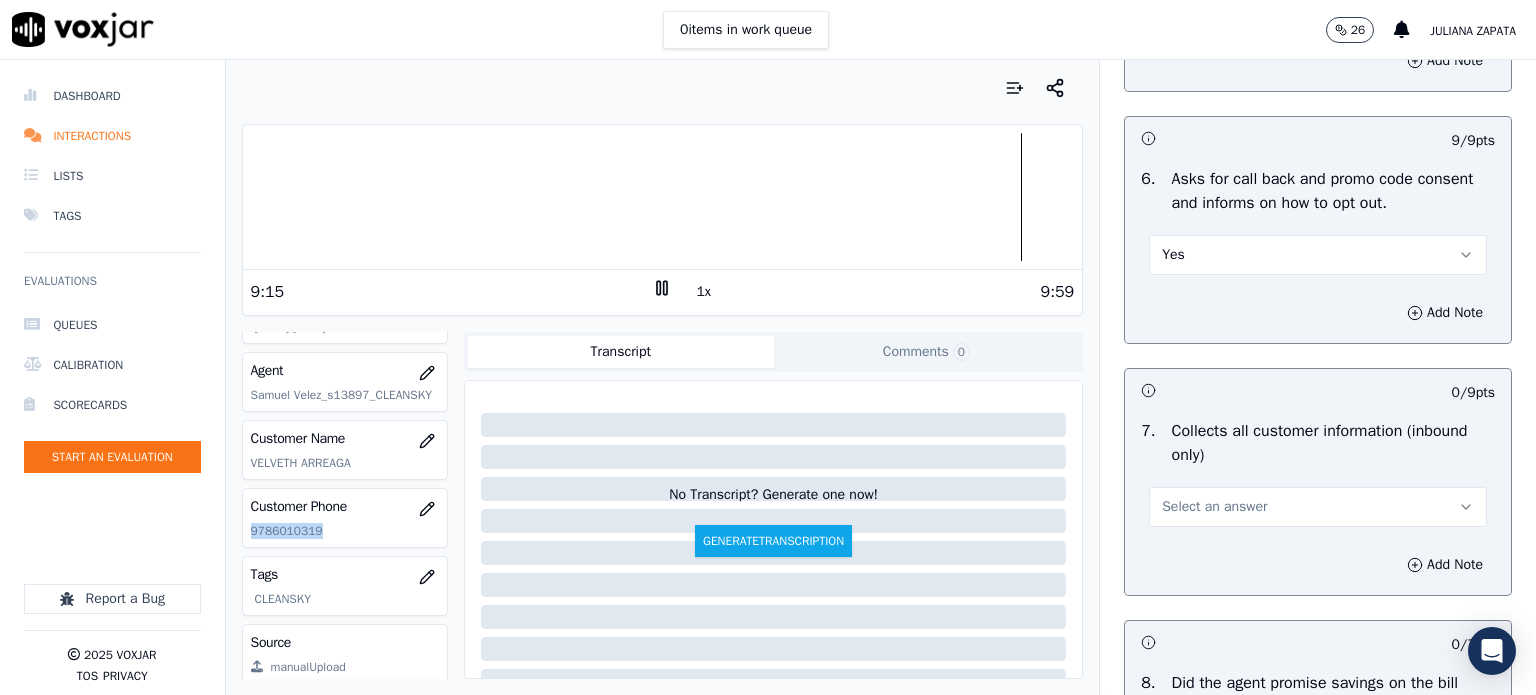 click on "Select an answer" at bounding box center [1214, 507] 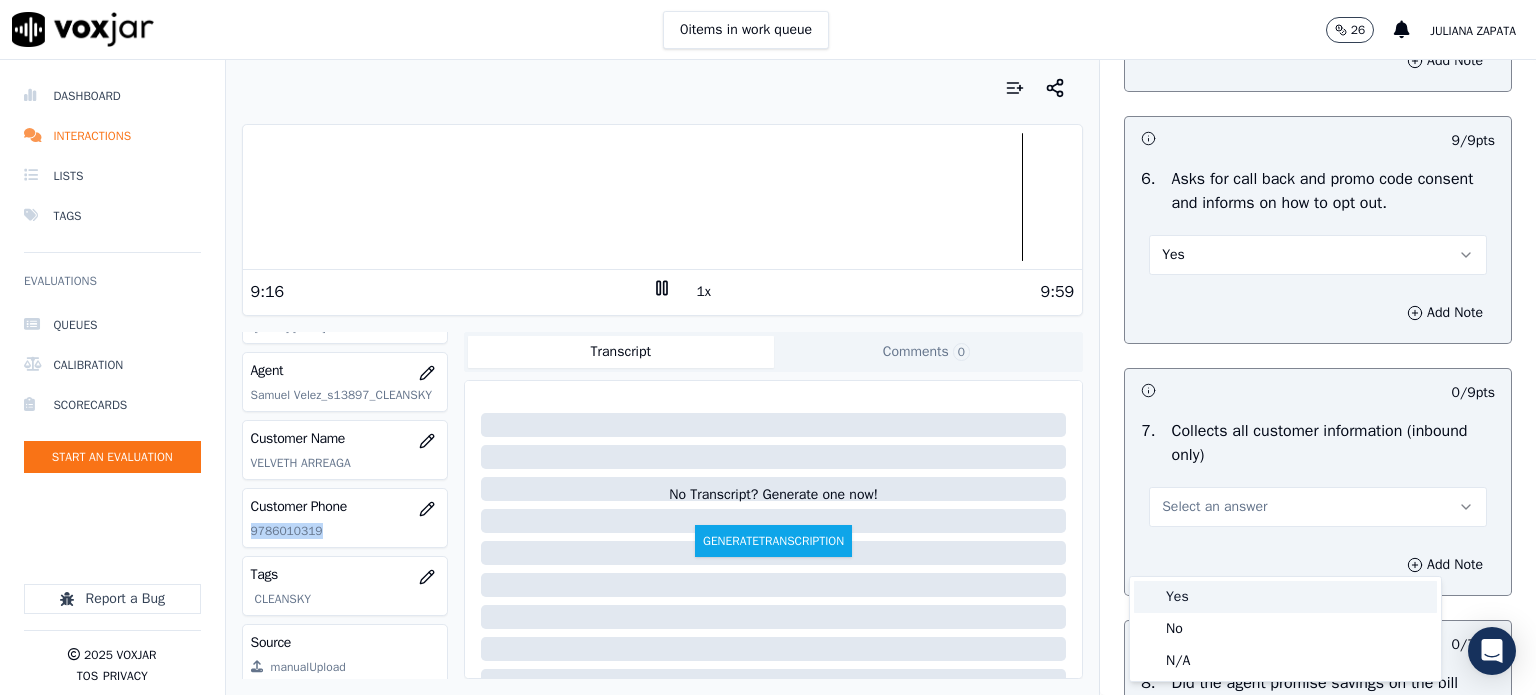 click on "Yes" at bounding box center [1285, 597] 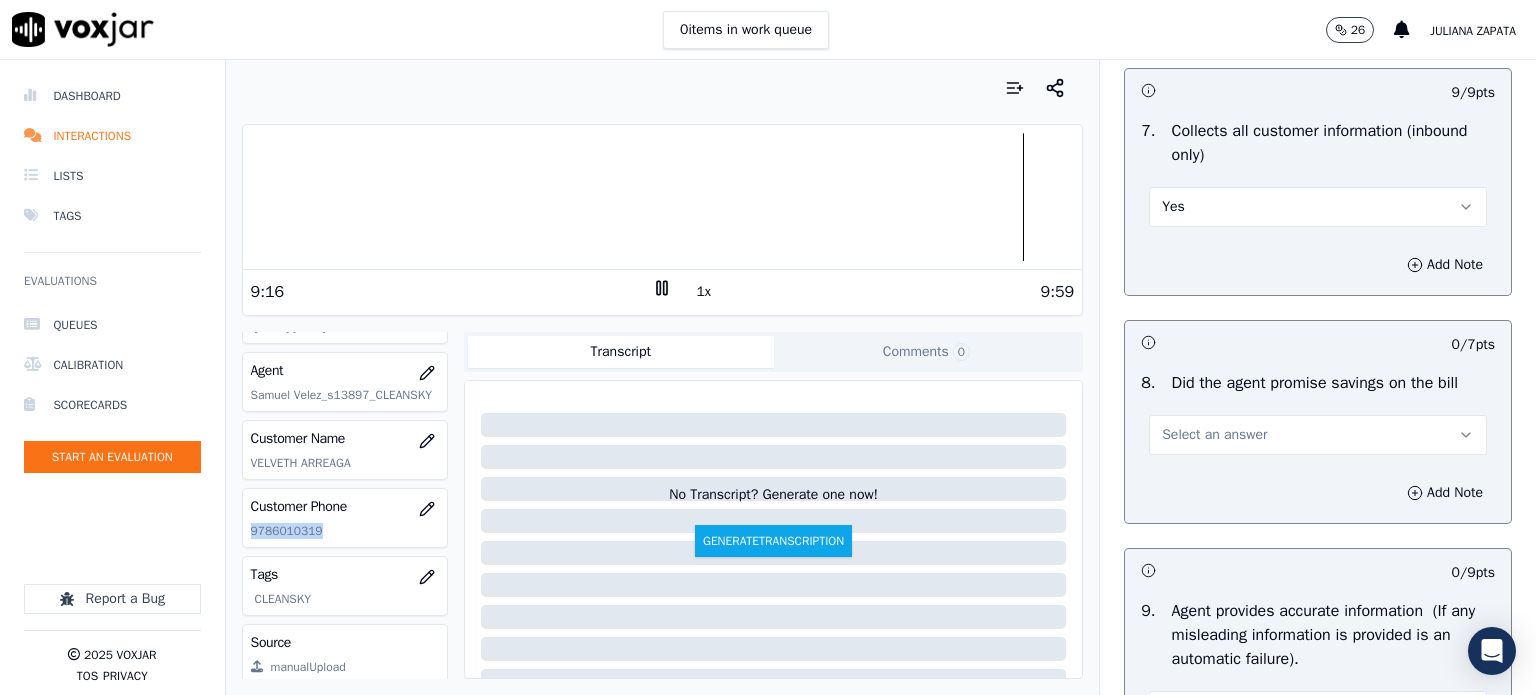 scroll, scrollTop: 1900, scrollLeft: 0, axis: vertical 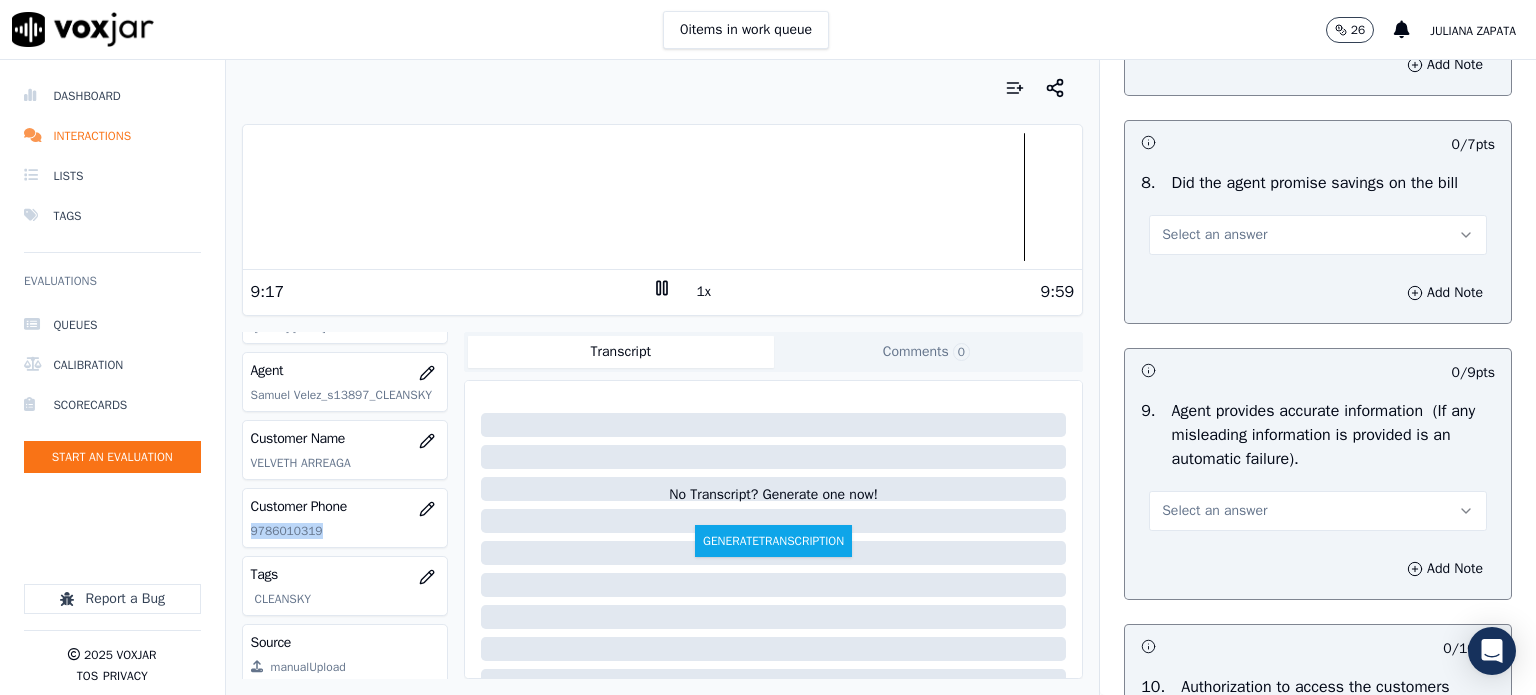 click on "Select an answer" at bounding box center [1214, 235] 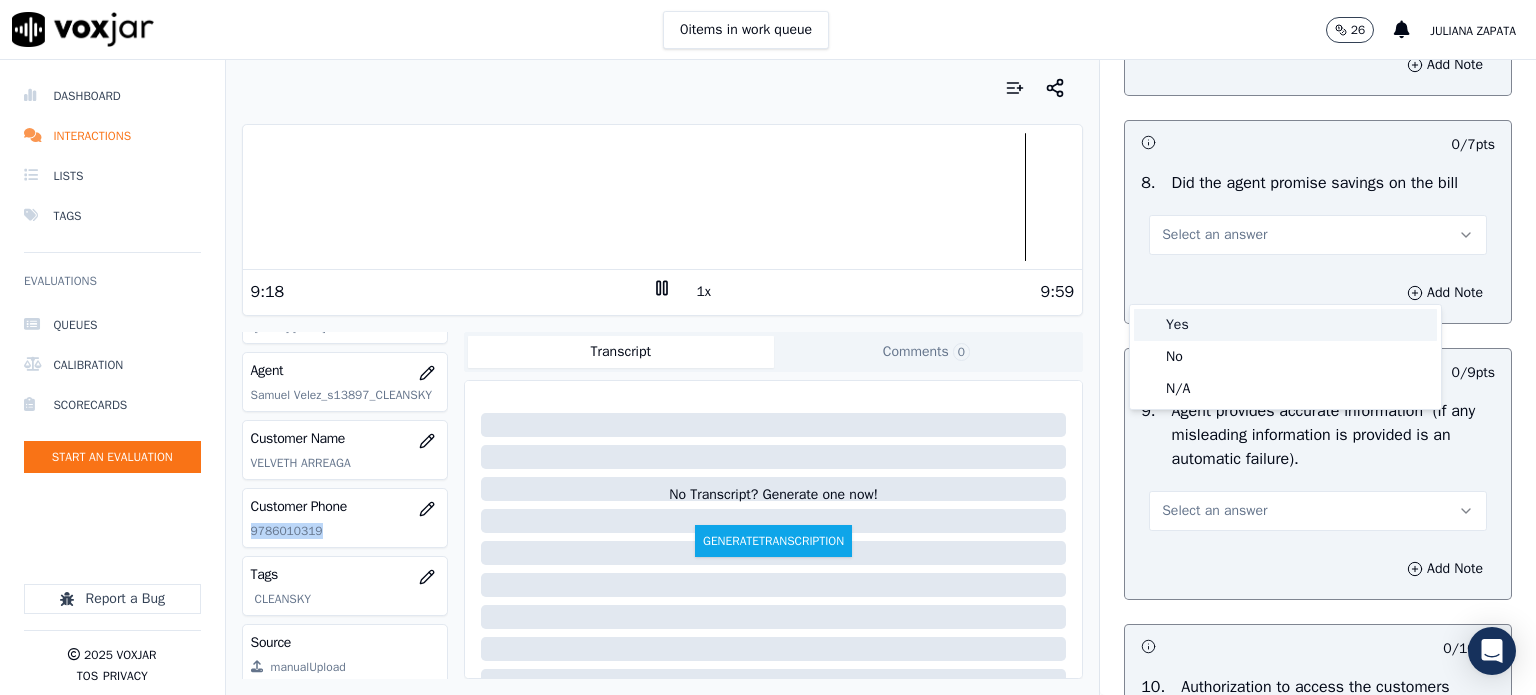 click on "Yes" at bounding box center [1285, 325] 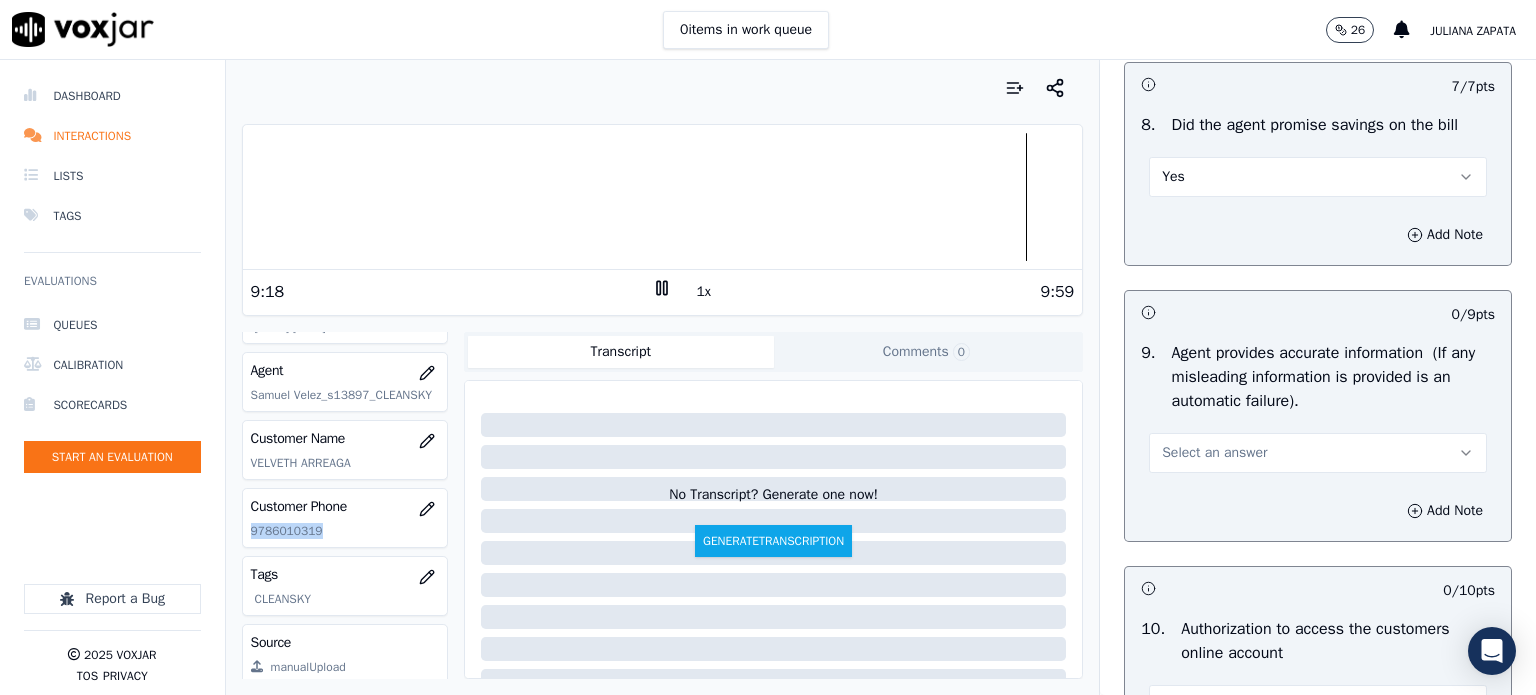 scroll, scrollTop: 2100, scrollLeft: 0, axis: vertical 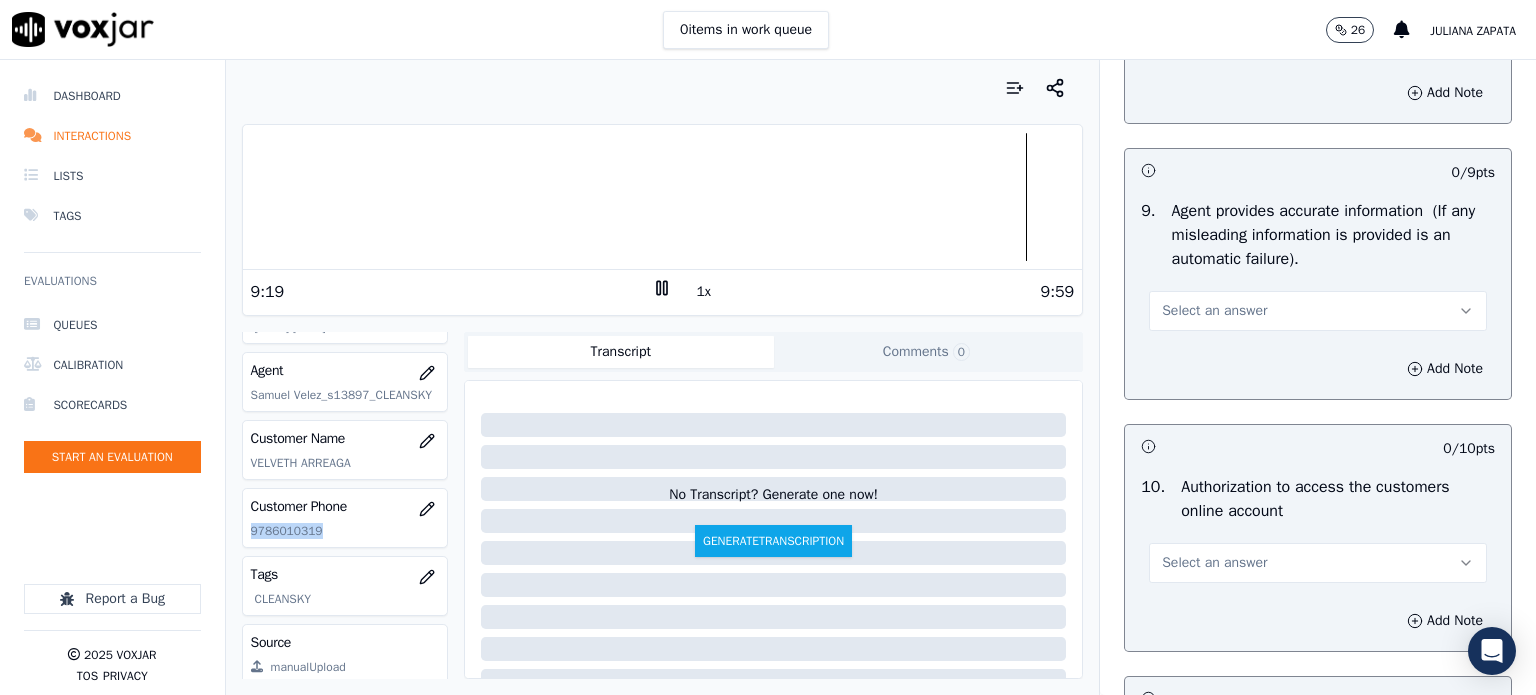 click on "Select an answer" at bounding box center (1318, 311) 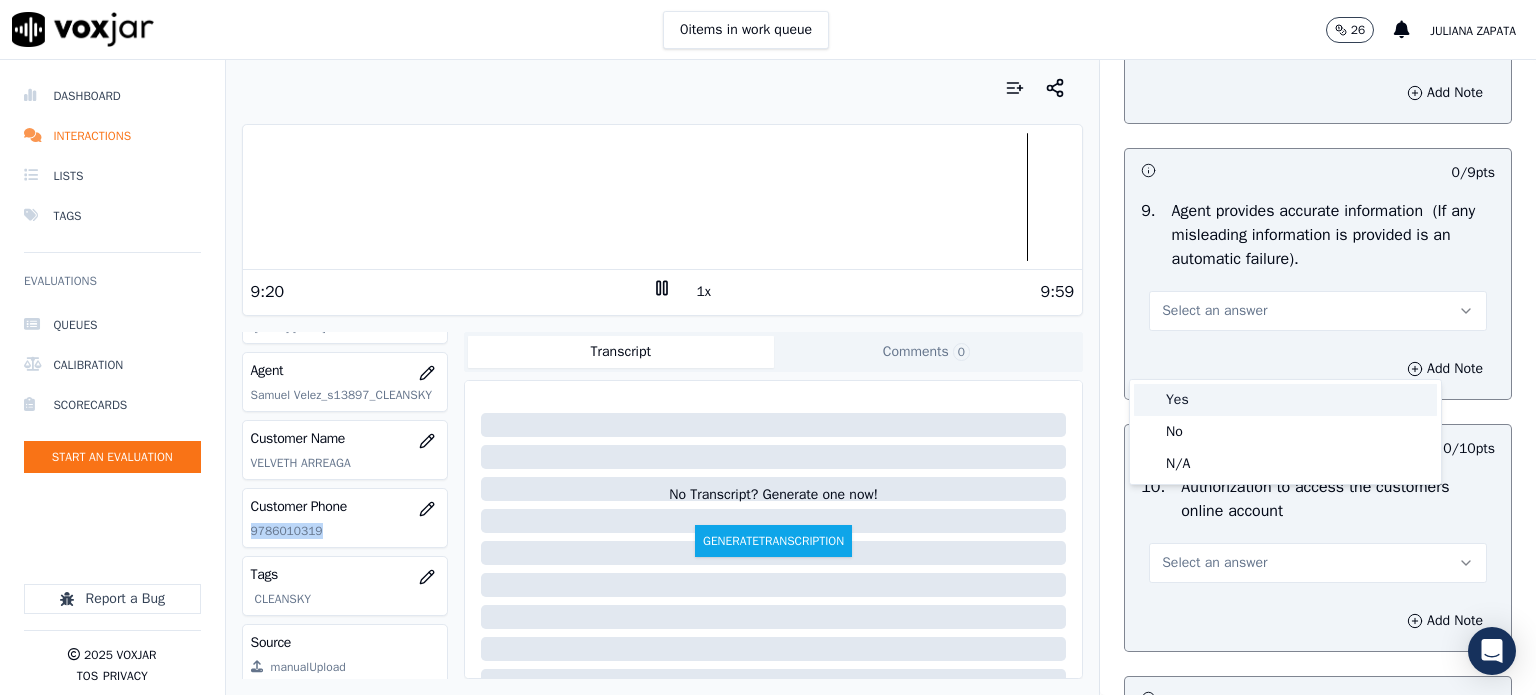 click on "Yes" at bounding box center (1285, 400) 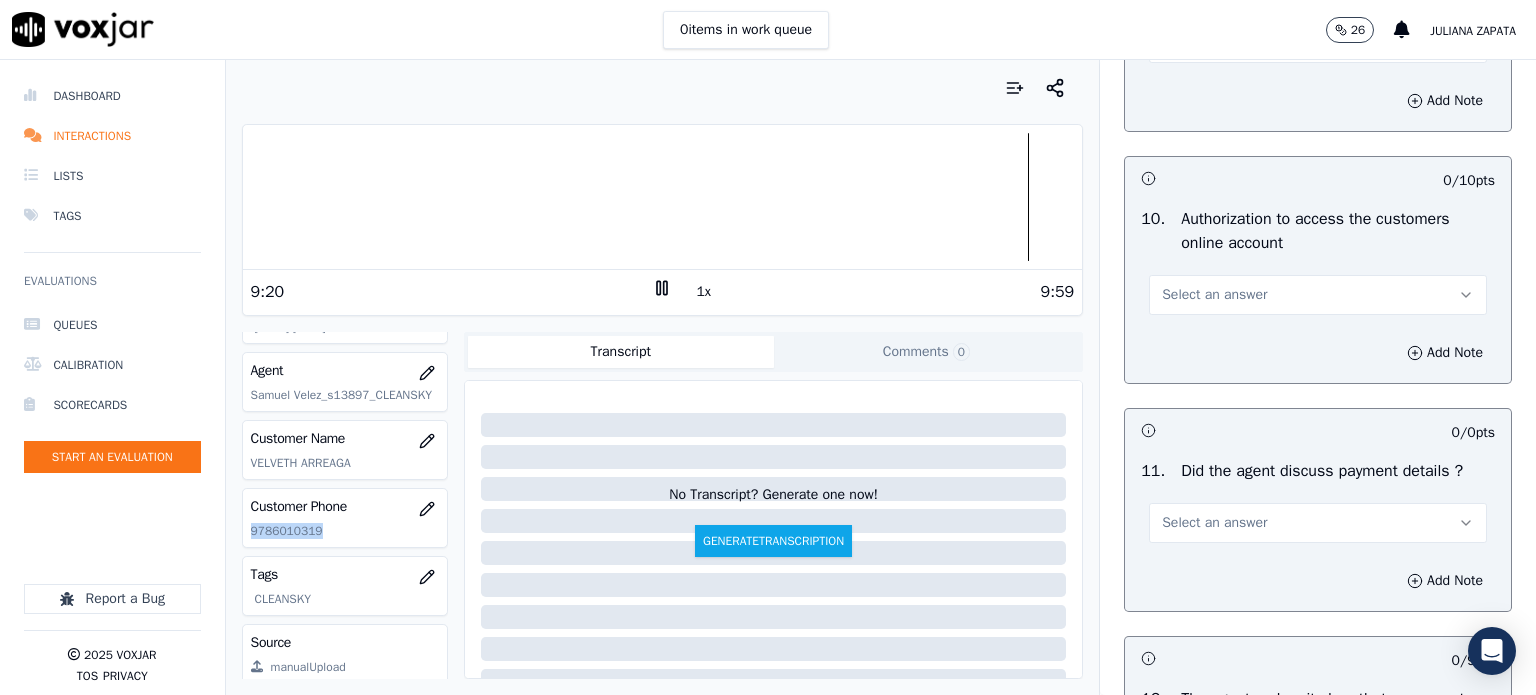 scroll, scrollTop: 2400, scrollLeft: 0, axis: vertical 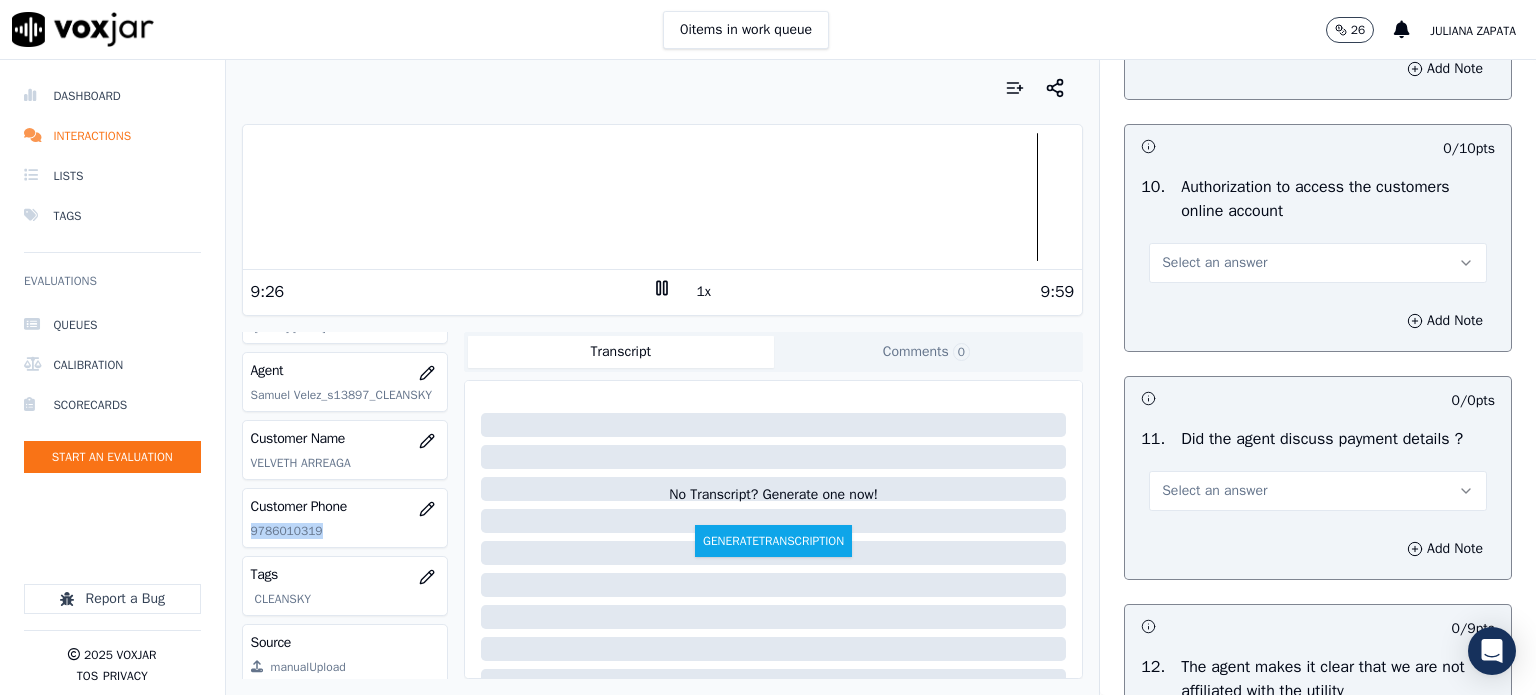 click on "Select an answer" at bounding box center (1214, 263) 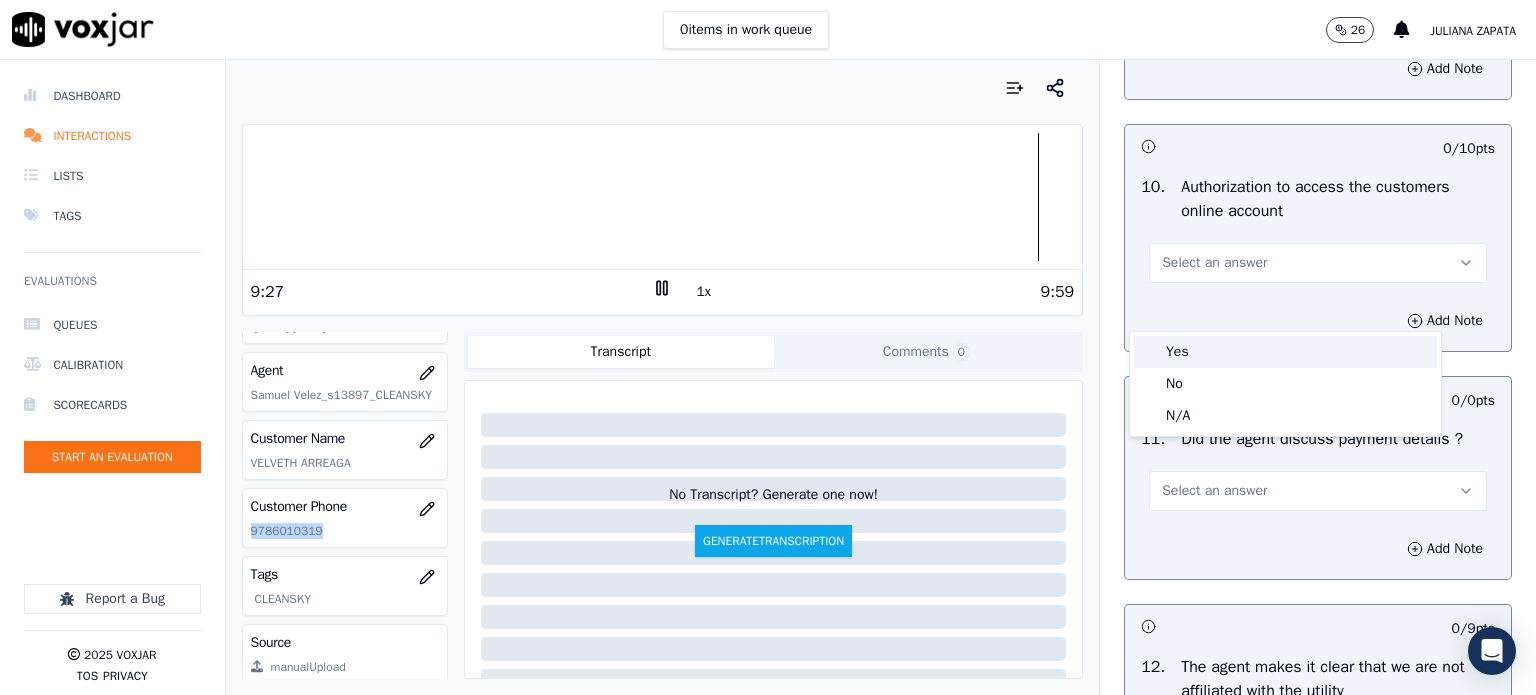 drag, startPoint x: 1167, startPoint y: 345, endPoint x: 1167, endPoint y: 367, distance: 22 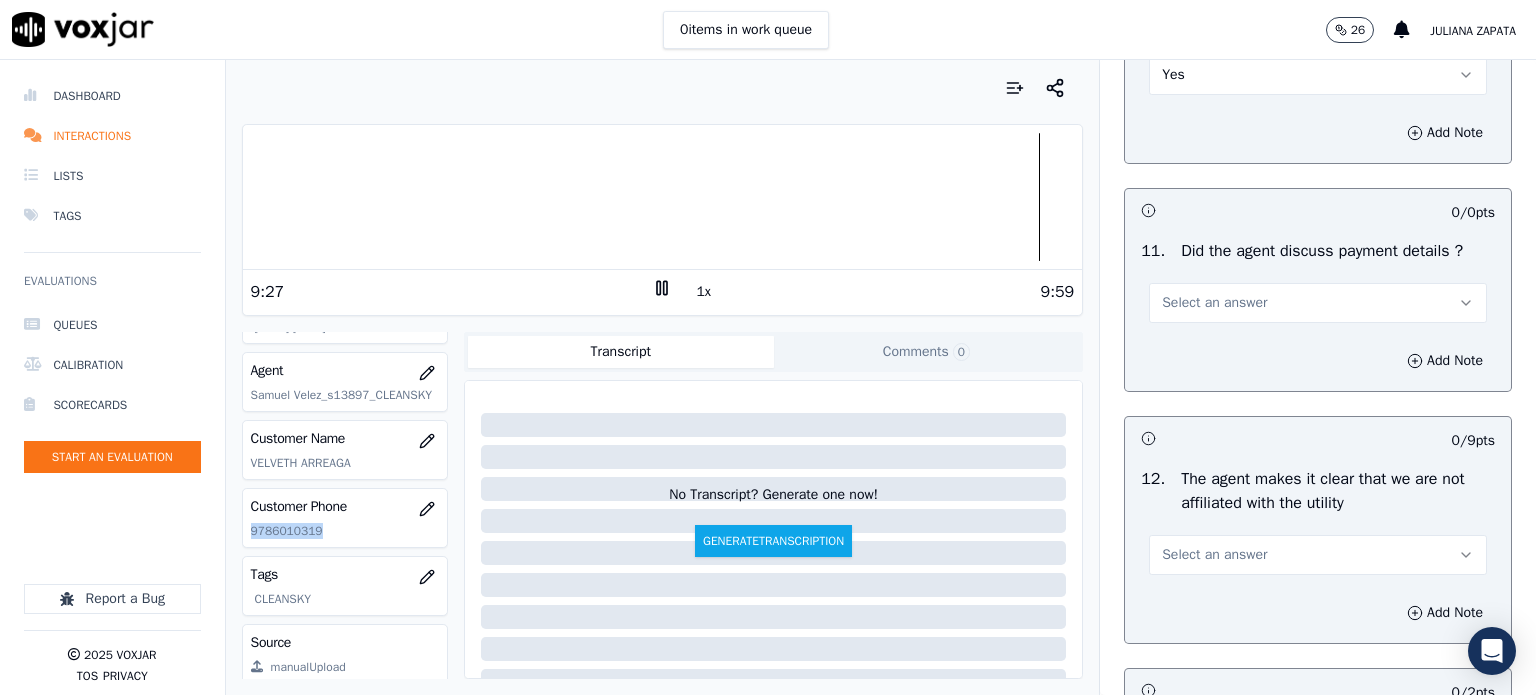 scroll, scrollTop: 2600, scrollLeft: 0, axis: vertical 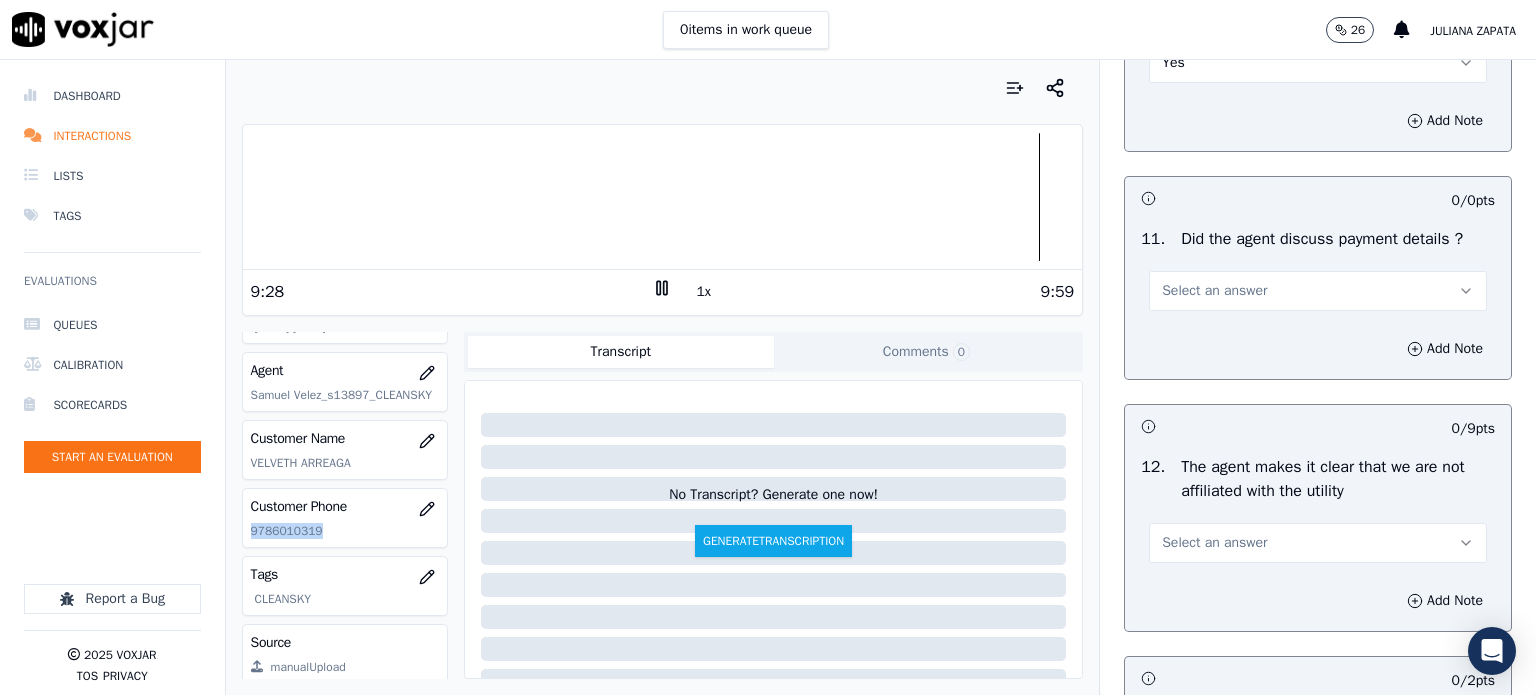 click on "Select an answer" at bounding box center [1318, 291] 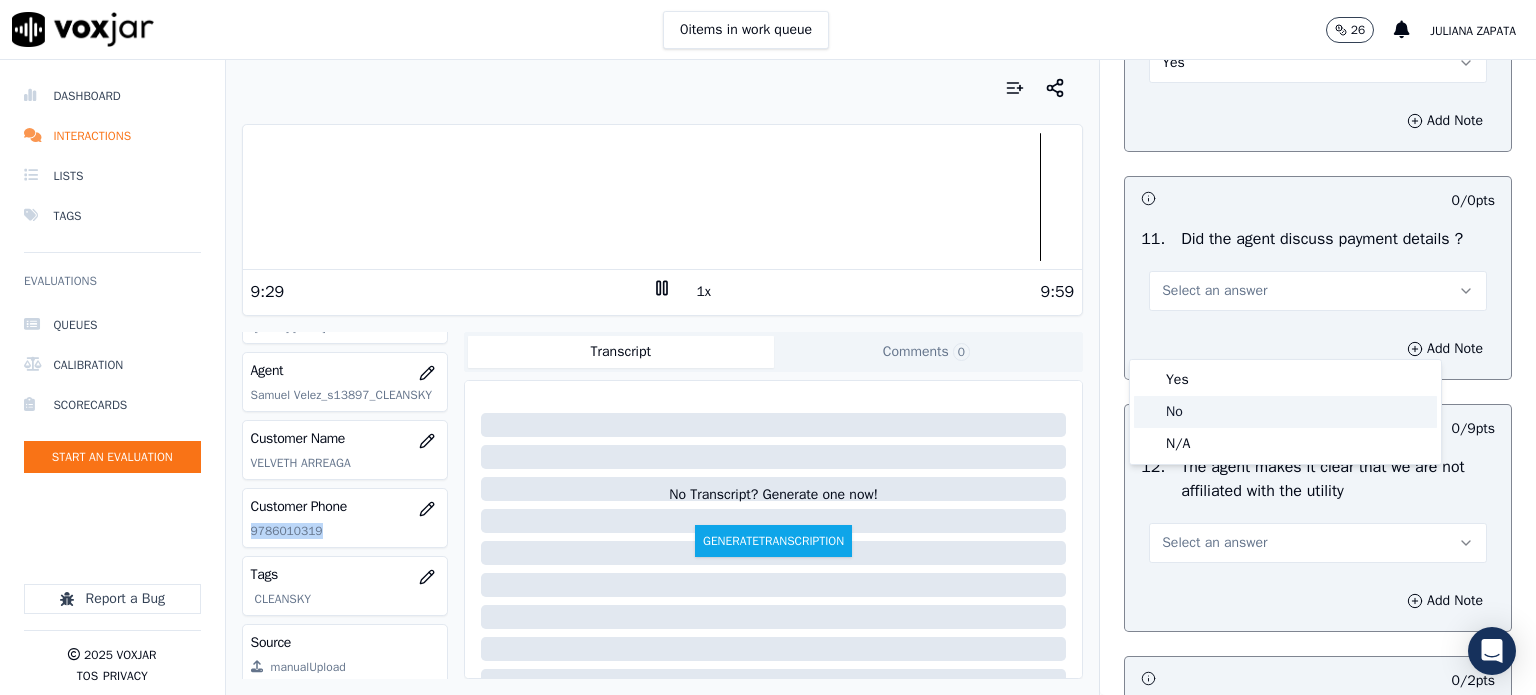 click on "No" 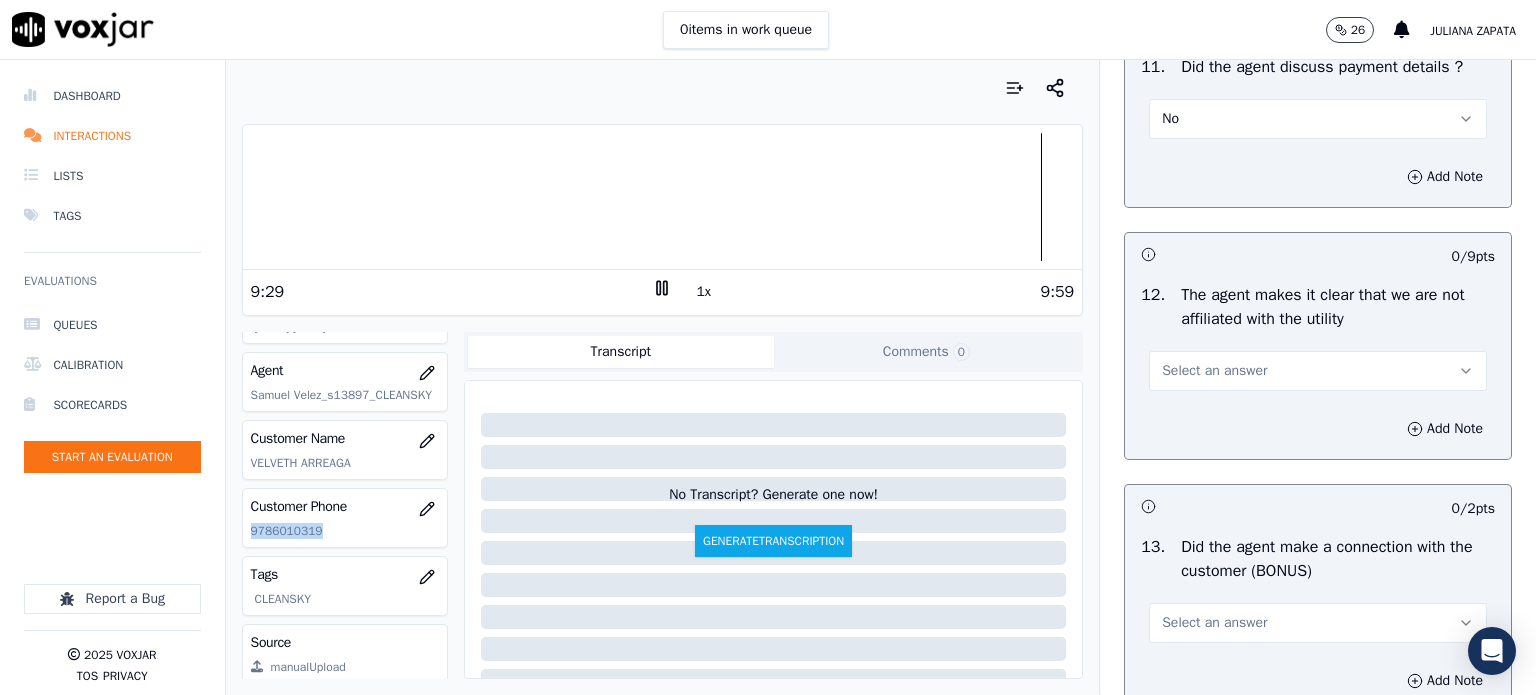 scroll, scrollTop: 2800, scrollLeft: 0, axis: vertical 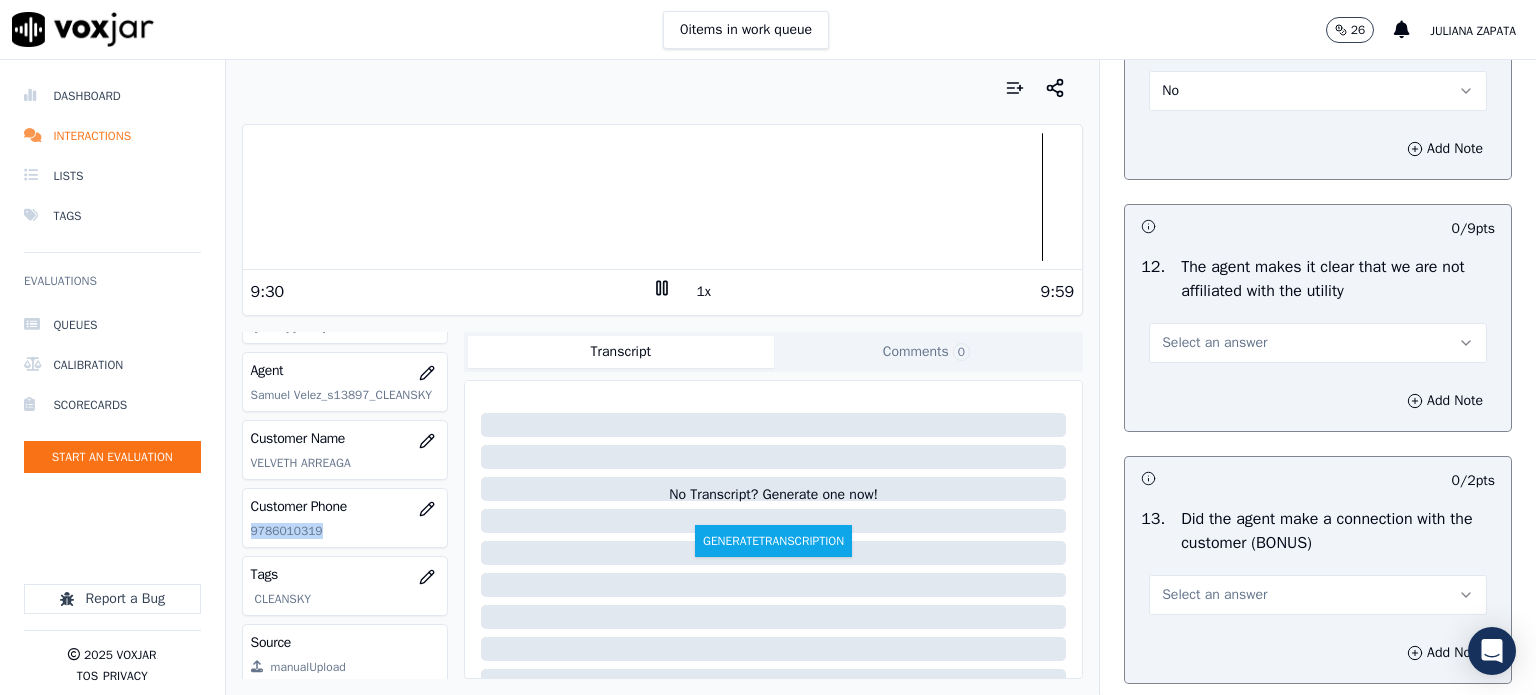 click on "Select an answer" at bounding box center (1214, 343) 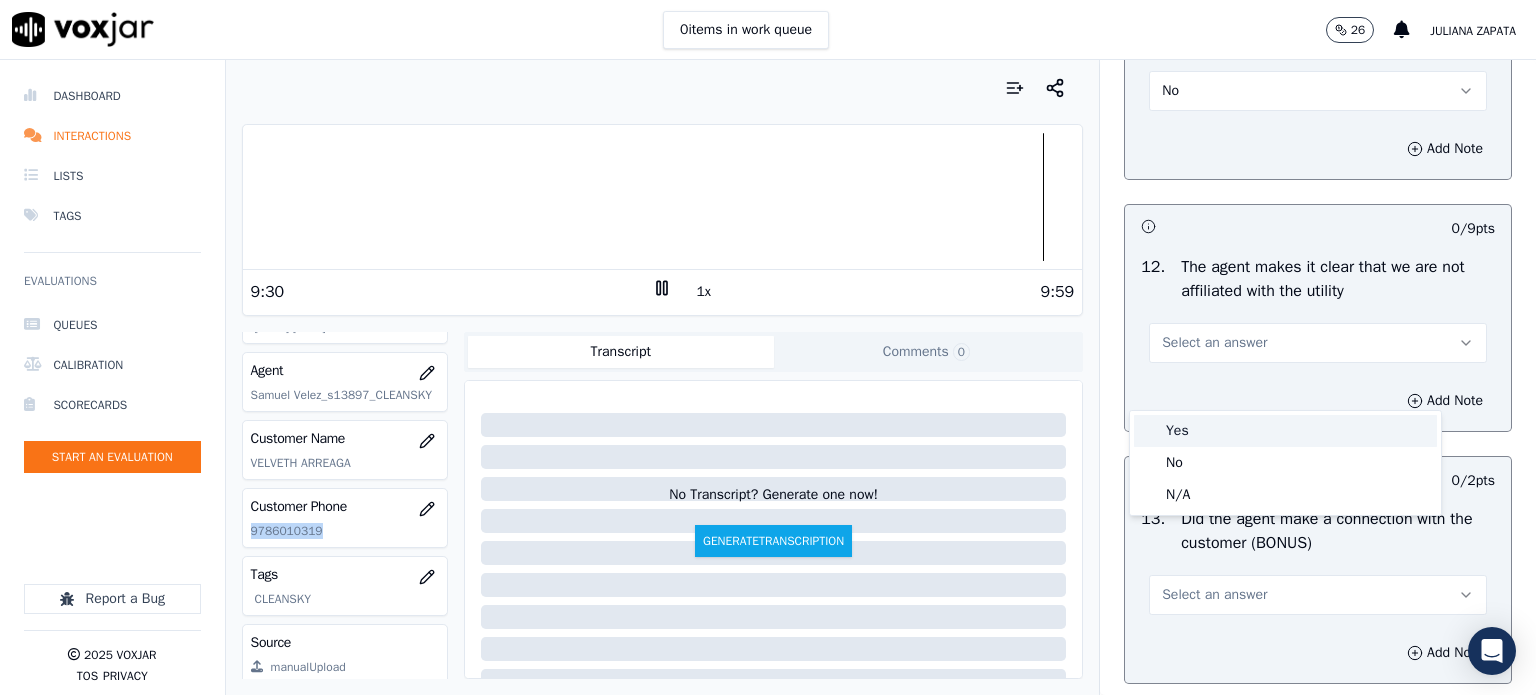 click on "Yes" at bounding box center (1285, 431) 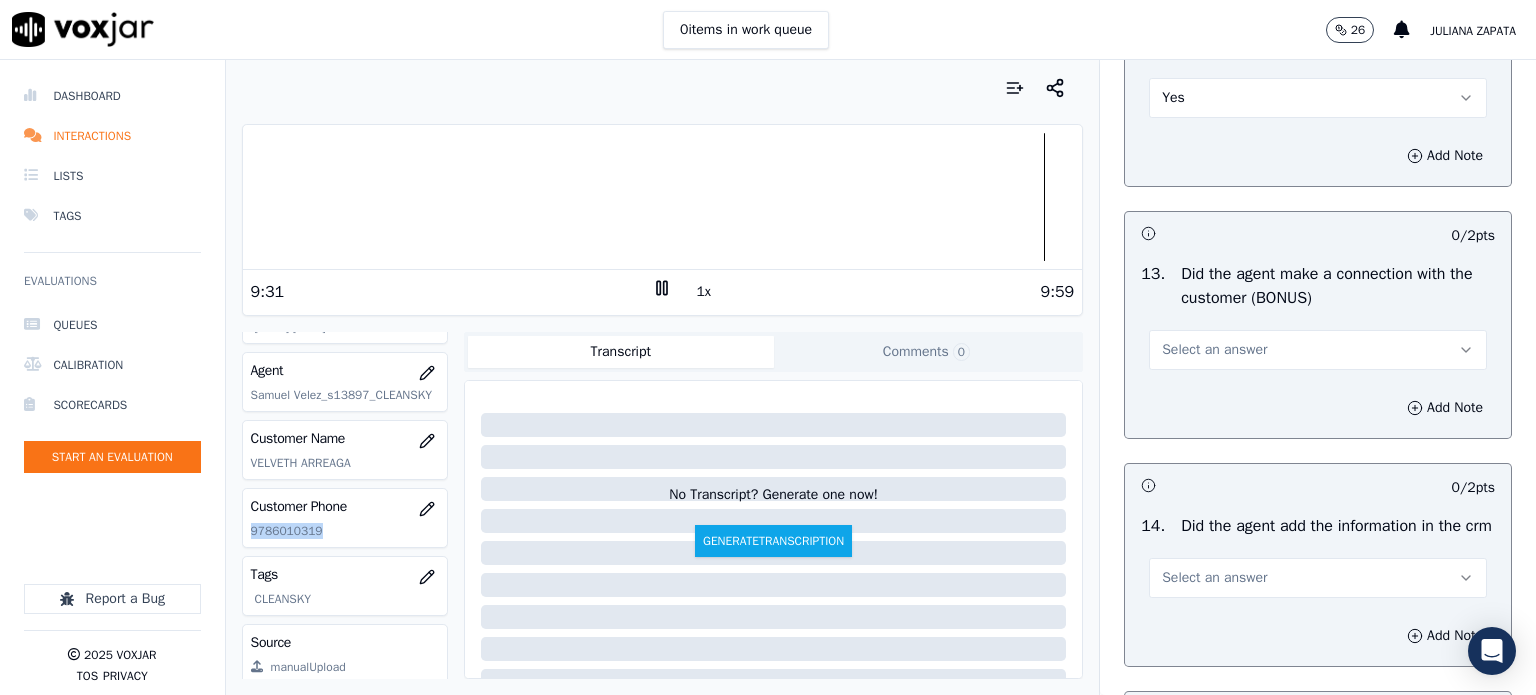 scroll, scrollTop: 3100, scrollLeft: 0, axis: vertical 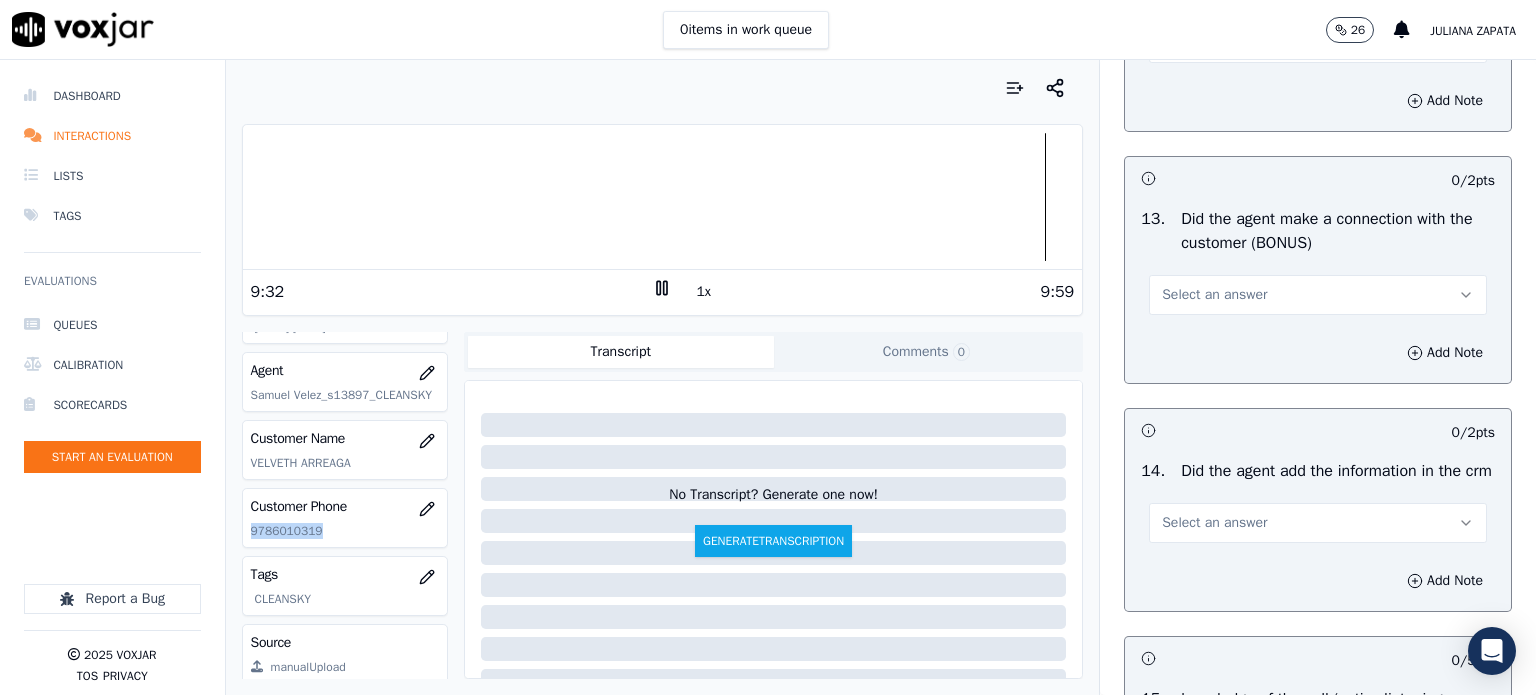 click on "Select an answer" at bounding box center (1214, 295) 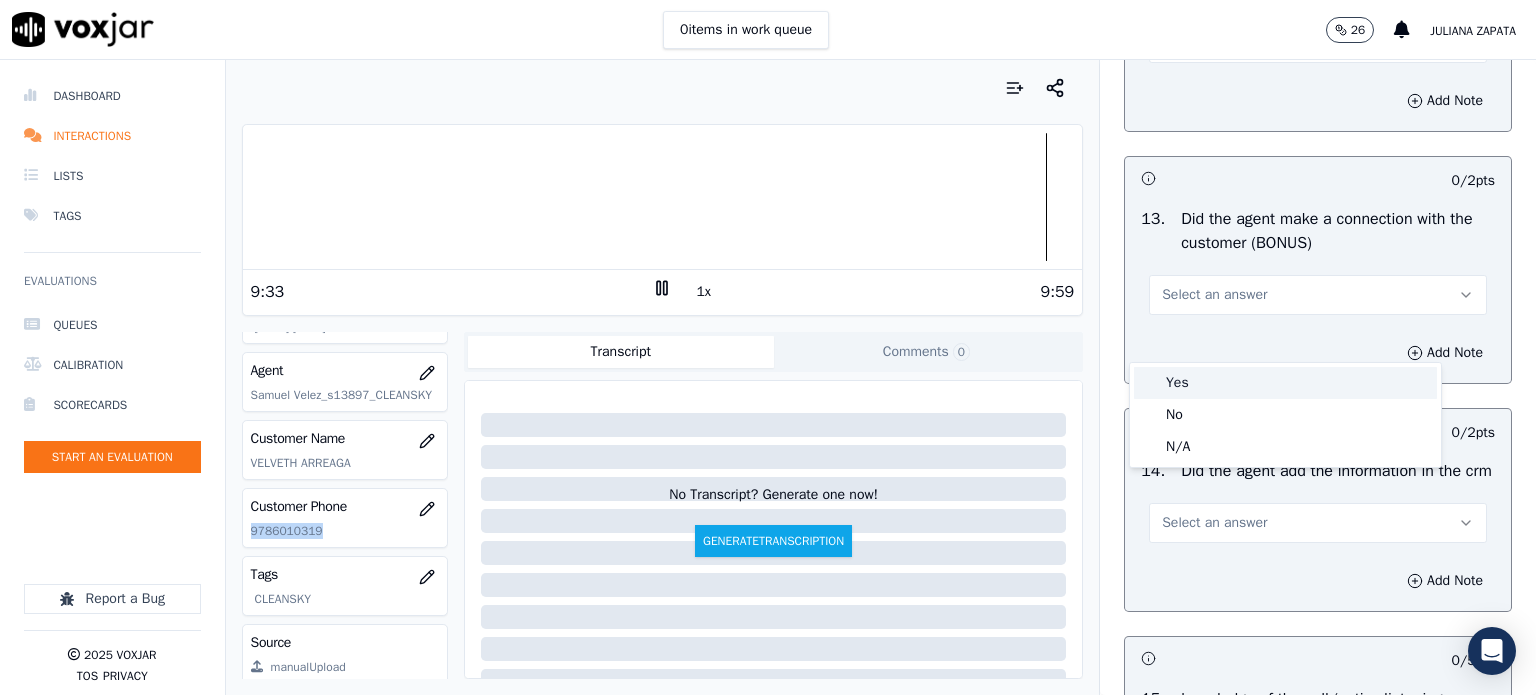 drag, startPoint x: 1176, startPoint y: 371, endPoint x: 1177, endPoint y: 443, distance: 72.00694 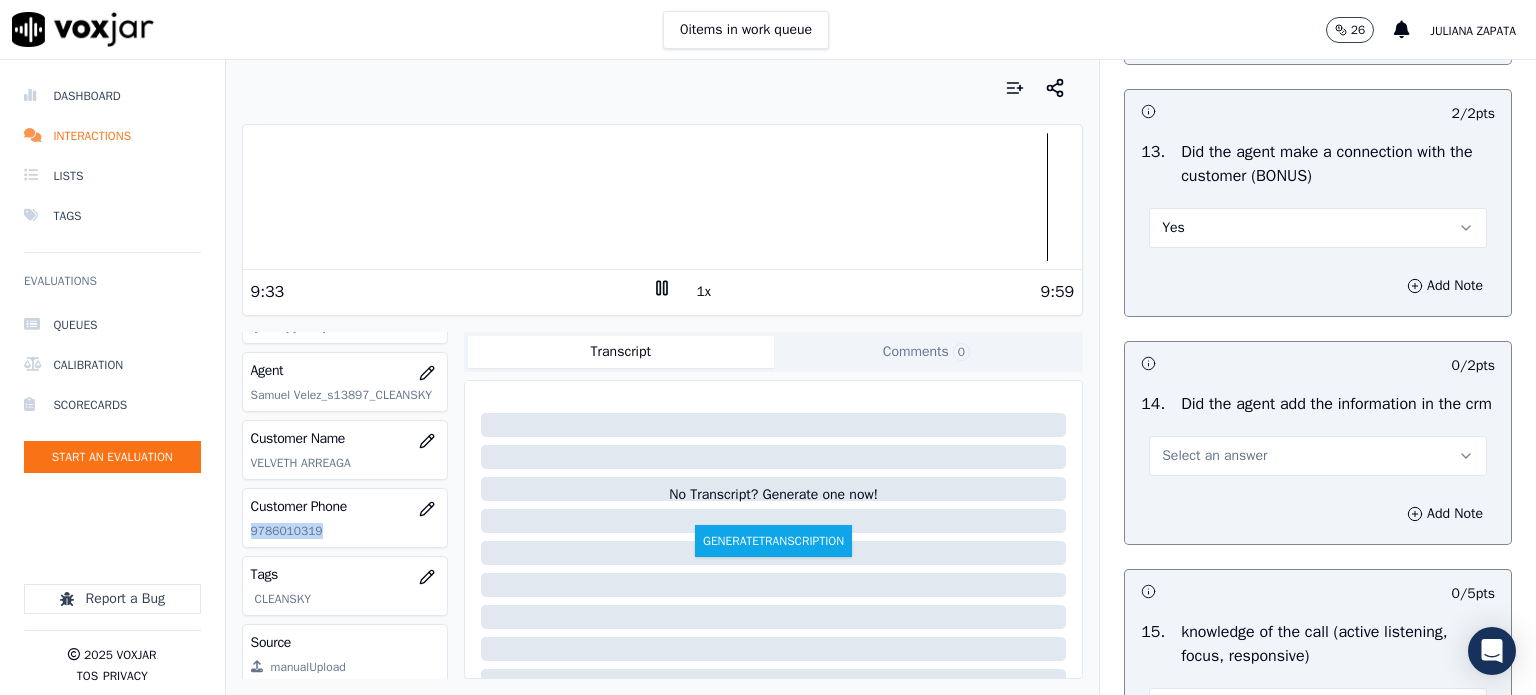 scroll, scrollTop: 3300, scrollLeft: 0, axis: vertical 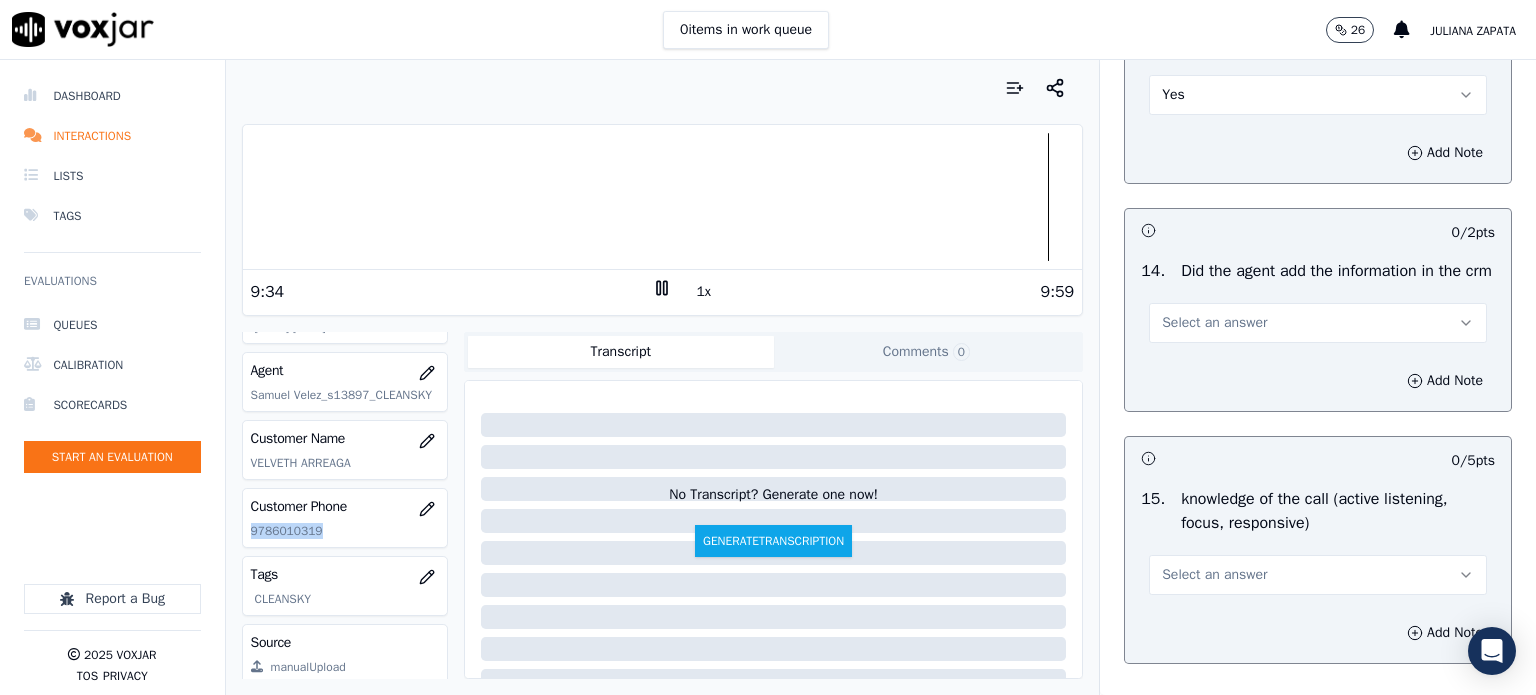 click on "Select an answer" at bounding box center (1214, 323) 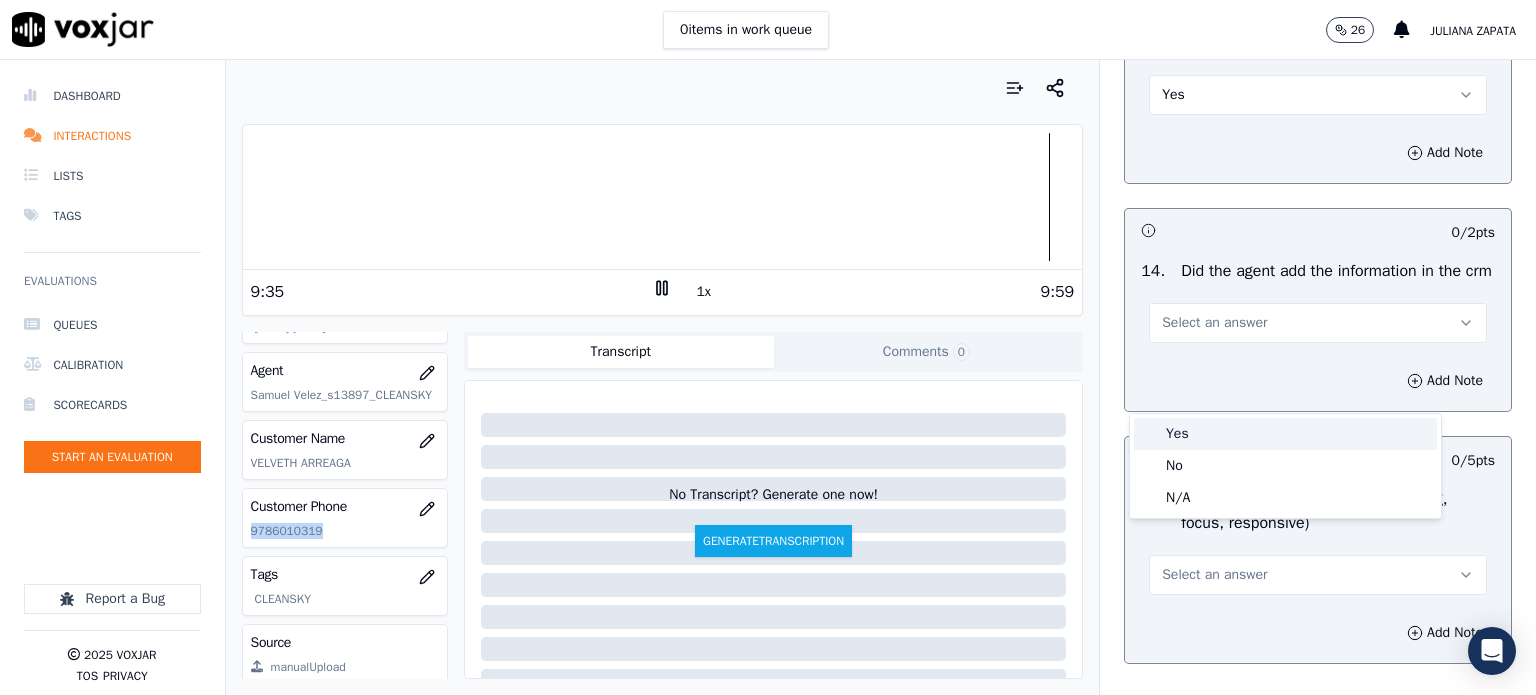 click on "Yes" at bounding box center (1285, 434) 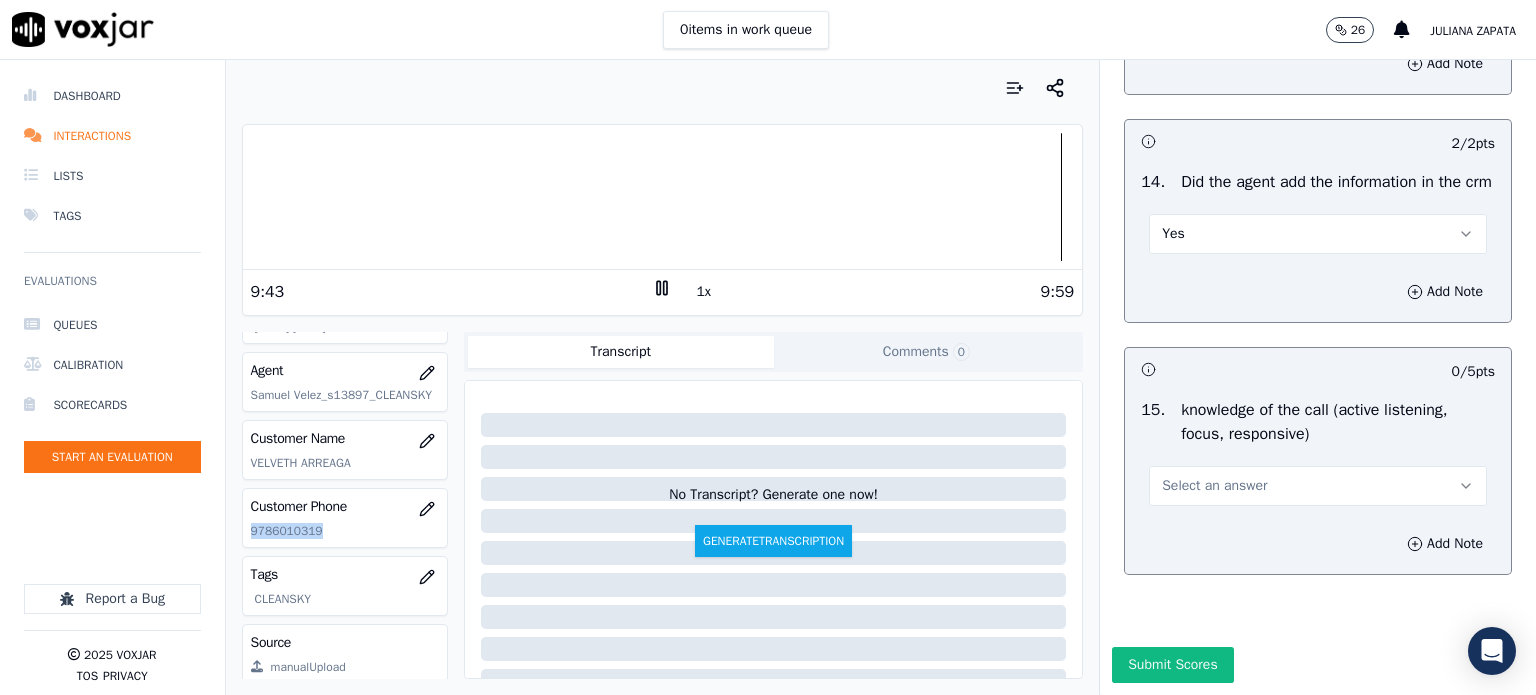 scroll, scrollTop: 3500, scrollLeft: 0, axis: vertical 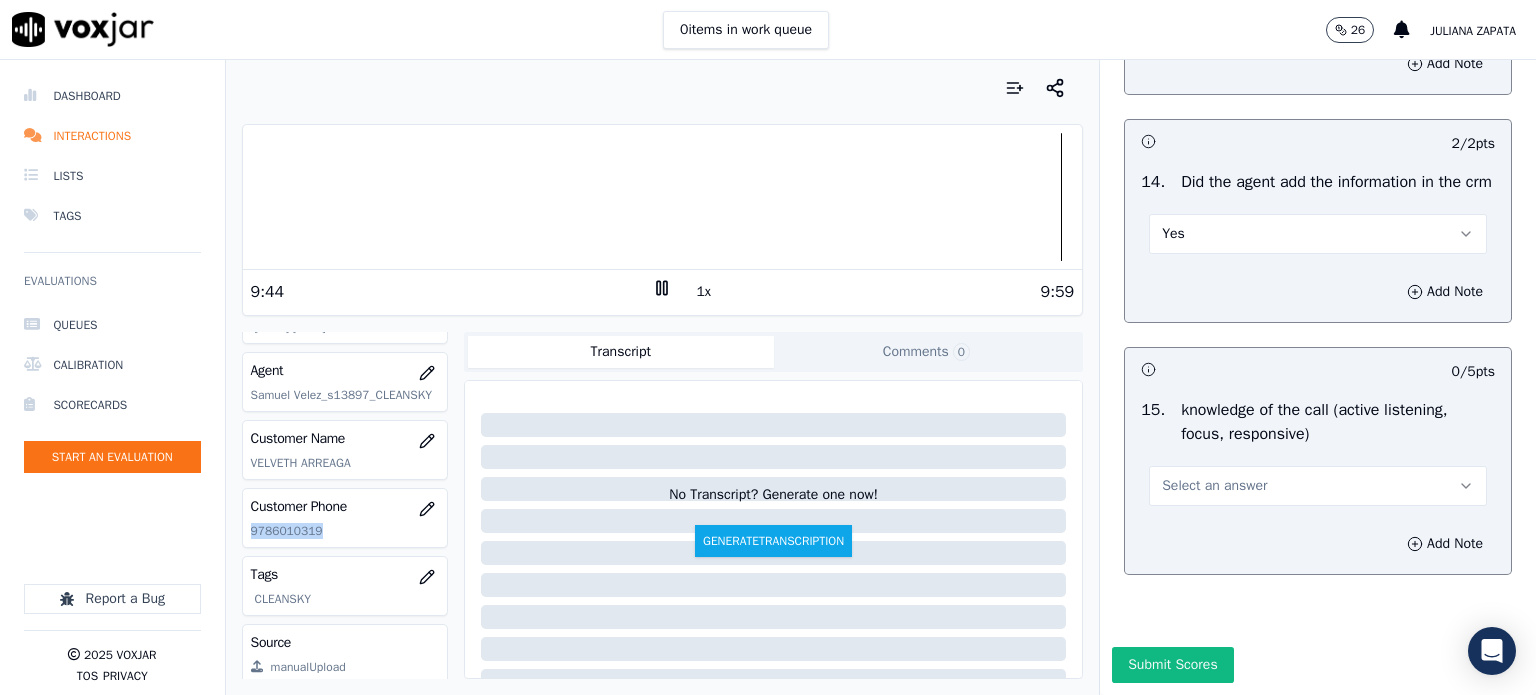 click on "Select an answer" at bounding box center (1214, 486) 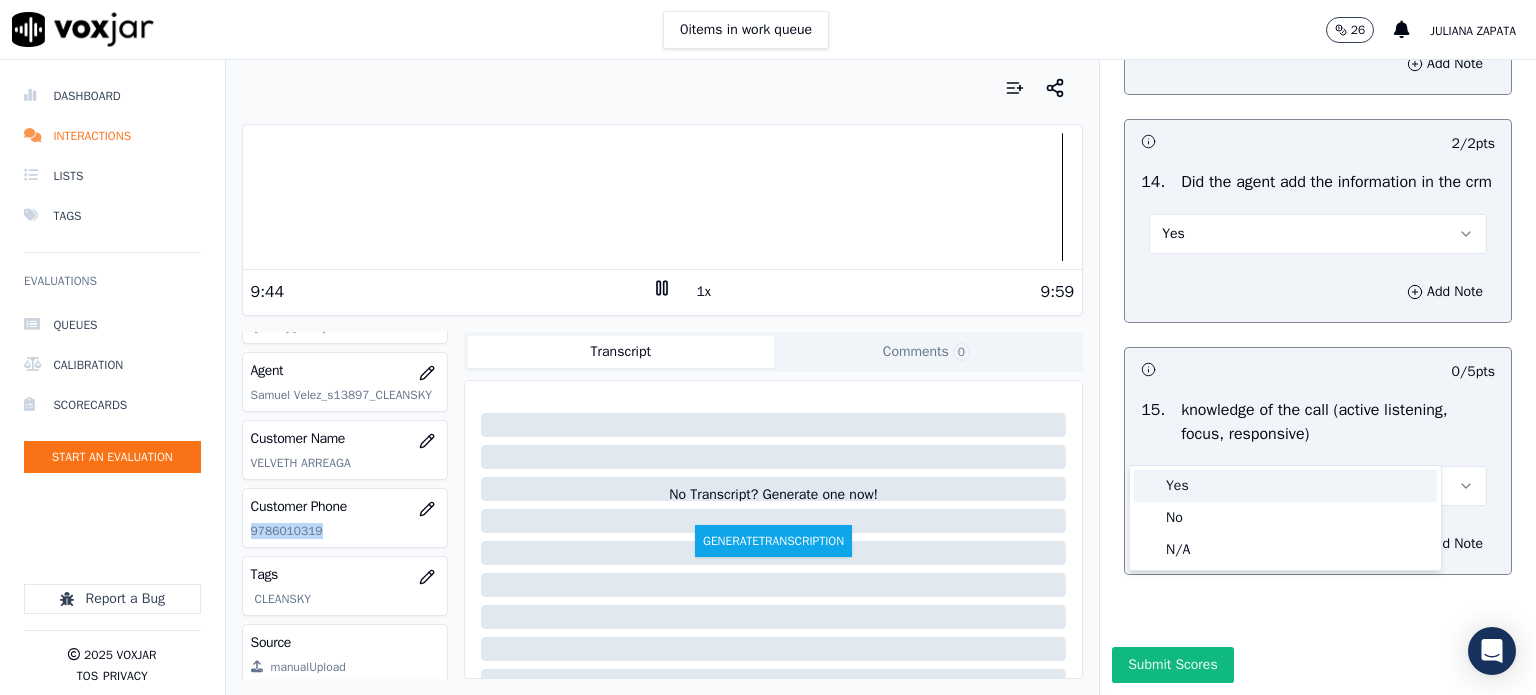 click on "Yes" at bounding box center [1285, 486] 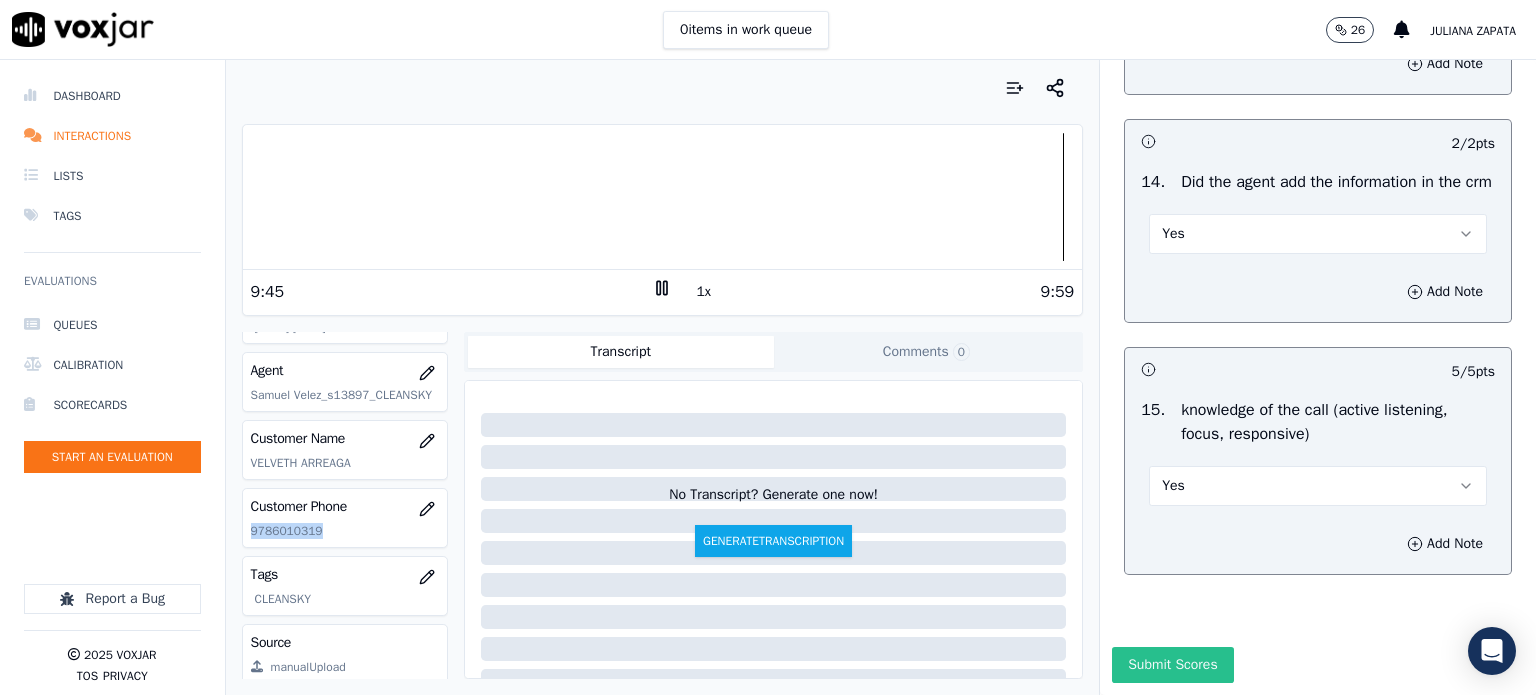 click on "Submit Scores" at bounding box center [1172, 665] 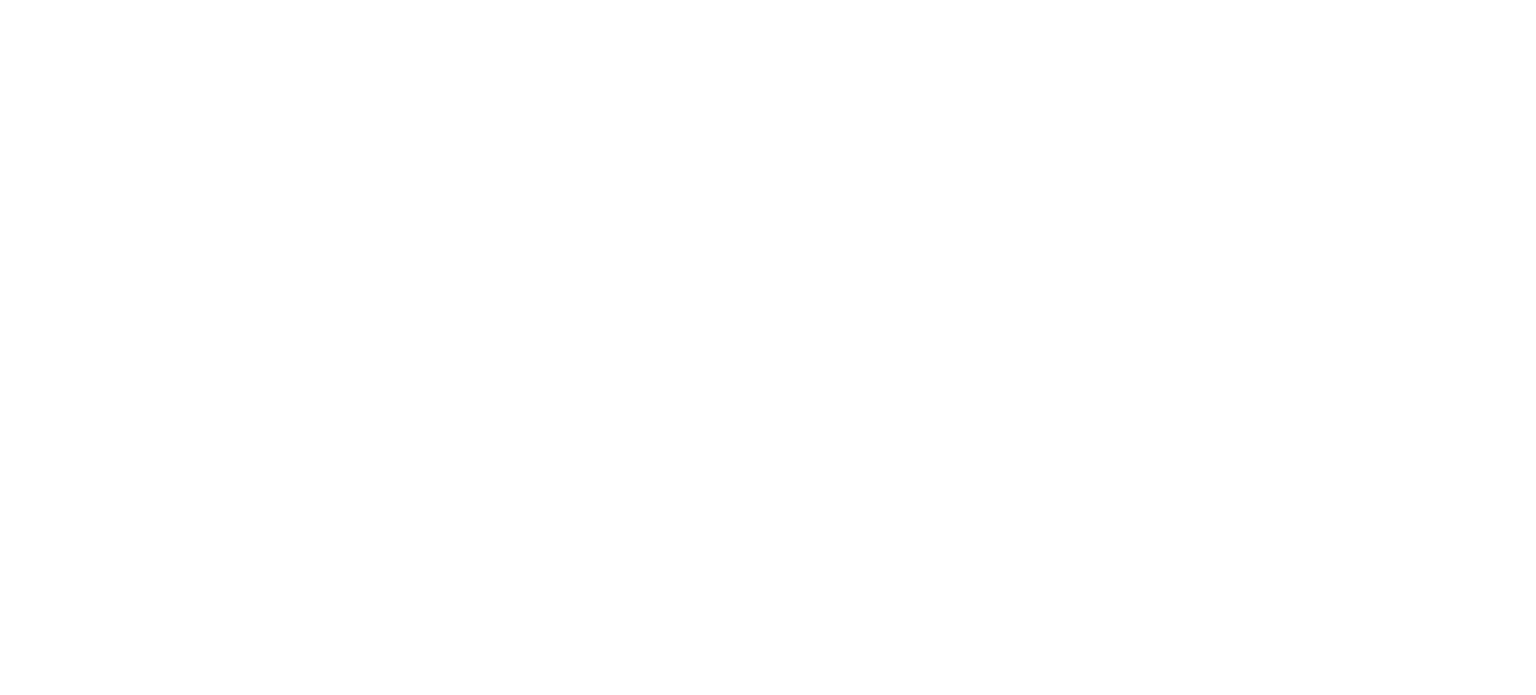 scroll, scrollTop: 0, scrollLeft: 0, axis: both 